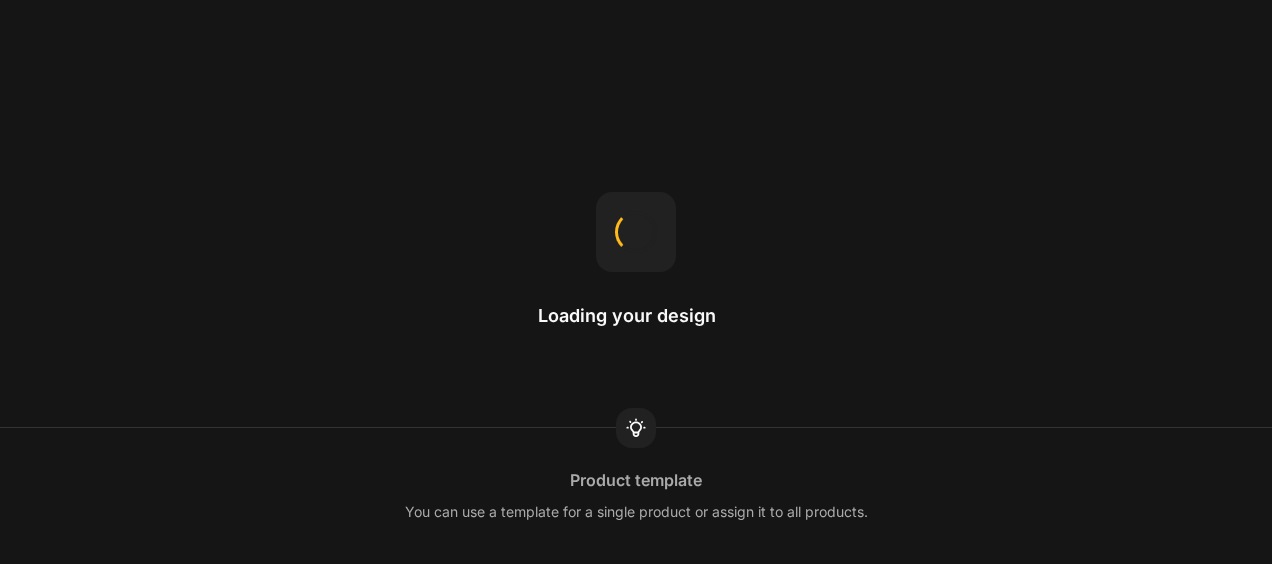 scroll, scrollTop: 0, scrollLeft: 0, axis: both 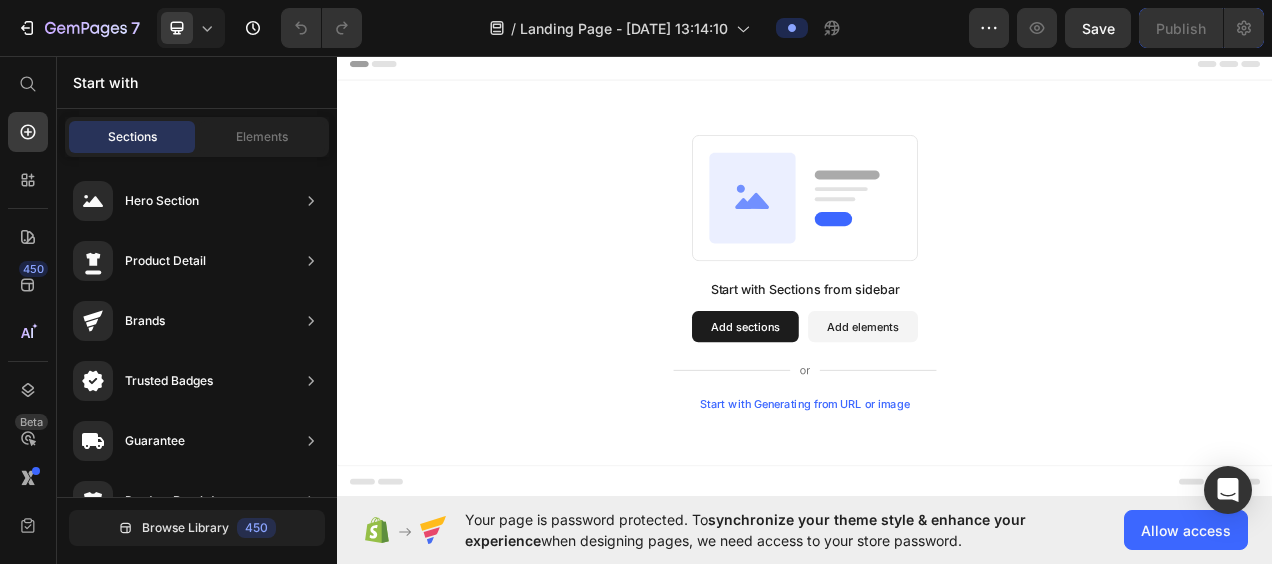 click on "Add sections" at bounding box center [860, 405] 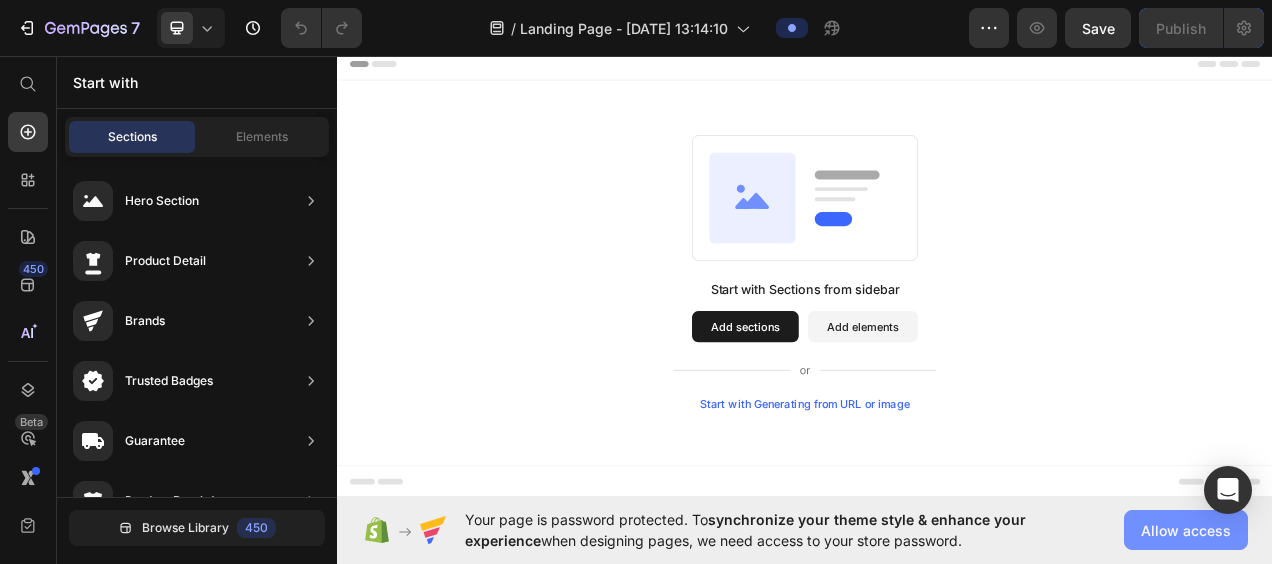 click on "Allow access" 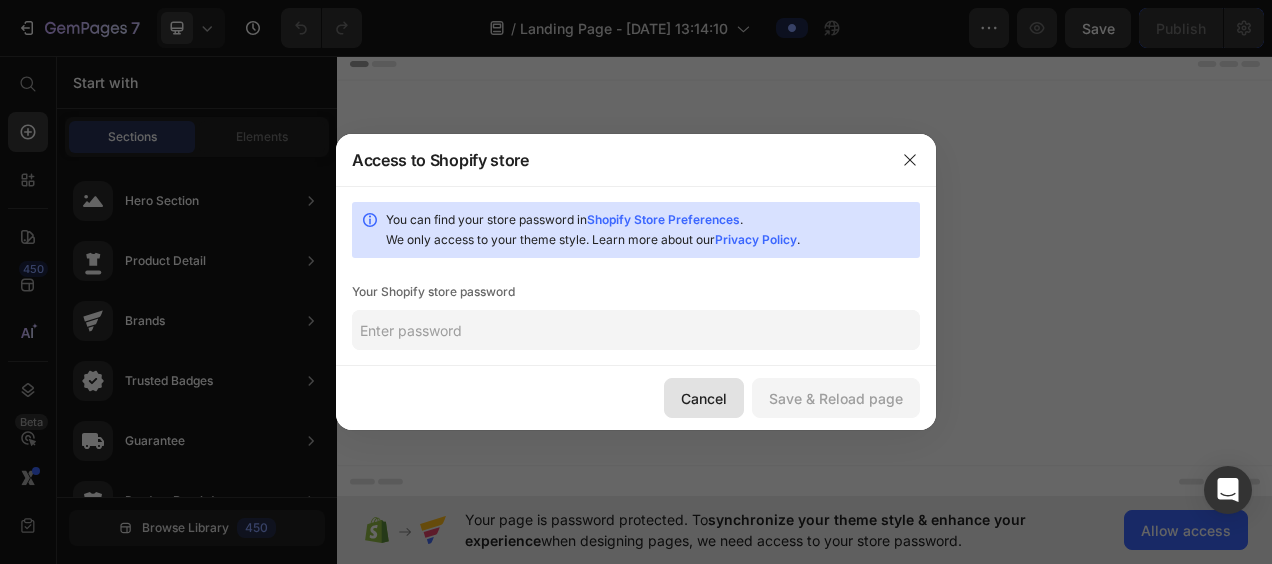 click on "Cancel" at bounding box center [704, 398] 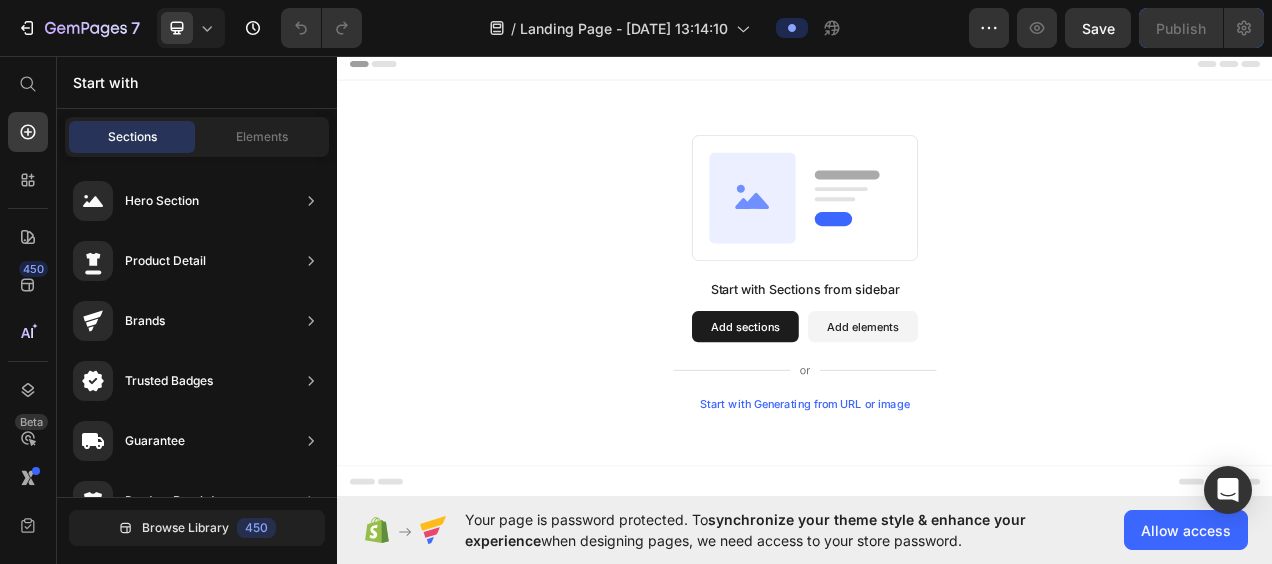 click on "Add sections" at bounding box center [860, 405] 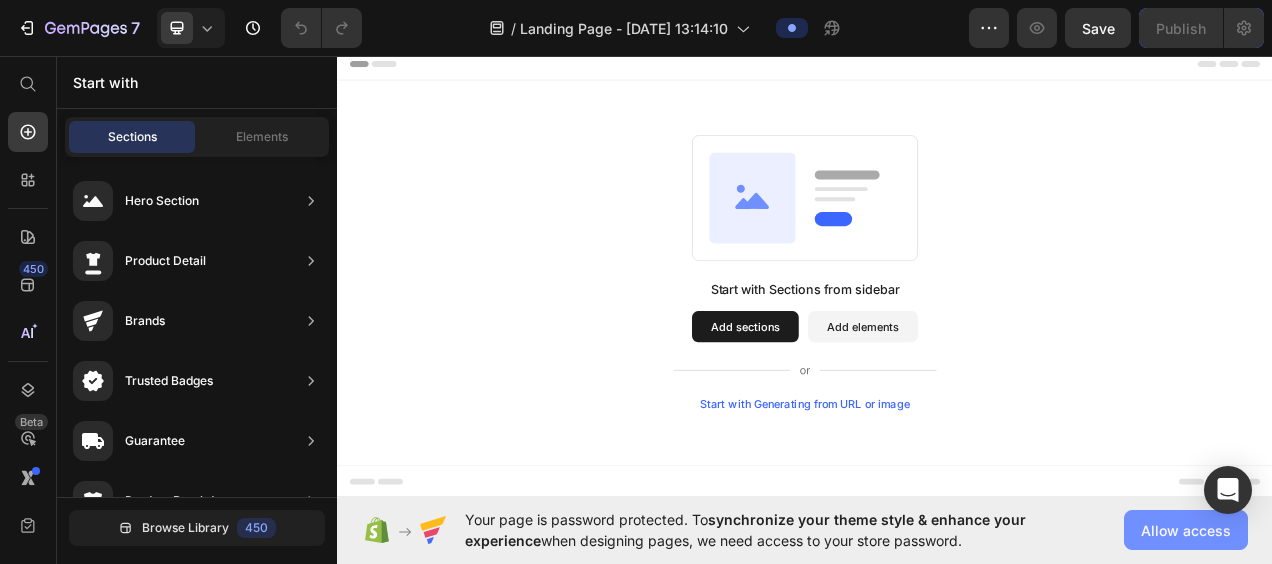 click on "Allow access" at bounding box center (1186, 530) 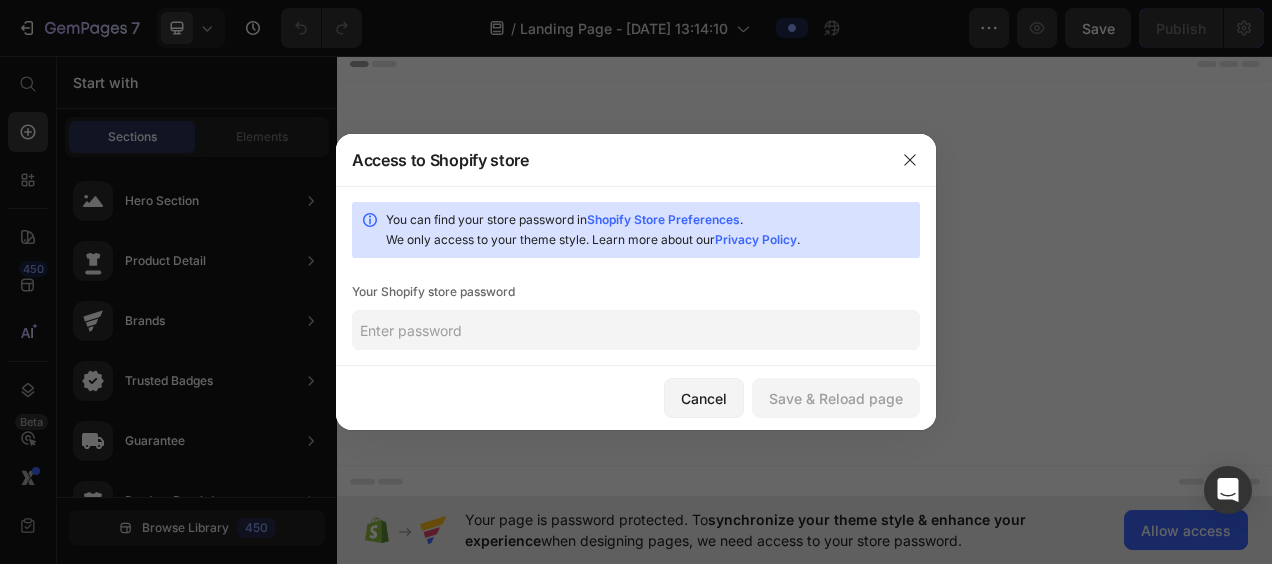 click 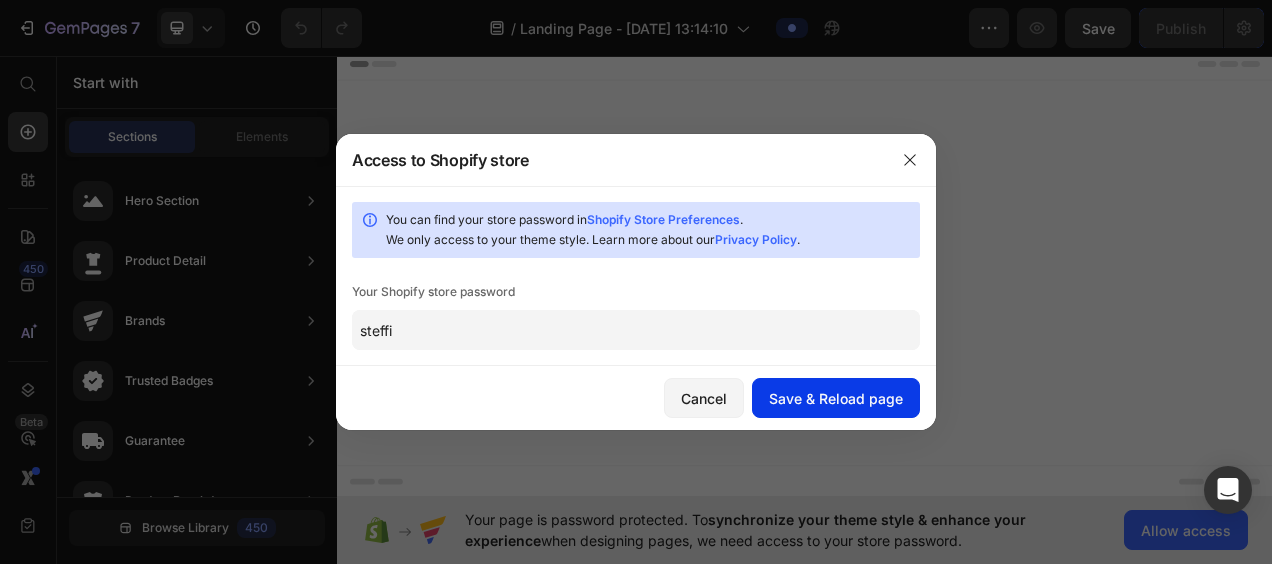 type on "steffi" 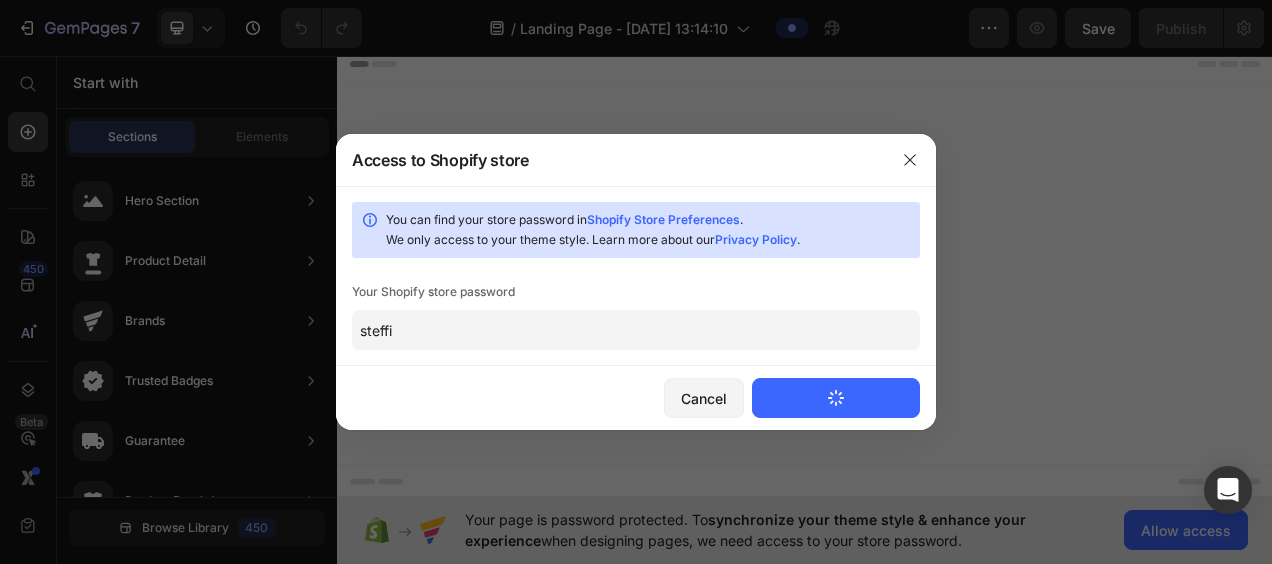 type 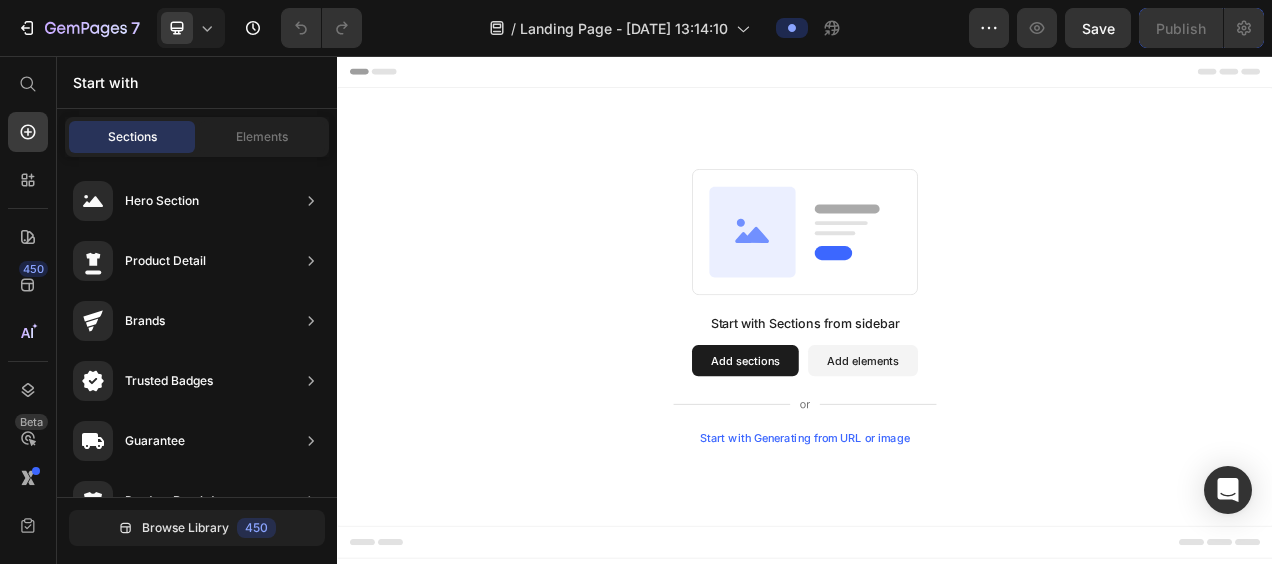 scroll, scrollTop: 0, scrollLeft: 0, axis: both 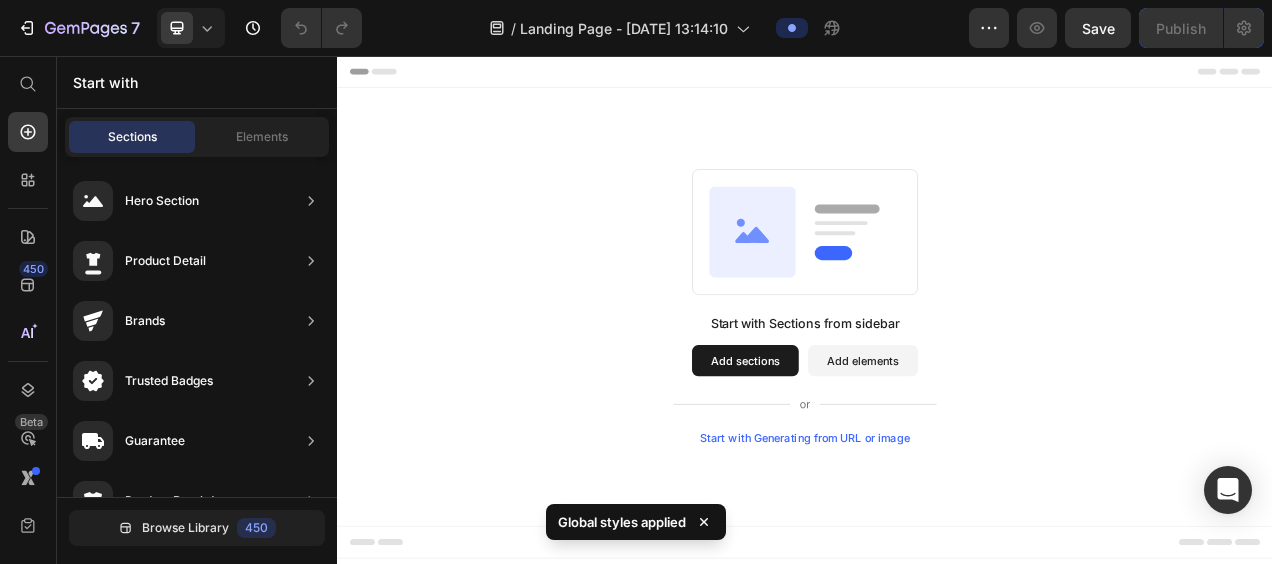 click on "Add sections" at bounding box center (860, 447) 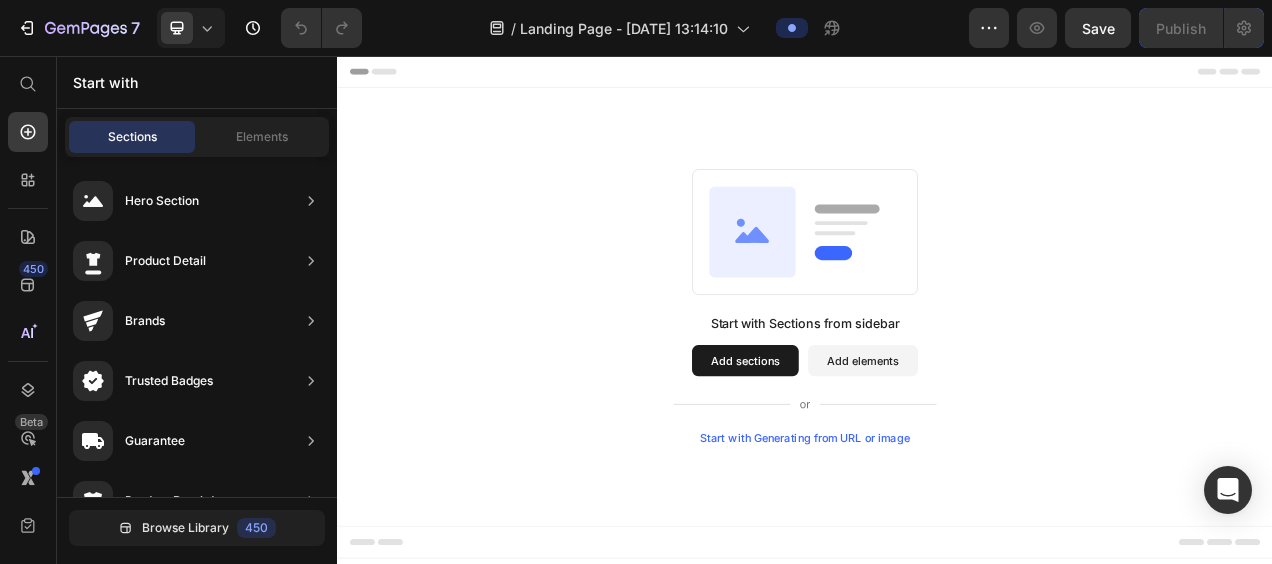 click on "Add sections" at bounding box center (860, 447) 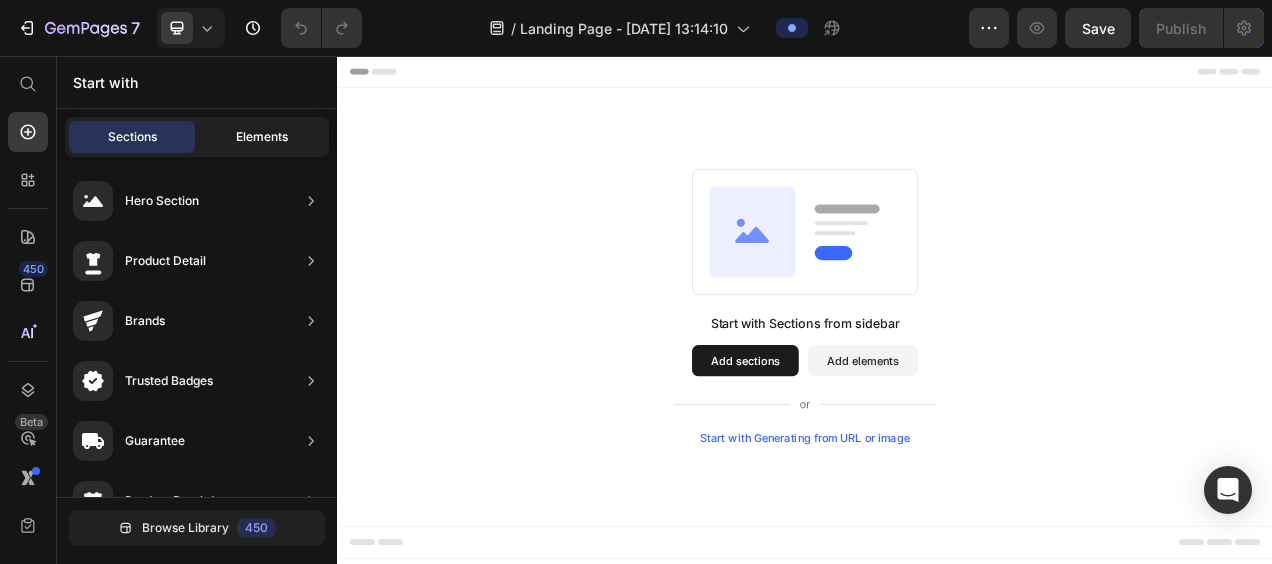 click on "Elements" 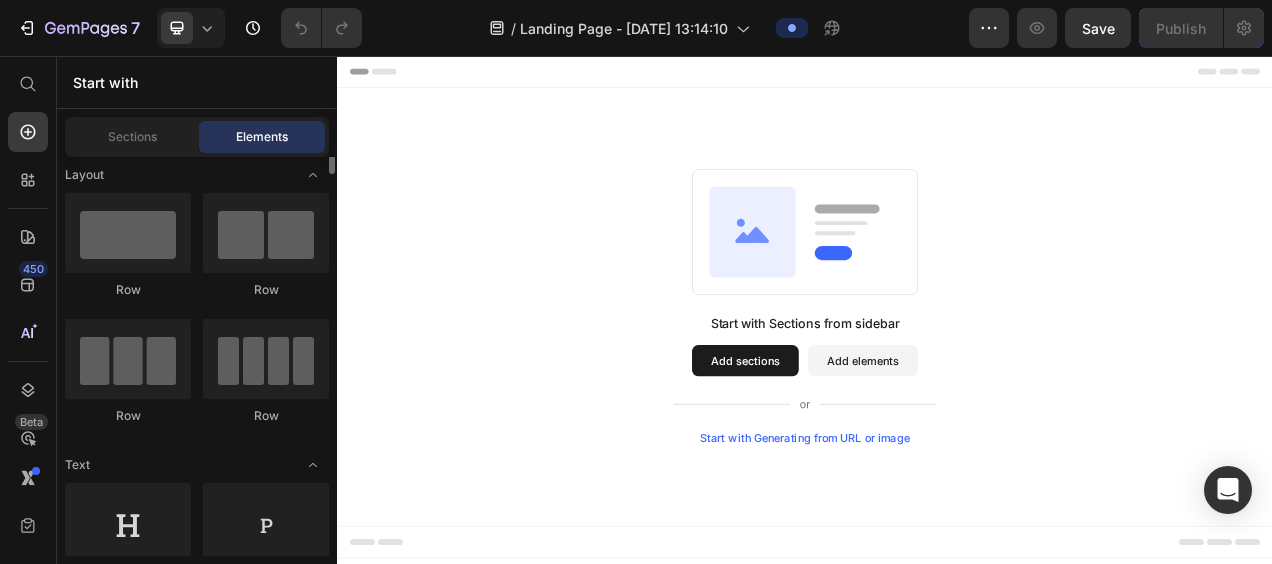 scroll, scrollTop: 0, scrollLeft: 0, axis: both 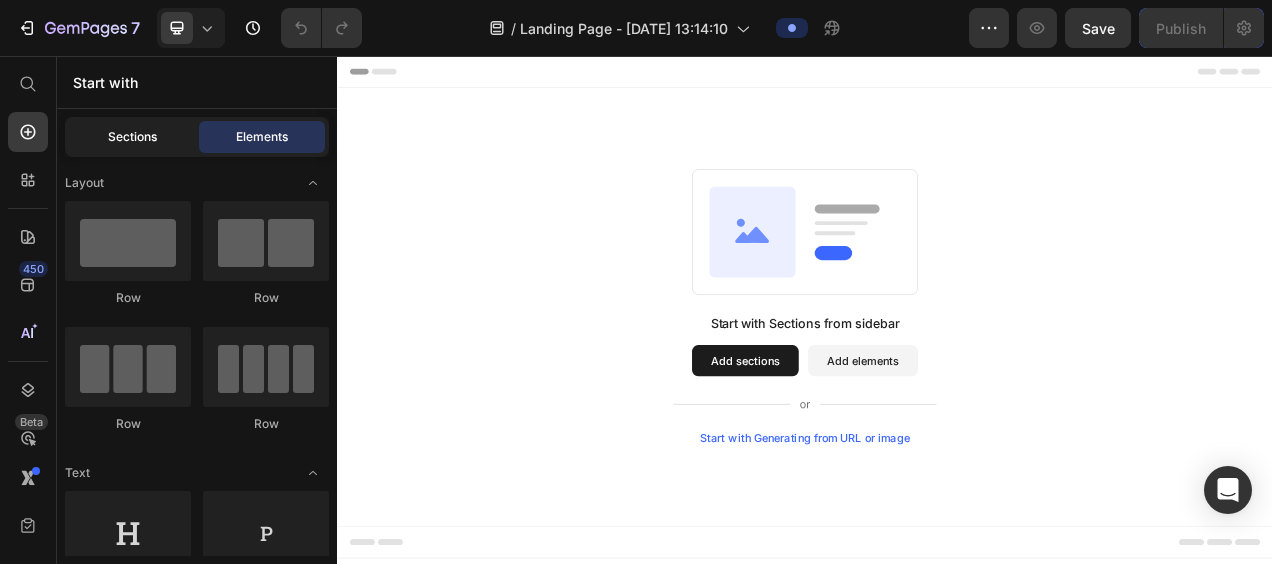 click on "Sections" 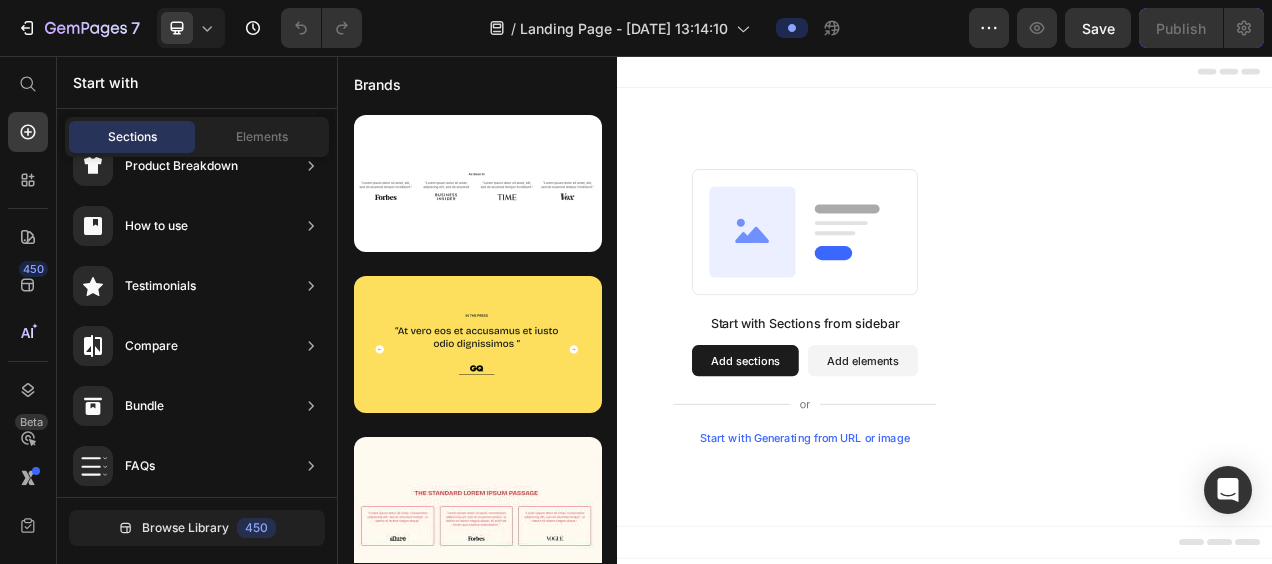 scroll, scrollTop: 0, scrollLeft: 0, axis: both 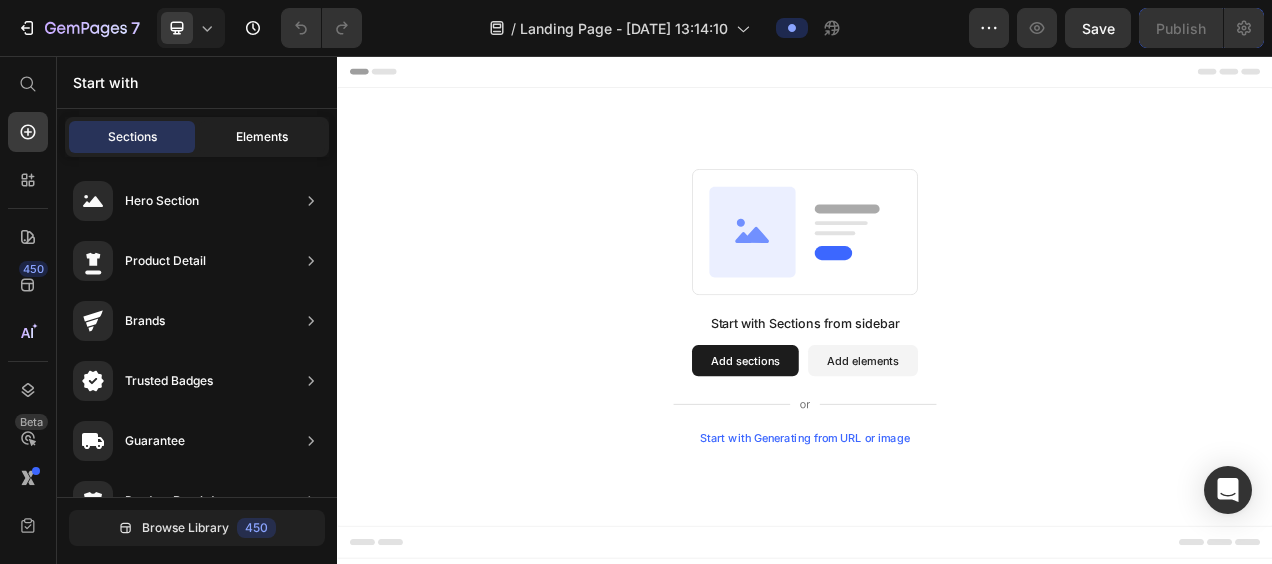 click on "Elements" at bounding box center [262, 137] 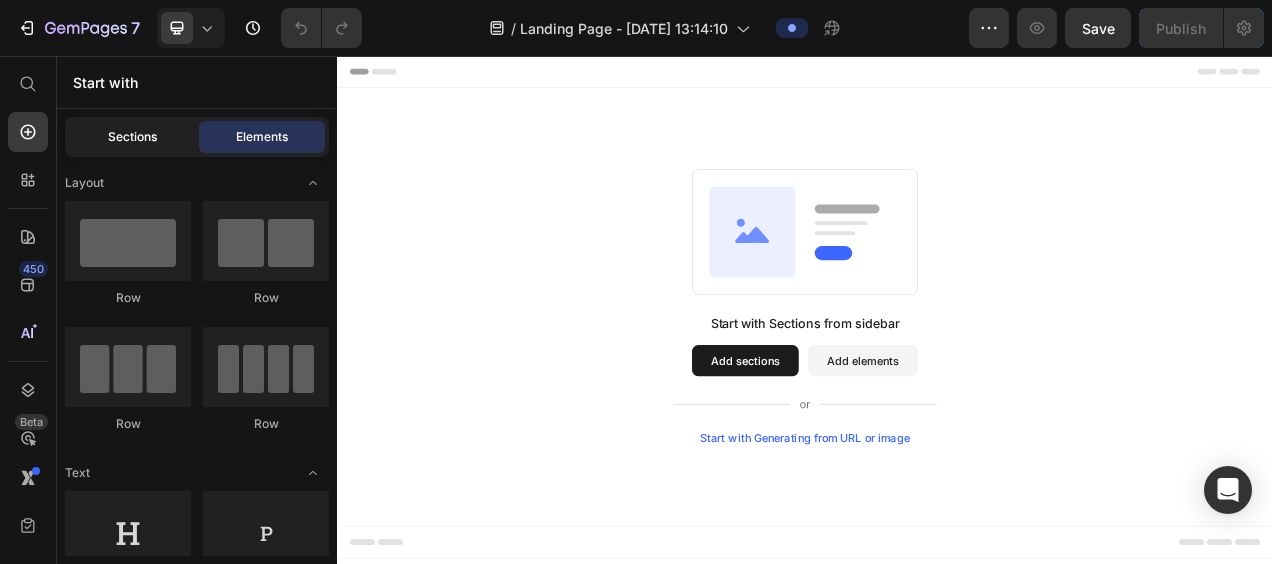 click on "Sections" at bounding box center [132, 137] 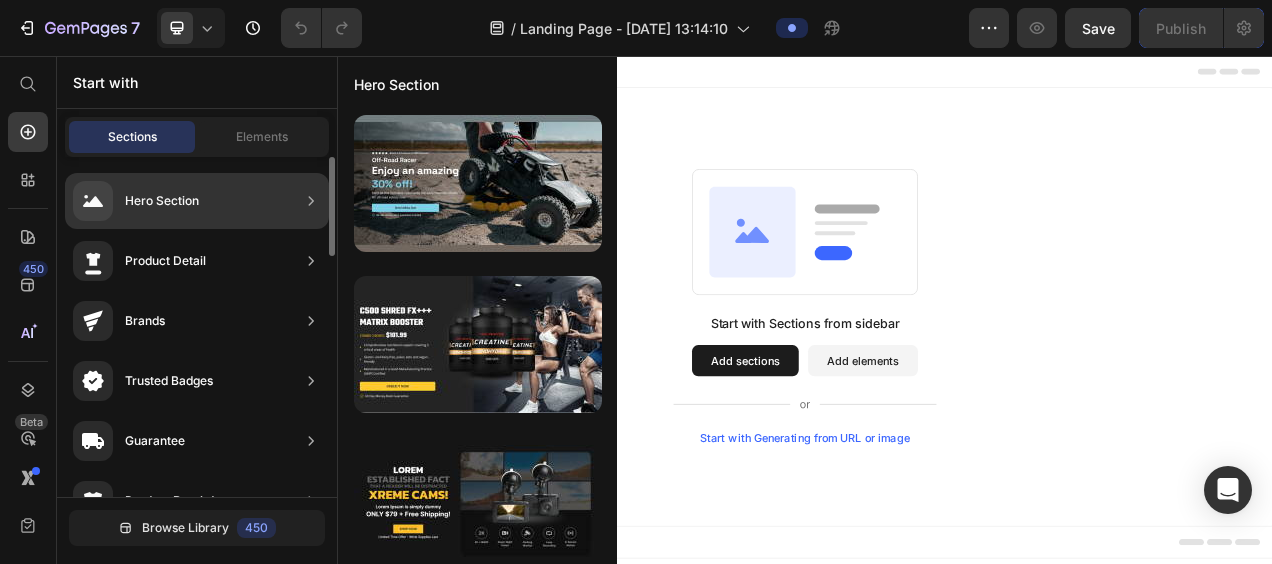 click on "Hero Section" 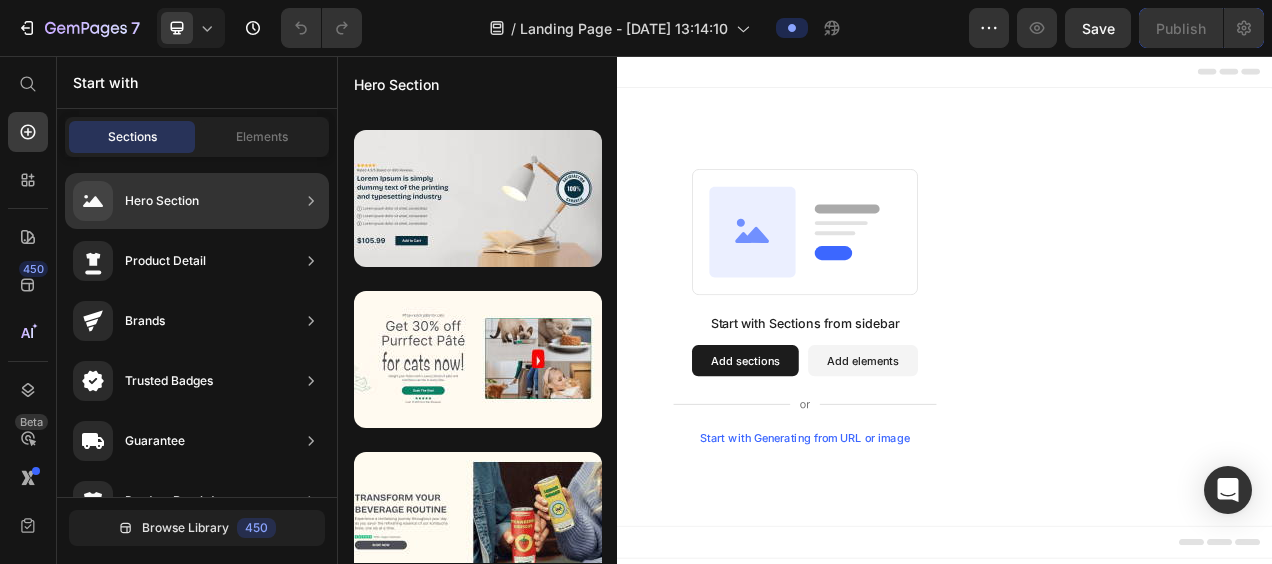 scroll, scrollTop: 0, scrollLeft: 0, axis: both 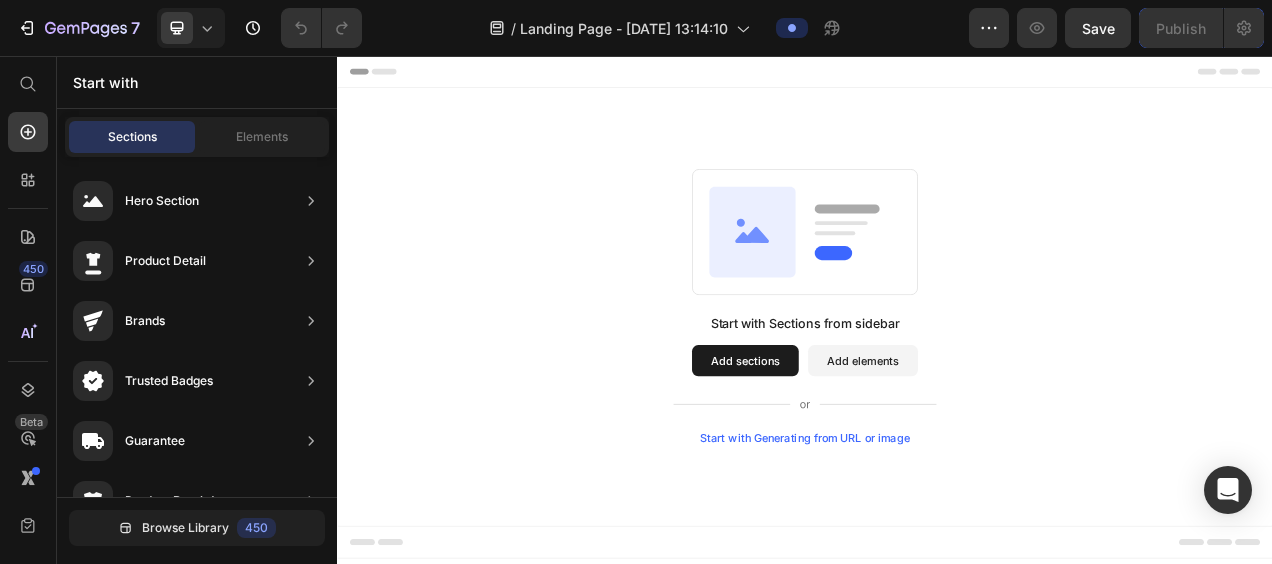 click on "Add sections" at bounding box center [860, 447] 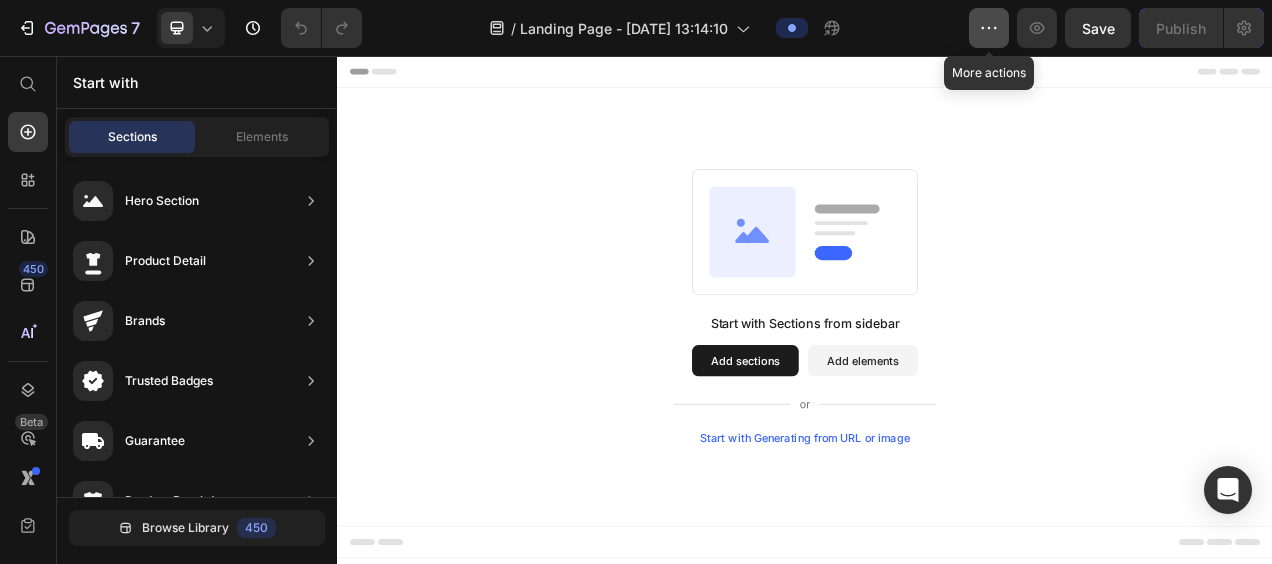 click 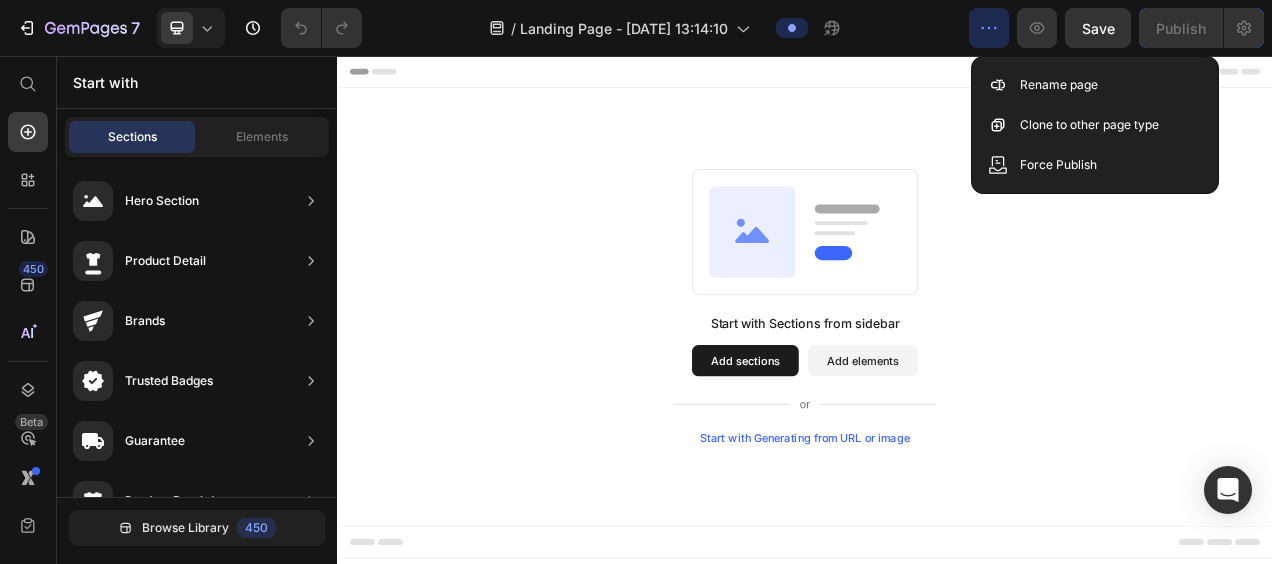 click 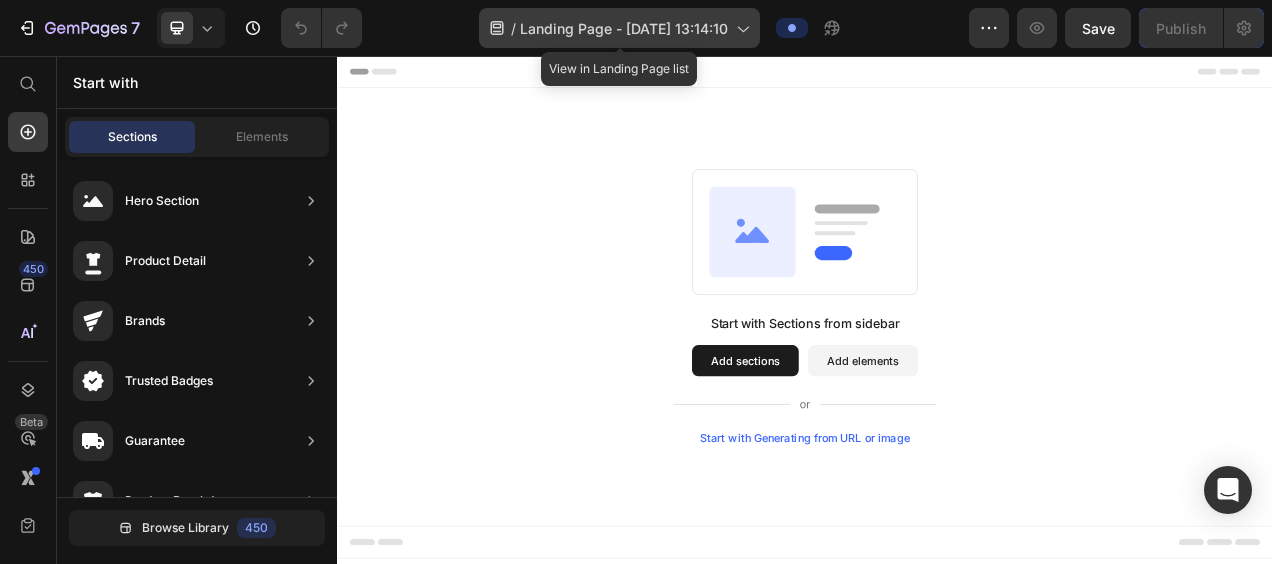 click on "/  Landing Page - Jul 26, 13:14:10" 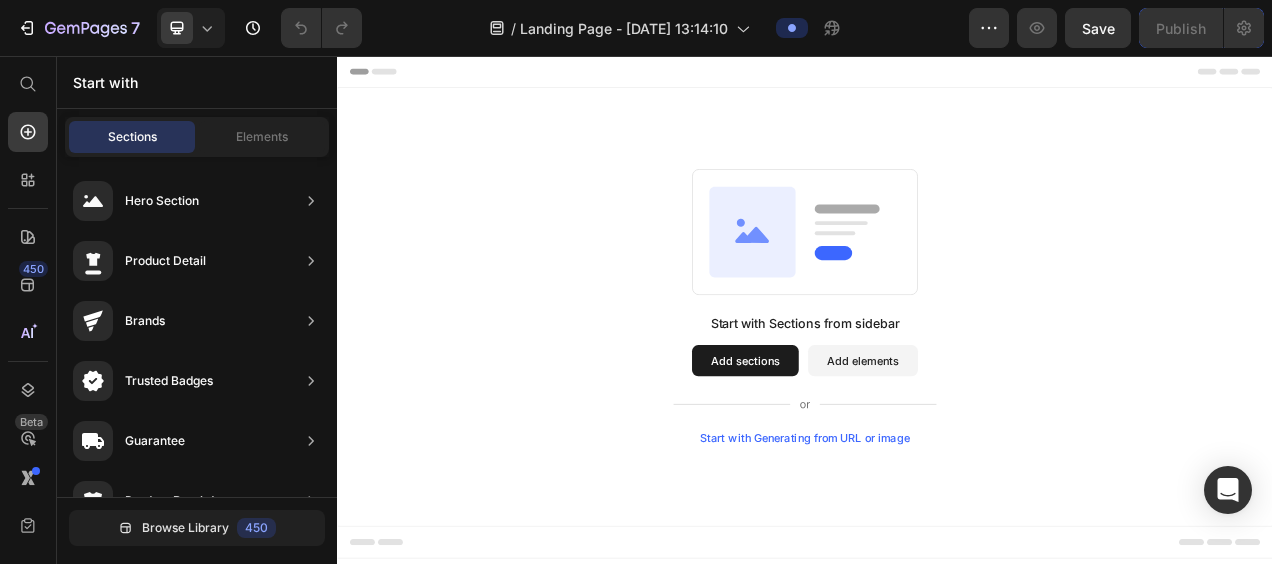 click on "Start with Sections from sidebar Add sections Add elements Start with Generating from URL or image" at bounding box center [937, 378] 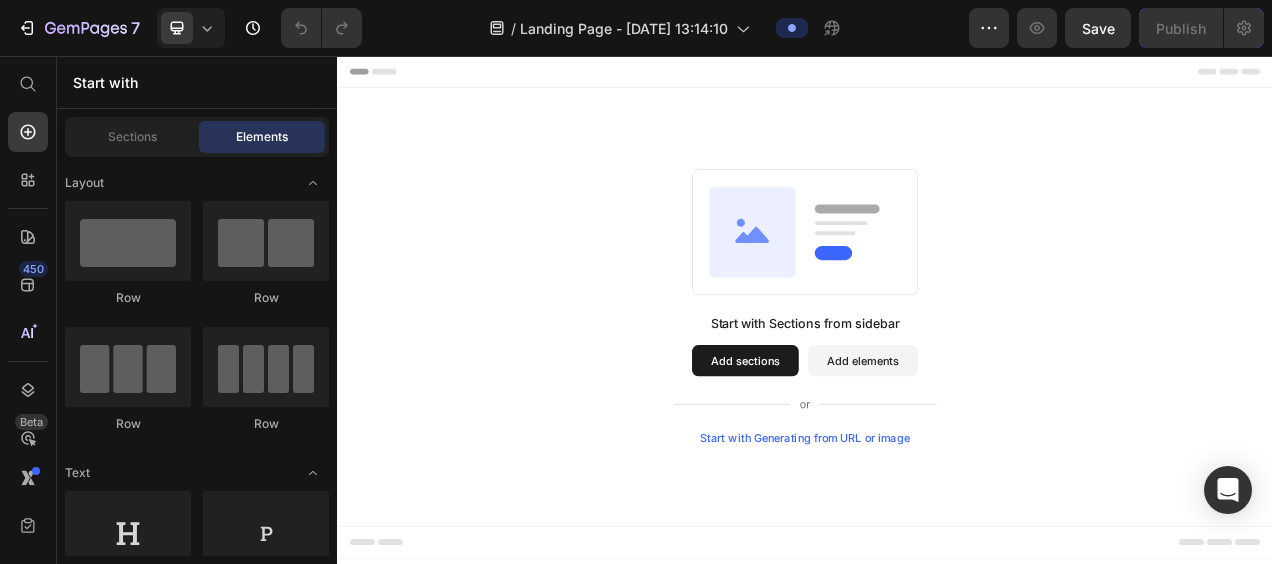 click on "Add elements" at bounding box center (1011, 447) 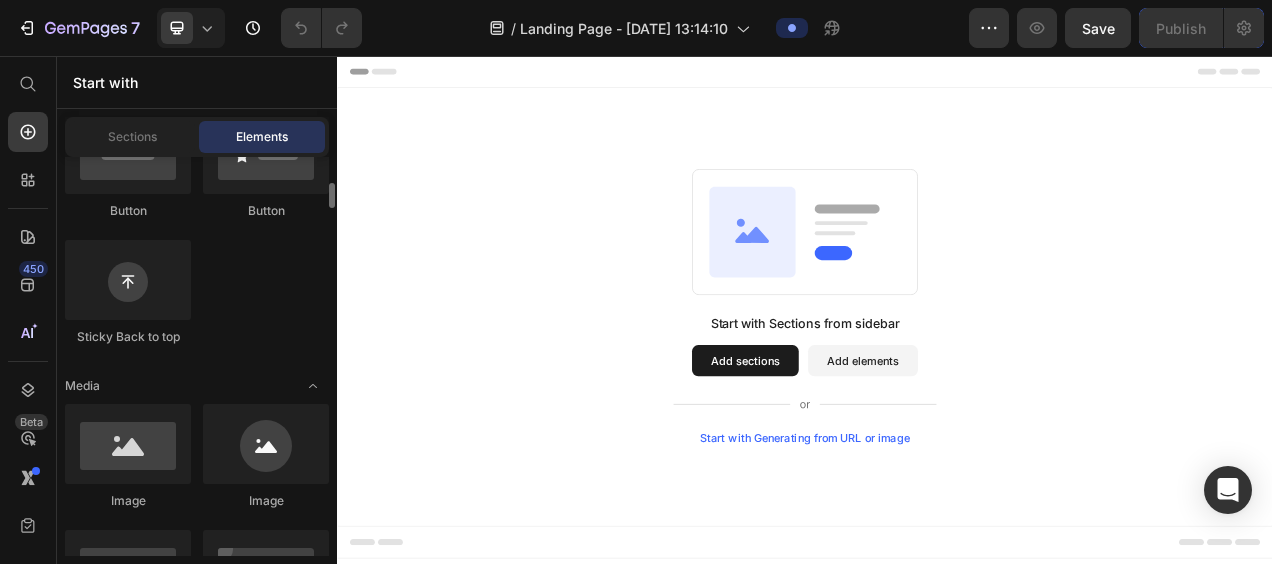 scroll, scrollTop: 533, scrollLeft: 0, axis: vertical 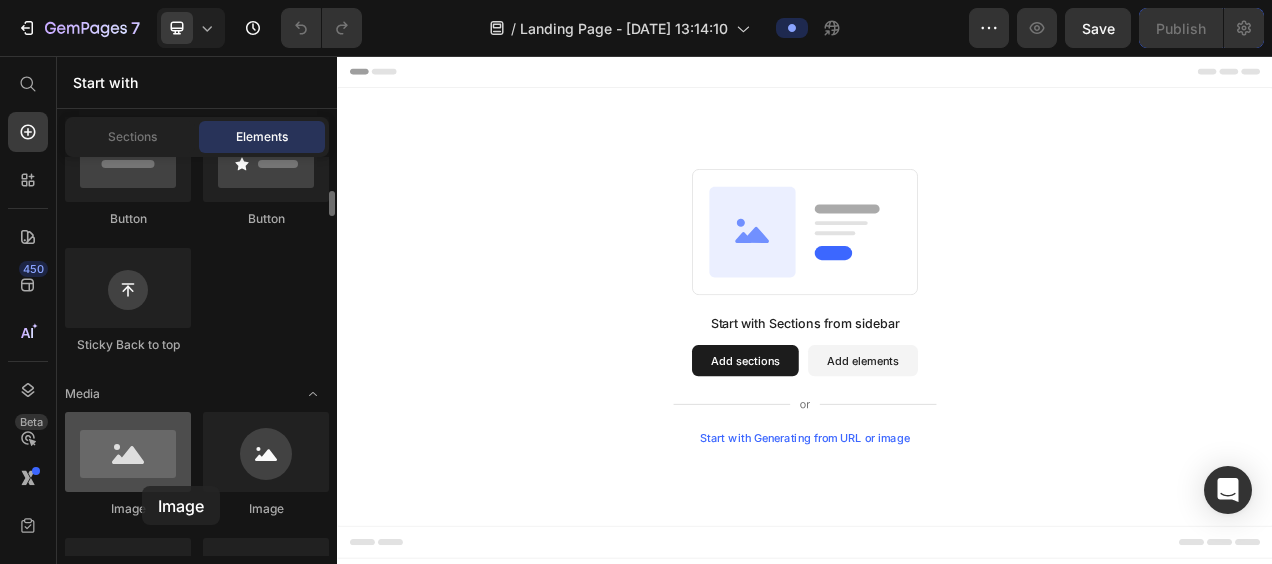 click at bounding box center (128, 452) 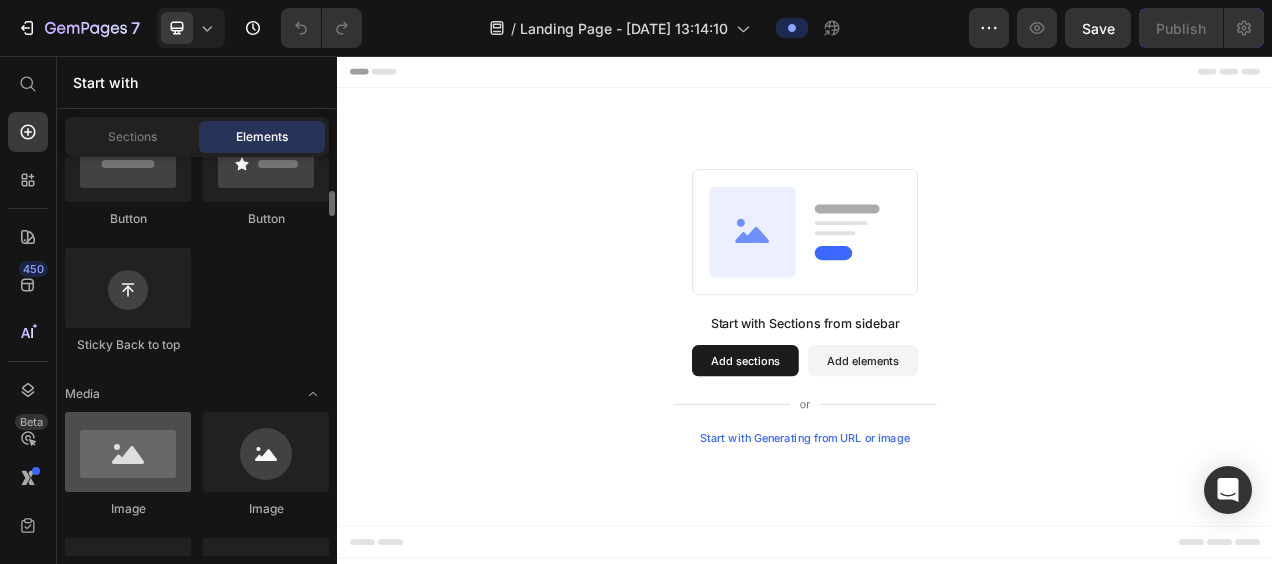 click at bounding box center (128, 452) 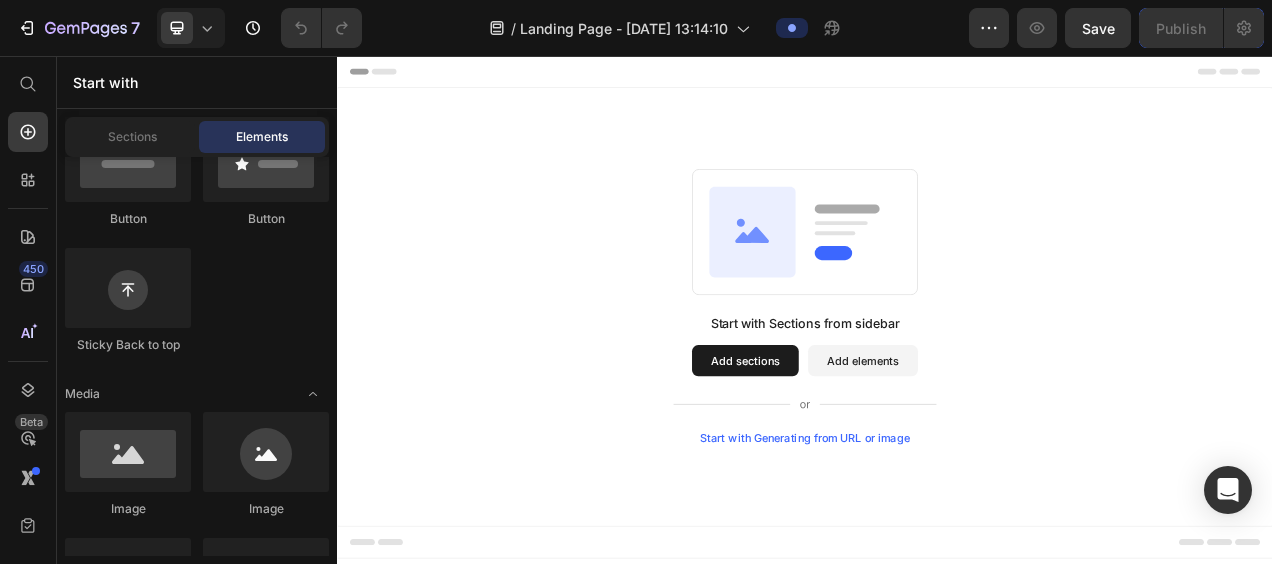 click on "Start with Generating from URL or image" at bounding box center (937, 547) 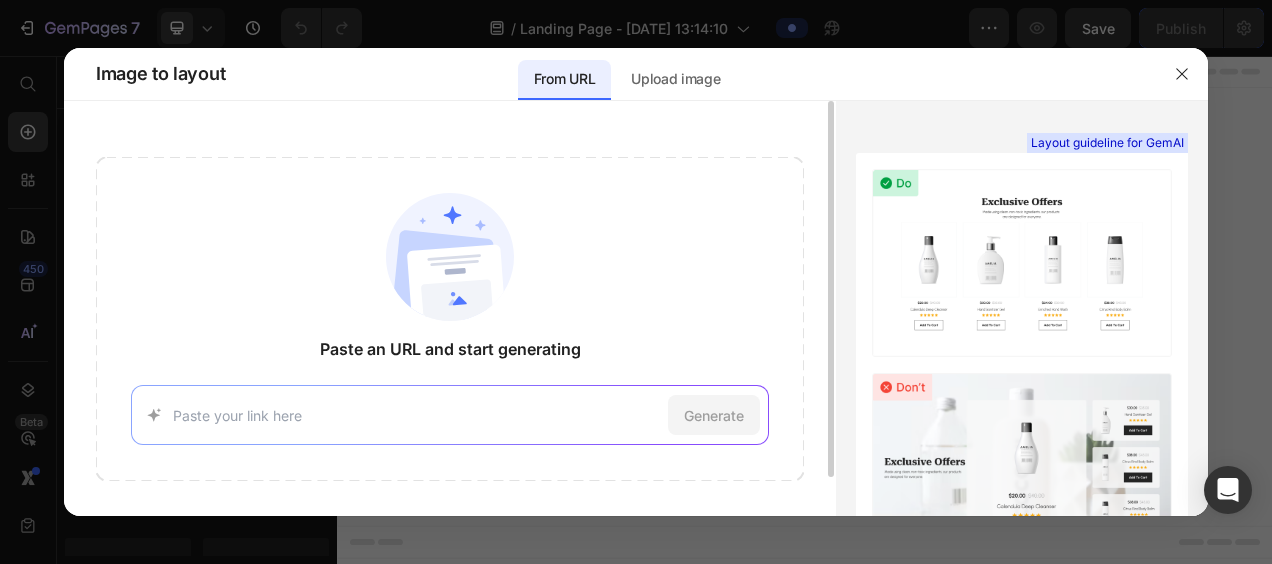 scroll, scrollTop: 42, scrollLeft: 0, axis: vertical 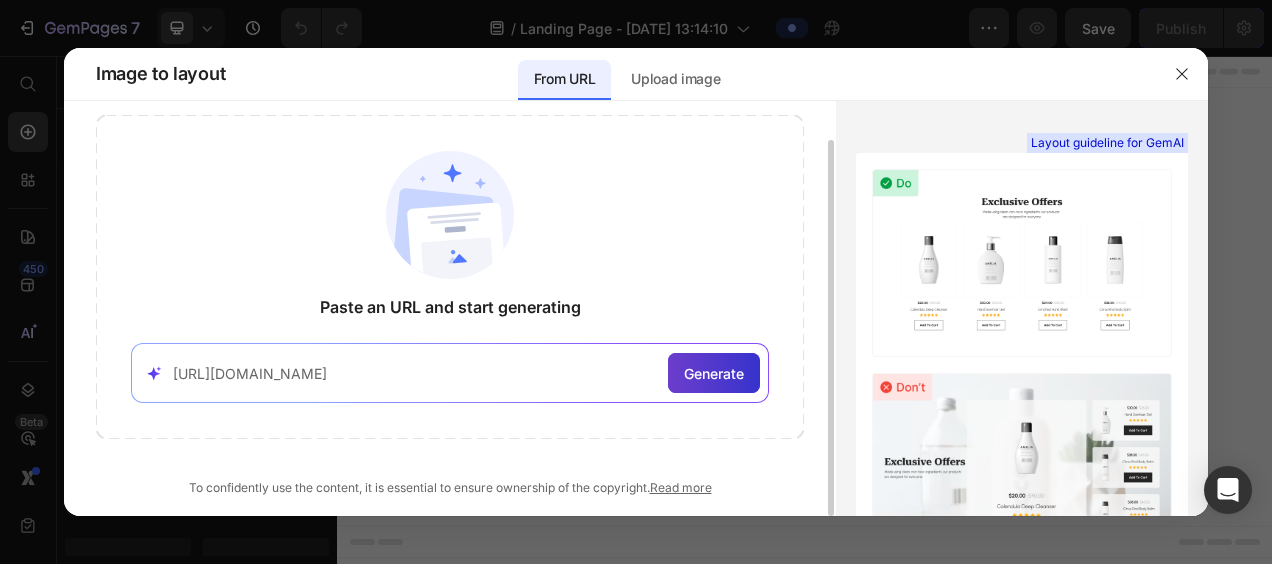 type on "https://cdn.shopify.com/s/files/1/0960/4831/6755/files/Sans_titre_Publication_Facebook_1.png?v=1753386499" 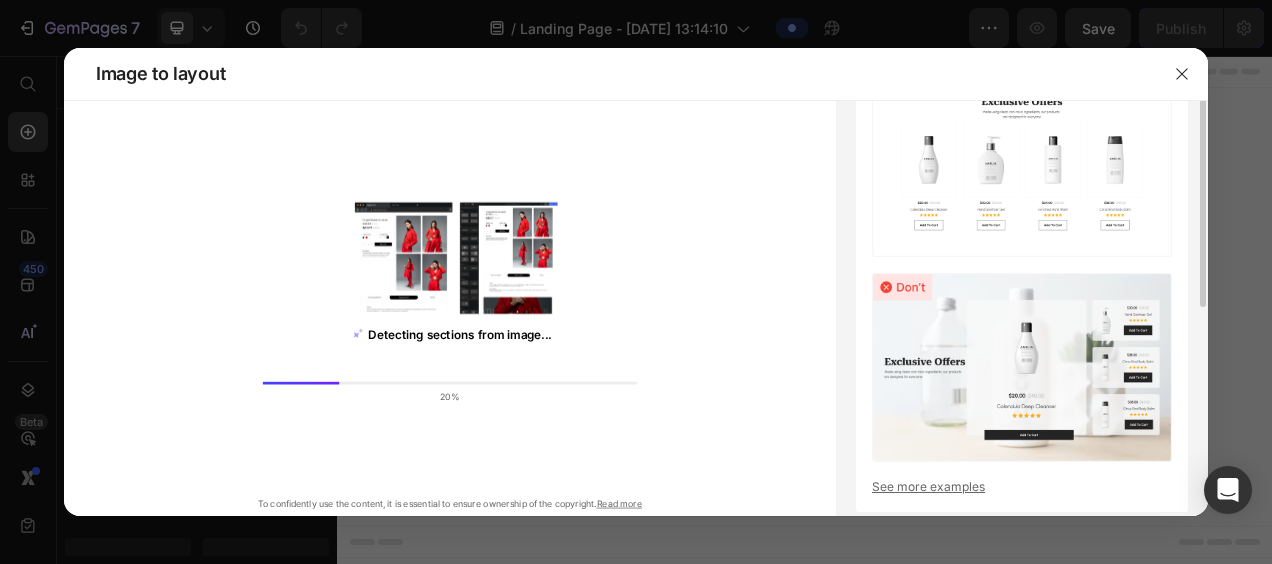 scroll, scrollTop: 0, scrollLeft: 0, axis: both 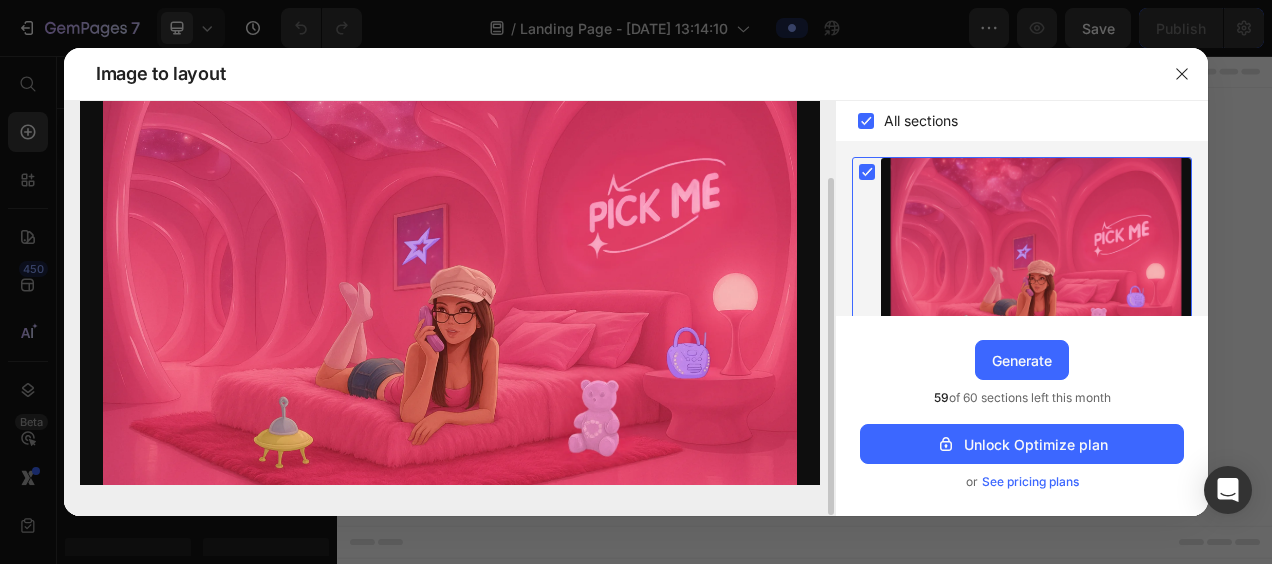 click at bounding box center (450, 254) 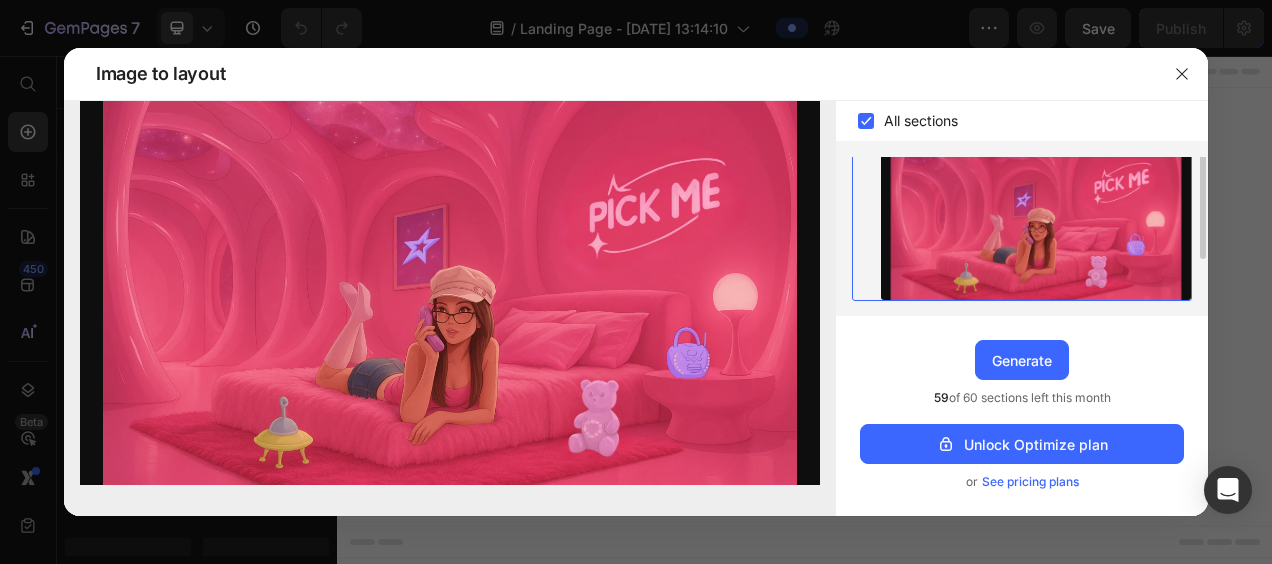 scroll, scrollTop: 0, scrollLeft: 0, axis: both 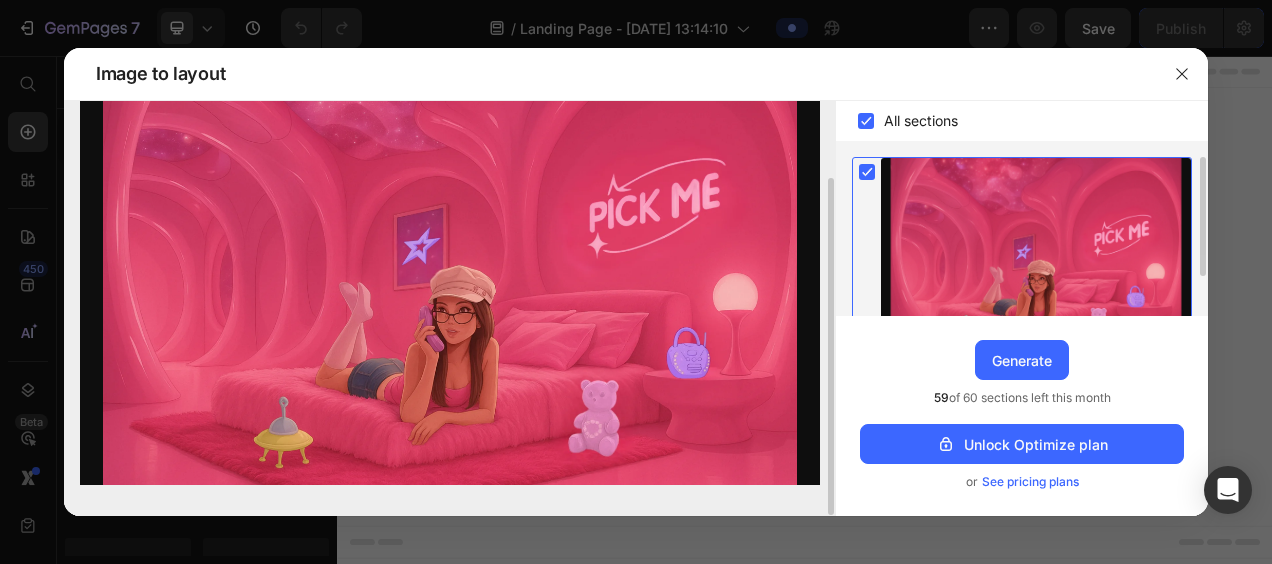 click at bounding box center (450, 254) 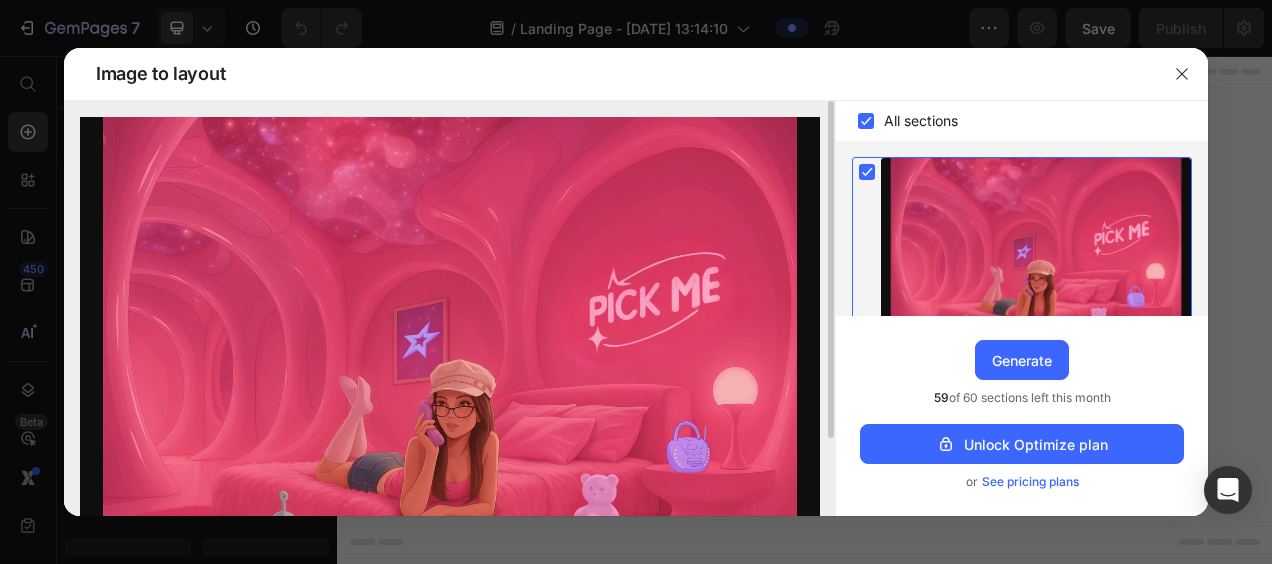 scroll, scrollTop: 94, scrollLeft: 0, axis: vertical 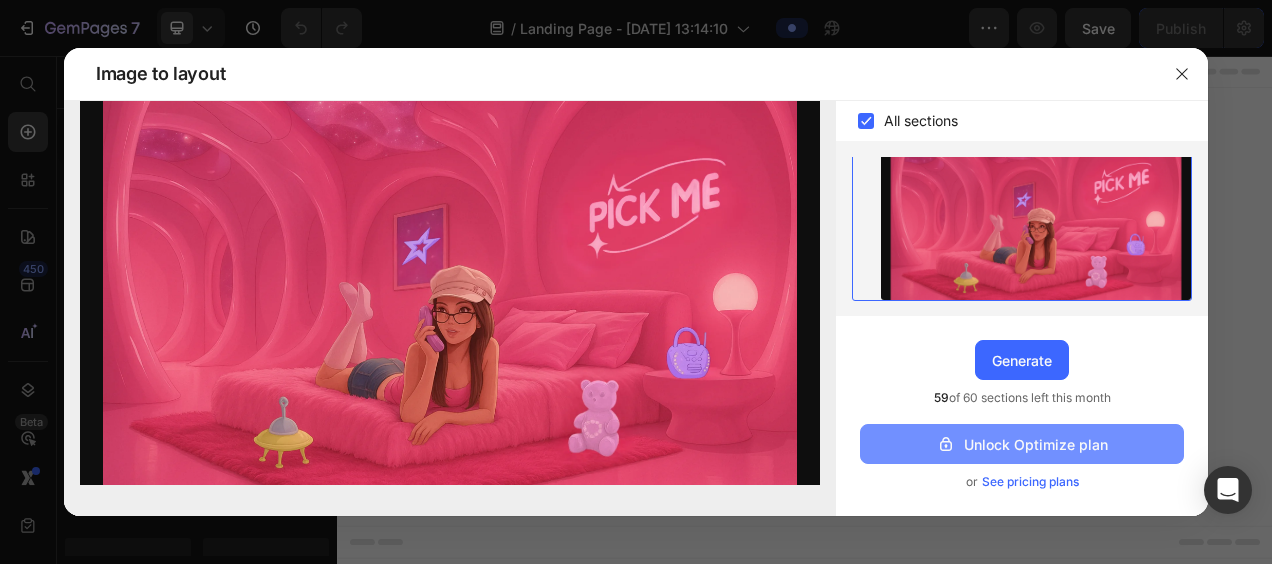 click on "Unlock Optimize plan" at bounding box center (1022, 444) 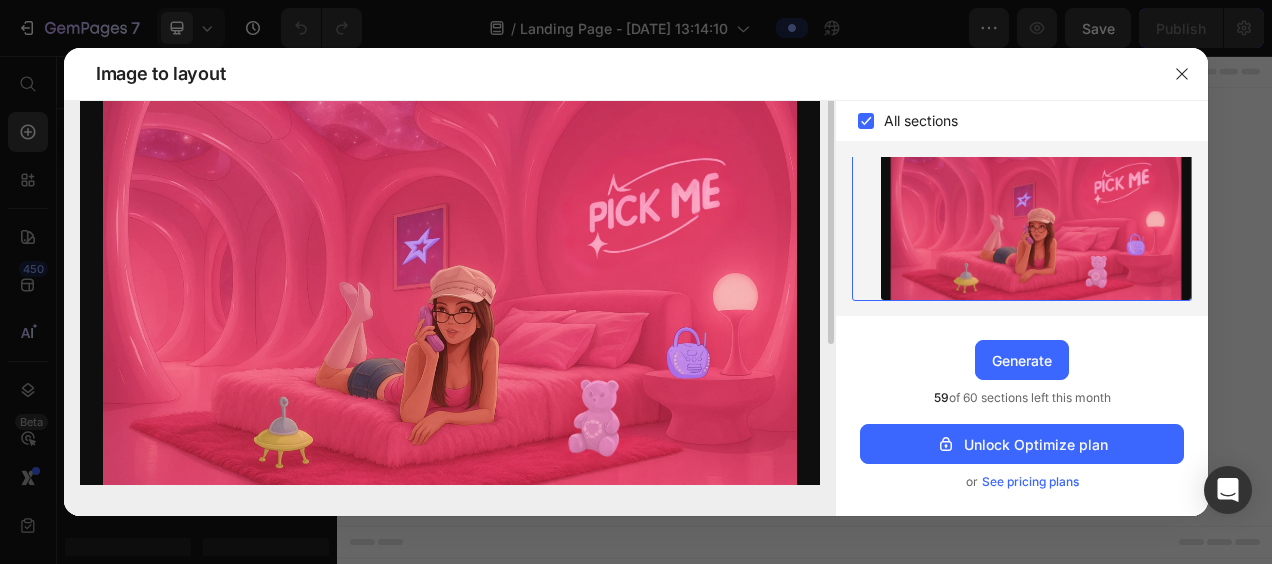 scroll, scrollTop: 0, scrollLeft: 0, axis: both 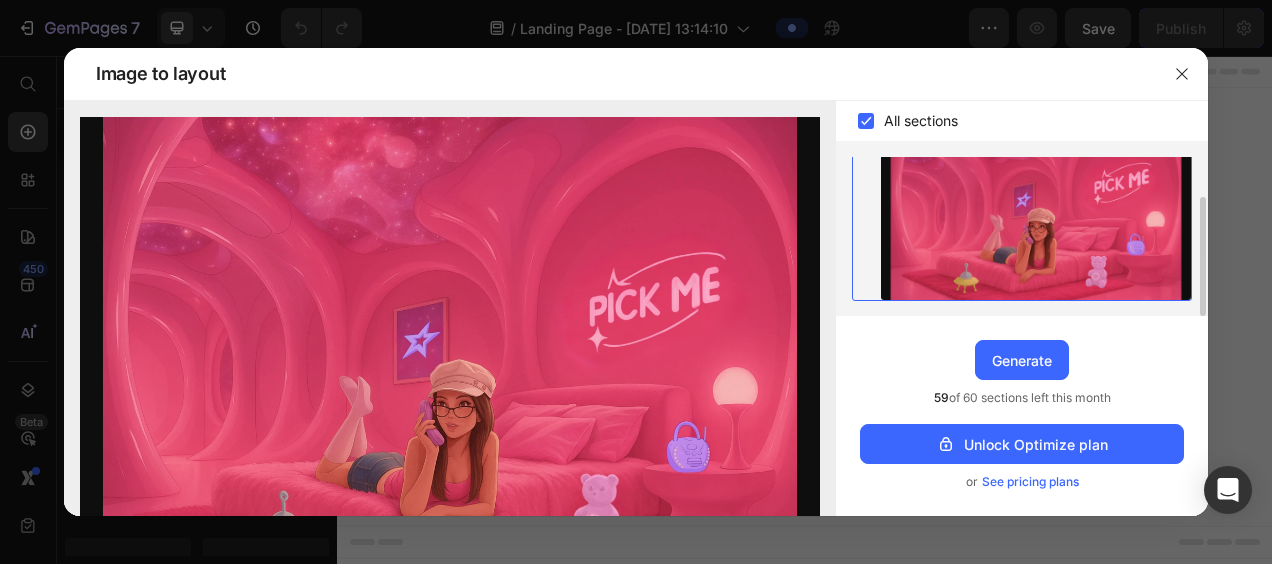 click at bounding box center [1036, 203] 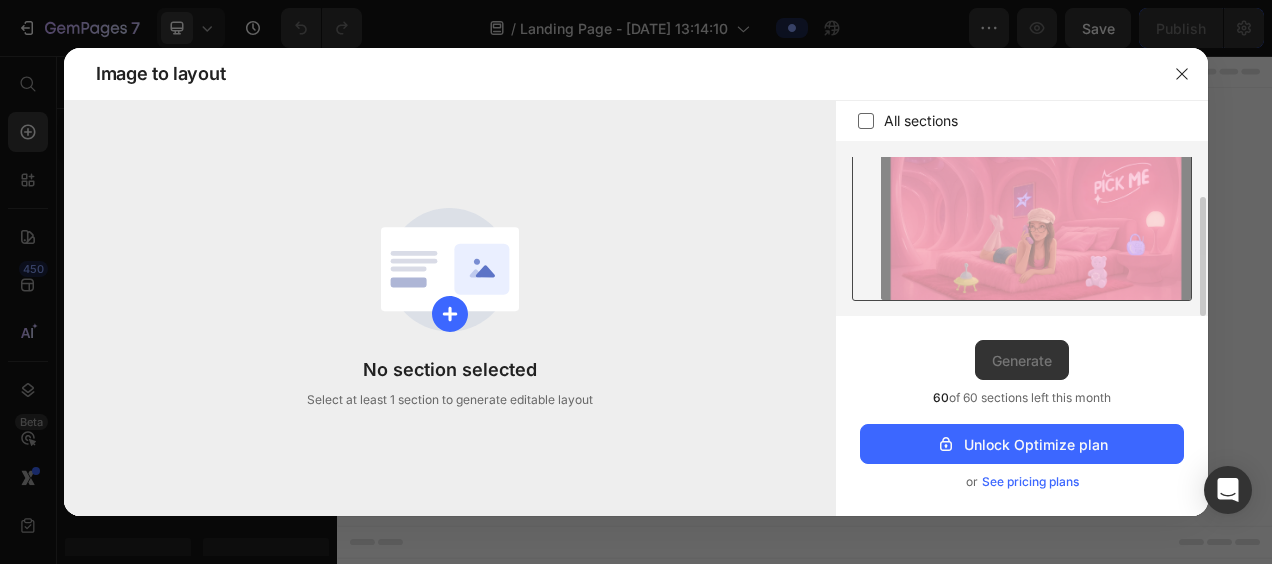 click at bounding box center [1036, 203] 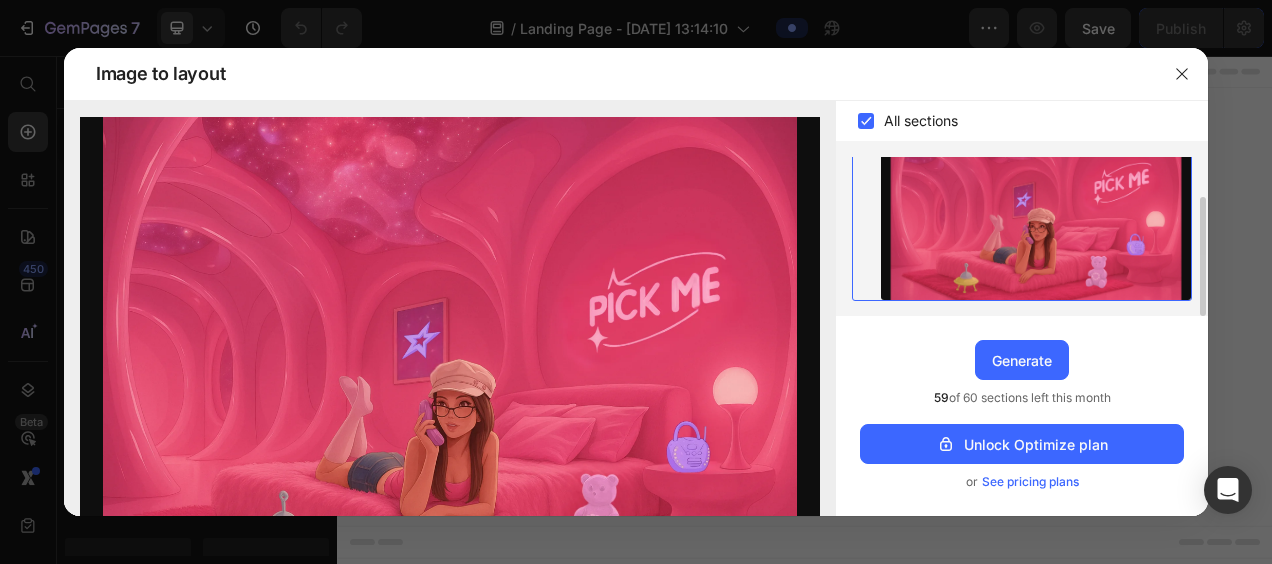 click at bounding box center (1036, 203) 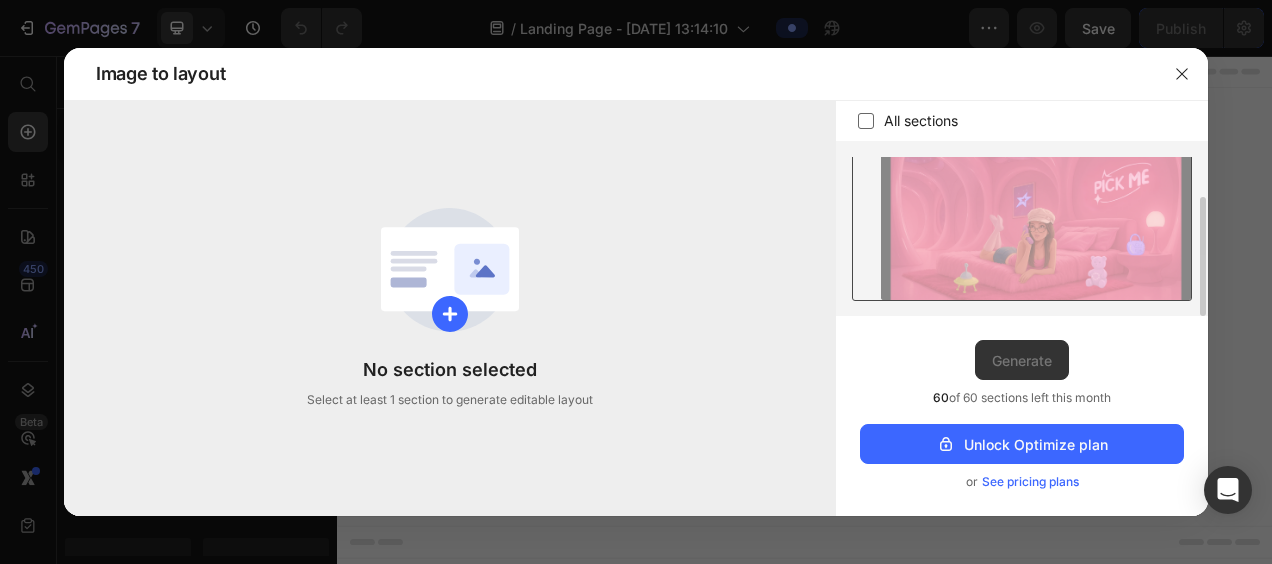 click at bounding box center [1036, 203] 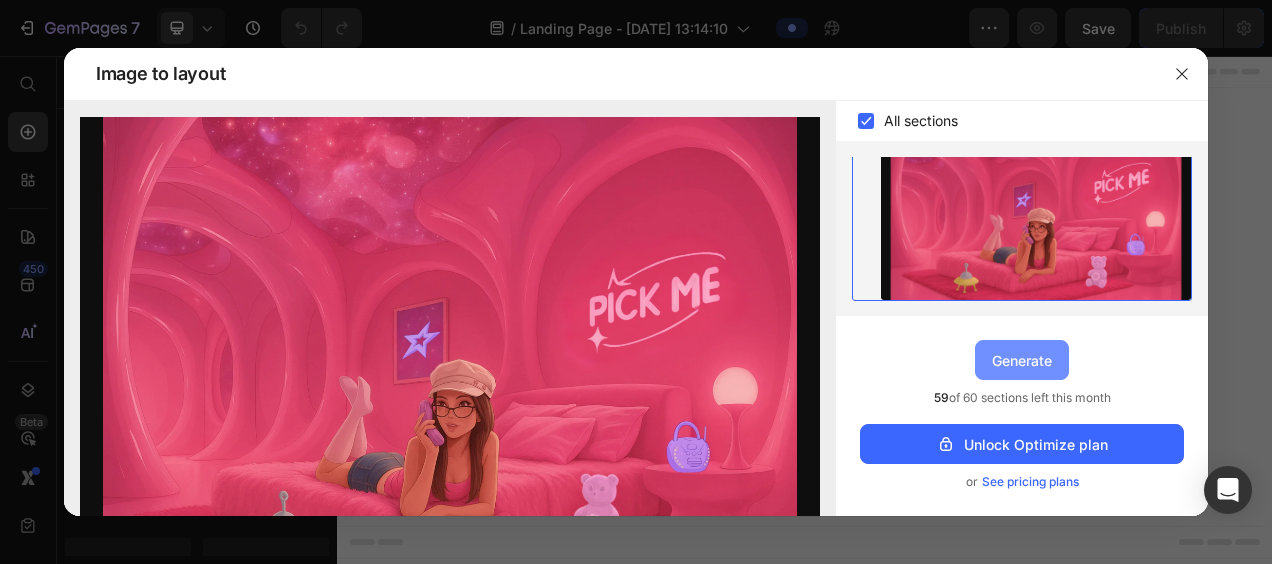 click on "Generate" at bounding box center [1022, 360] 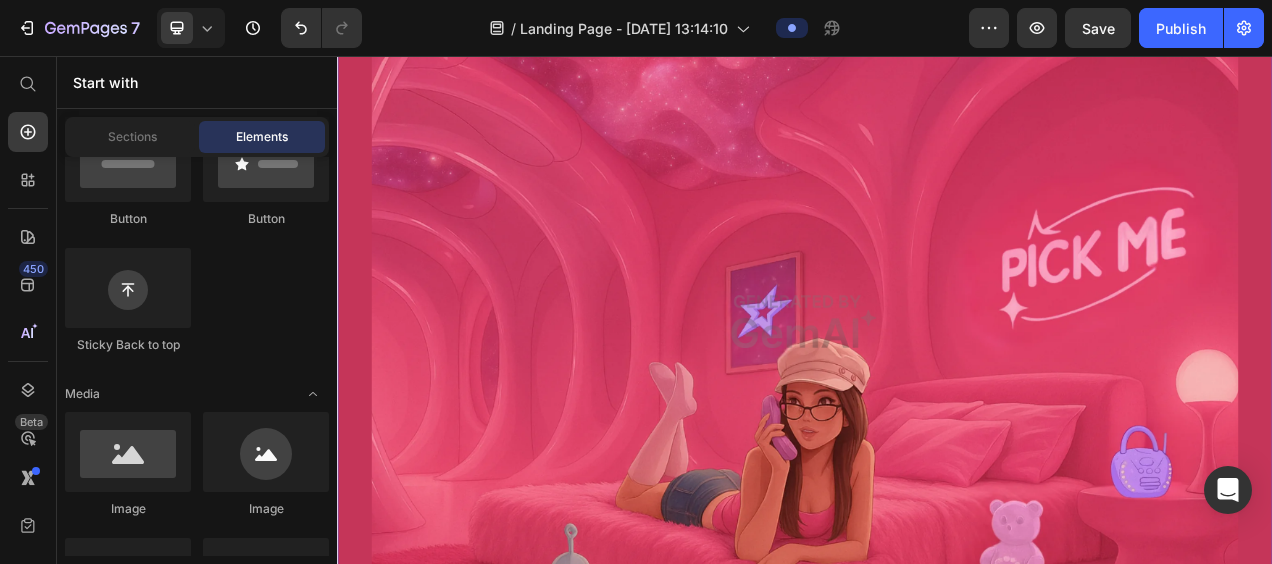 scroll, scrollTop: 158, scrollLeft: 0, axis: vertical 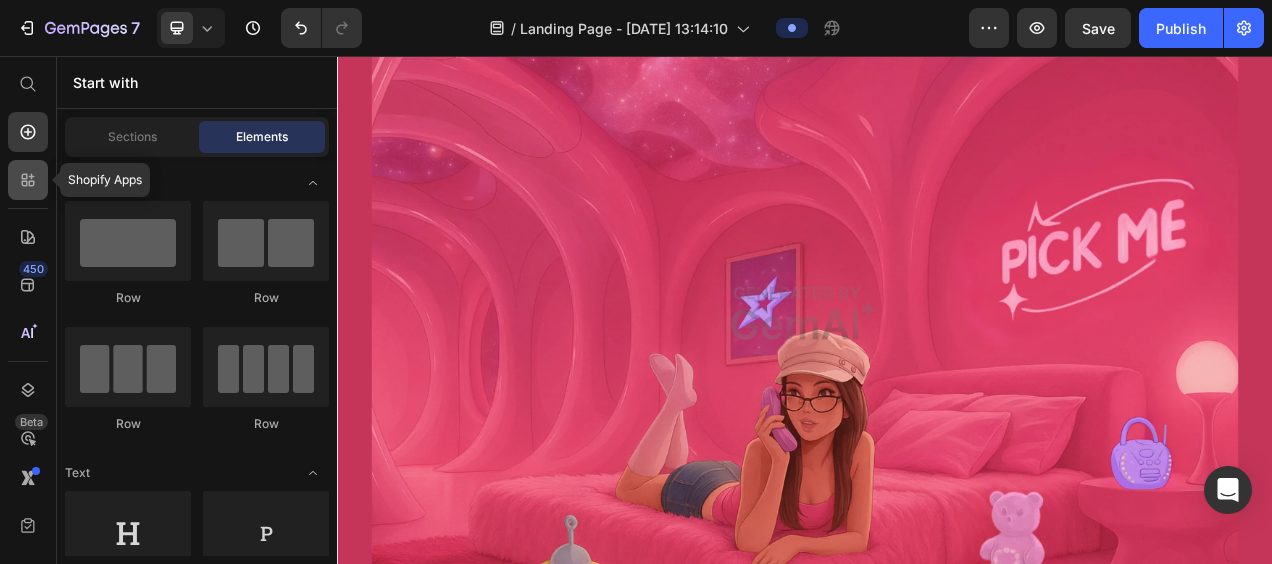 click 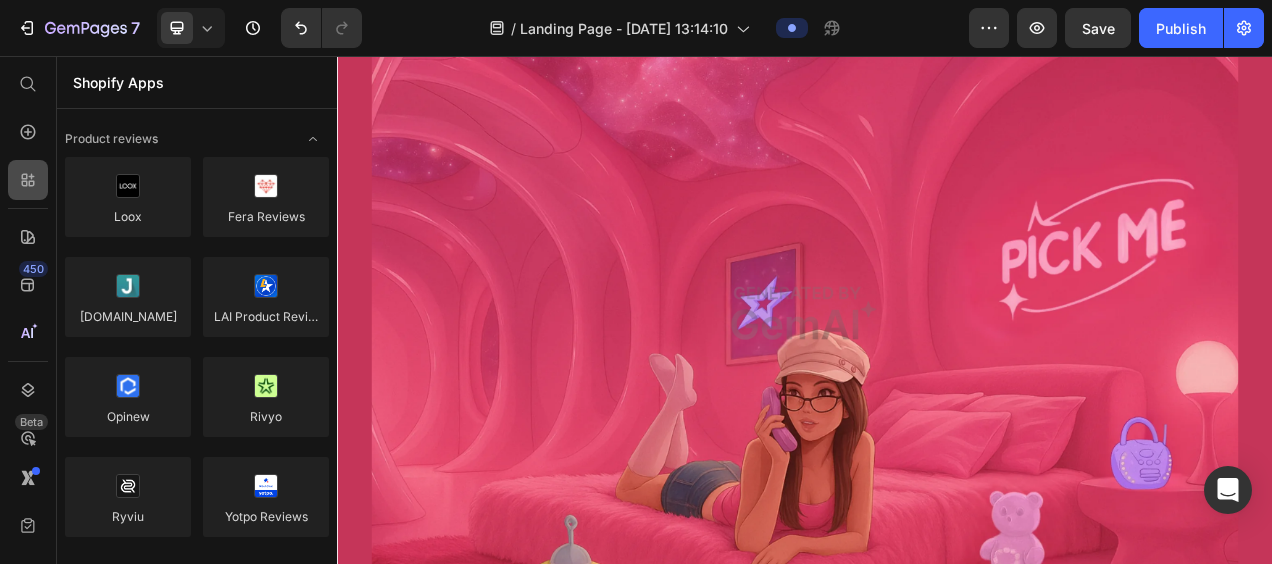click 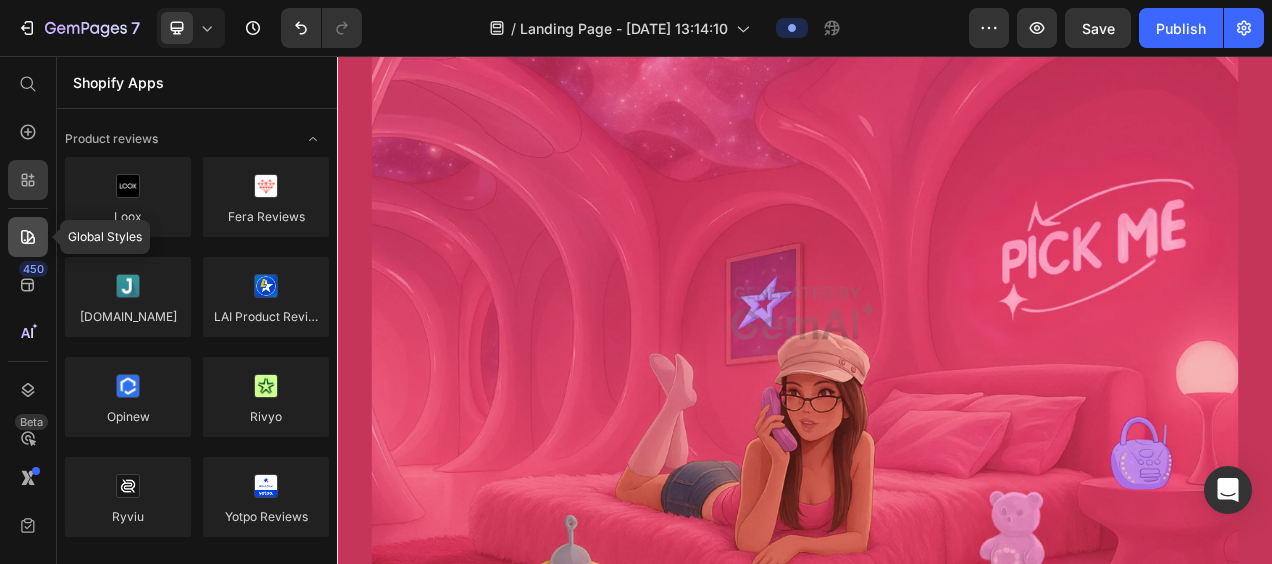 click 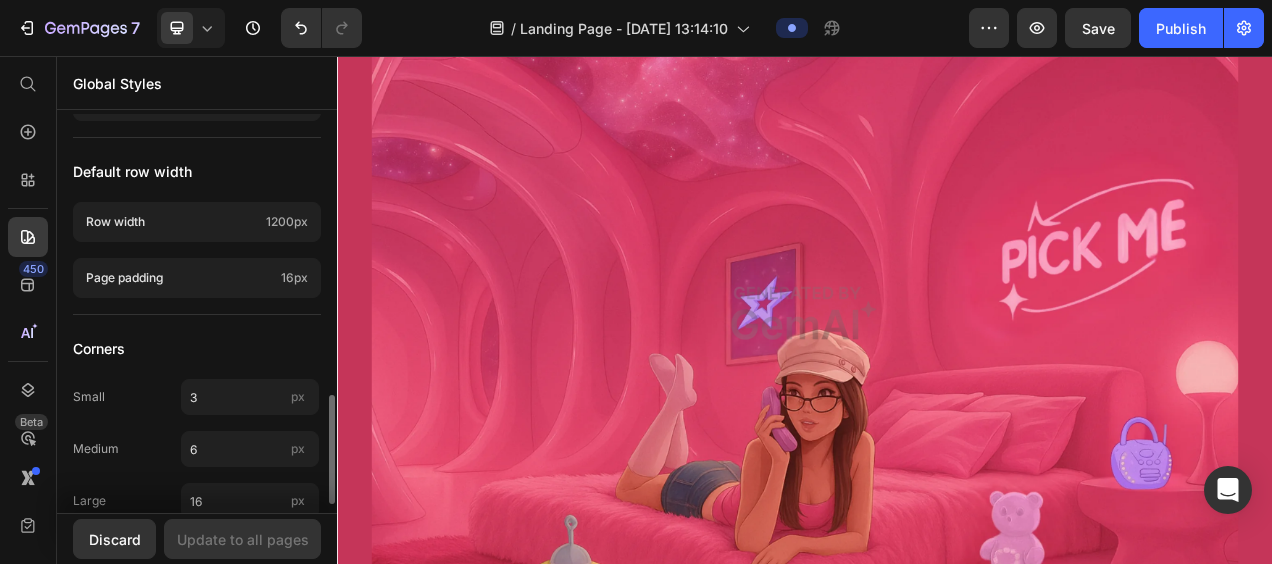 scroll, scrollTop: 1030, scrollLeft: 0, axis: vertical 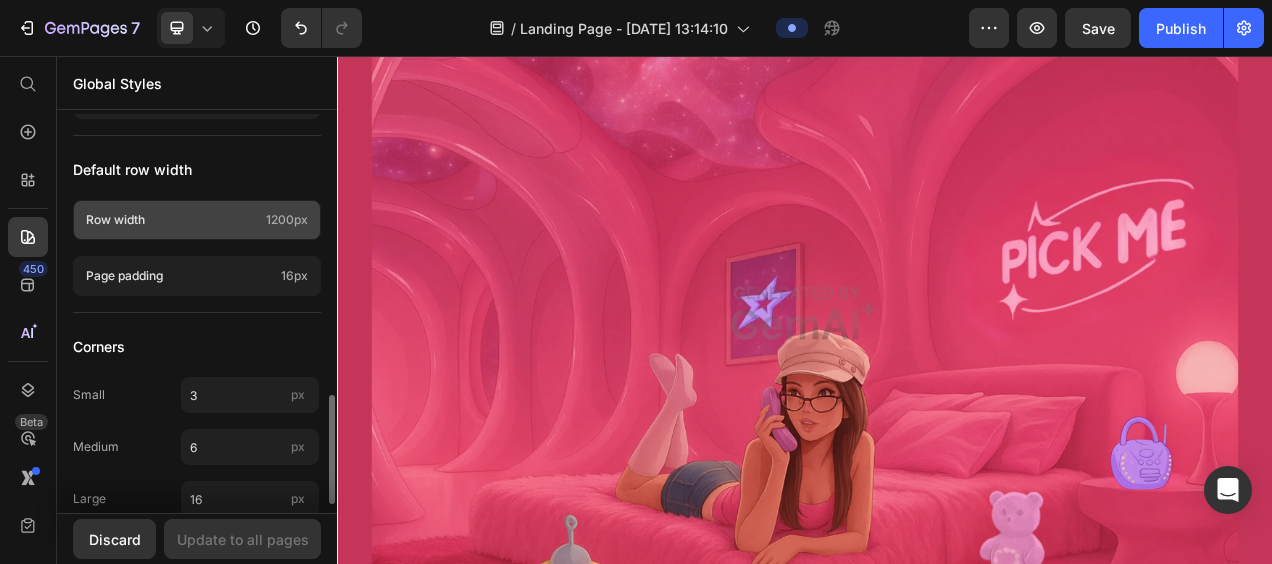 click on "Row width" at bounding box center (172, 220) 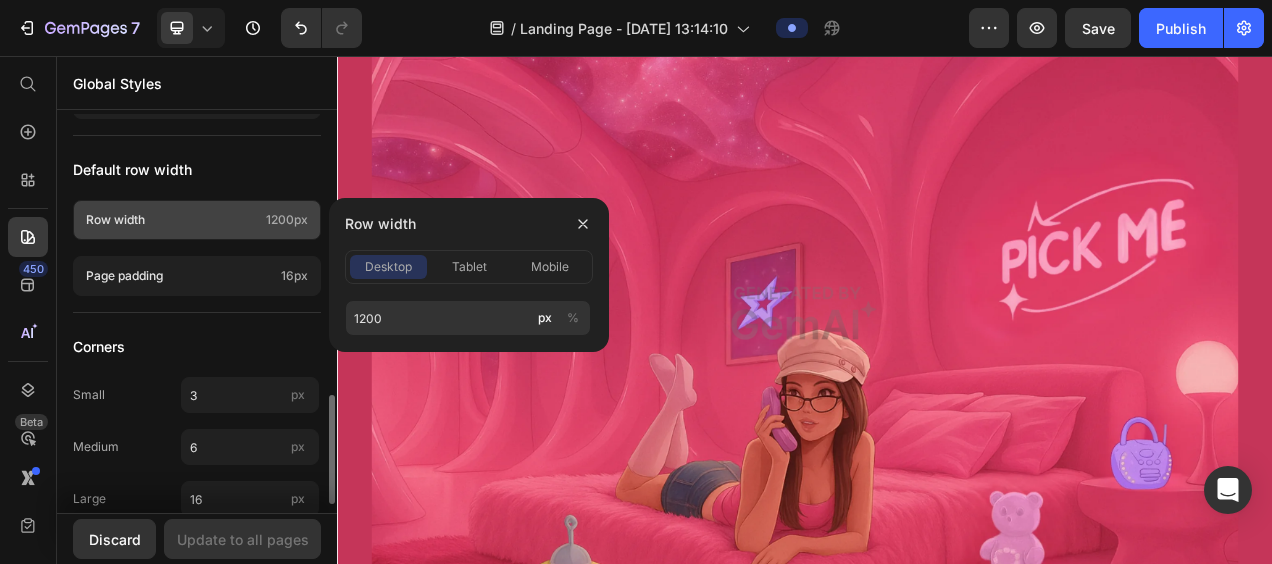 click on "Row width" at bounding box center [172, 220] 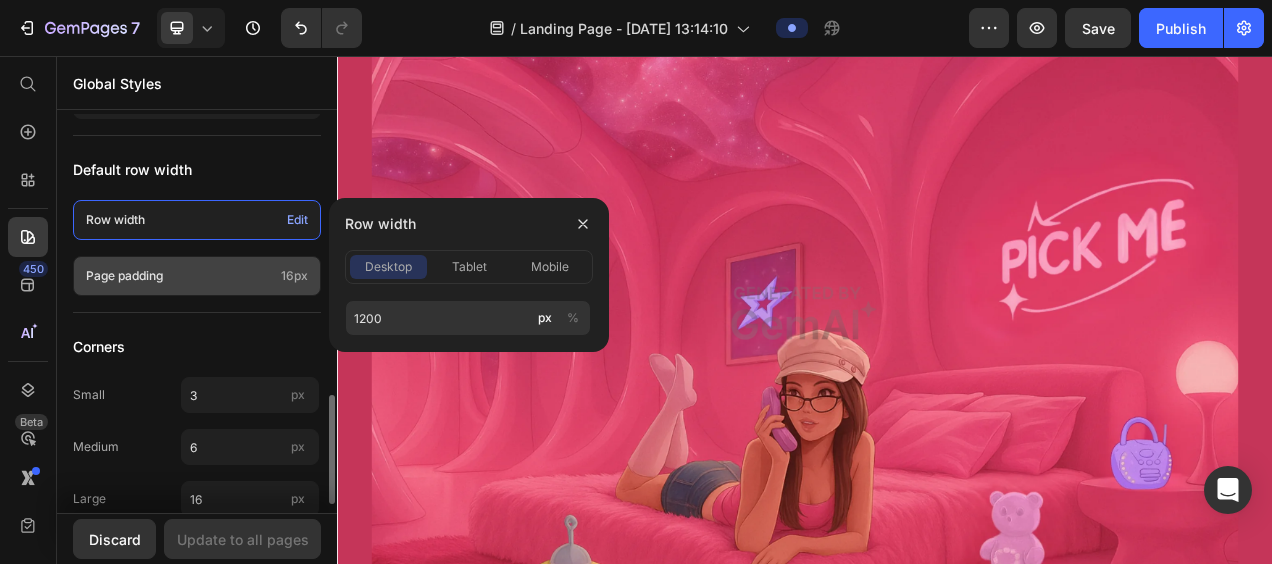 click on "Page padding" at bounding box center [179, 276] 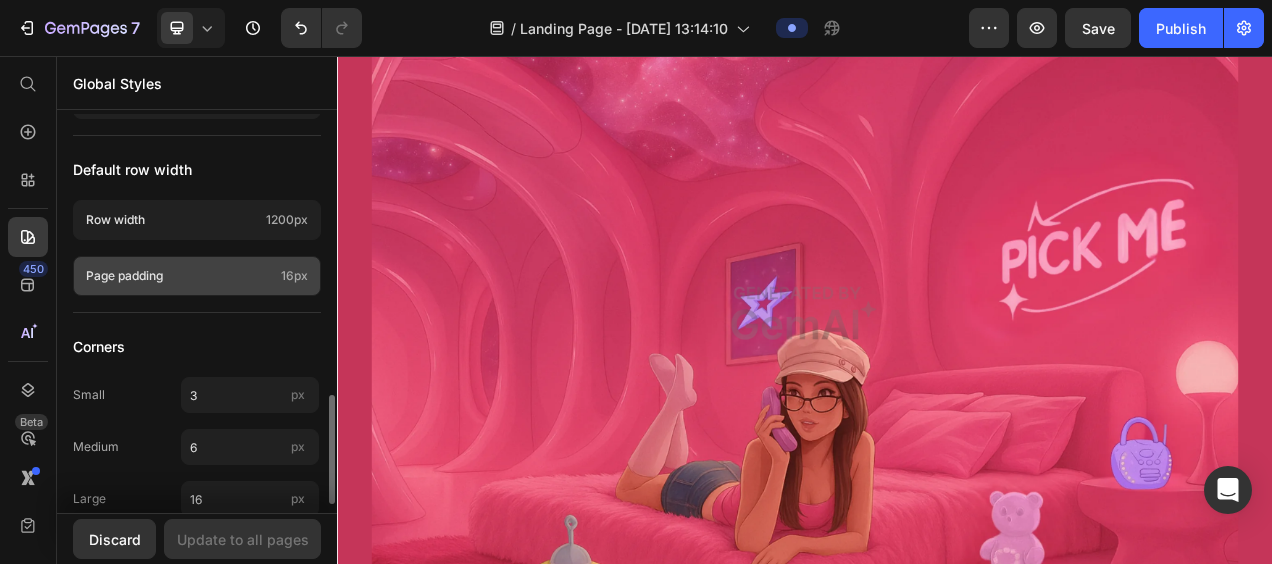 click on "Page padding" at bounding box center [179, 276] 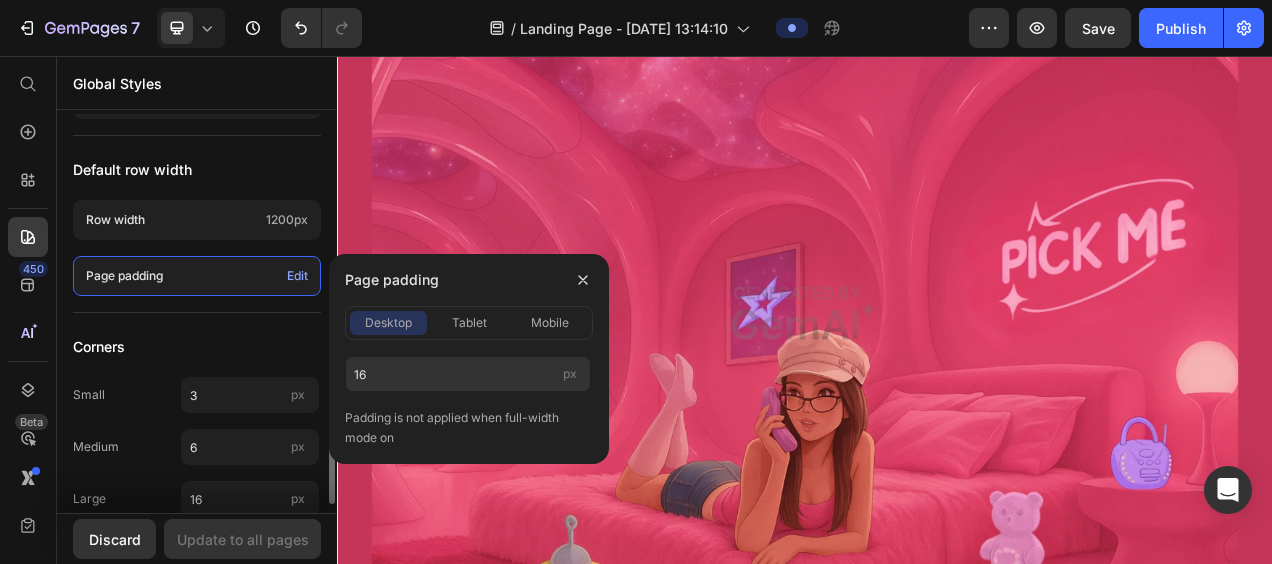 click on "Colors Button Text Background Line Accent Font manager Heading sans-serif Paragraph sans-serif Typography Heading 1 52px Heading 2 46px Heading 3 41px Show more Spacing Spacing 1  (xxs) 2px Spacing 2  (xs) 4px Spacing 3  (s) 8px Show more Default row width Row width  1200px Page padding  Edit Corners Small 3 px Medium 6 px Large 16 px" at bounding box center [197, -184] 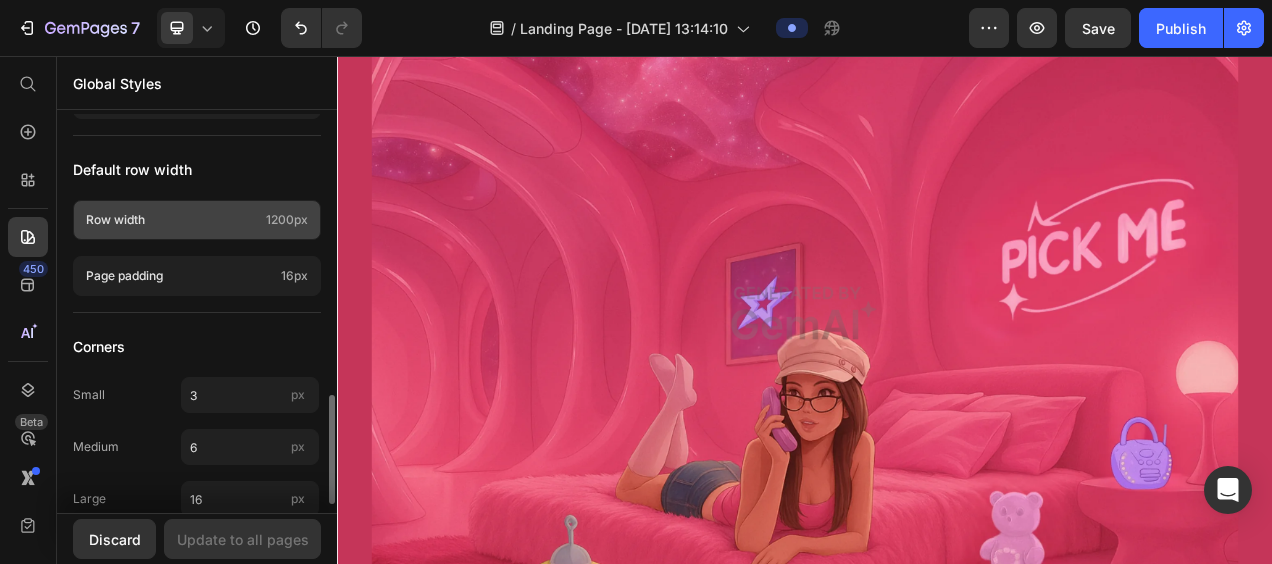 click on "Row width" at bounding box center [172, 220] 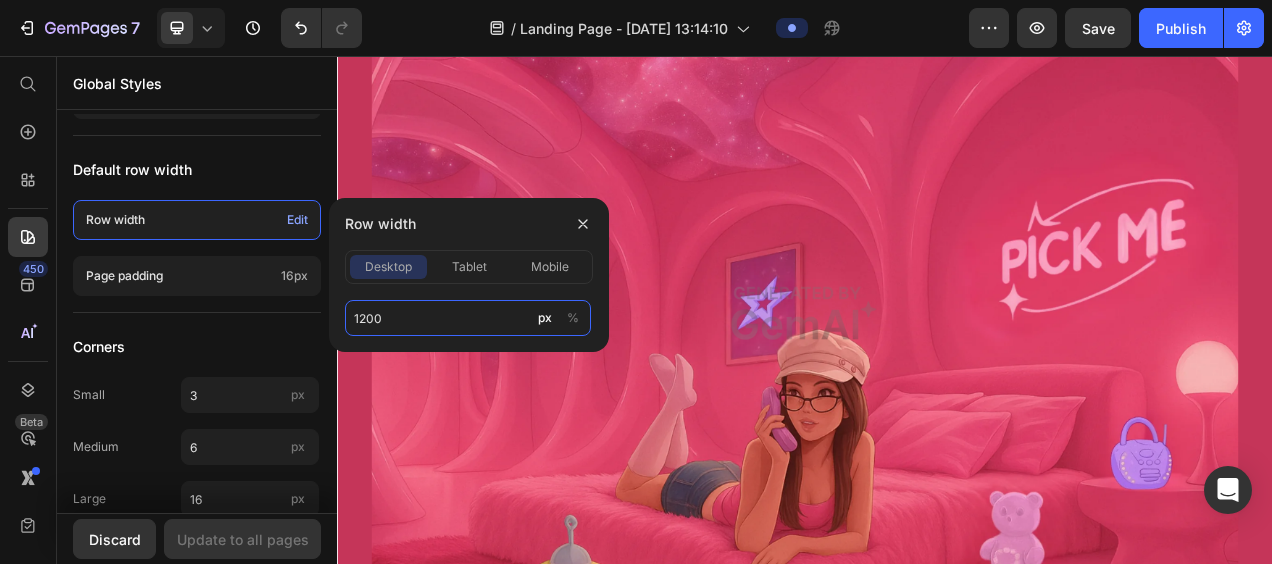 click on "1200" at bounding box center (468, 318) 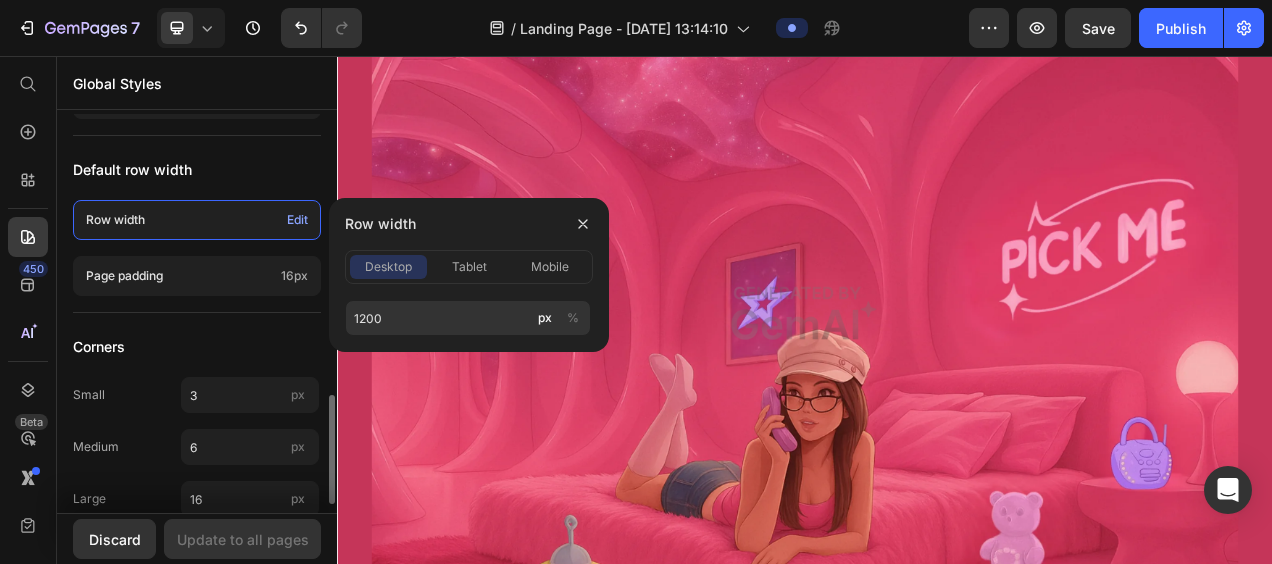 click on "Corners" at bounding box center [197, 347] 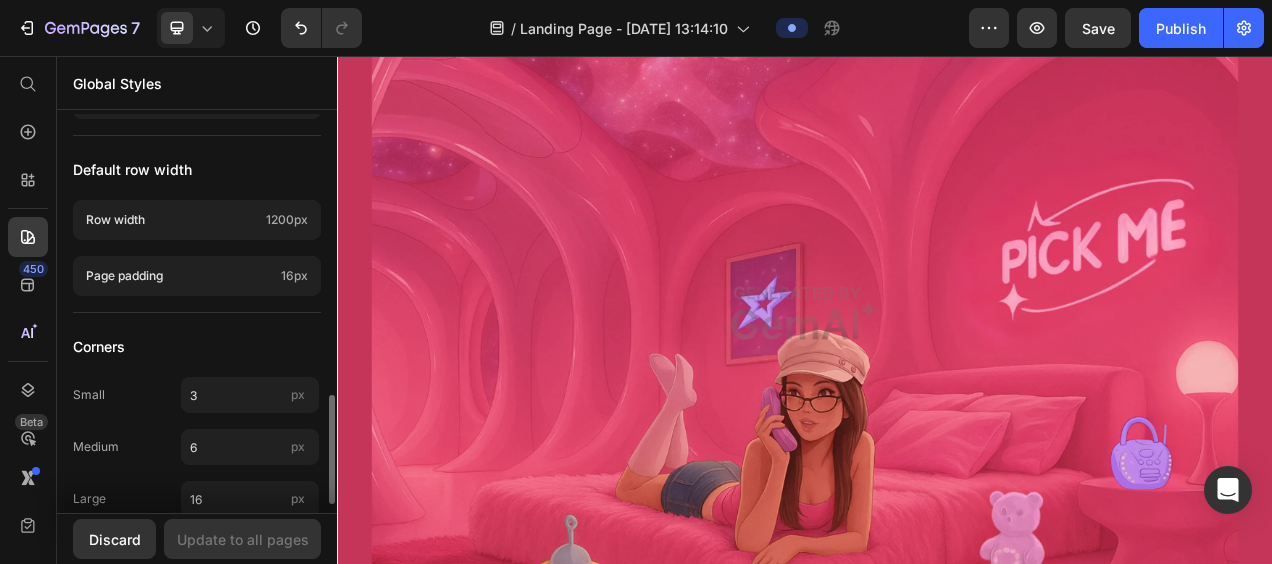 scroll, scrollTop: 1063, scrollLeft: 0, axis: vertical 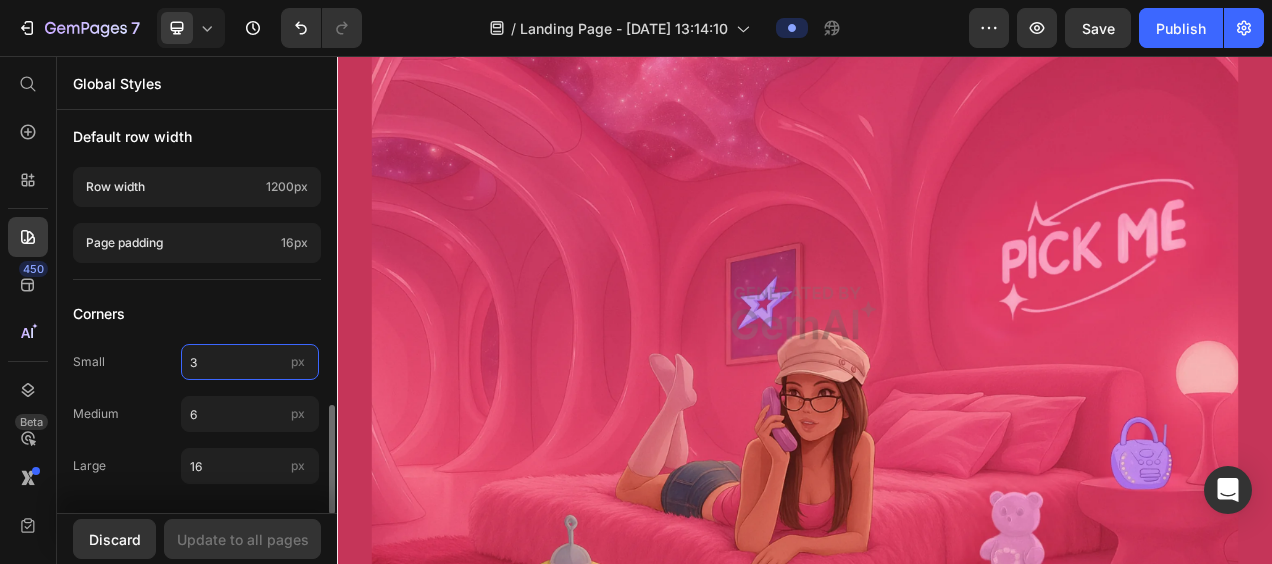 click on "3" at bounding box center [250, 362] 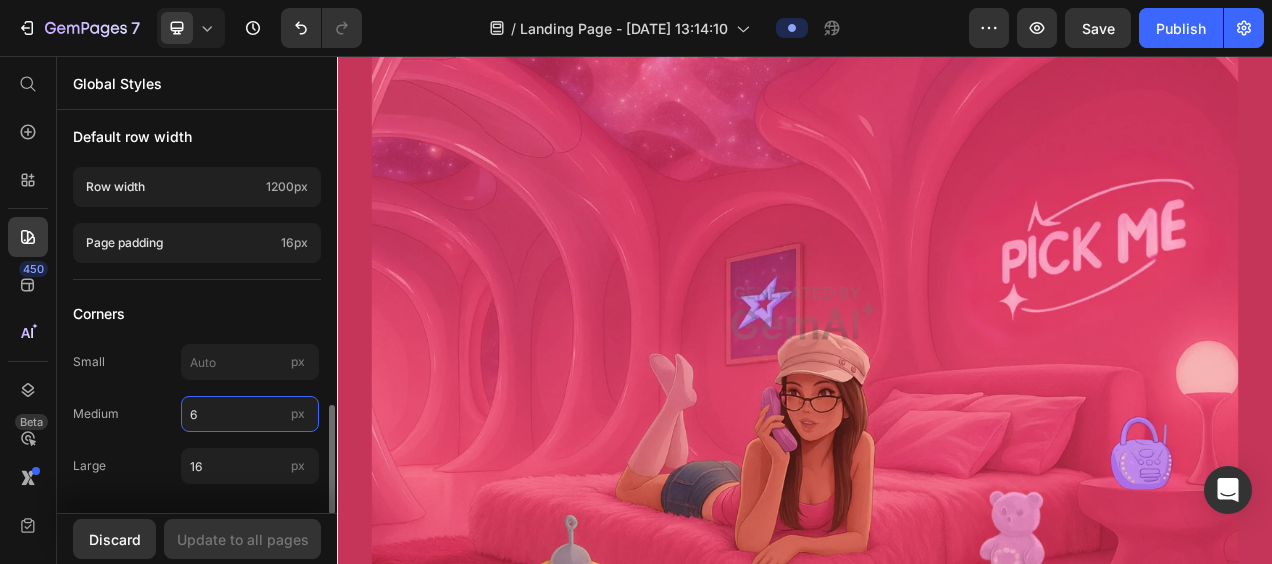 type on "3" 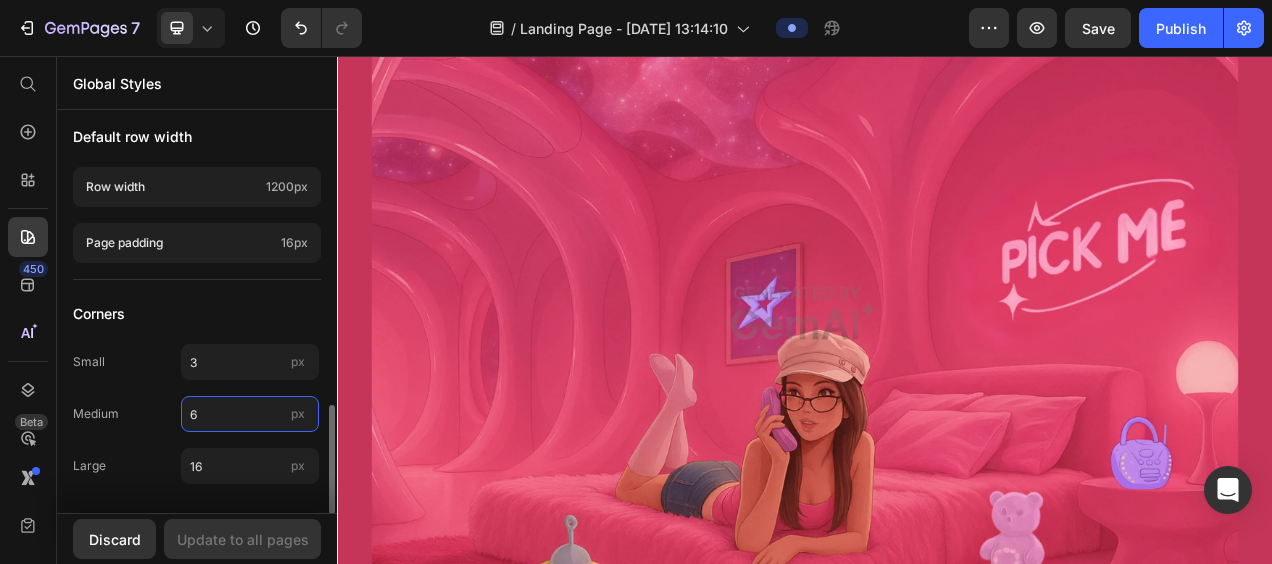 click on "6" at bounding box center (250, 414) 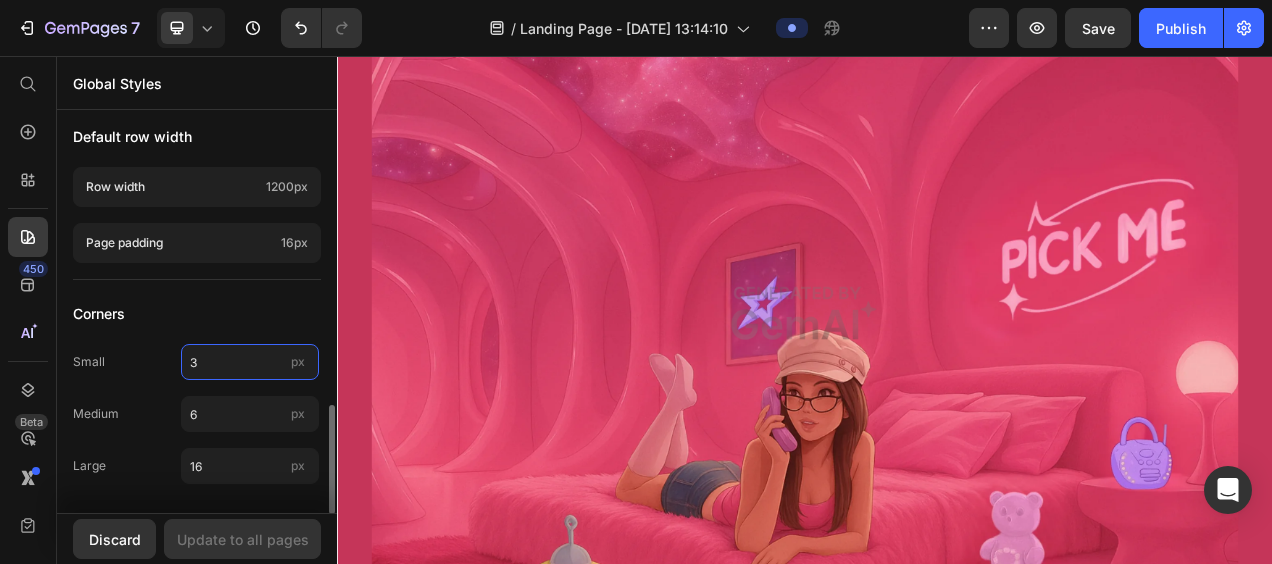 click on "3" at bounding box center (250, 362) 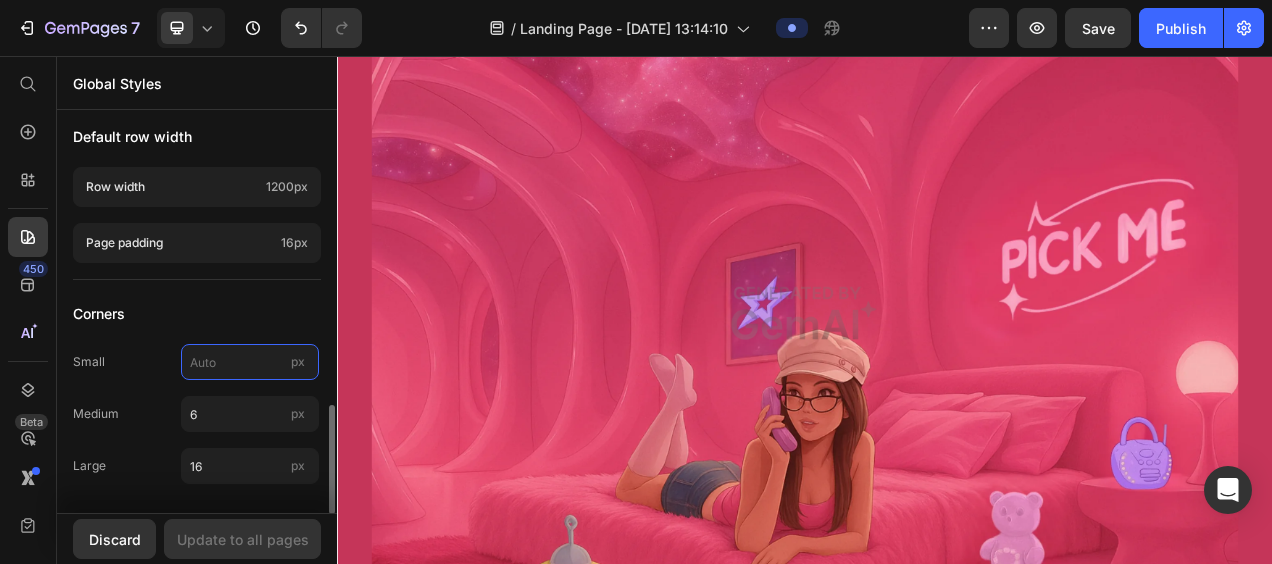 click on "px" at bounding box center [250, 362] 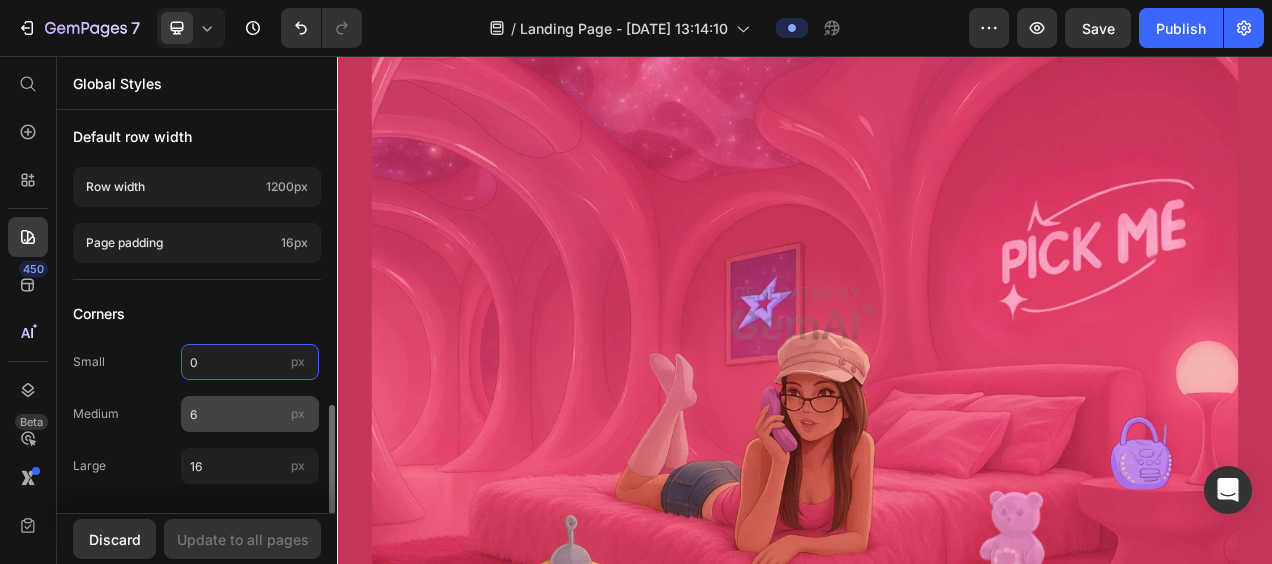 type on "0" 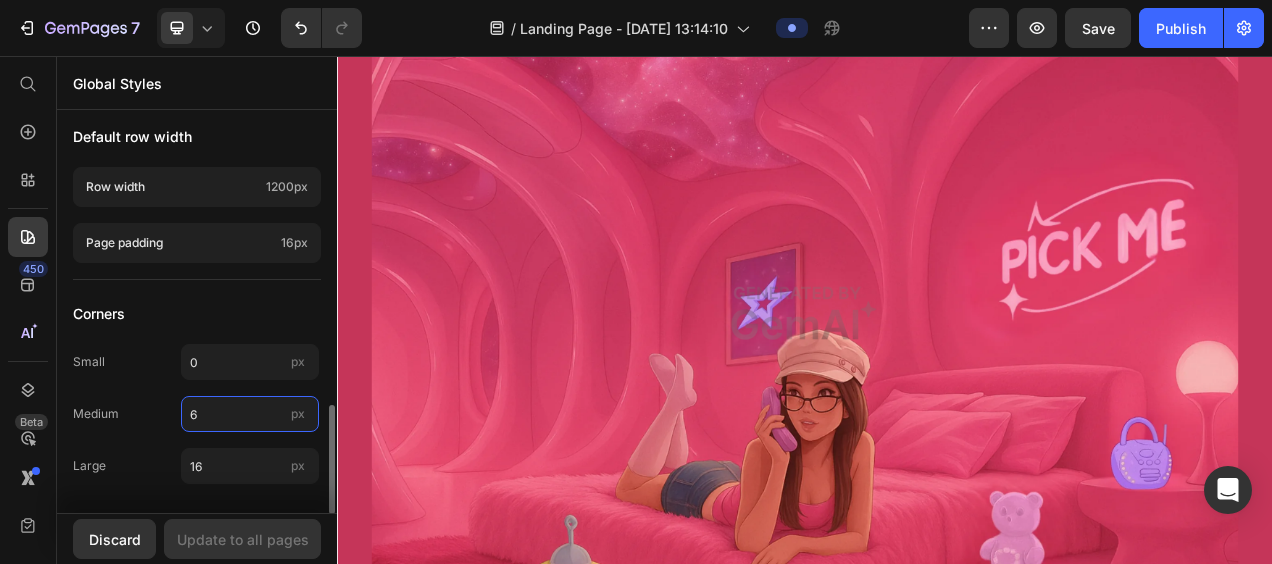 click on "6" at bounding box center [250, 414] 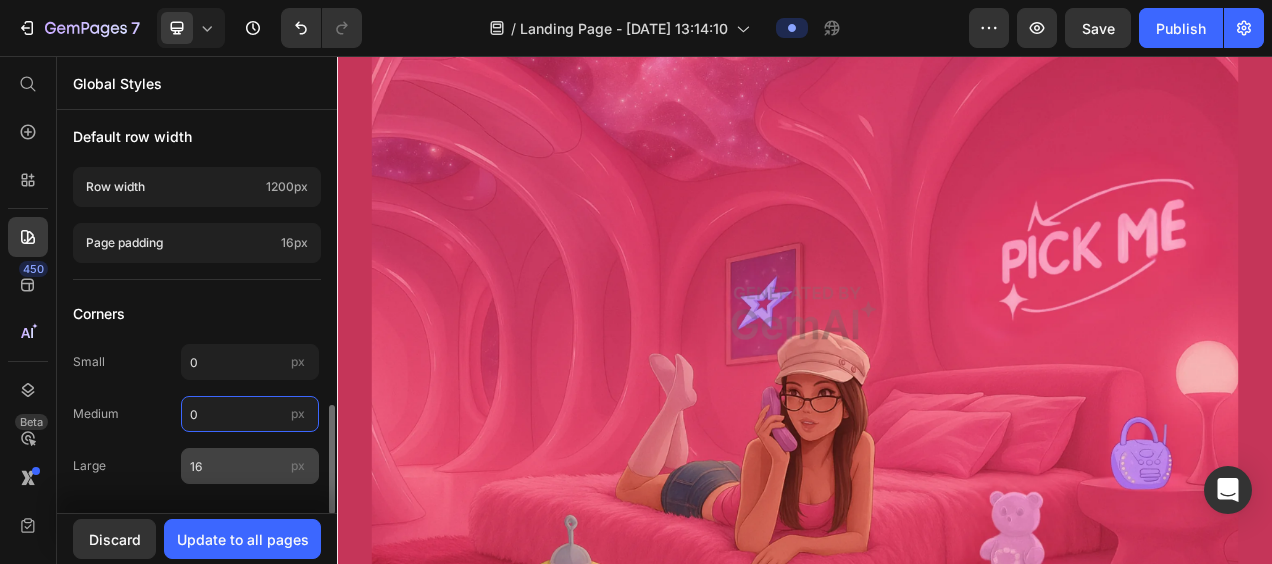 type on "0" 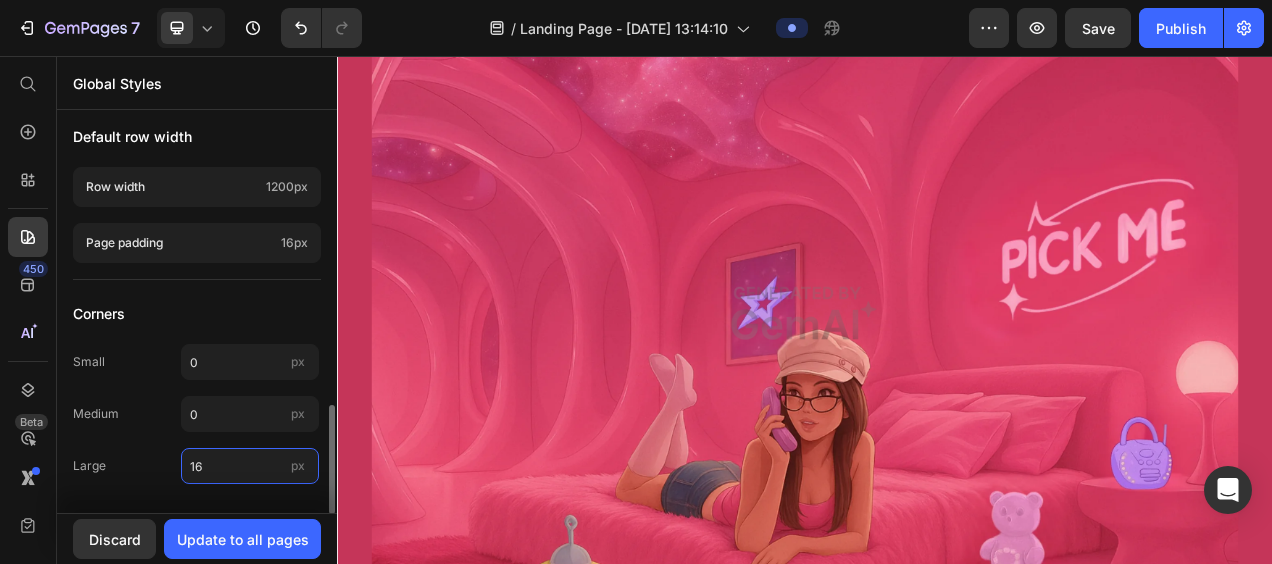 click on "16" at bounding box center [250, 466] 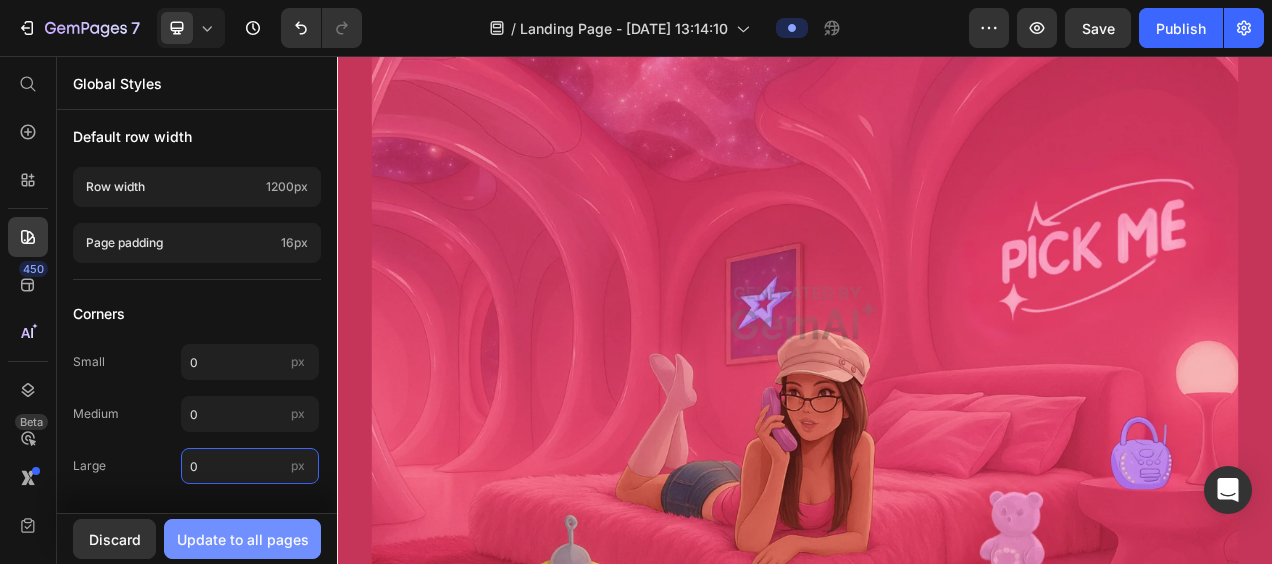 type on "0" 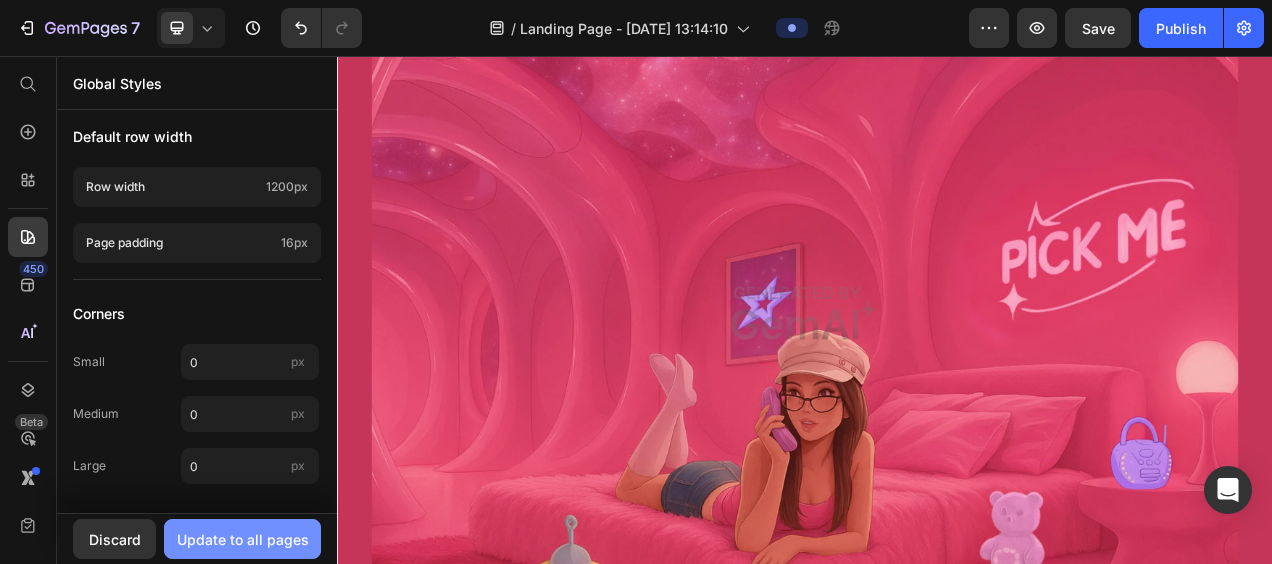 click on "Update to all pages" at bounding box center (243, 539) 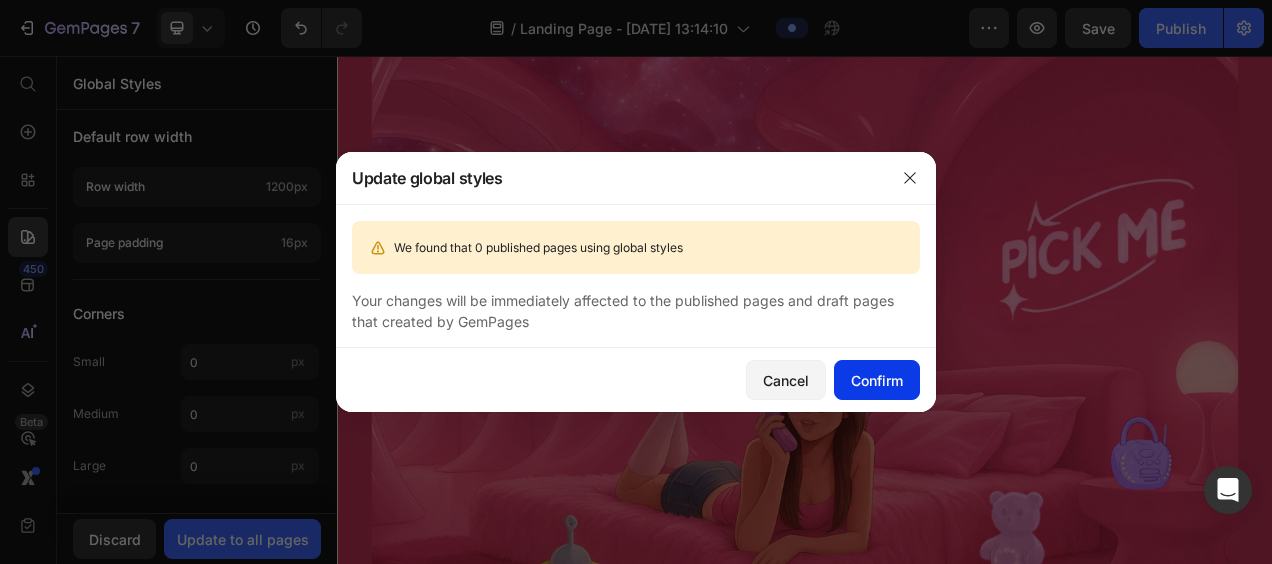 click on "Confirm" at bounding box center [877, 380] 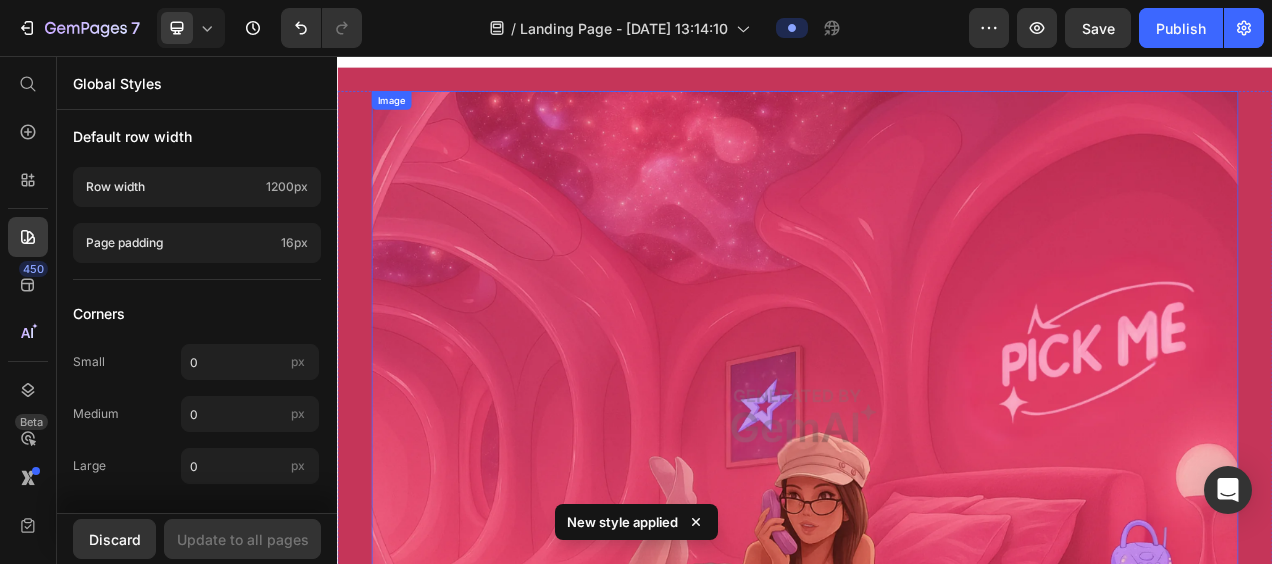 scroll, scrollTop: 30, scrollLeft: 0, axis: vertical 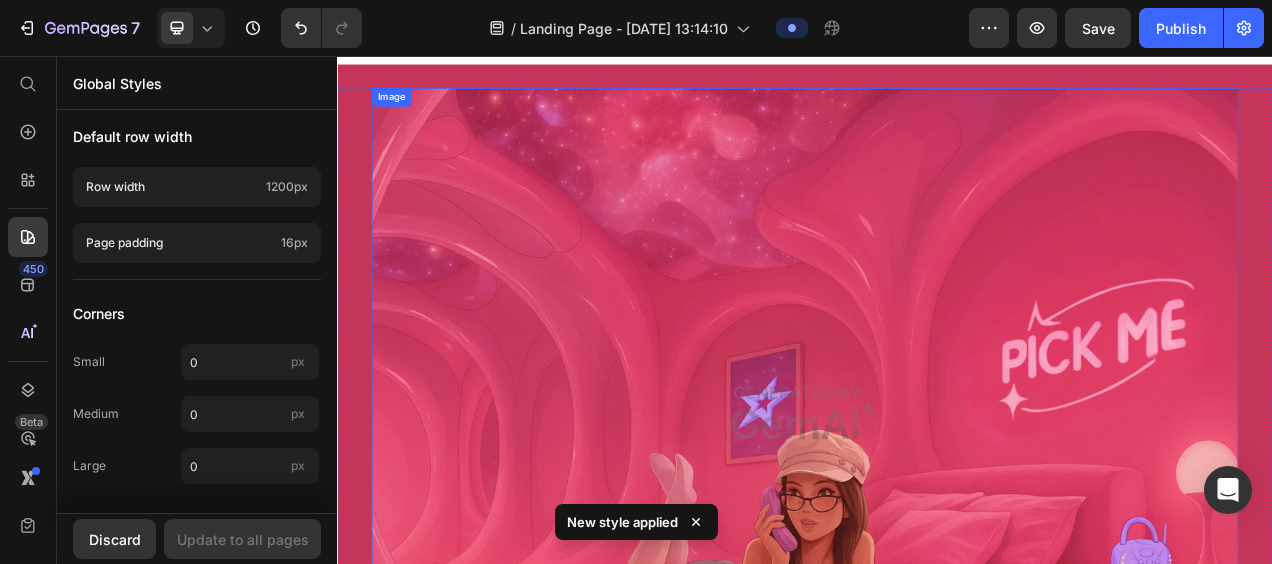 click at bounding box center (937, 514) 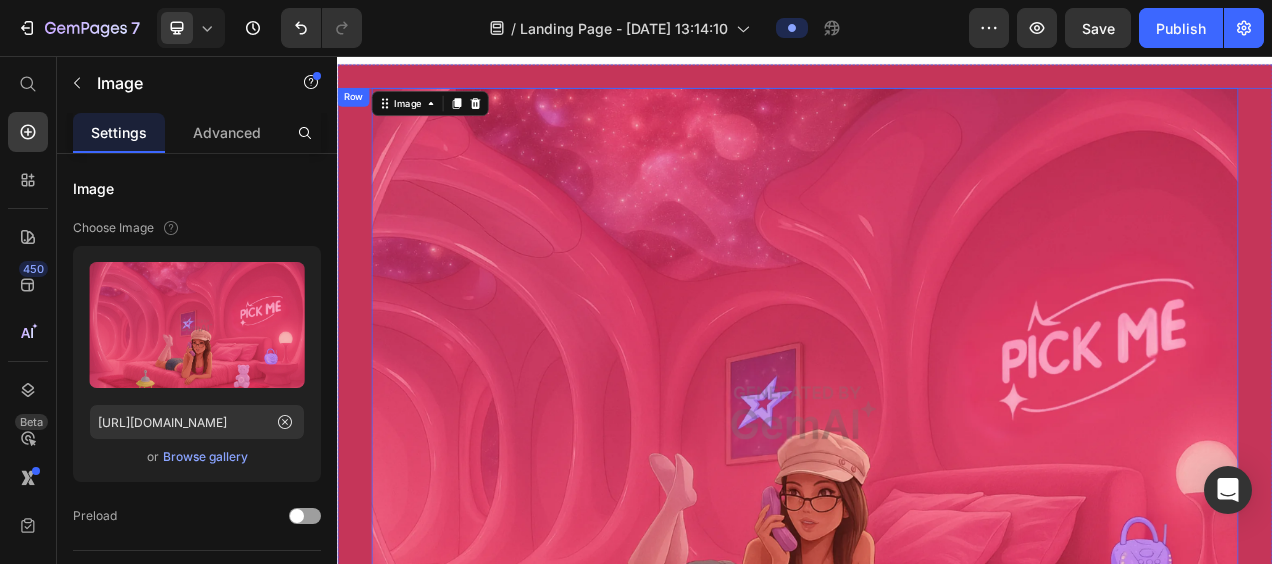 click on "Image   0 Row" at bounding box center [937, 514] 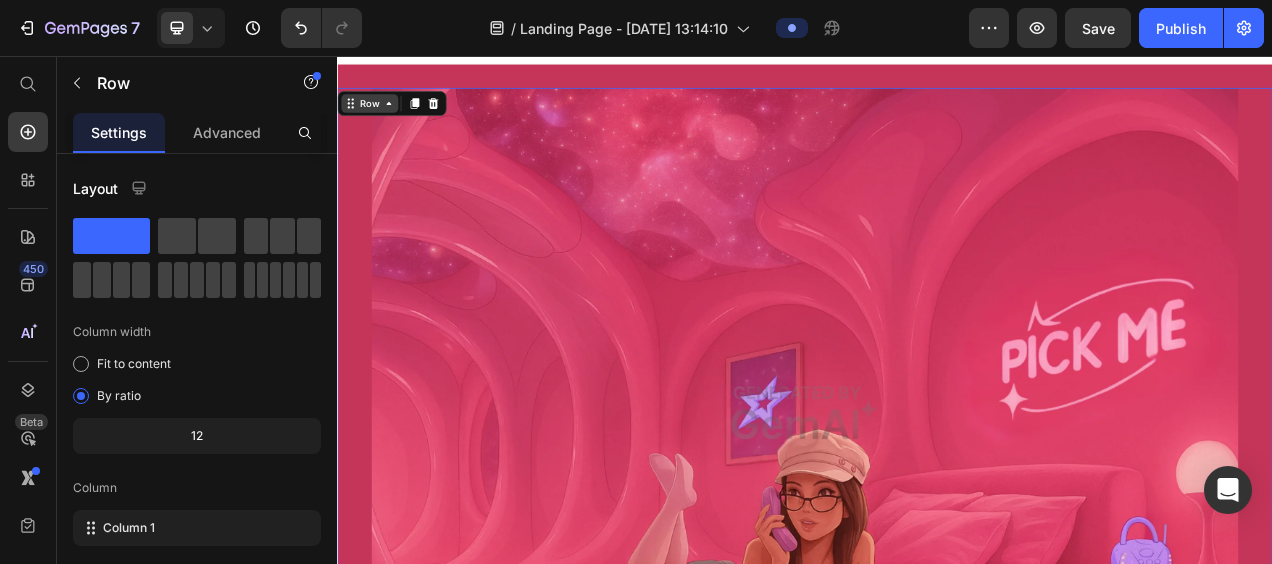 click 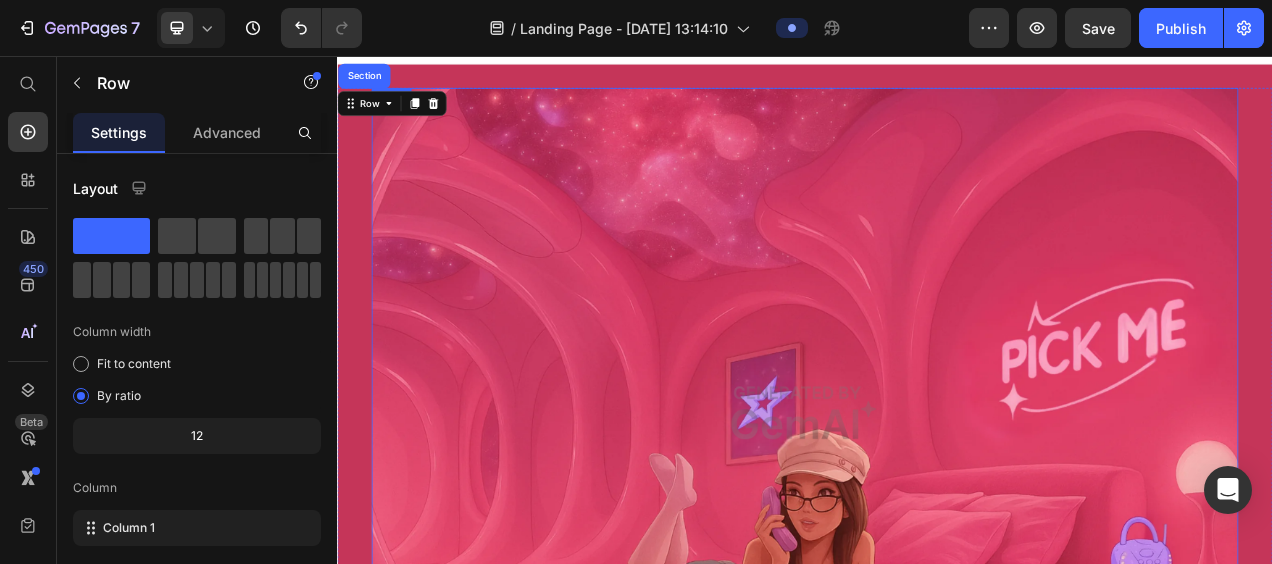 click at bounding box center (937, 514) 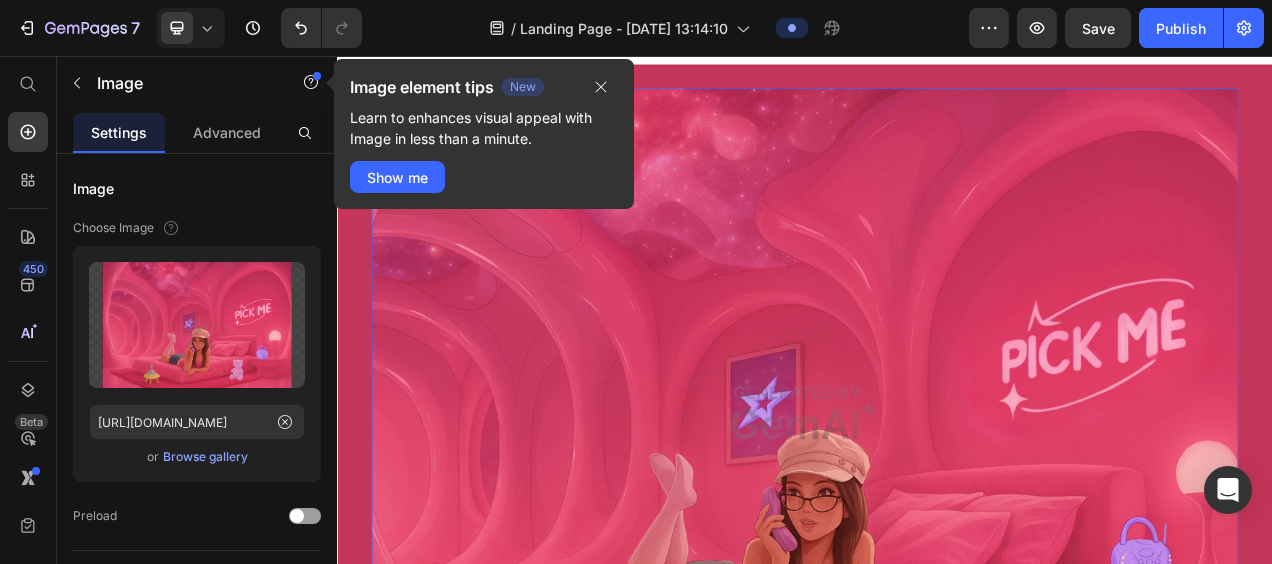 click at bounding box center [937, 514] 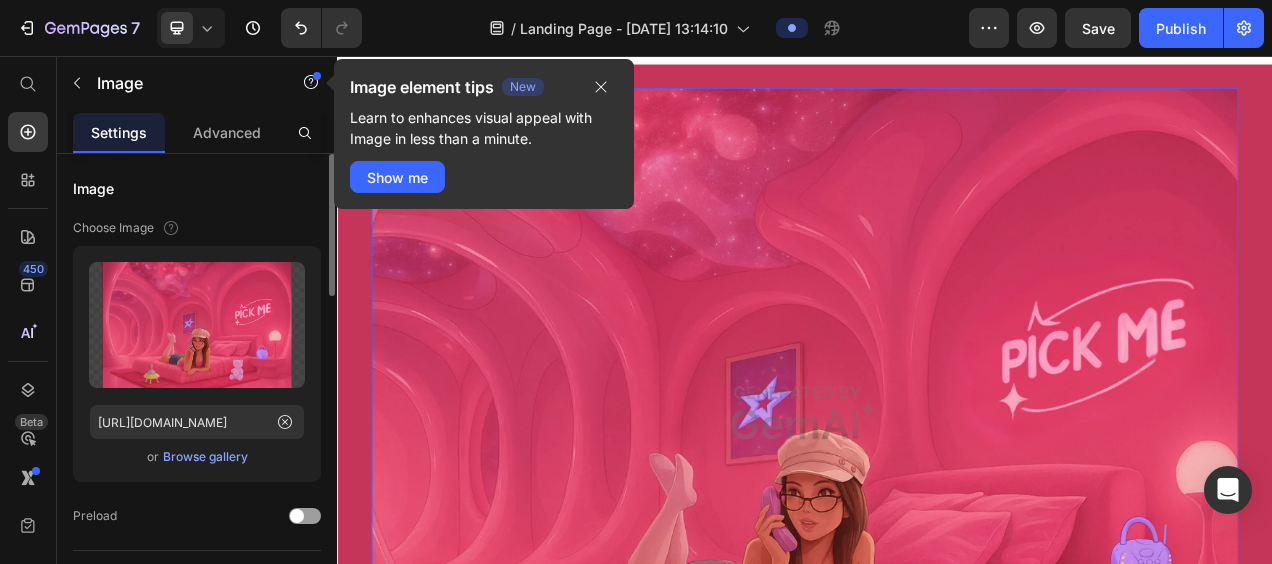 click on "Image" at bounding box center (197, 188) 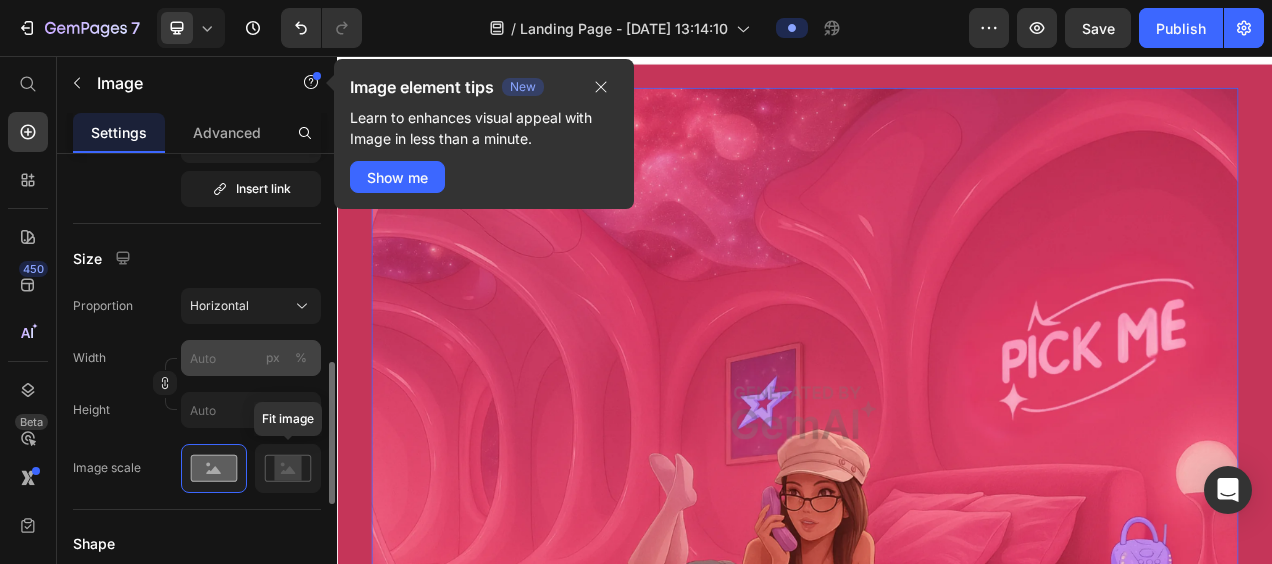scroll, scrollTop: 536, scrollLeft: 0, axis: vertical 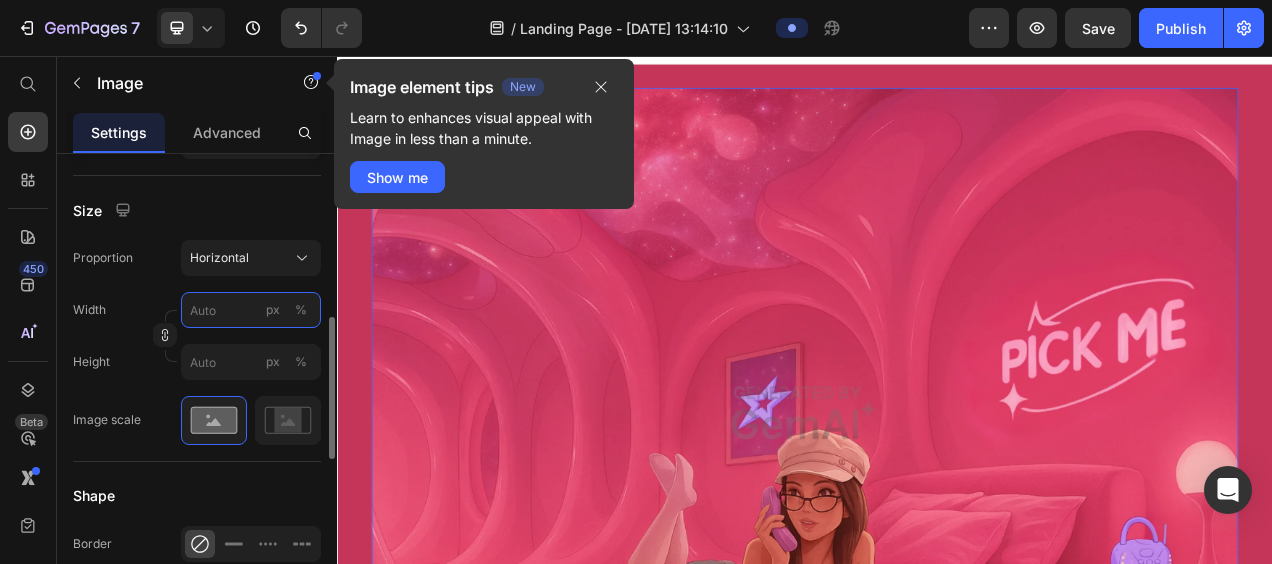 click on "px %" at bounding box center [251, 310] 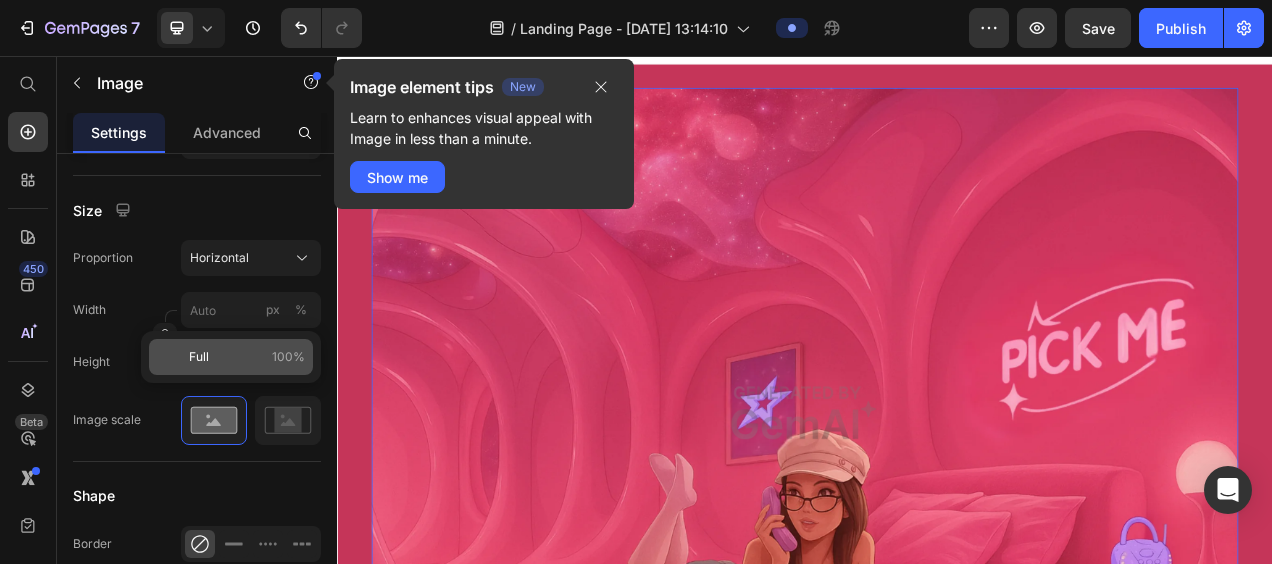 click on "Full" at bounding box center [199, 357] 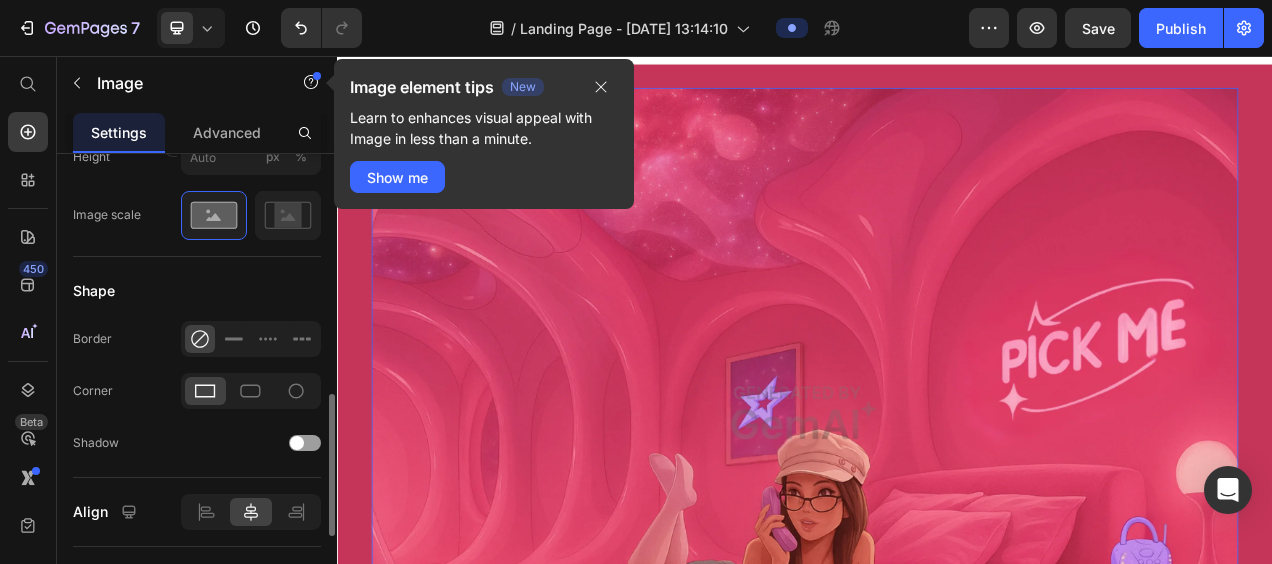 scroll, scrollTop: 737, scrollLeft: 0, axis: vertical 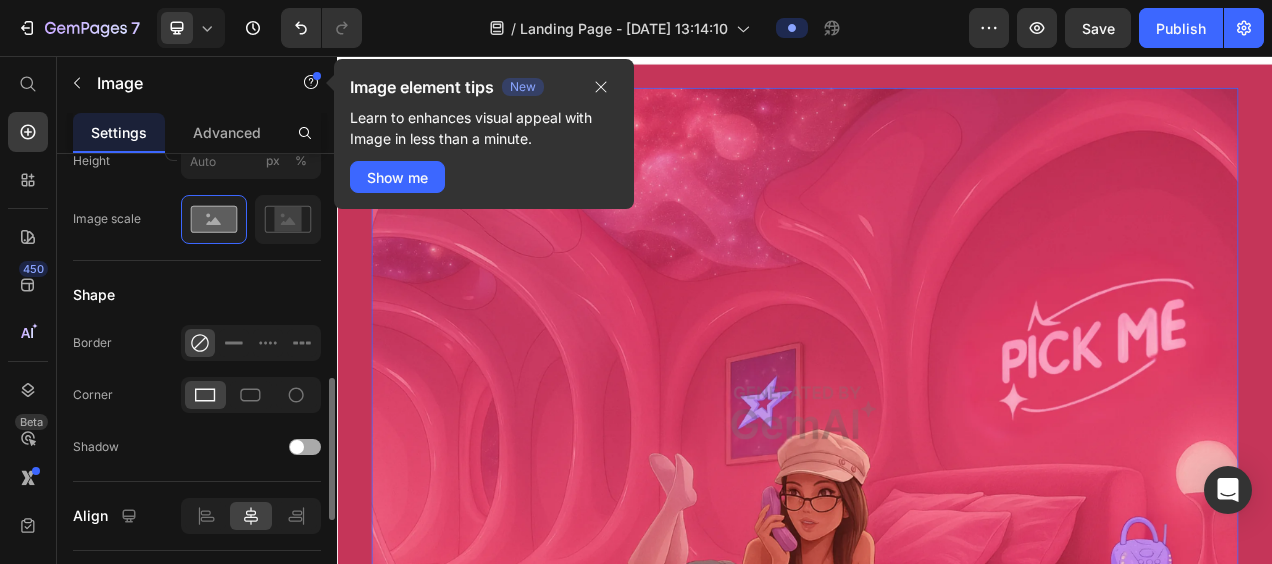click on "Shadow" 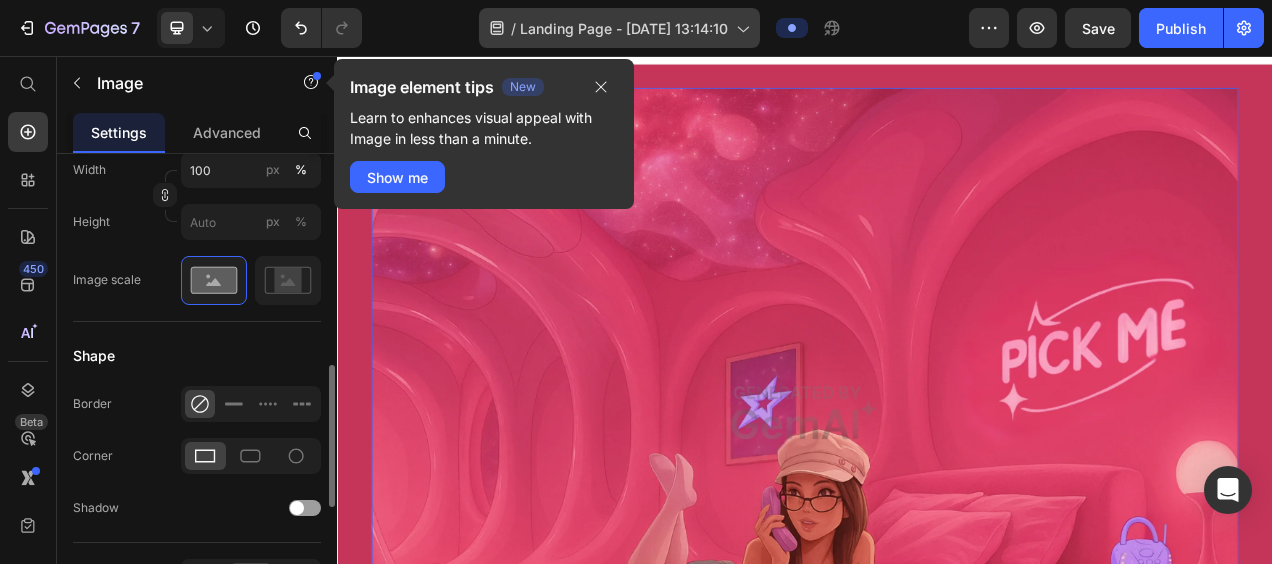 scroll, scrollTop: 674, scrollLeft: 0, axis: vertical 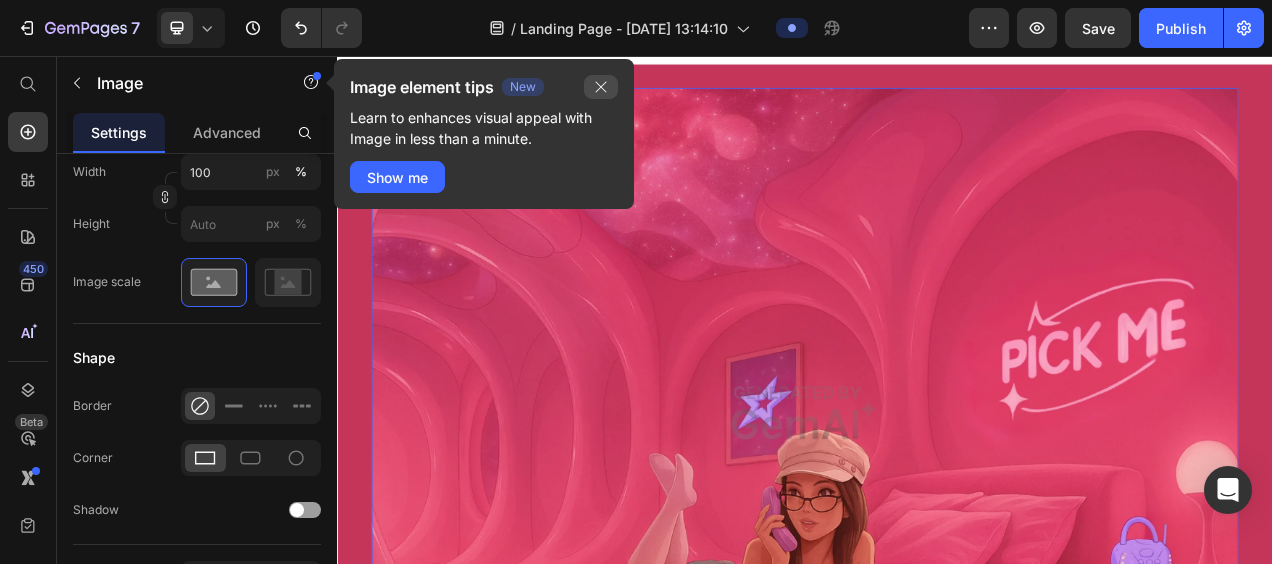 click 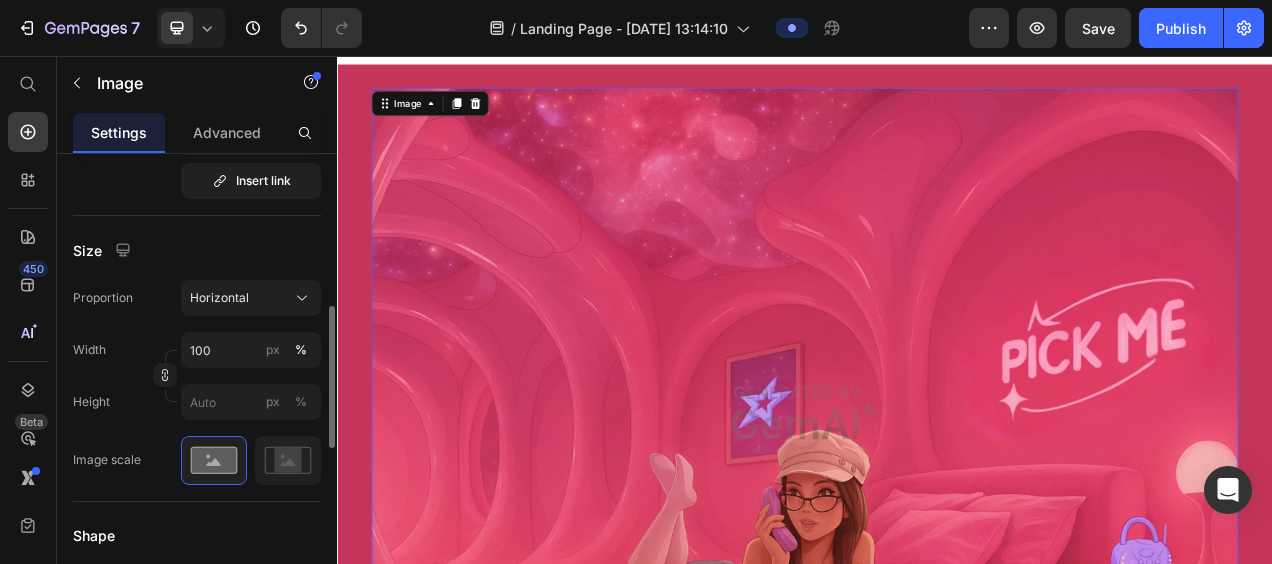 scroll, scrollTop: 497, scrollLeft: 0, axis: vertical 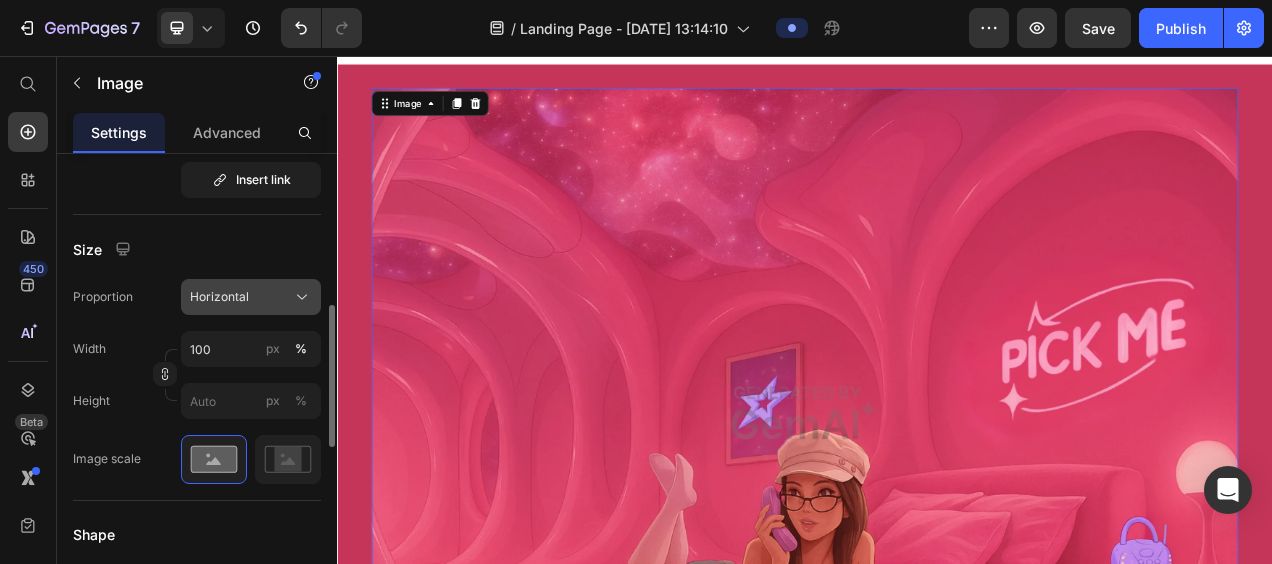 click on "Horizontal" 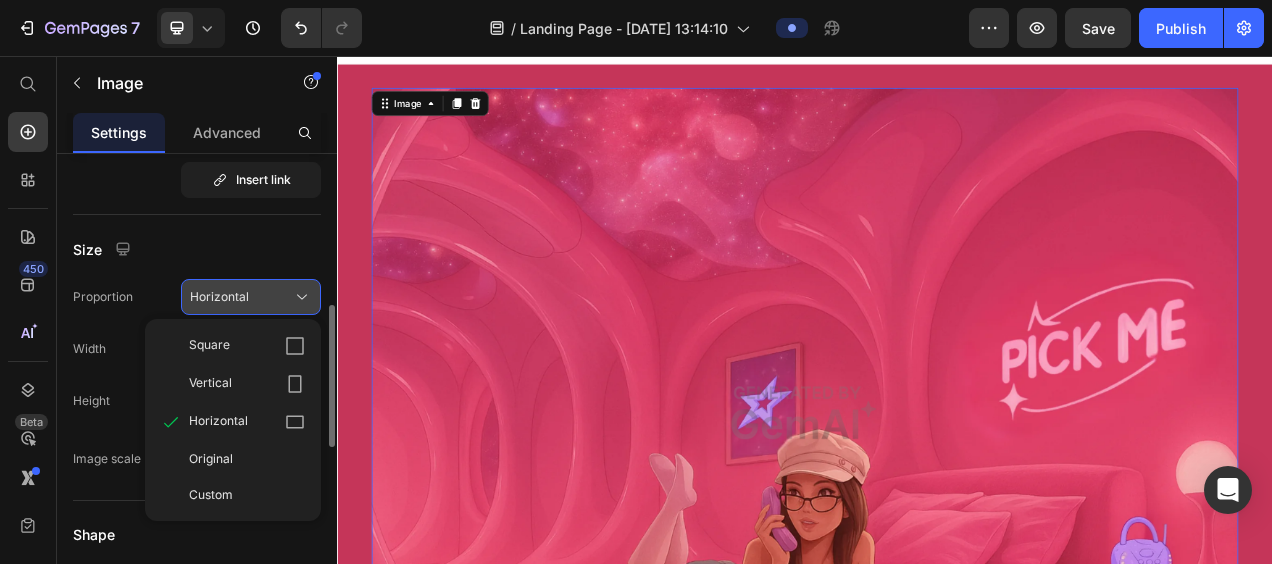 click on "Horizontal" 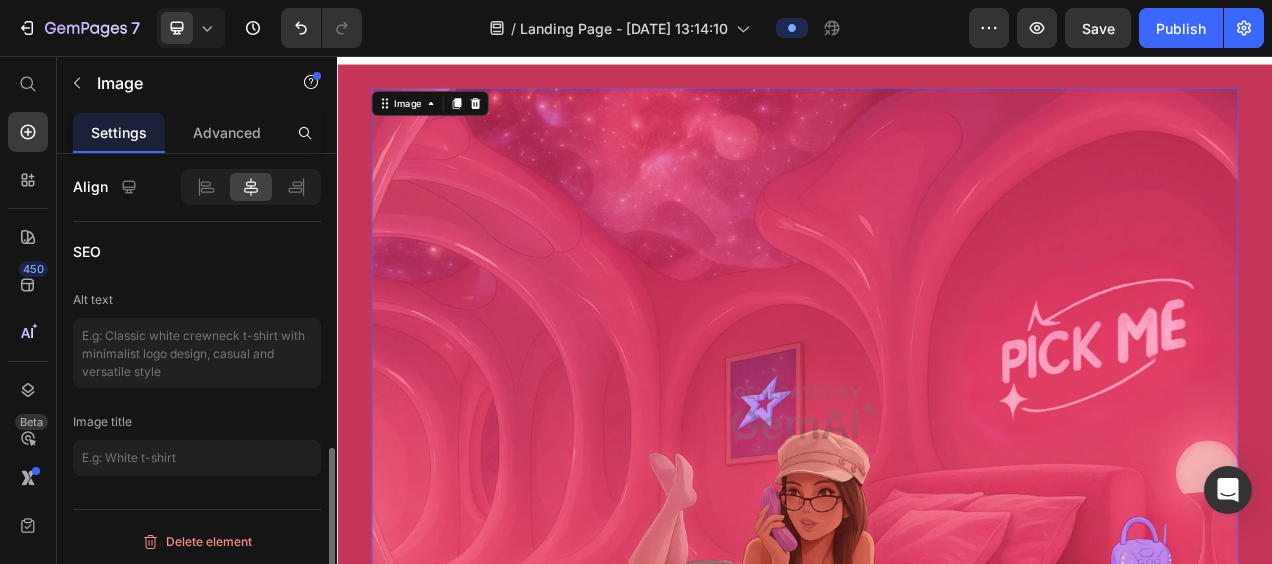 scroll, scrollTop: 0, scrollLeft: 0, axis: both 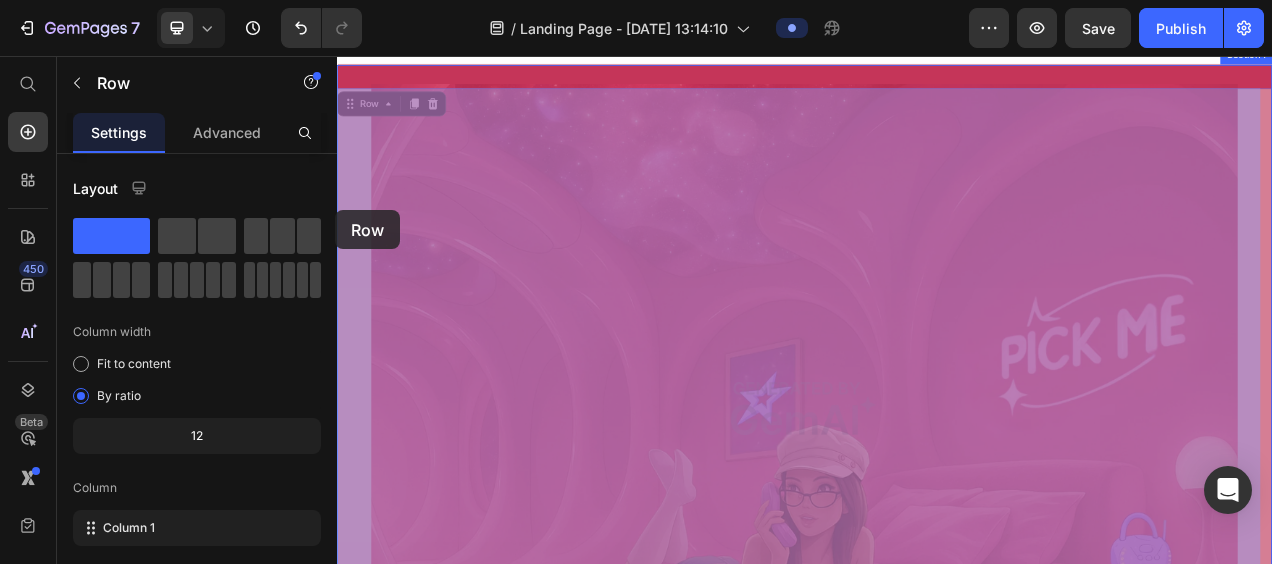 drag, startPoint x: 338, startPoint y: 254, endPoint x: 208, endPoint y: 136, distance: 175.56766 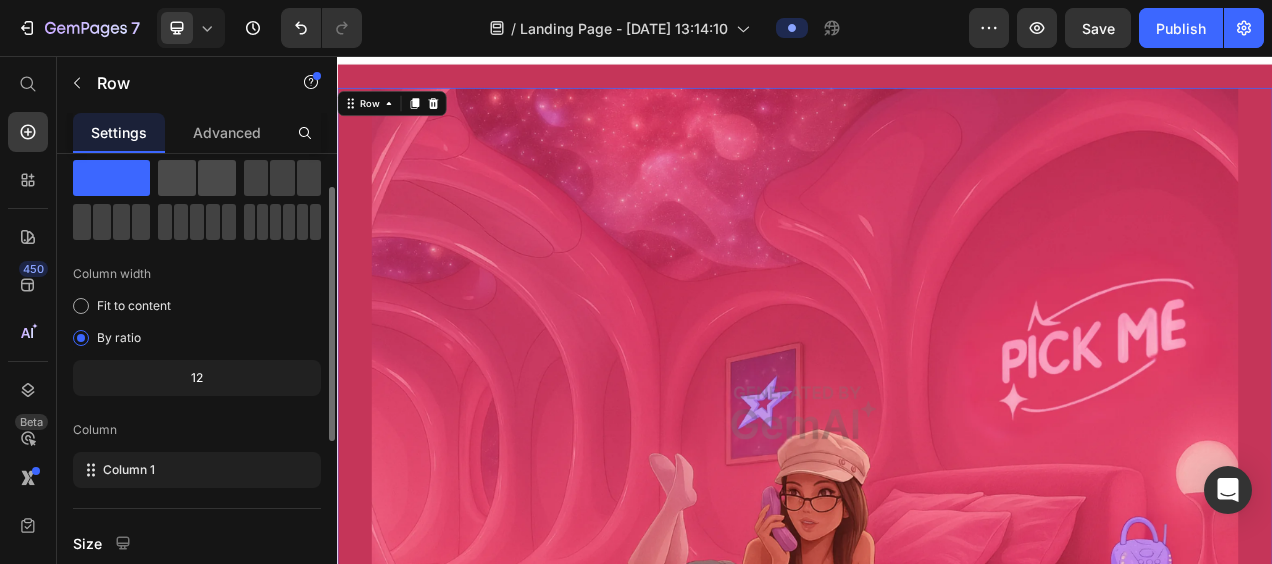 scroll, scrollTop: 59, scrollLeft: 0, axis: vertical 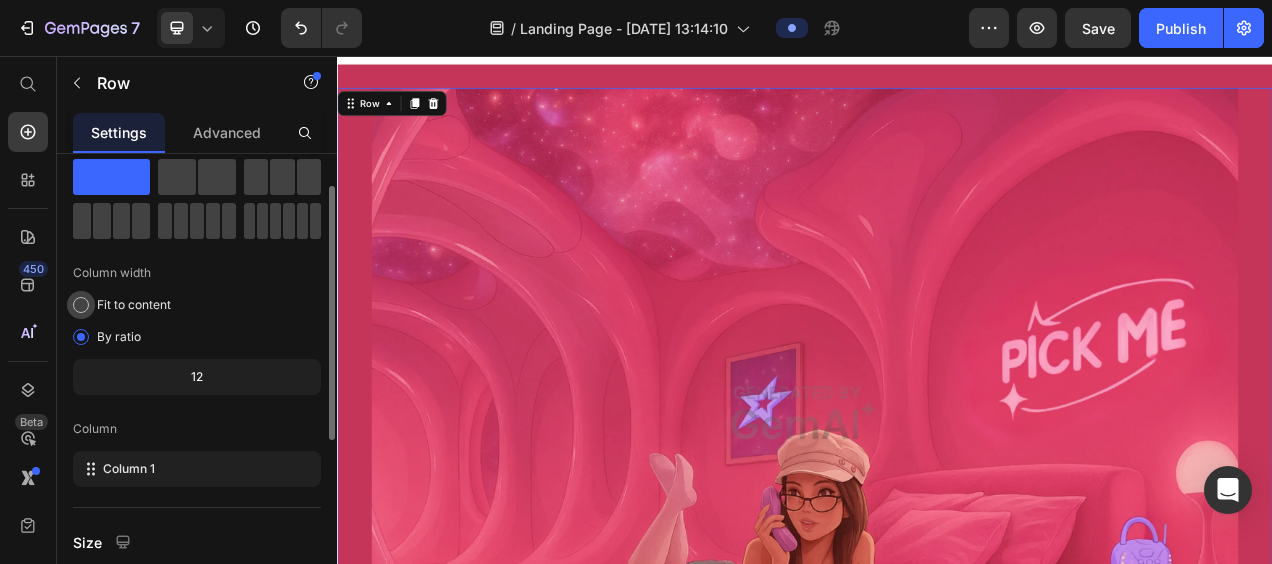 click on "Fit to content" at bounding box center (134, 305) 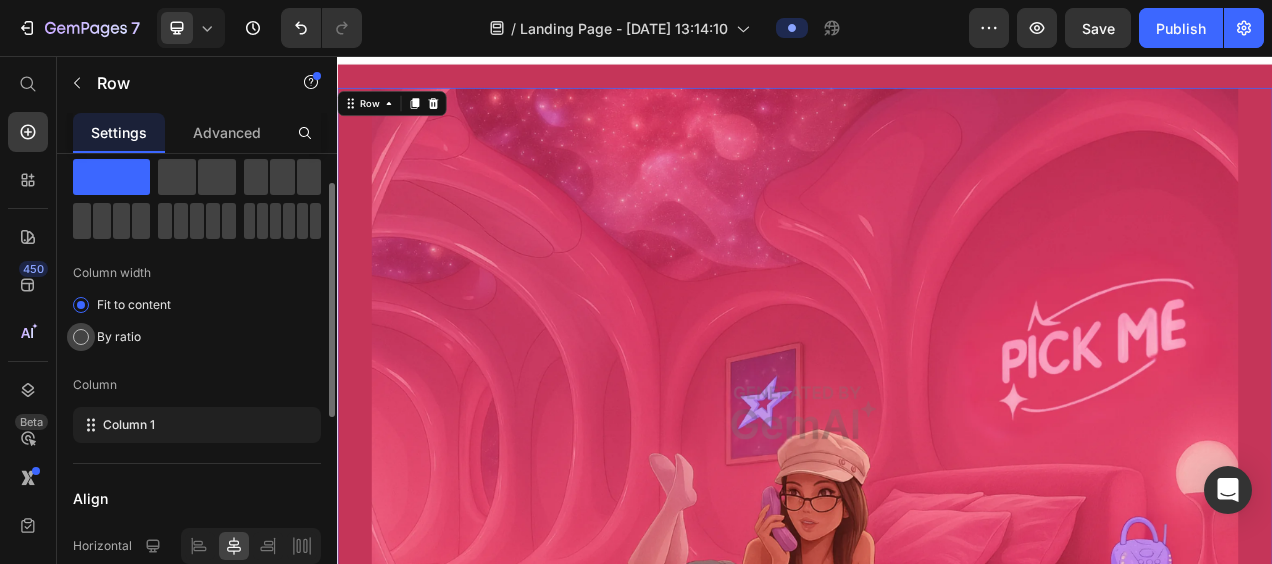 click at bounding box center (81, 337) 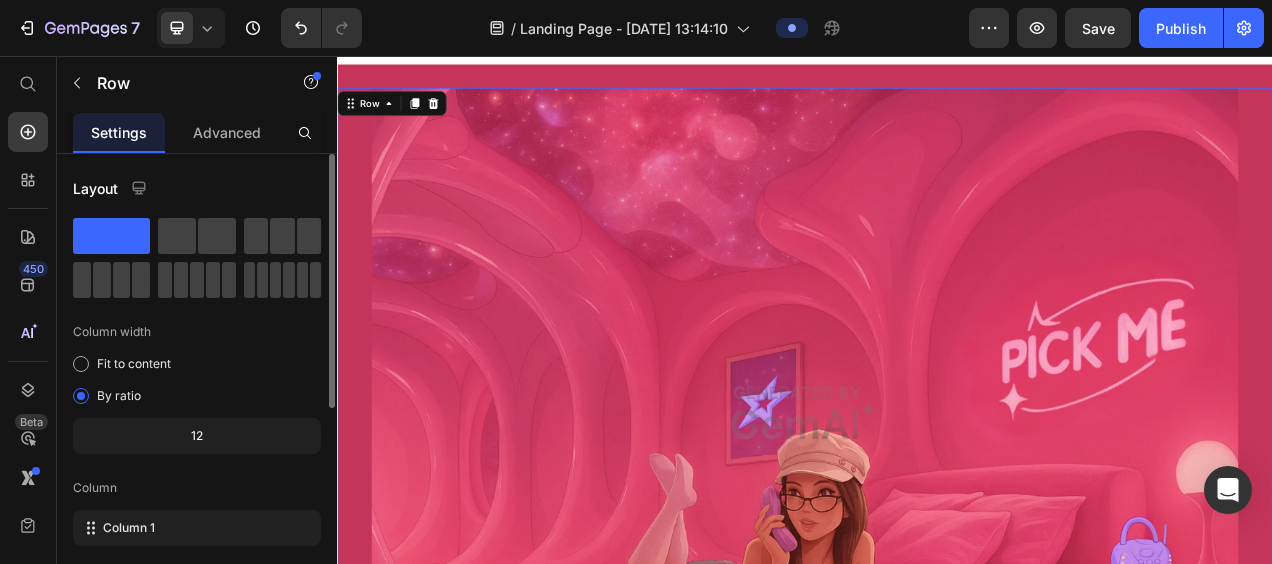 scroll, scrollTop: 391, scrollLeft: 0, axis: vertical 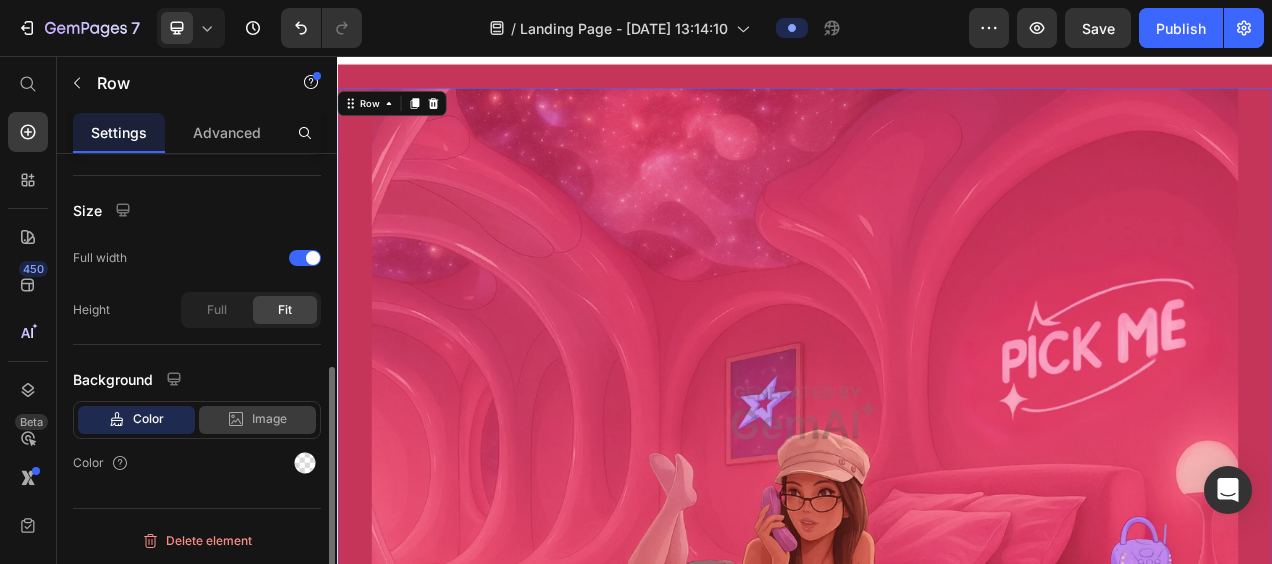 click 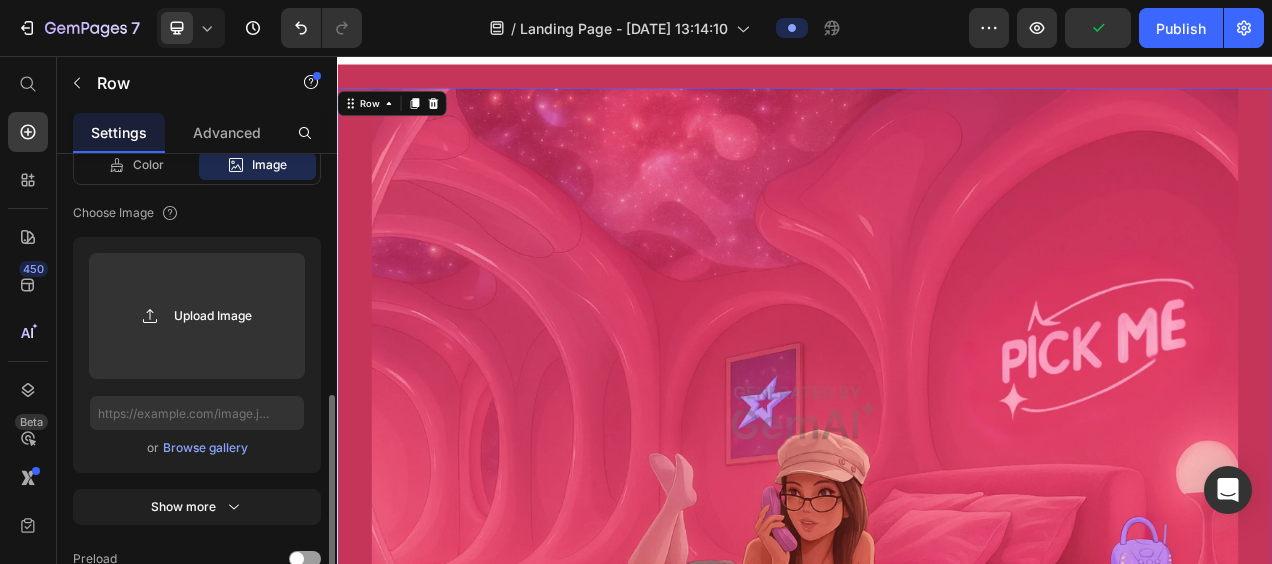 scroll, scrollTop: 640, scrollLeft: 0, axis: vertical 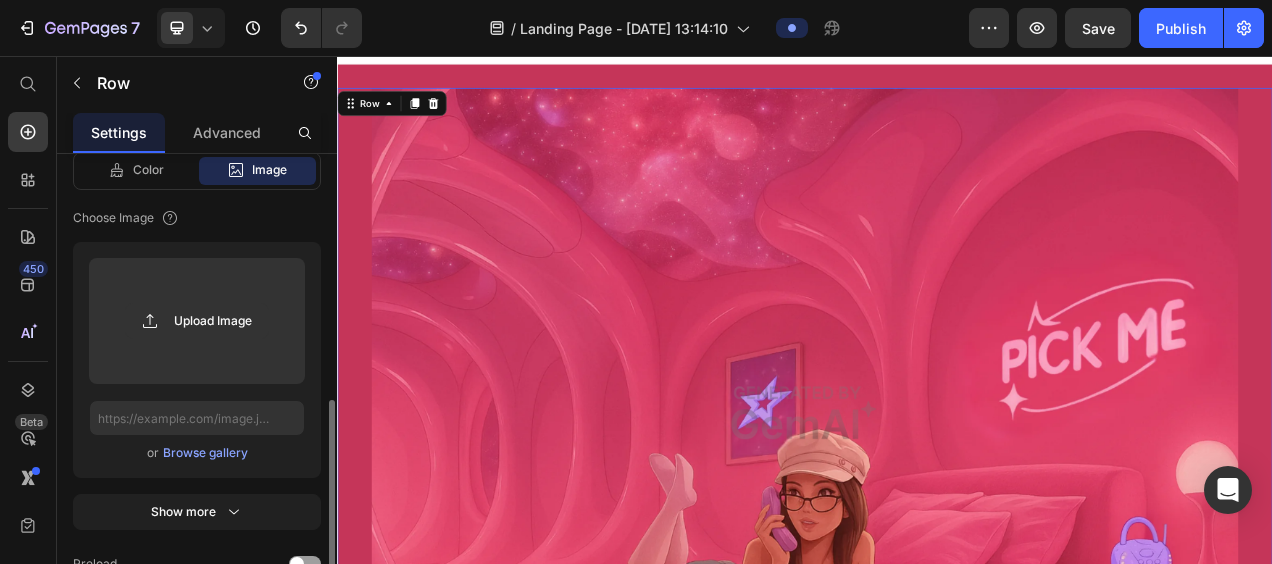 click on "Browse gallery" at bounding box center (205, 453) 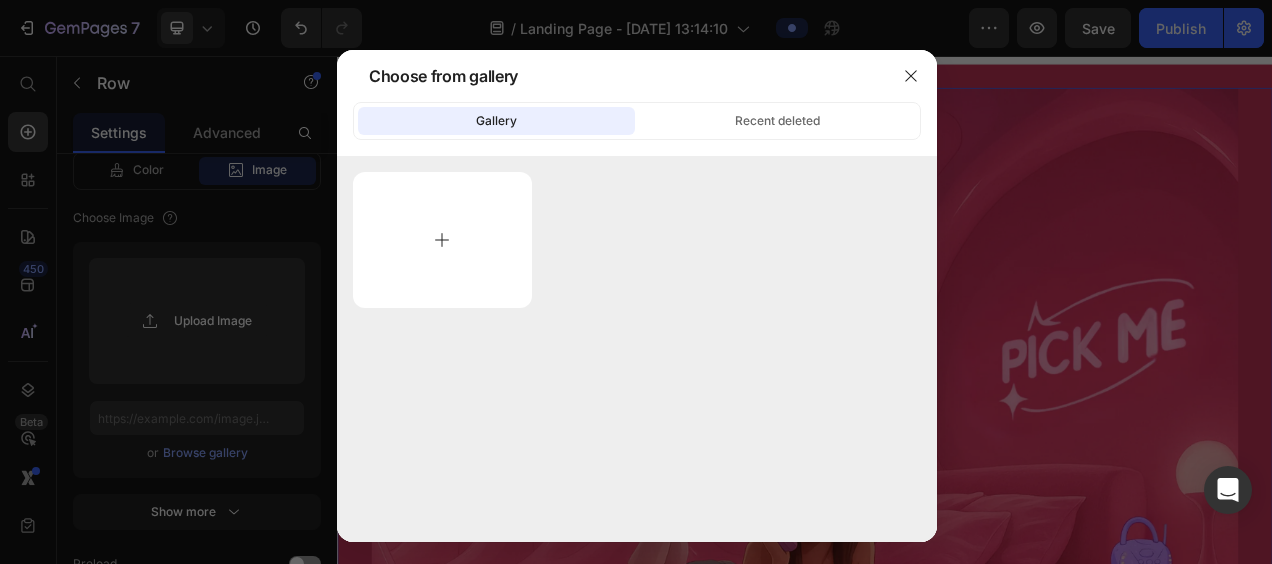 click at bounding box center [442, 240] 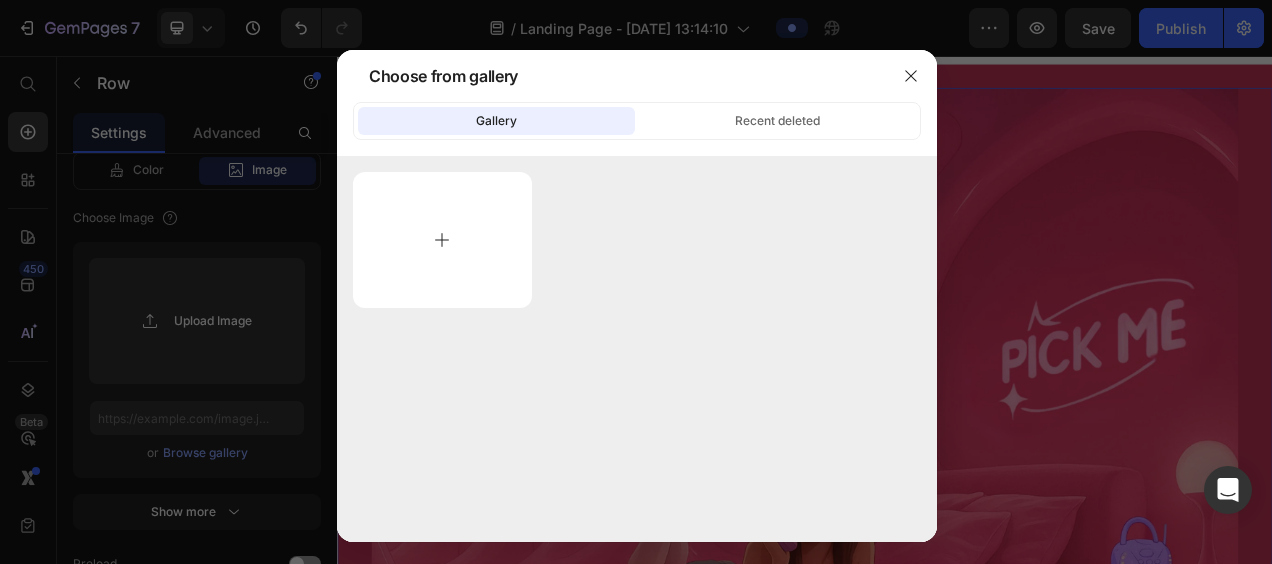 type on "C:\fakepath\Sans titre (Publication Facebook) (1).png" 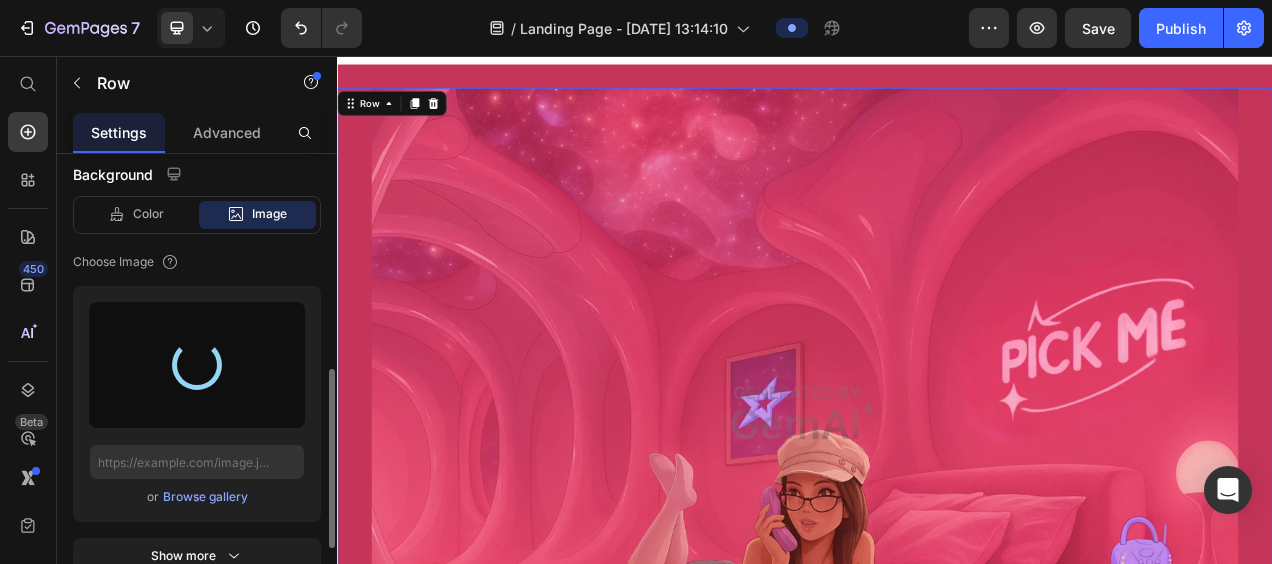 scroll, scrollTop: 570, scrollLeft: 0, axis: vertical 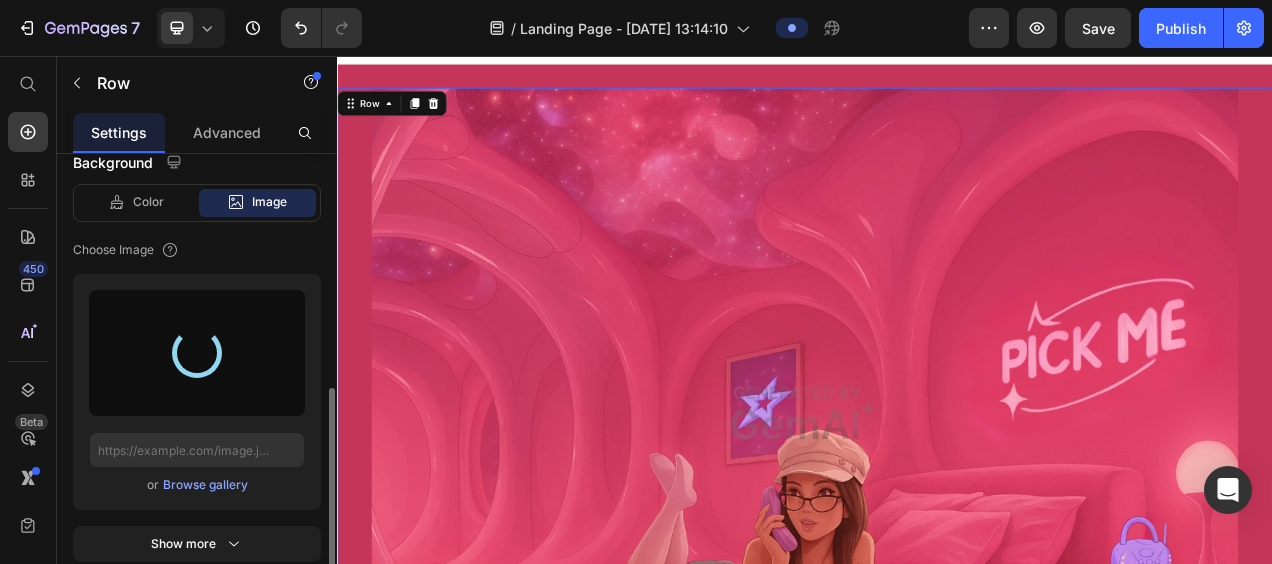type on "[URL][DOMAIN_NAME]" 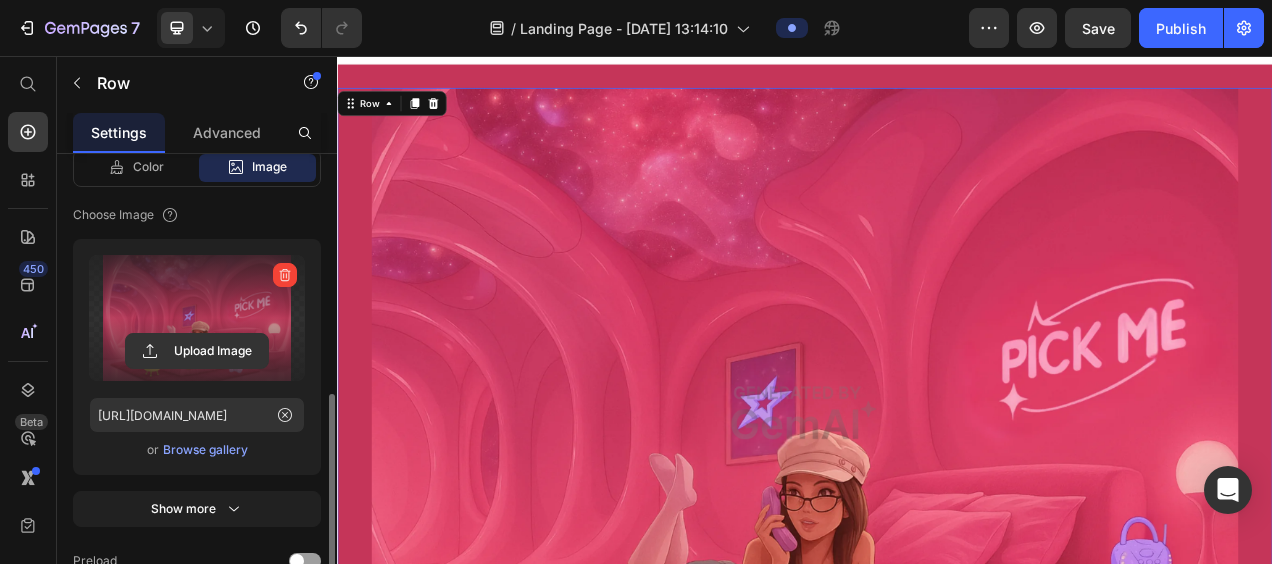 scroll, scrollTop: 644, scrollLeft: 0, axis: vertical 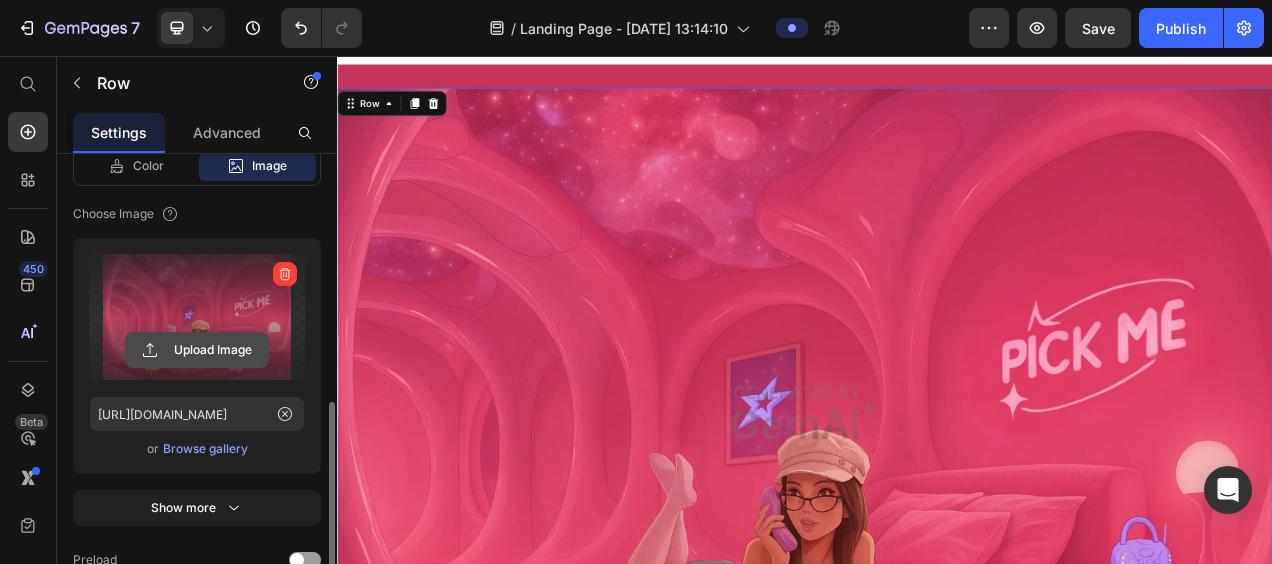 click 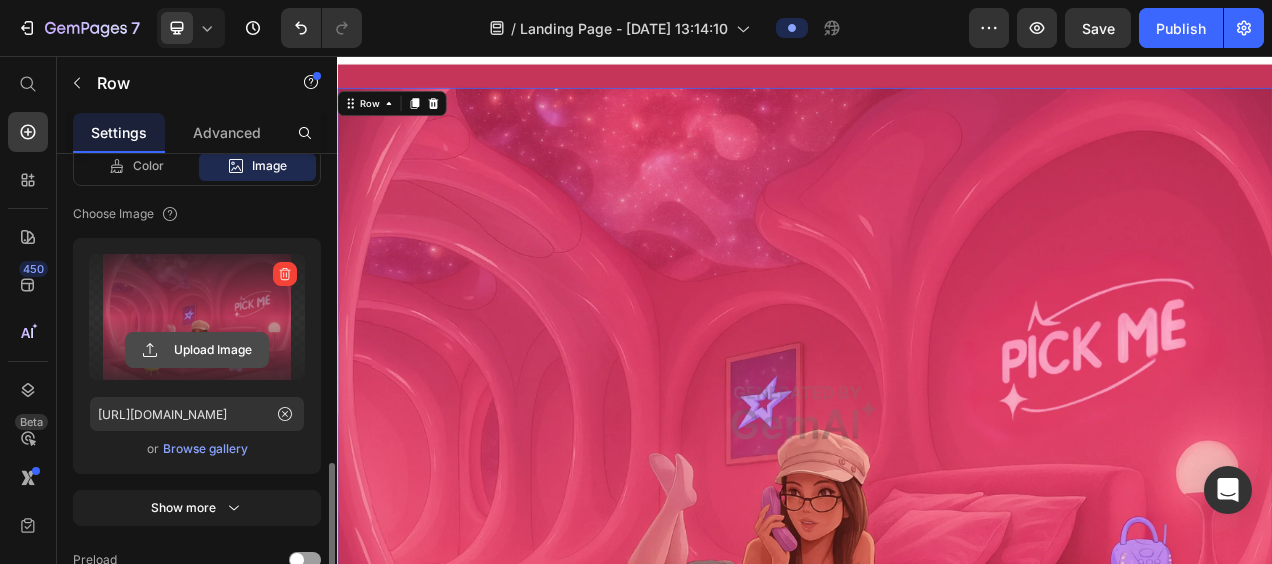 scroll, scrollTop: 747, scrollLeft: 0, axis: vertical 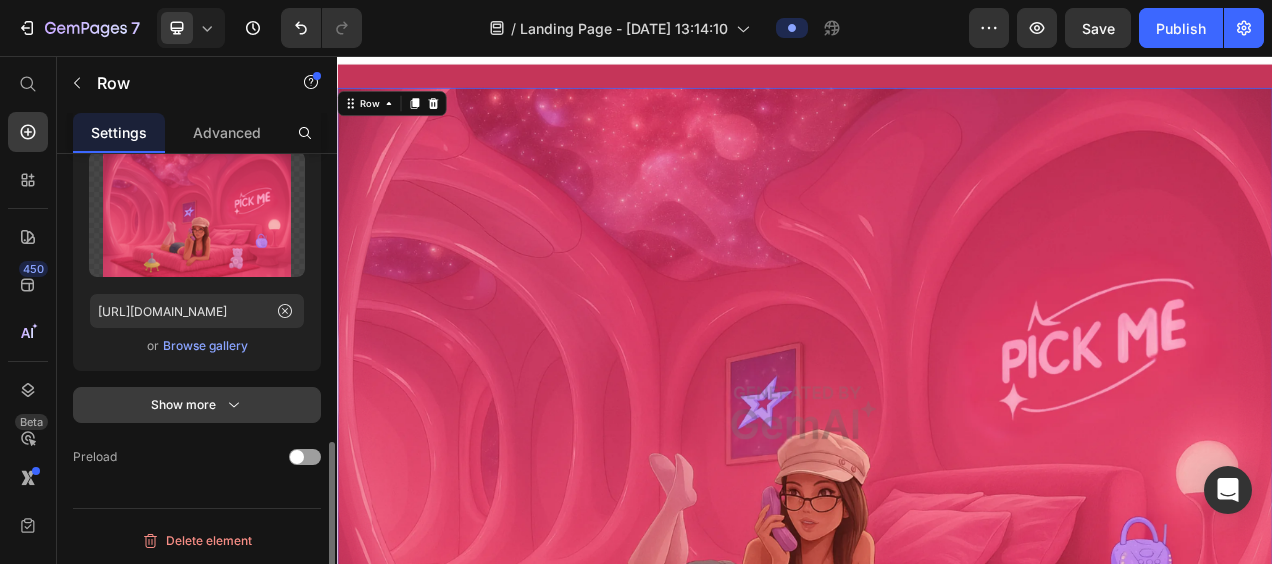 click on "Show more" at bounding box center [197, 405] 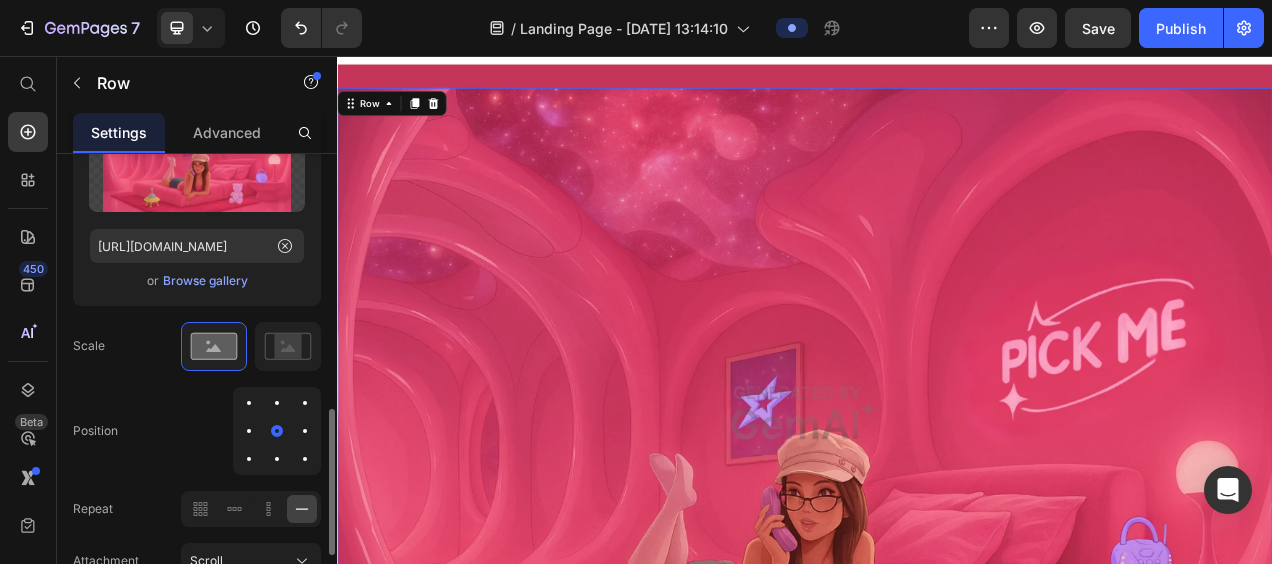 scroll, scrollTop: 813, scrollLeft: 0, axis: vertical 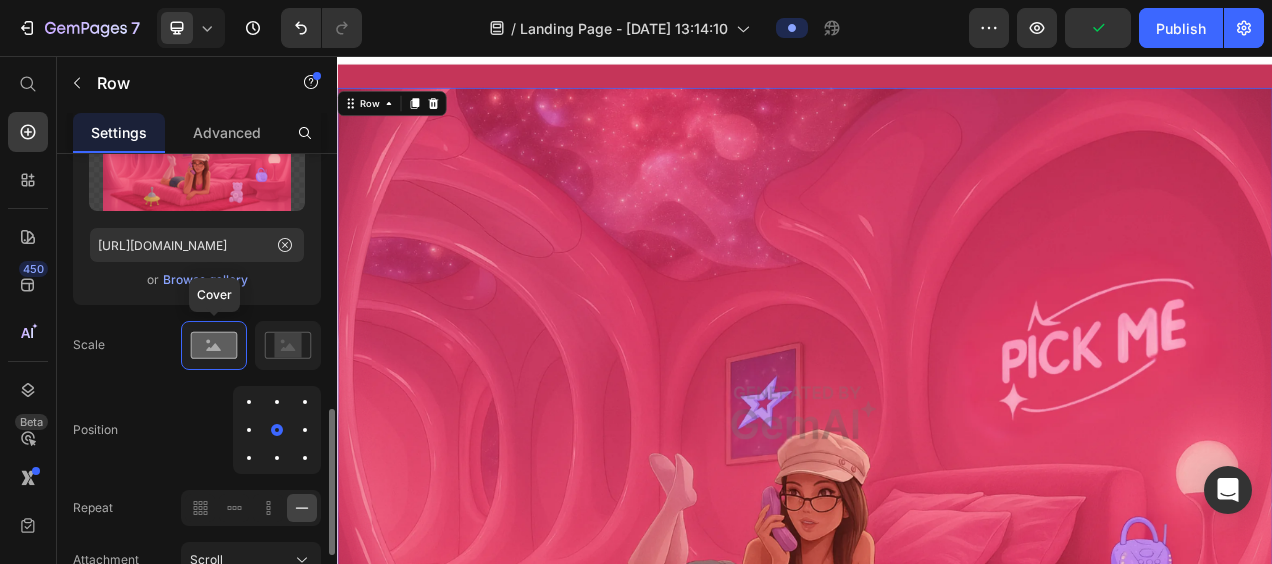 click 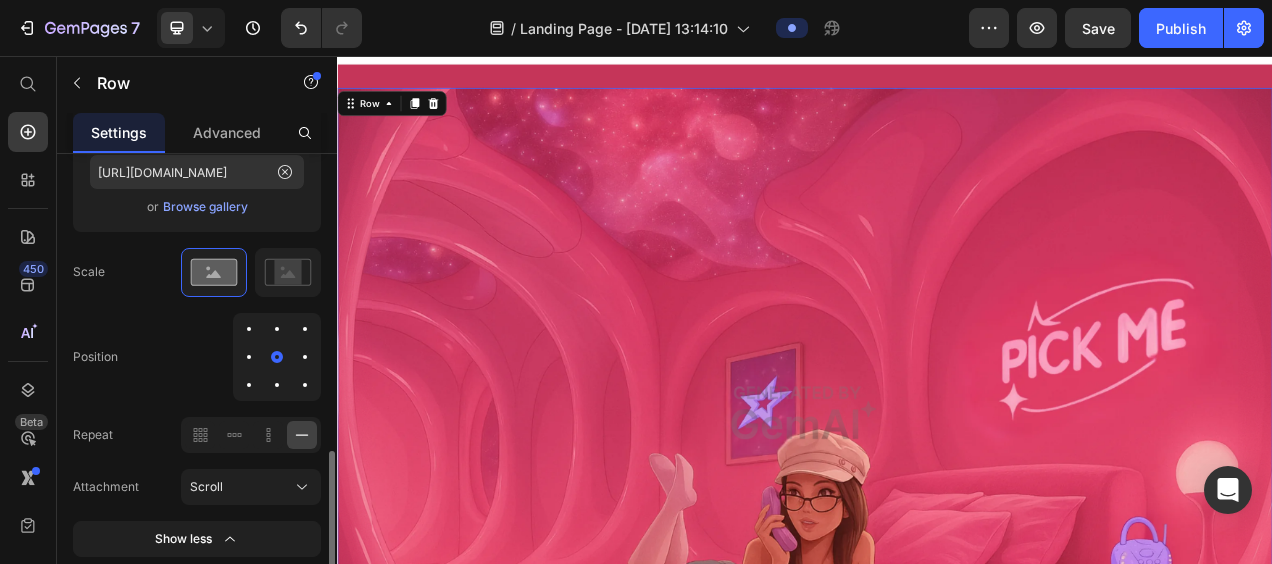 scroll, scrollTop: 904, scrollLeft: 0, axis: vertical 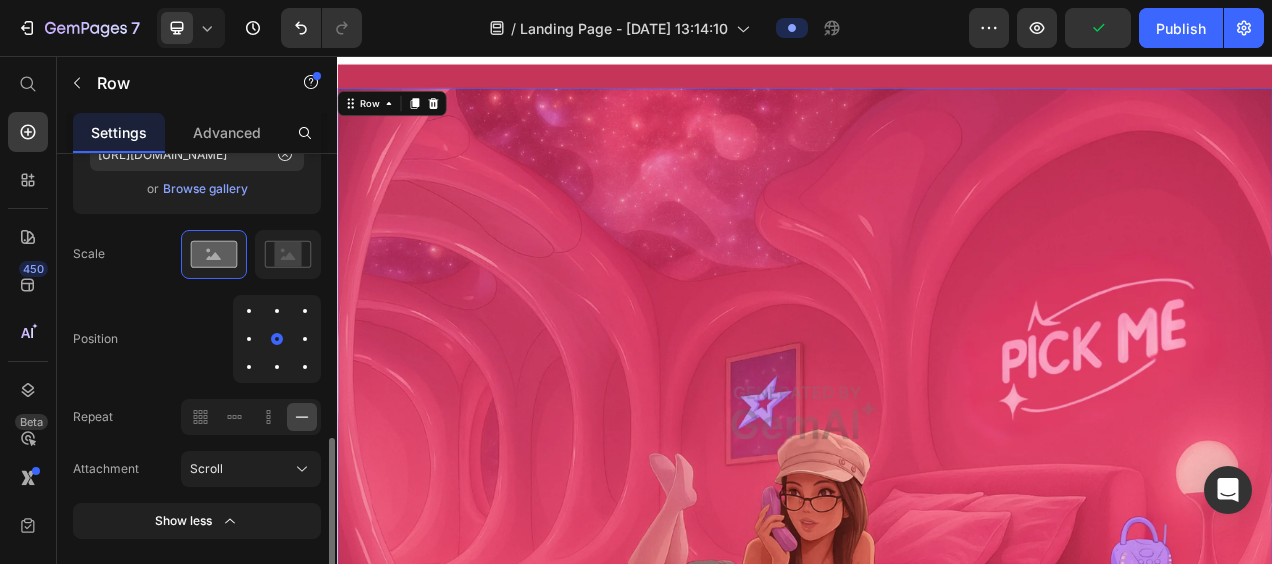 click 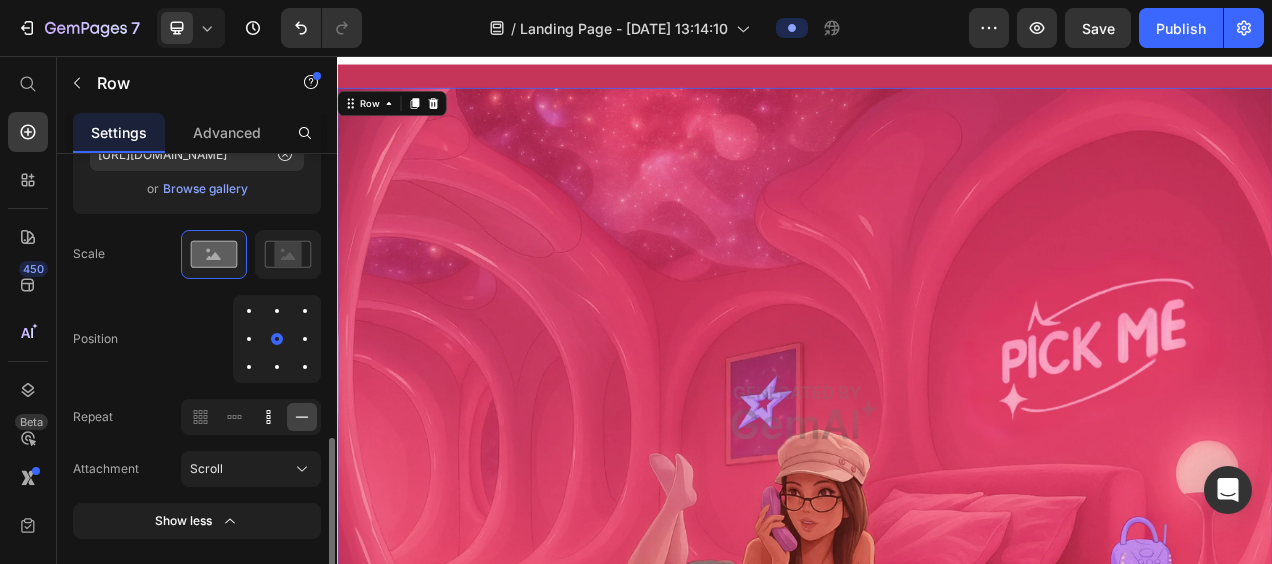 click 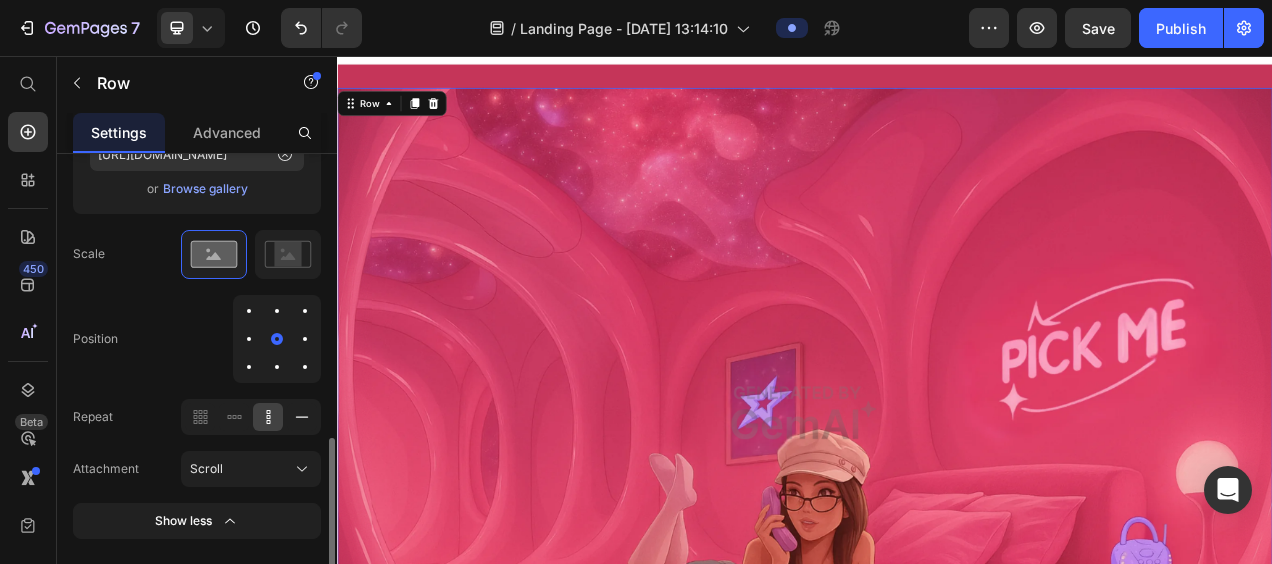 click 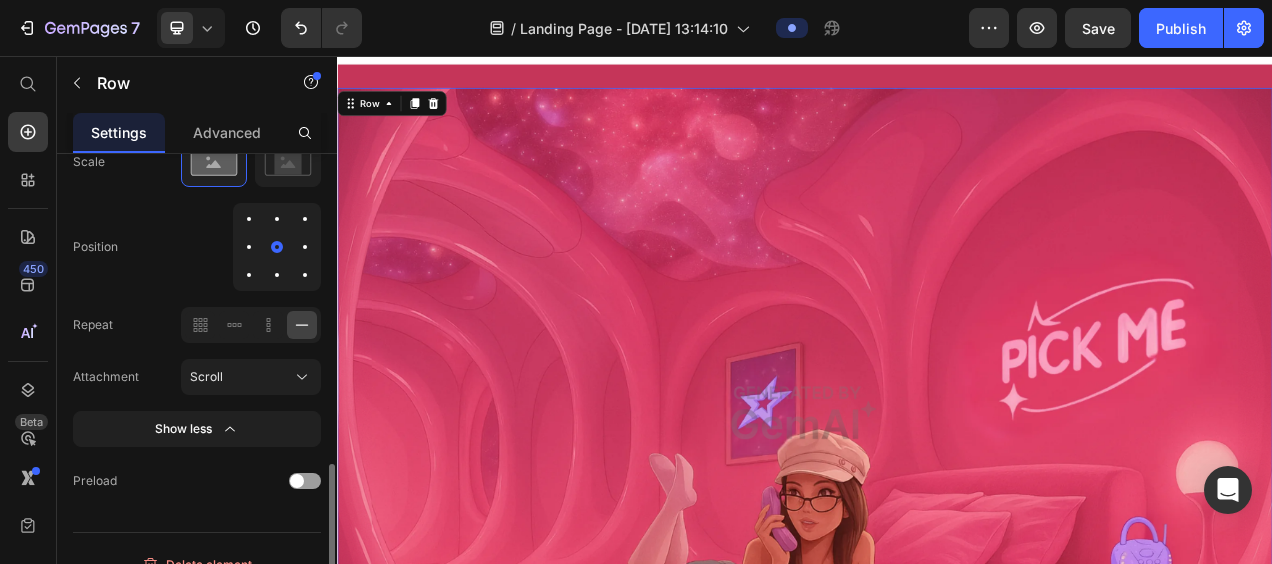 scroll, scrollTop: 1002, scrollLeft: 0, axis: vertical 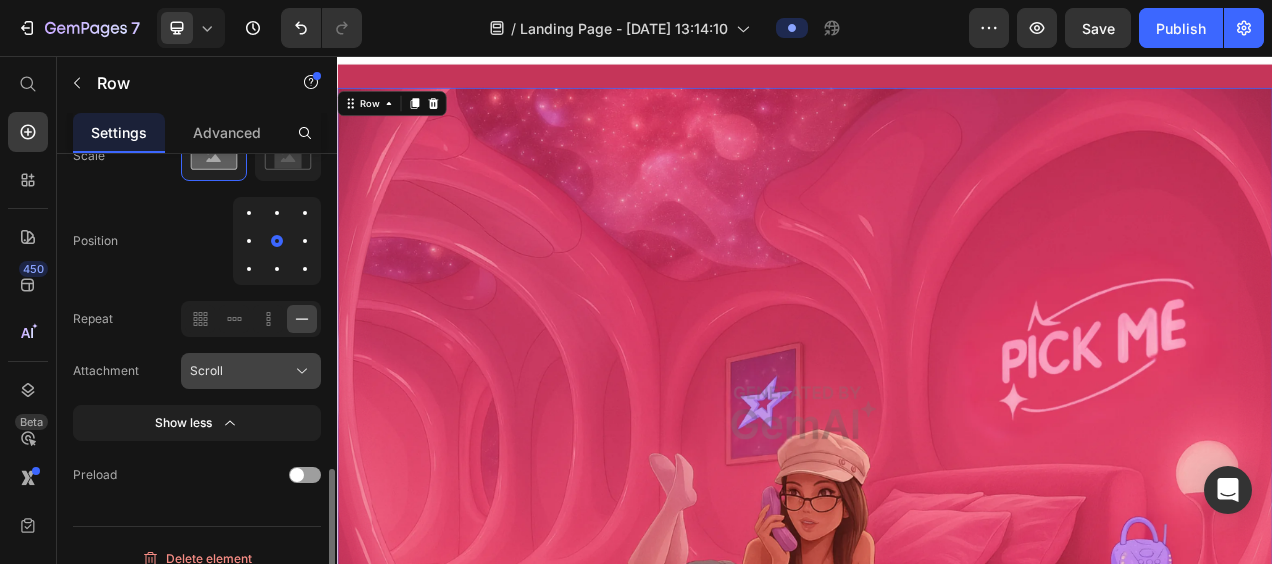click on "Scroll" 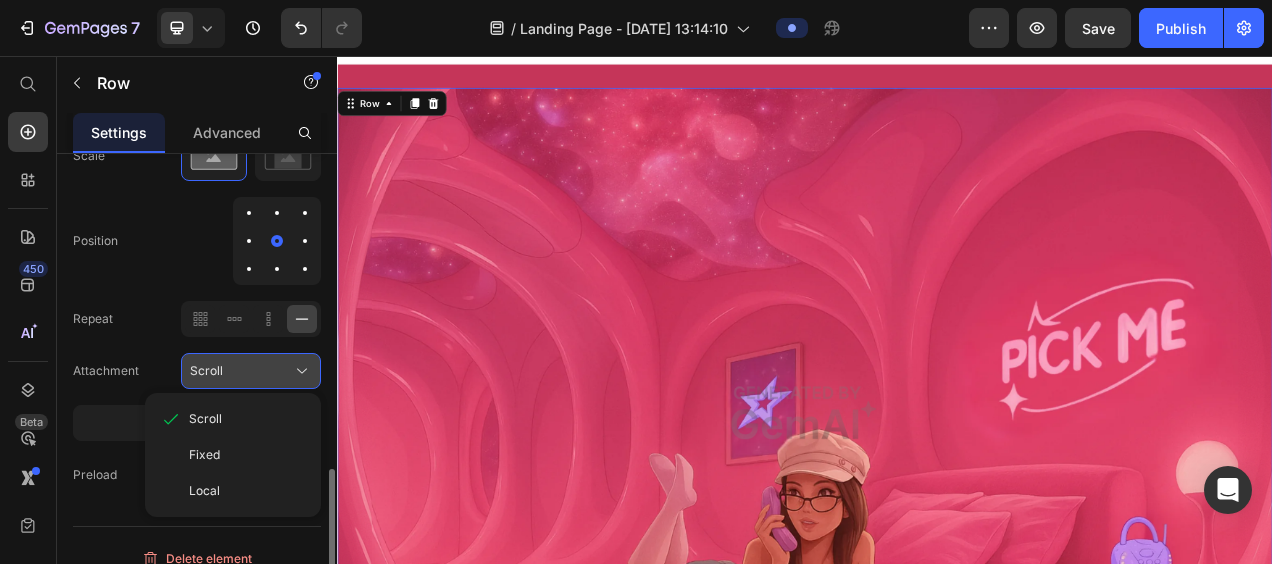 click on "Scroll" 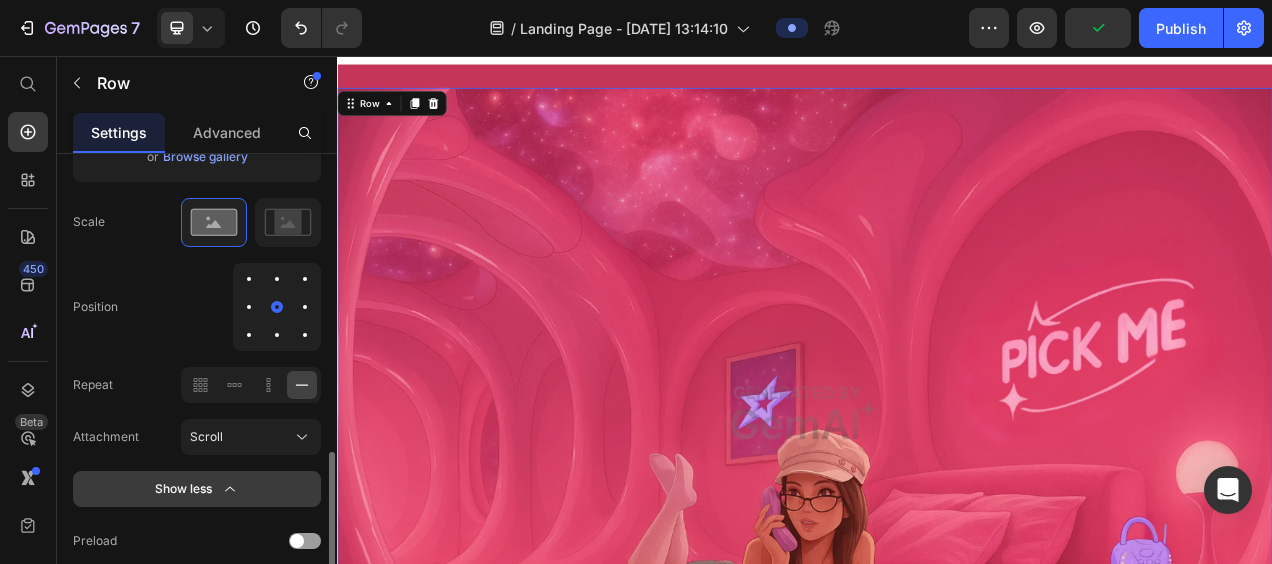 scroll, scrollTop: 935, scrollLeft: 0, axis: vertical 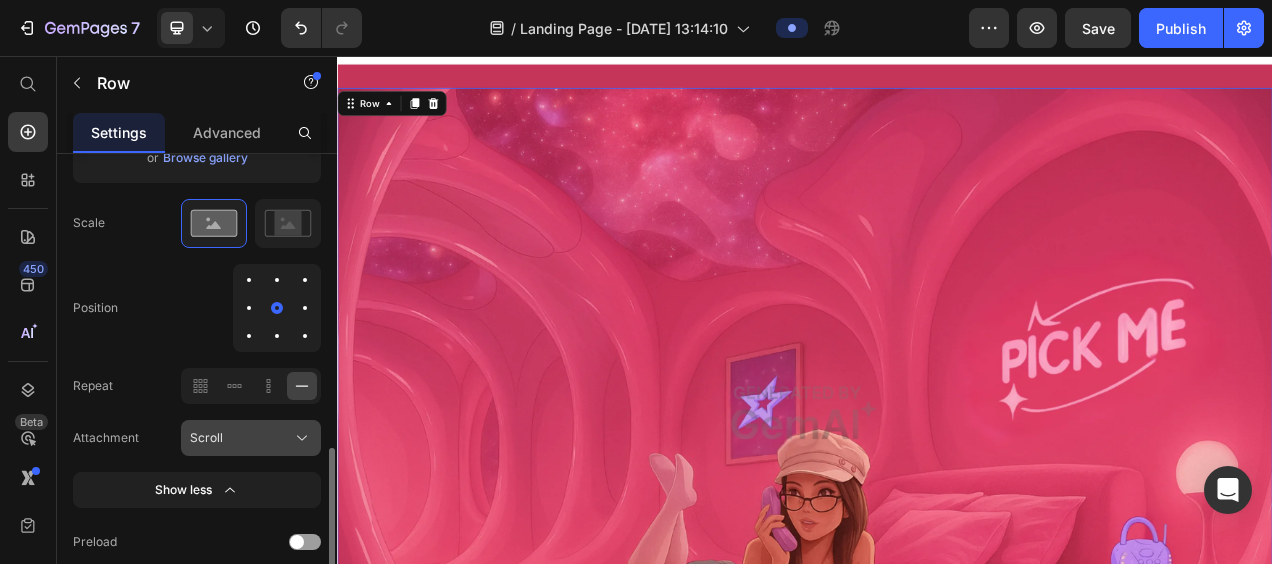 click on "Scroll" 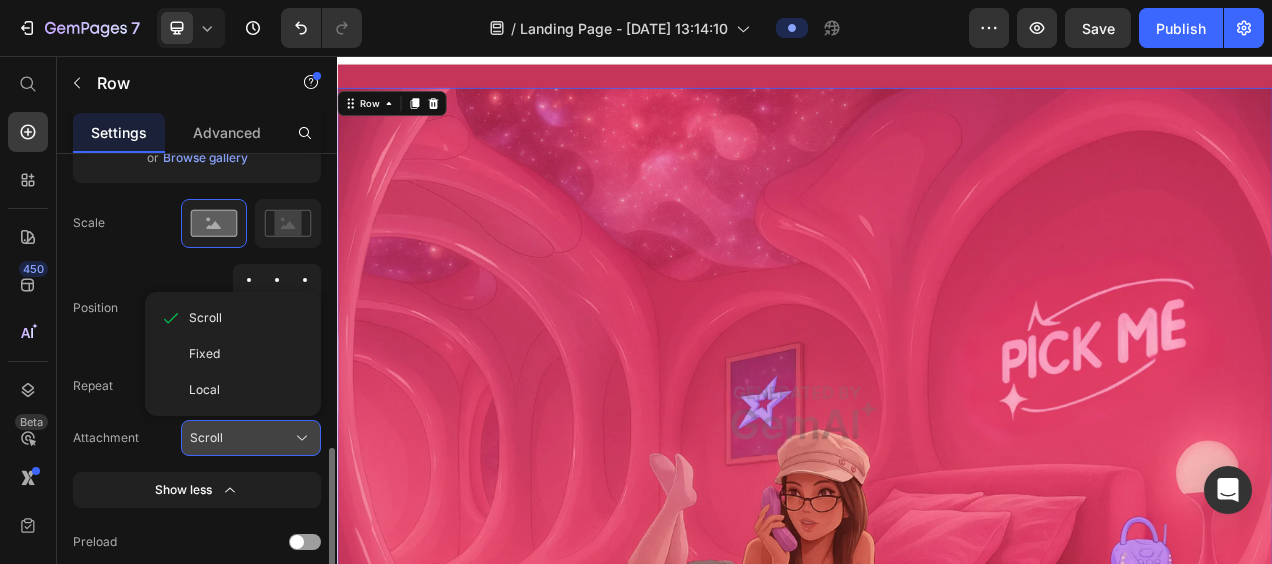 click on "Scroll" at bounding box center [251, 438] 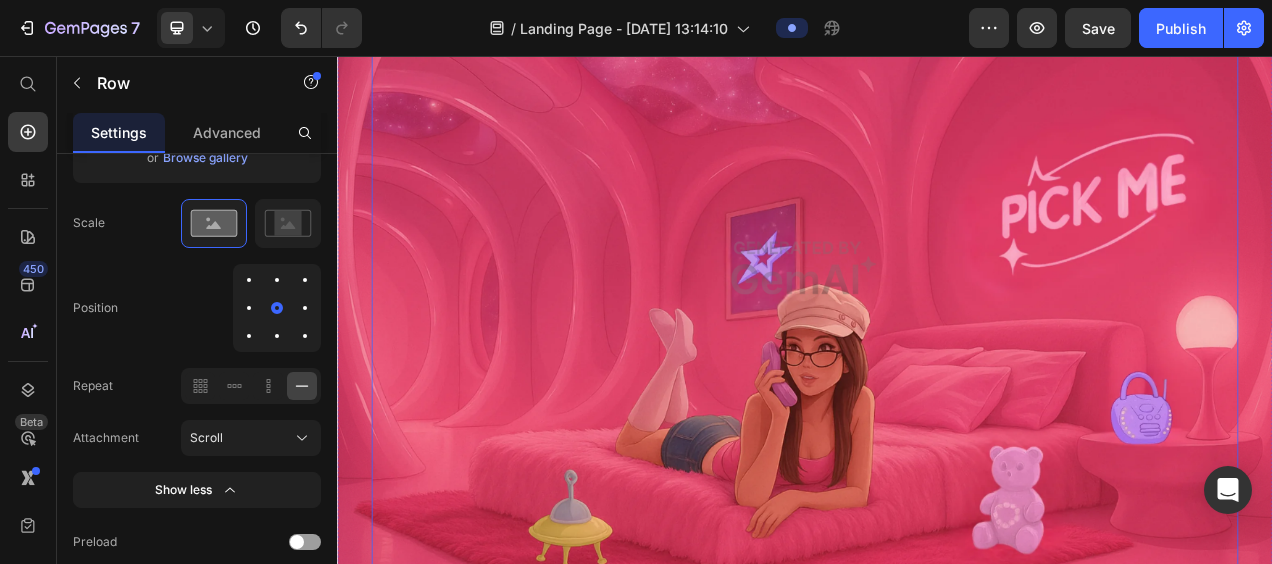 scroll, scrollTop: 206, scrollLeft: 0, axis: vertical 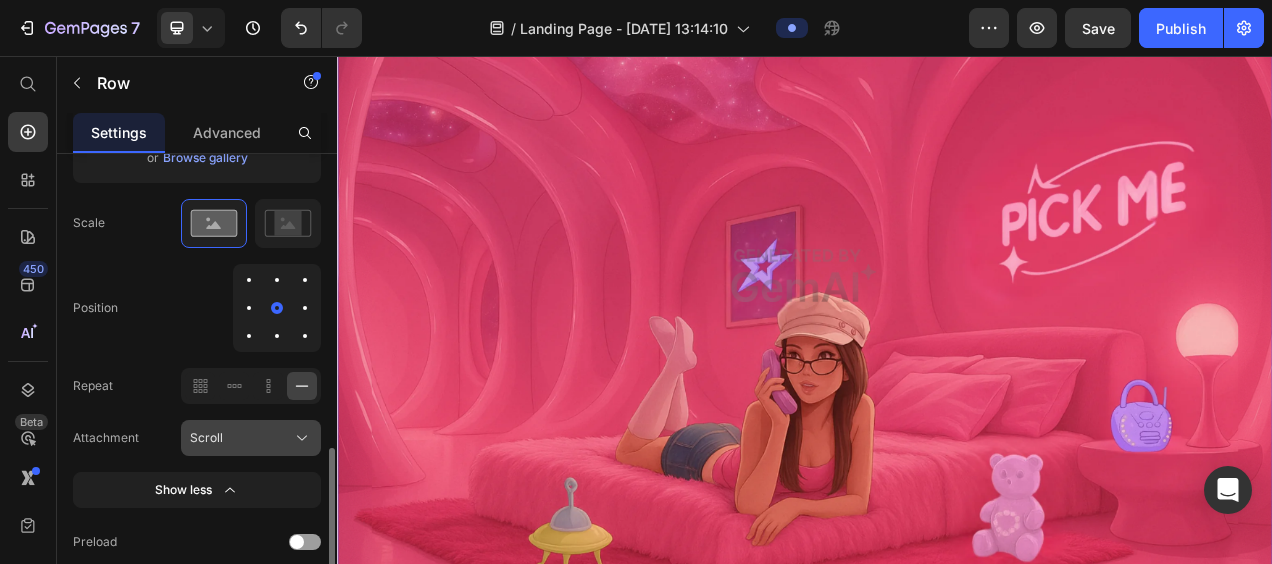 click on "Scroll" at bounding box center [251, 438] 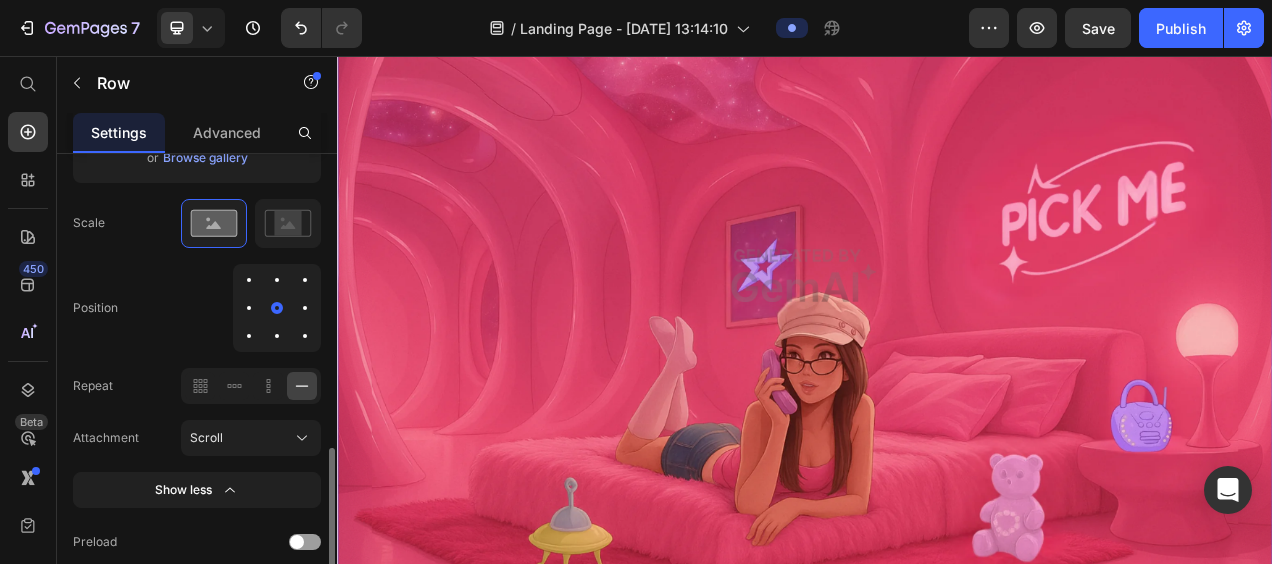 click on "Attachment  Scroll" at bounding box center [197, 438] 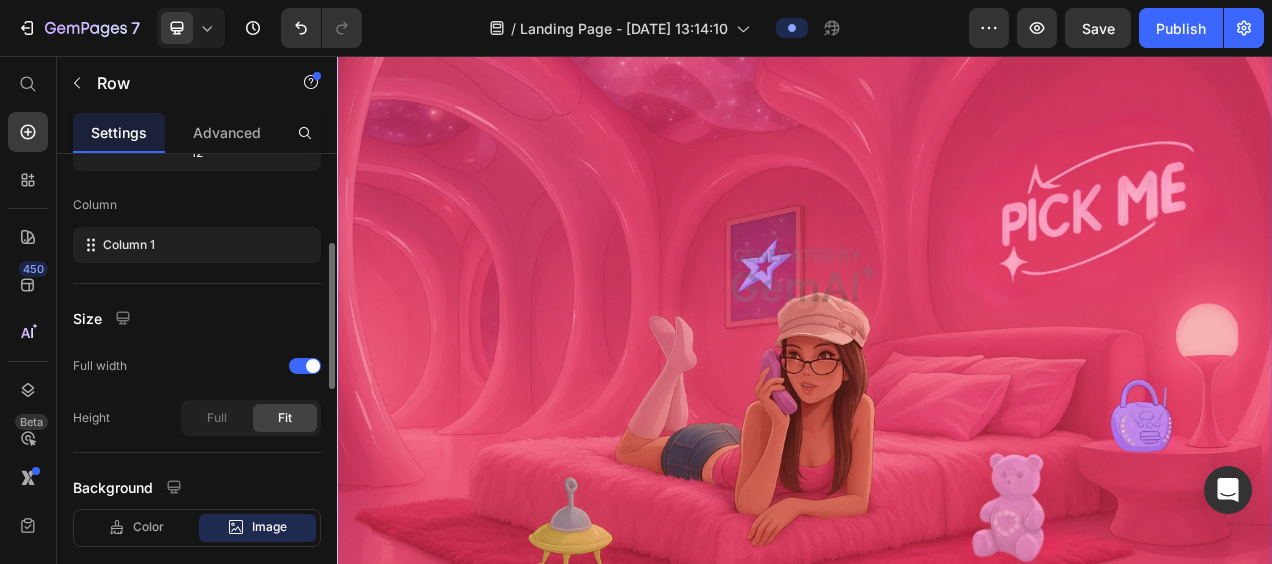 scroll, scrollTop: 285, scrollLeft: 0, axis: vertical 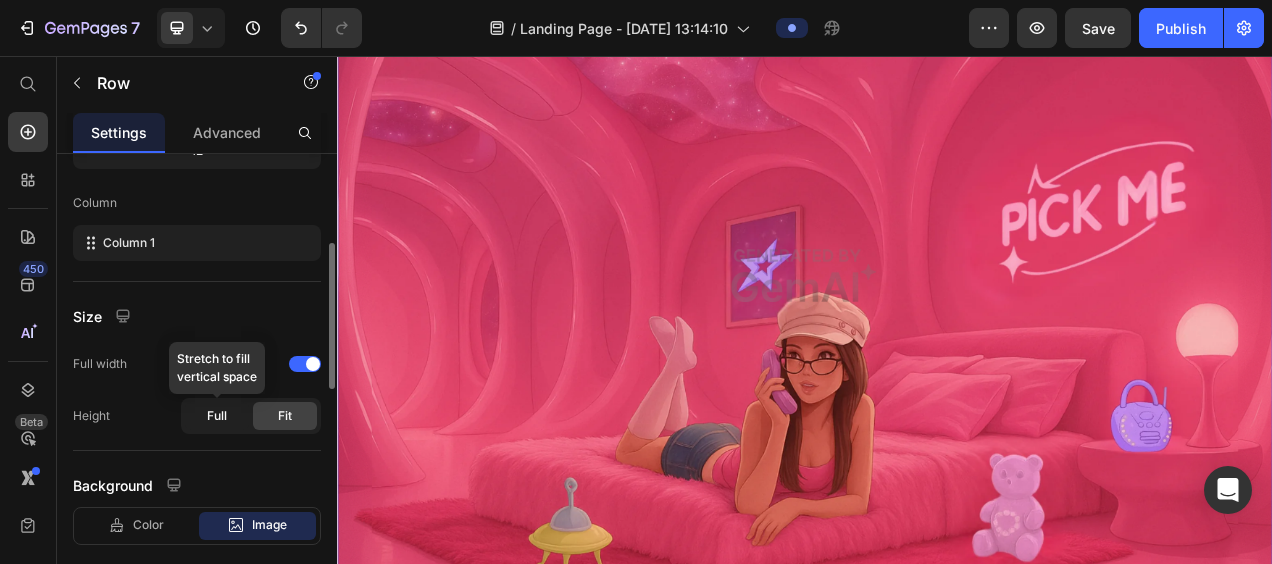 click on "Full" 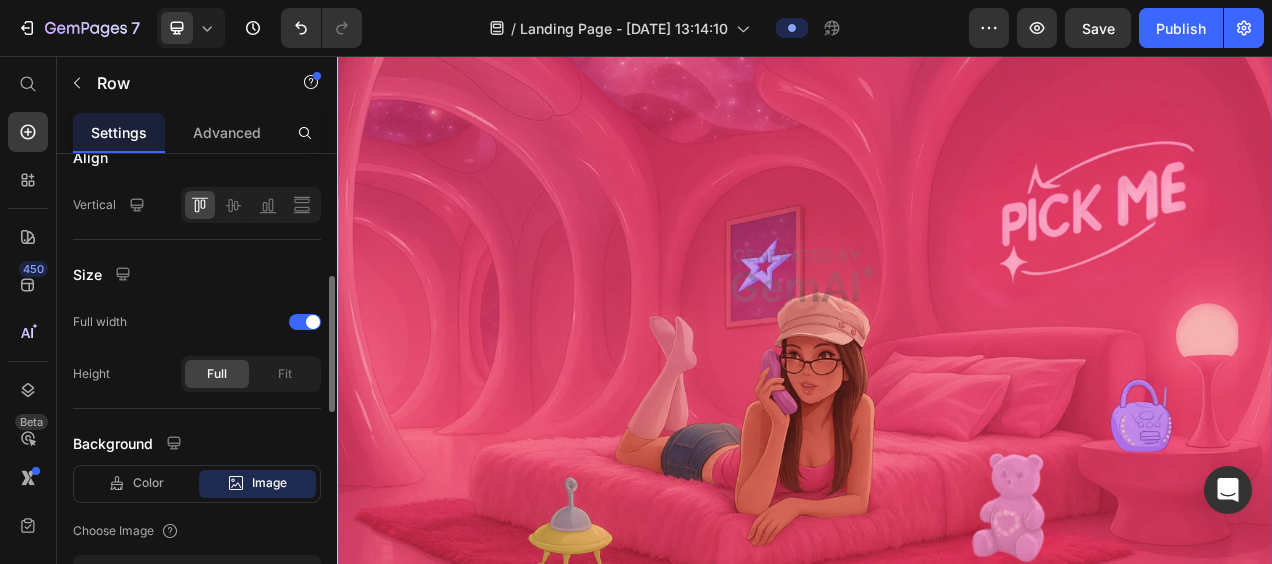 scroll, scrollTop: 439, scrollLeft: 0, axis: vertical 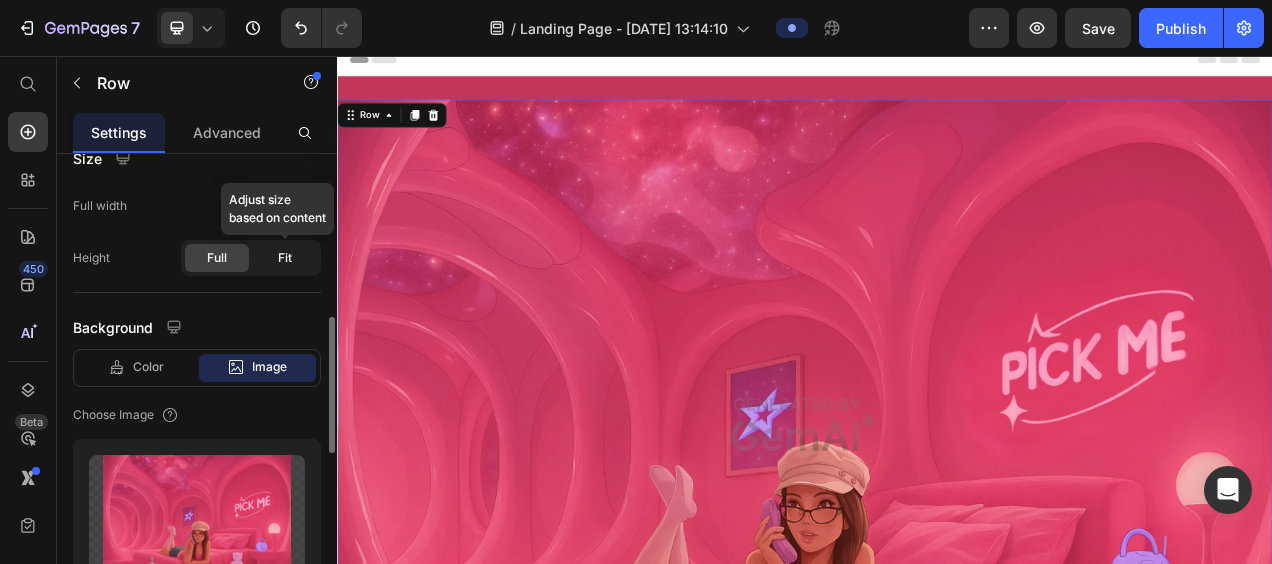 click on "Fit" 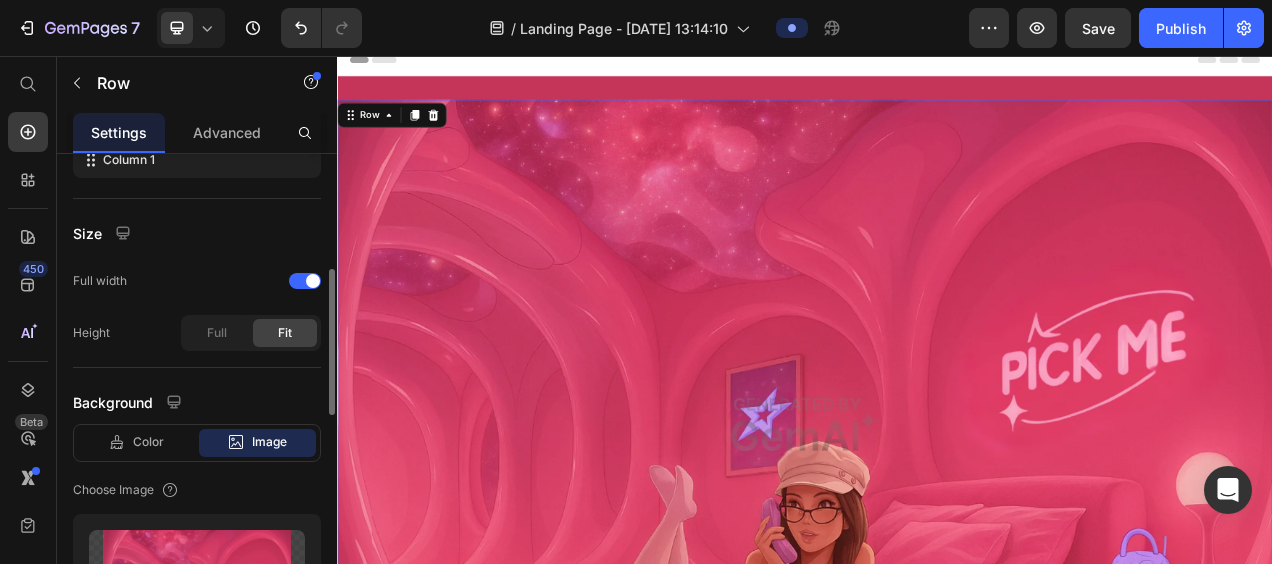 scroll, scrollTop: 368, scrollLeft: 0, axis: vertical 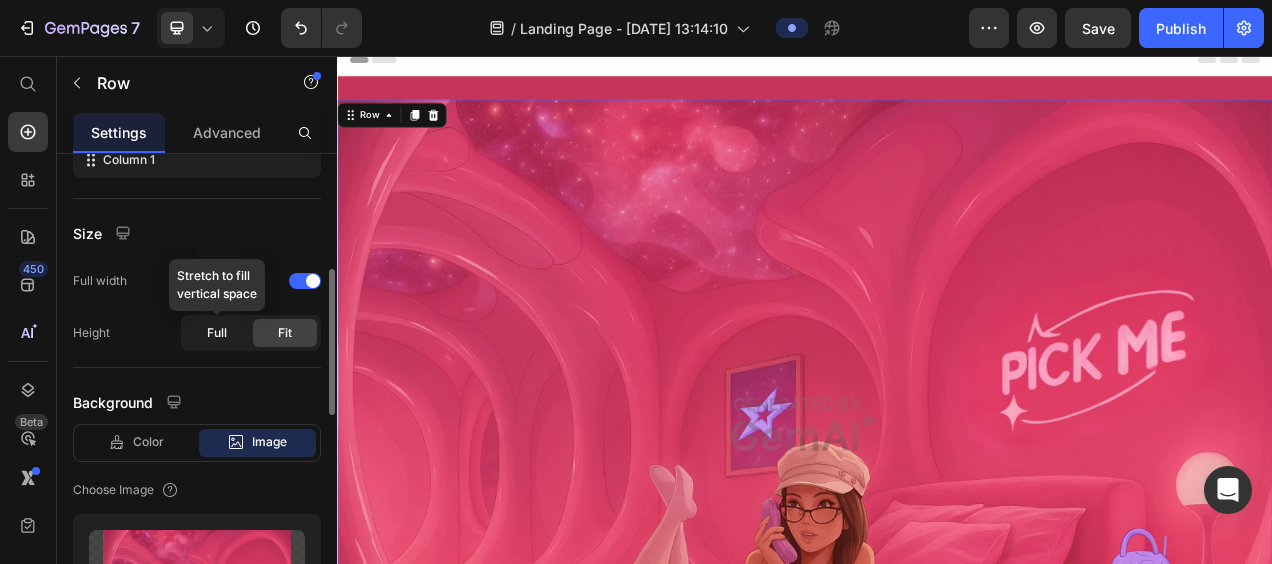 click on "Full" 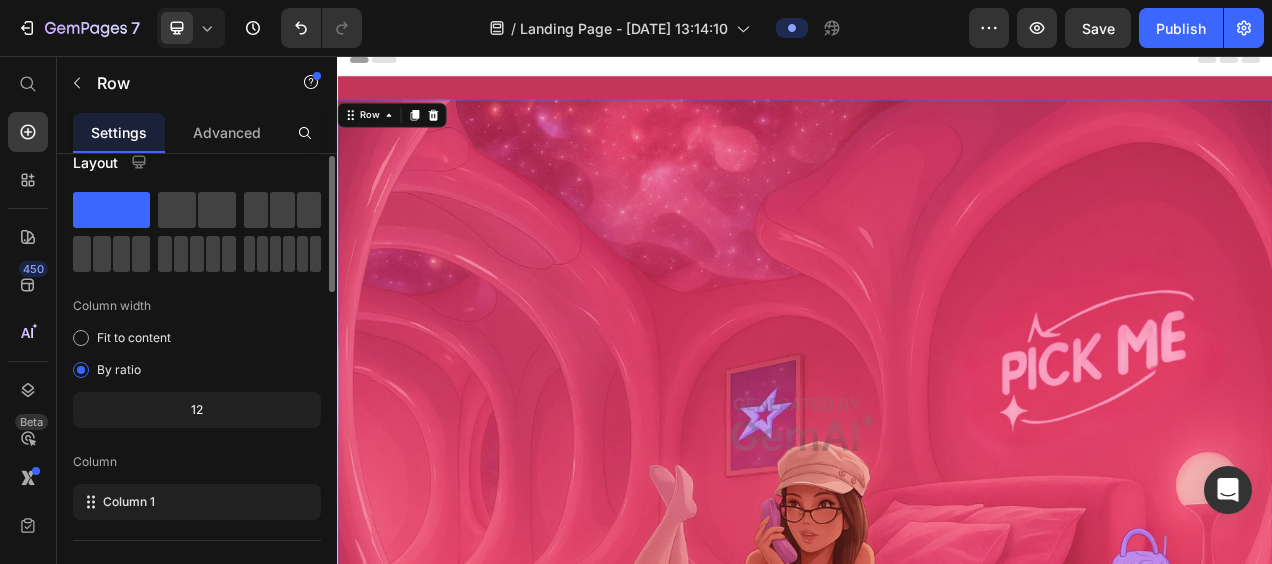 scroll, scrollTop: 16, scrollLeft: 0, axis: vertical 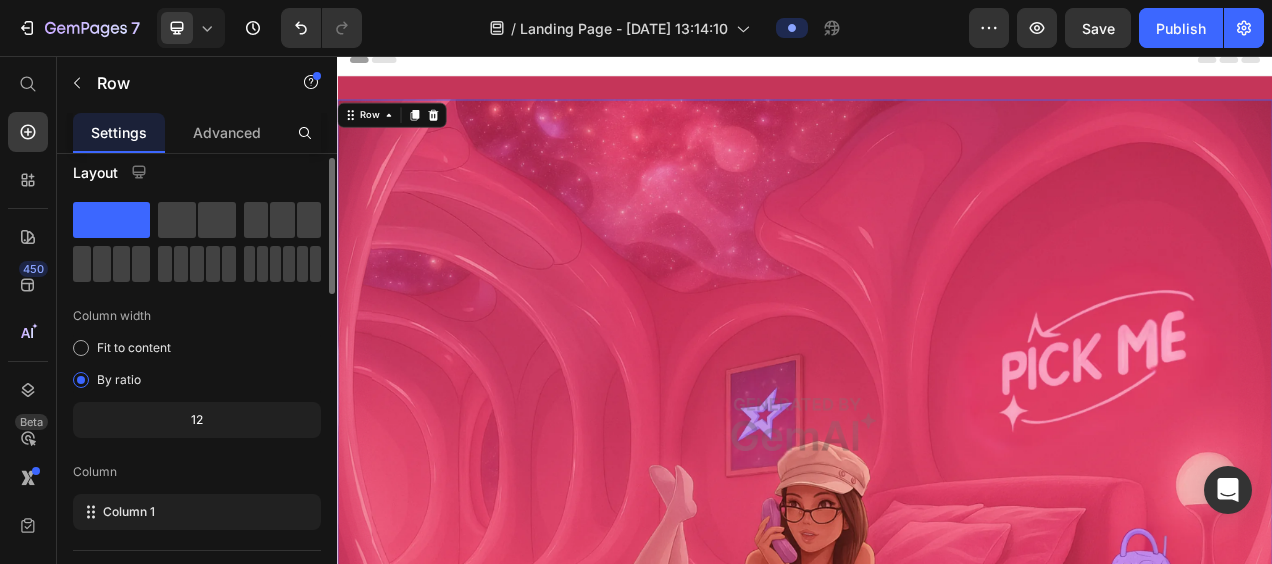 click on "12" 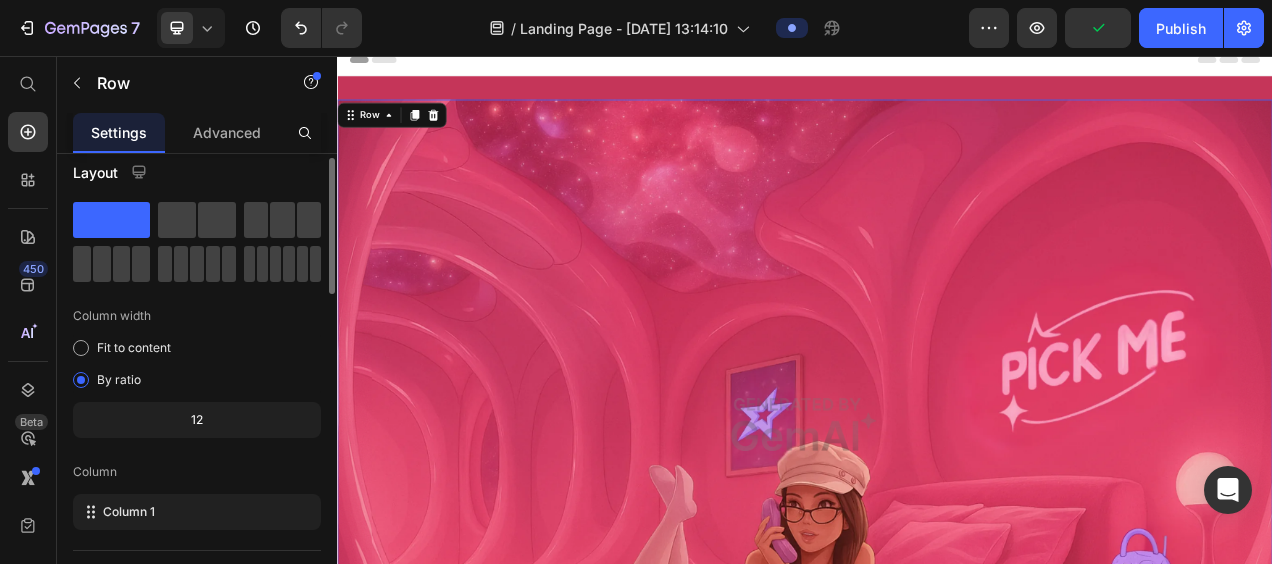 click on "12" 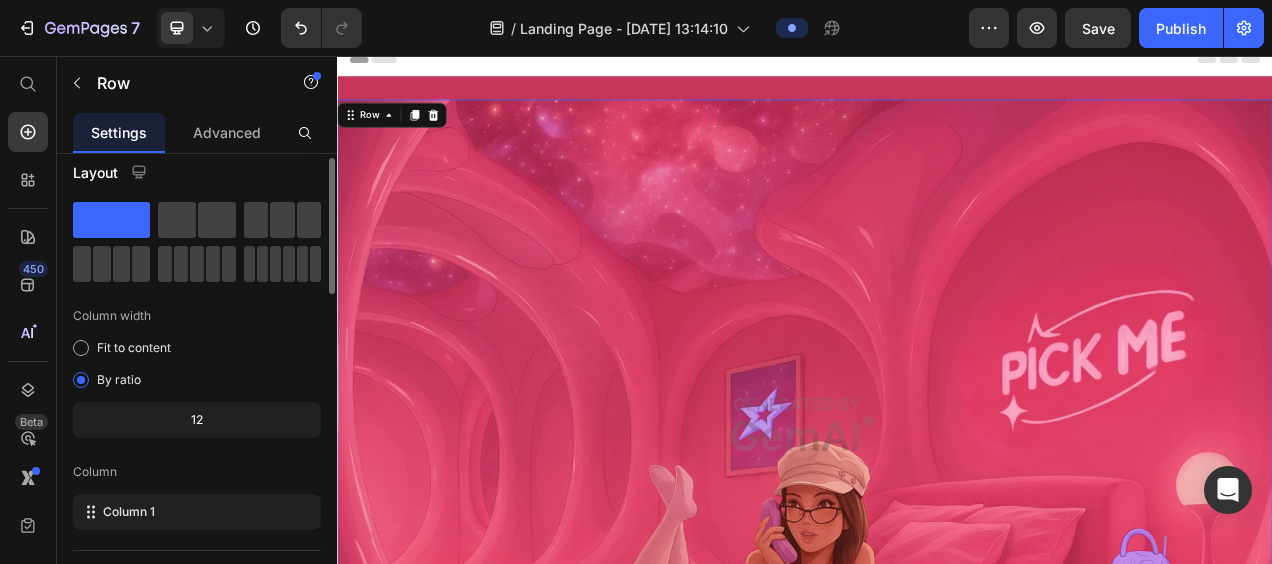 click on "12" 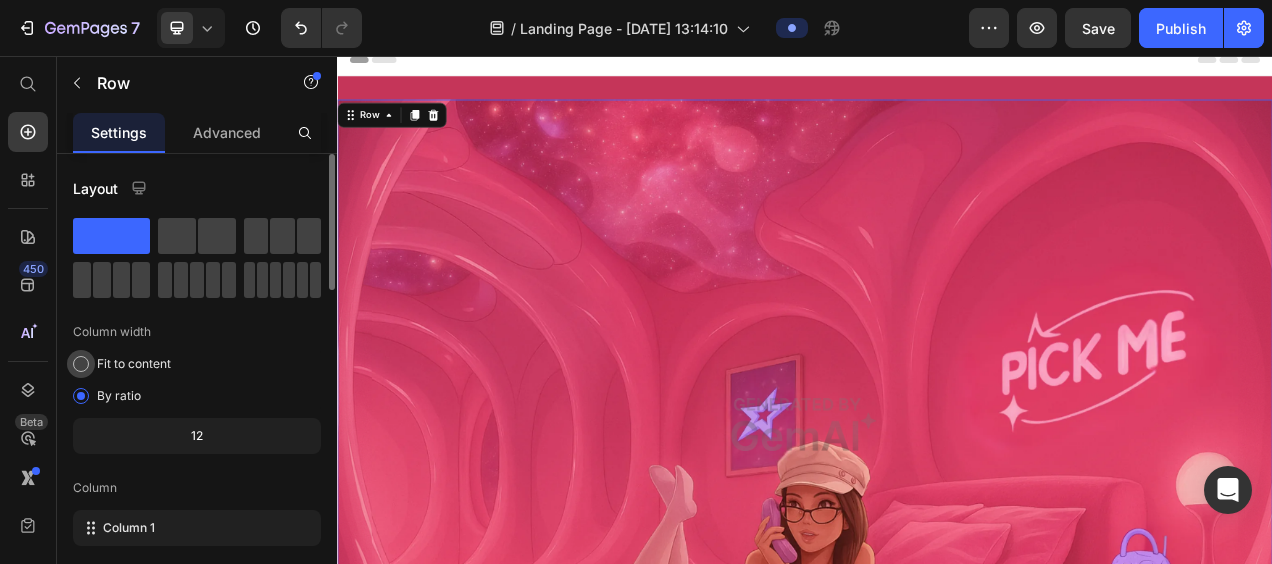 scroll, scrollTop: 1, scrollLeft: 0, axis: vertical 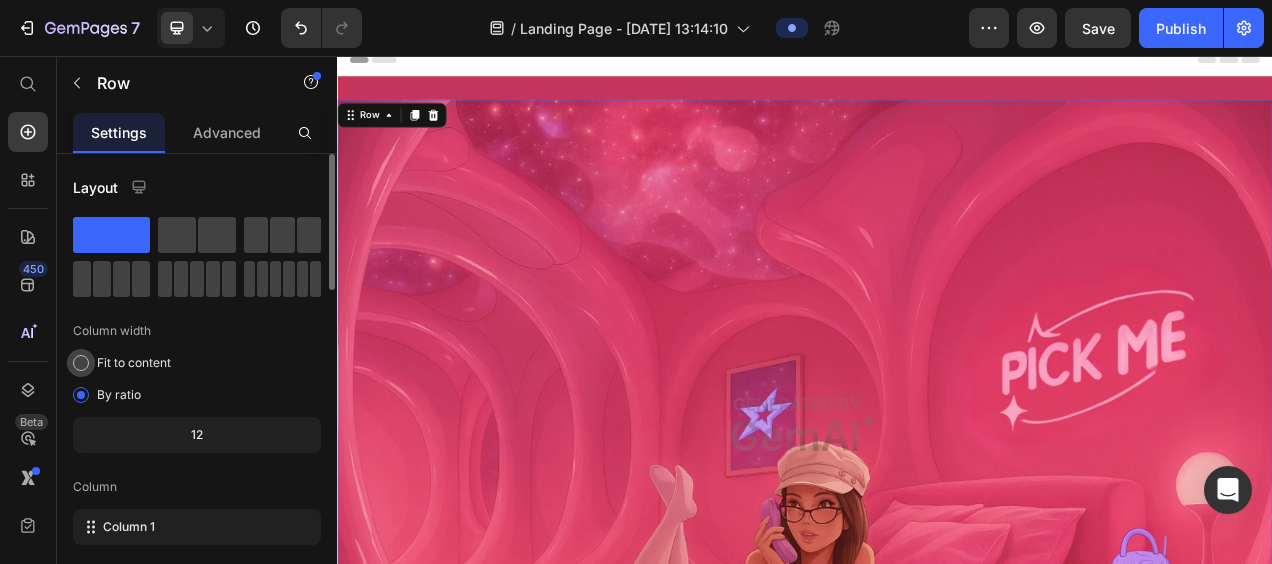 click on "Fit to content" at bounding box center [134, 363] 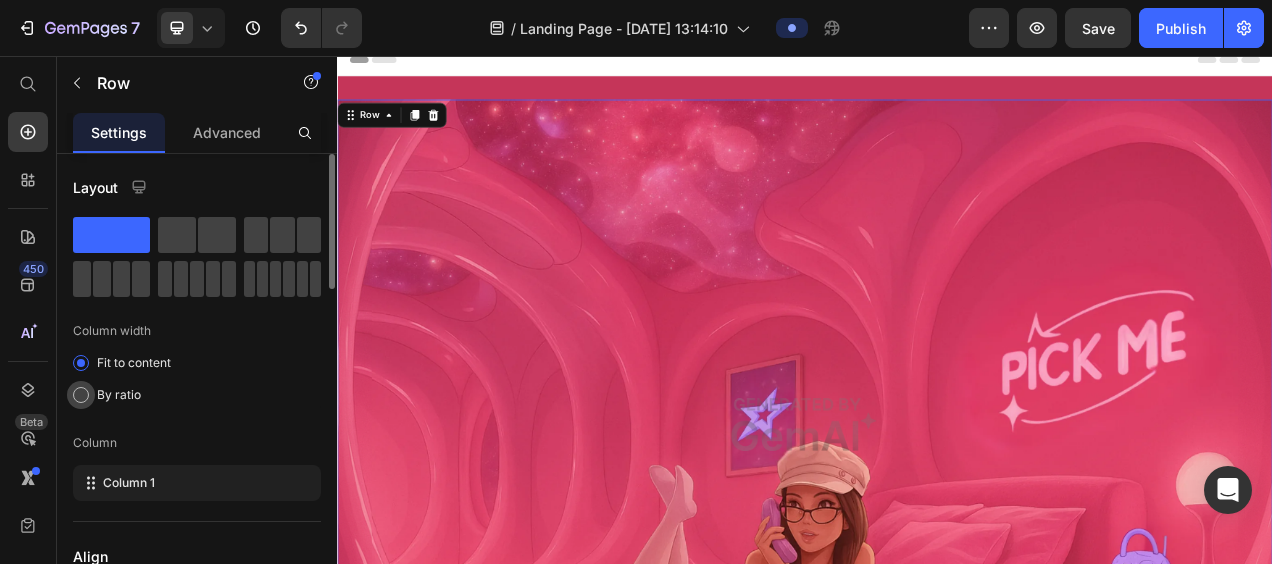 click on "By ratio" 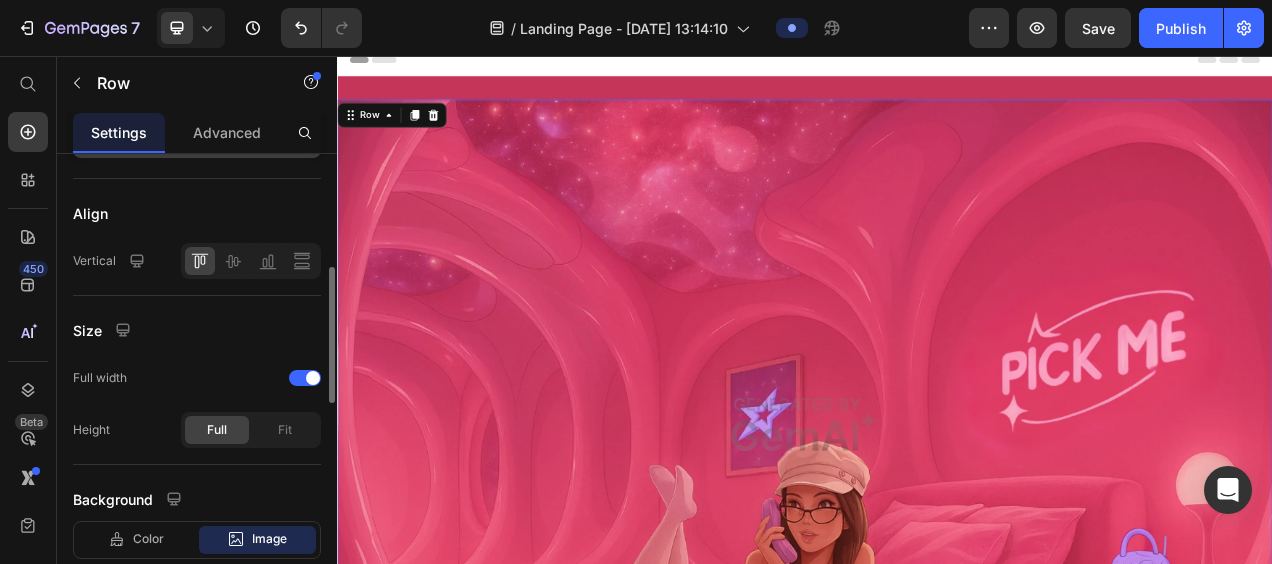 scroll, scrollTop: 390, scrollLeft: 0, axis: vertical 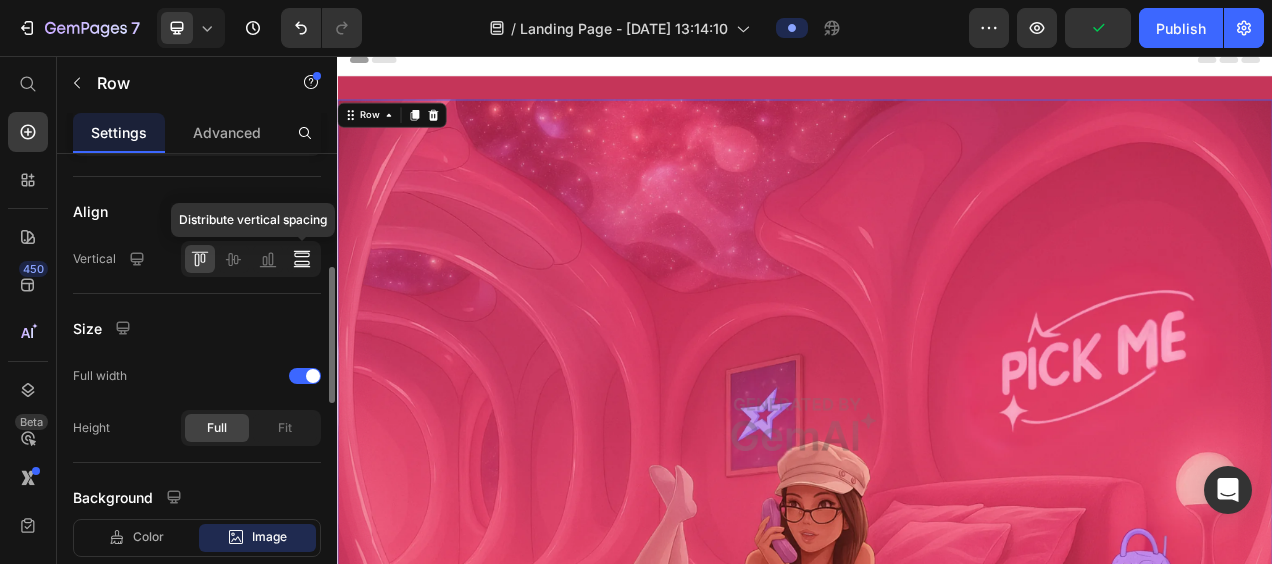 click 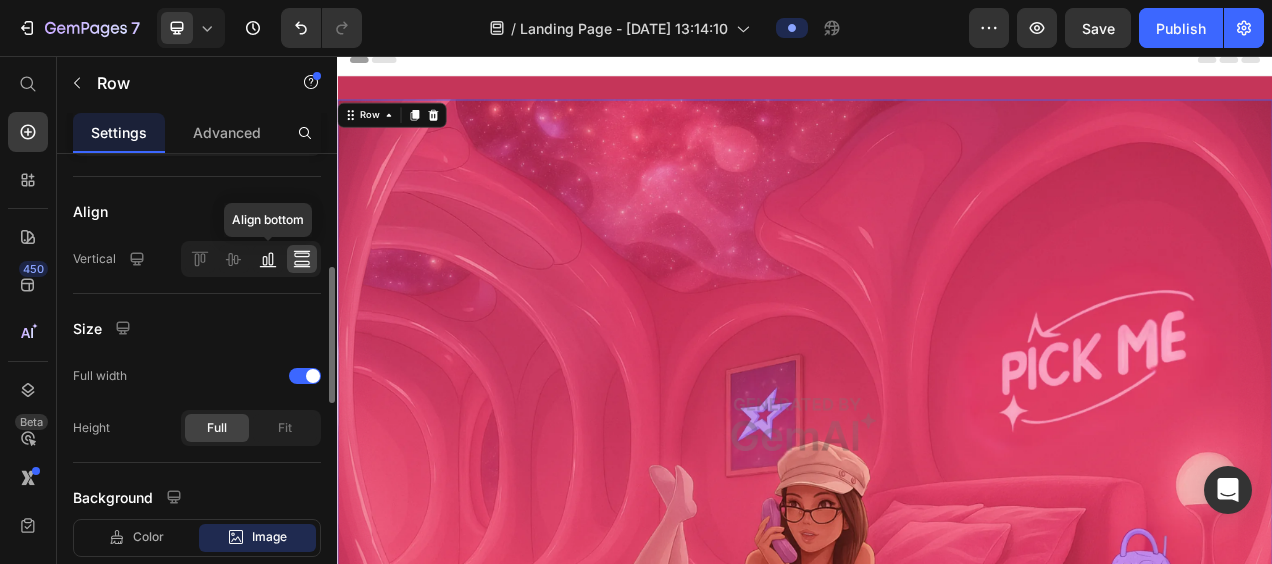 click 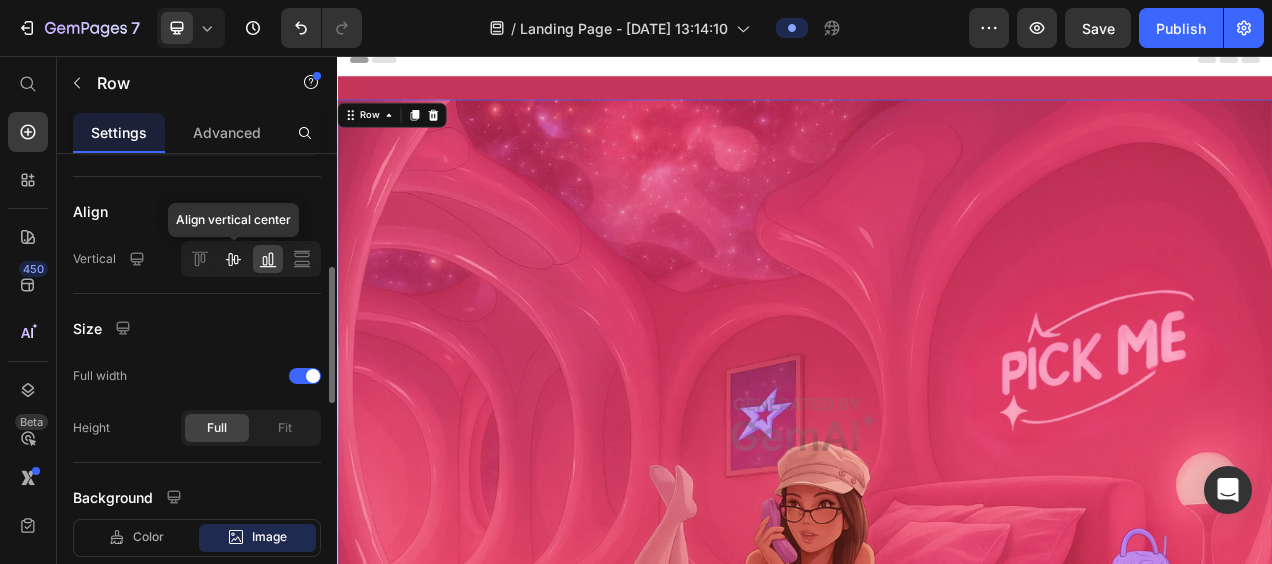 click 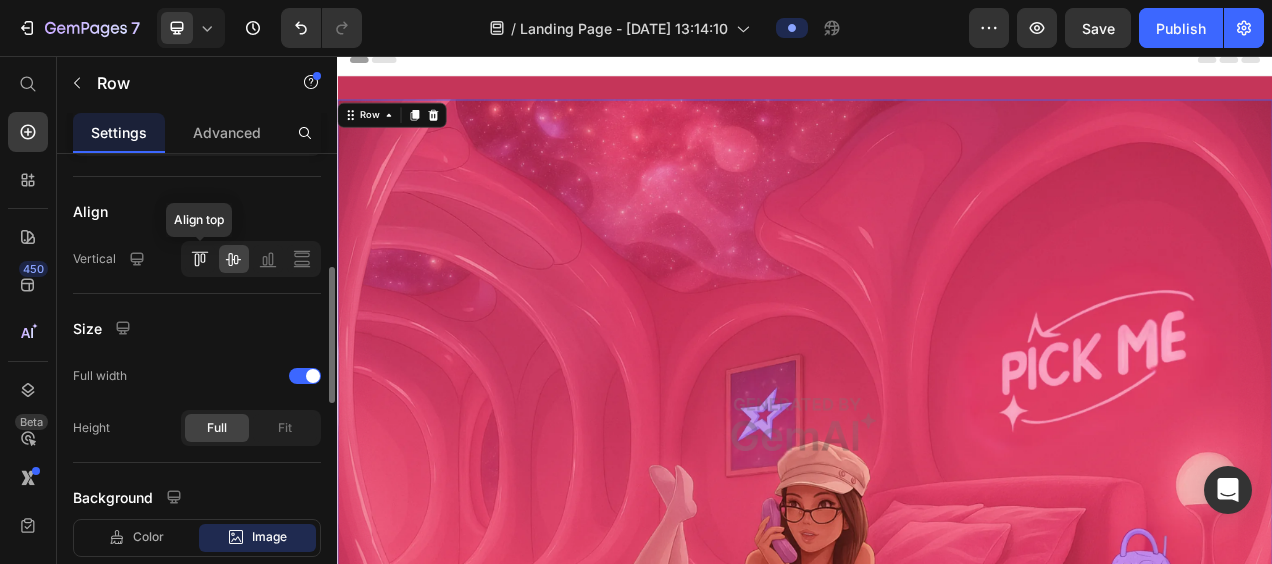 click 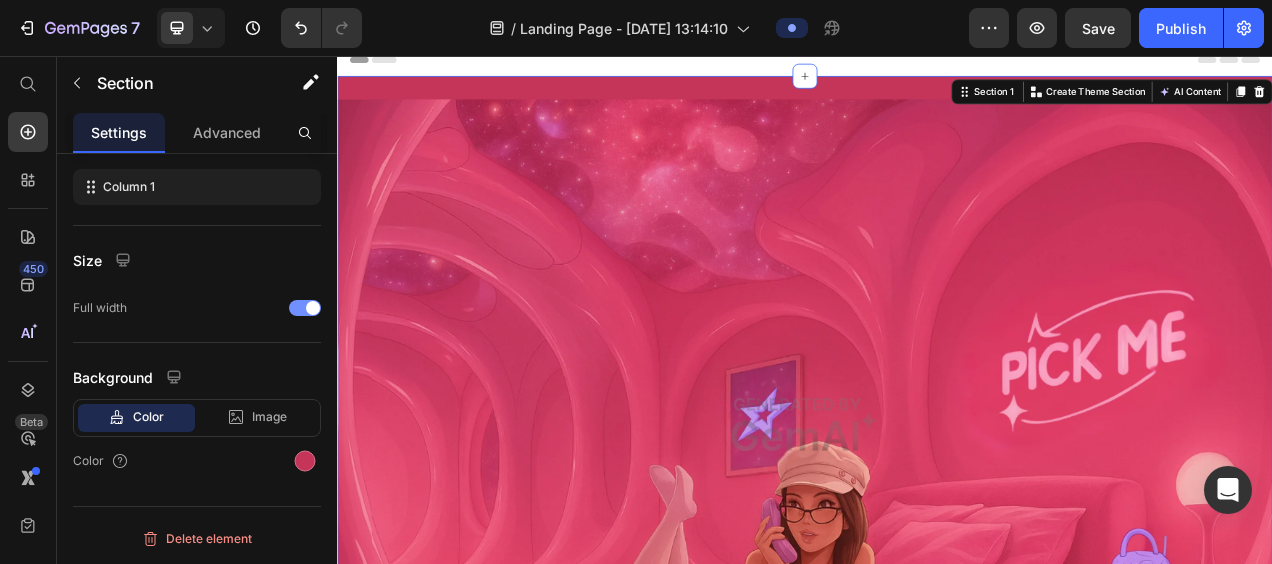 scroll, scrollTop: 0, scrollLeft: 0, axis: both 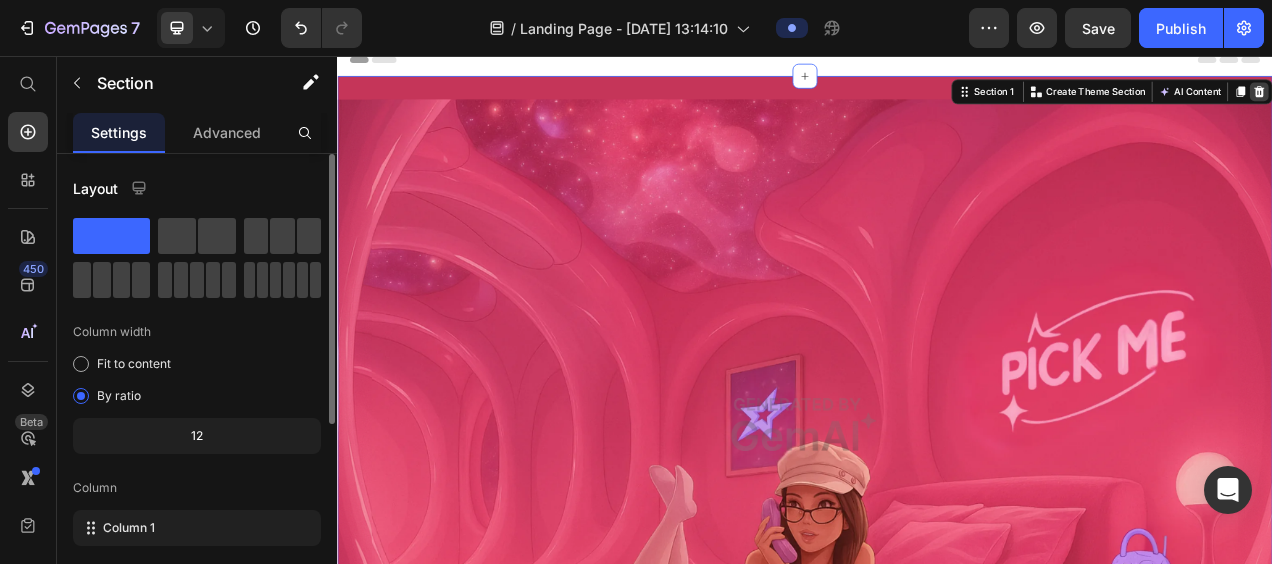 click 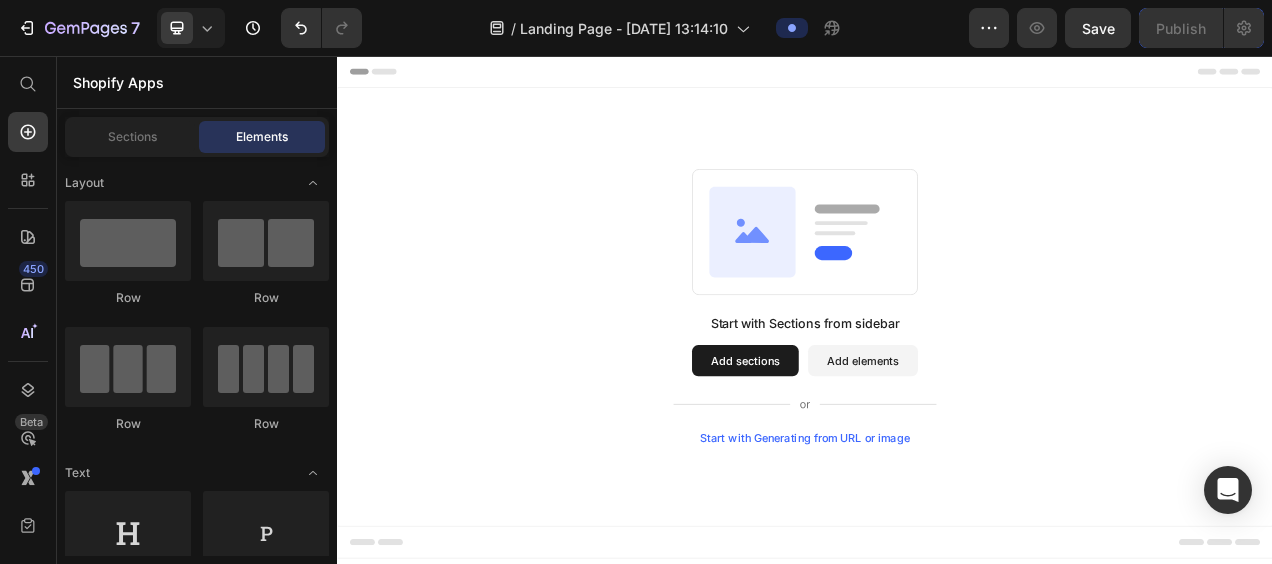scroll, scrollTop: 0, scrollLeft: 0, axis: both 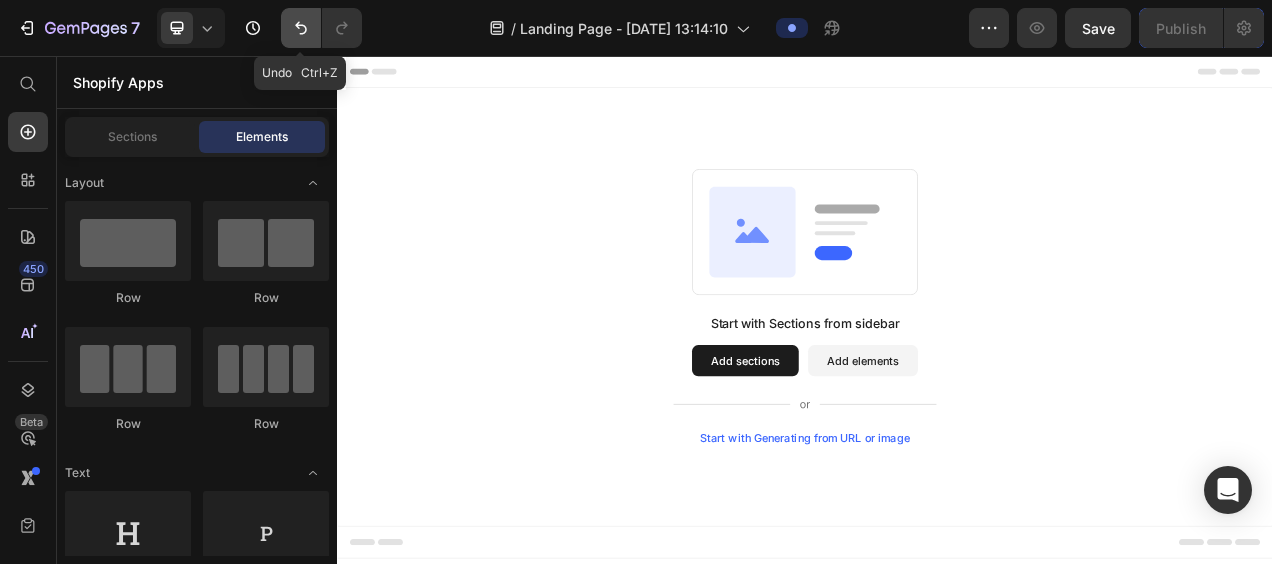 click 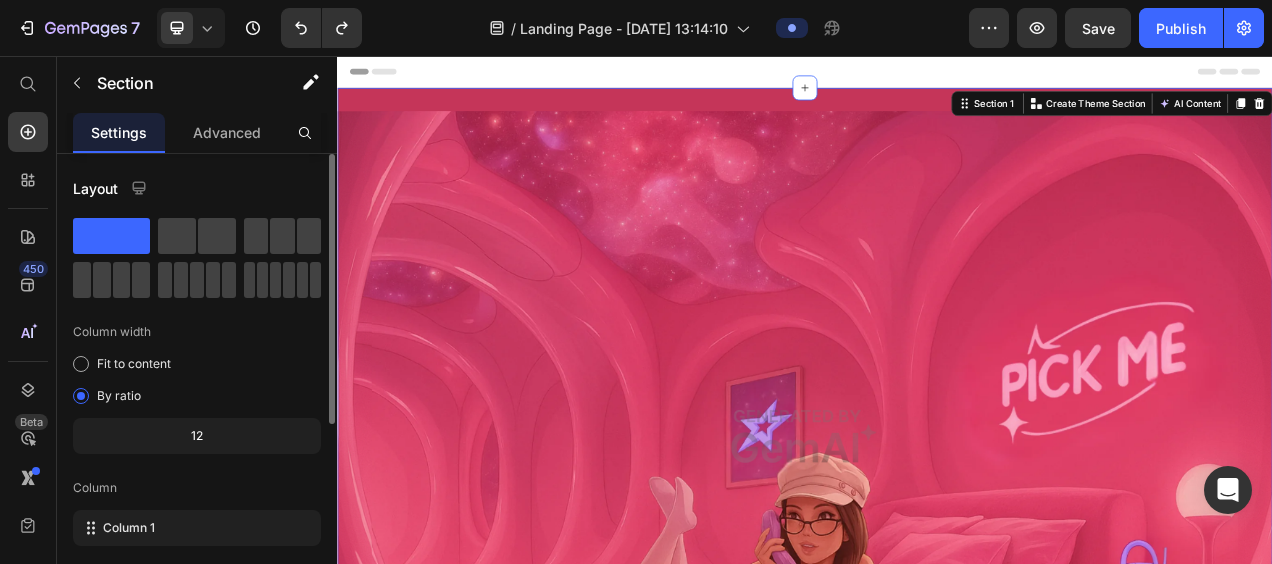 click on "Image Row Section 1   You can create reusable sections Create Theme Section AI Content Write with GemAI What would you like to describe here? Tone and Voice Persuasive Product Show more Generate" at bounding box center [937, 544] 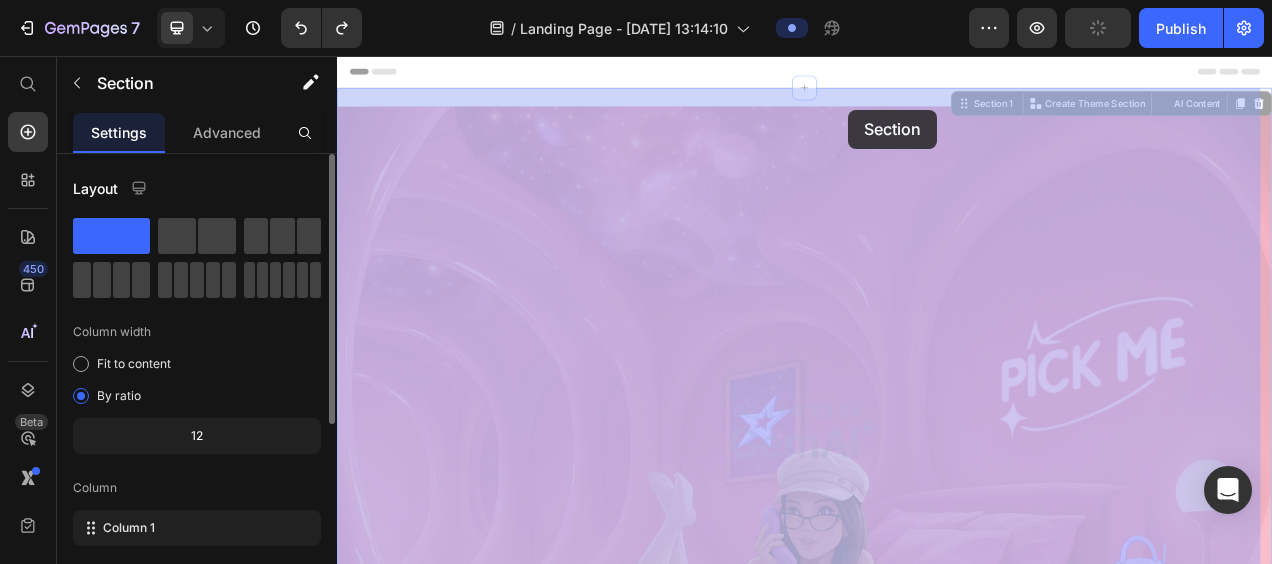 drag, startPoint x: 998, startPoint y: 99, endPoint x: 993, endPoint y: 123, distance: 24.5153 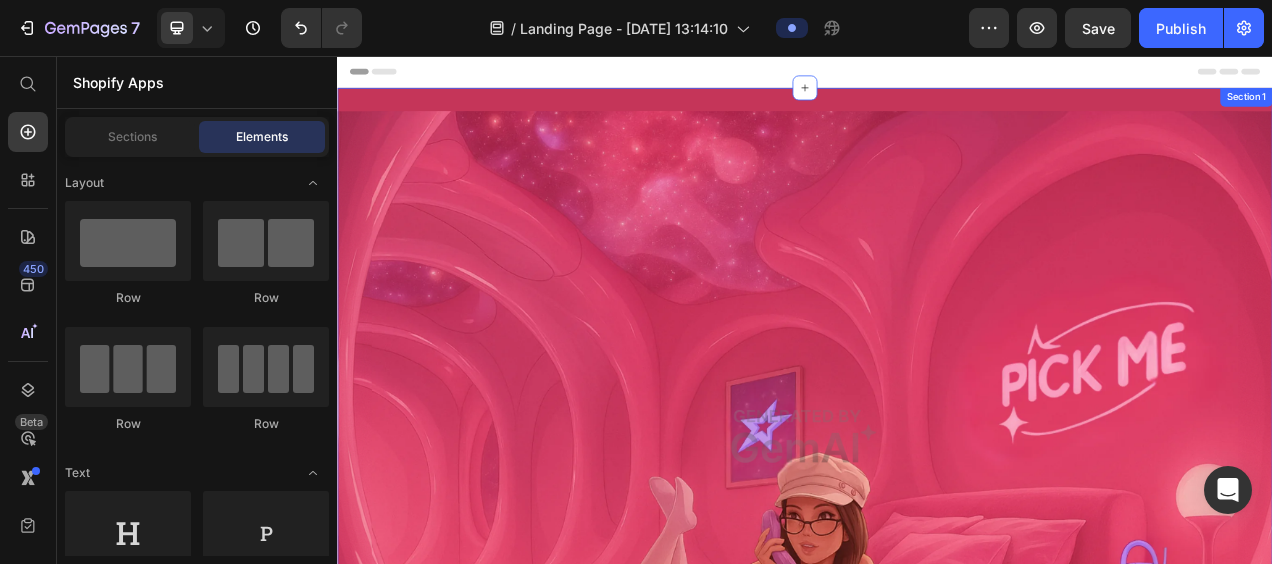 drag, startPoint x: 969, startPoint y: 89, endPoint x: 969, endPoint y: 114, distance: 25 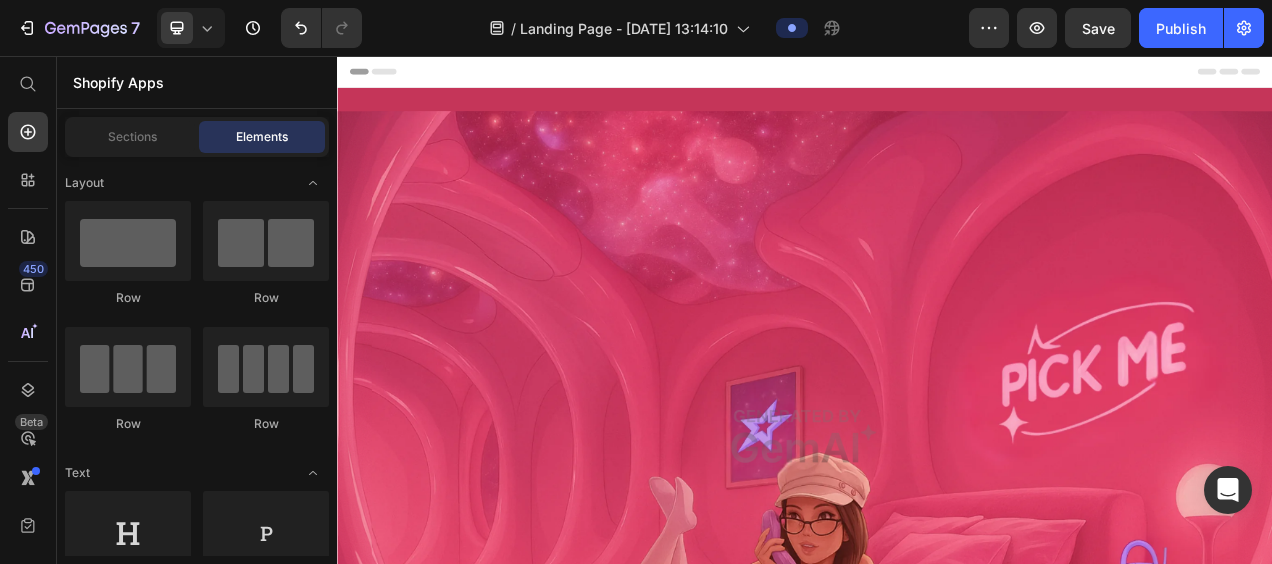click on "Header" at bounding box center [394, 76] 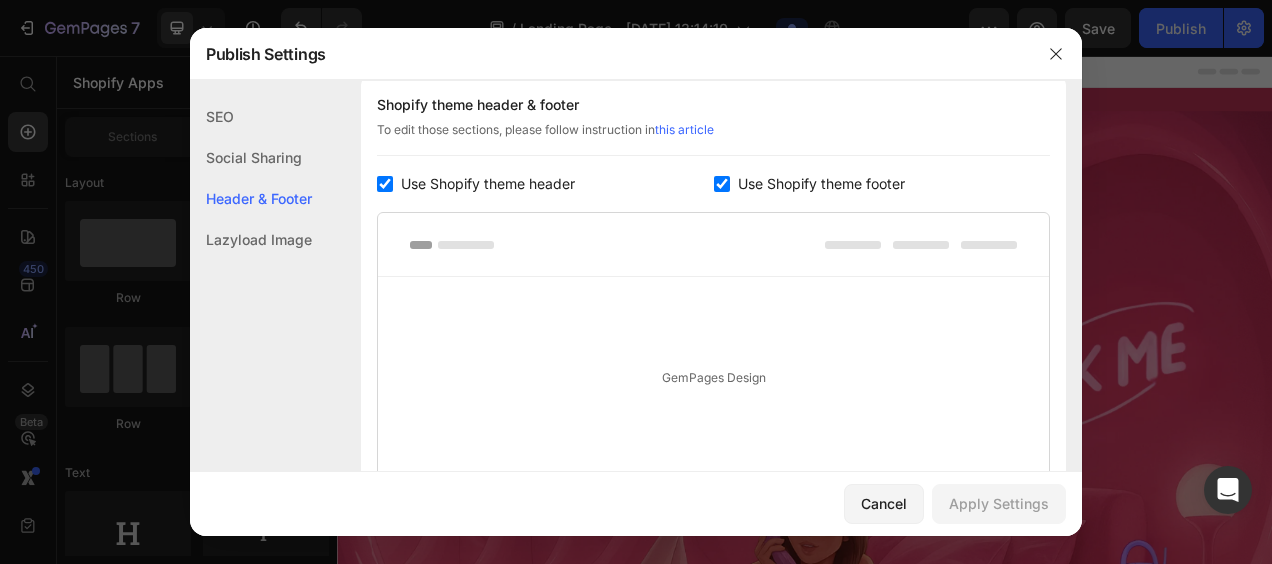 scroll, scrollTop: 958, scrollLeft: 0, axis: vertical 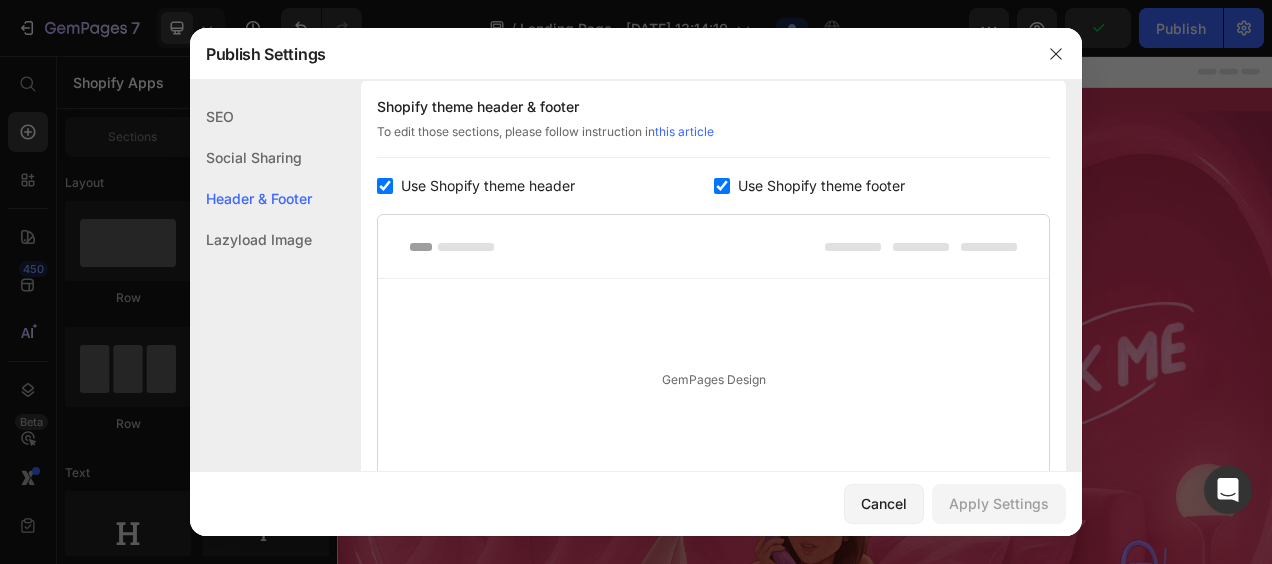 click at bounding box center [385, 186] 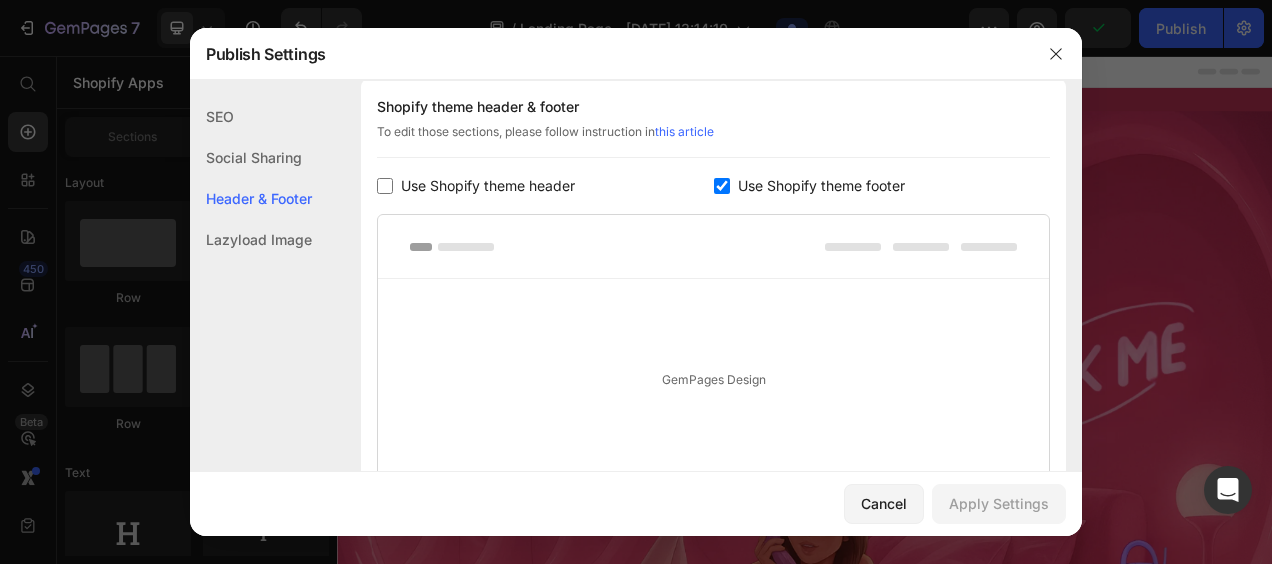 checkbox on "false" 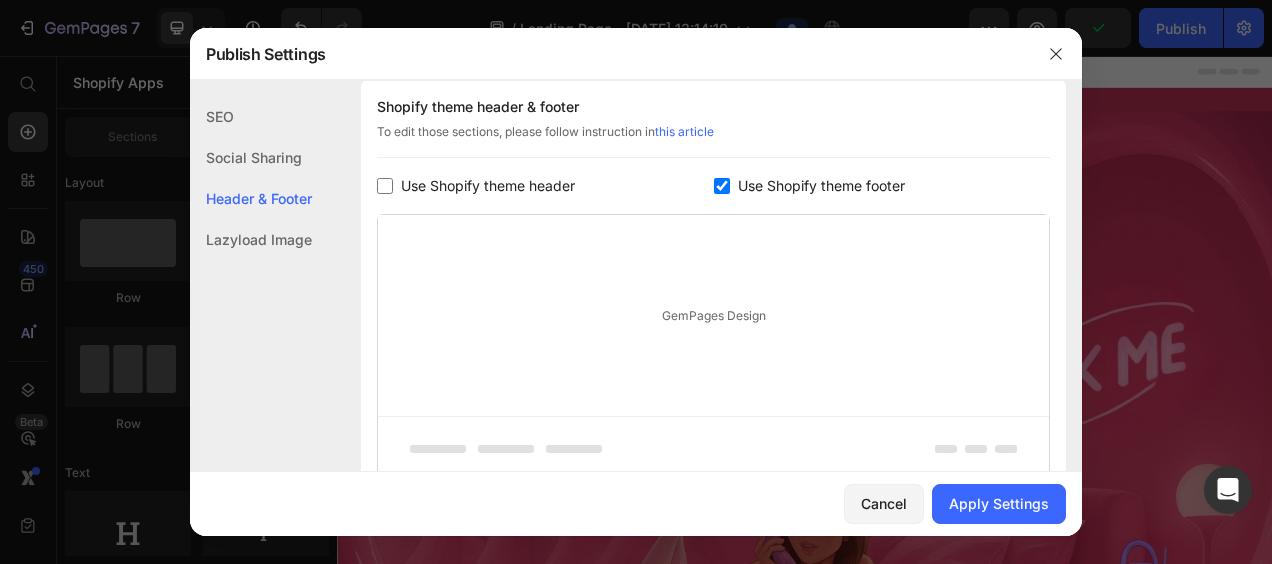 click on "Shopify theme header & footer  To edit those sections, please follow instruction in  this article Use Shopify theme header Use Shopify theme footer GemPages Design" 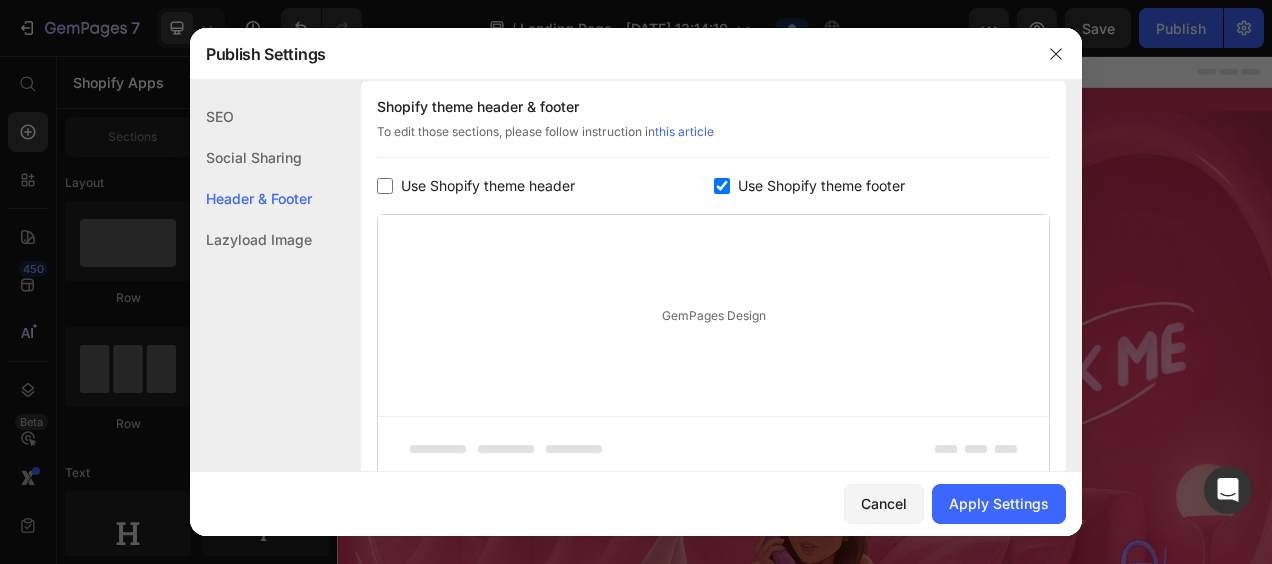 click at bounding box center (722, 186) 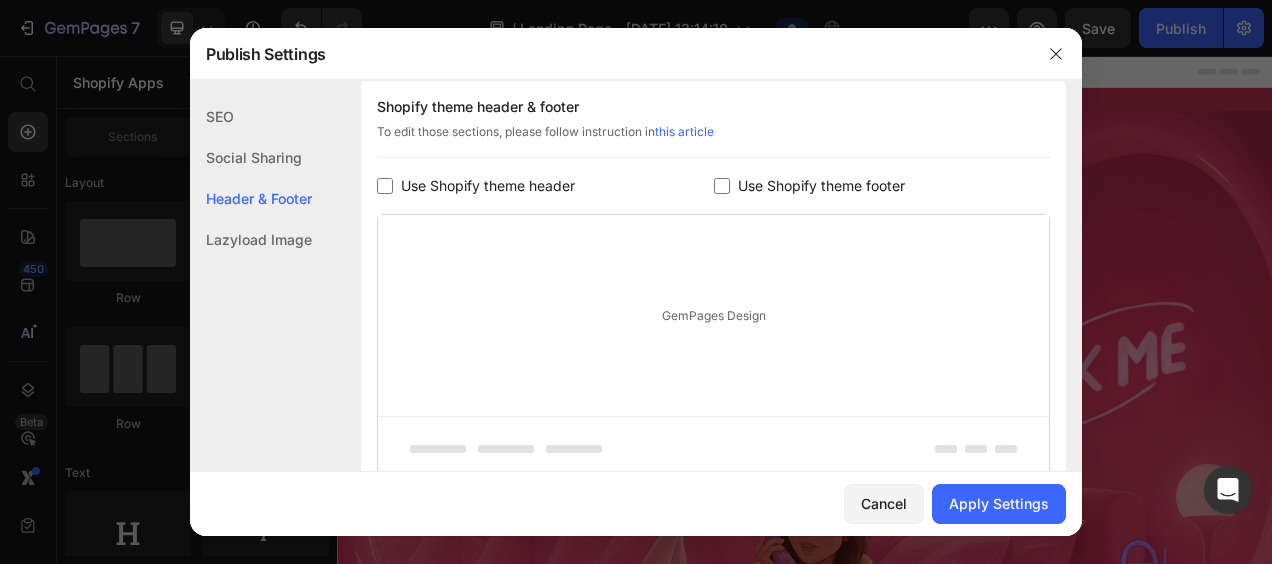 checkbox on "false" 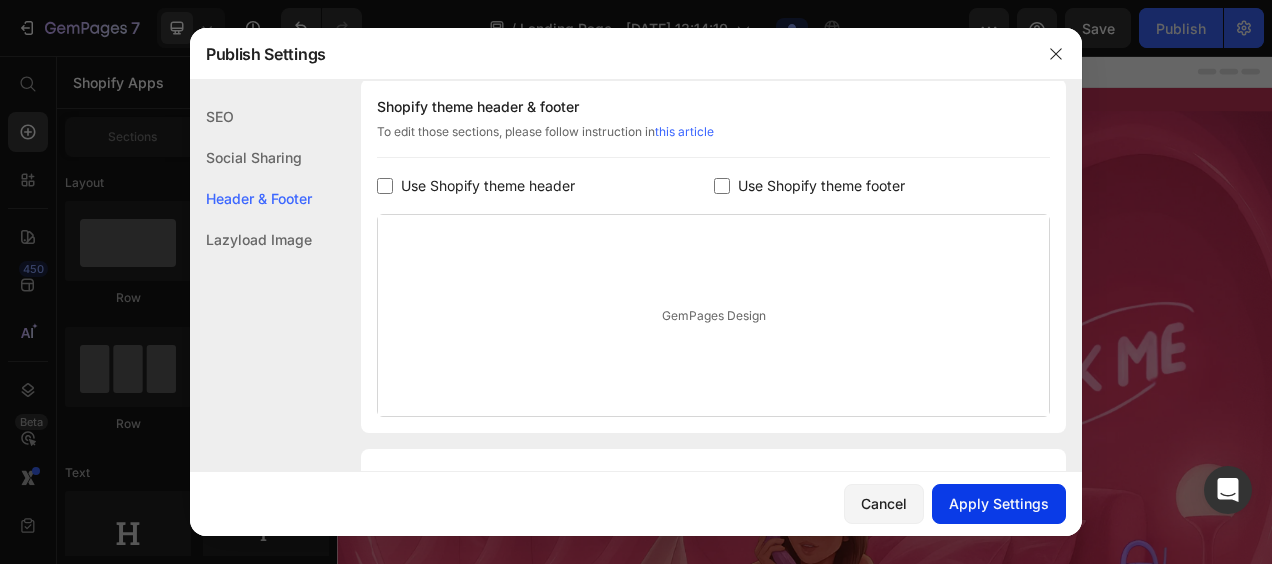 click on "Apply Settings" at bounding box center [999, 503] 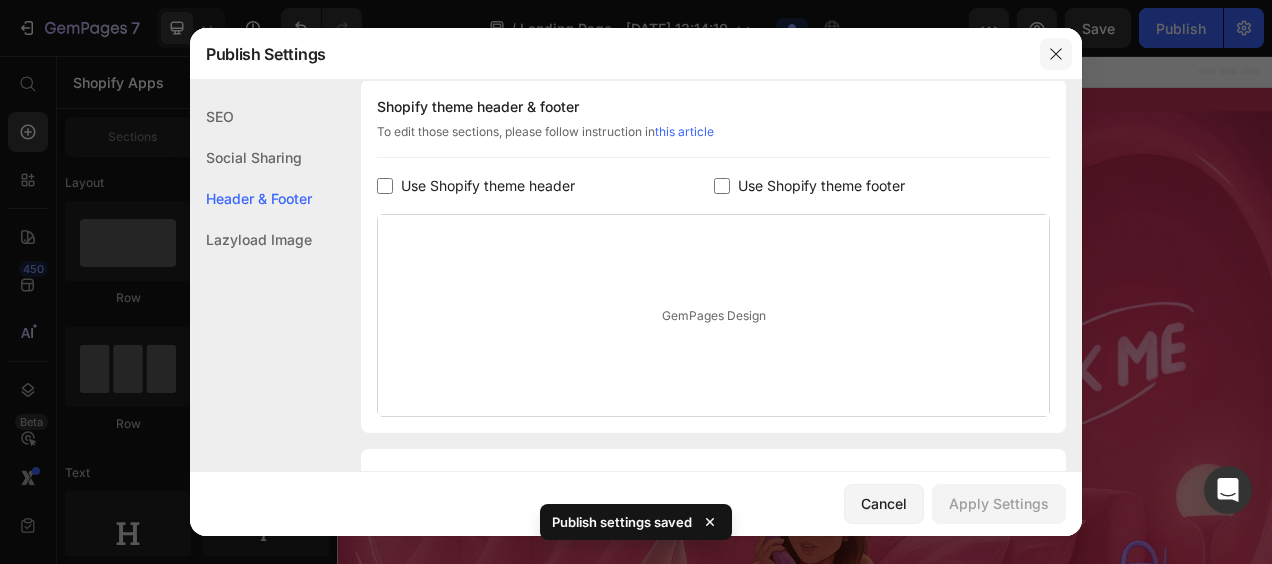 click 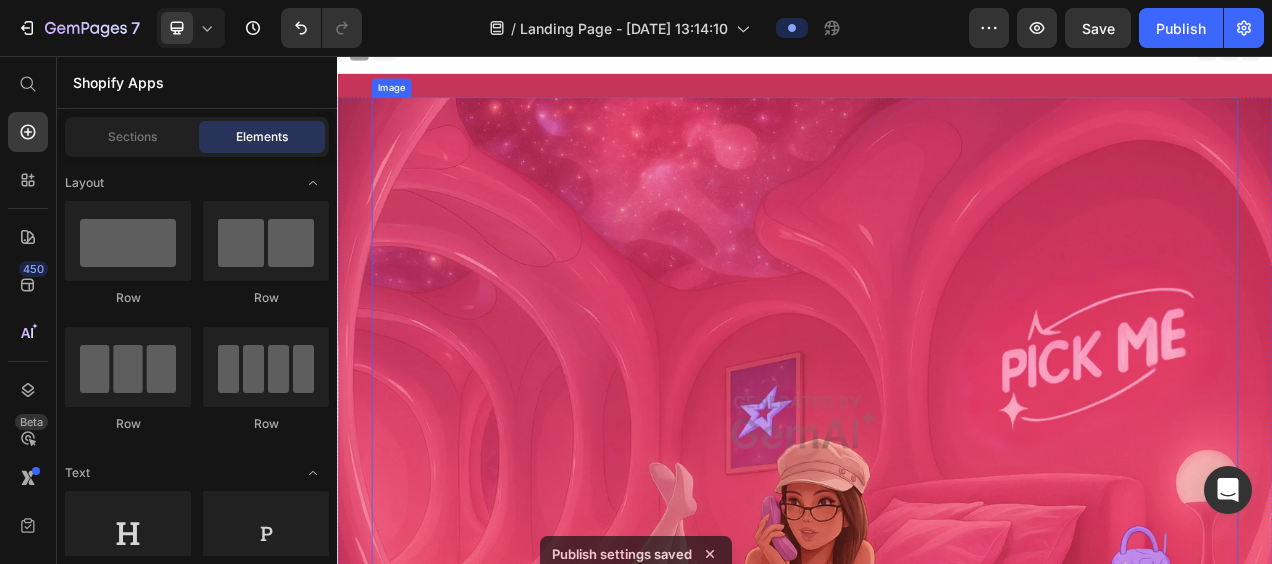scroll, scrollTop: 0, scrollLeft: 0, axis: both 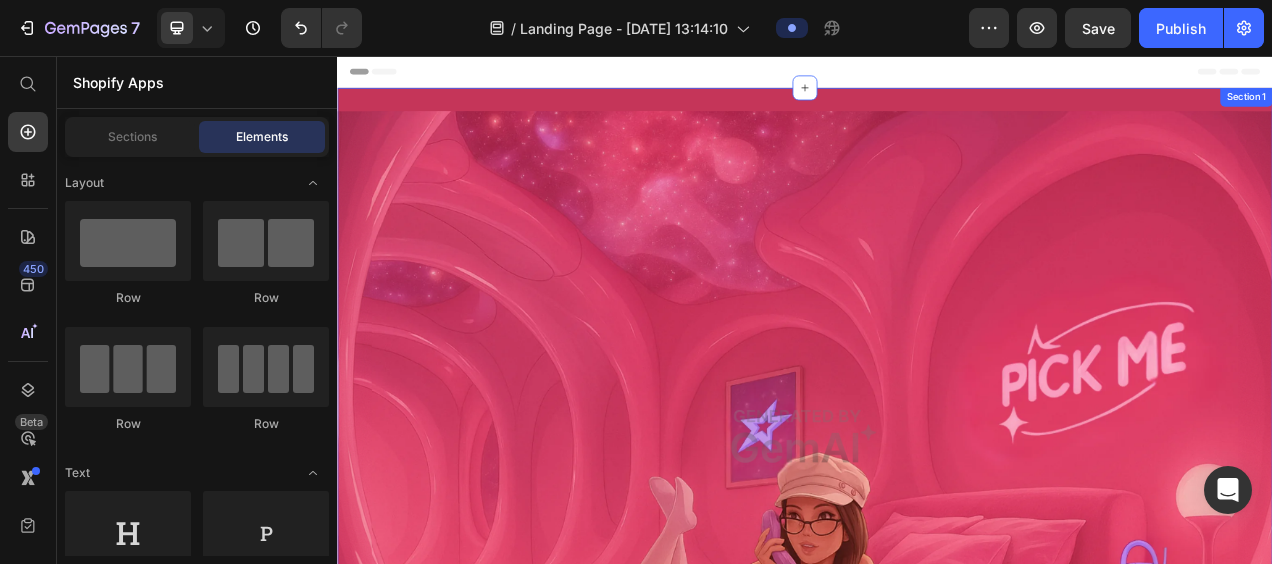 click on "Image Row Section 1" at bounding box center [937, 544] 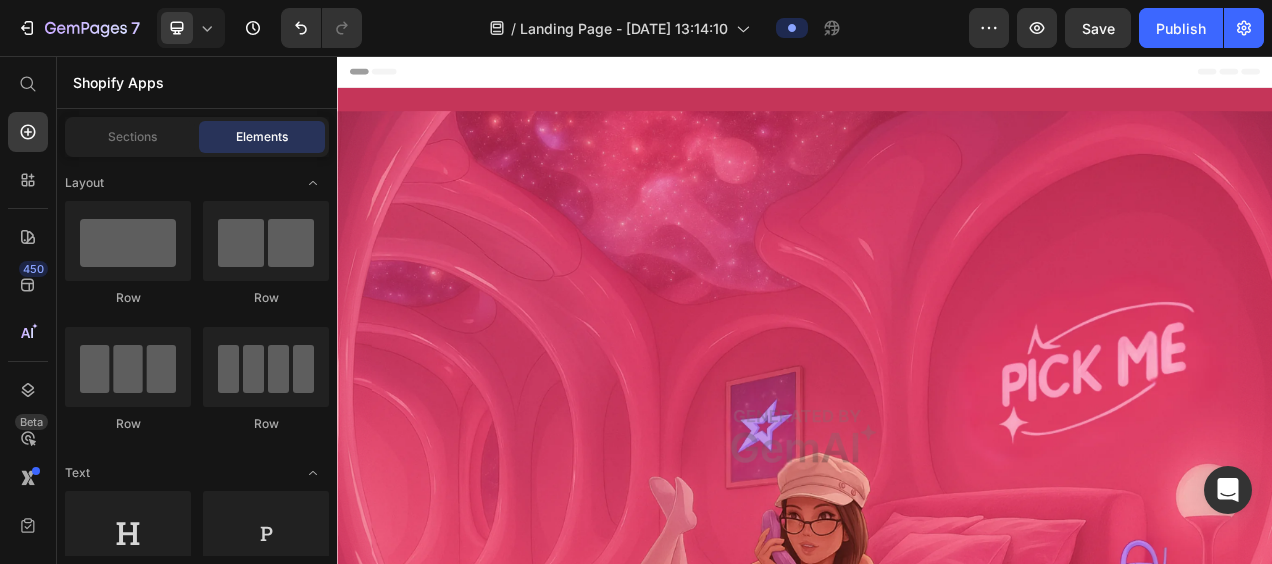 click on "Header" at bounding box center [394, 76] 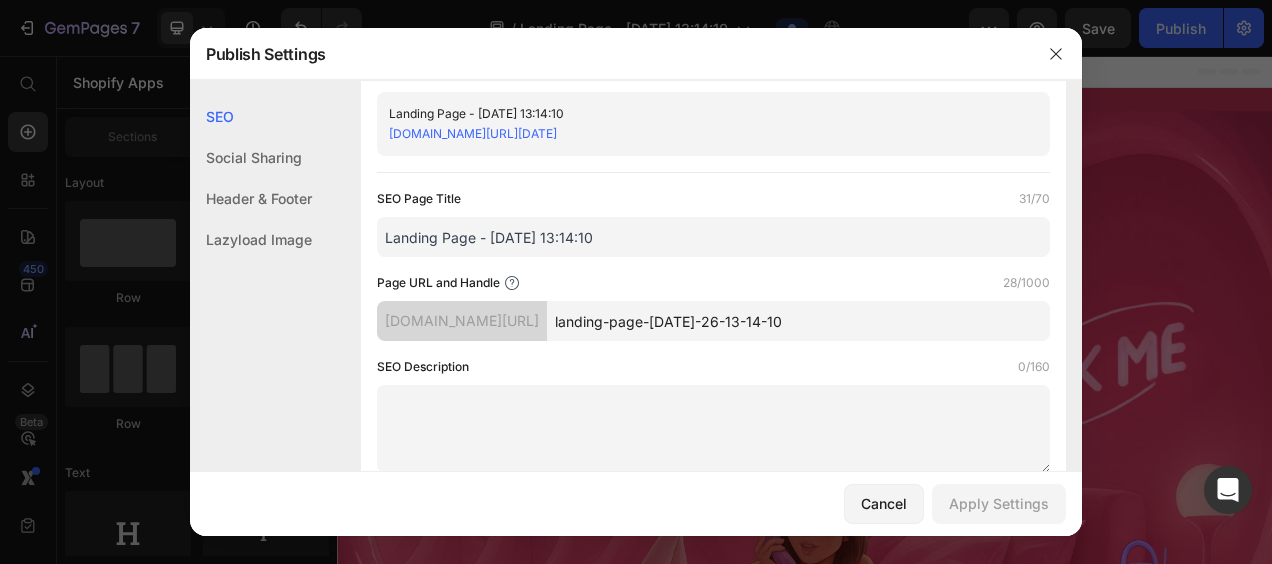scroll, scrollTop: 0, scrollLeft: 0, axis: both 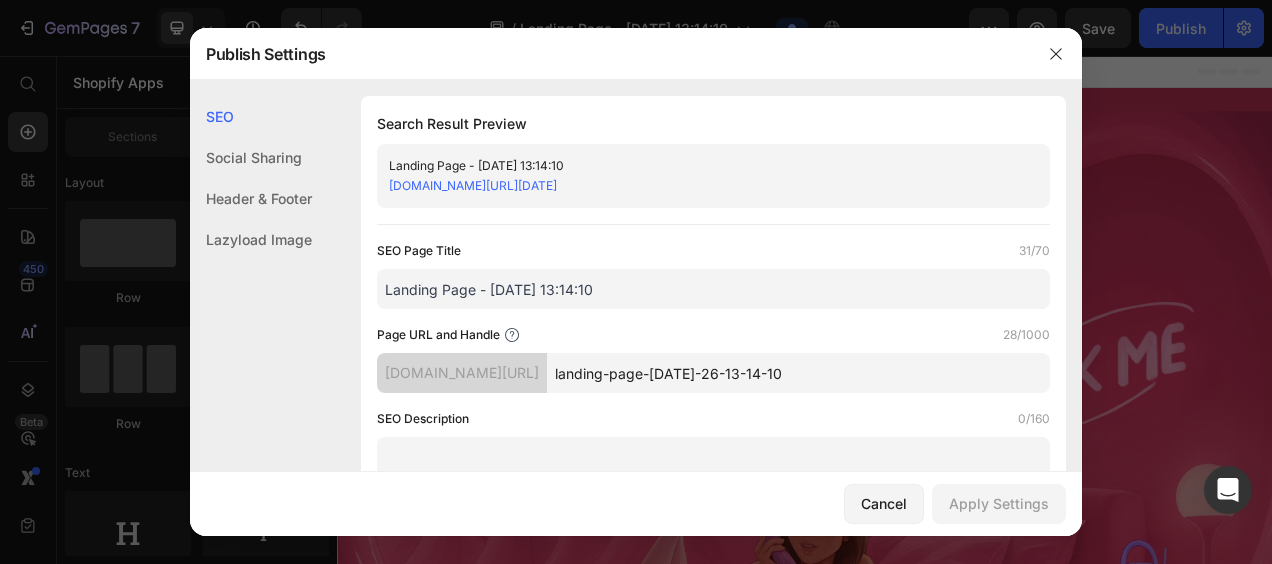 click on "SEO Search Result Preview Landing Page - Jul 26, 13:14:10 eesihs-3g.myshopify.com/pages/landing-page-jul-26-13-14-10 SEO Page Title  31/70  Landing Page - Jul 26, 13:14:10  Page URL and Handle  28/1000  eesihs-3g.myshopify.com/pages/ landing-page-jul-26-13-14-10  SEO Description  0/160  Social Sharing Social Sharing Image Preview (Recommended size: 1200 x 630 px) Upload Image  Supported file: .jpg, .jpeg, .png, .gif, .webp  Landing Page - Jul 26, 13:14:10 eesihs-3g.myshopify.com/pages/landing-page-jul-26-13-14-10 Header & Footer Shopify theme header & footer  To edit those sections, please follow instruction in  this article Use Shopify theme header Use Shopify theme footer GemPages Design Lazyload Image Lazyload Image Lazyload Image" at bounding box center (636, 809) 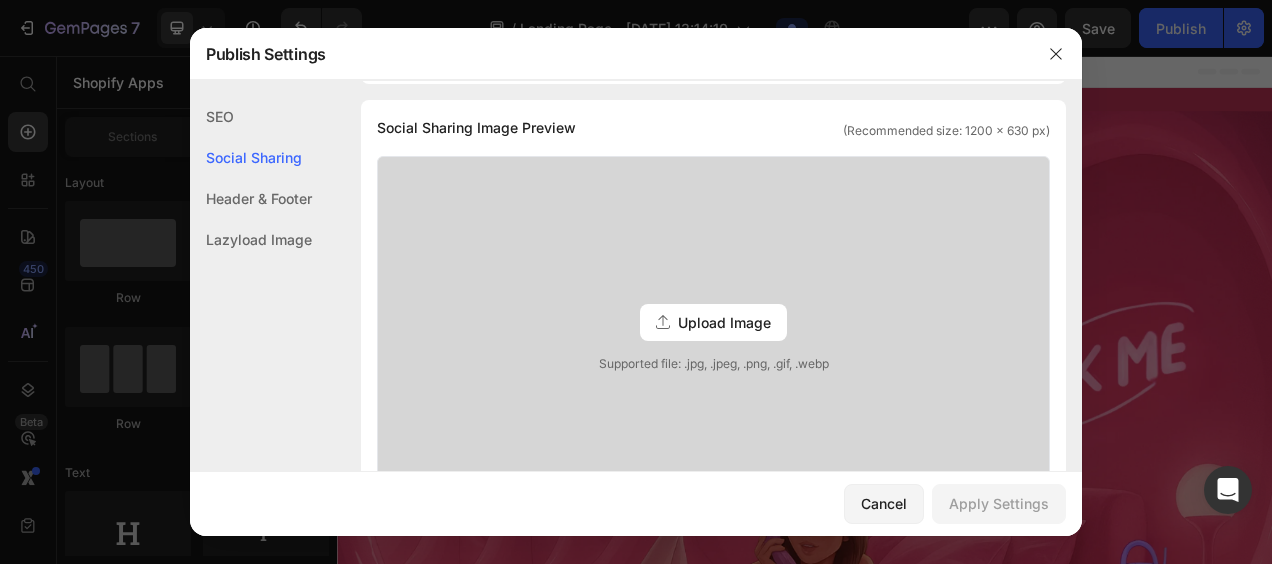 click on "Header & Footer" 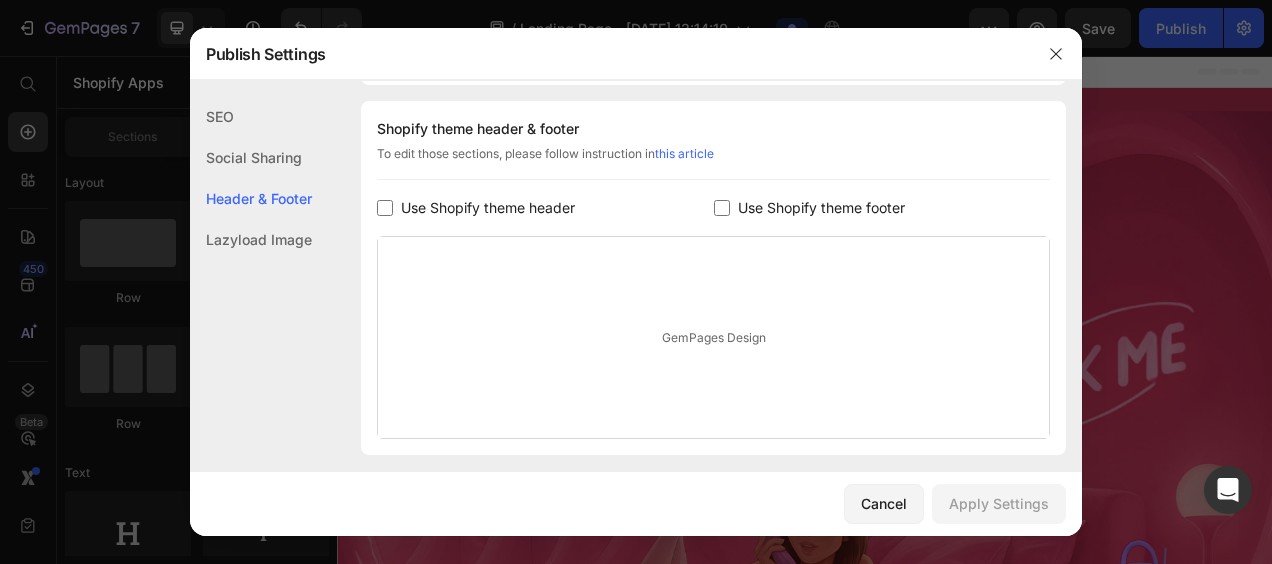 click on "Social Sharing" 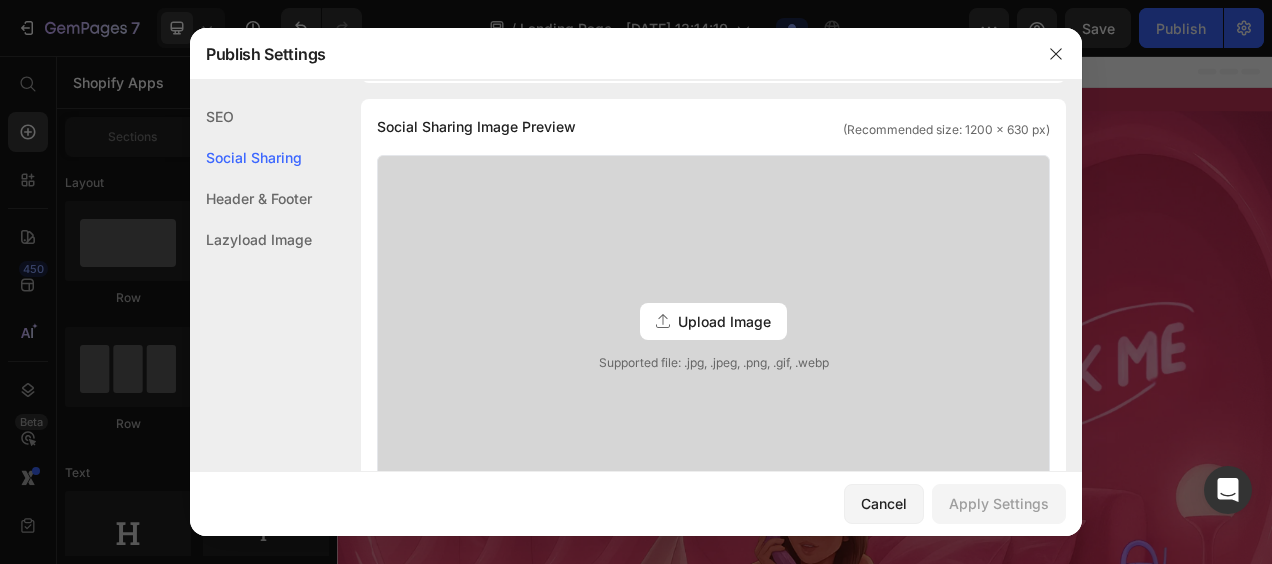 scroll, scrollTop: 457, scrollLeft: 0, axis: vertical 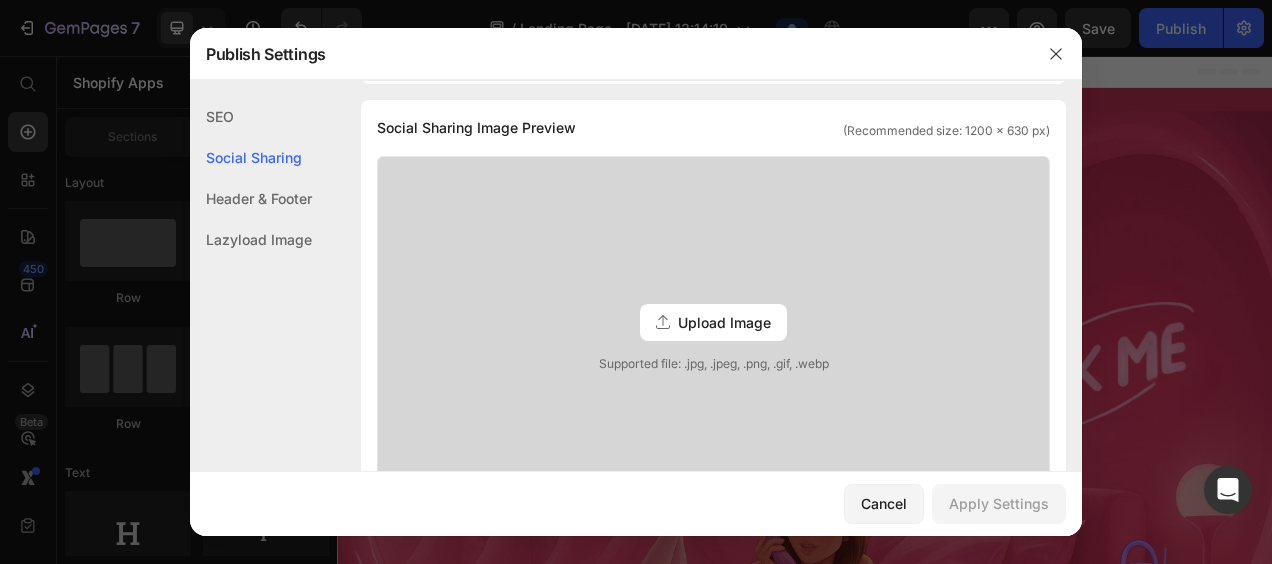 click on "Header & Footer" 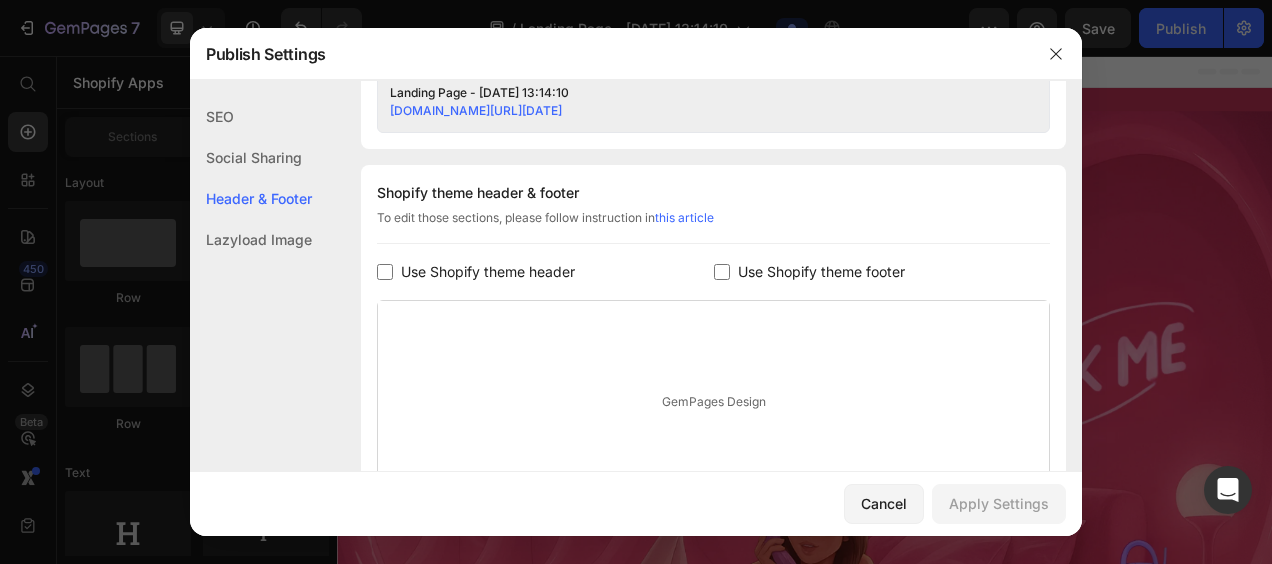 scroll, scrollTop: 936, scrollLeft: 0, axis: vertical 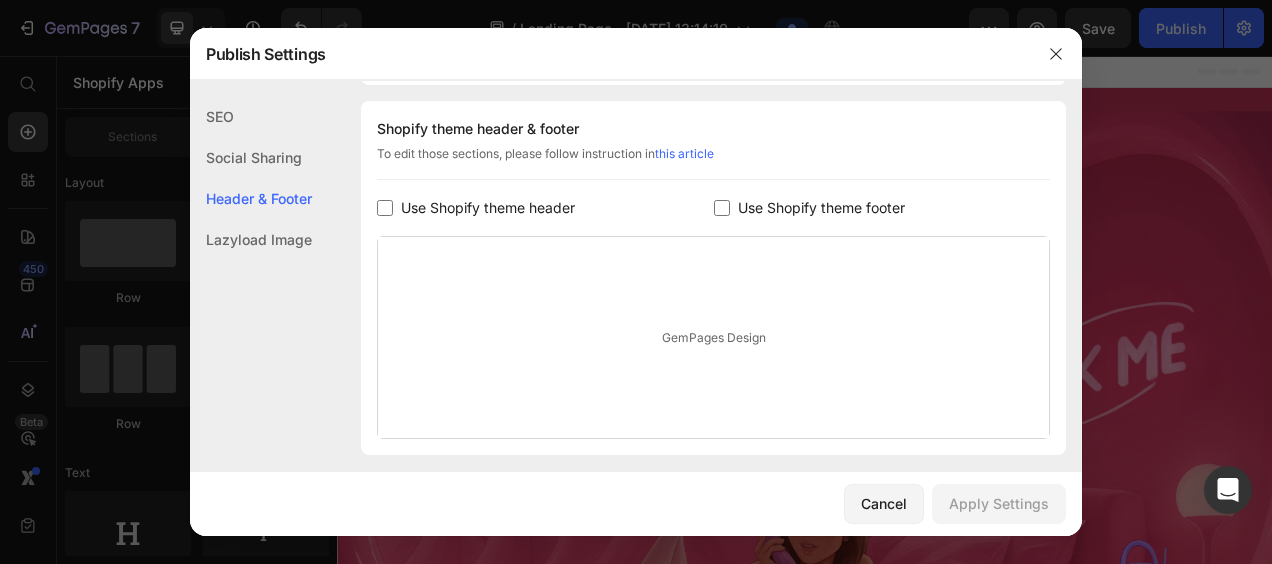 click on "GemPages Design" at bounding box center [713, 337] 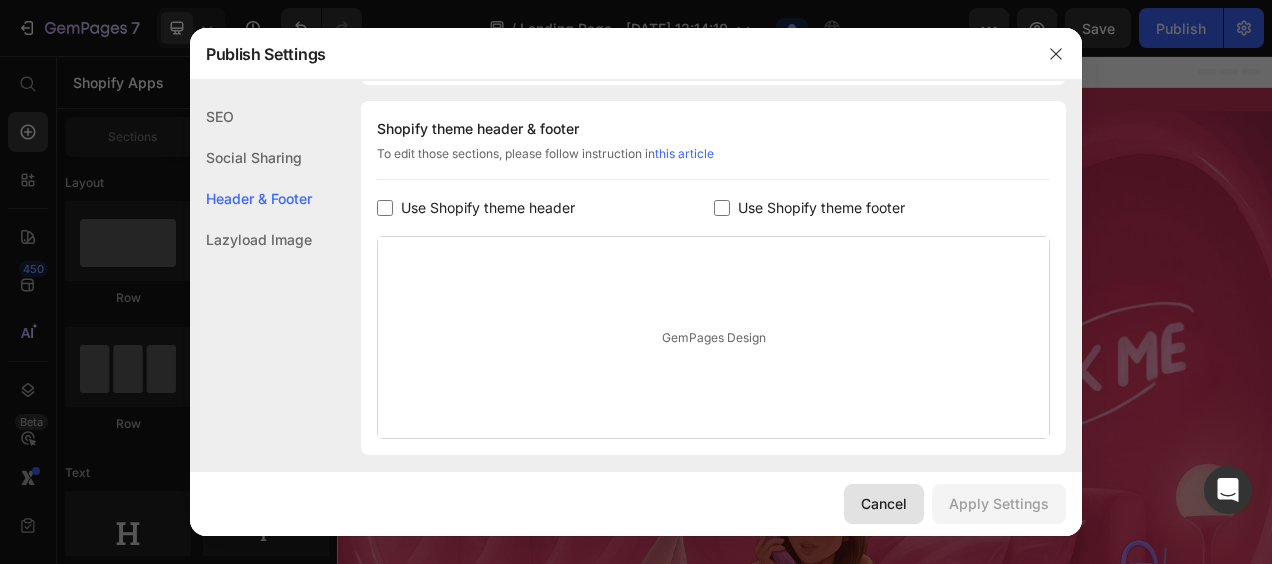 click on "Cancel" at bounding box center (884, 503) 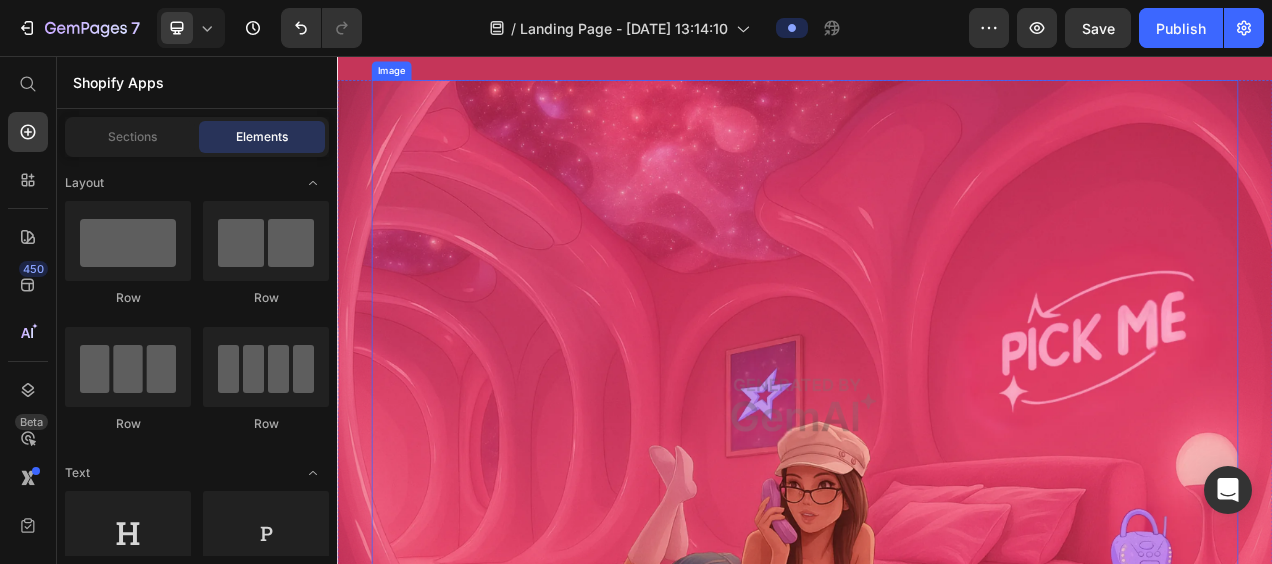 scroll, scrollTop: 23, scrollLeft: 0, axis: vertical 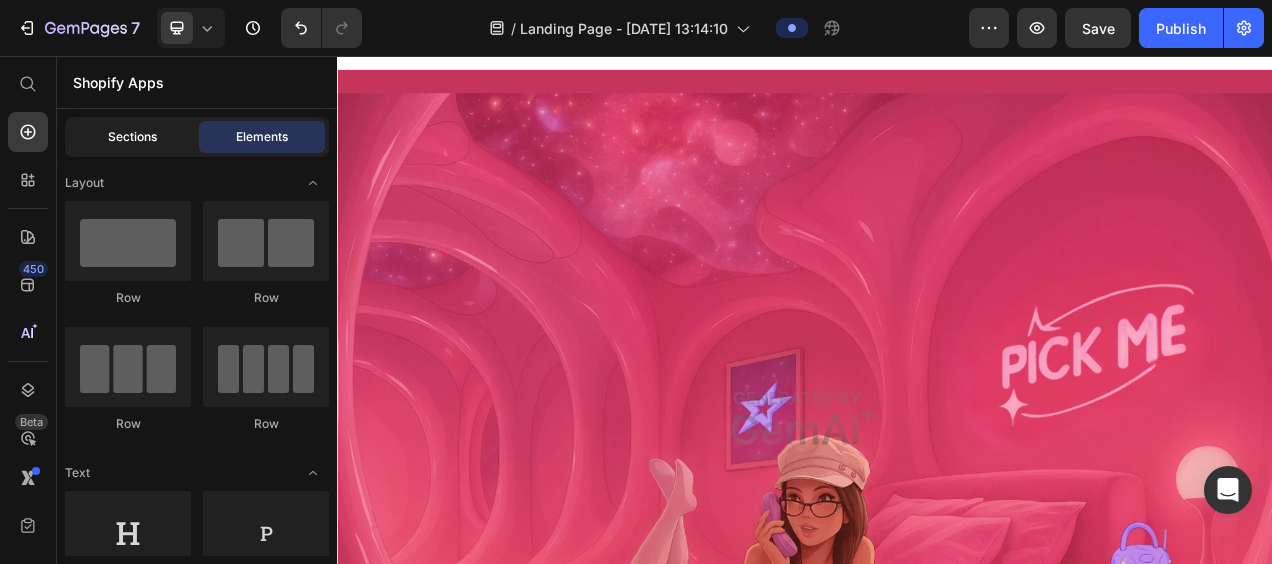 click on "Sections" at bounding box center (132, 137) 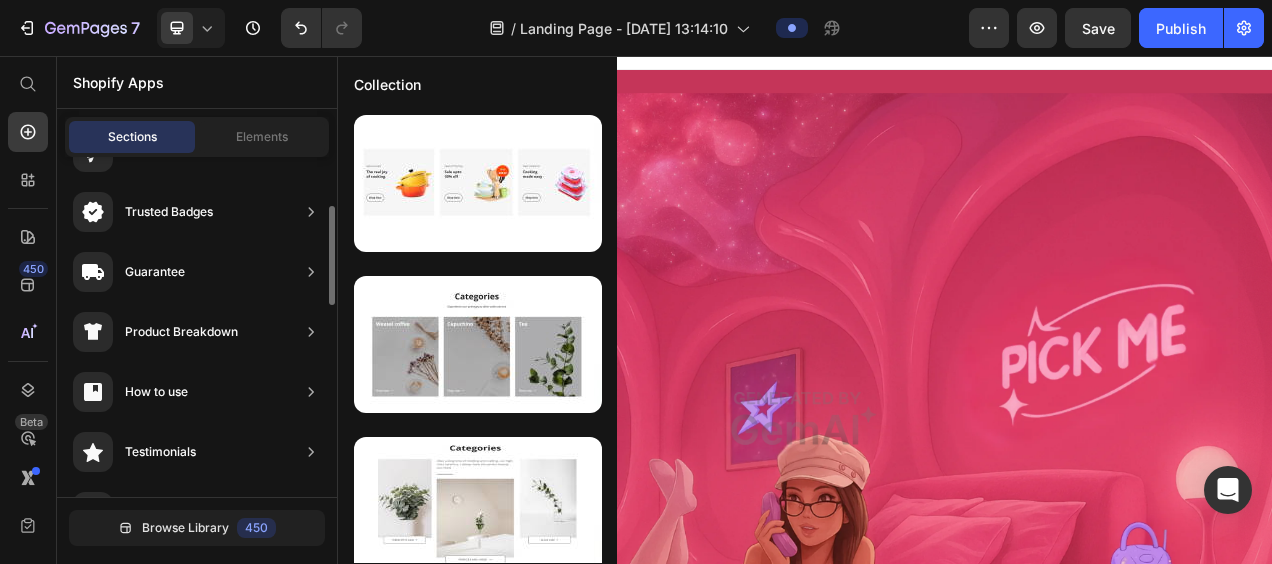 scroll, scrollTop: 0, scrollLeft: 0, axis: both 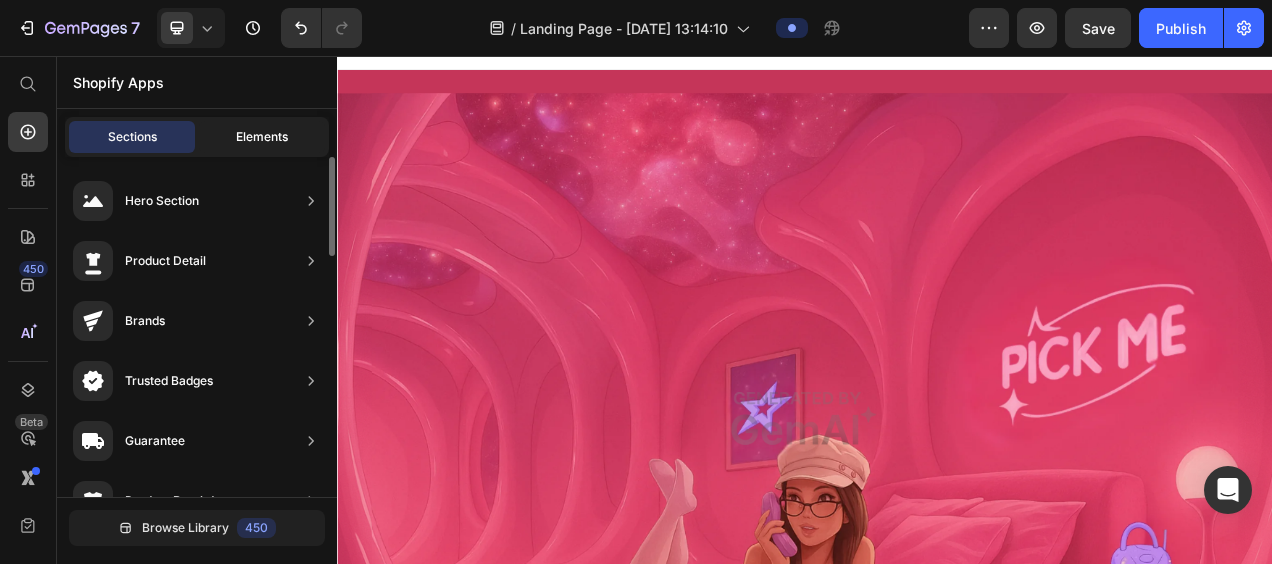 click on "Elements" 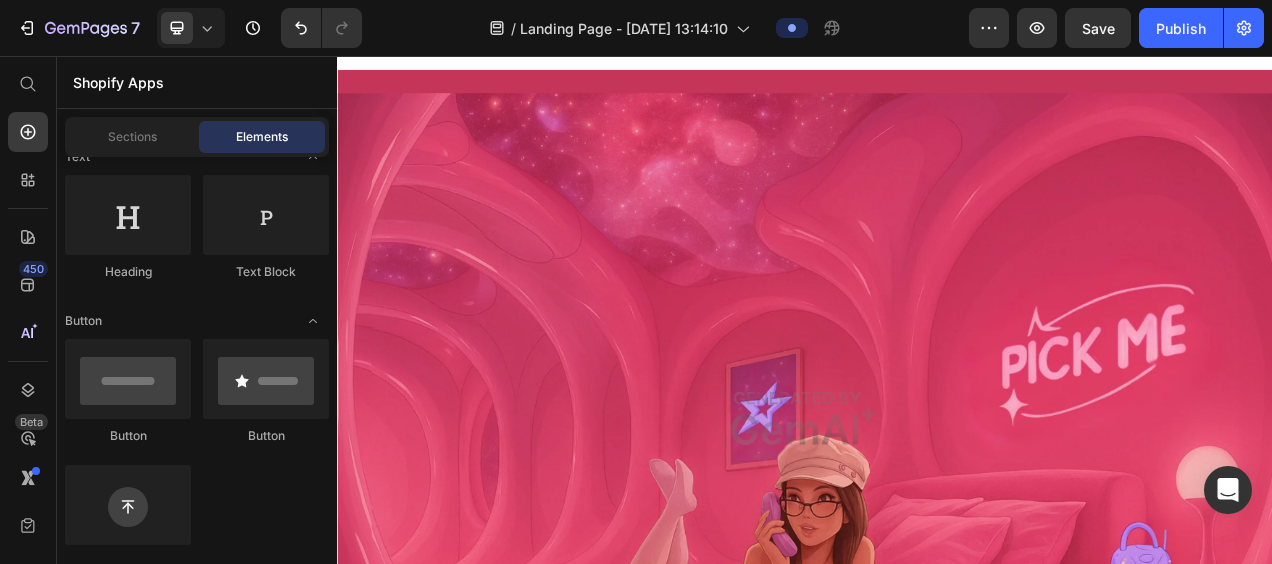 scroll, scrollTop: 0, scrollLeft: 0, axis: both 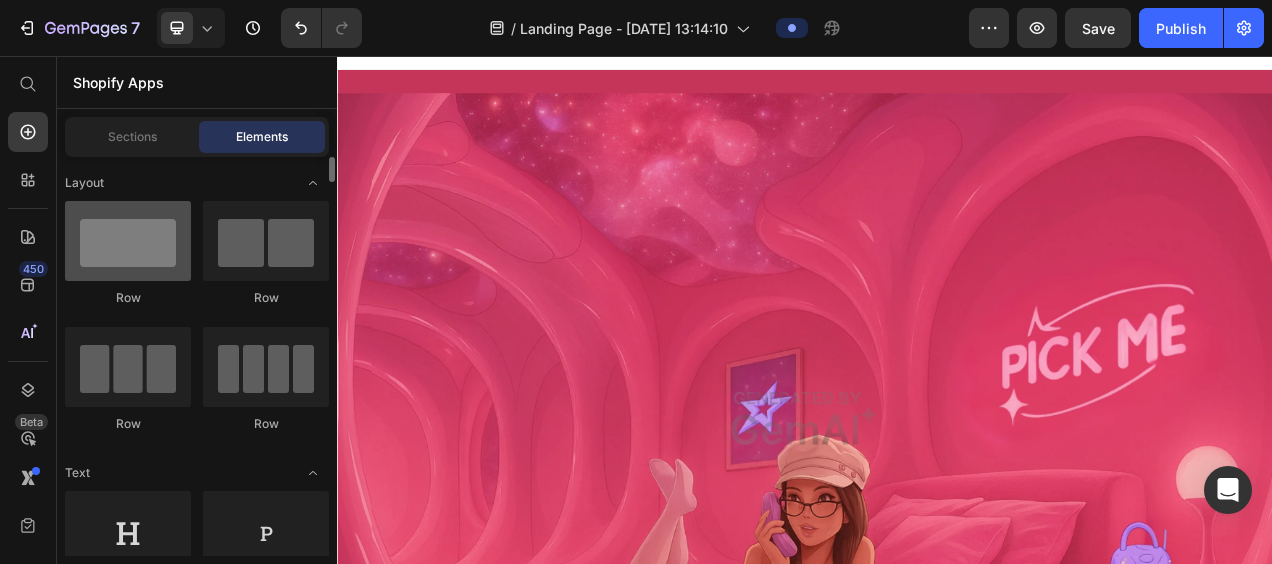 click at bounding box center [128, 241] 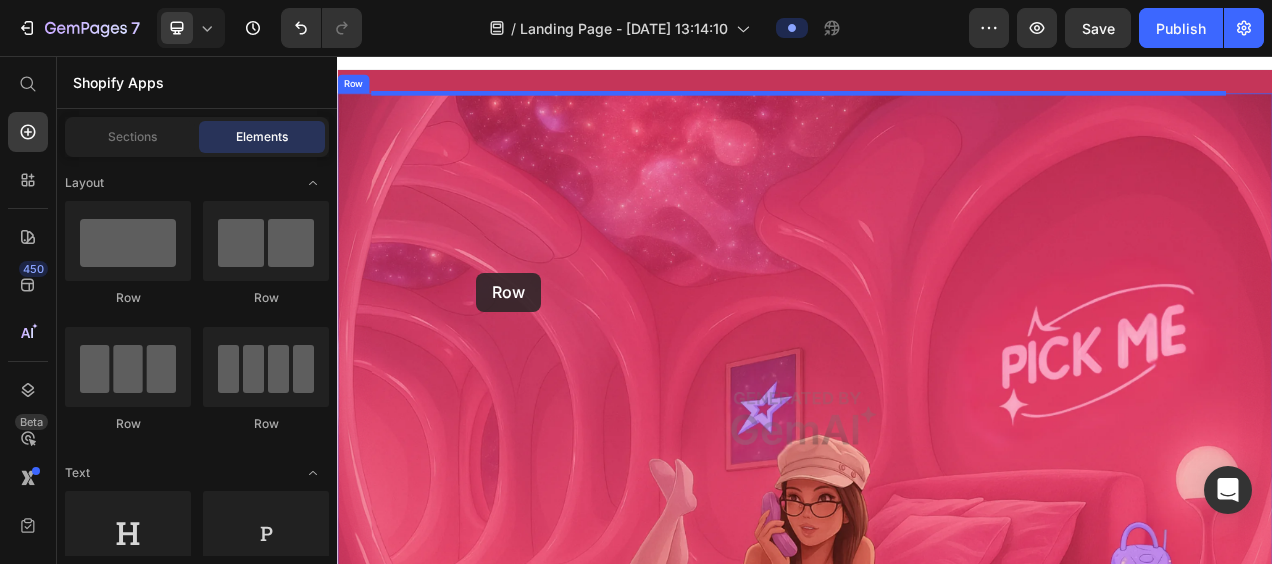 drag, startPoint x: 477, startPoint y: 307, endPoint x: 519, endPoint y: 333, distance: 49.396355 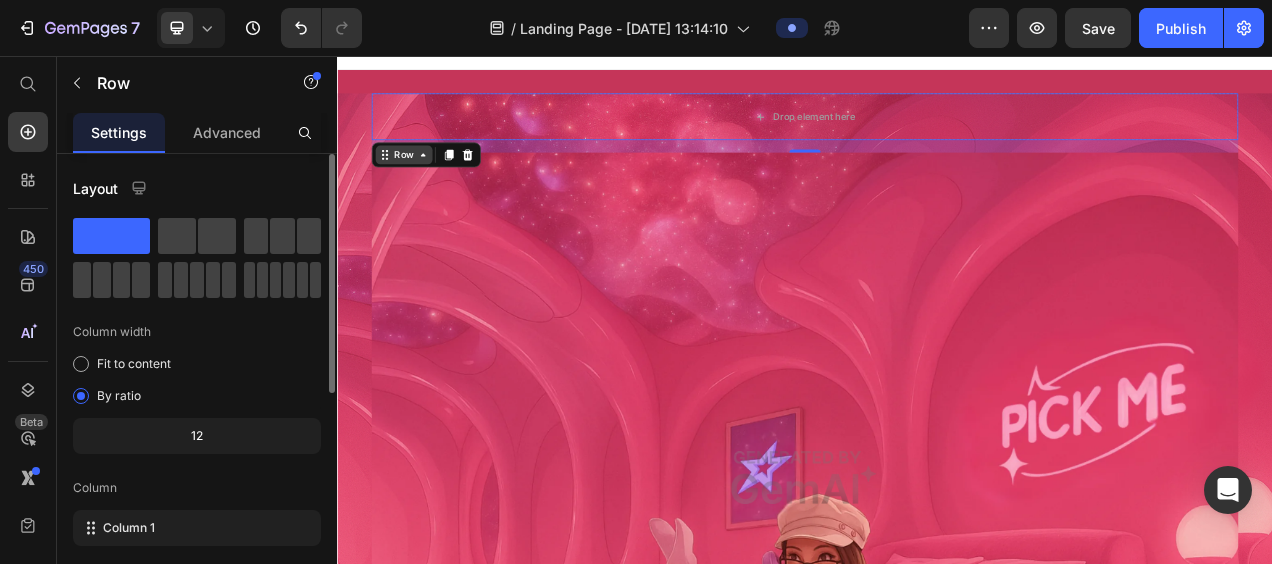 click 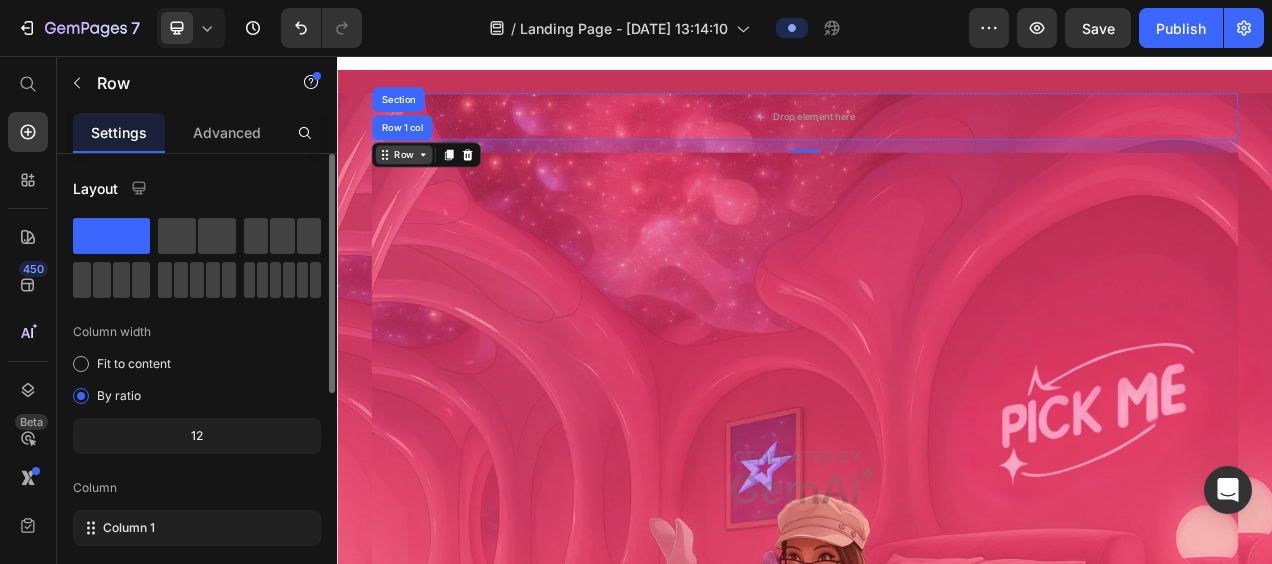 click 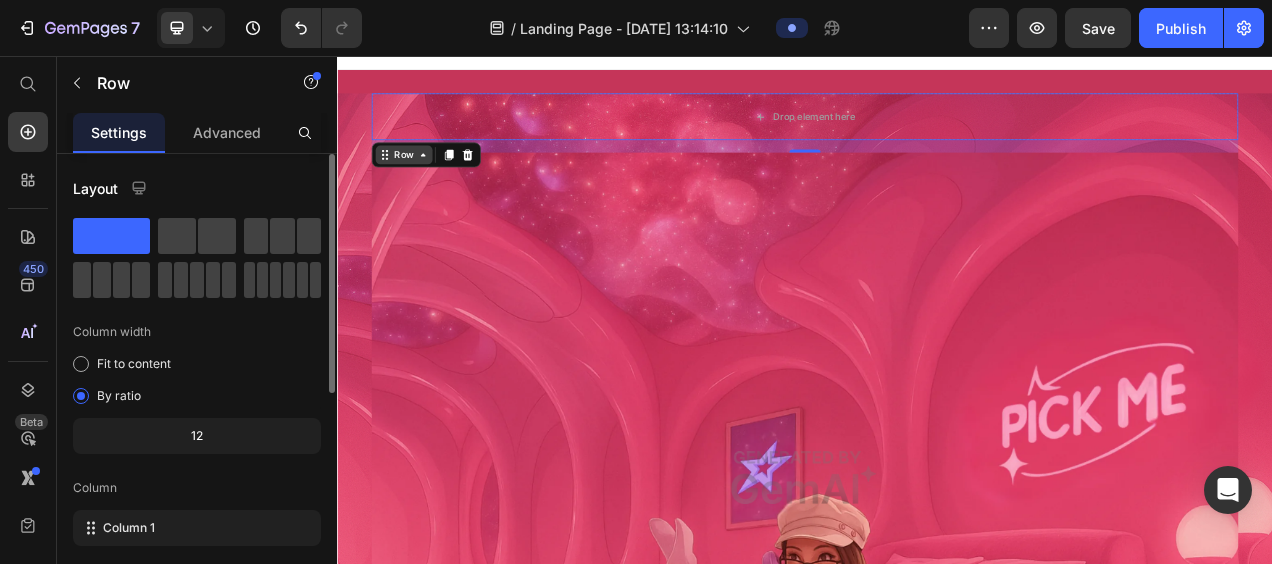click on "Row" at bounding box center [422, 183] 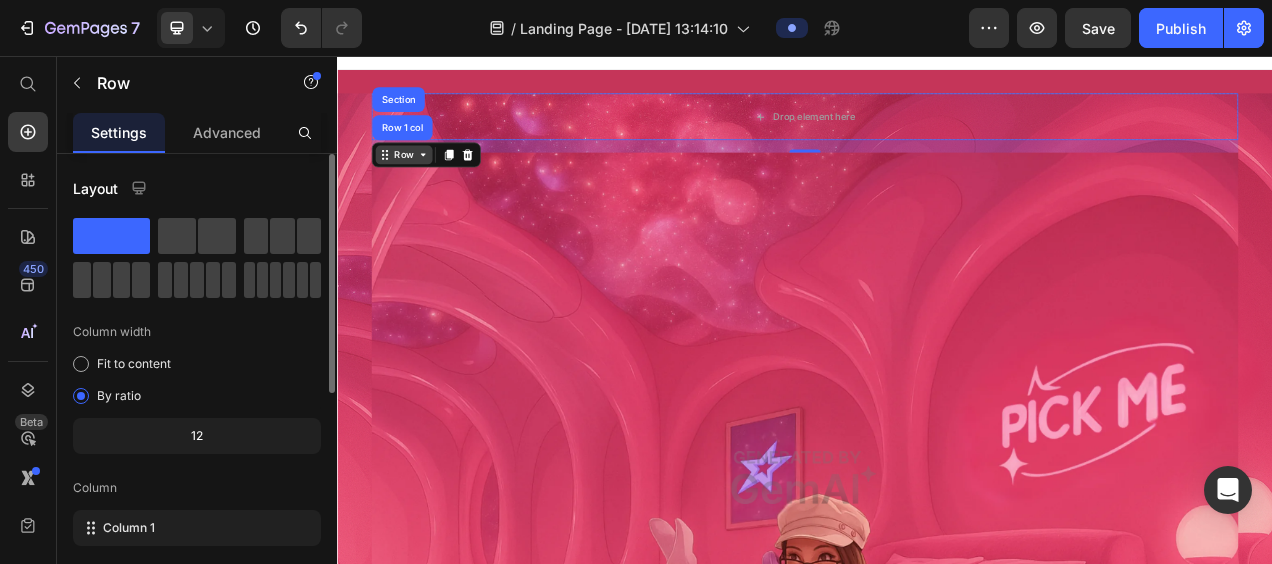 click on "Row" at bounding box center [422, 183] 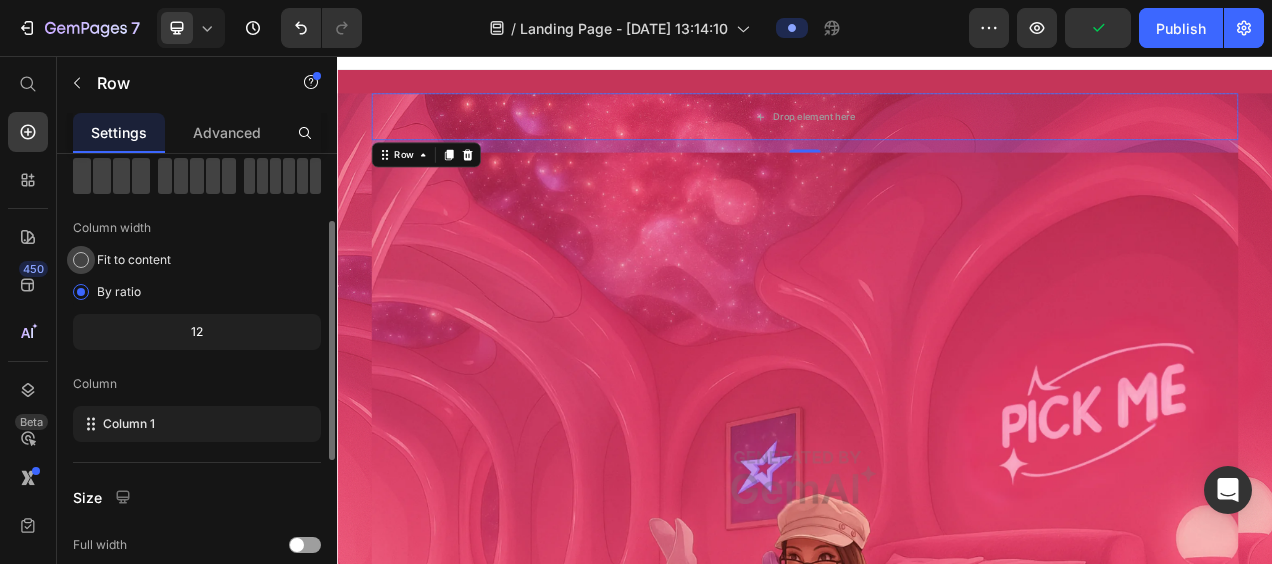 scroll, scrollTop: 114, scrollLeft: 0, axis: vertical 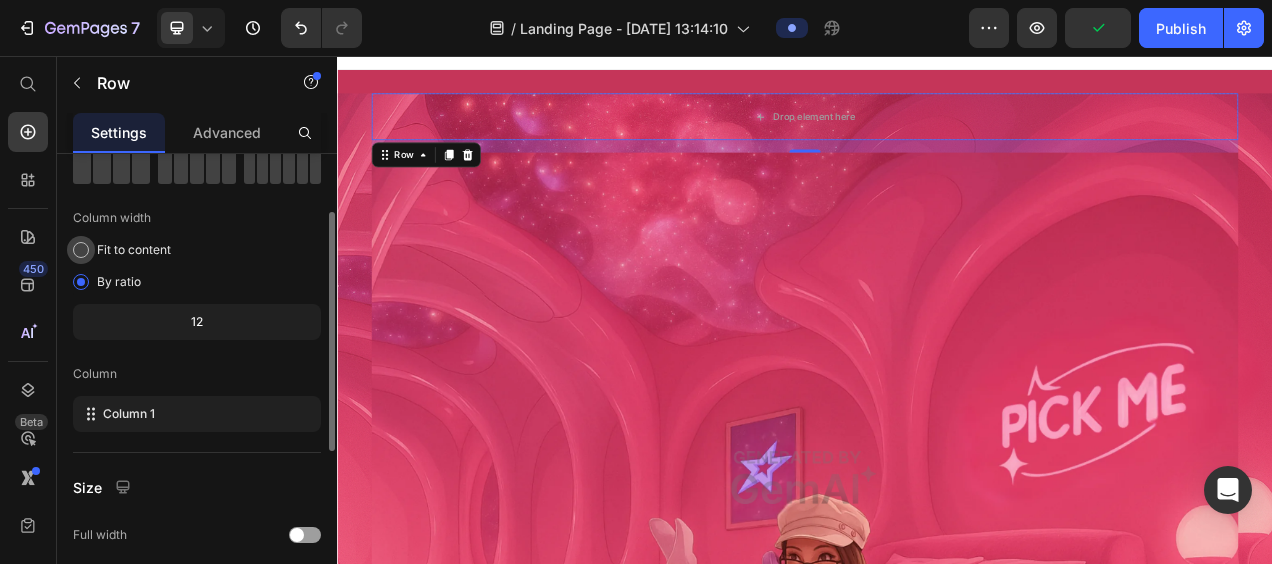click on "Fit to content" at bounding box center (134, 250) 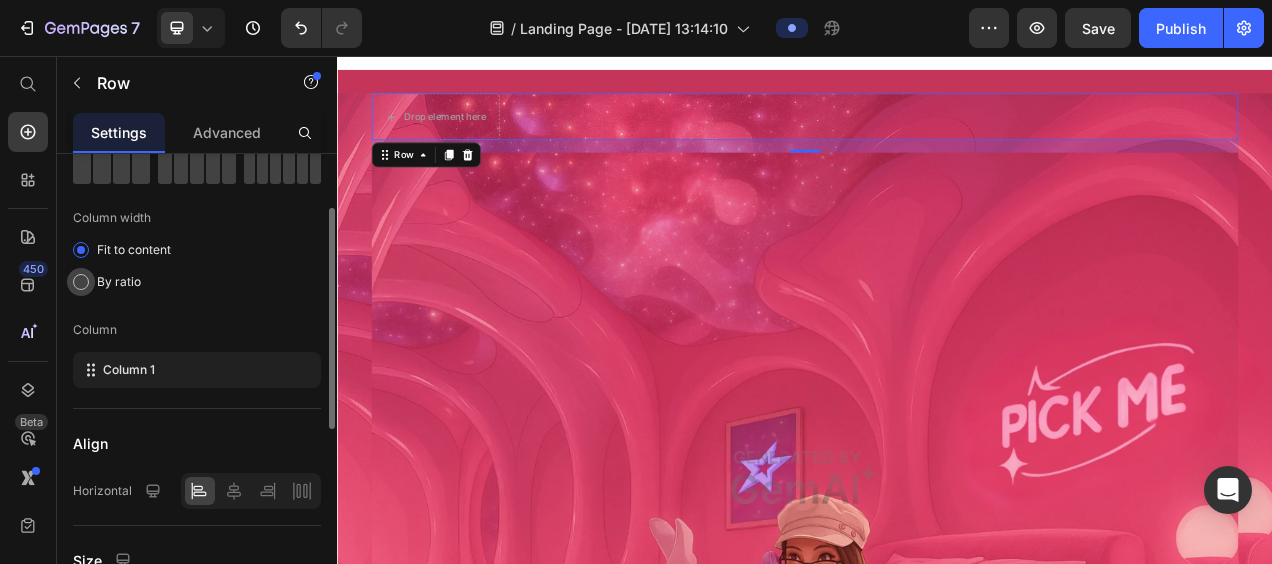 click at bounding box center (81, 282) 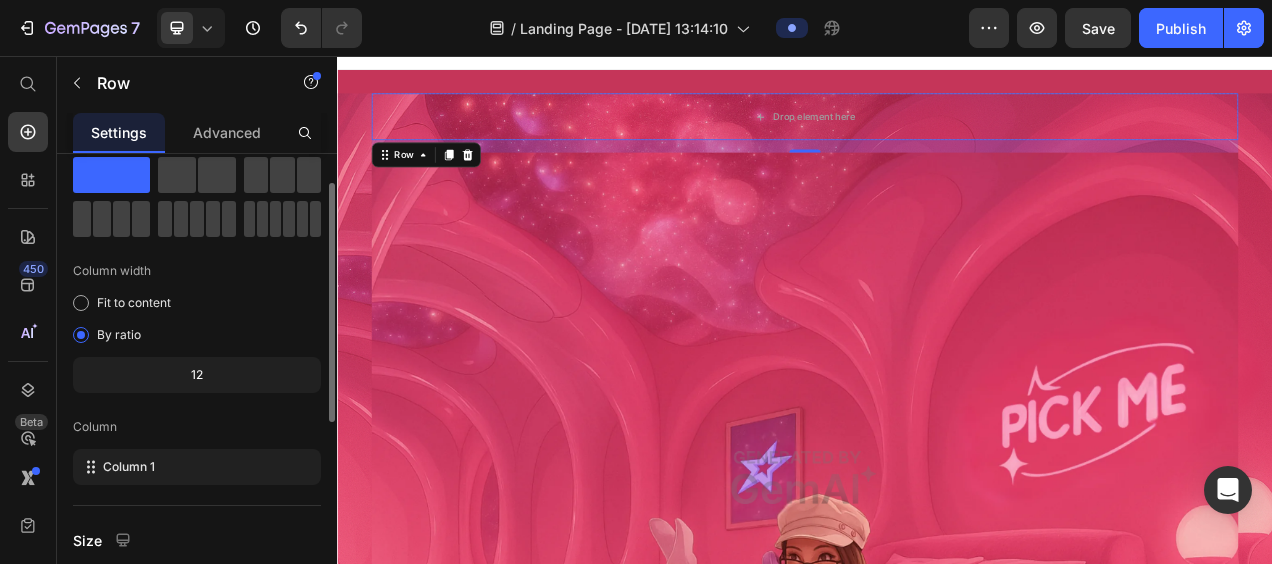 scroll, scrollTop: 60, scrollLeft: 0, axis: vertical 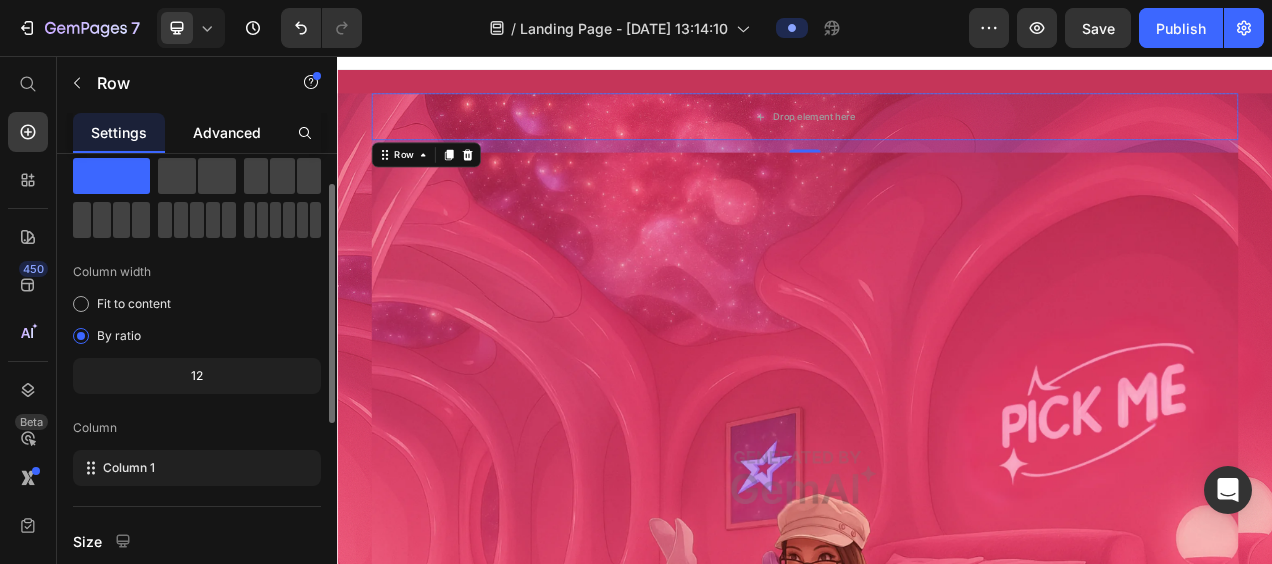 click on "Advanced" at bounding box center [227, 132] 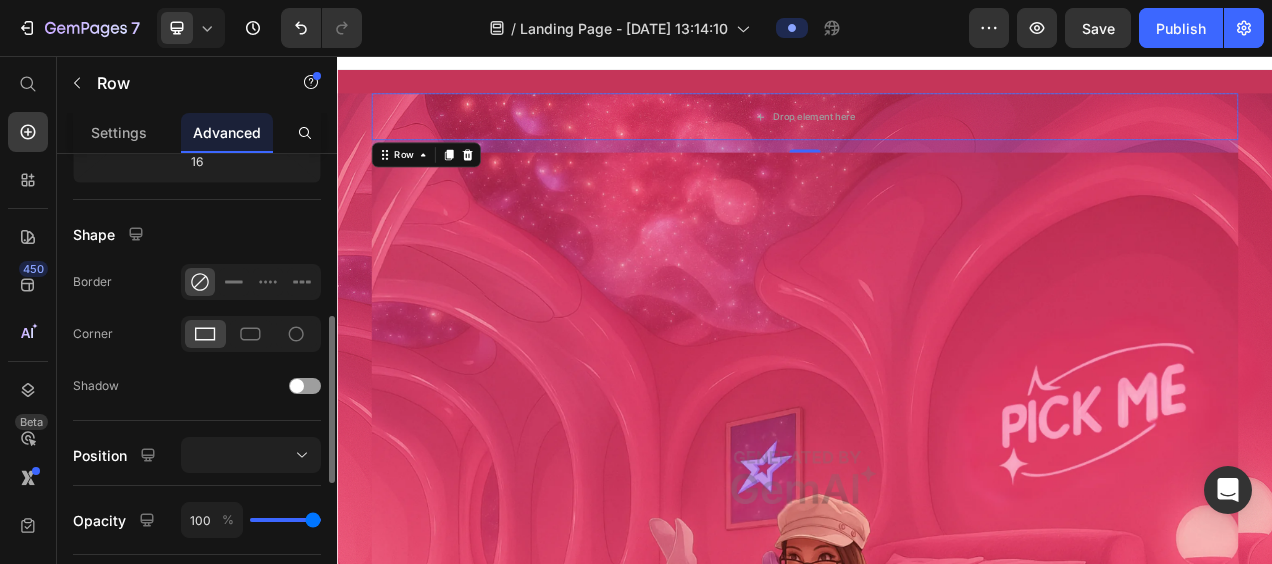 scroll, scrollTop: 455, scrollLeft: 0, axis: vertical 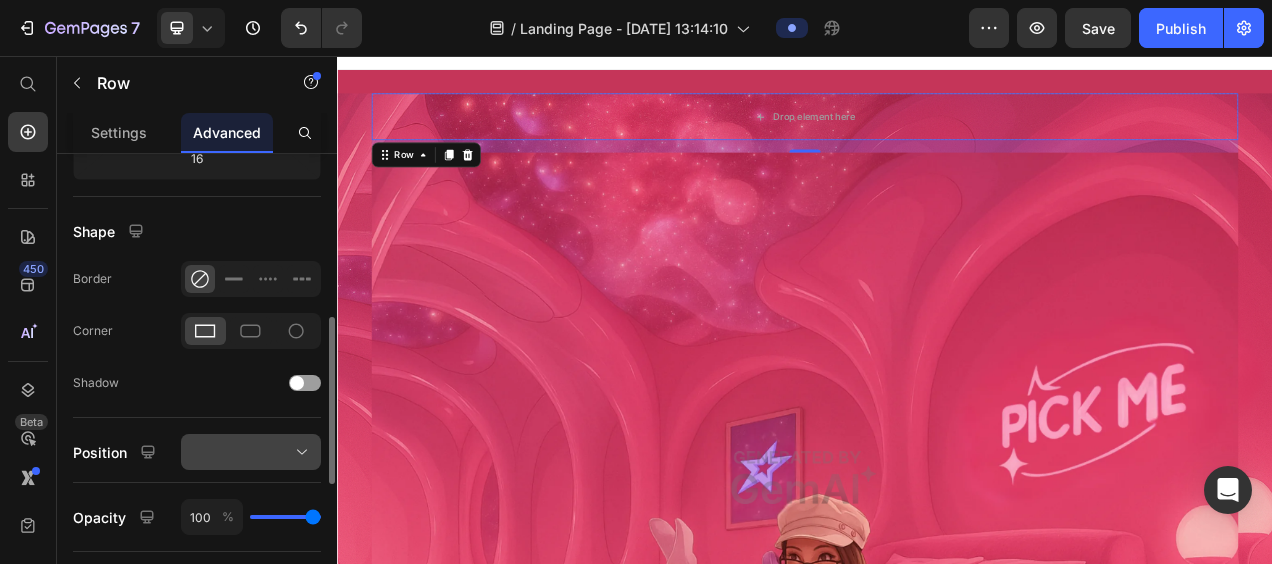 click at bounding box center (251, 452) 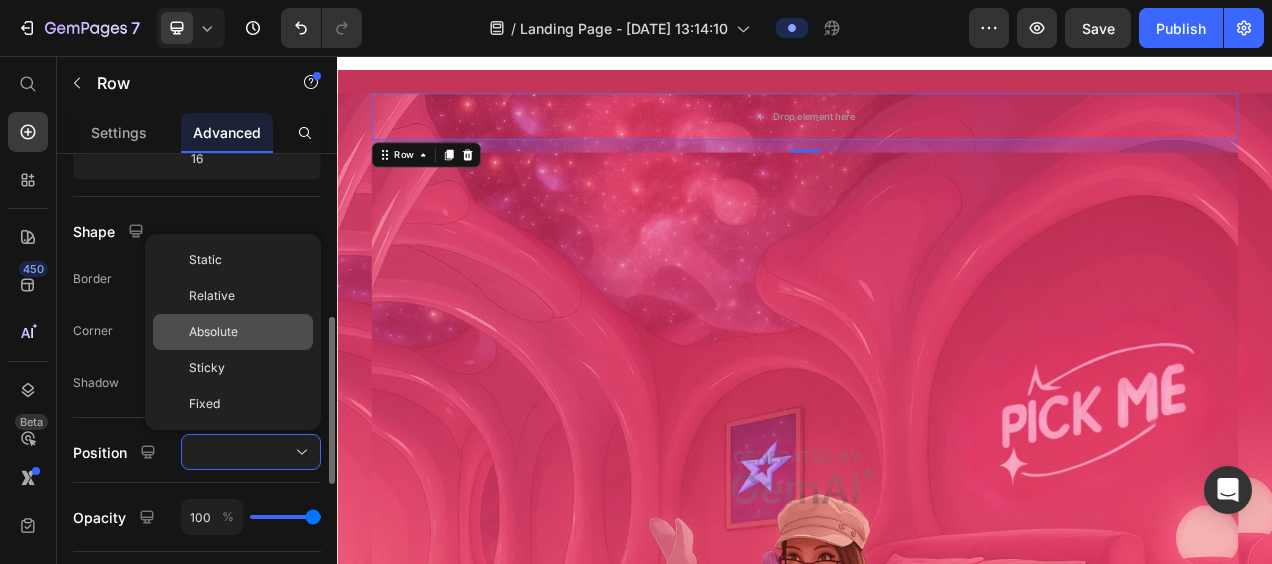 click on "Absolute" at bounding box center [247, 332] 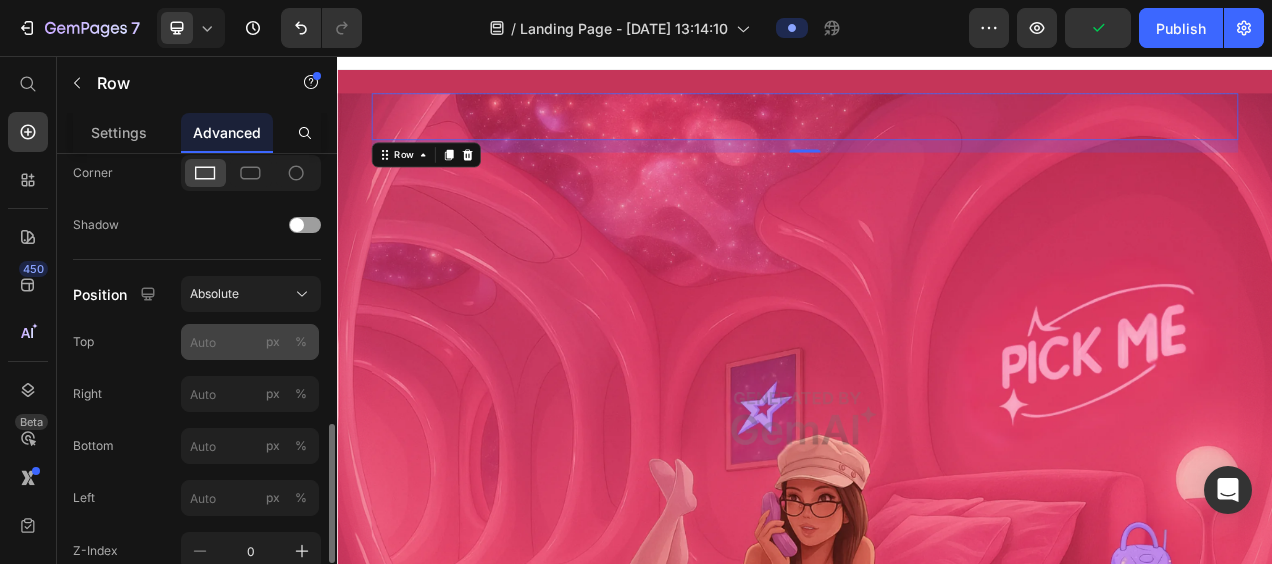 scroll, scrollTop: 688, scrollLeft: 0, axis: vertical 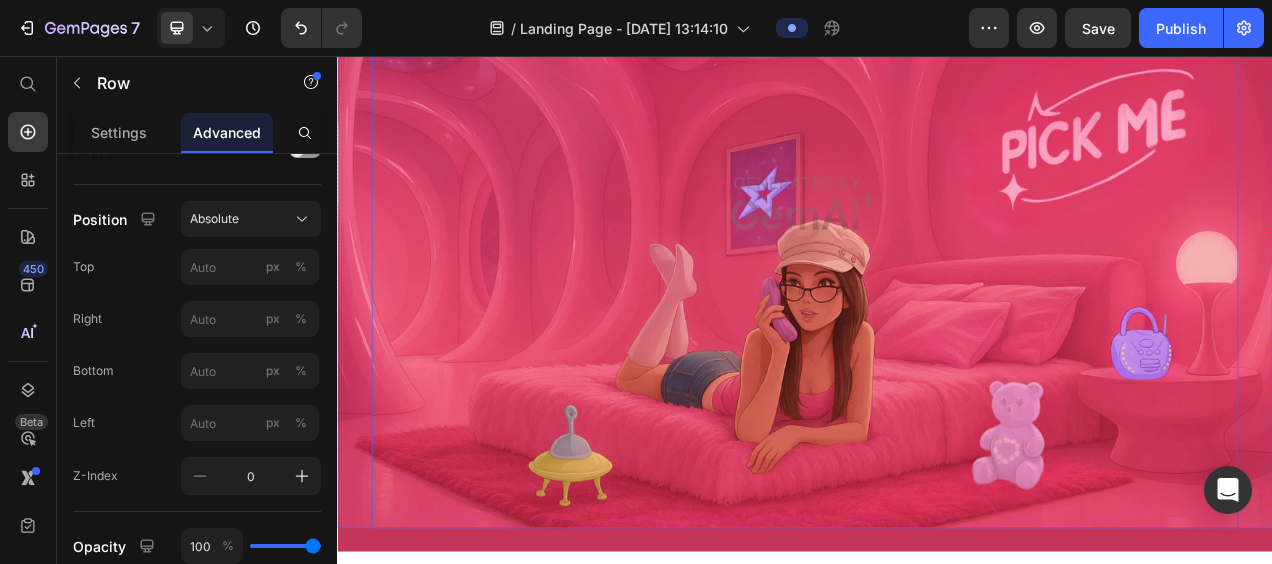click at bounding box center (937, 245) 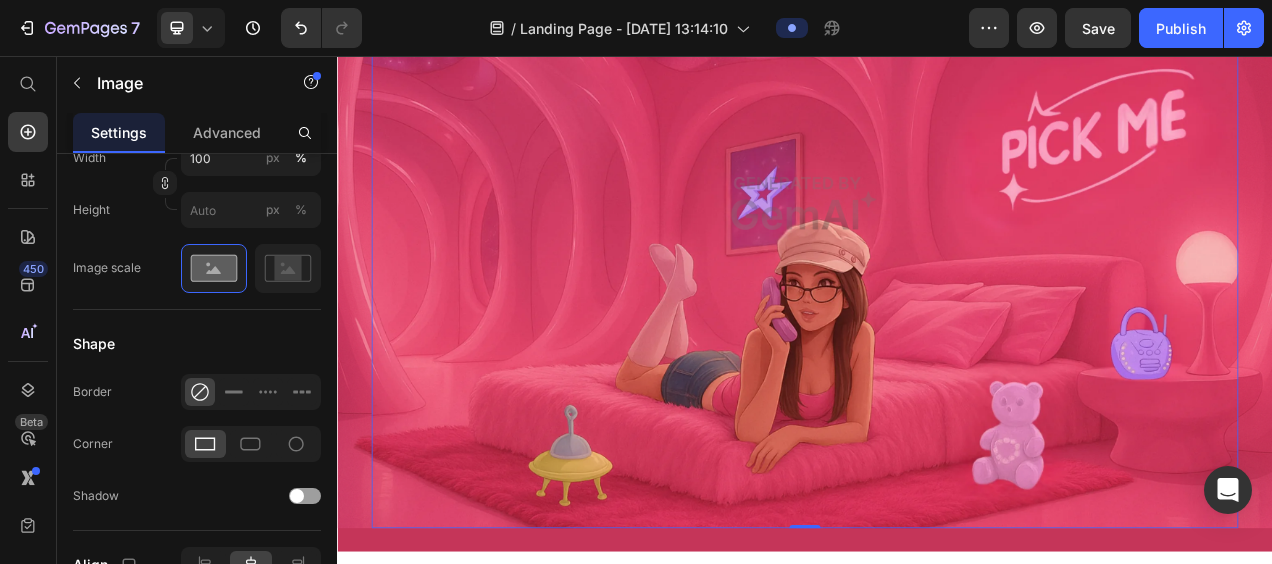 scroll, scrollTop: 0, scrollLeft: 0, axis: both 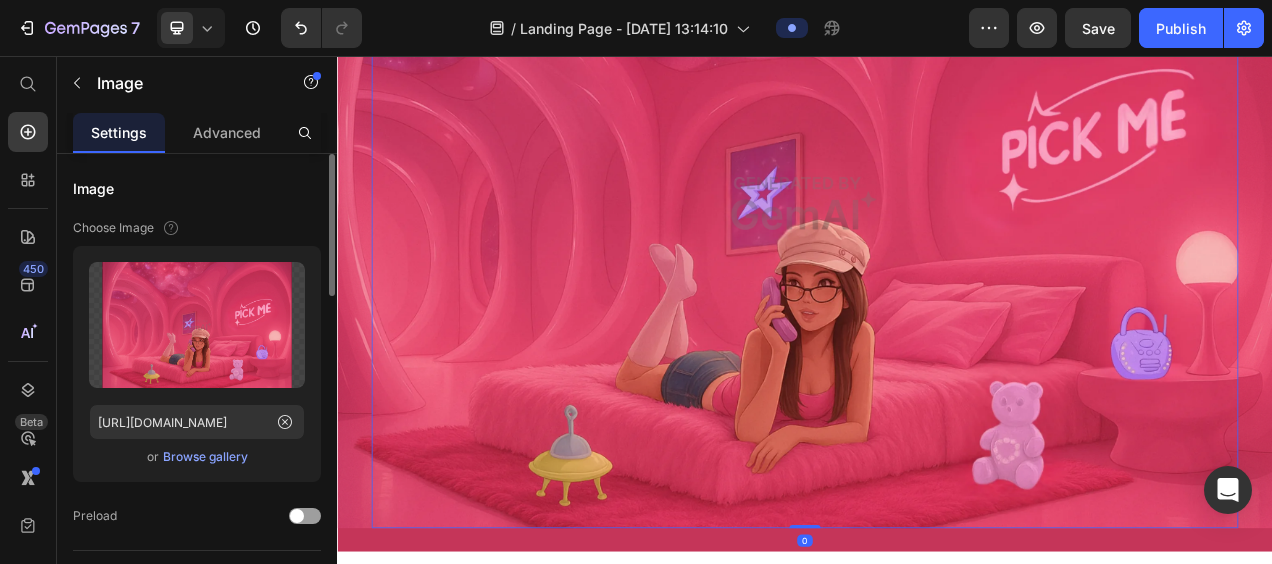 click at bounding box center [937, 245] 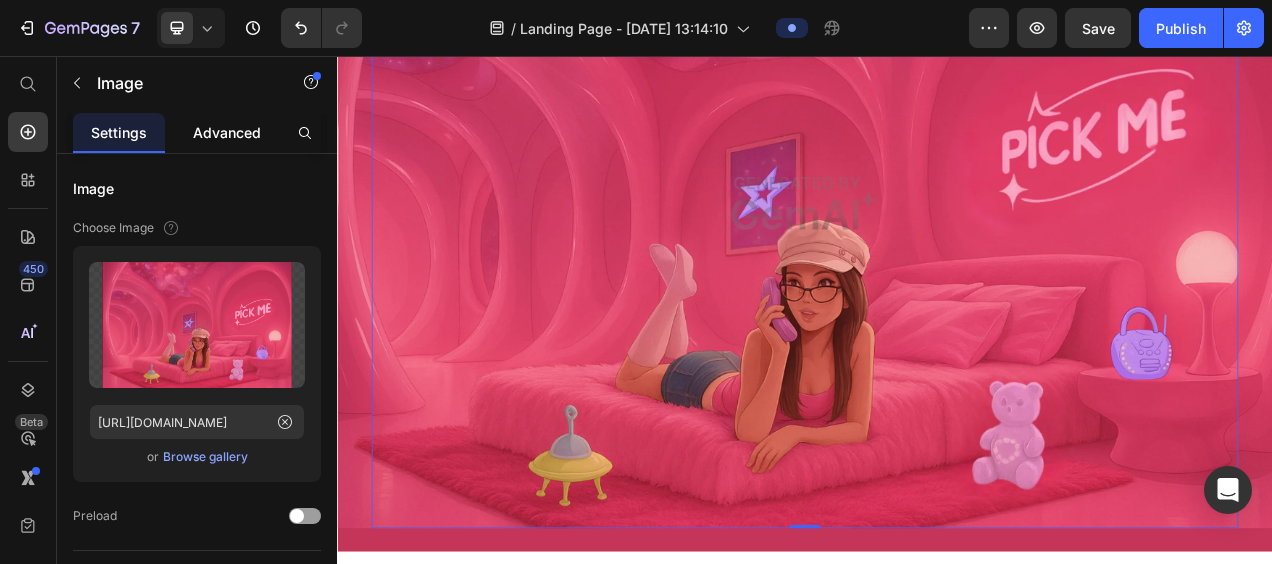 click on "Advanced" at bounding box center [227, 132] 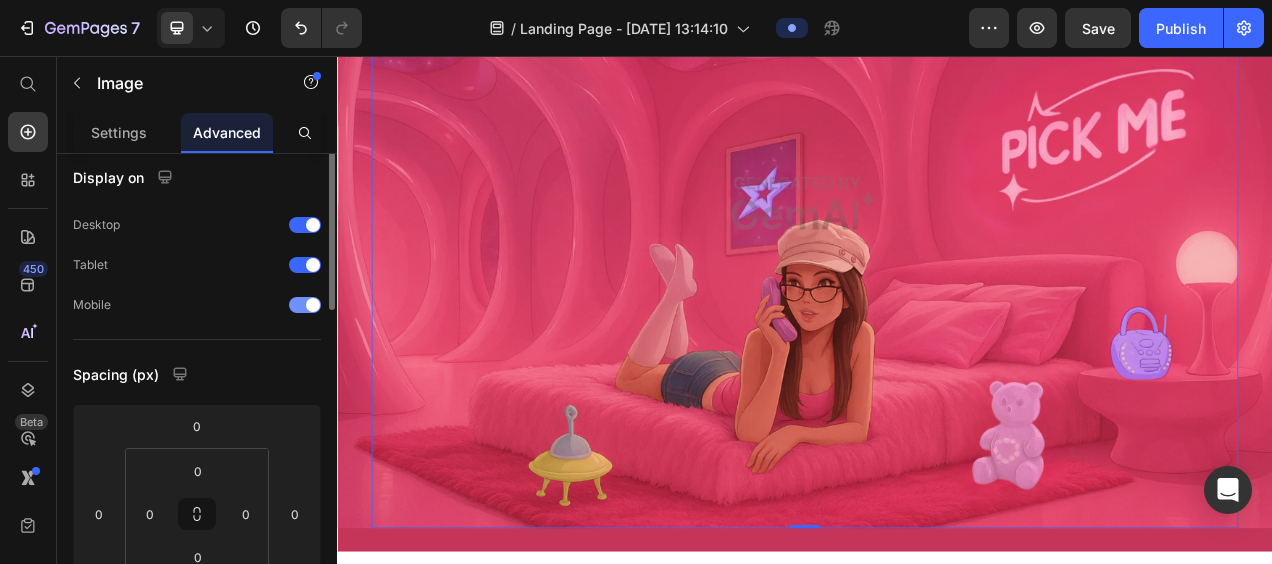 scroll, scrollTop: 0, scrollLeft: 0, axis: both 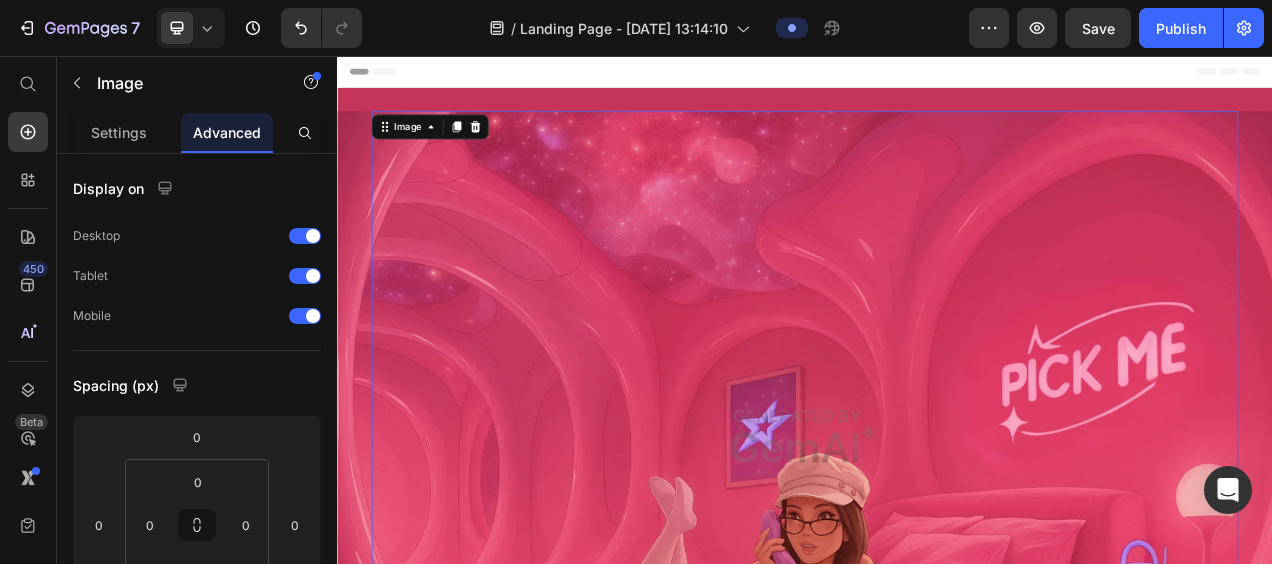 click on "Drop element here Row Image   0 Row Section 1" at bounding box center [937, 544] 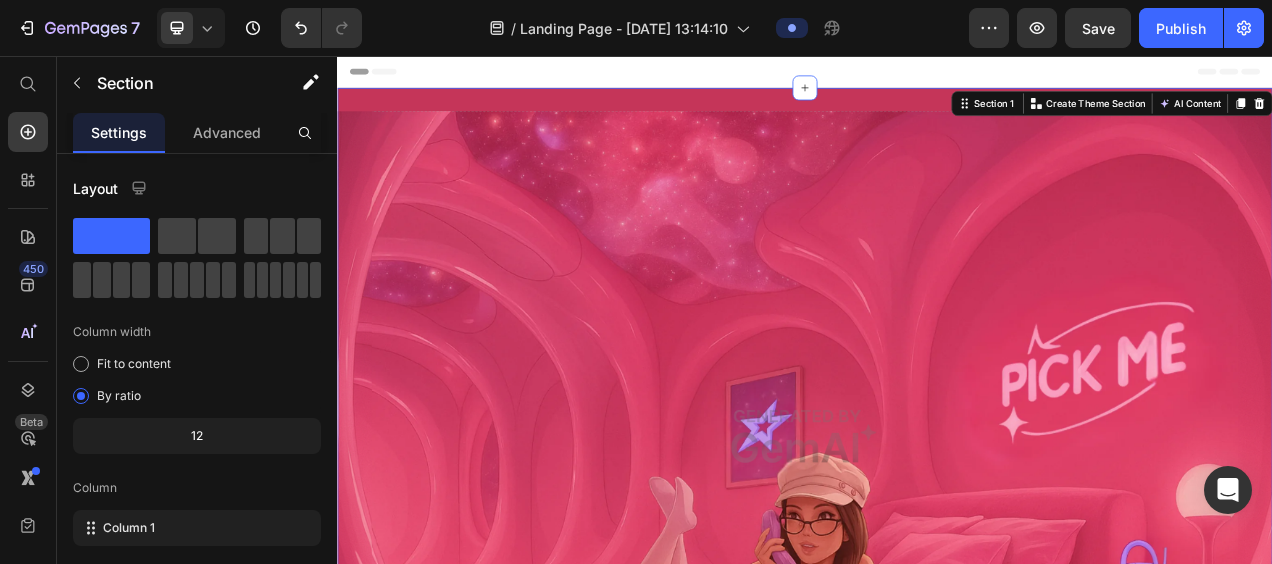 click on "Drop element here Row Image Row Section 1   You can create reusable sections Create Theme Section AI Content Write with GemAI What would you like to describe here? Tone and Voice Persuasive Product PICK ME Show more Generate" at bounding box center (937, 544) 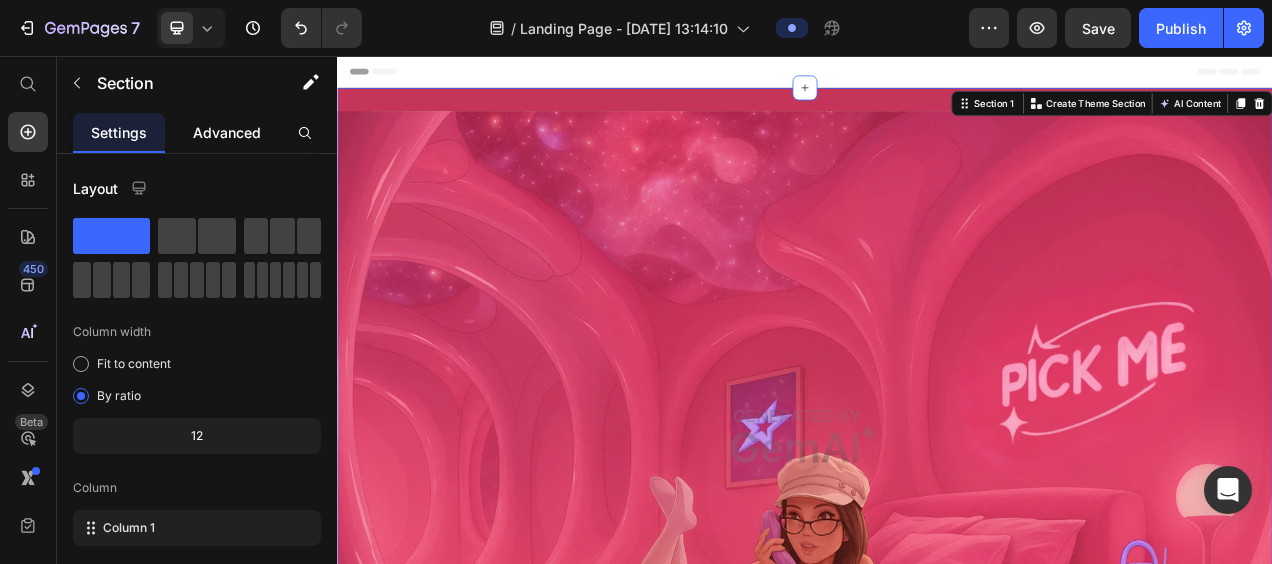click on "Advanced" at bounding box center [227, 132] 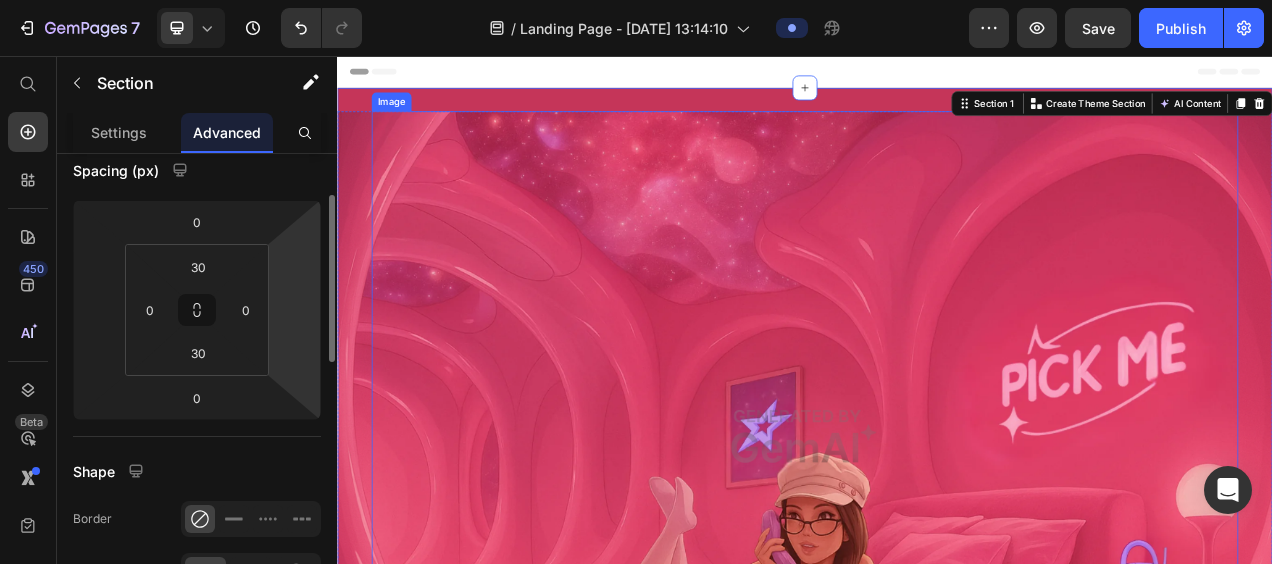 scroll, scrollTop: 189, scrollLeft: 0, axis: vertical 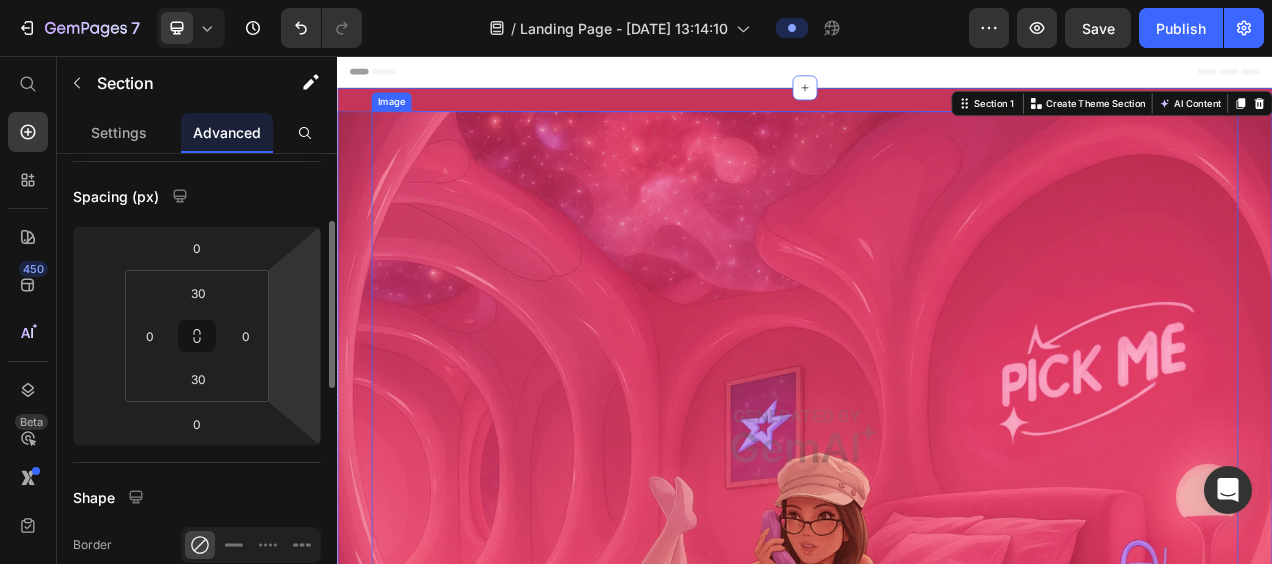 click at bounding box center [937, 544] 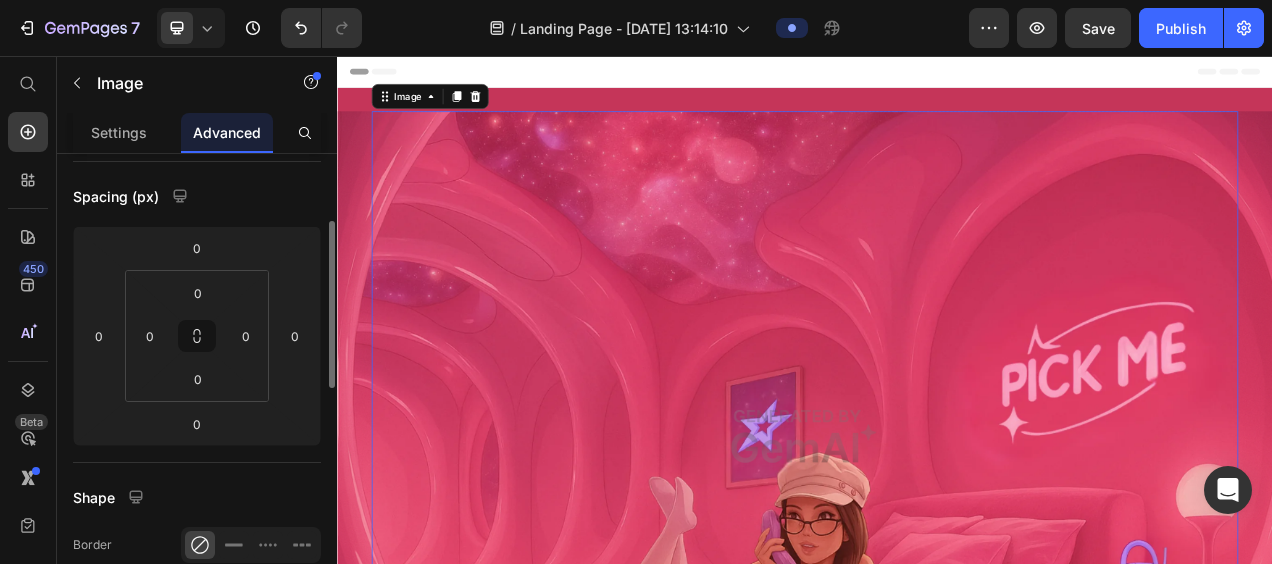 scroll, scrollTop: 127, scrollLeft: 0, axis: vertical 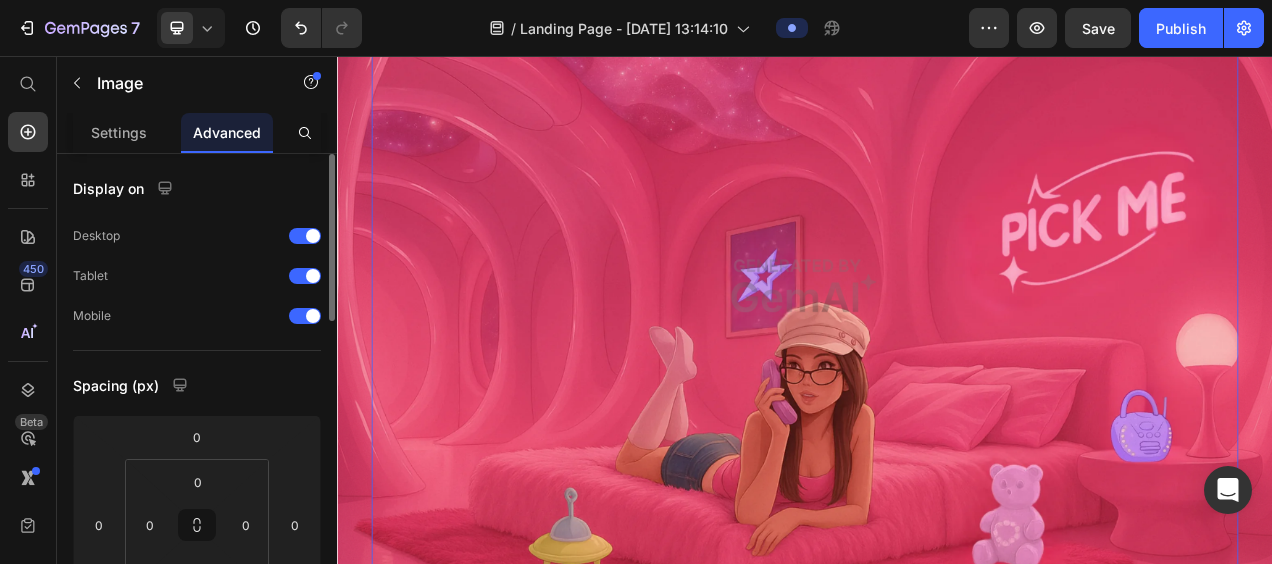 click at bounding box center (937, 351) 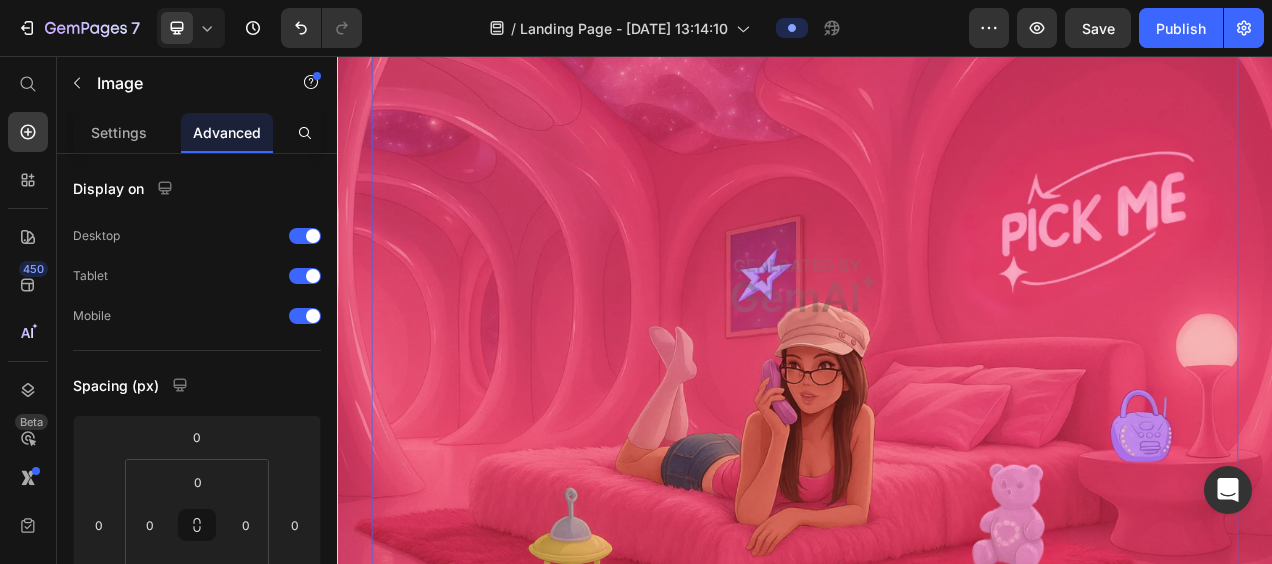 click at bounding box center (937, 351) 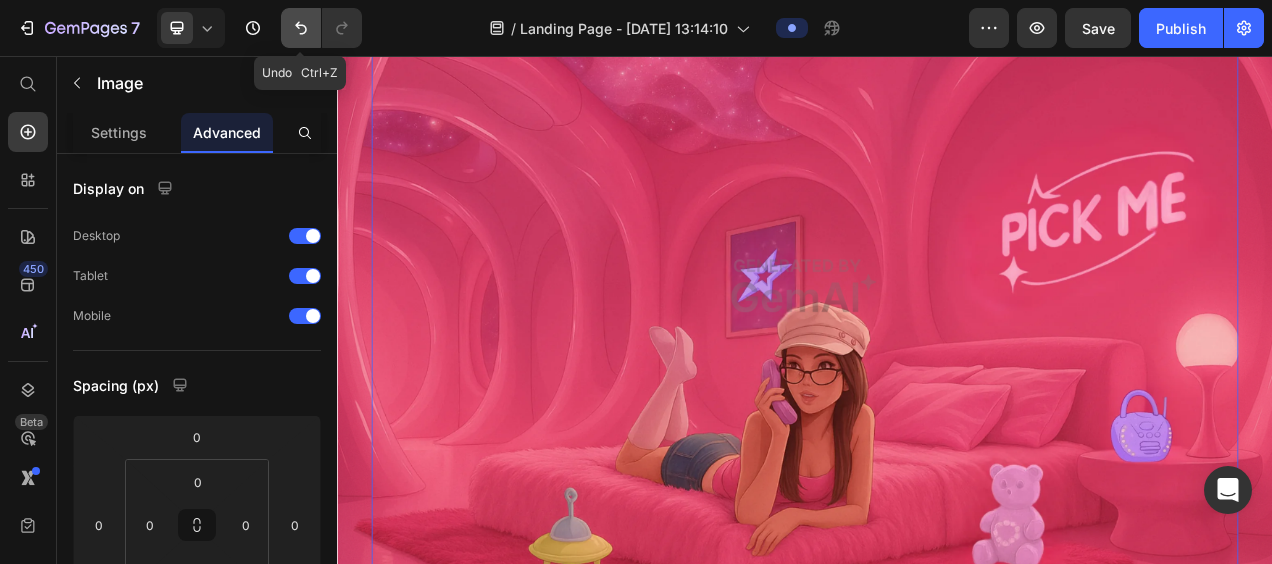 click 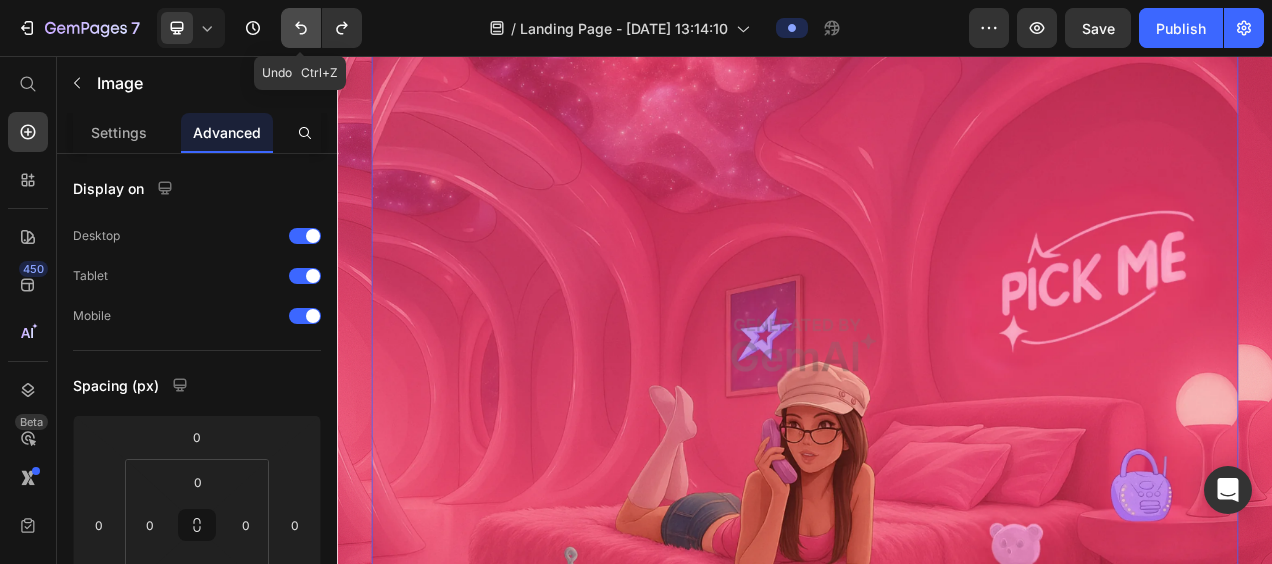 click 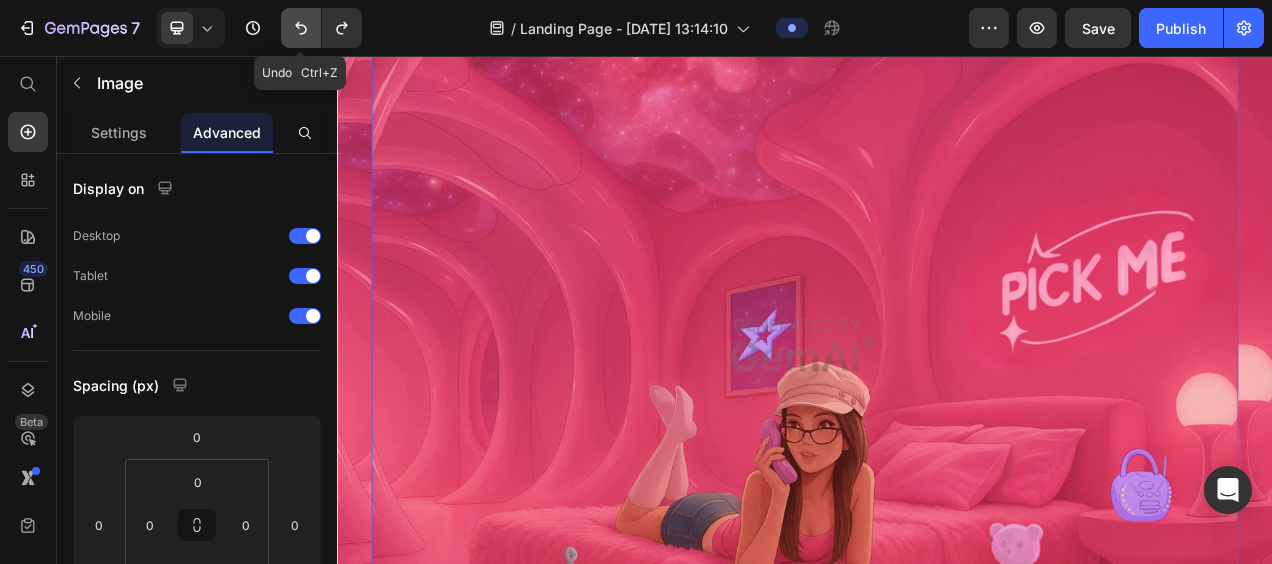 click 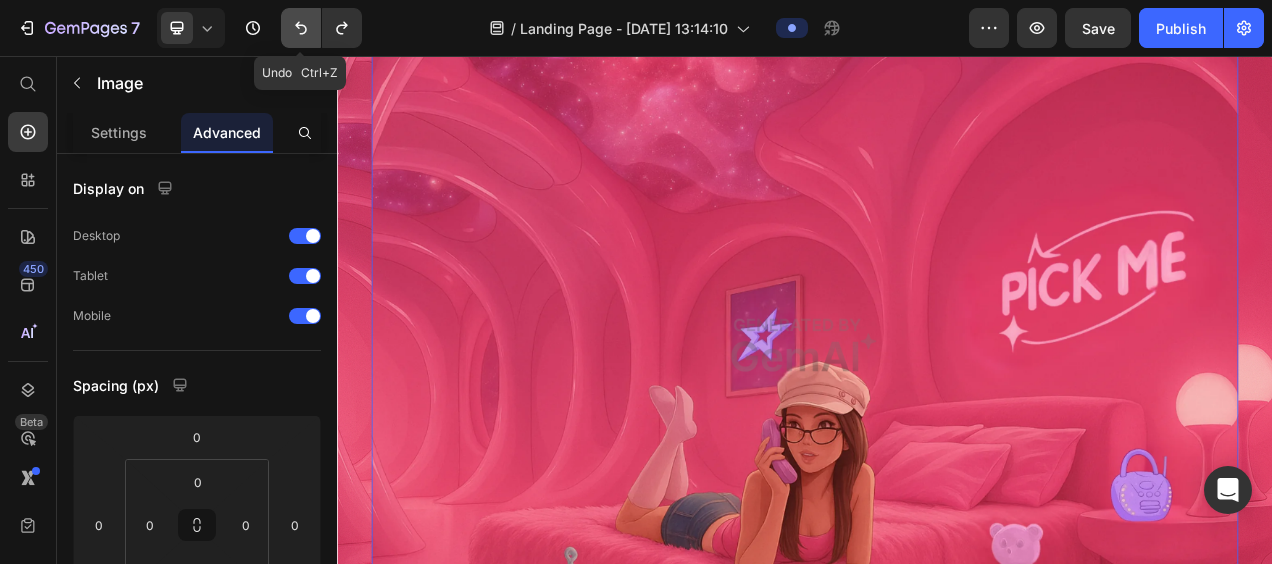 click 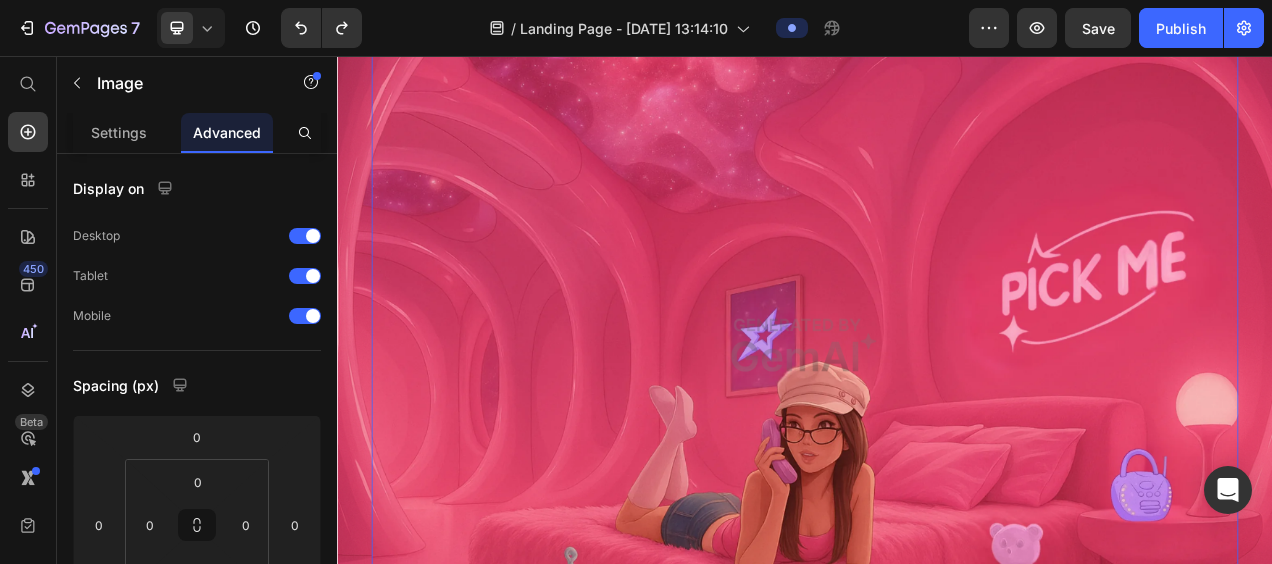 scroll, scrollTop: 0, scrollLeft: 0, axis: both 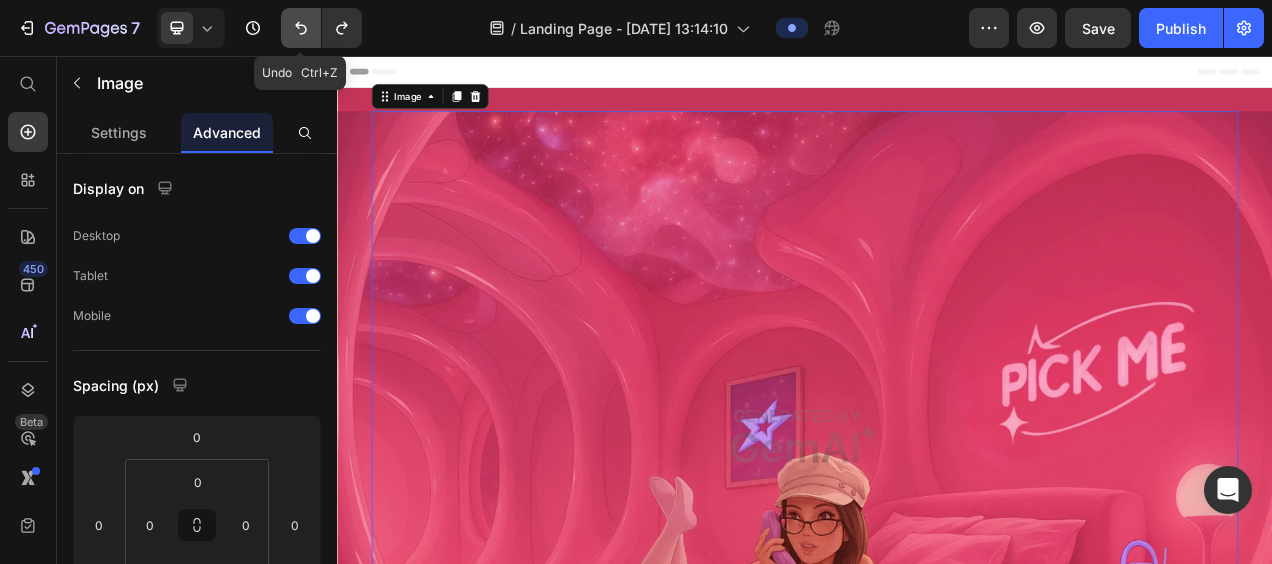 click 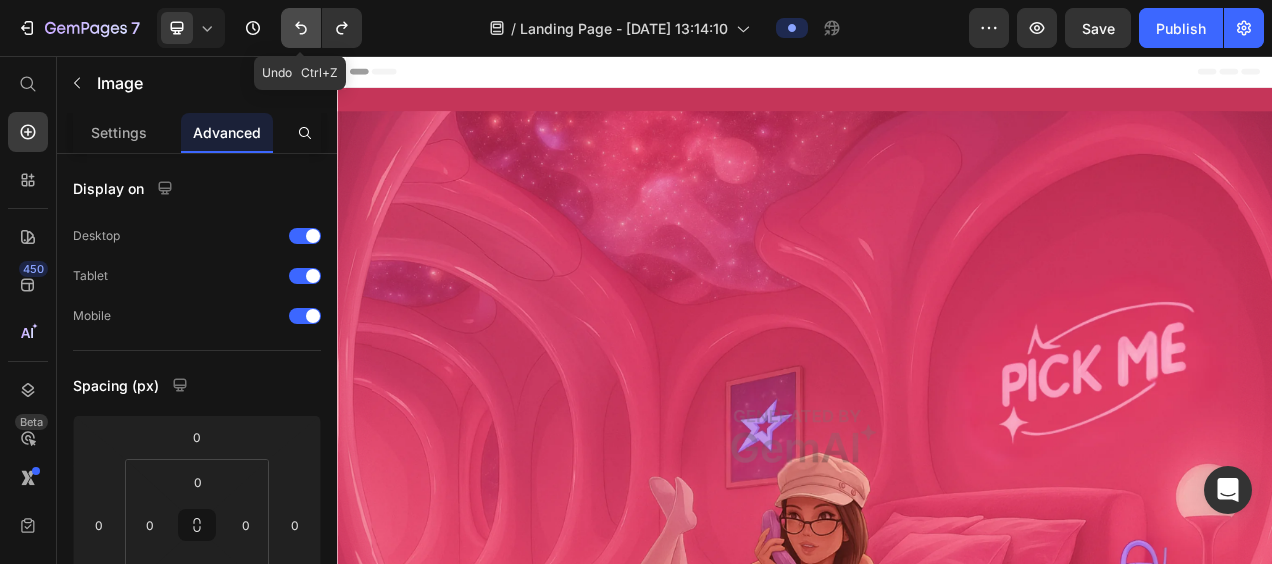 click 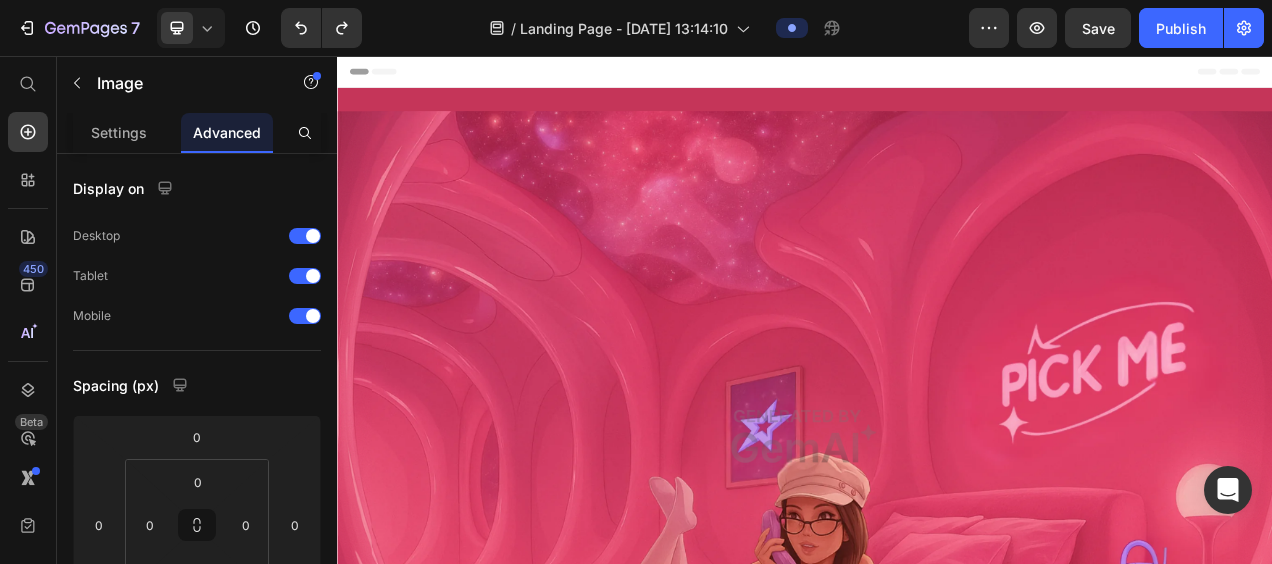 click on "/  Landing Page - Jul 26, 13:14:10" 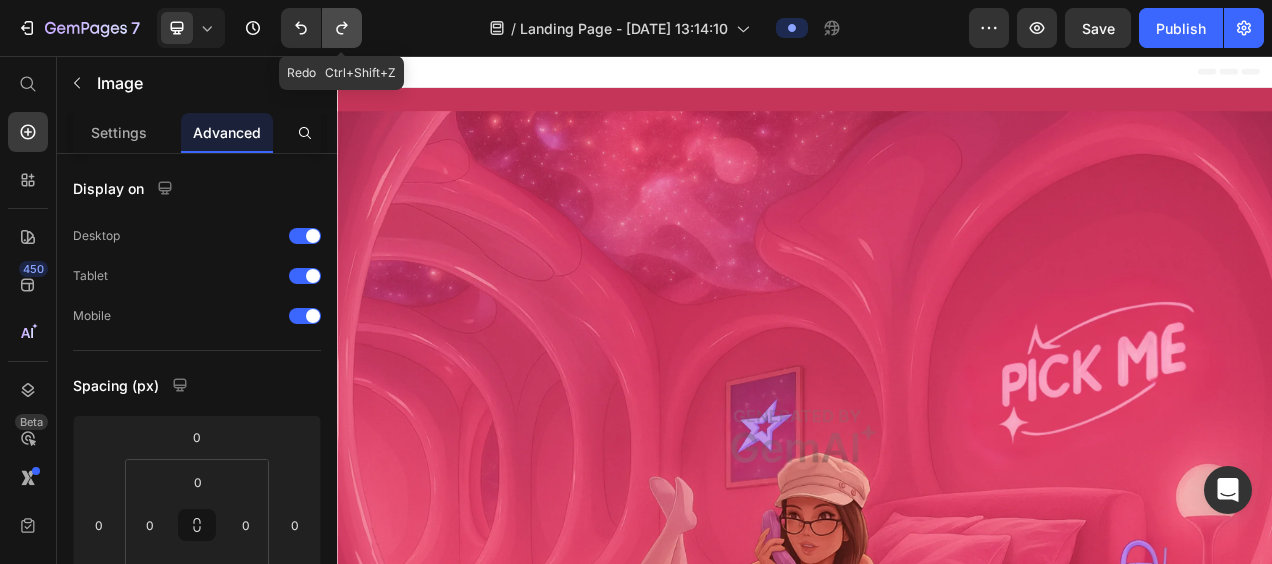 click 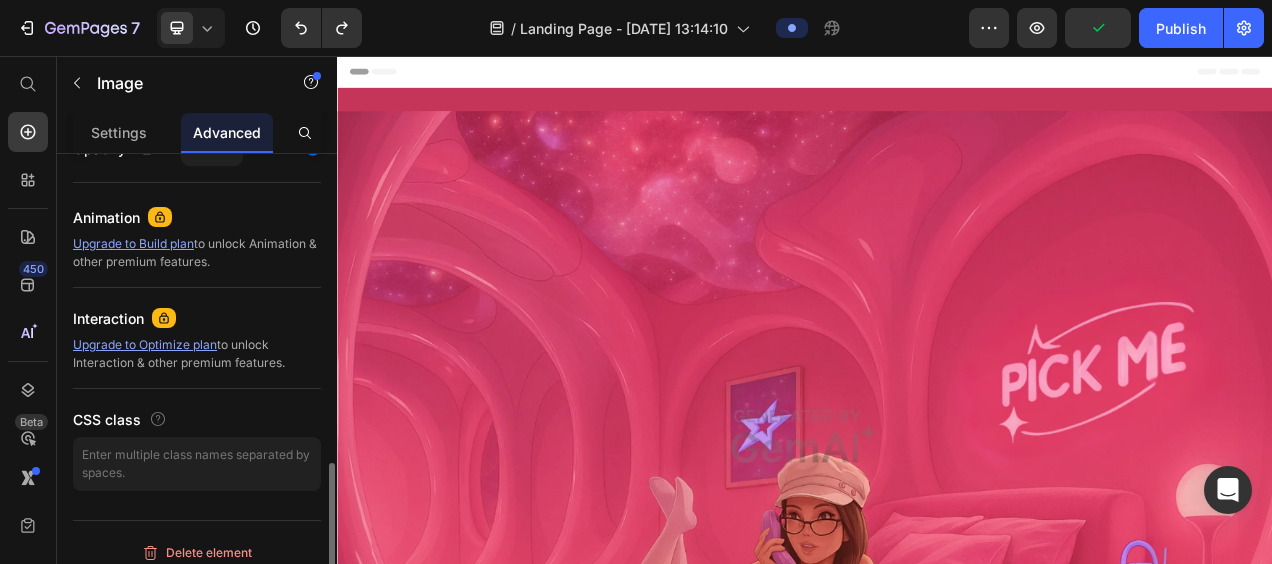 scroll, scrollTop: 834, scrollLeft: 0, axis: vertical 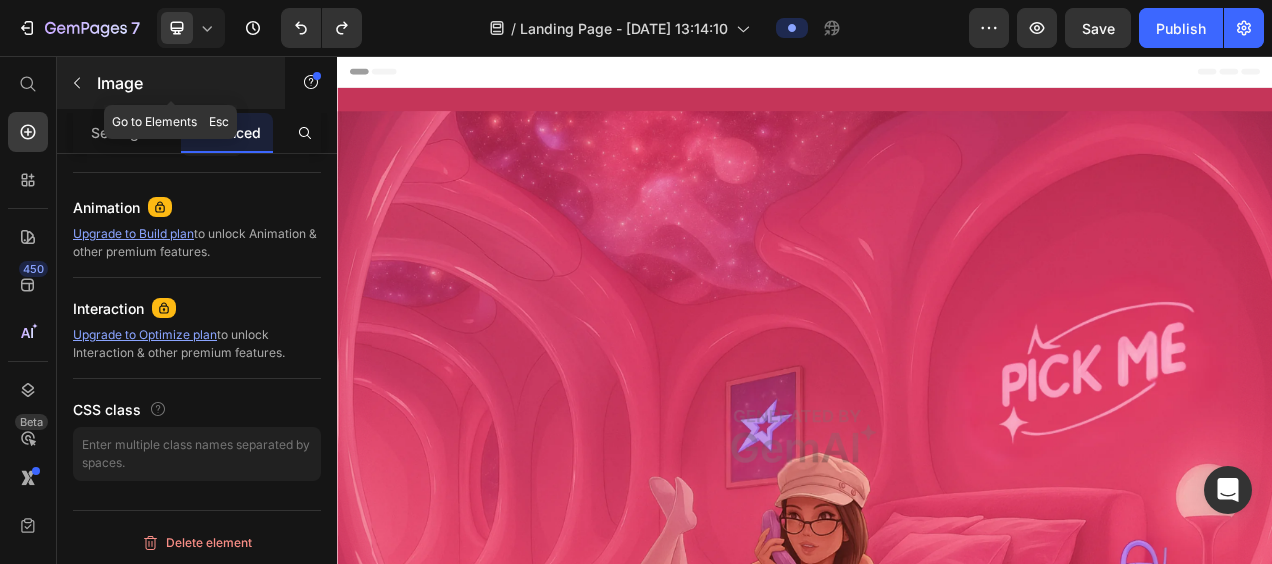 click 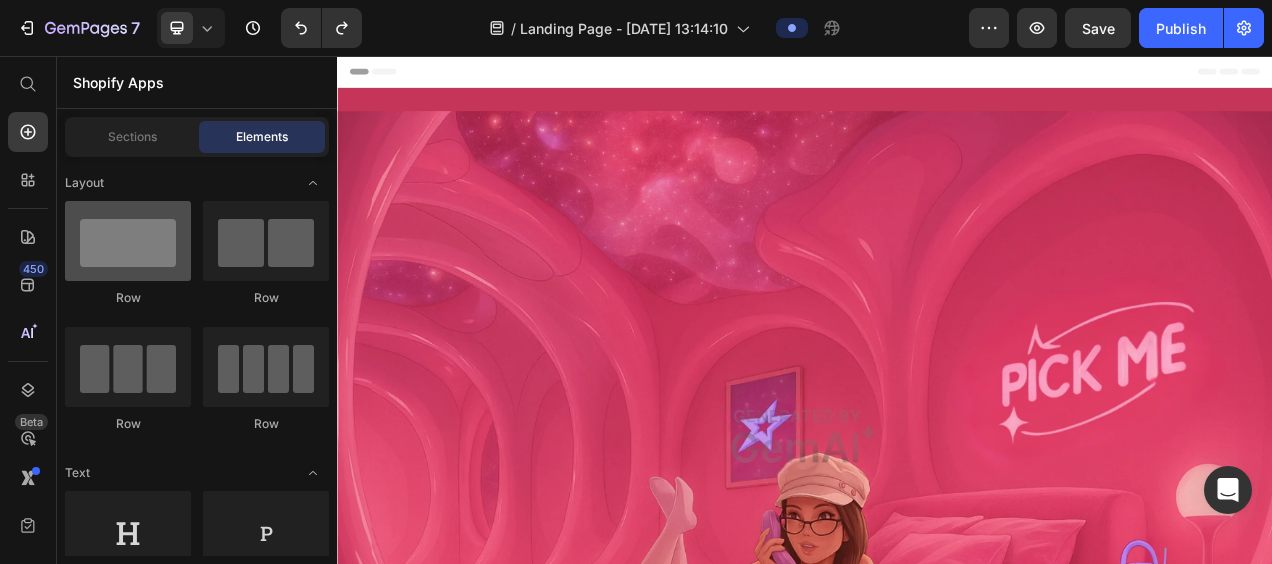 click at bounding box center (128, 241) 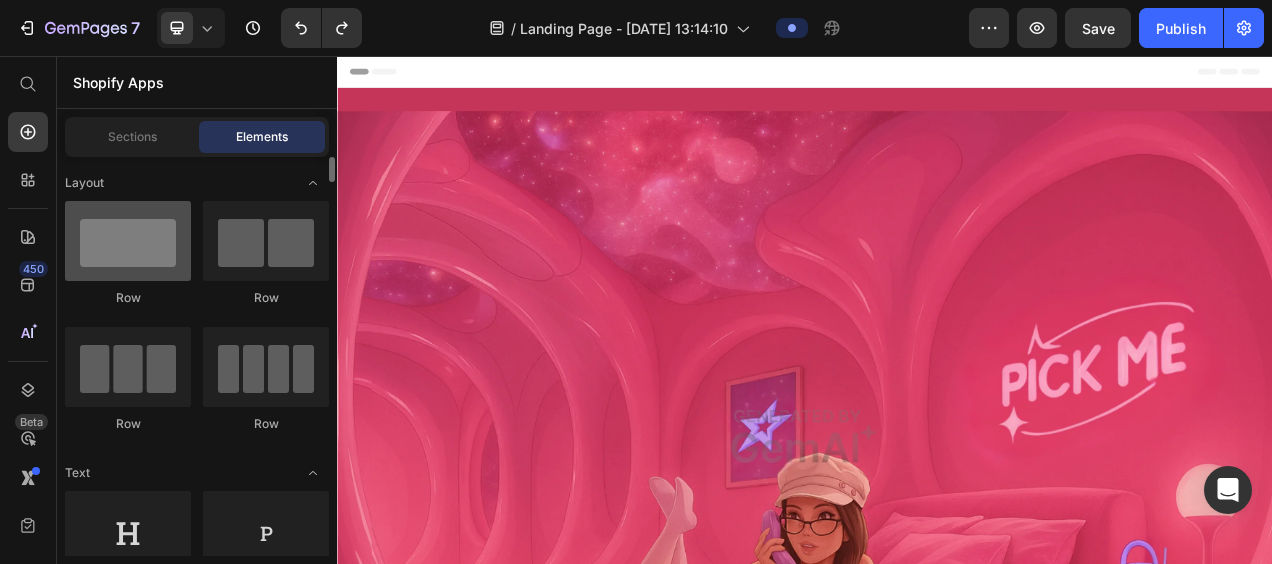 click at bounding box center (128, 241) 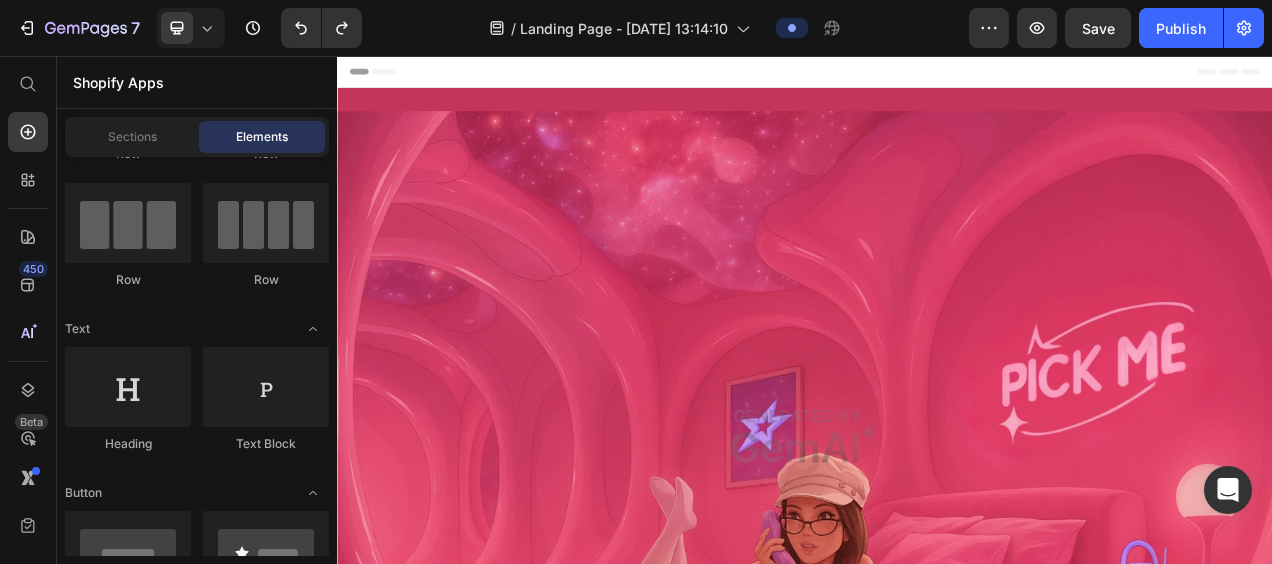 scroll, scrollTop: 0, scrollLeft: 0, axis: both 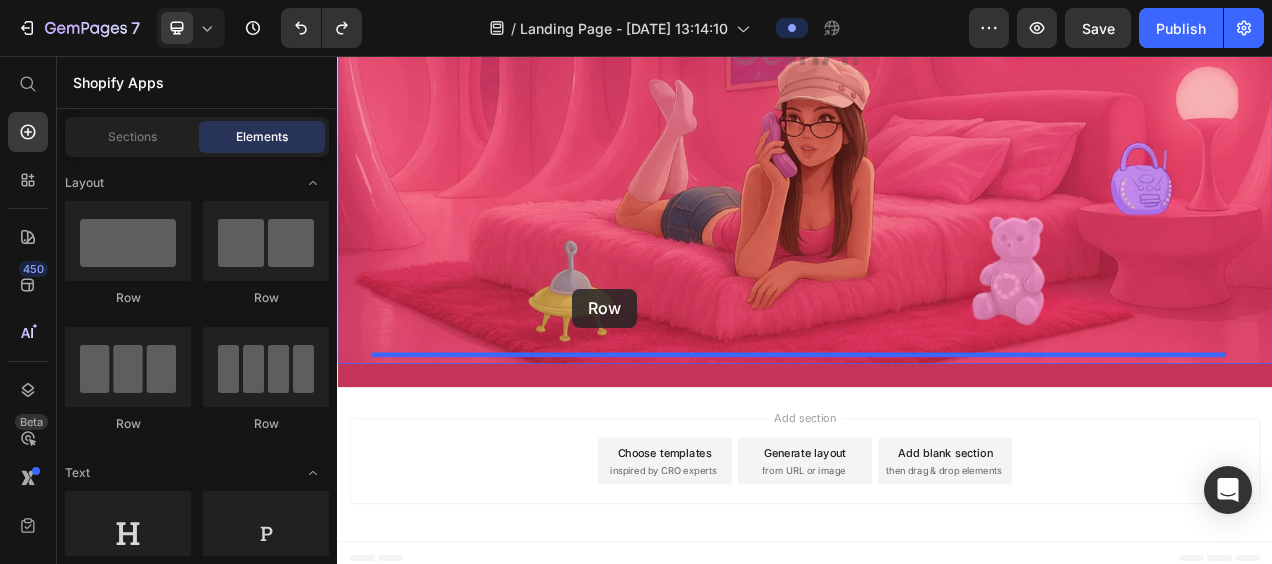 drag, startPoint x: 461, startPoint y: 307, endPoint x: 636, endPoint y: 357, distance: 182.00275 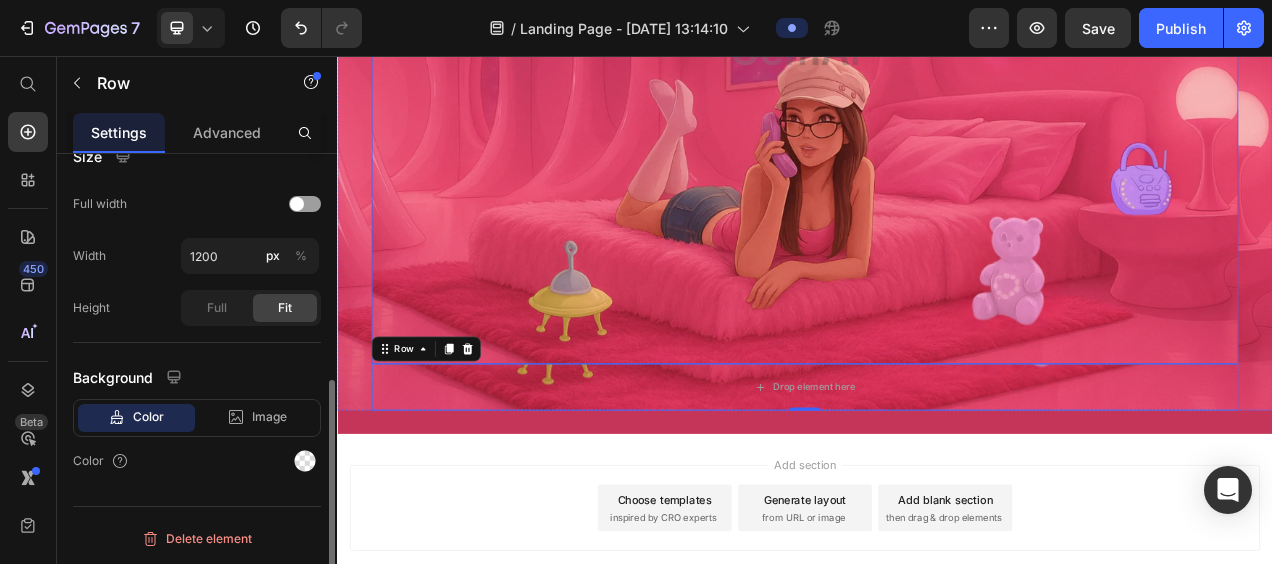 scroll, scrollTop: 0, scrollLeft: 0, axis: both 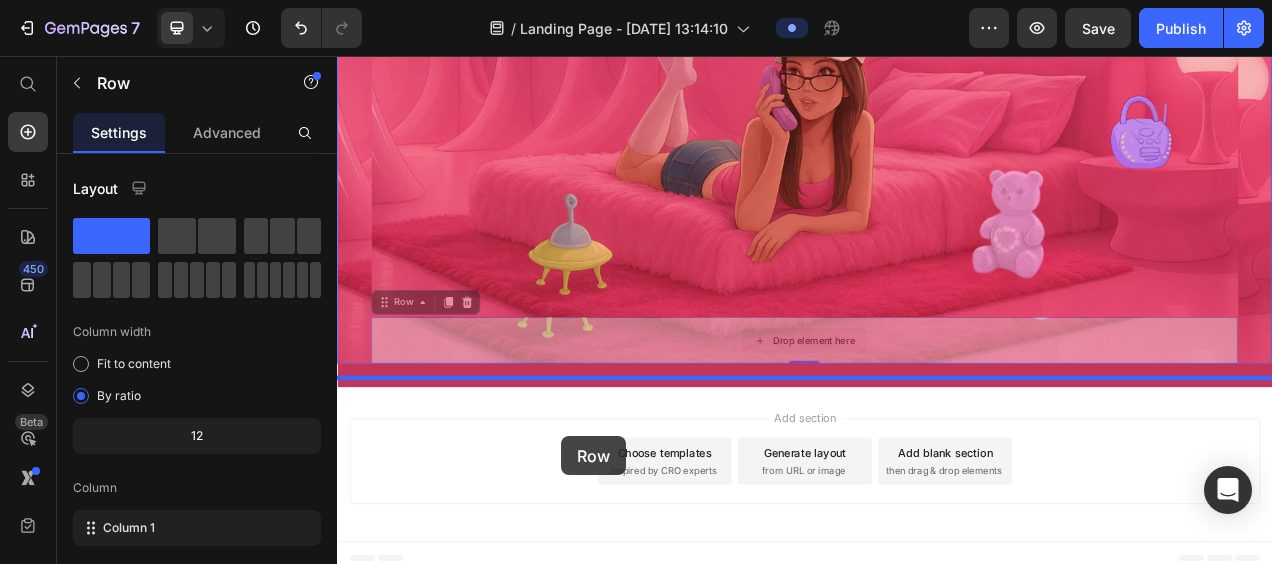 drag, startPoint x: 636, startPoint y: 557, endPoint x: 577, endPoint y: 537, distance: 62.297672 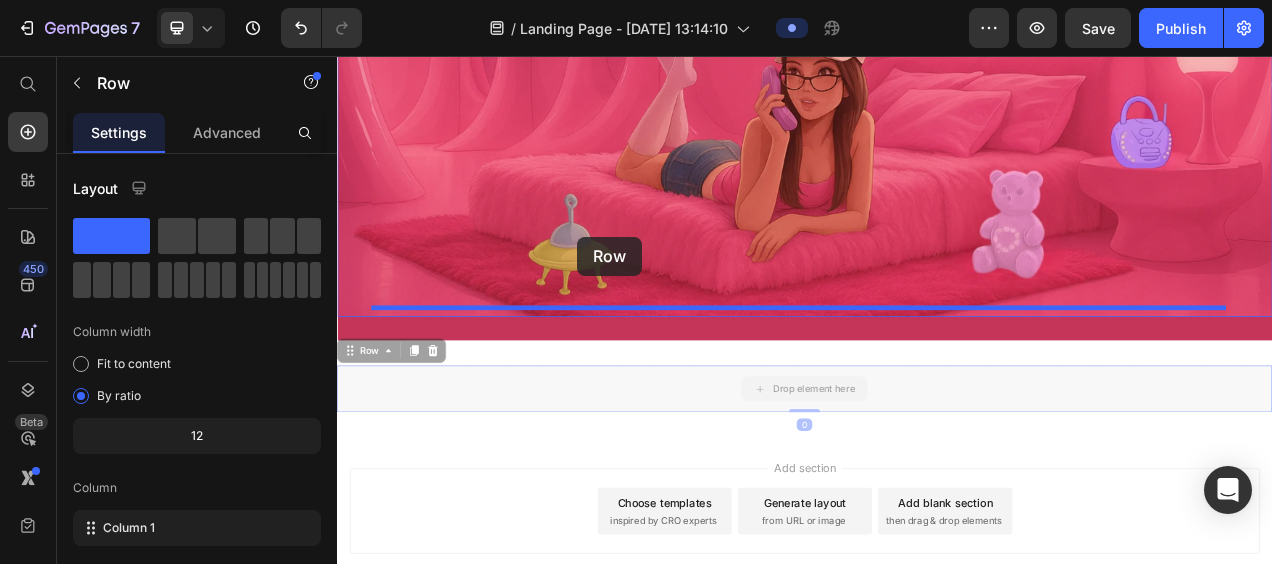drag, startPoint x: 666, startPoint y: 465, endPoint x: 642, endPoint y: 284, distance: 182.58423 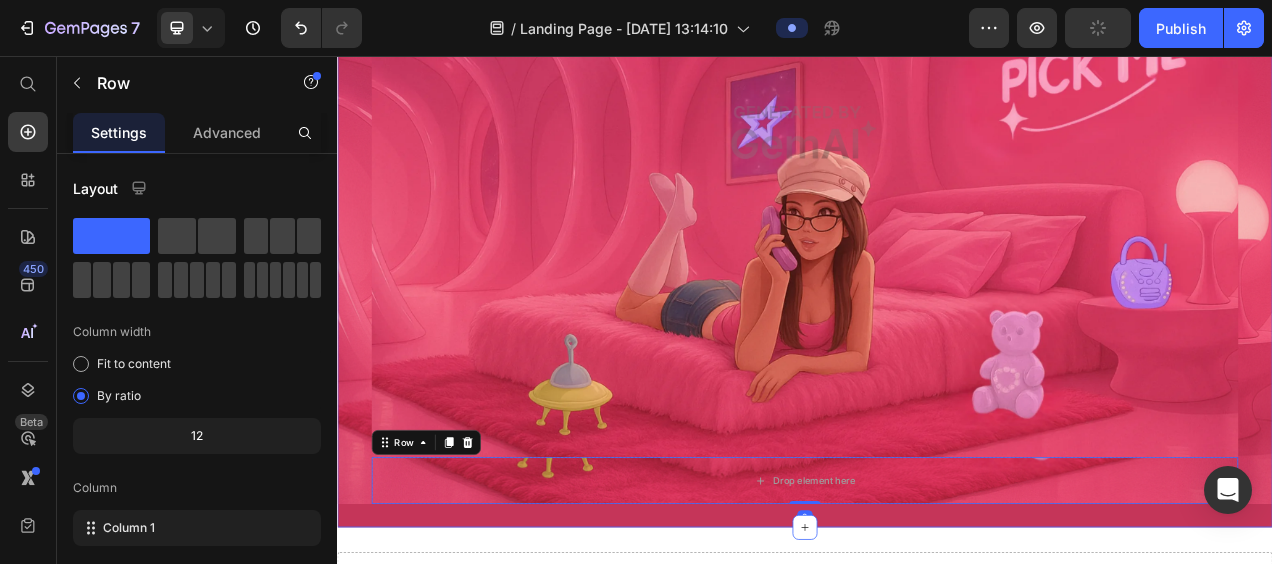 scroll, scrollTop: 383, scrollLeft: 0, axis: vertical 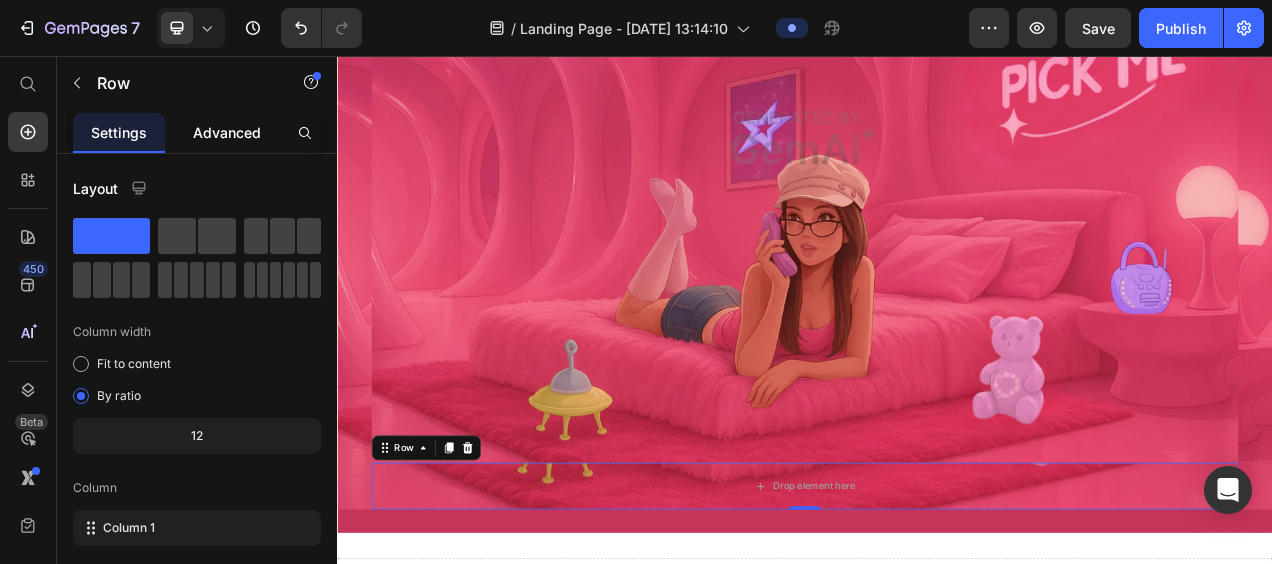 click on "Advanced" at bounding box center (227, 132) 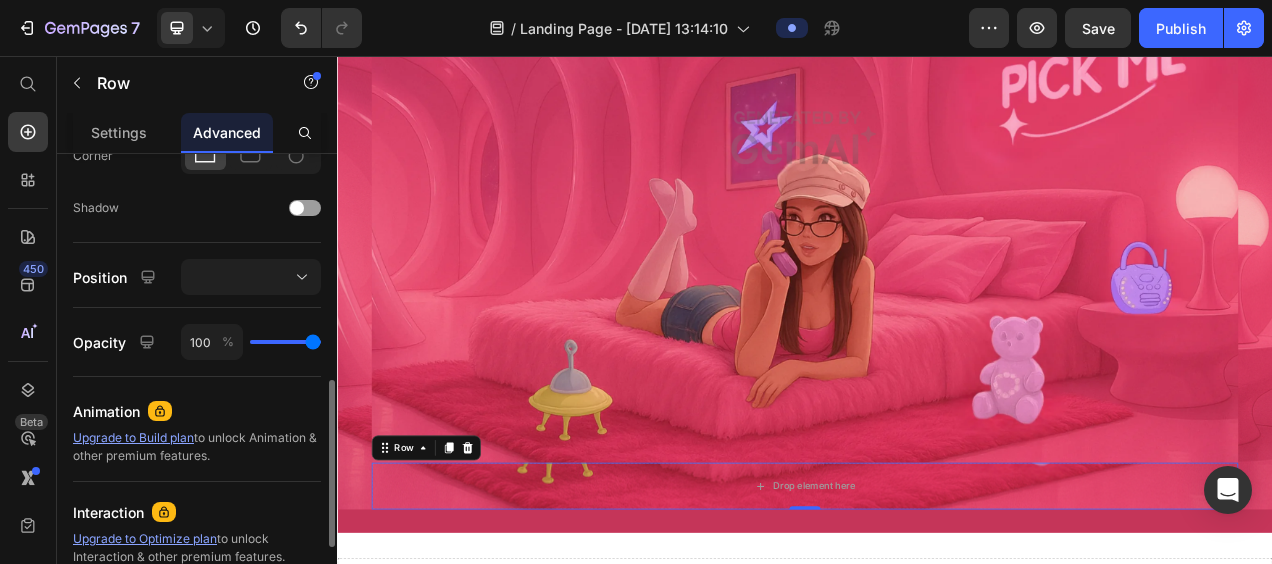 scroll, scrollTop: 613, scrollLeft: 0, axis: vertical 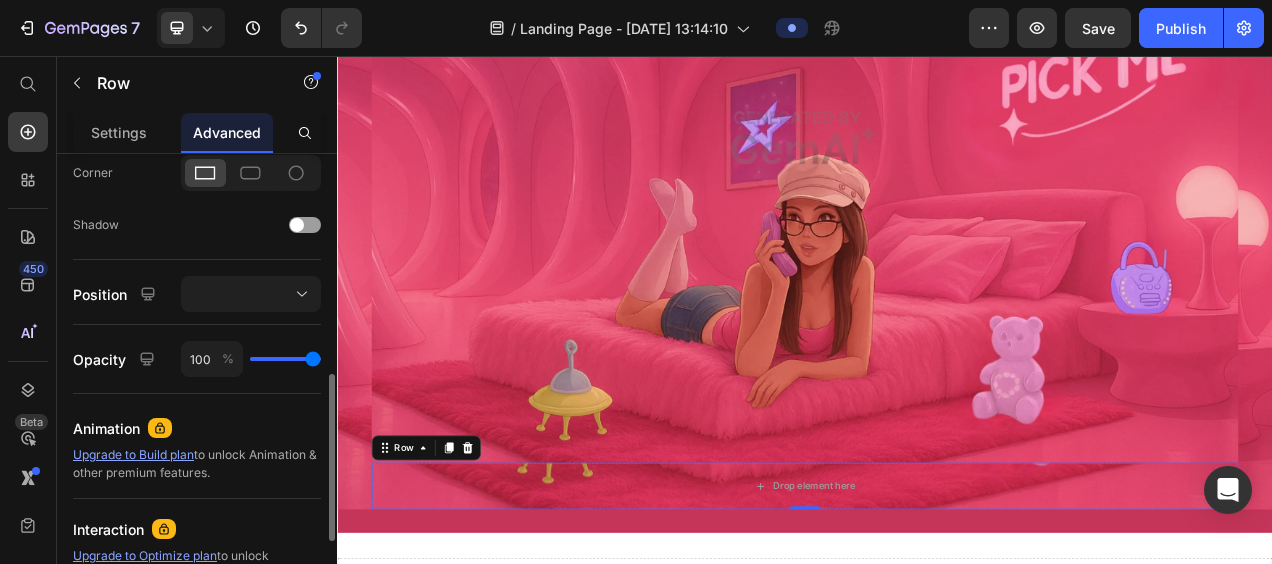 click on "Display on Desktop Tablet Mobile Spacing (px) 0 0 0 0 0 0 0 0 Shape Border Corner Shadow Position Opacity 100 % Animation Upgrade to Build plan  to unlock Animation & other premium features. Interaction Upgrade to Optimize plan  to unlock Interaction & other premium features. CSS class" at bounding box center (197, 144) 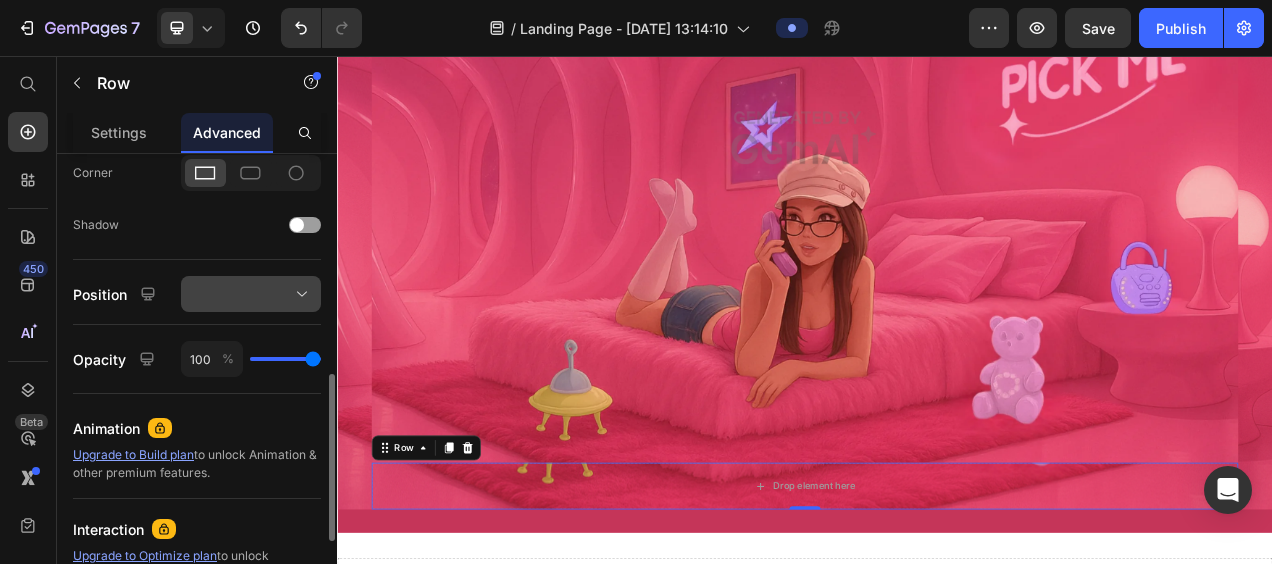 click at bounding box center (251, 294) 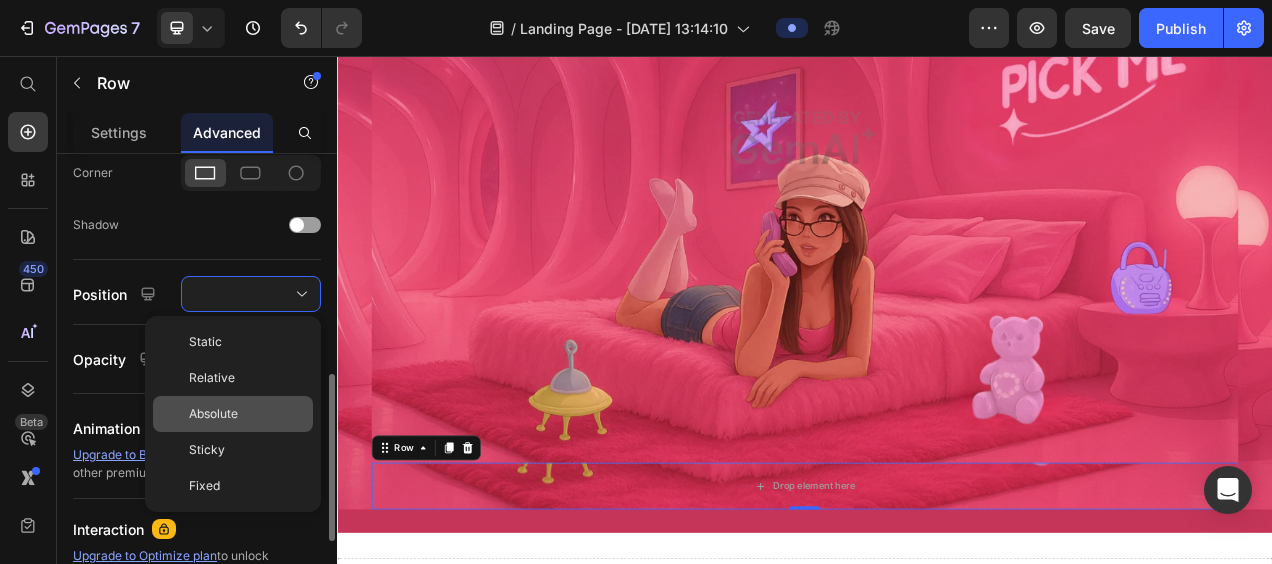 click on "Absolute" at bounding box center (213, 414) 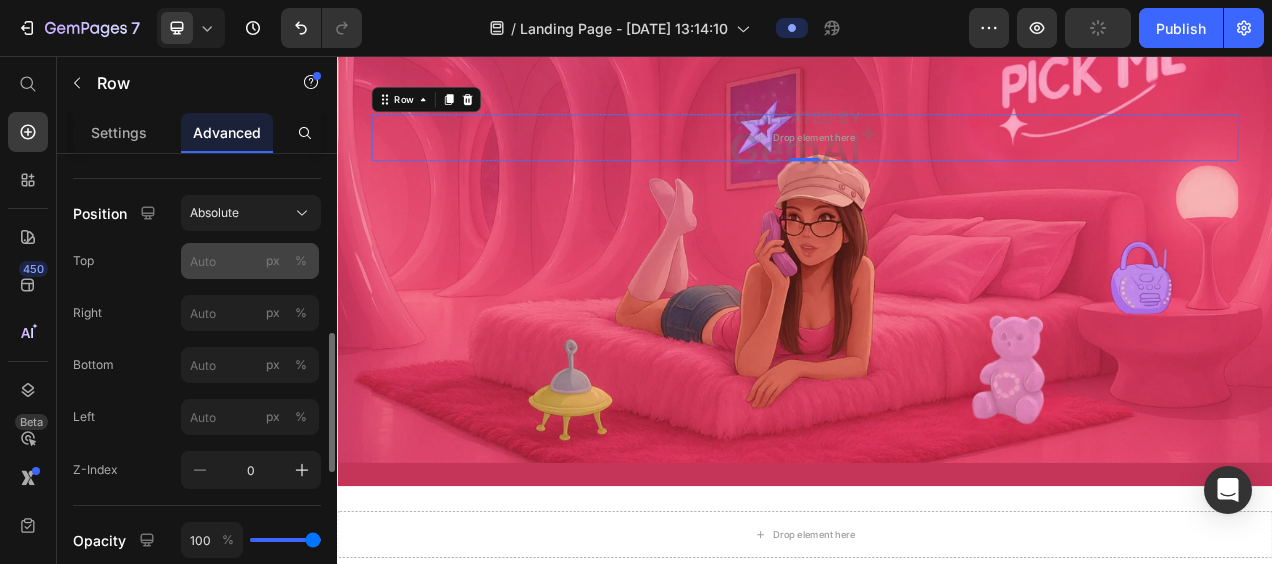 scroll, scrollTop: 672, scrollLeft: 0, axis: vertical 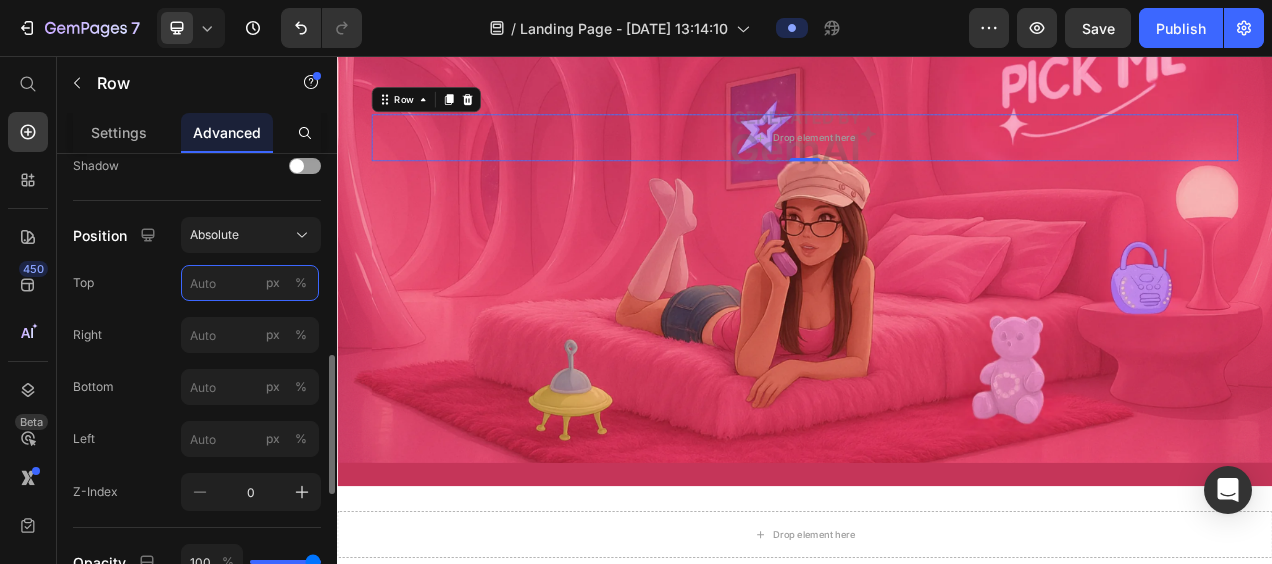 click on "px %" at bounding box center (250, 283) 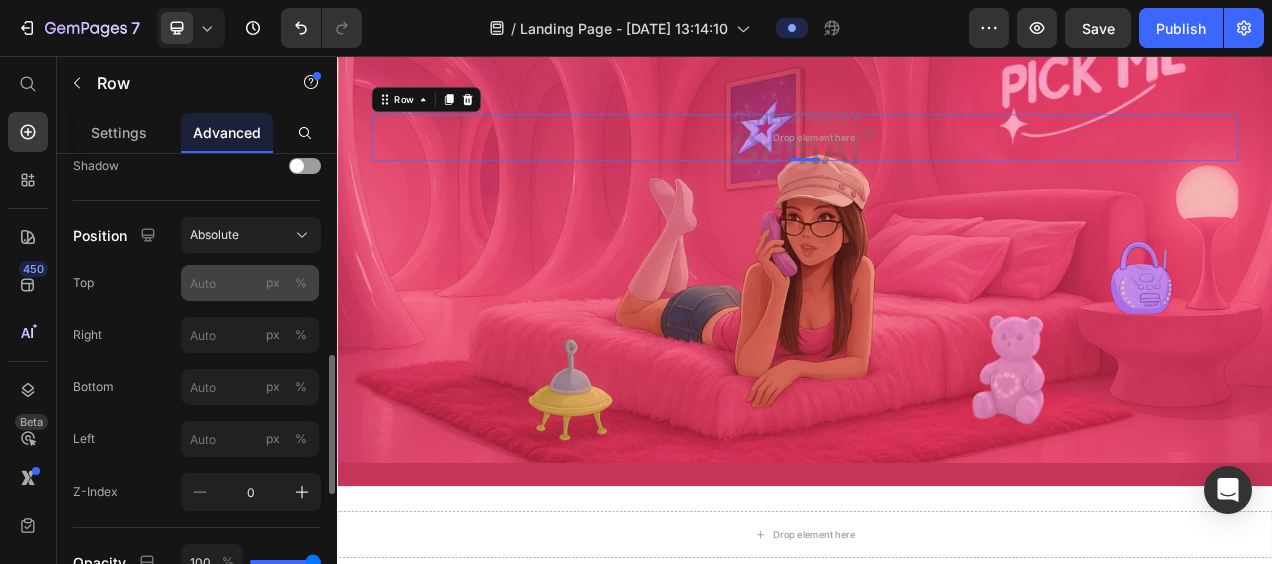 click on "%" 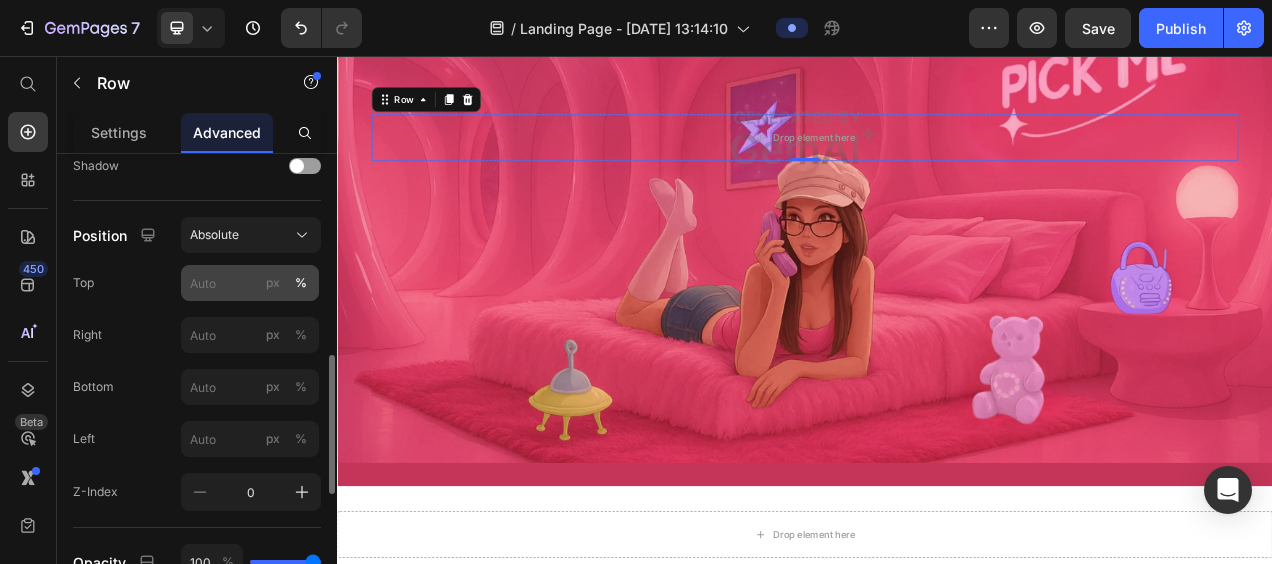 click on "px" at bounding box center (273, 283) 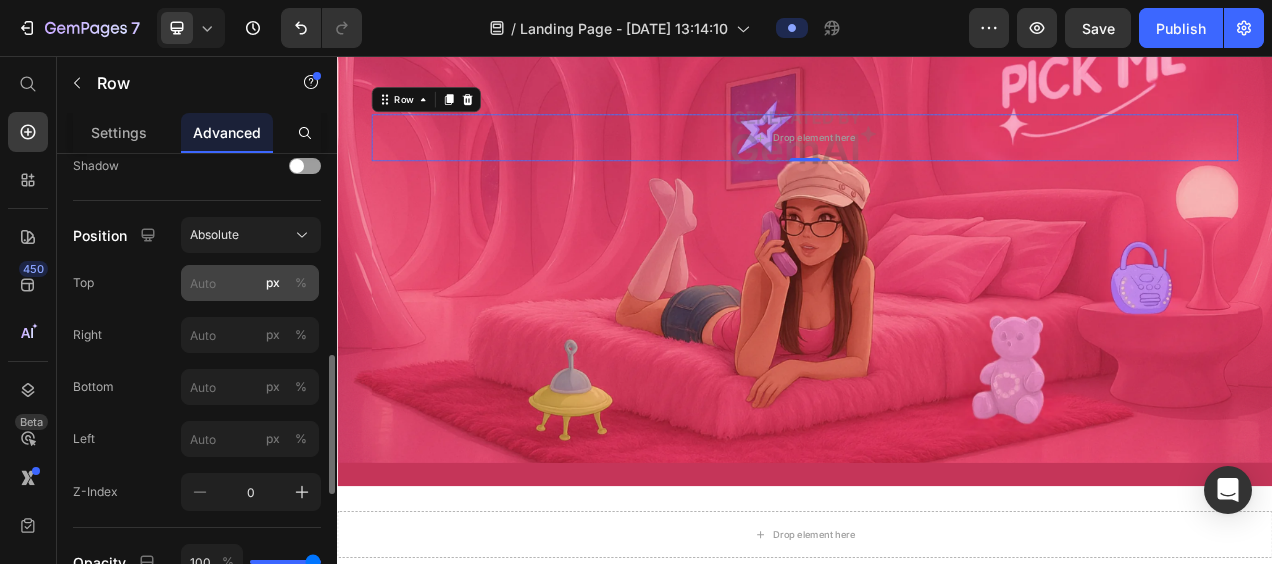 click on "%" 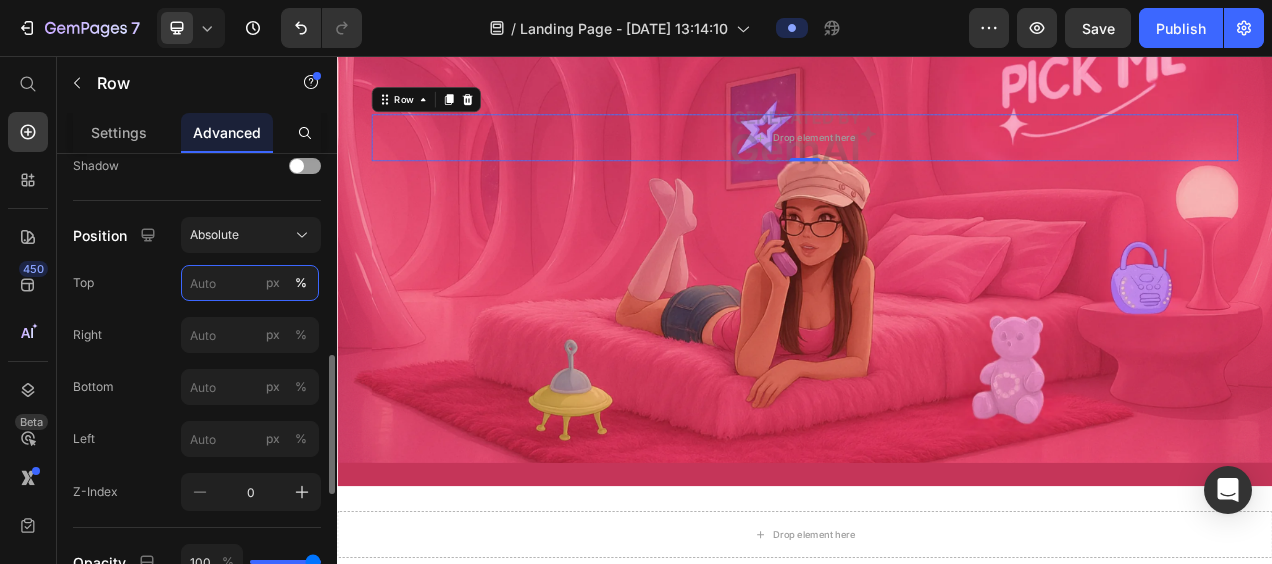 click on "px %" at bounding box center [250, 283] 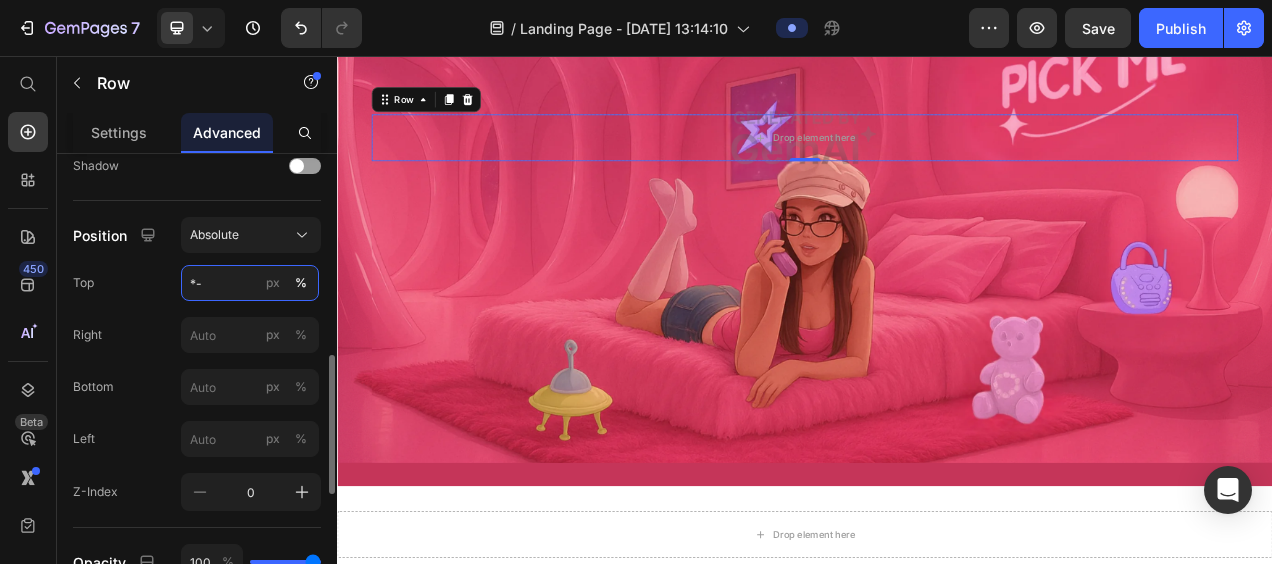 type on "*" 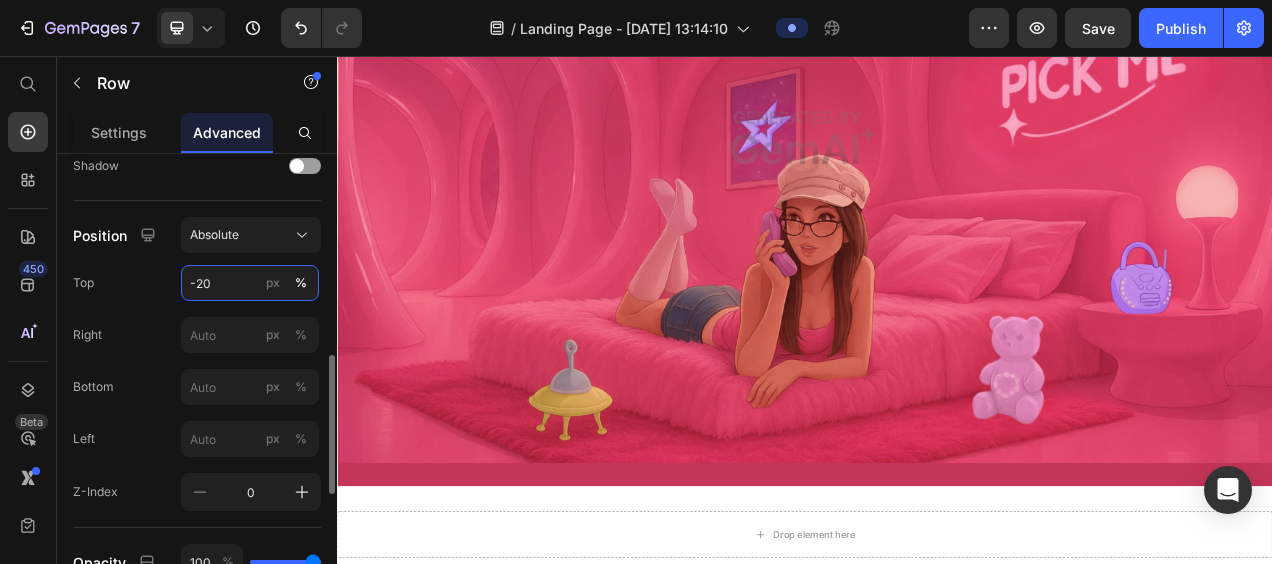 type on "-20" 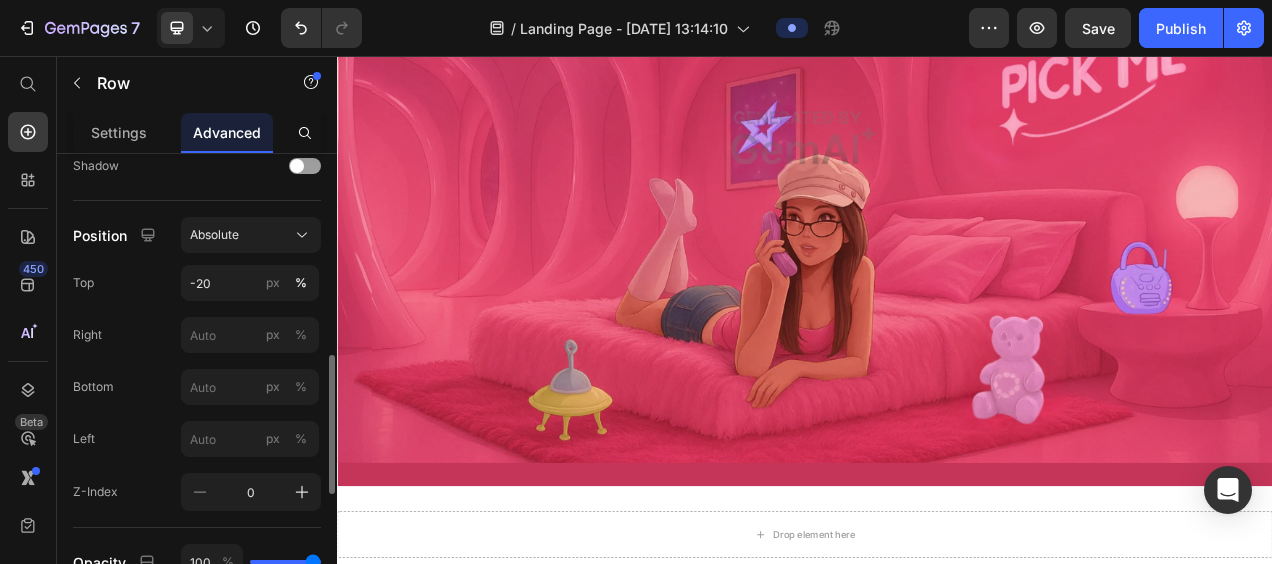 click on "Position Absolute Top -20 px % Right px % Bottom px % Left px % Z-Index 0" 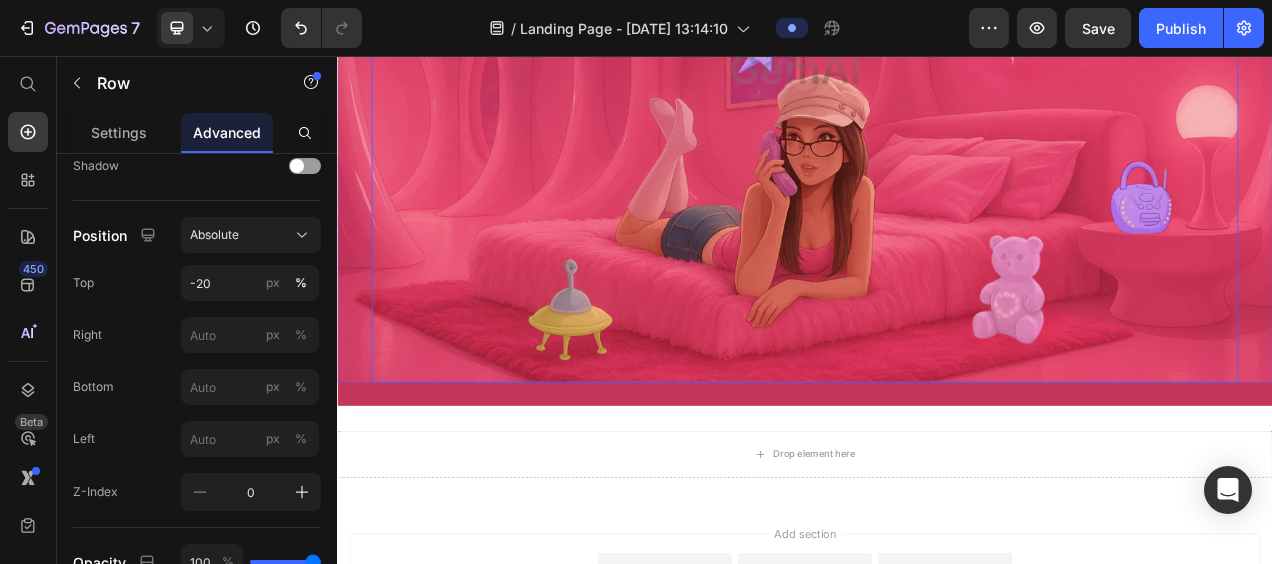 scroll, scrollTop: 488, scrollLeft: 0, axis: vertical 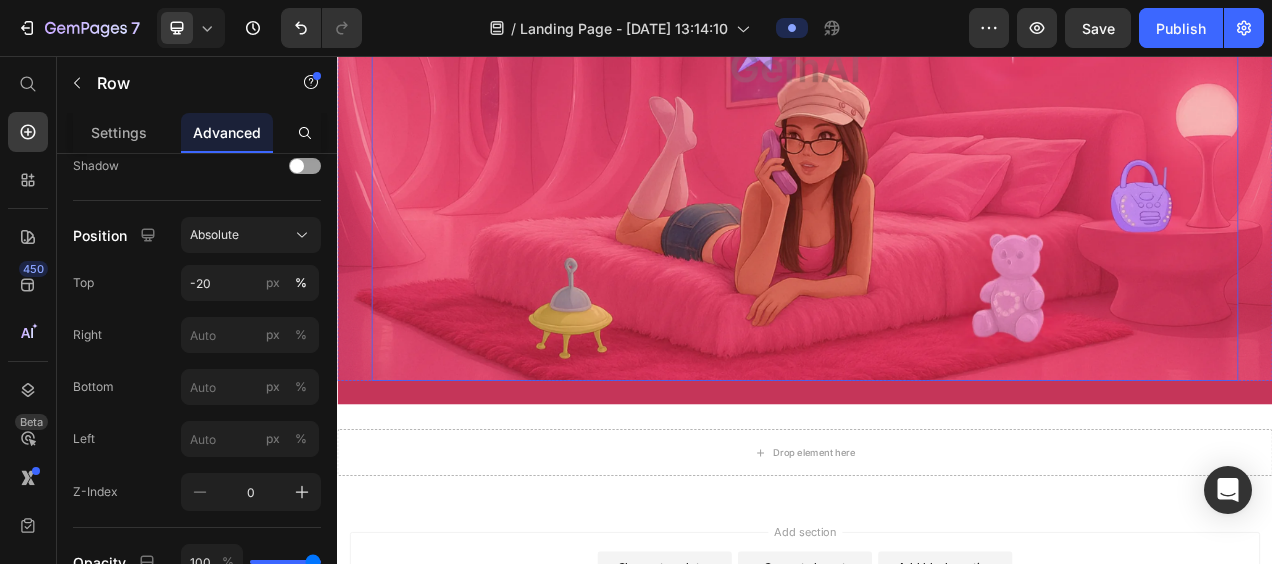 click at bounding box center (937, 56) 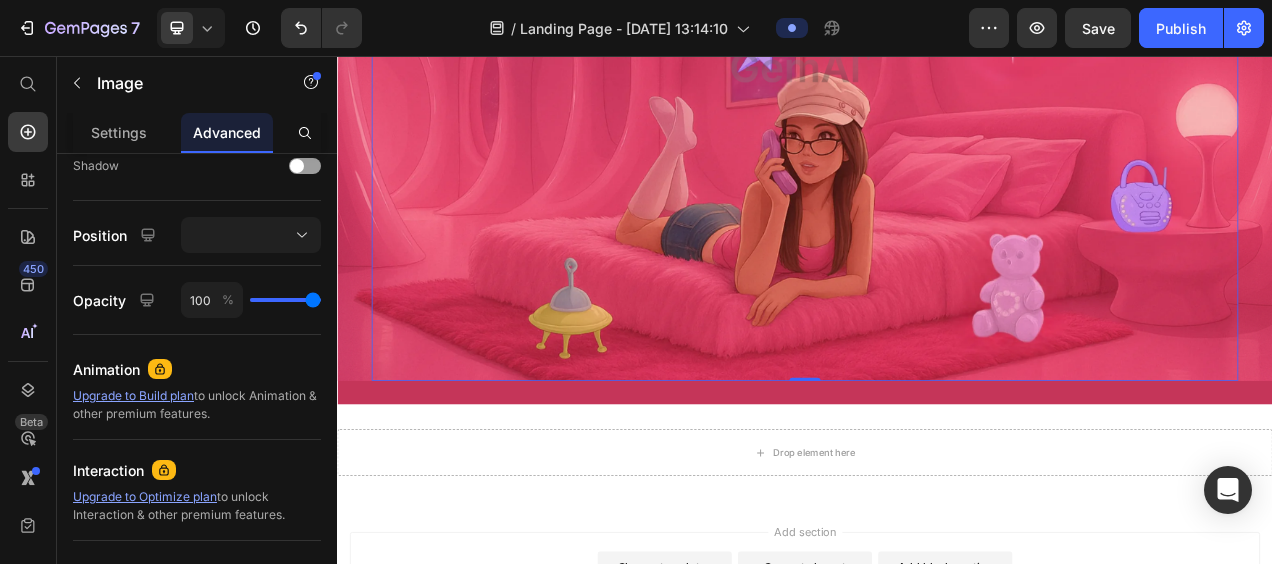 scroll, scrollTop: 0, scrollLeft: 0, axis: both 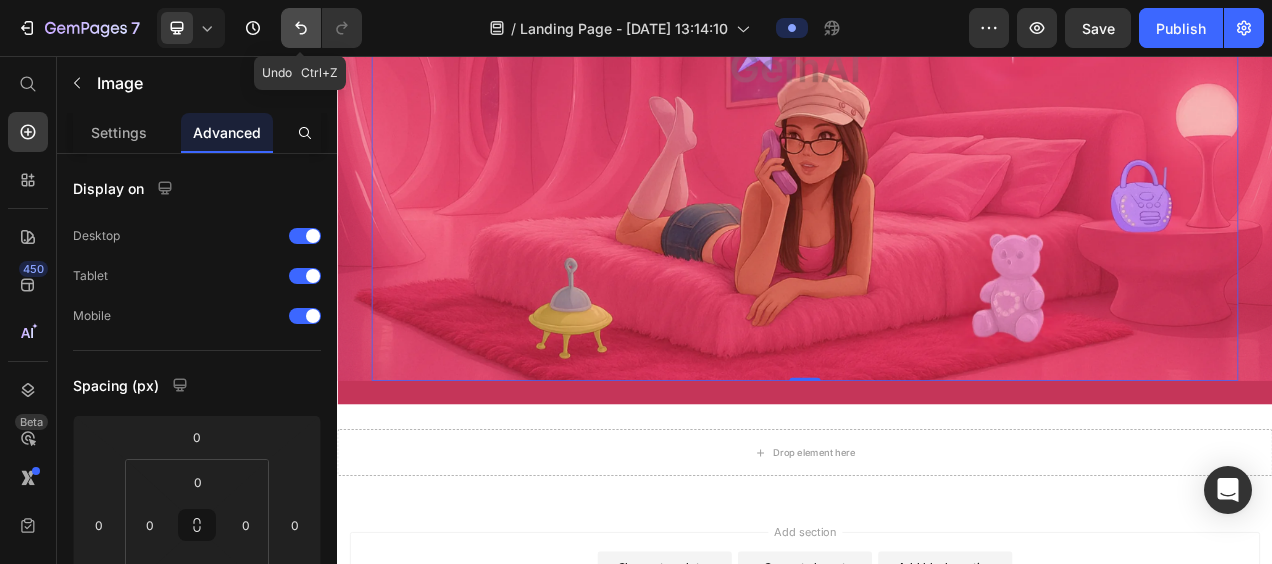 click 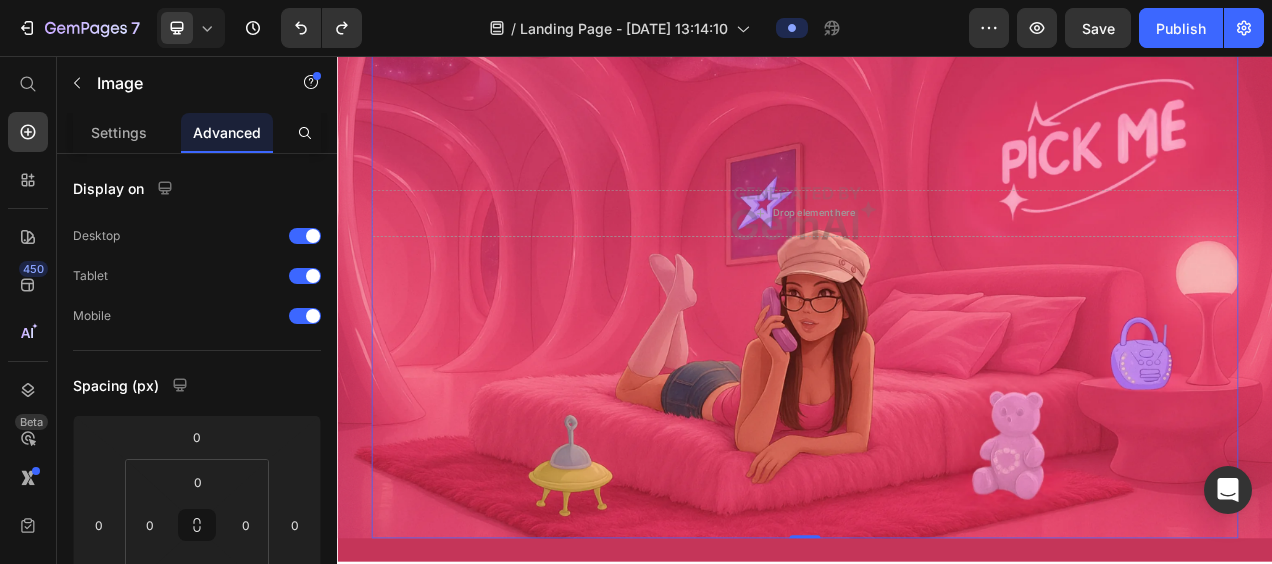 scroll, scrollTop: 285, scrollLeft: 0, axis: vertical 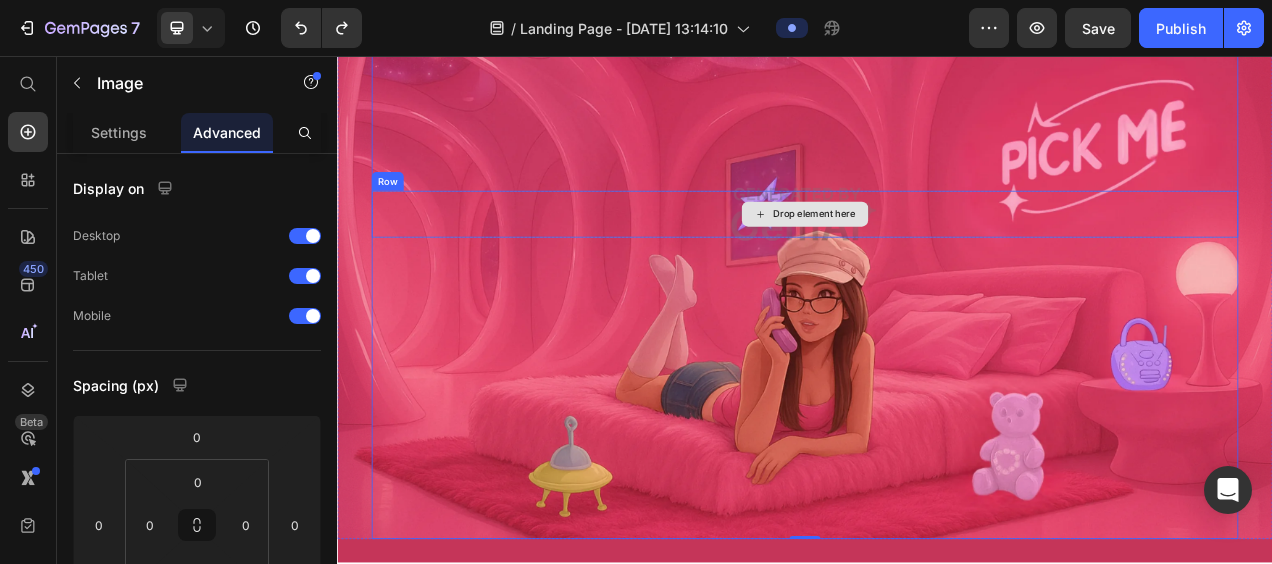 click on "Drop element here" at bounding box center [937, 259] 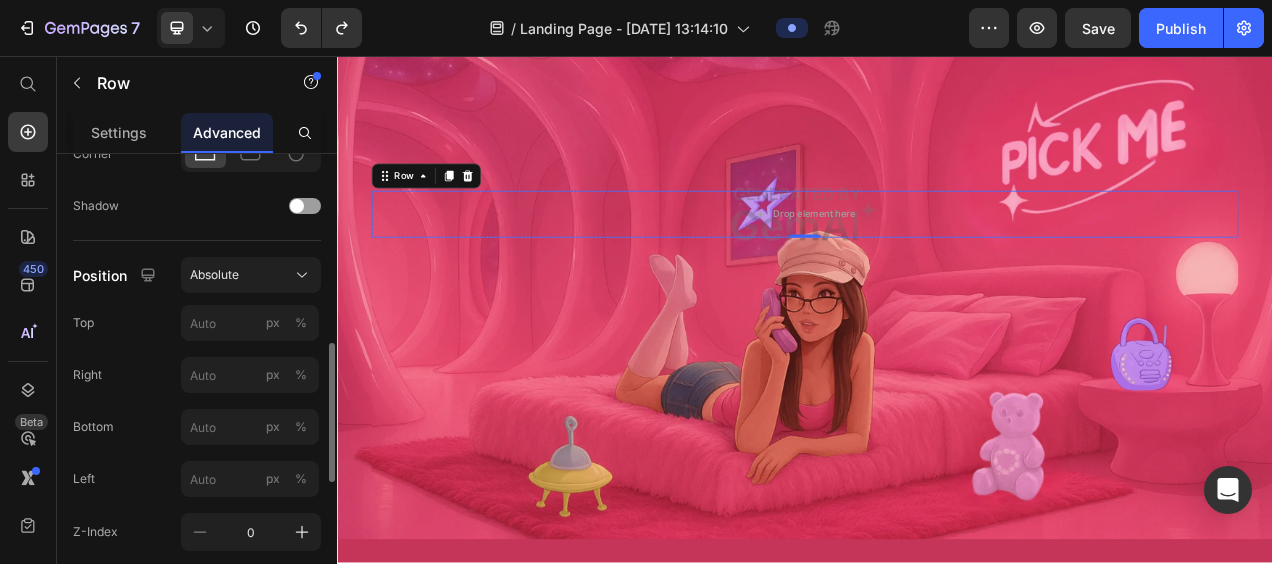 scroll, scrollTop: 632, scrollLeft: 0, axis: vertical 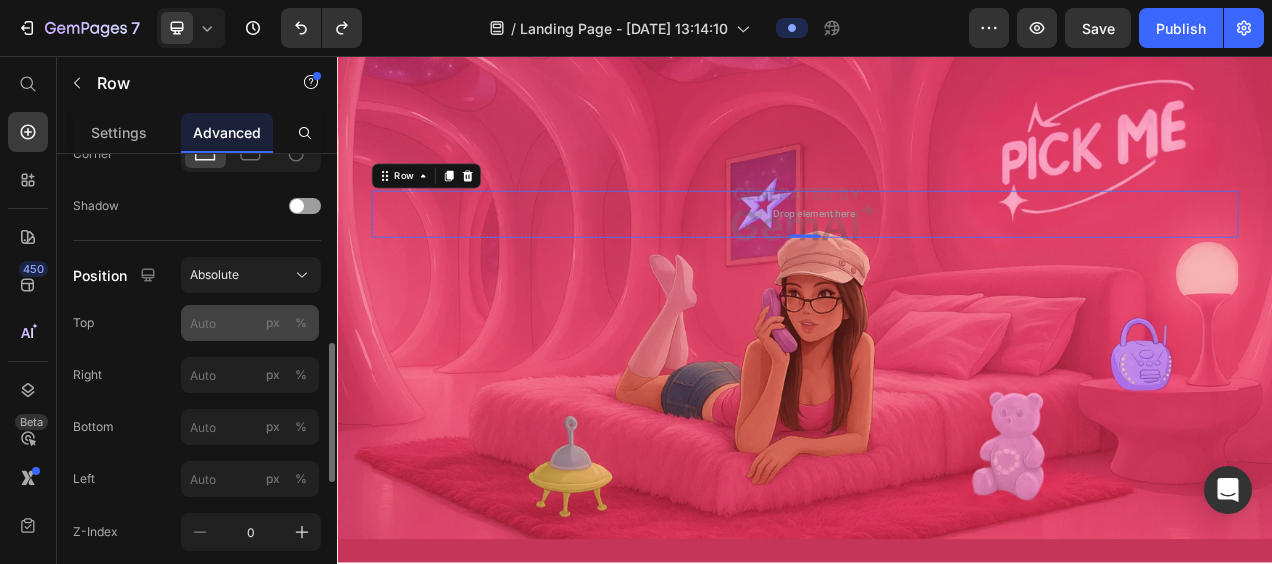 click on "px" at bounding box center (273, 323) 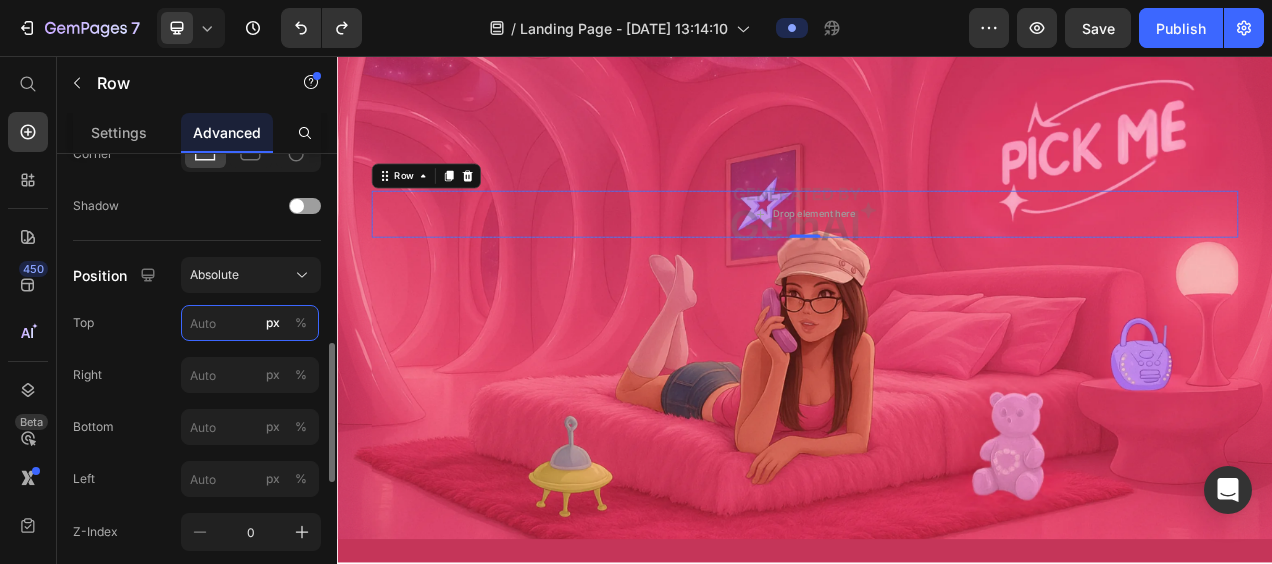 click on "px %" at bounding box center [250, 323] 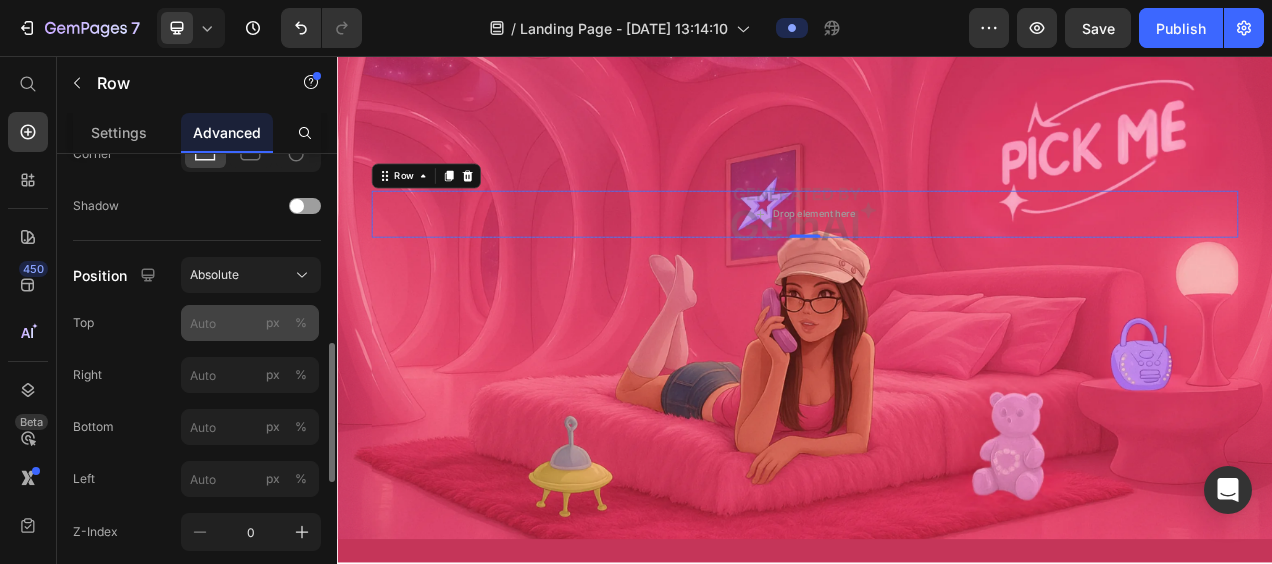 click on "%" at bounding box center (301, 323) 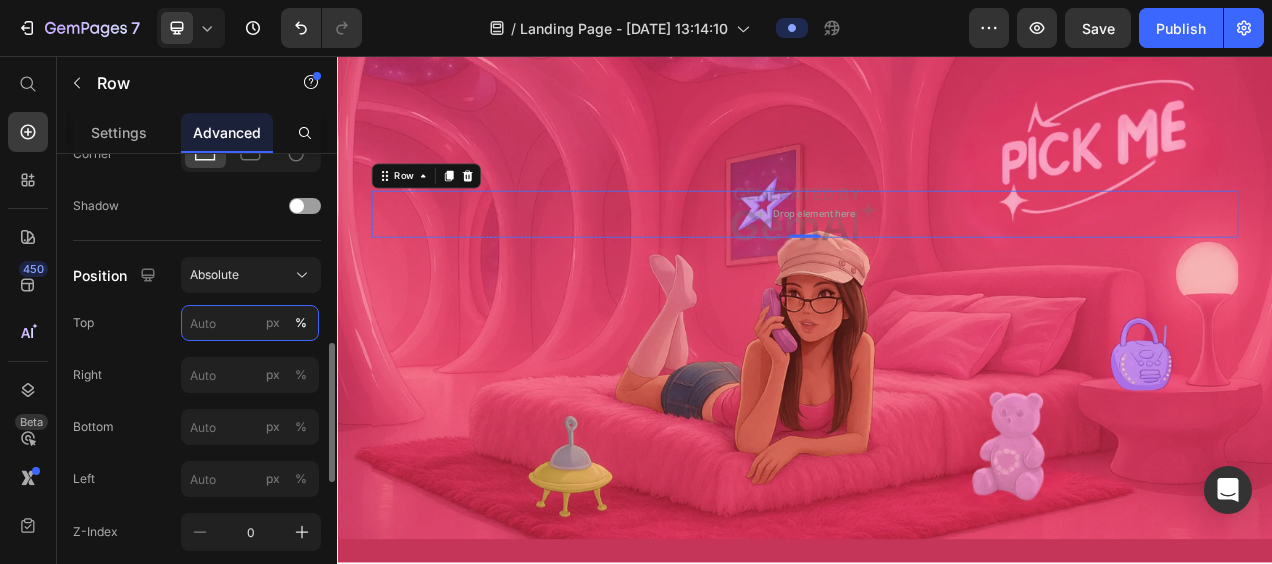 click on "px %" at bounding box center [250, 323] 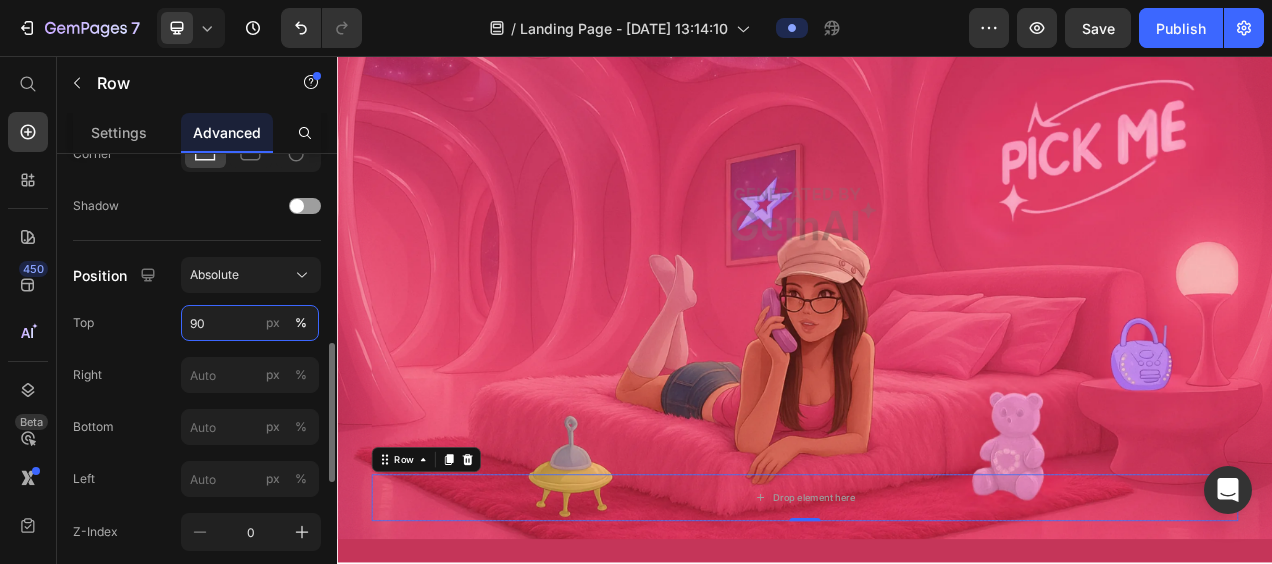 type on "9" 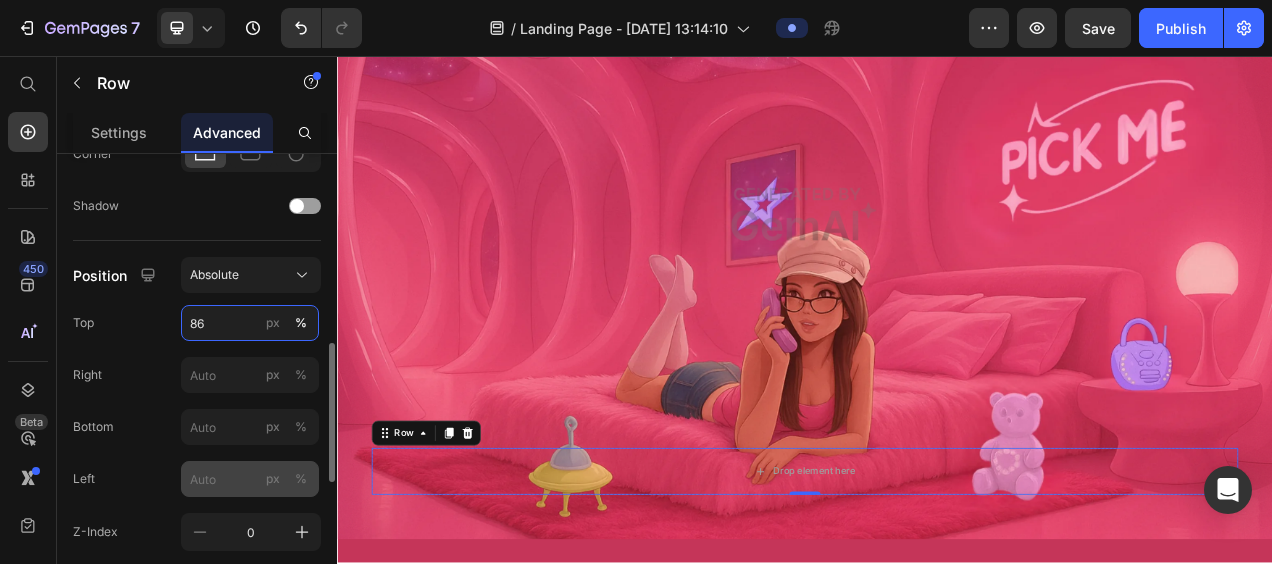type on "86" 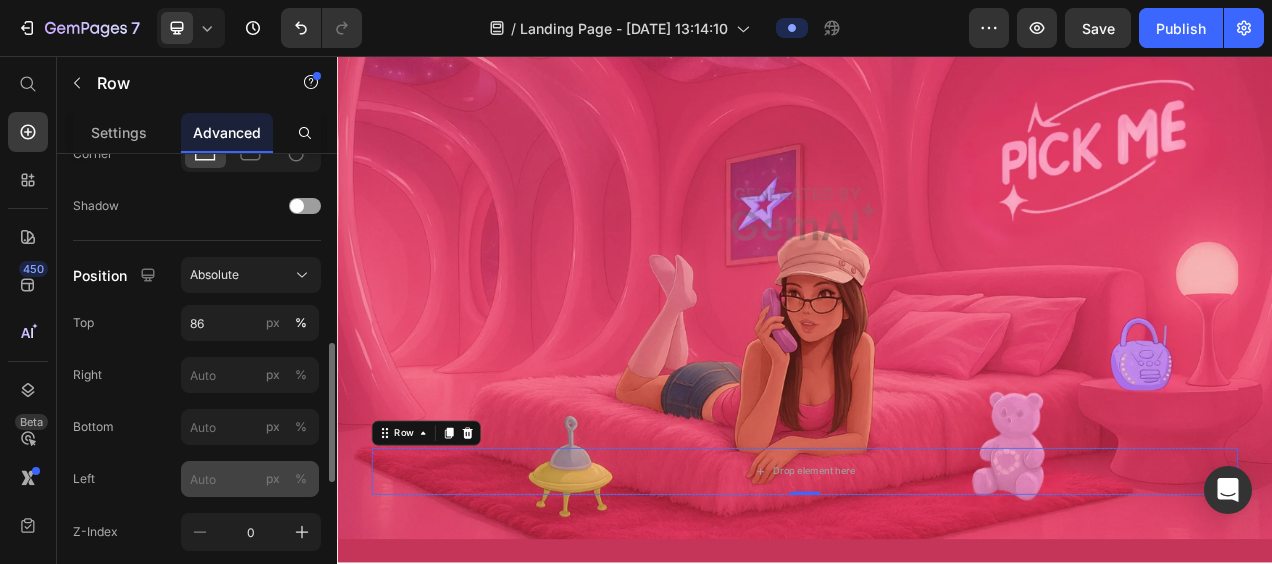 click on "%" at bounding box center [301, 479] 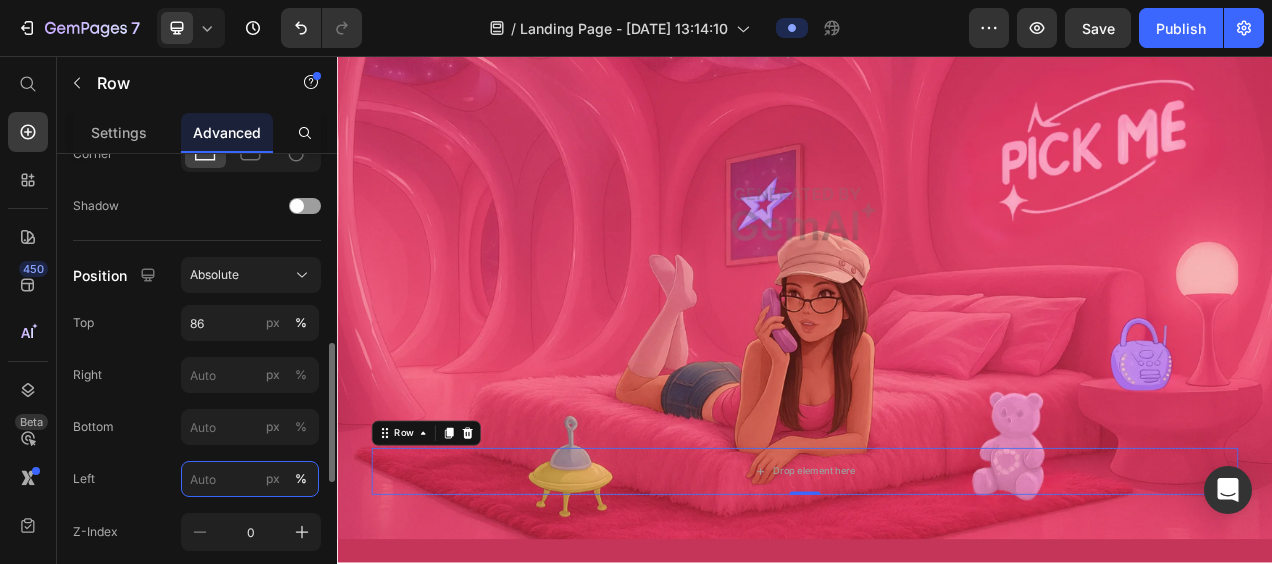 click on "px %" at bounding box center [250, 479] 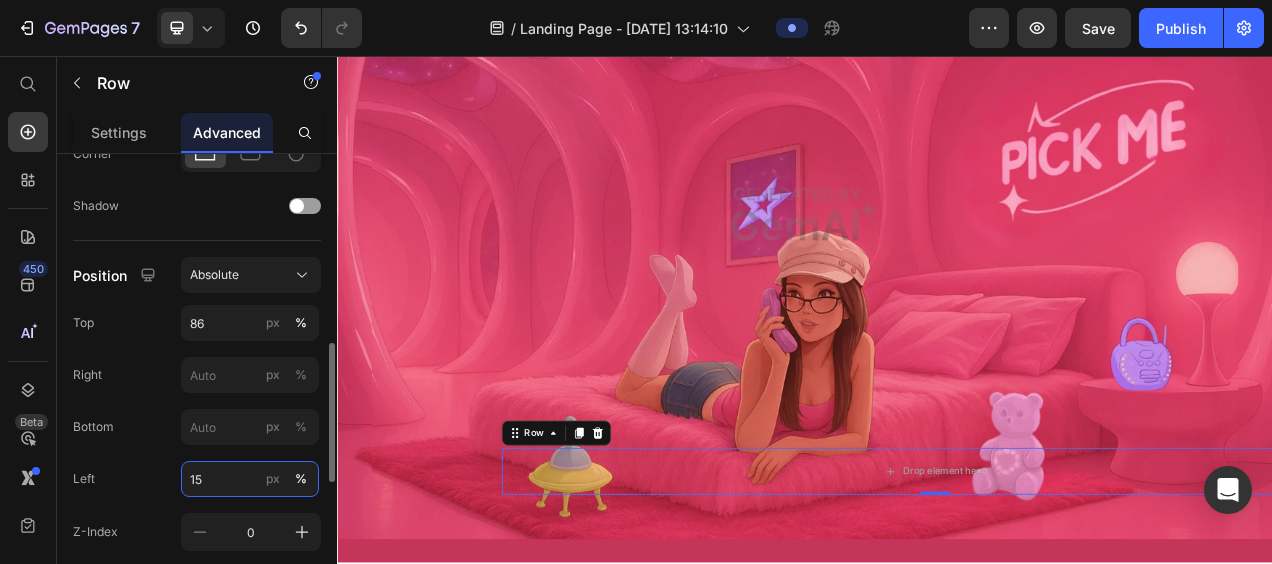 type on "1" 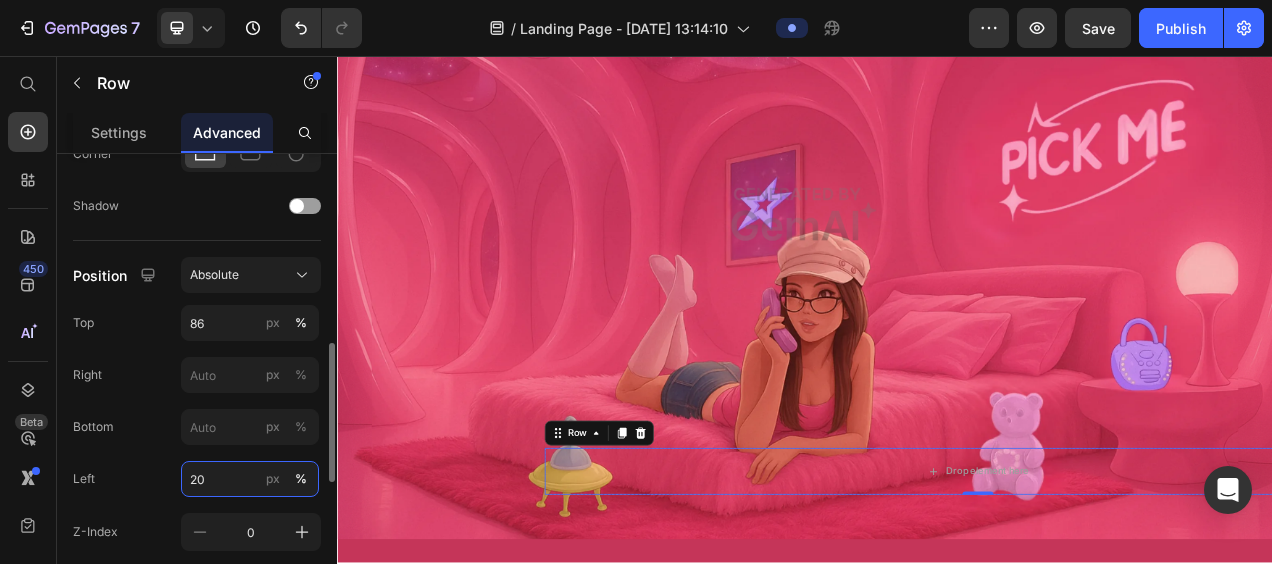 type on "2" 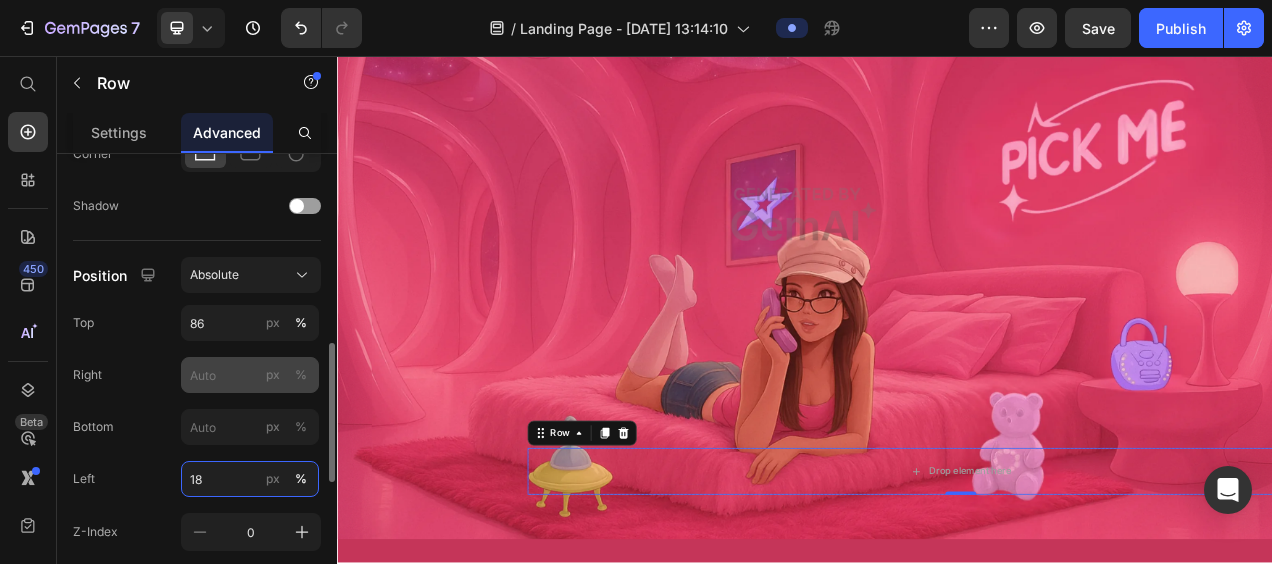 type on "18" 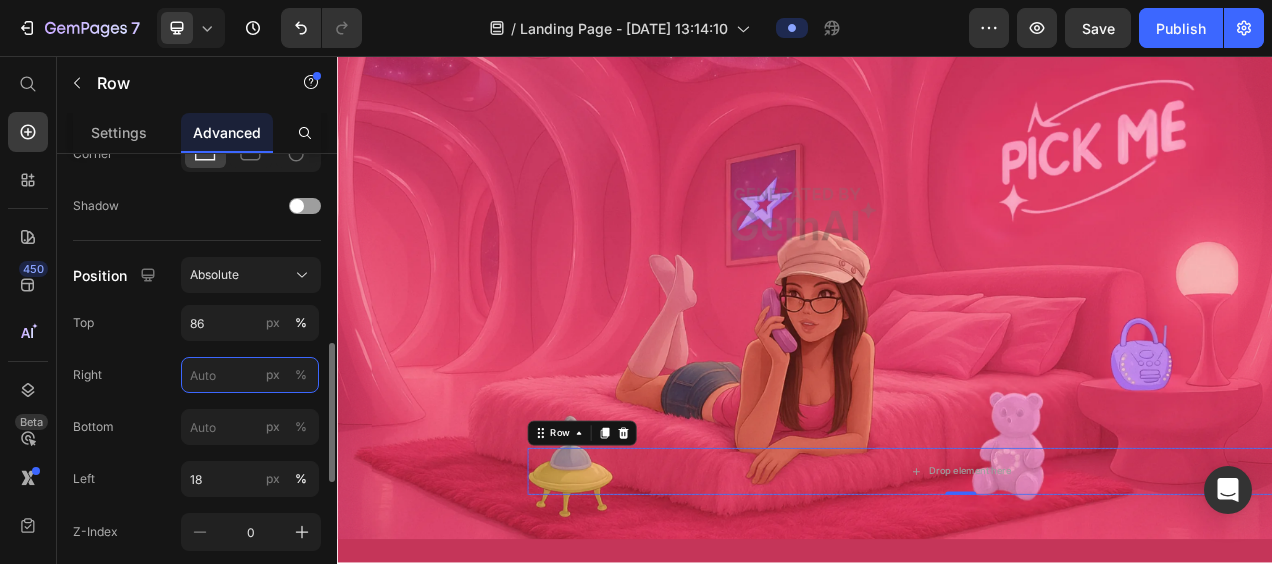 click on "px %" at bounding box center (250, 375) 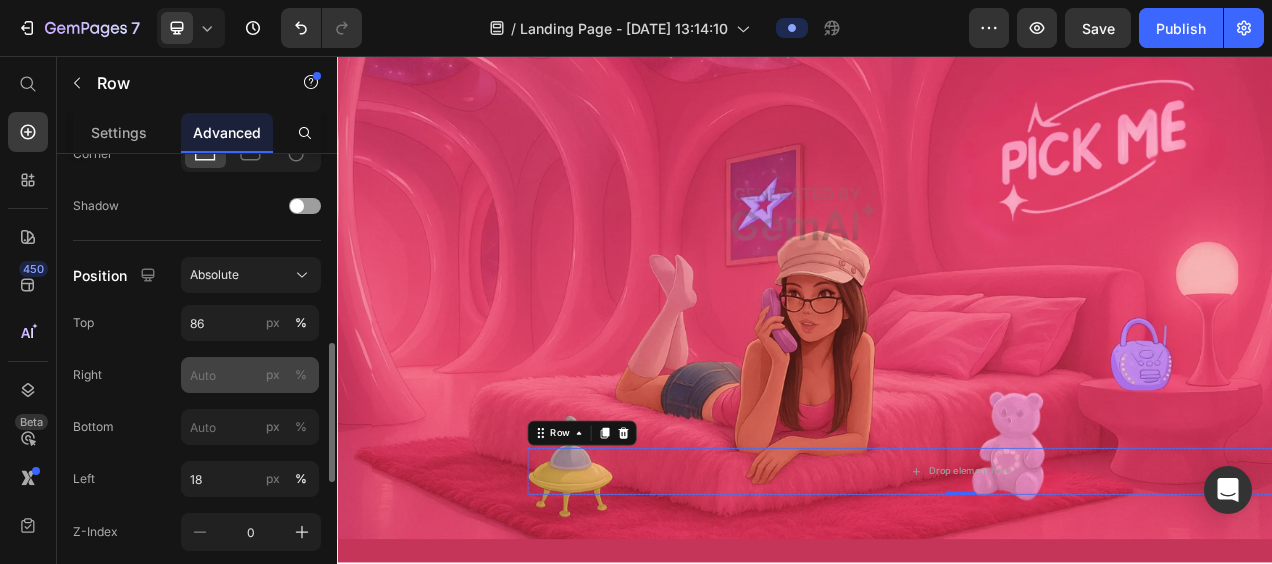 click on "%" 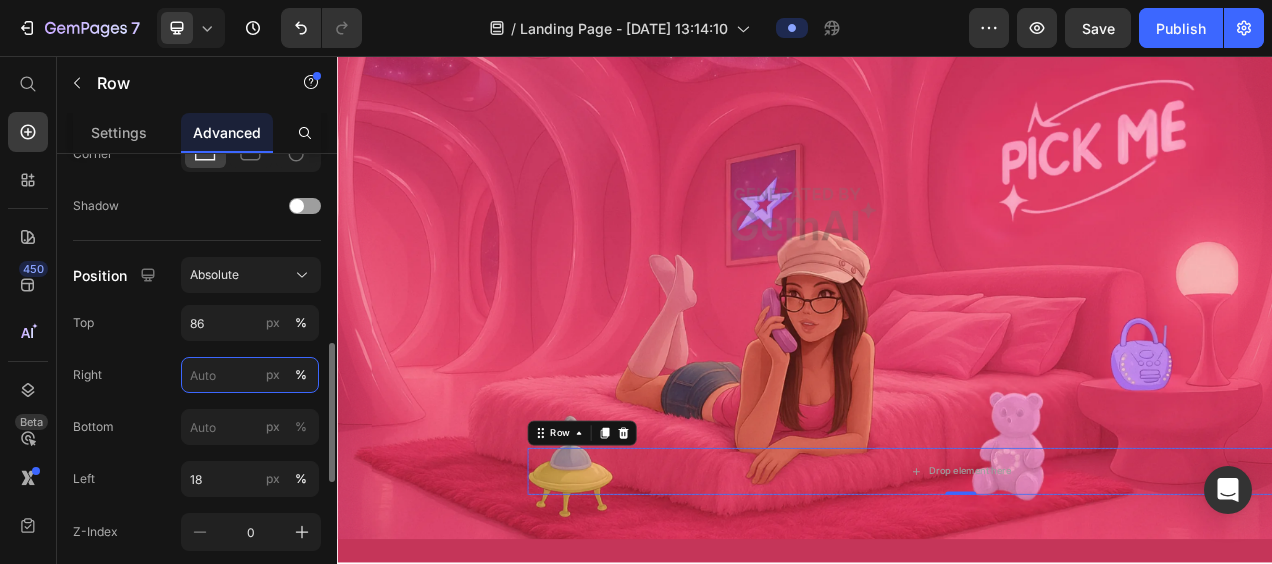 click on "px %" at bounding box center (250, 375) 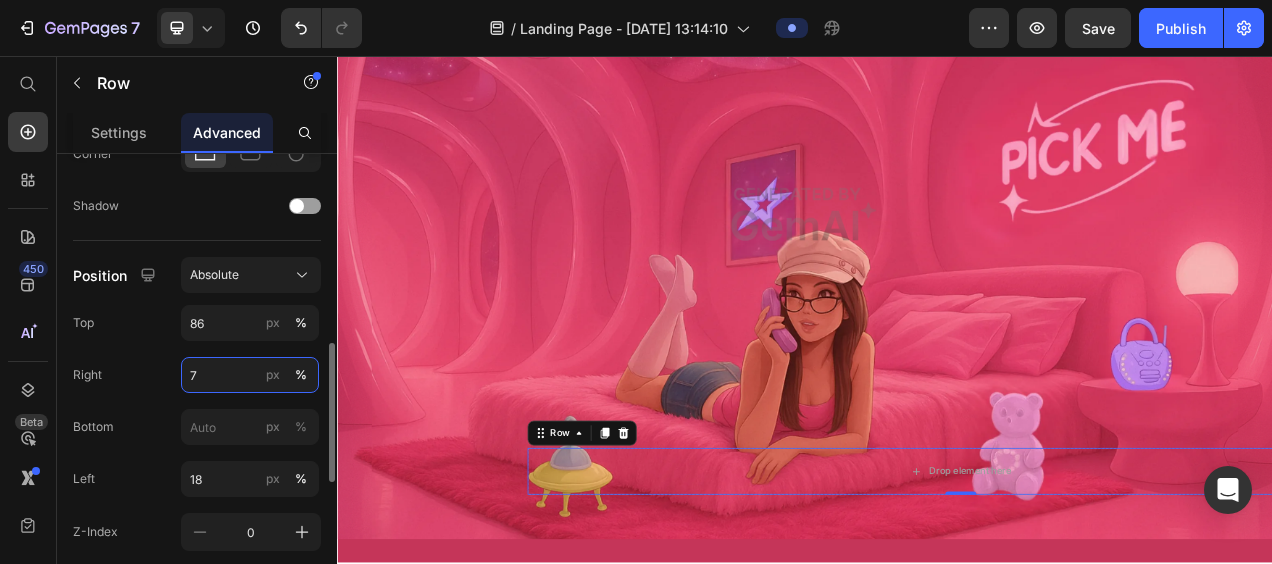 type on "70" 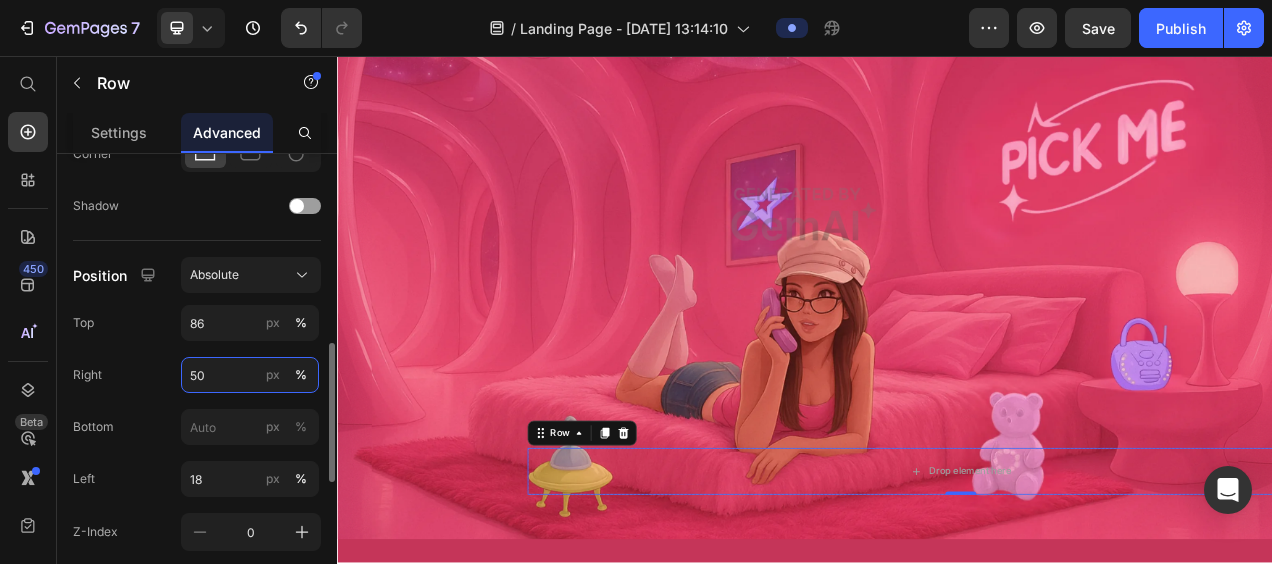 type on "5" 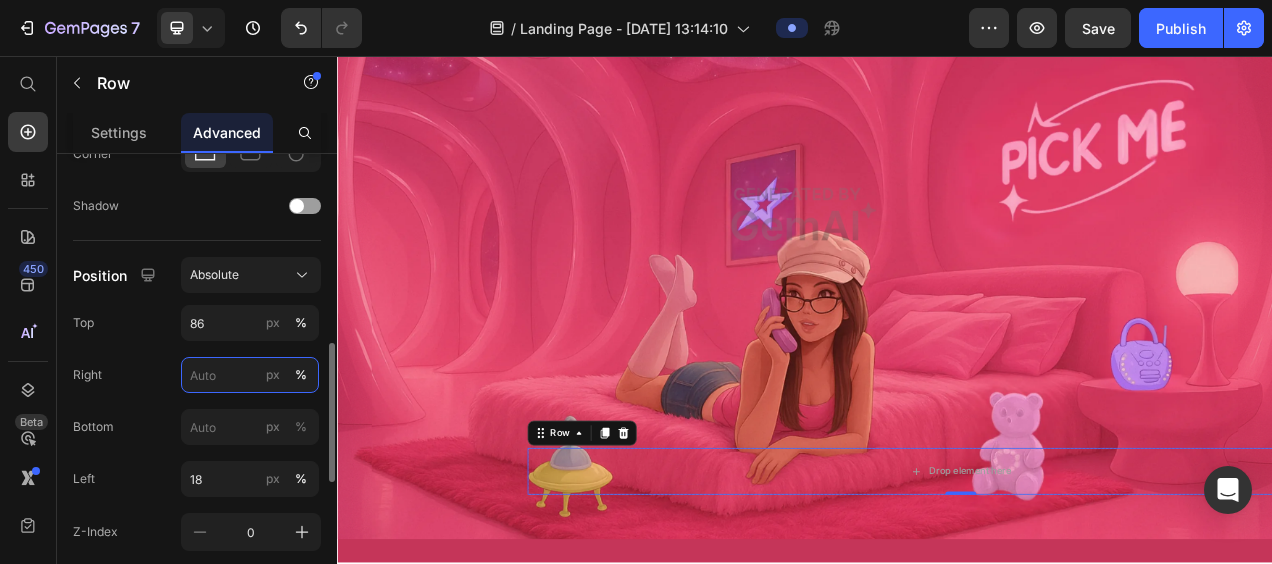 type on "6" 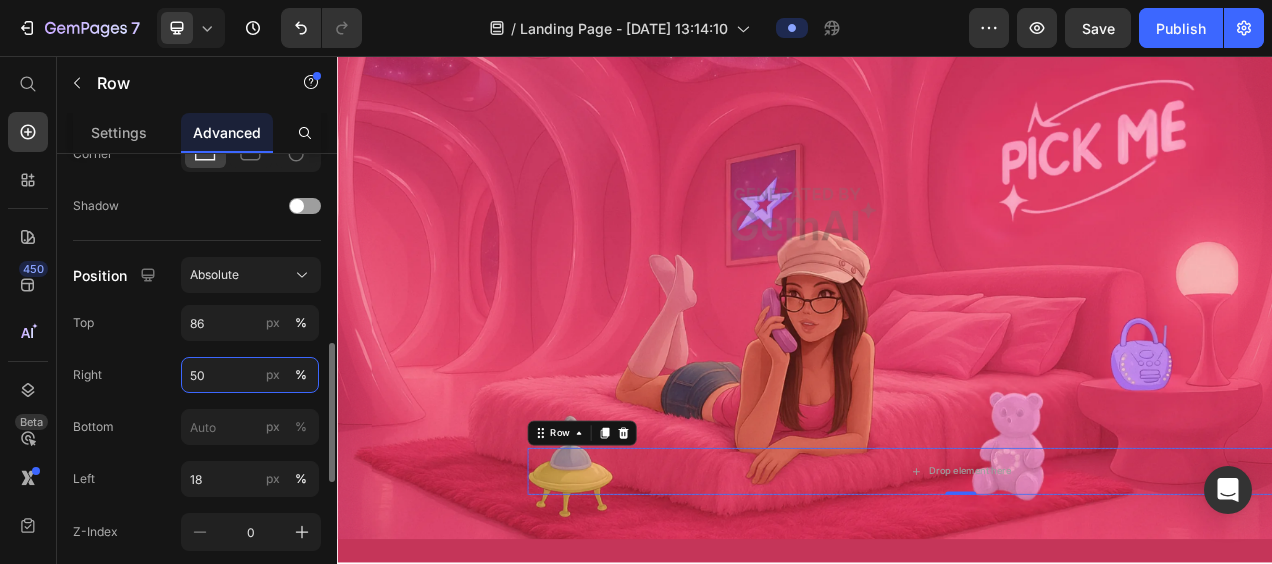 type on "5" 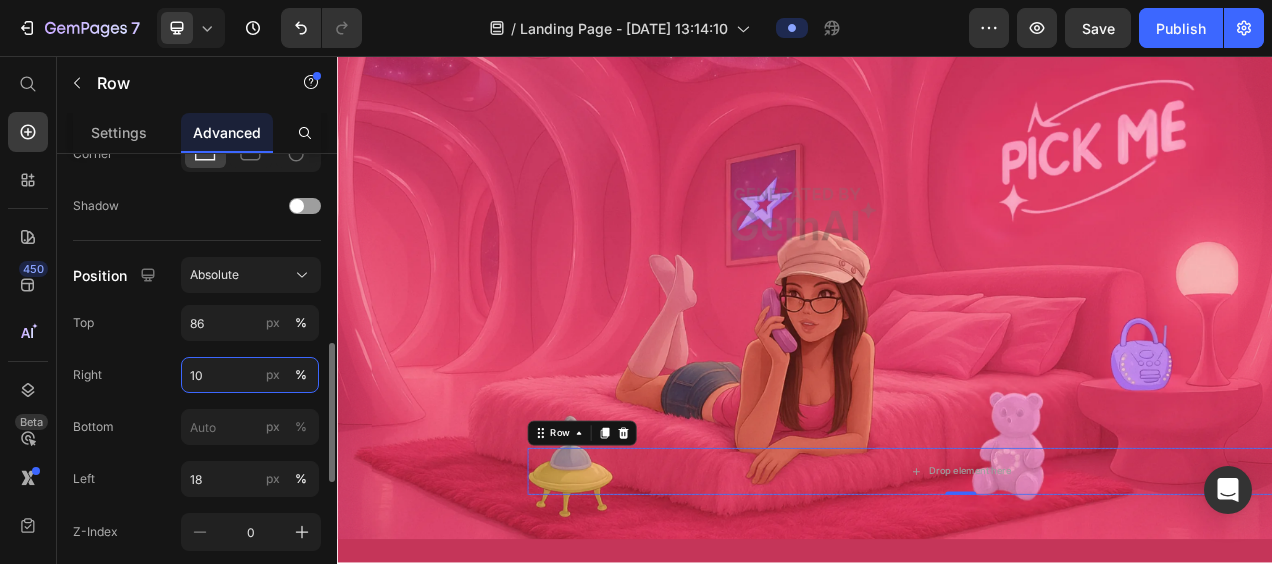 type on "1" 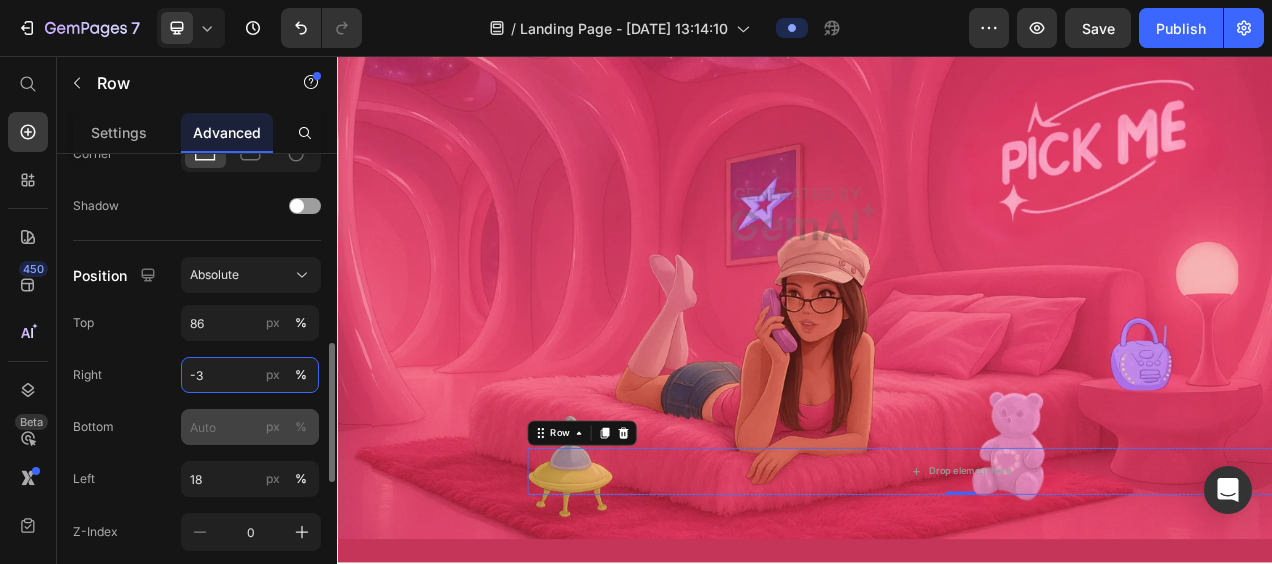 type on "-" 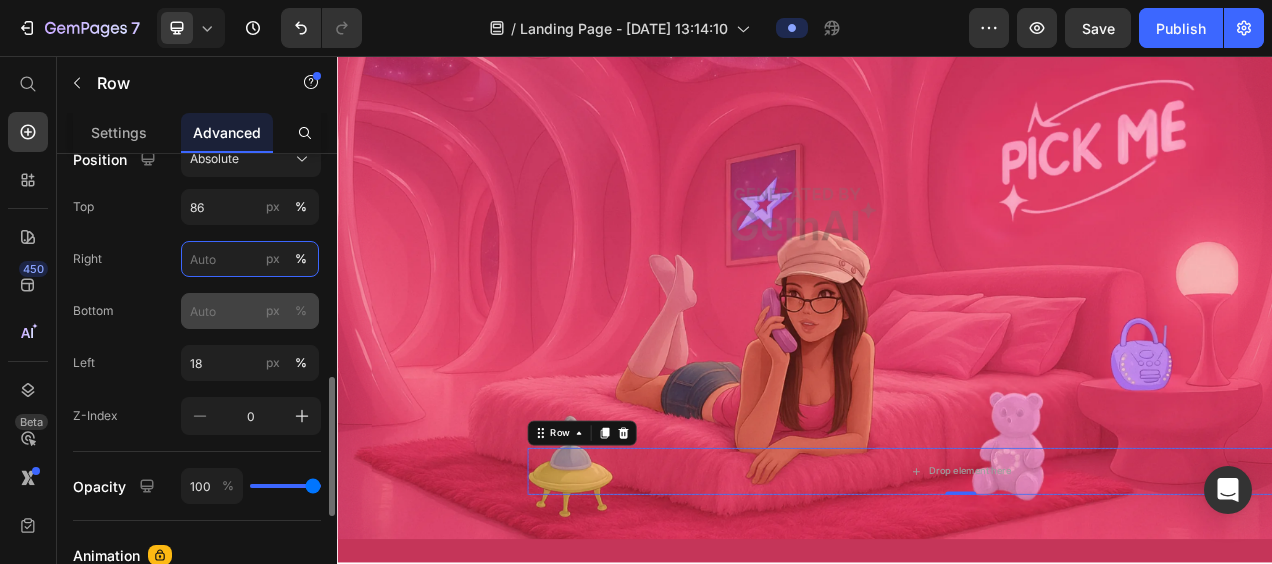 scroll, scrollTop: 748, scrollLeft: 0, axis: vertical 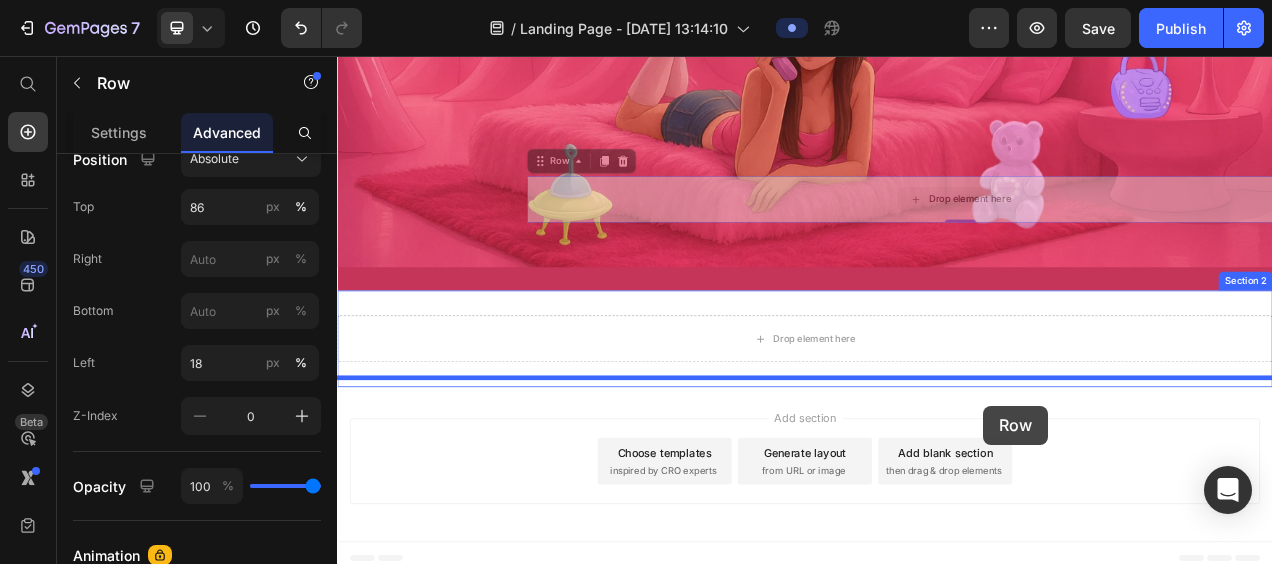 drag, startPoint x: 1219, startPoint y: 575, endPoint x: 1173, endPoint y: 467, distance: 117.388245 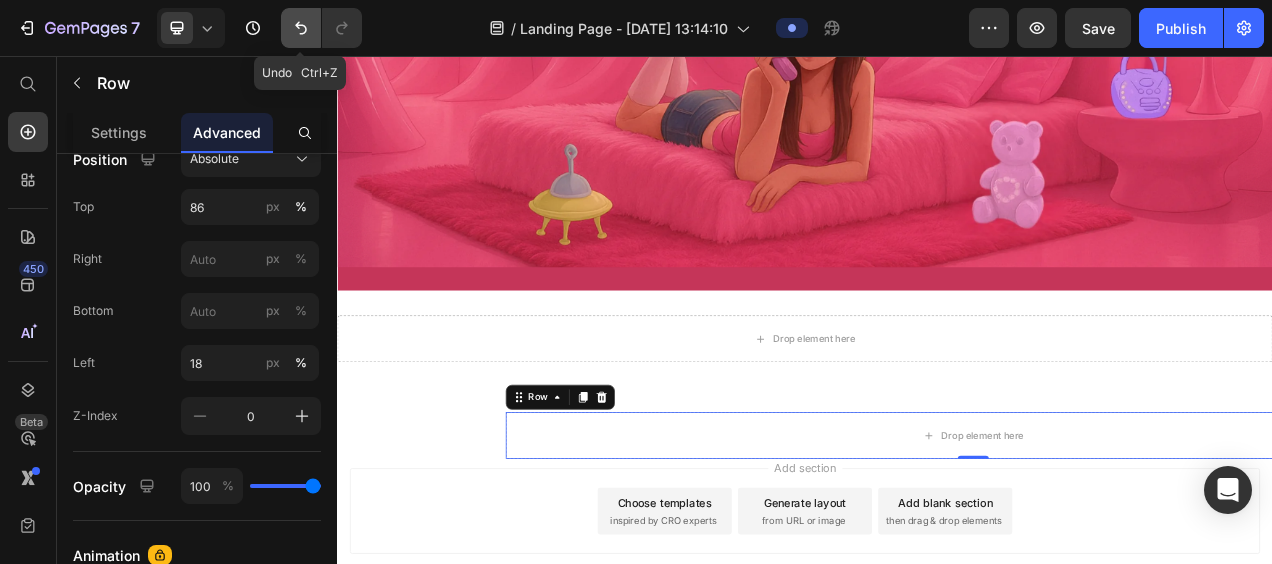 click 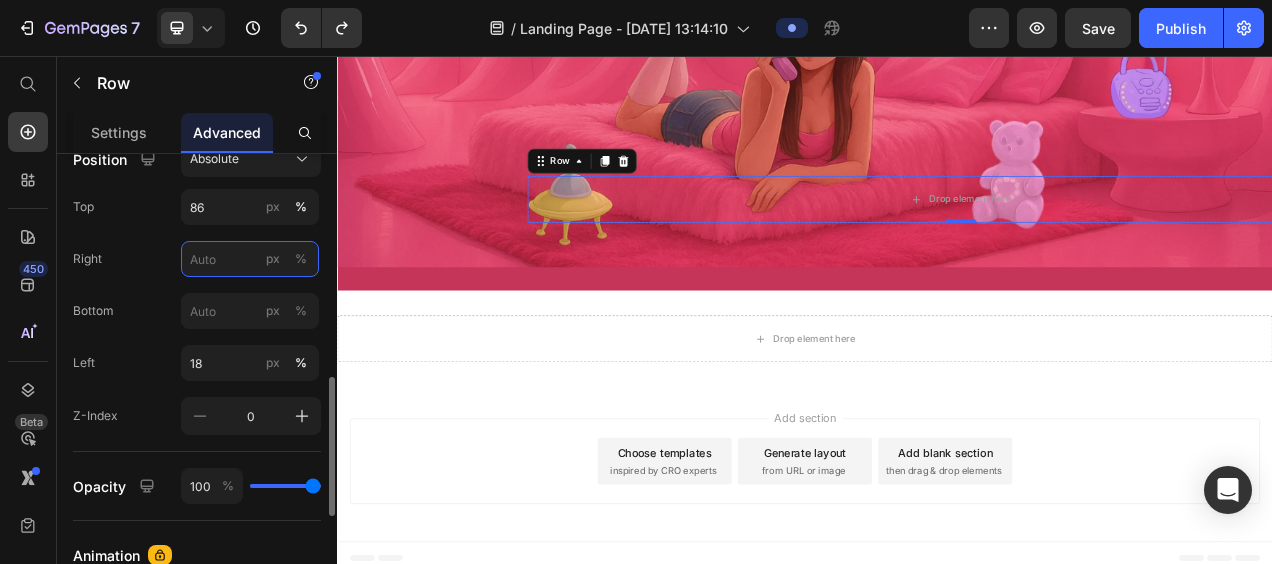 click on "px %" at bounding box center (250, 259) 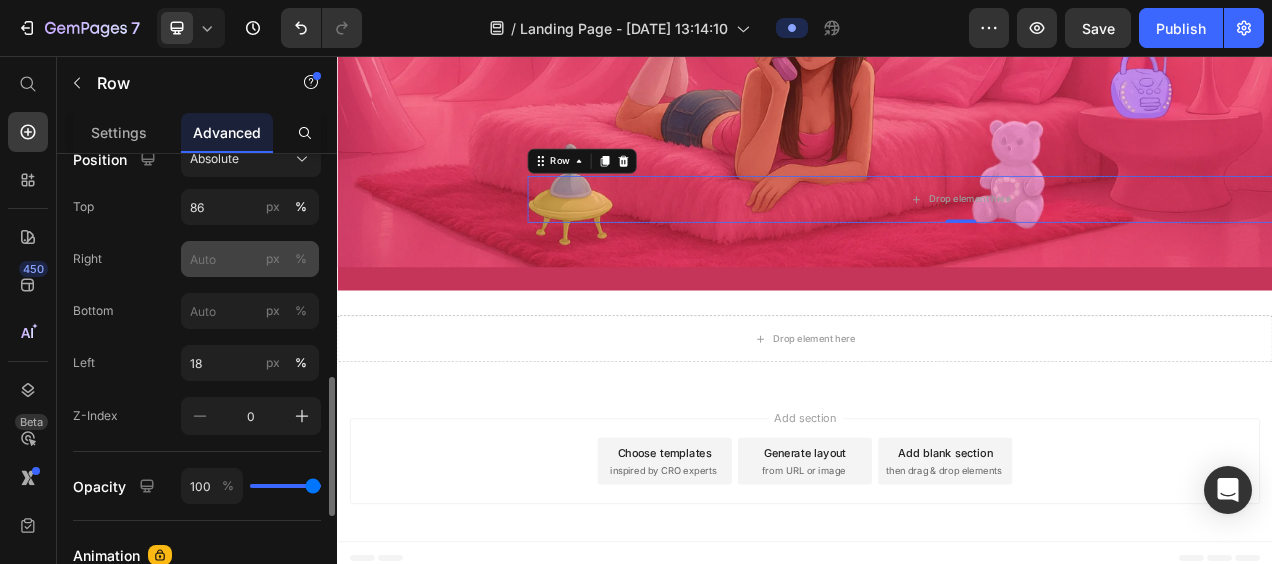 click on "%" at bounding box center [301, 259] 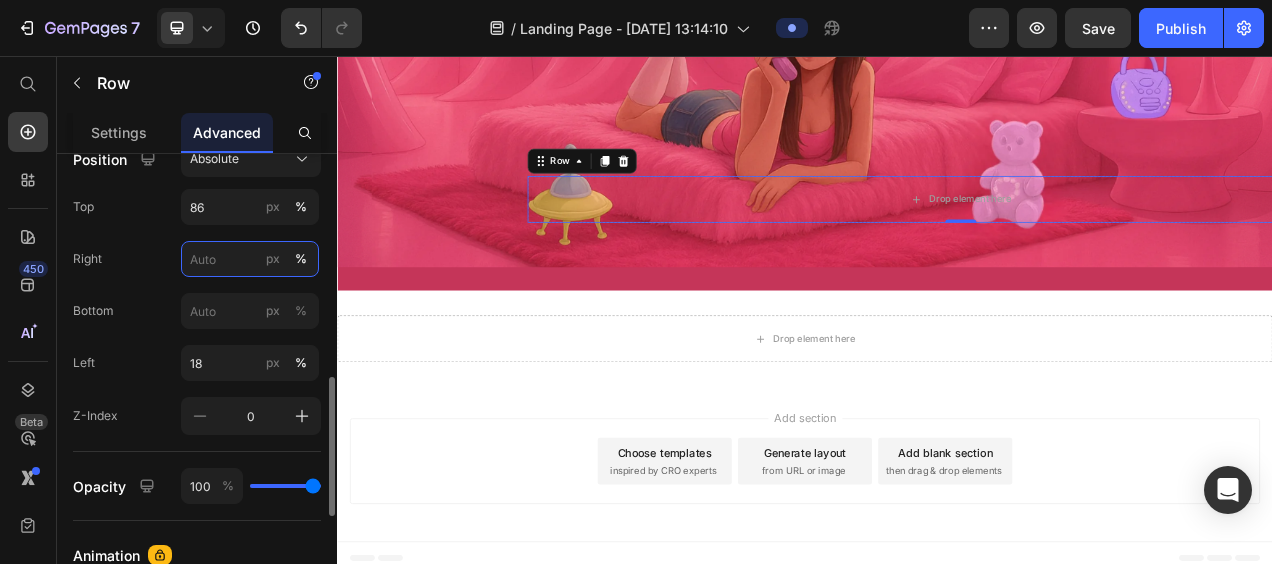 click on "px %" at bounding box center [250, 259] 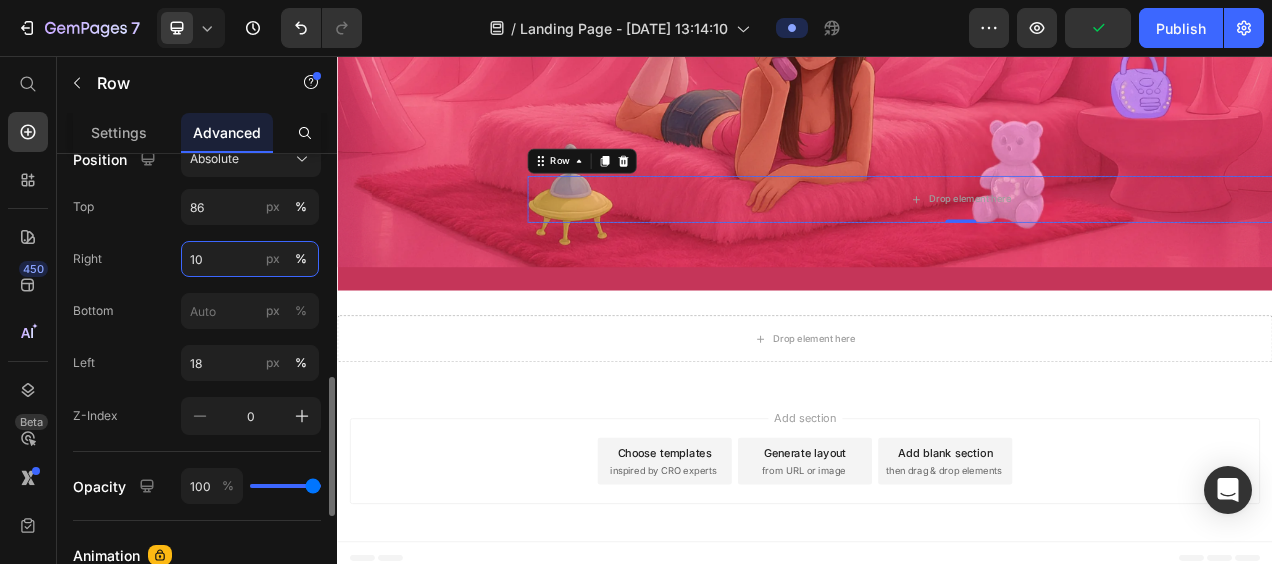 type on "1" 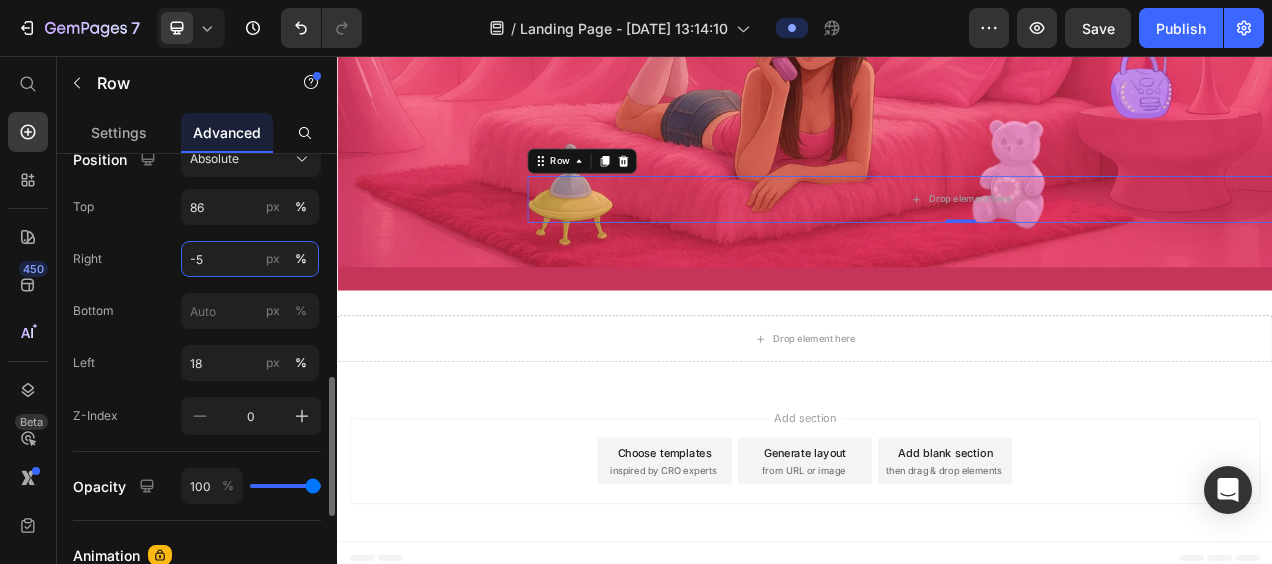 type on "-" 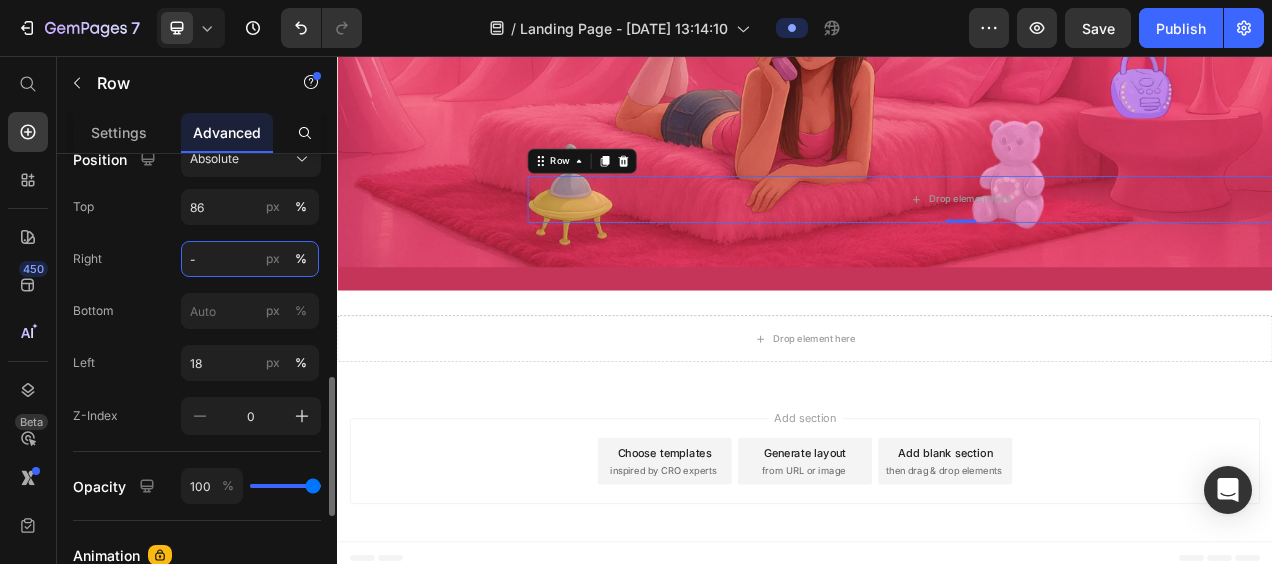 type 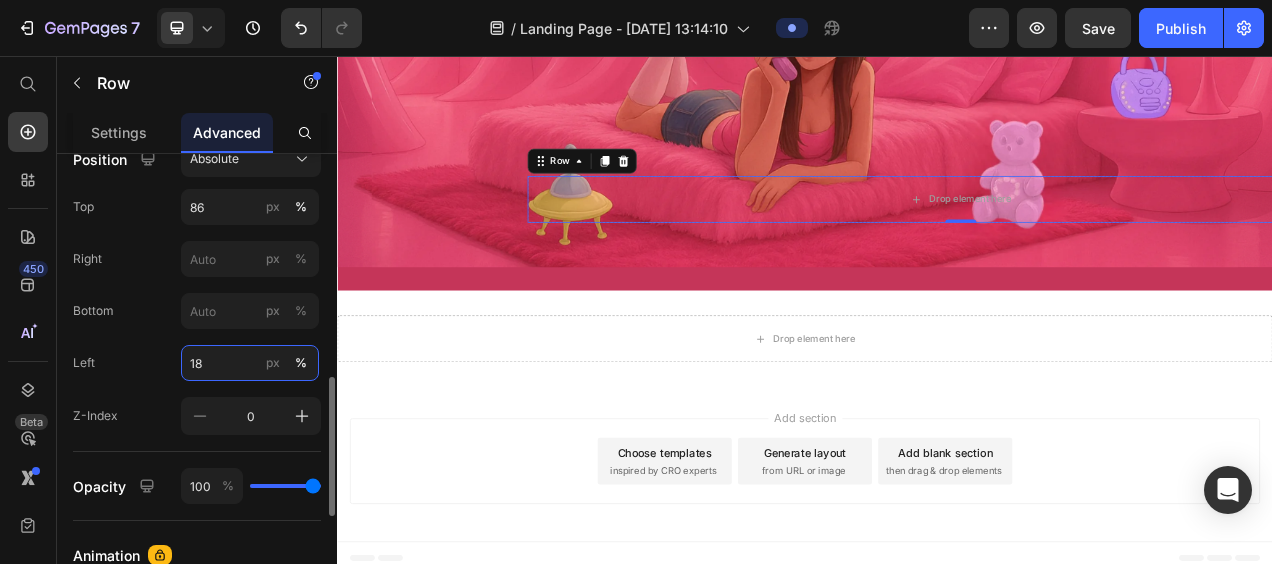 click on "18" at bounding box center [250, 363] 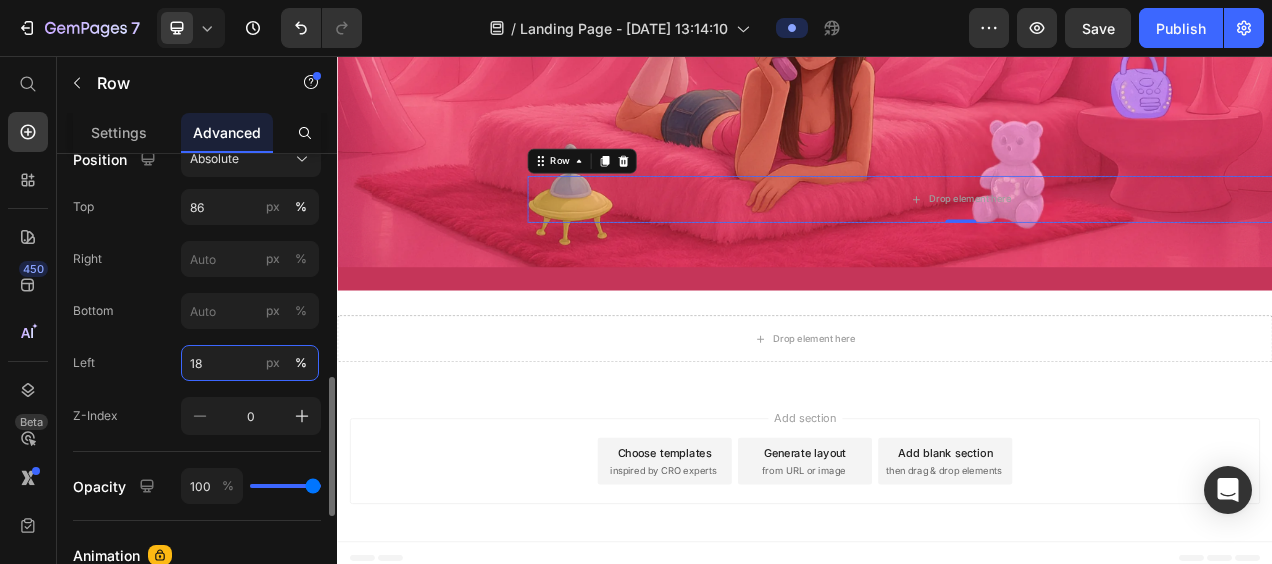 click on "18" at bounding box center [250, 363] 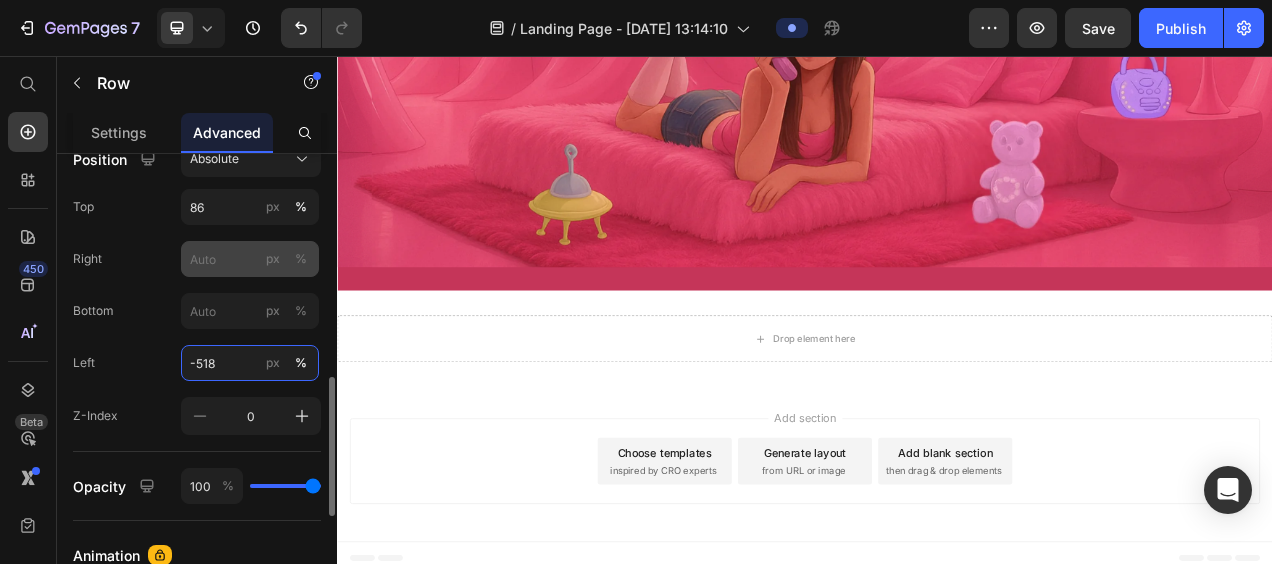 type on "-518" 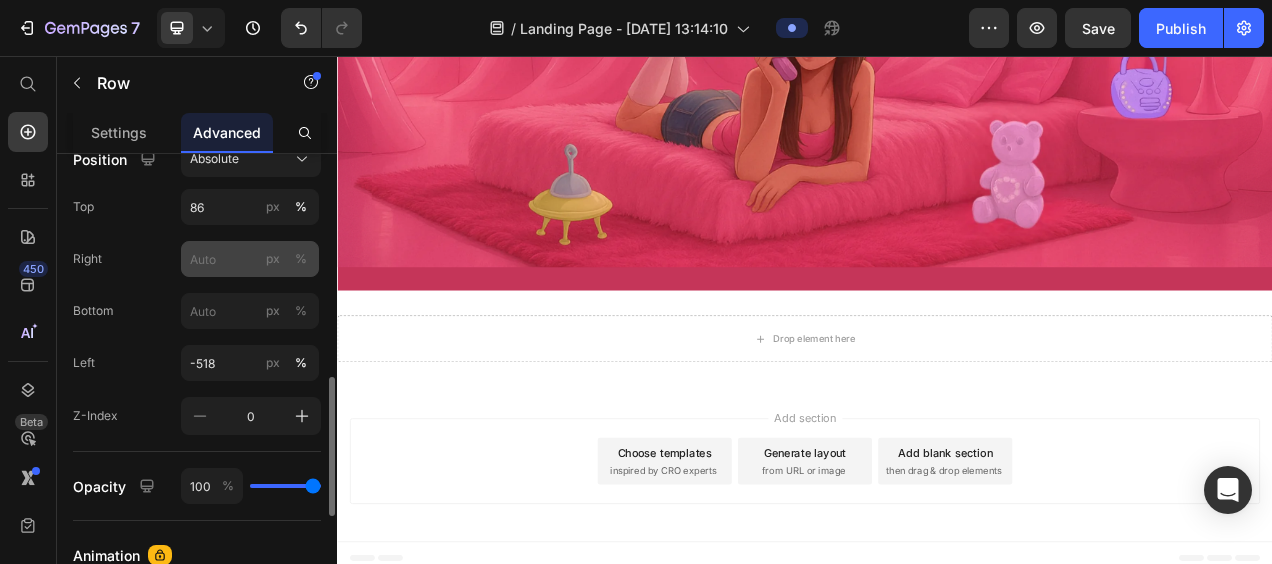 click on "px %" at bounding box center (287, 259) 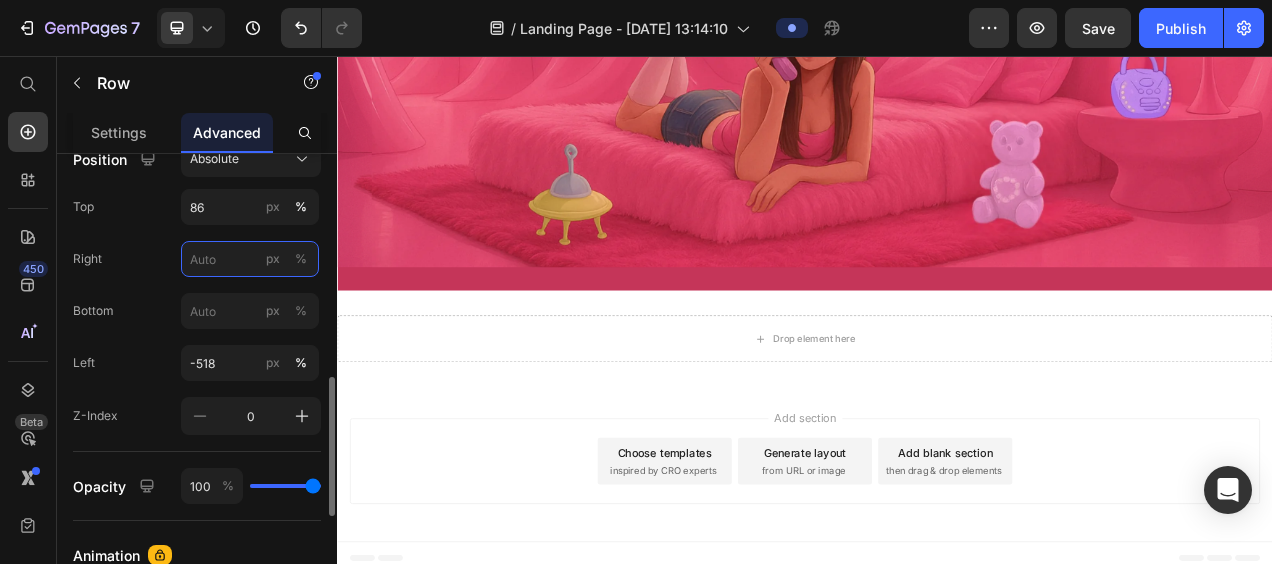 click on "px %" at bounding box center [250, 259] 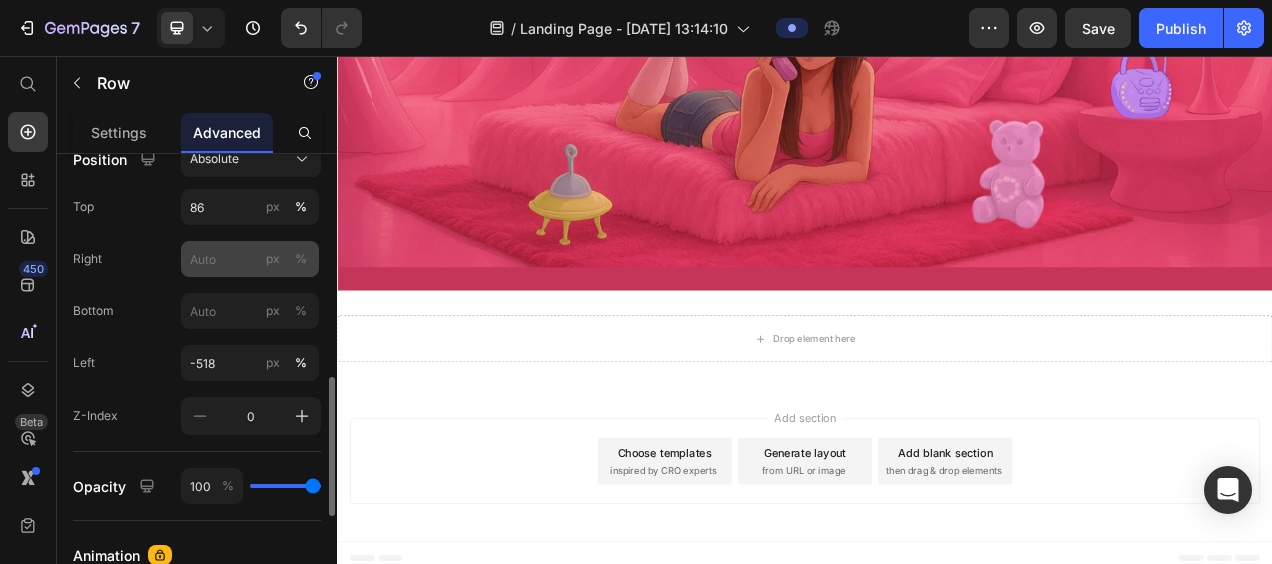 click on "%" at bounding box center [301, 259] 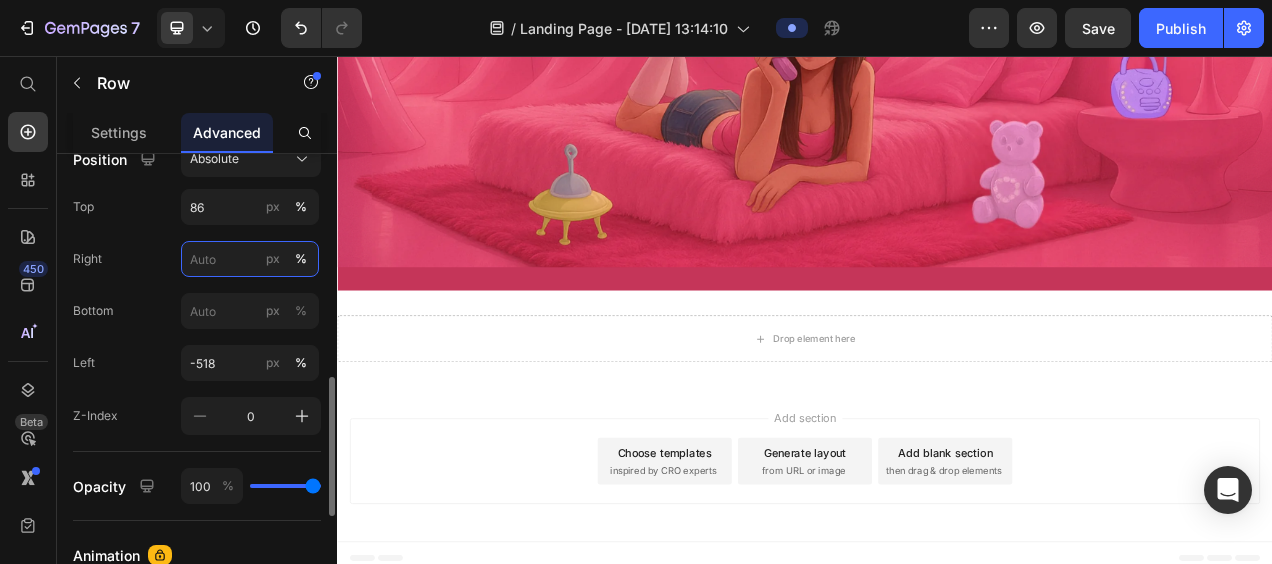 click on "px %" at bounding box center [250, 259] 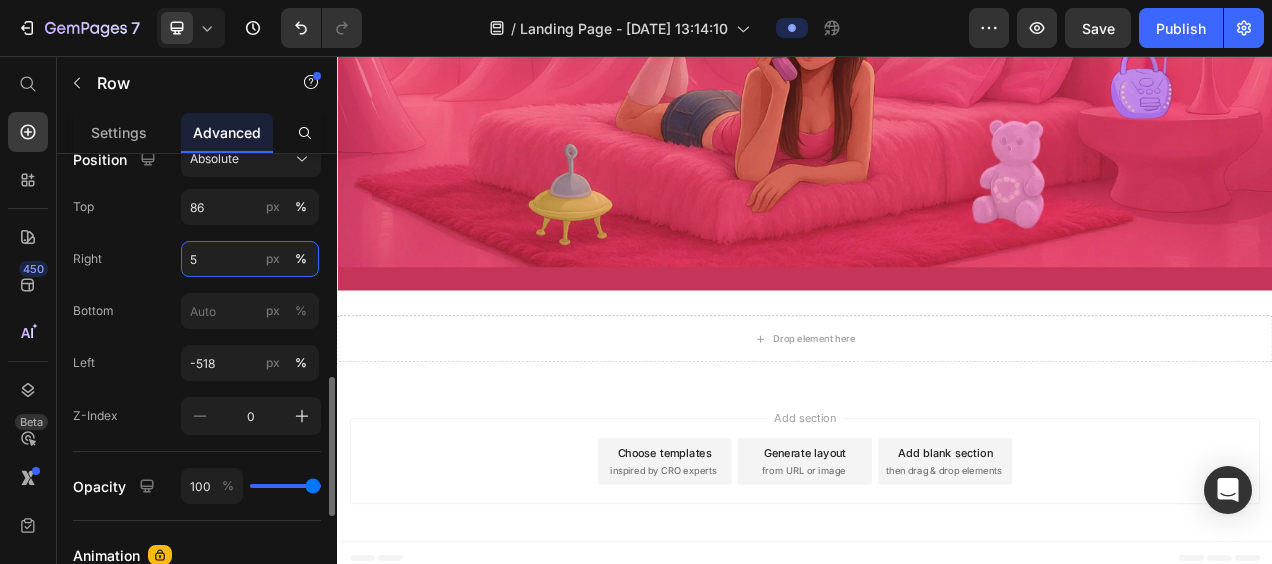 type on "50" 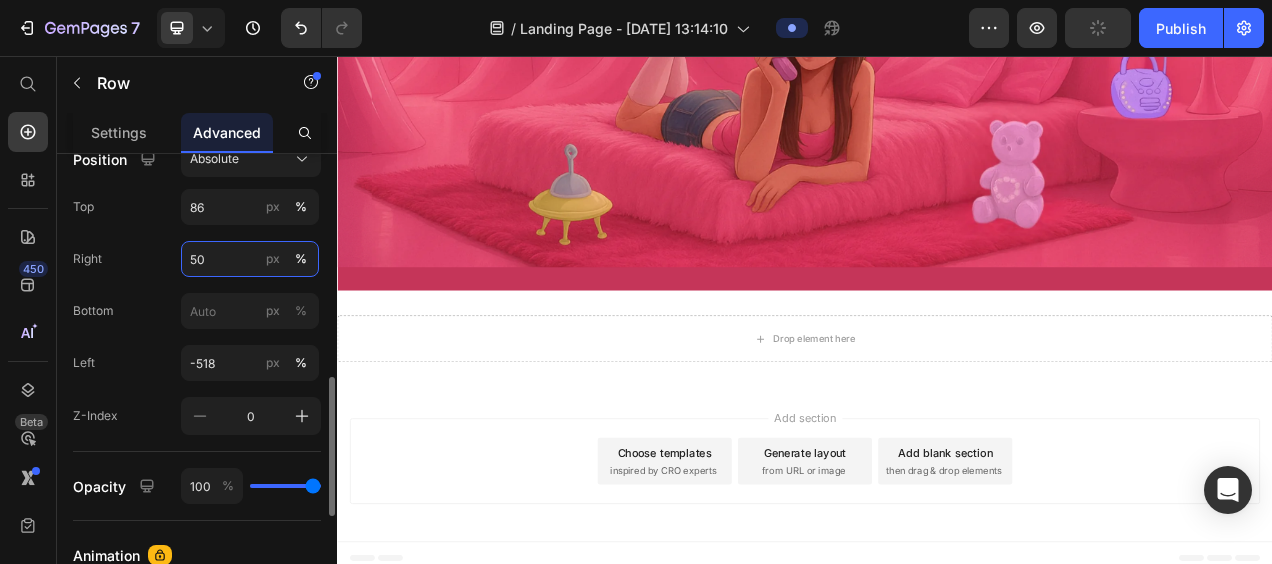 type 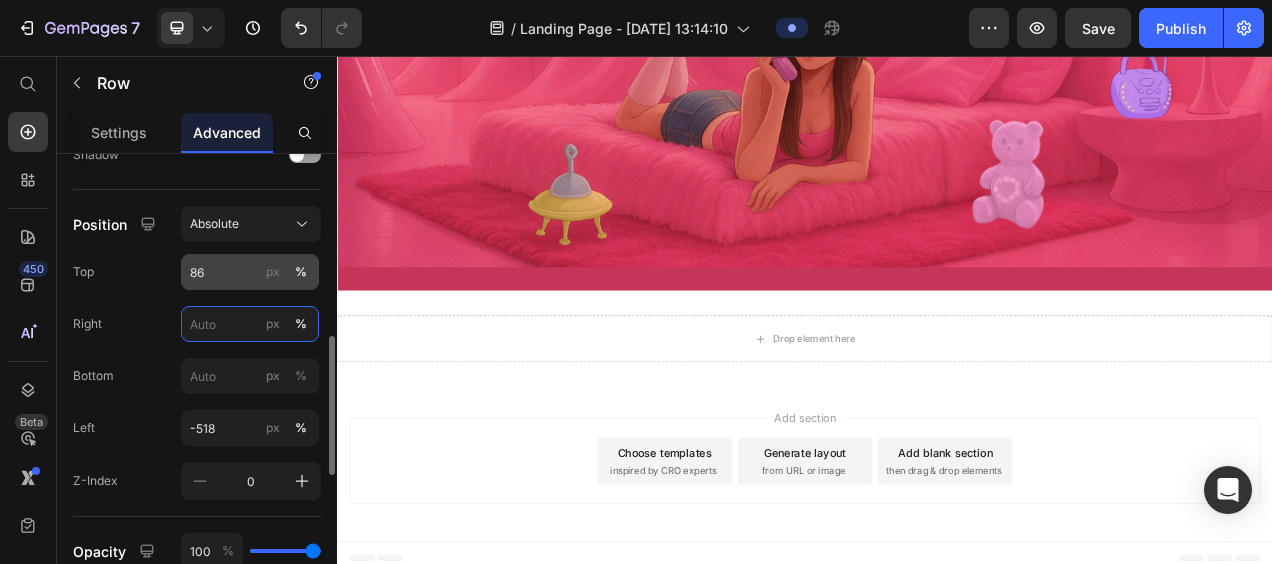 scroll, scrollTop: 666, scrollLeft: 0, axis: vertical 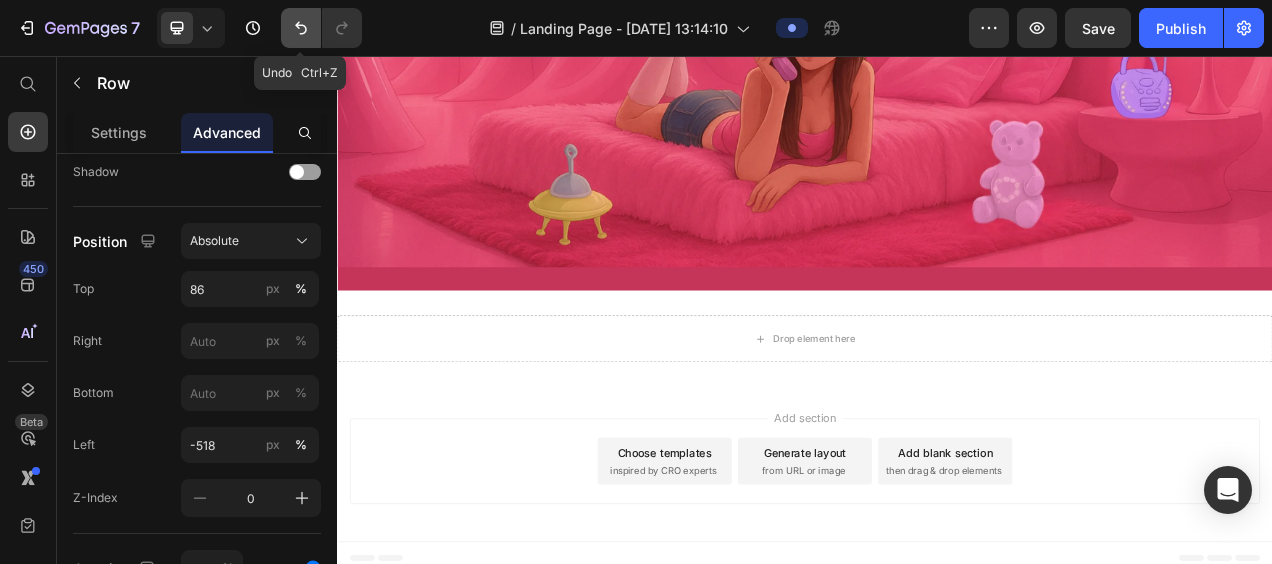 click 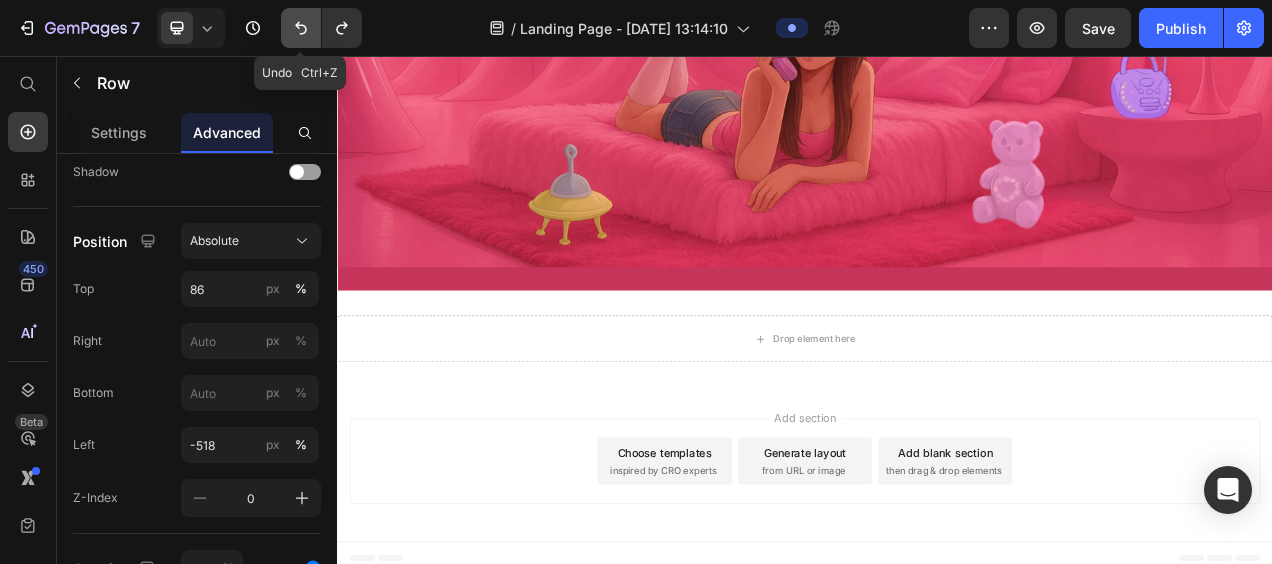 click 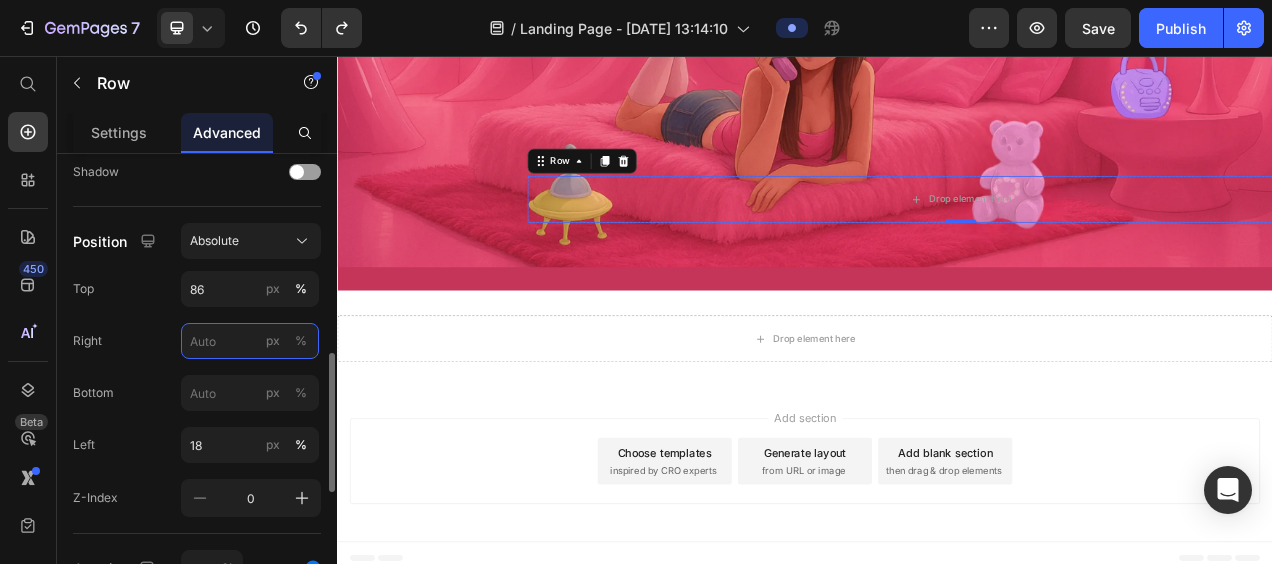 click on "px %" at bounding box center [250, 341] 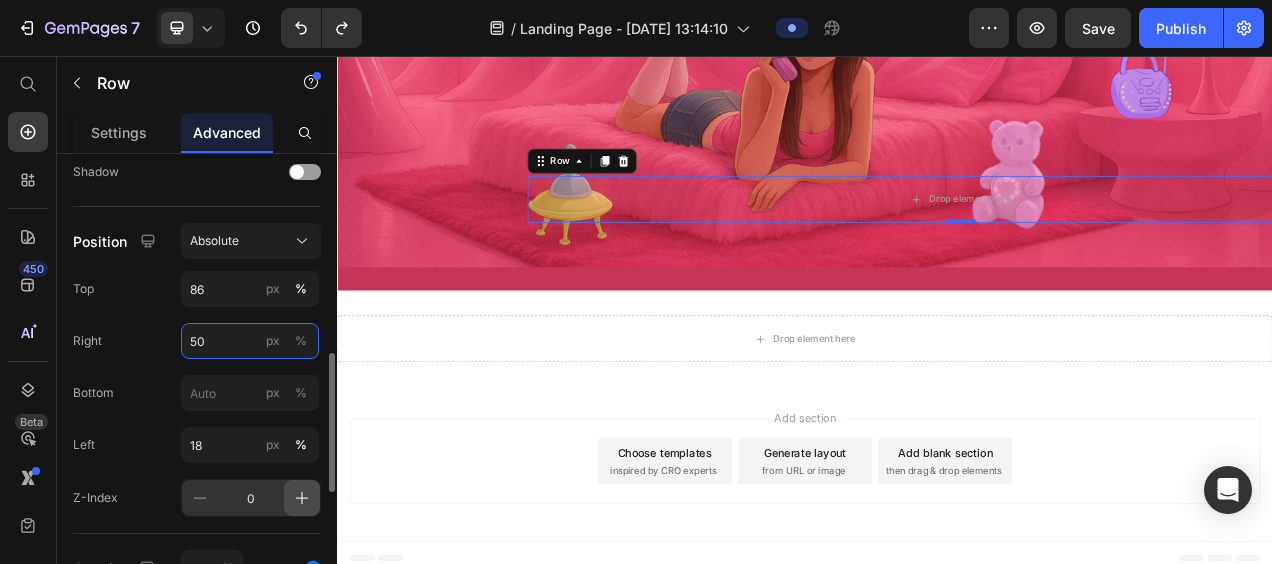 type on "50" 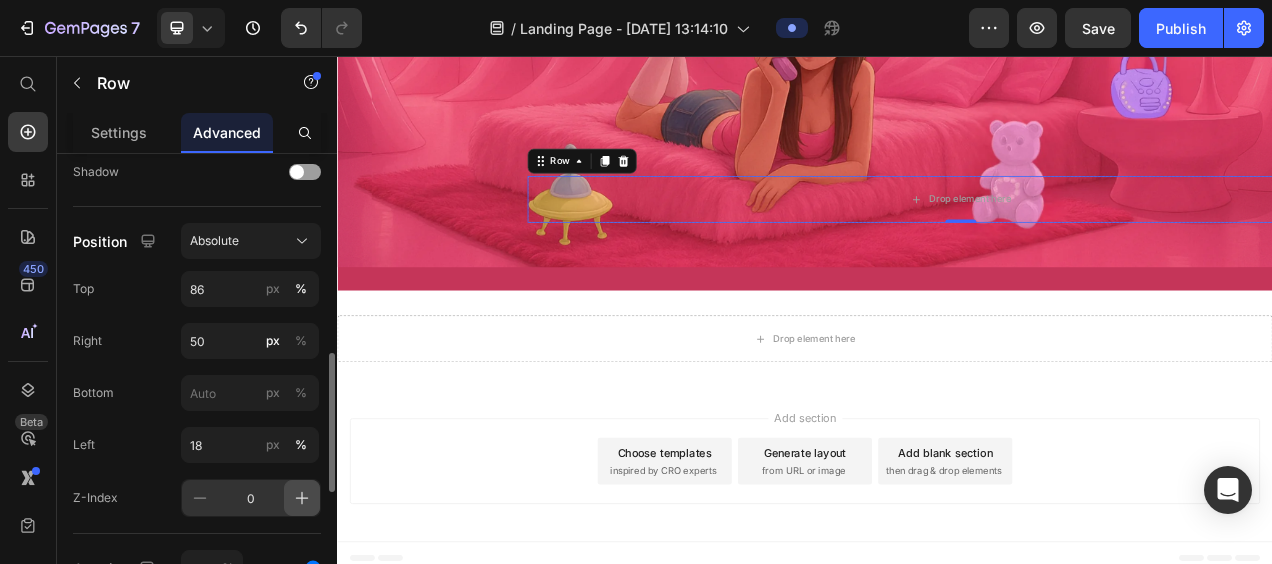 click 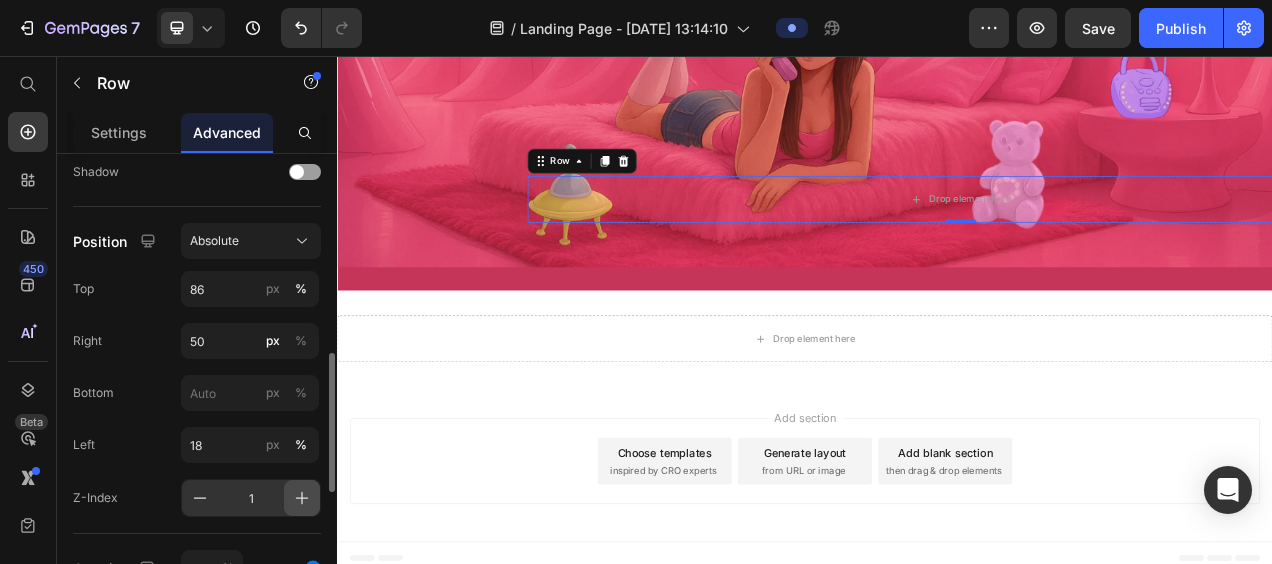 click 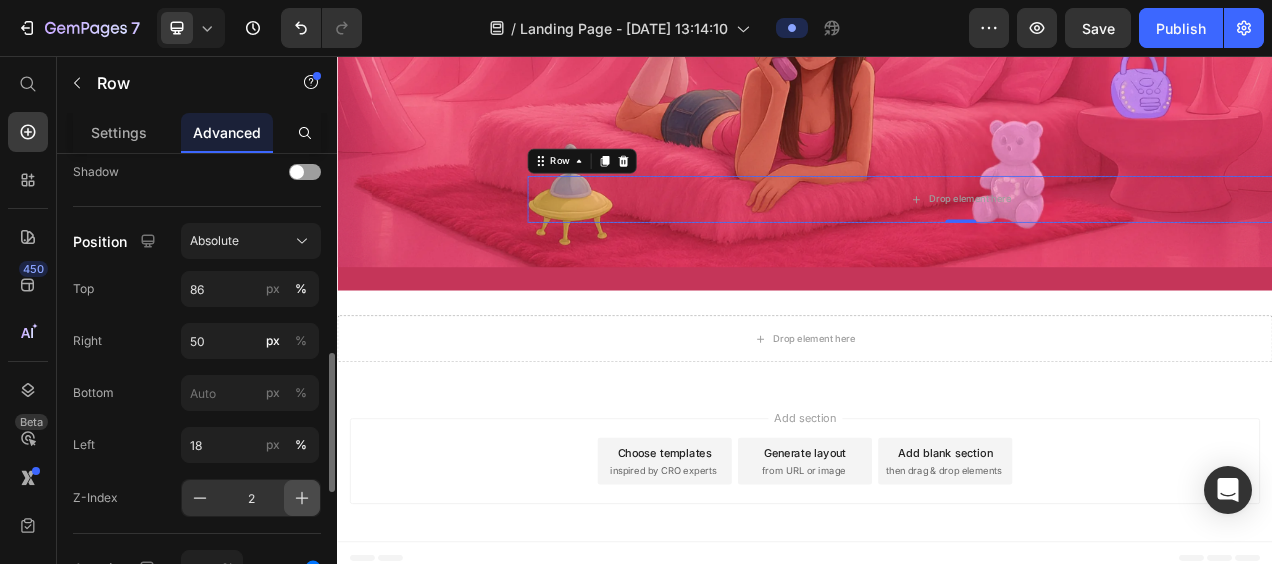 click 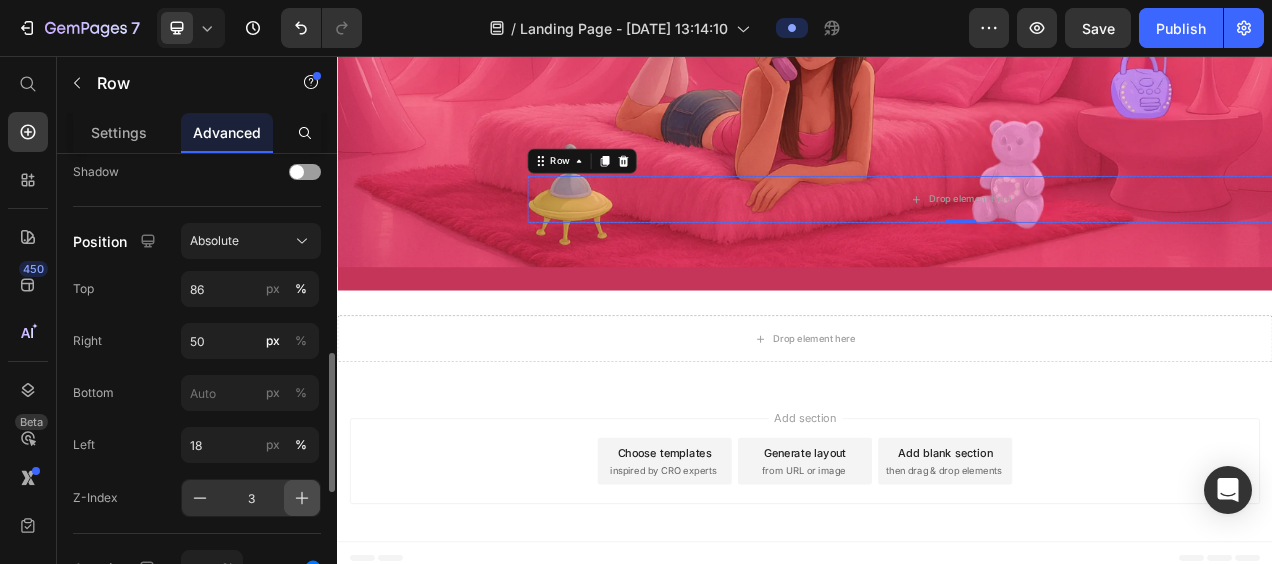click 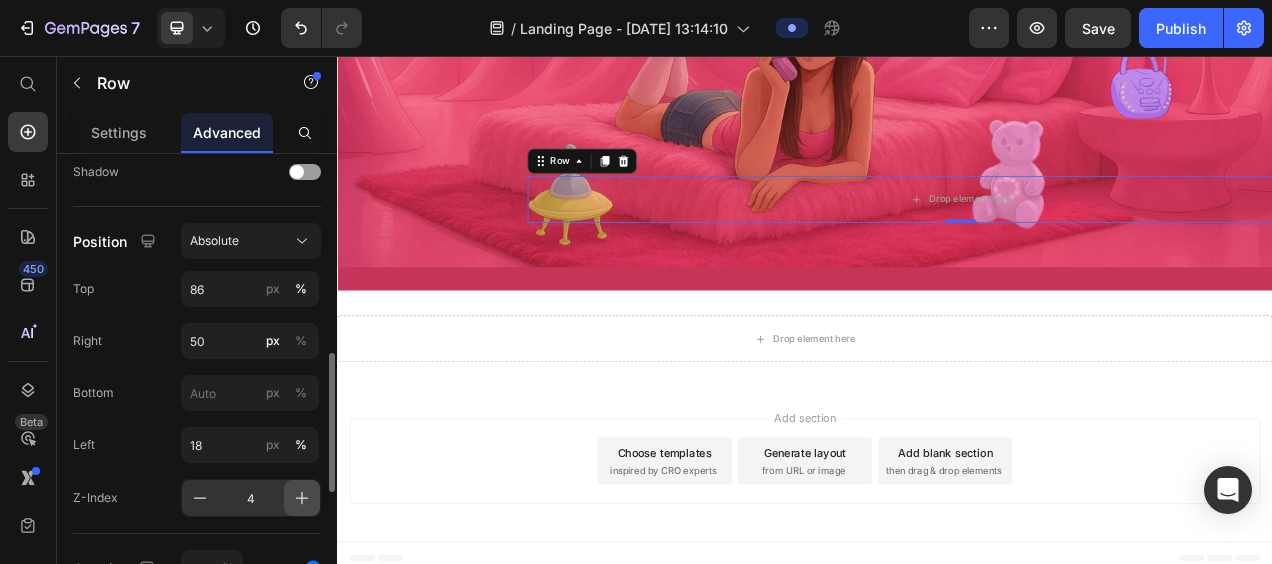 click 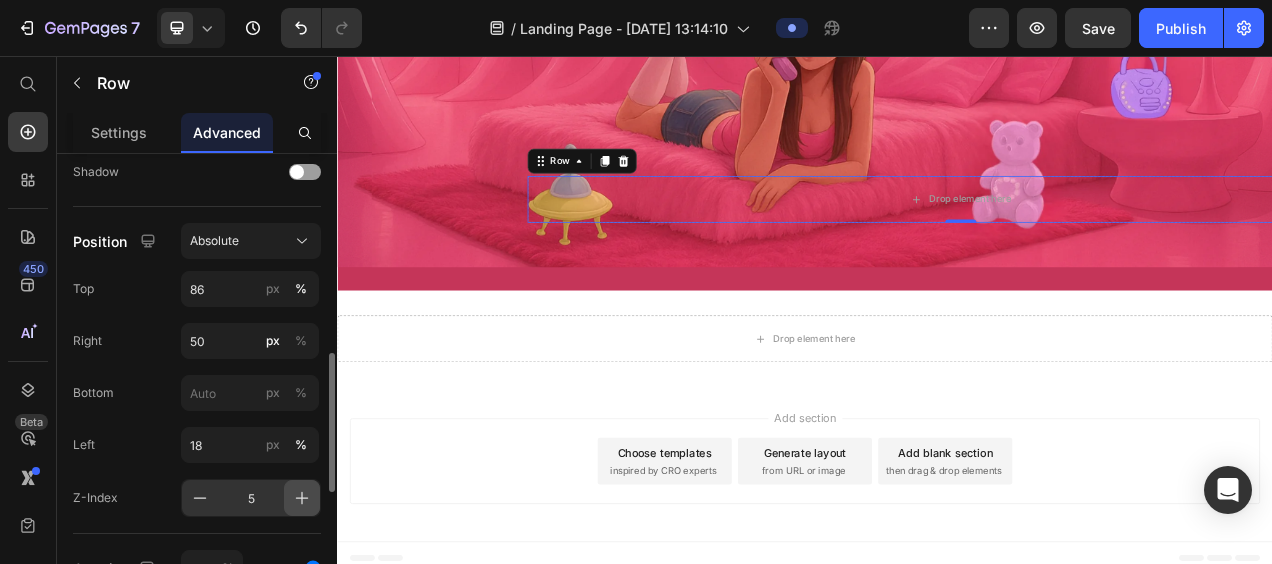 click 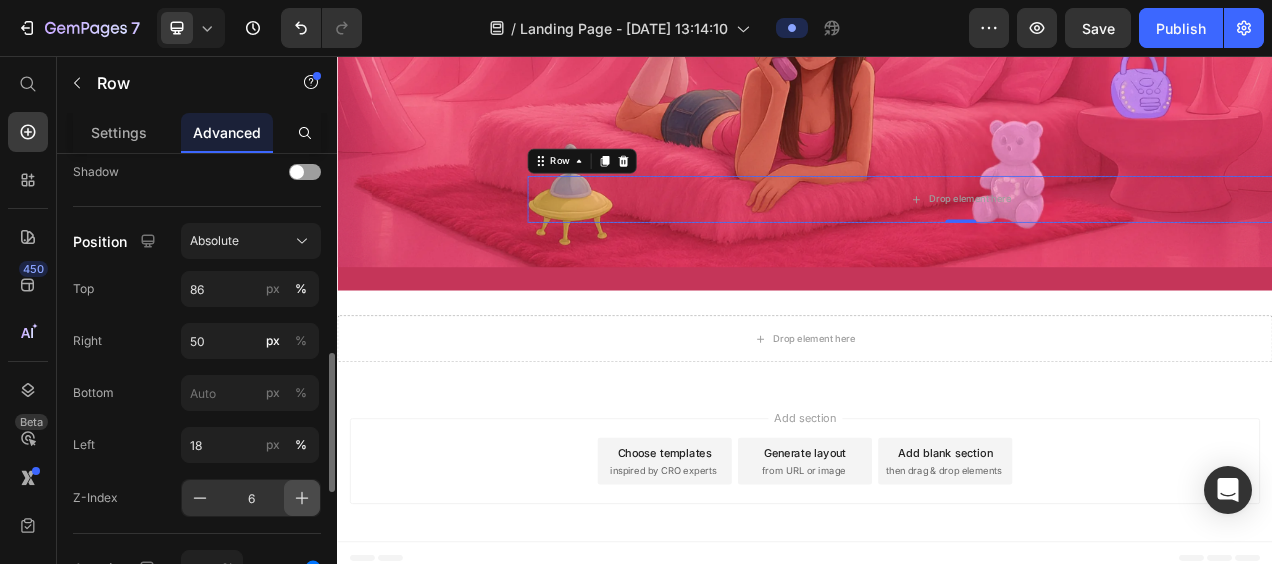 click 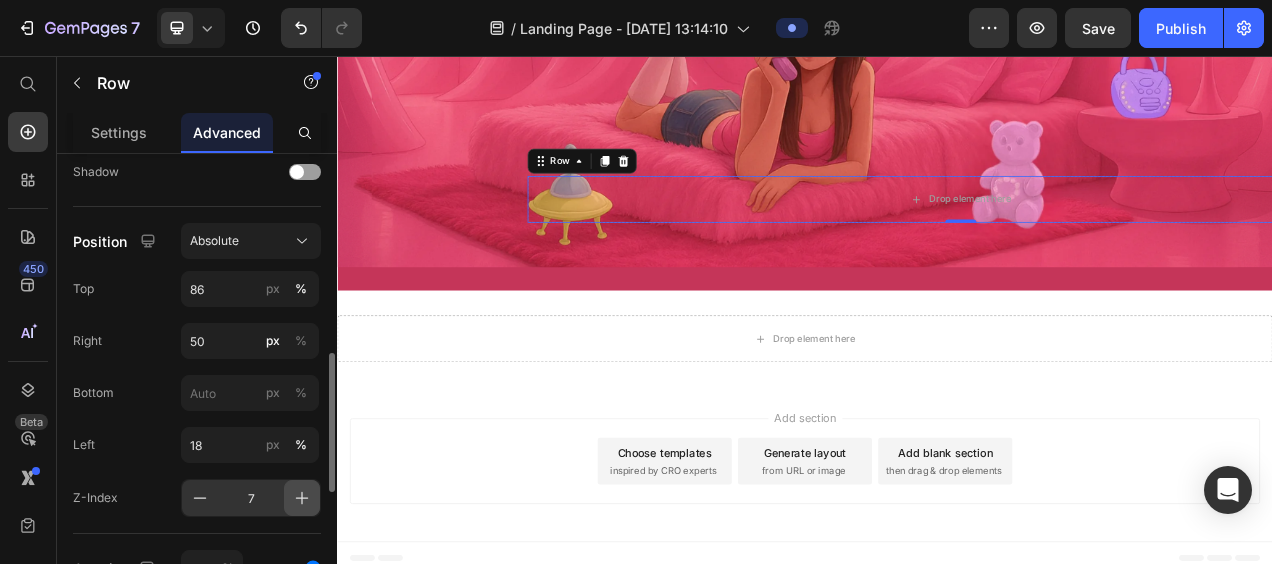 click 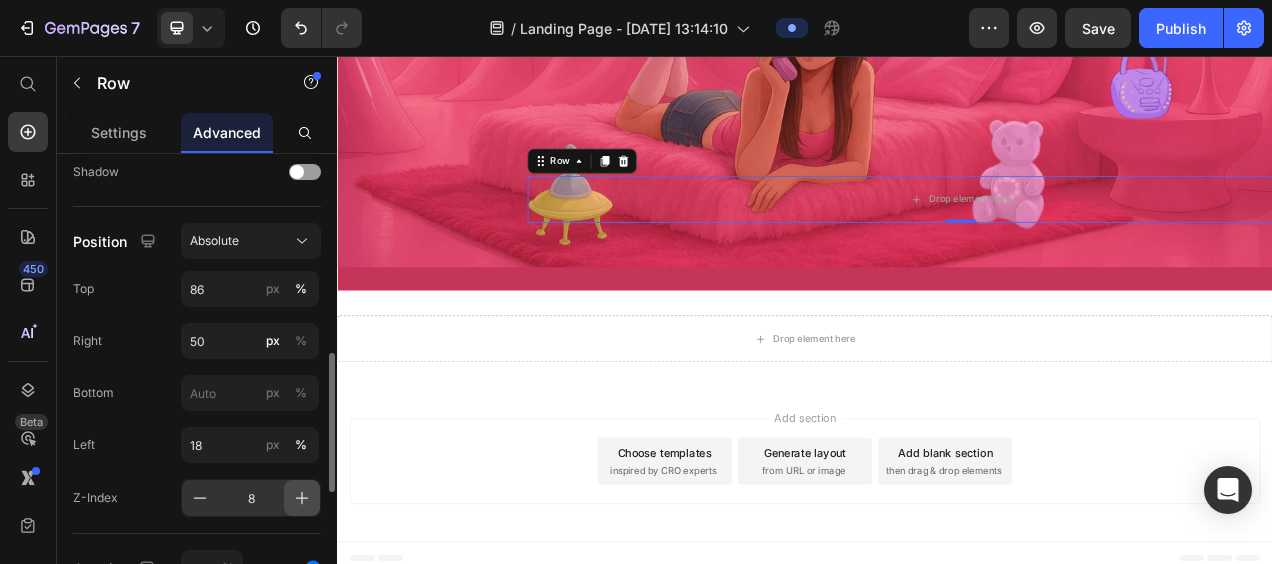 click 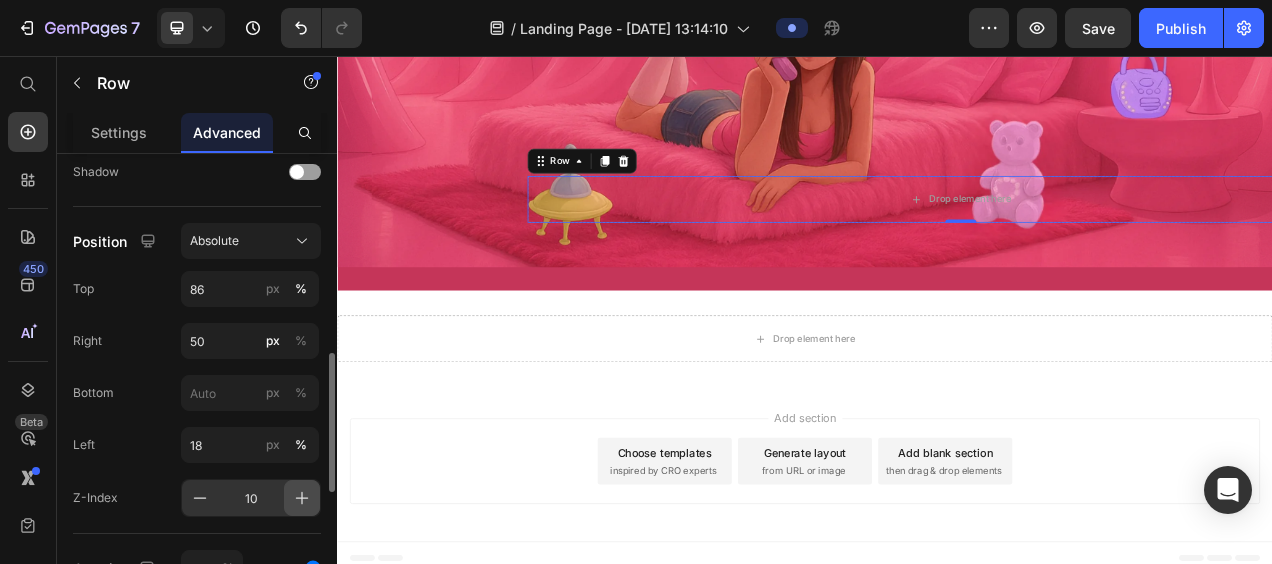 click 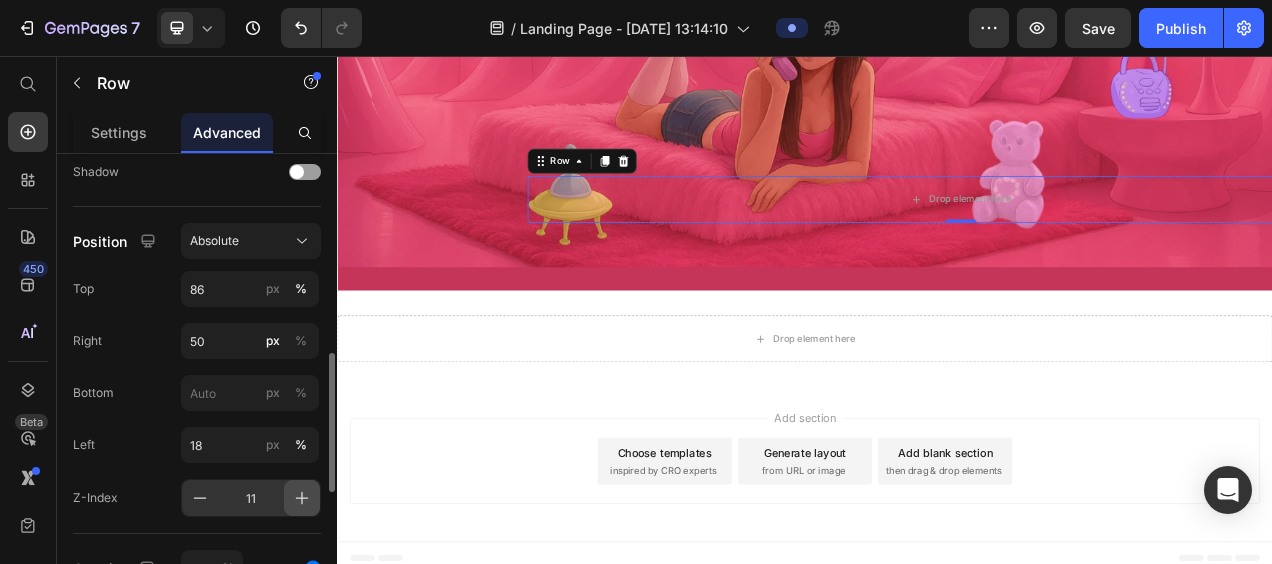 click 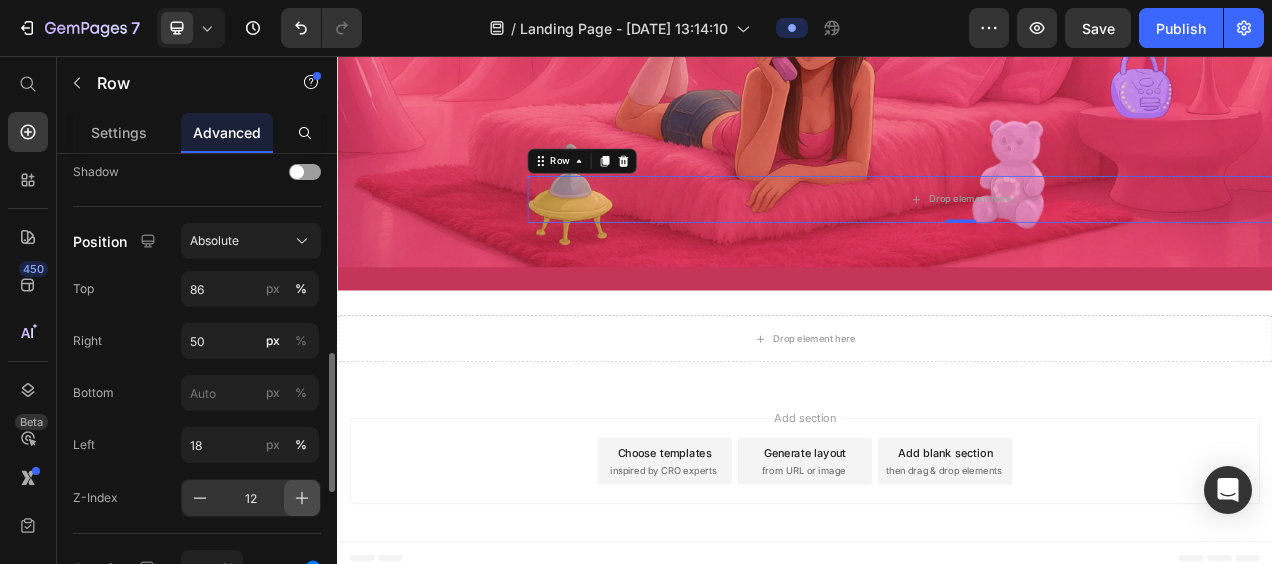 click 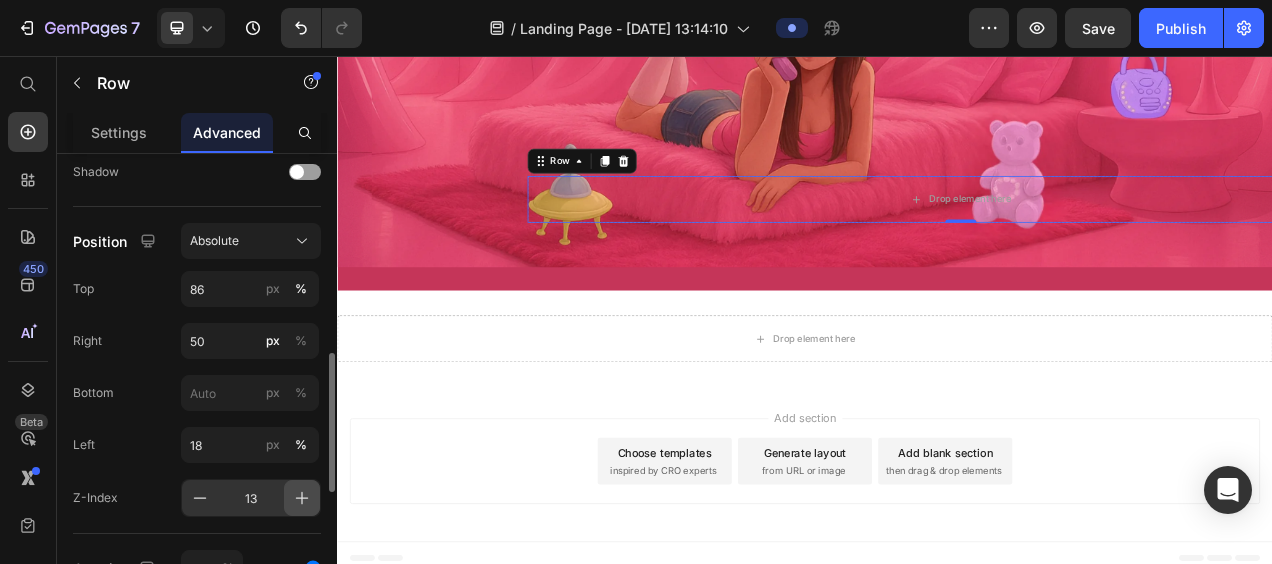 click 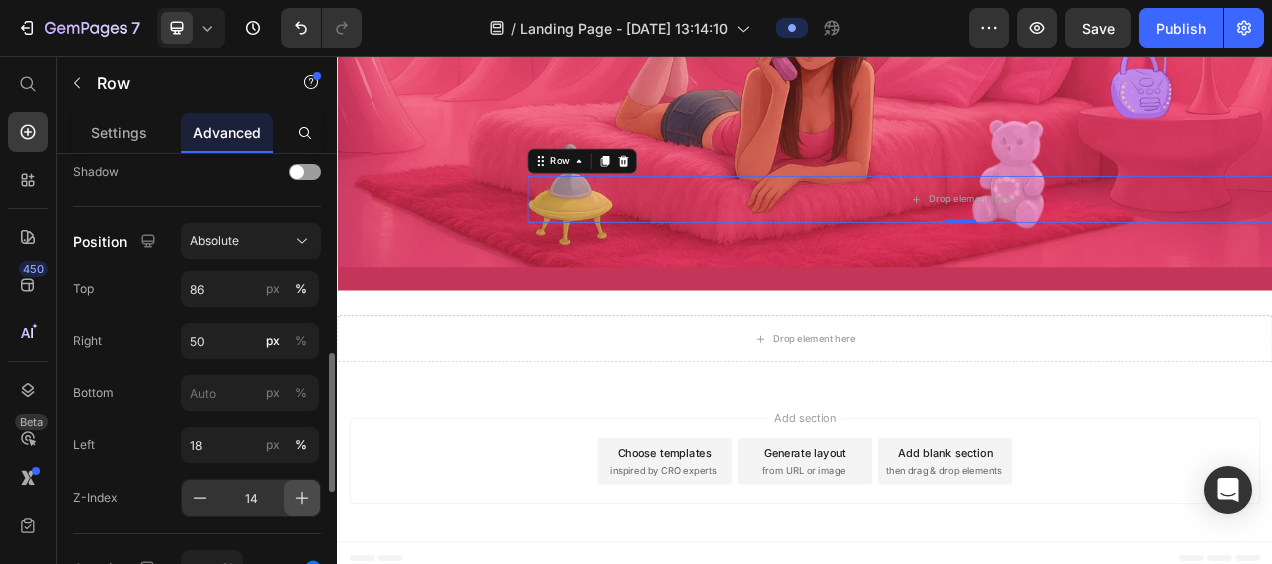 click 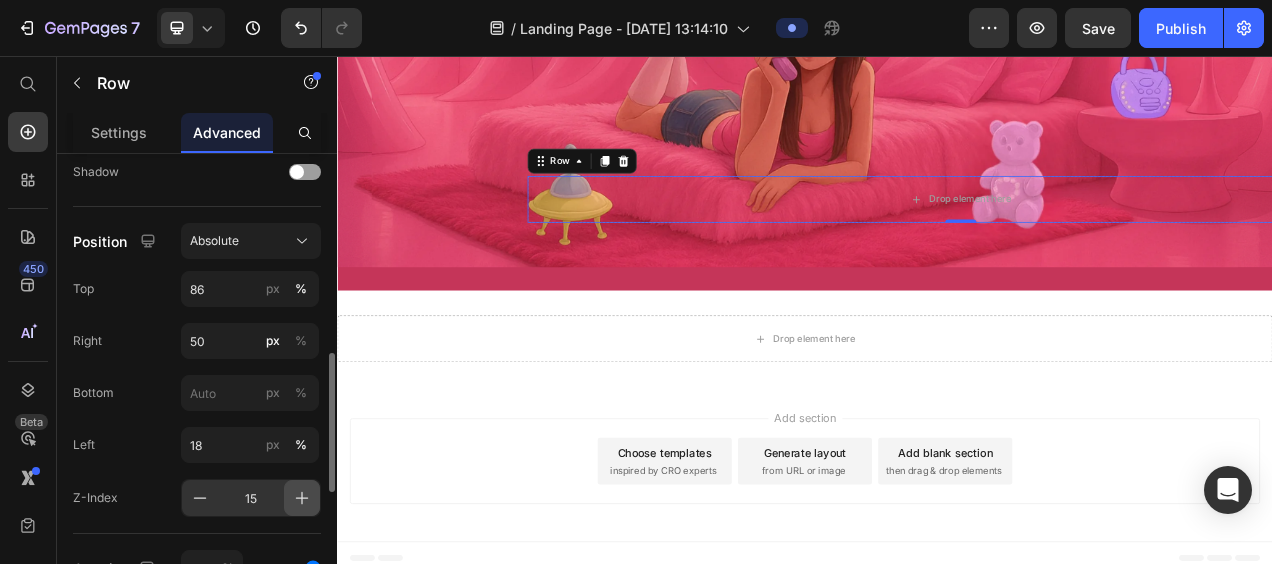 click 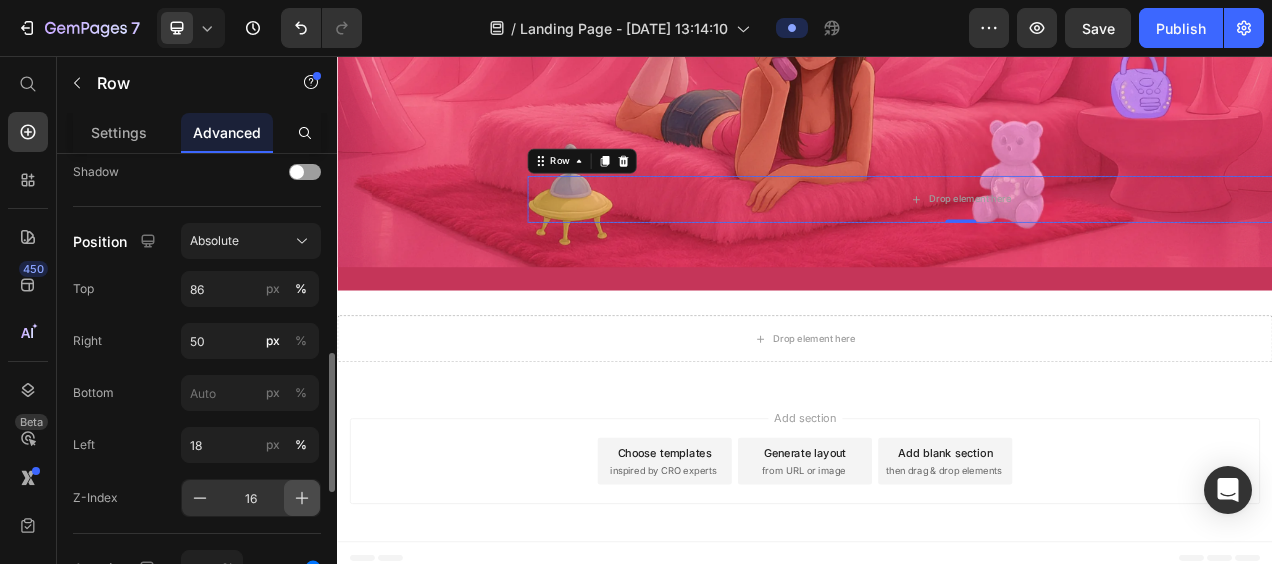 click 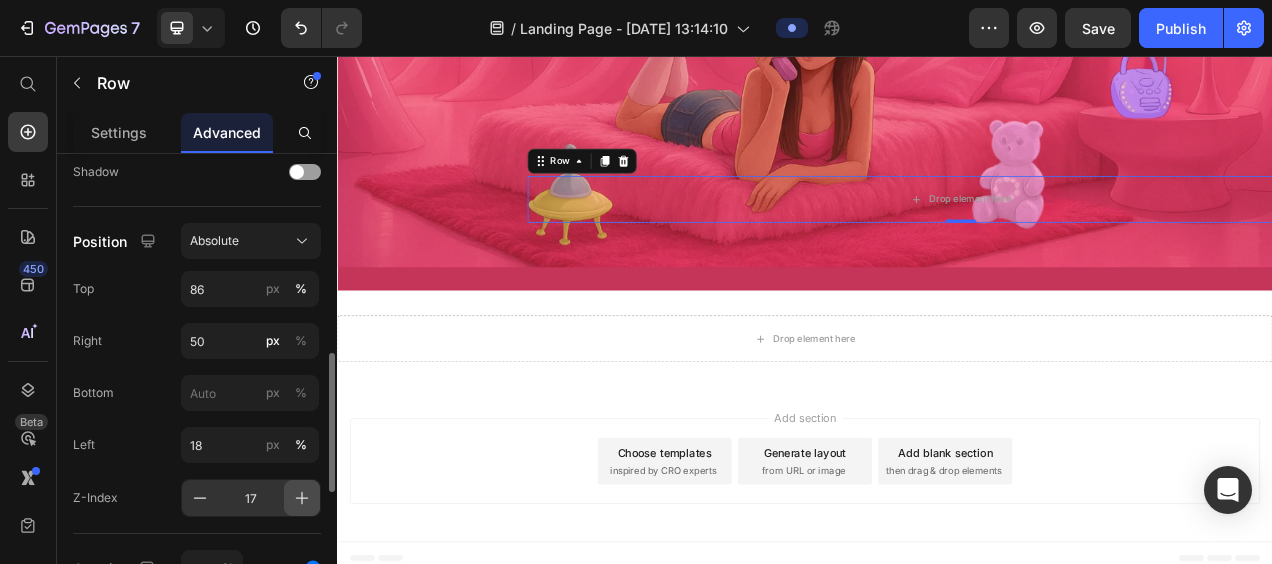 click 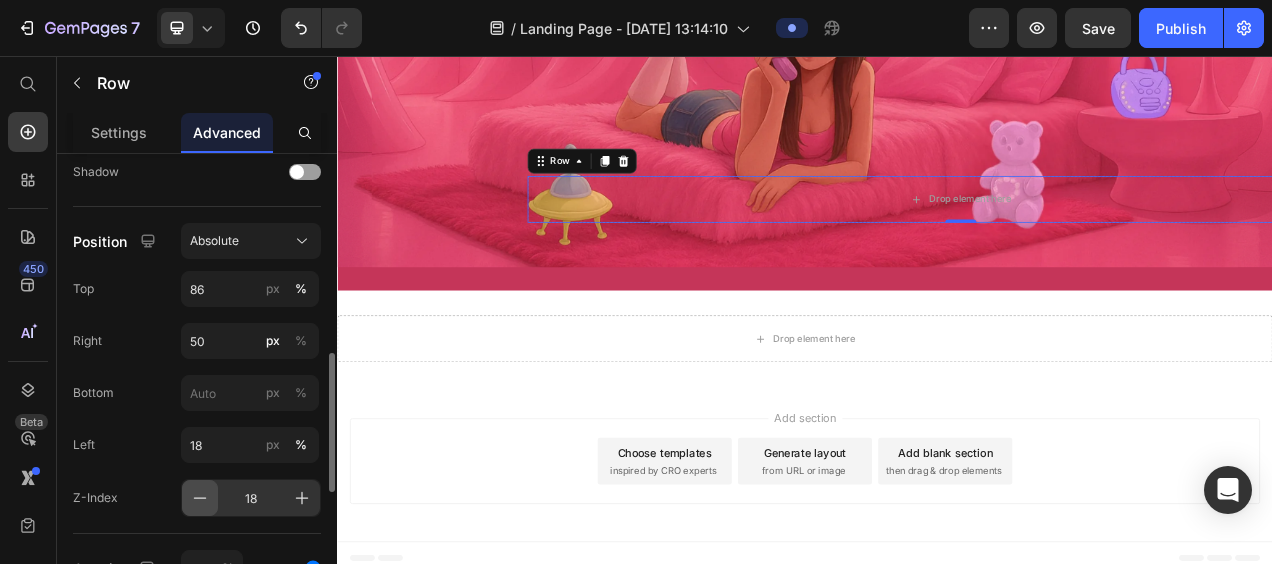 click at bounding box center (200, 498) 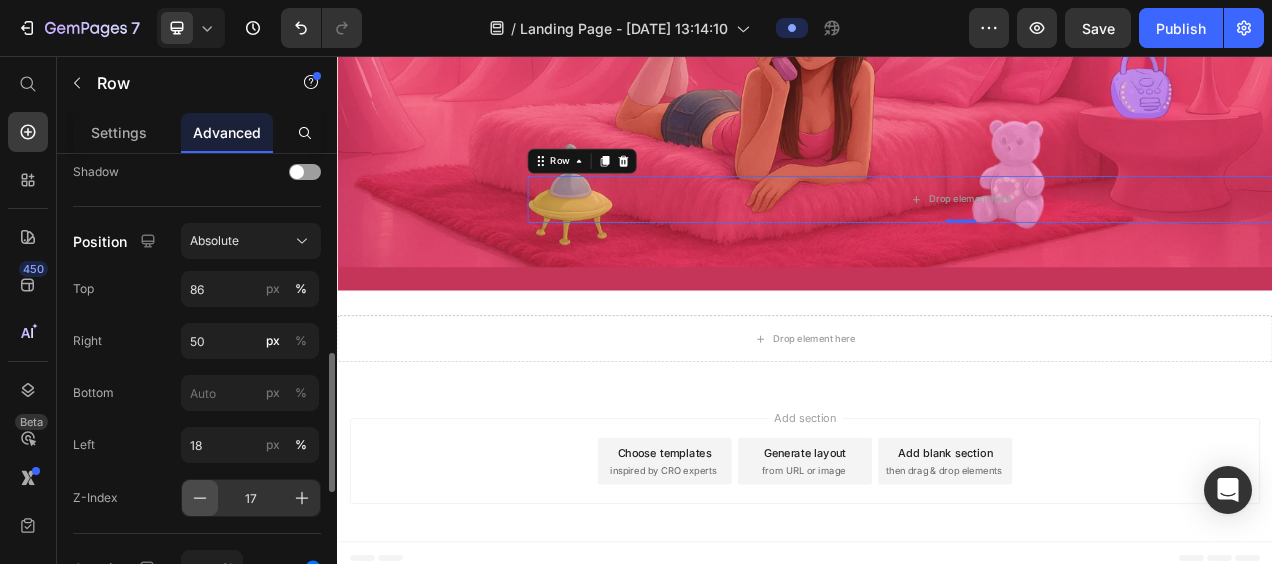 click at bounding box center (200, 498) 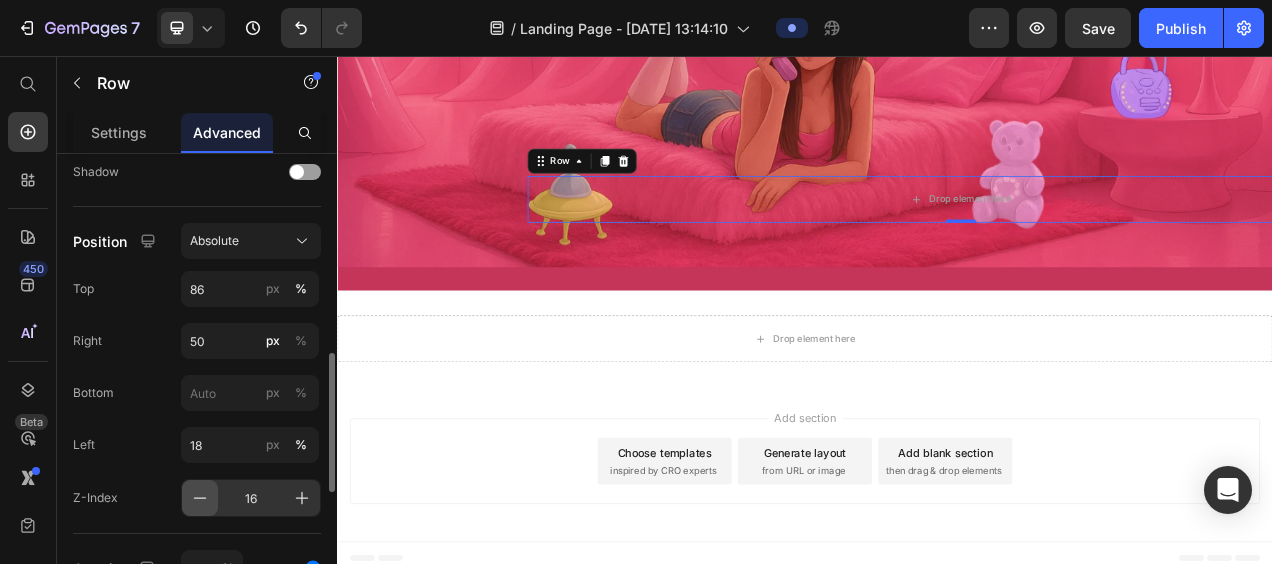 click at bounding box center [200, 498] 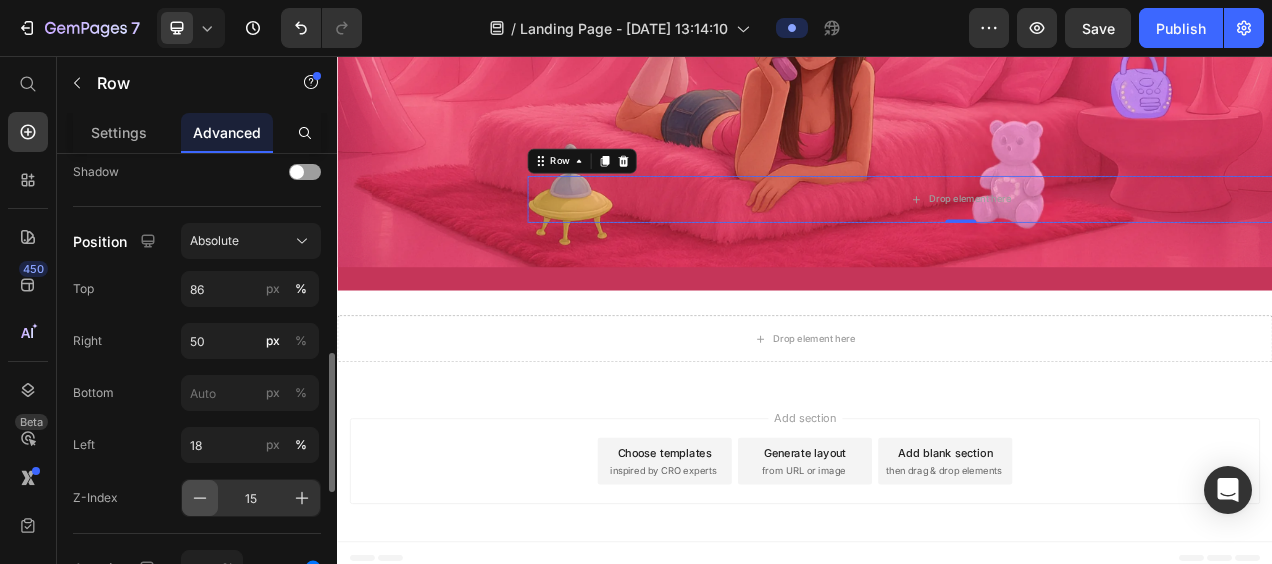 click at bounding box center [200, 498] 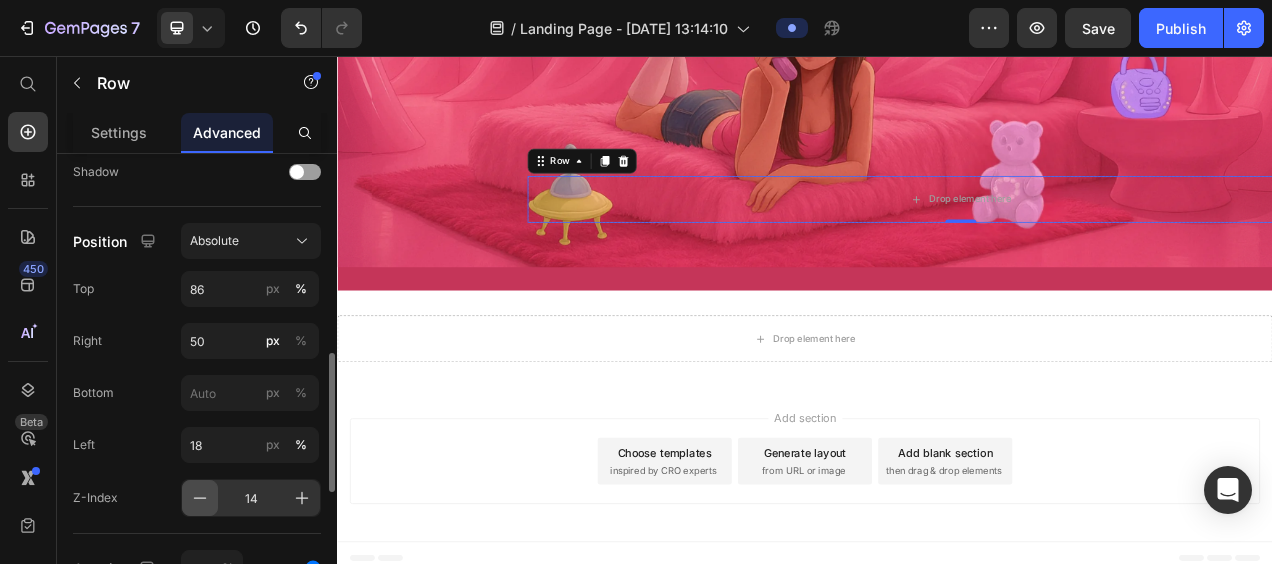 click at bounding box center (200, 498) 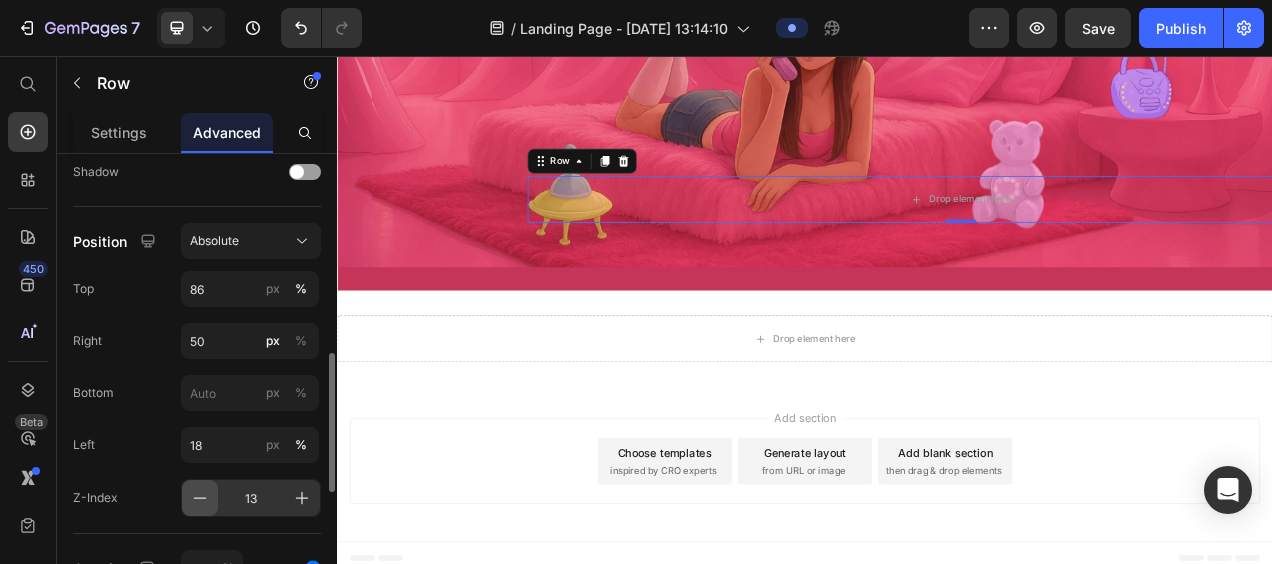 click at bounding box center [200, 498] 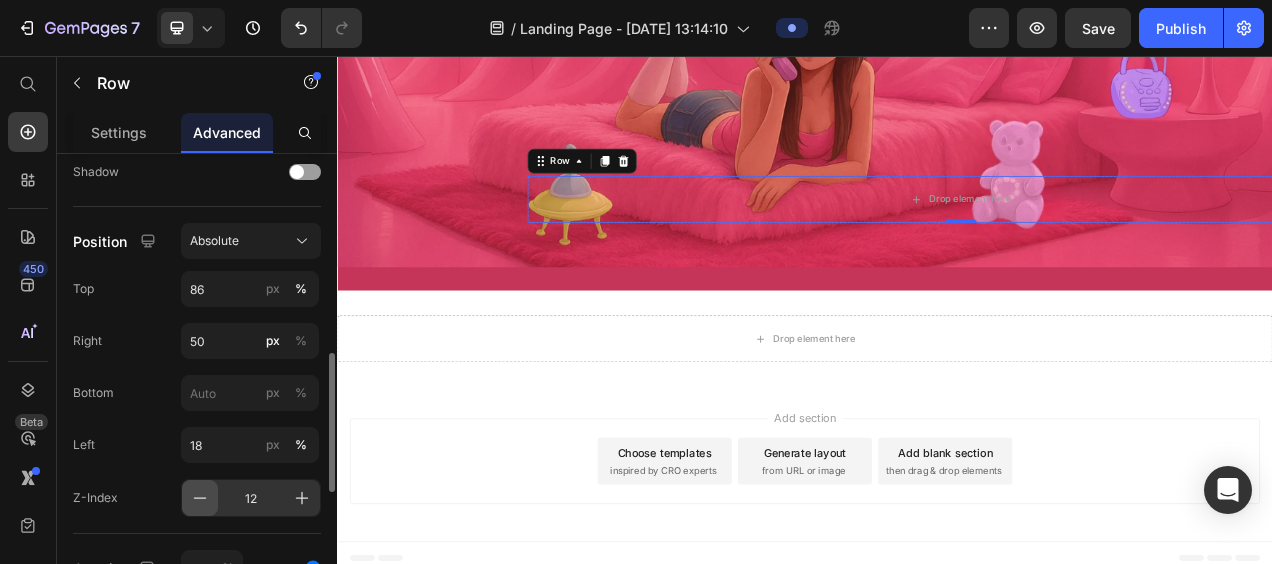 click at bounding box center (200, 498) 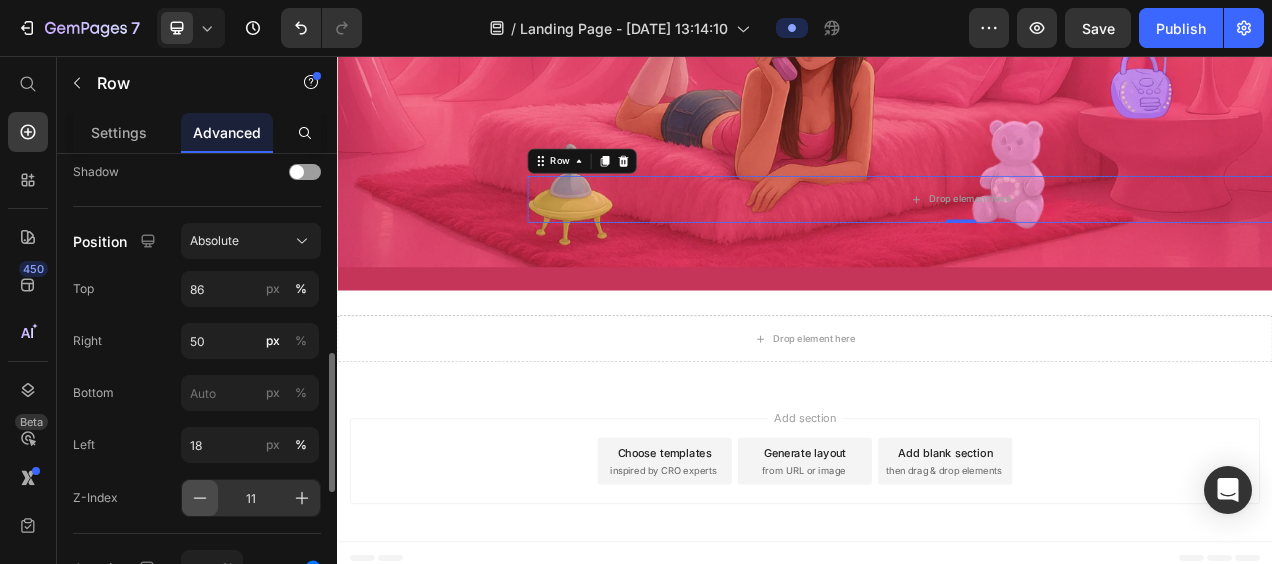 click at bounding box center [200, 498] 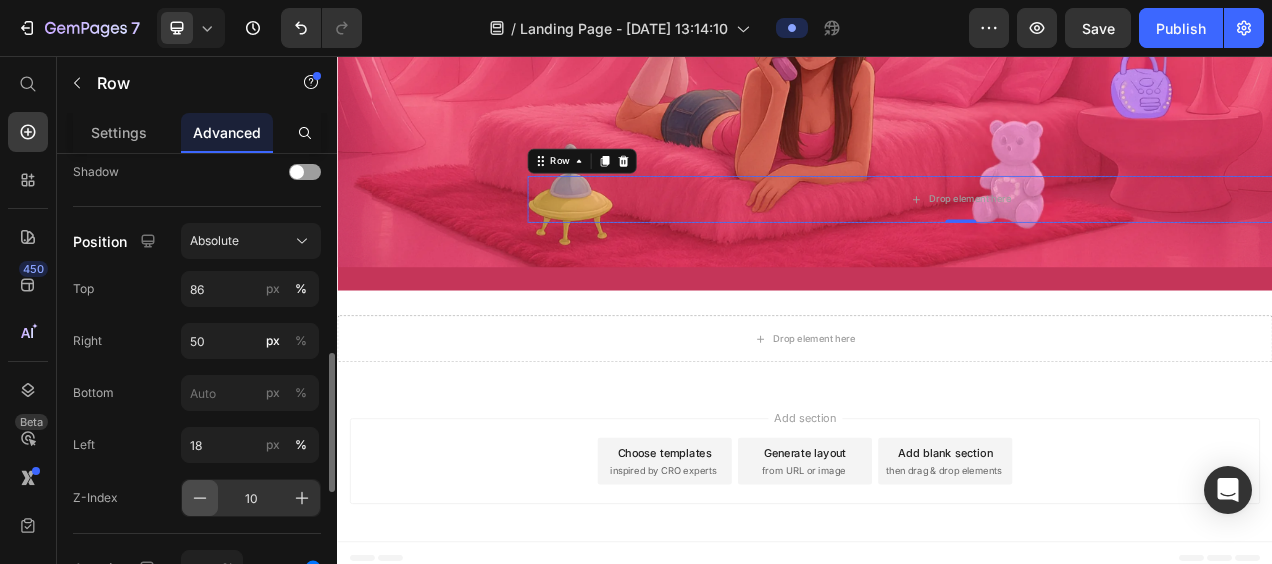 click at bounding box center (200, 498) 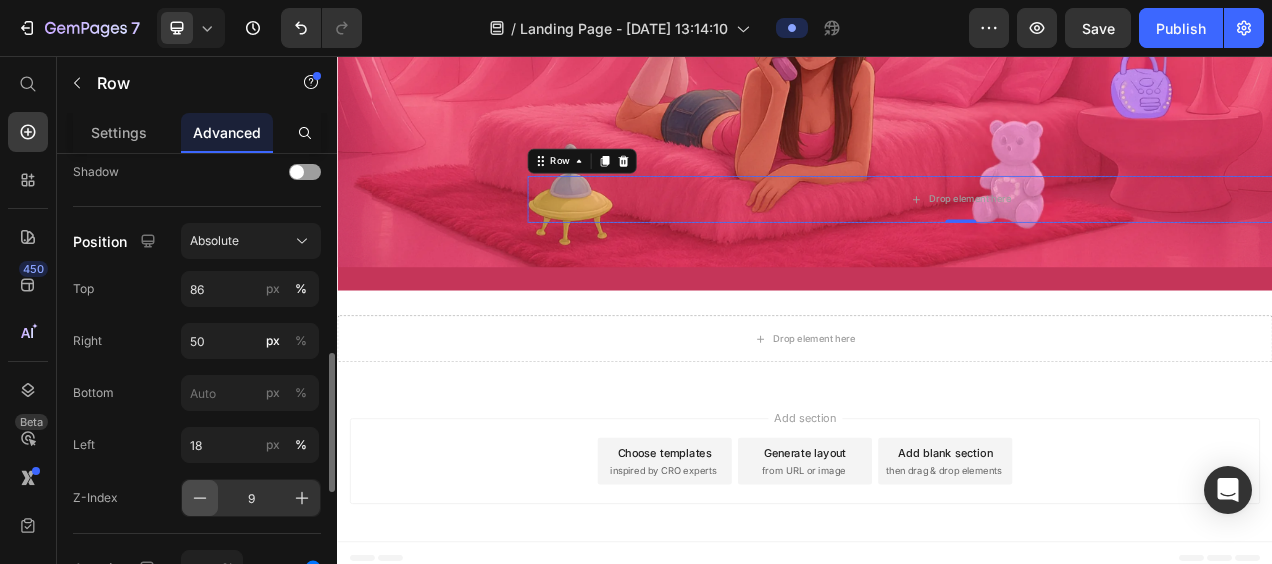 click at bounding box center [200, 498] 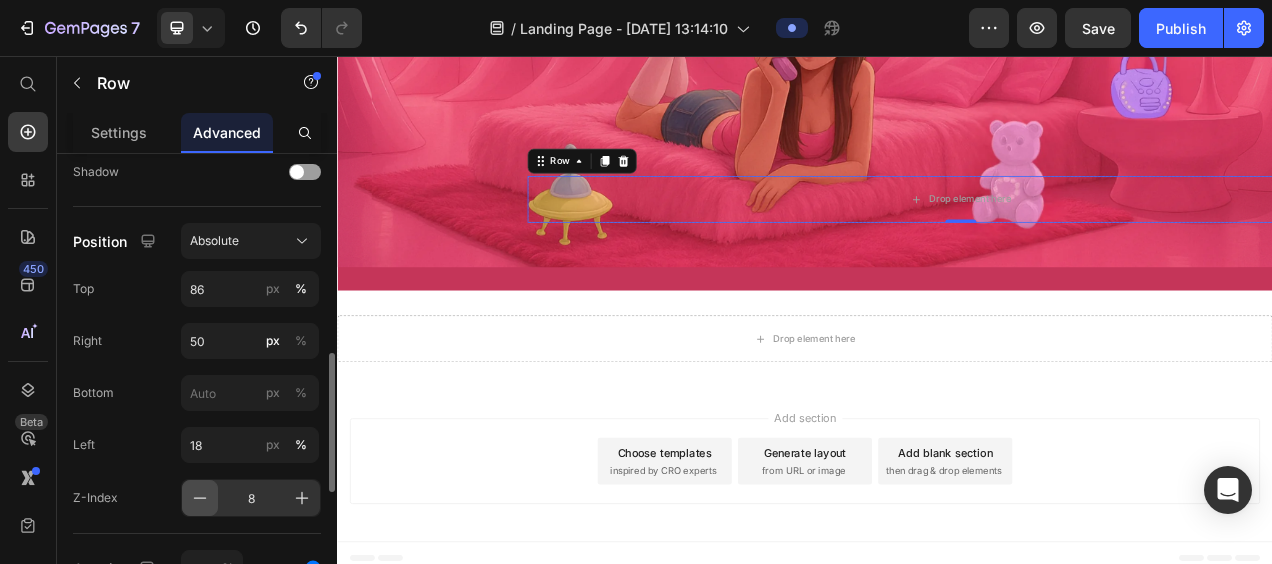 click at bounding box center [200, 498] 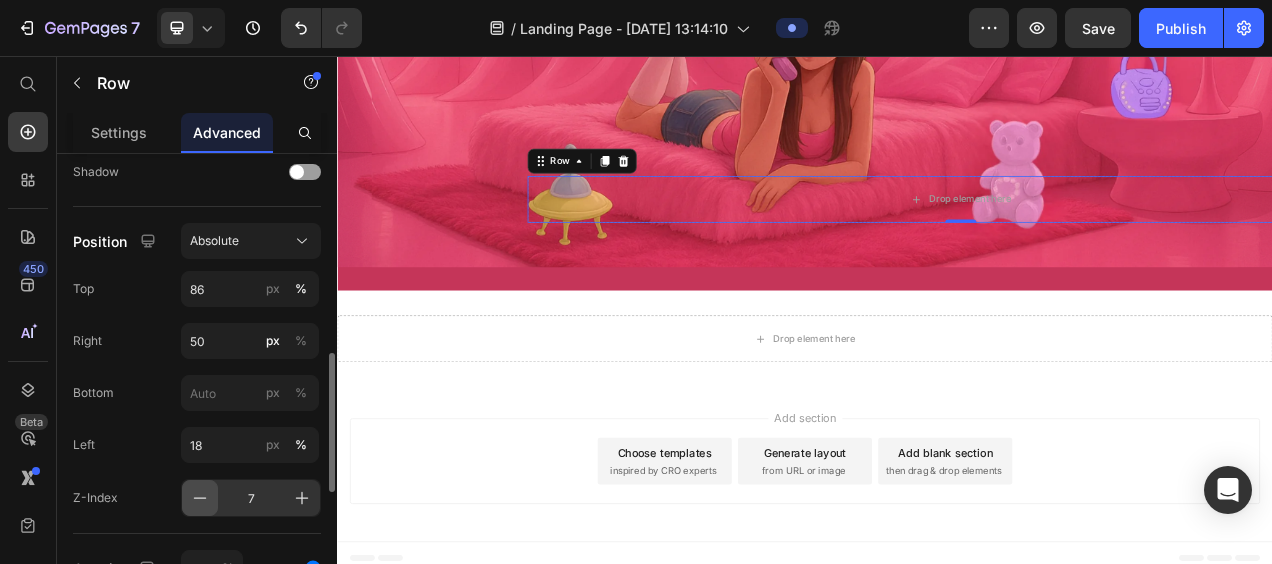 click at bounding box center [200, 498] 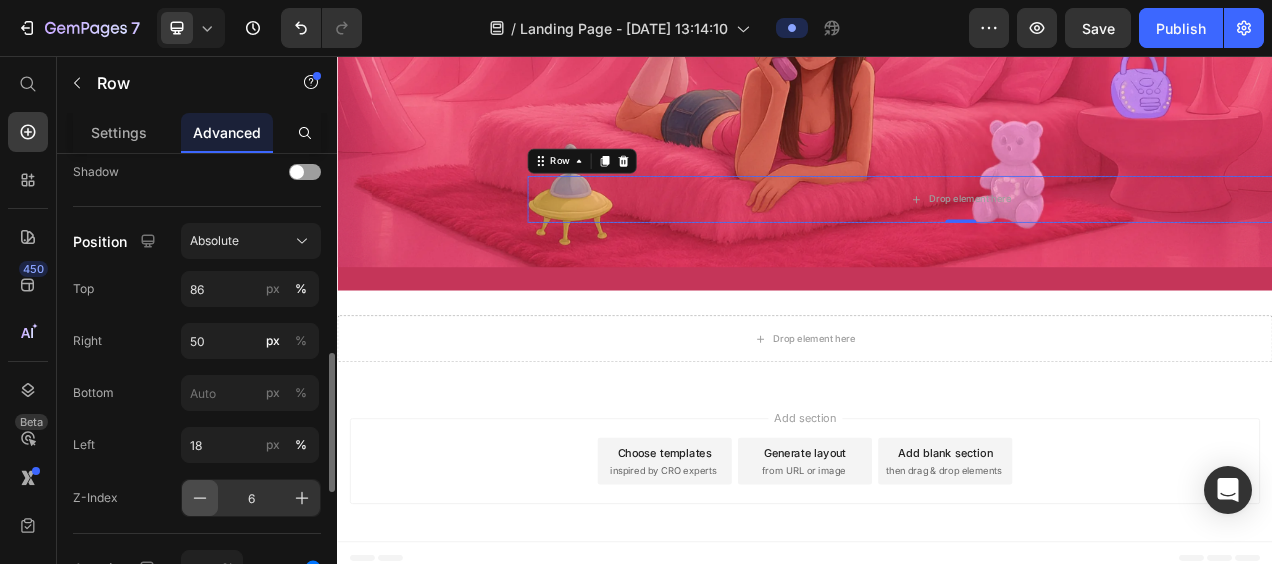 click at bounding box center (200, 498) 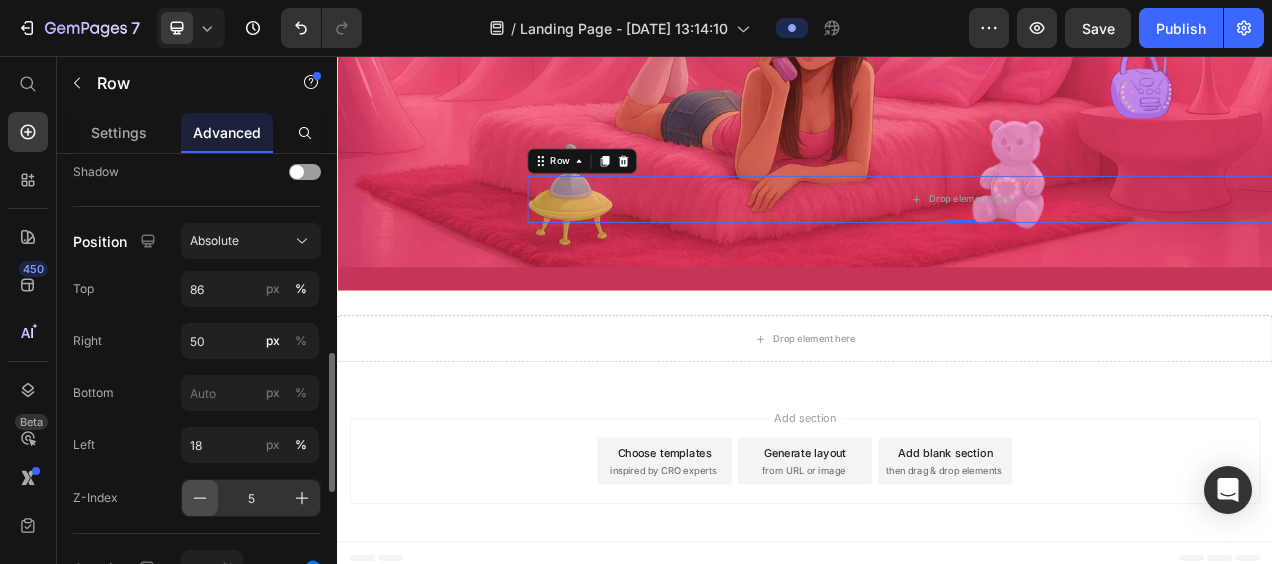 click at bounding box center [200, 498] 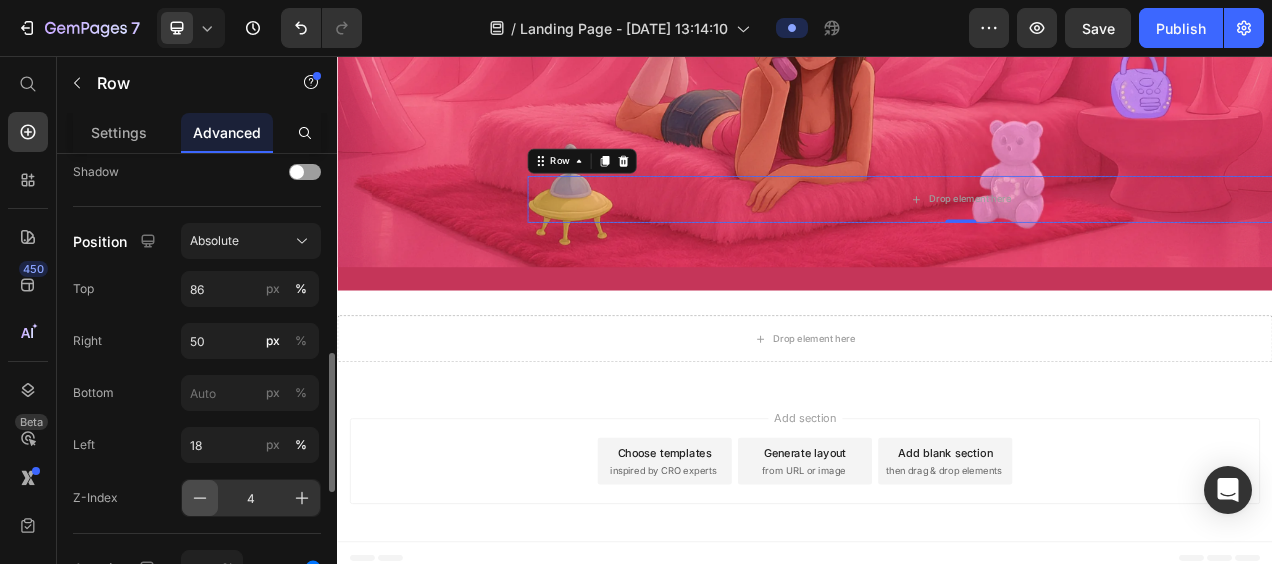 click at bounding box center [200, 498] 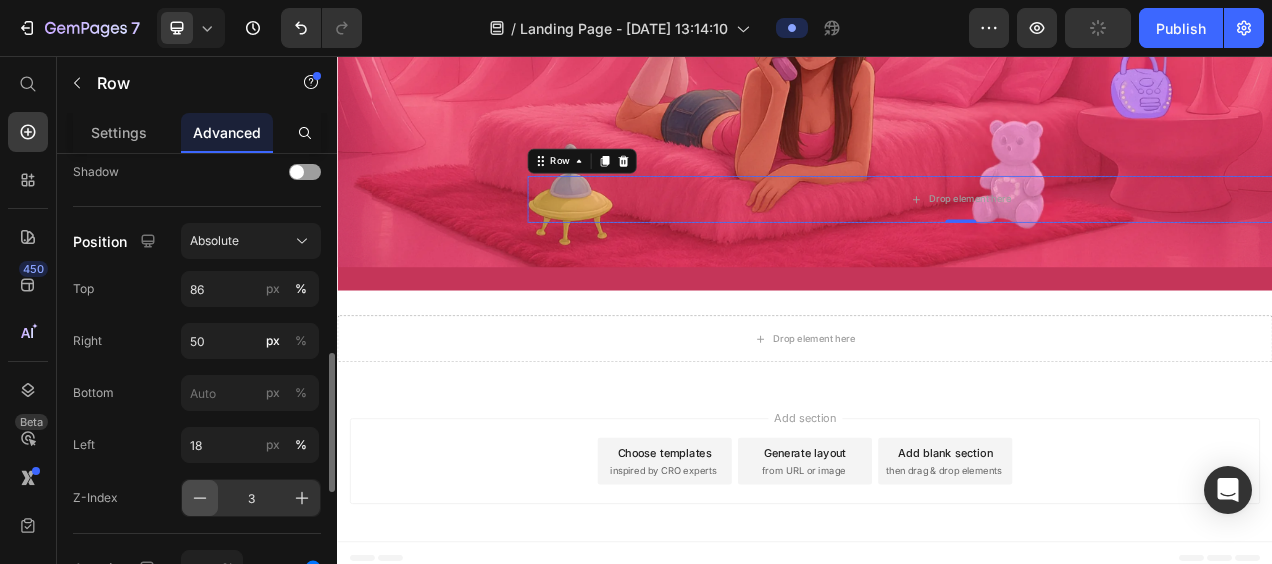click at bounding box center [200, 498] 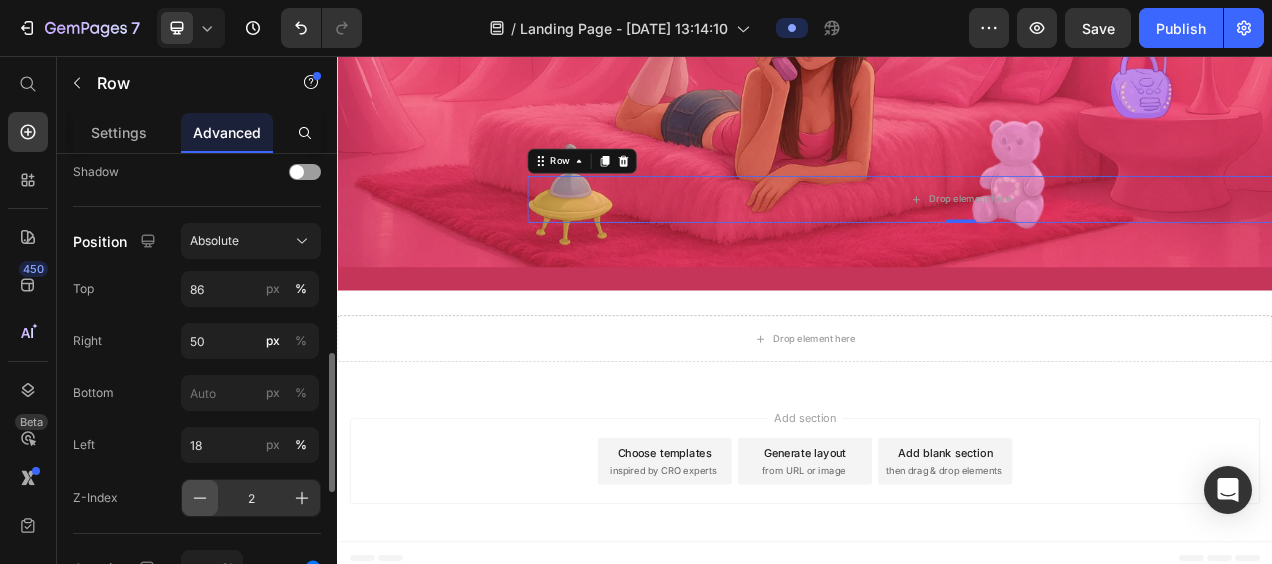 click at bounding box center [200, 498] 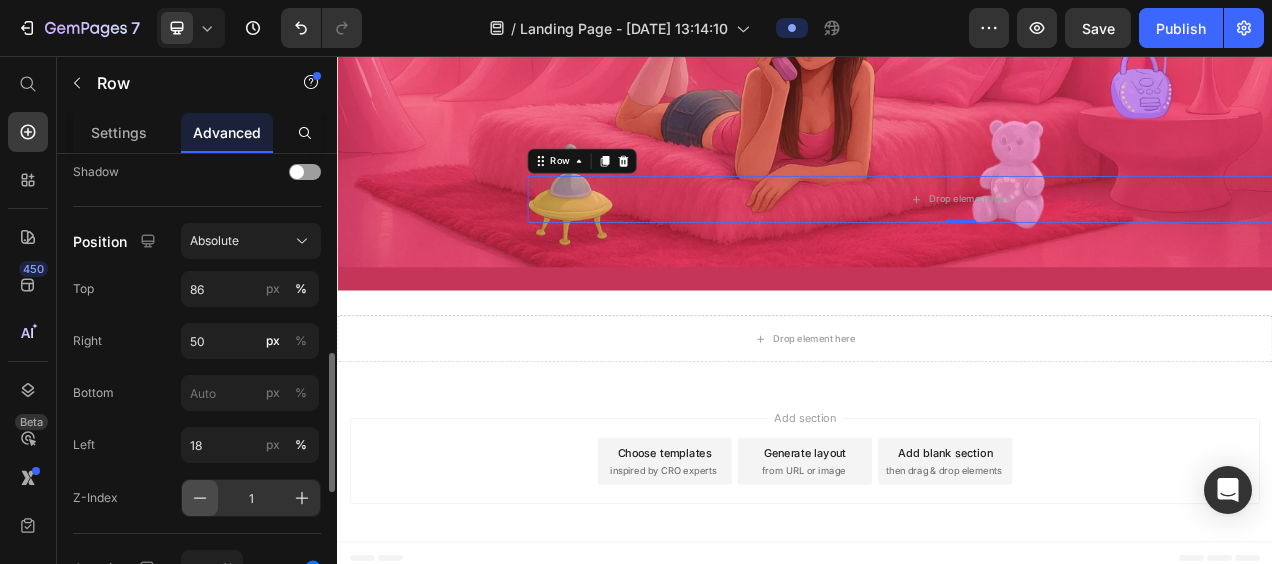 click at bounding box center [200, 498] 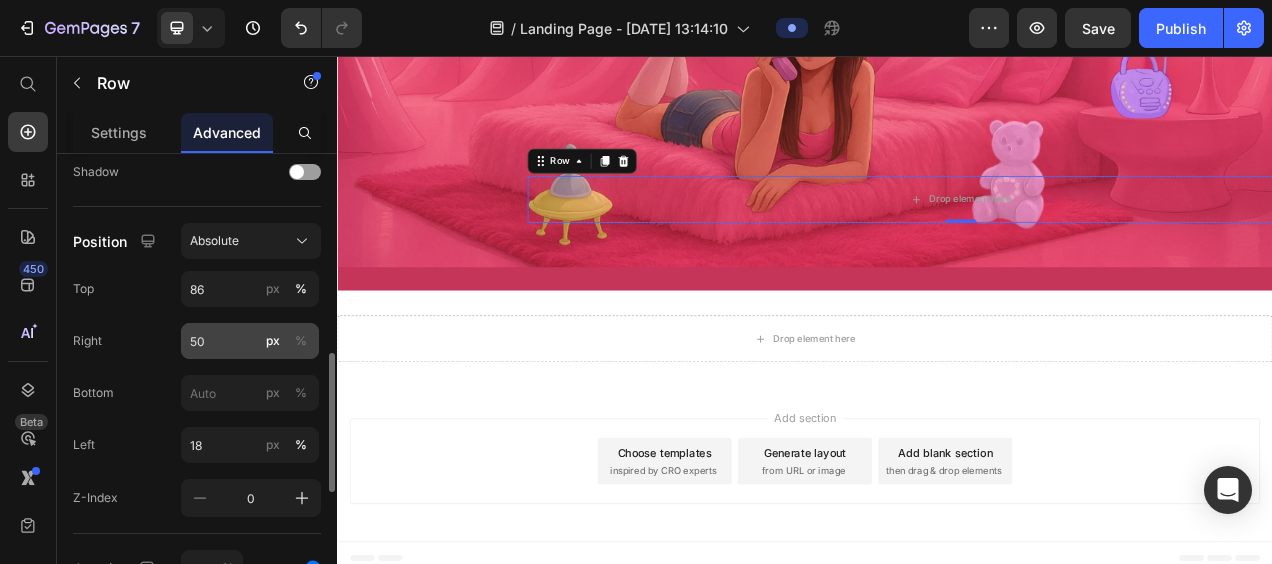 click on "%" at bounding box center (301, 341) 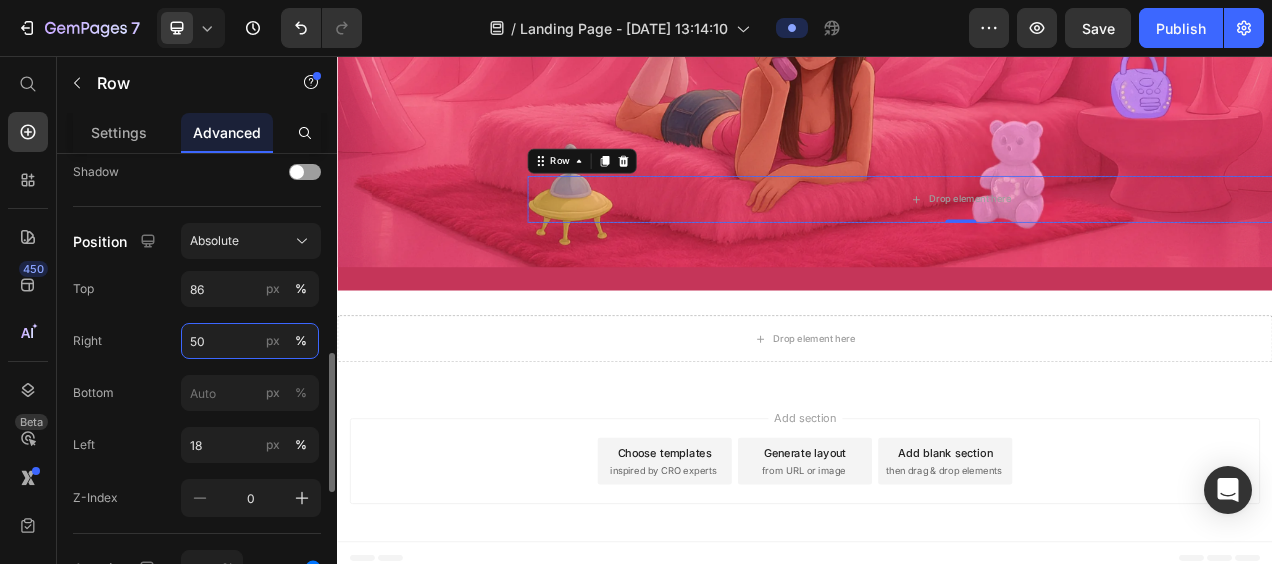 click on "50" at bounding box center (250, 341) 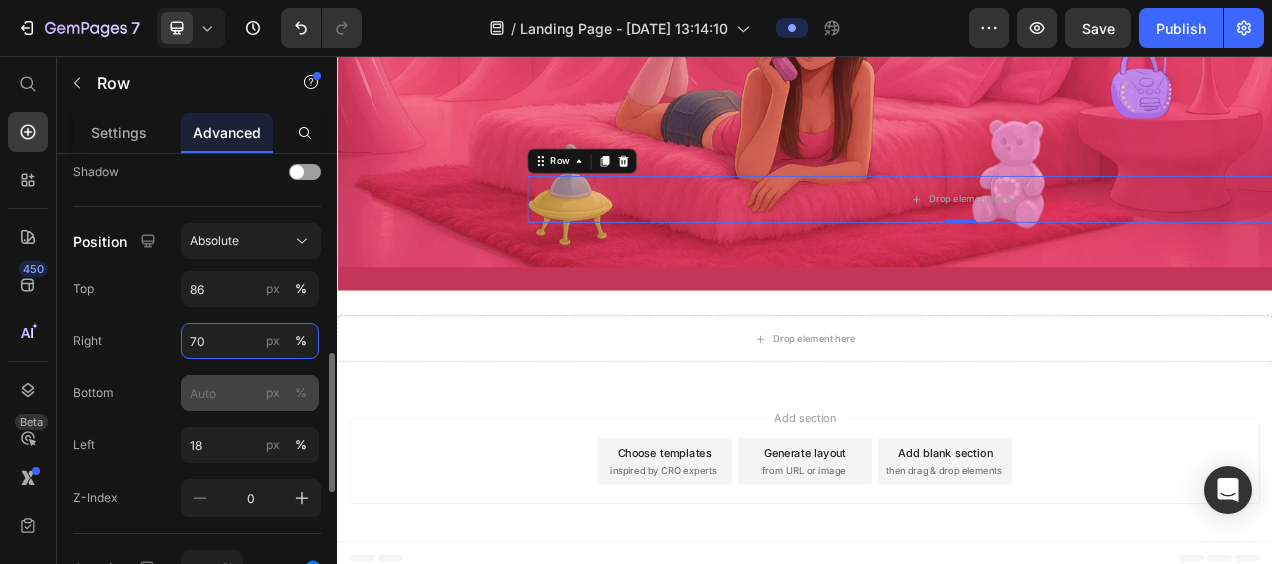 type on "70" 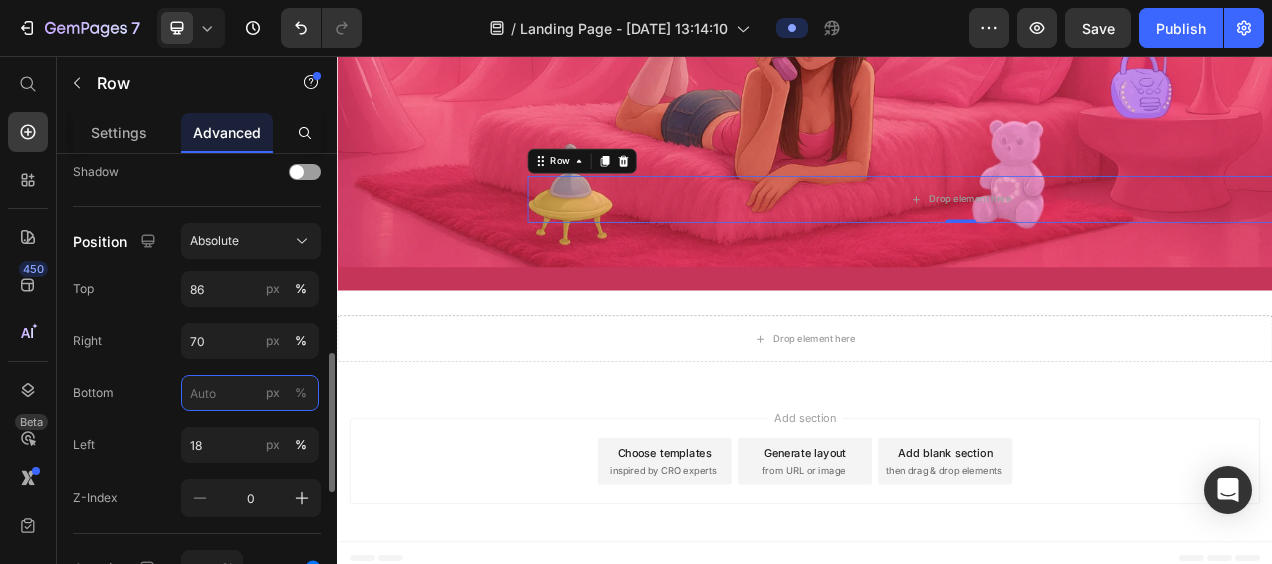click on "px %" at bounding box center [250, 393] 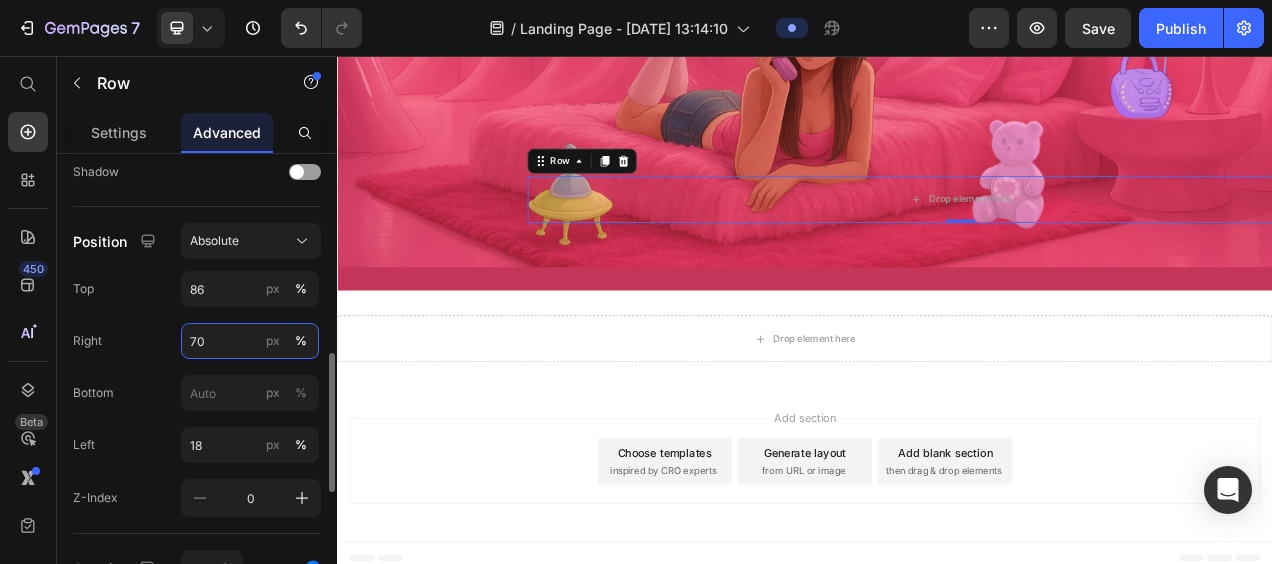 click on "70" at bounding box center (250, 341) 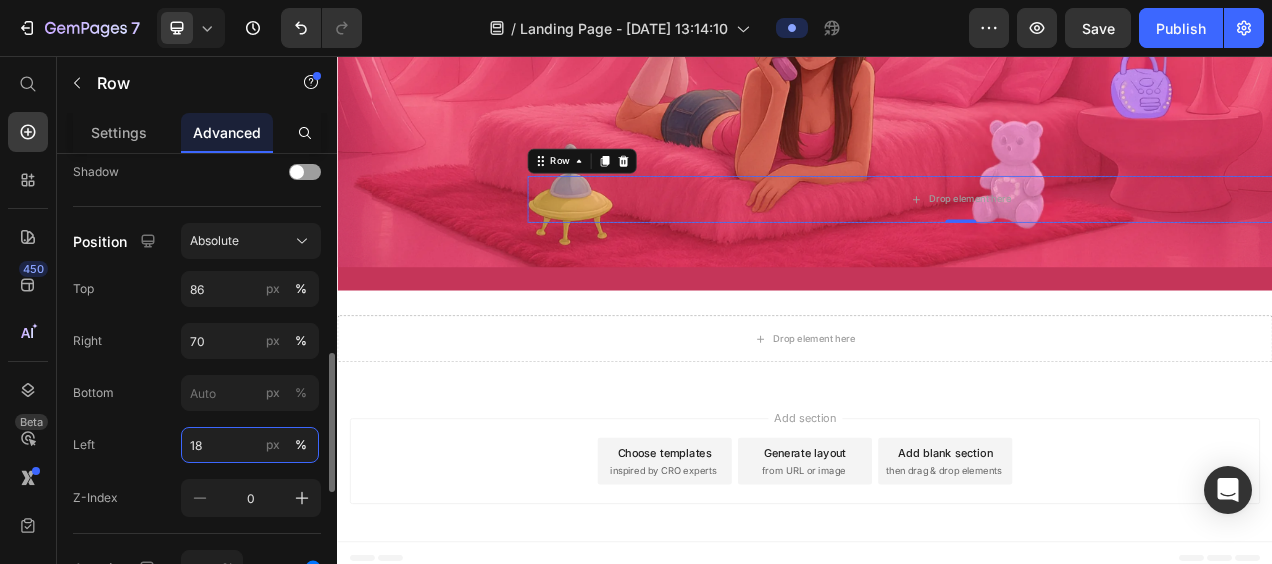 click on "18" at bounding box center (250, 445) 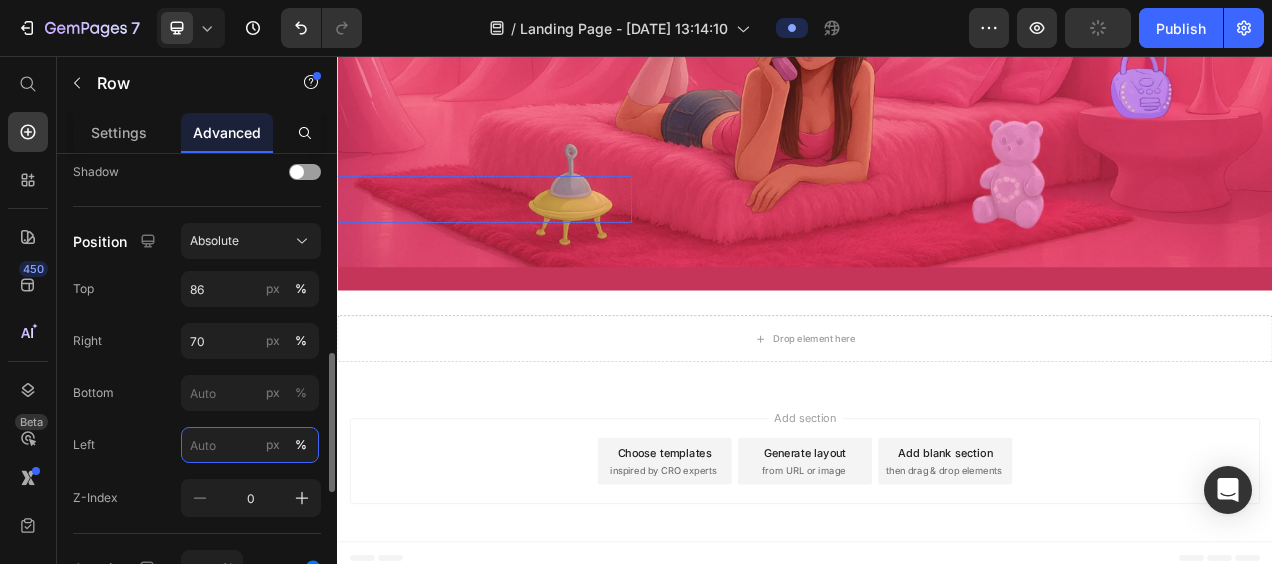 type on "18" 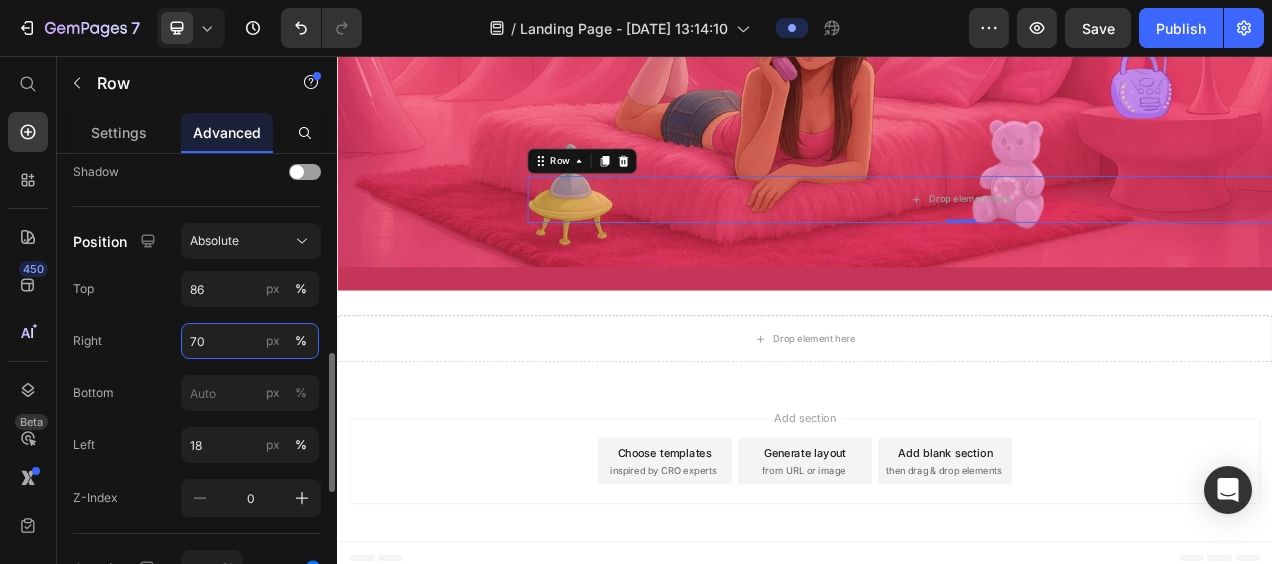 click on "70" at bounding box center [250, 341] 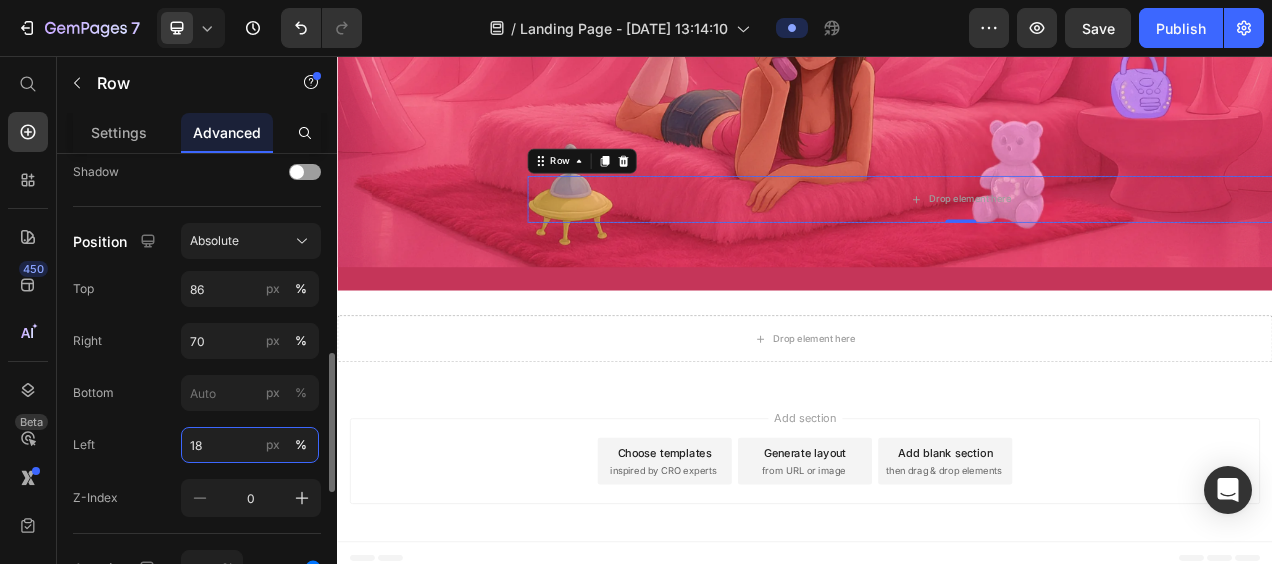 click on "18" at bounding box center (250, 445) 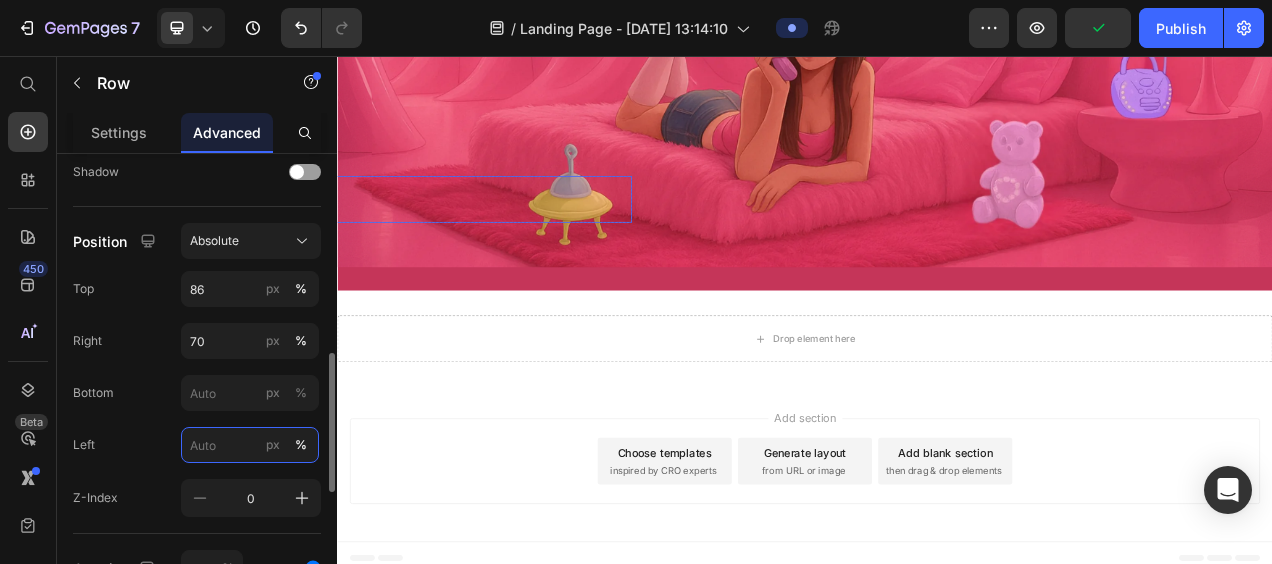 type on "1" 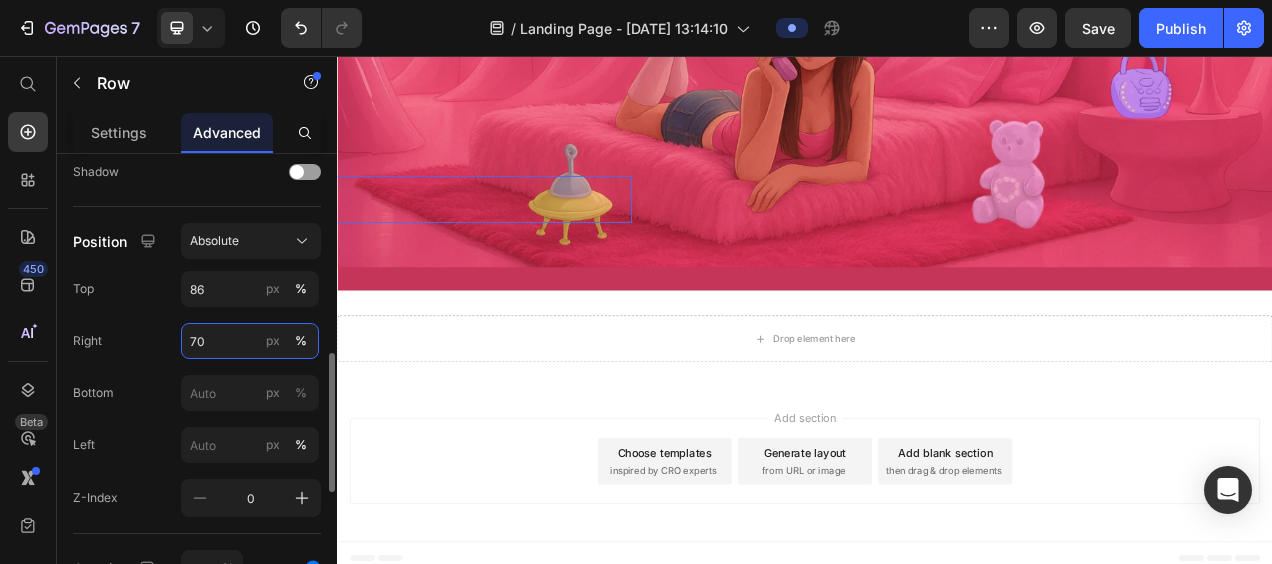 type on "18" 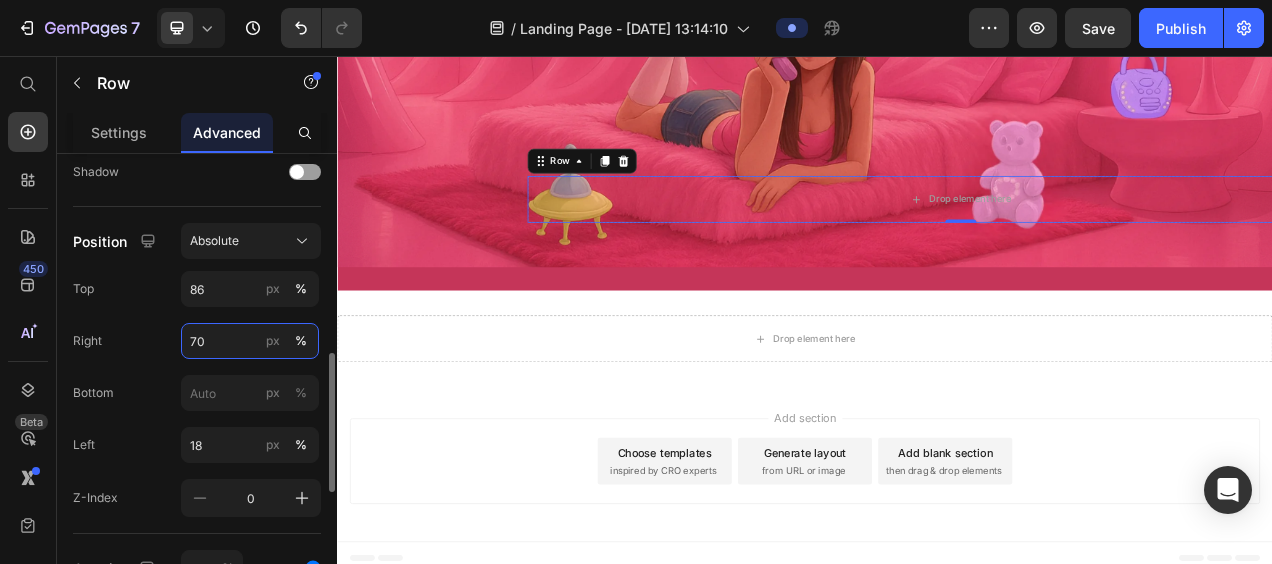 click on "70" at bounding box center (250, 341) 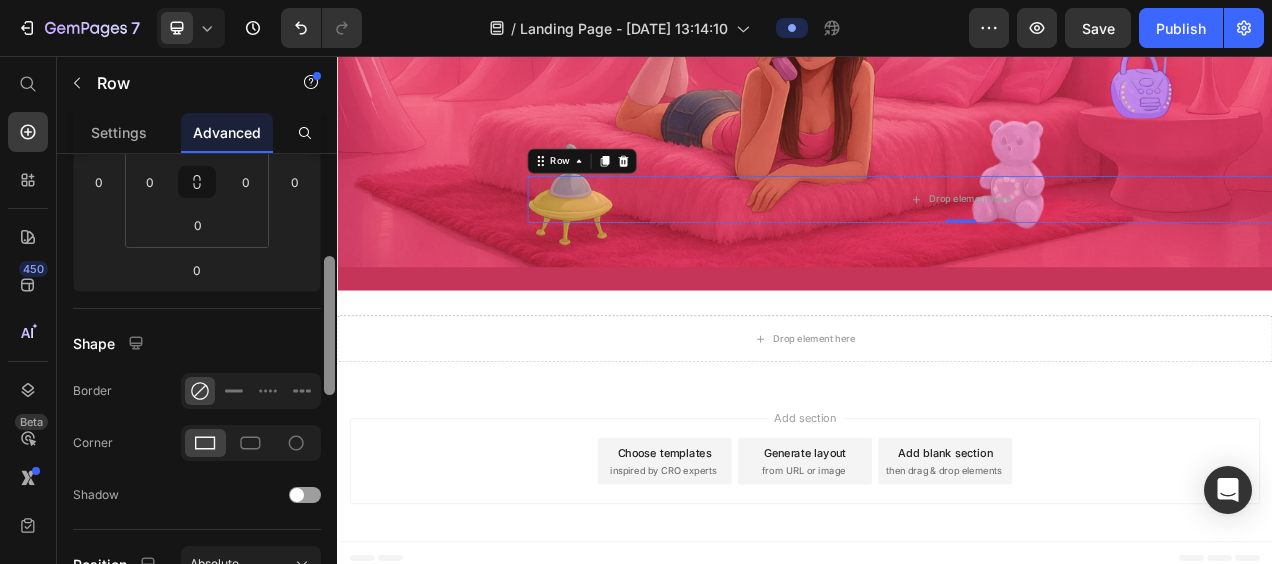 scroll, scrollTop: 342, scrollLeft: 0, axis: vertical 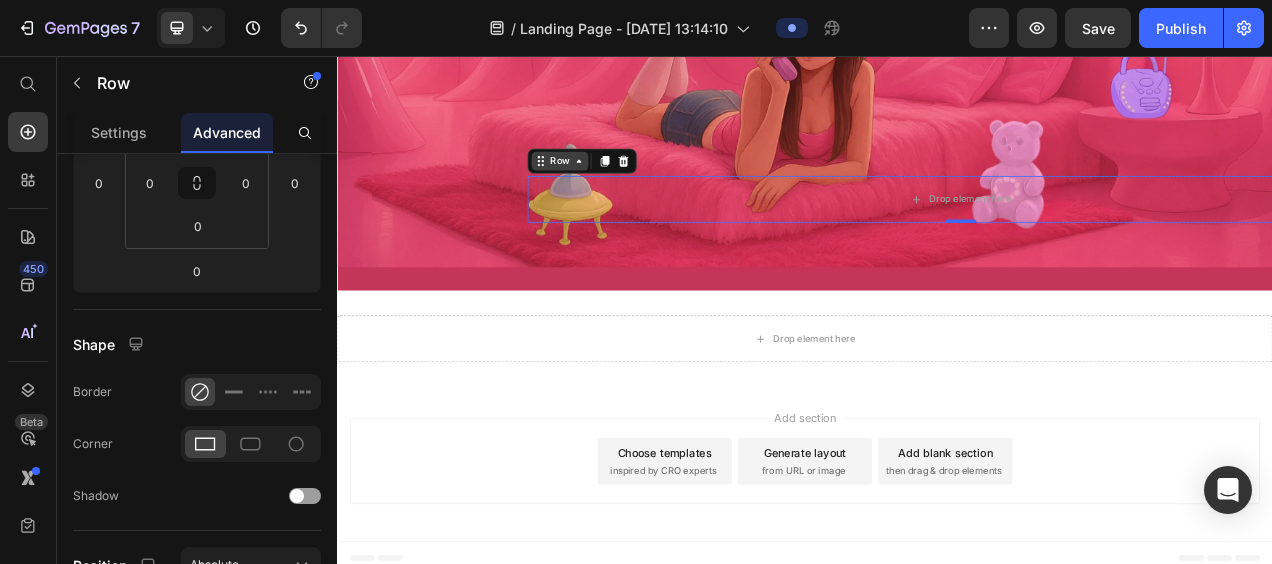 type on "80" 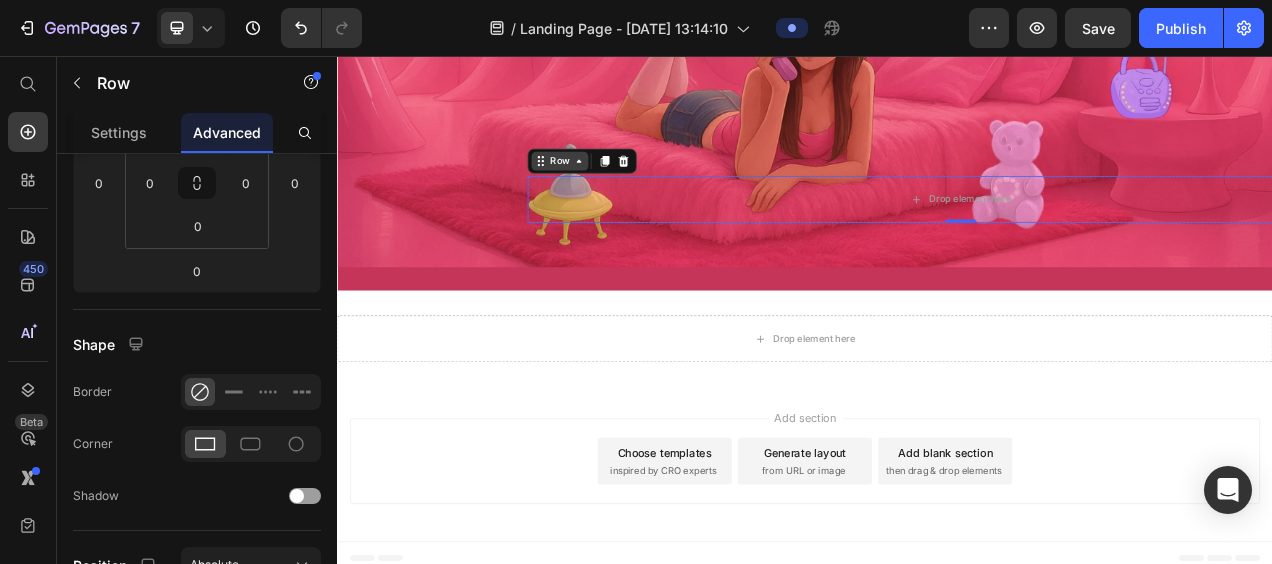 click 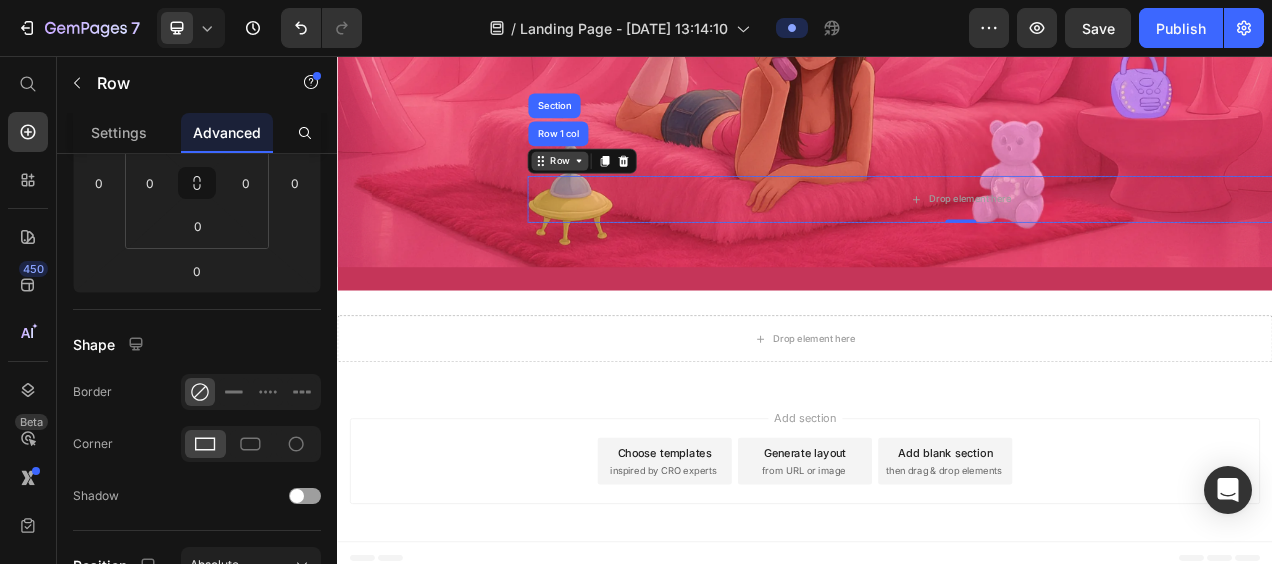 click 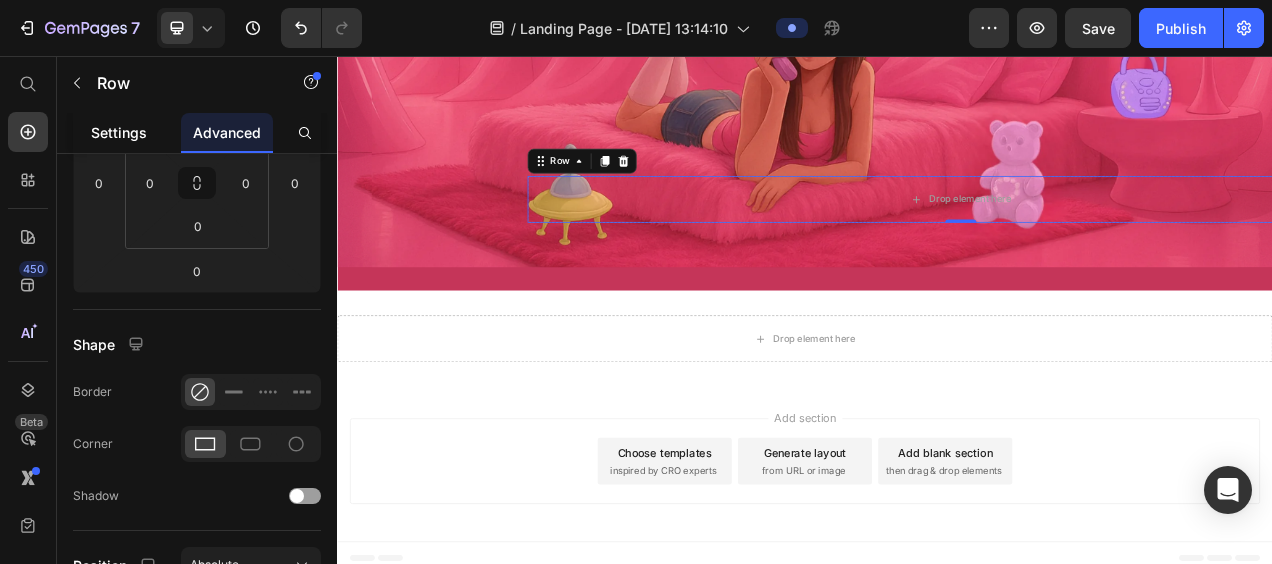 click on "Settings" at bounding box center (119, 132) 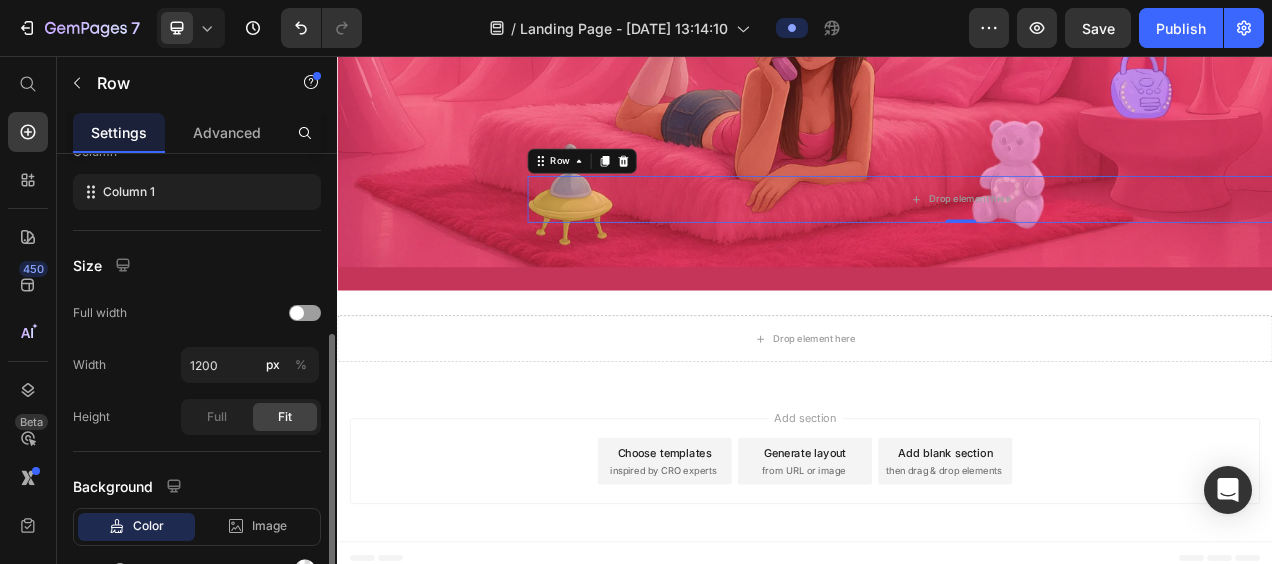 scroll, scrollTop: 341, scrollLeft: 0, axis: vertical 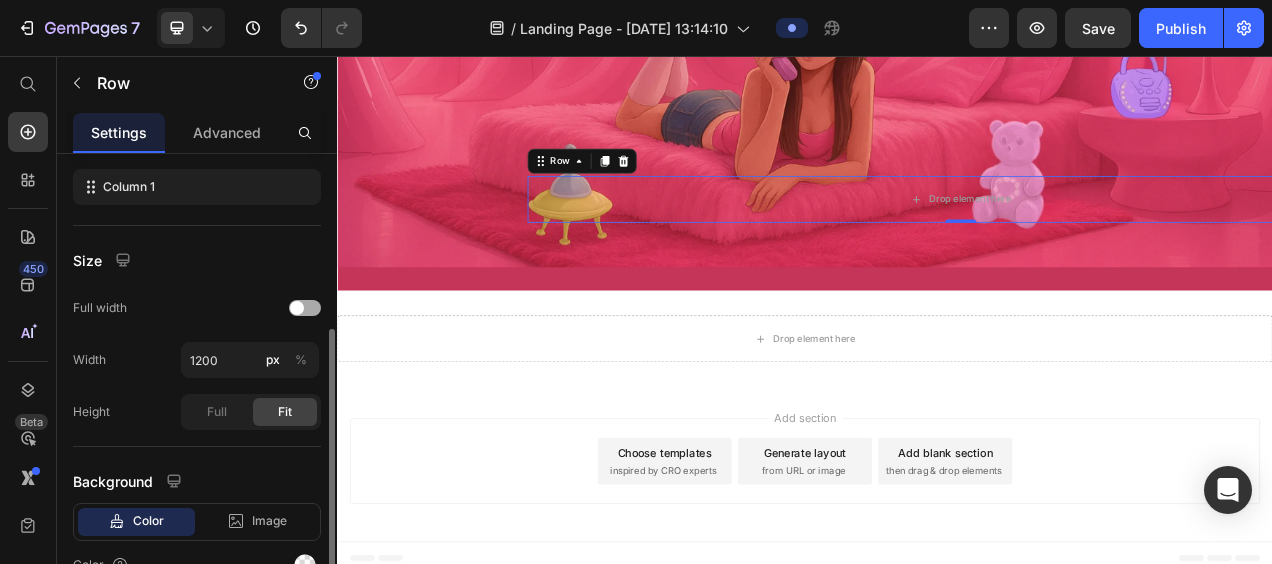click at bounding box center (305, 308) 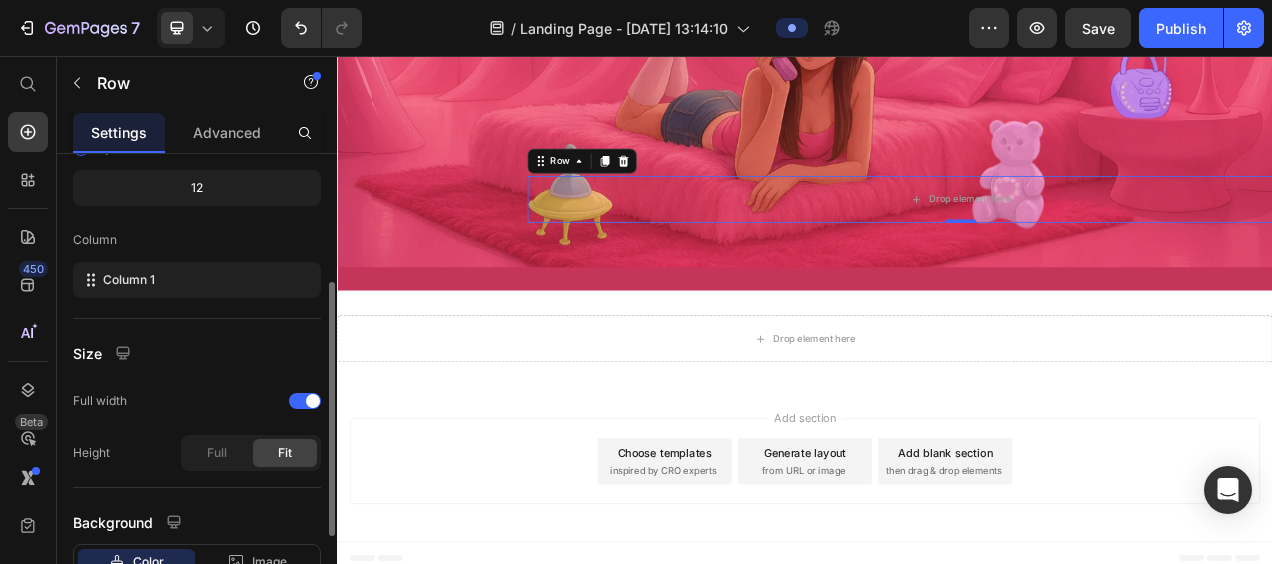scroll, scrollTop: 244, scrollLeft: 0, axis: vertical 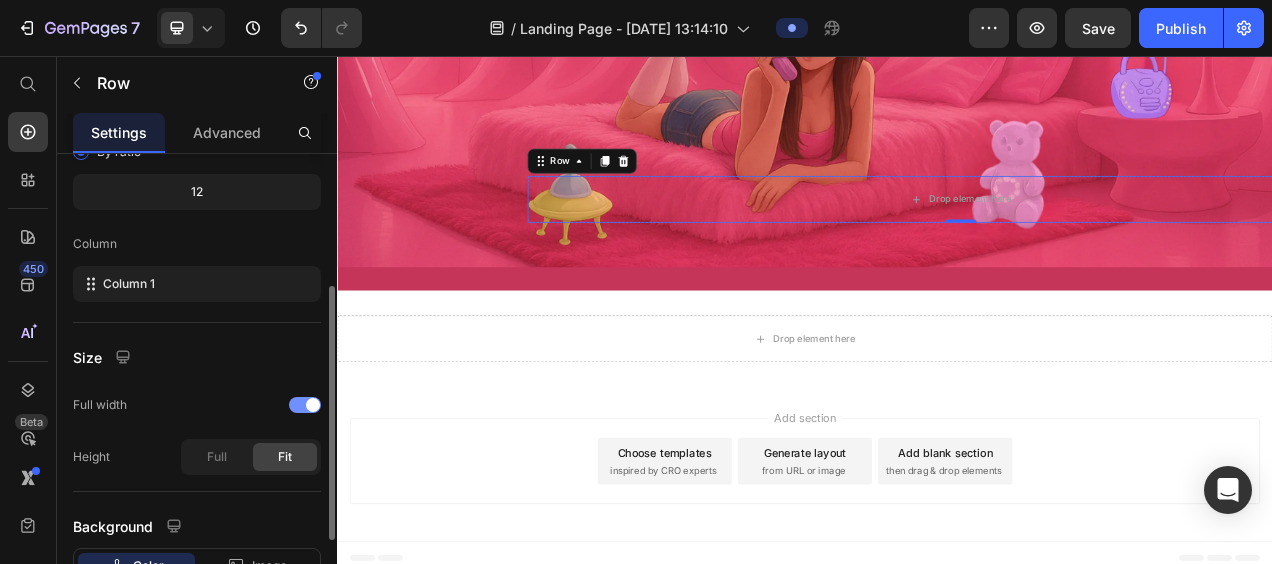 click at bounding box center (313, 405) 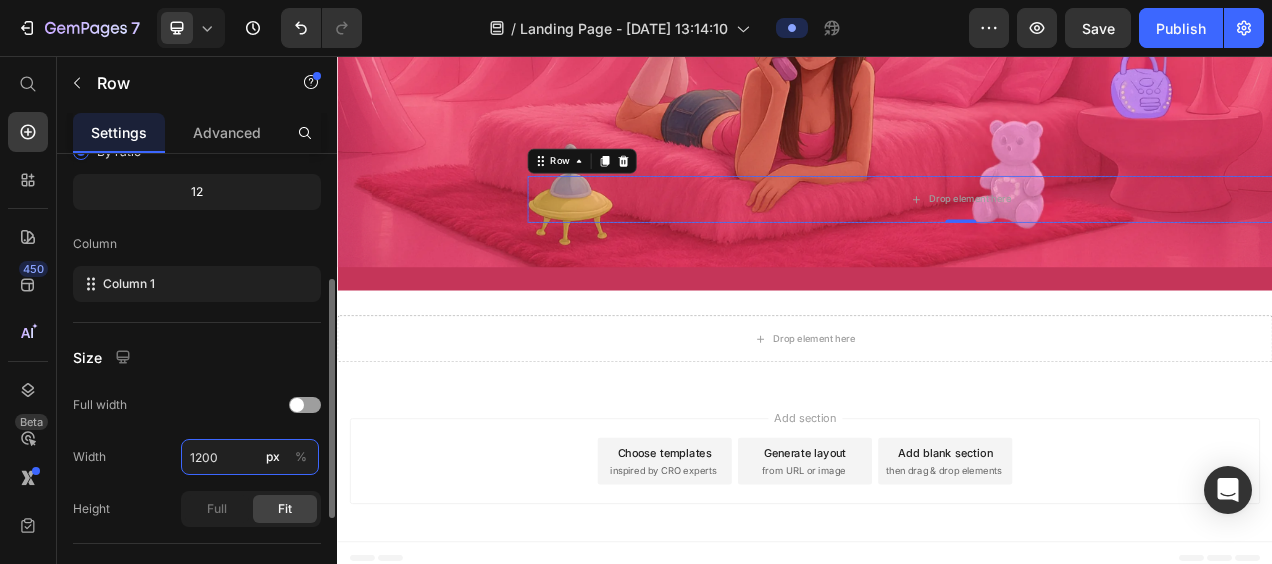 click on "1200" at bounding box center (250, 457) 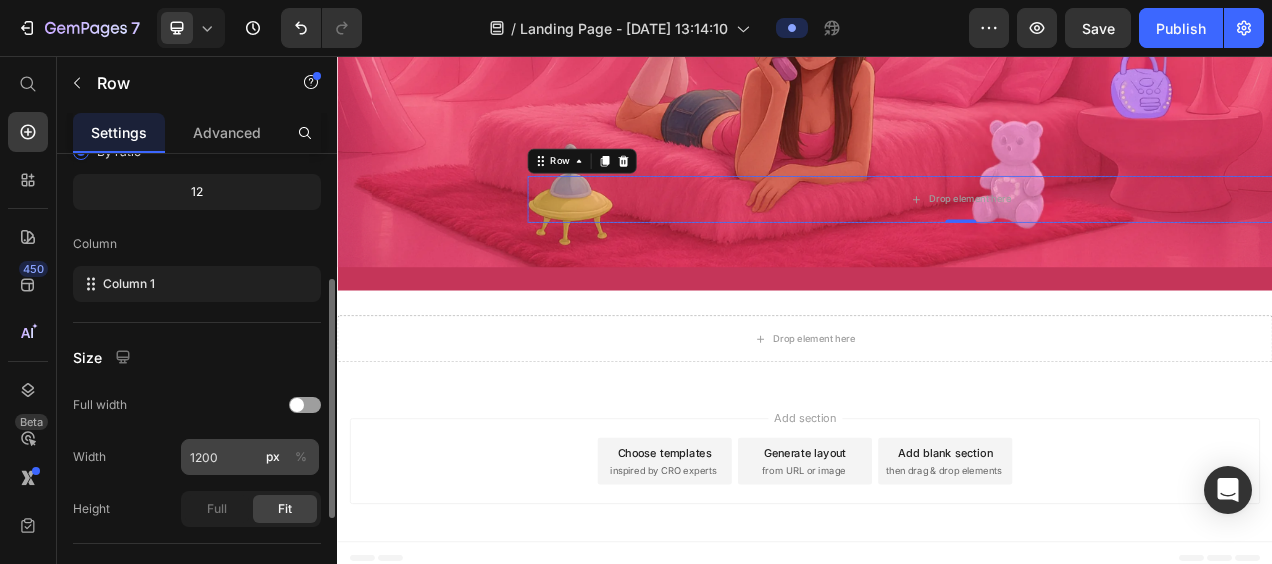 click on "%" at bounding box center (301, 457) 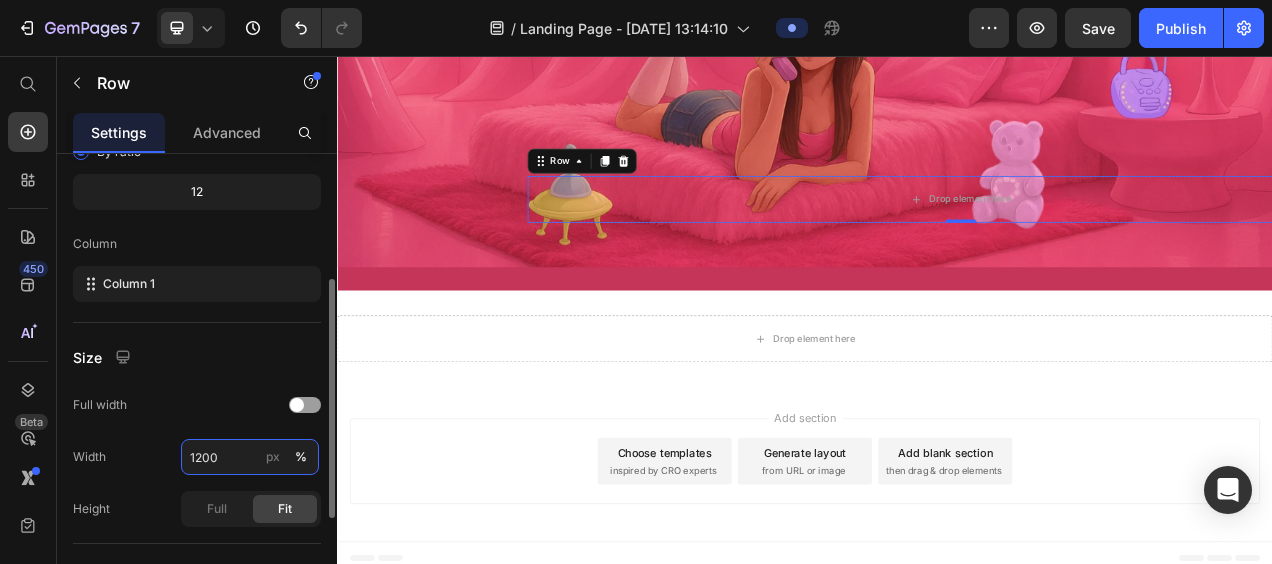 click on "1200" at bounding box center [250, 457] 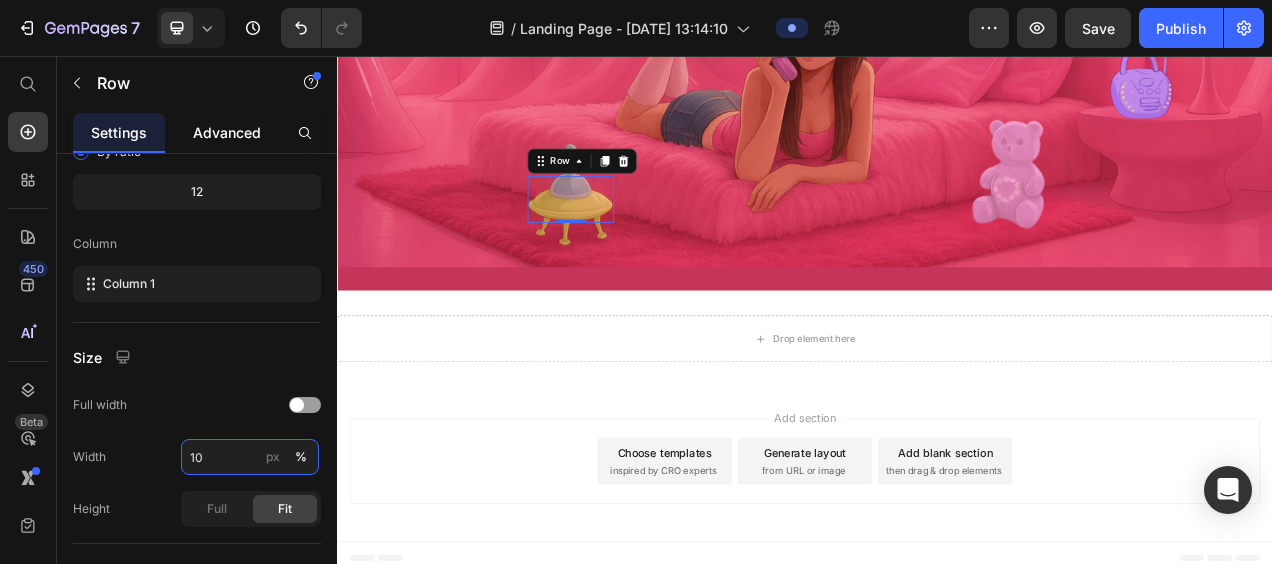 type on "10" 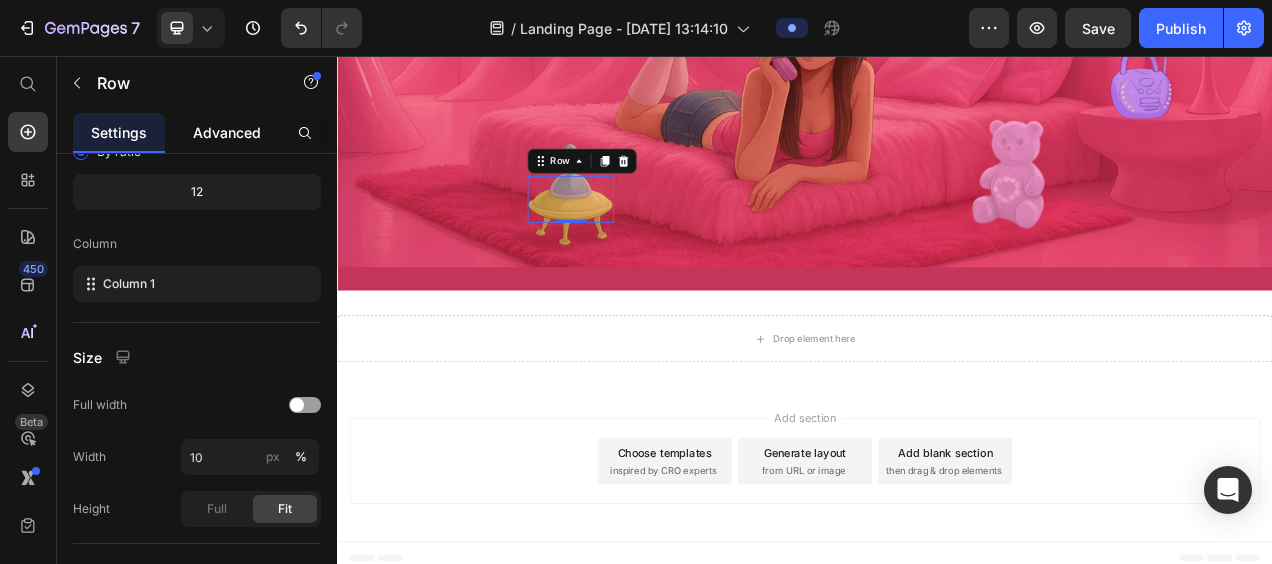 click on "Advanced" 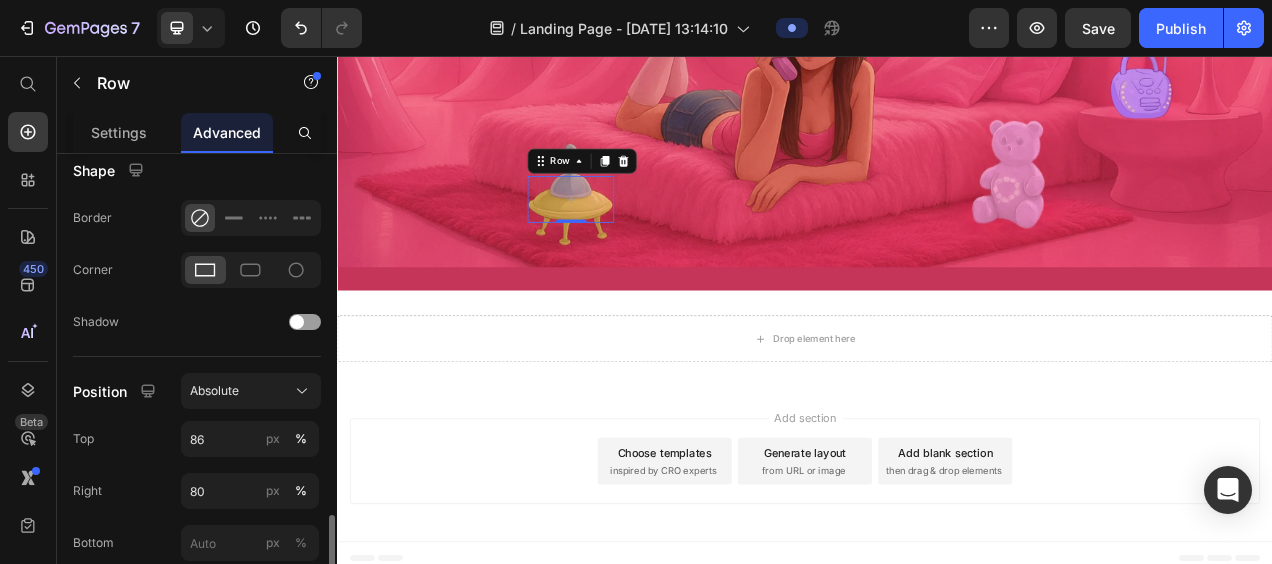 scroll, scrollTop: 697, scrollLeft: 0, axis: vertical 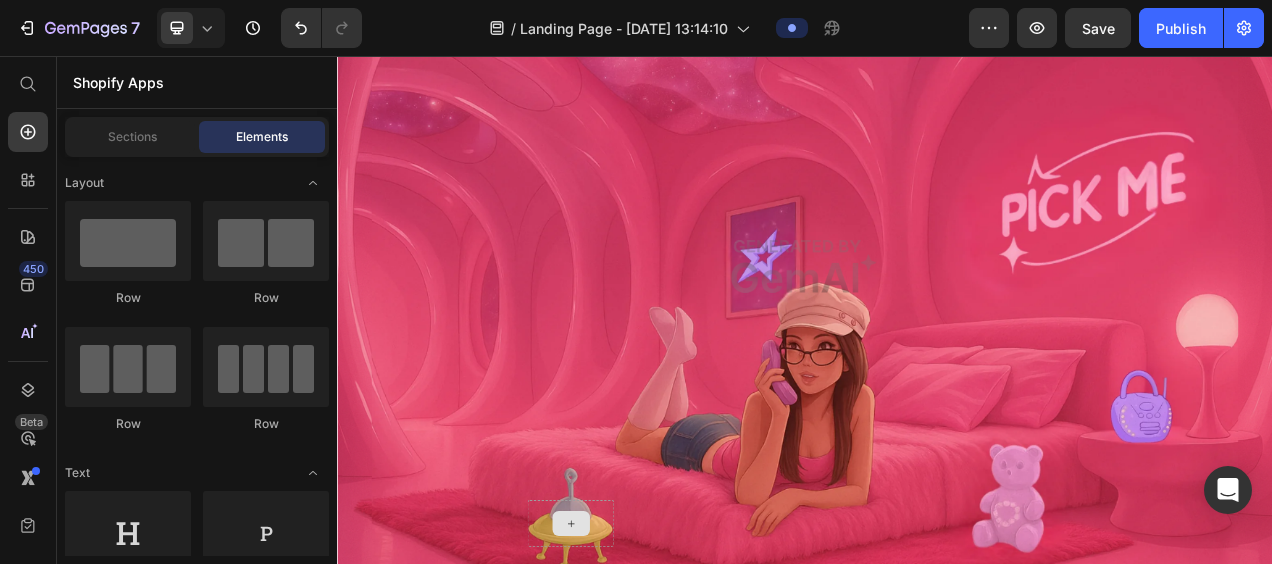 click 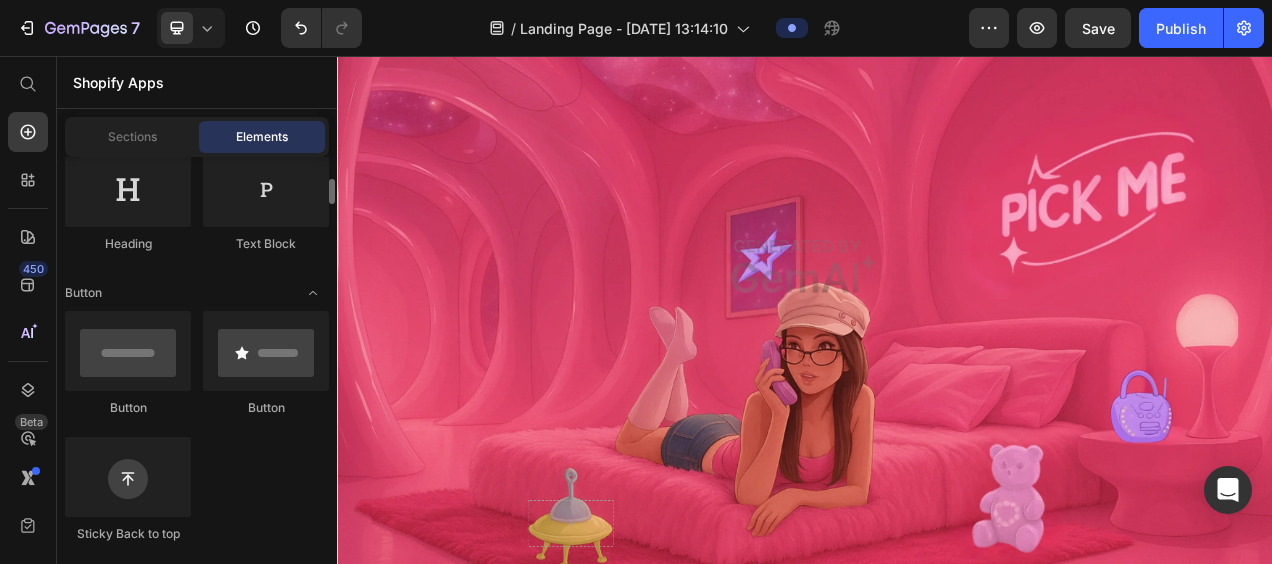 scroll, scrollTop: 345, scrollLeft: 0, axis: vertical 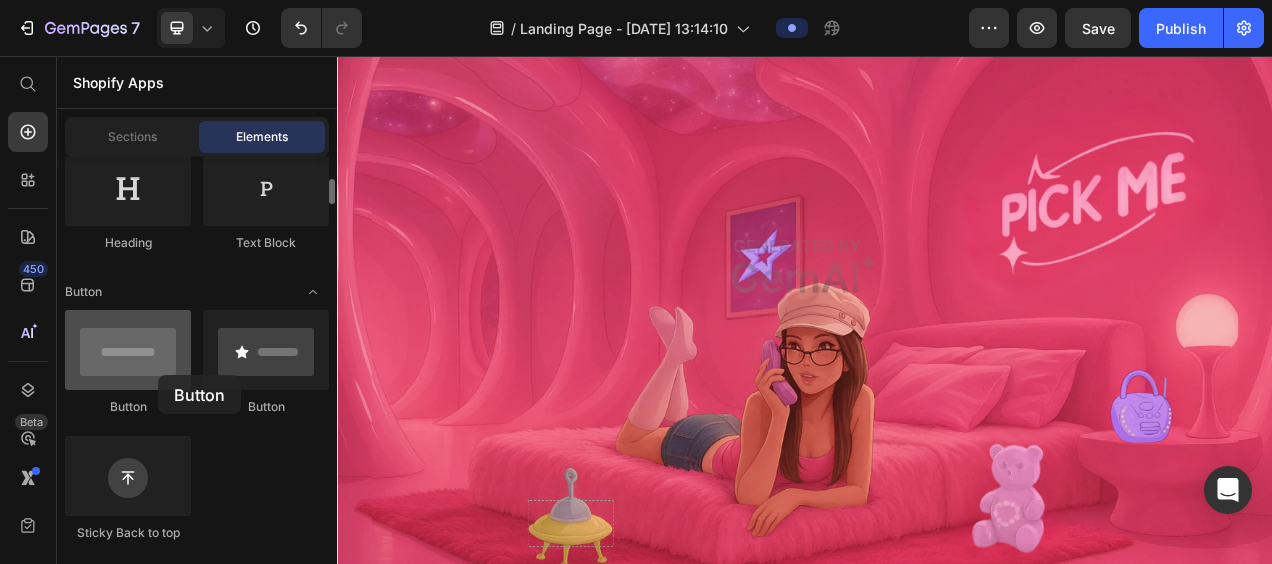 click at bounding box center (128, 350) 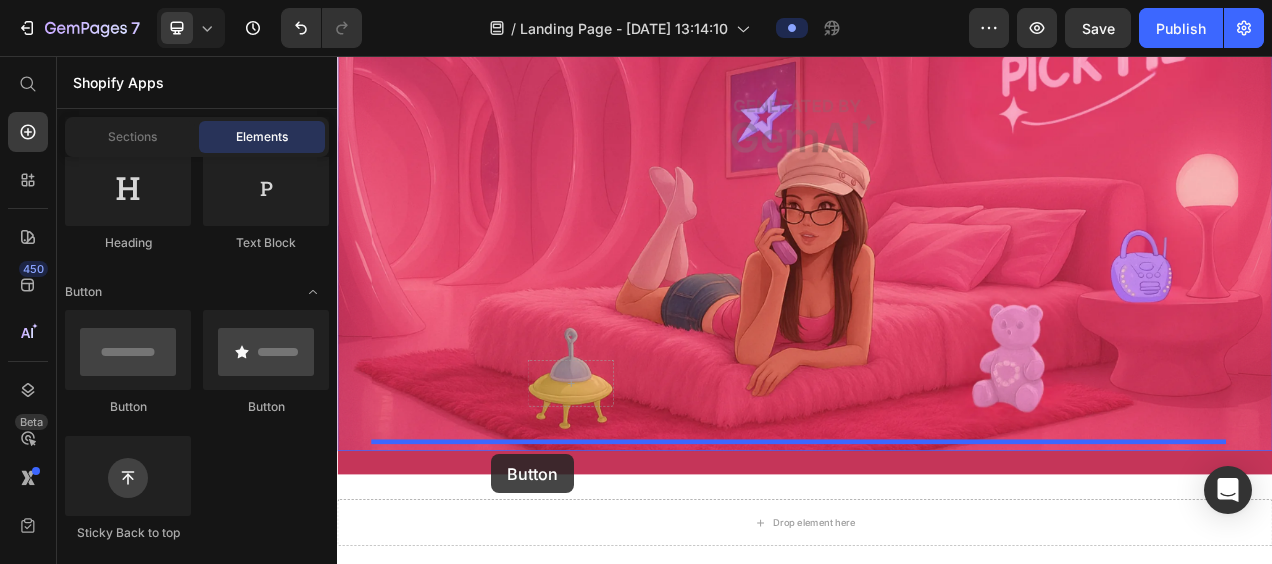 scroll, scrollTop: 634, scrollLeft: 0, axis: vertical 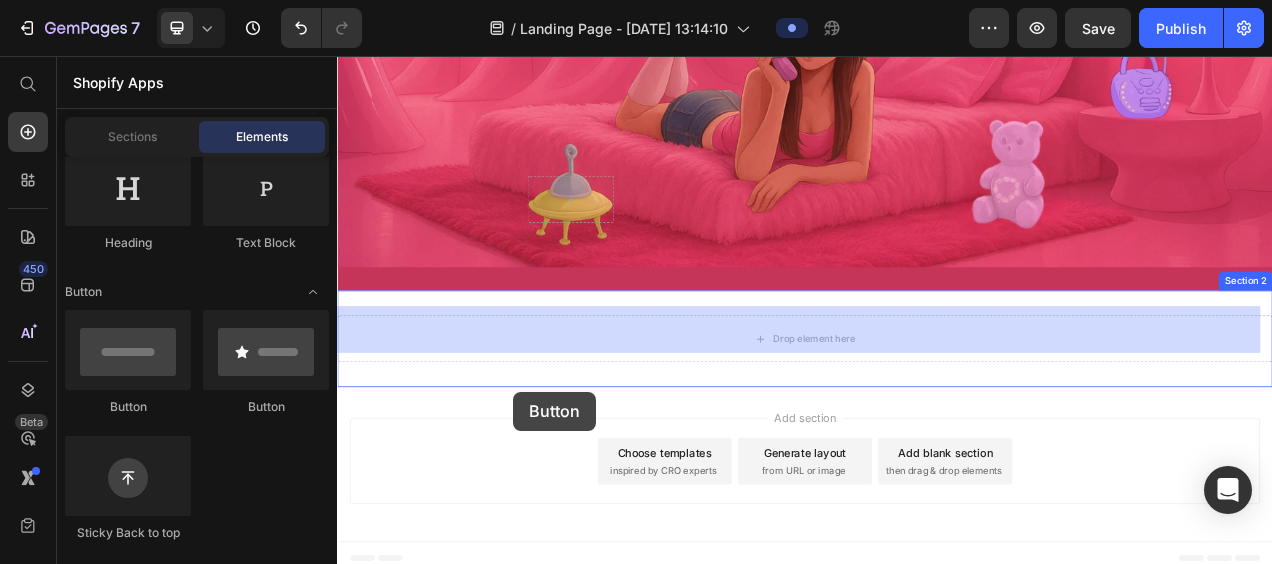 drag, startPoint x: 471, startPoint y: 414, endPoint x: 625, endPoint y: 284, distance: 201.53412 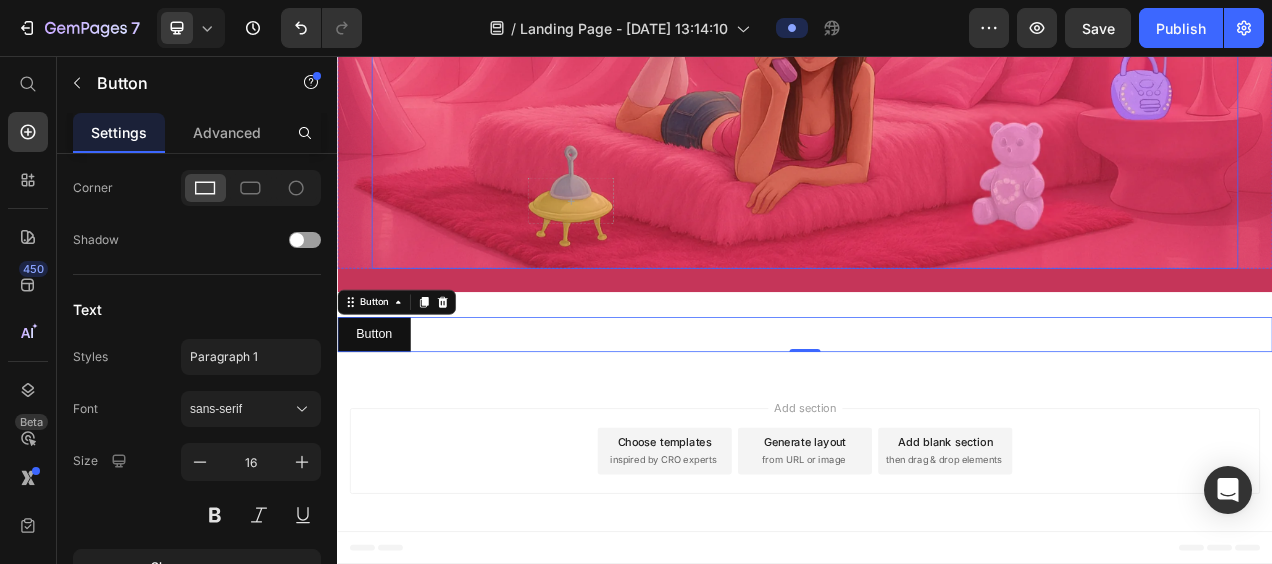 scroll, scrollTop: 618, scrollLeft: 0, axis: vertical 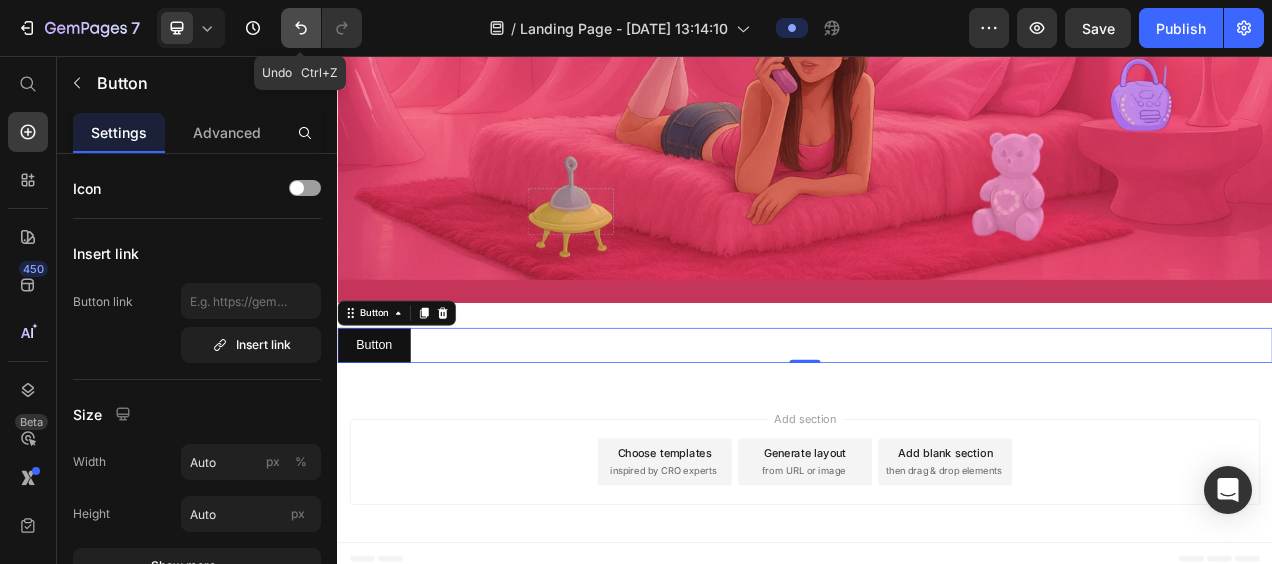 click 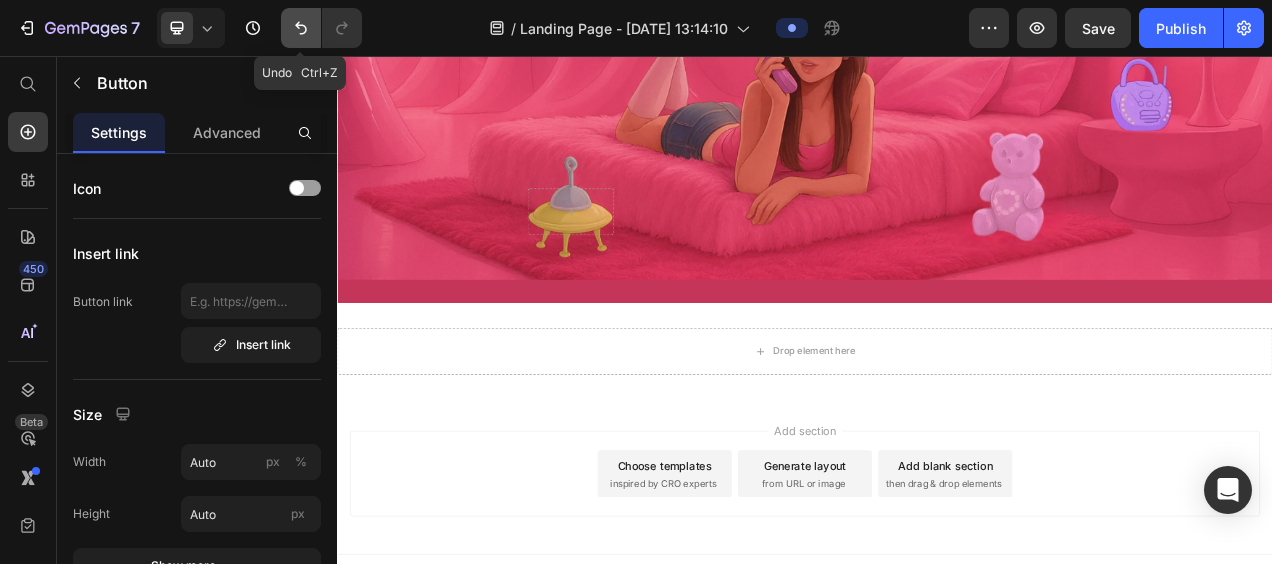 scroll, scrollTop: 634, scrollLeft: 0, axis: vertical 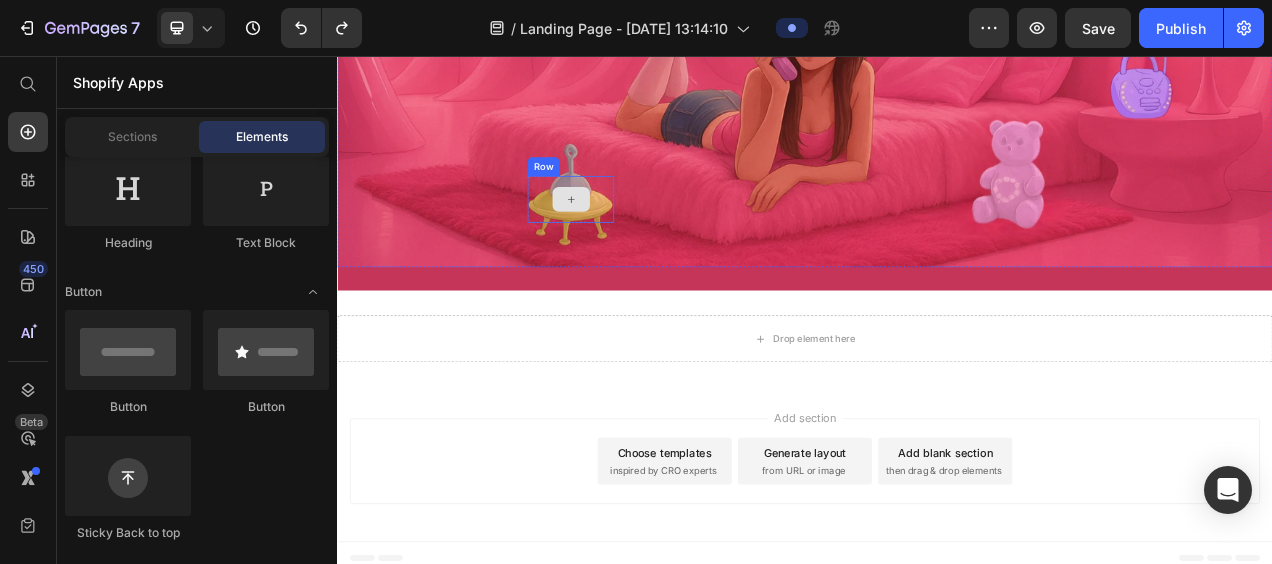 click 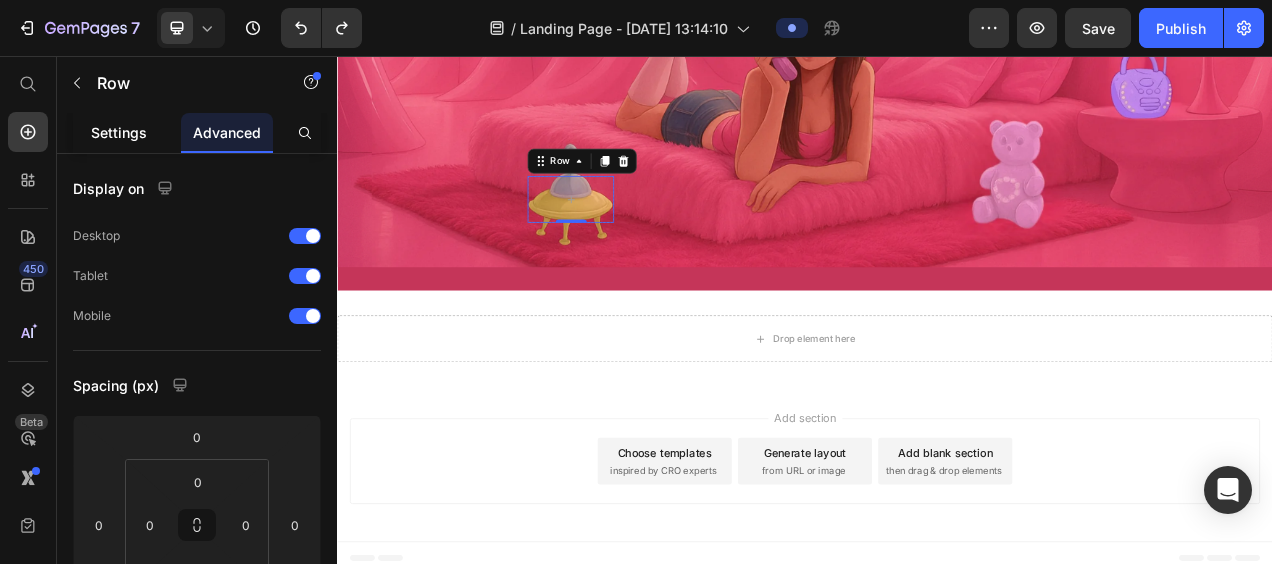 click on "Settings" at bounding box center (119, 132) 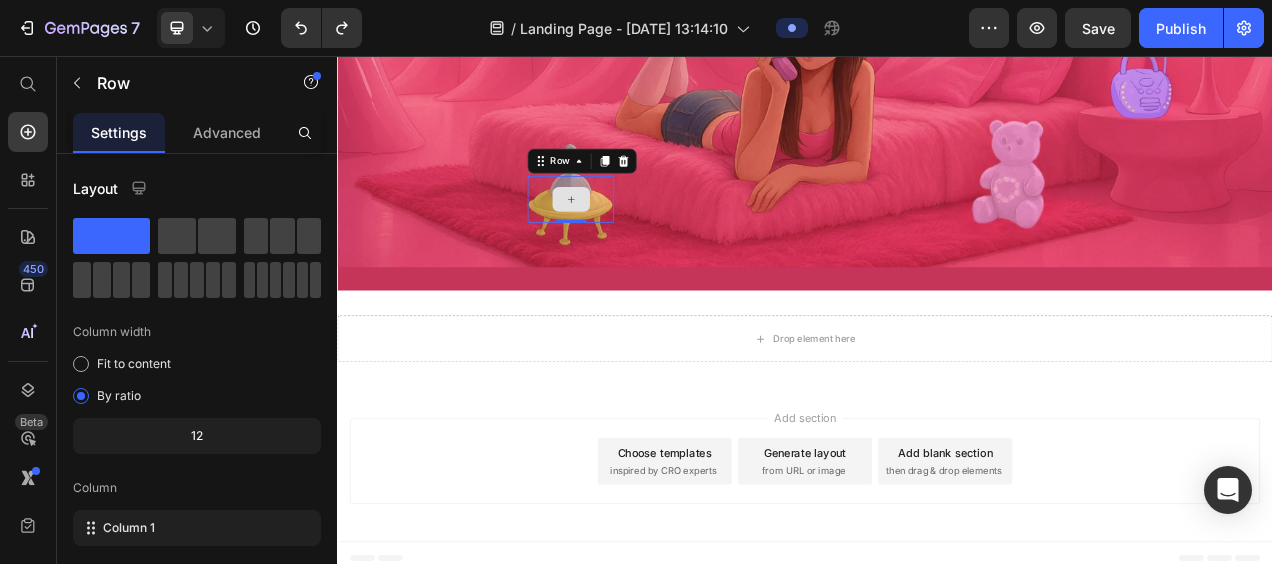 click 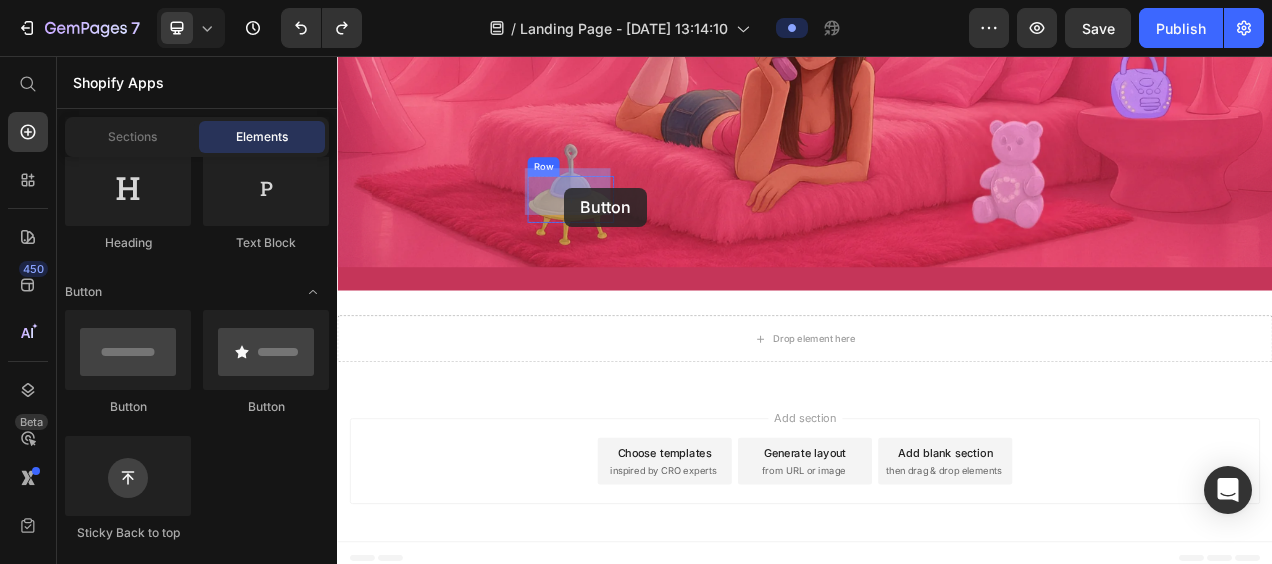 drag, startPoint x: 490, startPoint y: 428, endPoint x: 628, endPoint y: 225, distance: 245.46486 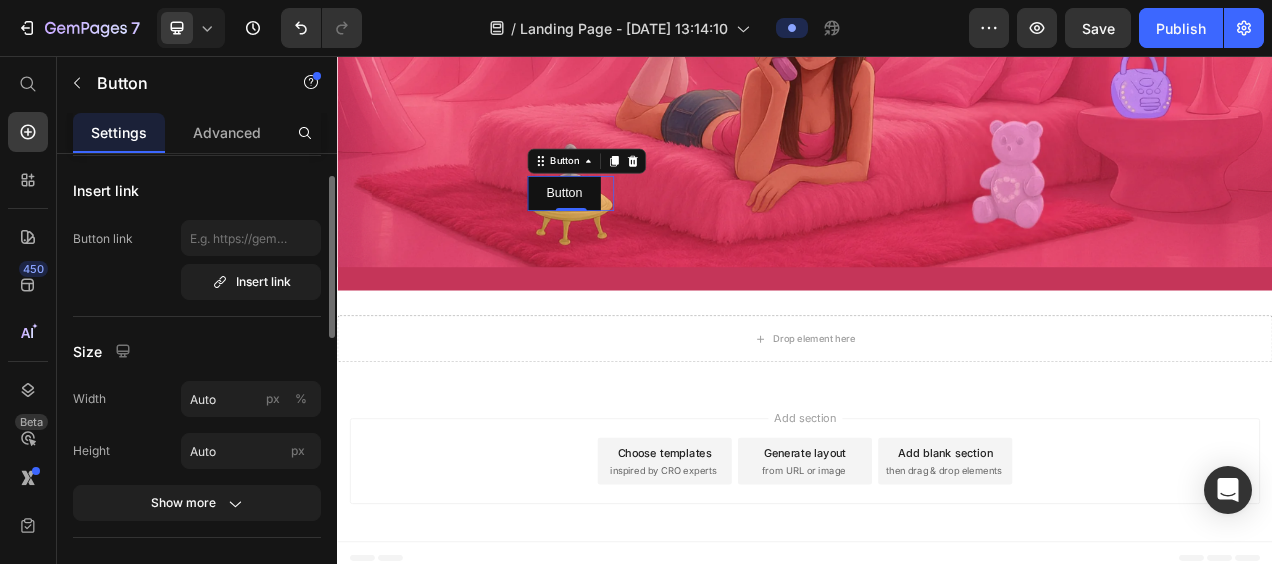 scroll, scrollTop: 0, scrollLeft: 0, axis: both 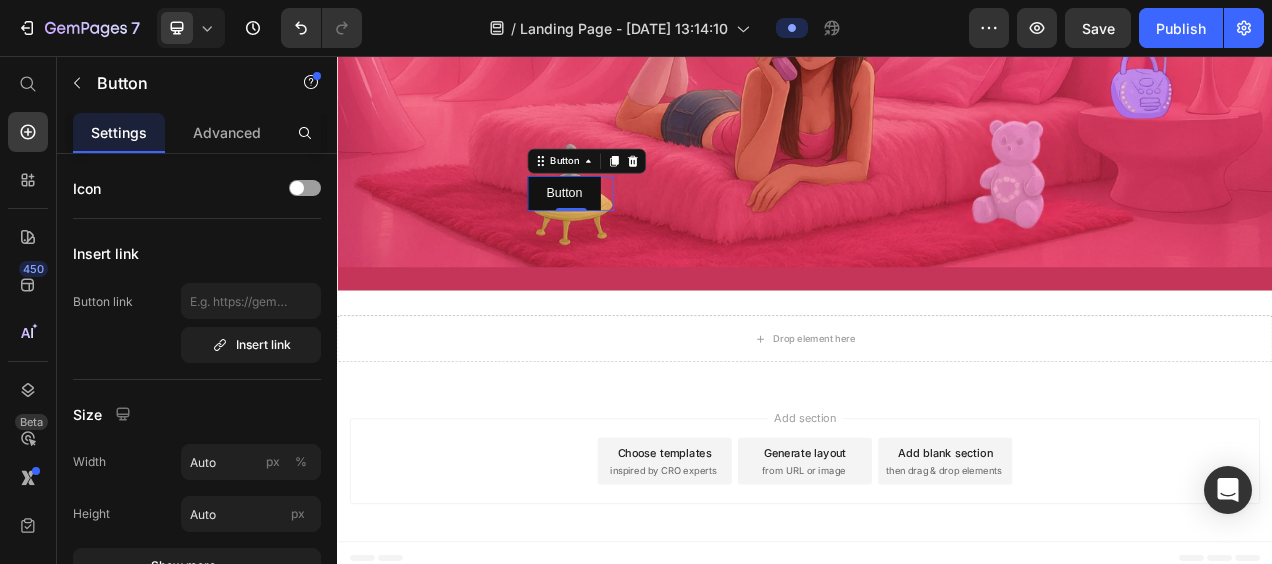 click on "Button" at bounding box center (657, 191) 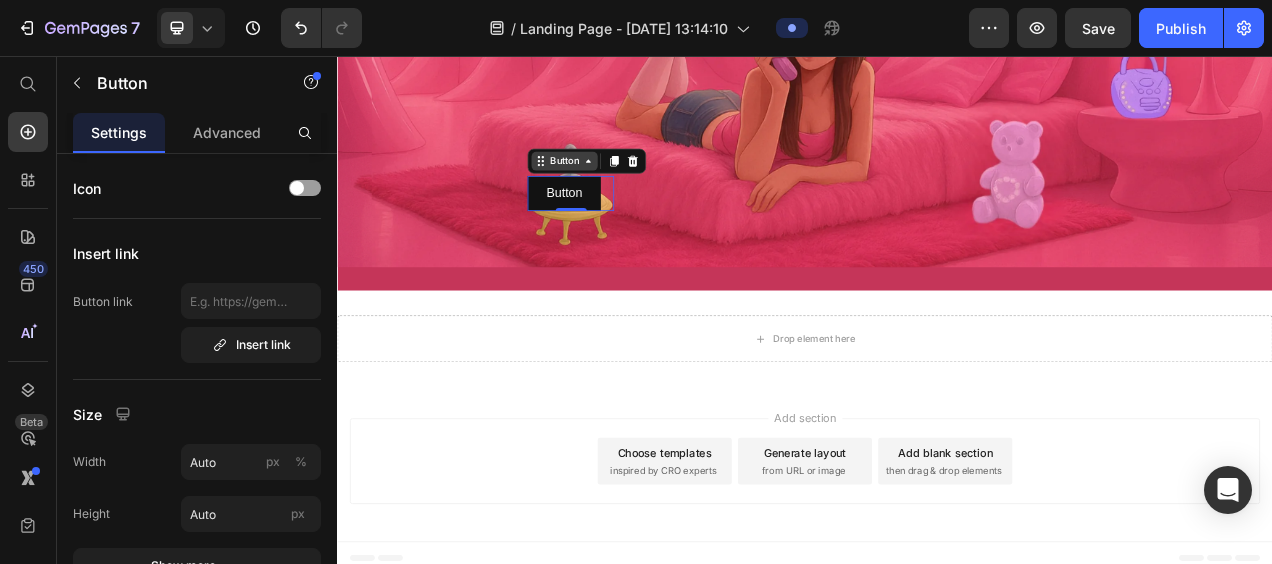 click 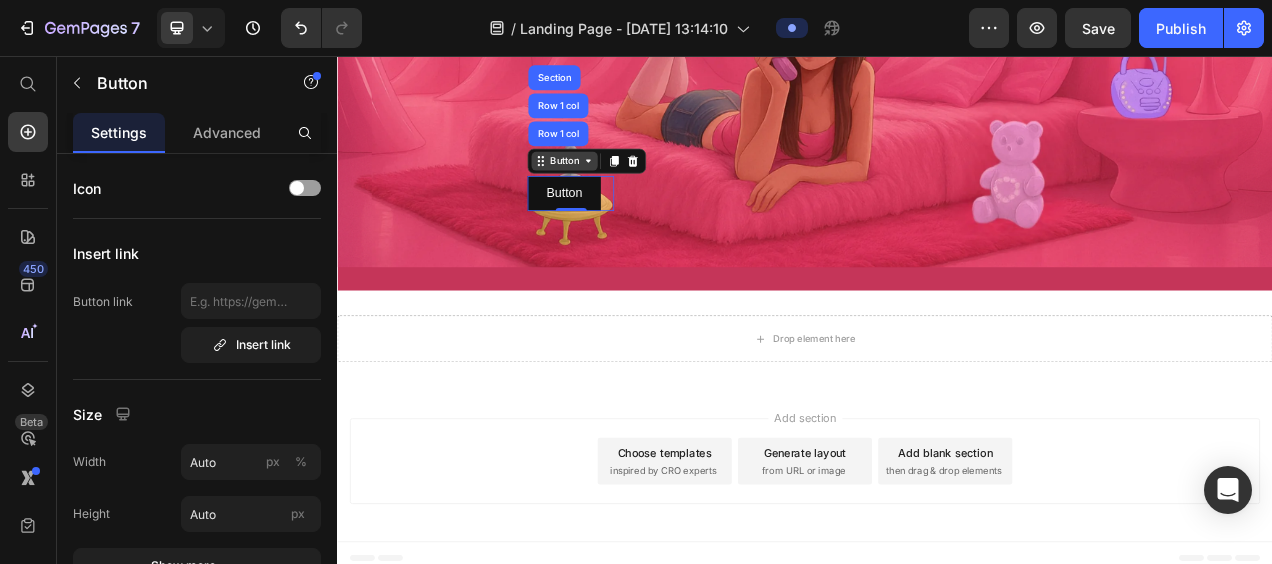 click 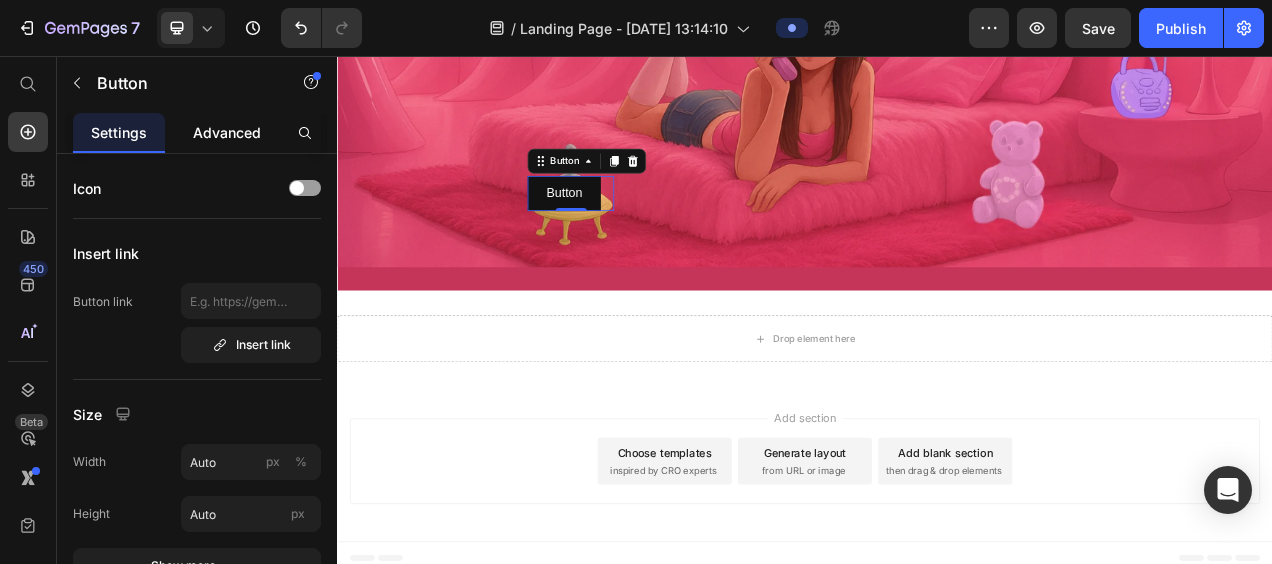 click on "Advanced" at bounding box center (227, 132) 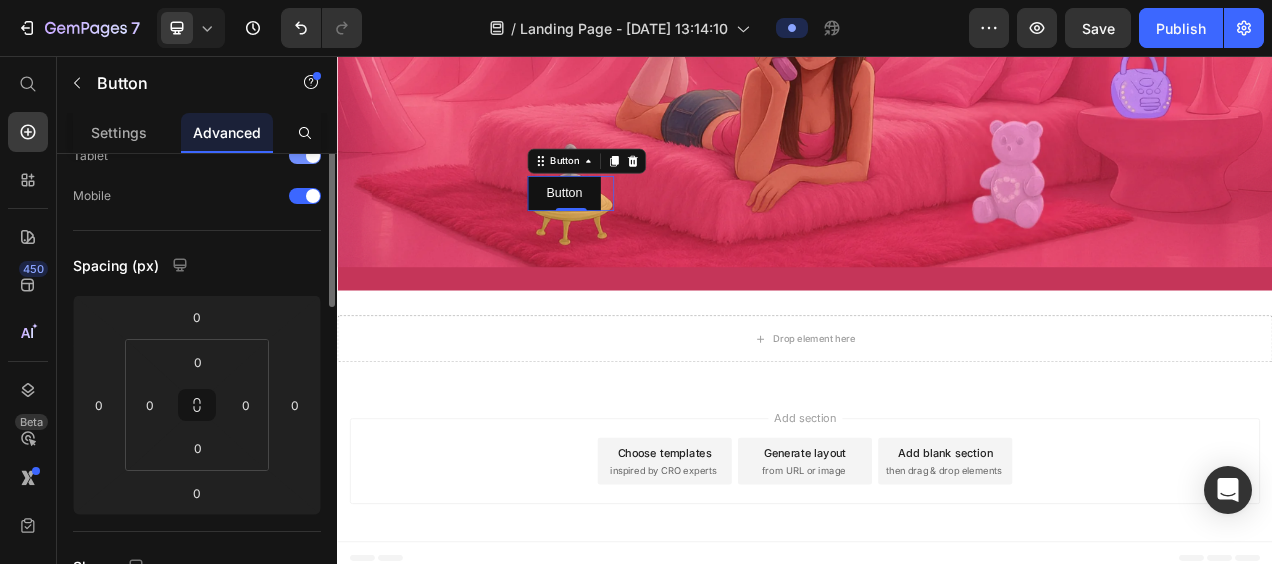 scroll, scrollTop: 0, scrollLeft: 0, axis: both 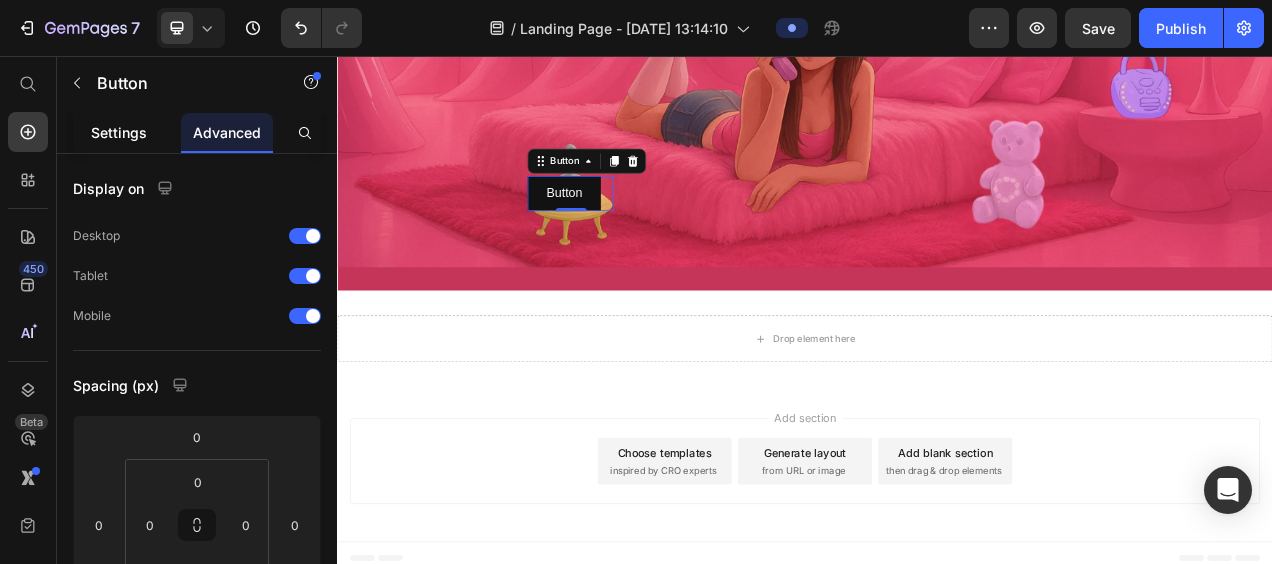 click on "Settings" 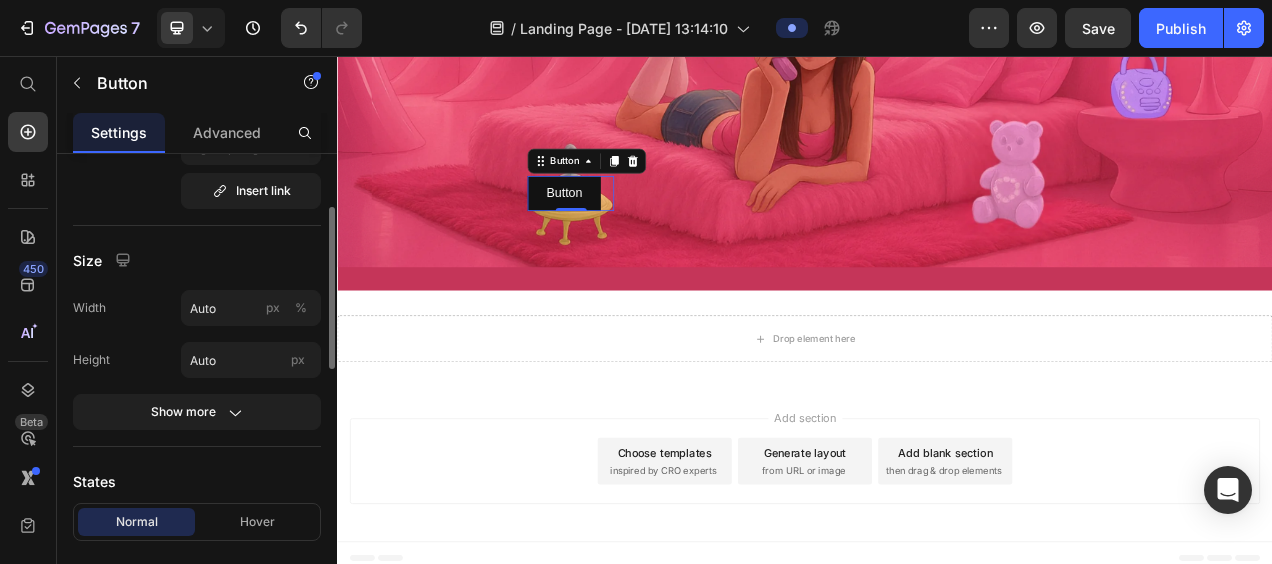 scroll, scrollTop: 158, scrollLeft: 0, axis: vertical 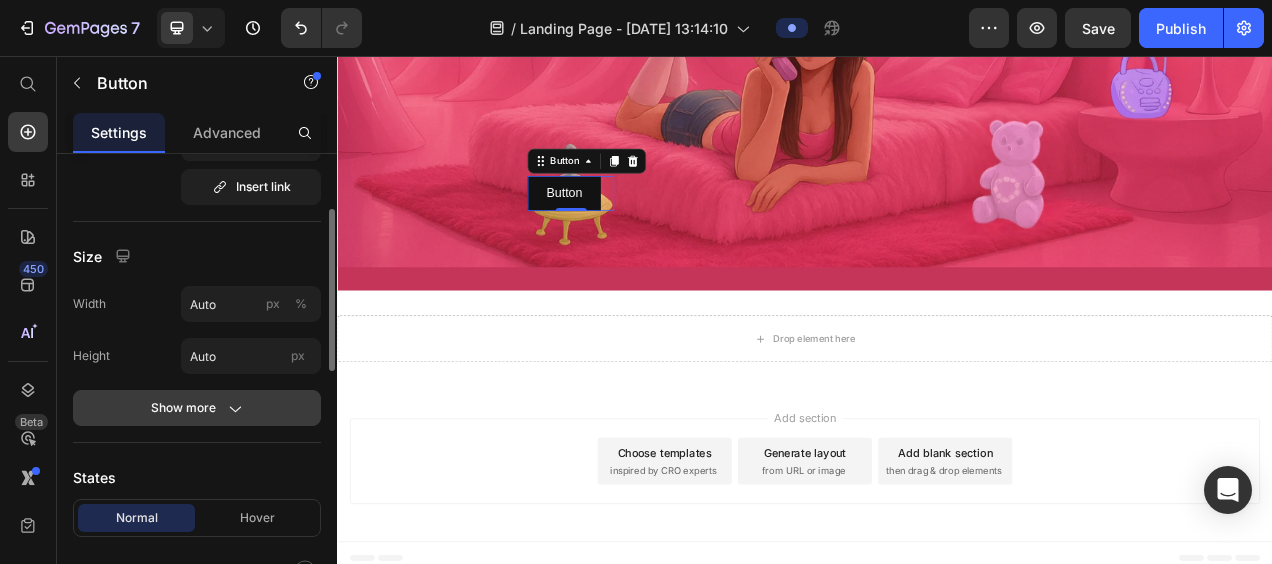 click on "Show more" at bounding box center [197, 408] 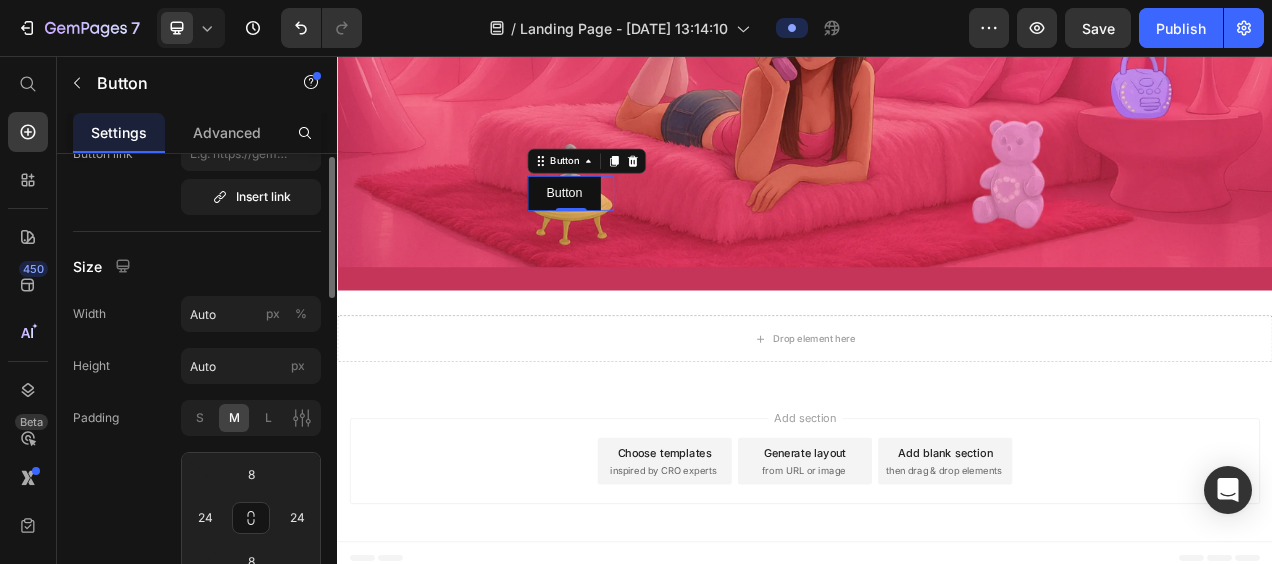 scroll, scrollTop: 110, scrollLeft: 0, axis: vertical 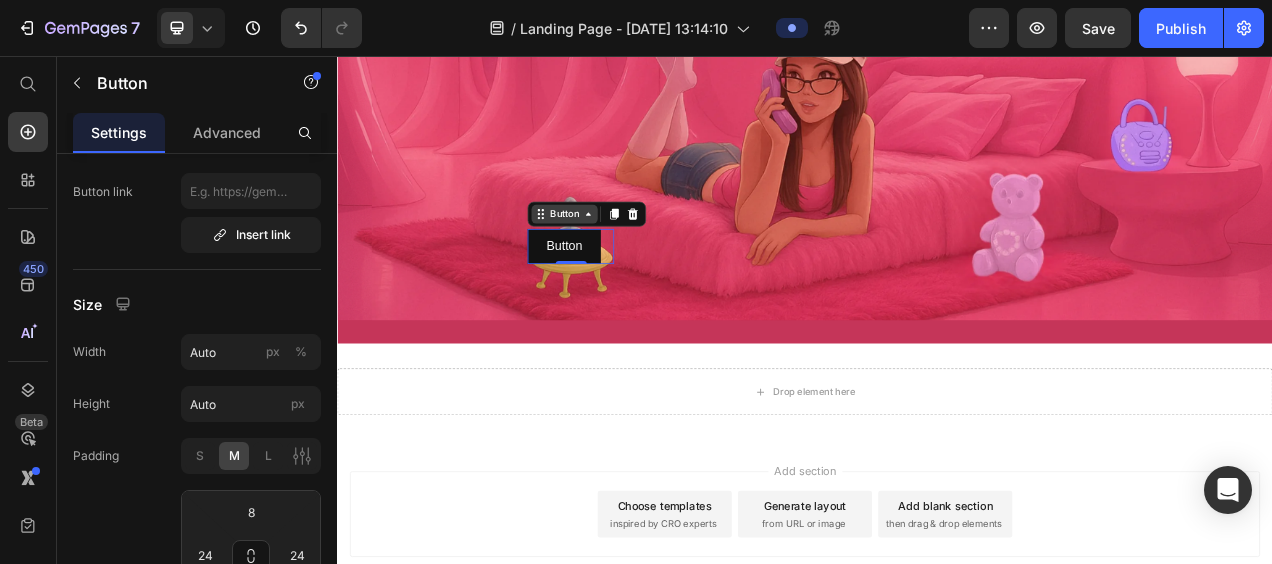 click on "Button" at bounding box center [628, 259] 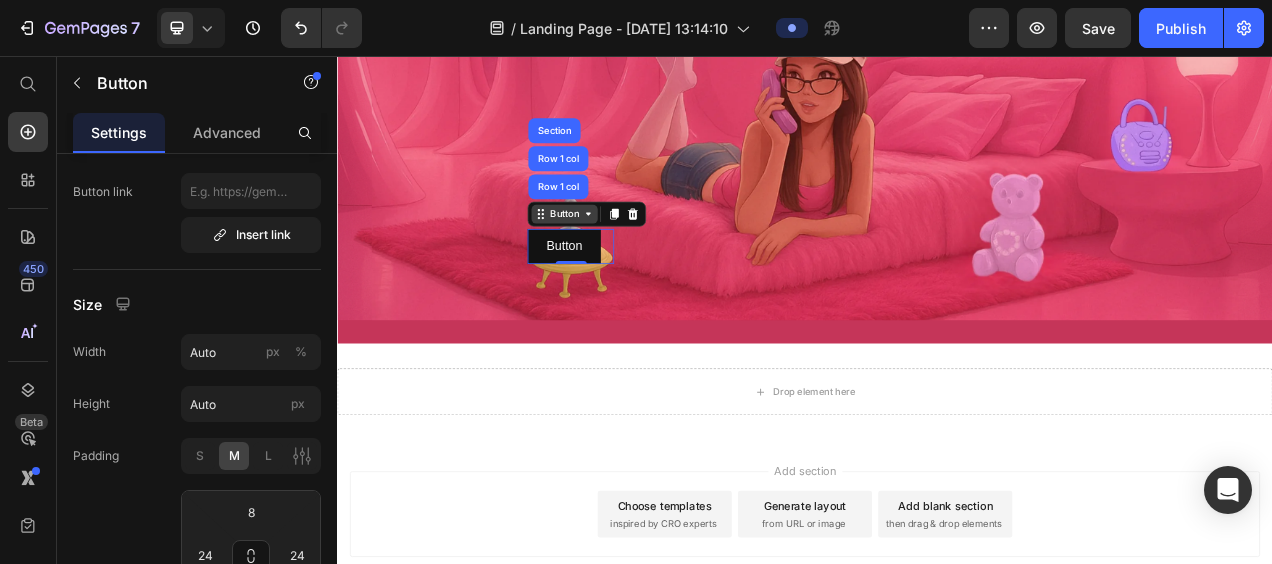 click on "Button" at bounding box center [628, 259] 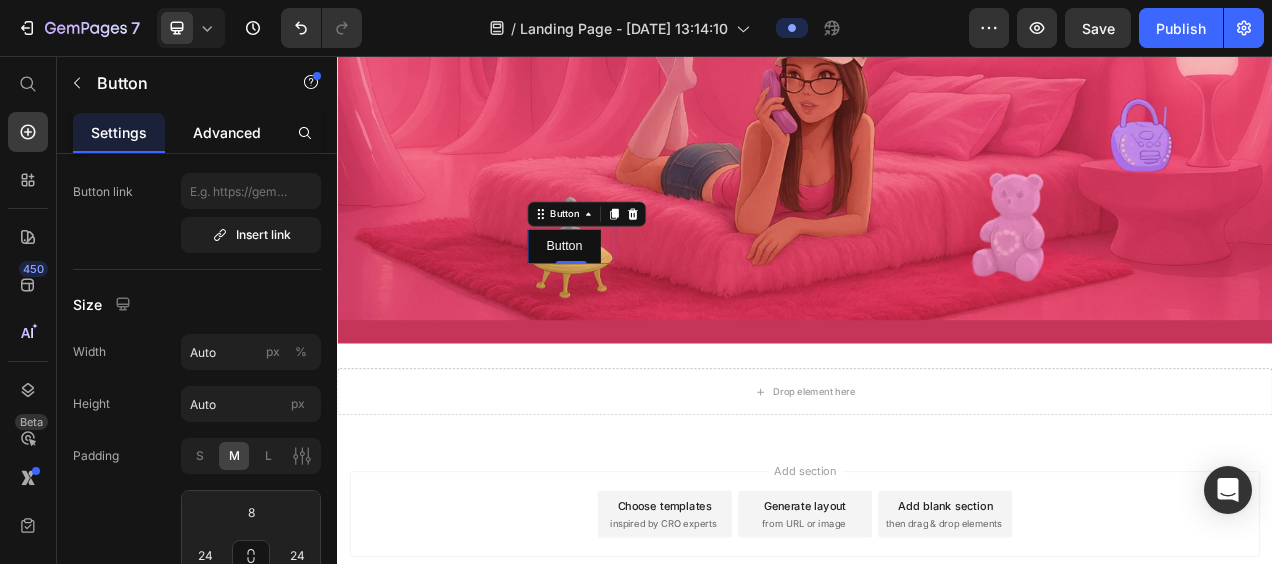 click on "Advanced" at bounding box center [227, 132] 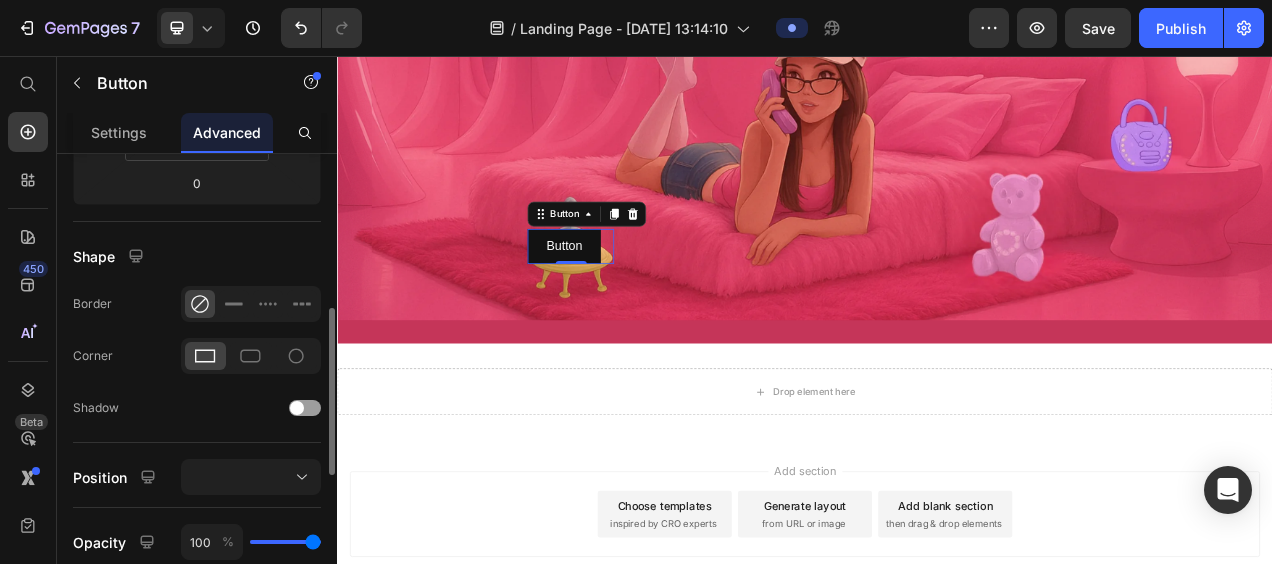 scroll, scrollTop: 432, scrollLeft: 0, axis: vertical 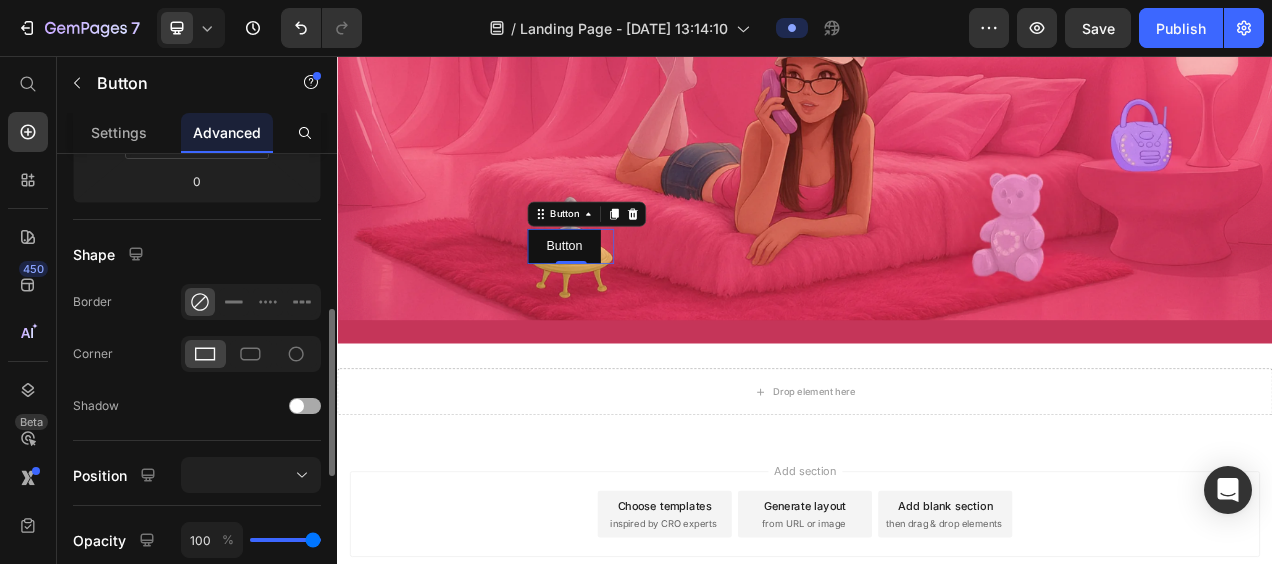 click at bounding box center (297, 406) 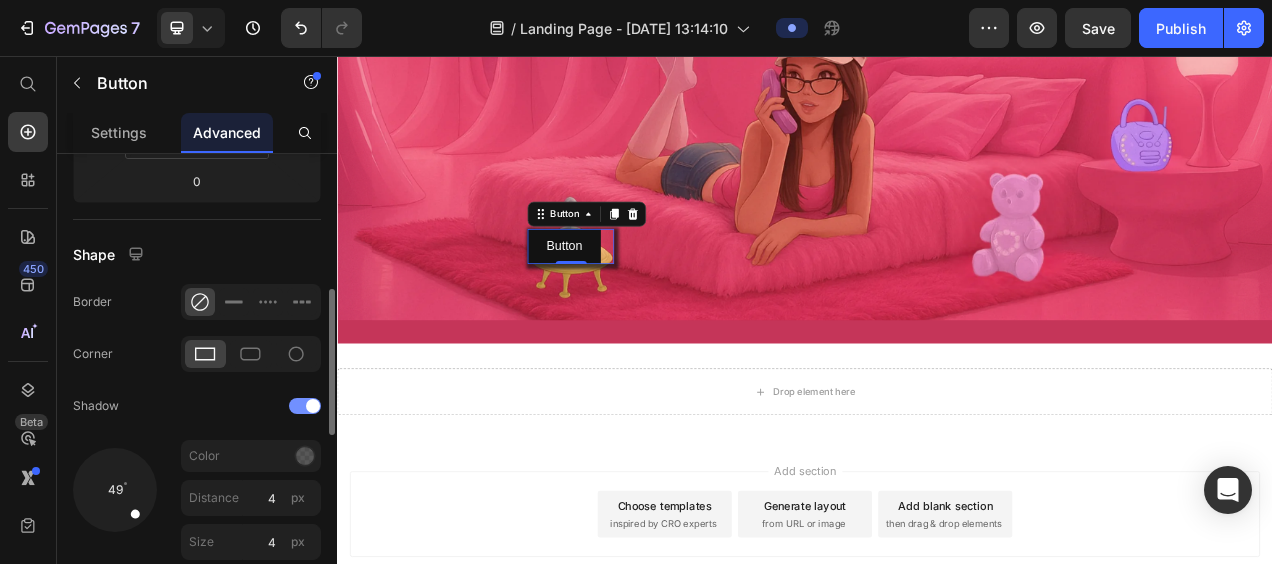 click at bounding box center (305, 406) 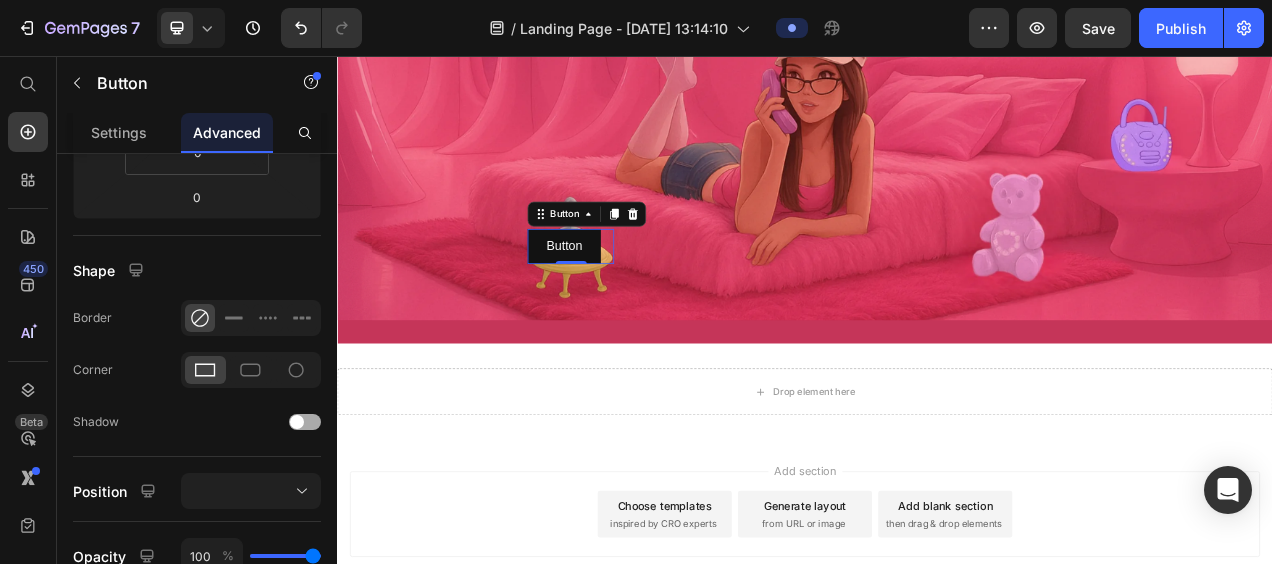 scroll, scrollTop: 670, scrollLeft: 0, axis: vertical 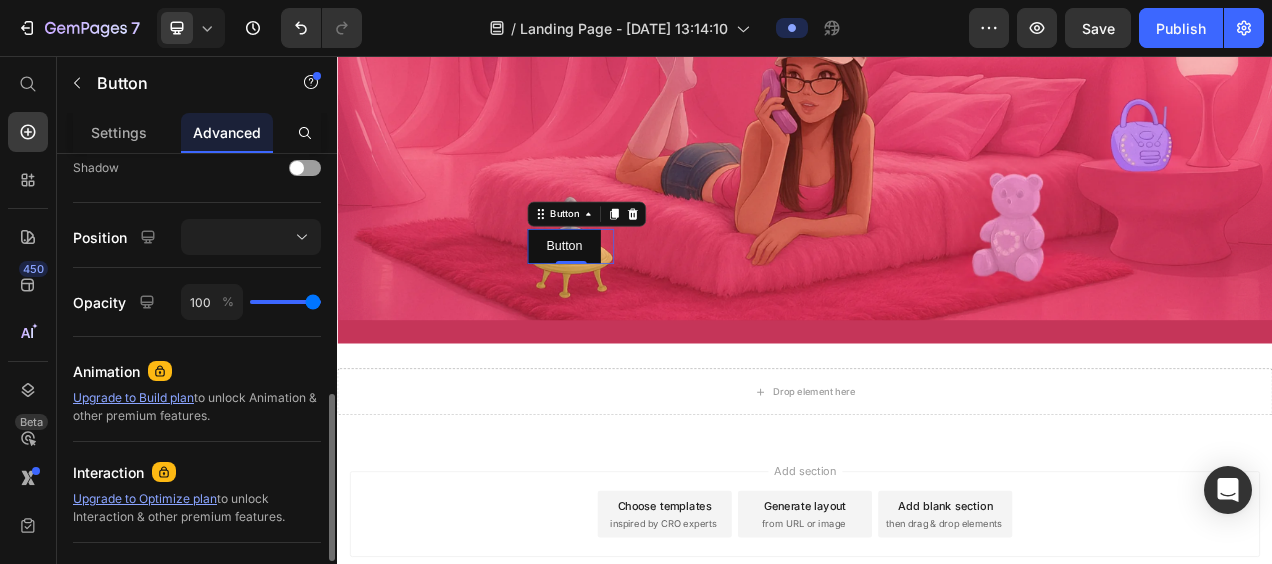 type on "93" 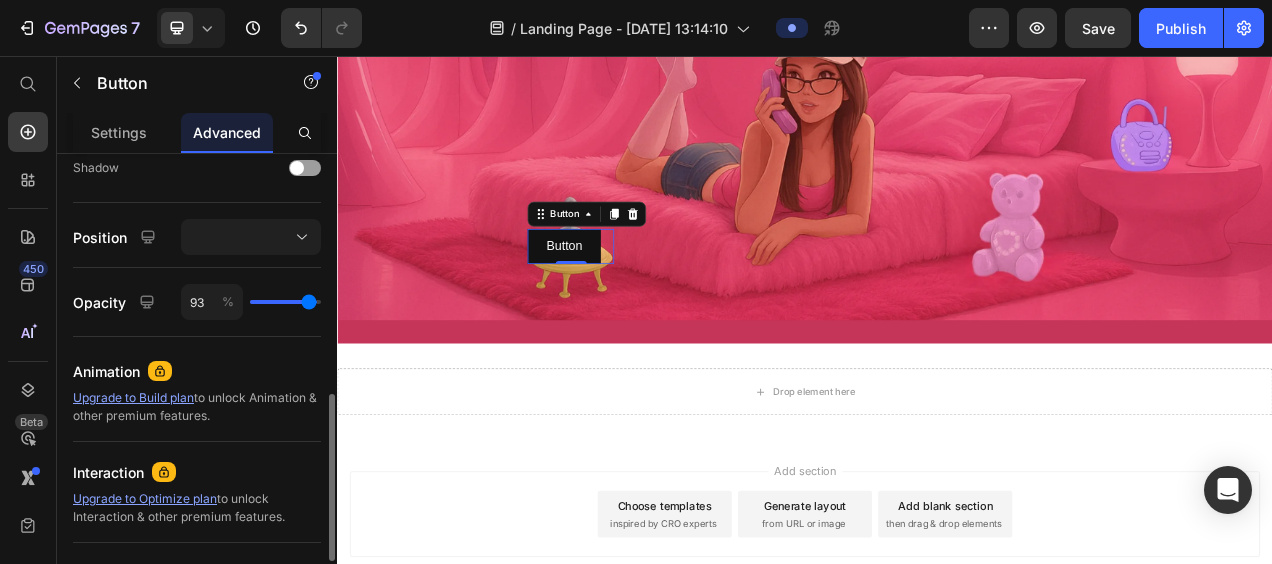 type on "90" 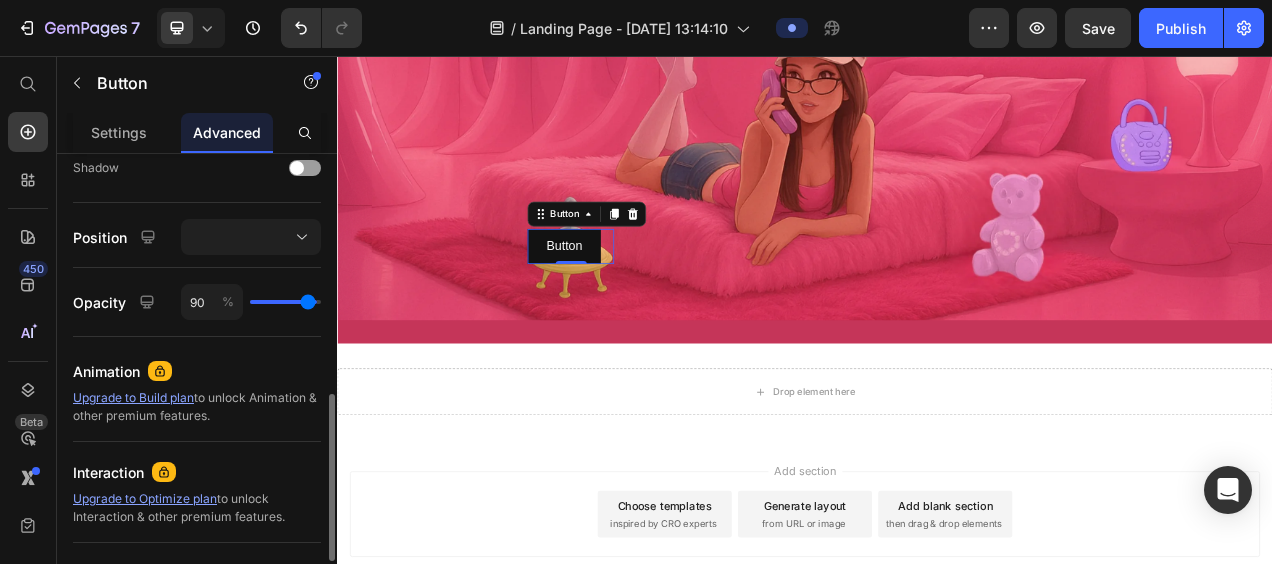 type on "79" 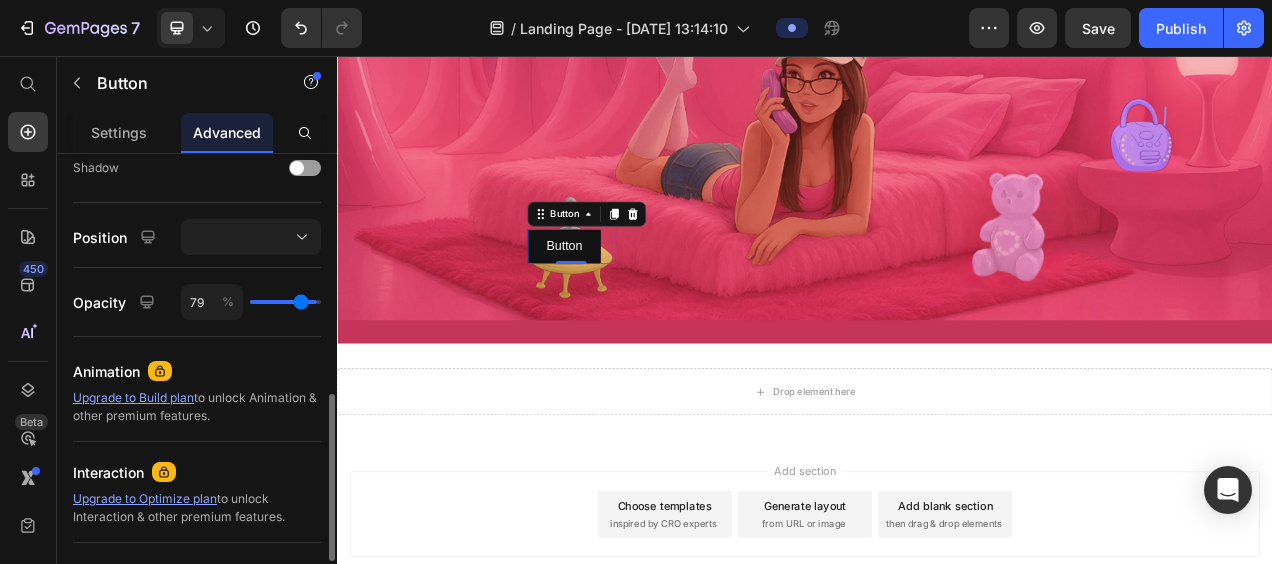 type on "69" 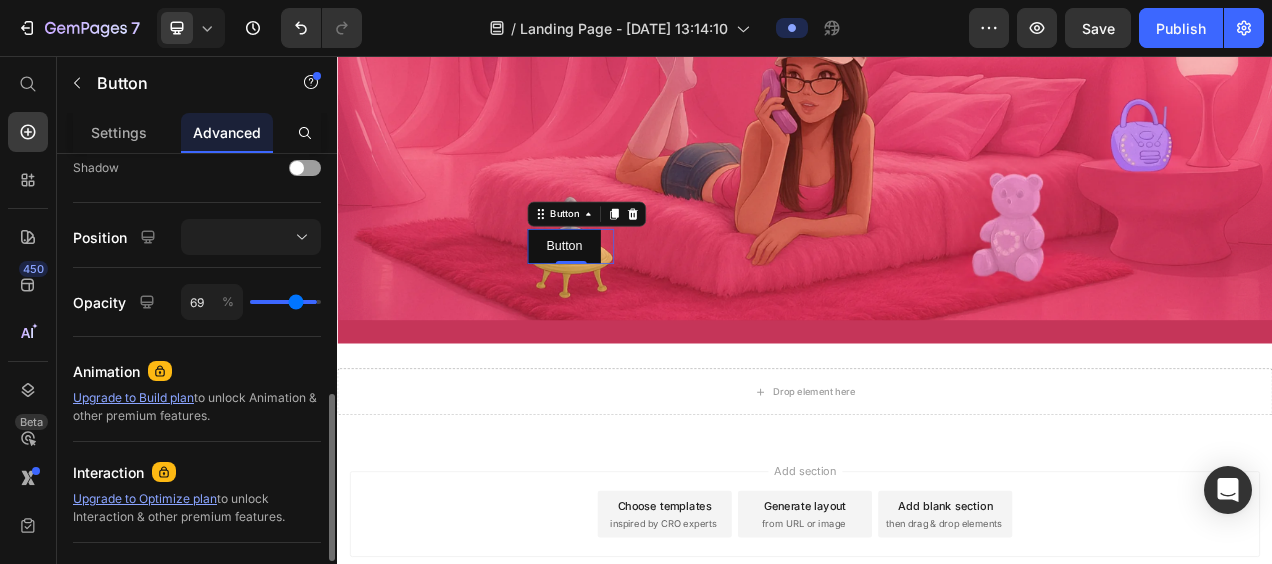 type on "61" 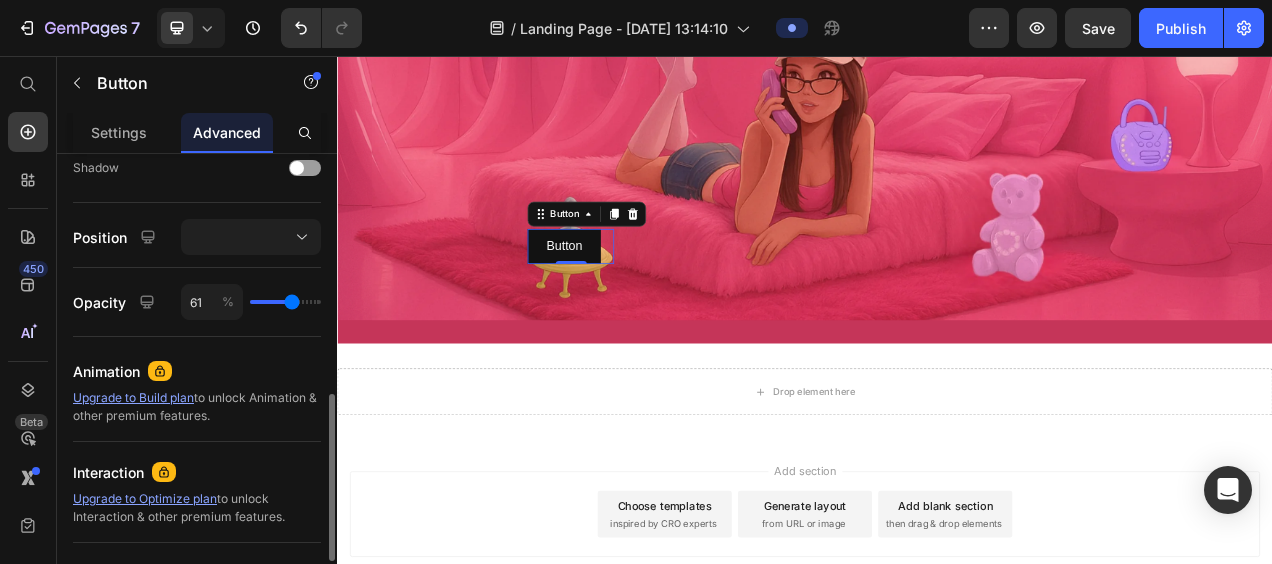 type on "55" 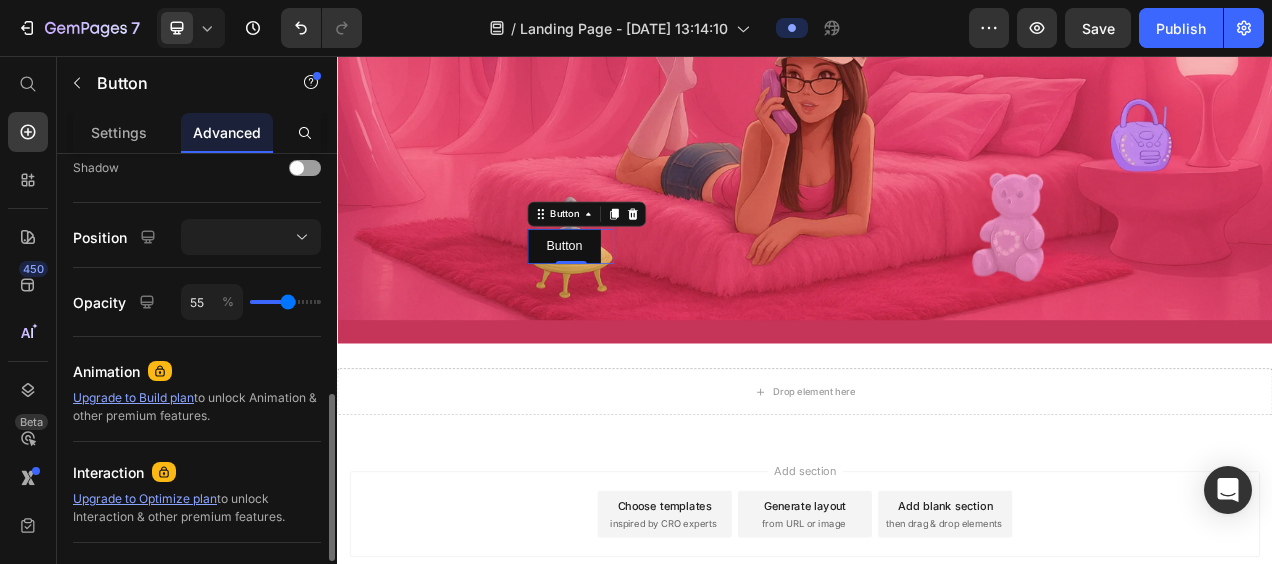 type on "22" 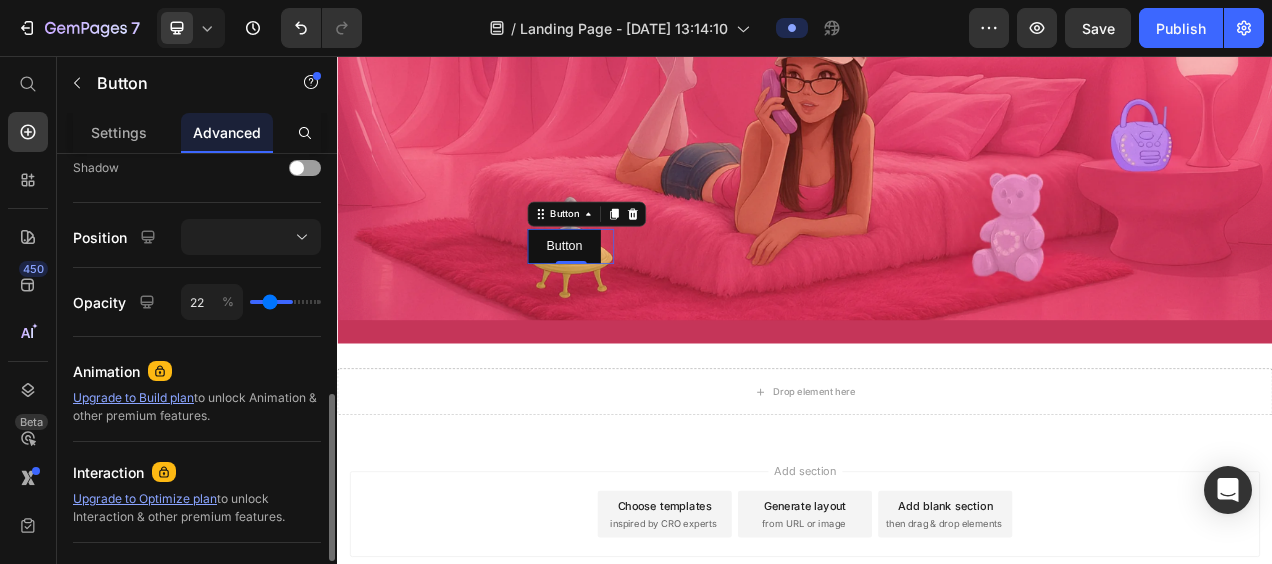 type on "8" 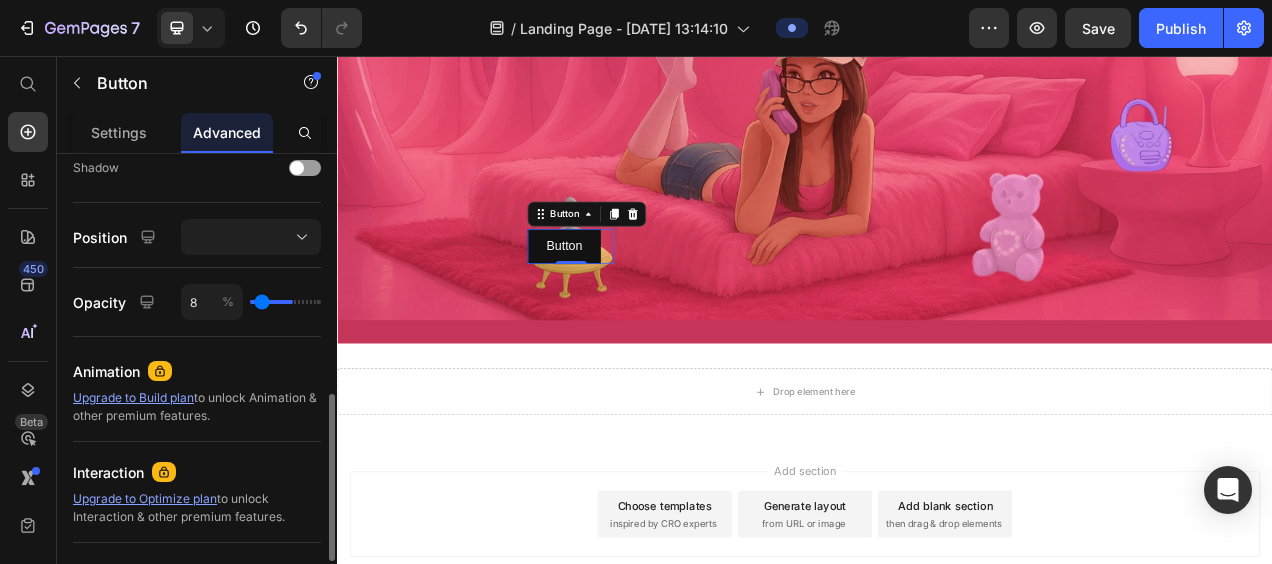 type on "0" 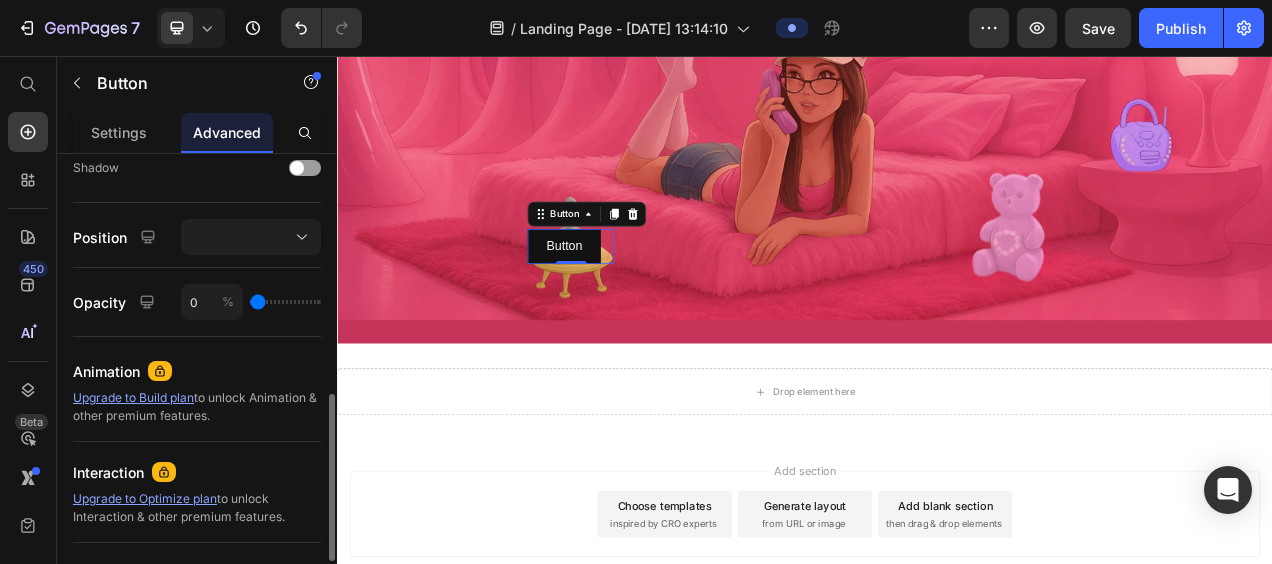 drag, startPoint x: 309, startPoint y: 299, endPoint x: 222, endPoint y: 311, distance: 87.823685 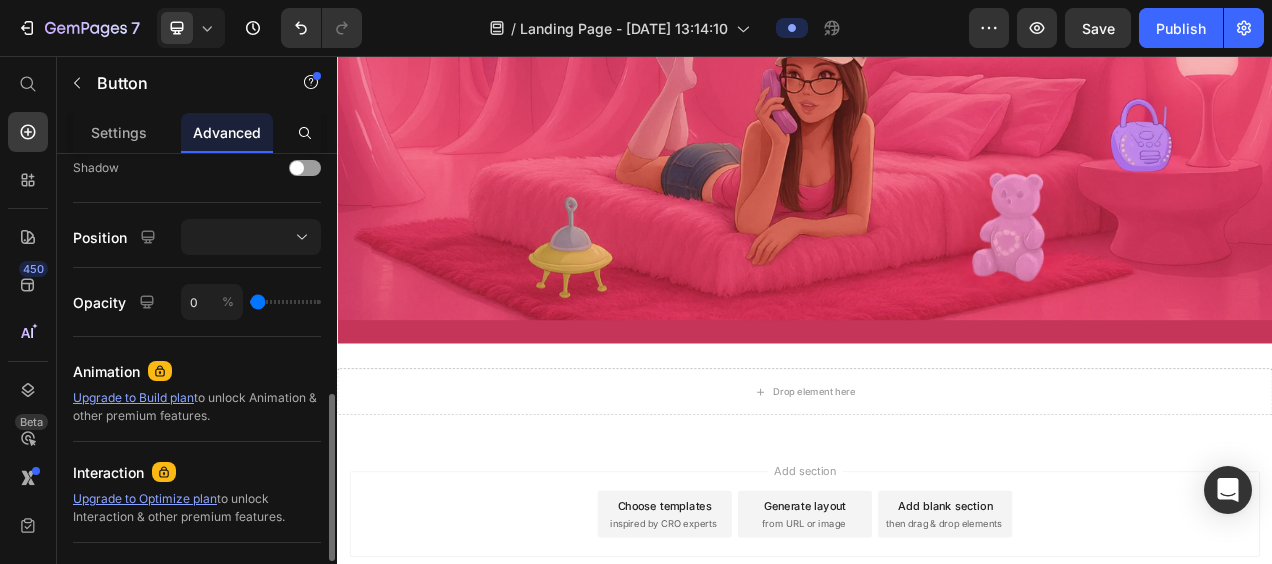click on "0 %" 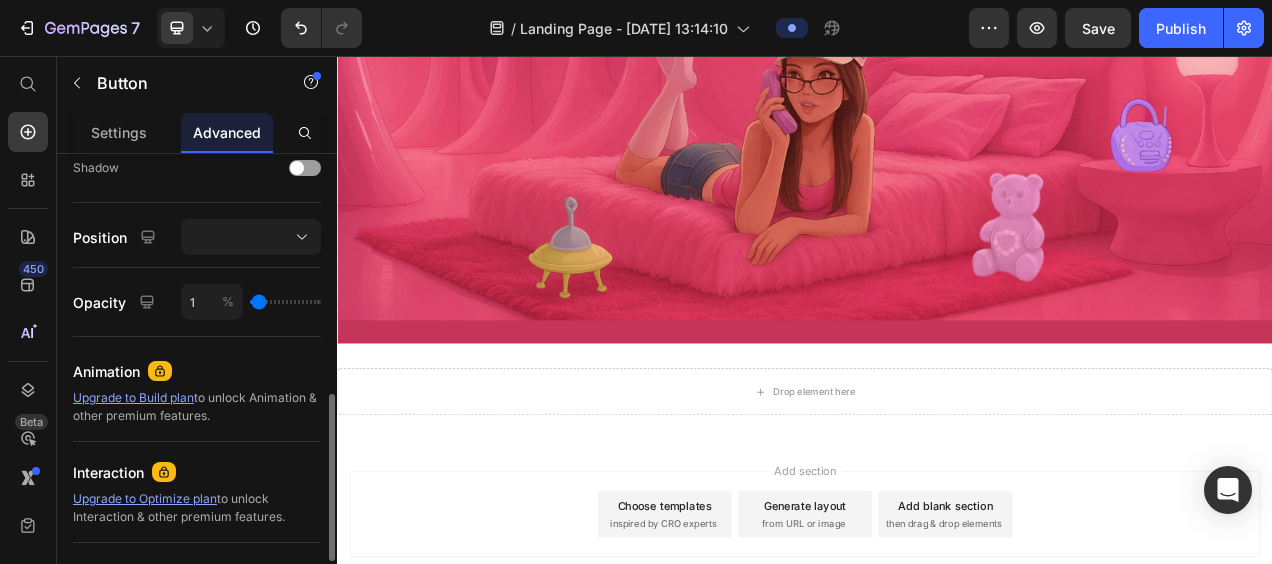 type on "4" 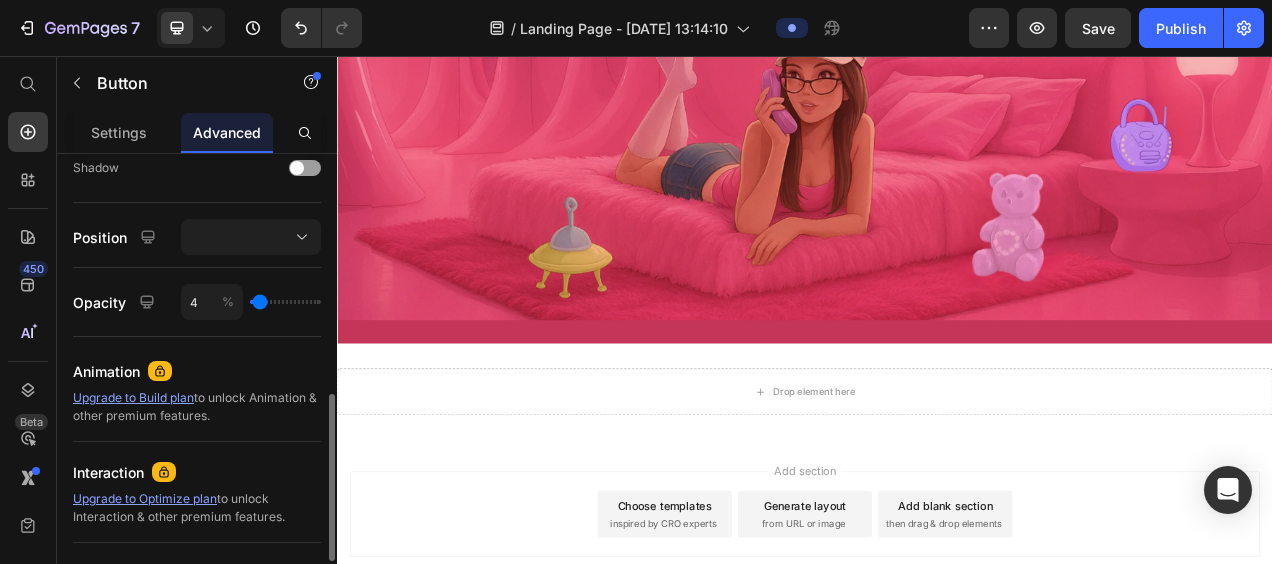 type on "7" 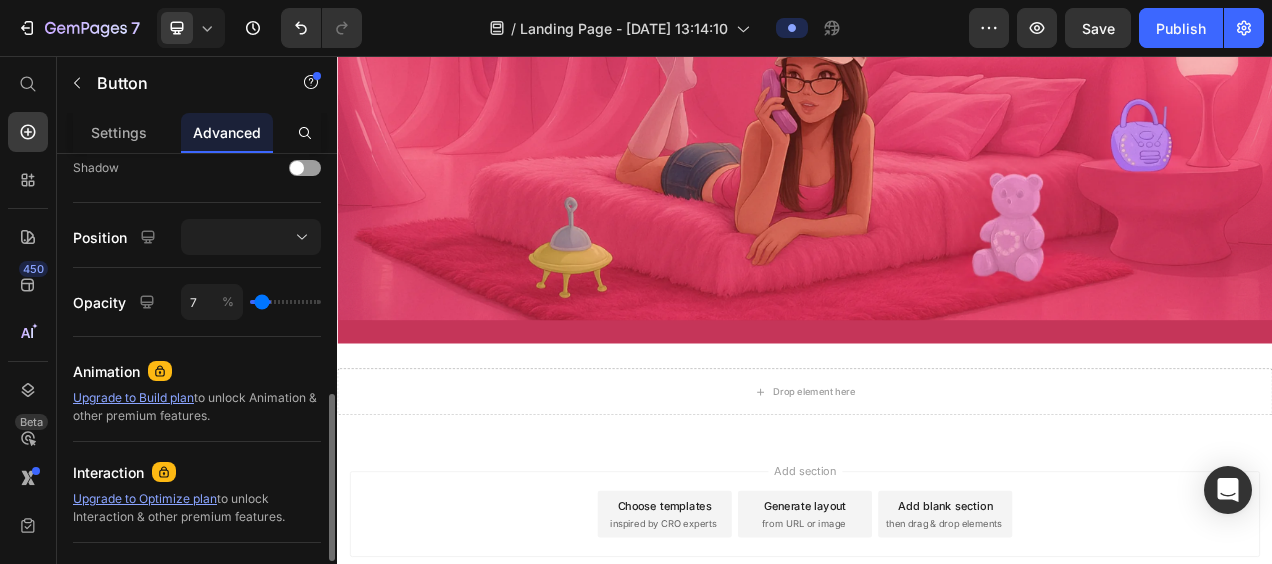 type on "21" 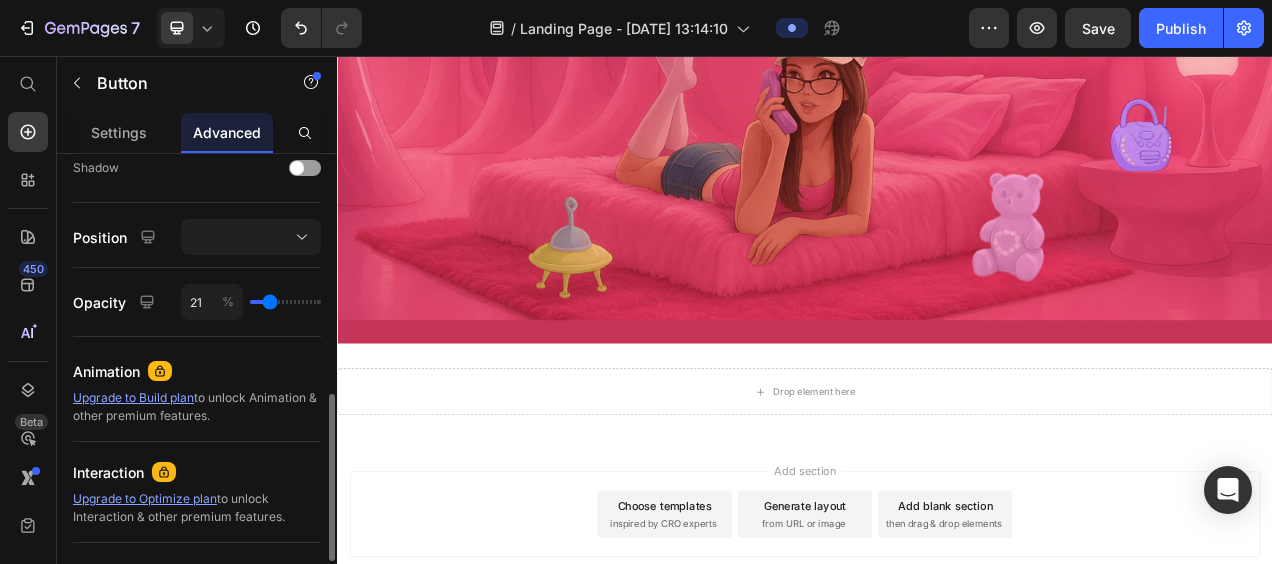 type on "24" 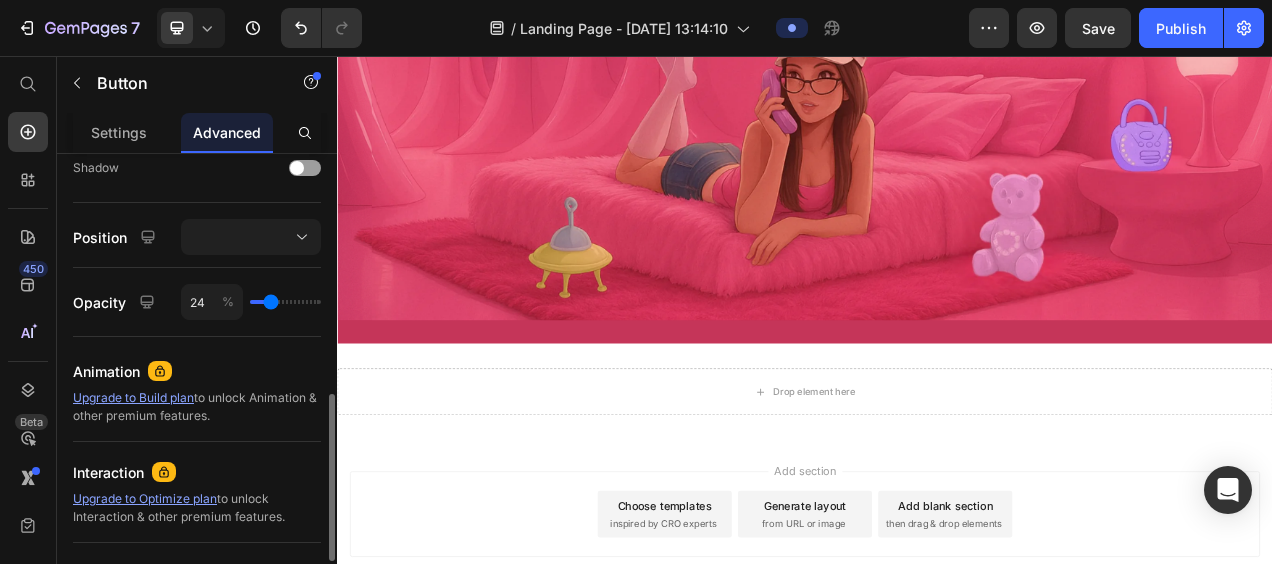 type on "27" 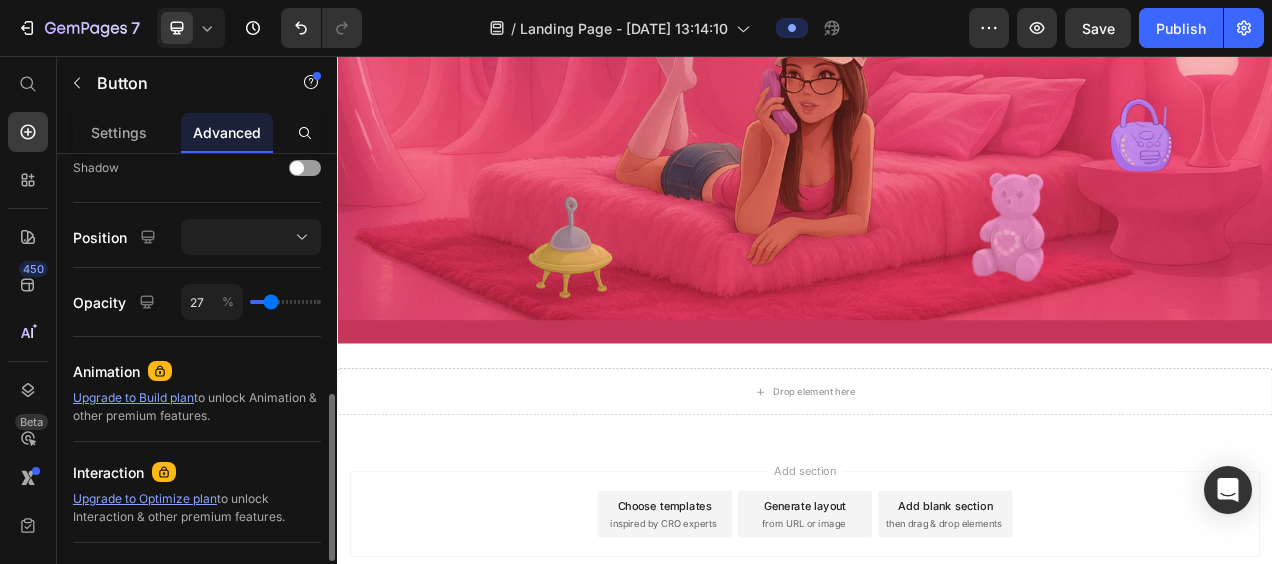 type on "27" 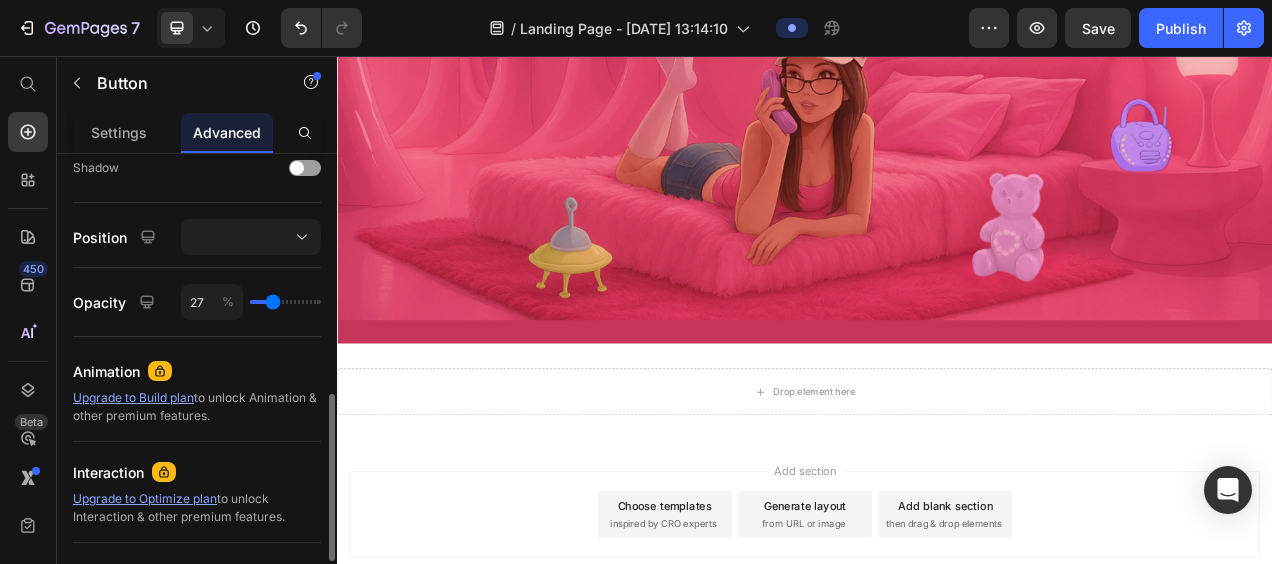 type on "32" 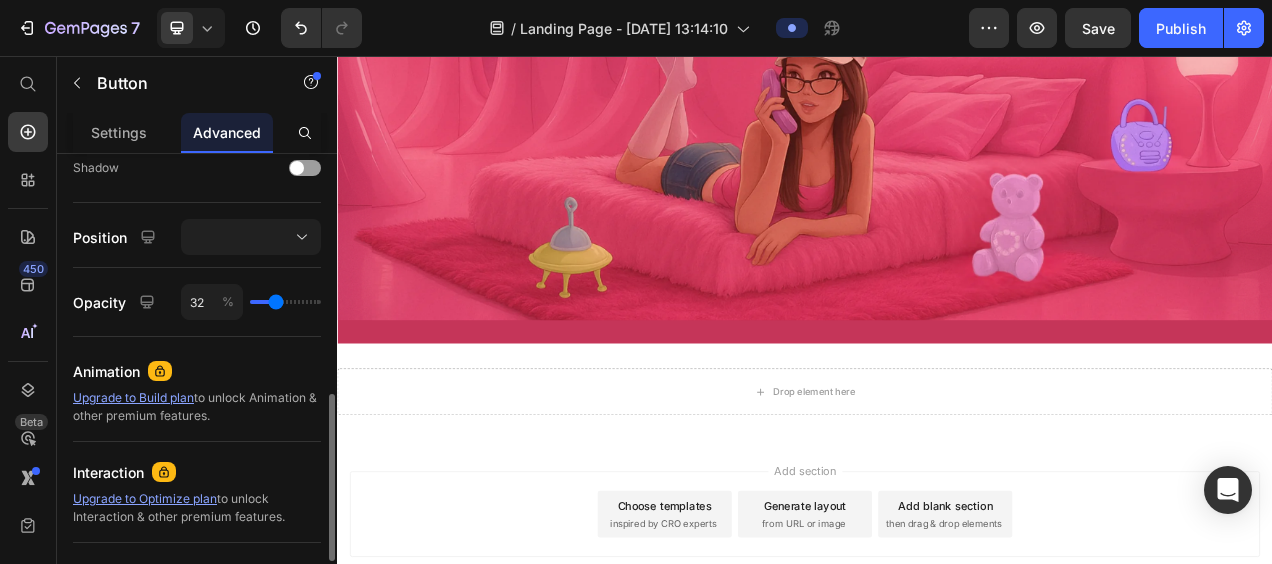 type on "33" 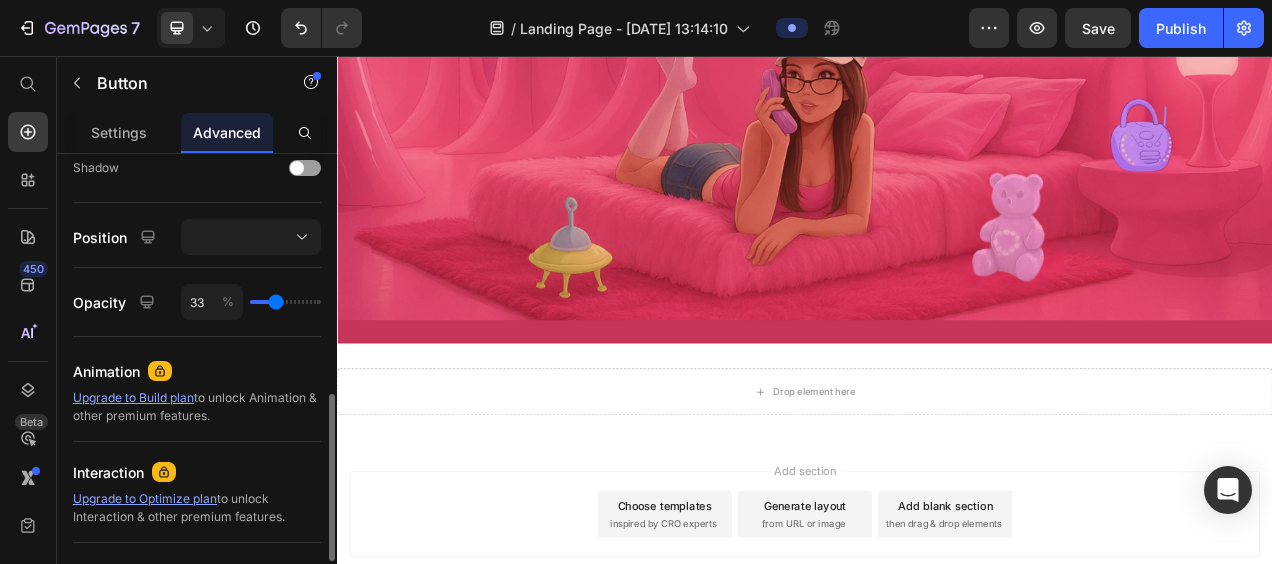 type on "34" 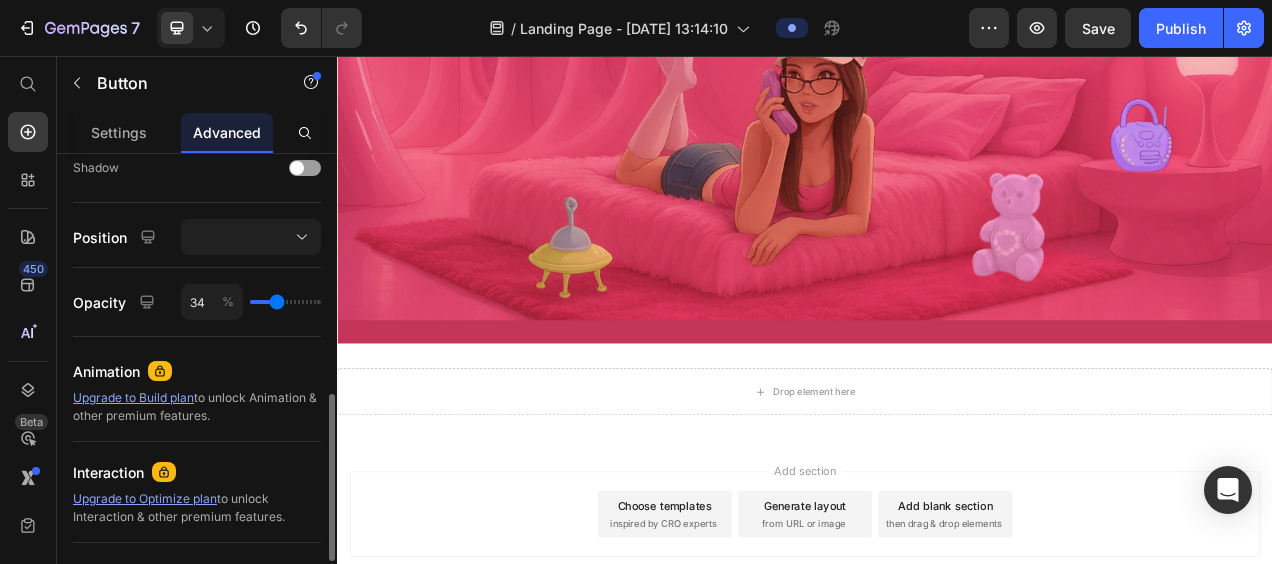 type on "36" 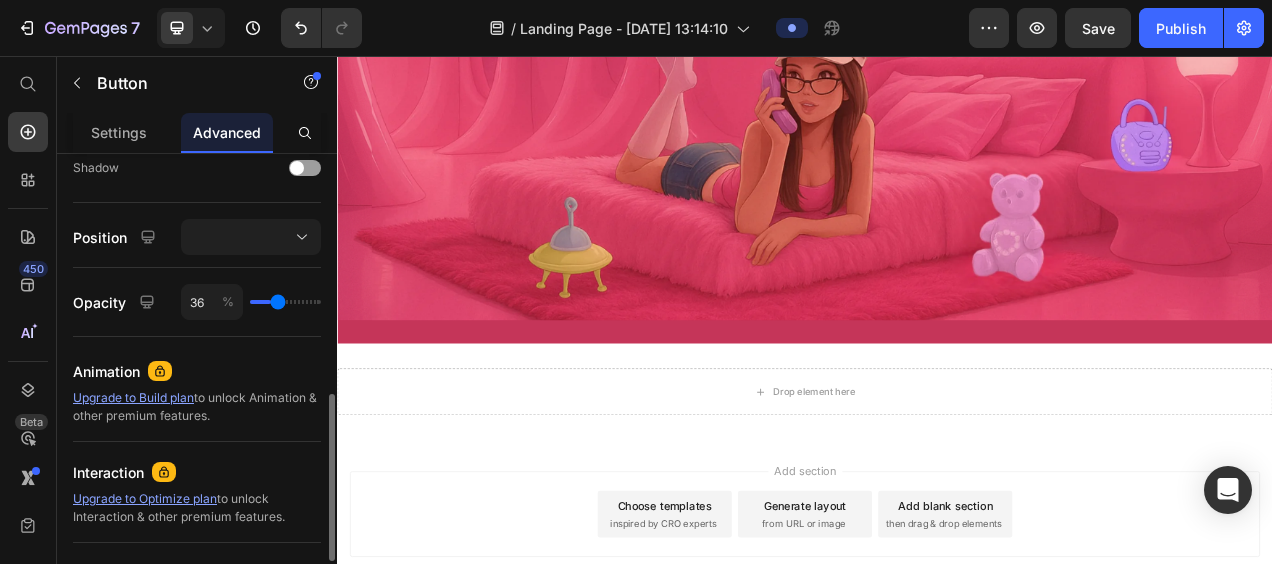 type on "38" 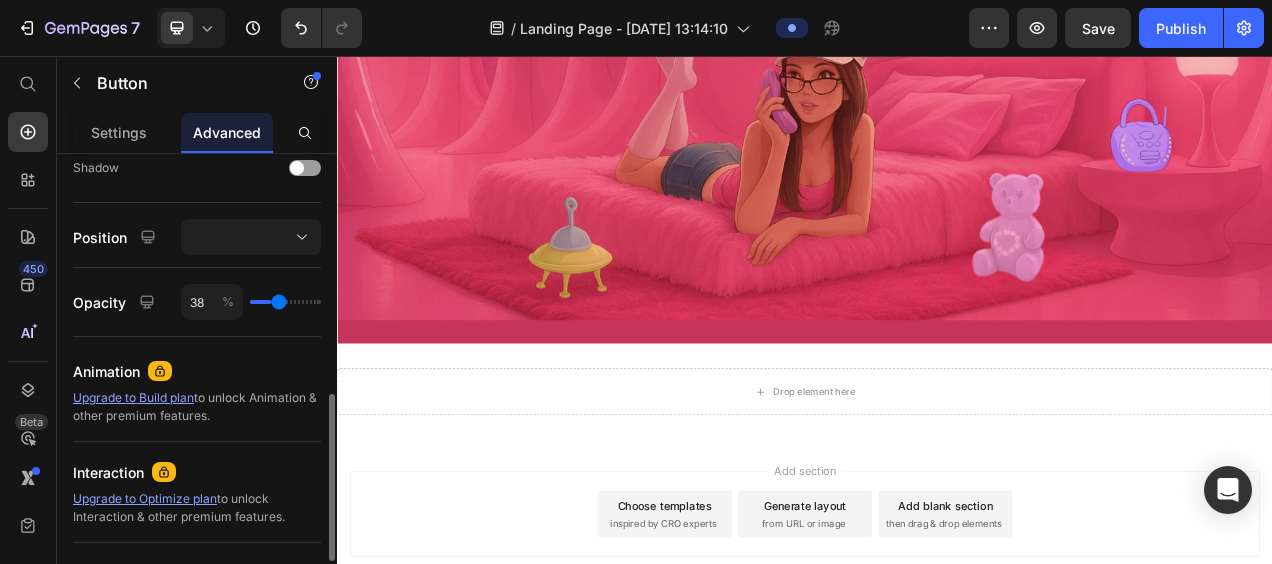 type on "40" 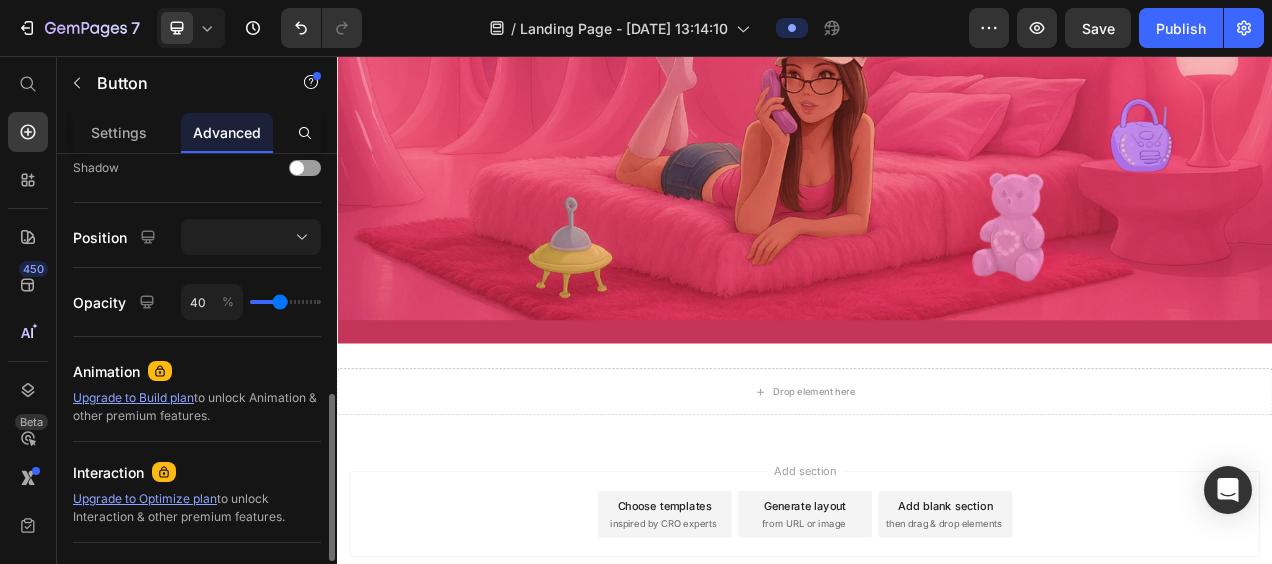 type on "41" 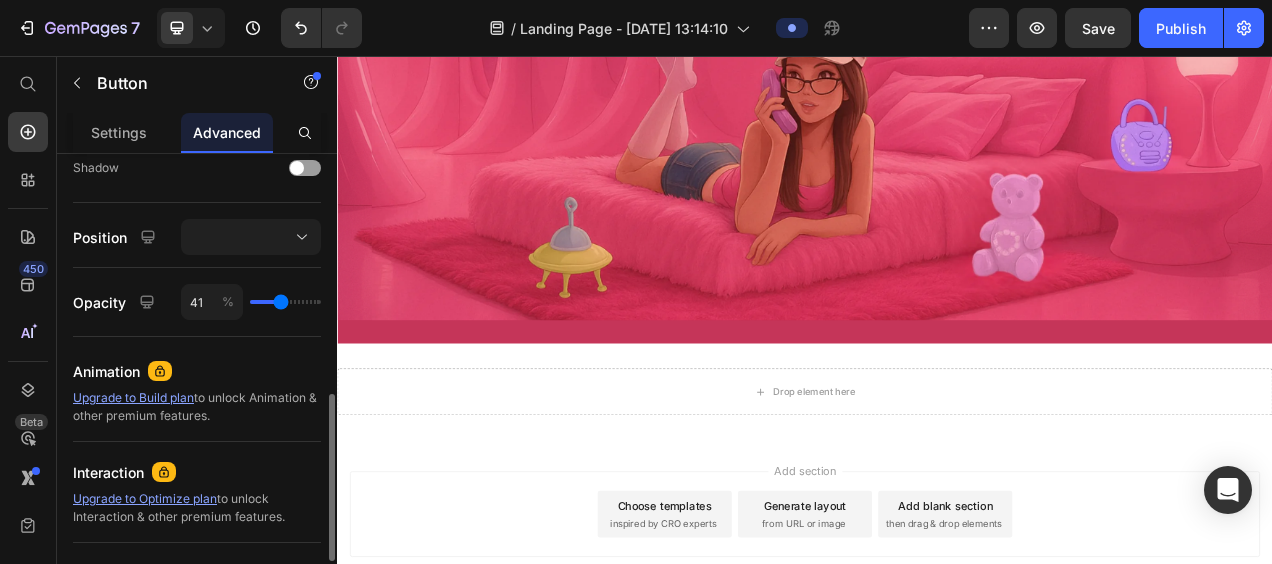 drag, startPoint x: 256, startPoint y: 294, endPoint x: 280, endPoint y: 299, distance: 24.5153 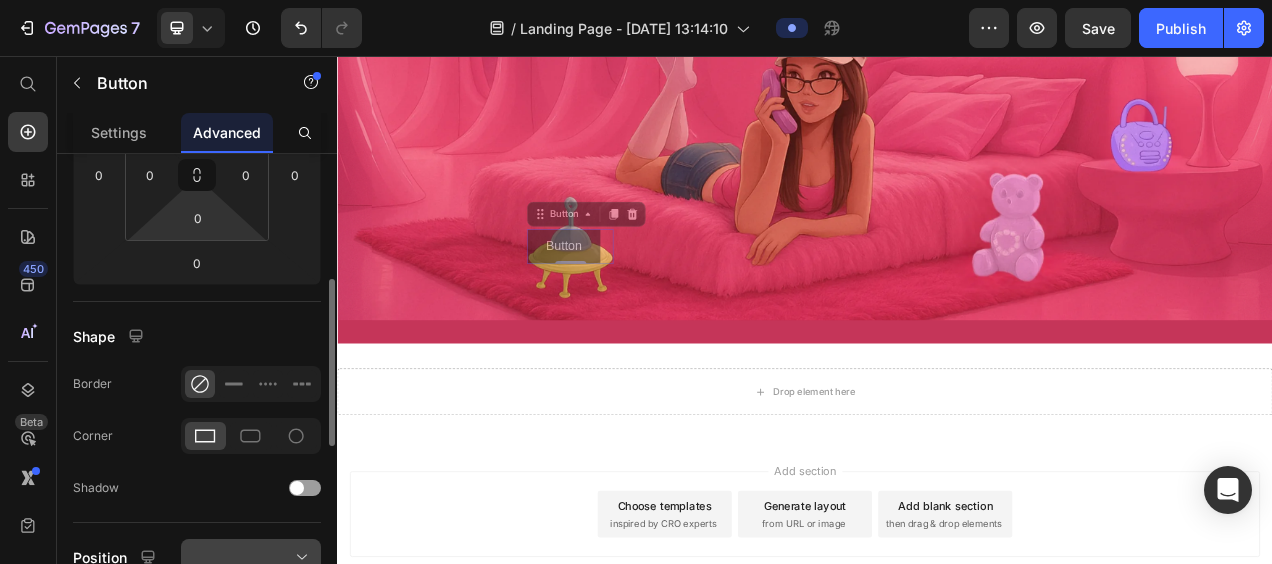 scroll, scrollTop: 350, scrollLeft: 0, axis: vertical 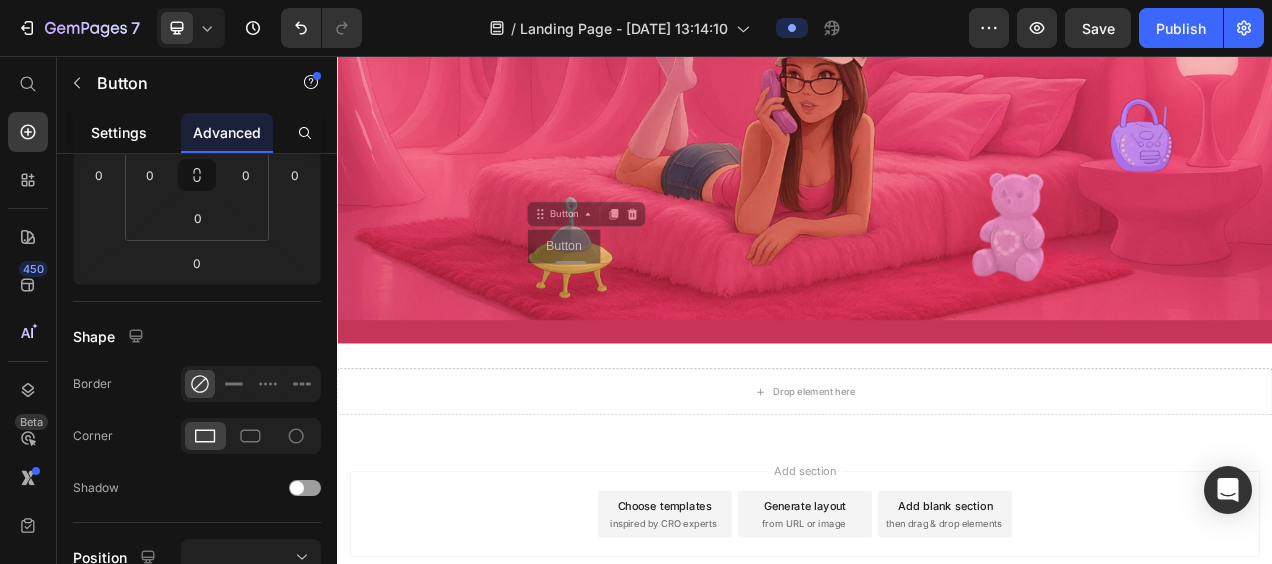 click on "Settings" at bounding box center [119, 132] 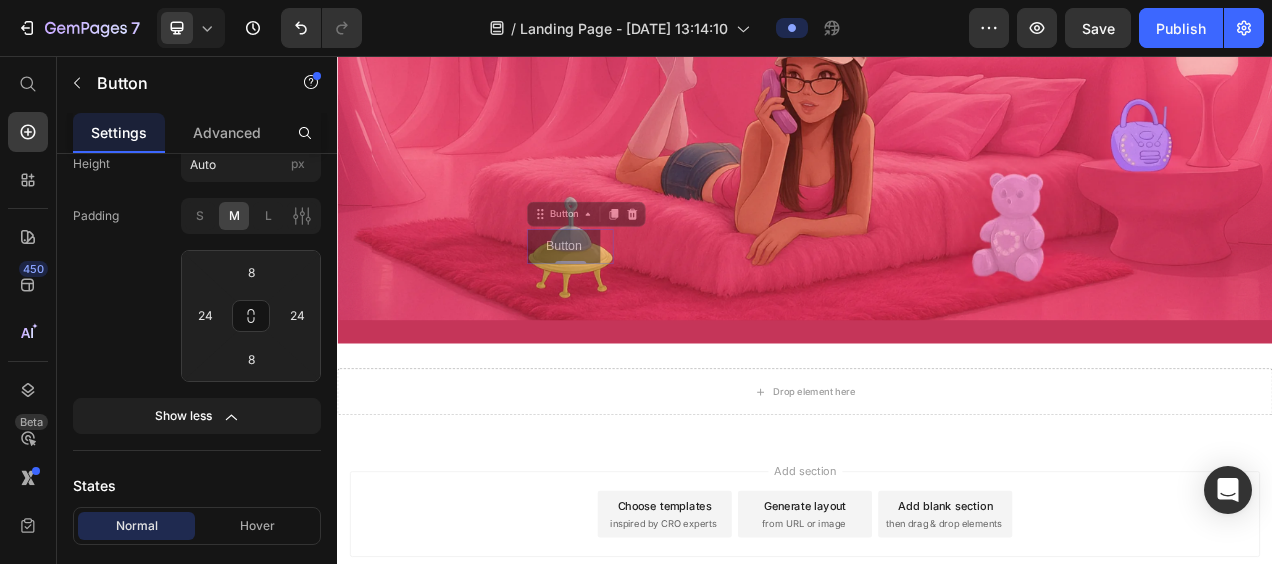 scroll, scrollTop: 0, scrollLeft: 0, axis: both 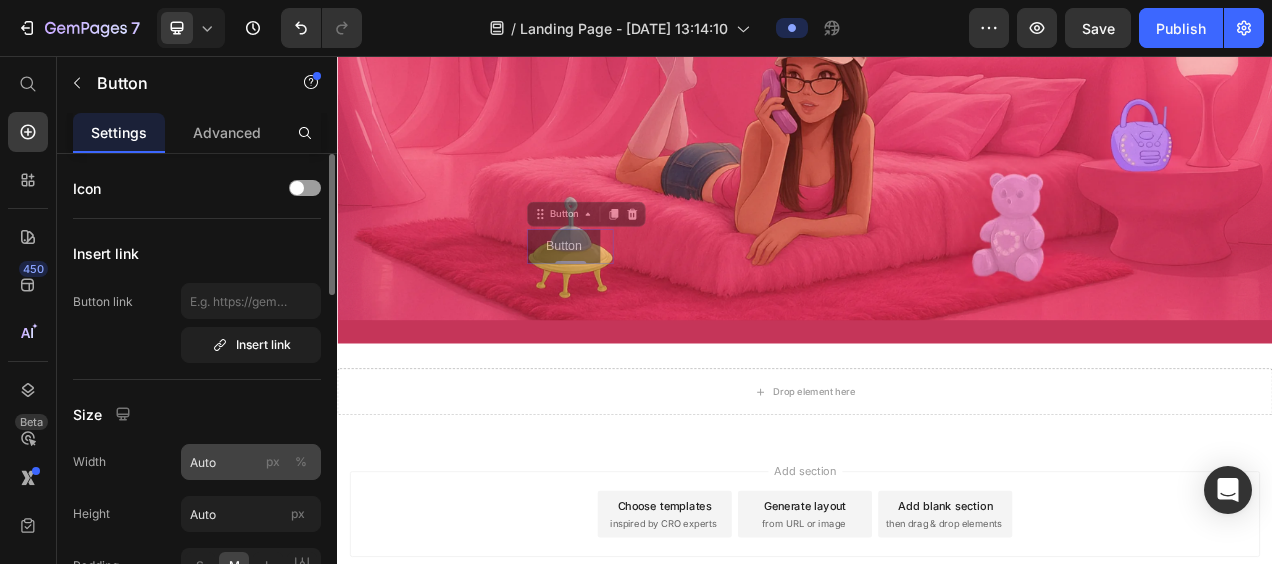 click on "%" at bounding box center [301, 462] 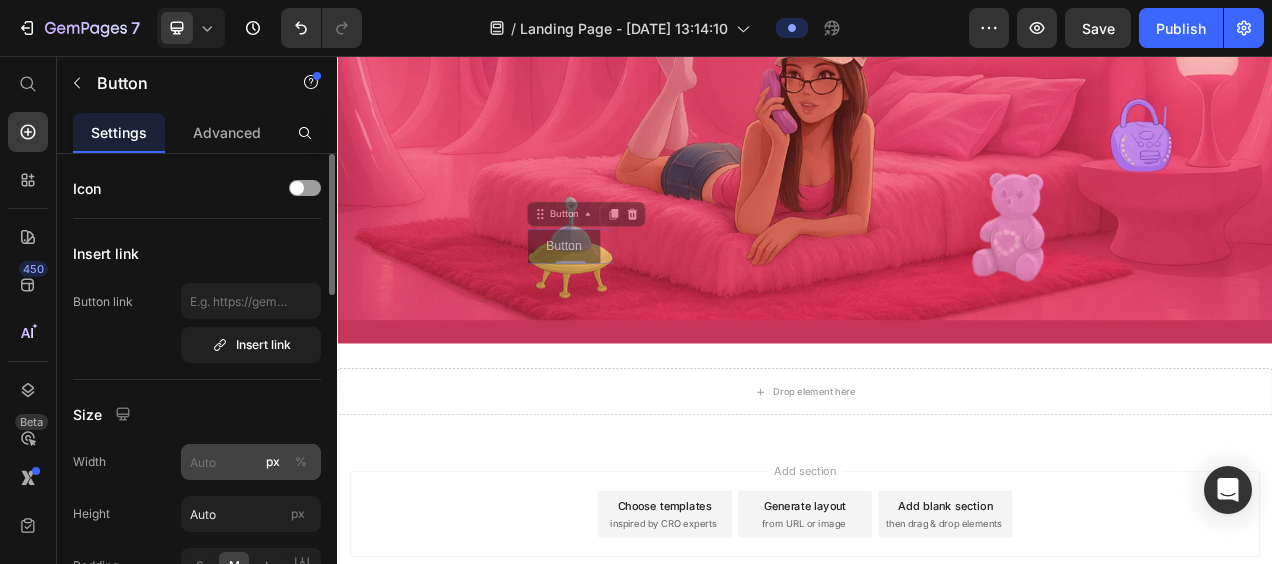 click on "%" at bounding box center [301, 462] 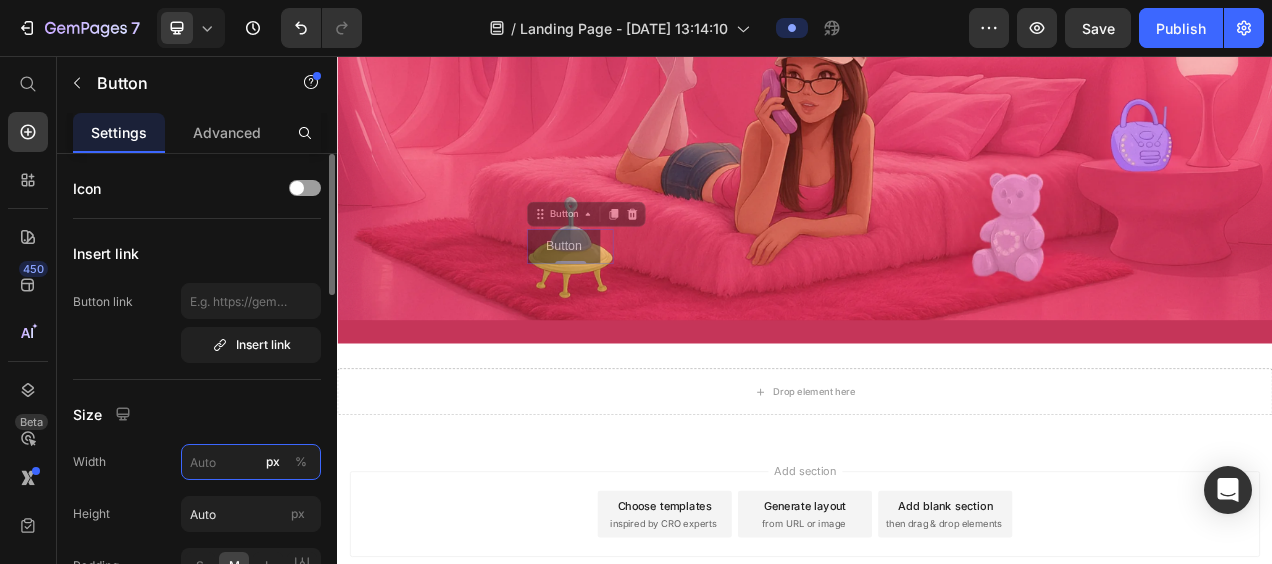 click on "px %" at bounding box center [251, 462] 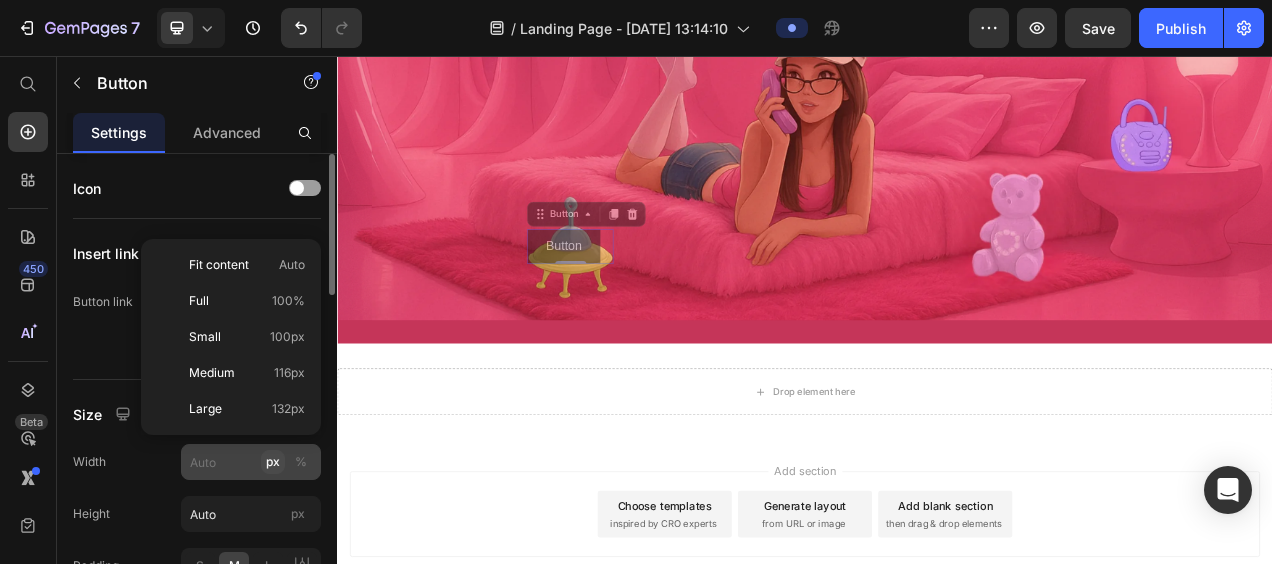 click on "px" at bounding box center (273, 462) 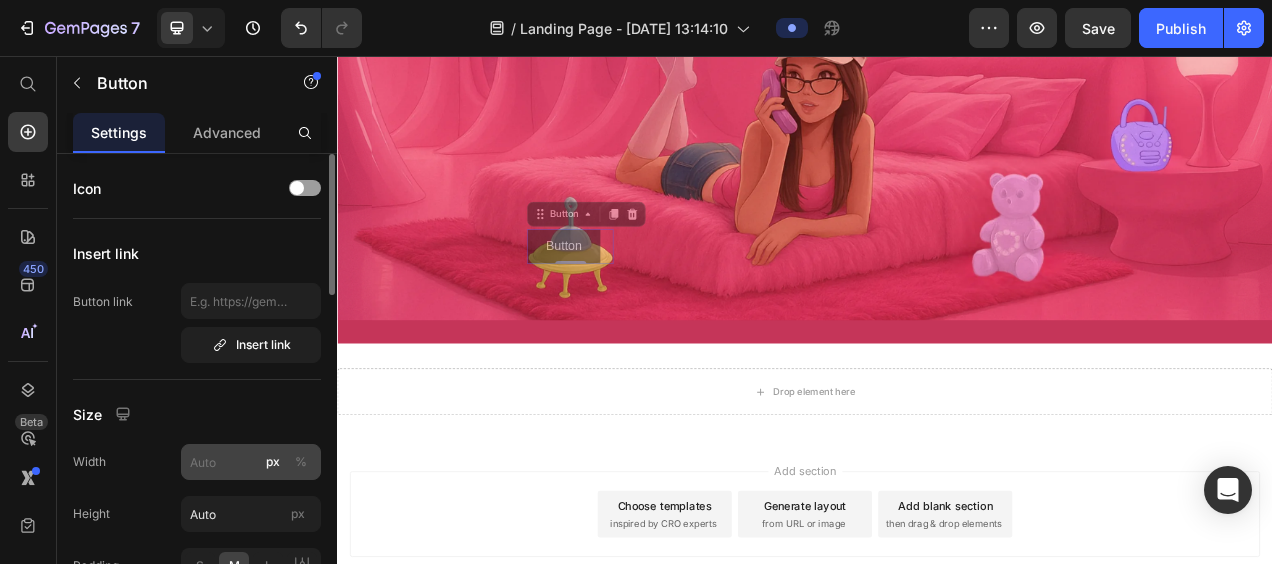 drag, startPoint x: 271, startPoint y: 460, endPoint x: 316, endPoint y: 454, distance: 45.39824 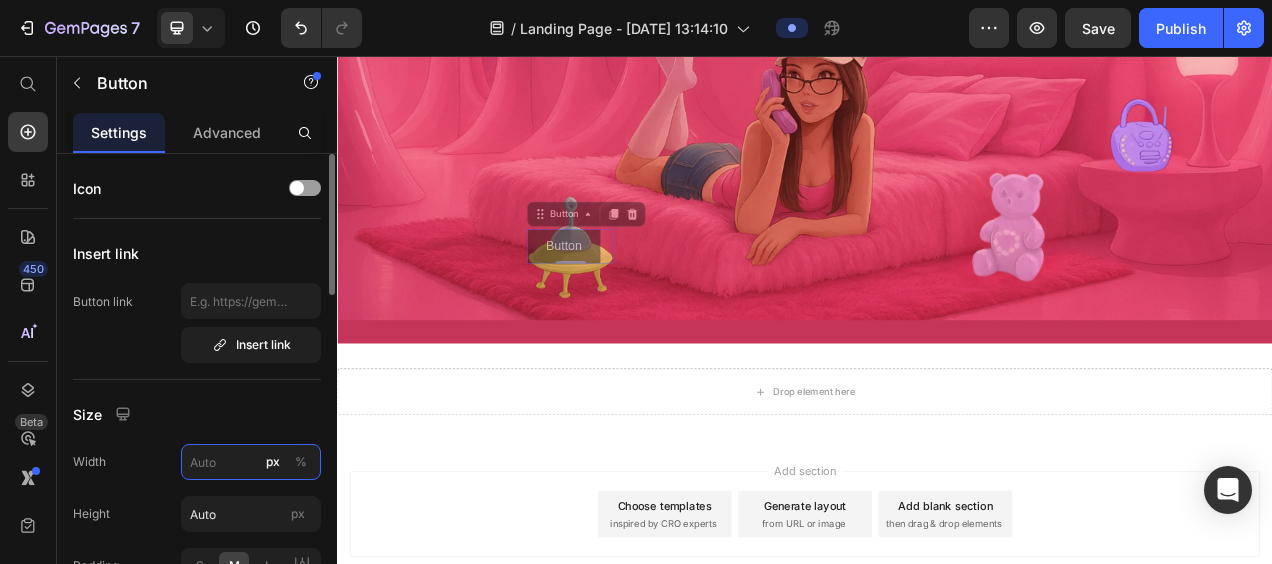 click on "px %" at bounding box center (251, 462) 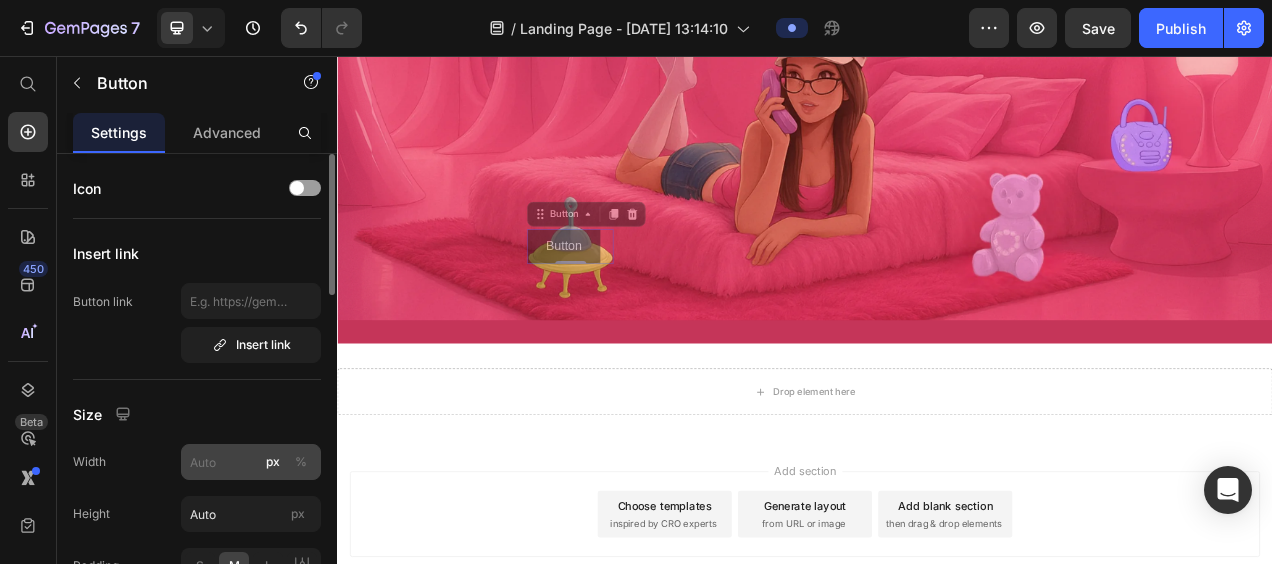 click on "%" at bounding box center (301, 462) 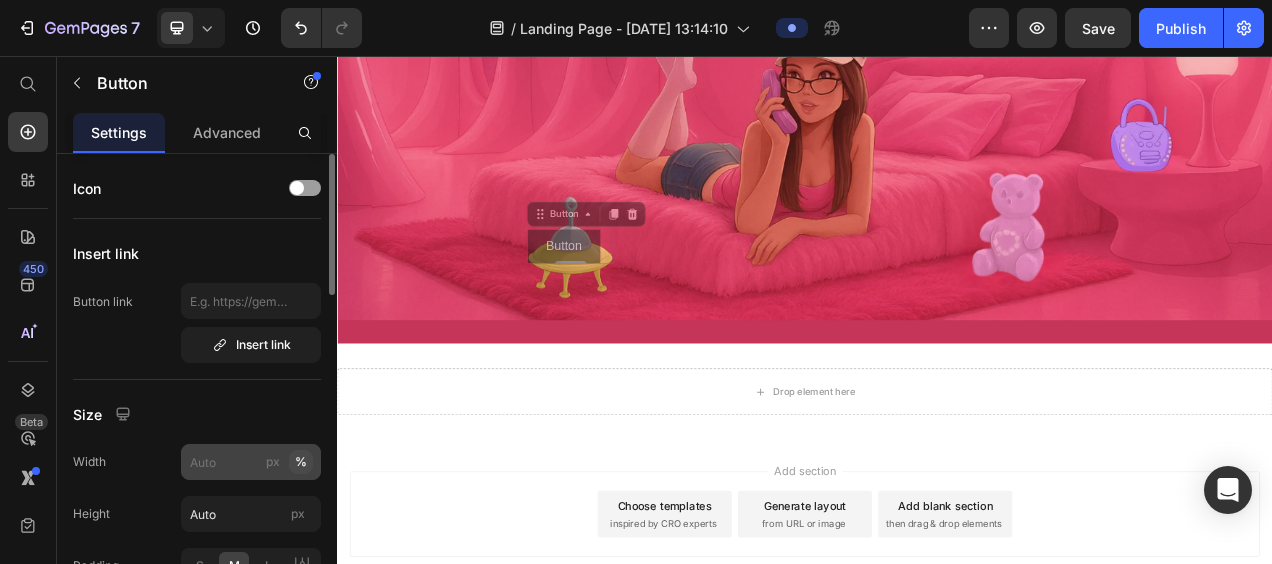 click on "%" at bounding box center (301, 462) 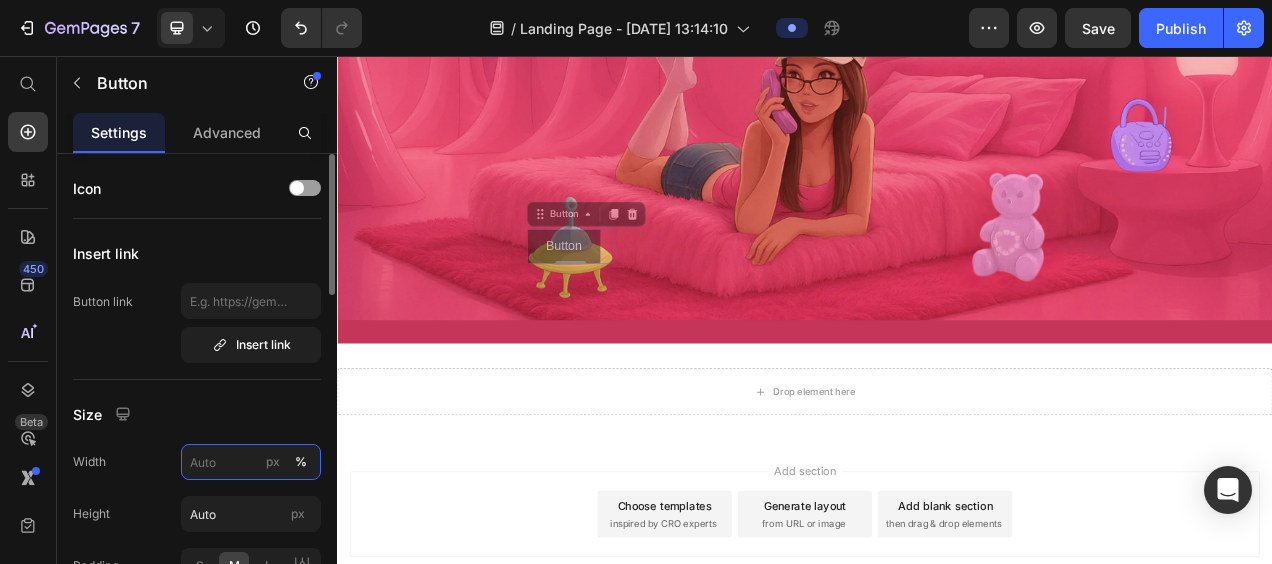 click on "px %" at bounding box center [251, 462] 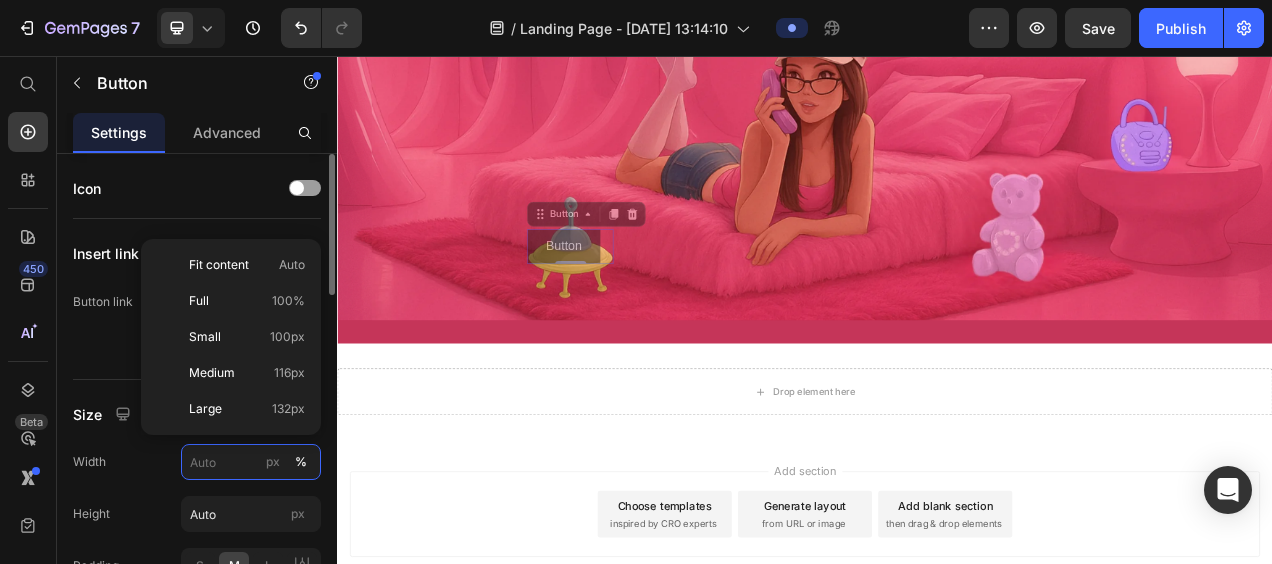 type on "5" 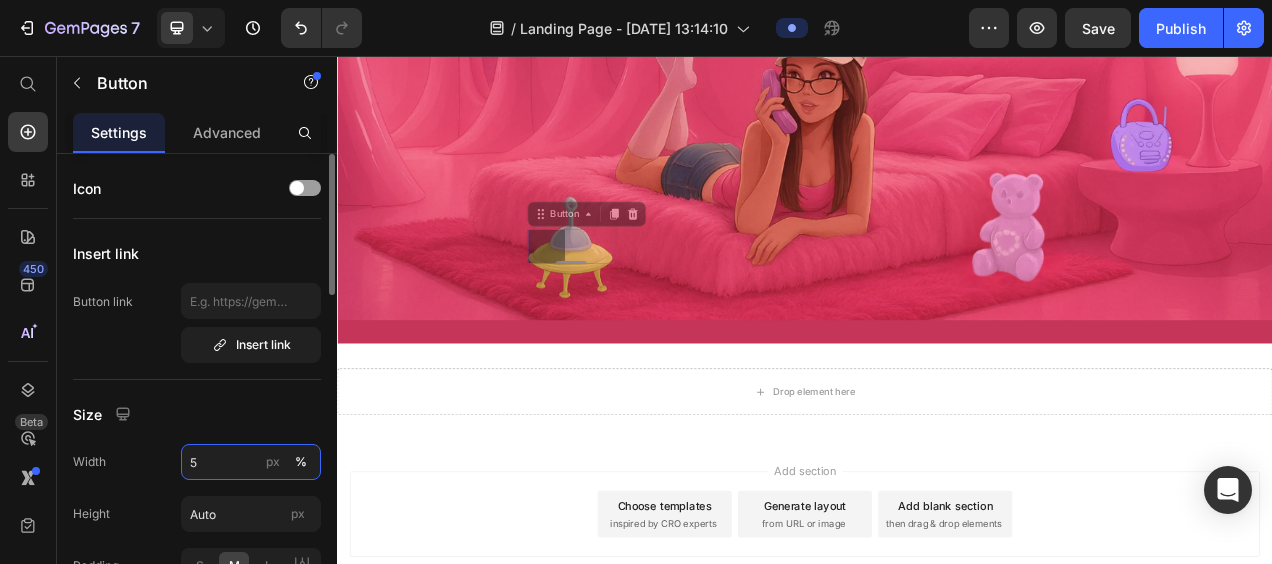 type 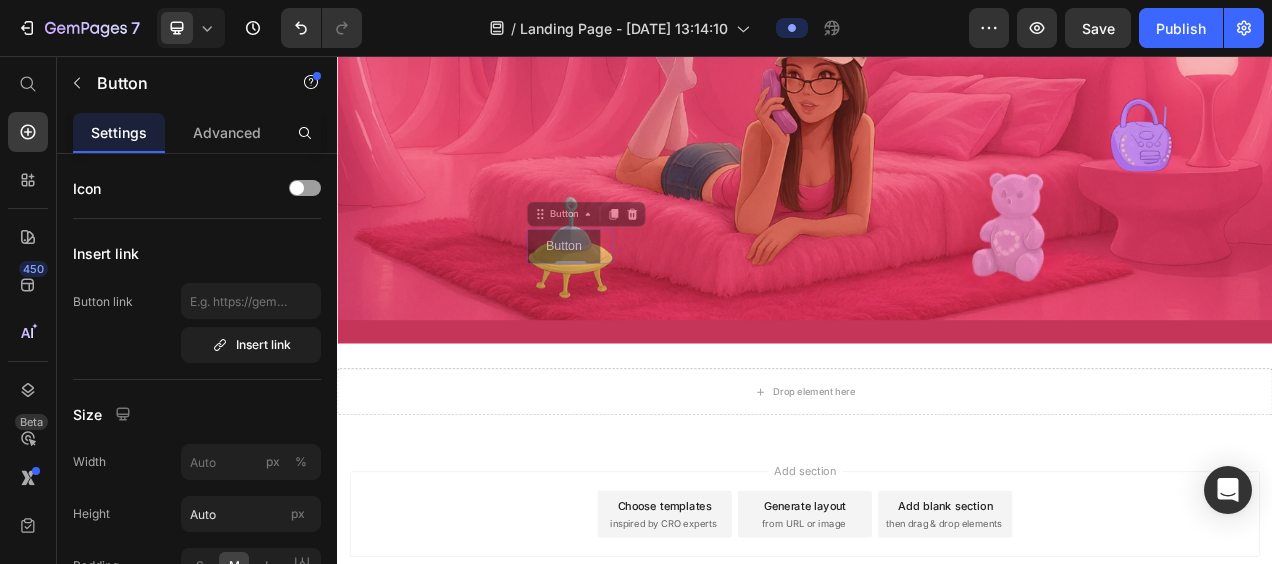 click on "Choose templates inspired by CRO experts" at bounding box center (757, 644) 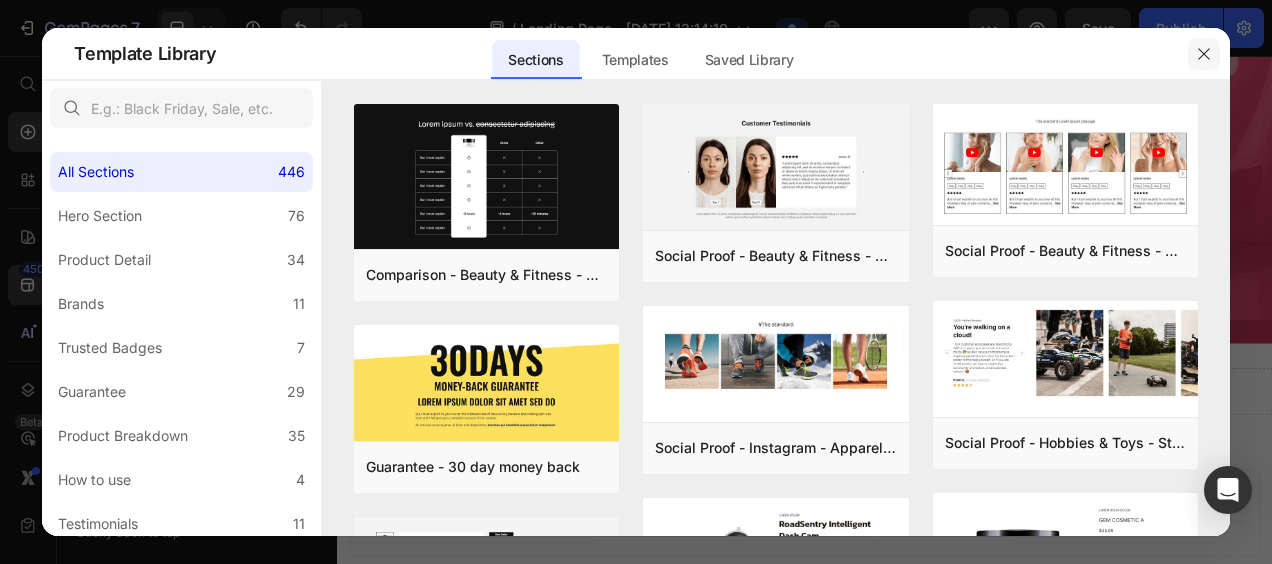click 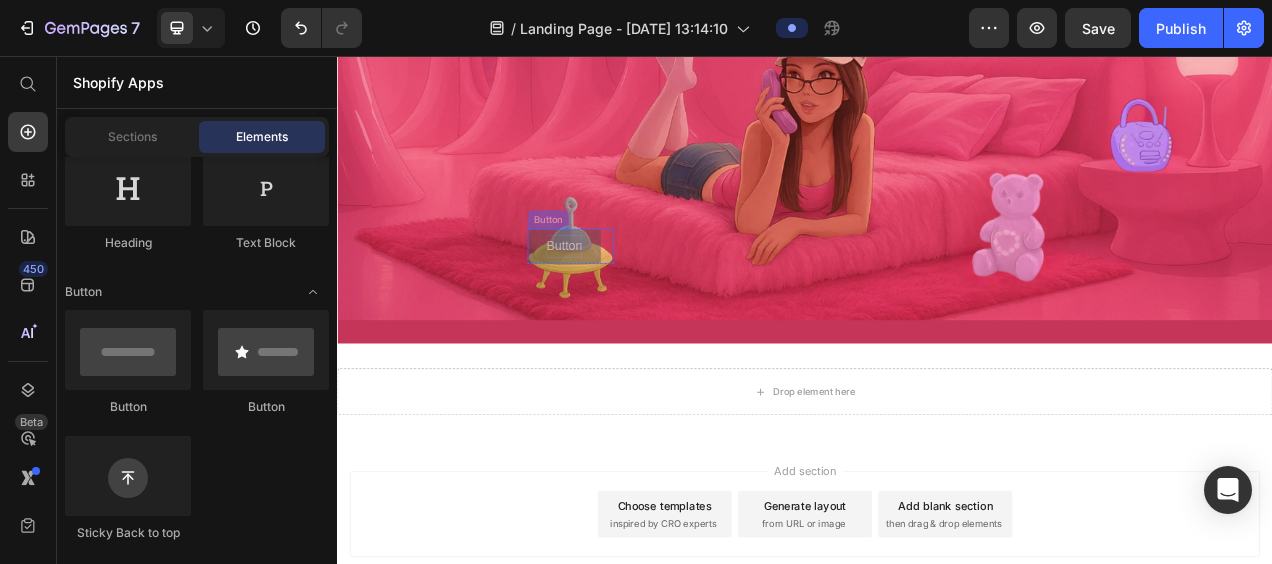 click on "Button" at bounding box center (628, 300) 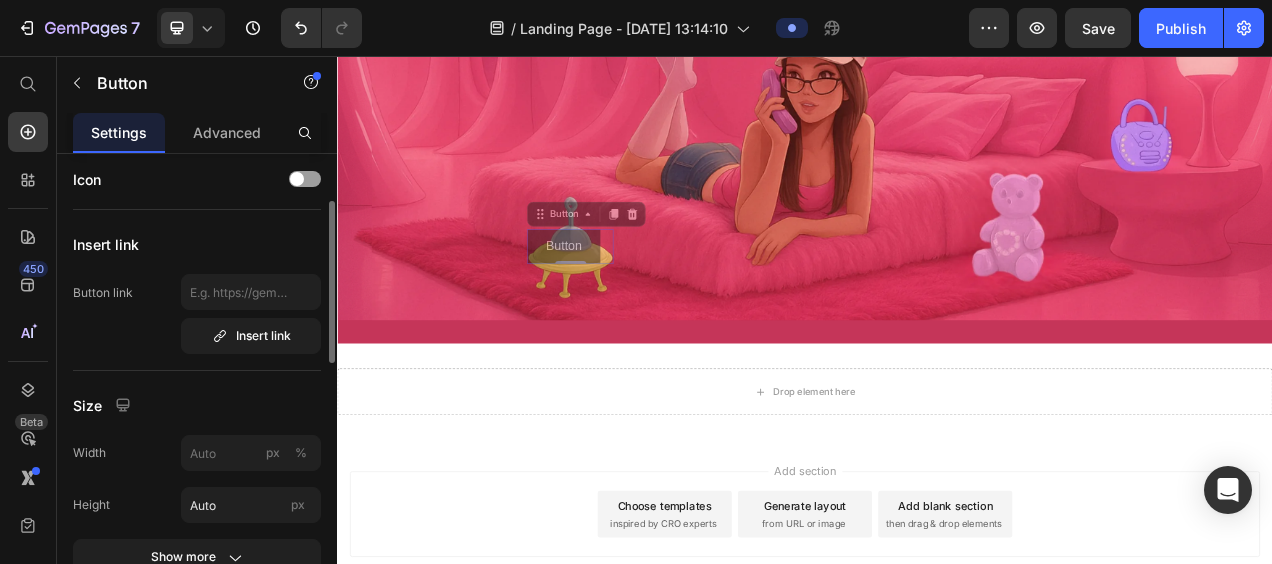 scroll, scrollTop: 0, scrollLeft: 0, axis: both 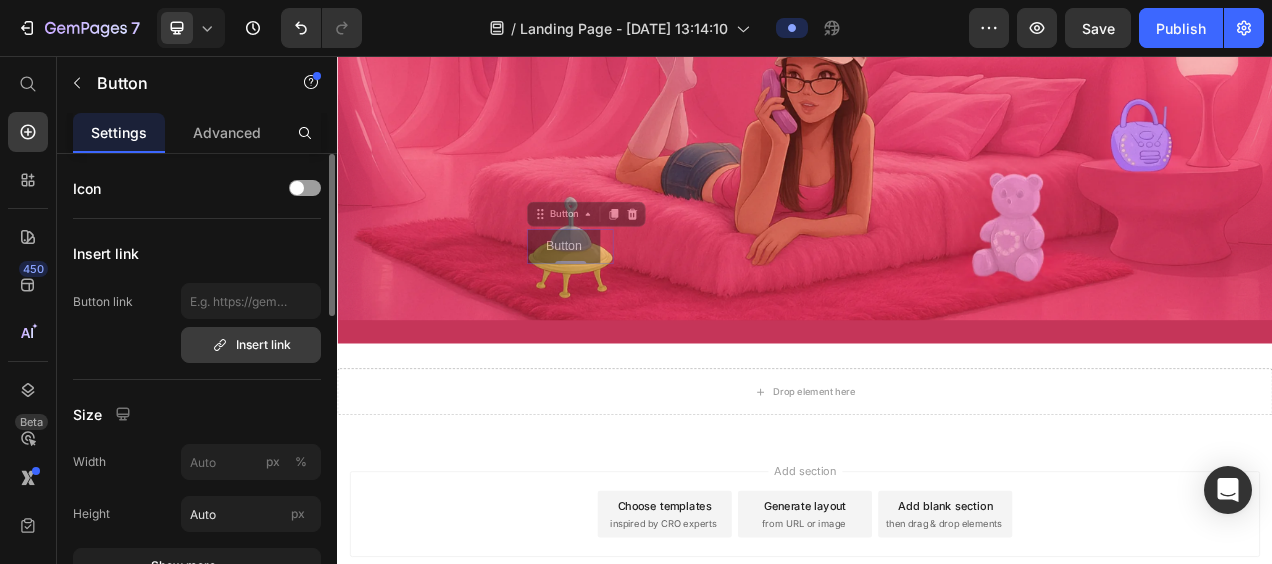 click on "Insert link" at bounding box center (251, 345) 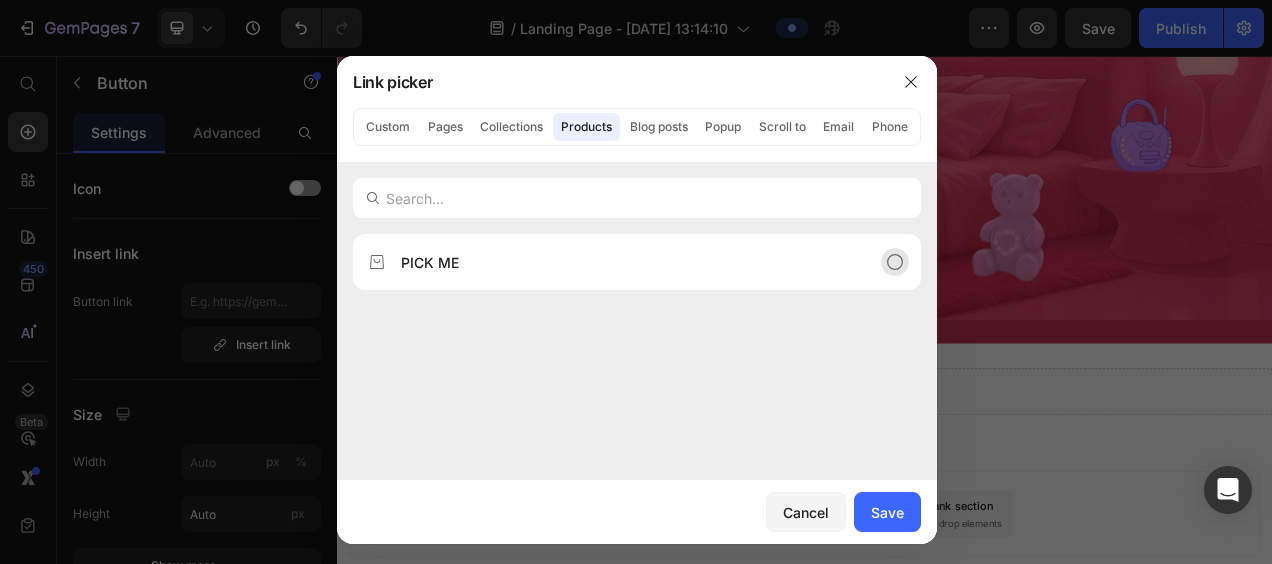 click 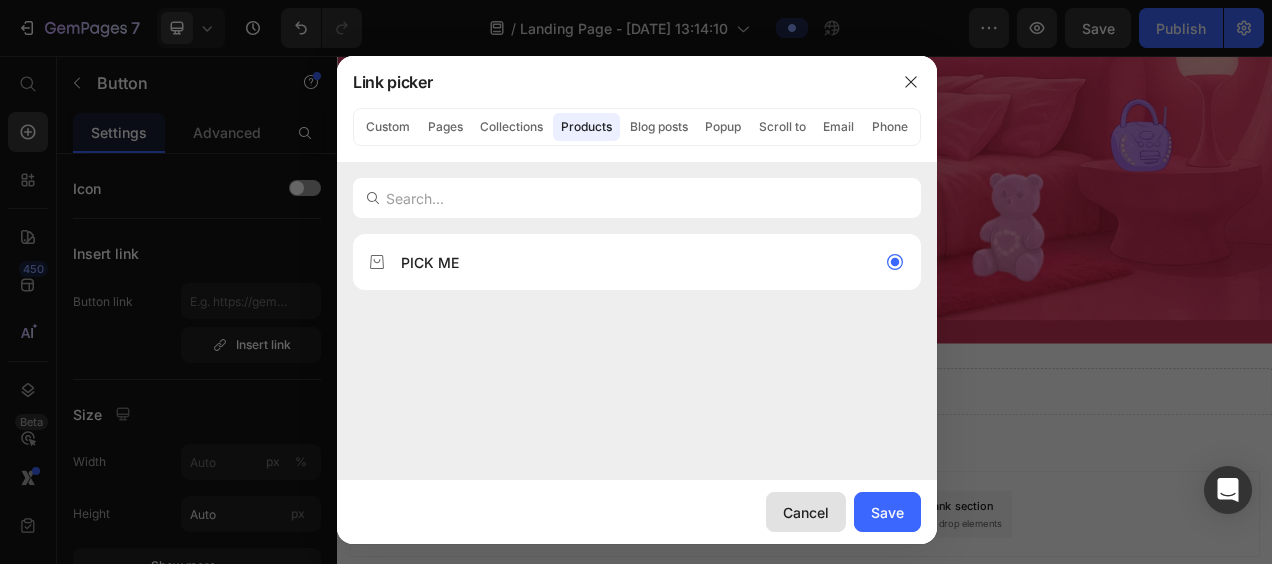 click on "Cancel" 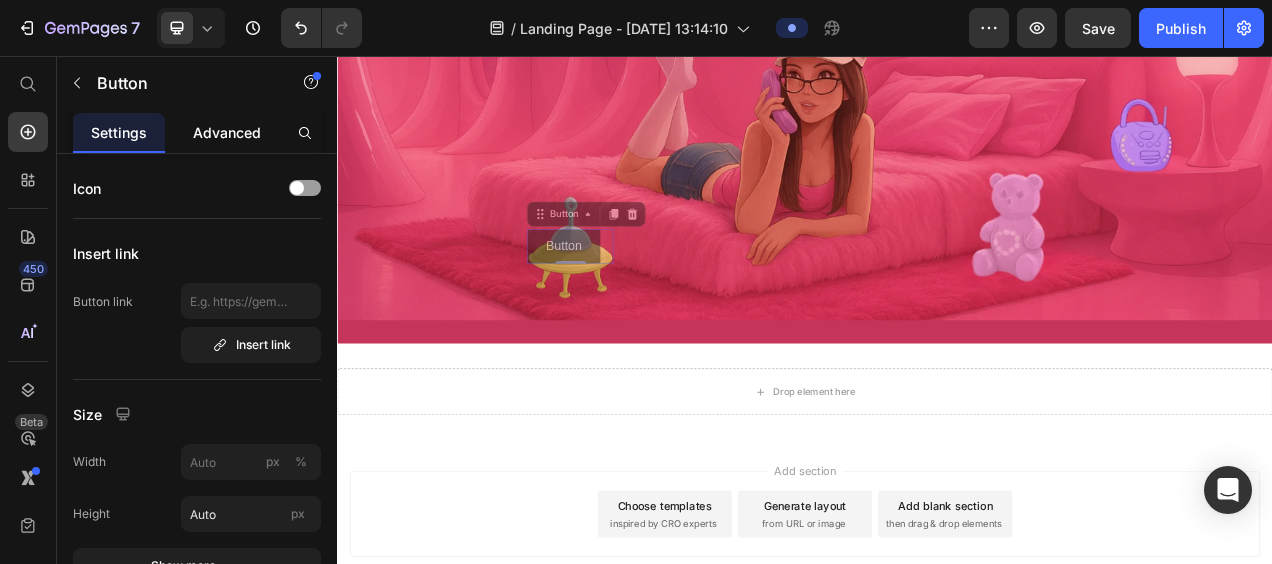 click on "Advanced" at bounding box center (227, 132) 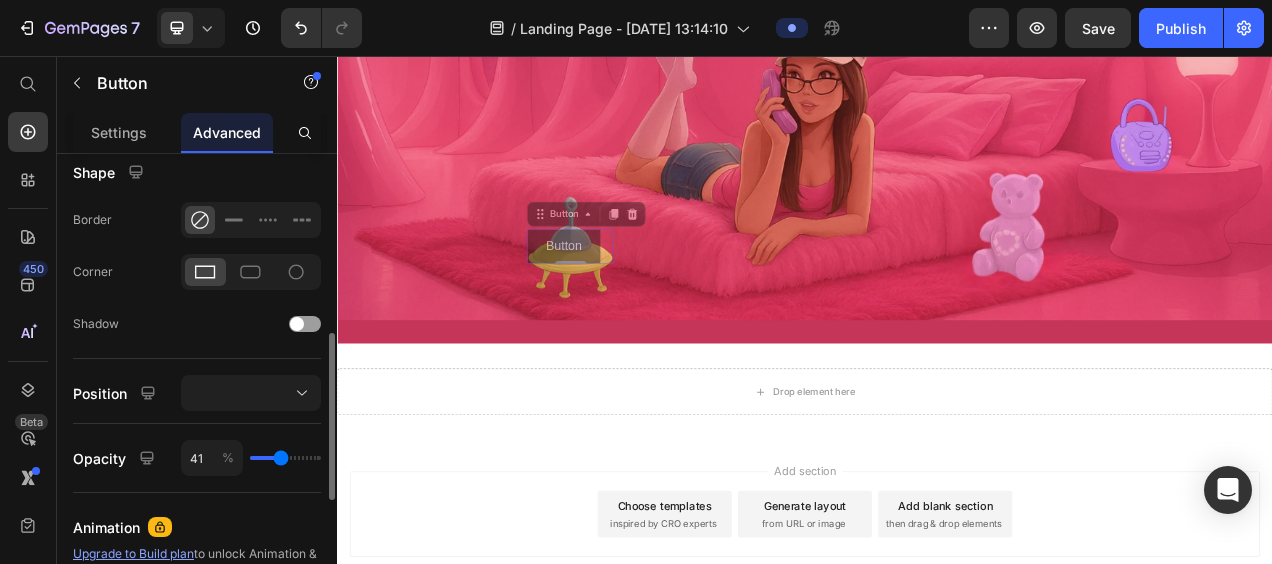 scroll, scrollTop: 509, scrollLeft: 0, axis: vertical 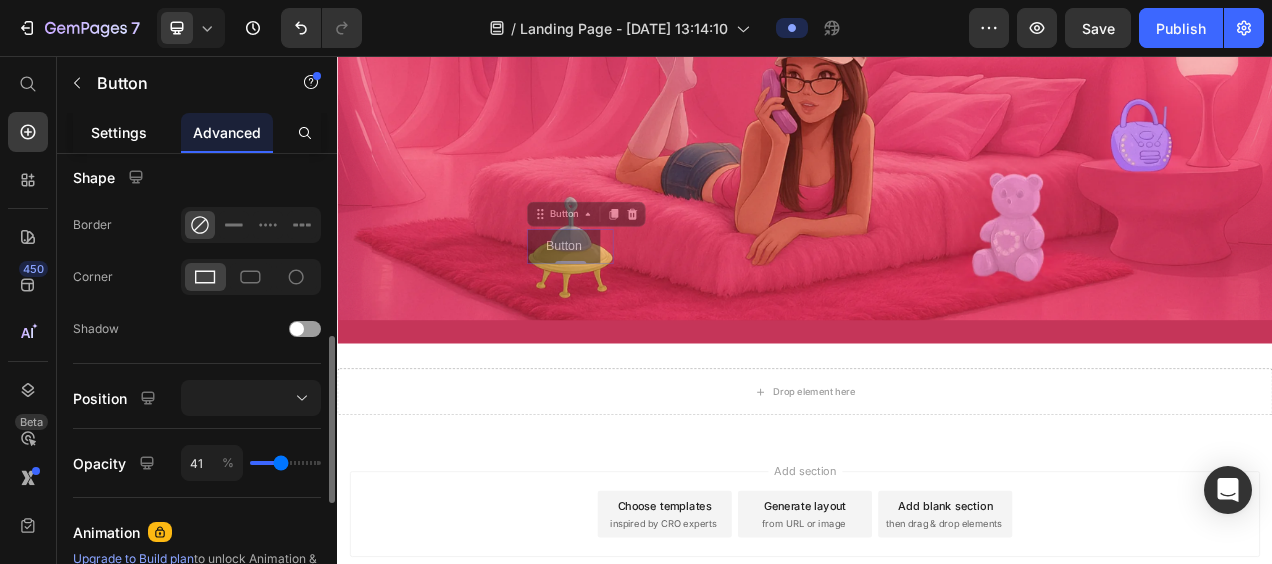 click on "Settings" at bounding box center (119, 132) 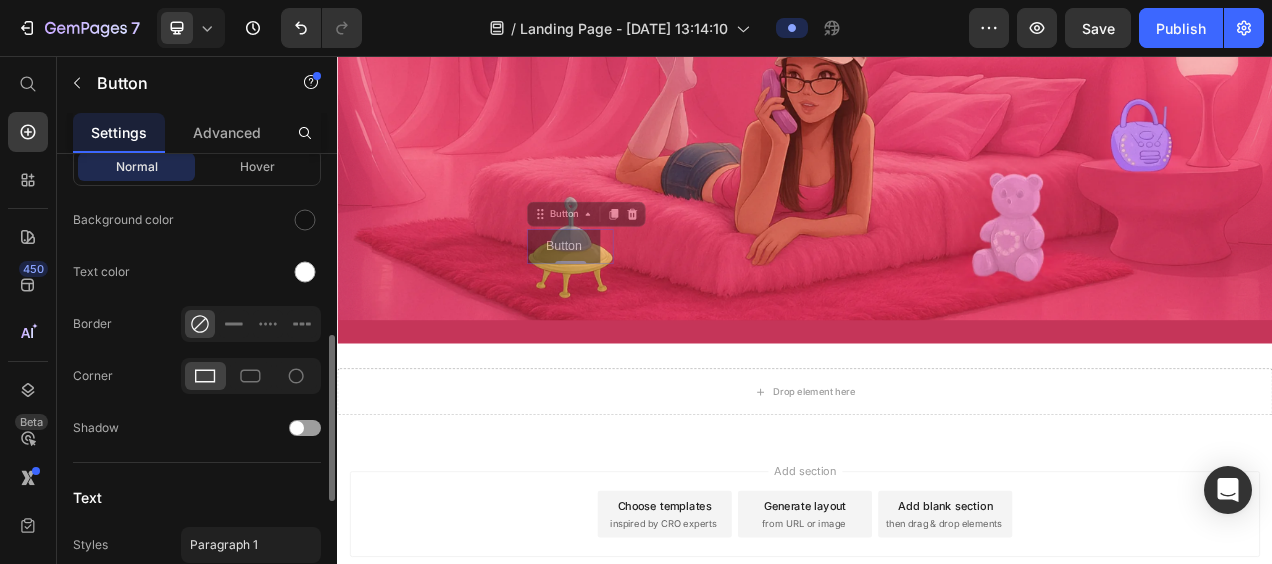 scroll, scrollTop: 0, scrollLeft: 0, axis: both 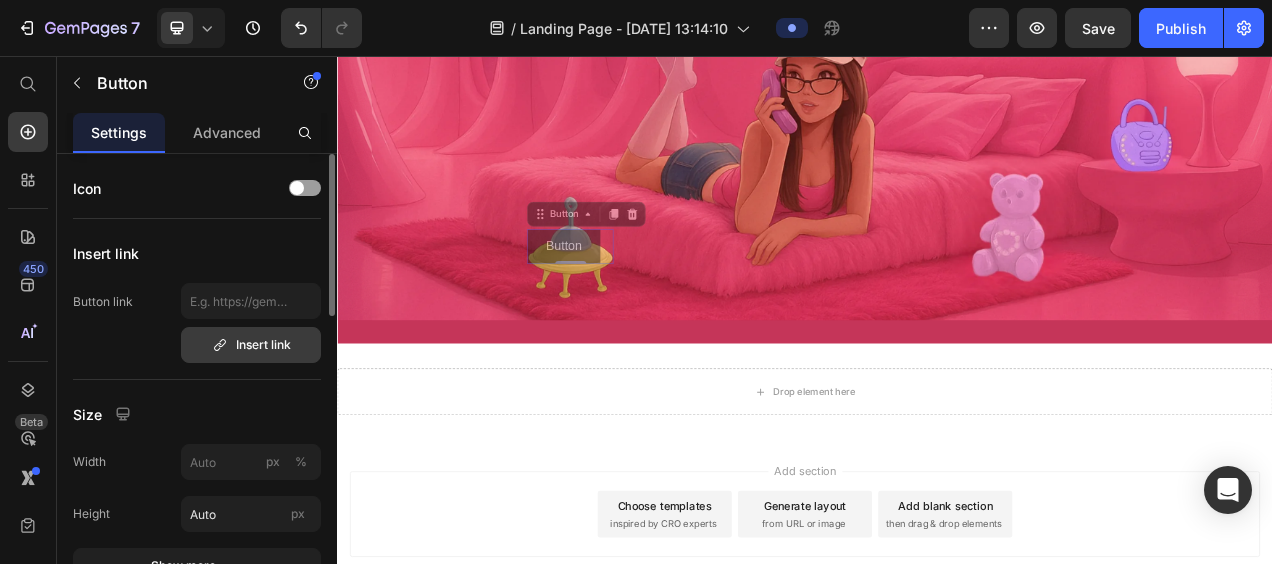 click 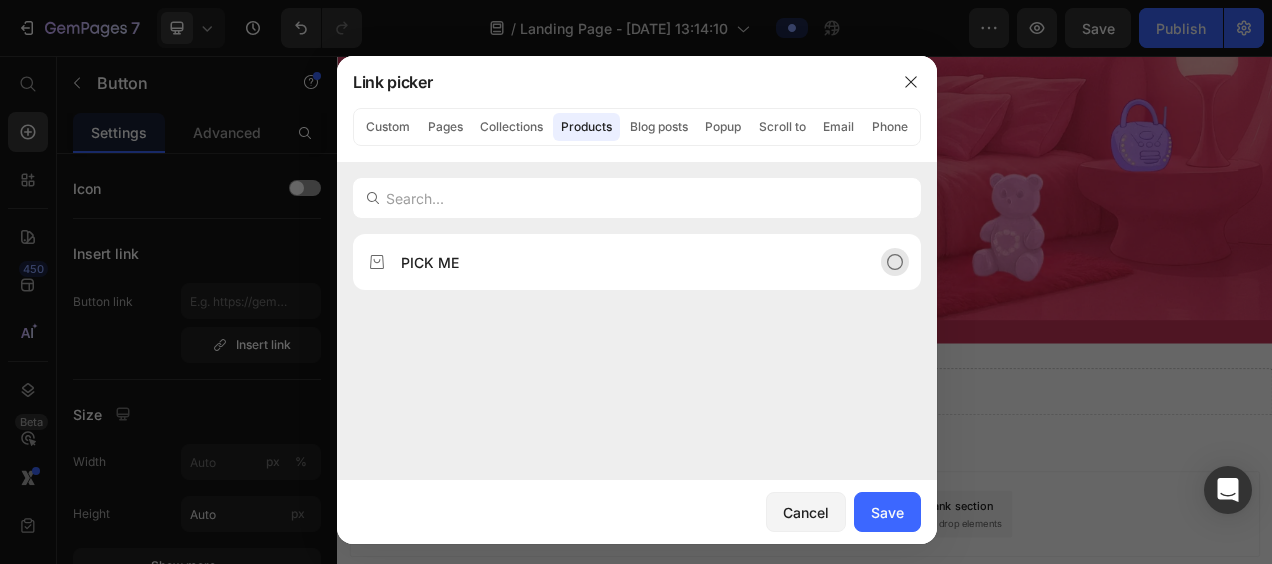 click on "PICK ME" 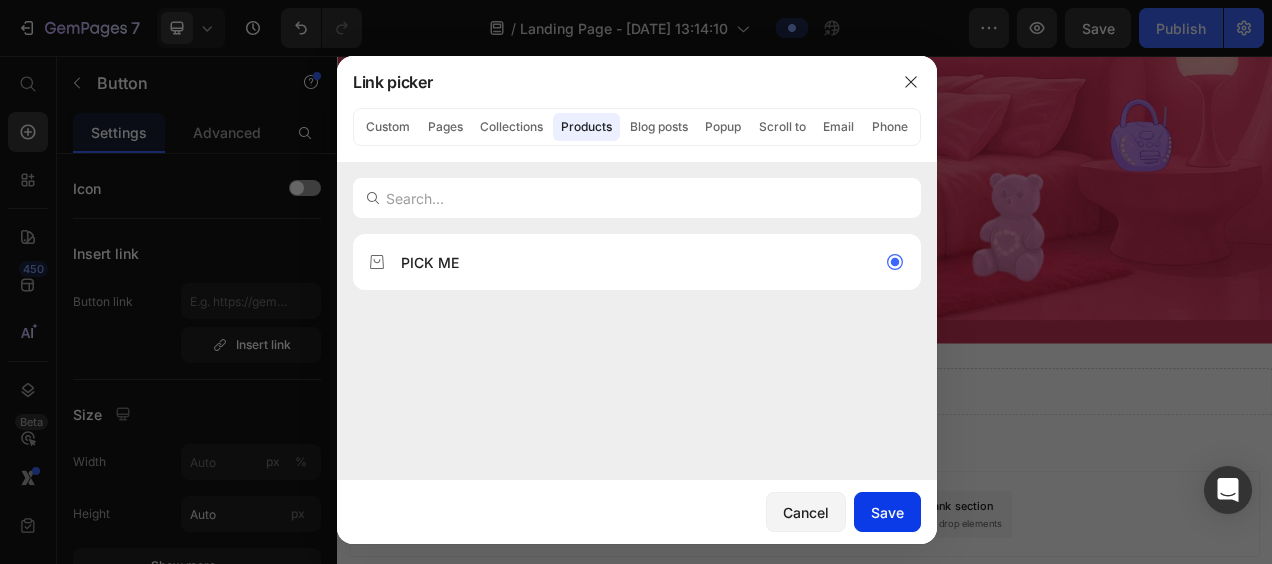 click on "Save" at bounding box center [887, 512] 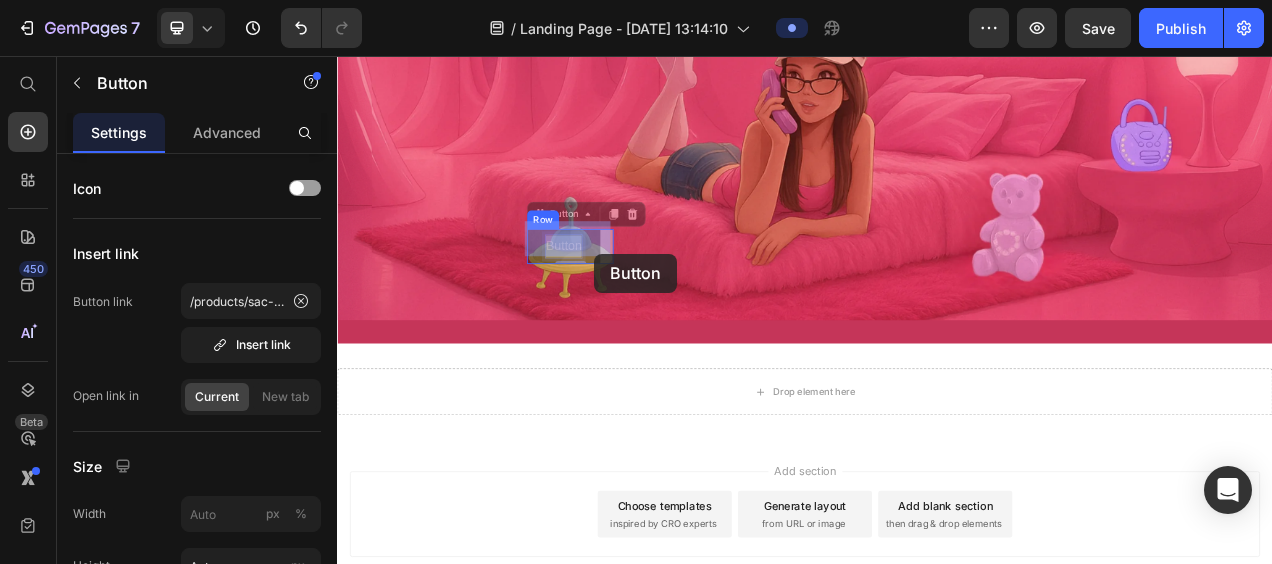 drag, startPoint x: 636, startPoint y: 292, endPoint x: 666, endPoint y: 310, distance: 34.98571 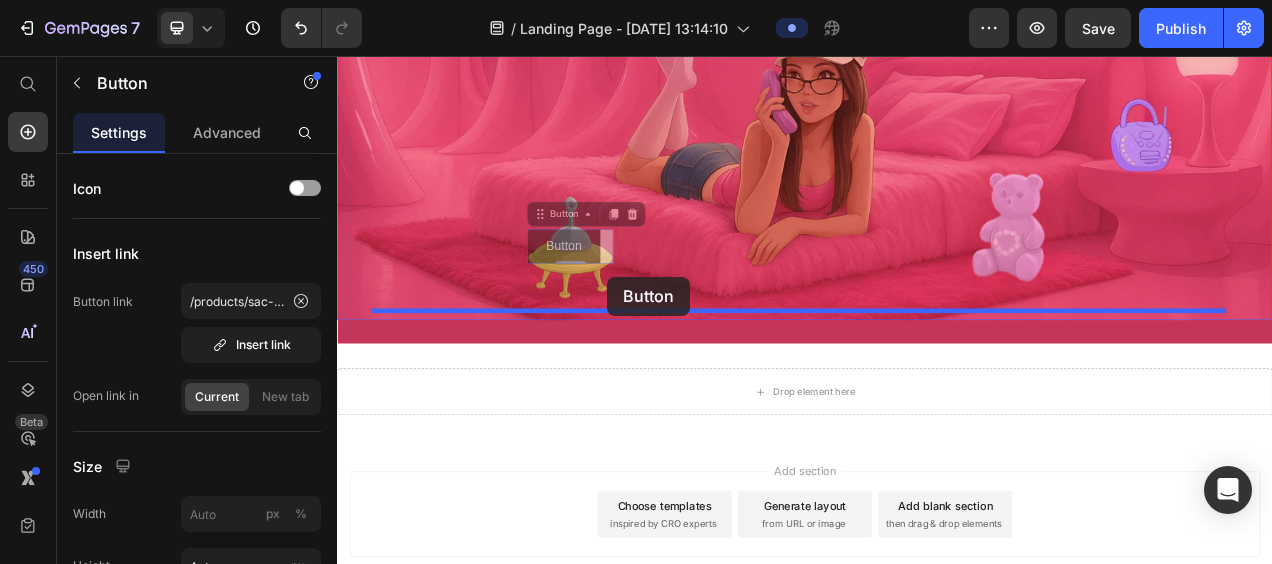 drag, startPoint x: 674, startPoint y: 305, endPoint x: 681, endPoint y: 335, distance: 30.805843 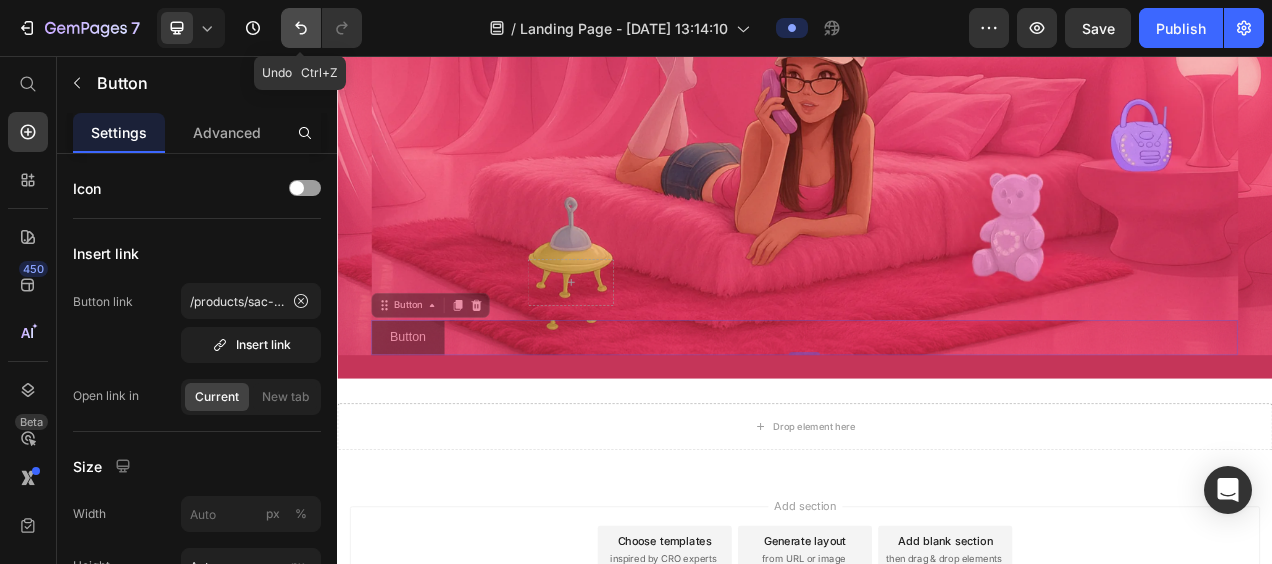 click 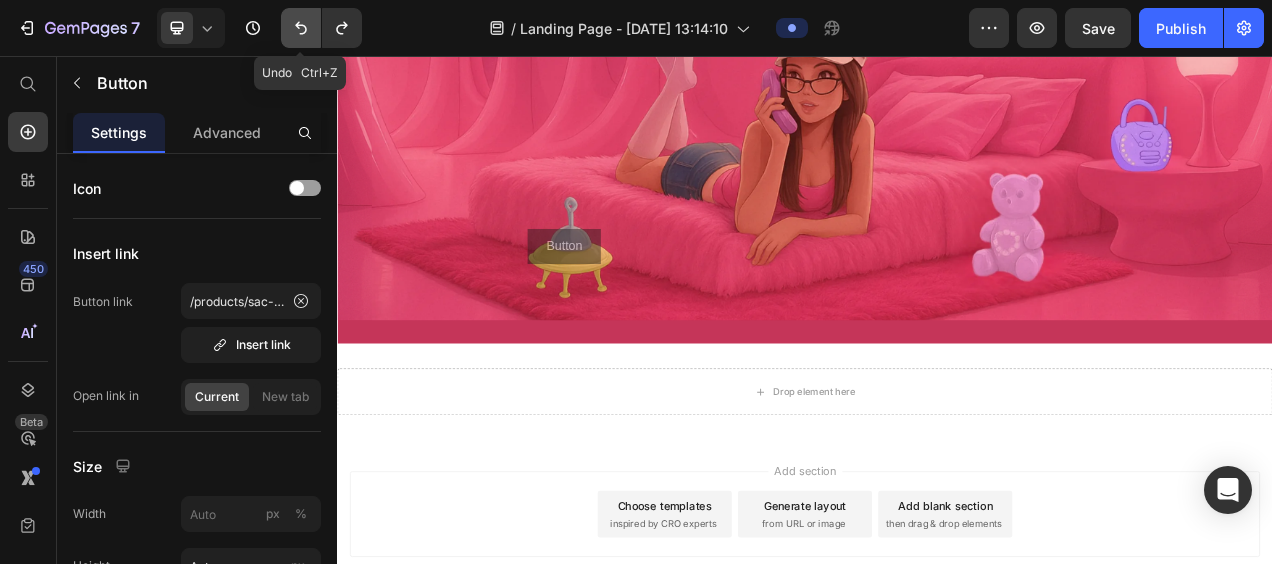 click 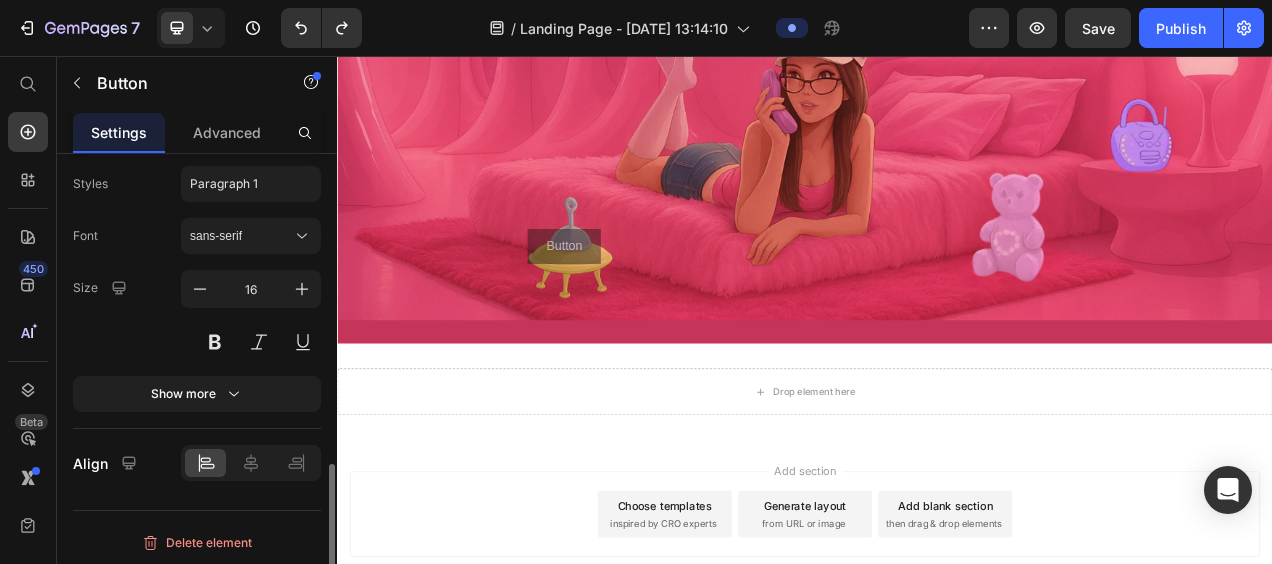 scroll, scrollTop: 898, scrollLeft: 0, axis: vertical 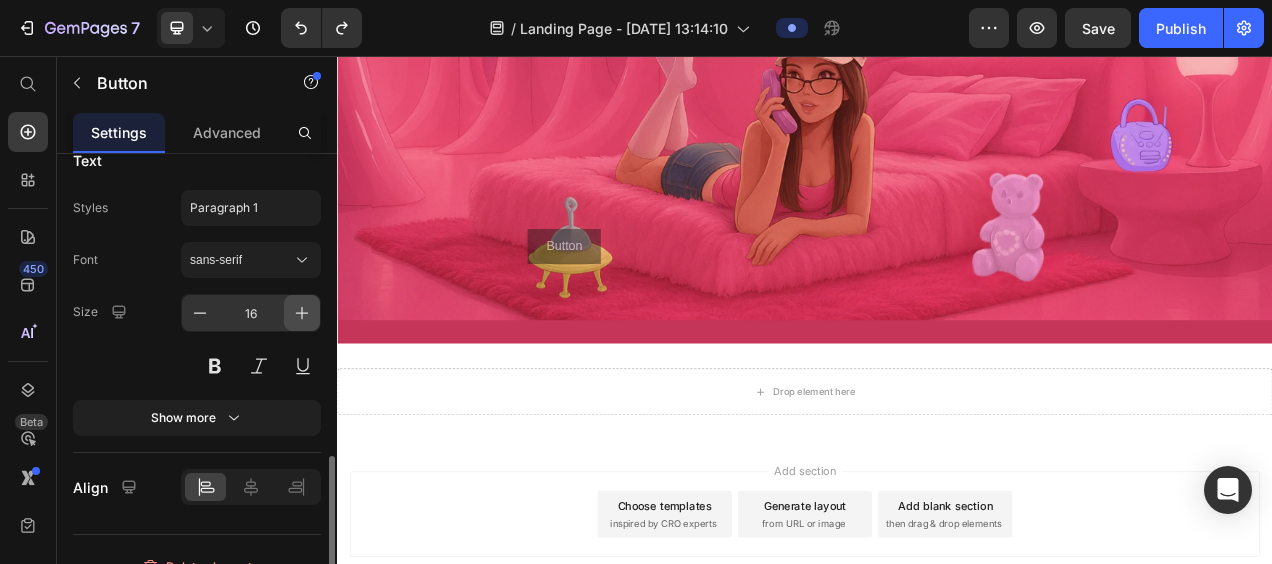 click 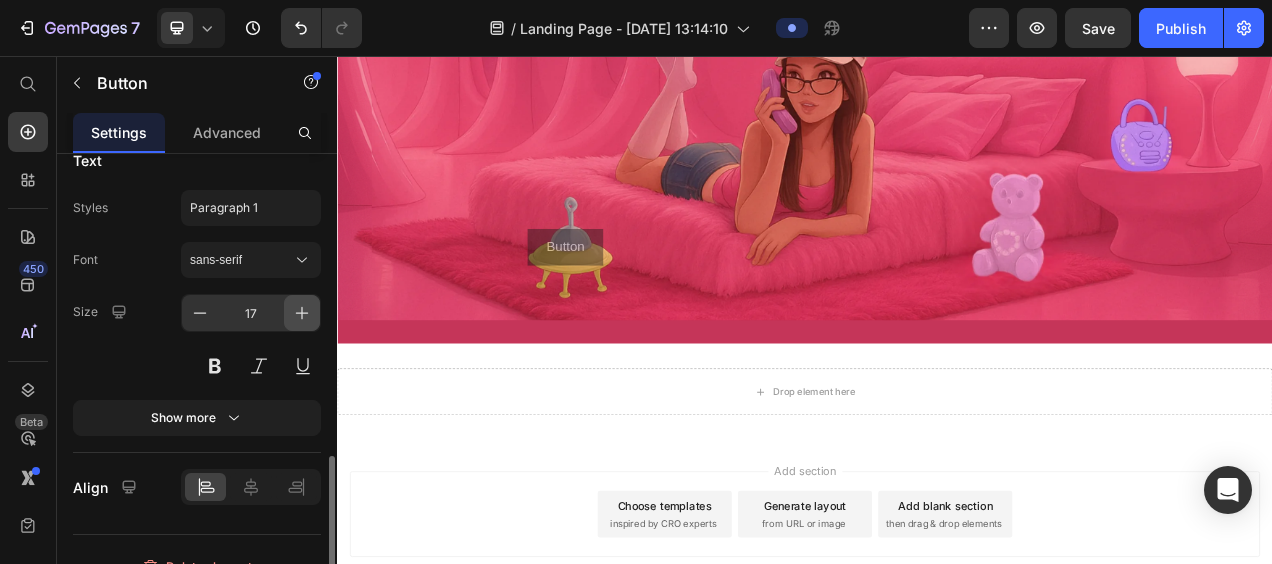 click 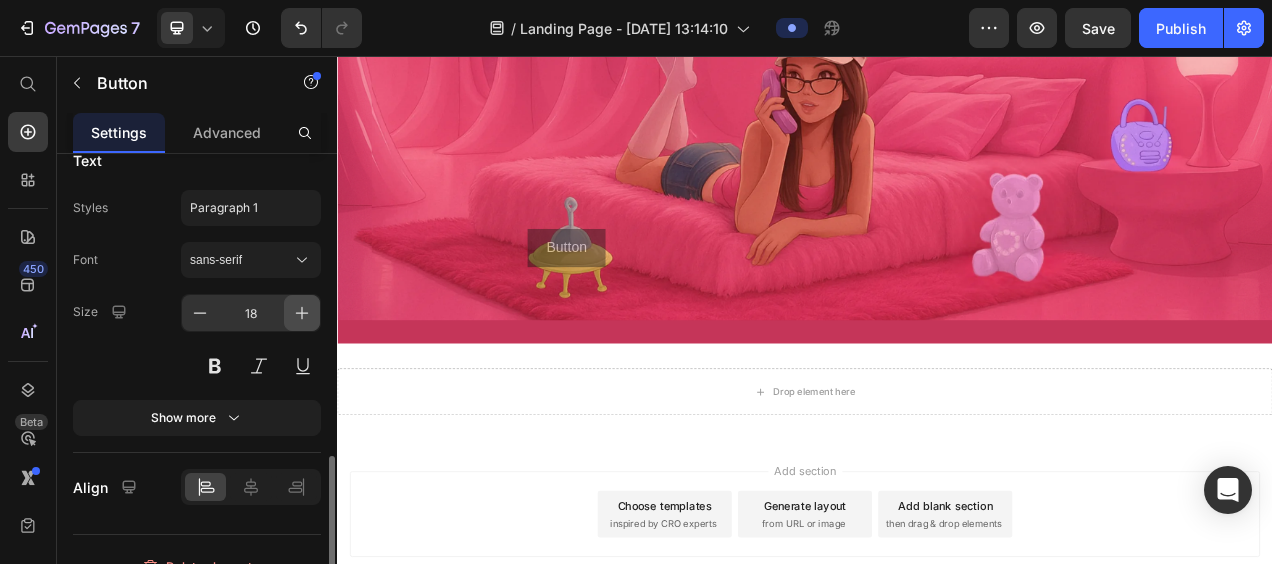 click 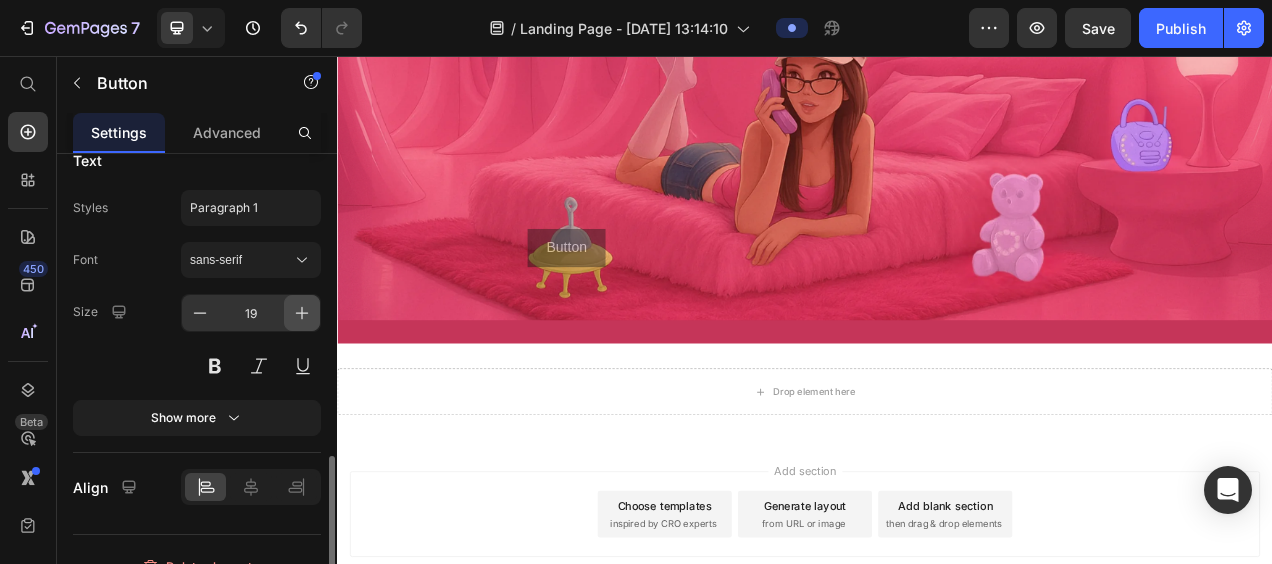 click 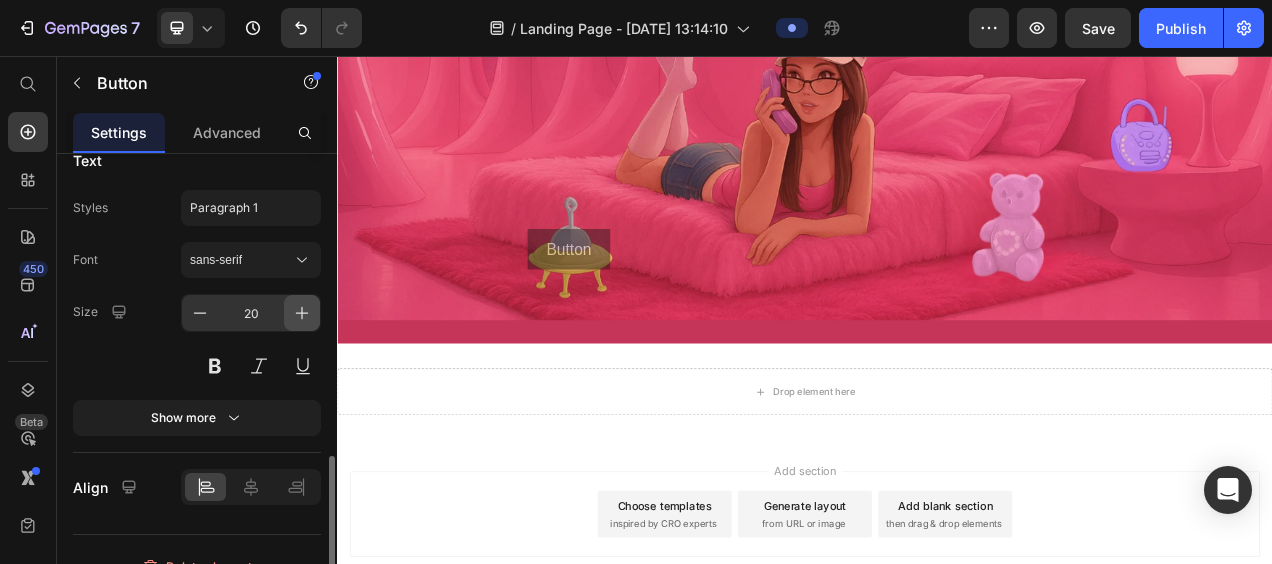 click 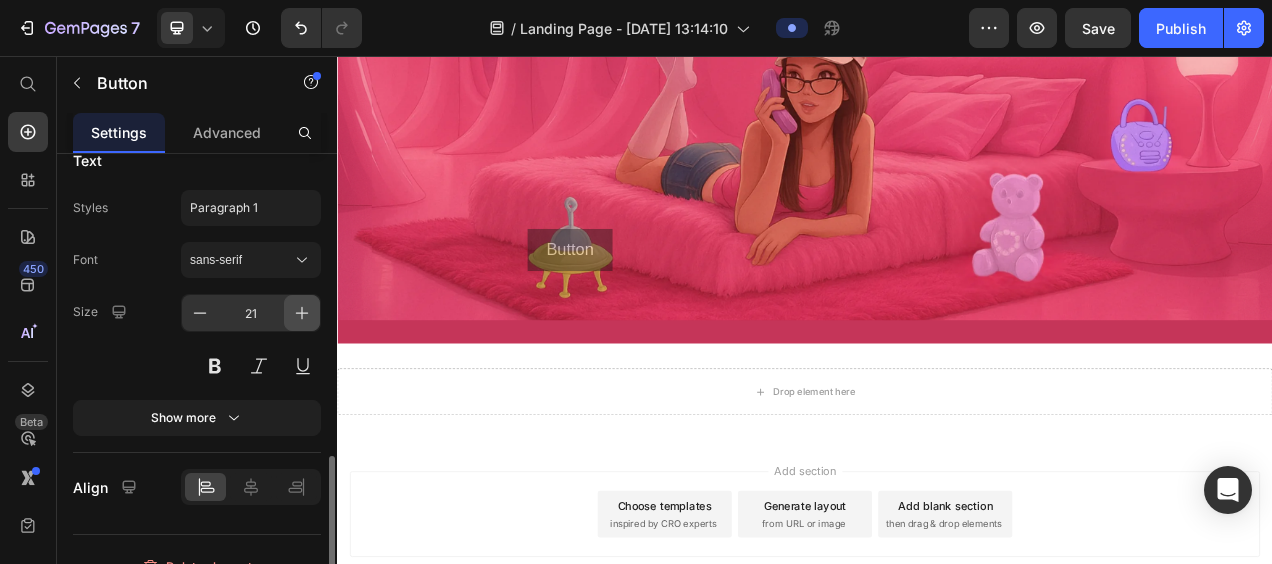 click 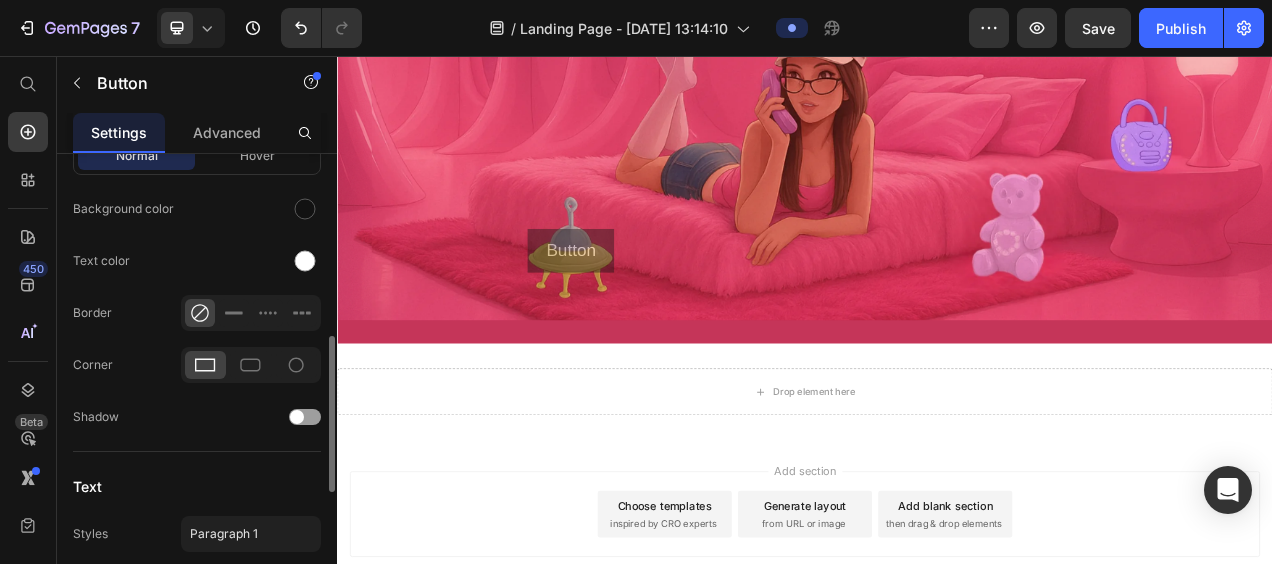 scroll, scrollTop: 564, scrollLeft: 0, axis: vertical 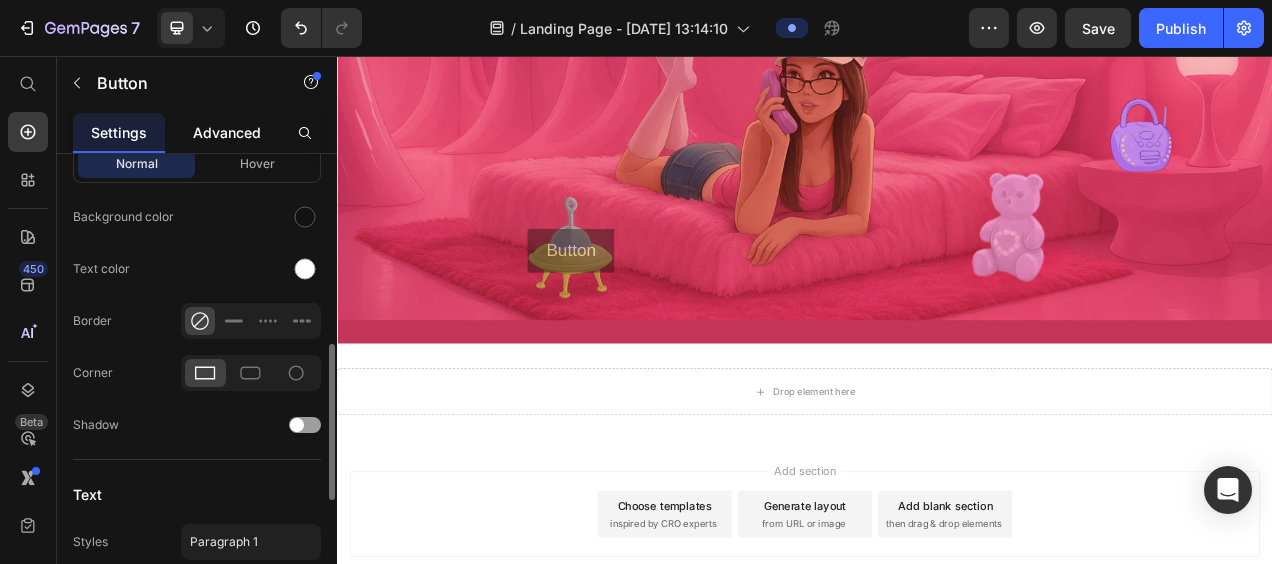 click on "Advanced" at bounding box center [227, 132] 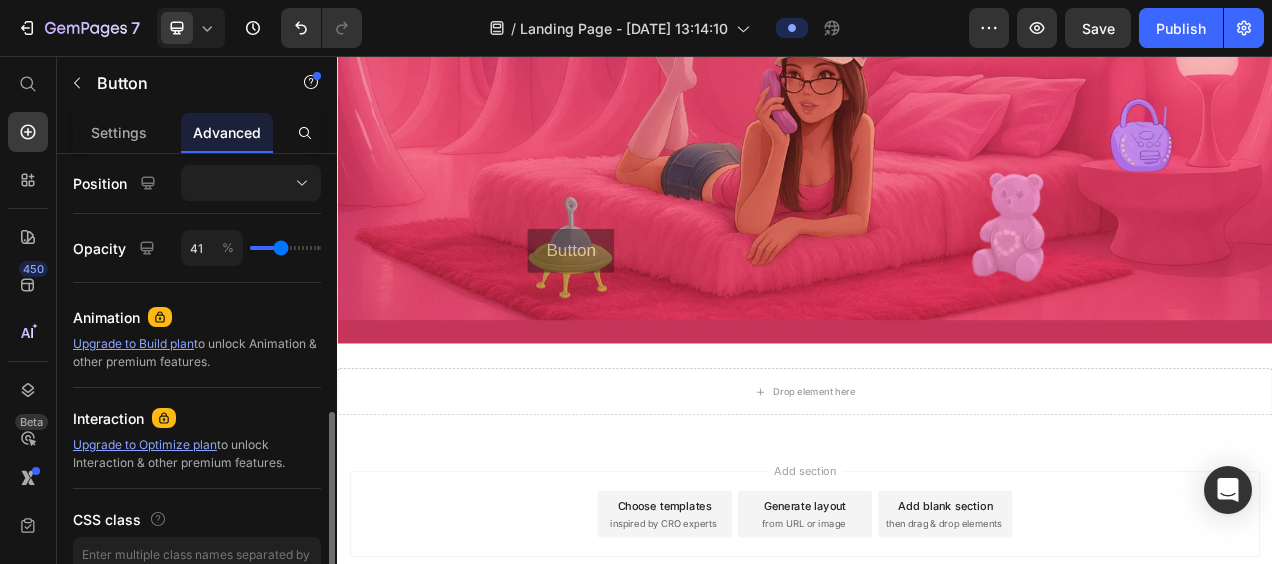 scroll, scrollTop: 723, scrollLeft: 0, axis: vertical 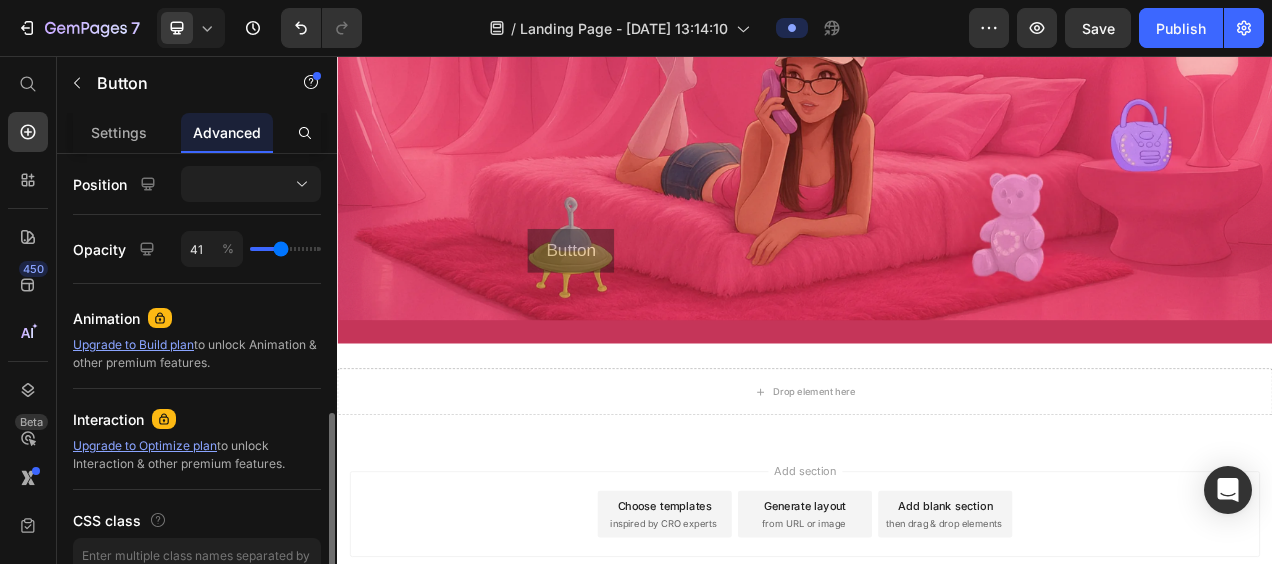 type on "24" 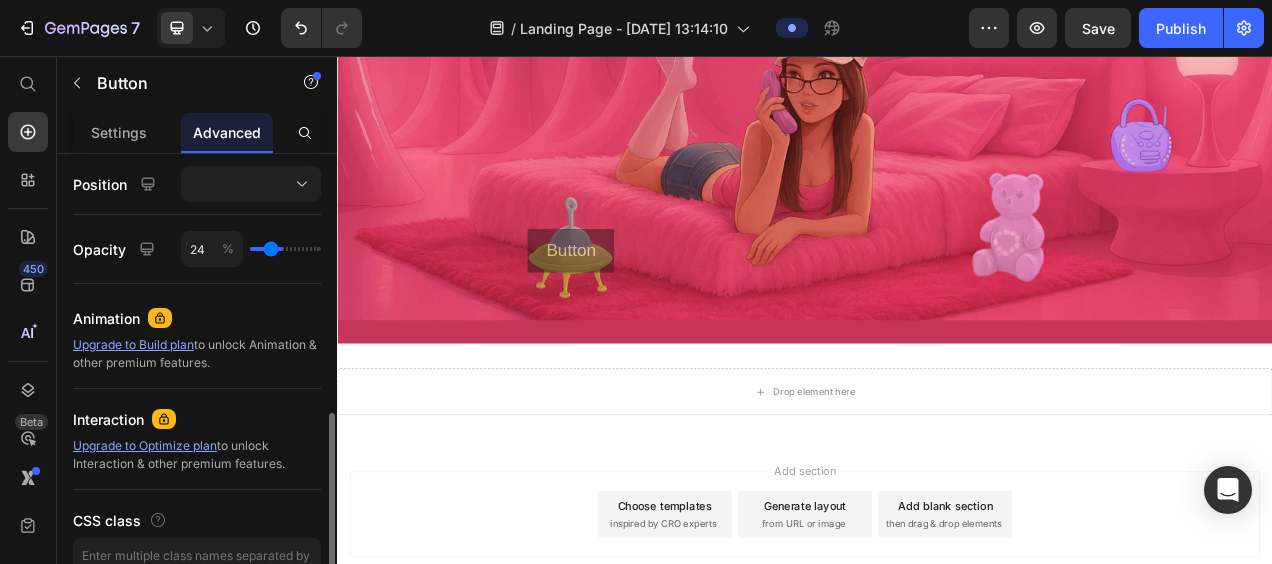 type on "5" 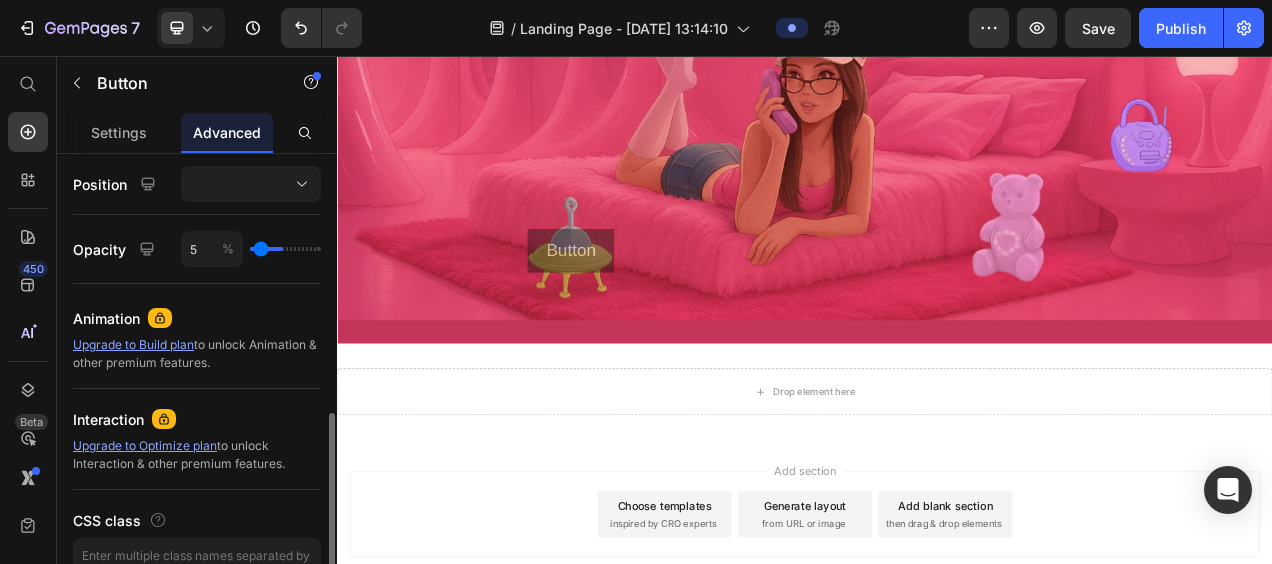 type on "0" 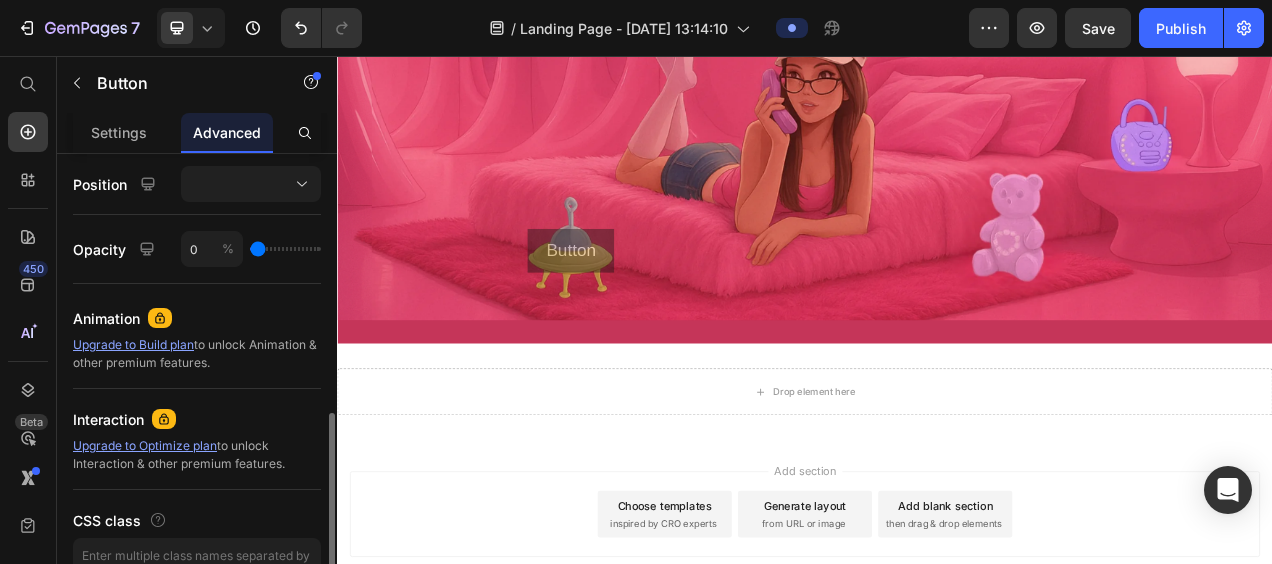 drag, startPoint x: 276, startPoint y: 246, endPoint x: 180, endPoint y: 267, distance: 98.270035 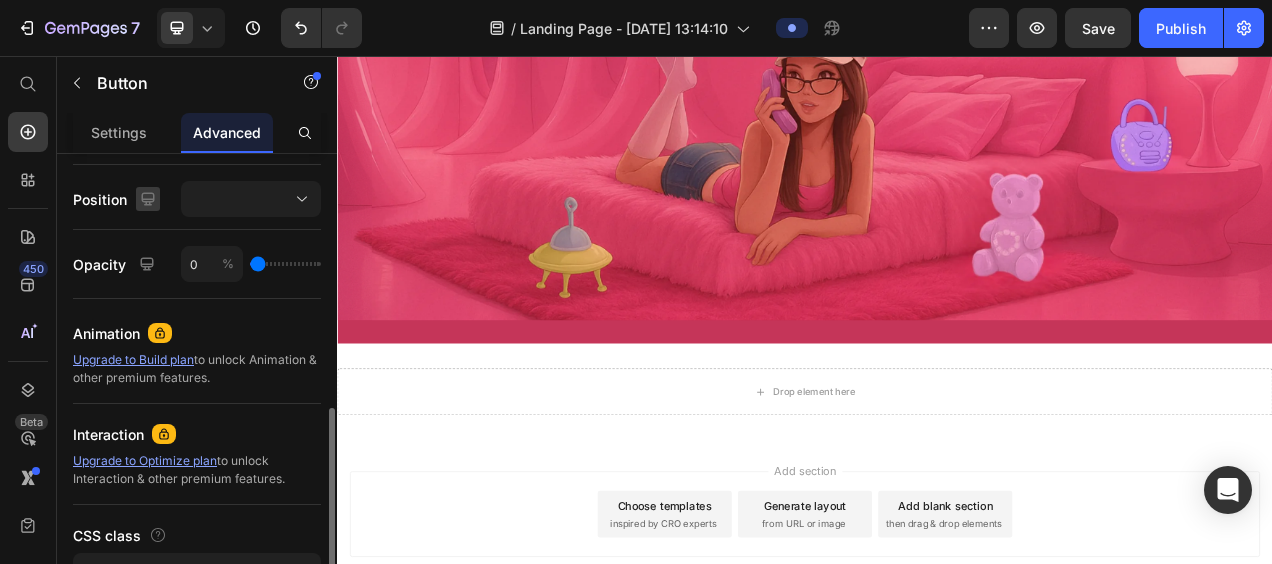 scroll, scrollTop: 706, scrollLeft: 0, axis: vertical 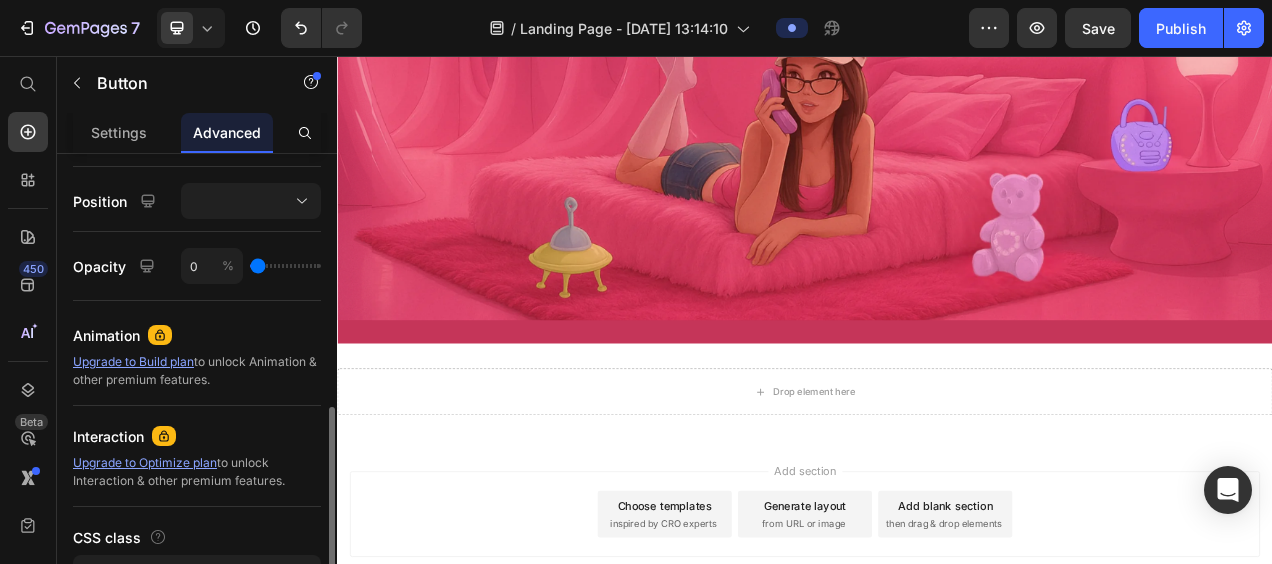 type on "2" 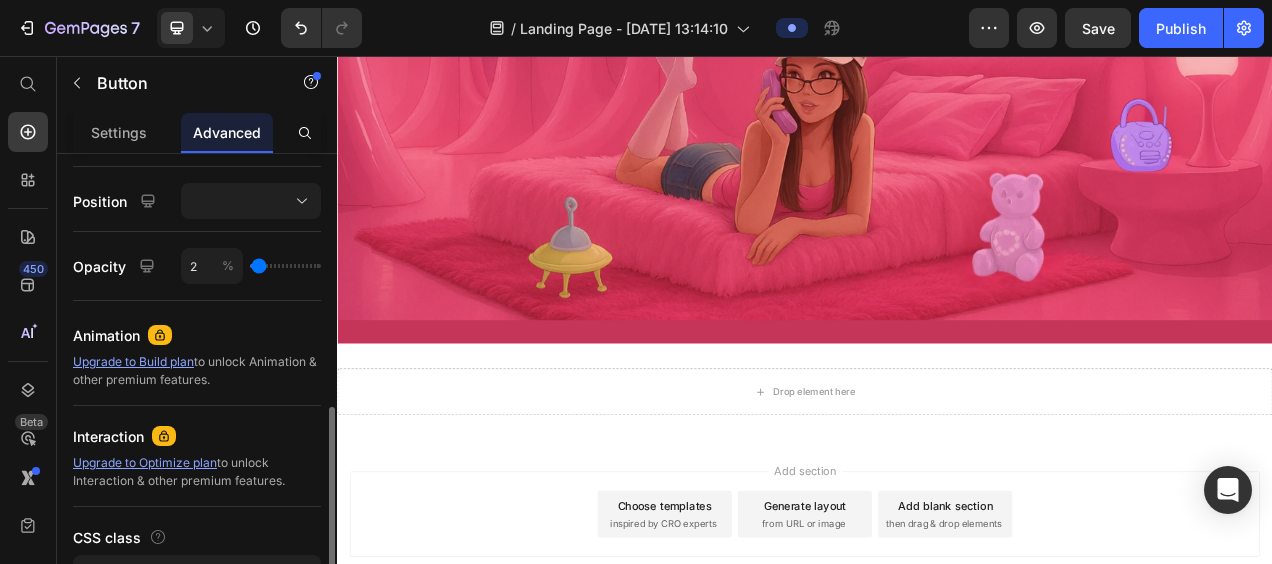 type on "4" 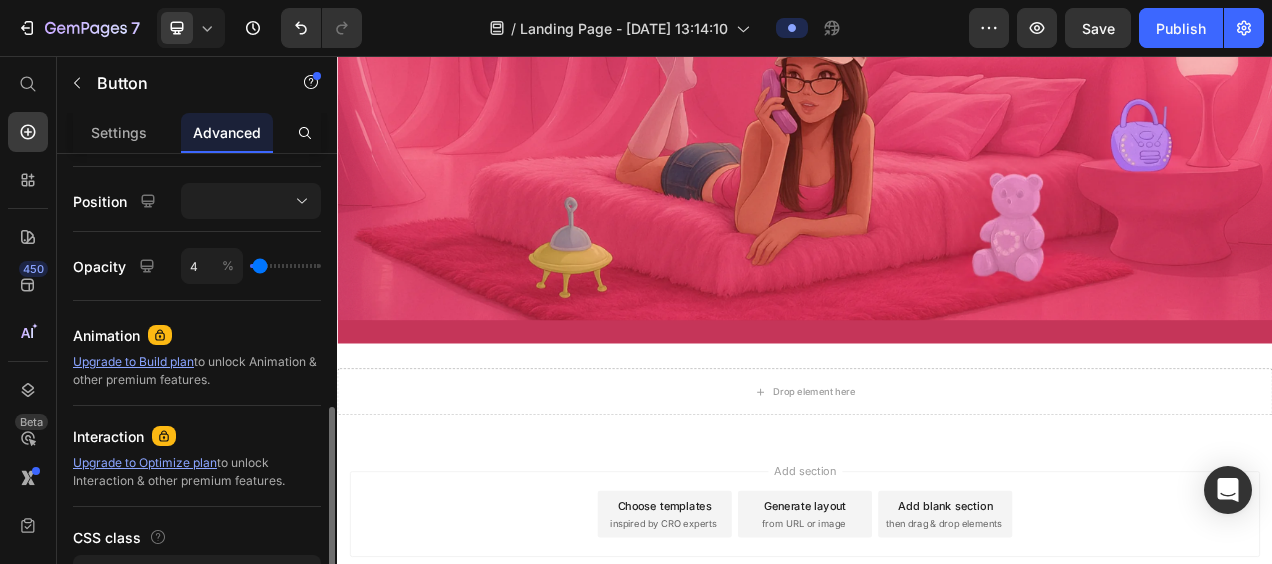 type on "8" 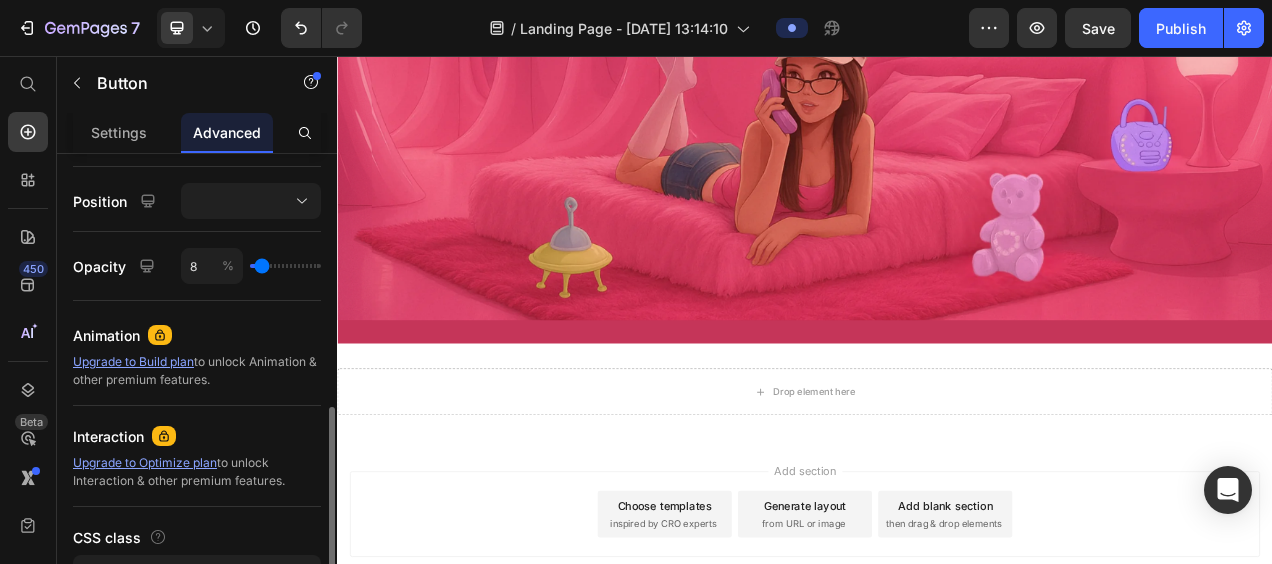 type on "11" 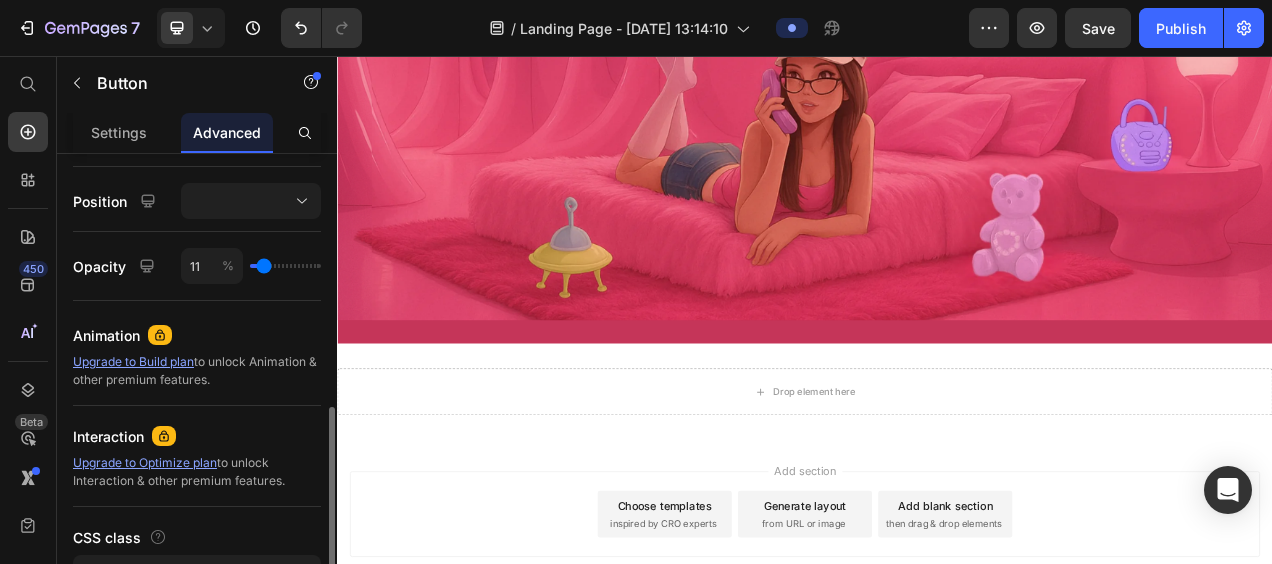 type on "12" 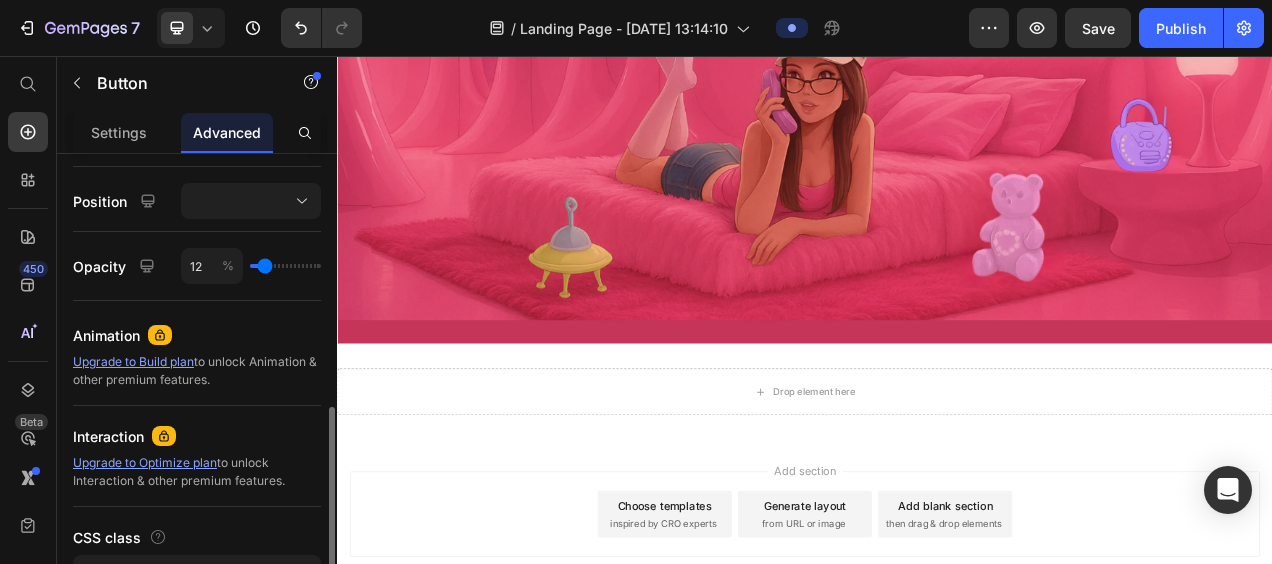 type on "15" 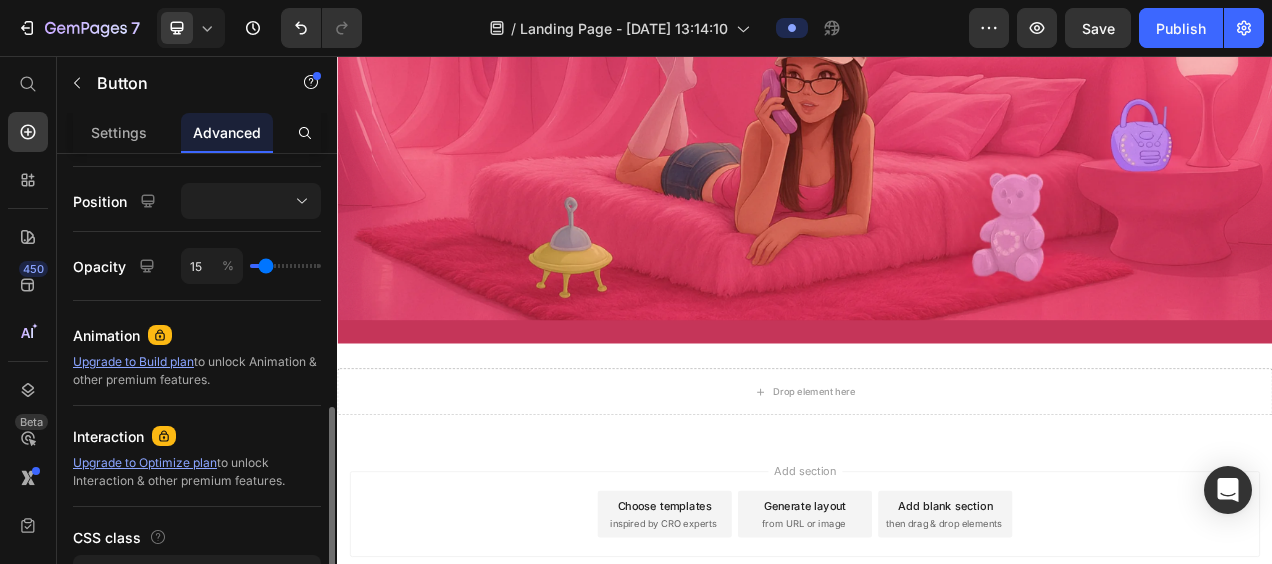 type on "16" 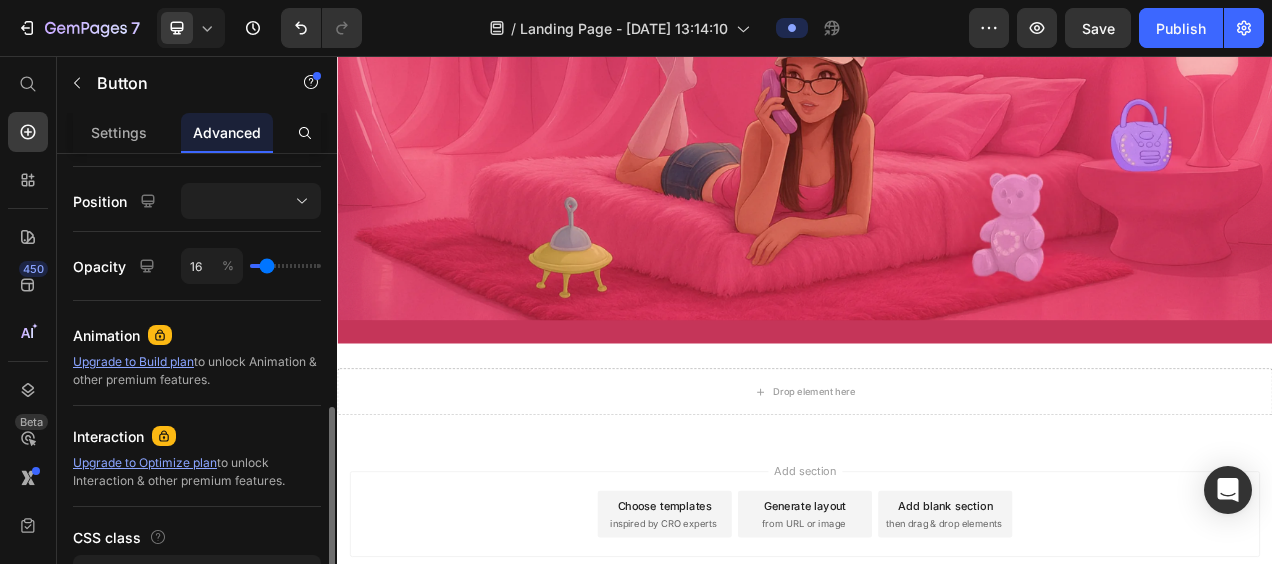 type on "17" 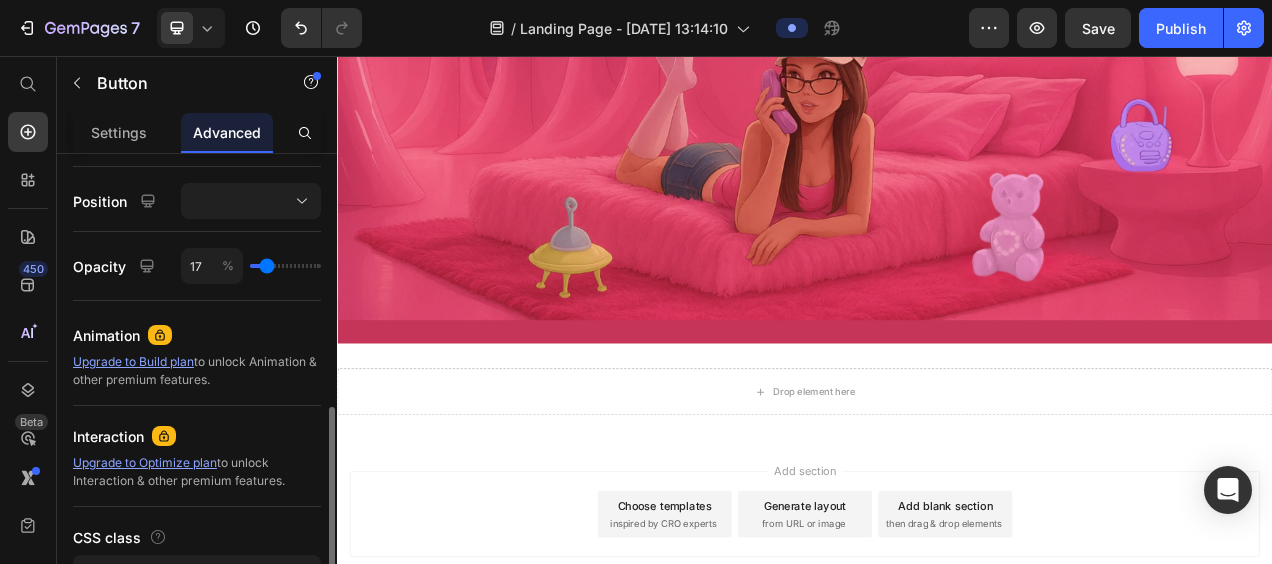 type on "18" 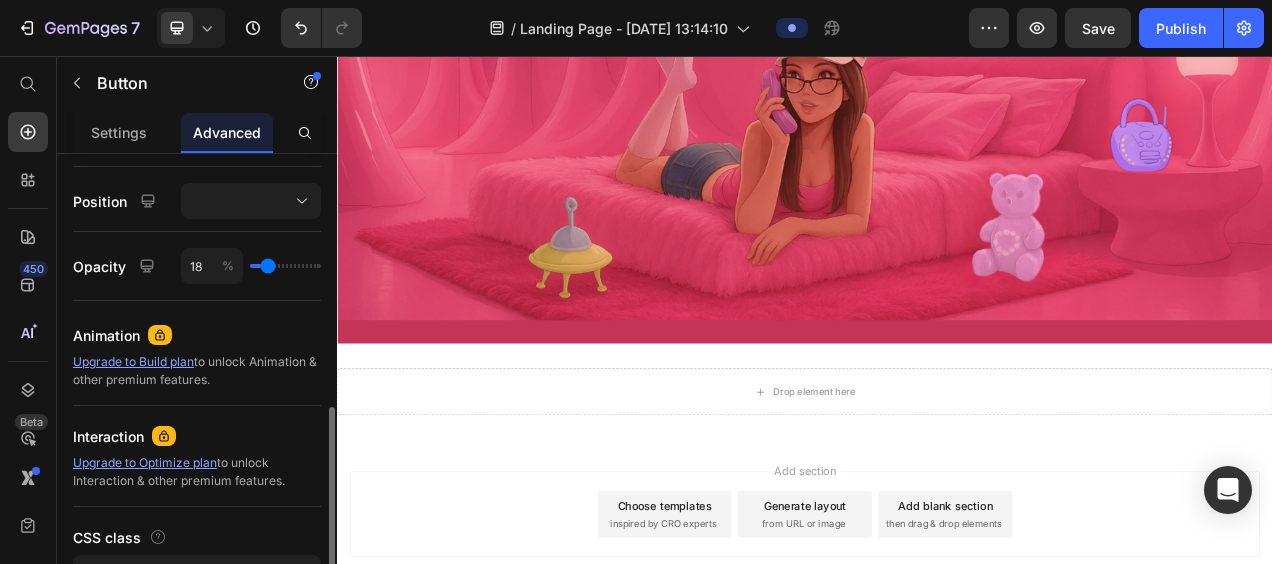 type on "19" 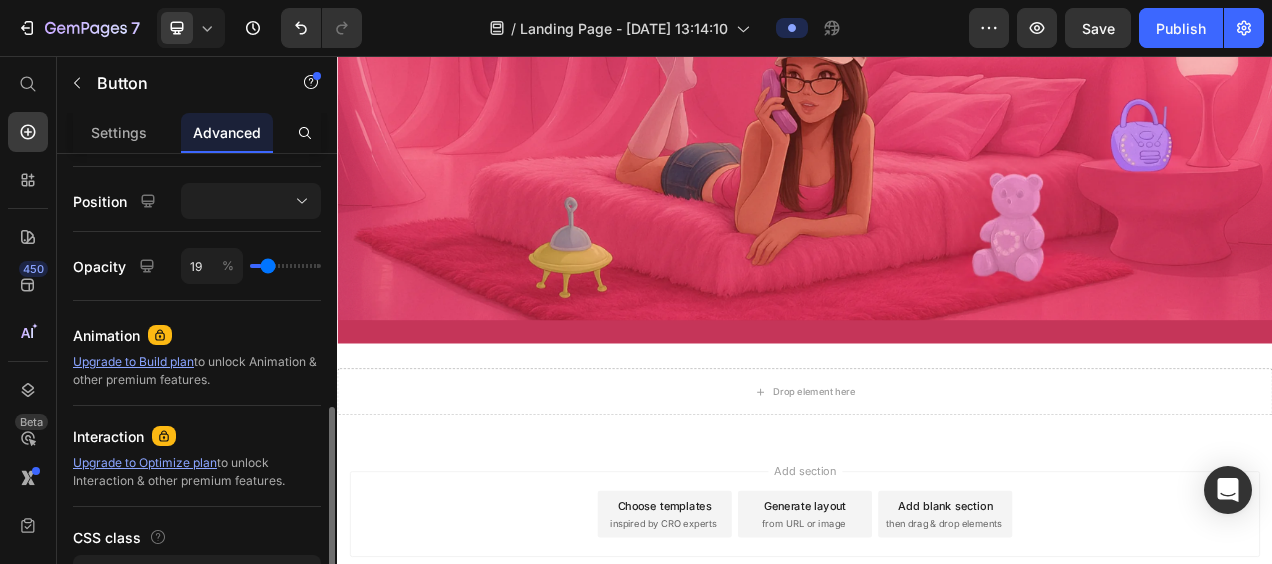 type on "21" 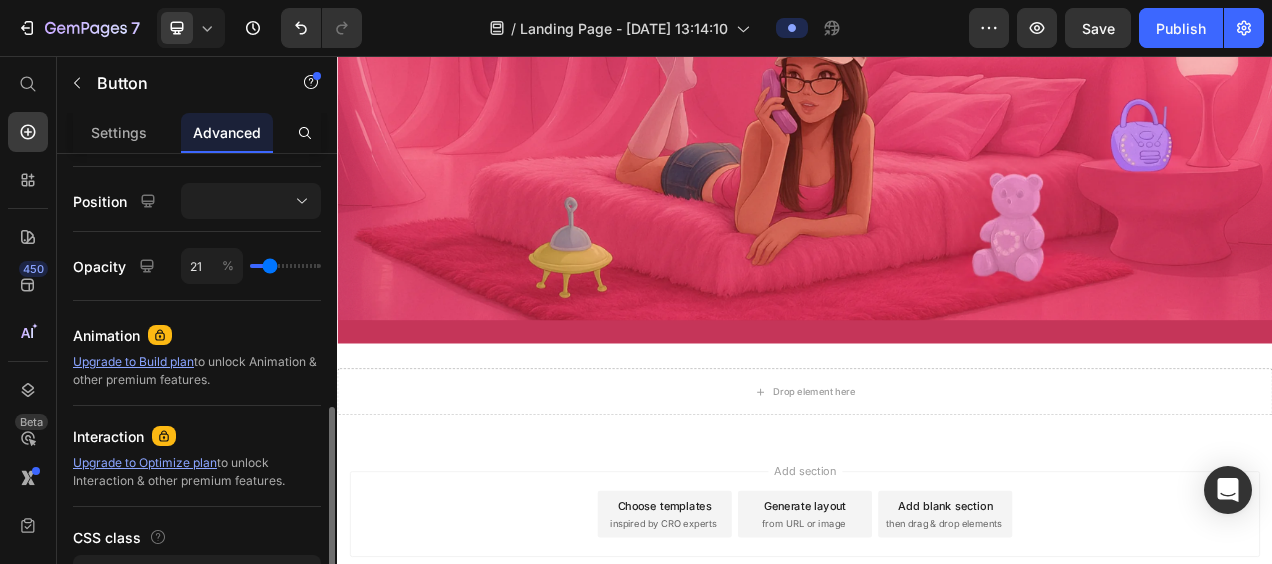 type on "19" 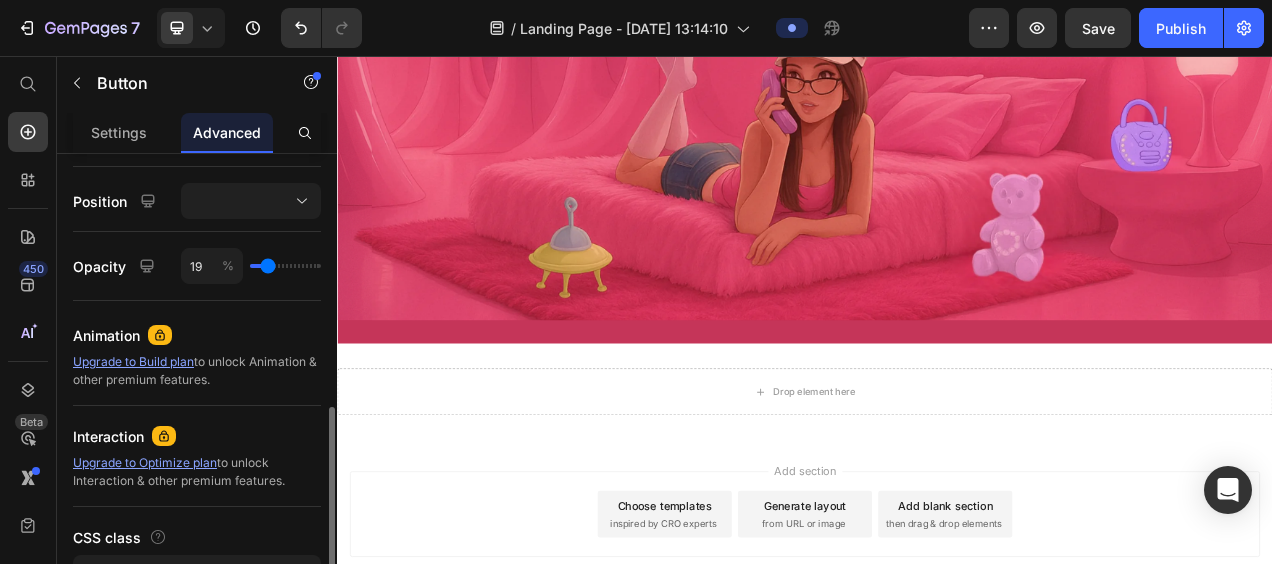 type on "21" 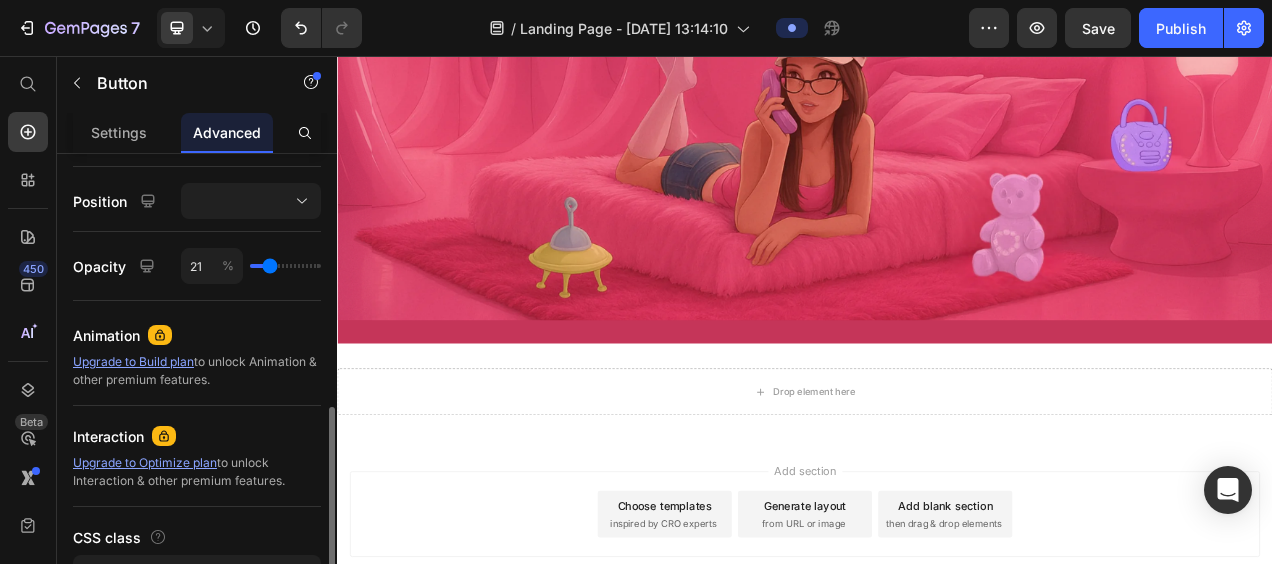 type on "22" 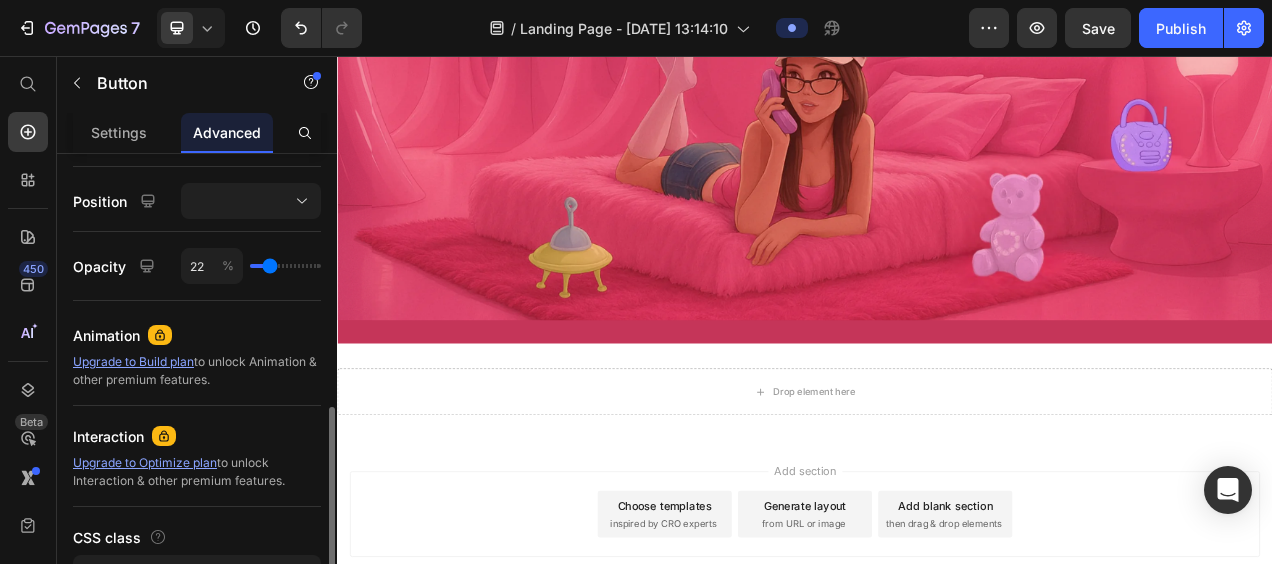 type on "23" 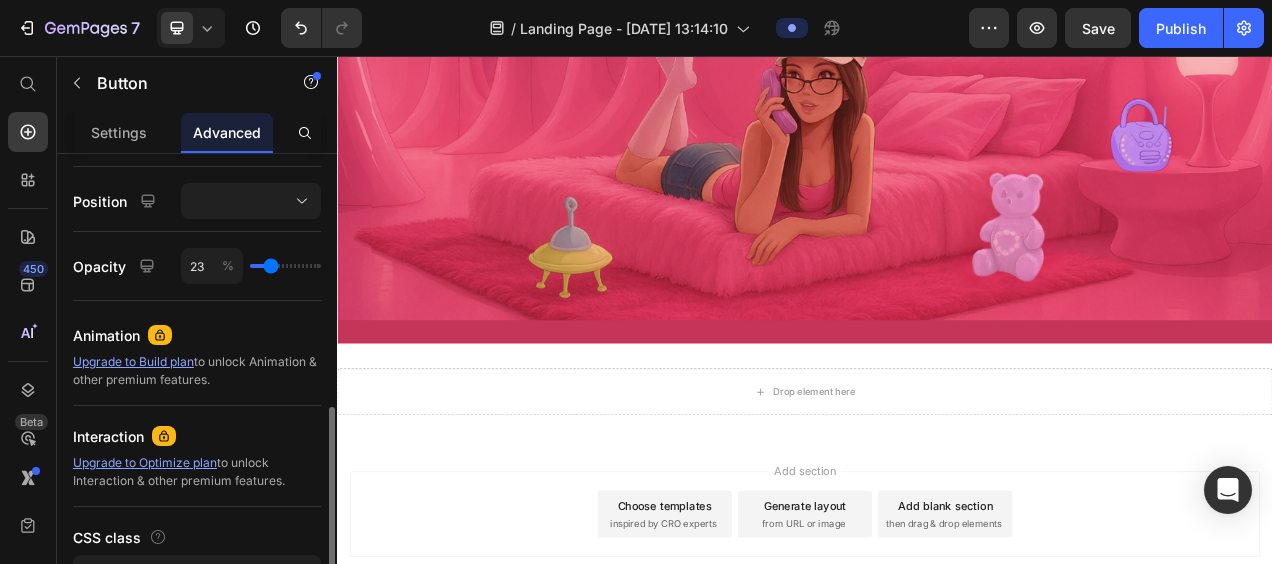 type on "24" 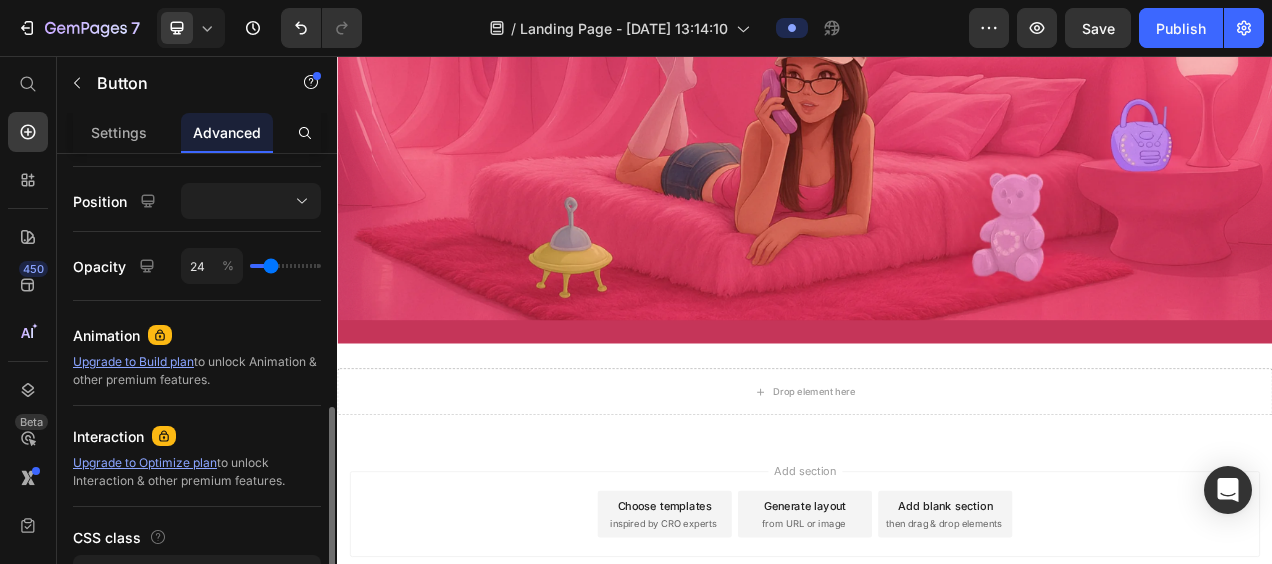 type on "25" 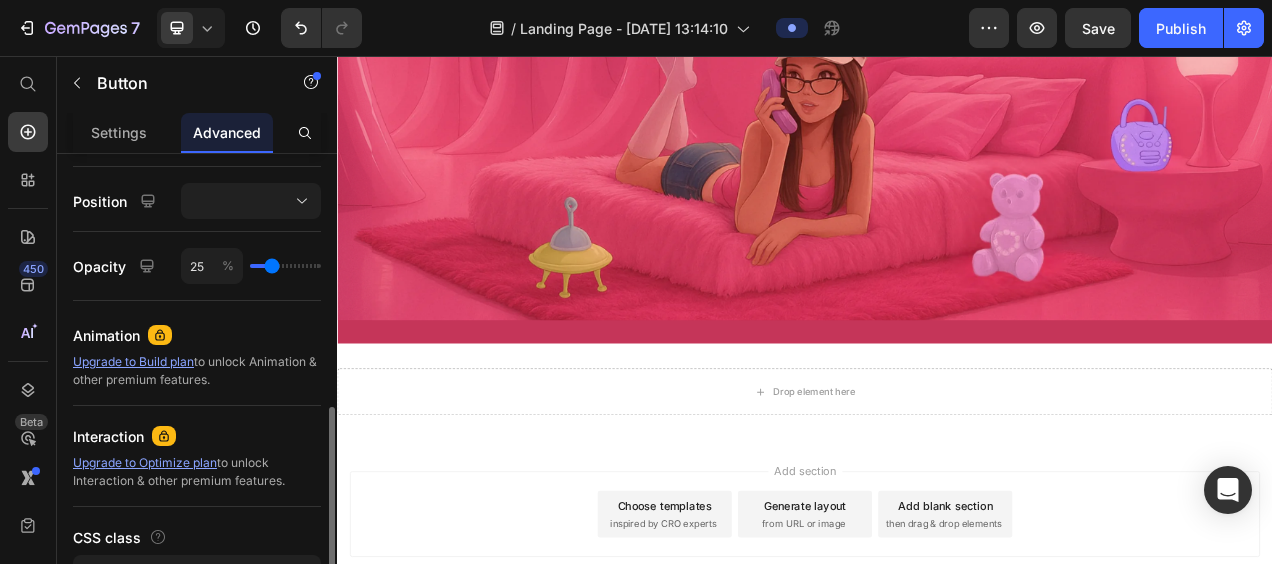 type on "27" 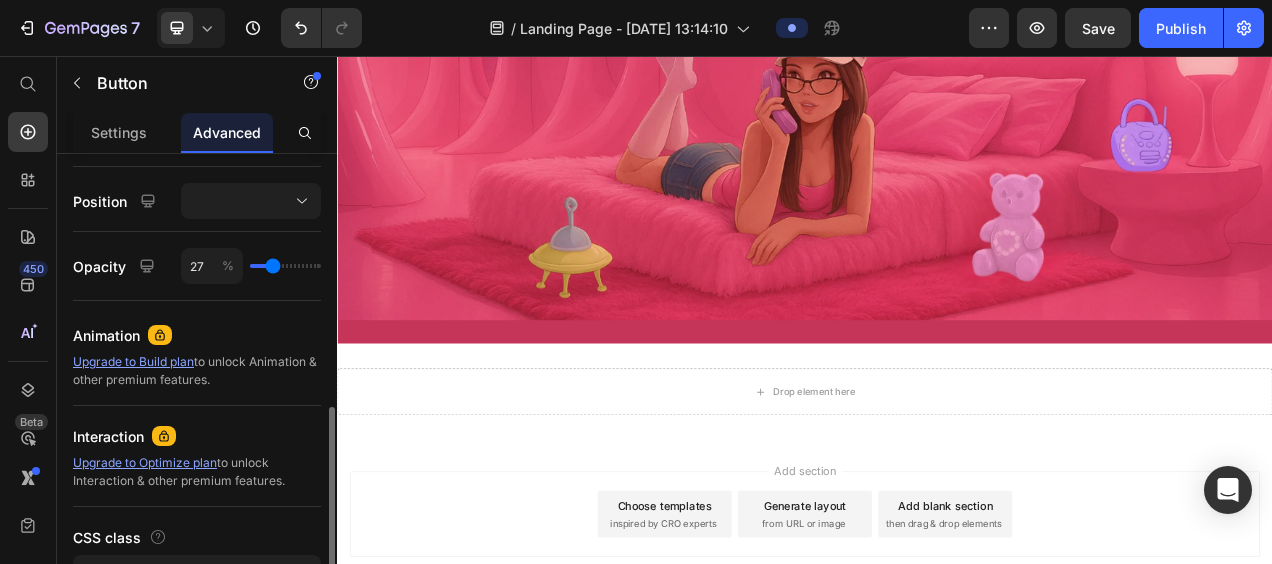 type on "28" 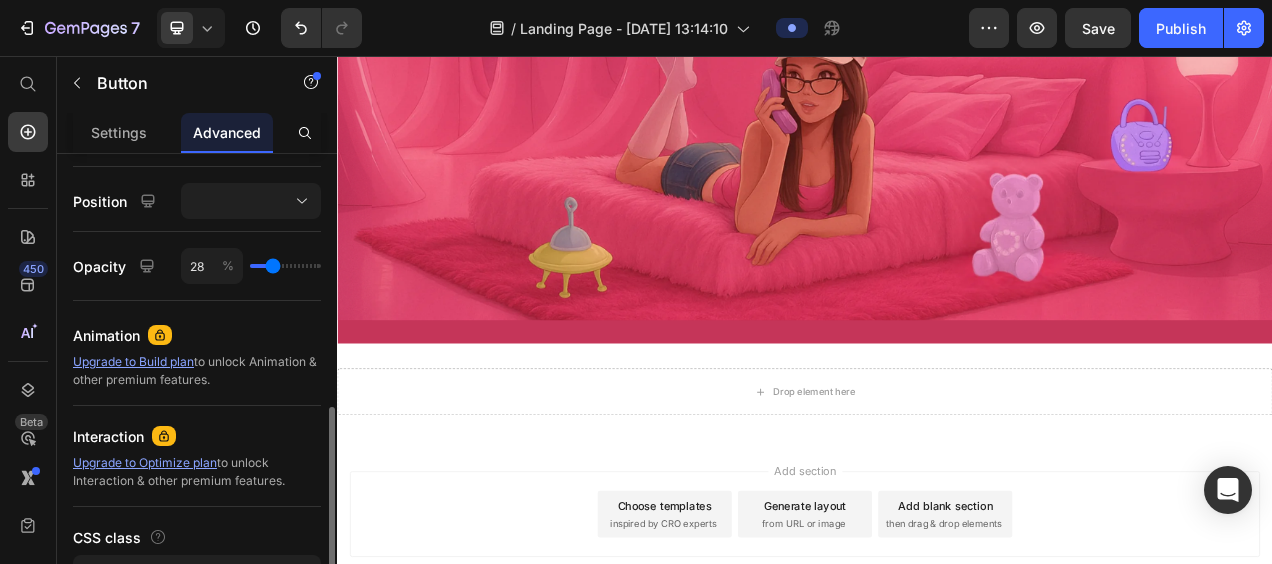 type on "29" 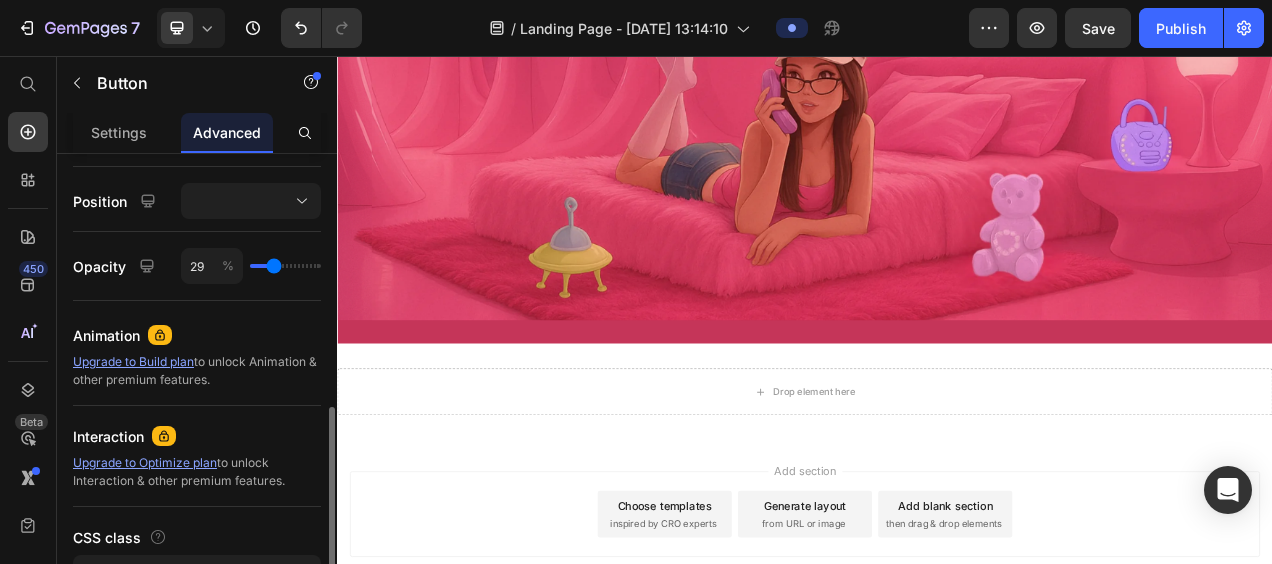 type on "30" 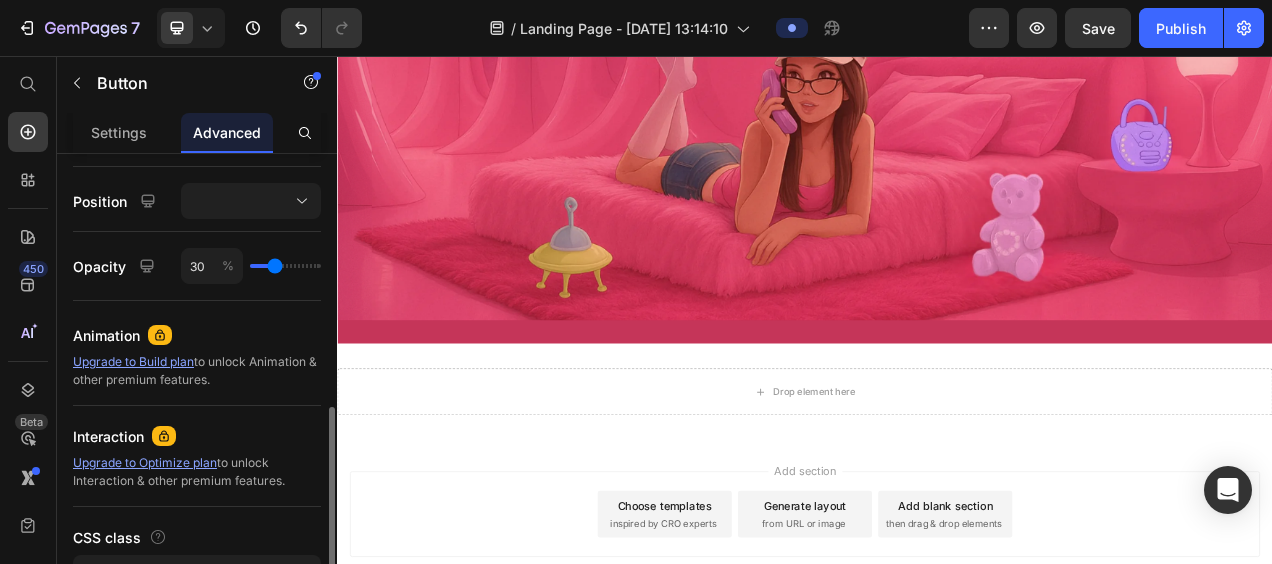 type on "33" 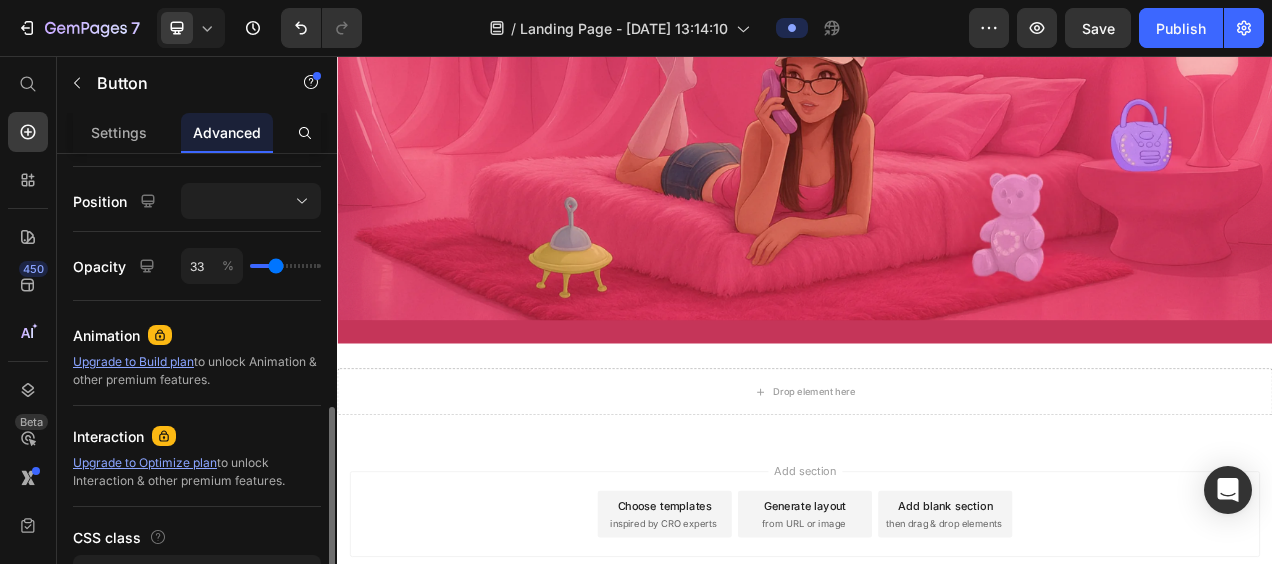 type on "35" 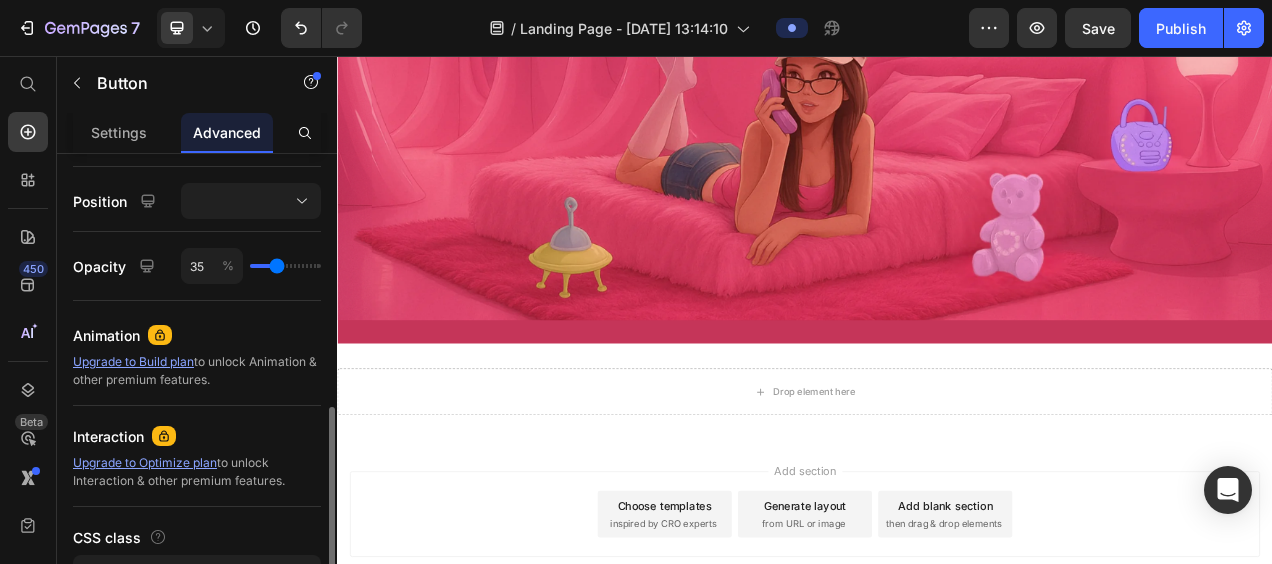 type on "36" 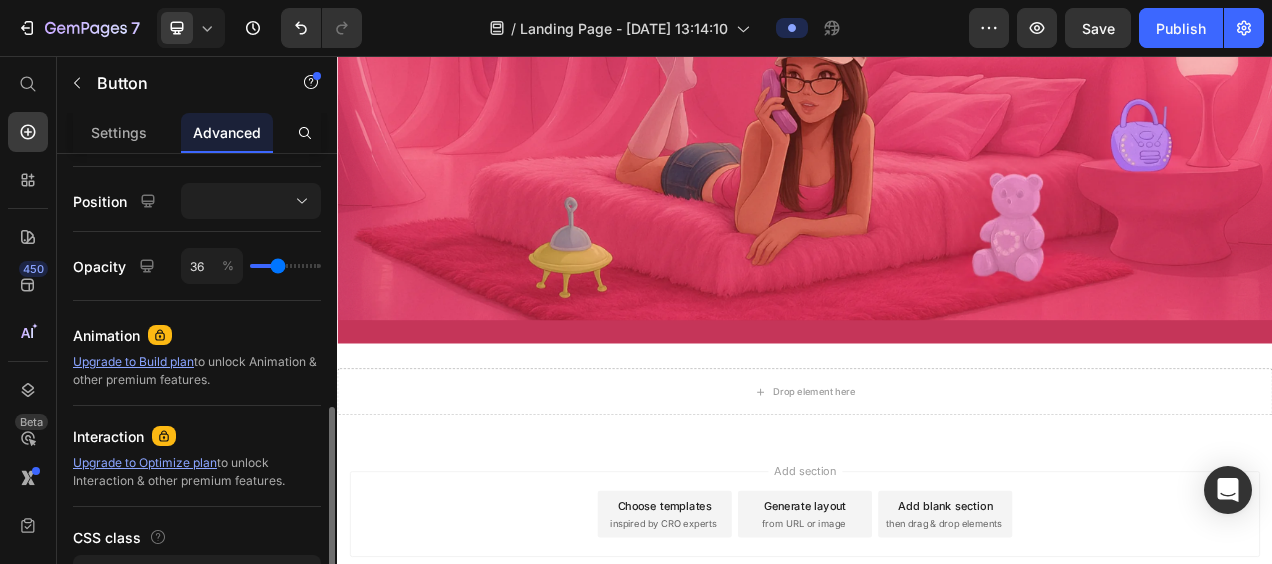 type on "38" 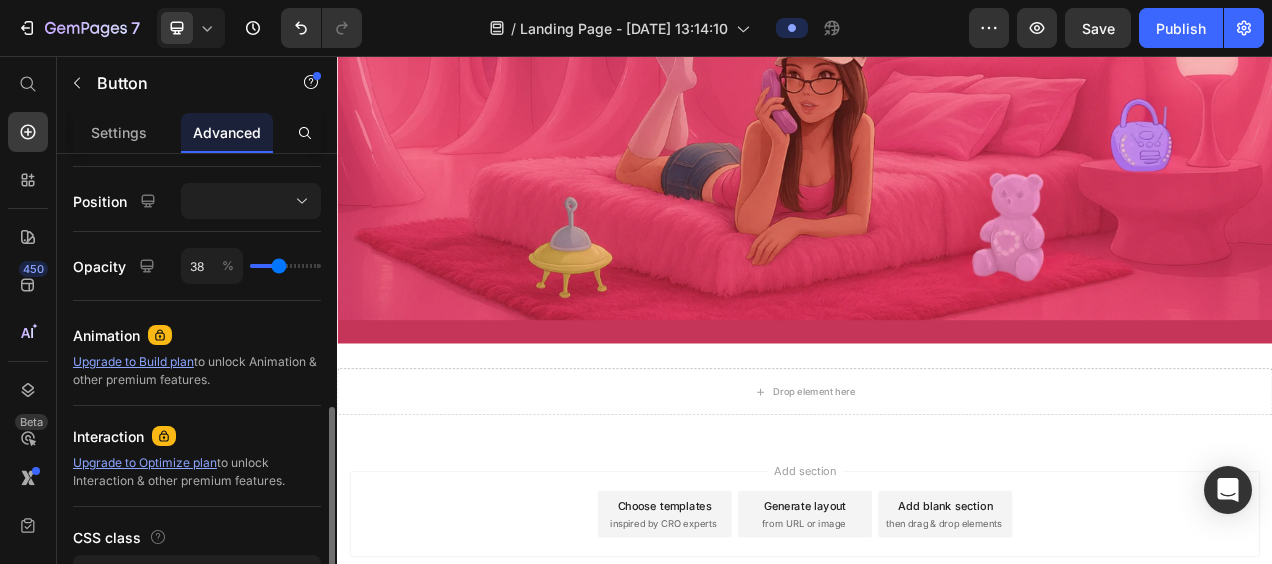 type on "39" 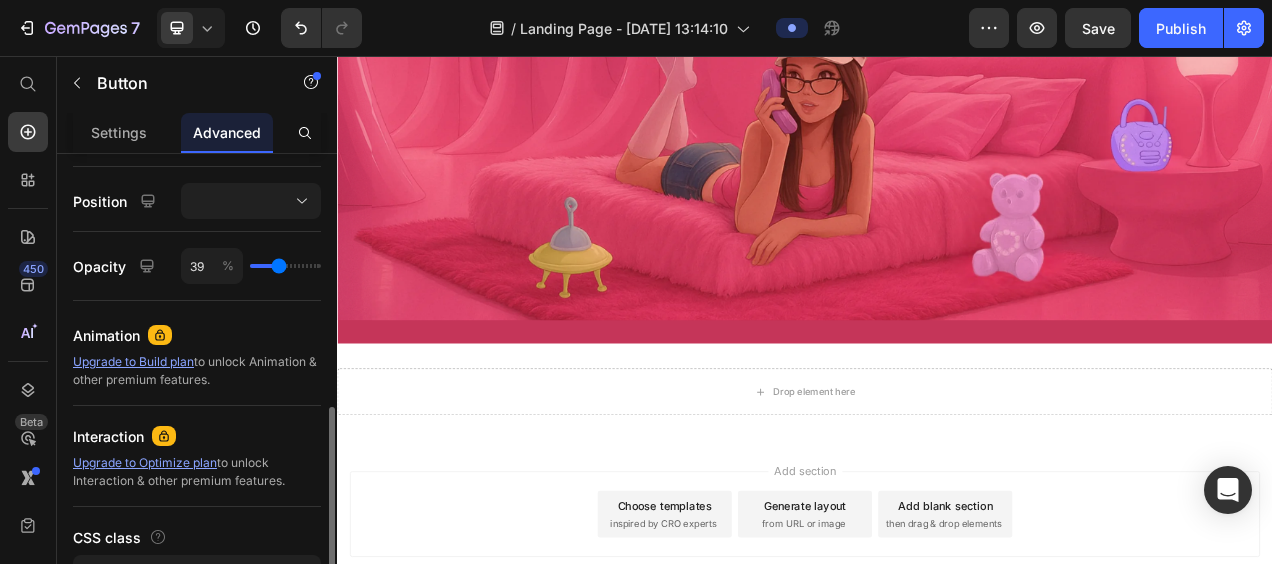 type on "36" 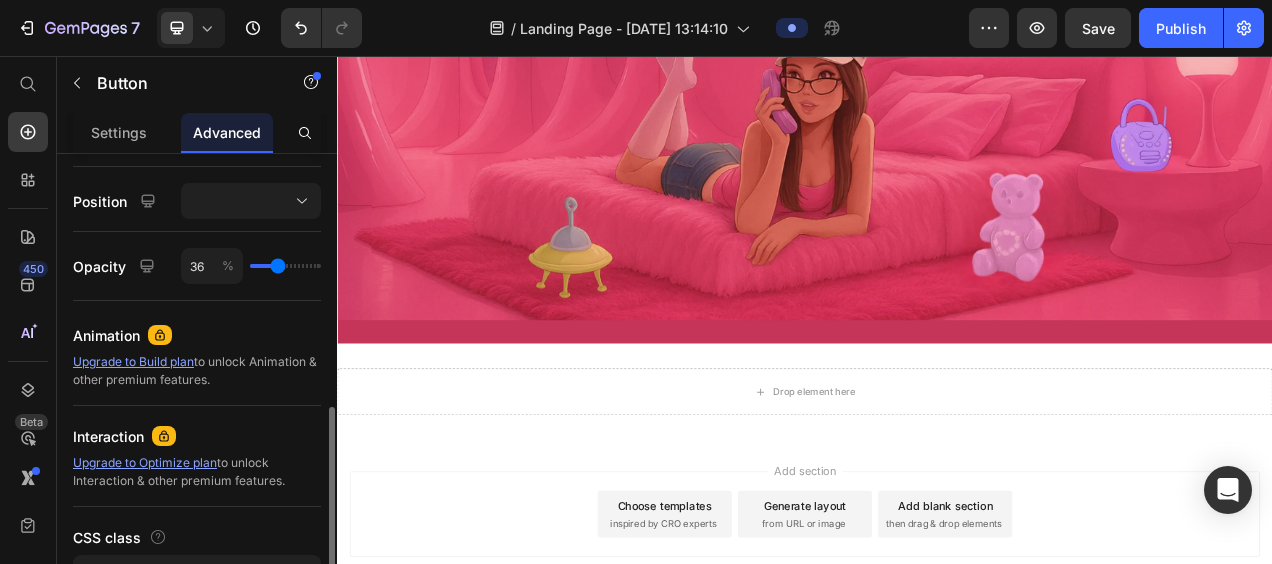 drag, startPoint x: 256, startPoint y: 268, endPoint x: 278, endPoint y: 268, distance: 22 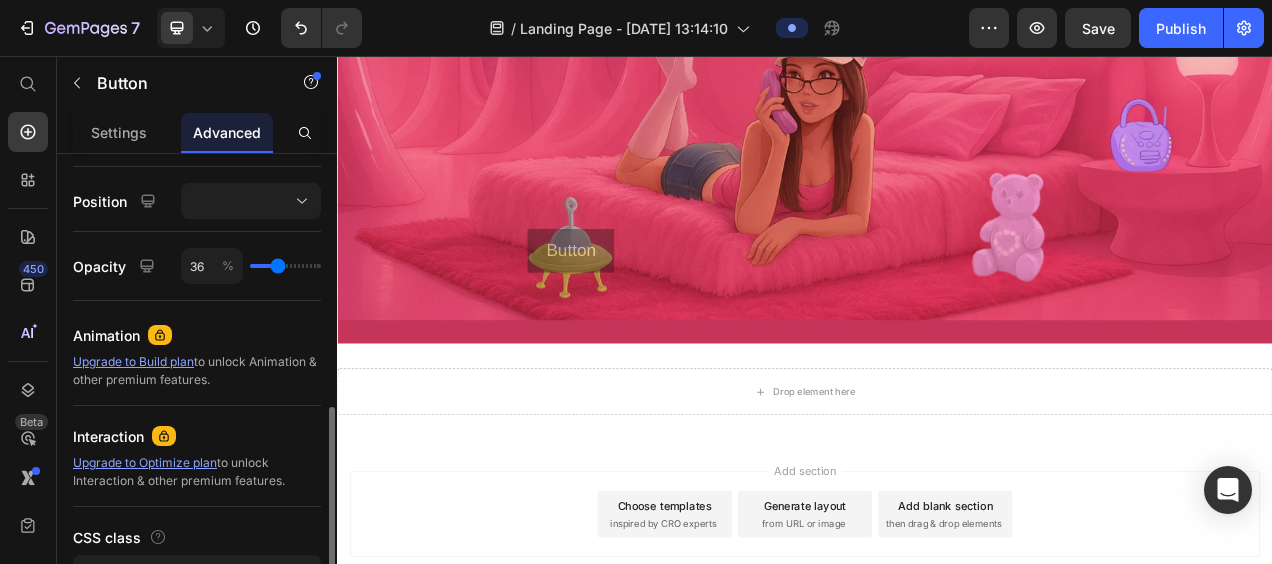 type on "35" 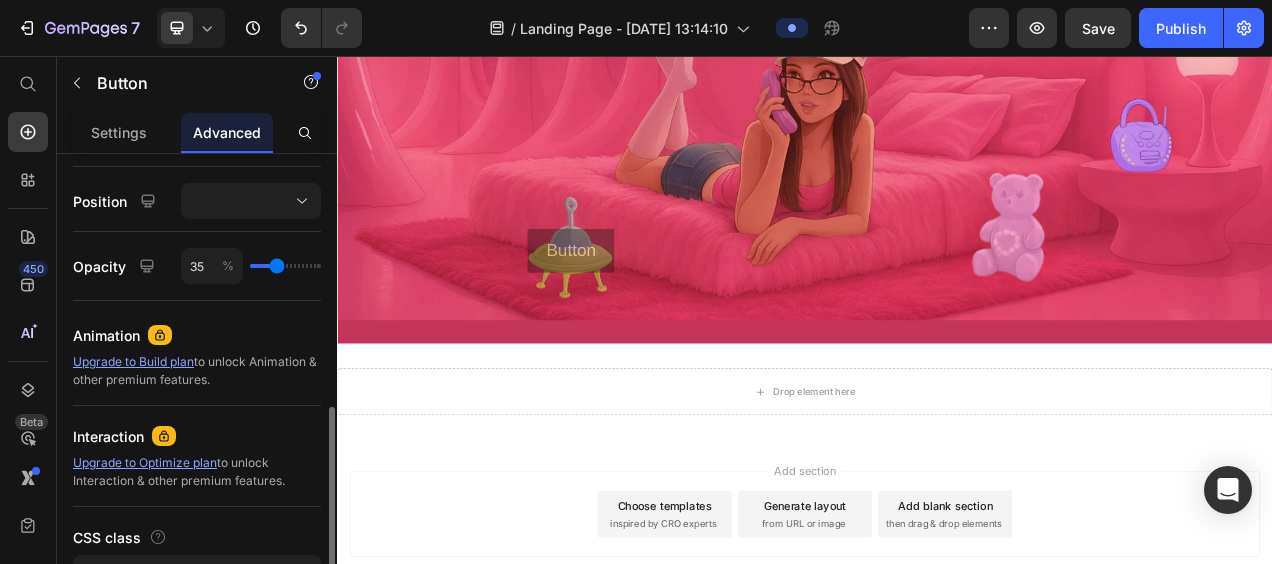 type on "34" 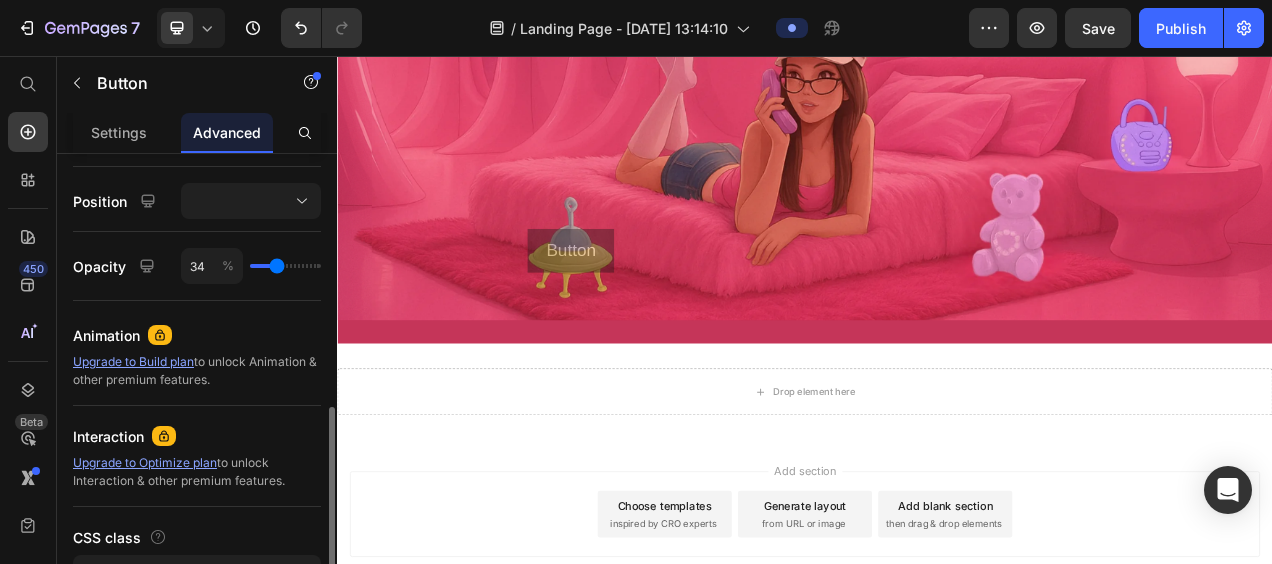 type on "33" 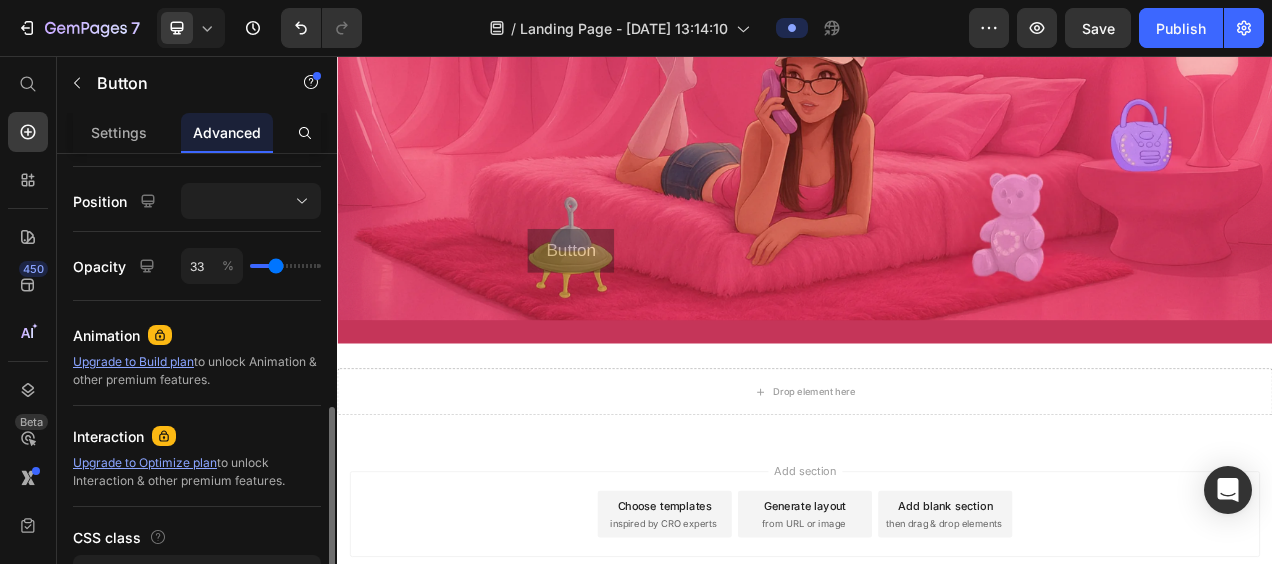 type on "32" 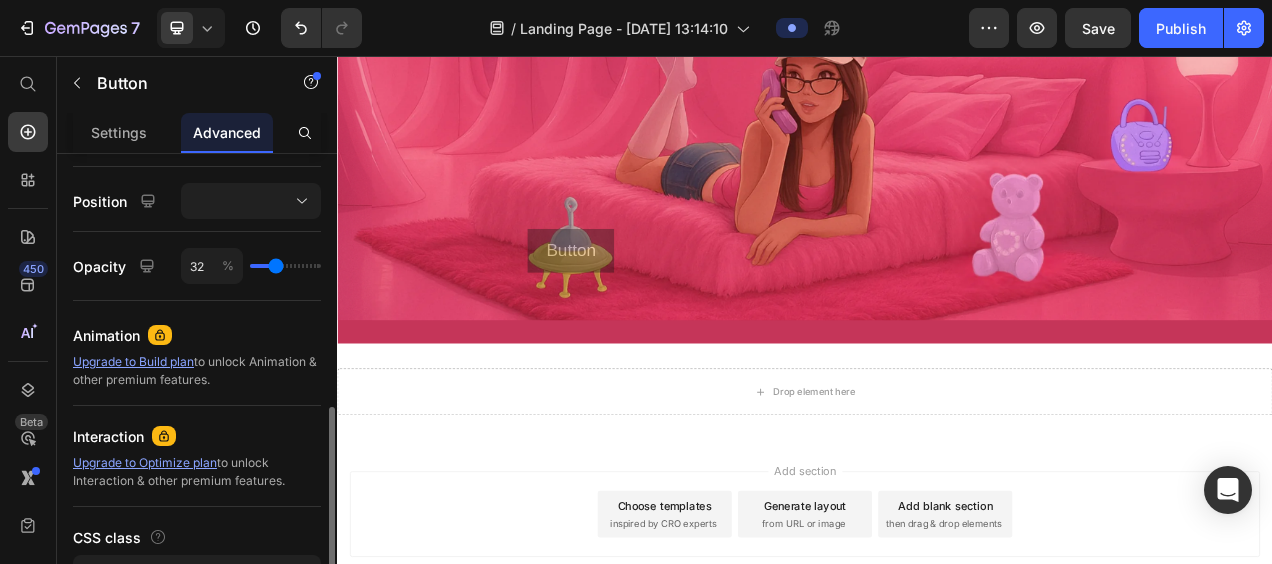 type on "29" 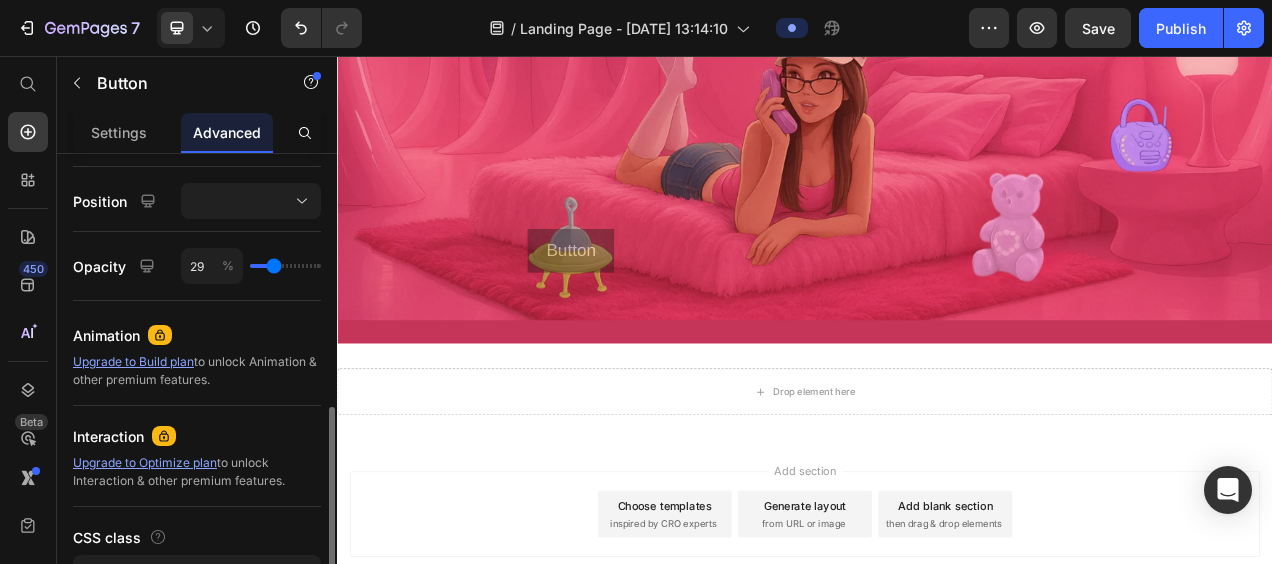 type on "28" 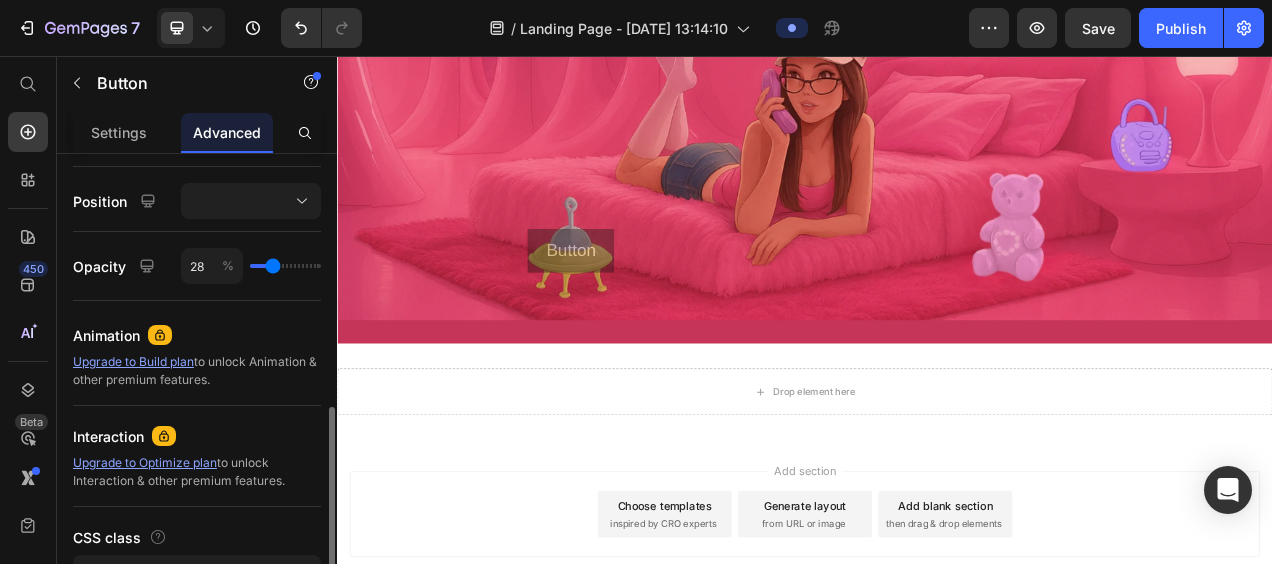 type on "27" 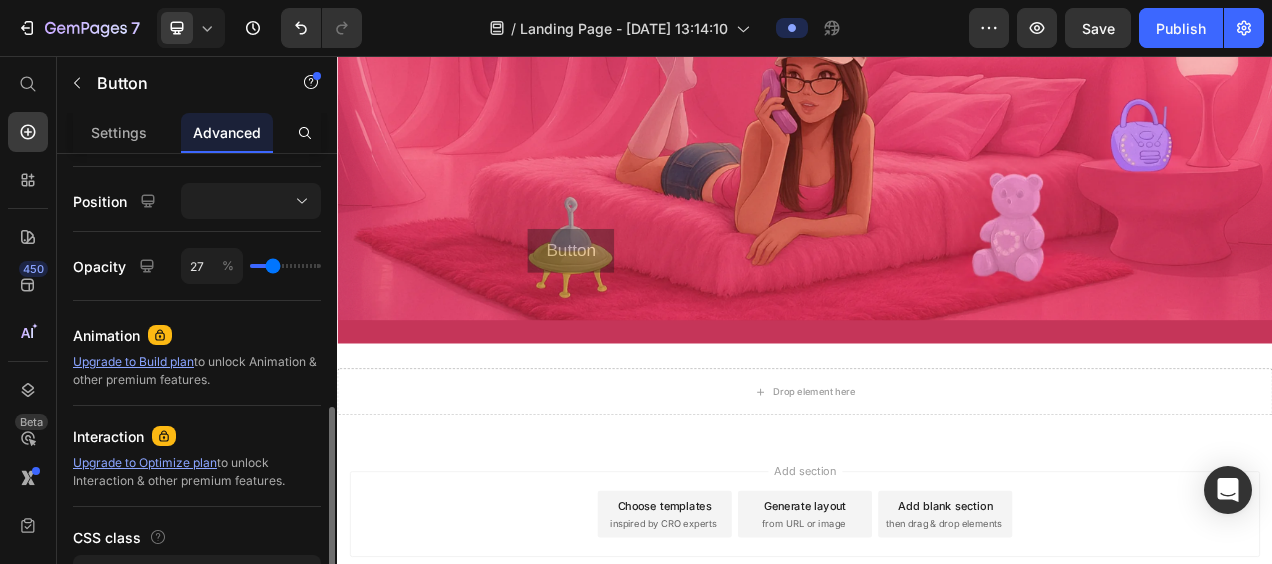 type on "25" 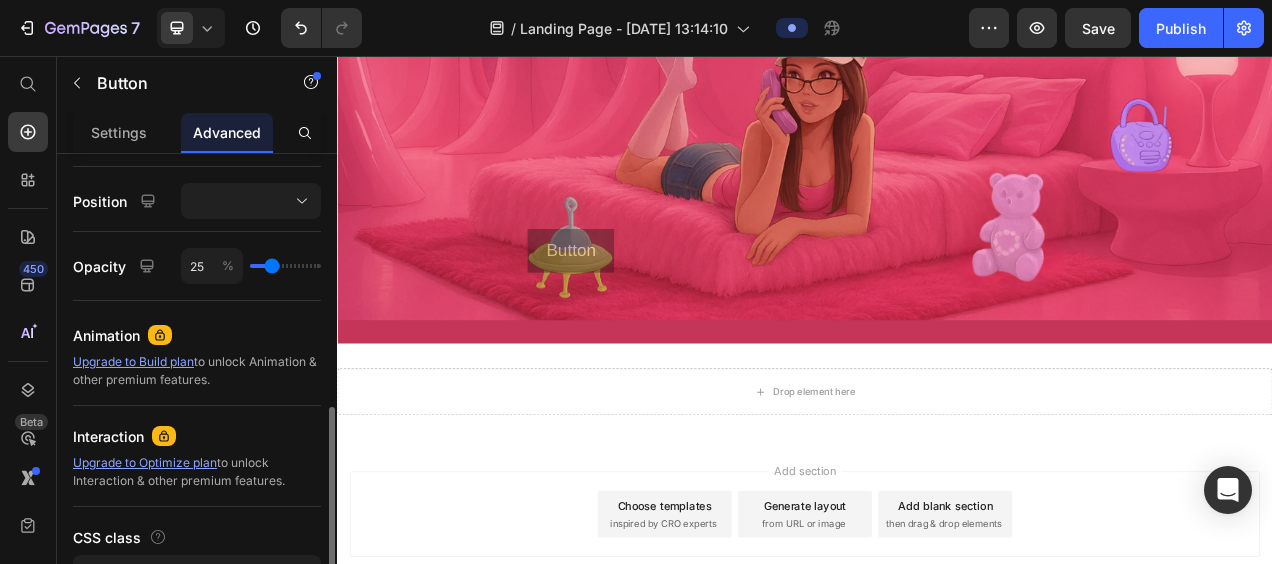 type on "24" 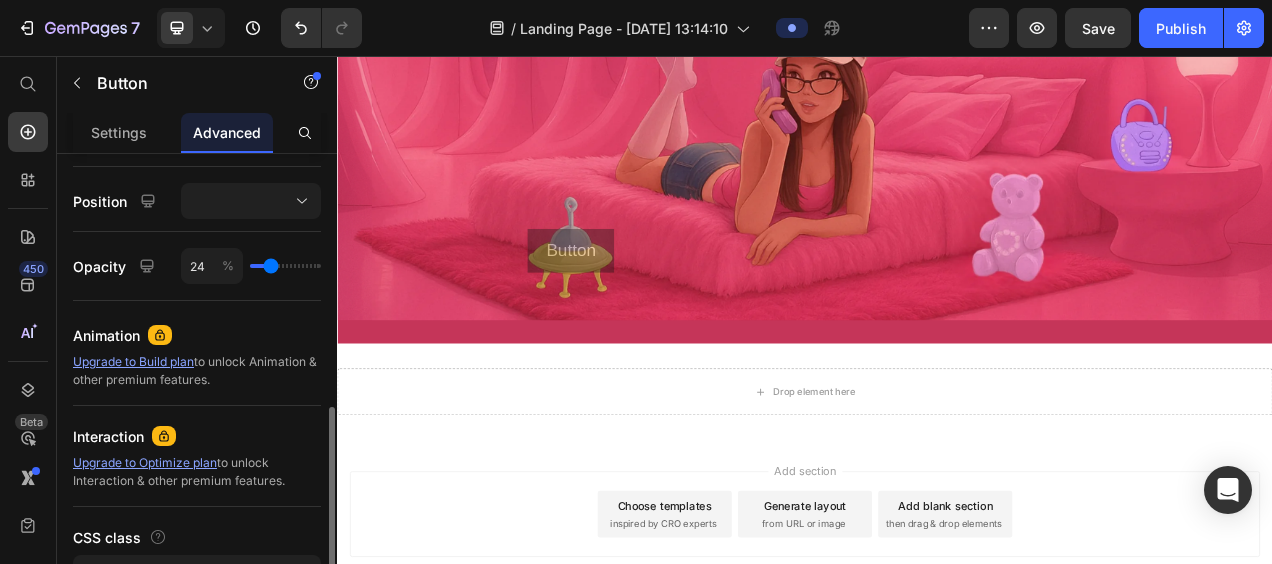 type on "23" 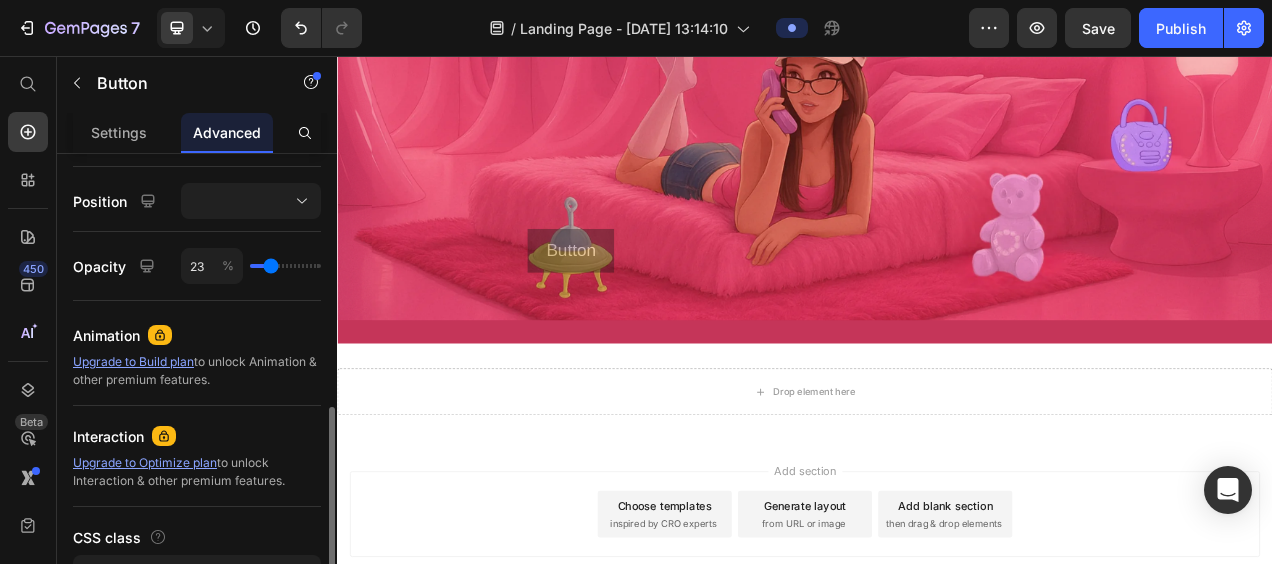 type on "23" 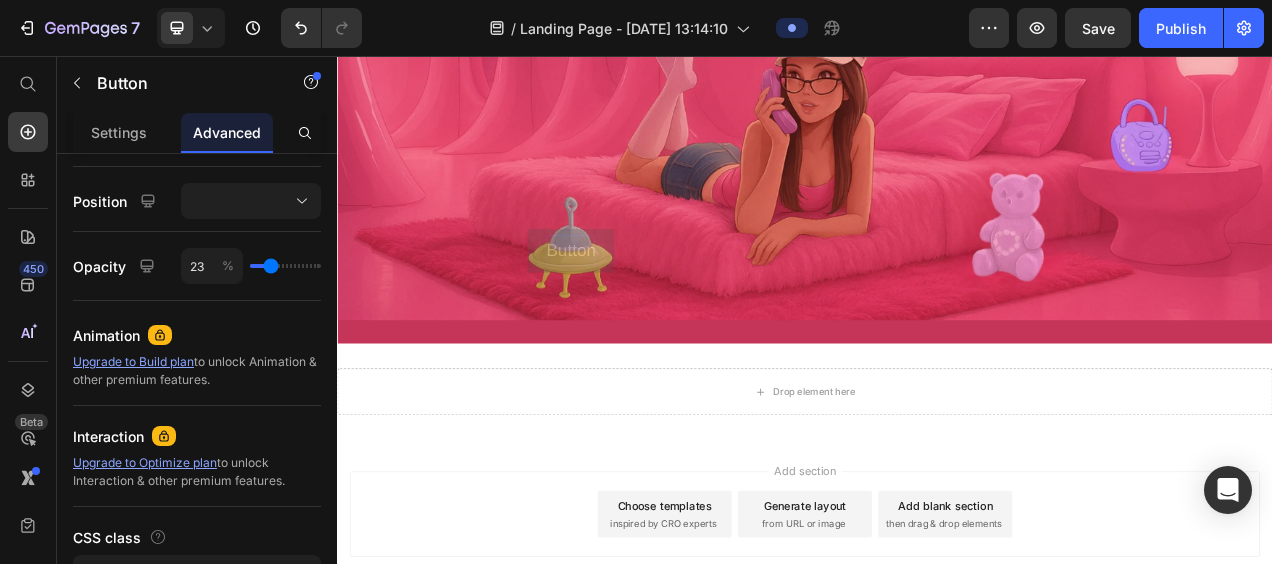 click on "Button" at bounding box center (636, 306) 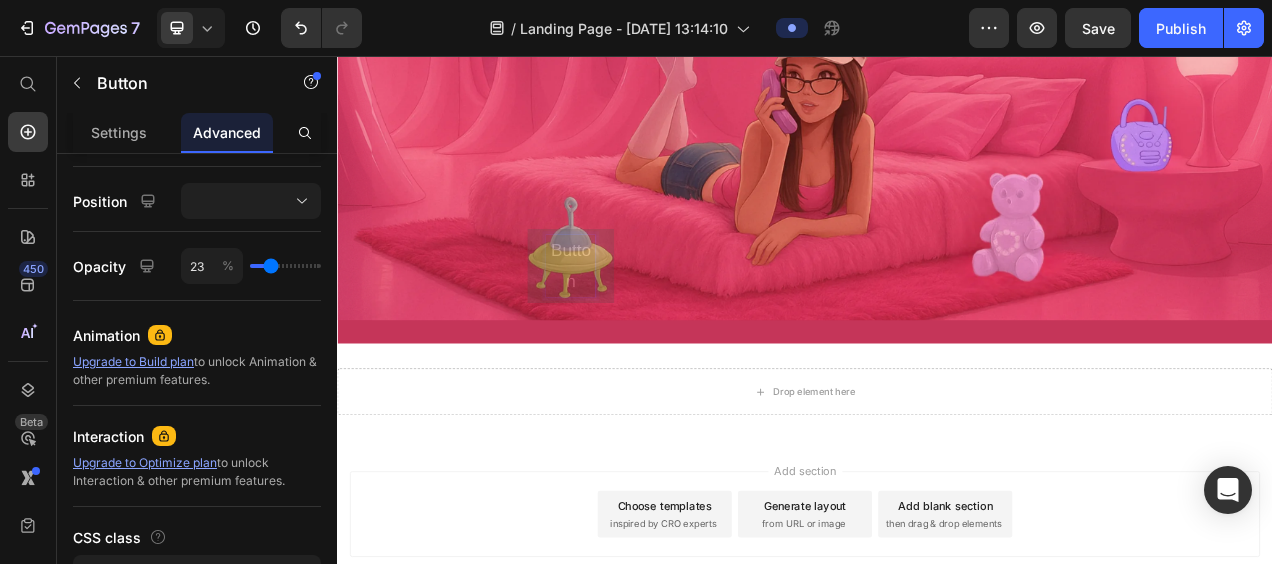 click on "Button" at bounding box center [636, 325] 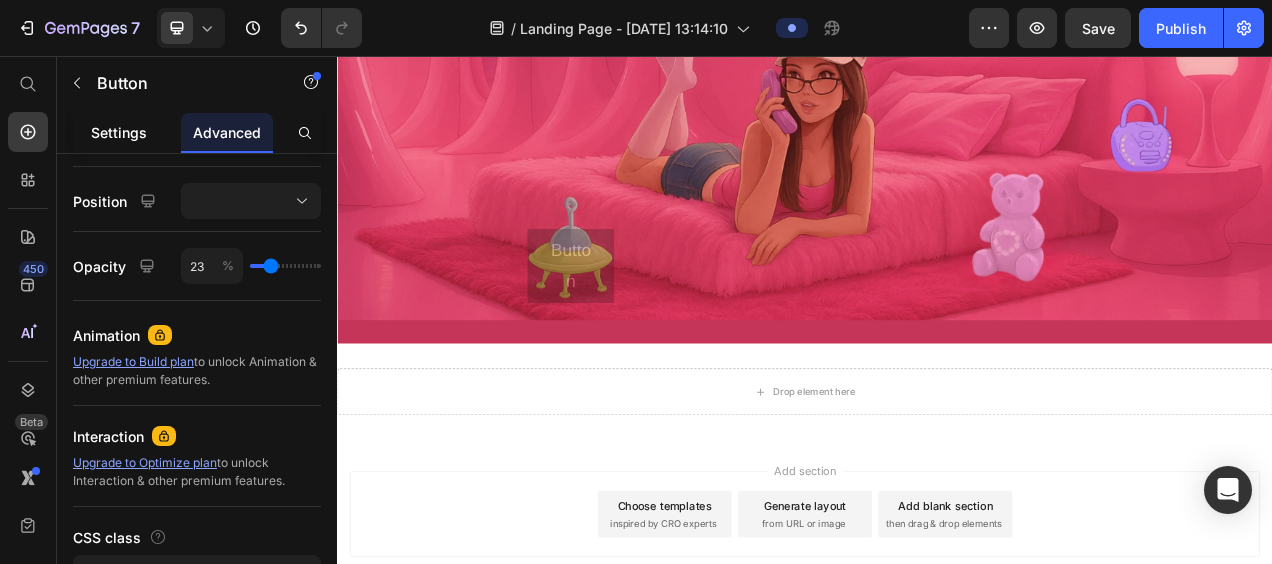 click on "Settings" 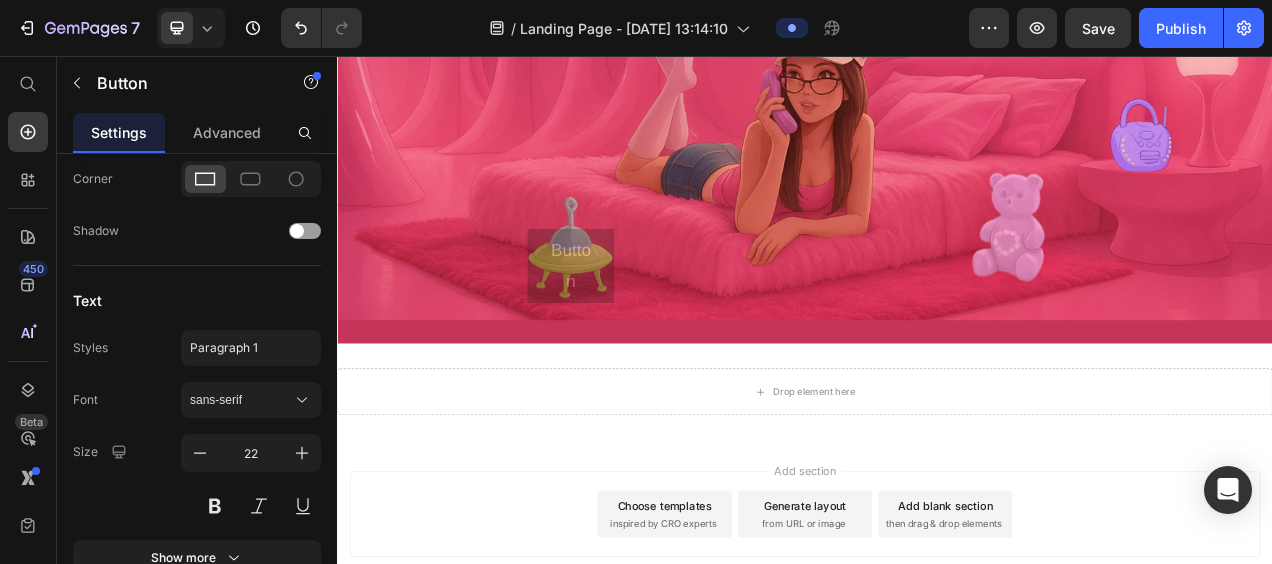 scroll, scrollTop: 0, scrollLeft: 0, axis: both 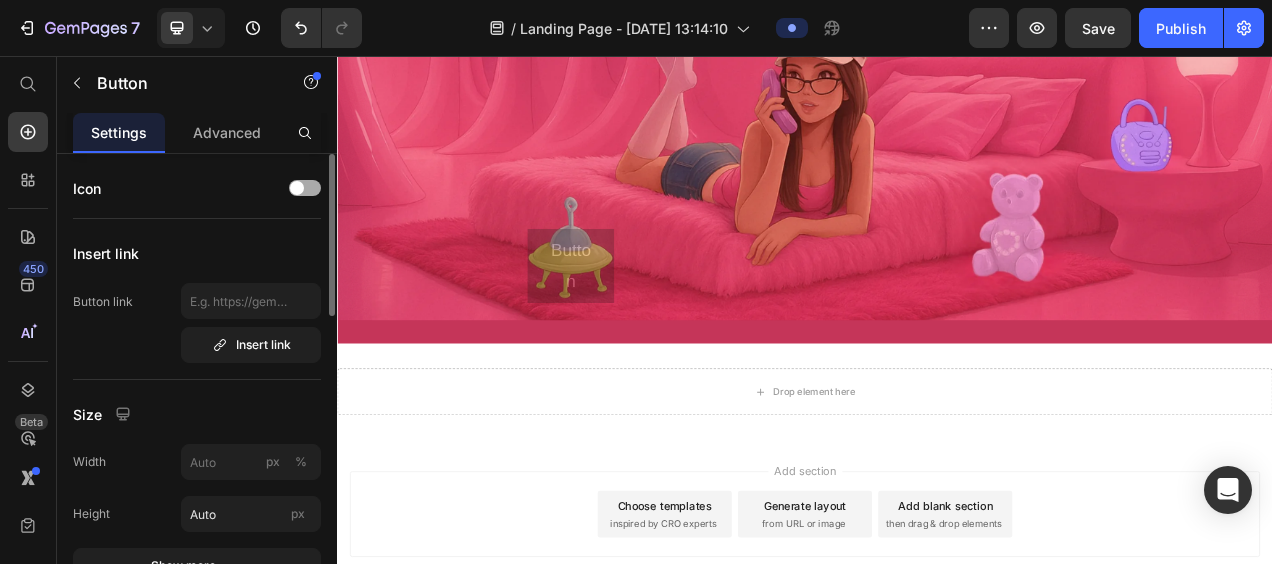 click at bounding box center [297, 188] 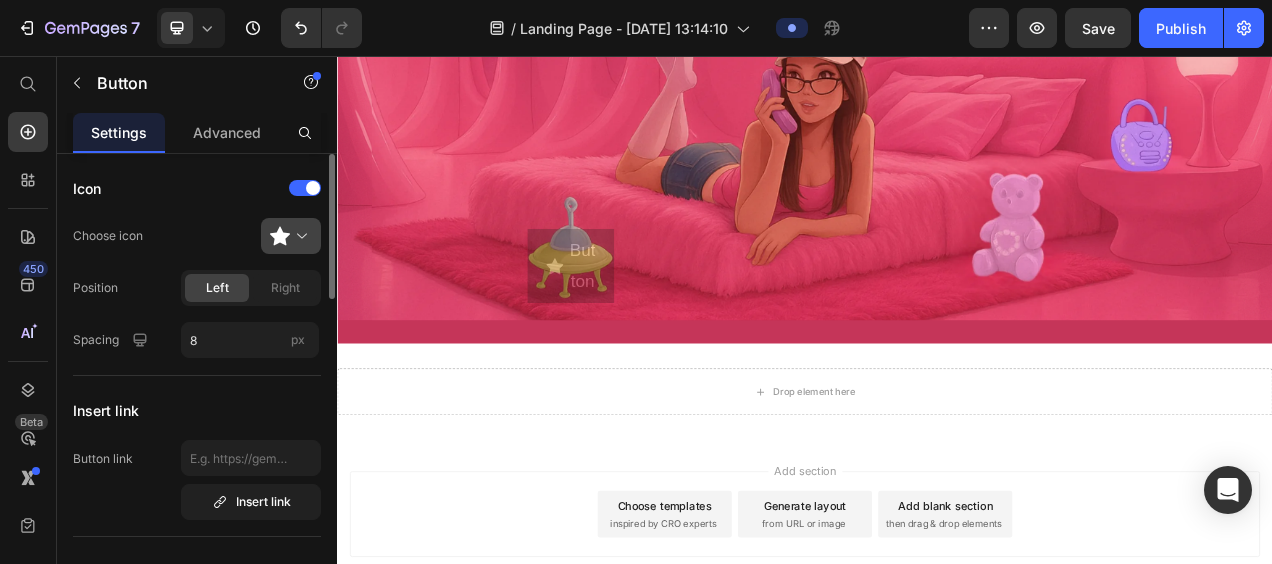 click at bounding box center [299, 236] 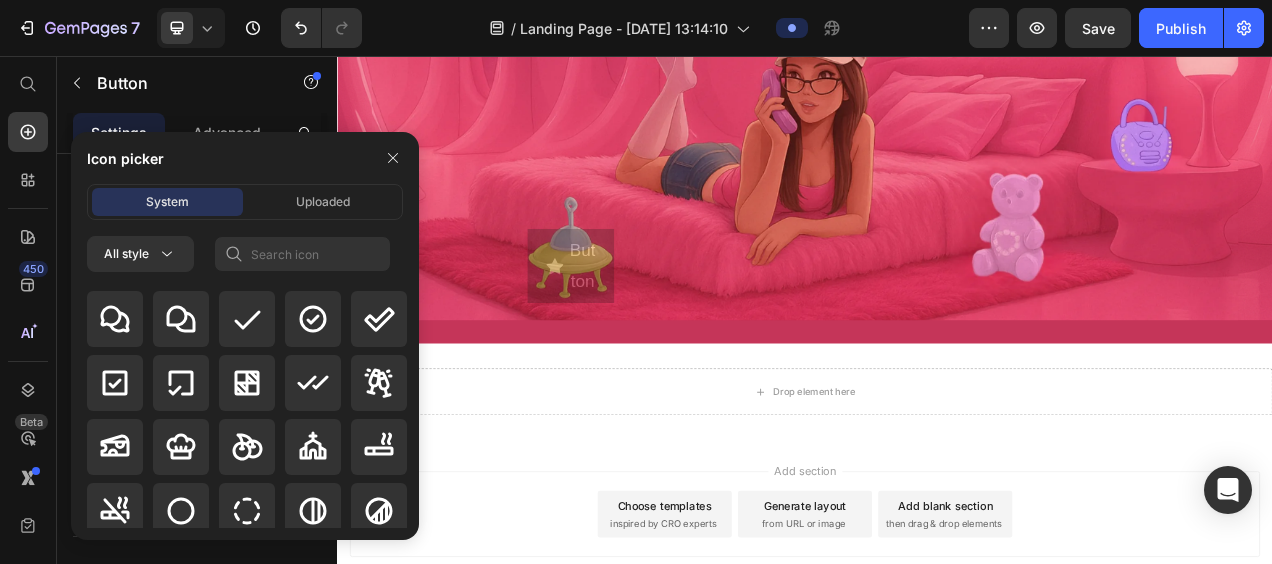 scroll, scrollTop: 3954, scrollLeft: 0, axis: vertical 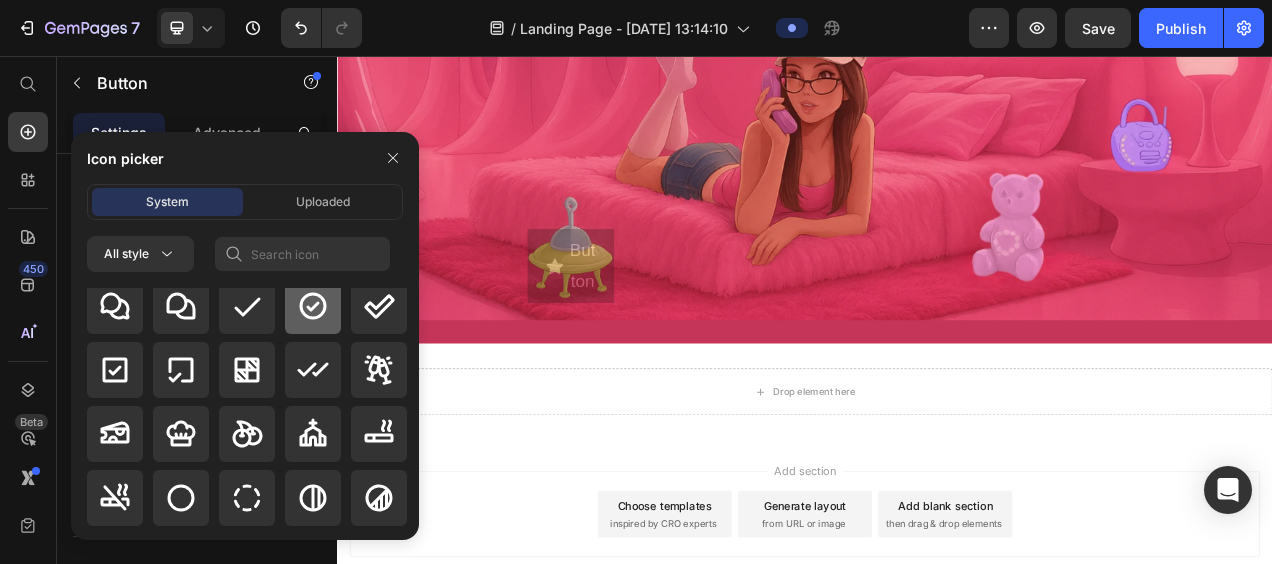 click 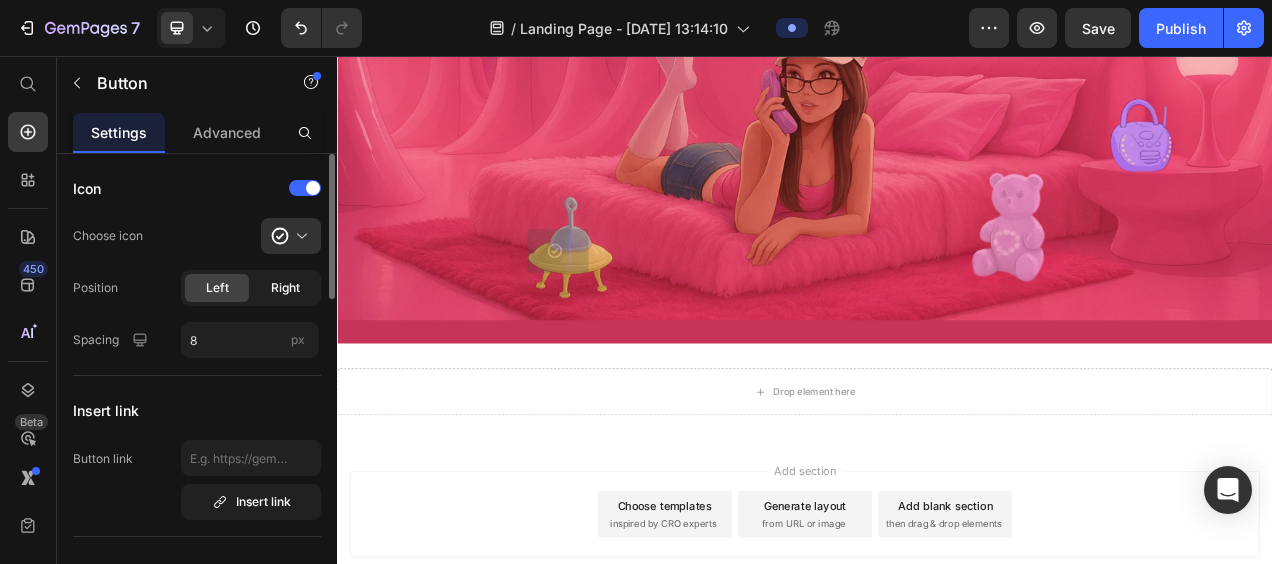 click on "Right" 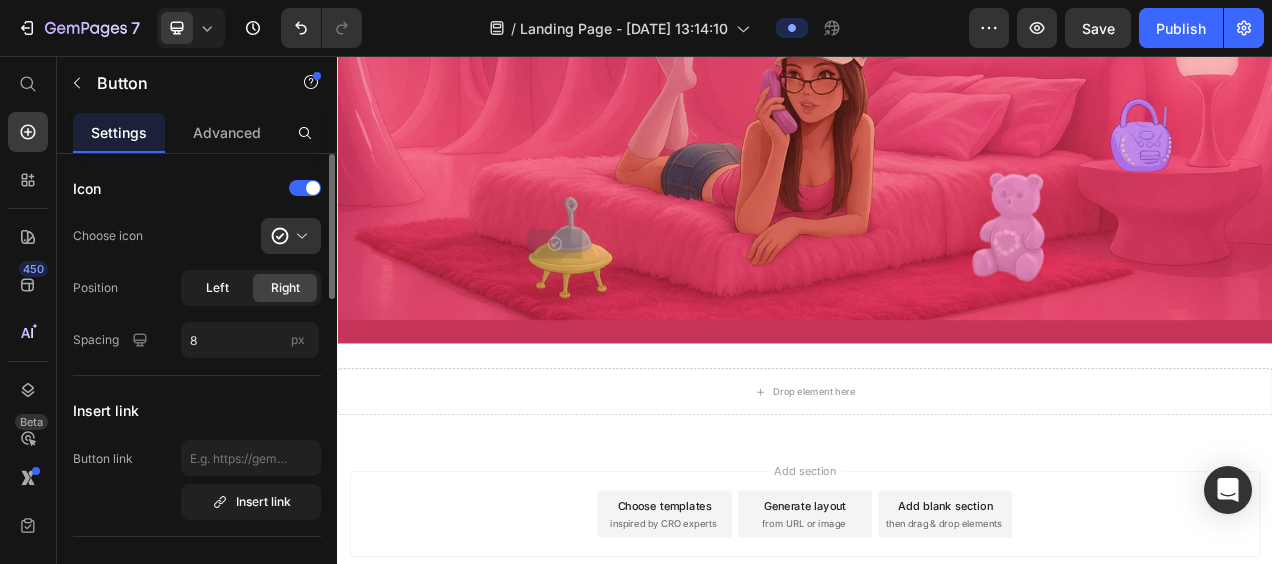 click on "Left" 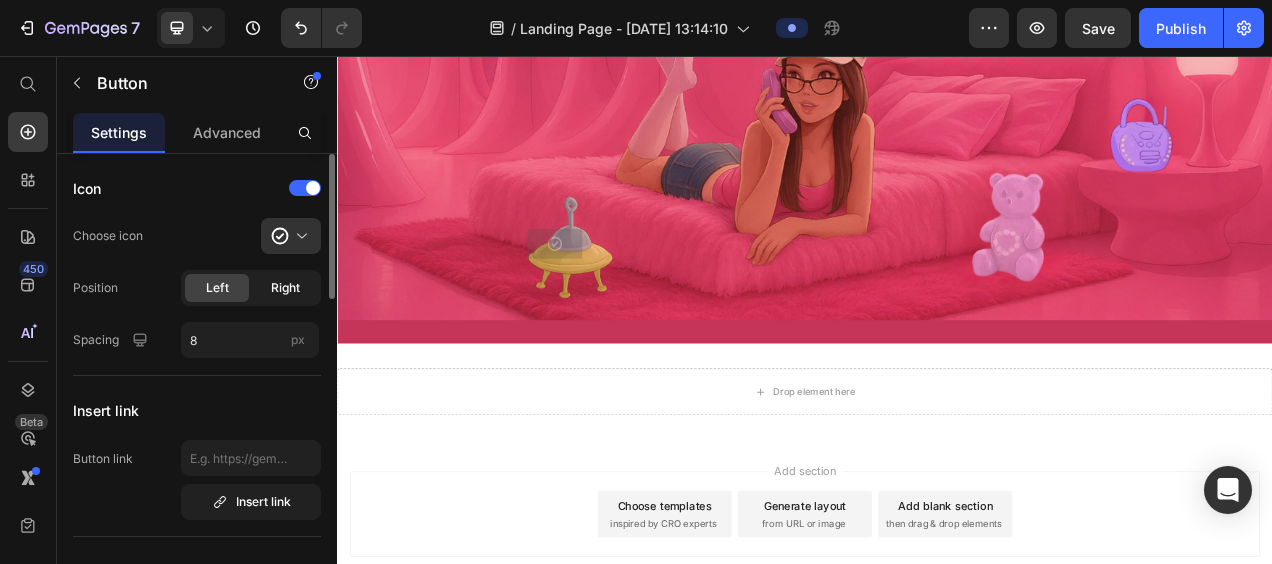 click on "Right" 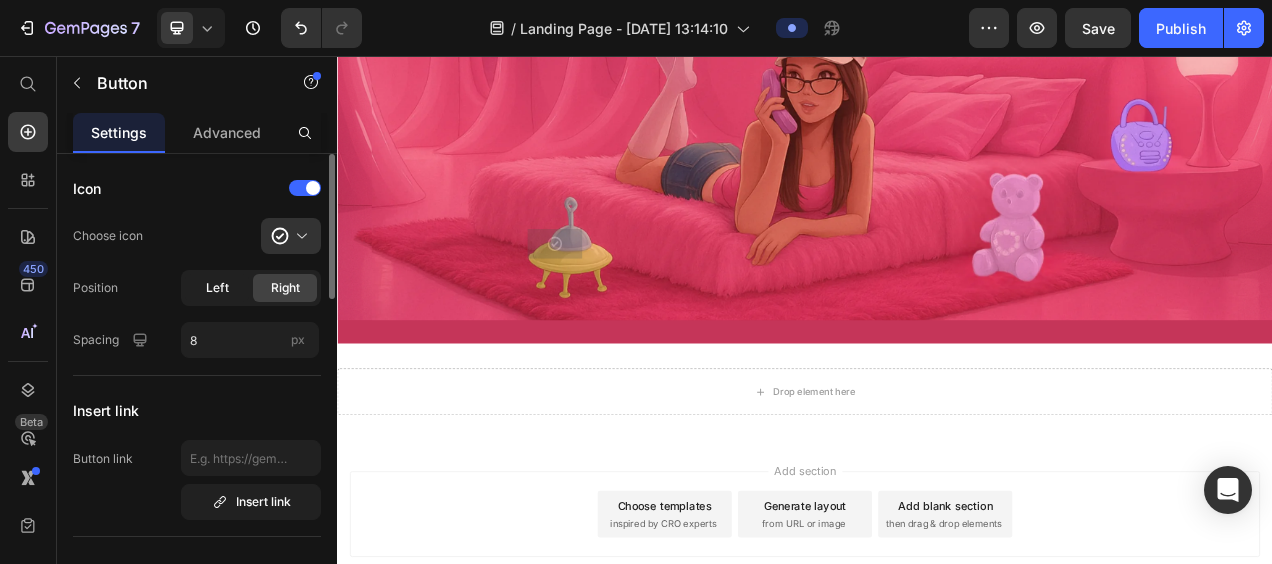 click on "Left" 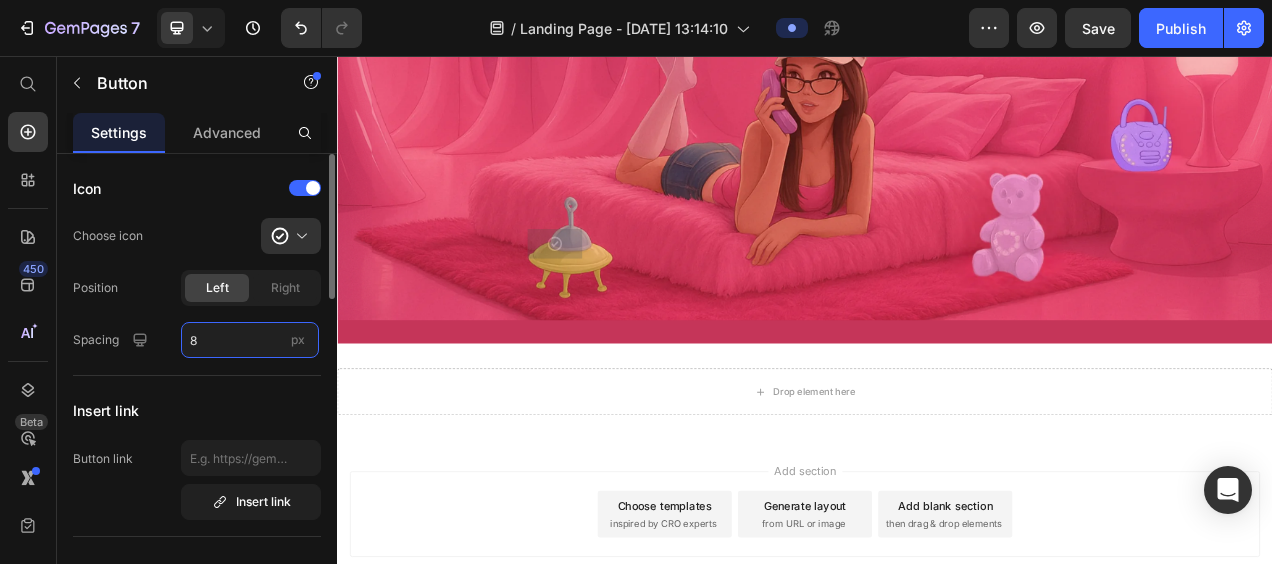 click on "8" at bounding box center (250, 340) 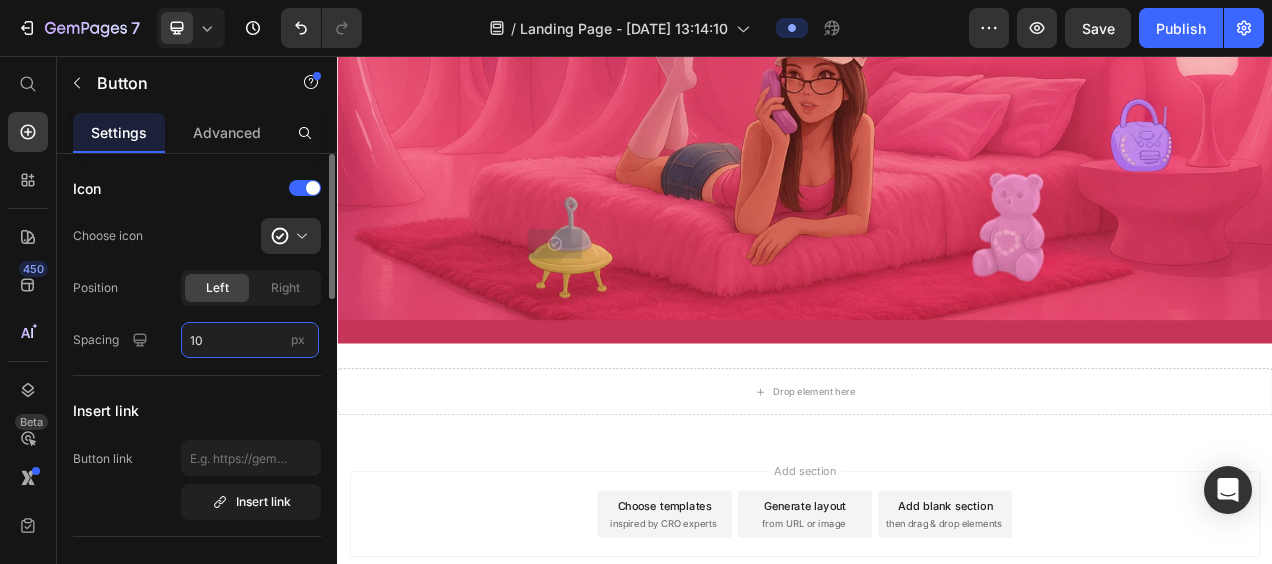type on "10" 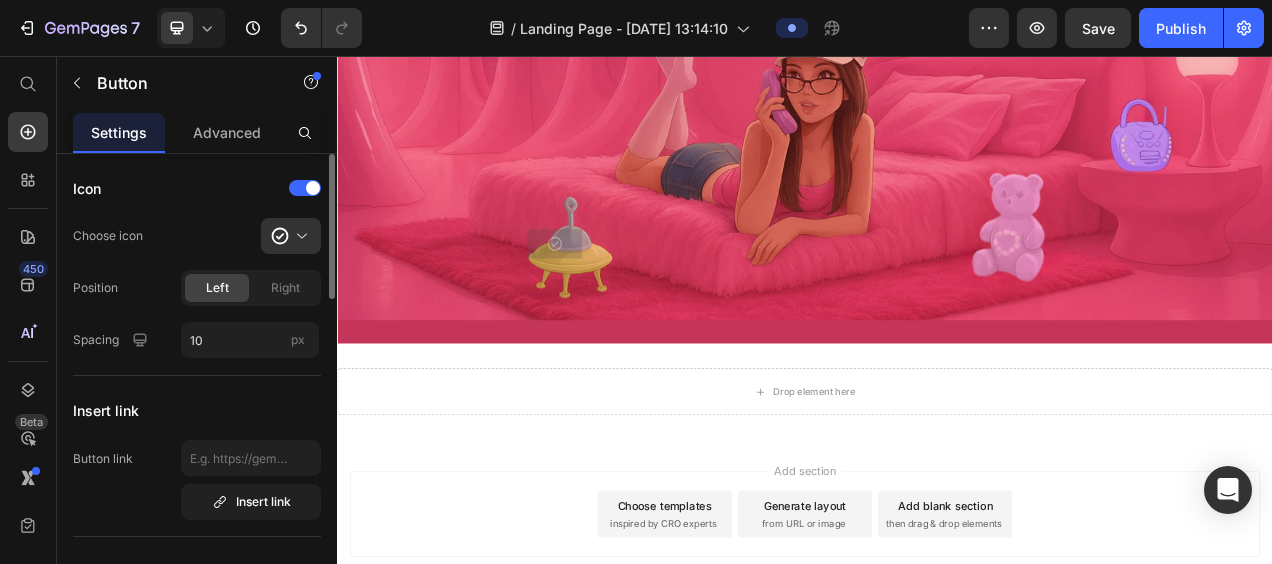 click on "Insert link Button link  Insert link" 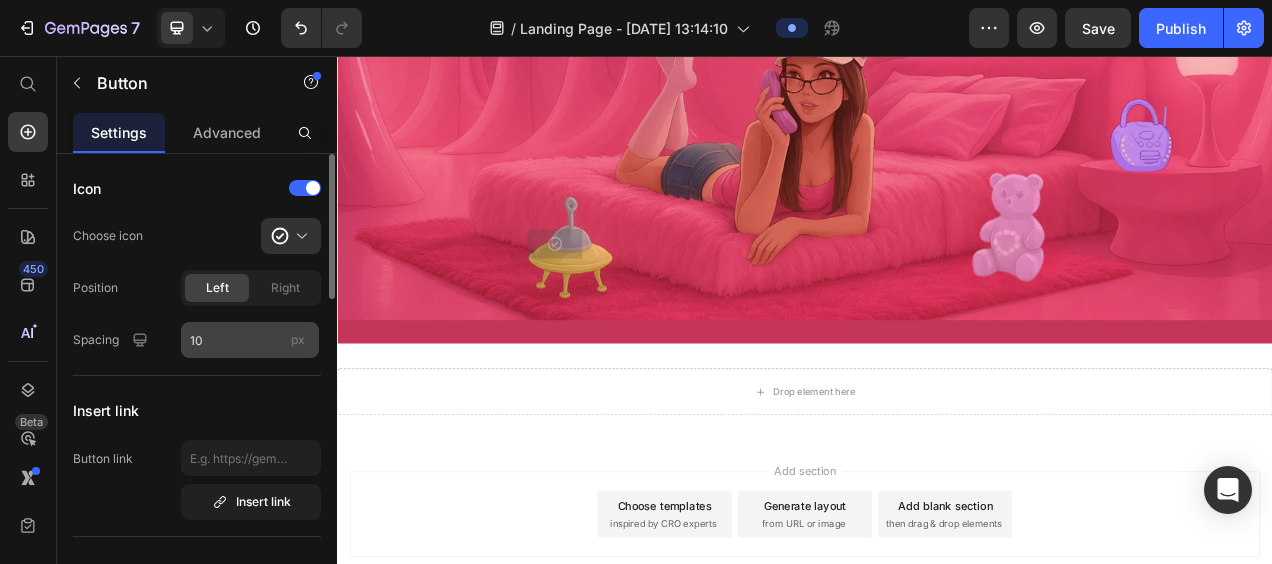 click on "px" at bounding box center [298, 339] 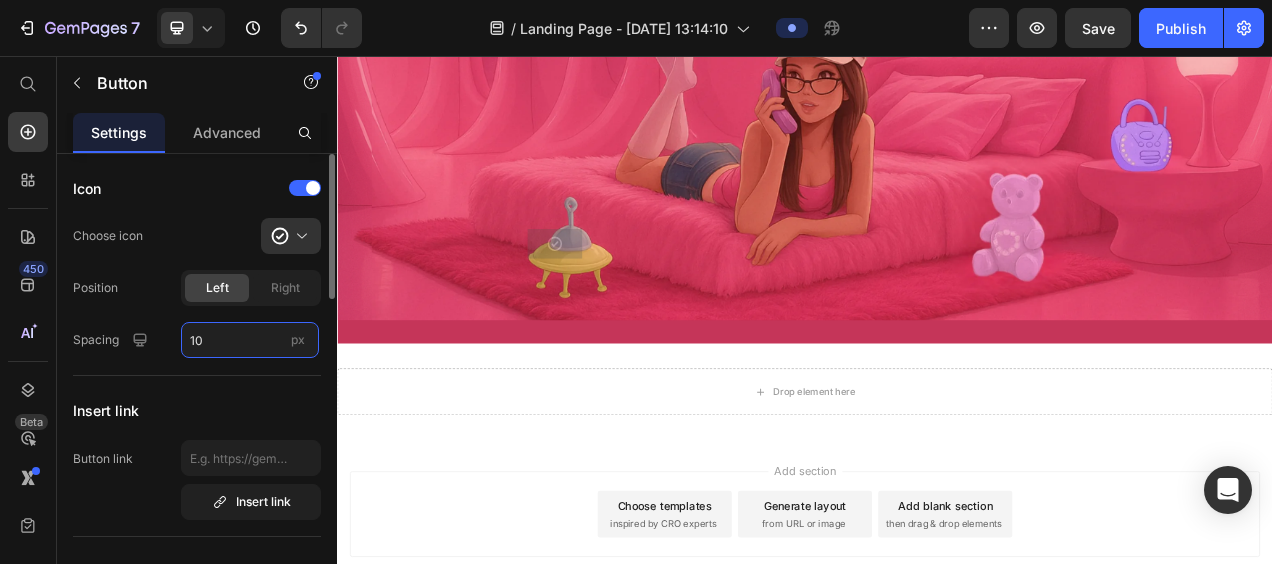 click on "10" at bounding box center (250, 340) 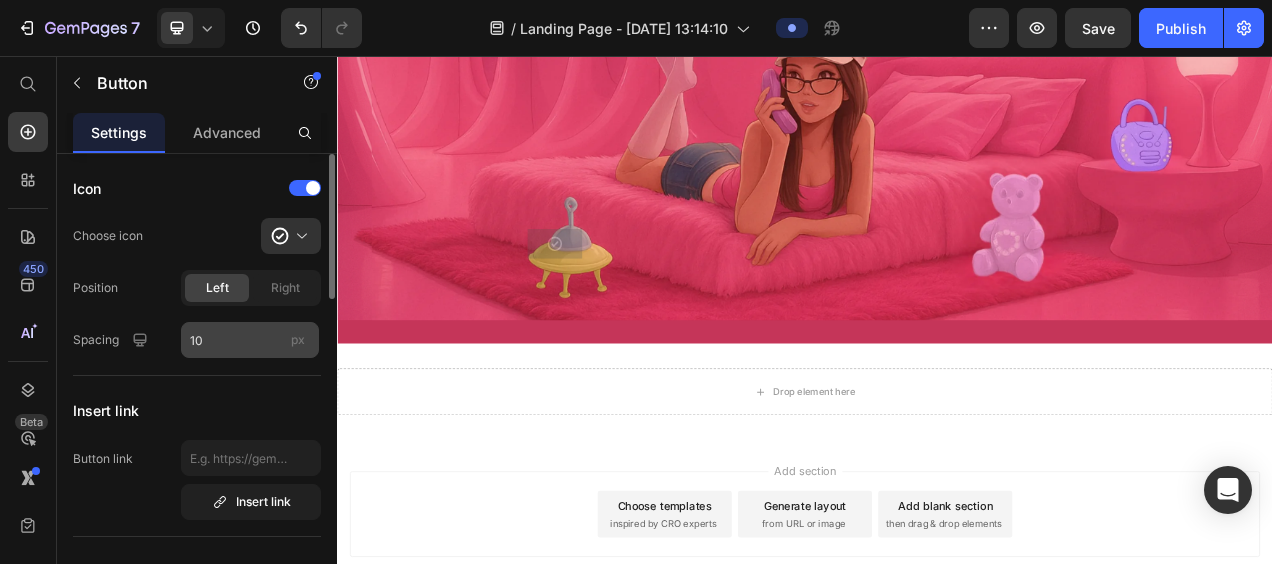 click on "px" at bounding box center [298, 339] 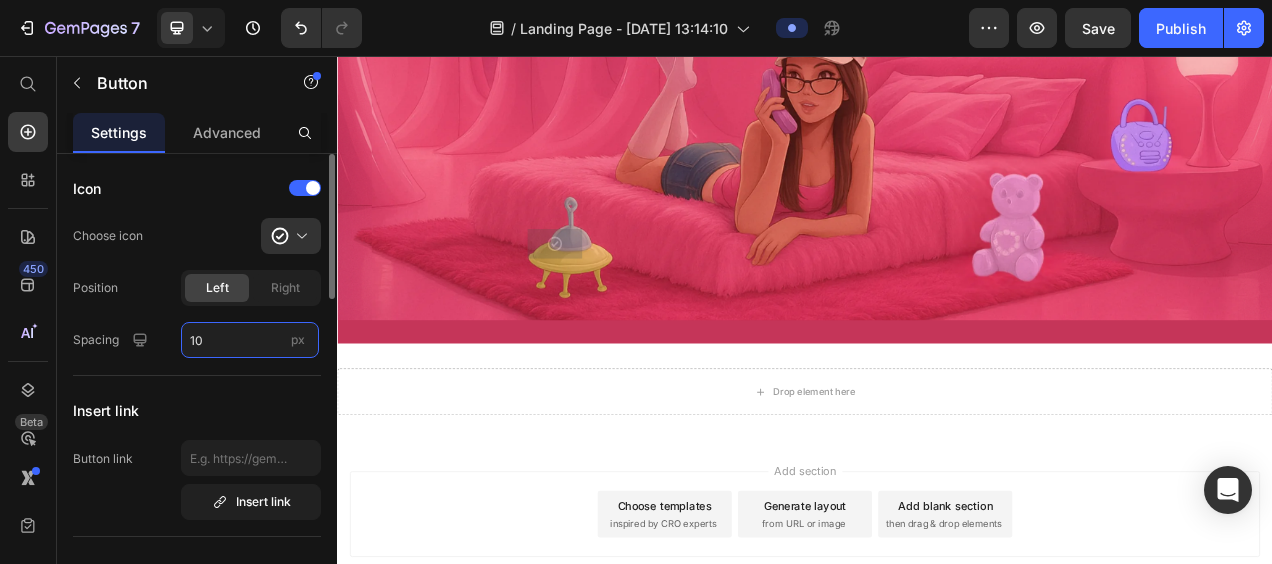 click on "10" at bounding box center [250, 340] 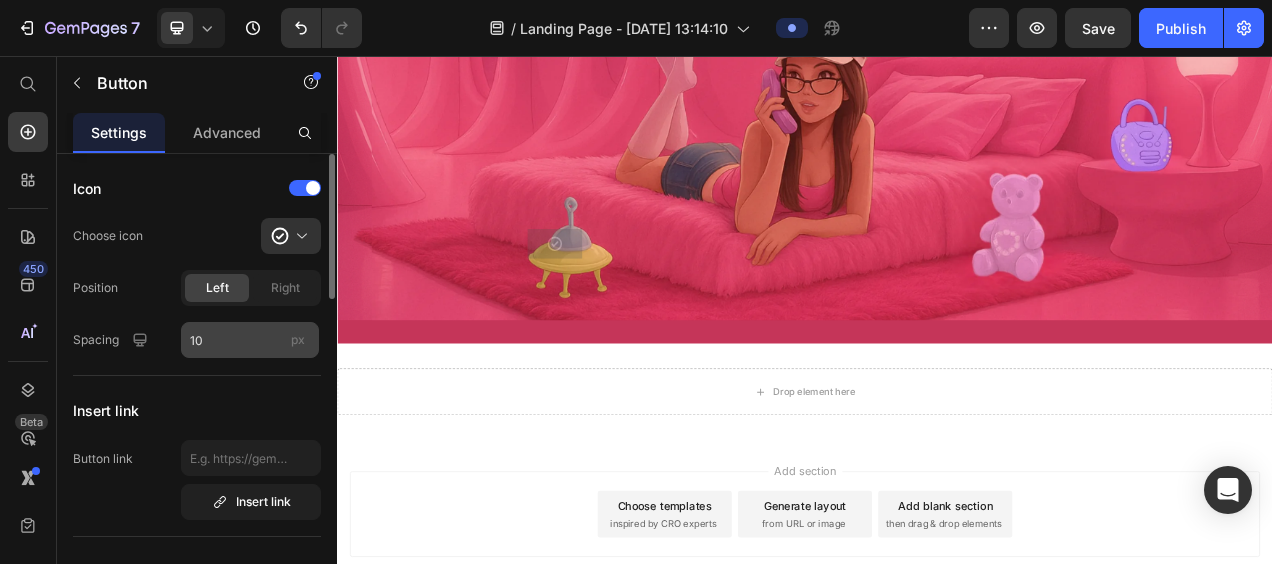 click on "px" at bounding box center (298, 339) 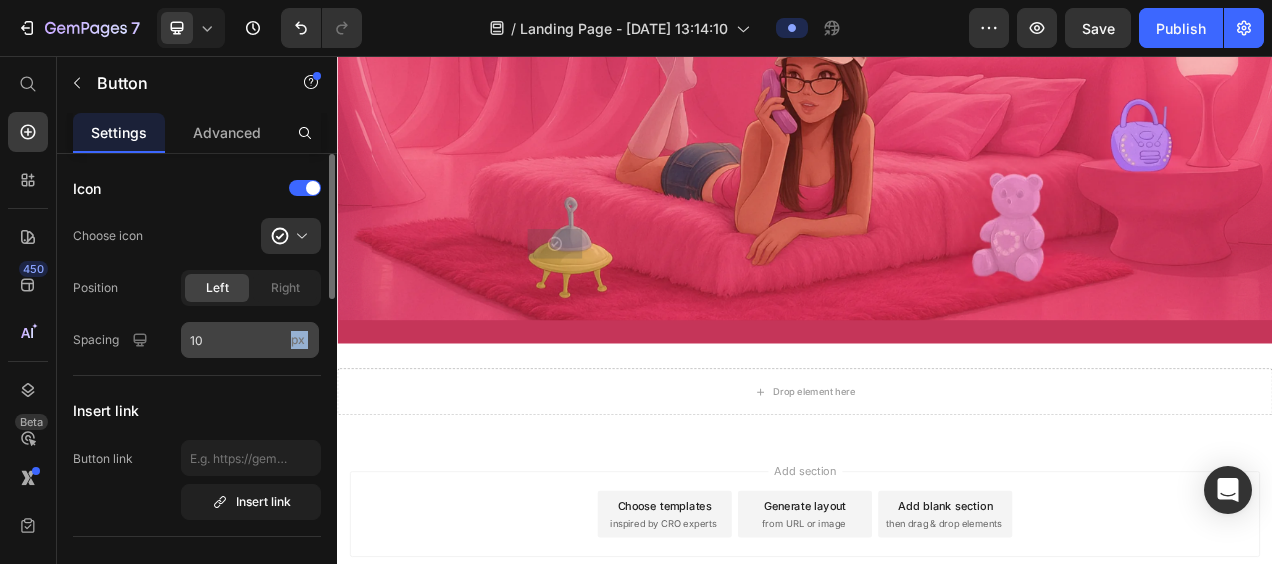 click on "px" at bounding box center (298, 339) 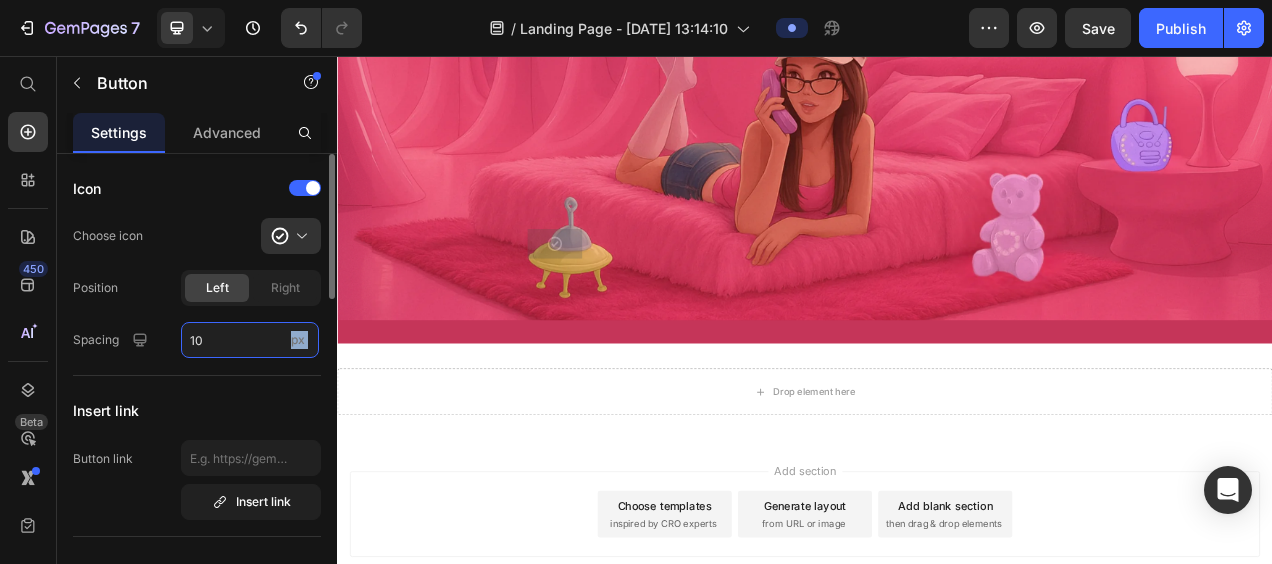 click on "10" at bounding box center (250, 340) 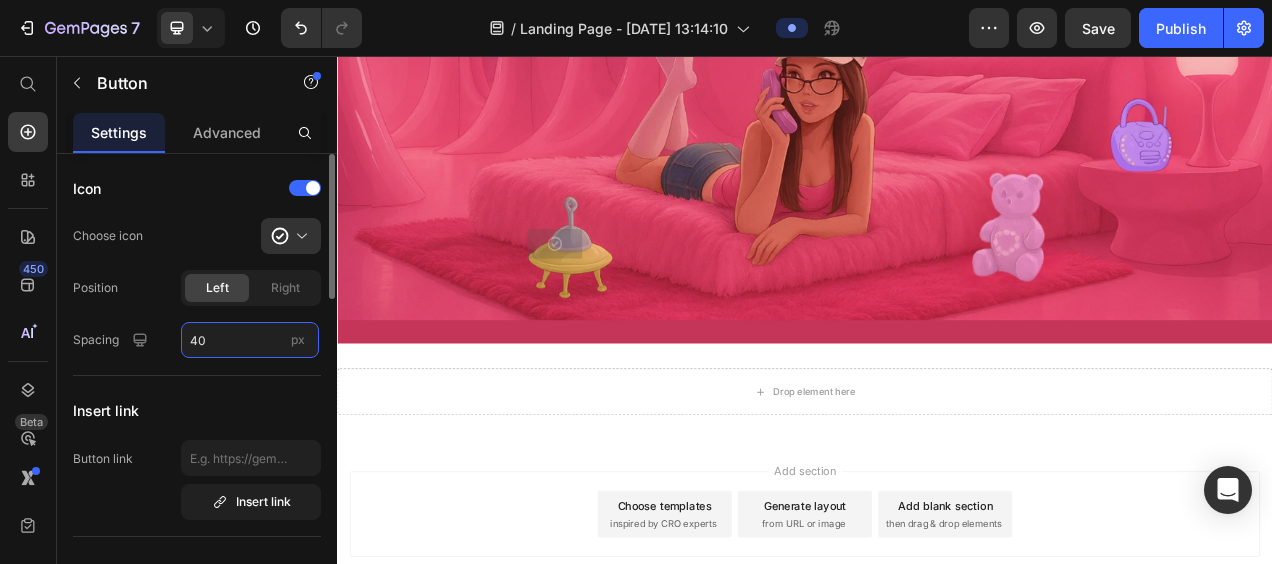 type on "40" 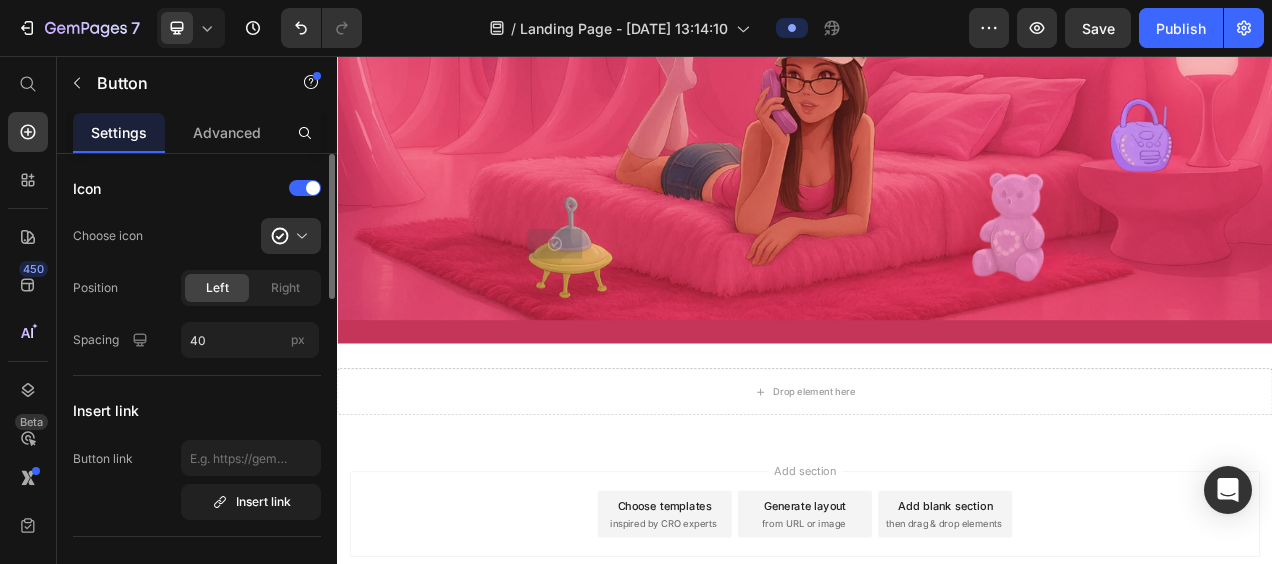 click on "Icon Choose icon
Position Left Right Spacing 40 px Insert link Button link  Insert link  Size Width px % Height Auto px Show more States Normal Hover Background color Text color Border Corner Shadow Text Styles Paragraph 1 Font sans-serif Size 22 Show more Align" at bounding box center [197, 853] 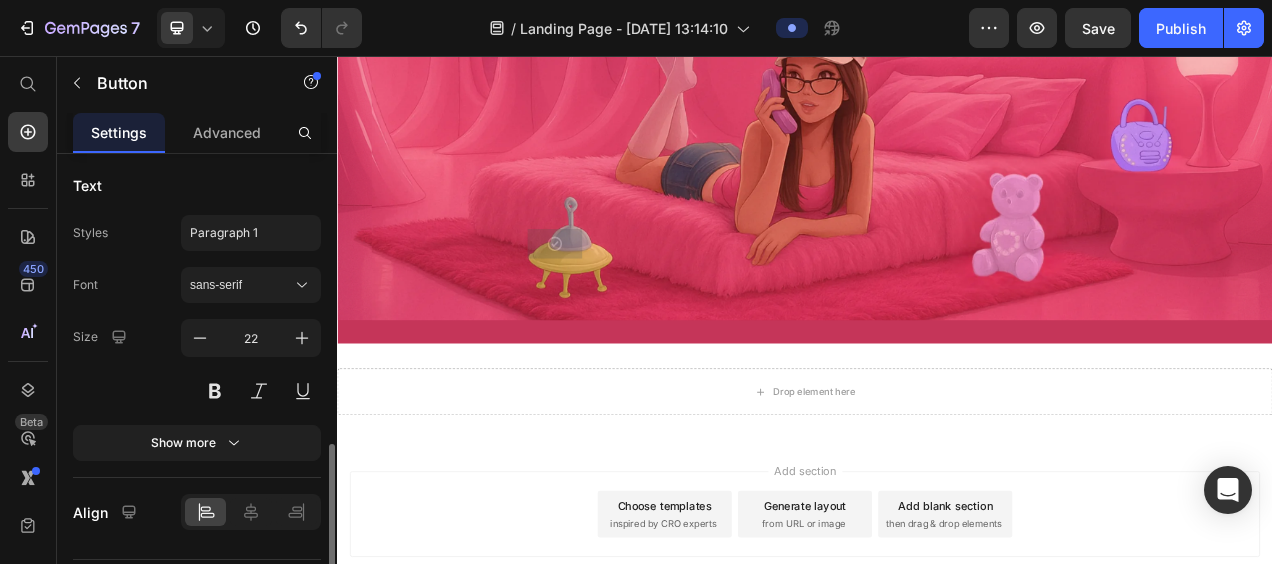 scroll, scrollTop: 985, scrollLeft: 0, axis: vertical 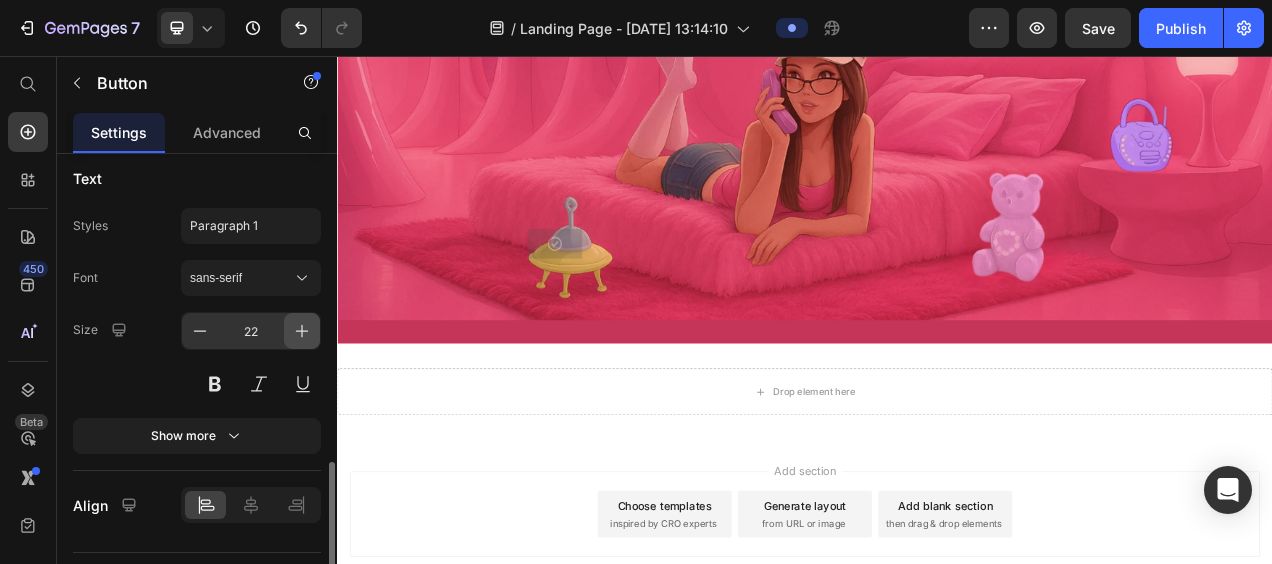 click 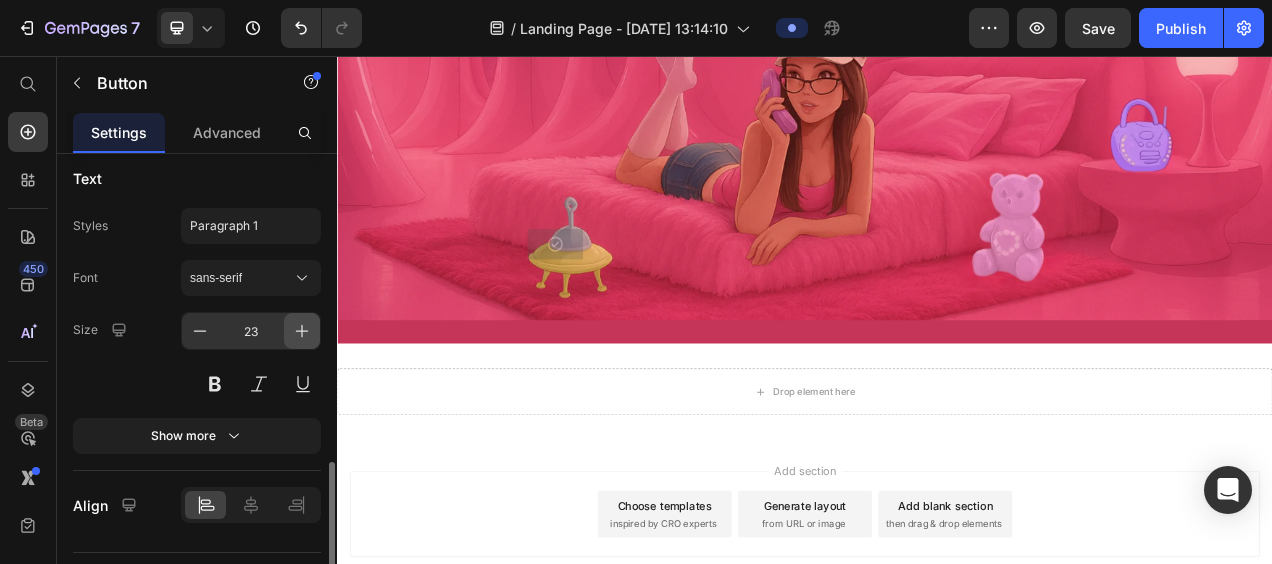 click 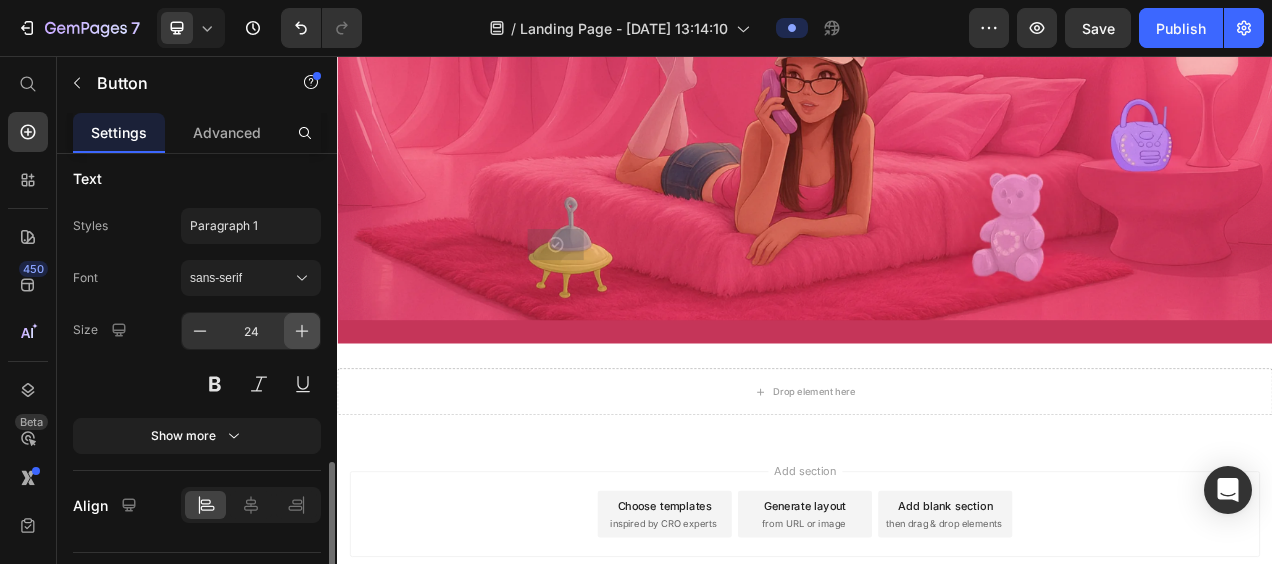 click 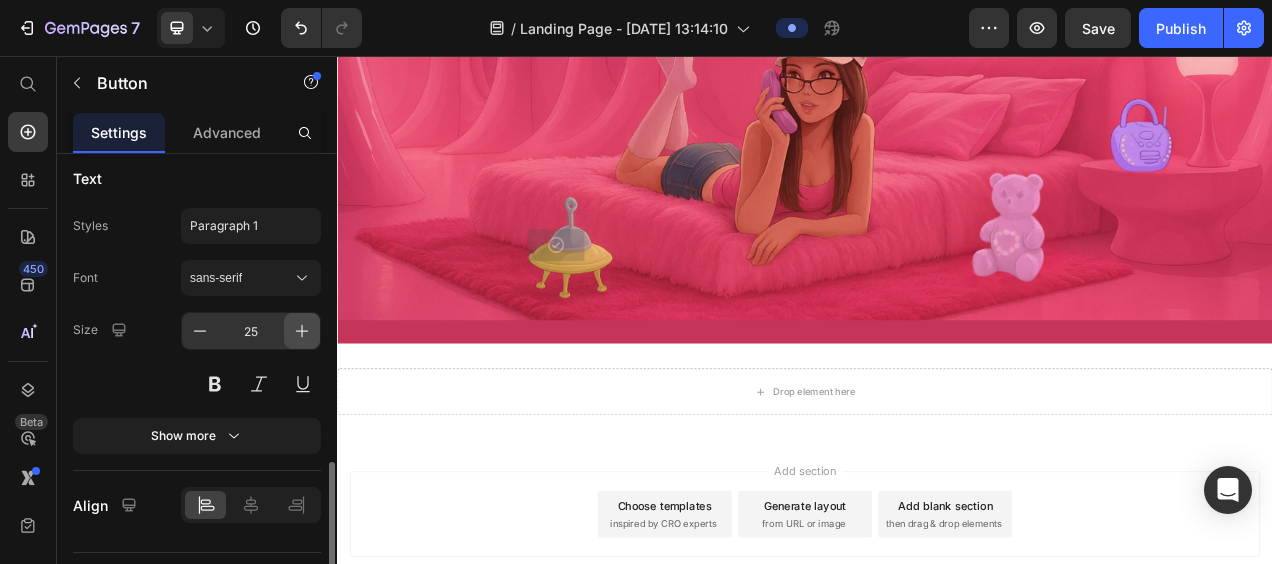 click 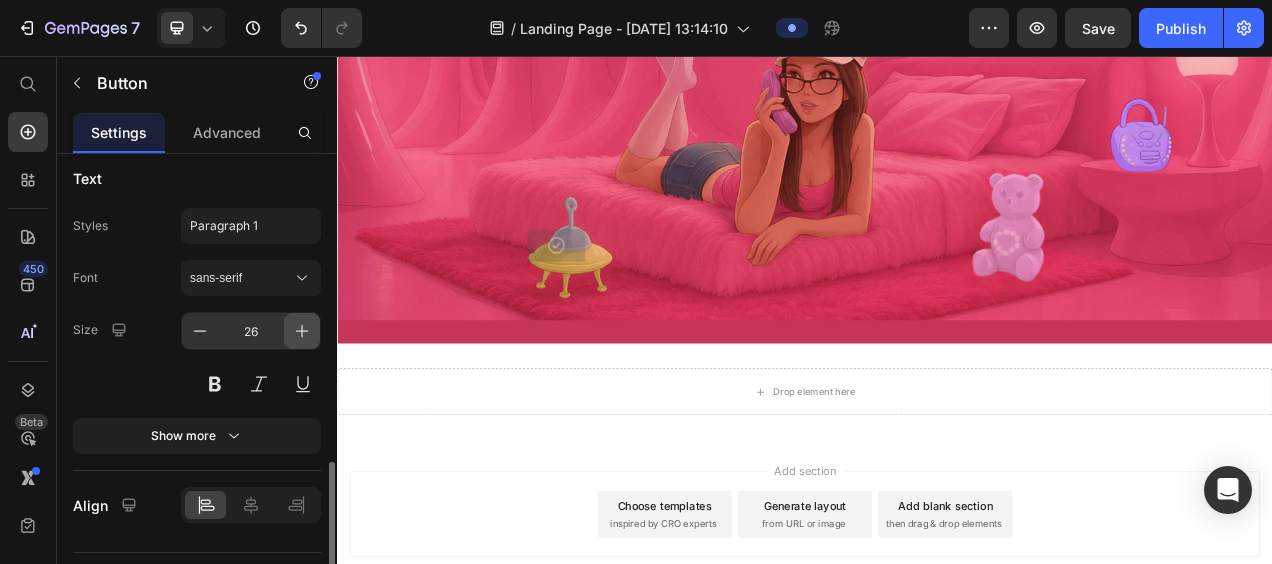 click 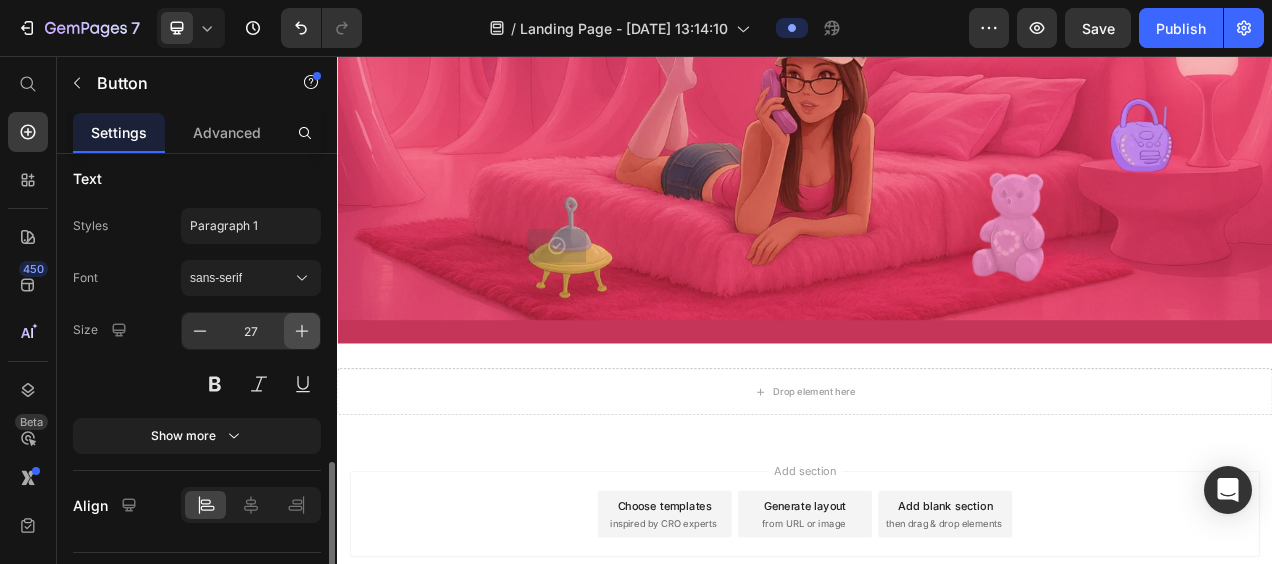 click 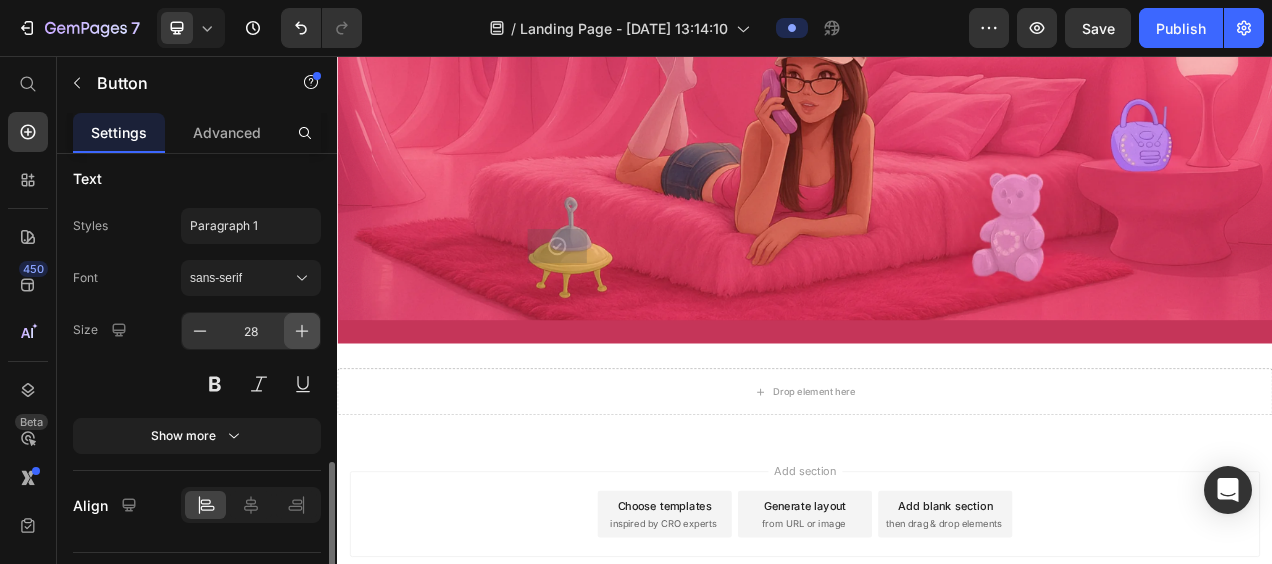 click 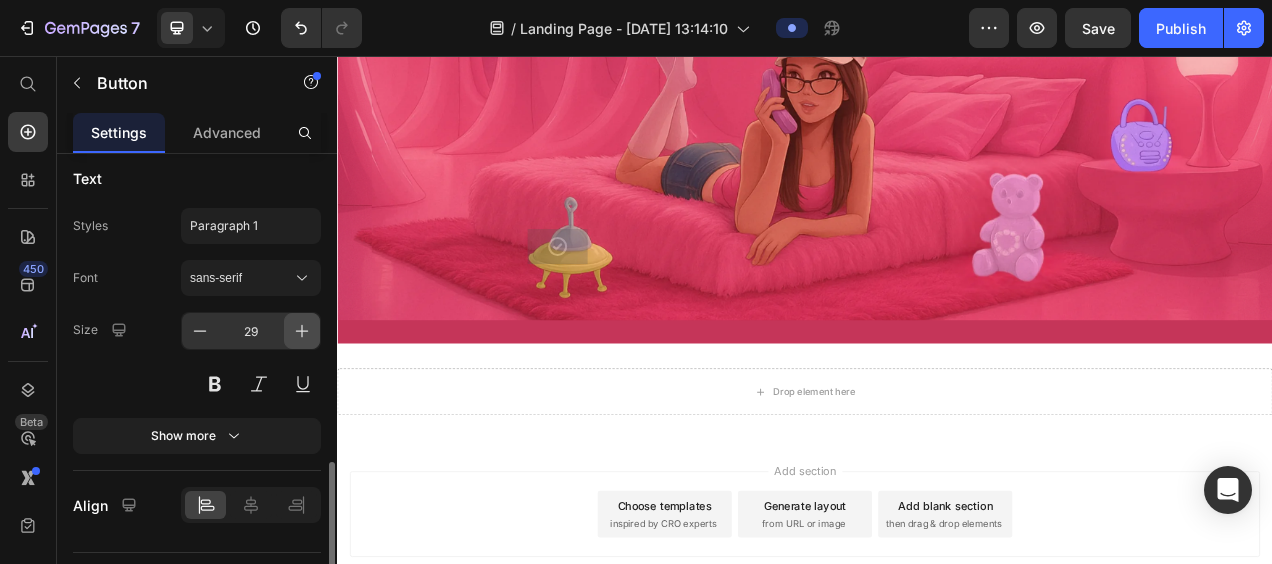 click 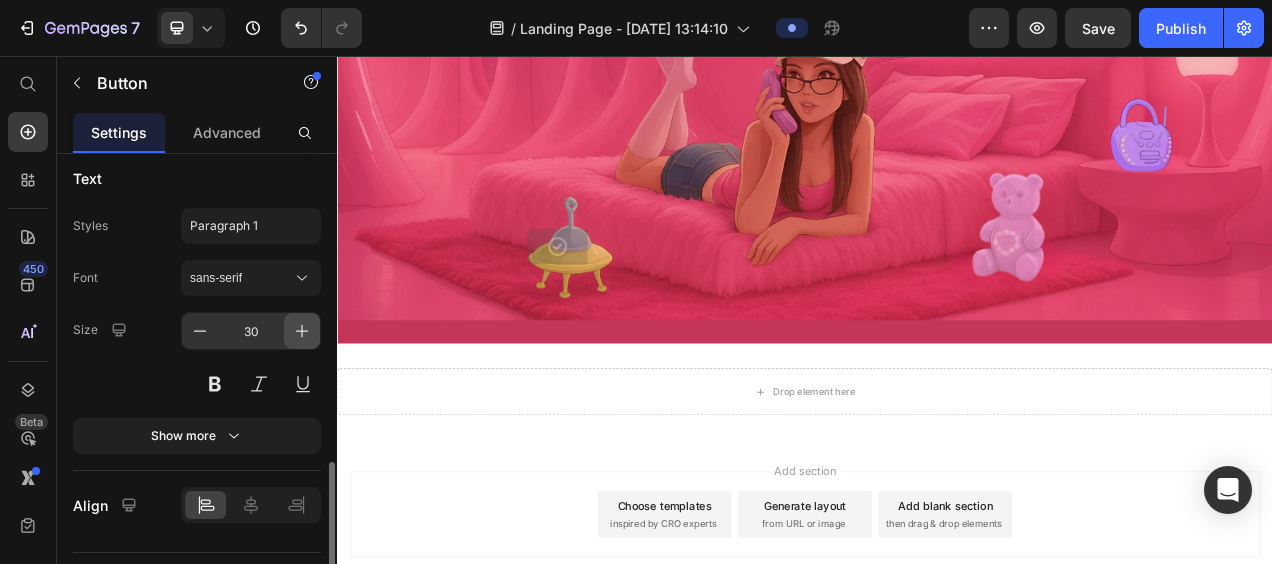 click 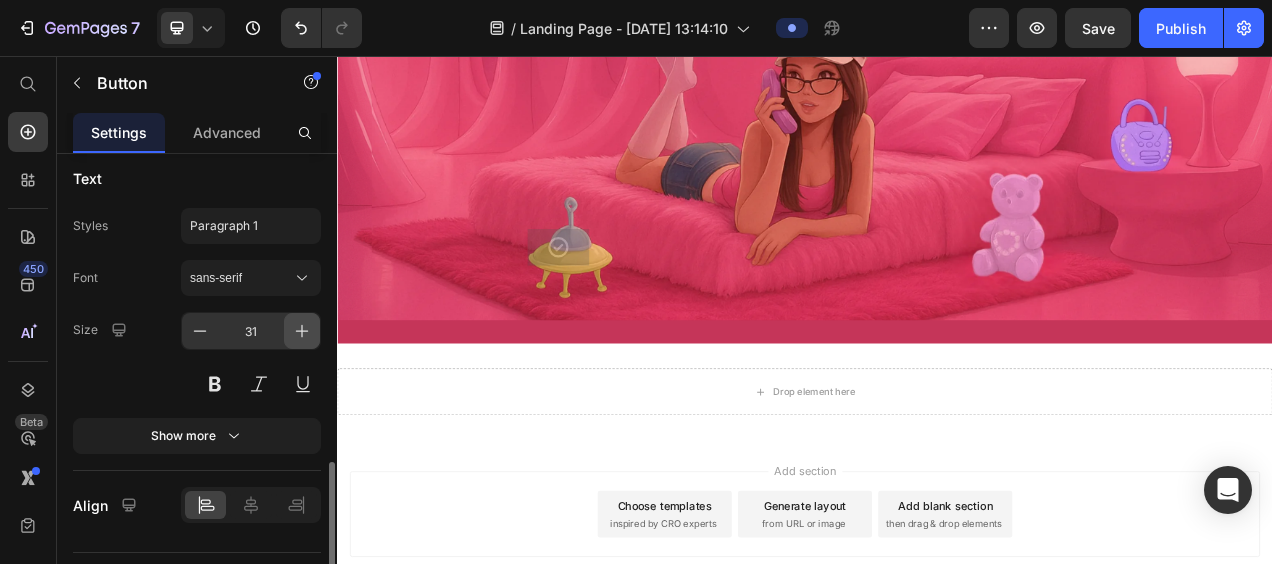 click 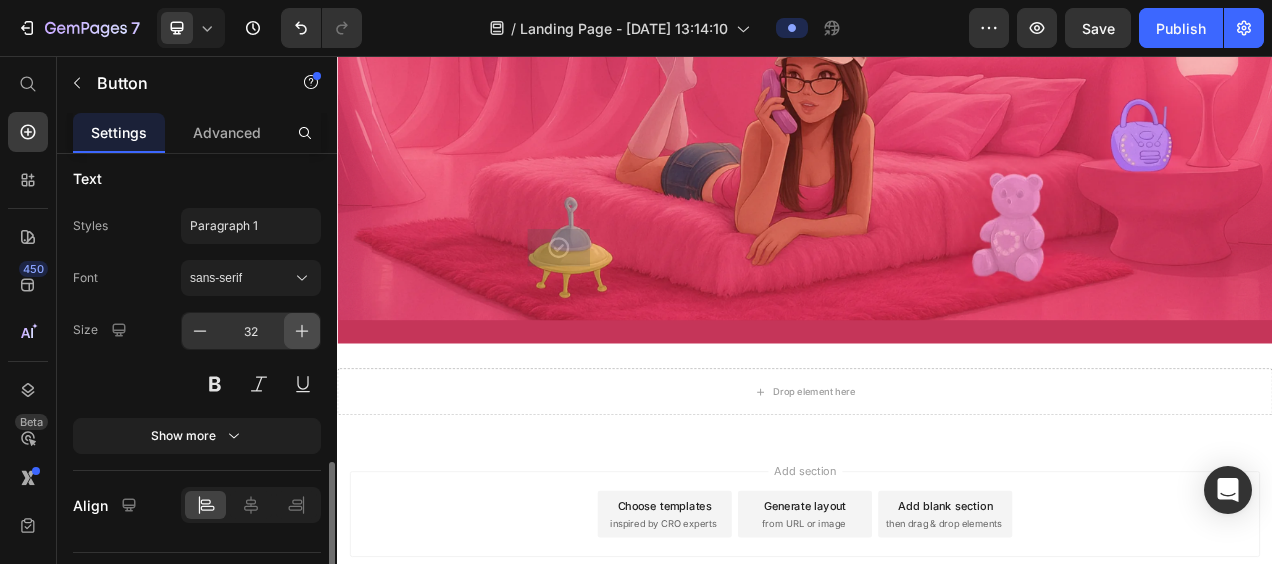click 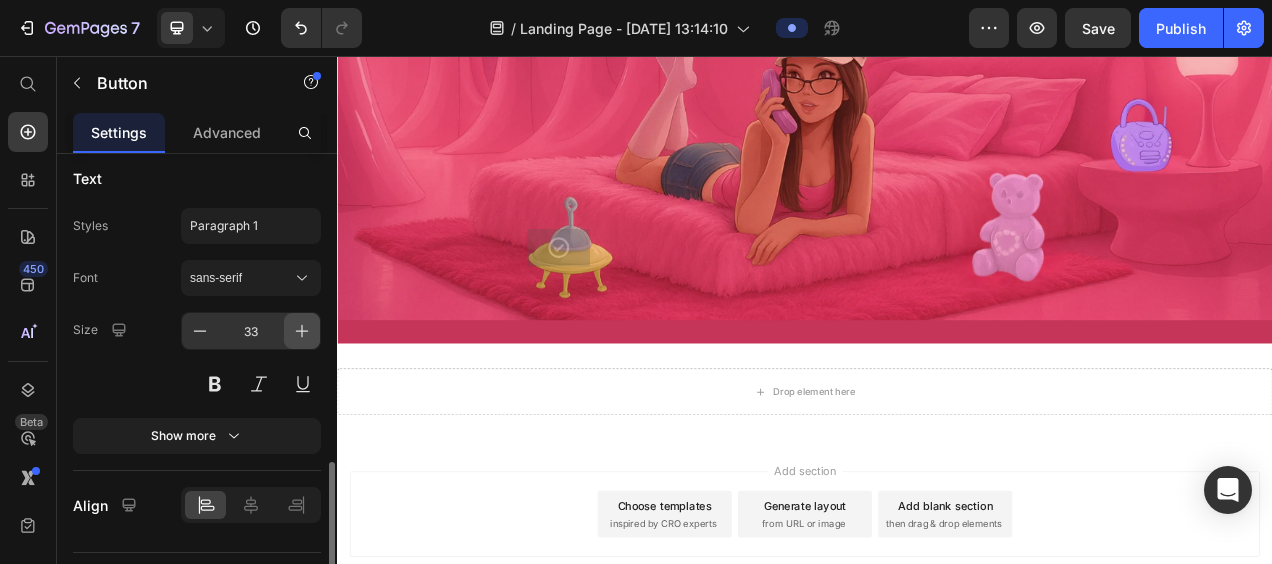 click 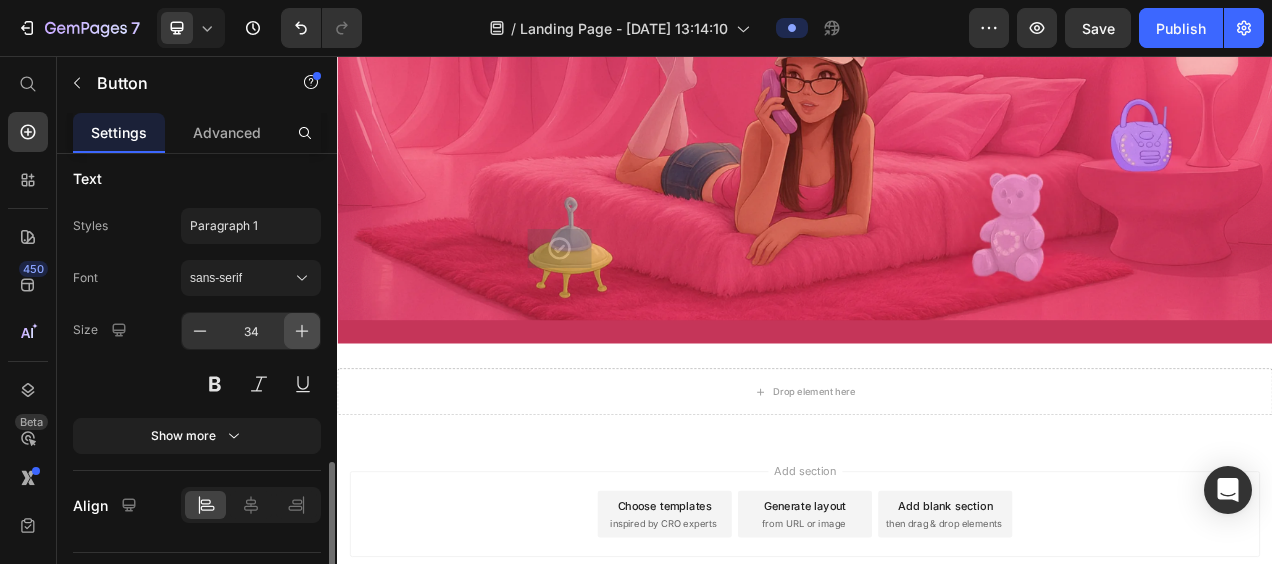 click 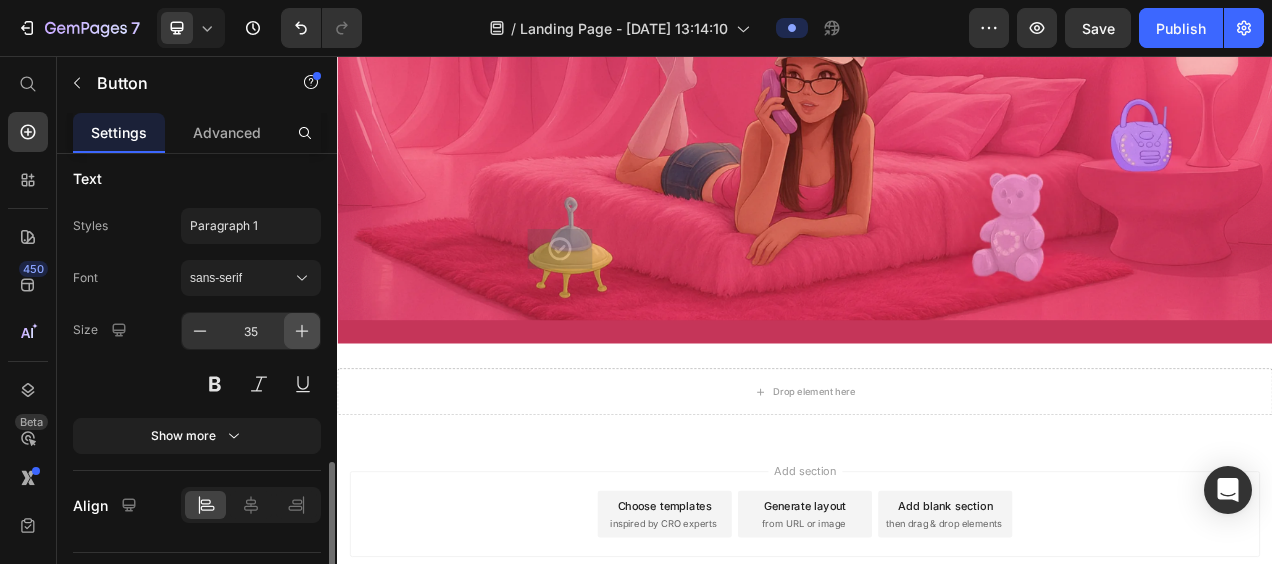 click 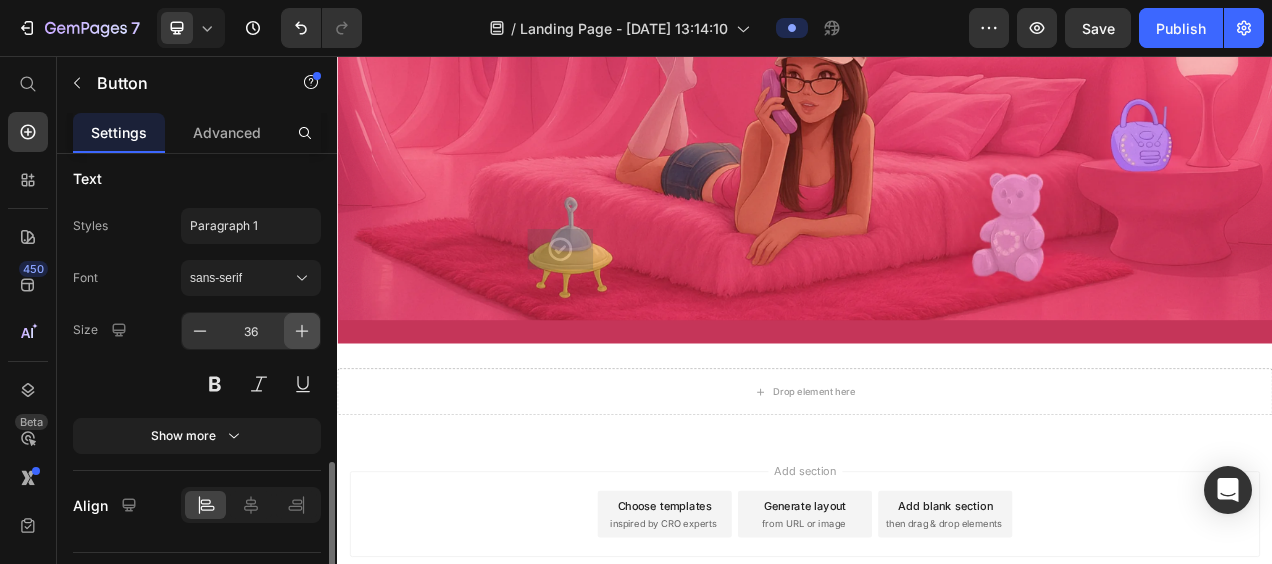 click 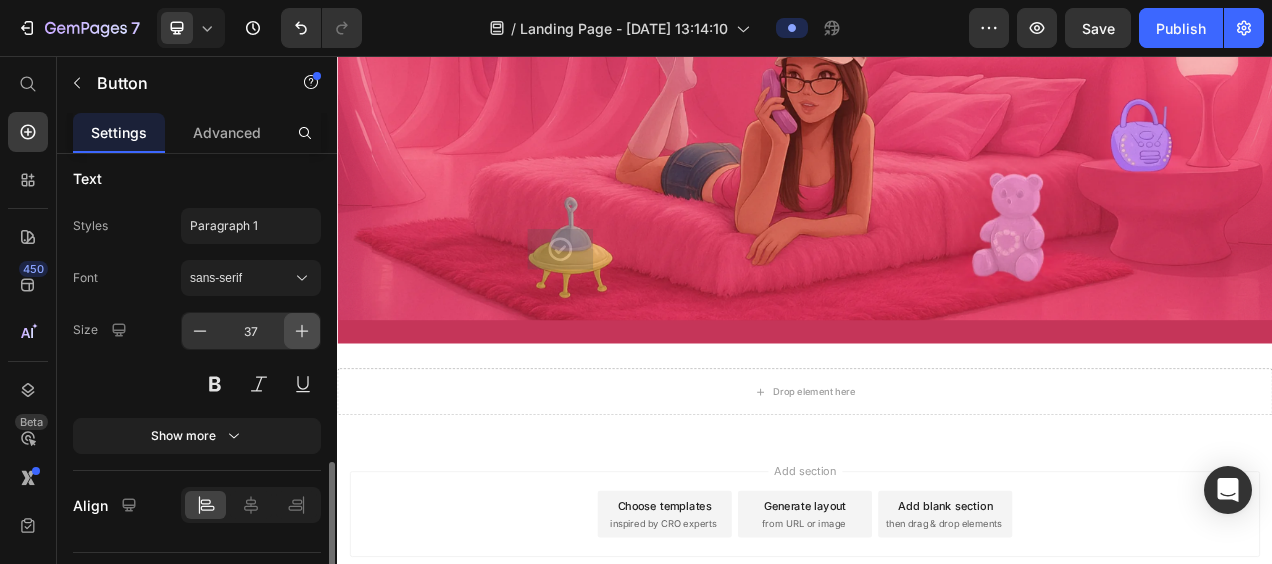 click 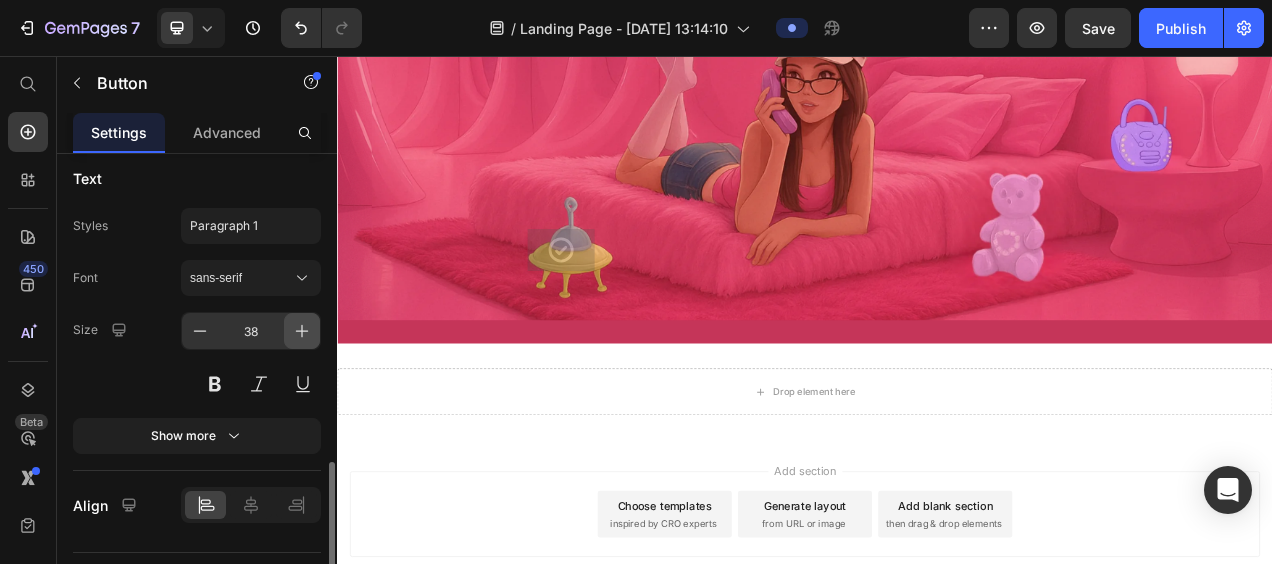 click 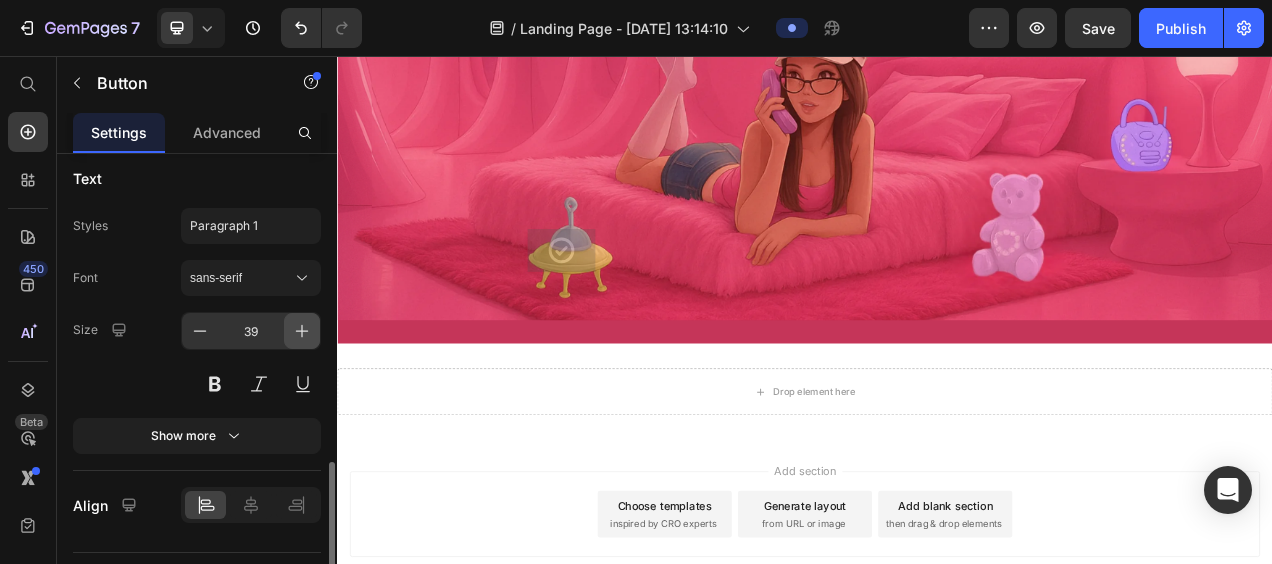 click 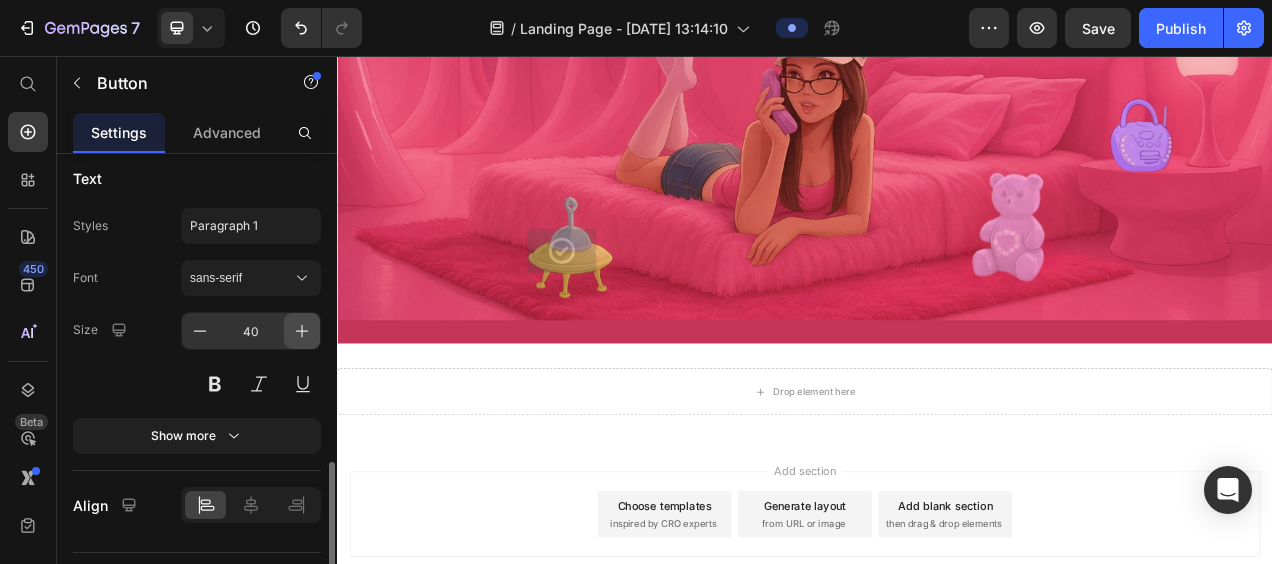 click 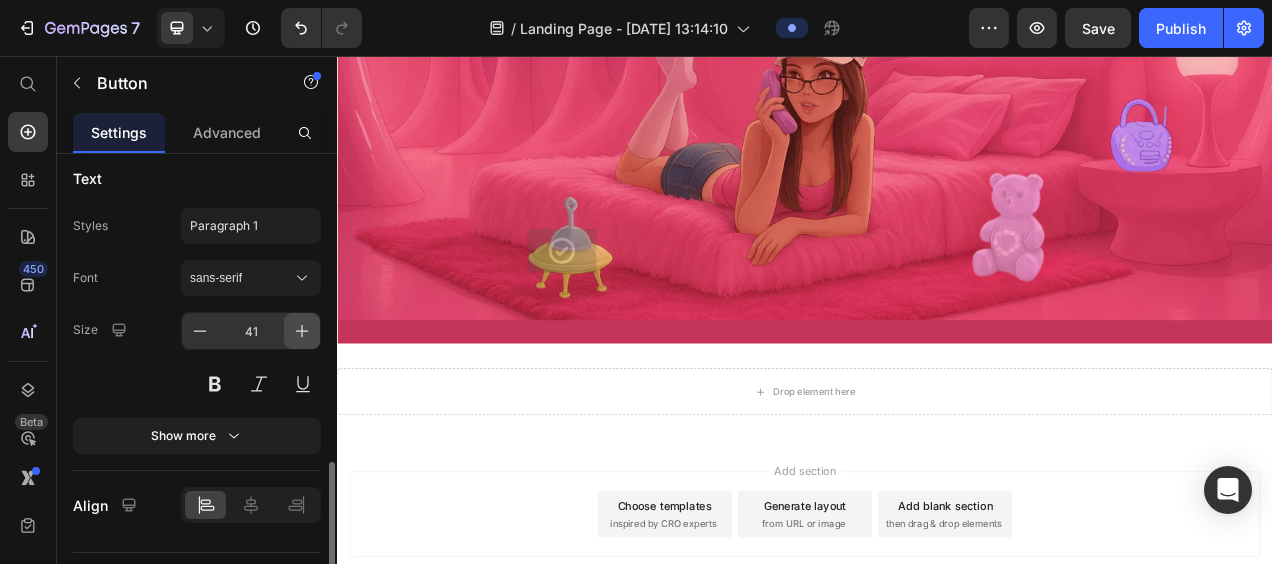 click 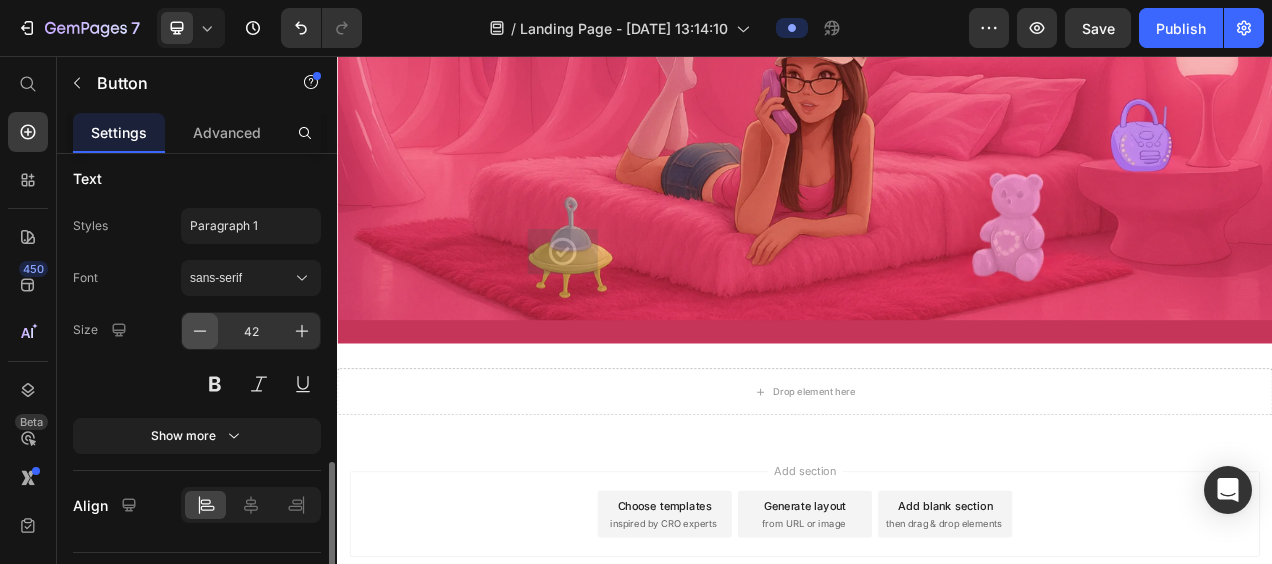 click 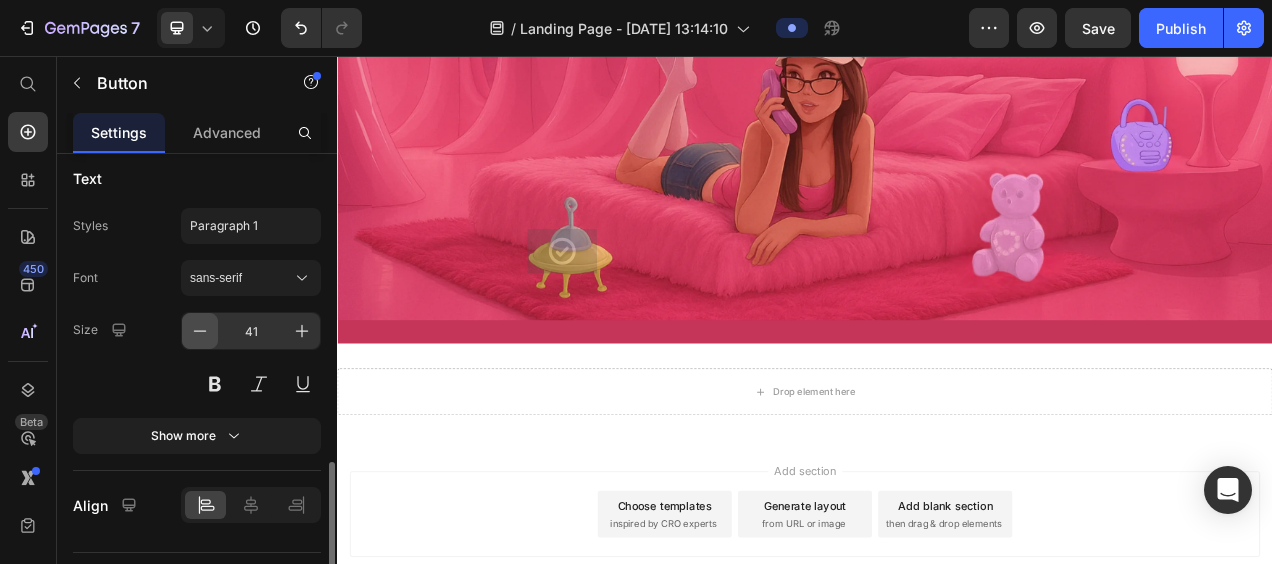 click 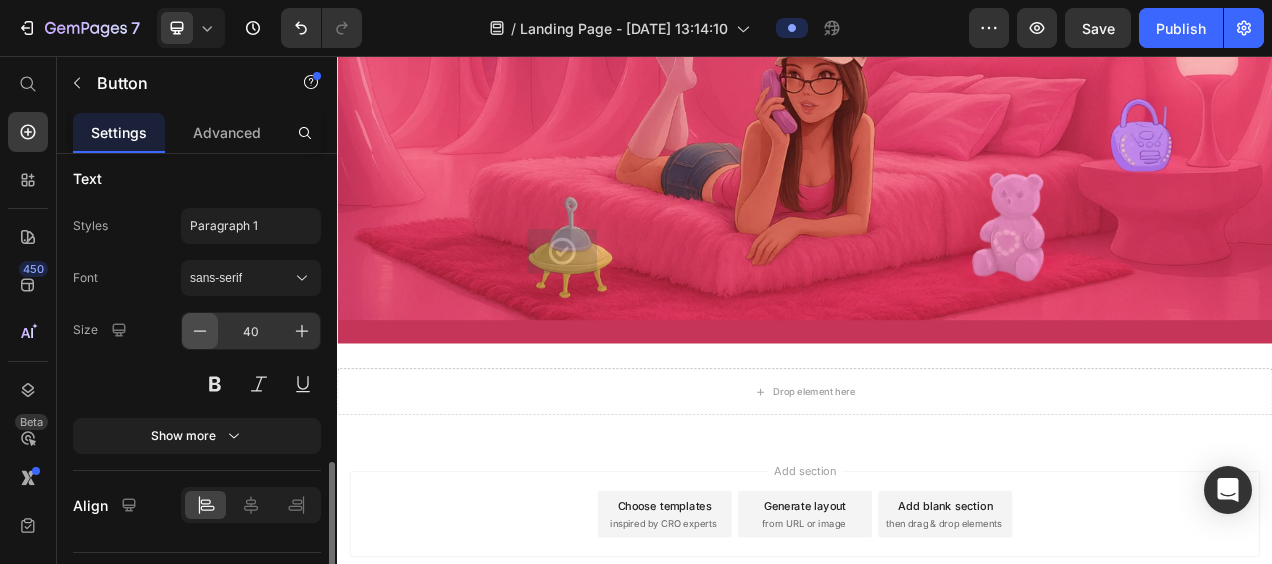 click 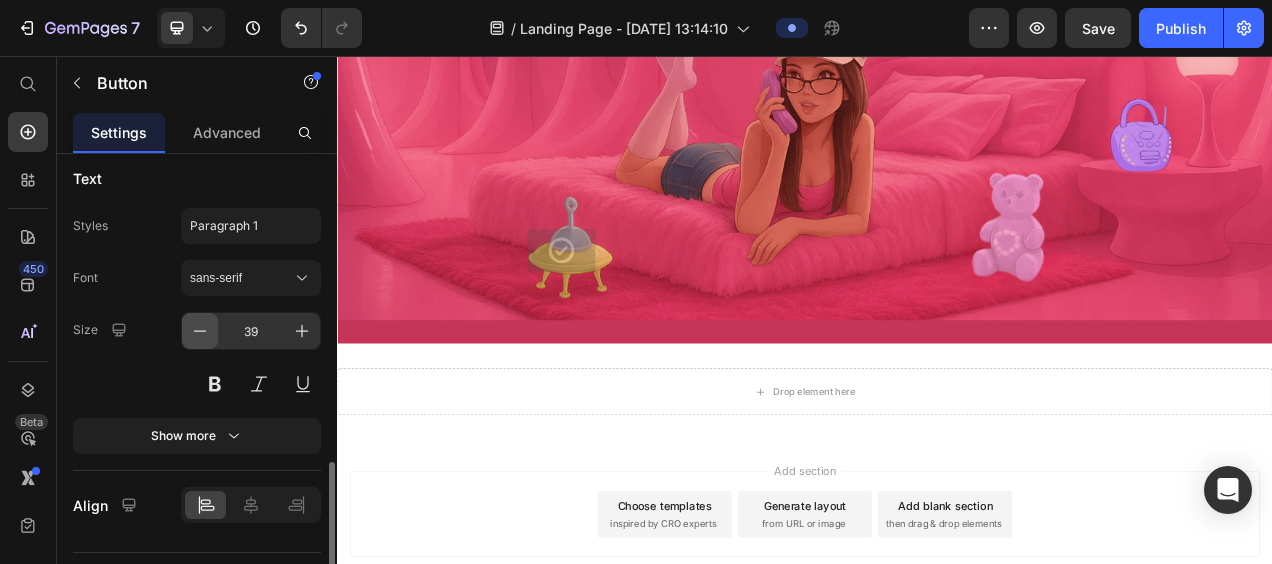 click 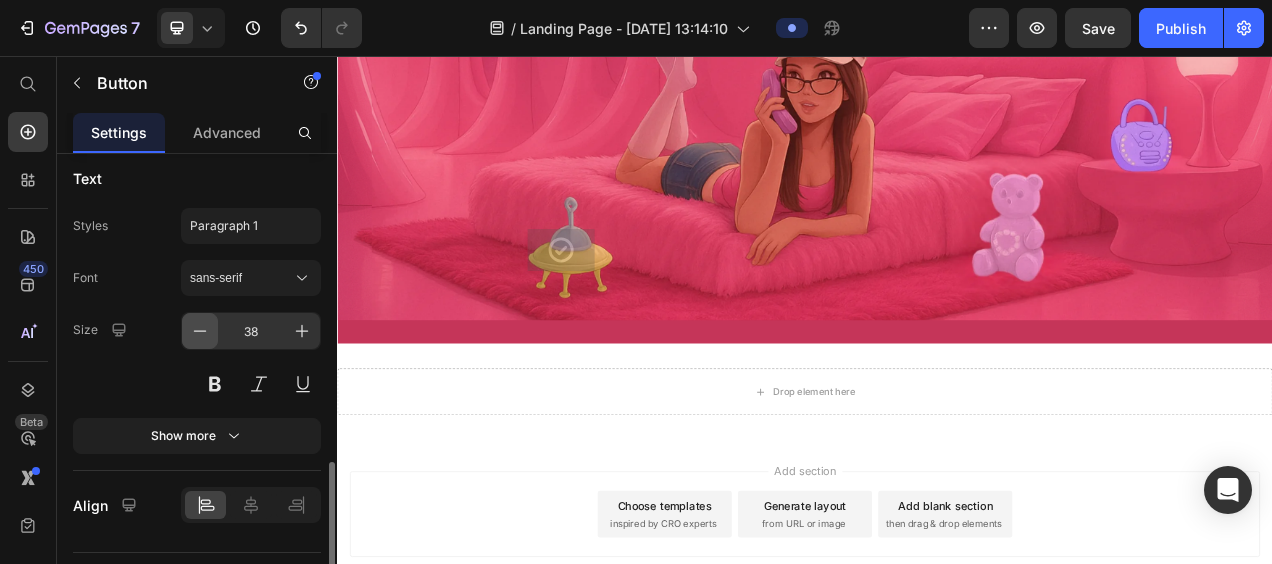 click 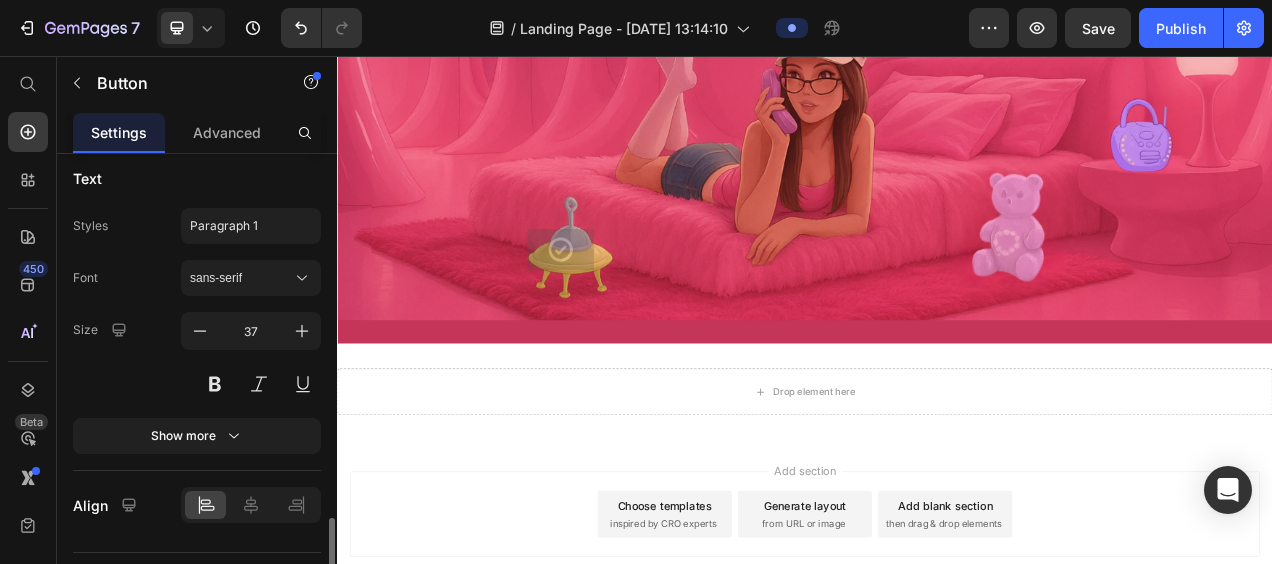 scroll, scrollTop: 1027, scrollLeft: 0, axis: vertical 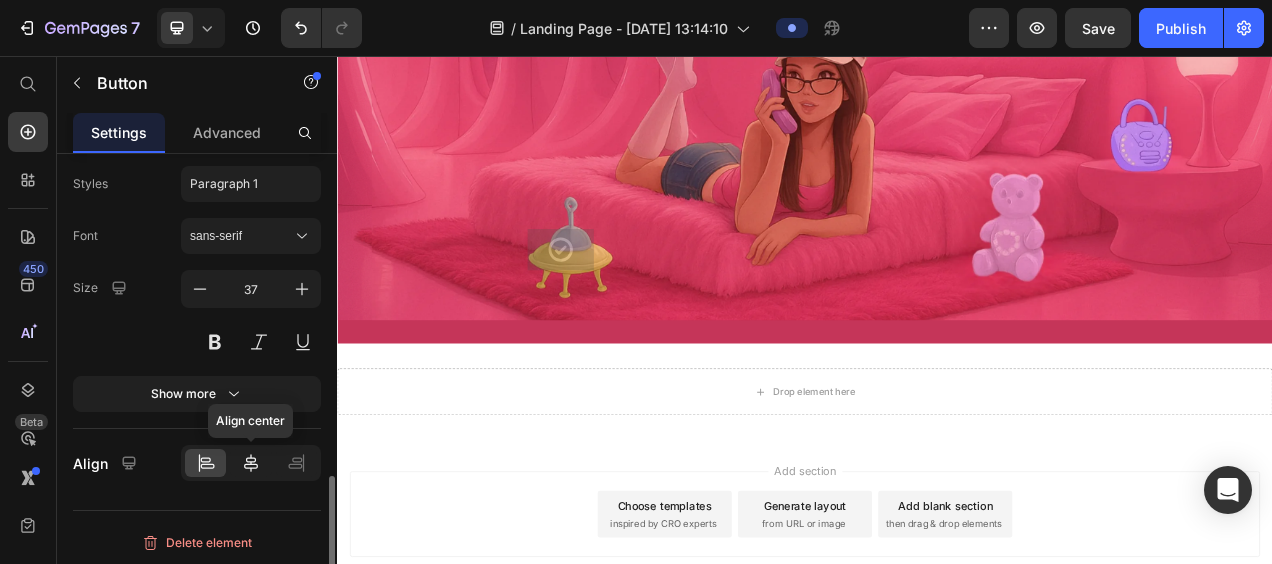 click 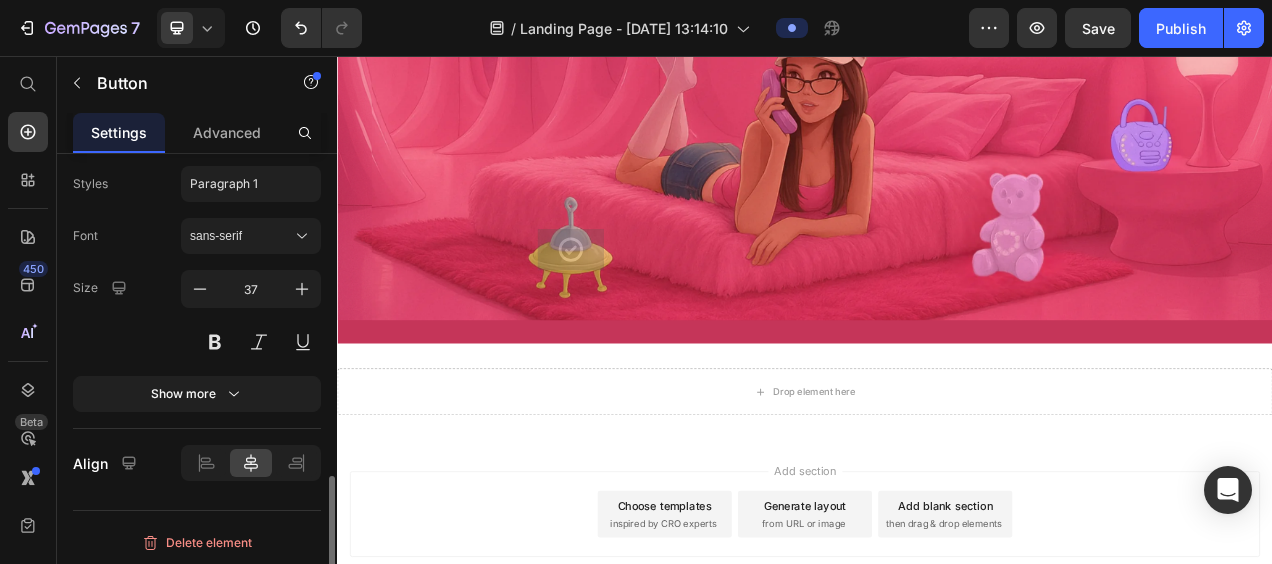 click on "Size 37" at bounding box center [197, 315] 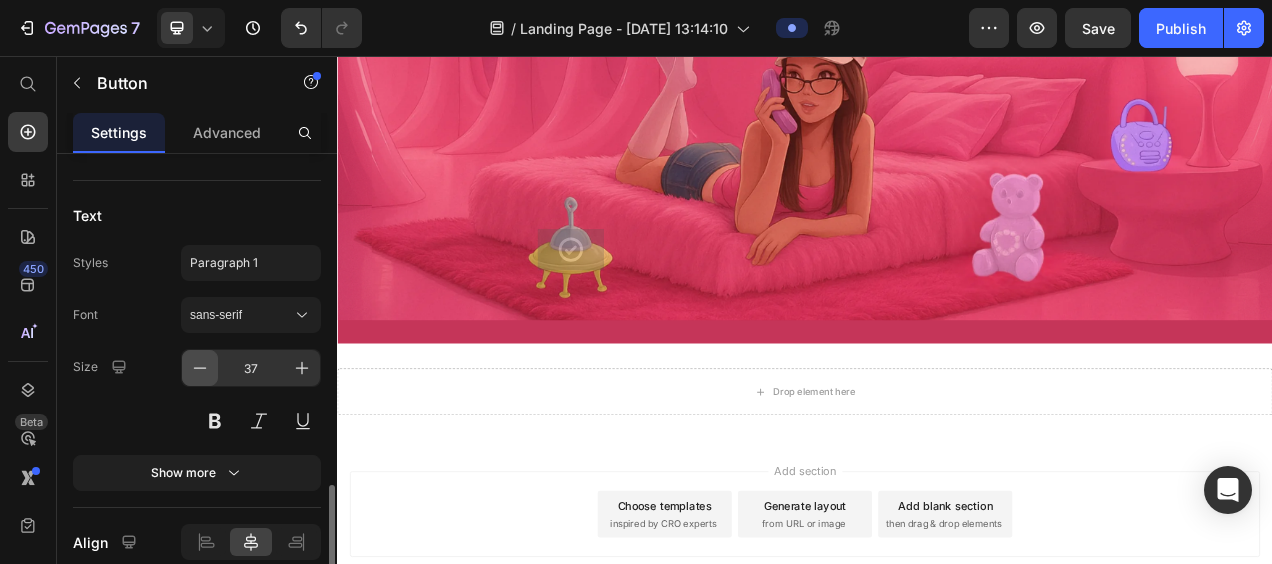 scroll, scrollTop: 1027, scrollLeft: 0, axis: vertical 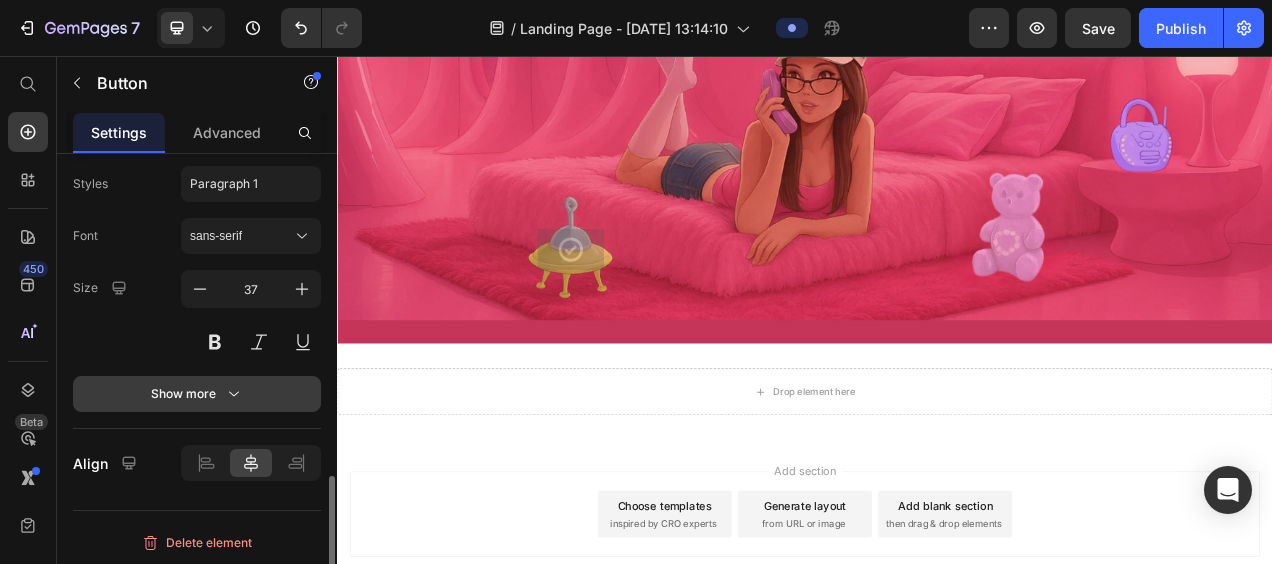 click on "Show more" at bounding box center (197, 394) 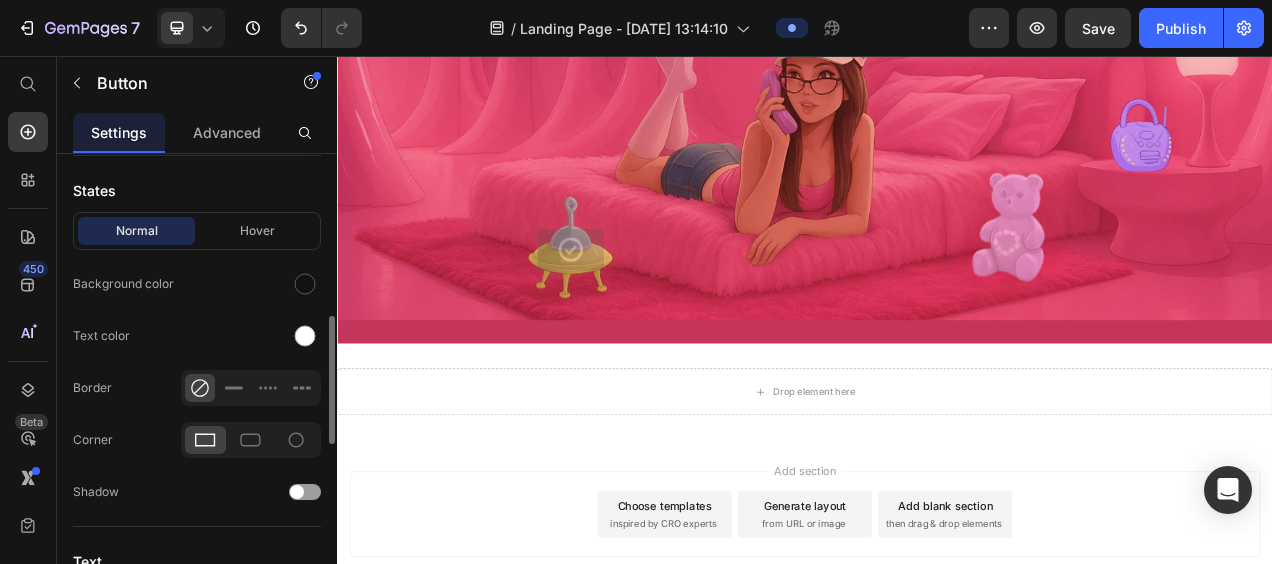 scroll, scrollTop: 600, scrollLeft: 0, axis: vertical 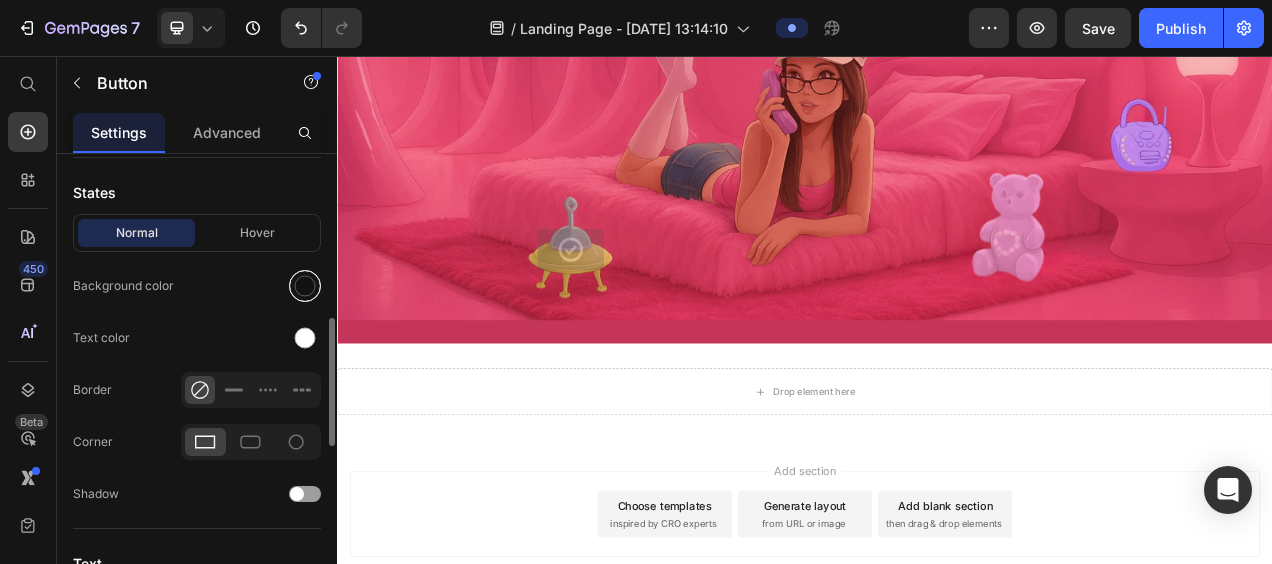 click at bounding box center (305, 286) 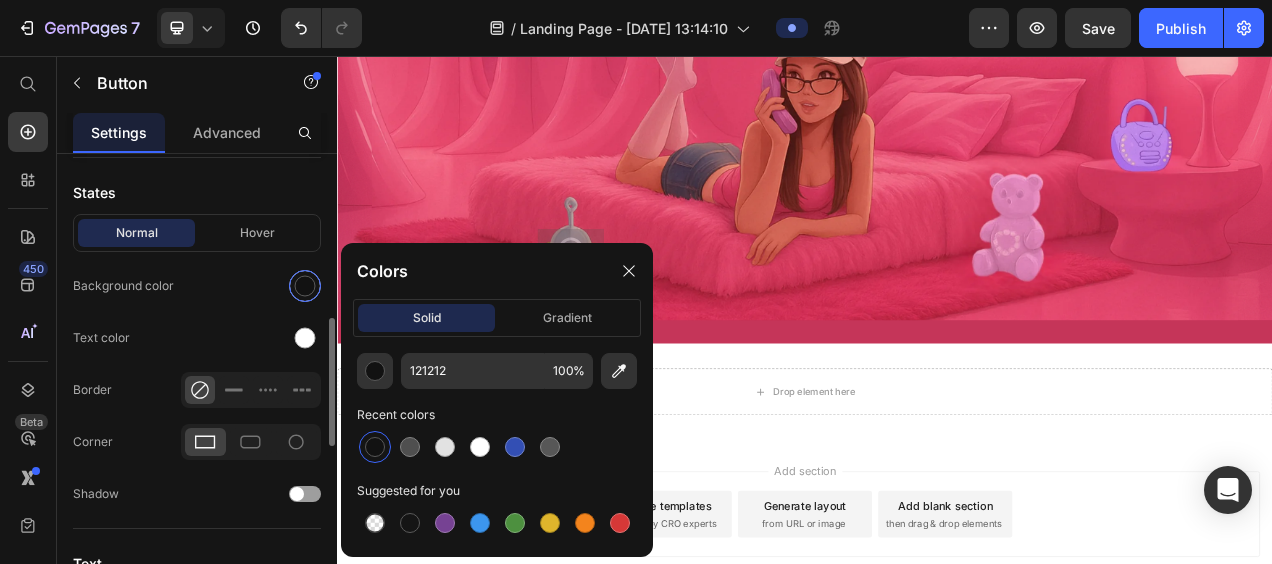 click at bounding box center [305, 286] 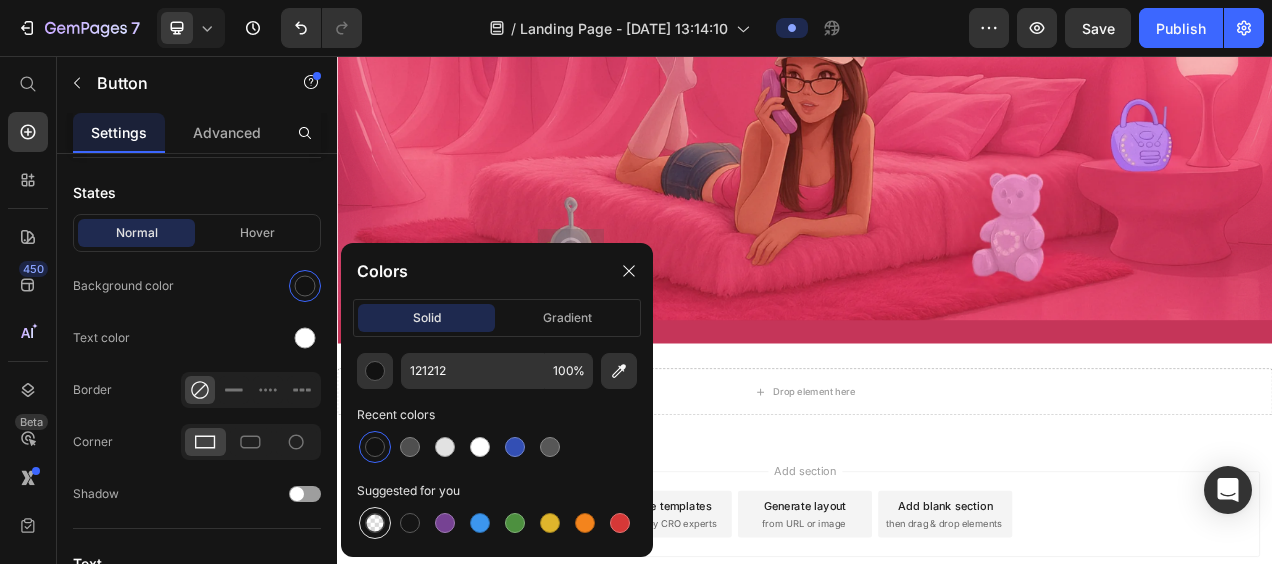 click at bounding box center (375, 523) 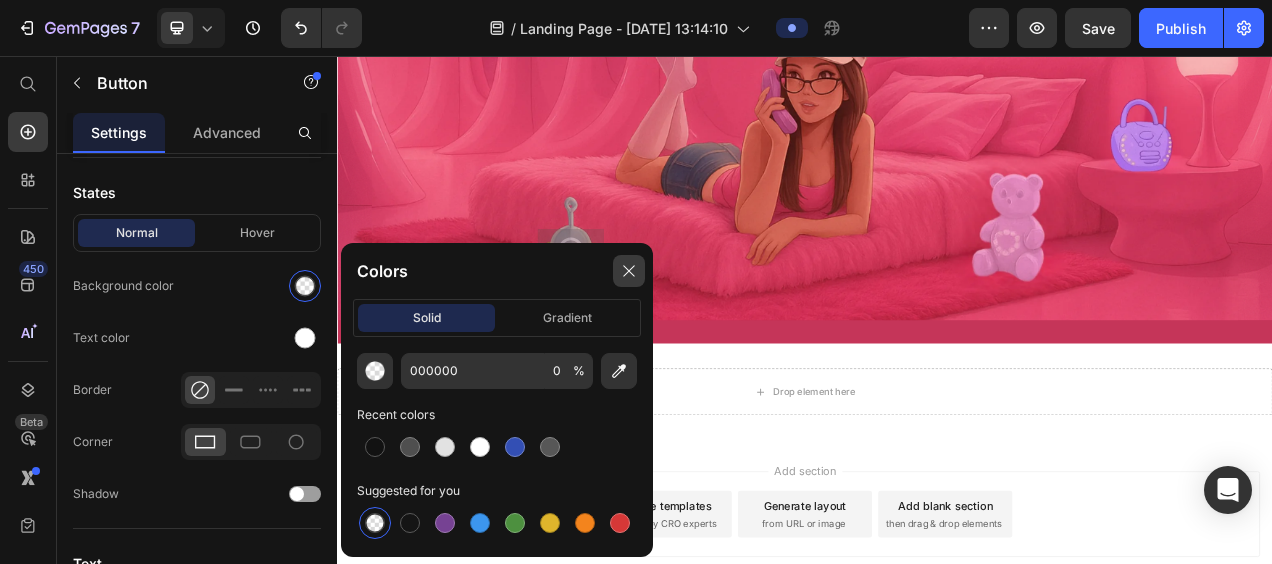 click at bounding box center [629, 271] 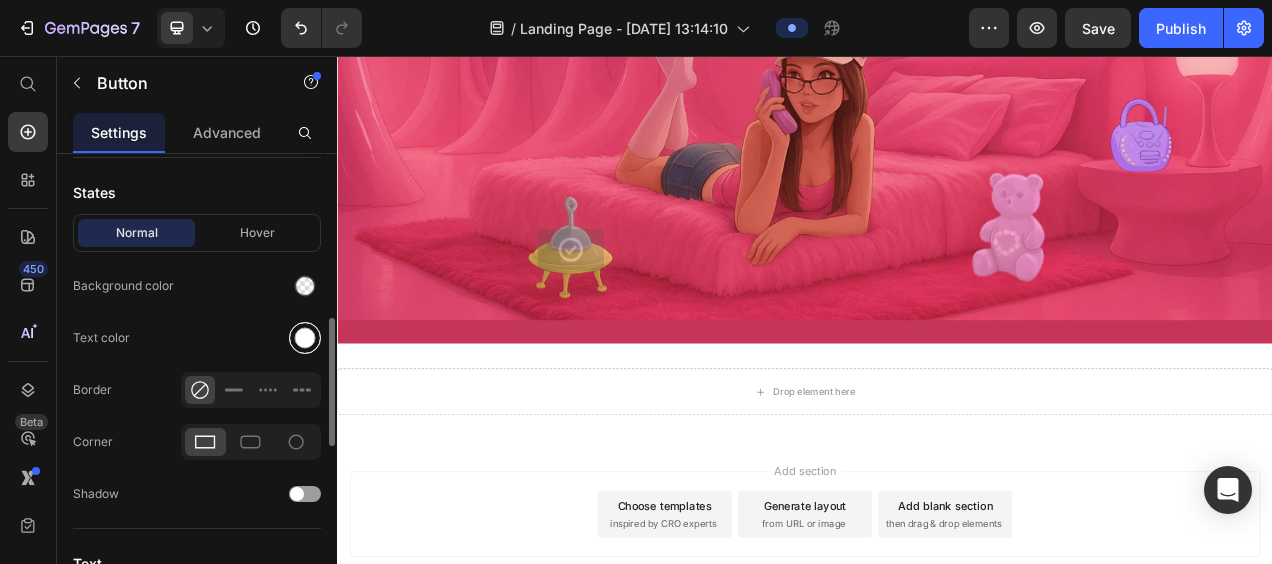 click at bounding box center [305, 338] 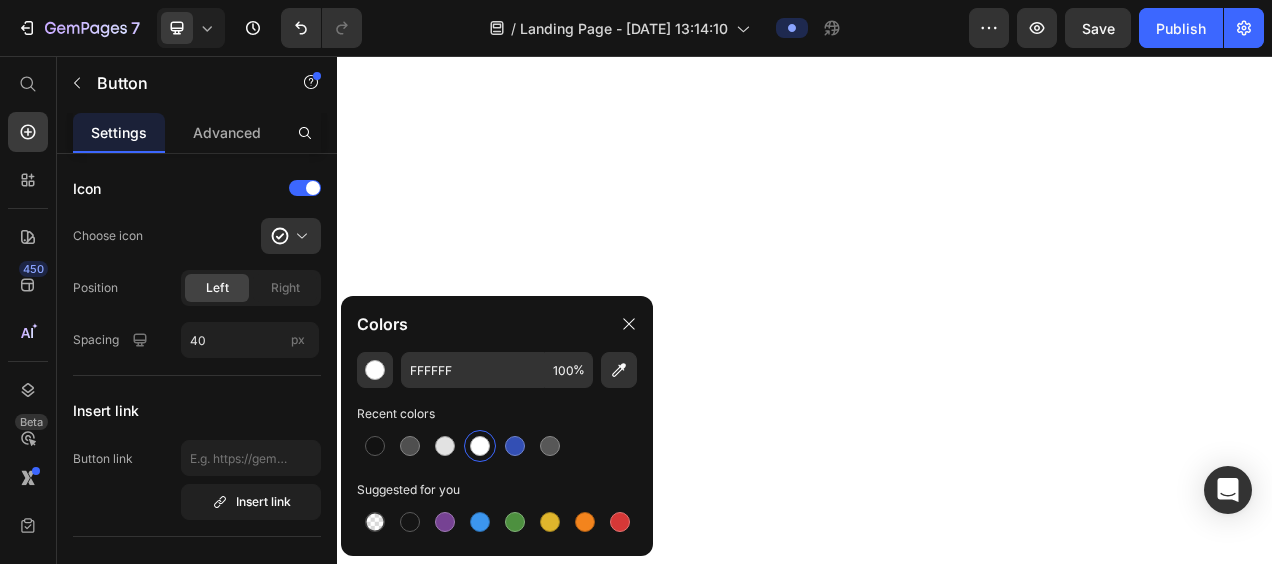 scroll, scrollTop: 0, scrollLeft: 0, axis: both 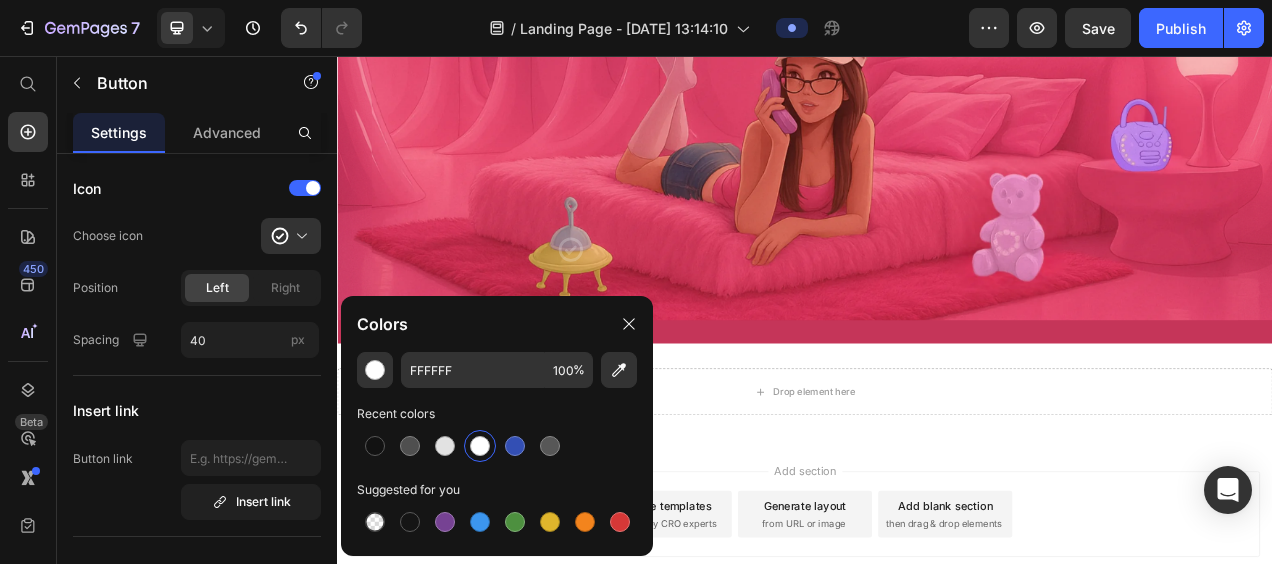 click at bounding box center (305, 938) 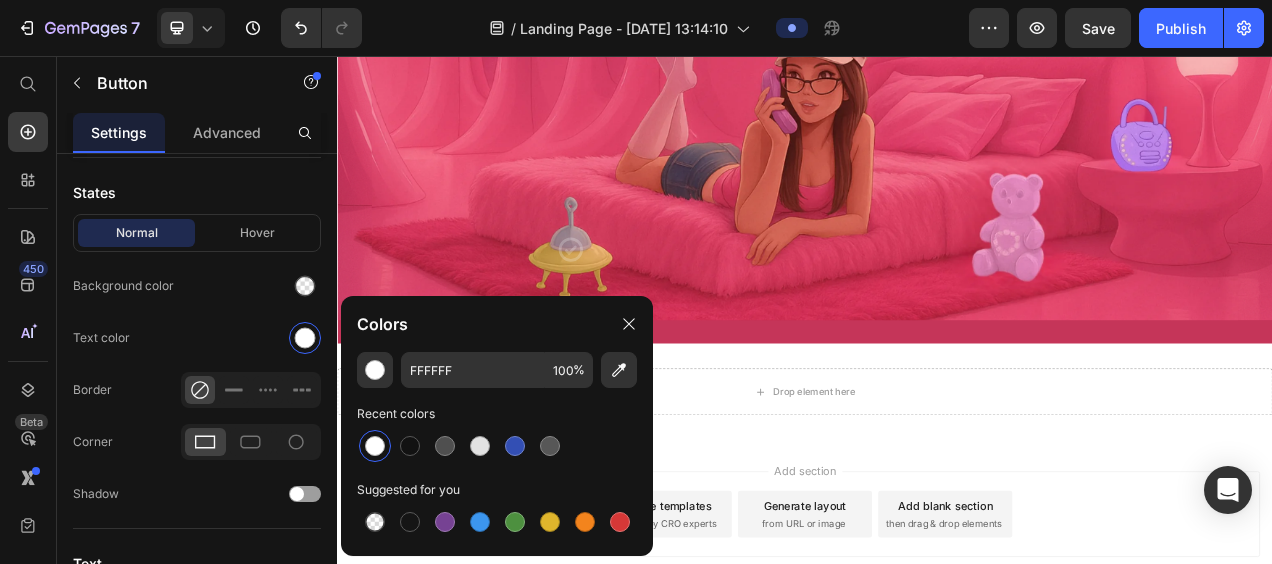 scroll, scrollTop: 566, scrollLeft: 0, axis: vertical 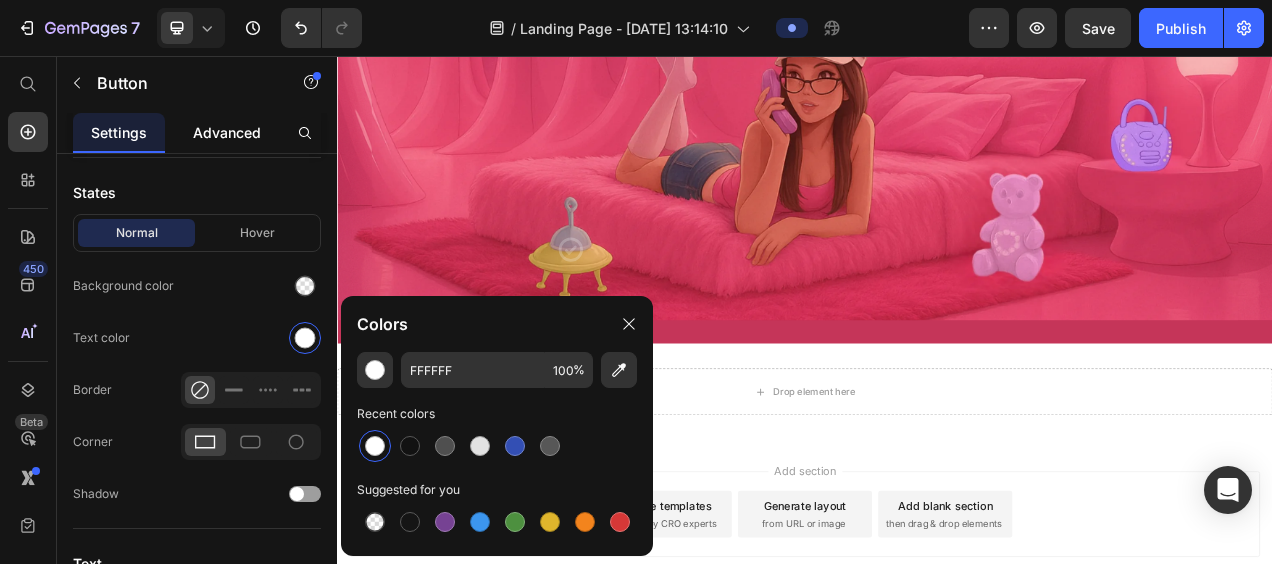 click on "Advanced" at bounding box center [227, 132] 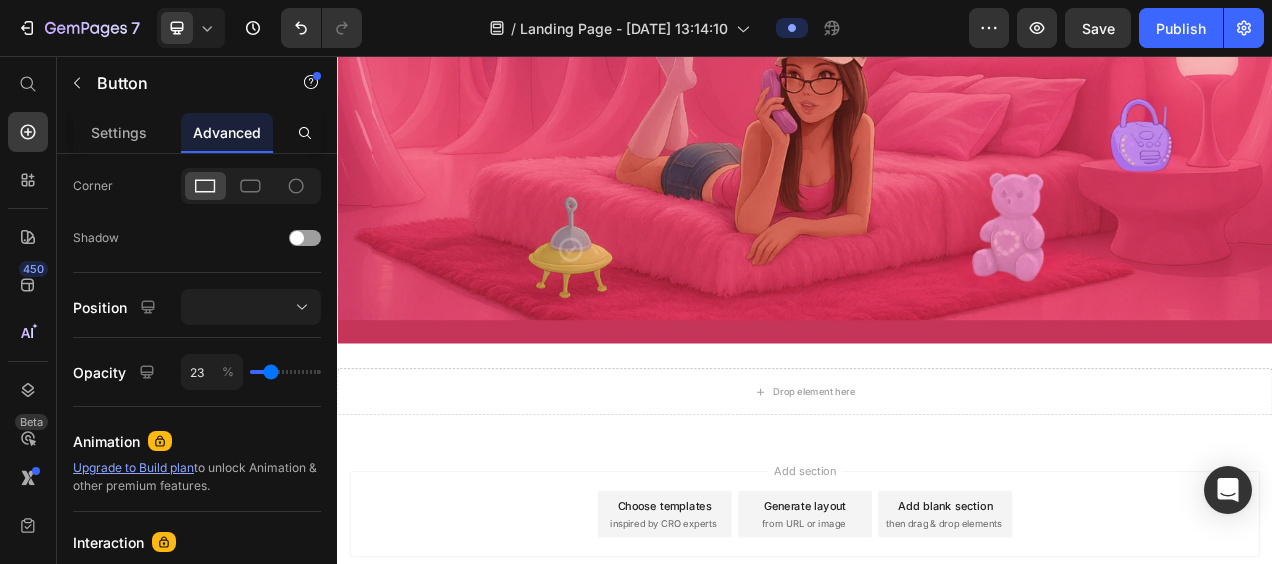 scroll, scrollTop: 0, scrollLeft: 0, axis: both 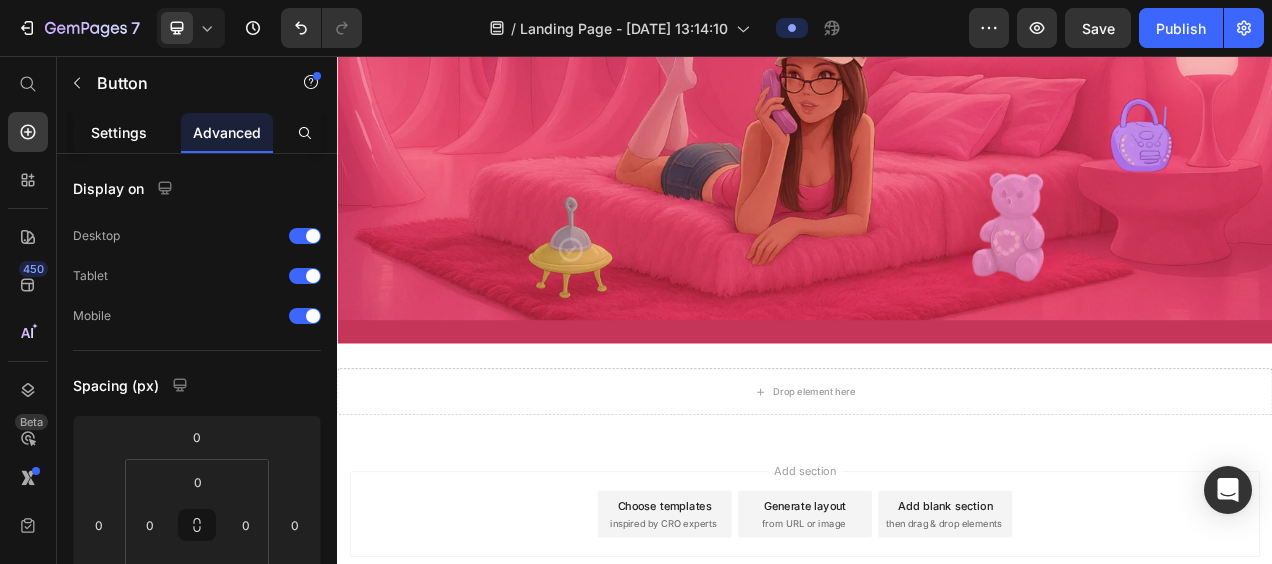 click on "Settings" at bounding box center [119, 132] 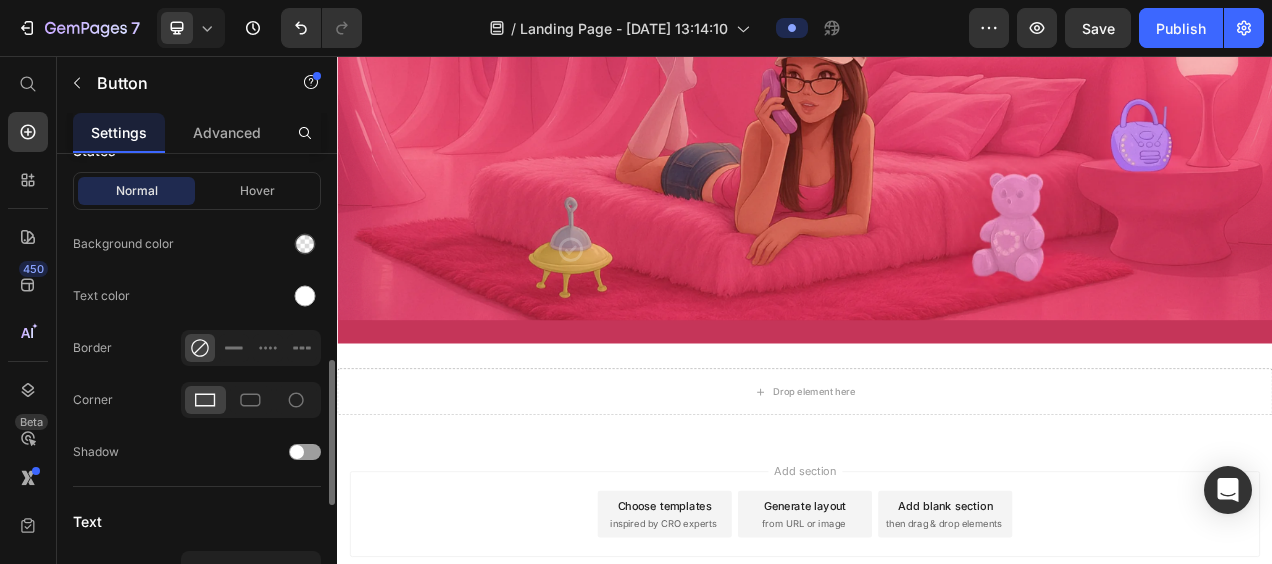scroll, scrollTop: 646, scrollLeft: 0, axis: vertical 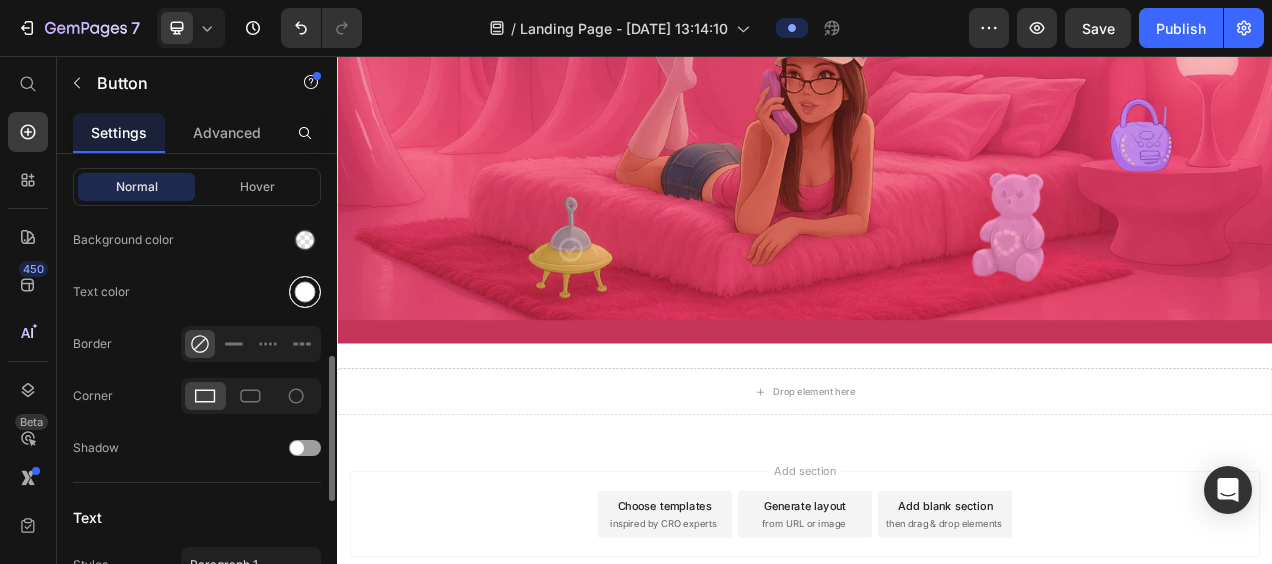 click at bounding box center (305, 292) 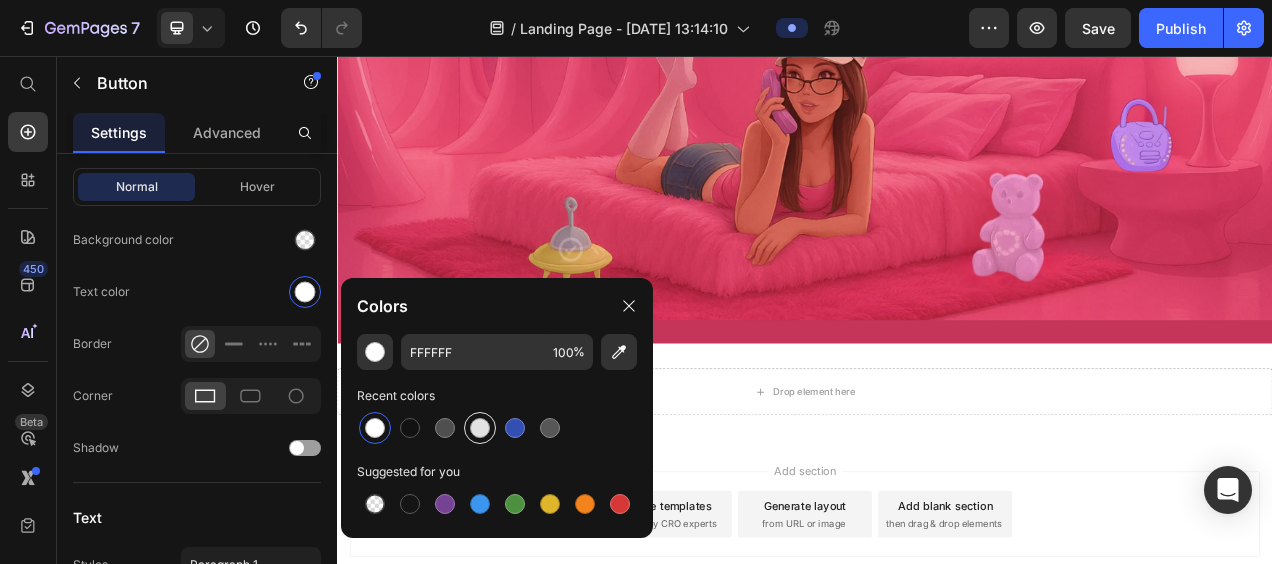 click at bounding box center (480, 428) 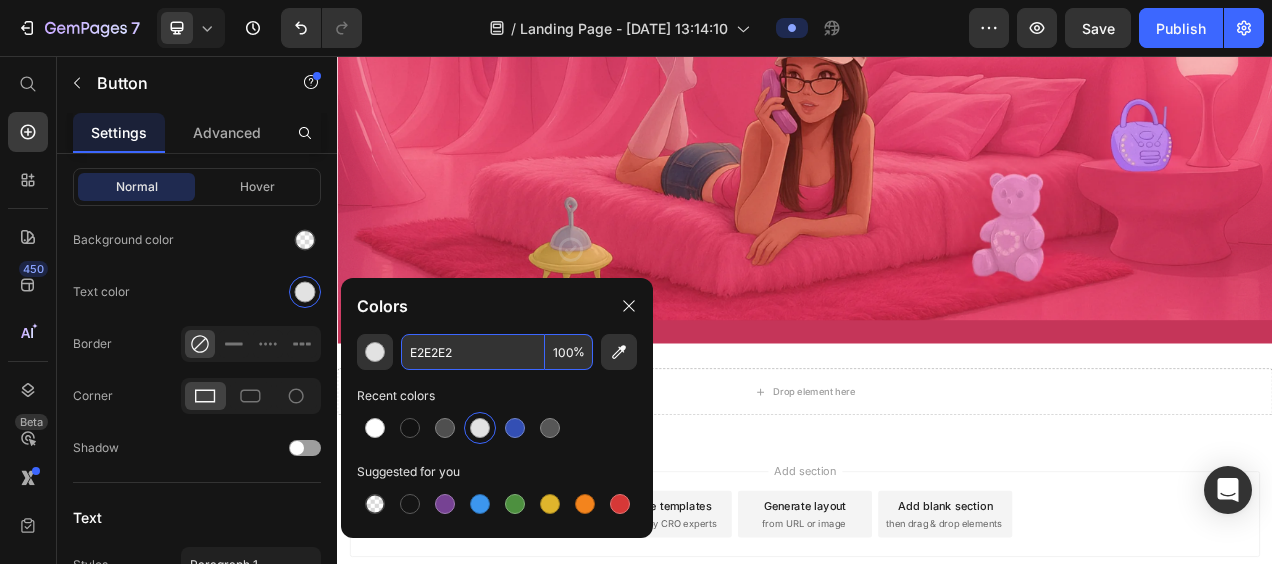 click on "E2E2E2" at bounding box center (473, 352) 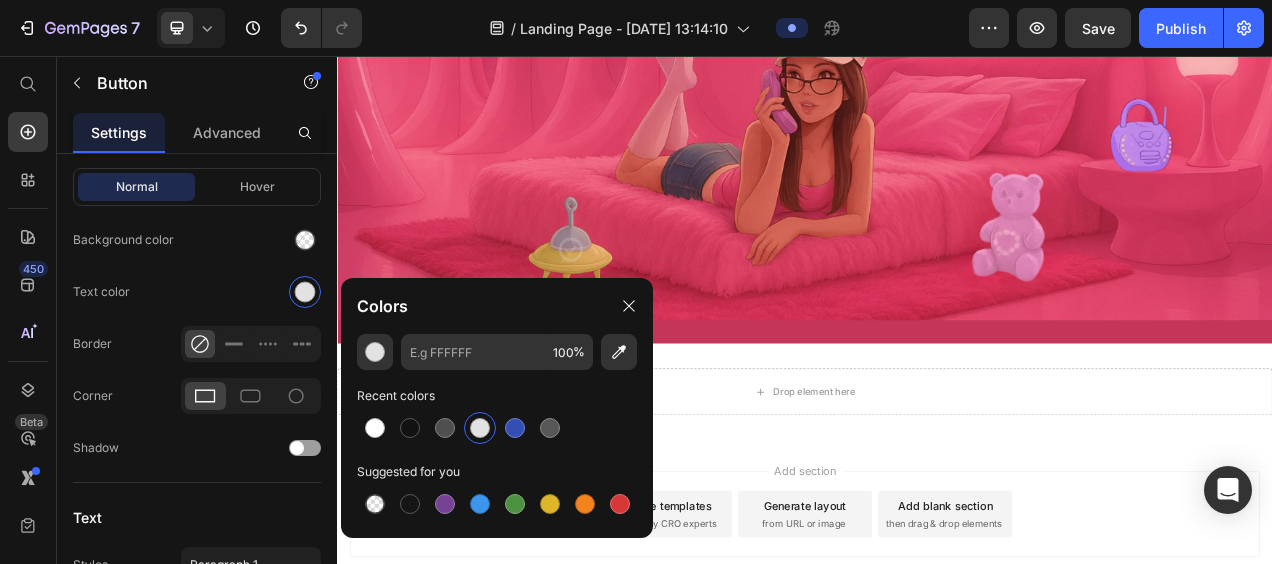 type on "E2E2E2" 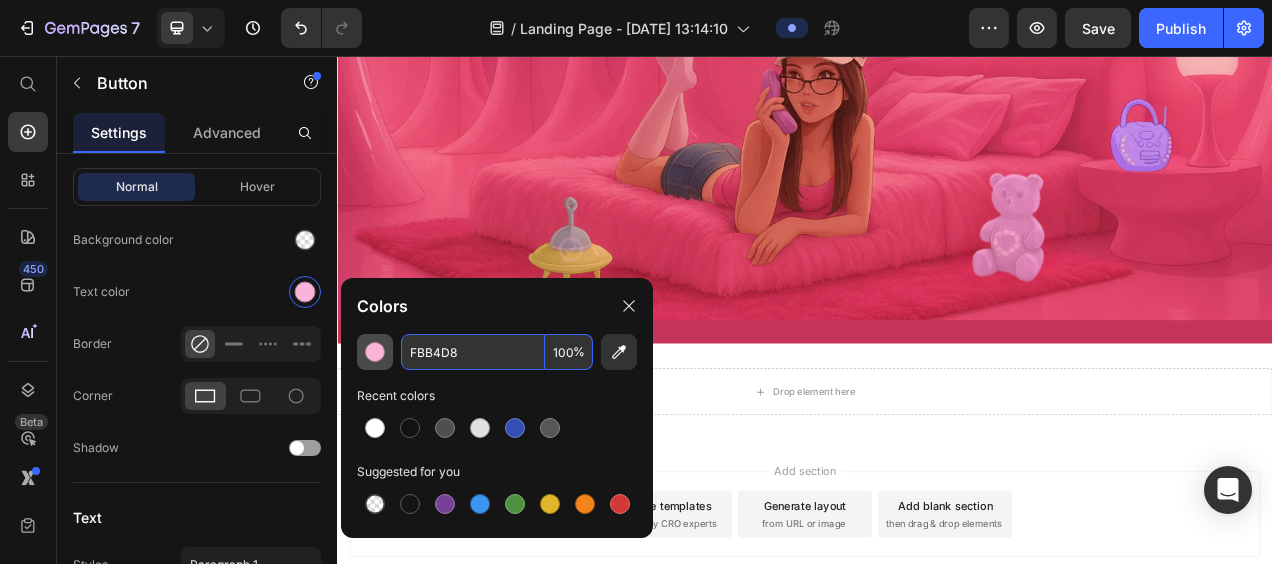 type on "FBB4D8" 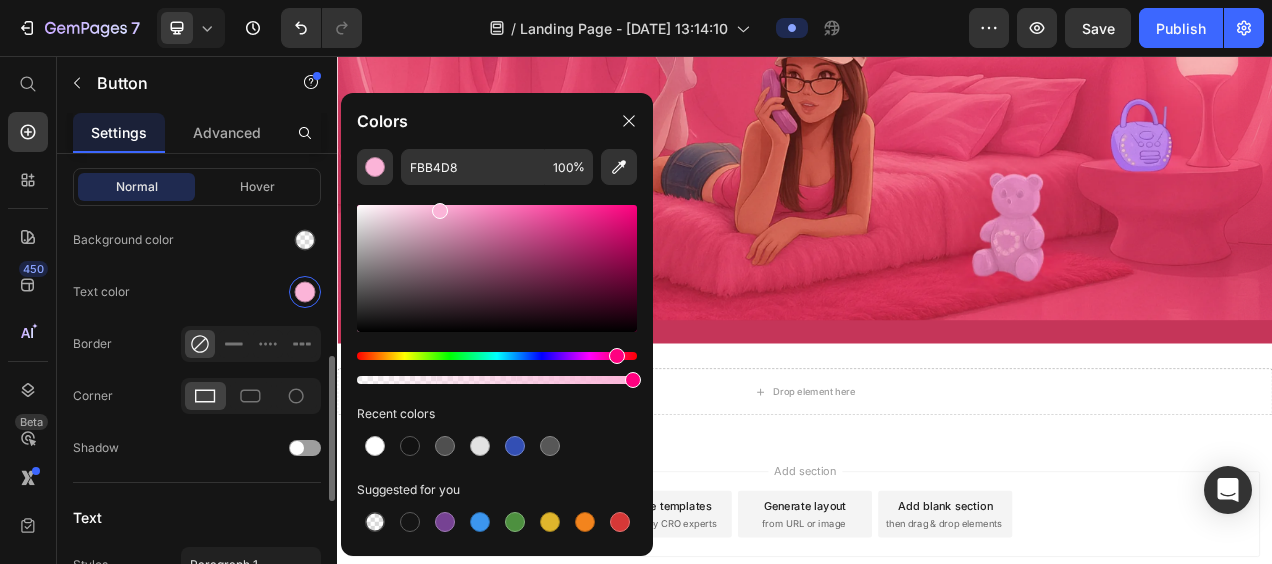click on "Normal Hover Background color Text color Border Corner Shadow" 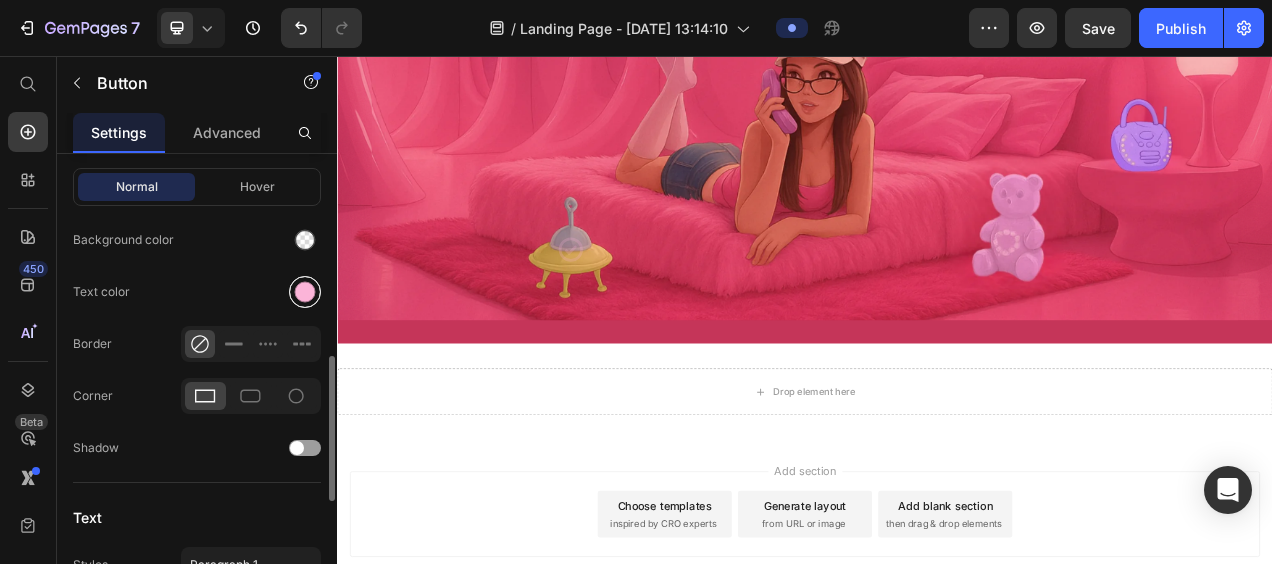 click at bounding box center (305, 292) 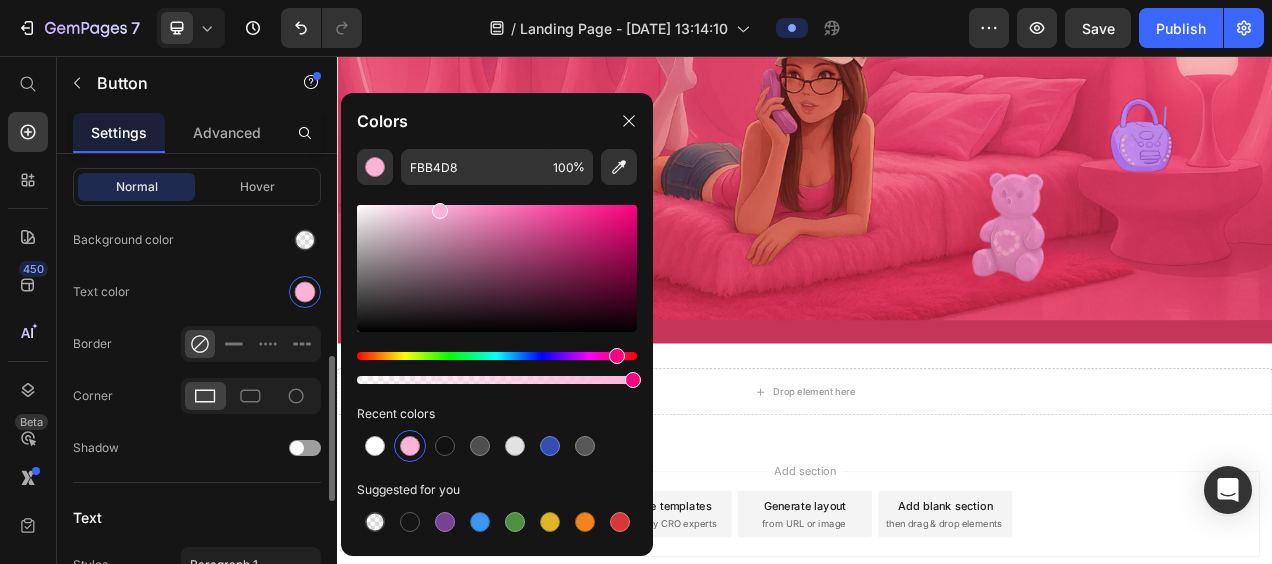 click on "Text color" 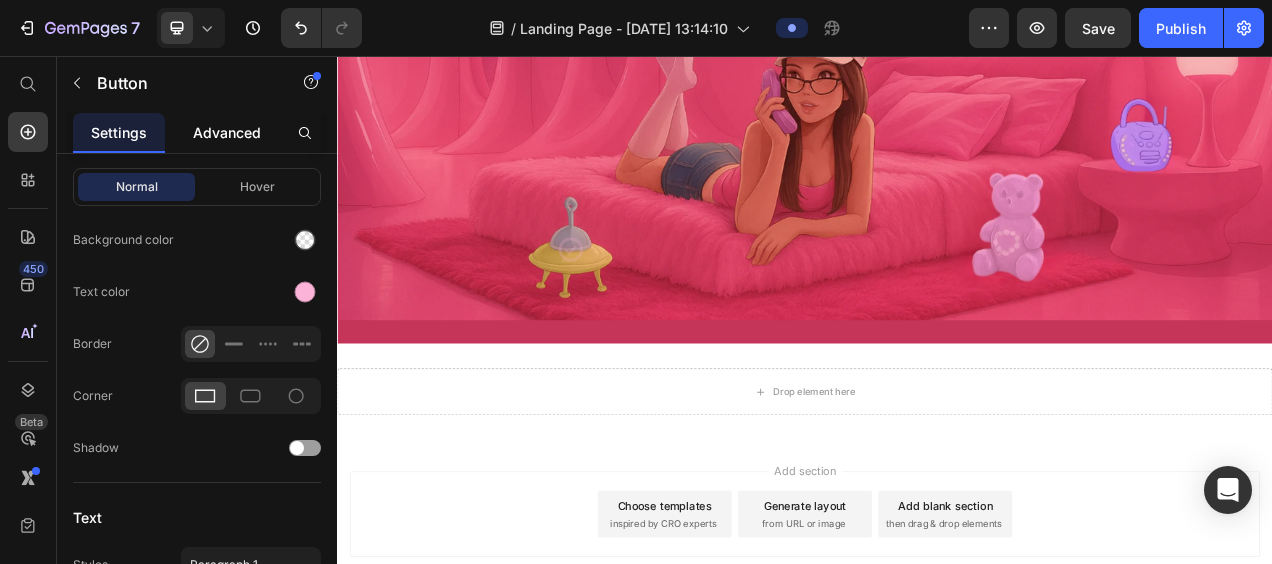click on "Advanced" at bounding box center (227, 132) 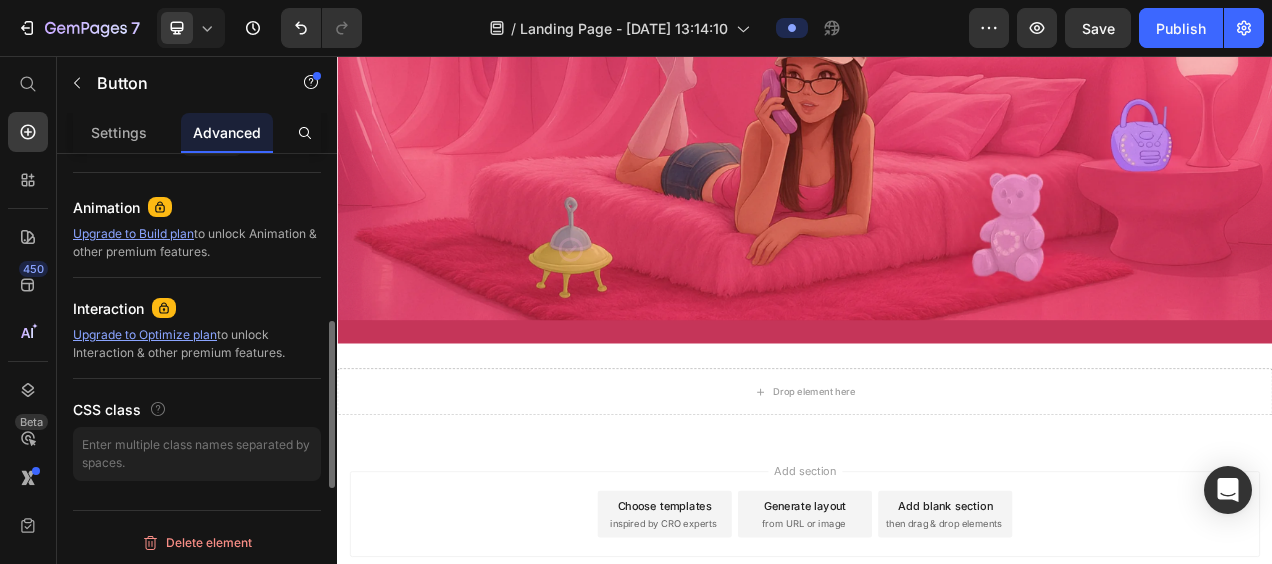 scroll, scrollTop: 716, scrollLeft: 0, axis: vertical 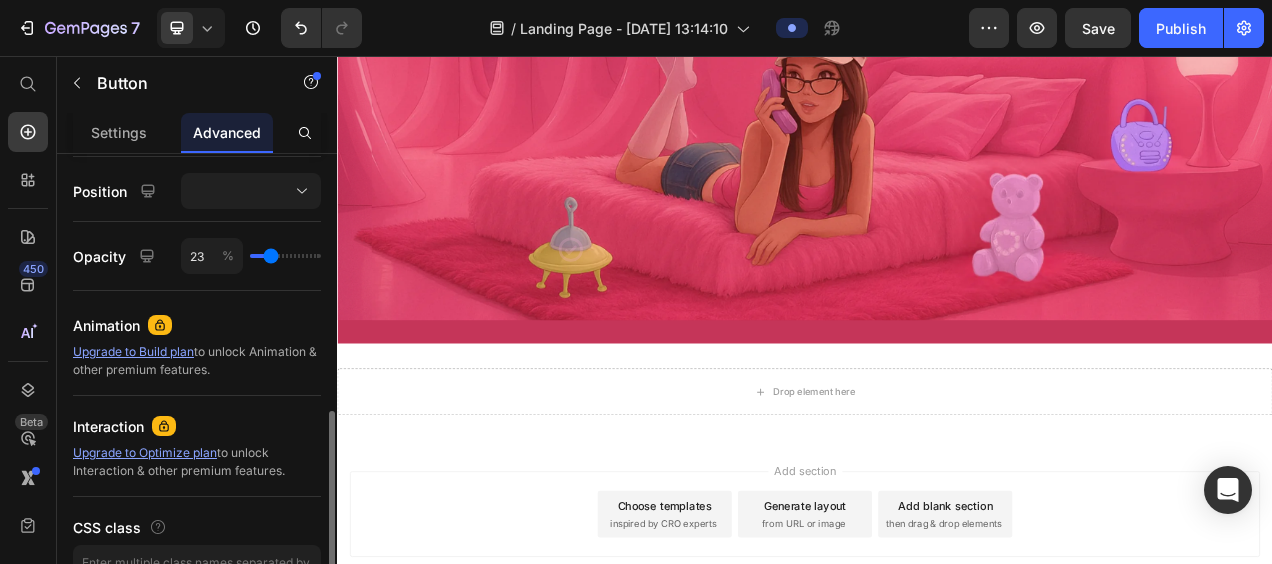 type on "27" 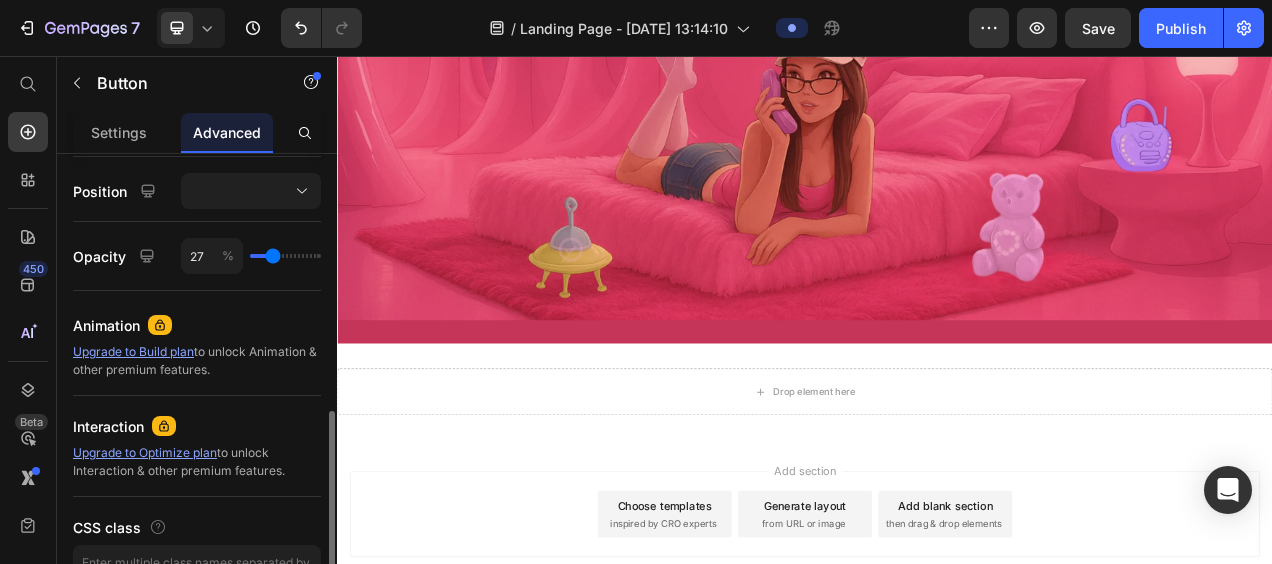 type on "33" 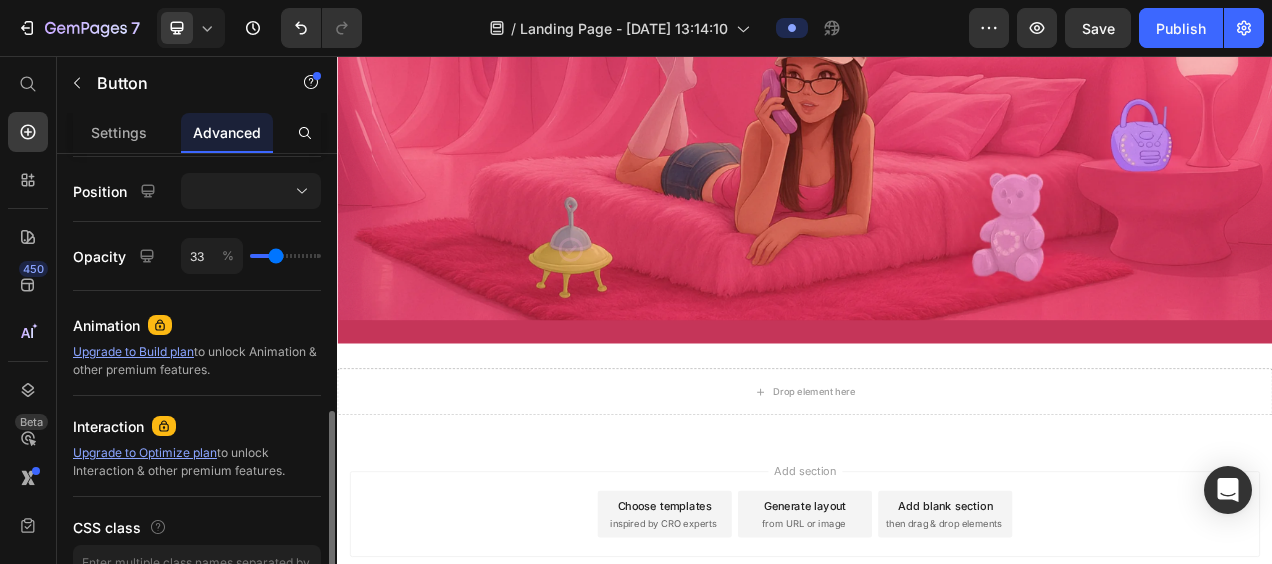 type on "46" 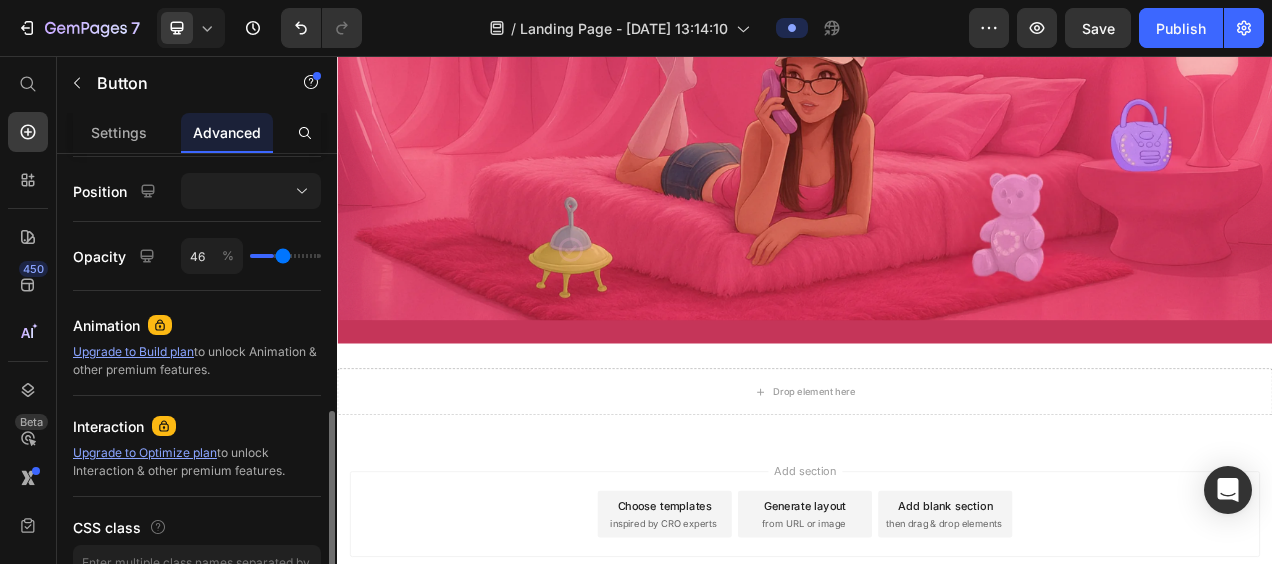 type on "80" 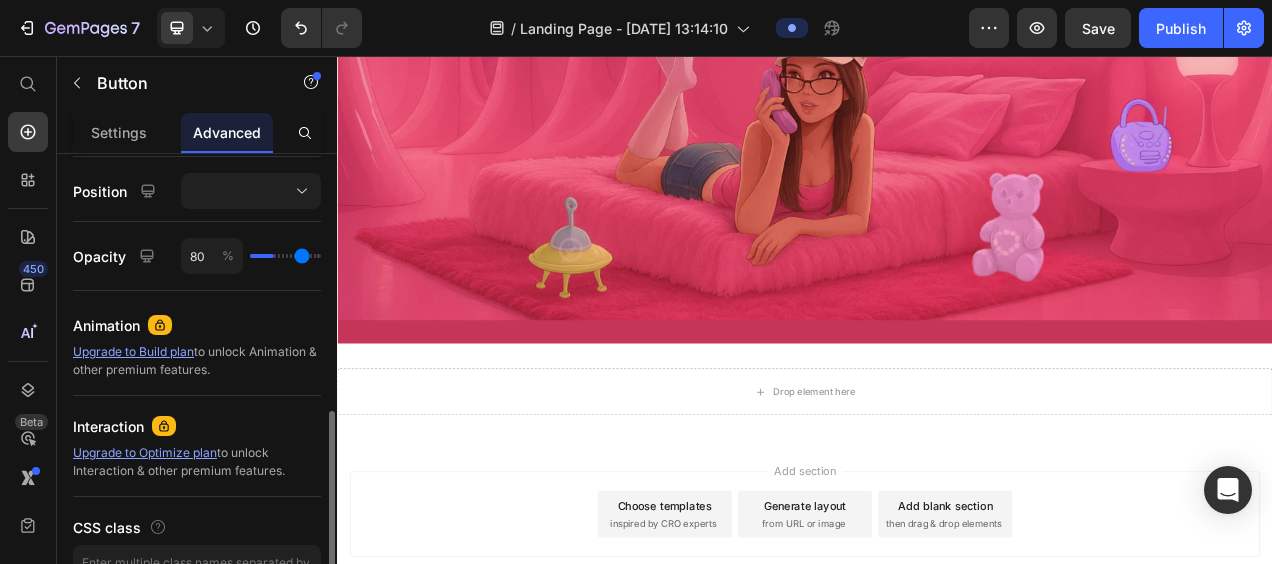 type on "100" 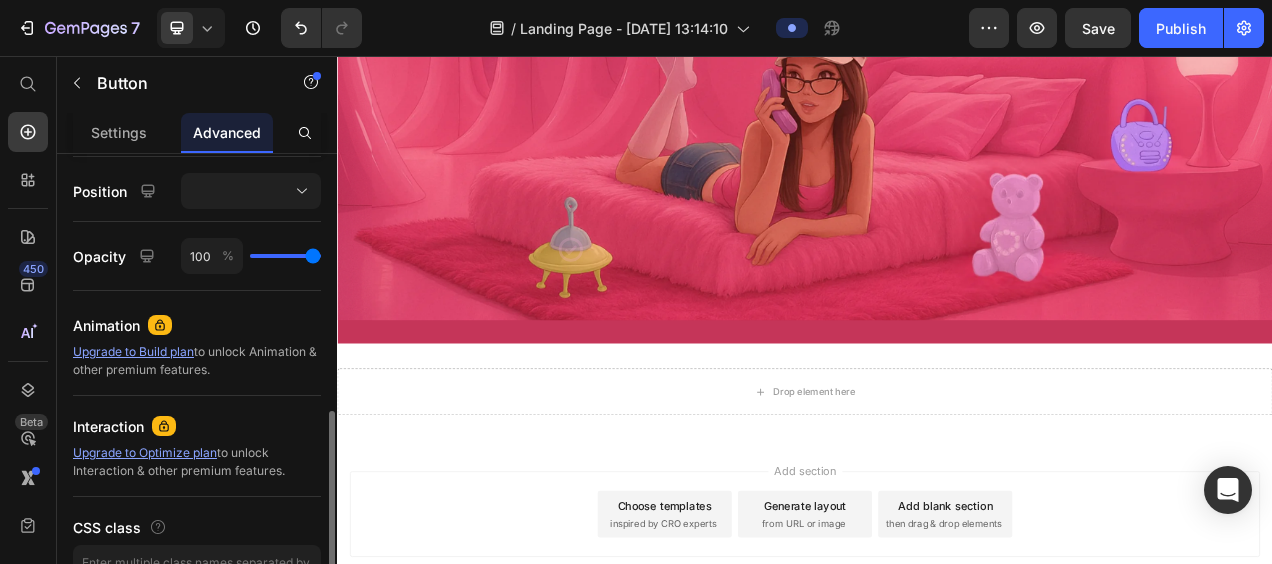 drag, startPoint x: 272, startPoint y: 256, endPoint x: 474, endPoint y: 270, distance: 202.48457 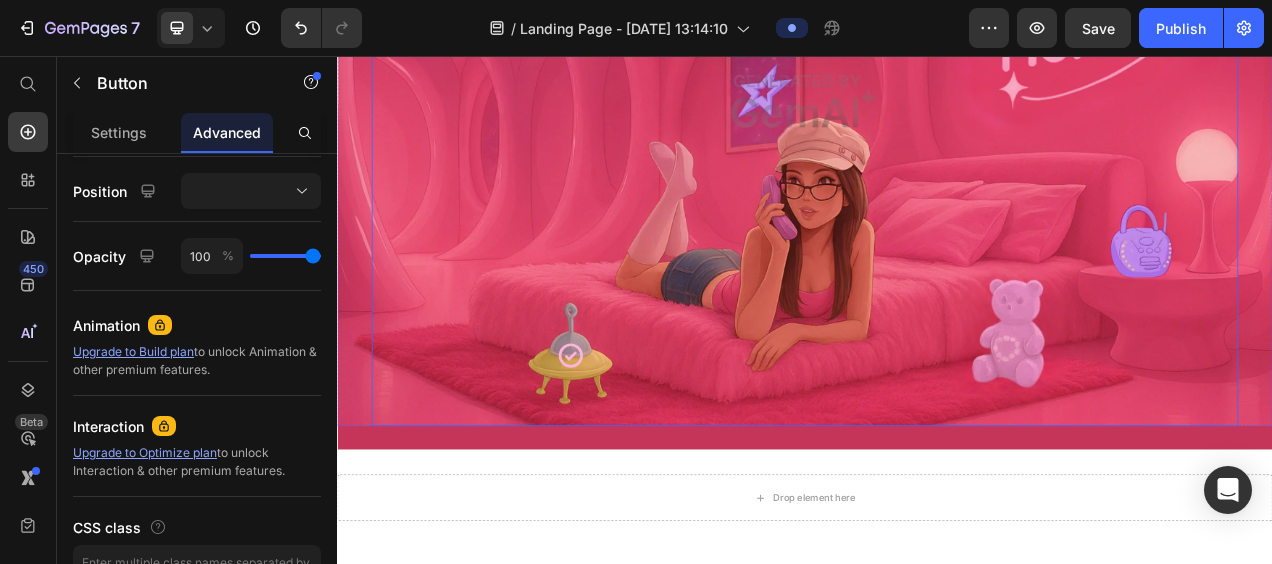 scroll, scrollTop: 428, scrollLeft: 0, axis: vertical 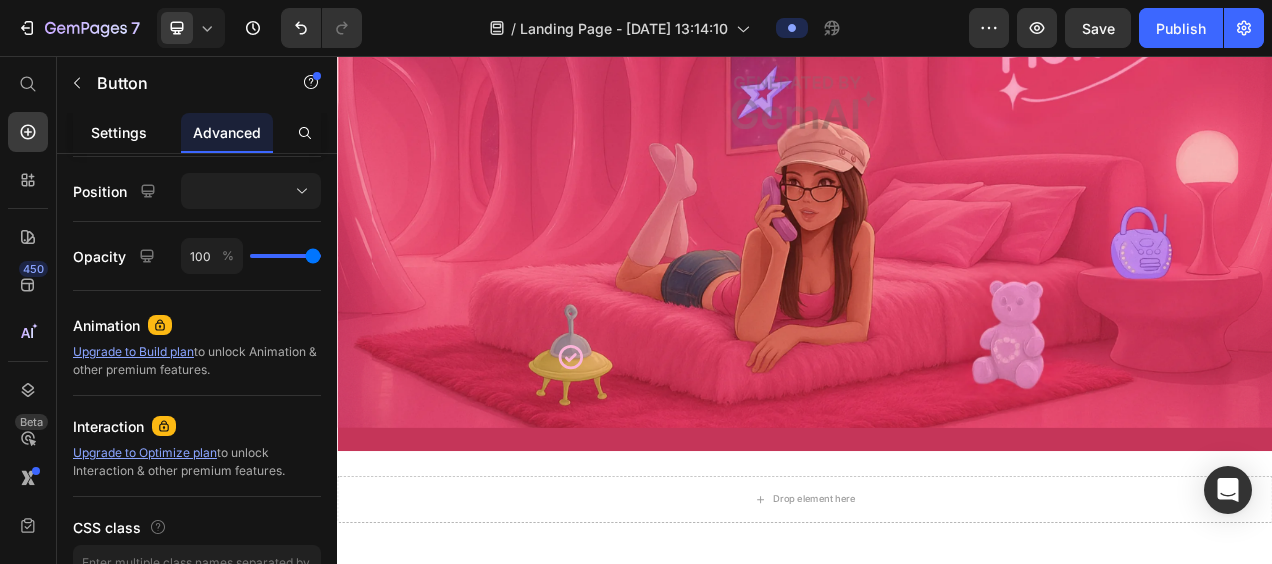 click on "Settings" at bounding box center (119, 132) 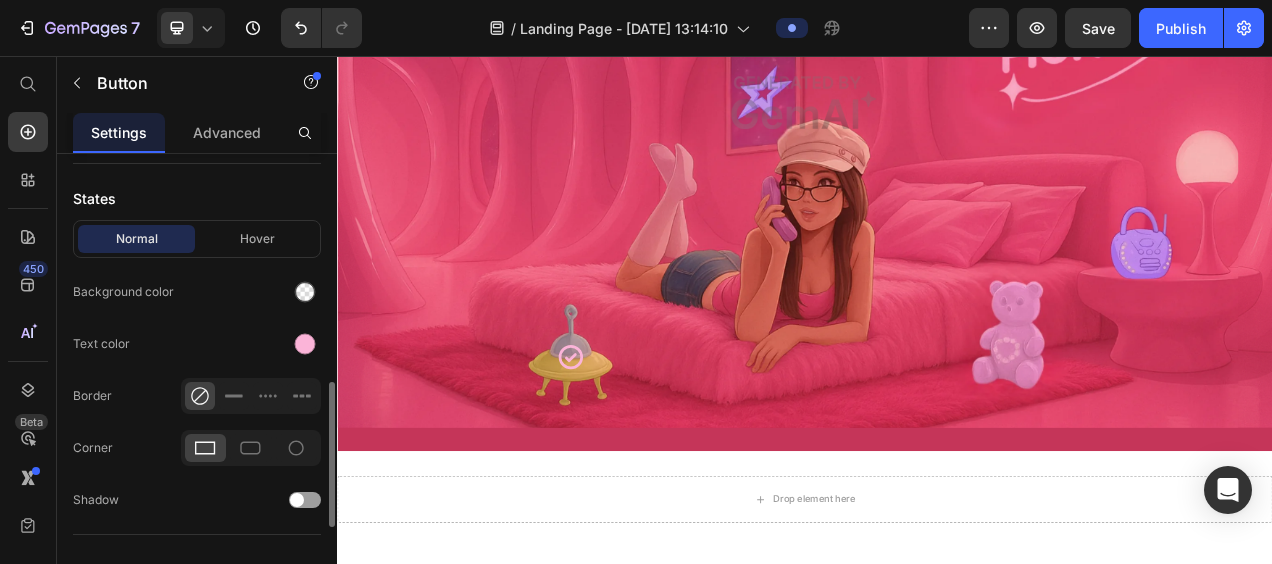 scroll, scrollTop: 629, scrollLeft: 0, axis: vertical 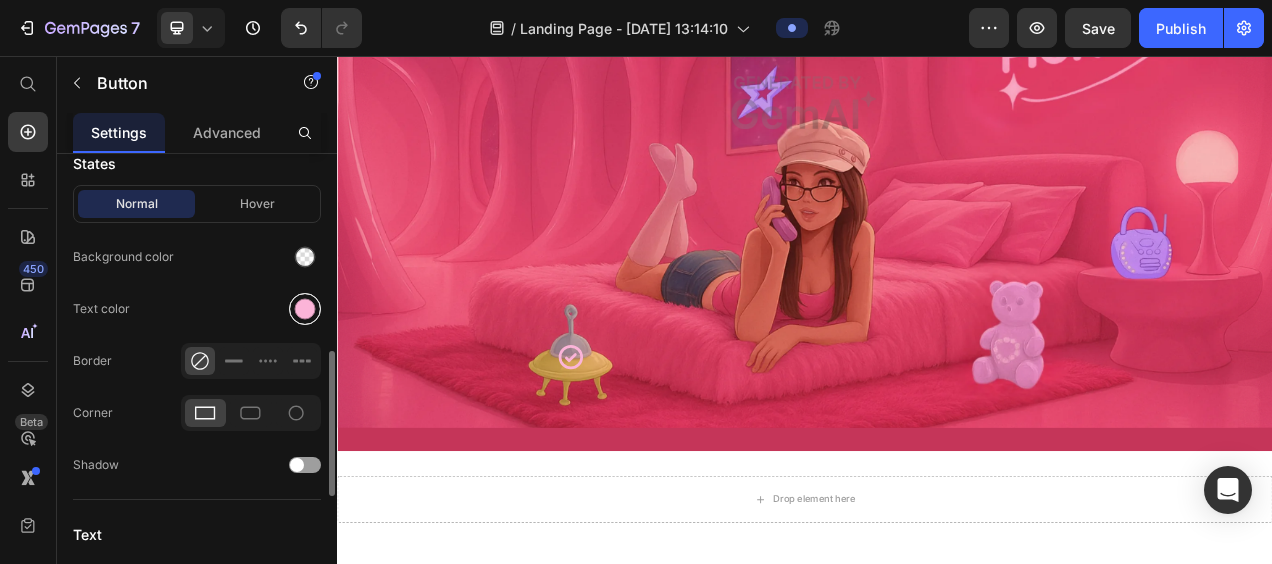 click at bounding box center (305, 309) 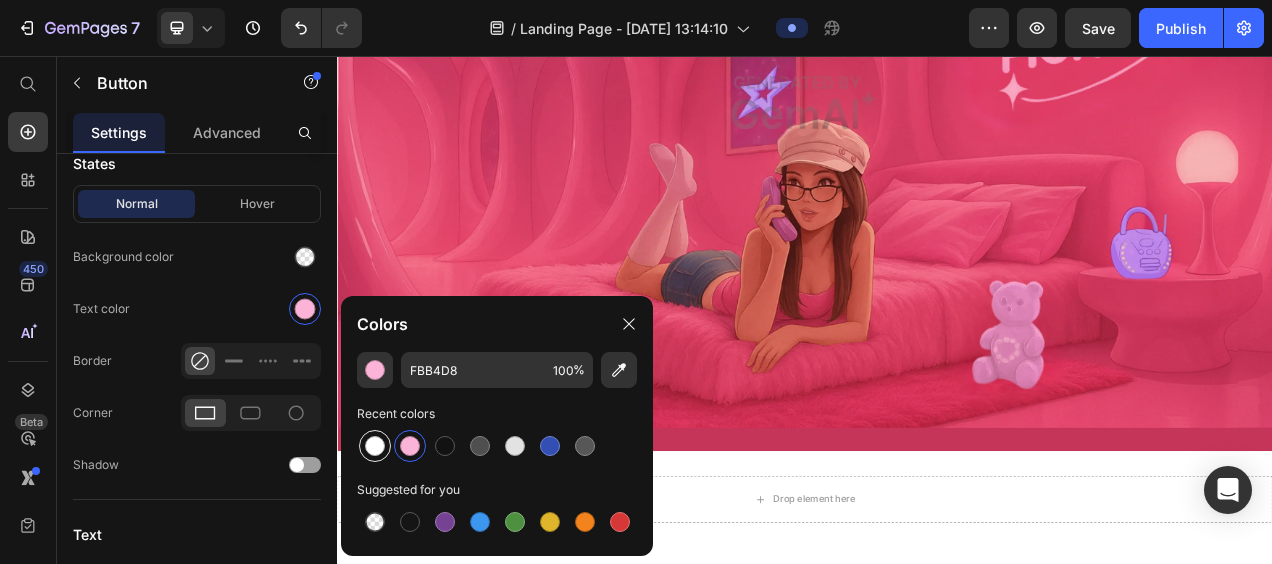 click at bounding box center [375, 446] 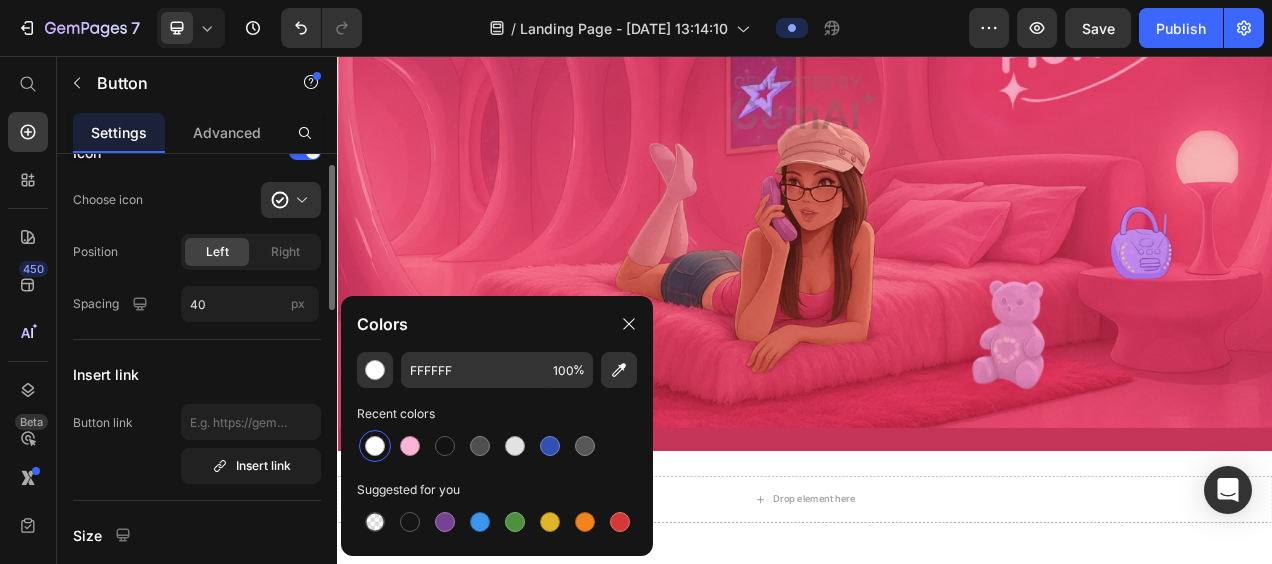 scroll, scrollTop: 0, scrollLeft: 0, axis: both 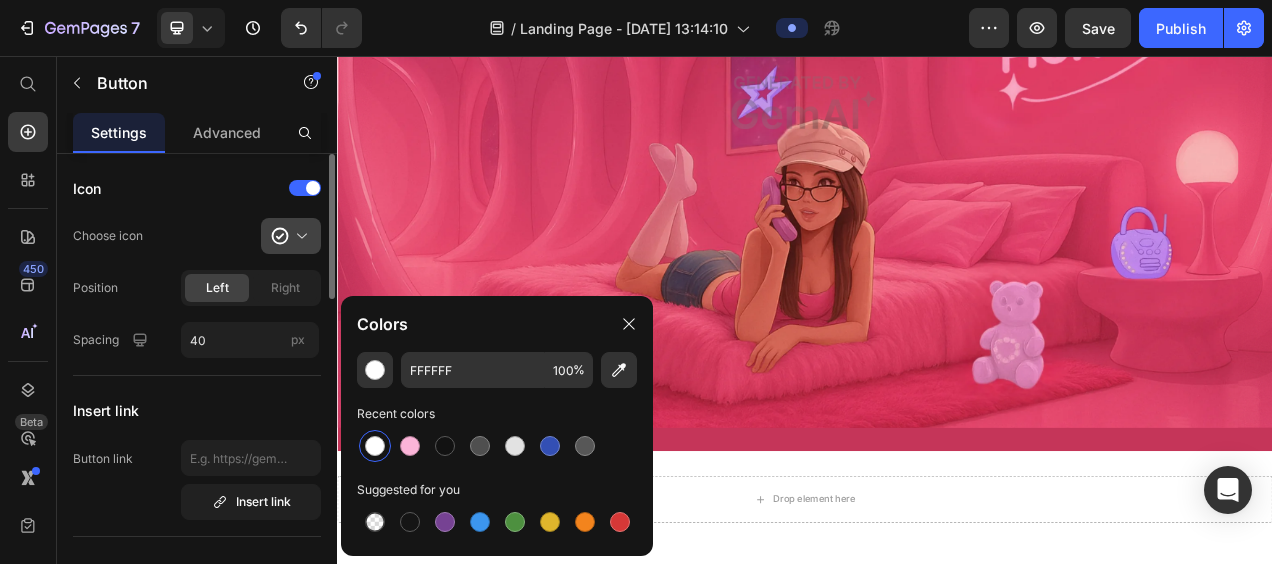click at bounding box center [299, 236] 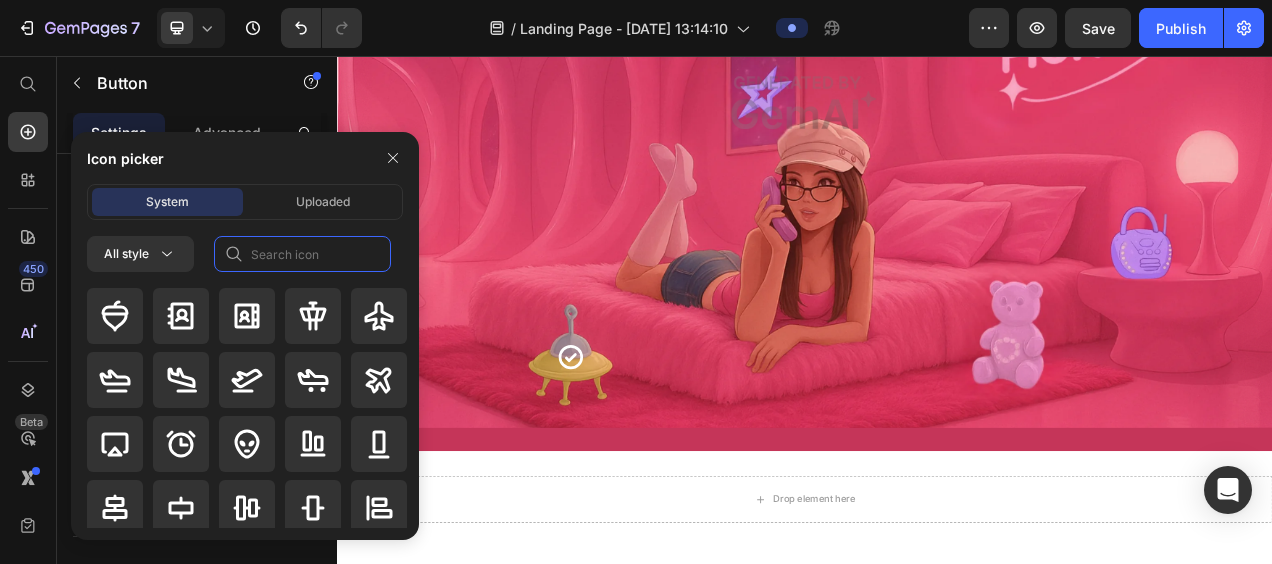 click 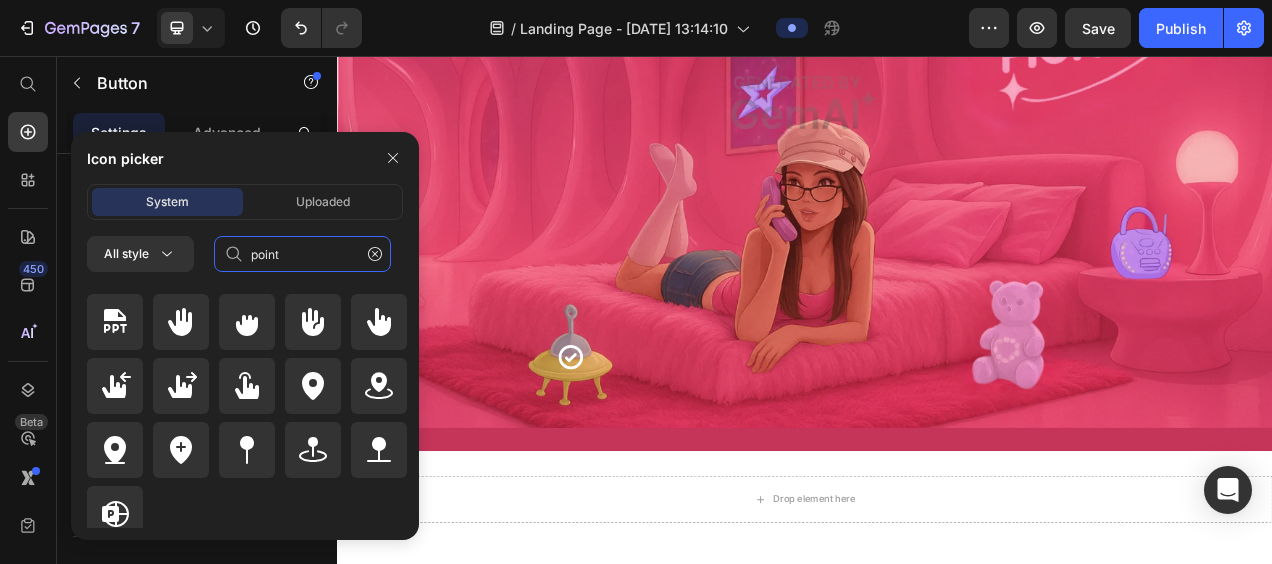 scroll, scrollTop: 6080, scrollLeft: 0, axis: vertical 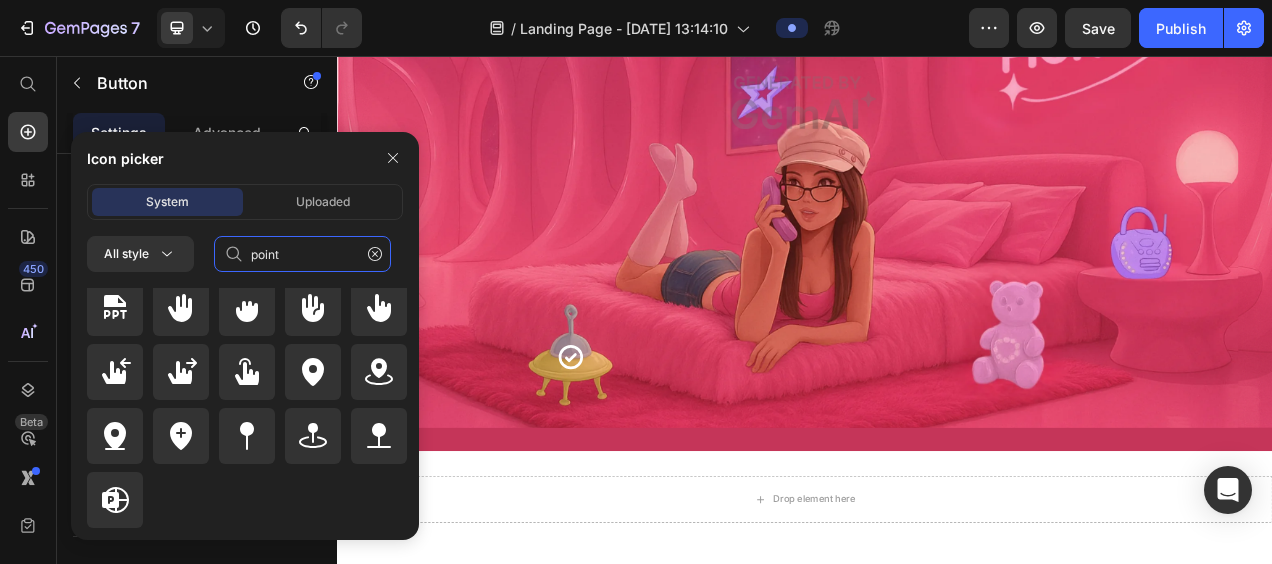 type on "point" 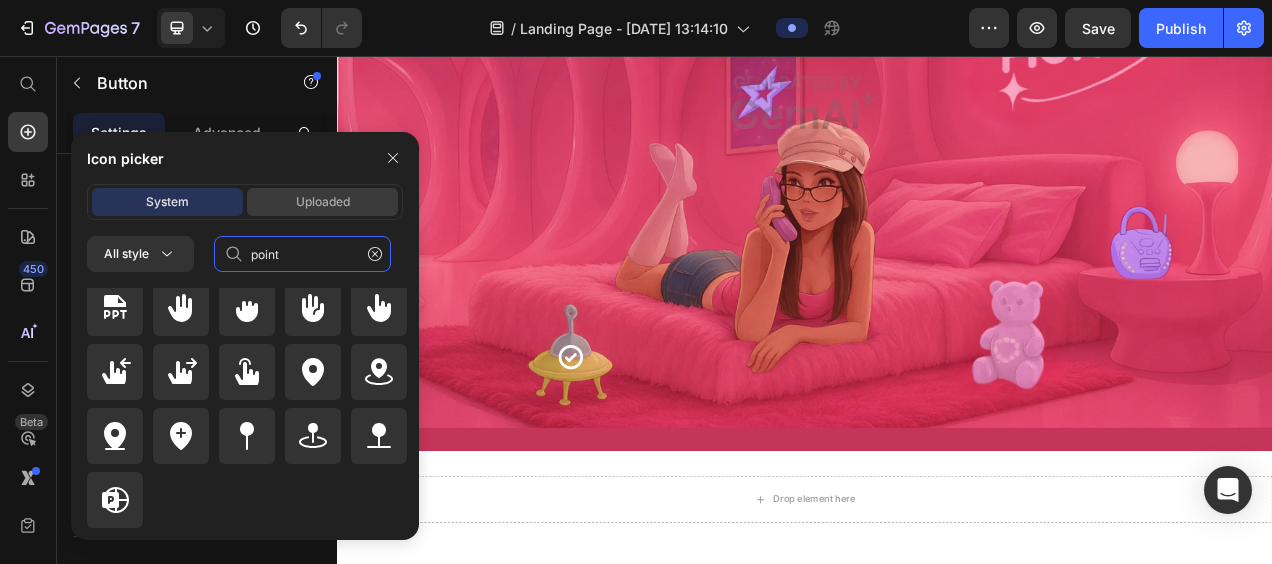 click on "Uploaded" at bounding box center (323, 202) 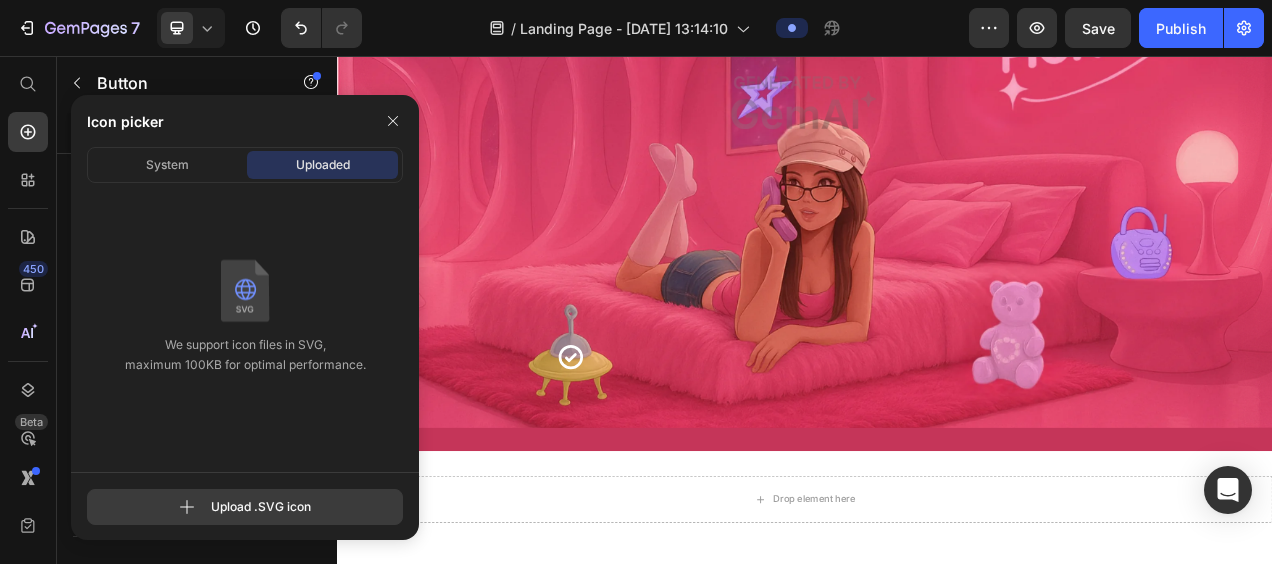 click 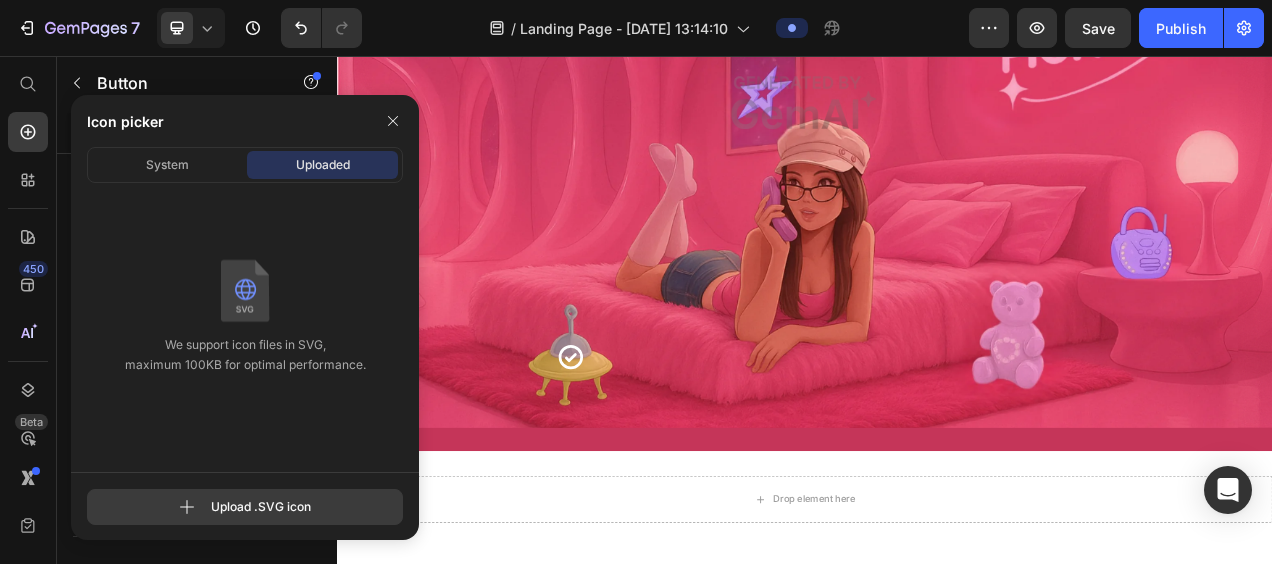 type on "C:\fakepath\Design sans titre.svg" 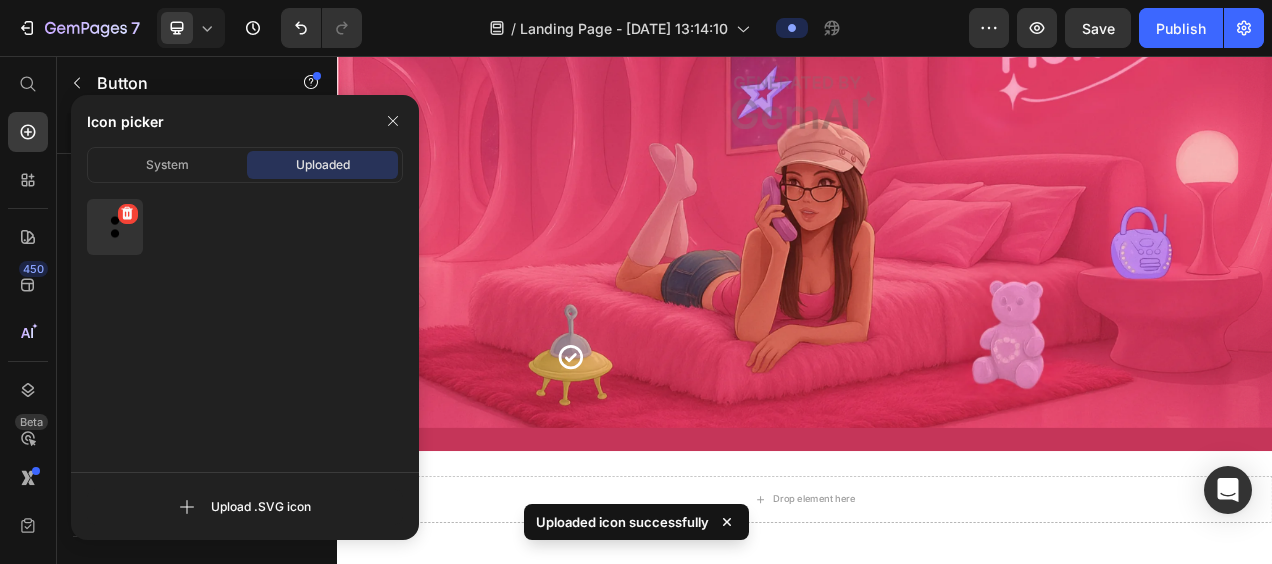 click at bounding box center [115, 227] 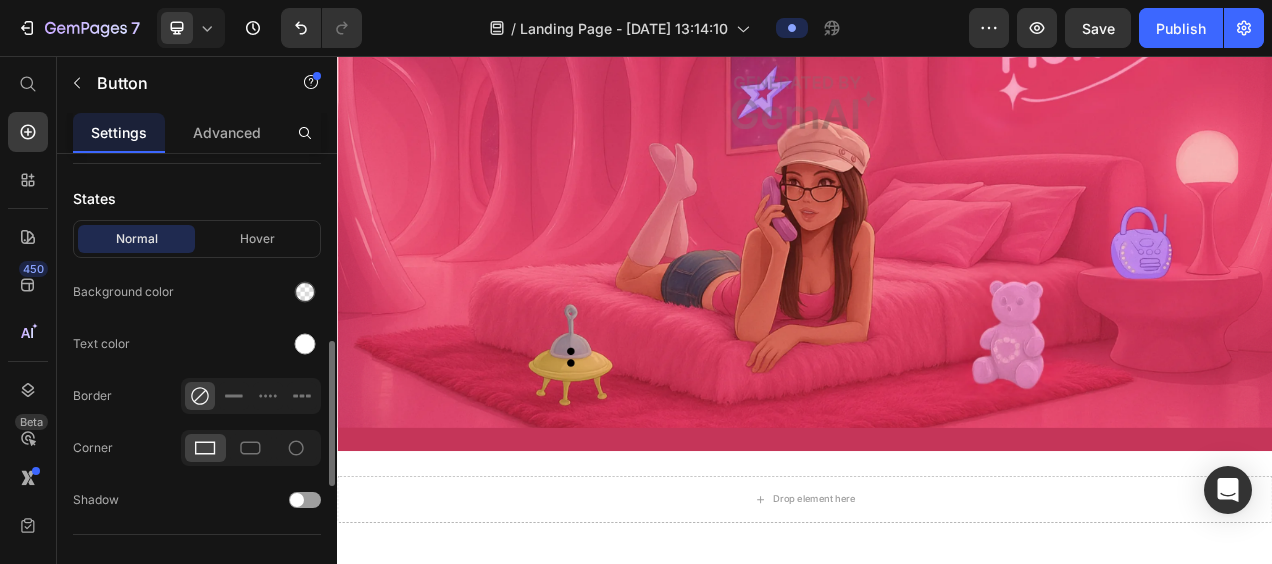 scroll, scrollTop: 595, scrollLeft: 0, axis: vertical 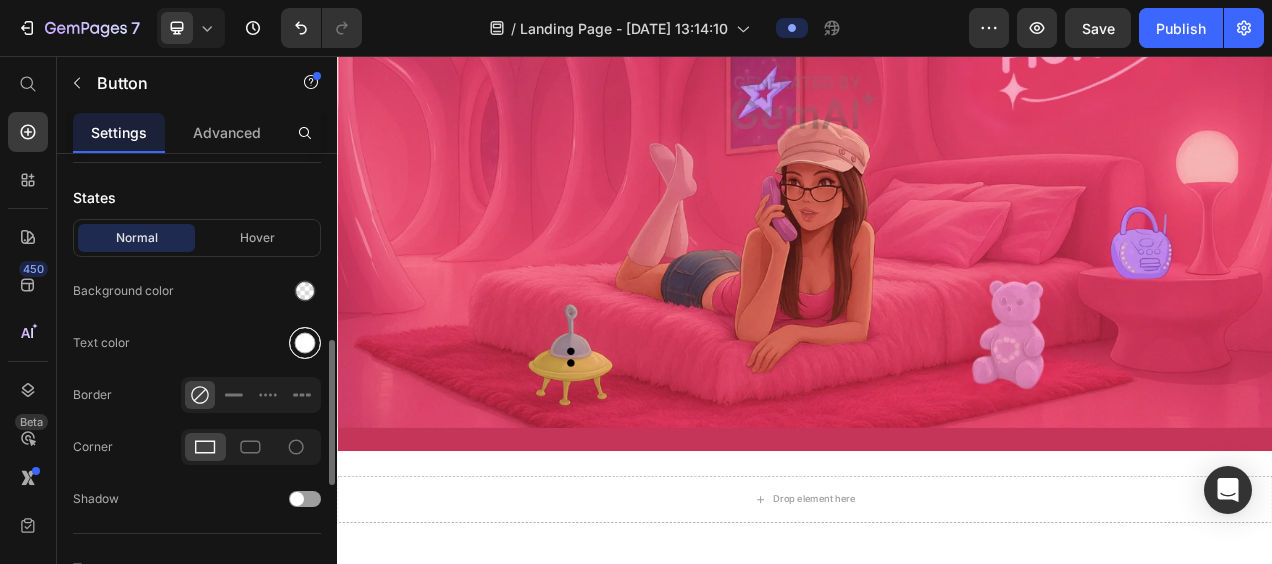 click at bounding box center [305, 343] 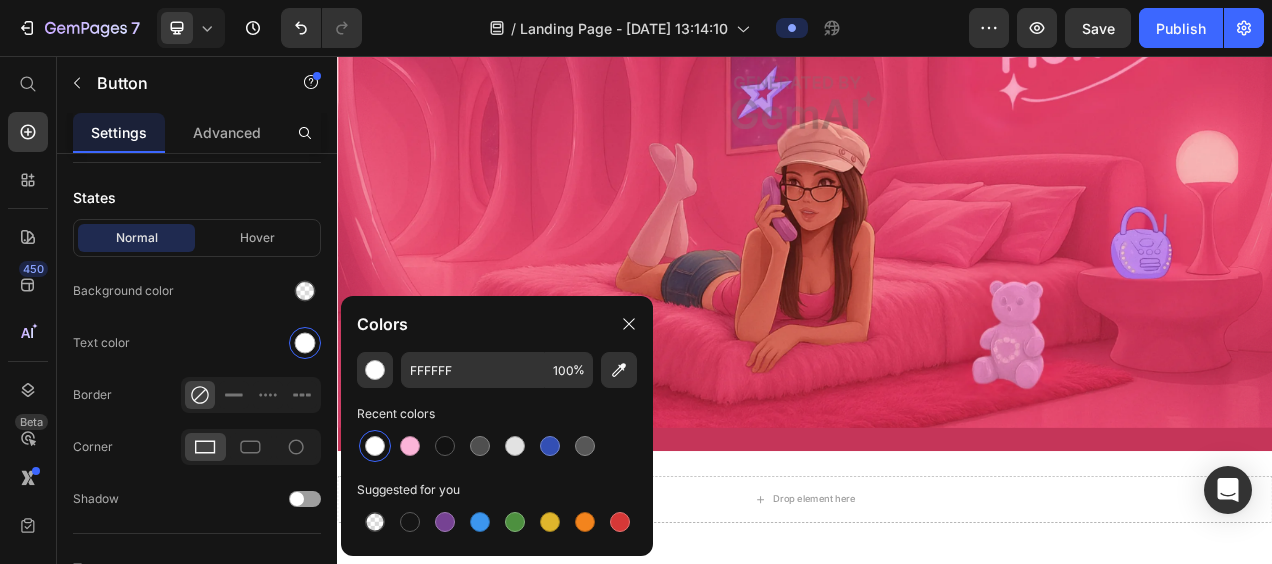 click at bounding box center [375, 446] 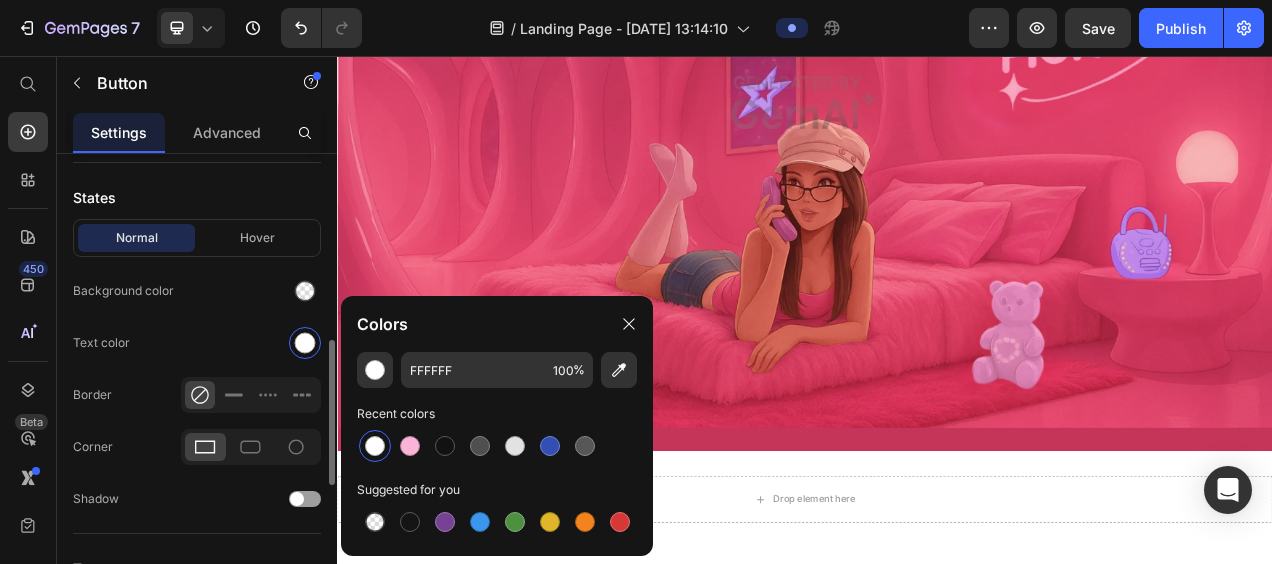 click on "Normal Hover Background color Text color Border Corner Shadow" 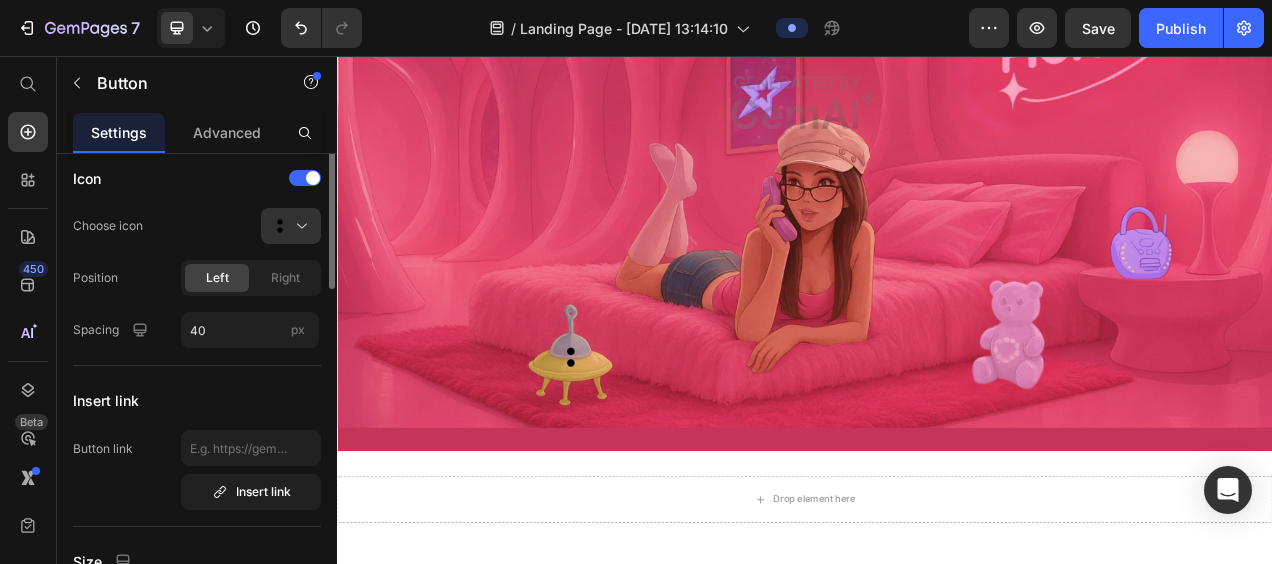 scroll, scrollTop: 0, scrollLeft: 0, axis: both 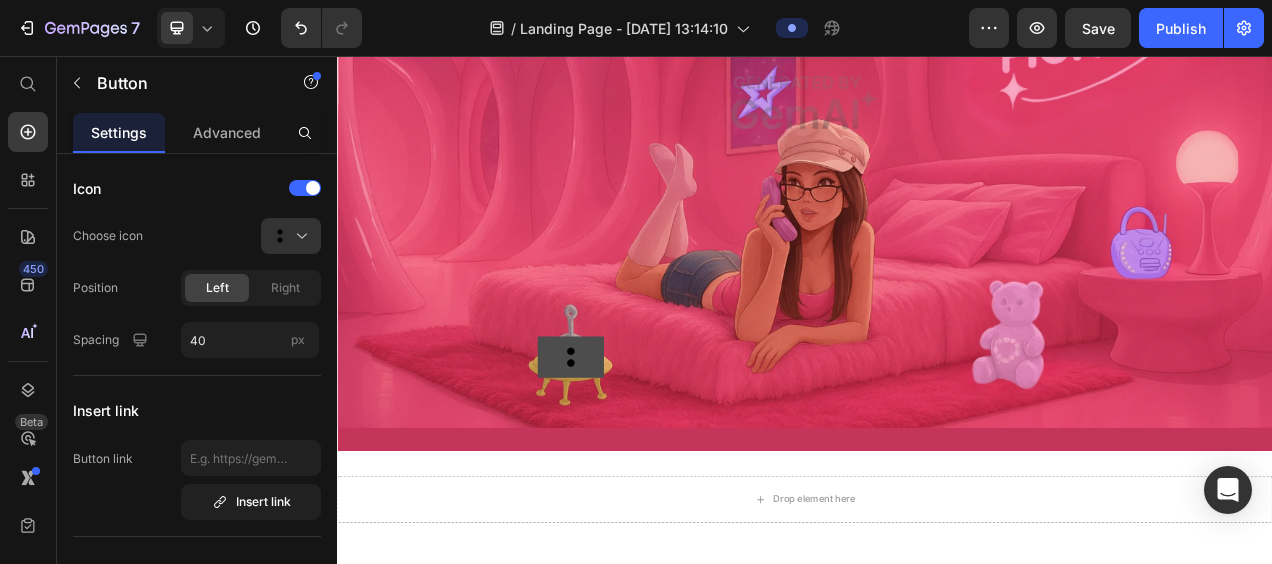 click at bounding box center (636, 442) 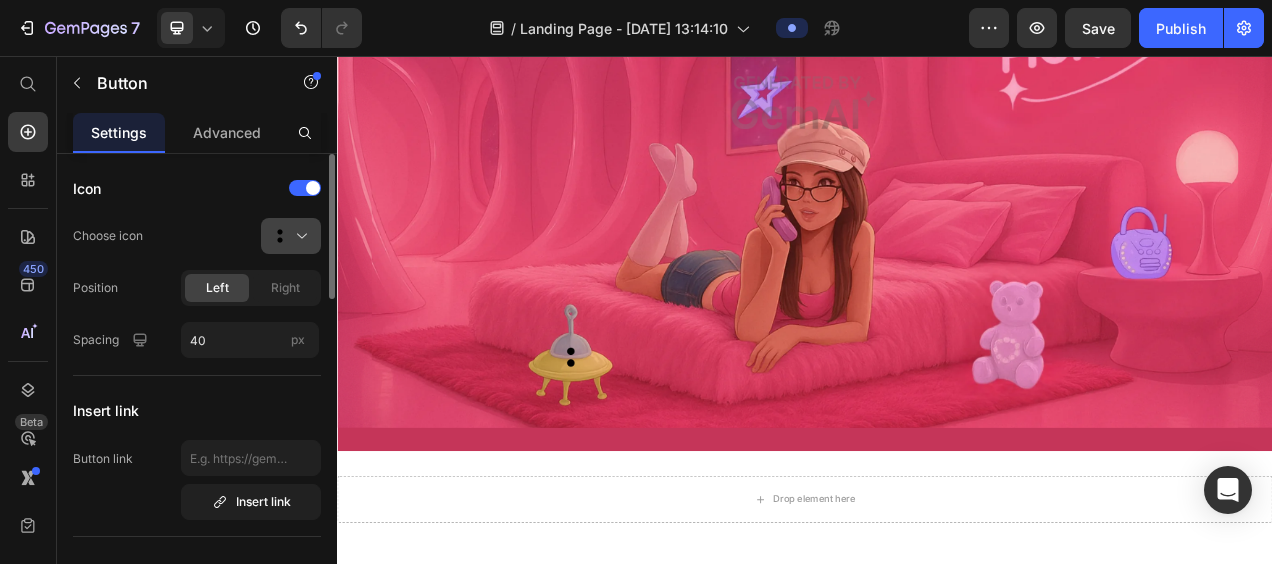 click at bounding box center [299, 236] 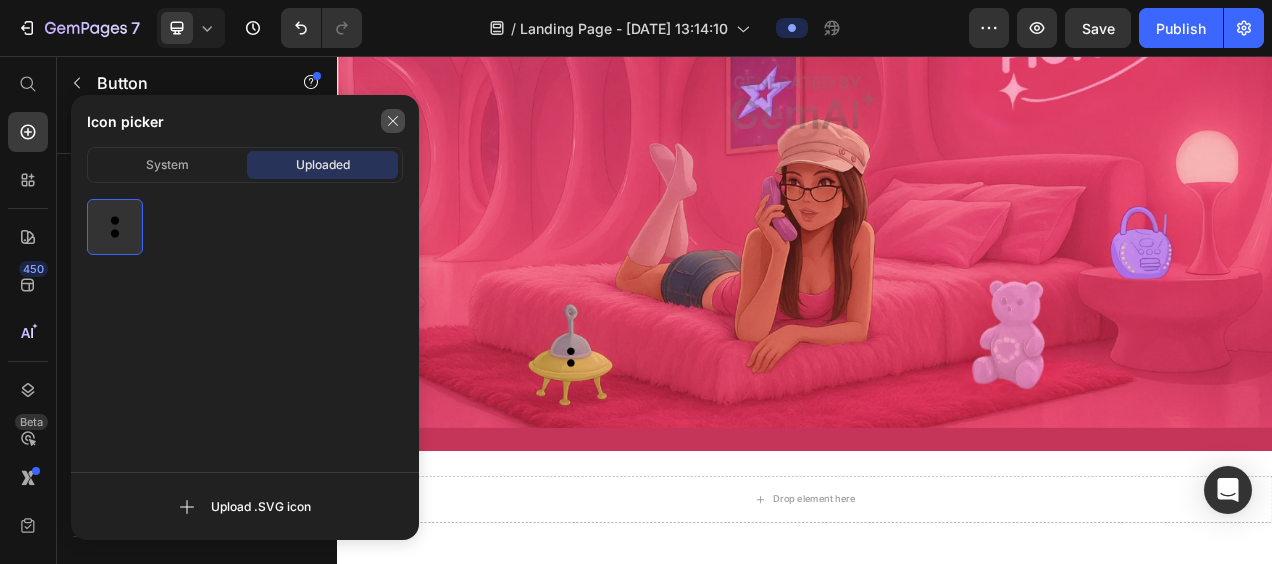 click at bounding box center (393, 121) 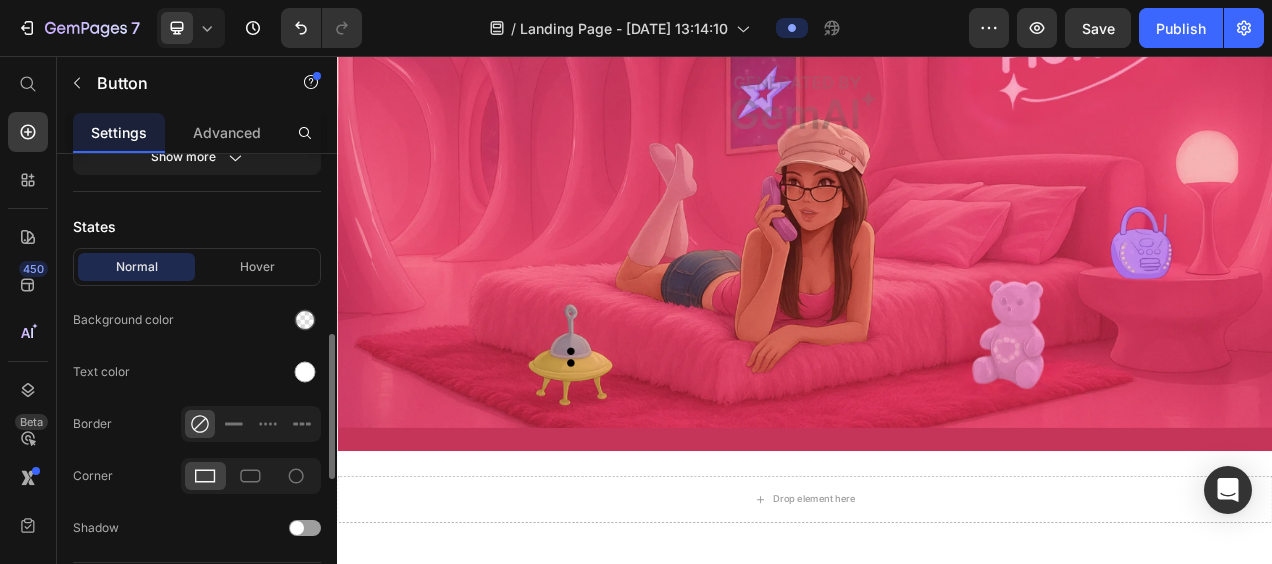scroll, scrollTop: 1027, scrollLeft: 0, axis: vertical 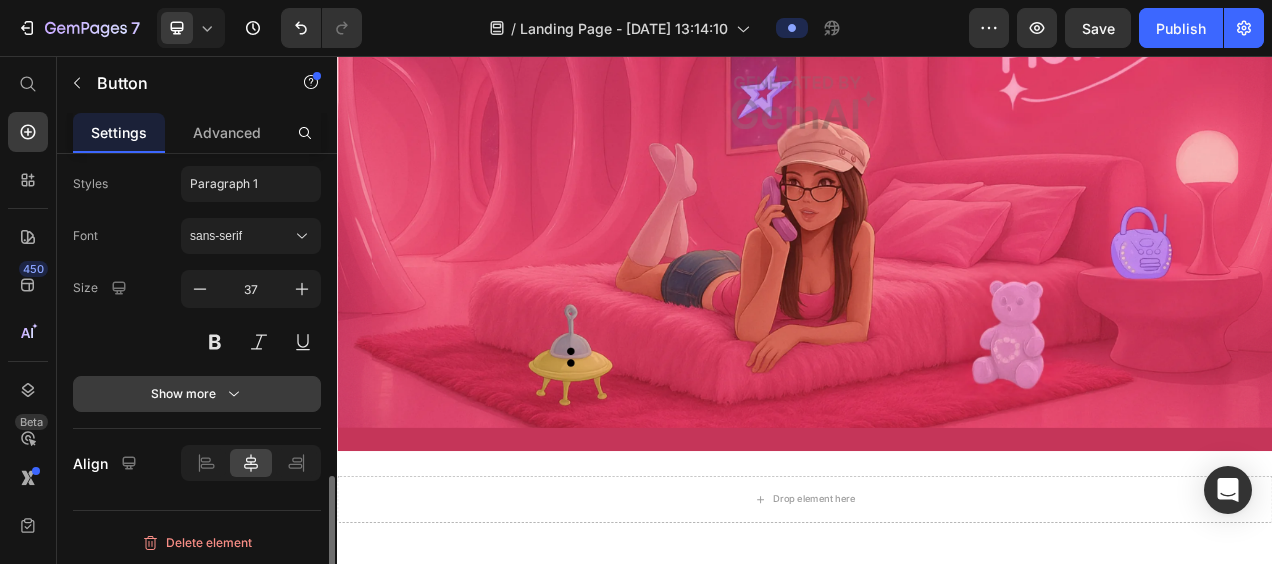 click on "Show more" at bounding box center (197, 394) 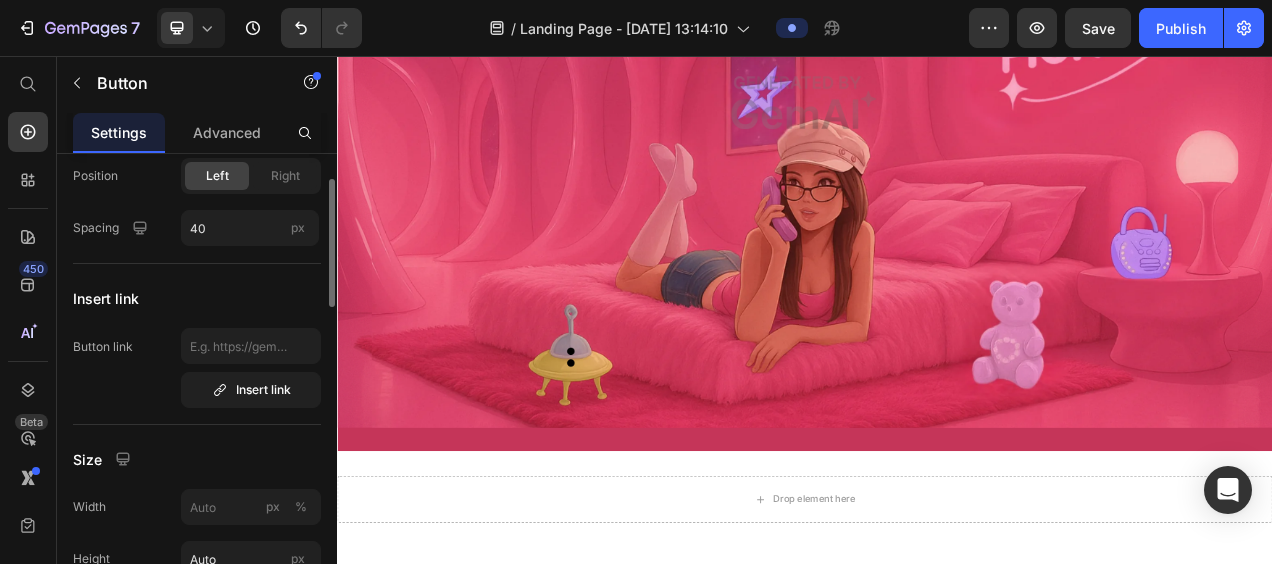 scroll, scrollTop: 0, scrollLeft: 0, axis: both 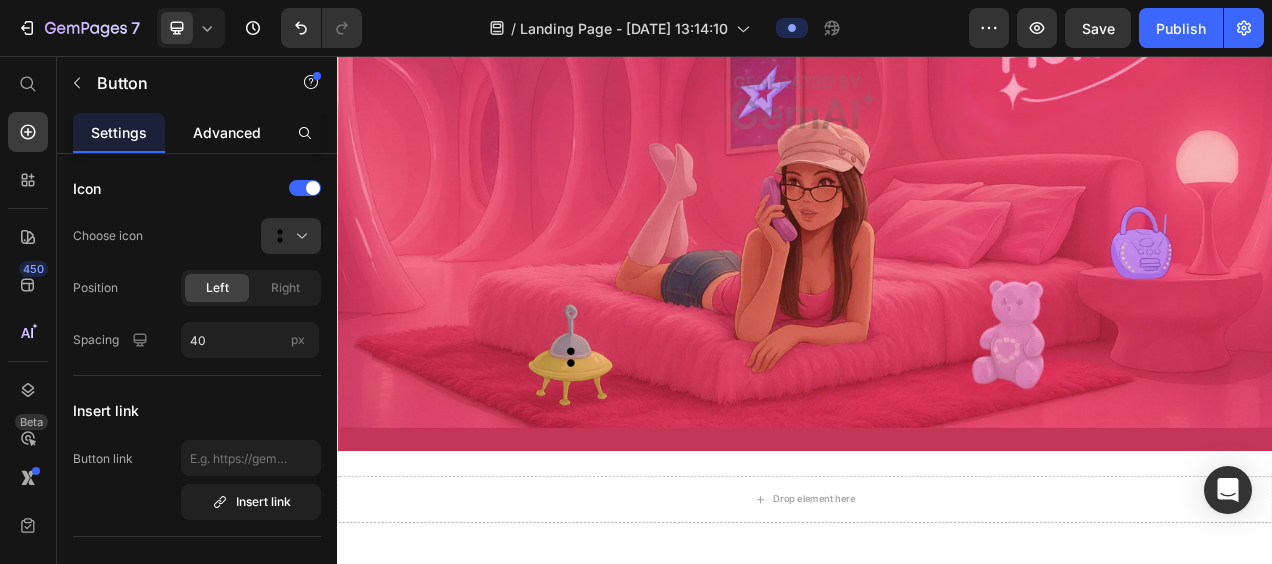 click on "Advanced" at bounding box center [227, 132] 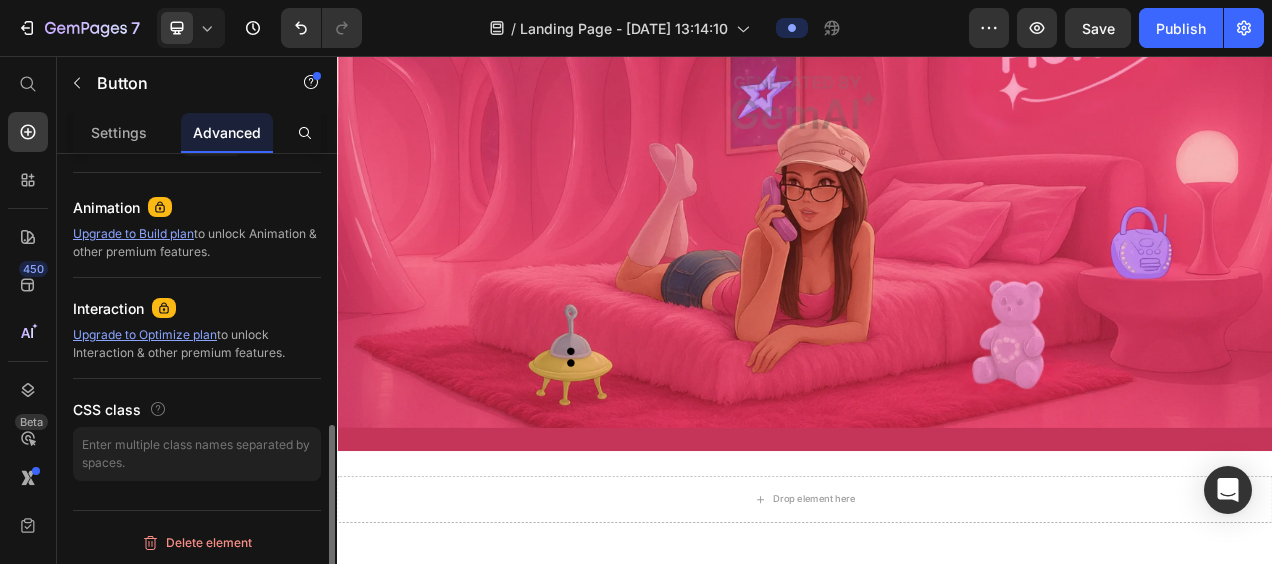 scroll, scrollTop: 813, scrollLeft: 0, axis: vertical 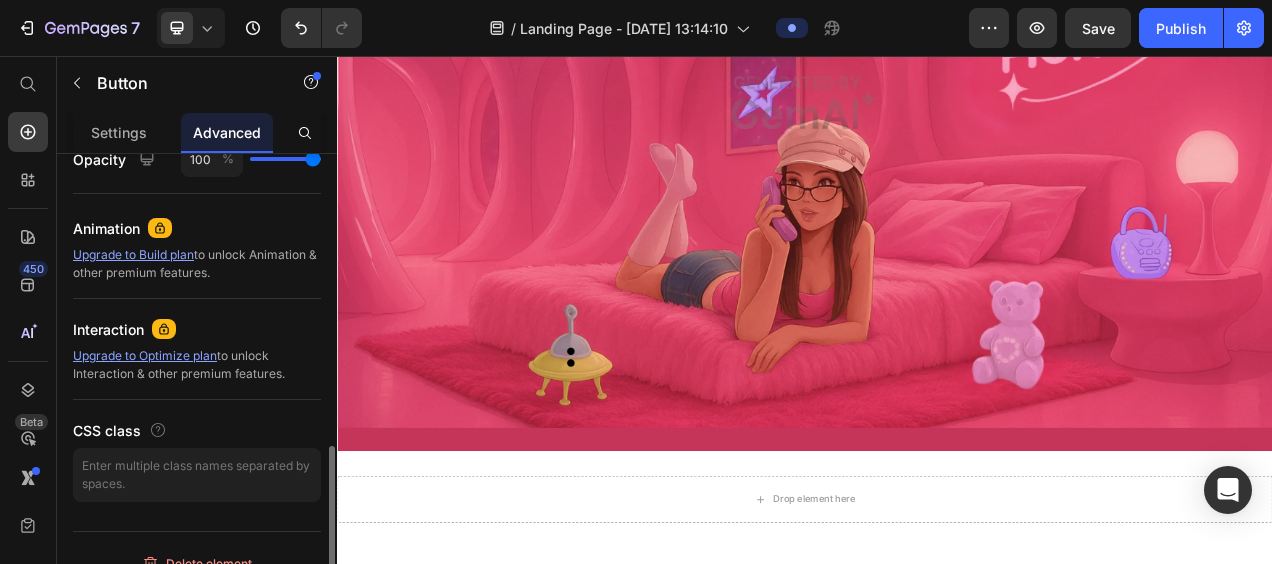 click on "Upgrade to Build plan" at bounding box center [133, 254] 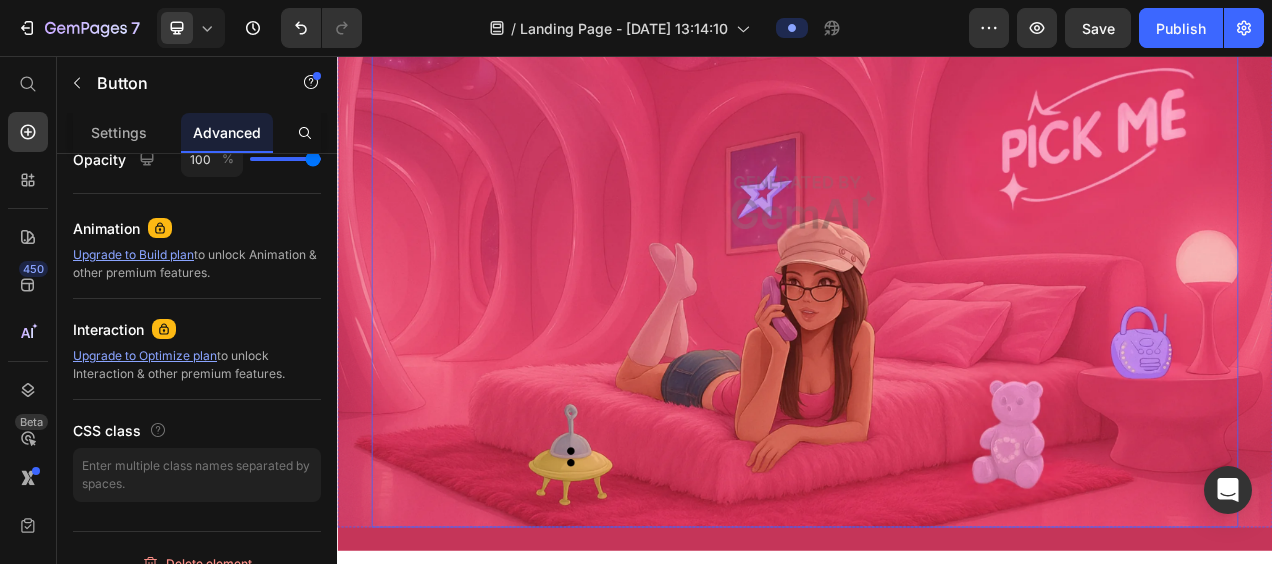 scroll, scrollTop: 286, scrollLeft: 0, axis: vertical 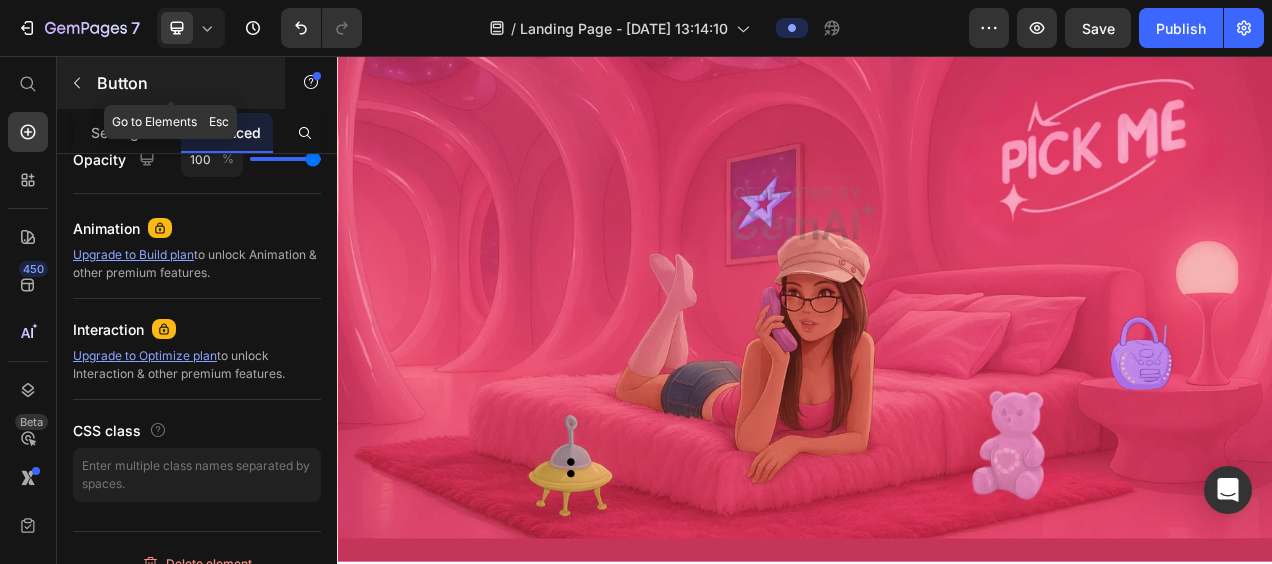 click on "Button" at bounding box center [171, 83] 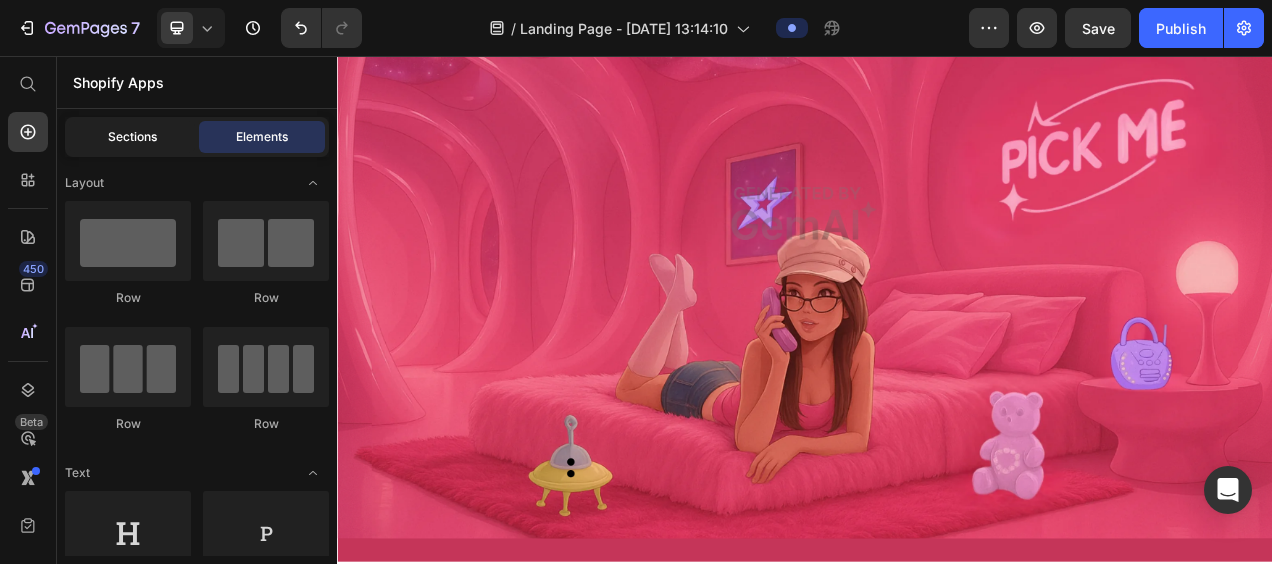 click on "Sections" 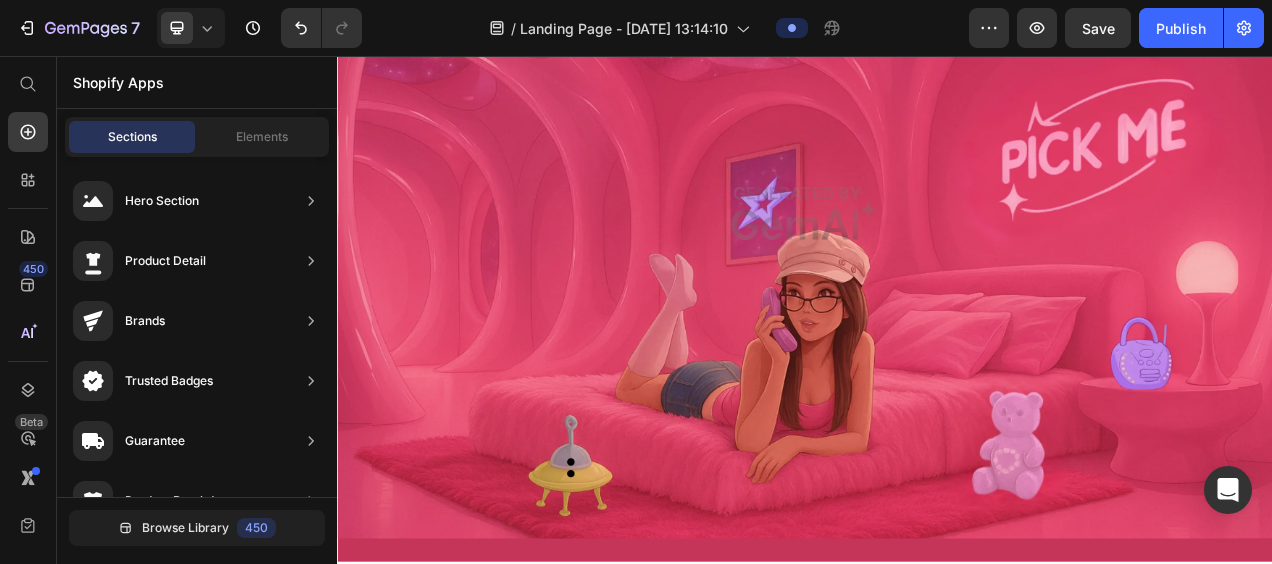 click on "Shopify Apps Sections Elements Hero Section Product Detail Brands Trusted Badges Guarantee Product Breakdown How to use Testimonials Compare Bundle FAQs Social Proof Brand Story Product List Collection Blog List Contact Sticky Add to Cart Custom Footer Browse Library 450 Layout
Row
Row
Row
Row Text
Heading
Text Block Button
Button
Button
Sticky Back to top Media
Image
Image" at bounding box center [197, 310] 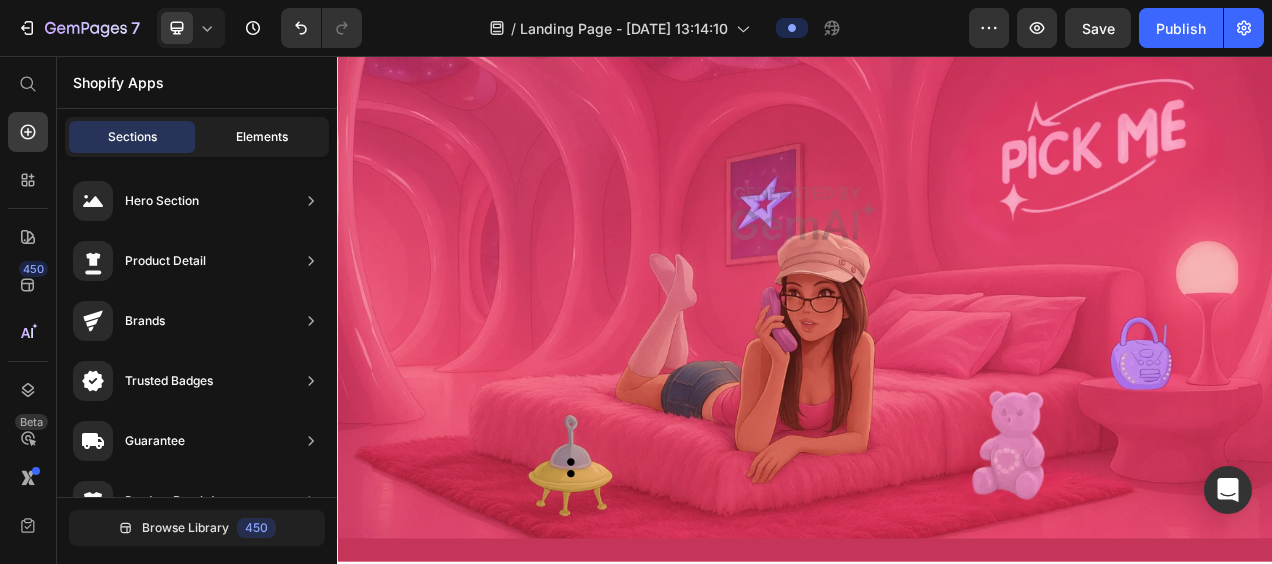click on "Elements" 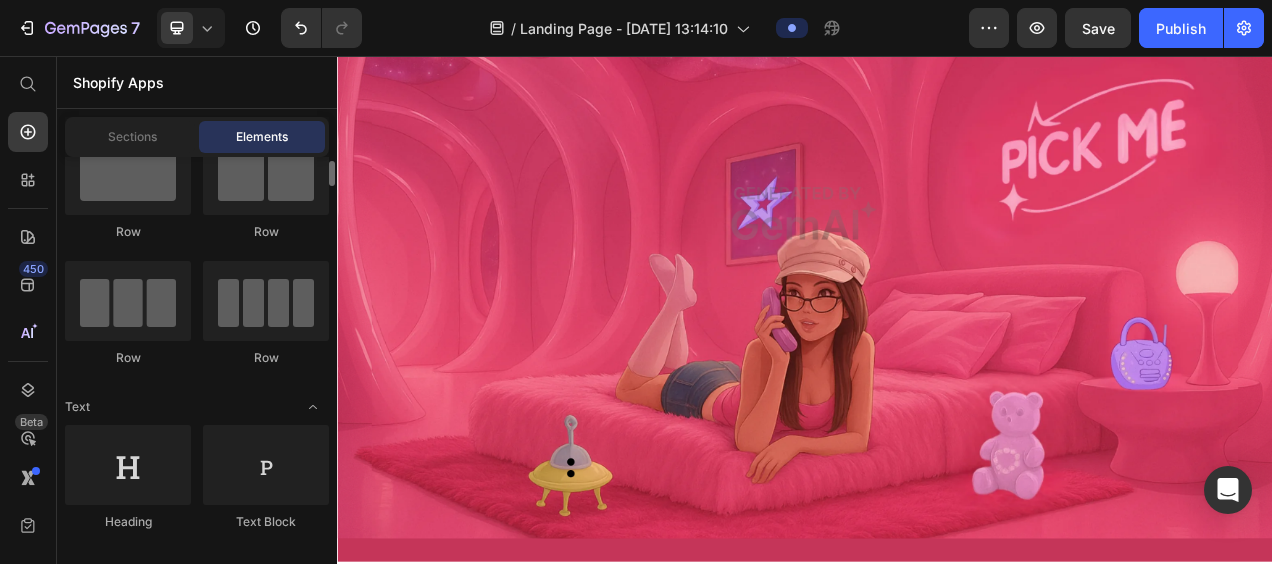 scroll, scrollTop: 0, scrollLeft: 0, axis: both 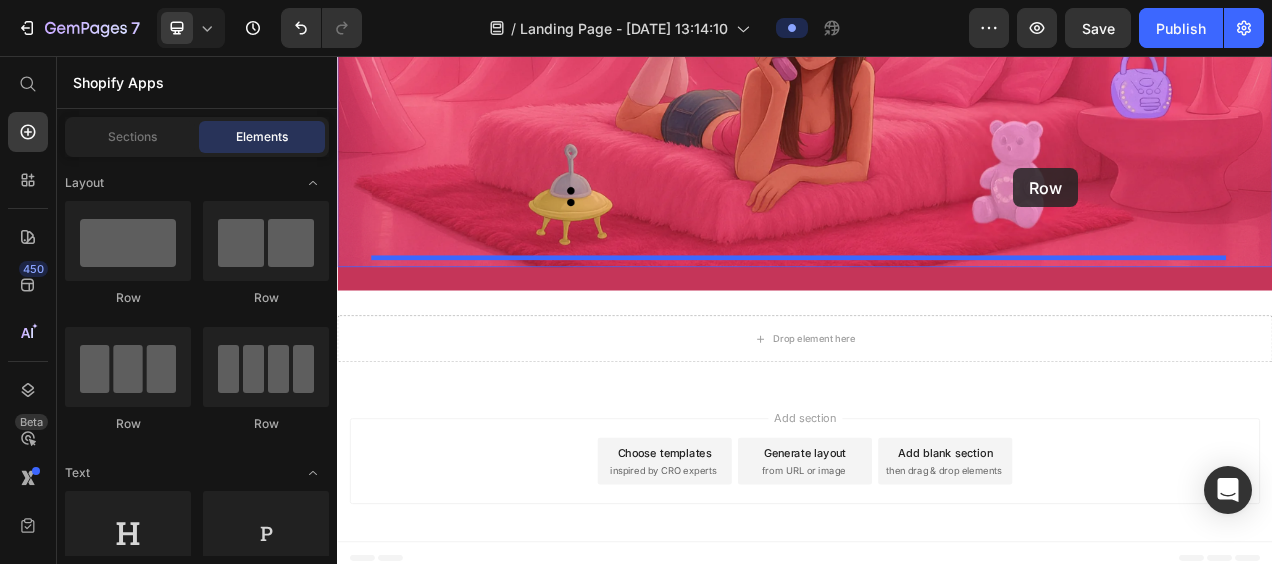 drag, startPoint x: 463, startPoint y: 290, endPoint x: 1201, endPoint y: 198, distance: 743.7123 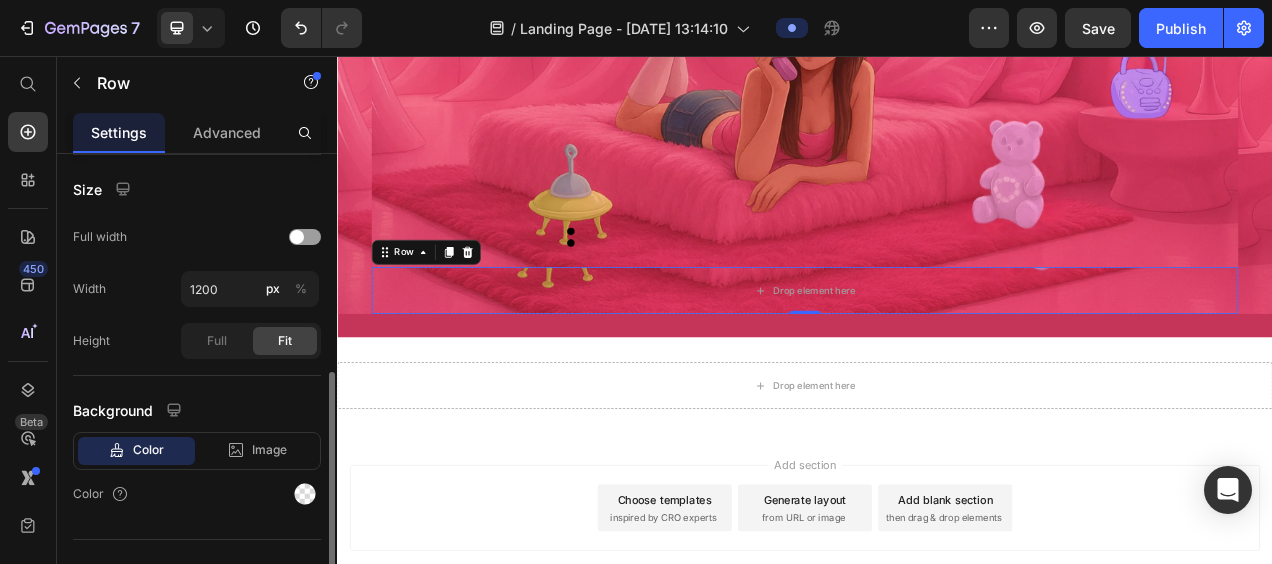 scroll, scrollTop: 443, scrollLeft: 0, axis: vertical 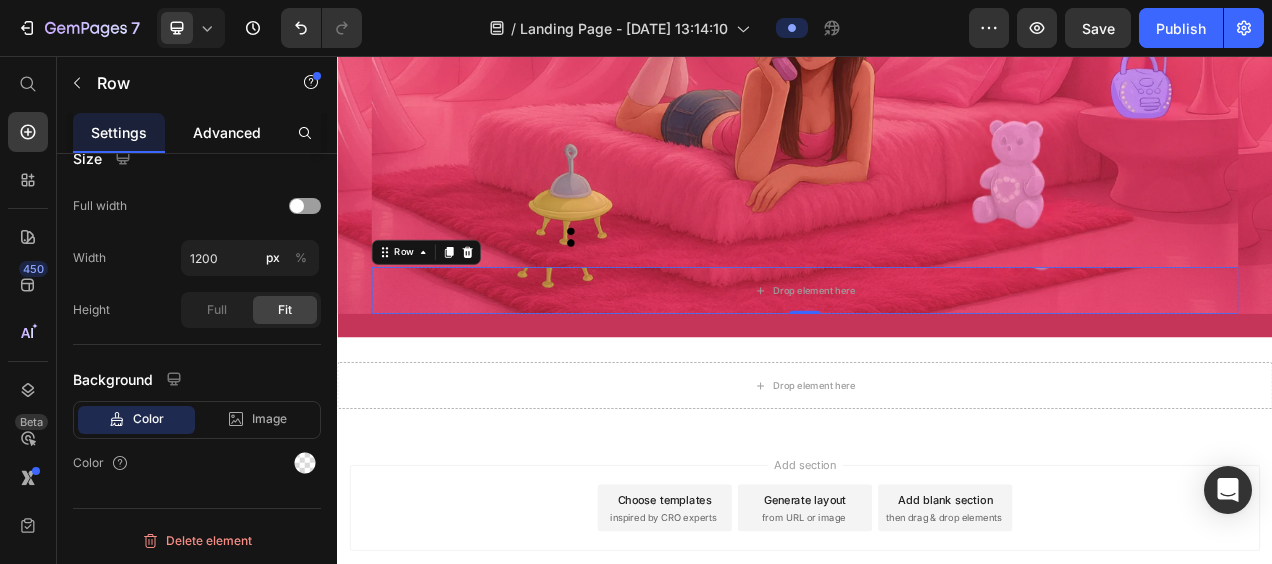 click on "Advanced" at bounding box center (227, 132) 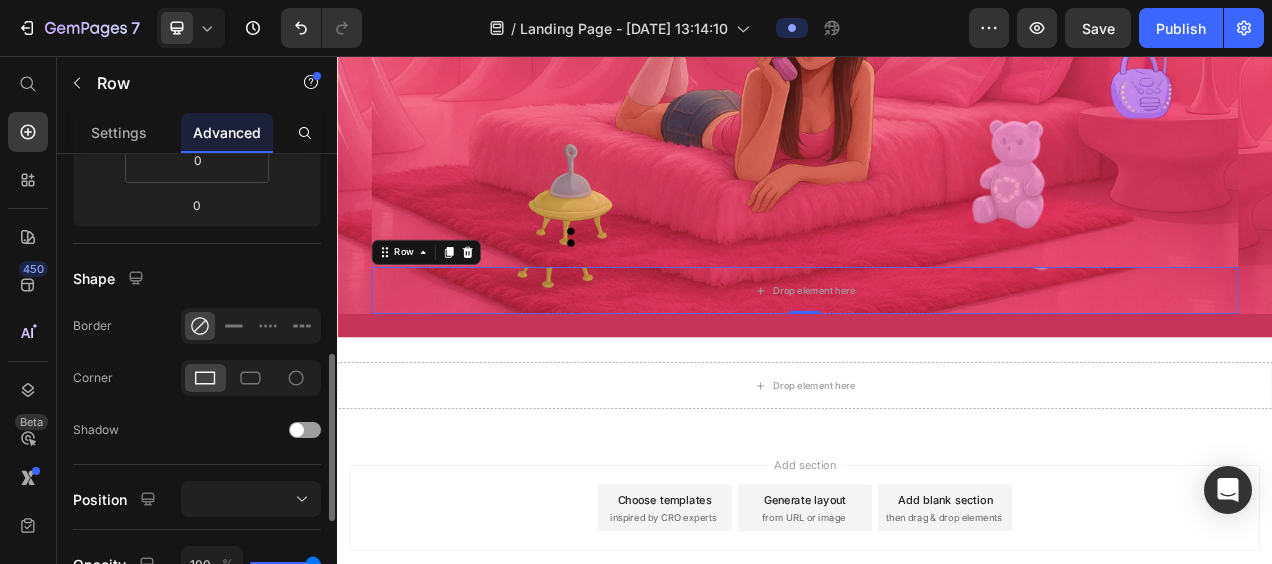 scroll, scrollTop: 468, scrollLeft: 0, axis: vertical 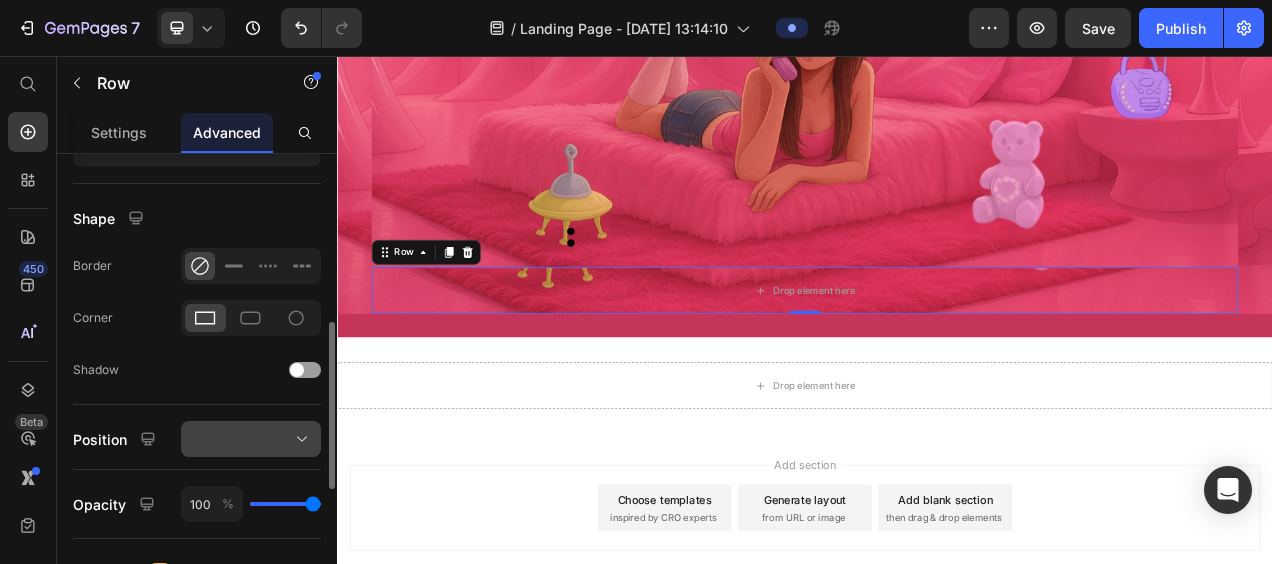 click at bounding box center [251, 439] 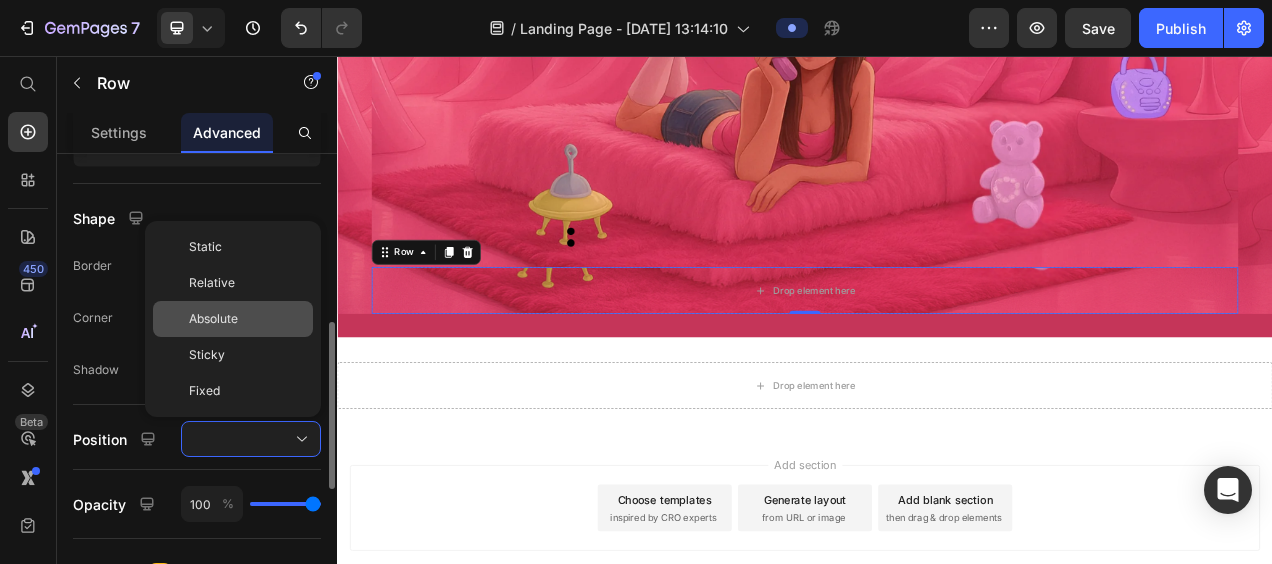 click on "Absolute" at bounding box center [213, 319] 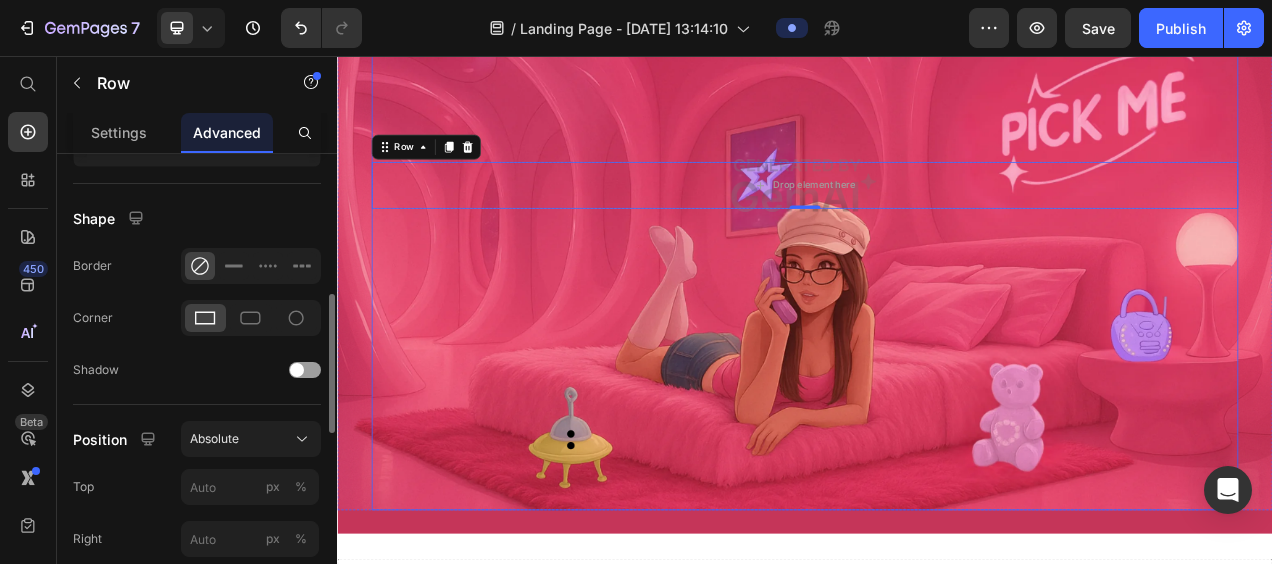 scroll, scrollTop: 321, scrollLeft: 0, axis: vertical 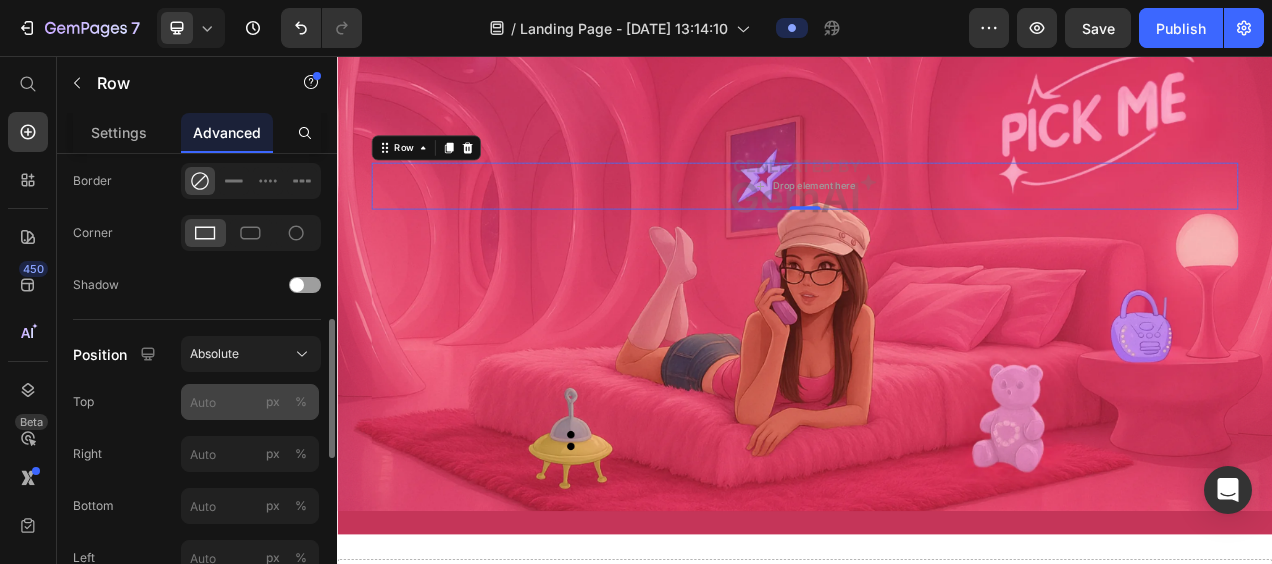 click on "%" at bounding box center [301, 402] 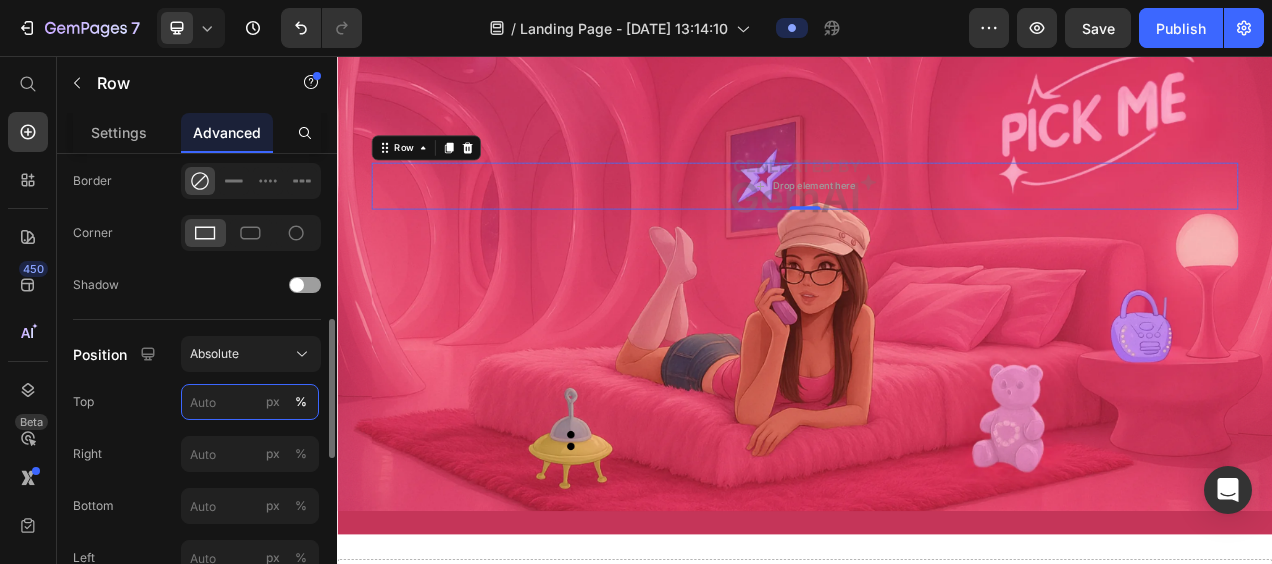click on "px %" at bounding box center (250, 402) 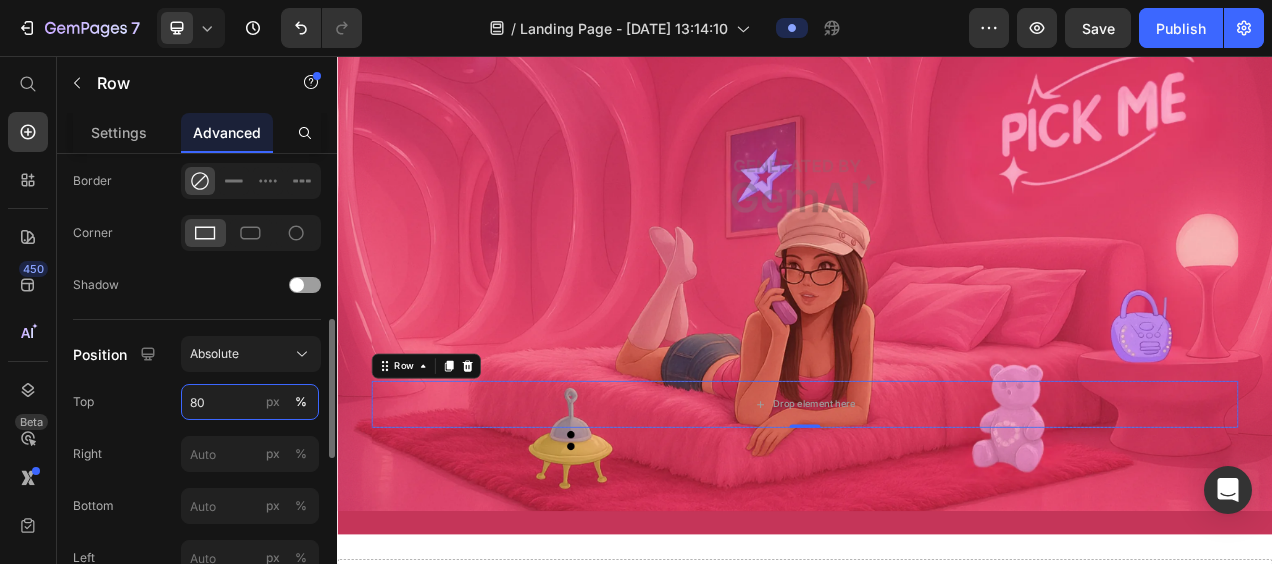 type on "8" 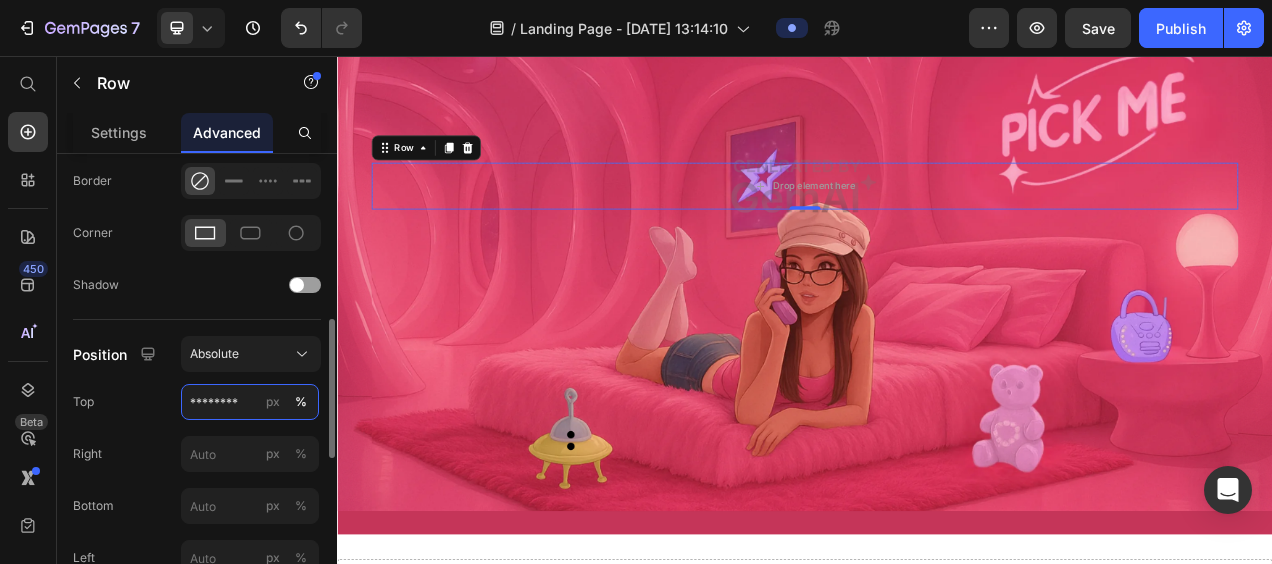 scroll, scrollTop: 0, scrollLeft: 0, axis: both 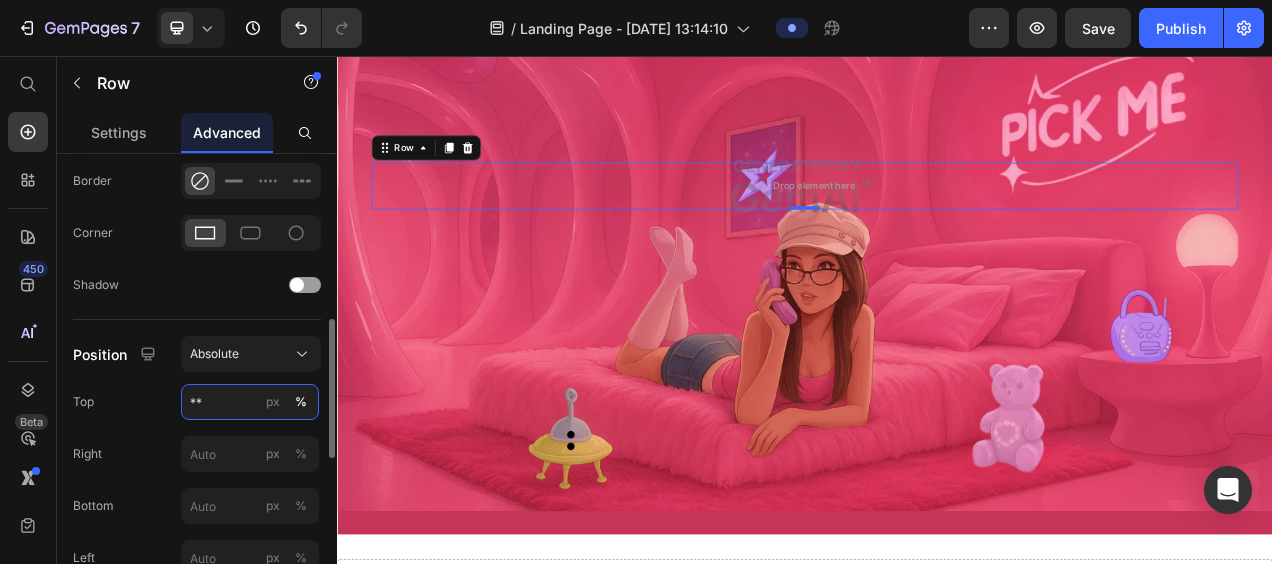 type on "*" 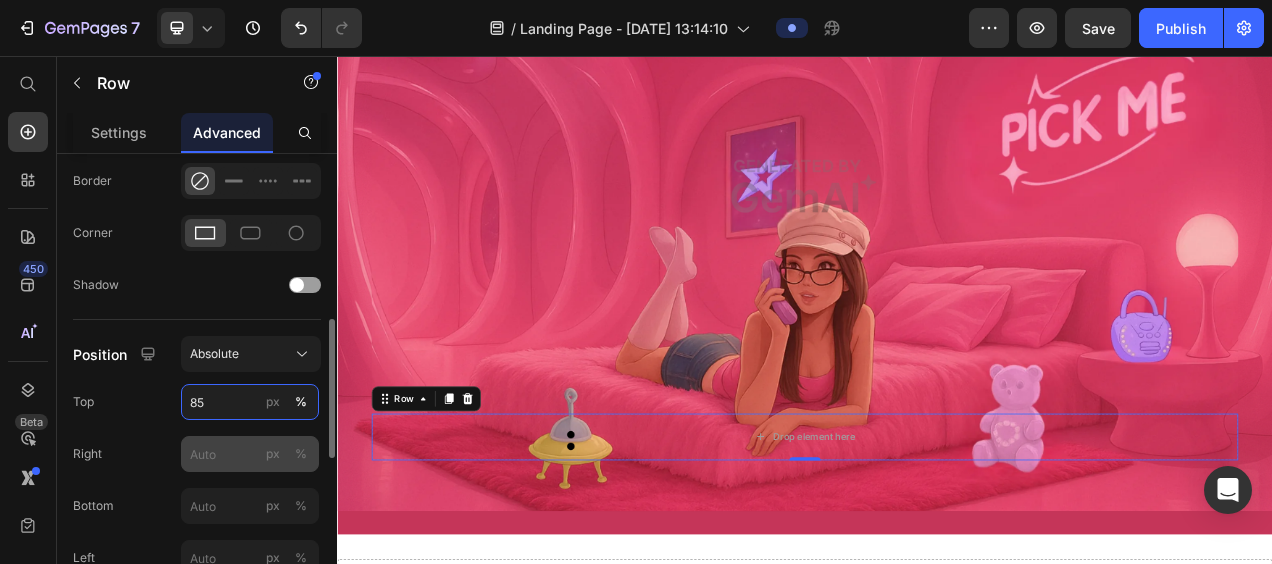 type on "85" 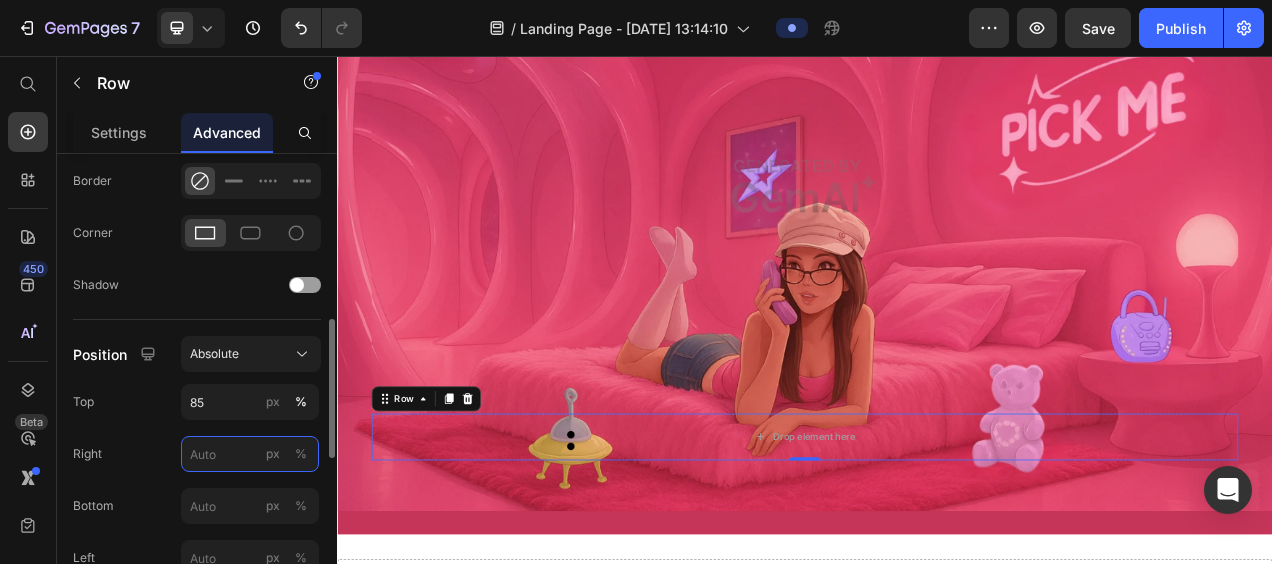 click on "px %" at bounding box center [250, 454] 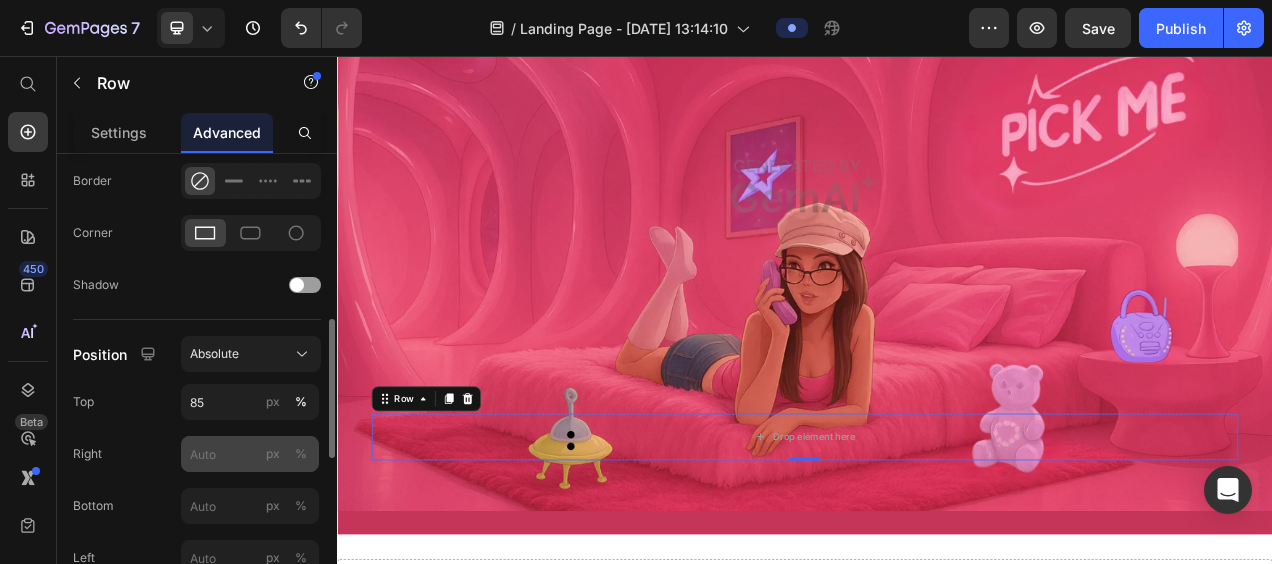 click on "%" at bounding box center [301, 454] 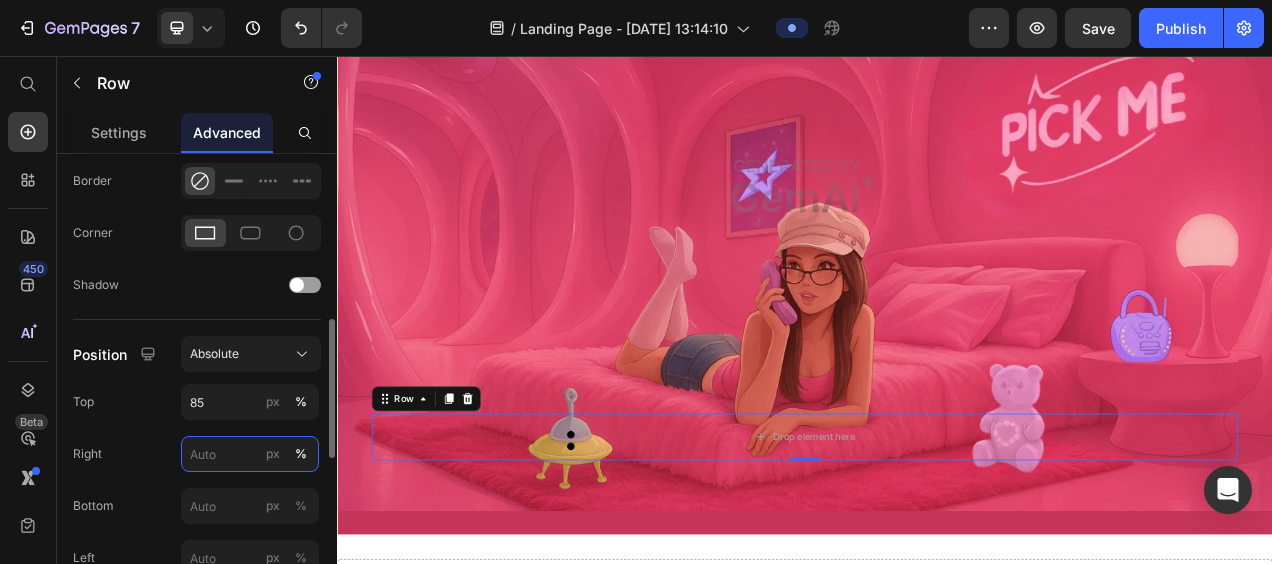 click on "px %" at bounding box center (250, 454) 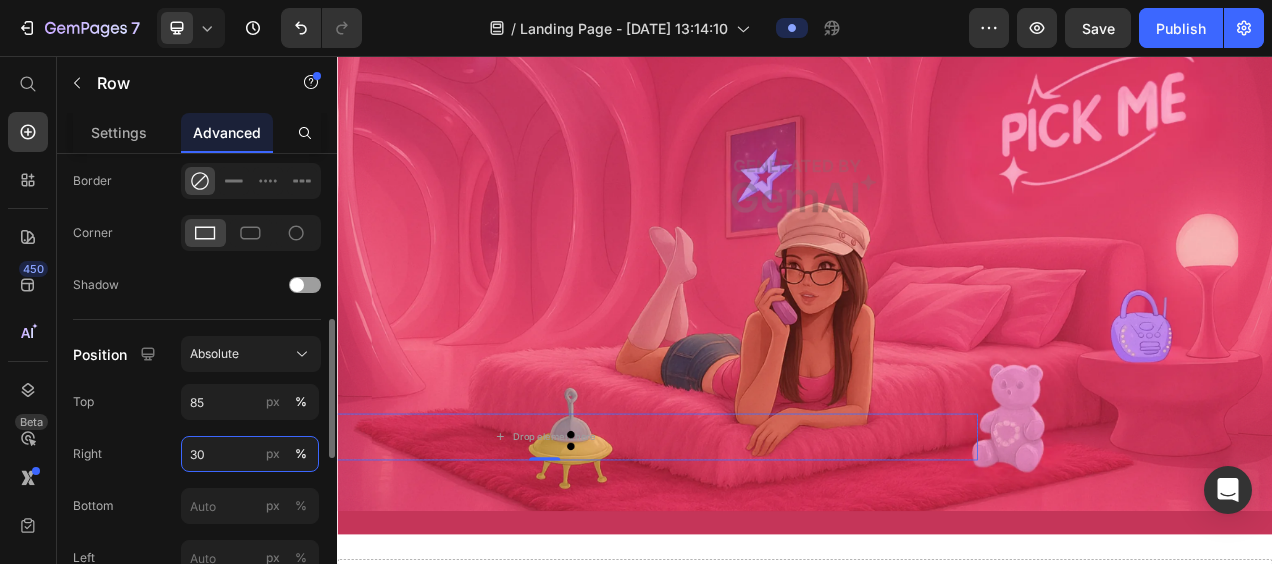 type on "3" 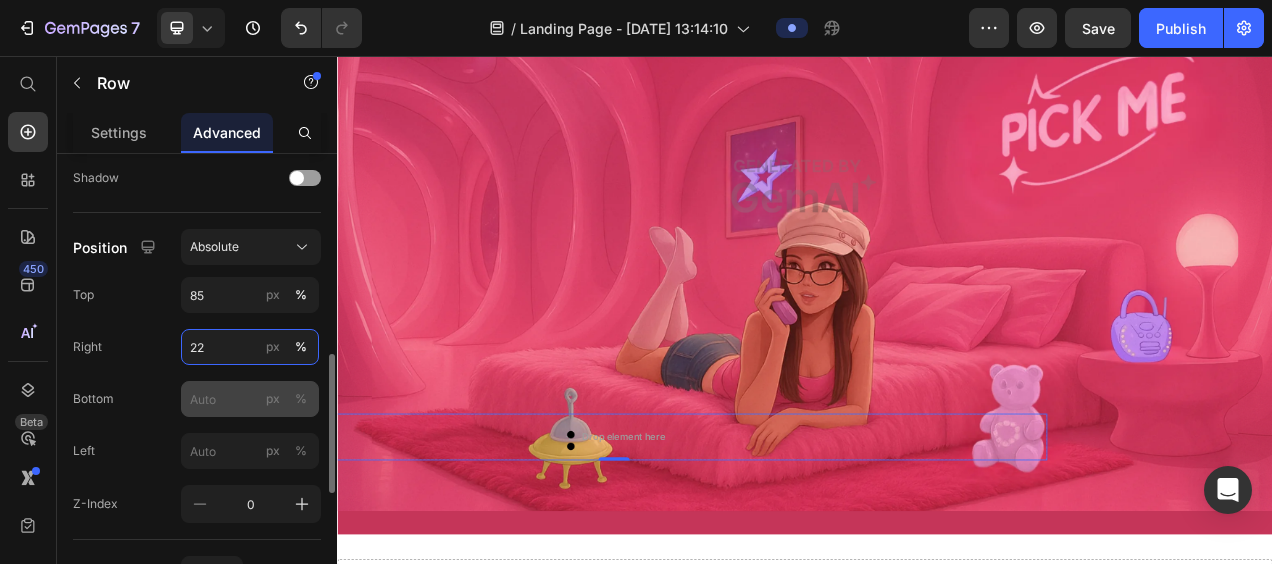 scroll, scrollTop: 662, scrollLeft: 0, axis: vertical 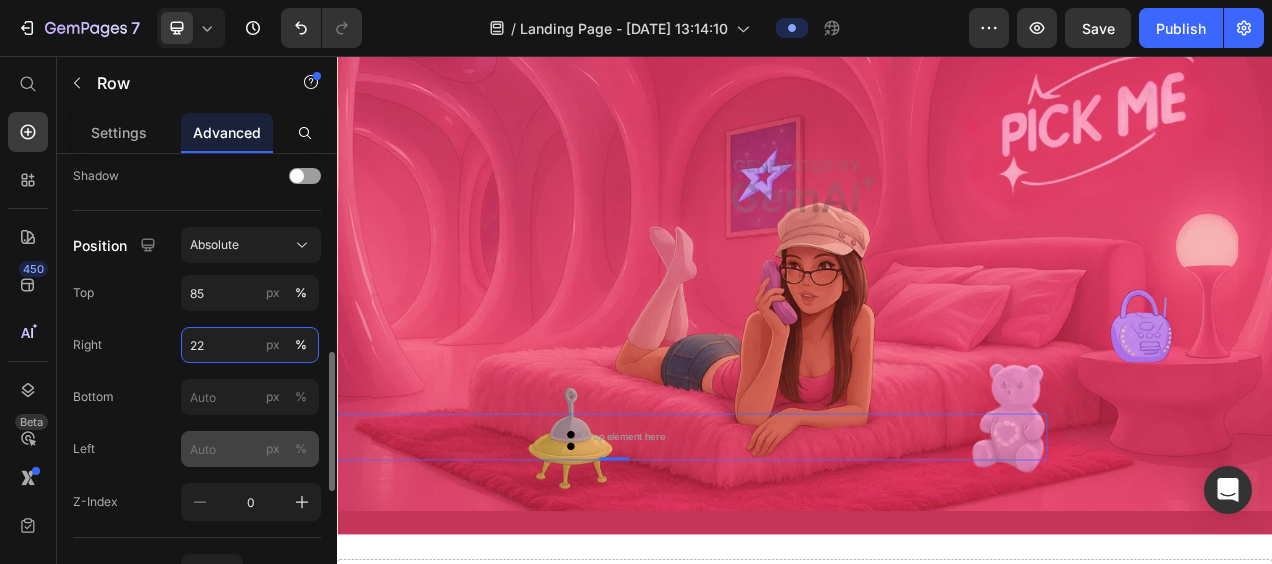 type on "22" 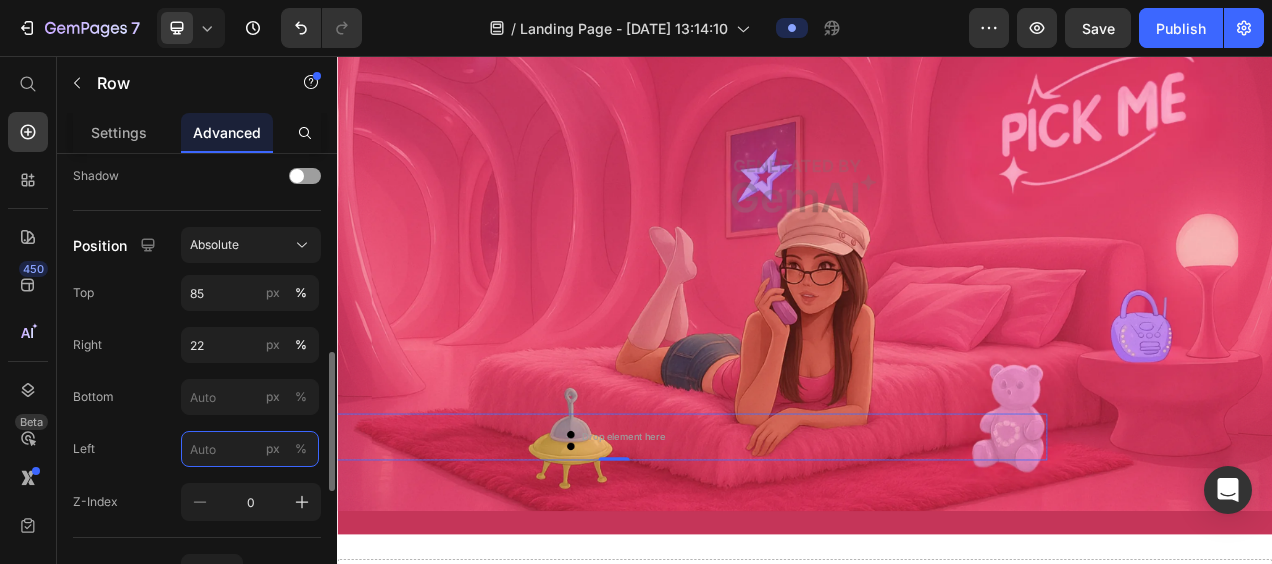 click on "px %" at bounding box center (250, 449) 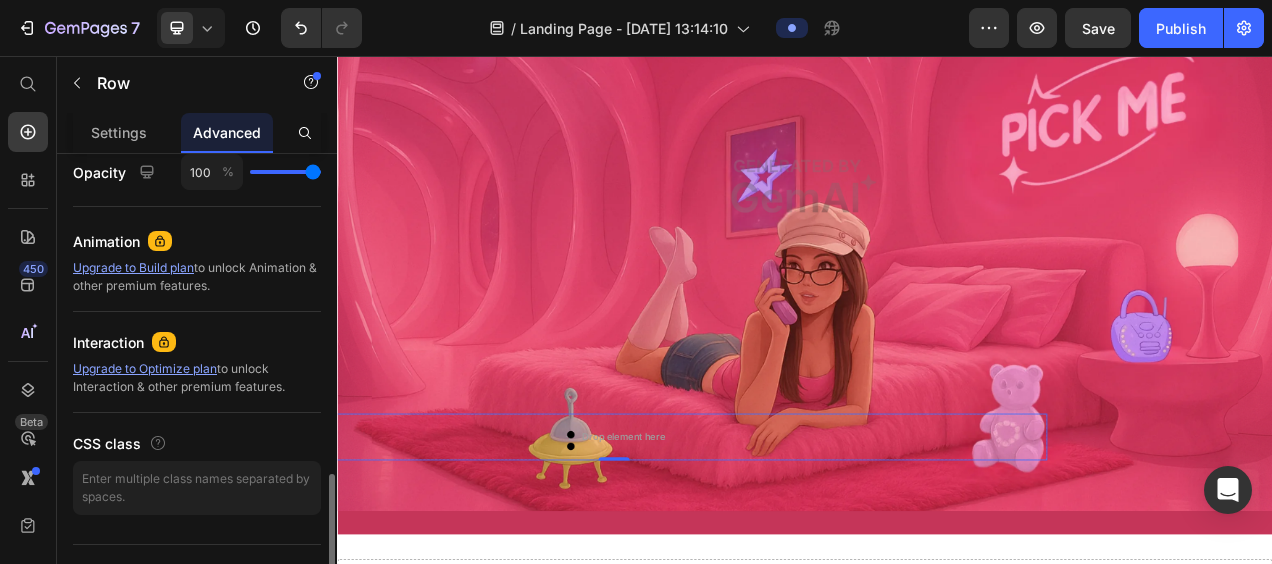 scroll, scrollTop: 1065, scrollLeft: 0, axis: vertical 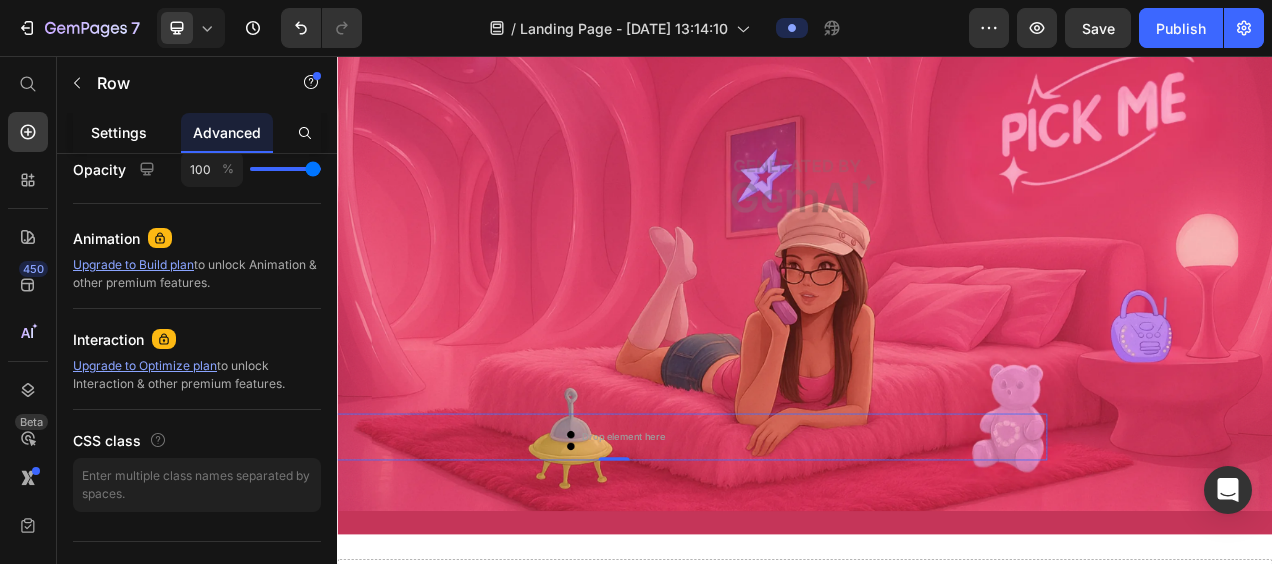 click on "Settings" at bounding box center (119, 132) 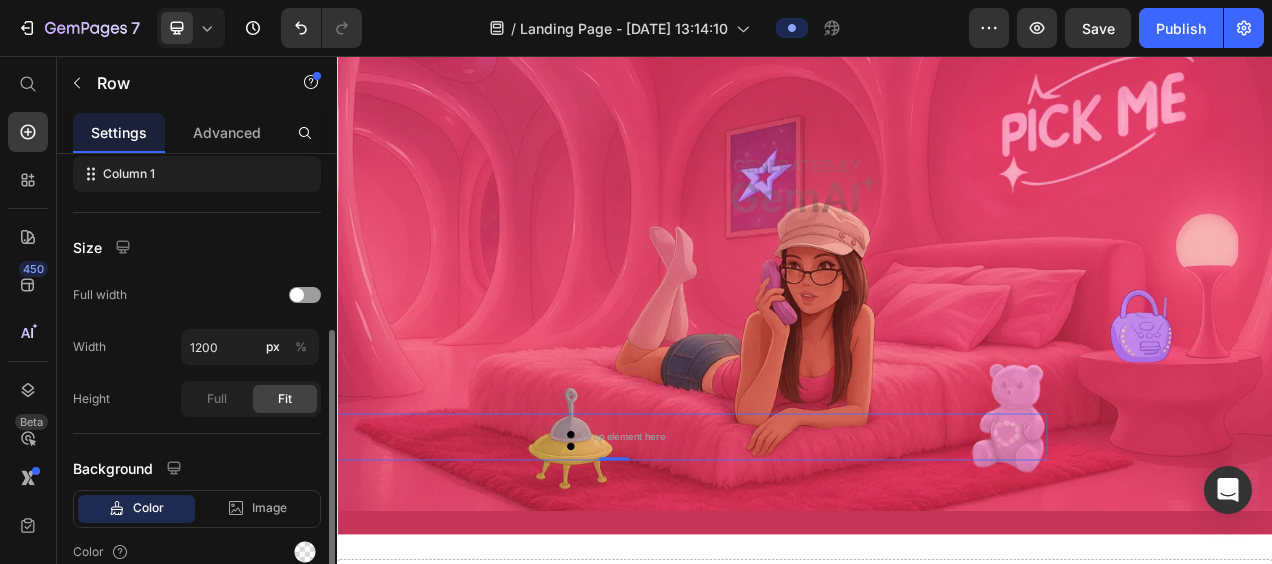 scroll, scrollTop: 356, scrollLeft: 0, axis: vertical 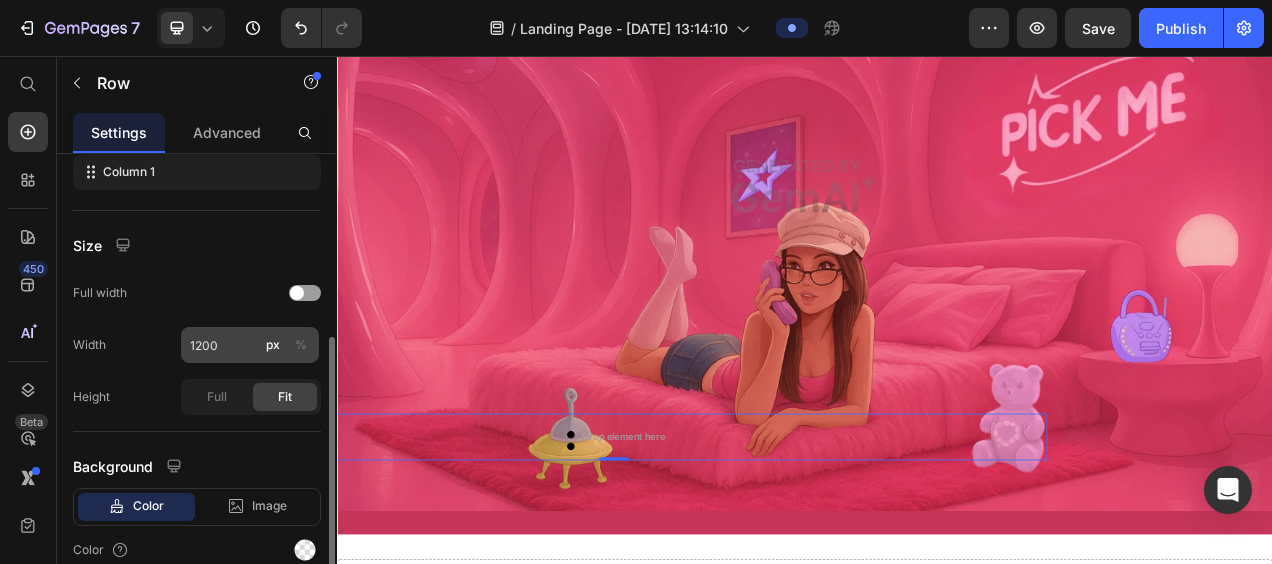 click on "%" at bounding box center (301, 345) 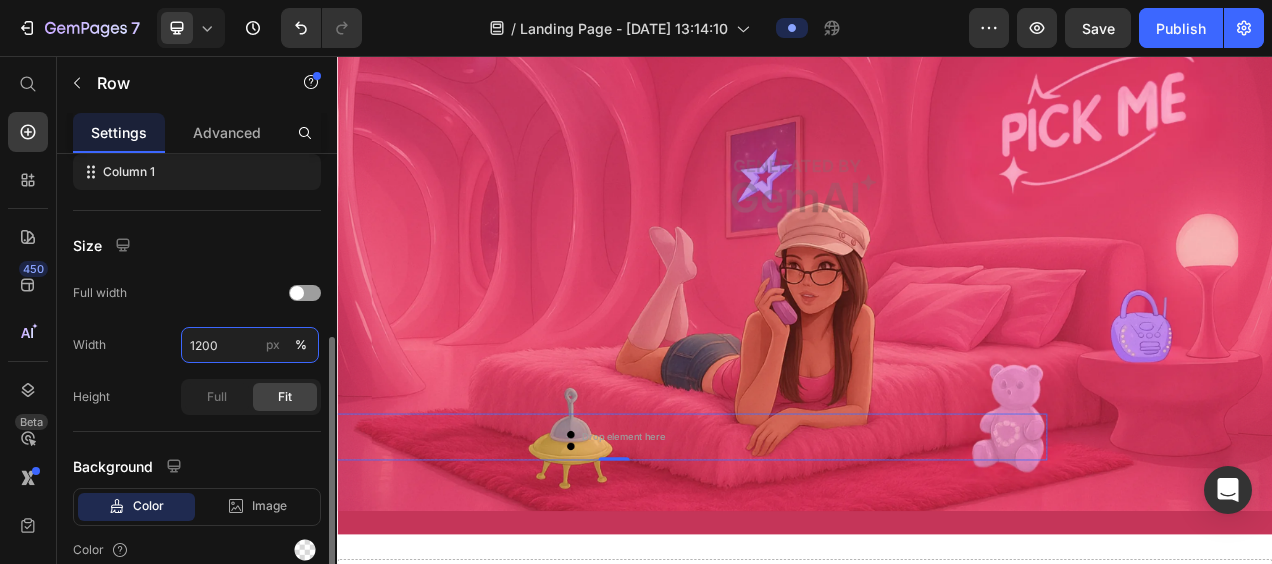 click on "1200" at bounding box center (250, 345) 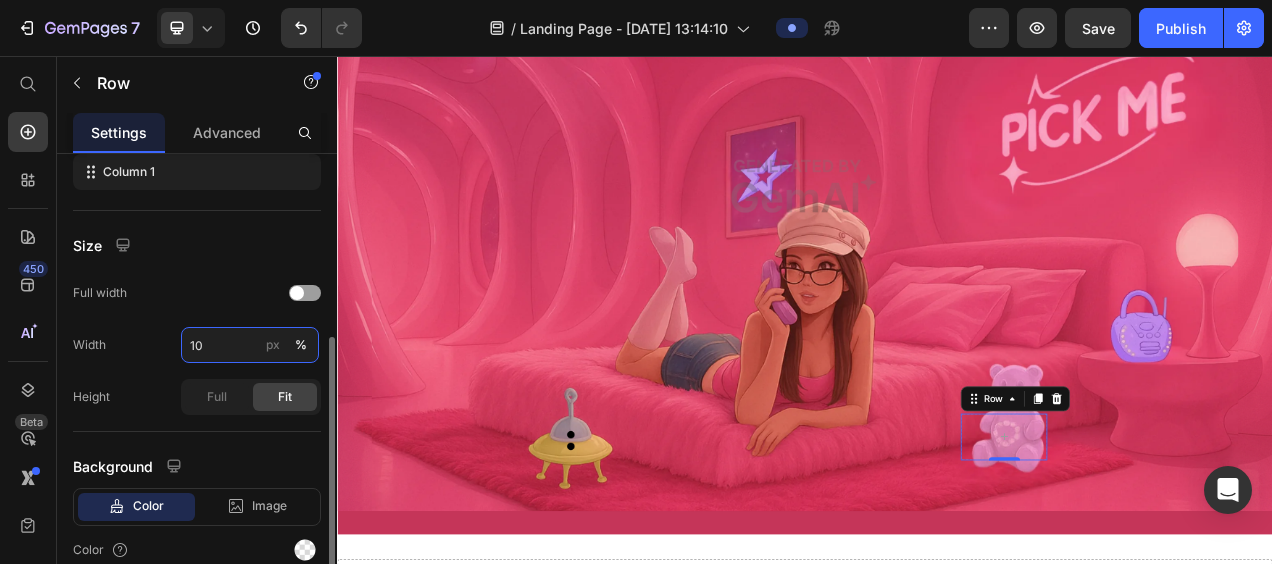type on "1" 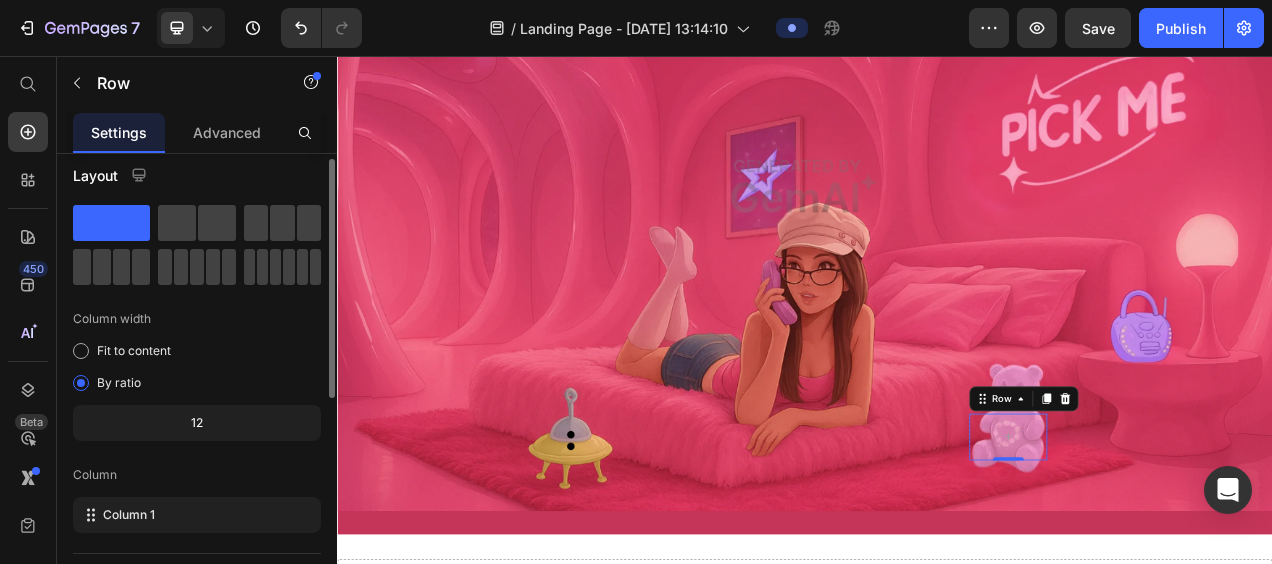 scroll, scrollTop: 12, scrollLeft: 0, axis: vertical 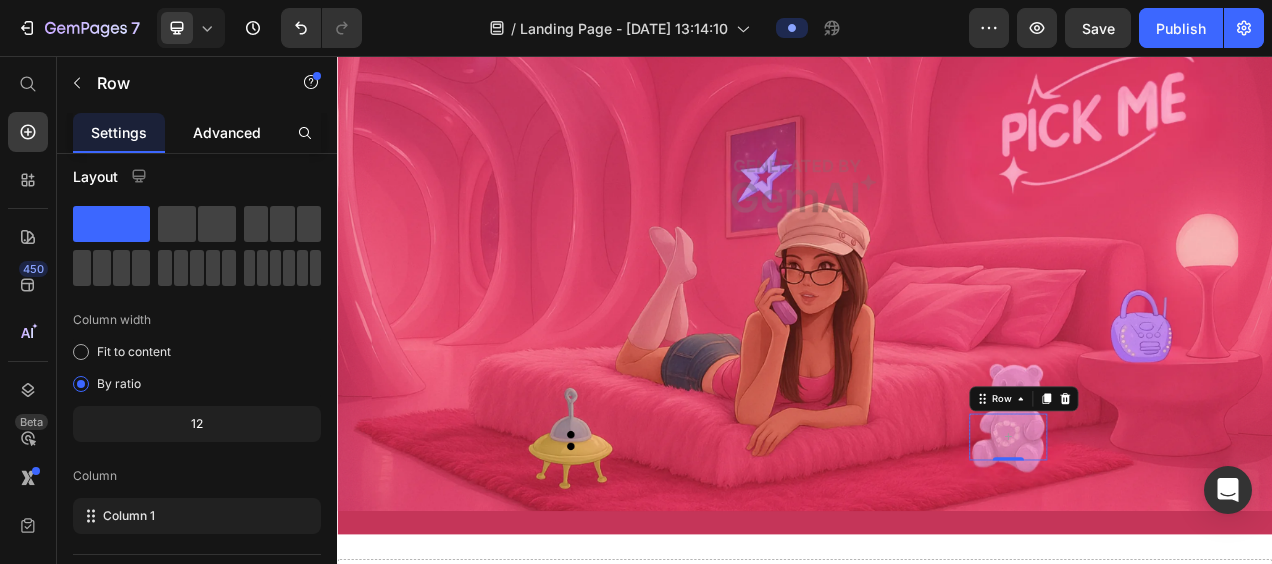 type on "9" 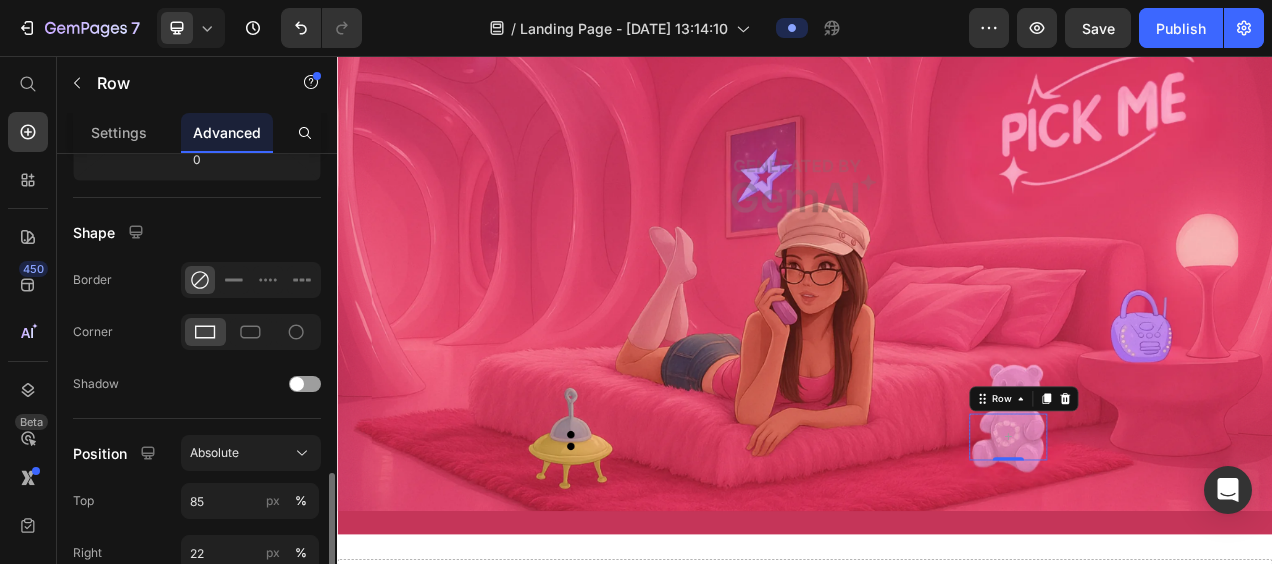 scroll, scrollTop: 623, scrollLeft: 0, axis: vertical 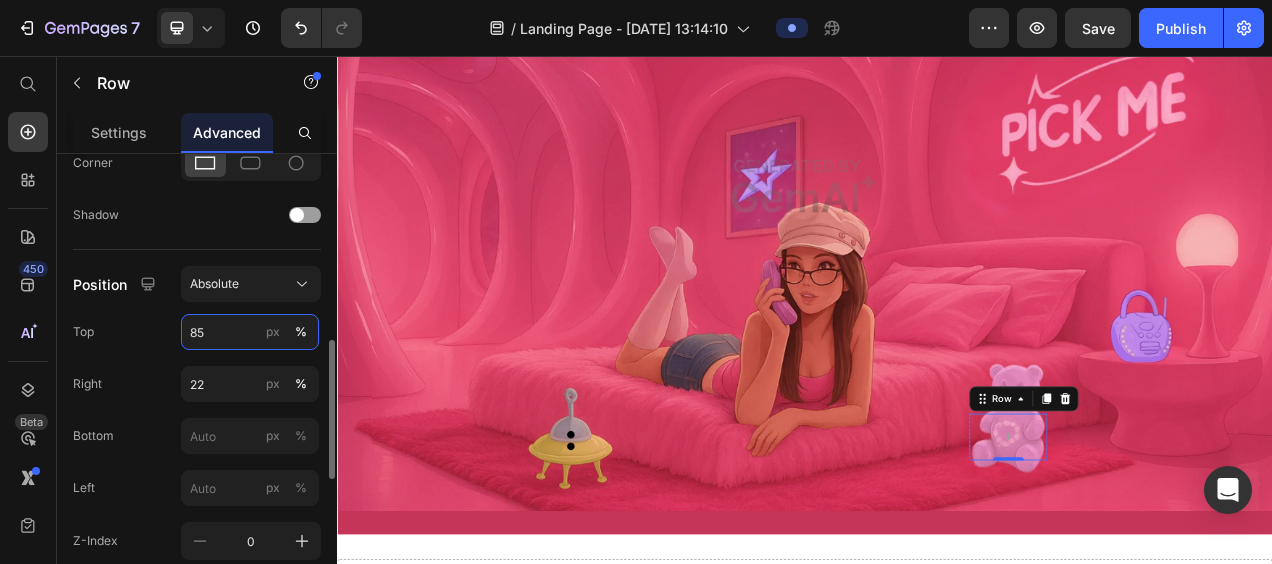 click on "85" at bounding box center (250, 332) 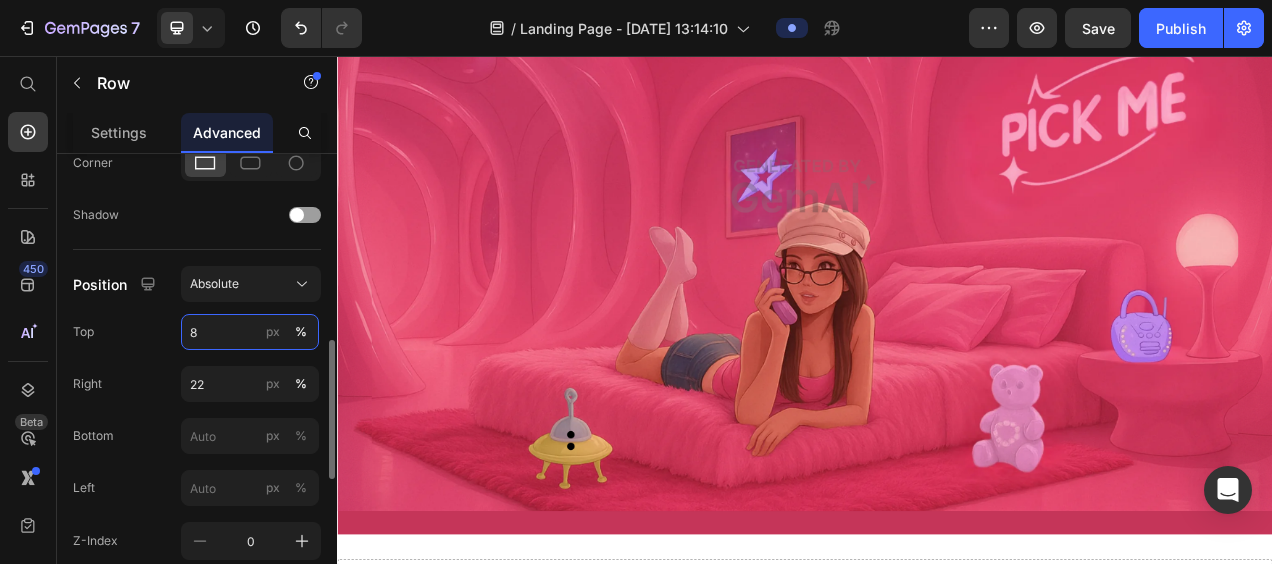 type on "83" 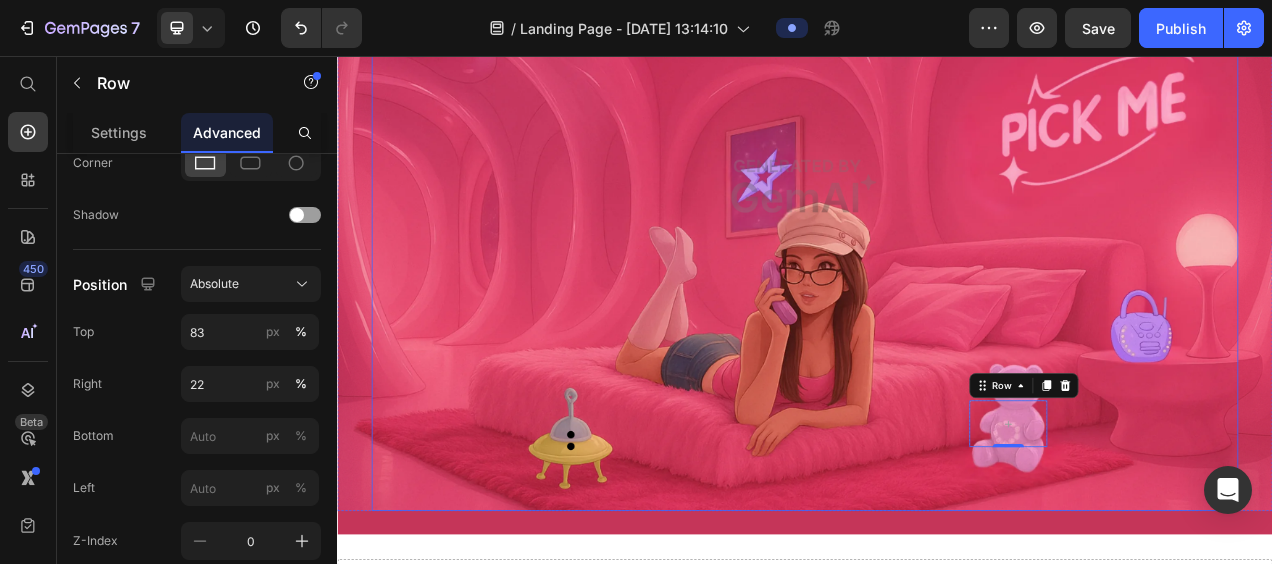 click at bounding box center [937, 223] 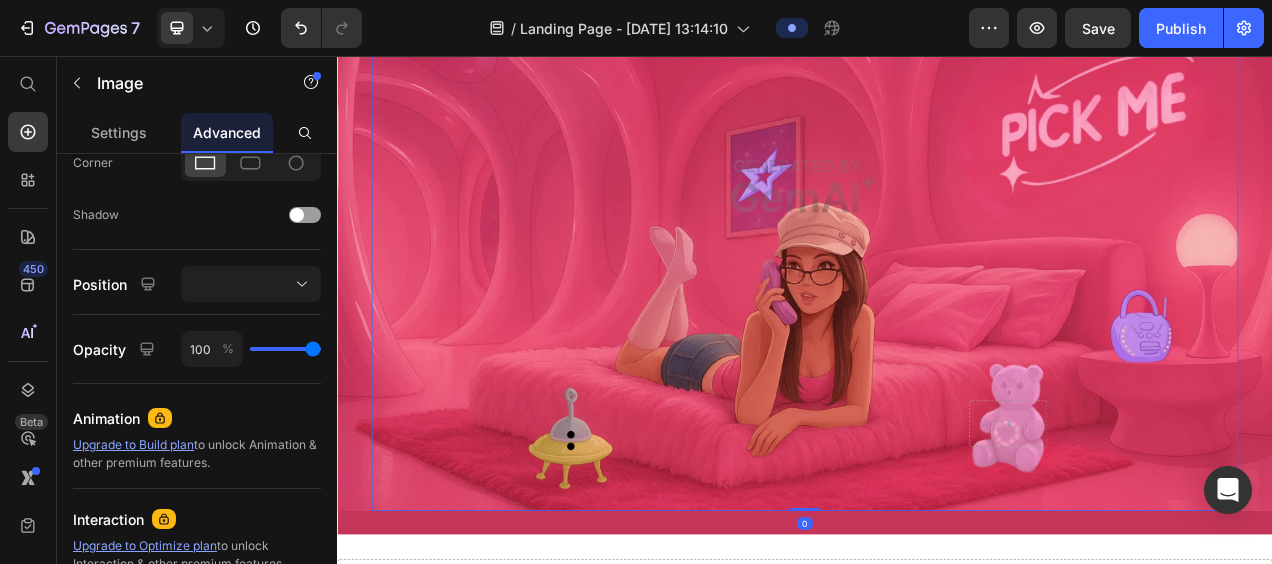 scroll, scrollTop: 0, scrollLeft: 0, axis: both 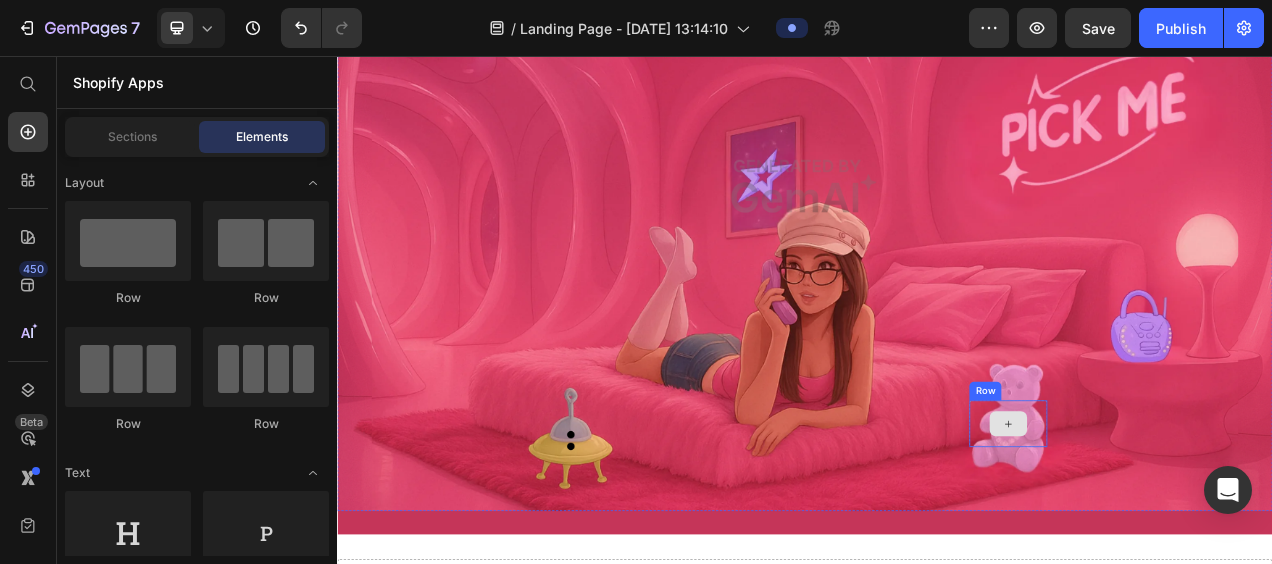 click 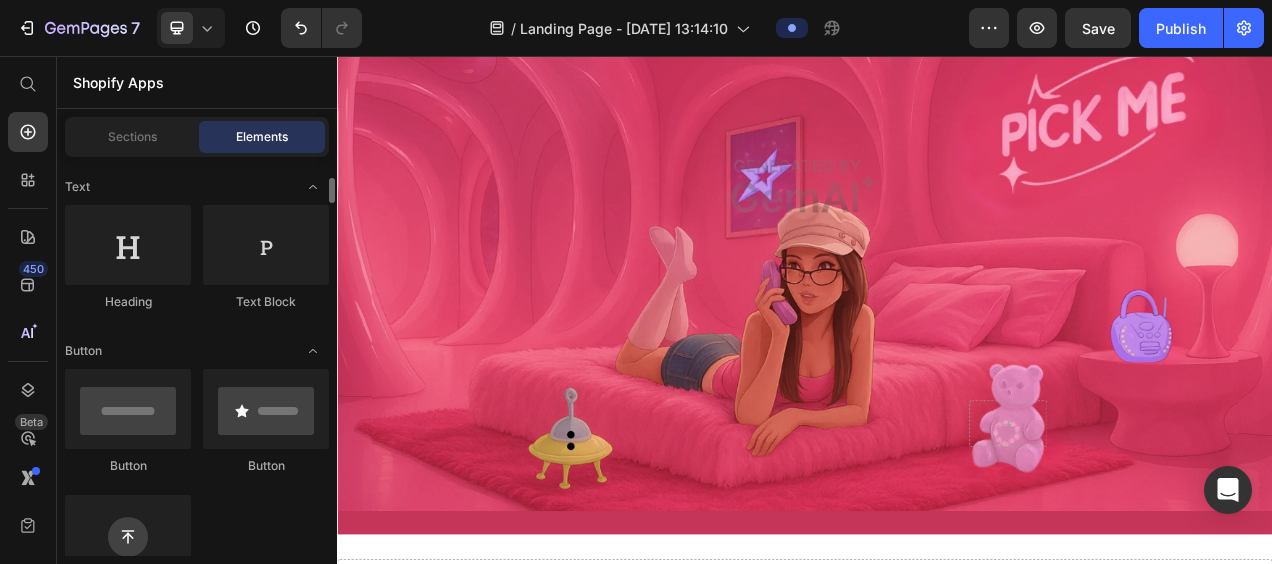 scroll, scrollTop: 289, scrollLeft: 0, axis: vertical 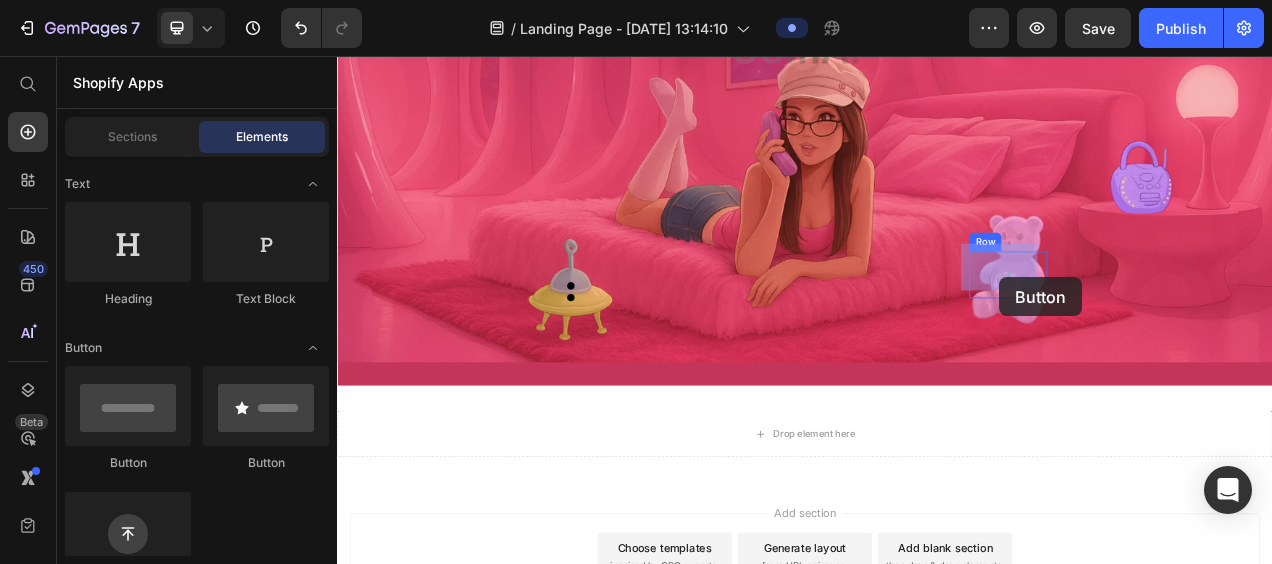 drag, startPoint x: 473, startPoint y: 460, endPoint x: 1186, endPoint y: 340, distance: 723.02765 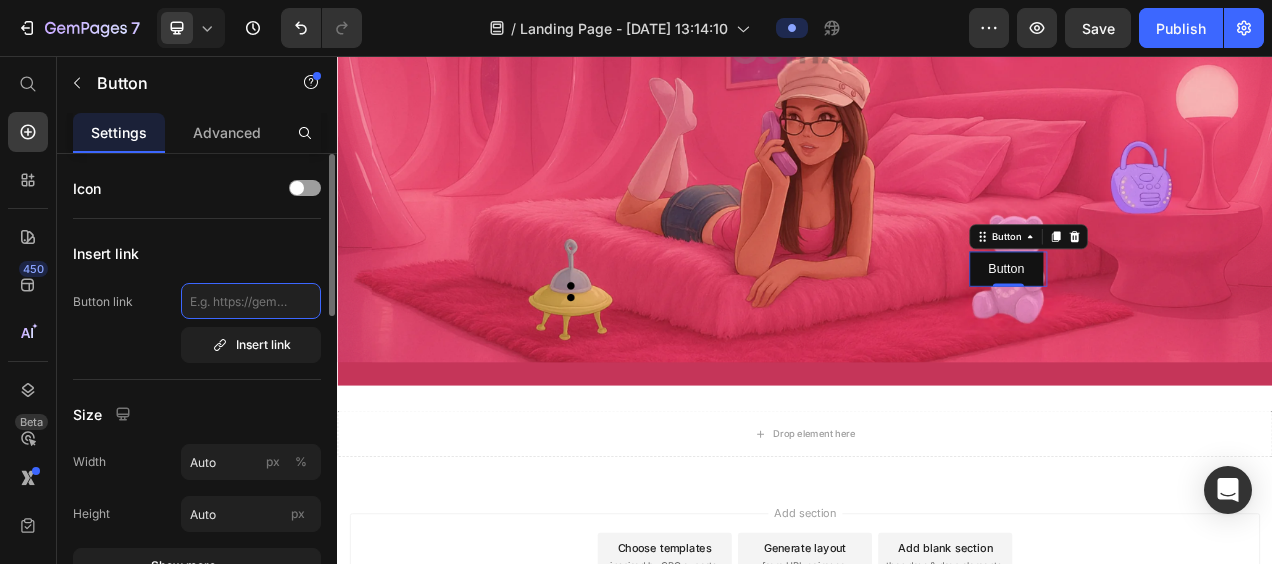 click 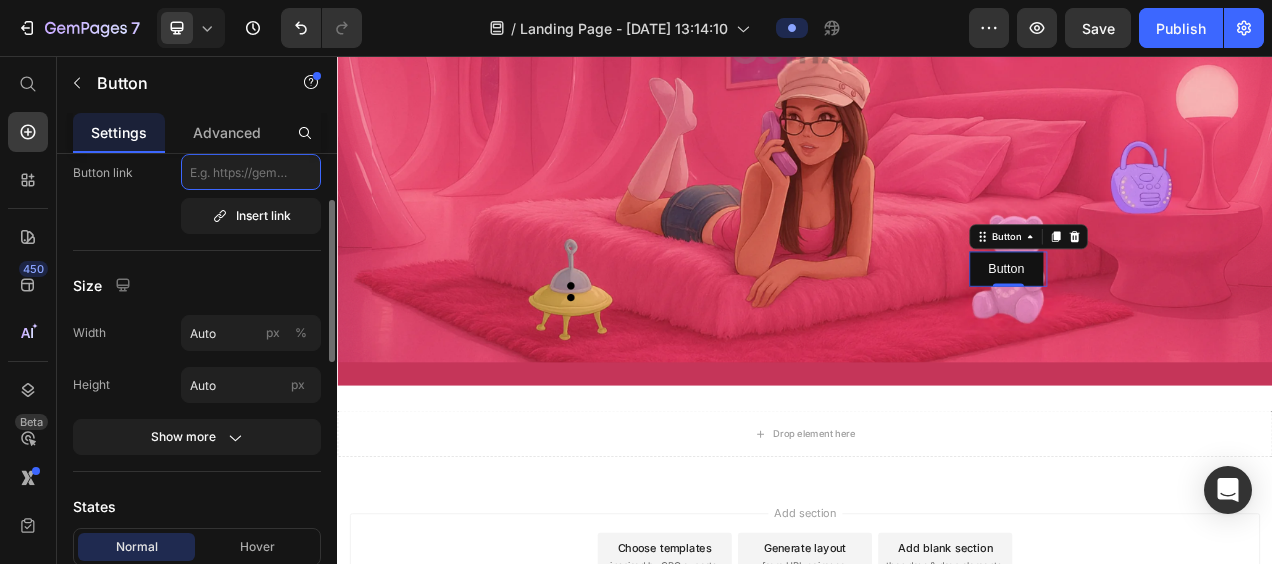 scroll, scrollTop: 132, scrollLeft: 0, axis: vertical 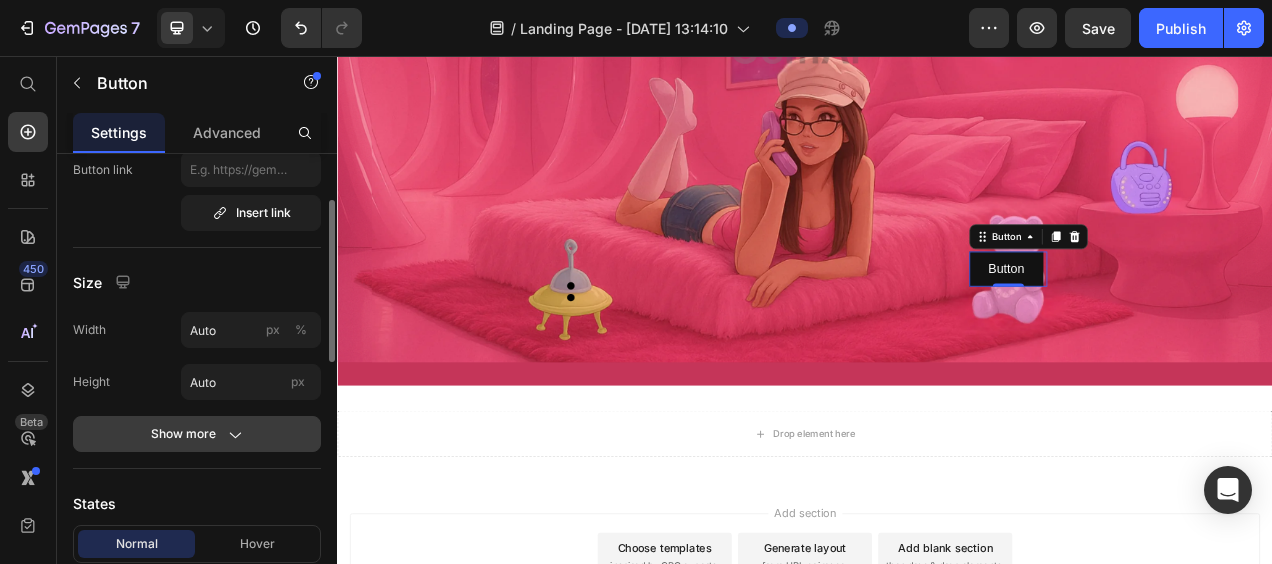click on "Show more" at bounding box center (197, 434) 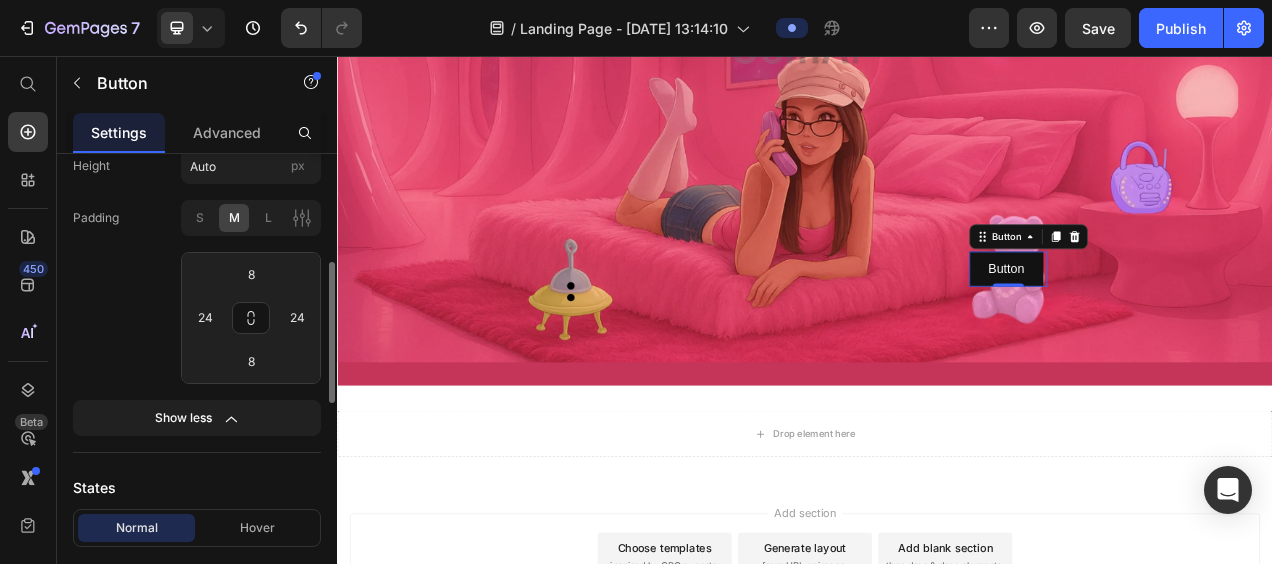 scroll, scrollTop: 350, scrollLeft: 0, axis: vertical 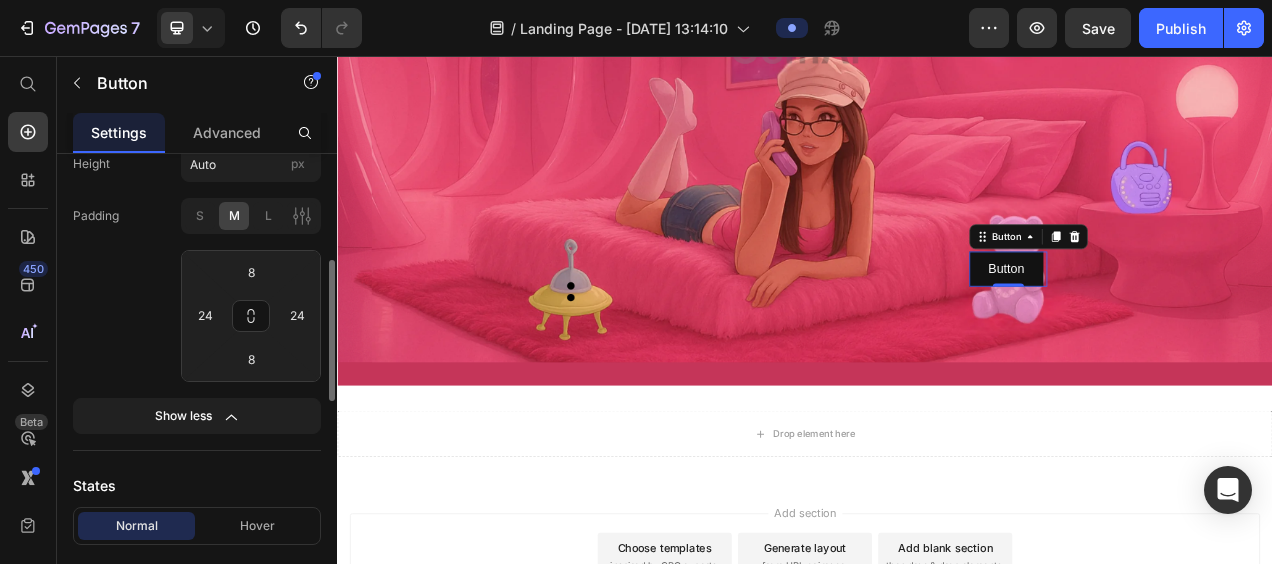click on "Show less" 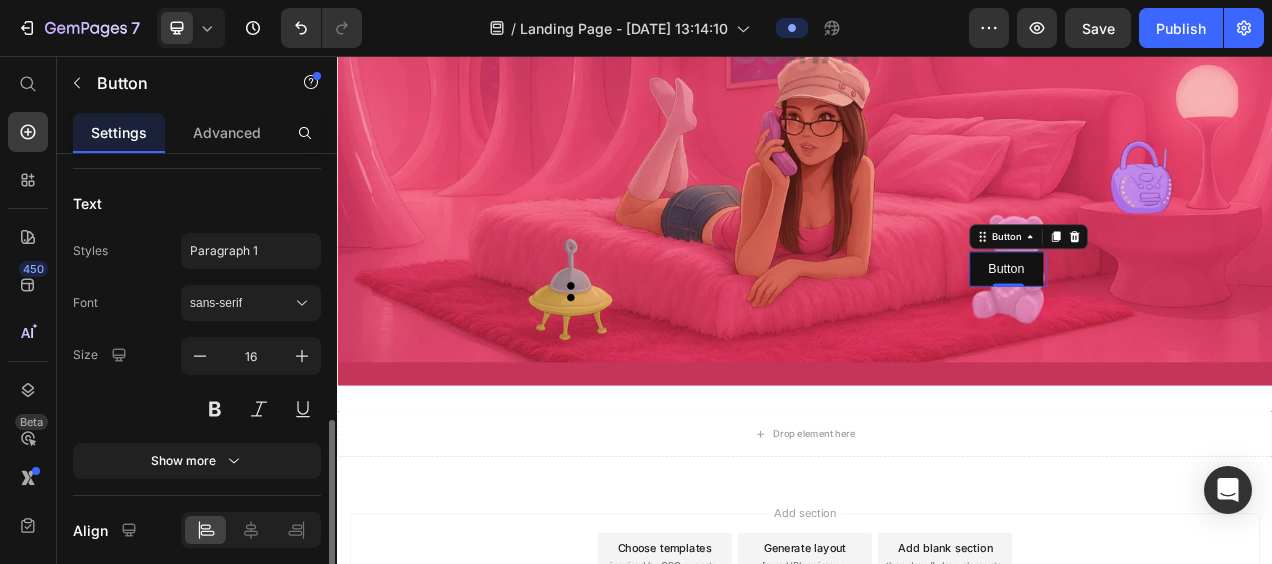 scroll, scrollTop: 792, scrollLeft: 0, axis: vertical 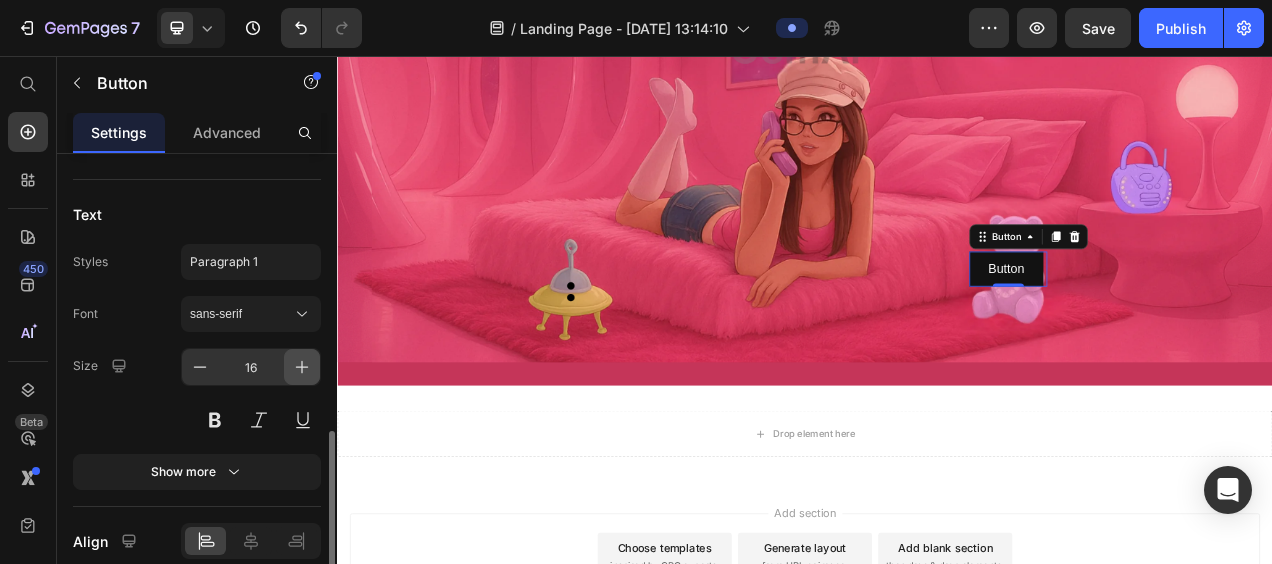 click 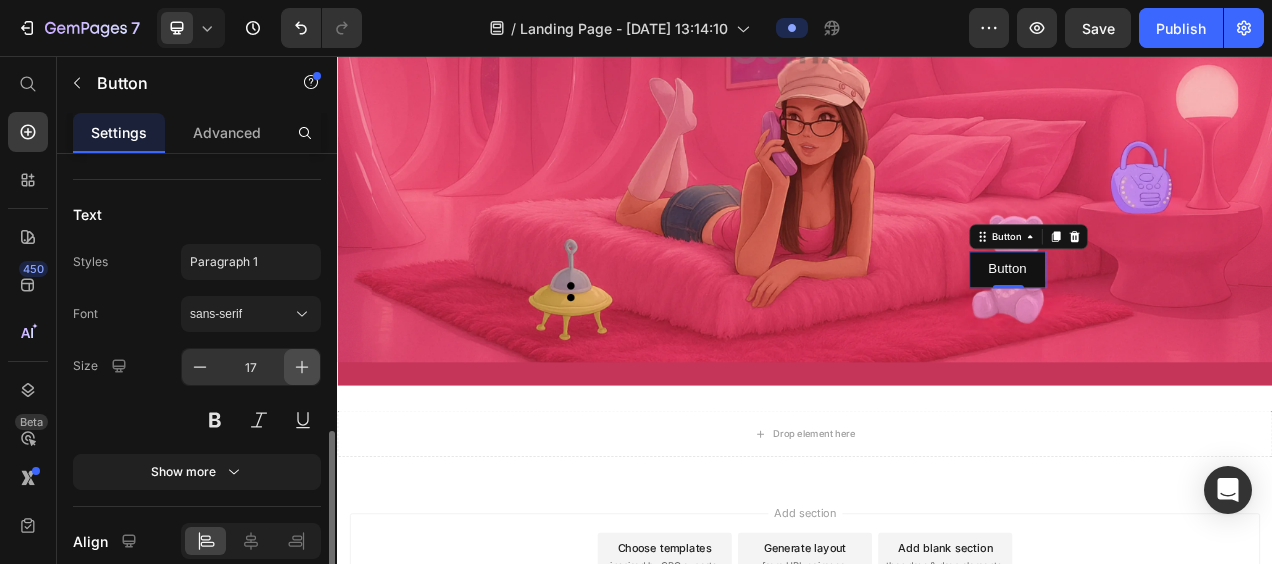 click 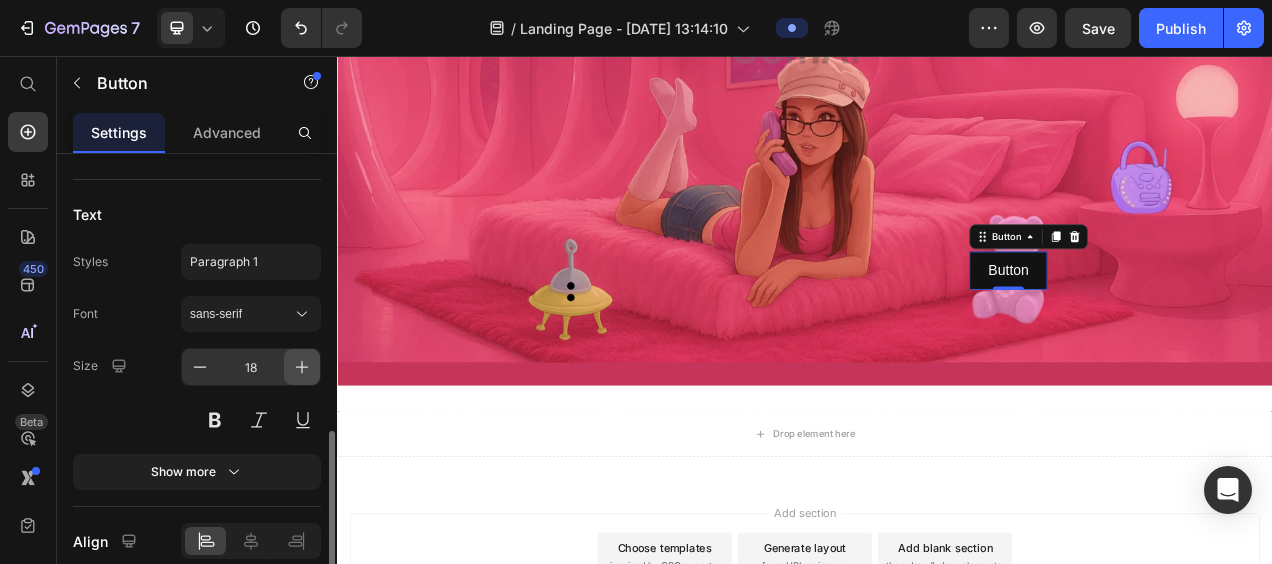 click 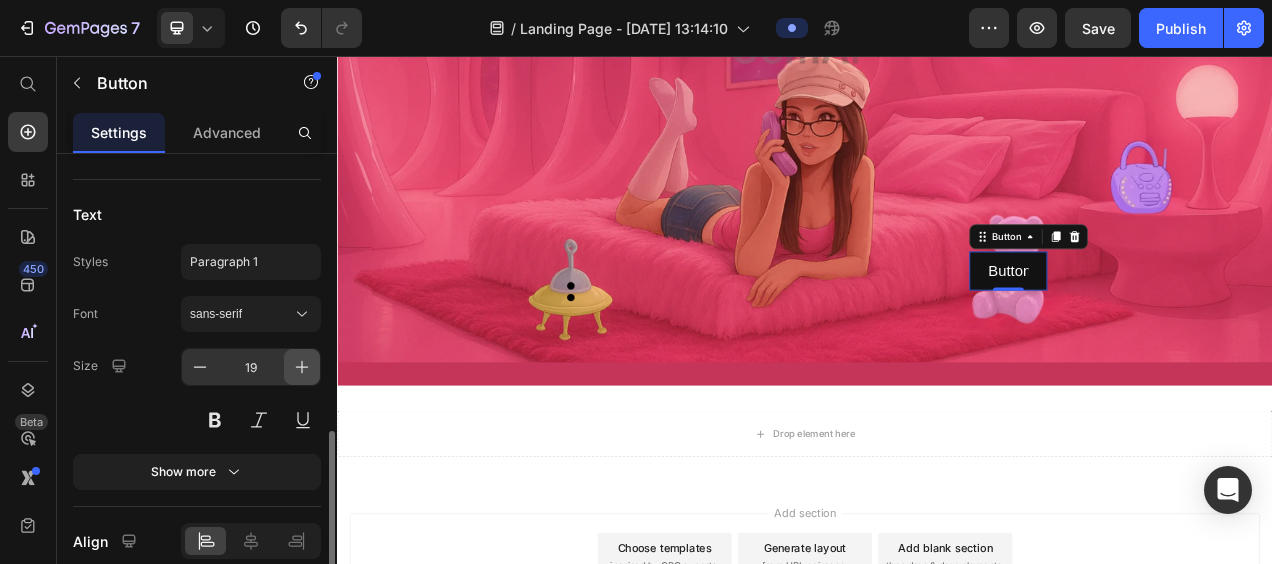 click 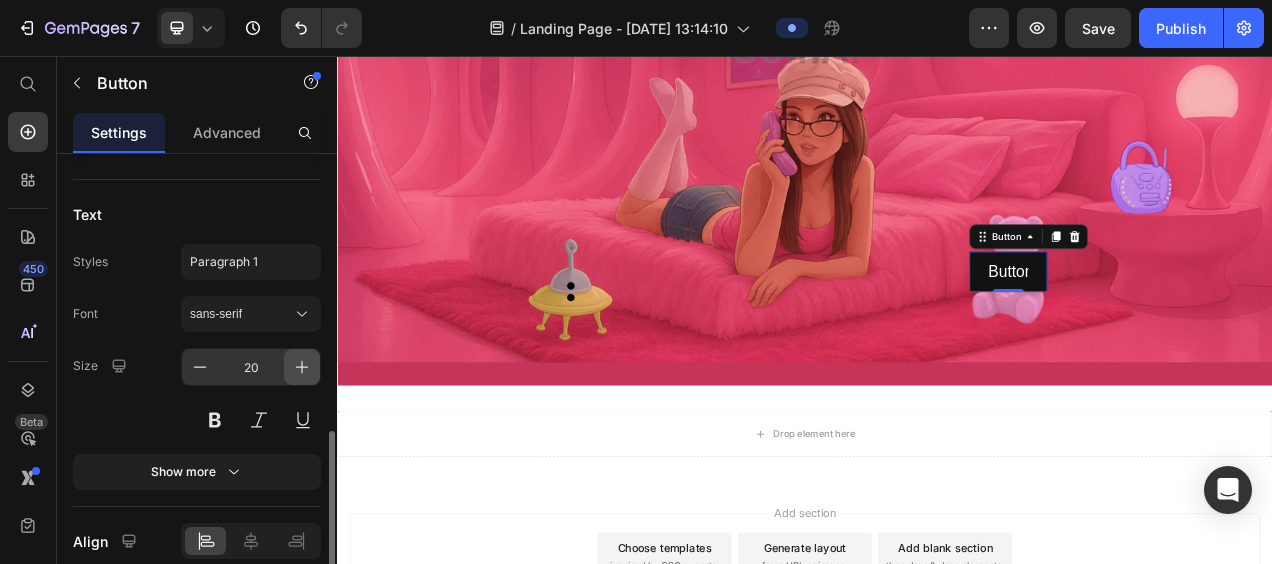 click 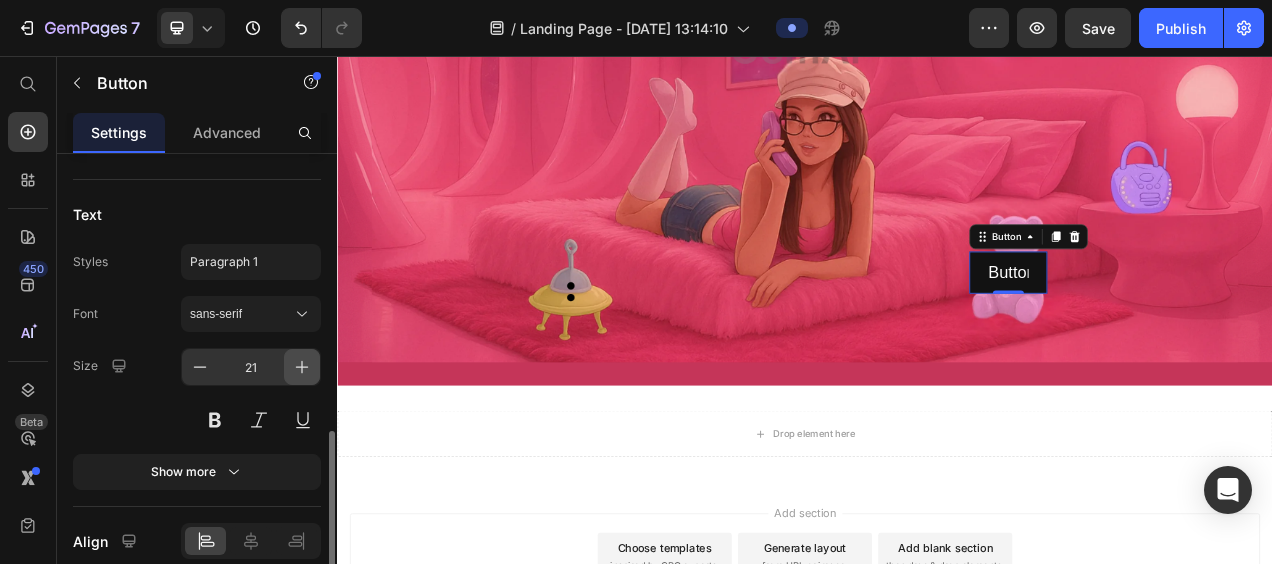 click 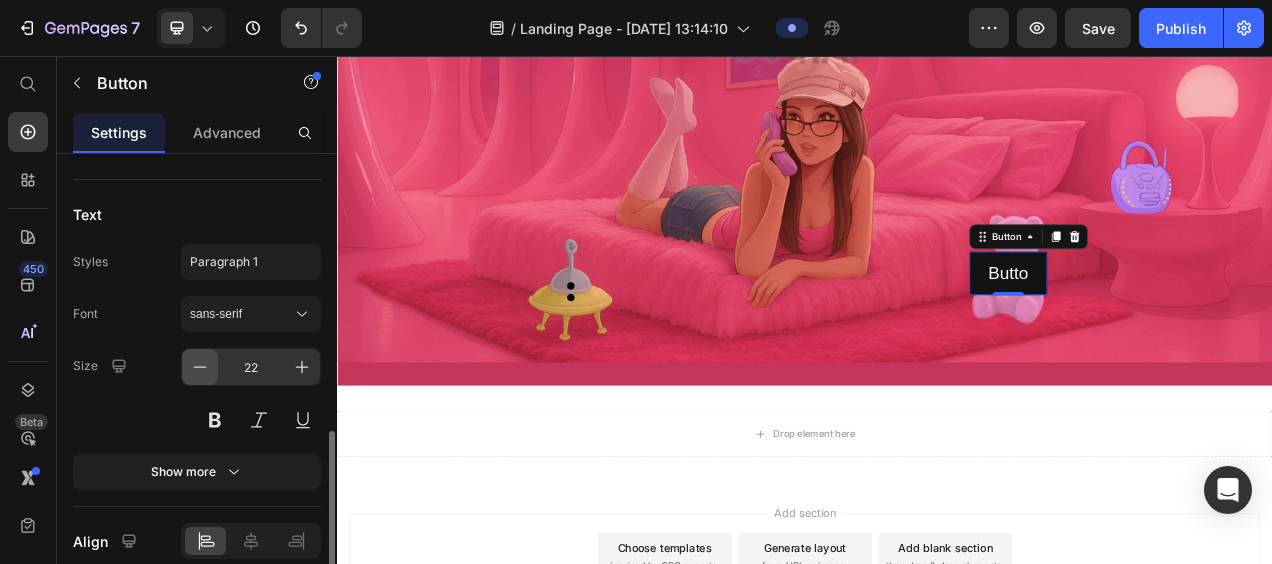 click 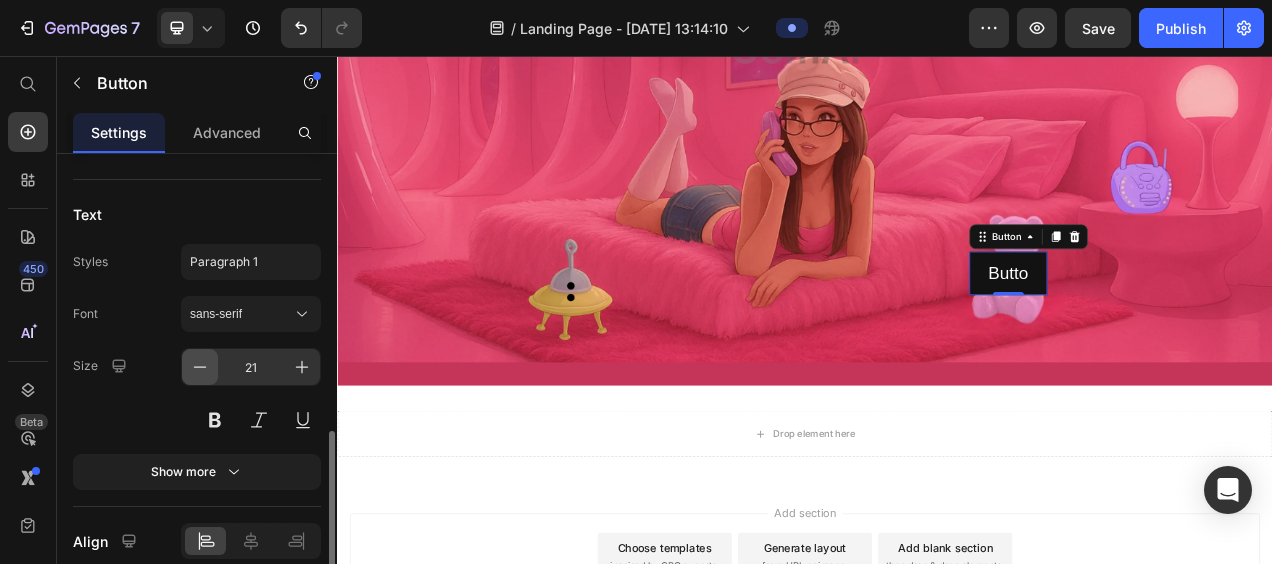 click 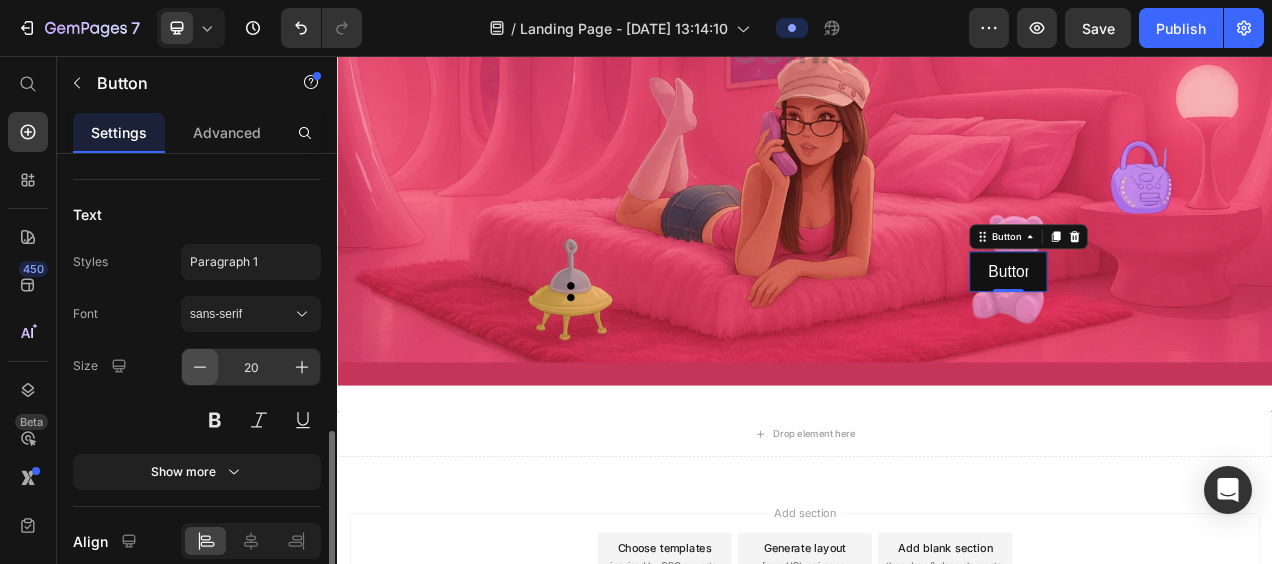 click 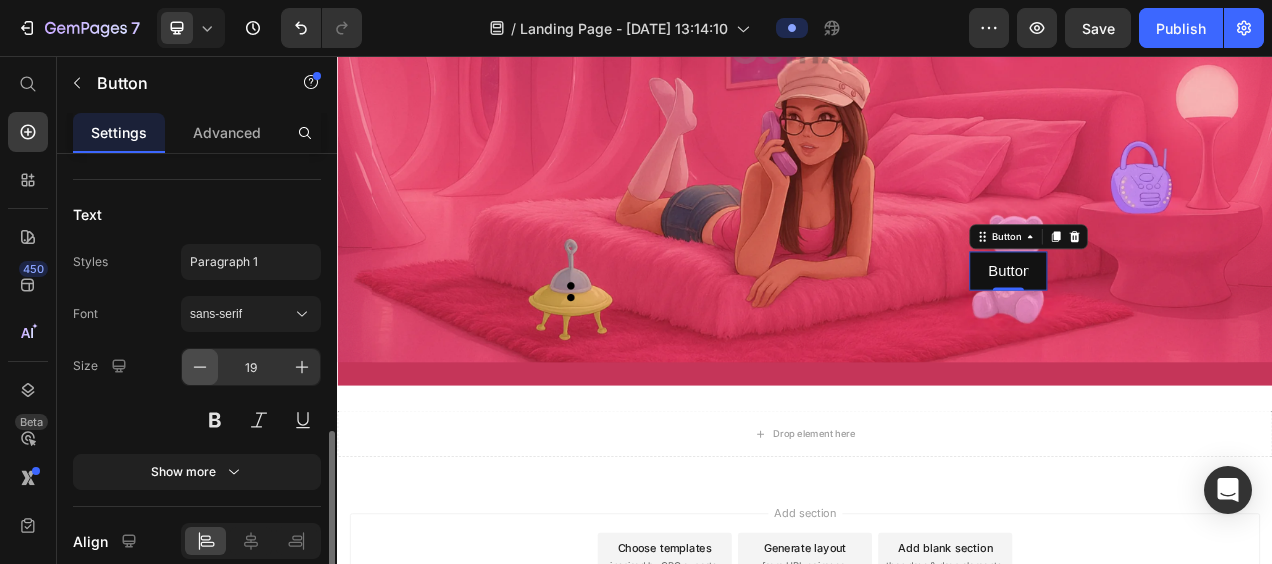 click 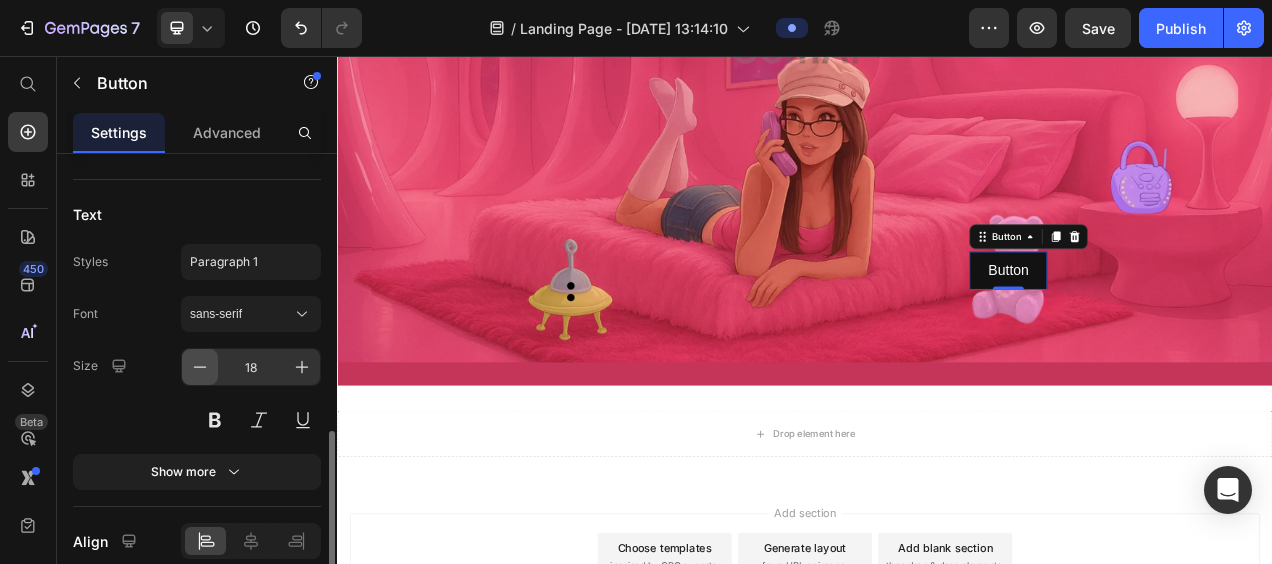 click 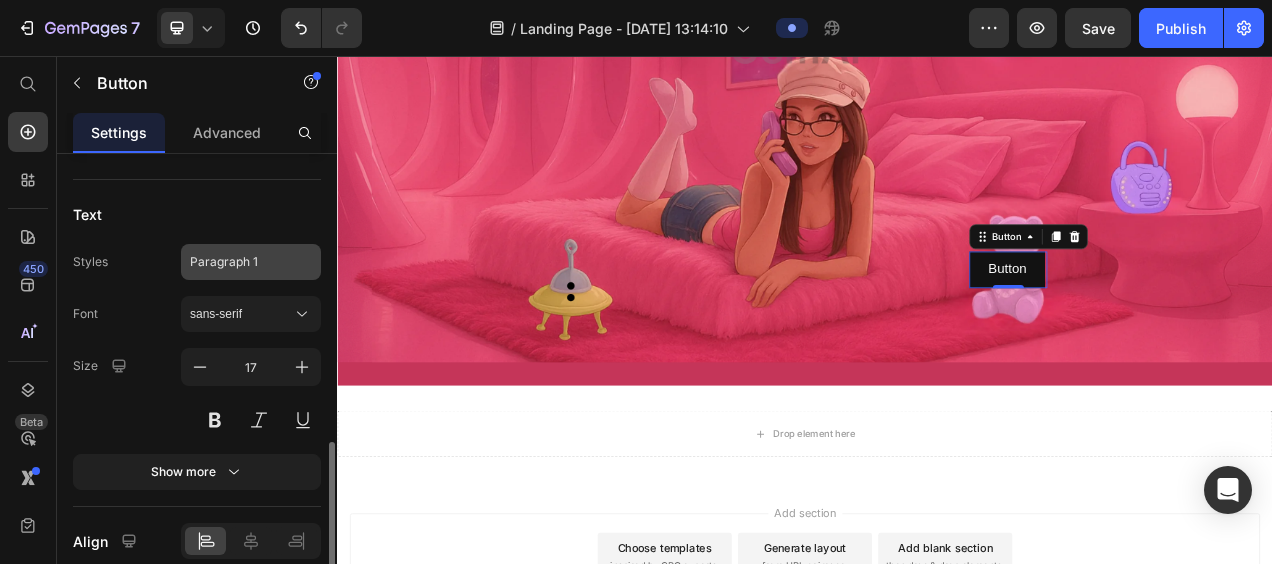 scroll, scrollTop: 870, scrollLeft: 0, axis: vertical 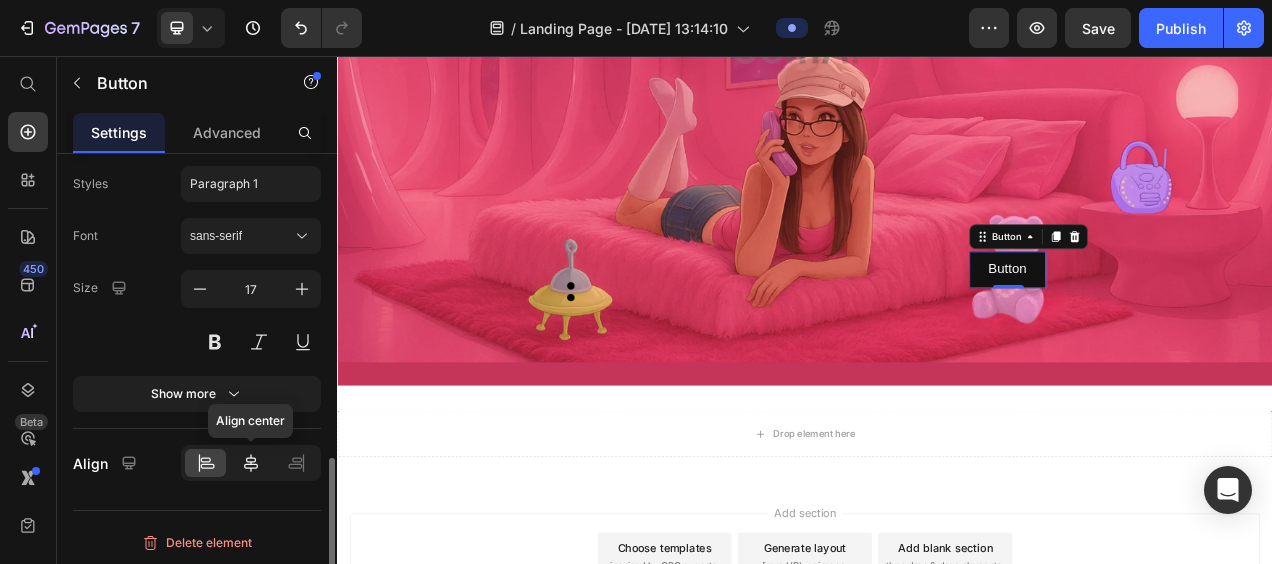 click 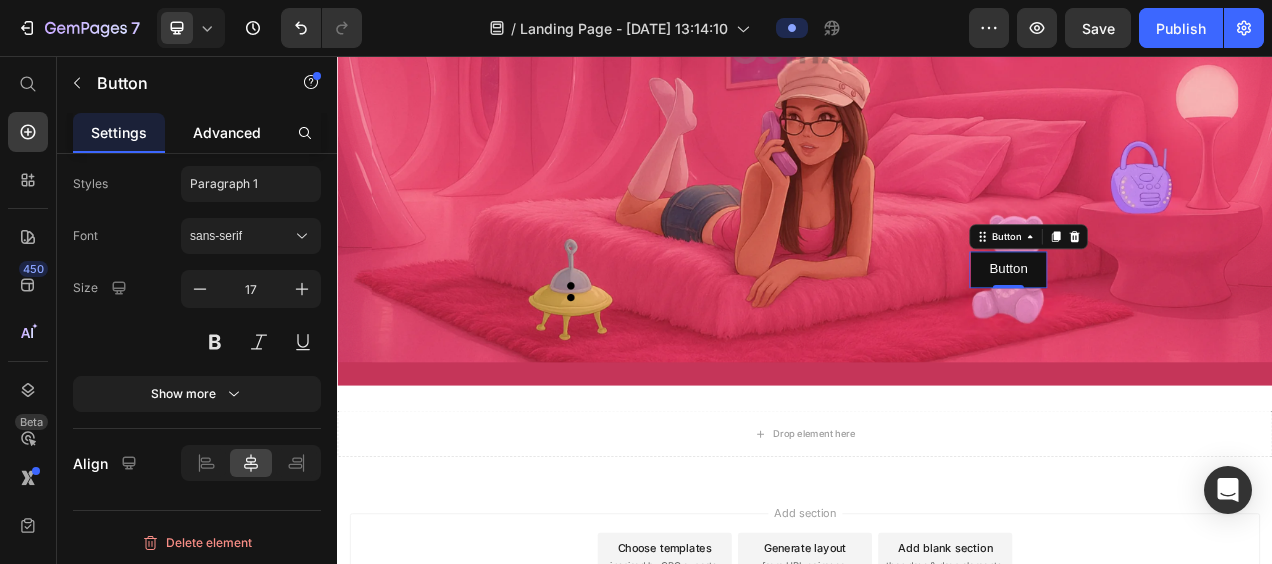 click on "Advanced" at bounding box center [227, 132] 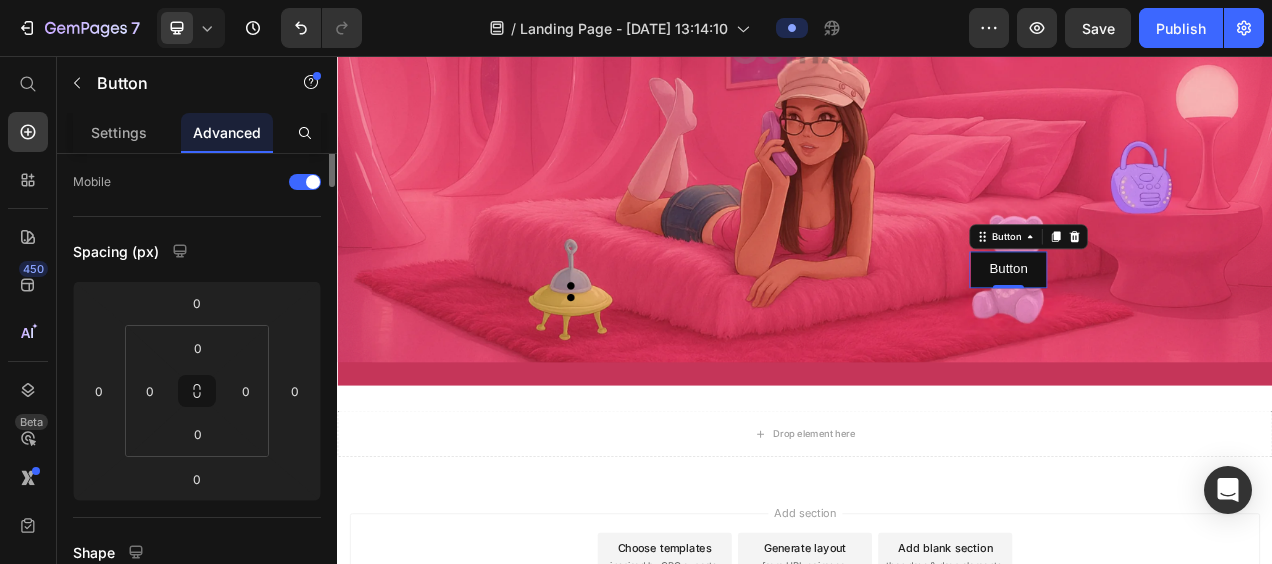 scroll, scrollTop: 0, scrollLeft: 0, axis: both 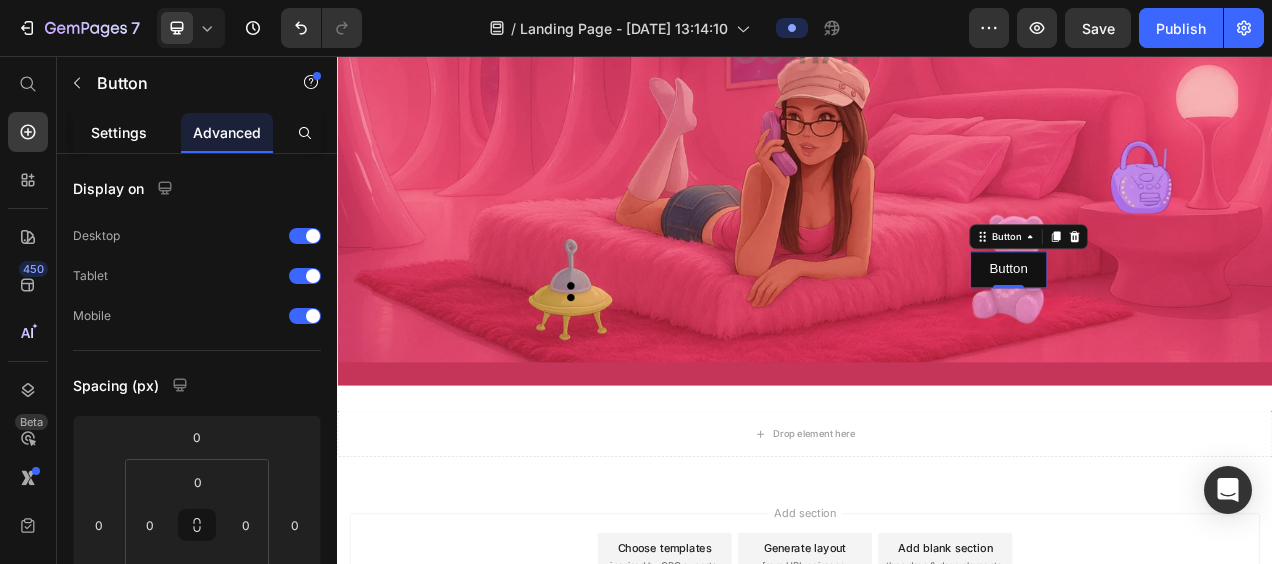 click on "Settings" at bounding box center [119, 132] 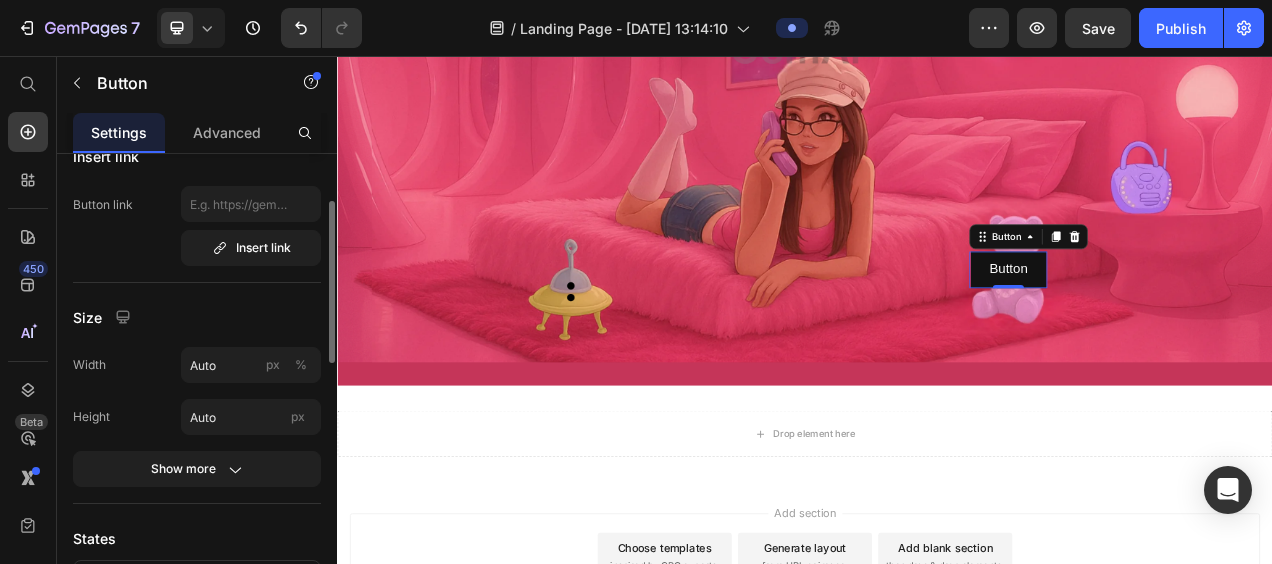 scroll, scrollTop: 122, scrollLeft: 0, axis: vertical 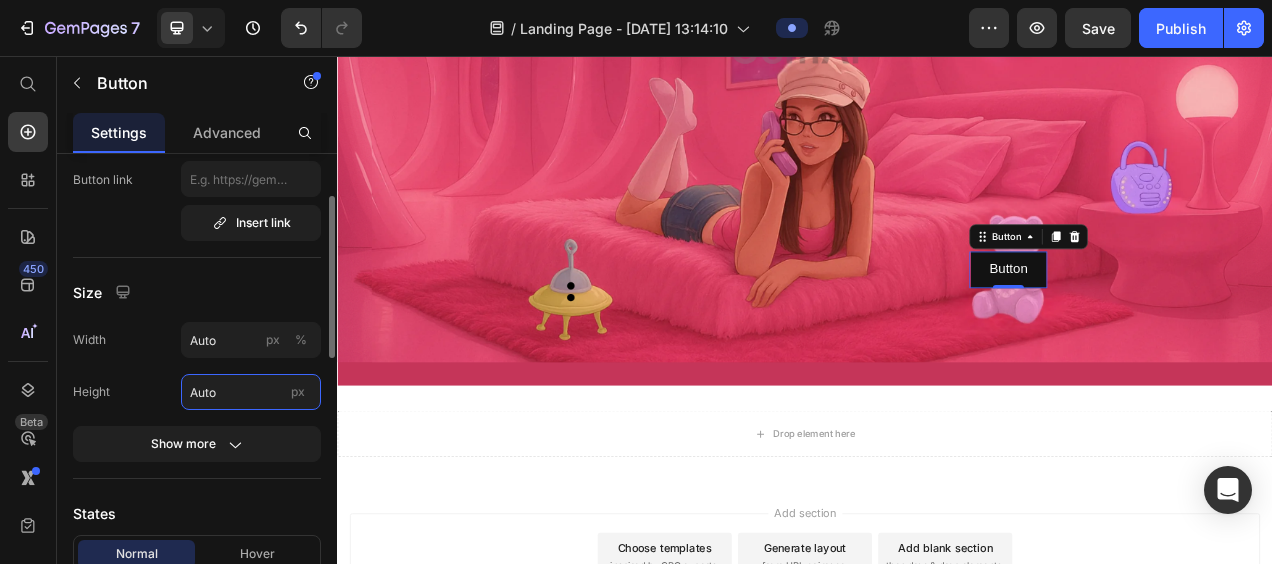 click on "Auto" at bounding box center [251, 392] 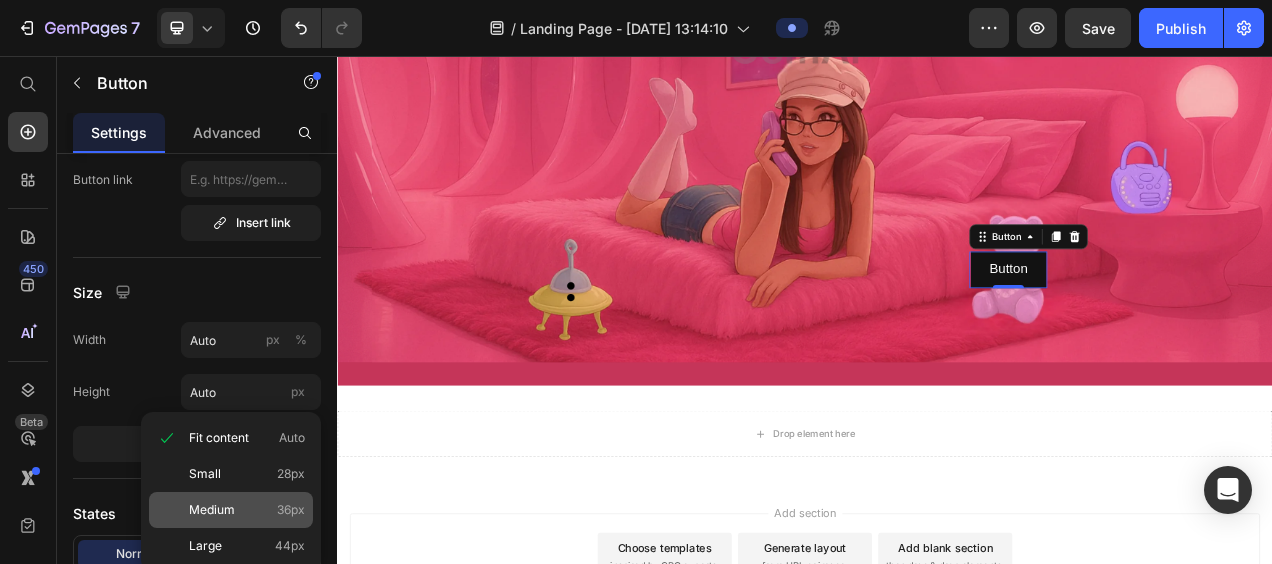 click on "Medium 36px" at bounding box center [247, 510] 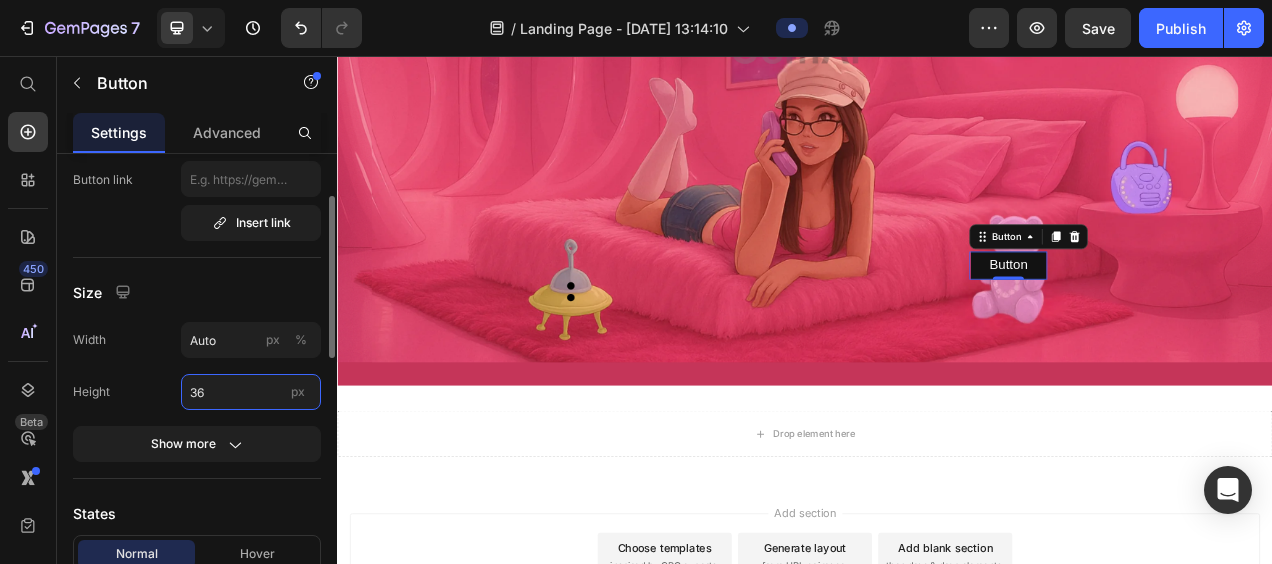 click on "36" at bounding box center [251, 392] 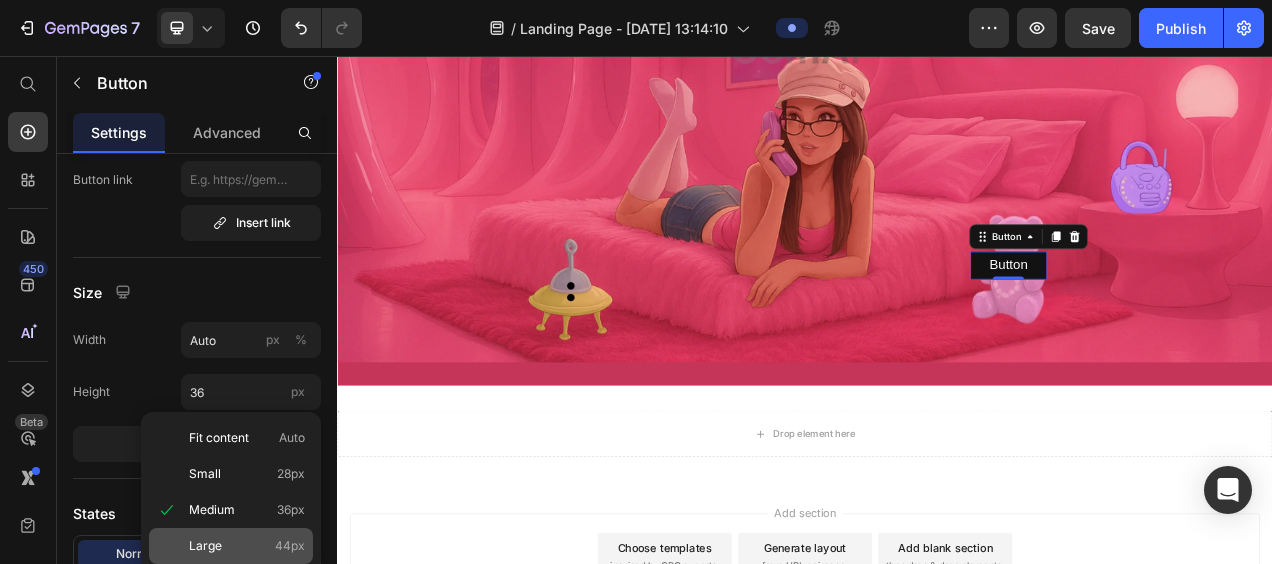 click on "Large 44px" at bounding box center [247, 546] 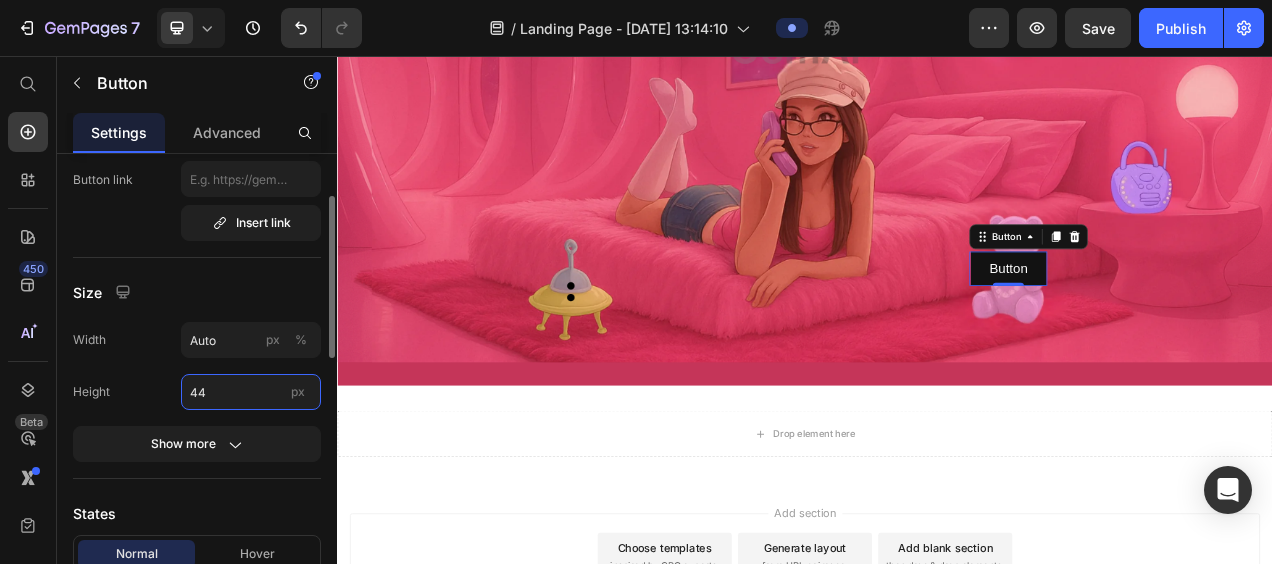 click on "44" at bounding box center (251, 392) 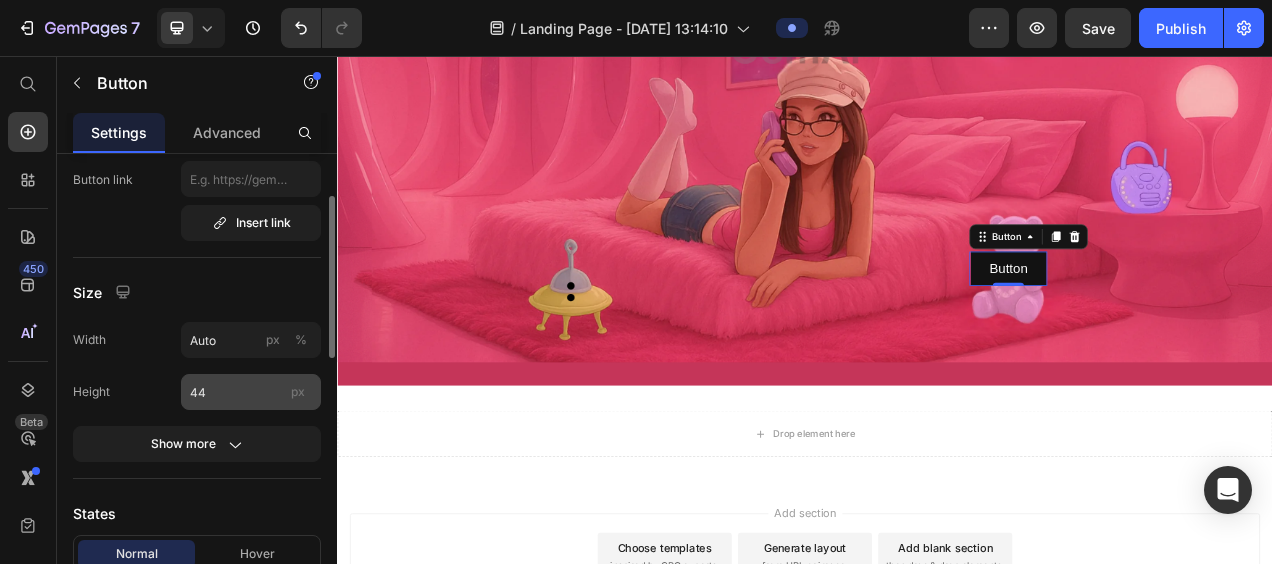 click on "px" at bounding box center [298, 391] 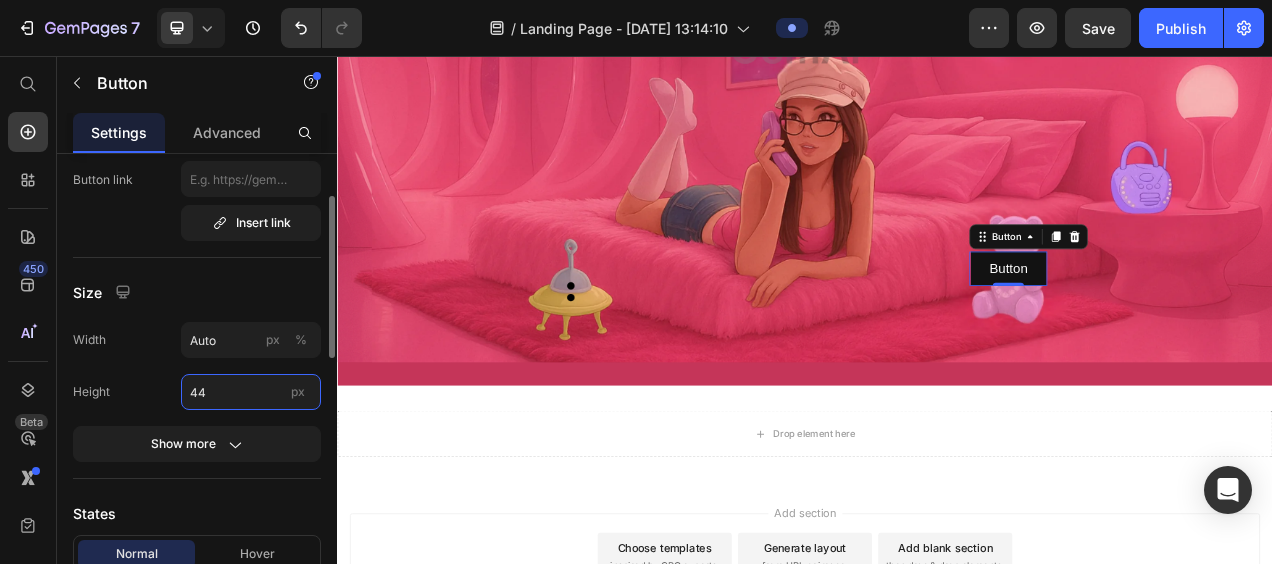 click on "44" at bounding box center (251, 392) 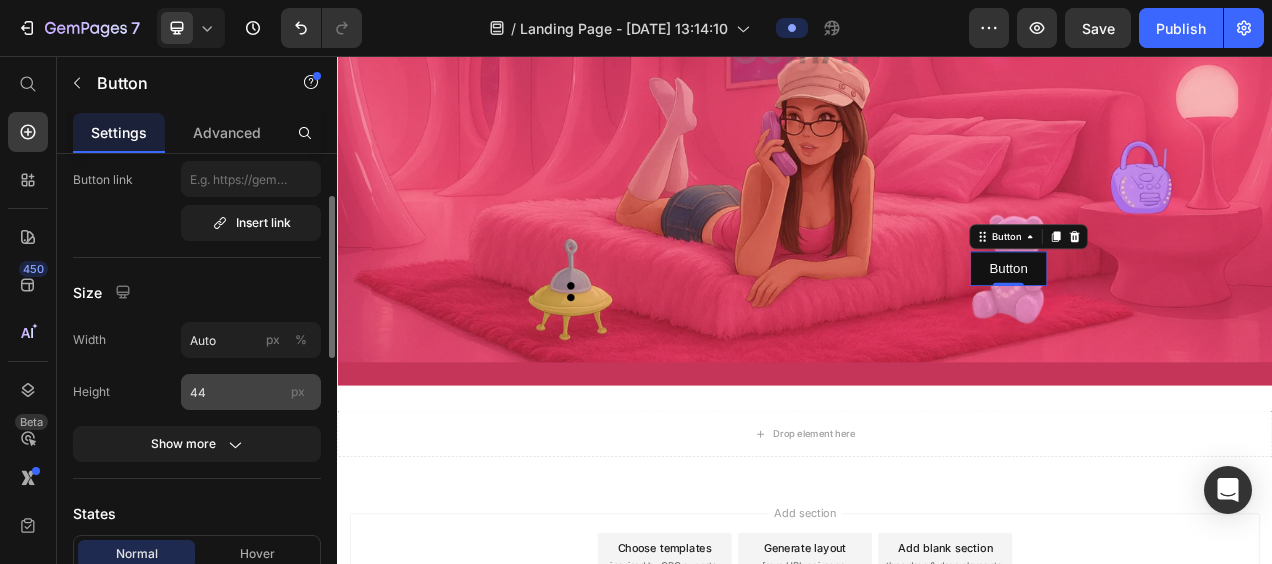 click on "px" at bounding box center [298, 391] 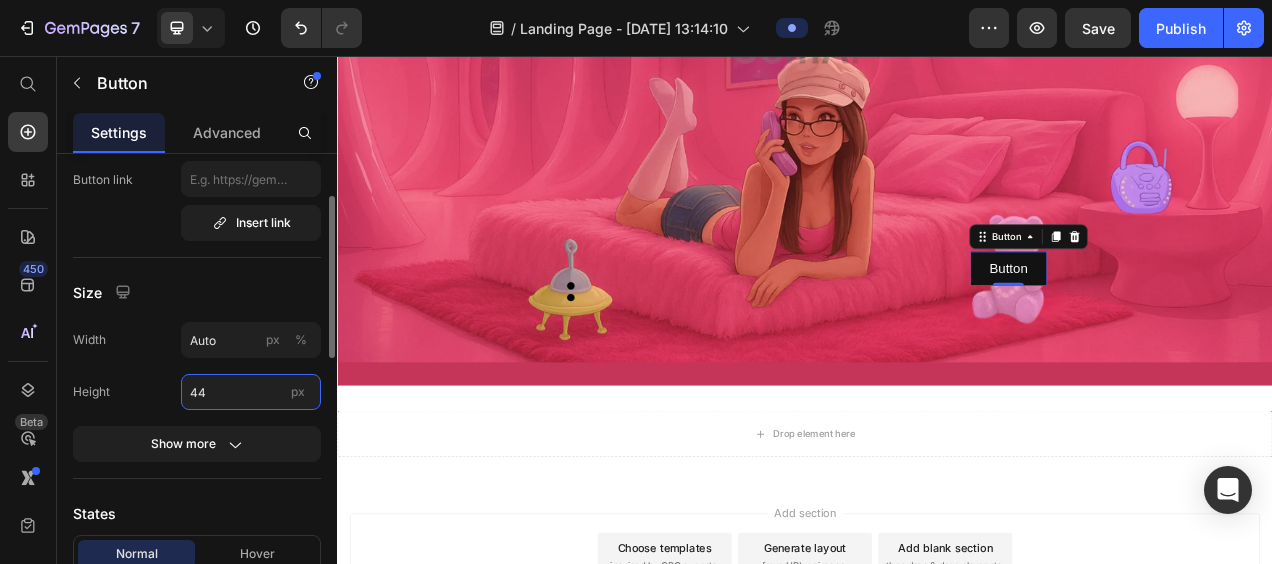click on "44" at bounding box center [251, 392] 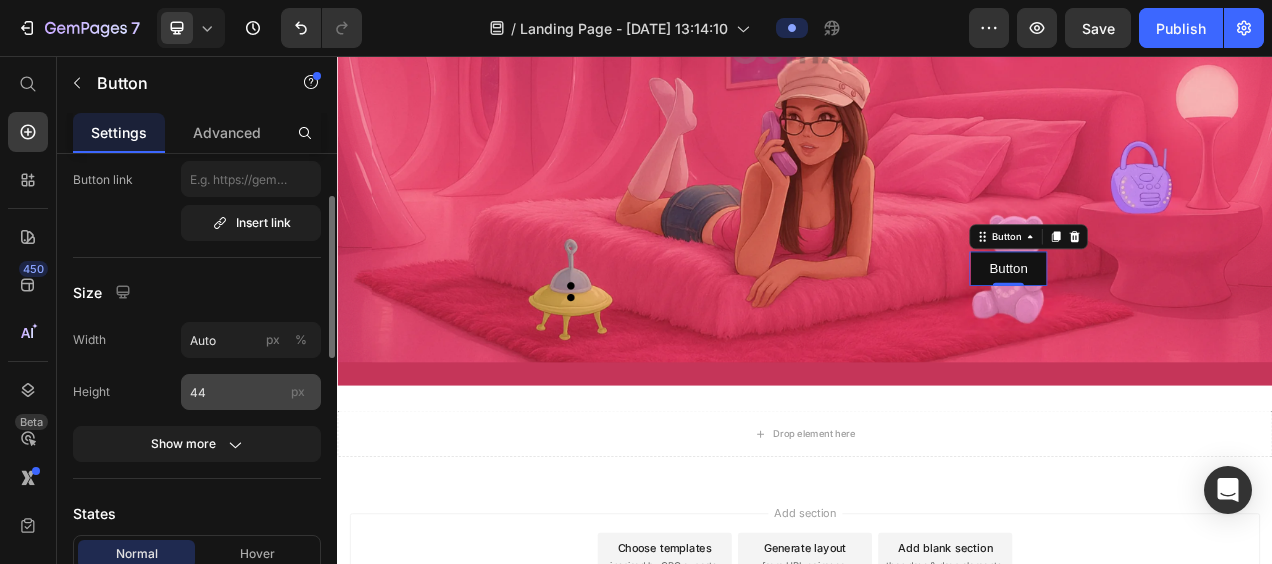 click on "px" at bounding box center [298, 391] 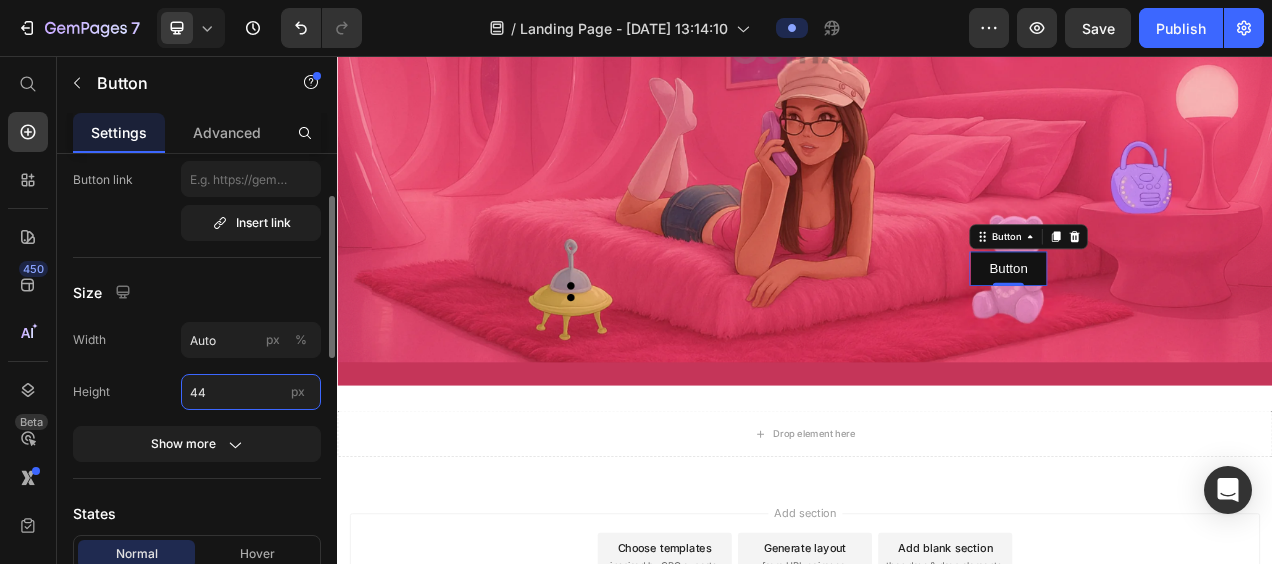 click on "44" at bounding box center [251, 392] 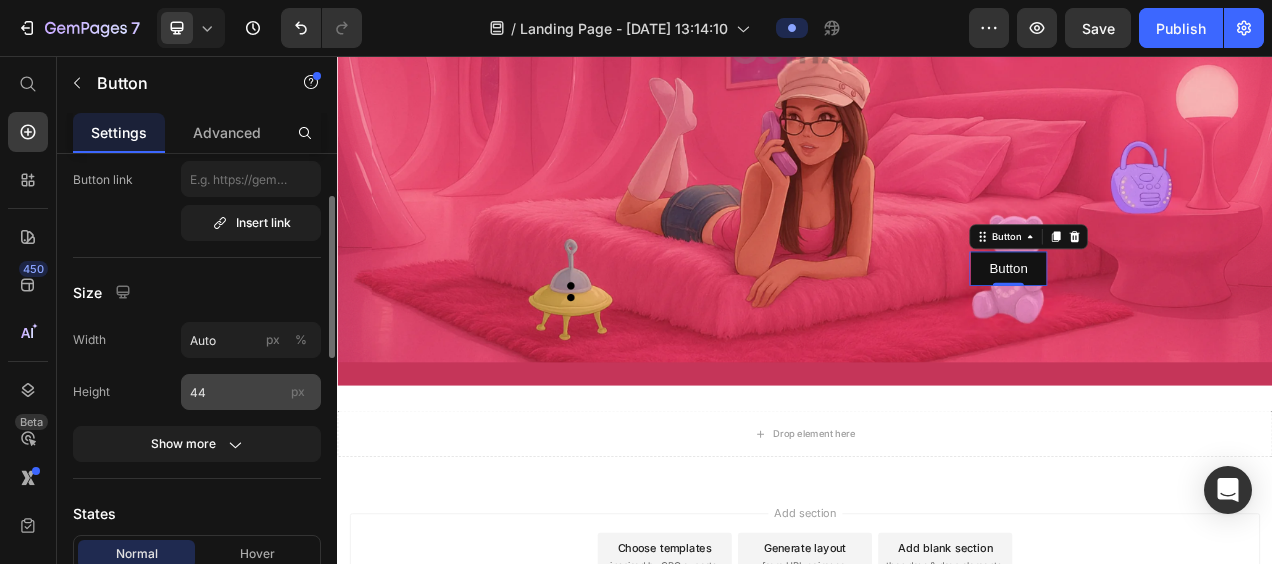 click on "px" at bounding box center [298, 391] 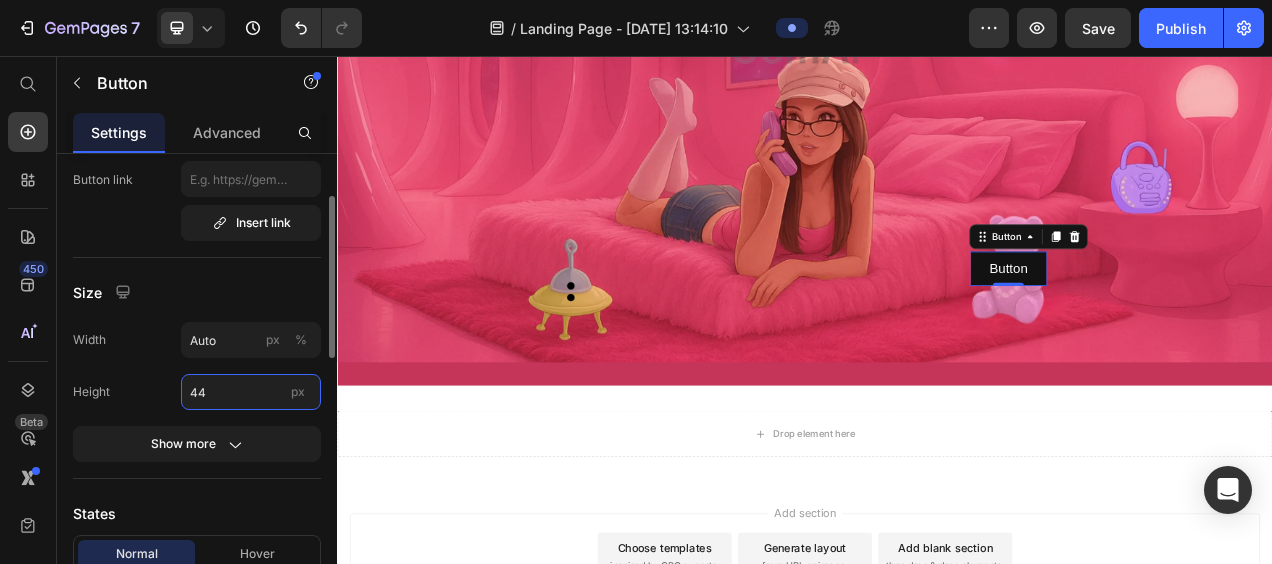 click on "44" at bounding box center [251, 392] 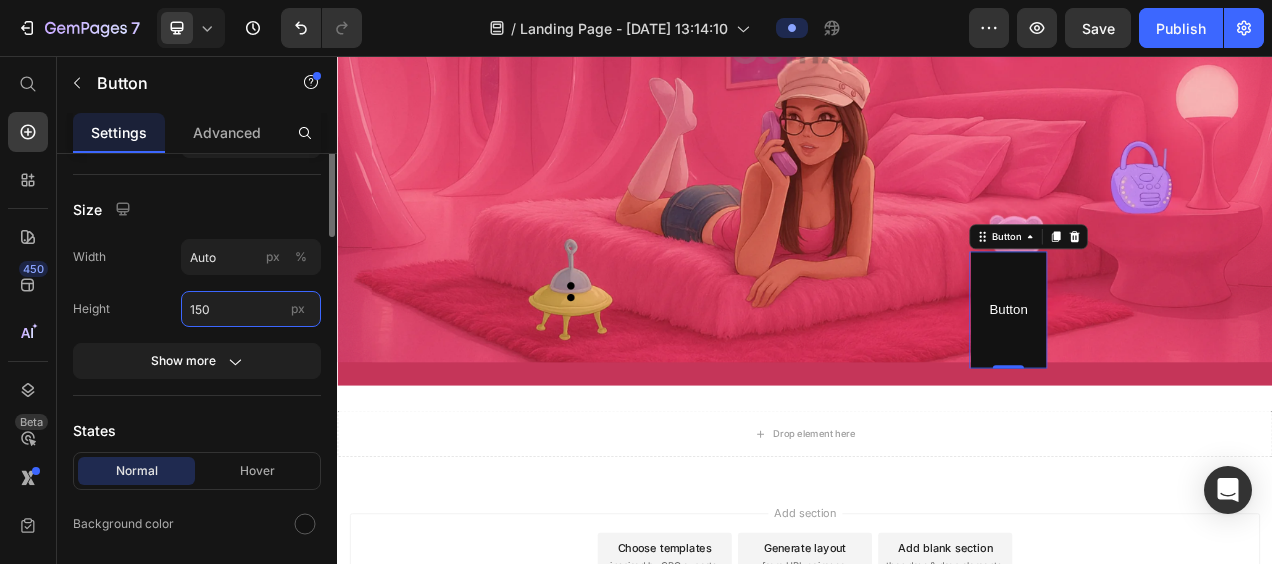 scroll, scrollTop: 0, scrollLeft: 0, axis: both 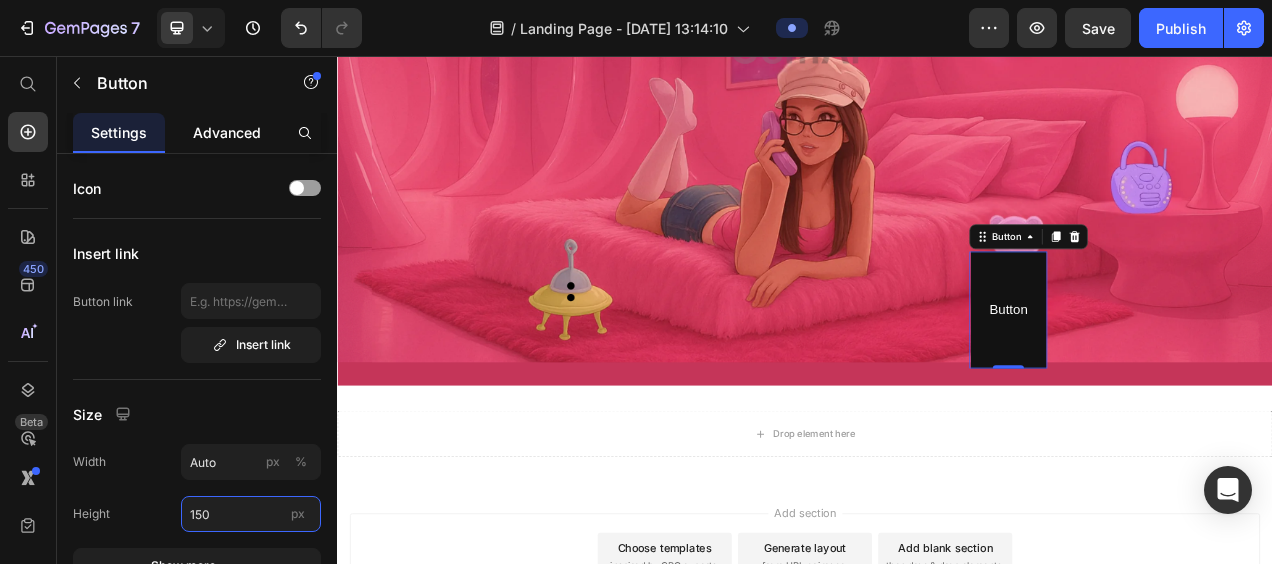 type on "150" 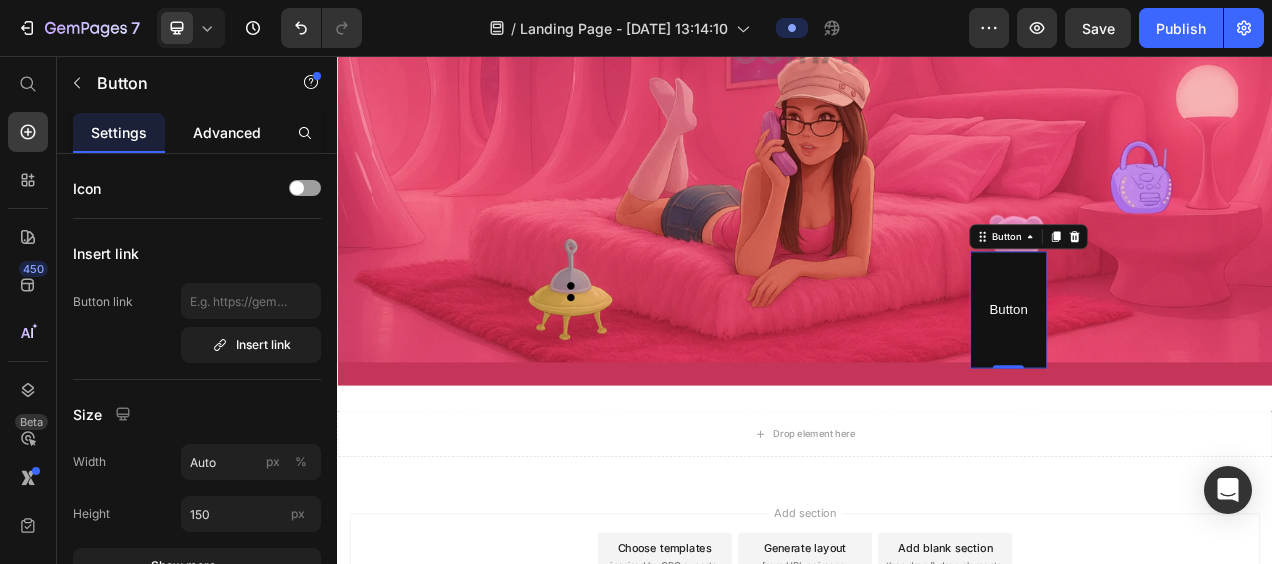 click on "Advanced" at bounding box center (227, 132) 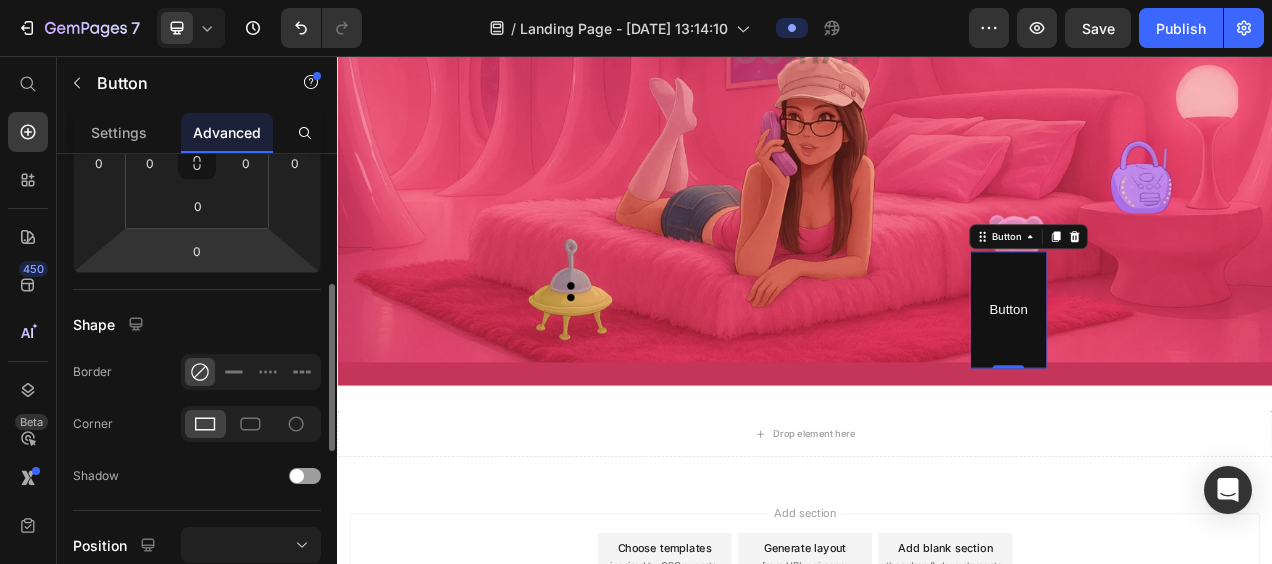 scroll, scrollTop: 362, scrollLeft: 0, axis: vertical 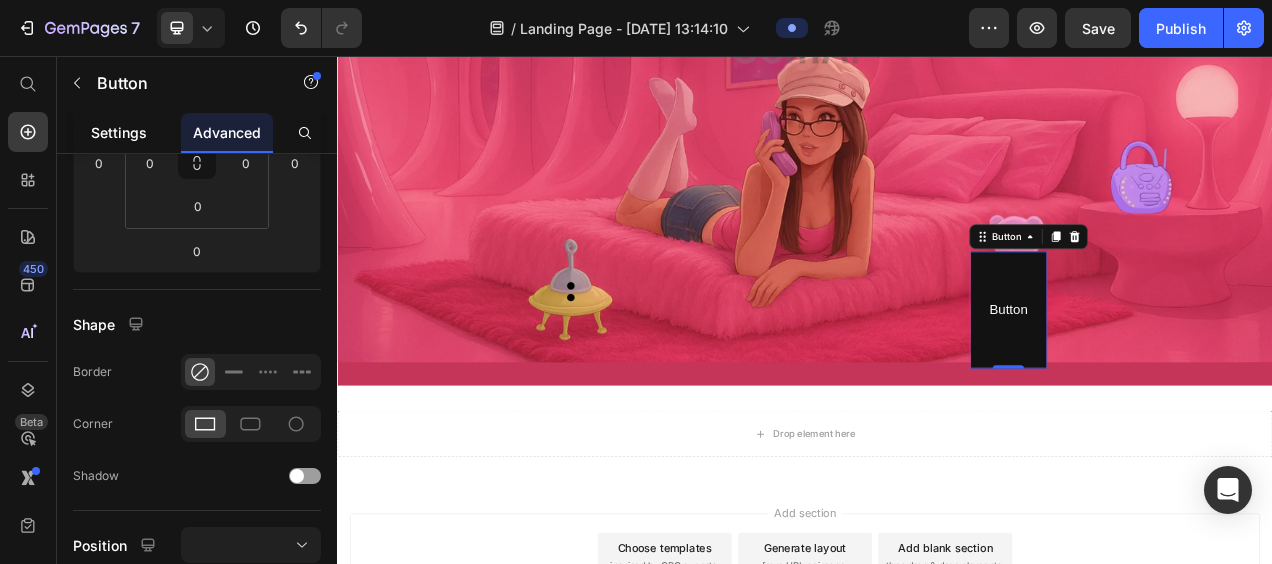 click on "Settings" at bounding box center (119, 132) 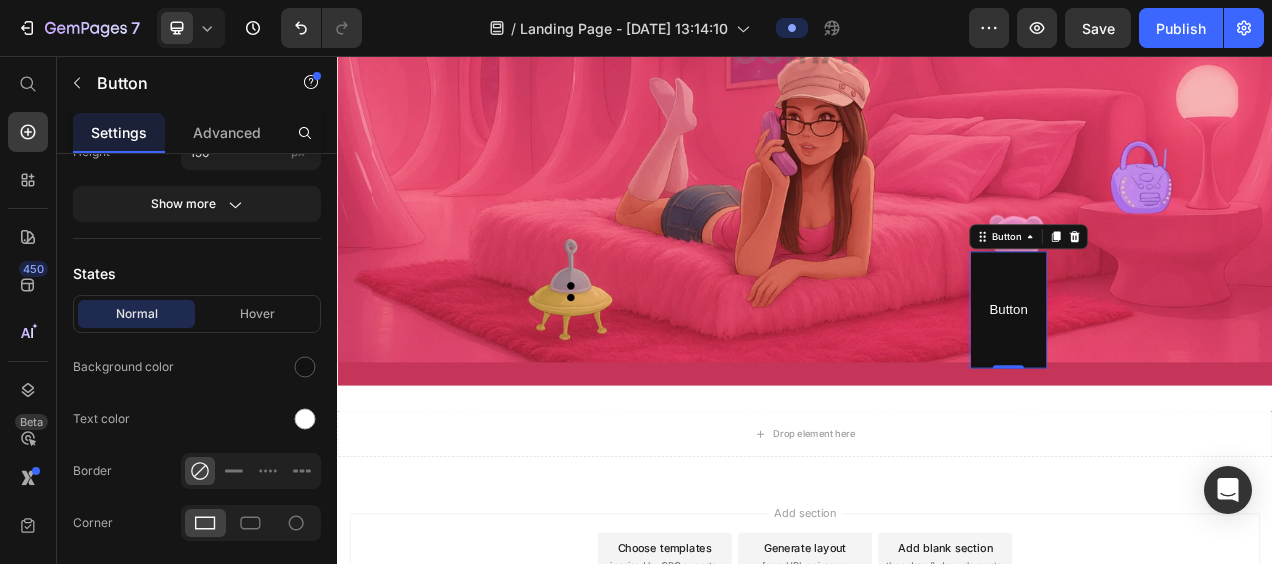 scroll, scrollTop: 0, scrollLeft: 0, axis: both 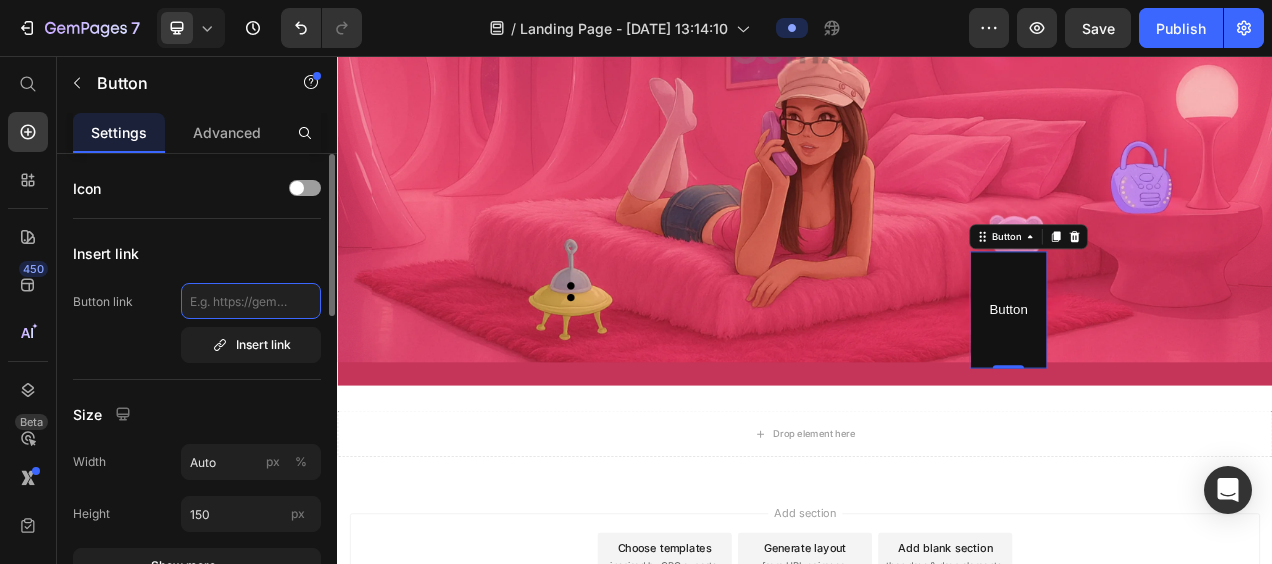 click 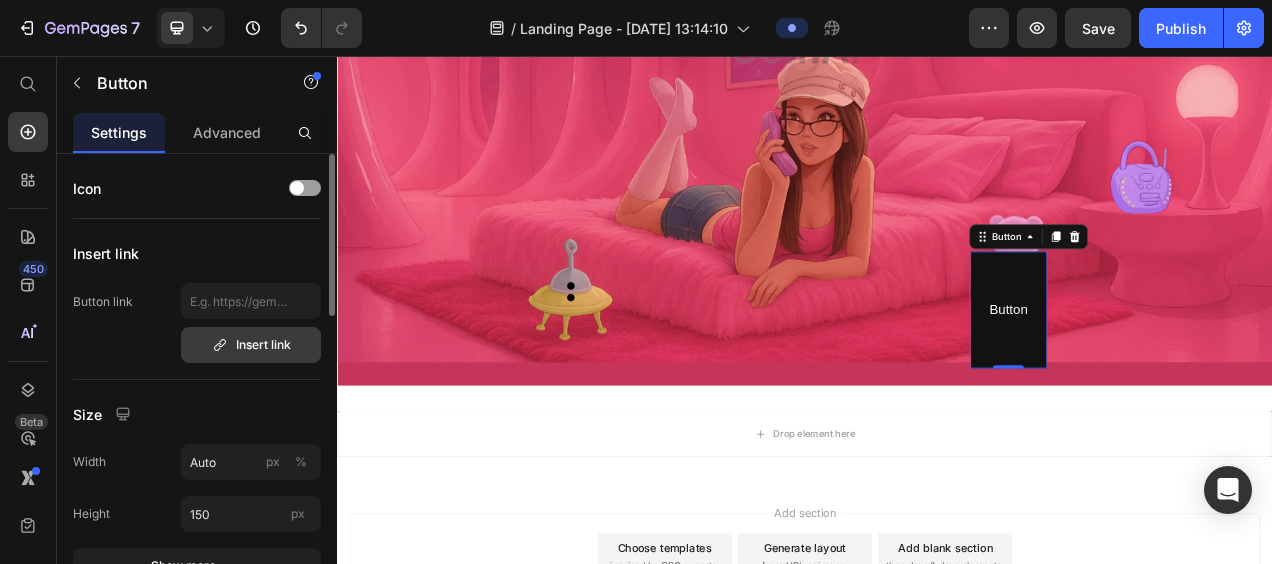 click 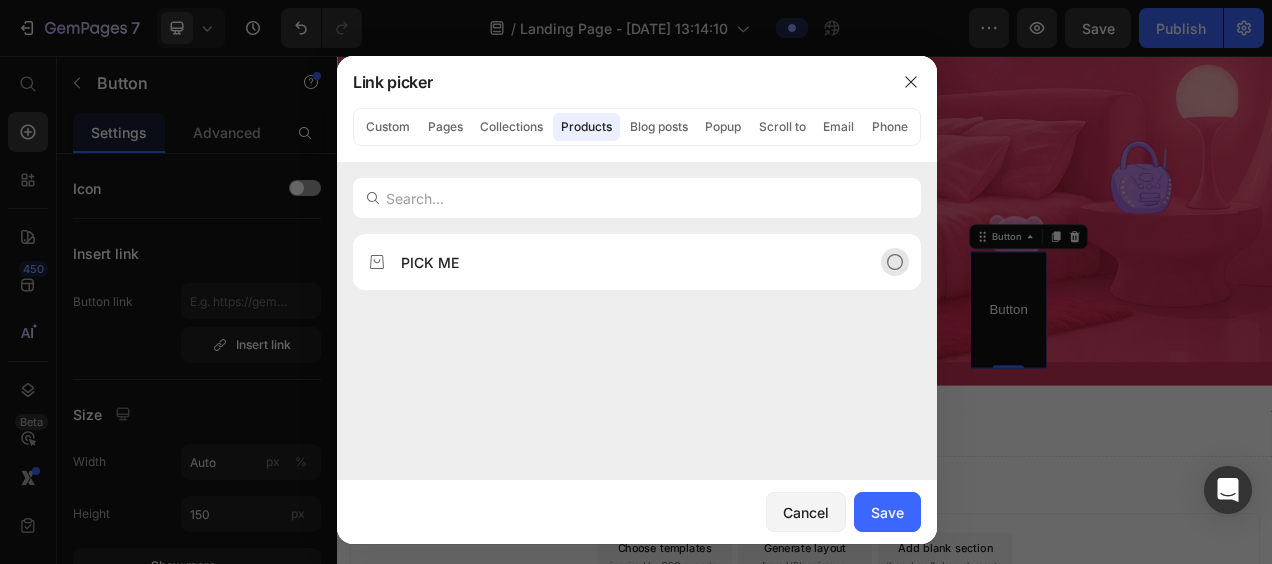 click on "PICK ME" at bounding box center [430, 262] 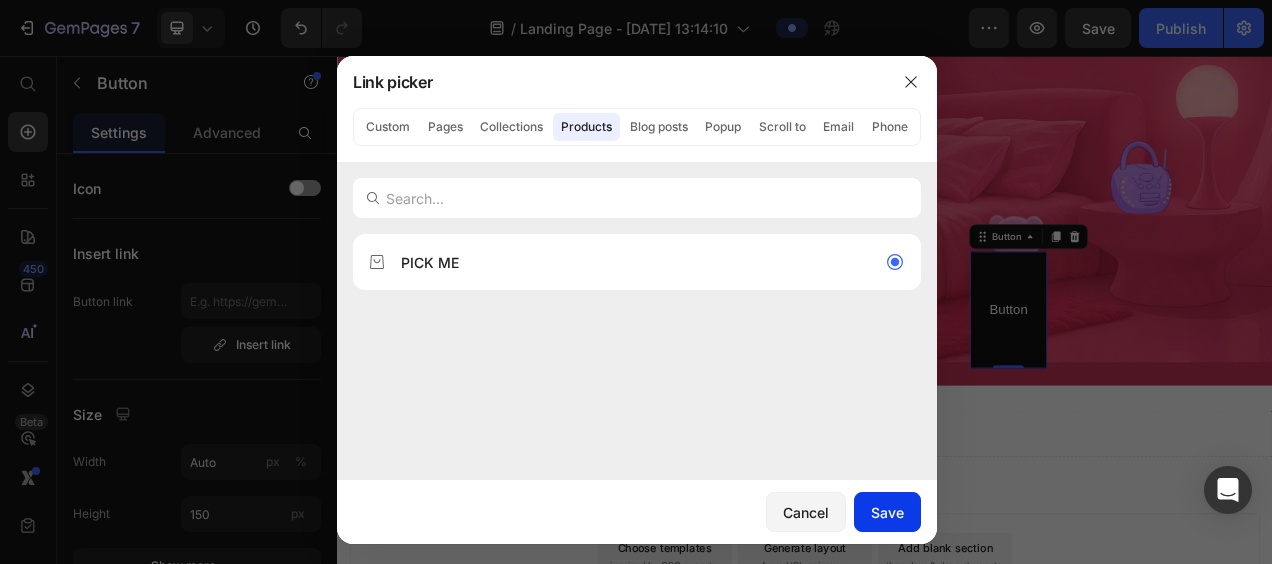 click on "Save" at bounding box center [887, 512] 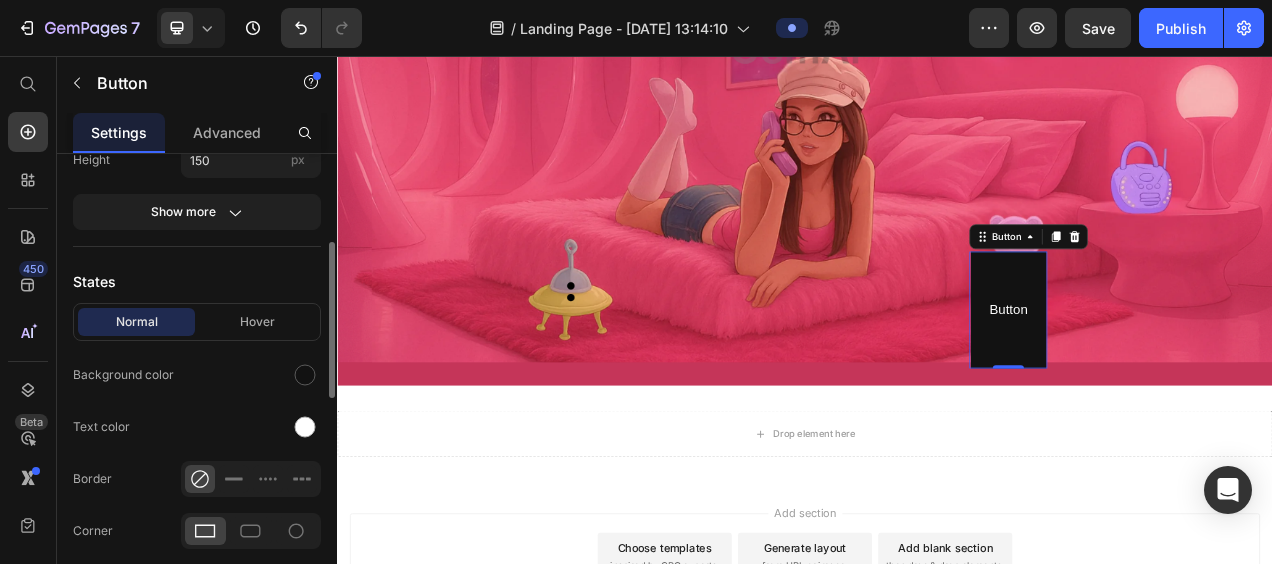 scroll, scrollTop: 415, scrollLeft: 0, axis: vertical 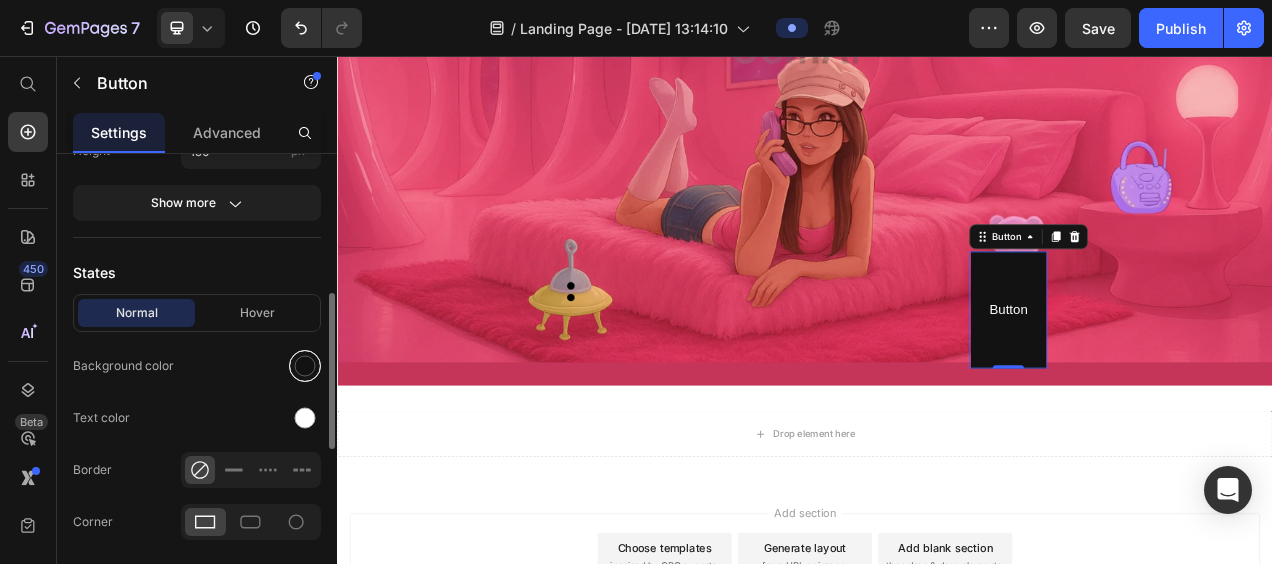 click at bounding box center (305, 366) 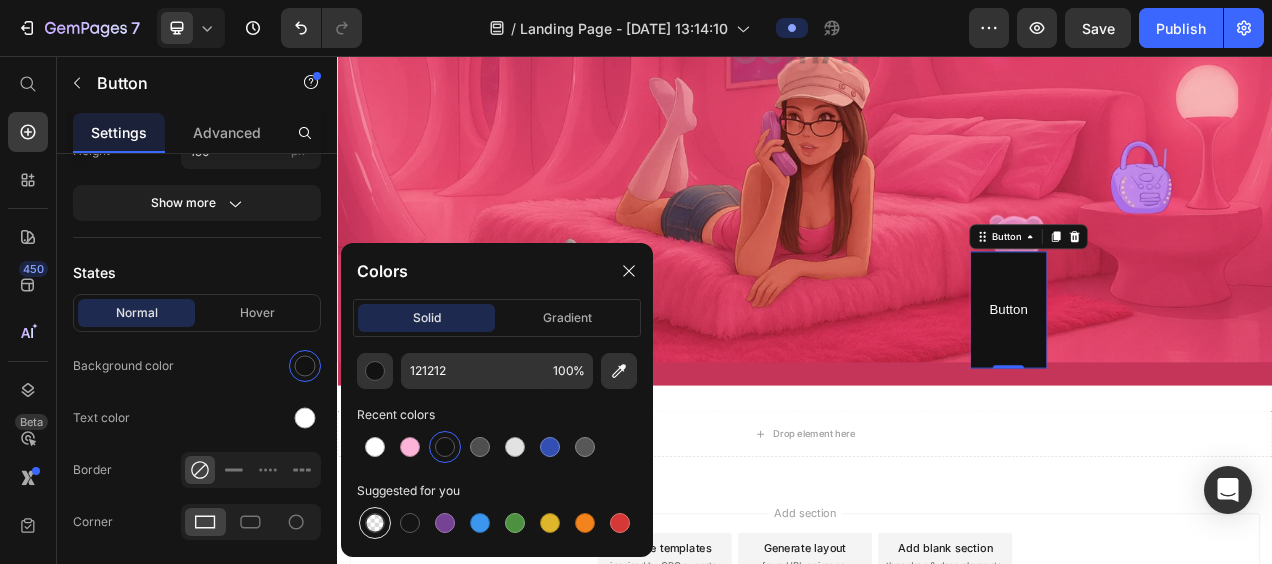 click at bounding box center [375, 523] 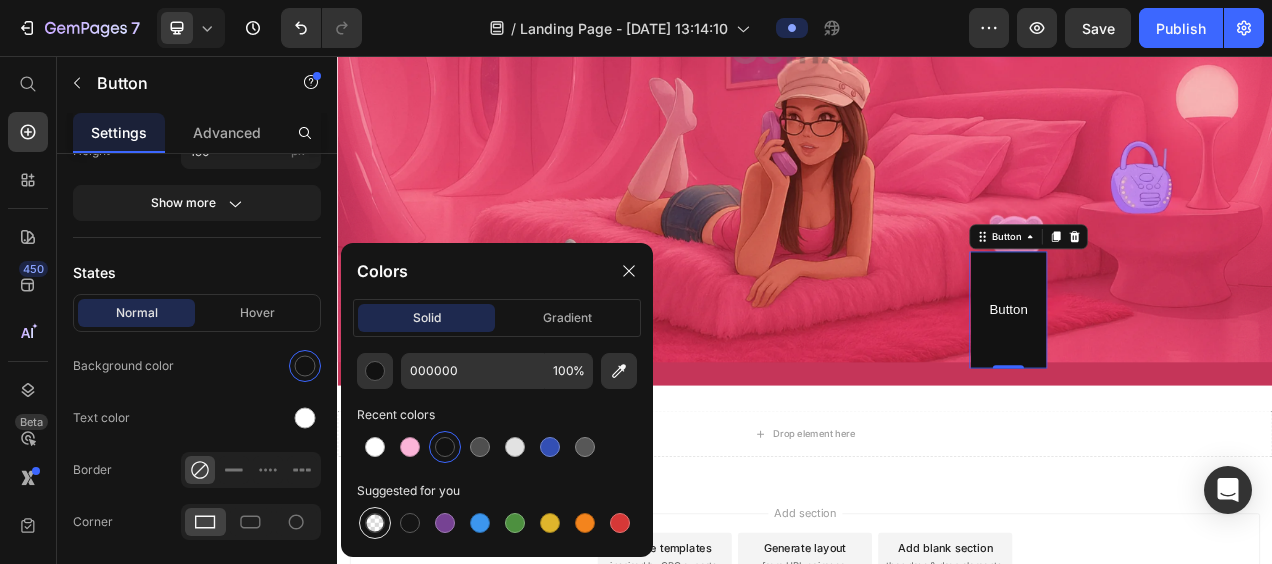 type on "0" 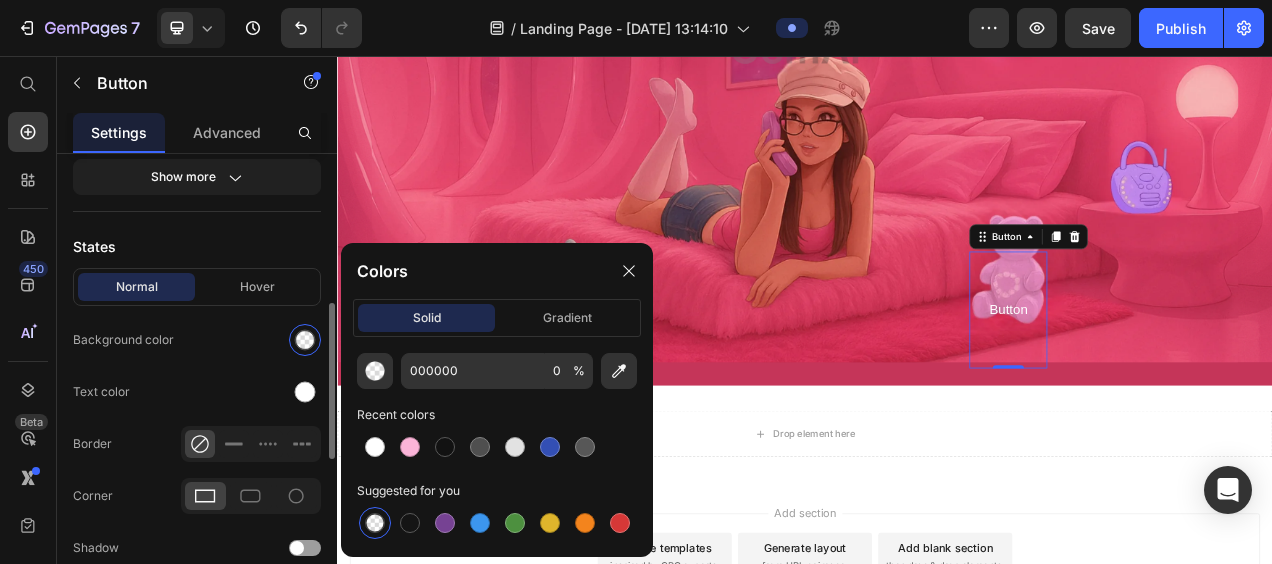 scroll, scrollTop: 442, scrollLeft: 0, axis: vertical 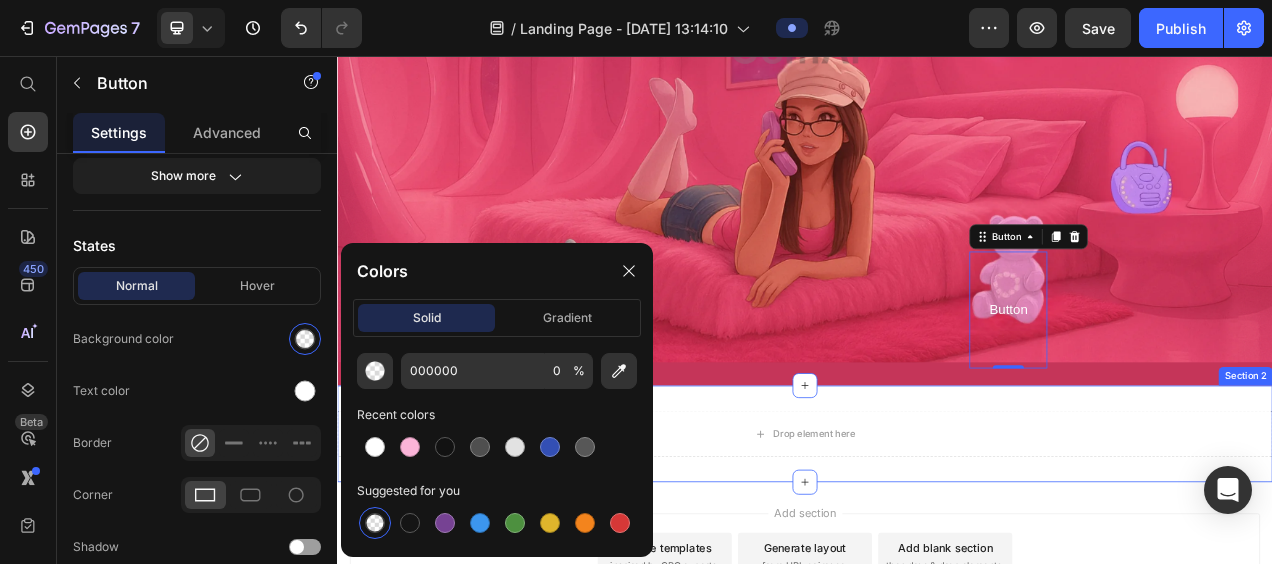 click on "Drop element here Section 2" at bounding box center (937, 541) 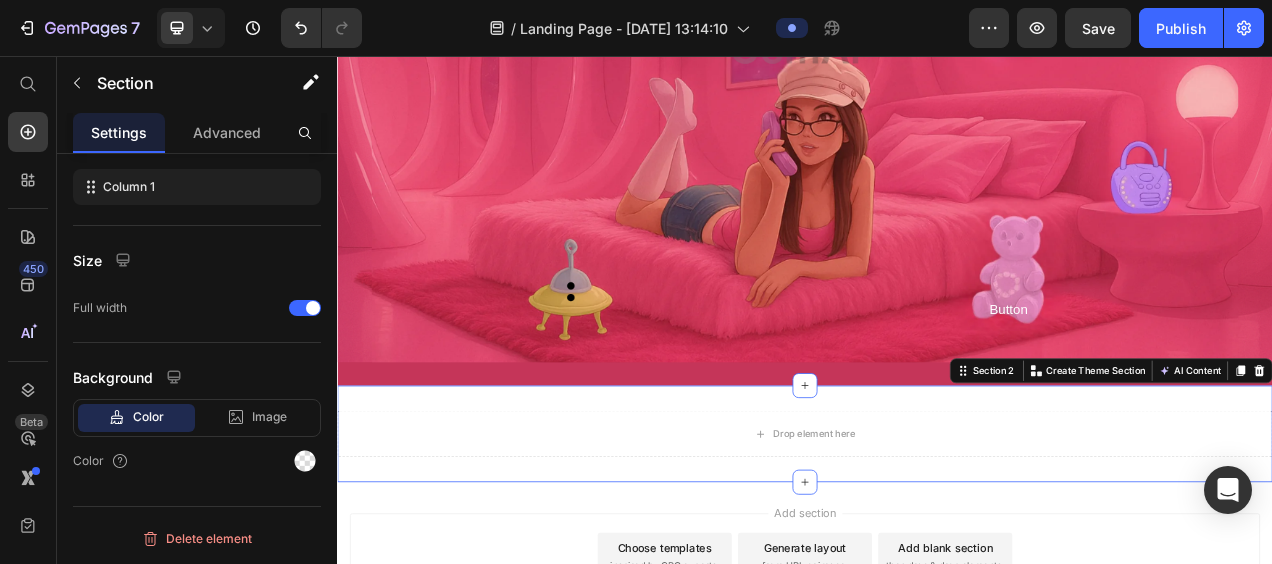 scroll, scrollTop: 0, scrollLeft: 0, axis: both 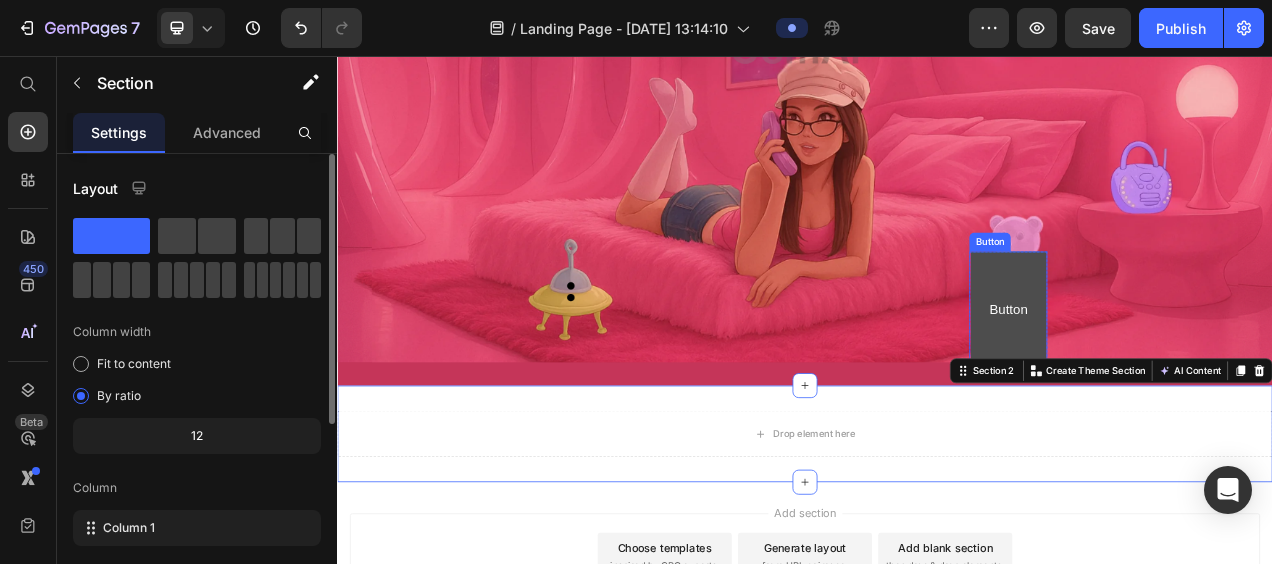 click on "Button" at bounding box center (1198, 382) 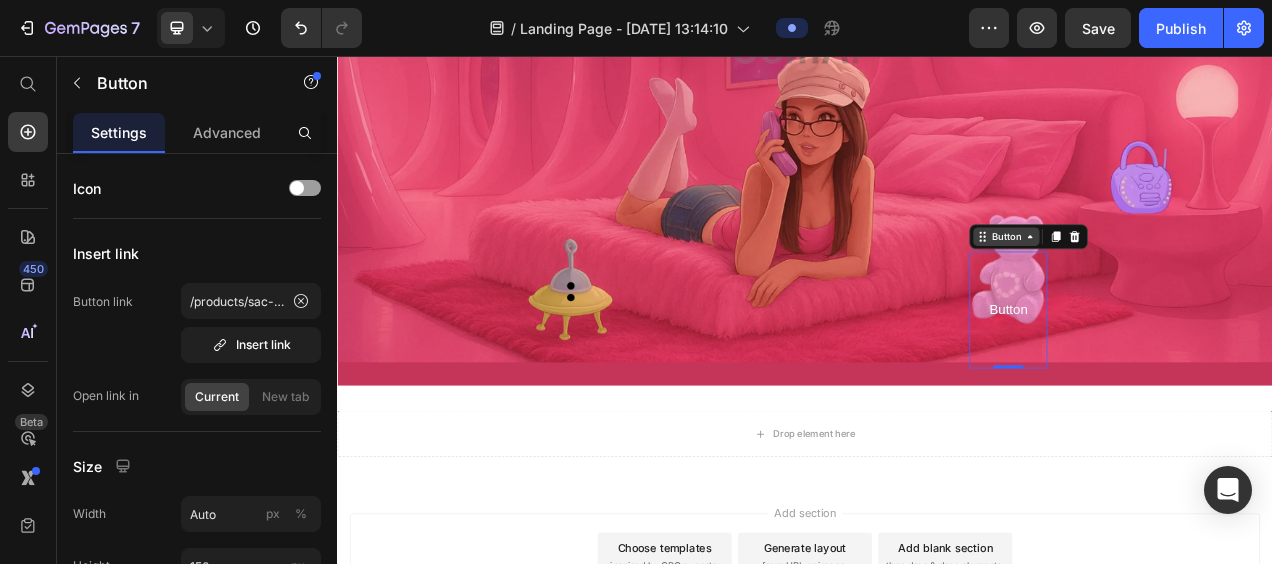 click on "Button" at bounding box center [1195, 288] 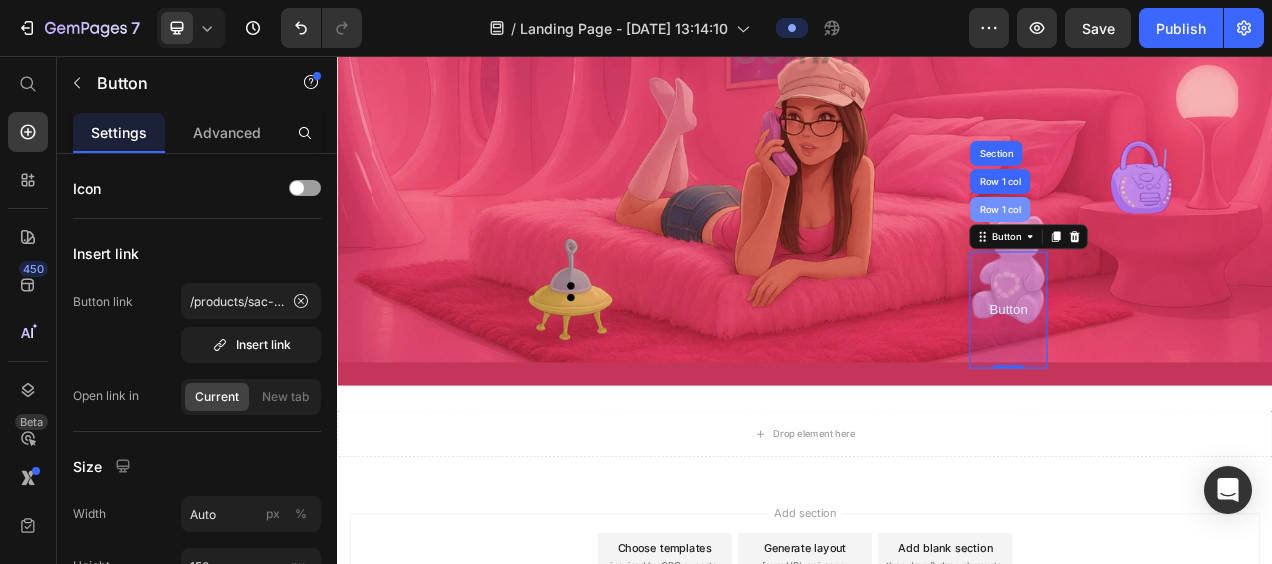 click on "Row 1 col" at bounding box center [1187, 253] 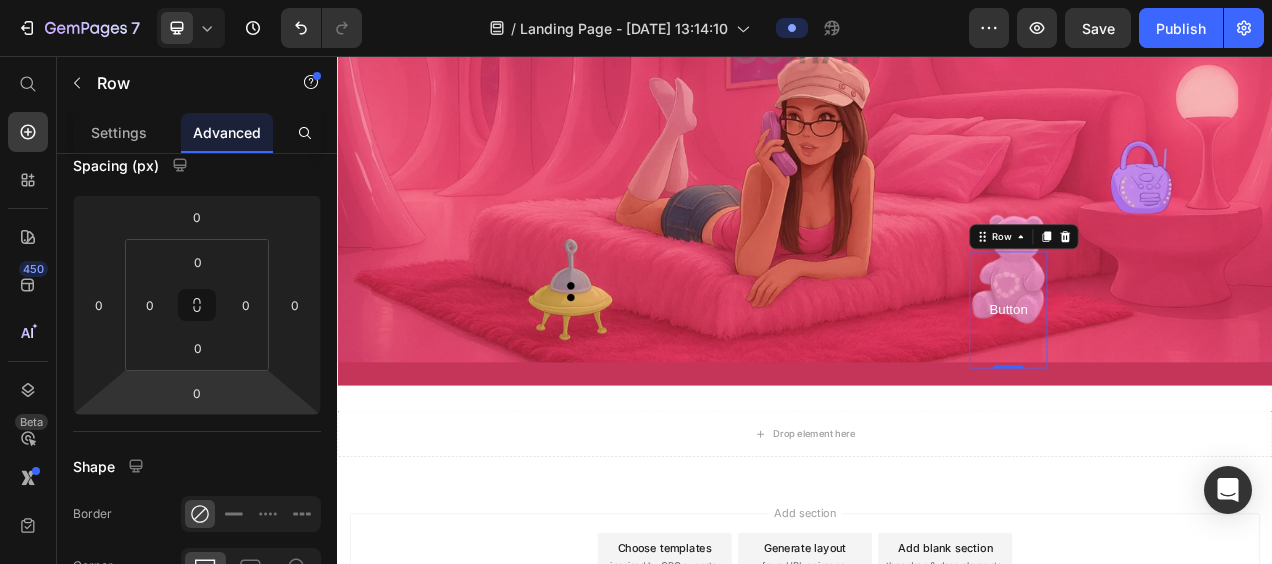 scroll, scrollTop: 704, scrollLeft: 0, axis: vertical 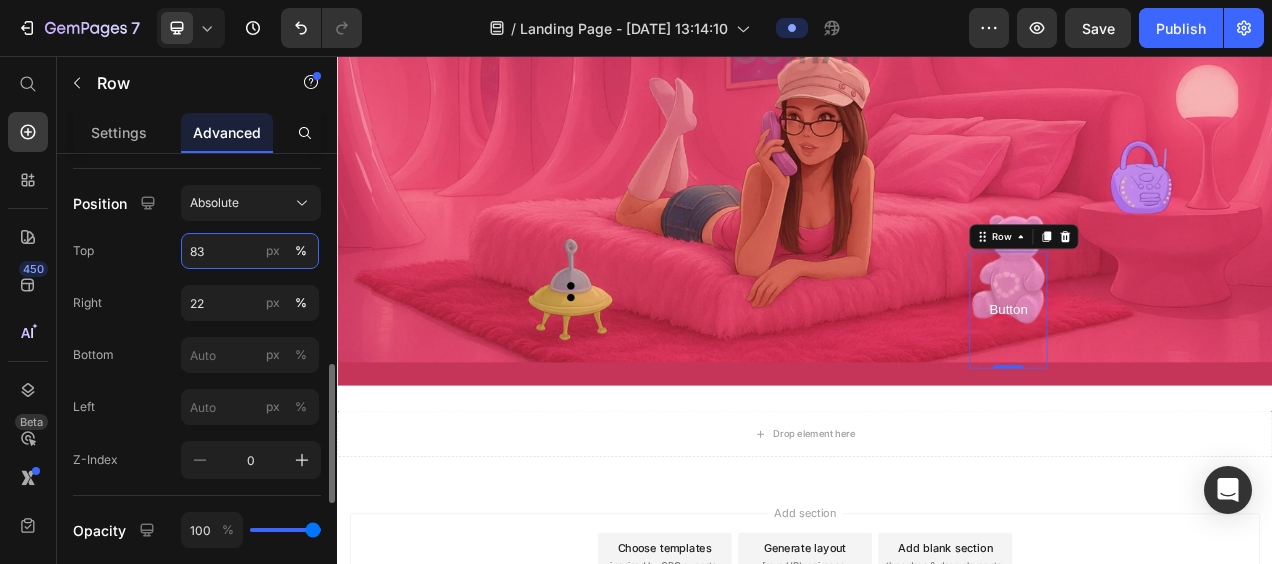click on "83" at bounding box center [250, 251] 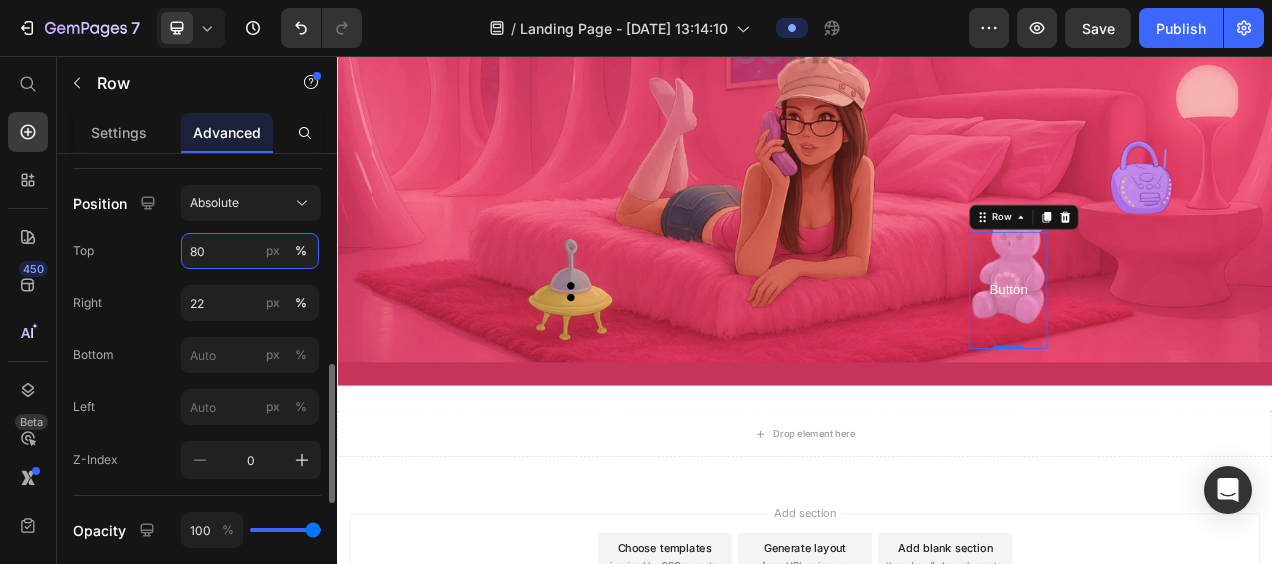 type on "8" 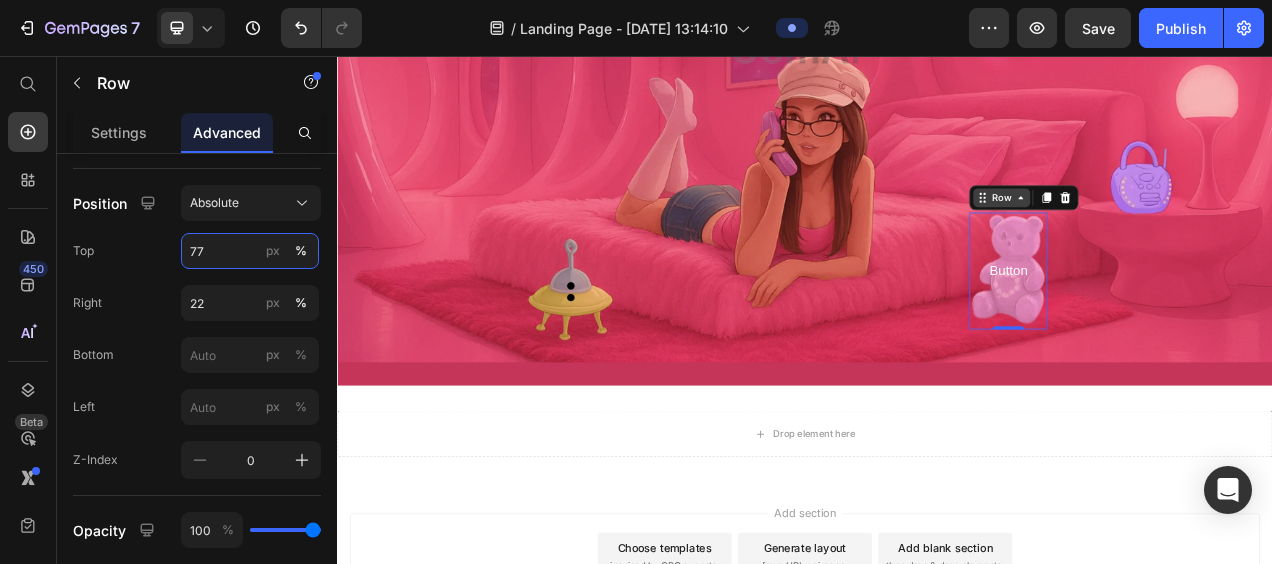 type on "77" 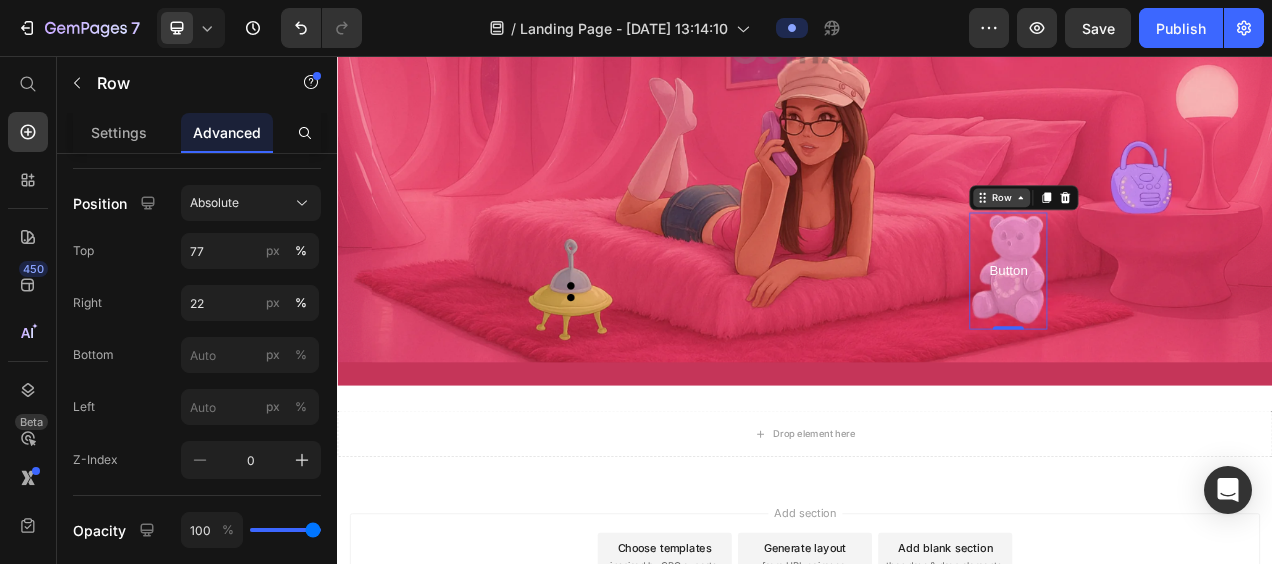 click on "Row" at bounding box center (1189, 238) 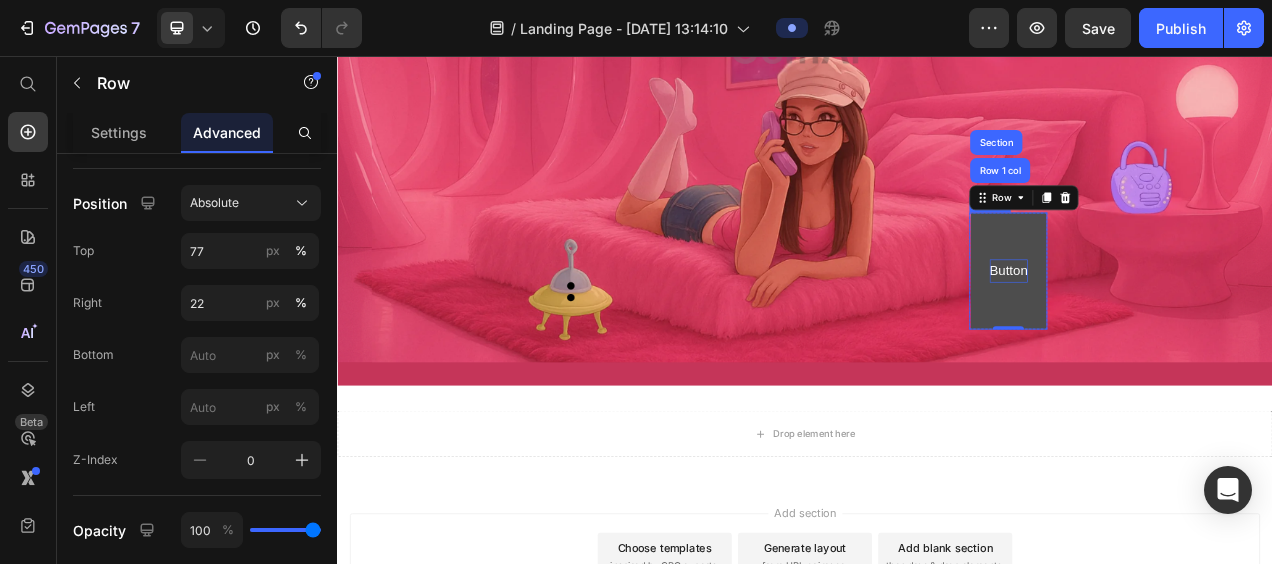 click on "Button" at bounding box center (1198, 332) 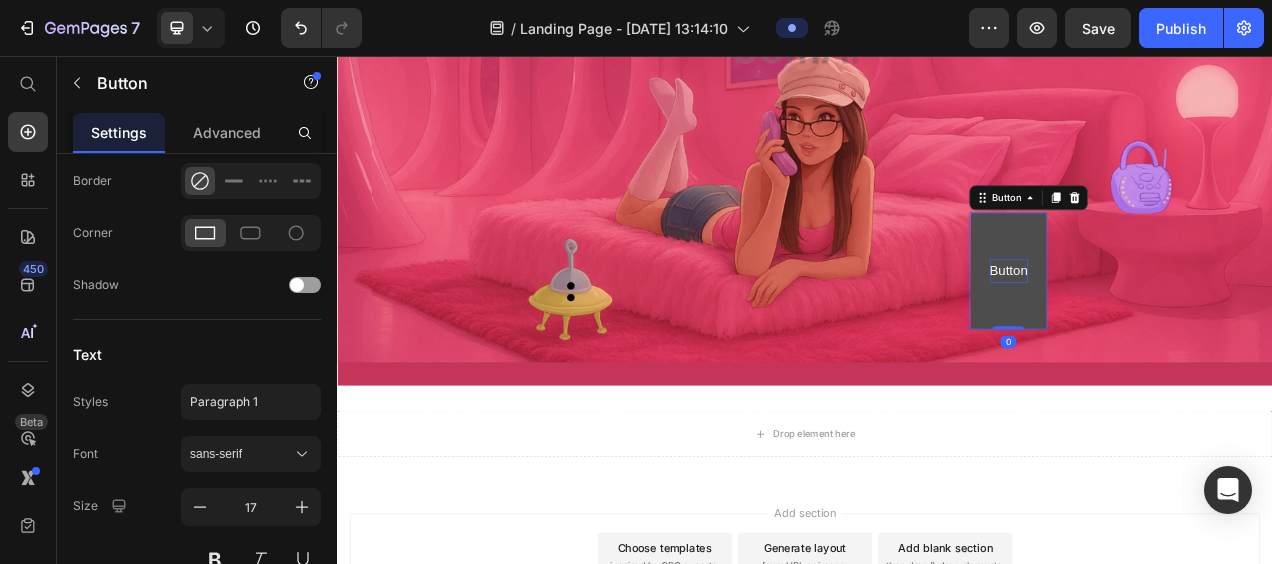 scroll, scrollTop: 0, scrollLeft: 0, axis: both 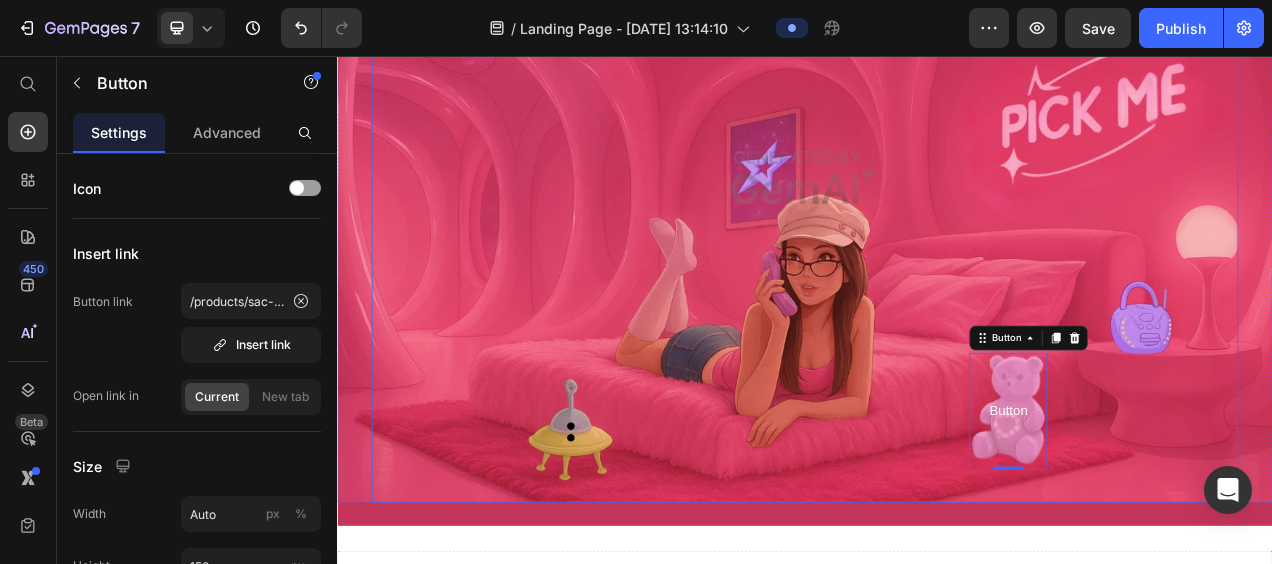 click at bounding box center [937, 212] 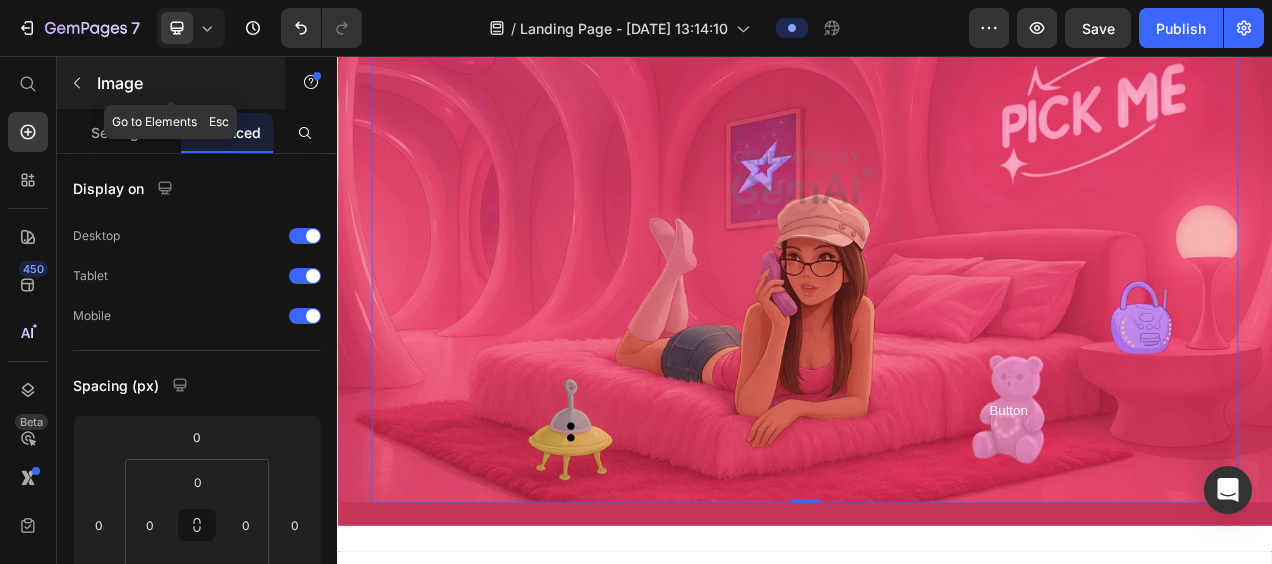 click on "Image" at bounding box center (182, 83) 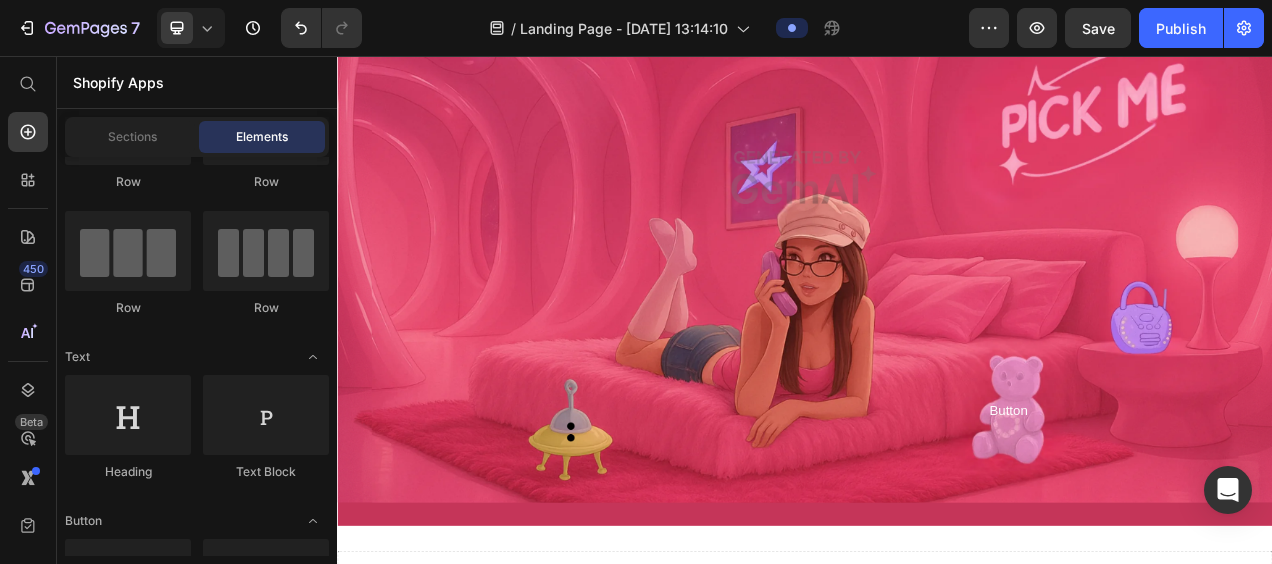 scroll, scrollTop: 0, scrollLeft: 0, axis: both 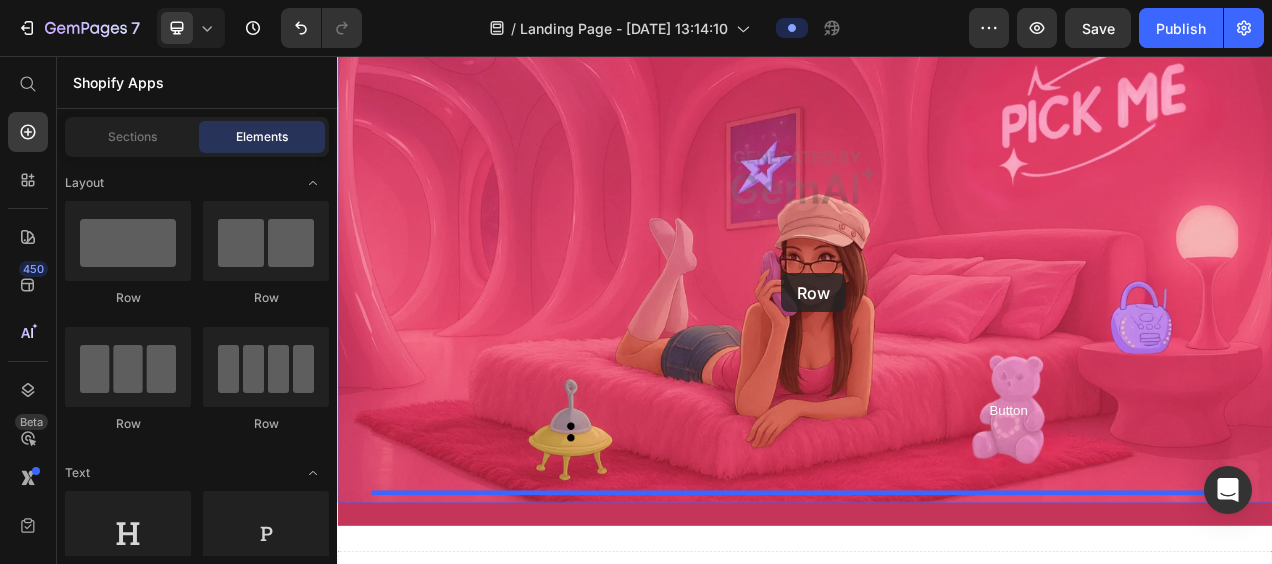 drag, startPoint x: 472, startPoint y: 323, endPoint x: 907, endPoint y: 335, distance: 435.1655 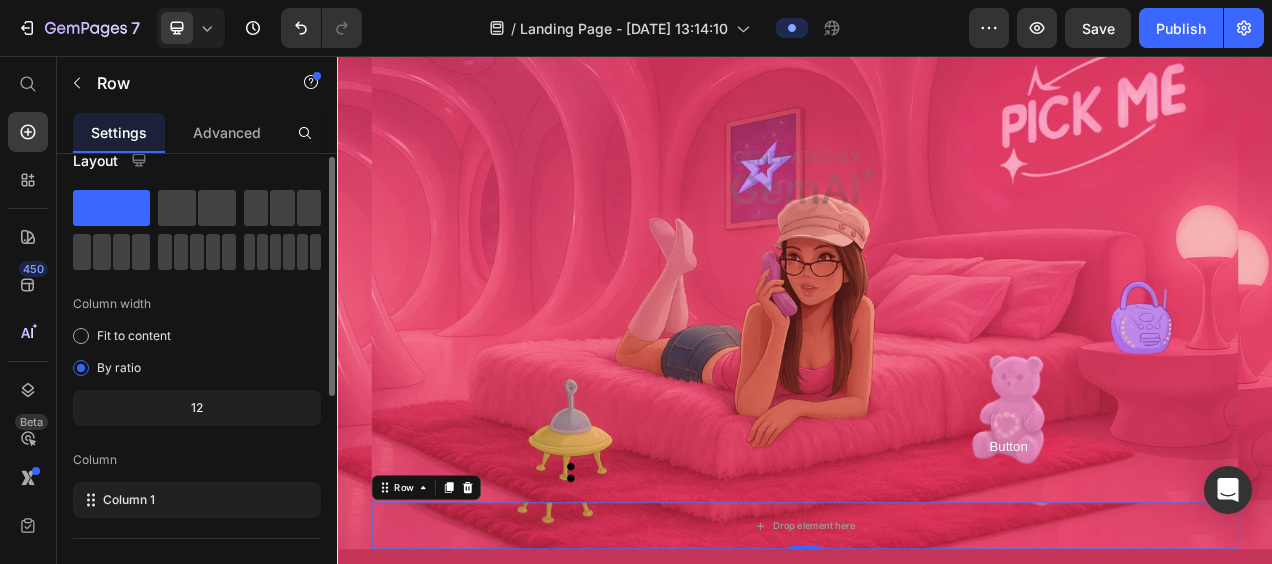 scroll, scrollTop: 21, scrollLeft: 0, axis: vertical 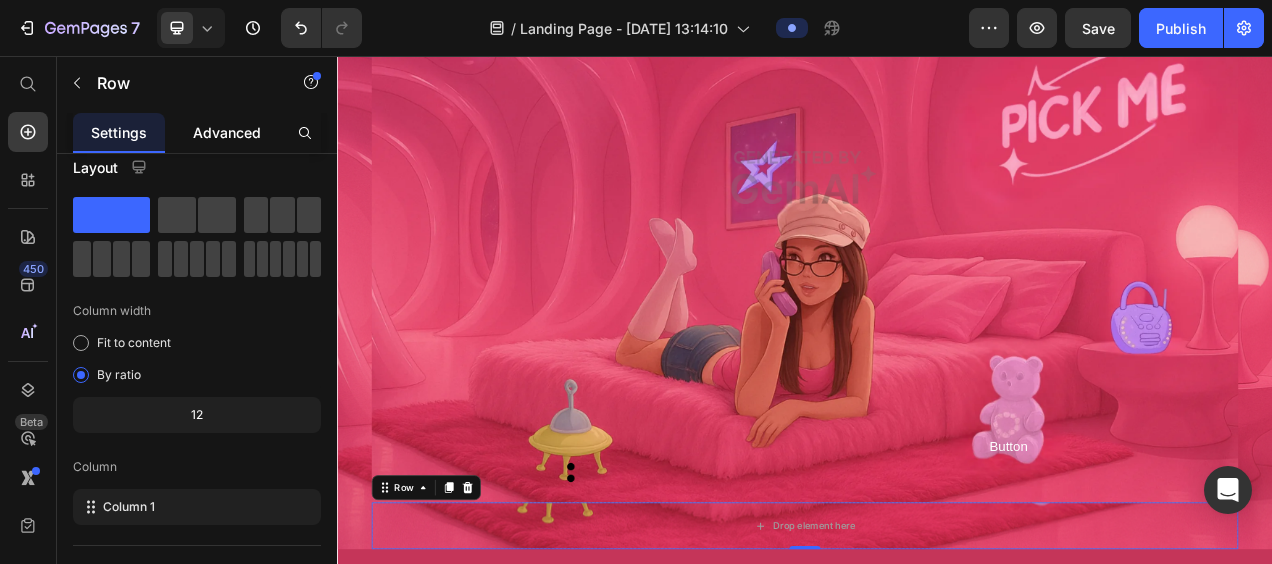 click on "Advanced" at bounding box center [227, 132] 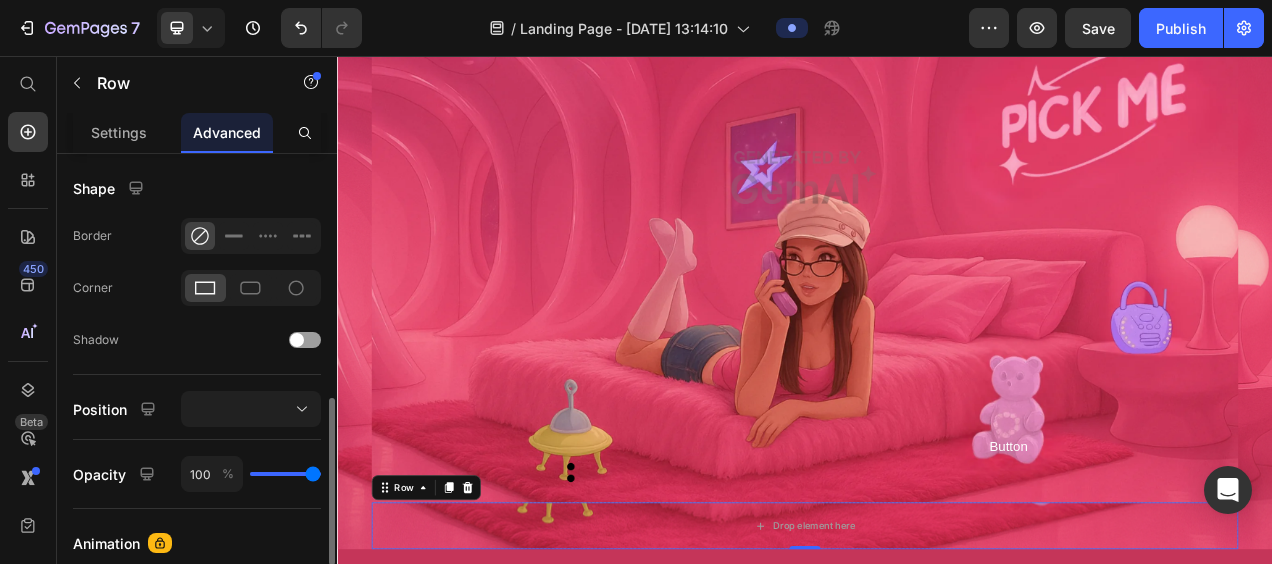 scroll, scrollTop: 548, scrollLeft: 0, axis: vertical 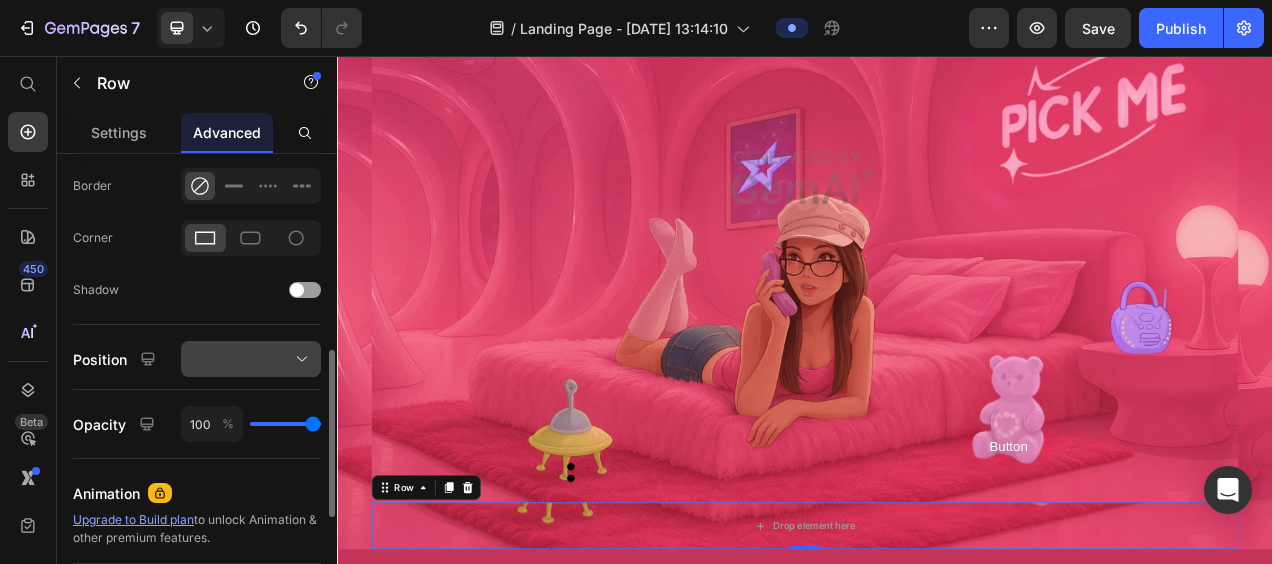 click at bounding box center (251, 359) 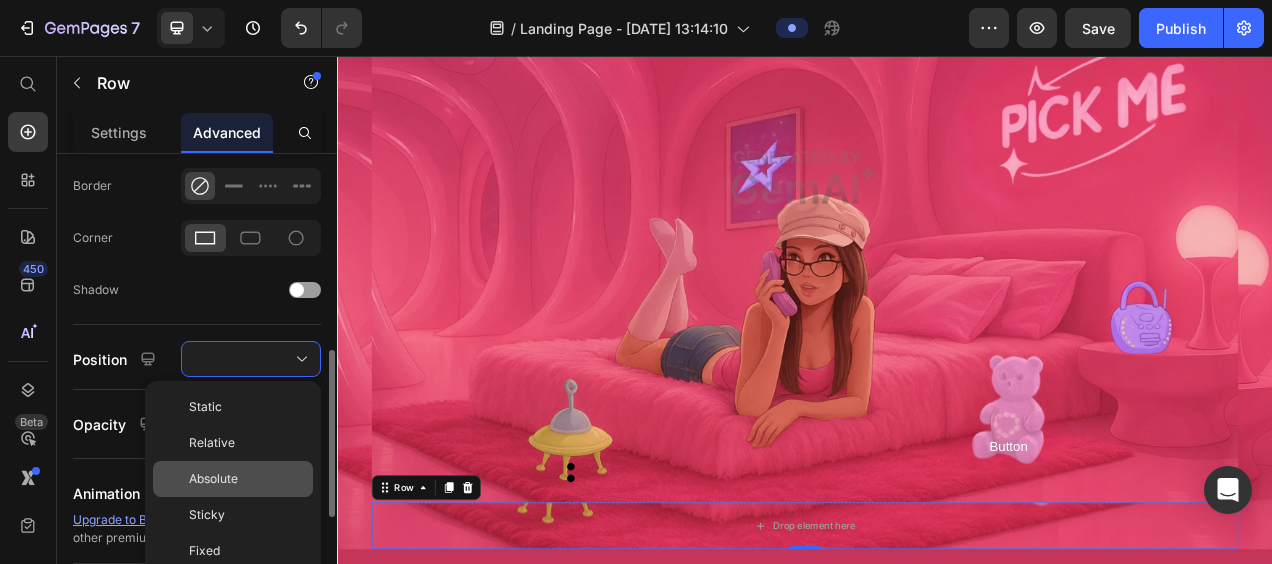 click on "Absolute" at bounding box center (213, 479) 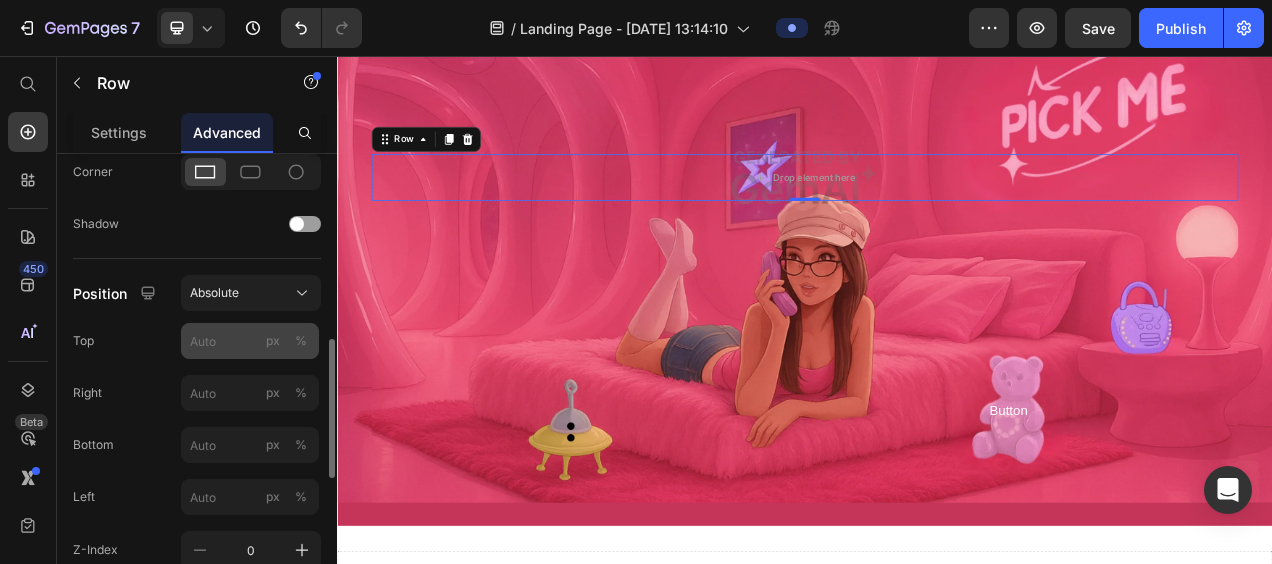 scroll, scrollTop: 615, scrollLeft: 0, axis: vertical 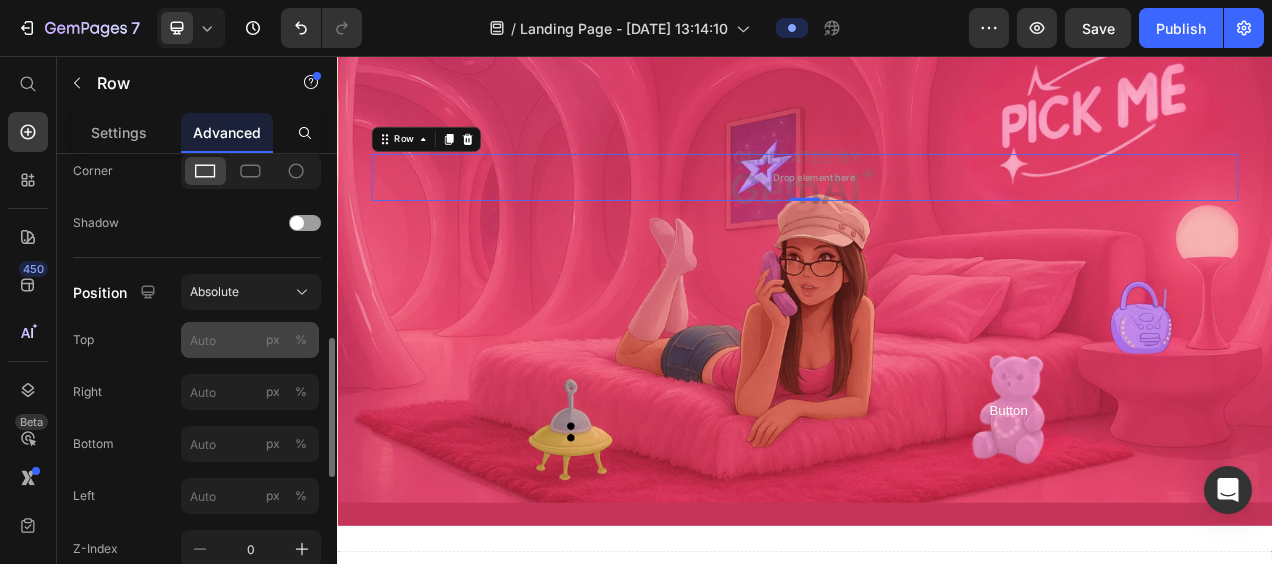 click on "%" at bounding box center [301, 340] 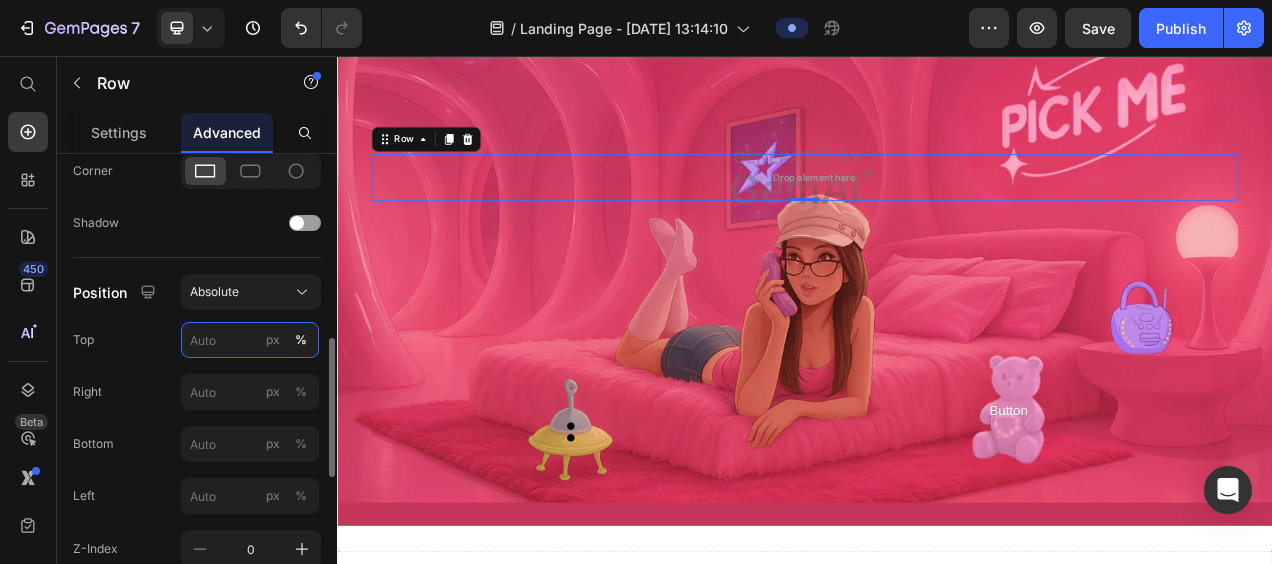 click on "px %" at bounding box center [250, 340] 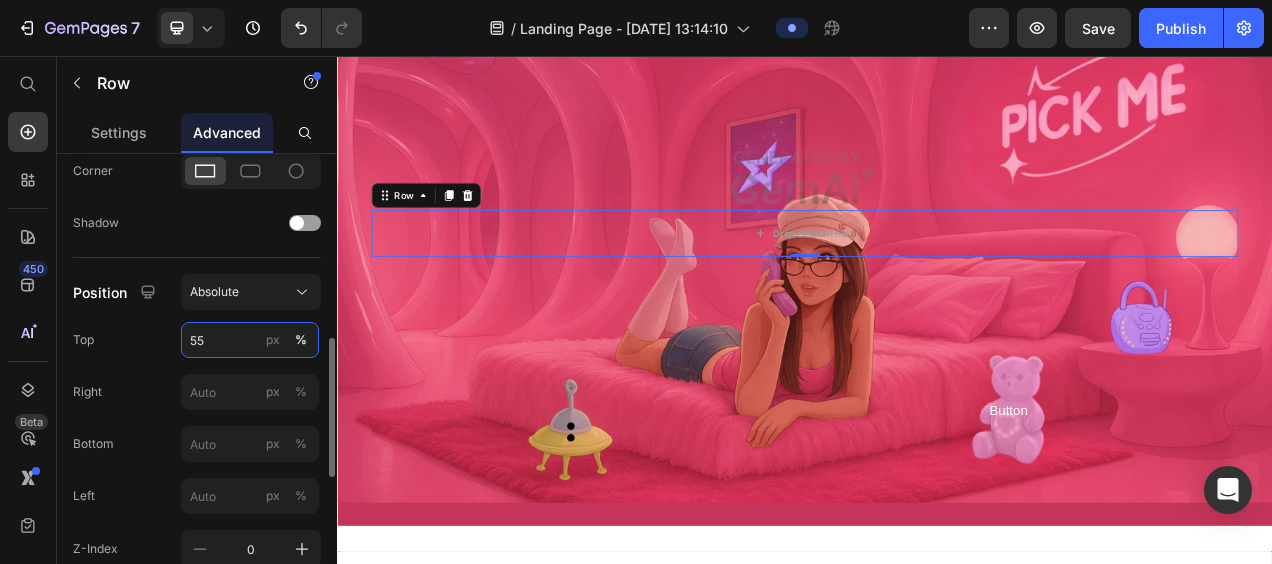 type on "5" 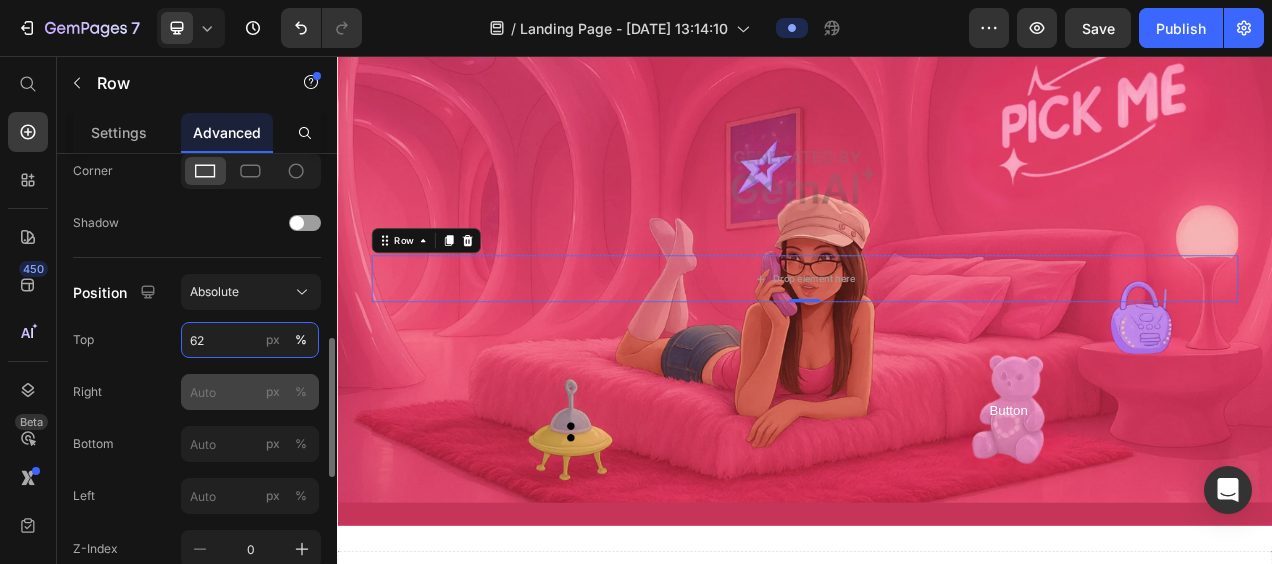 type on "62" 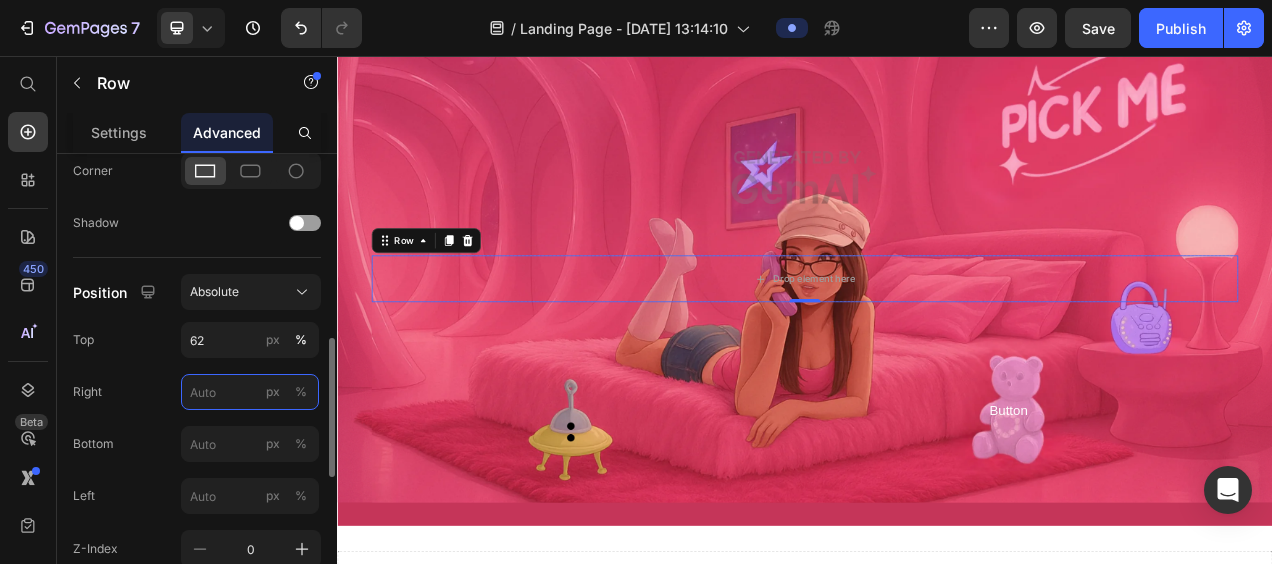 click on "px %" at bounding box center [250, 392] 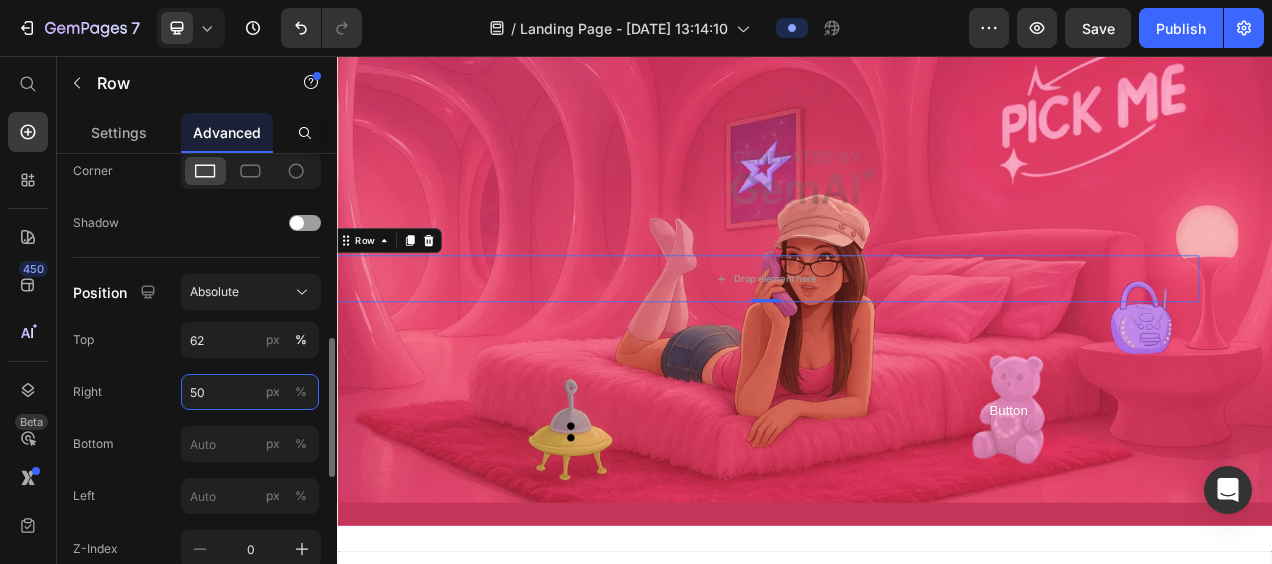 type on "5" 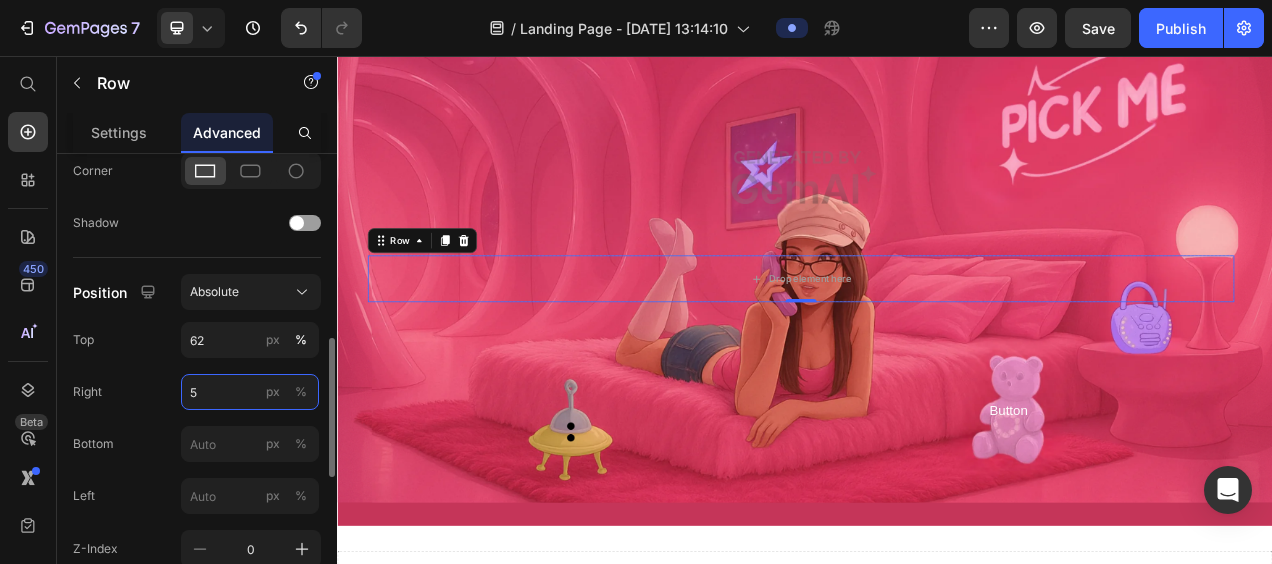 type 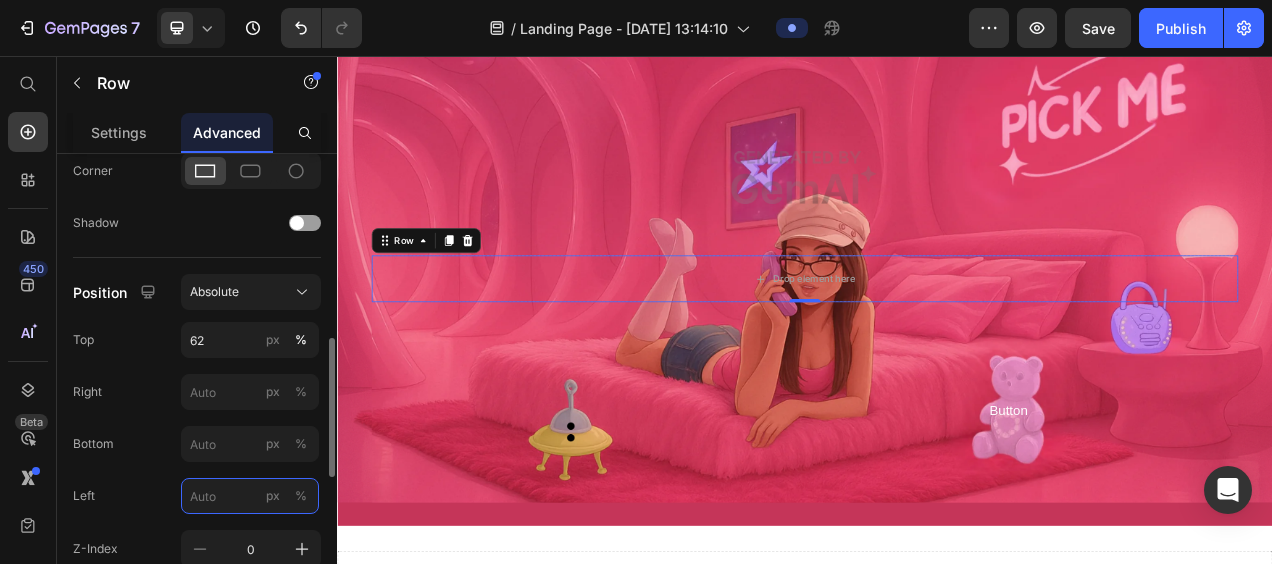 click on "px %" at bounding box center [250, 496] 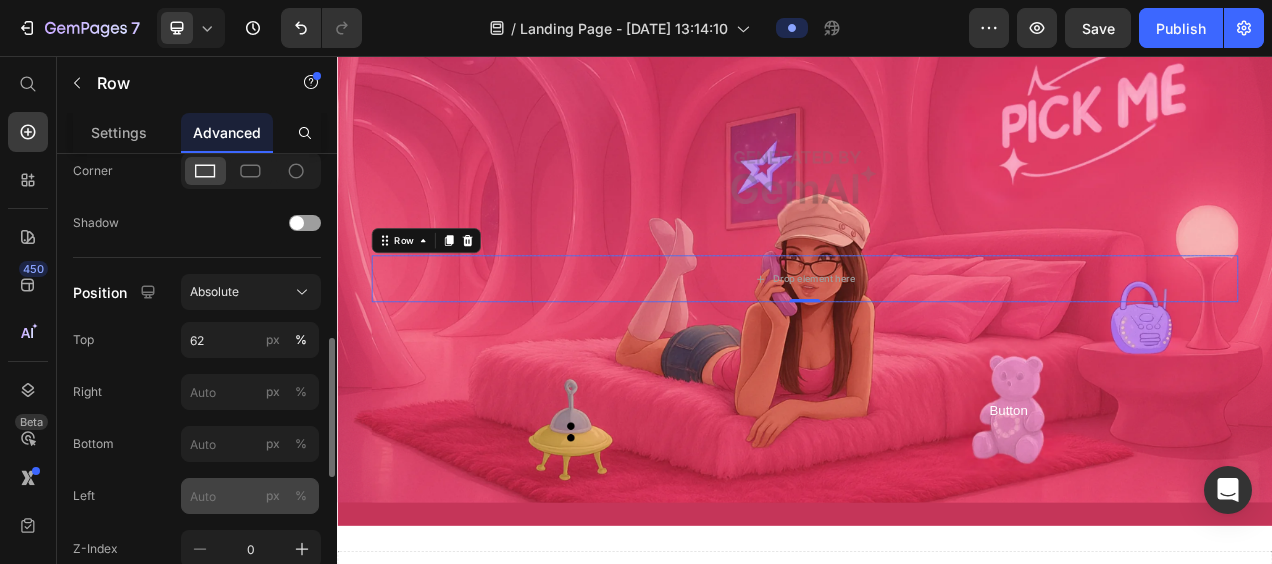 click on "%" at bounding box center (301, 496) 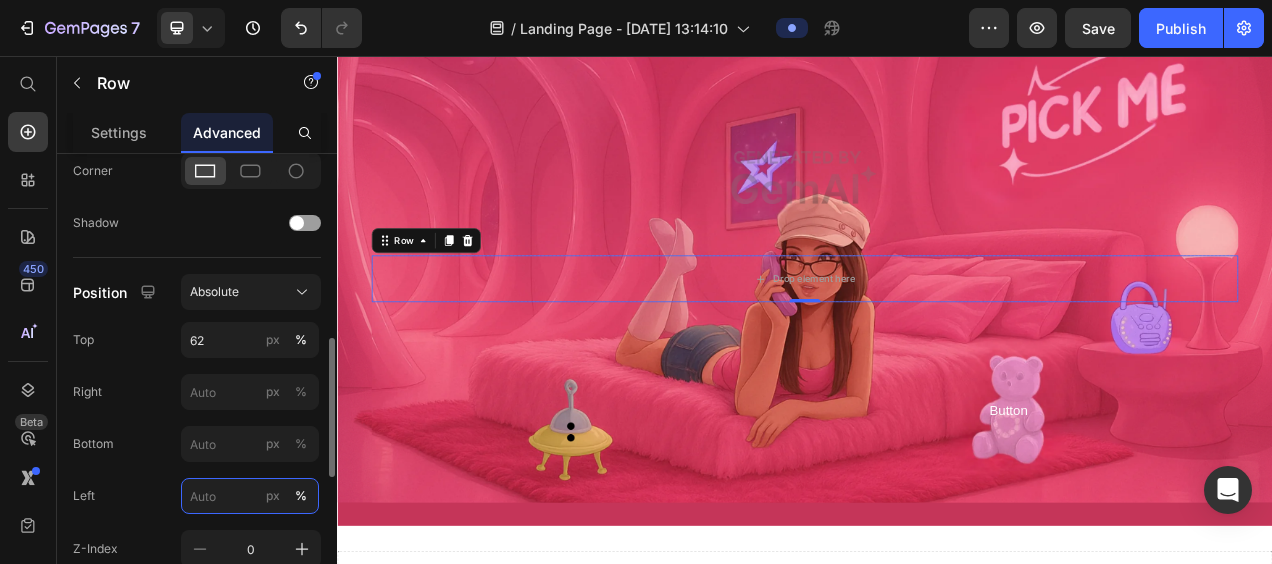 click on "px %" at bounding box center [250, 496] 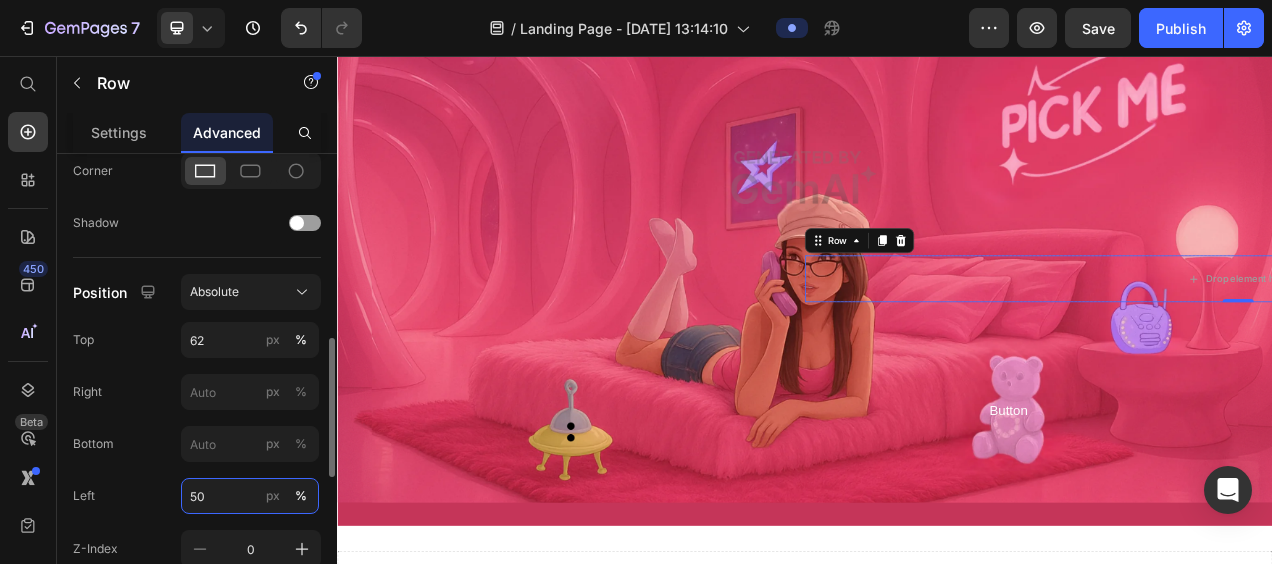 type on "5" 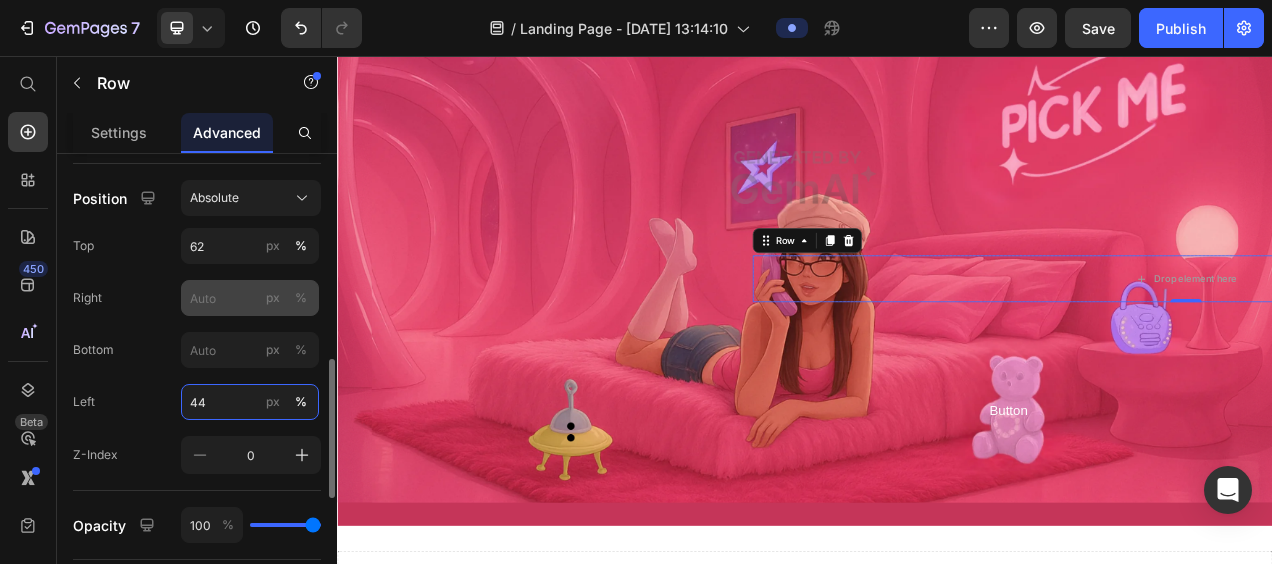 scroll, scrollTop: 703, scrollLeft: 0, axis: vertical 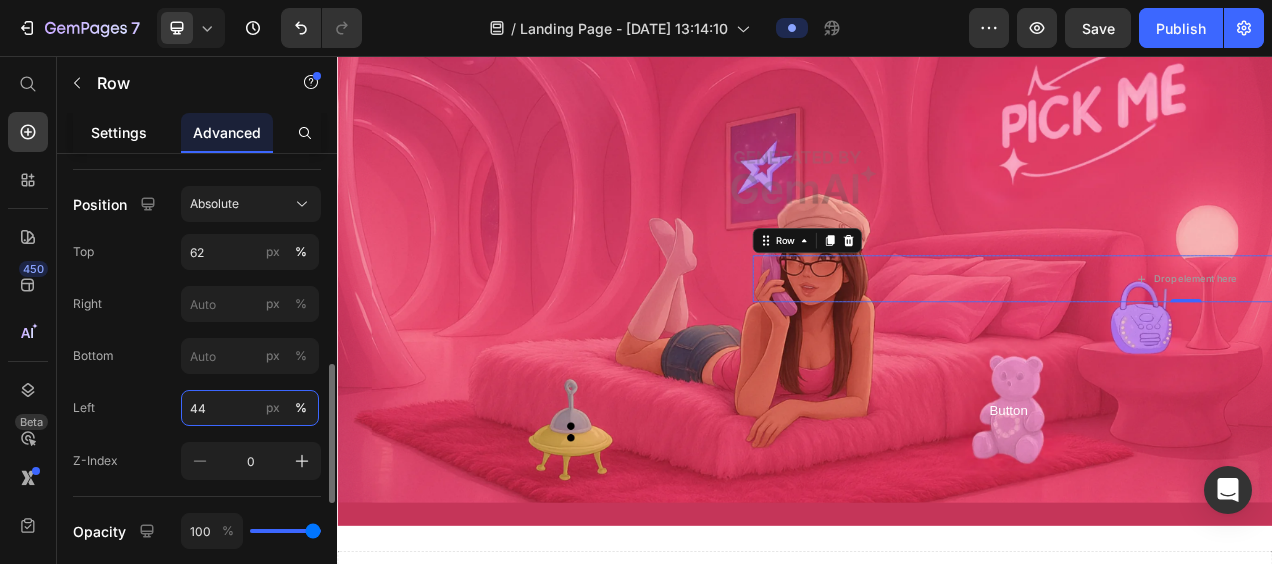 type on "44" 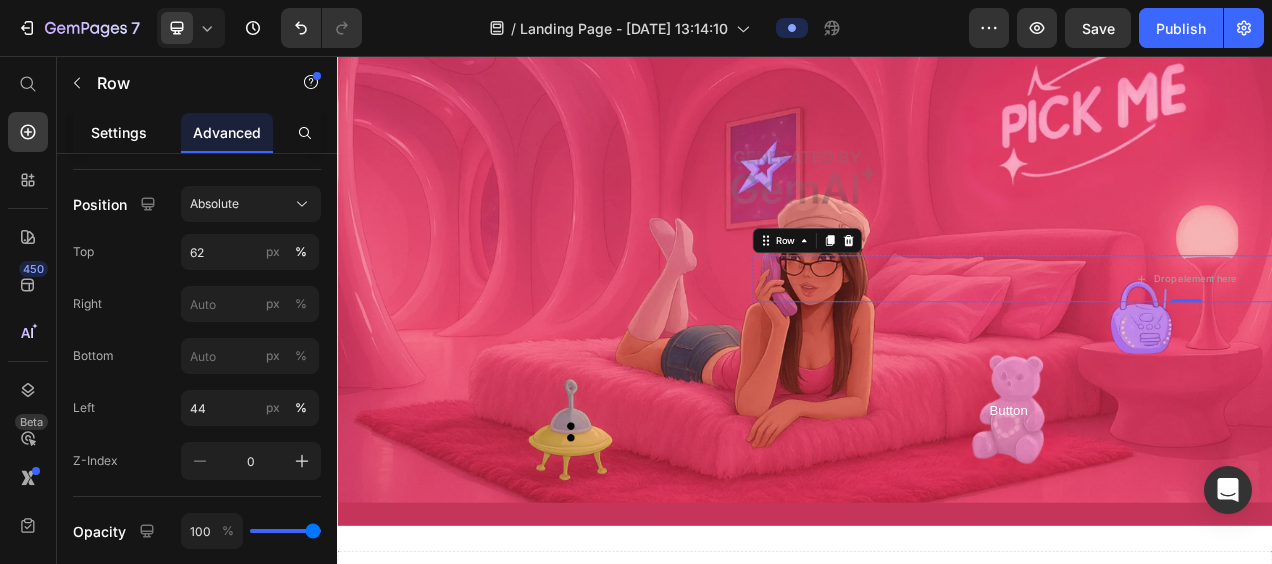 click on "Settings" 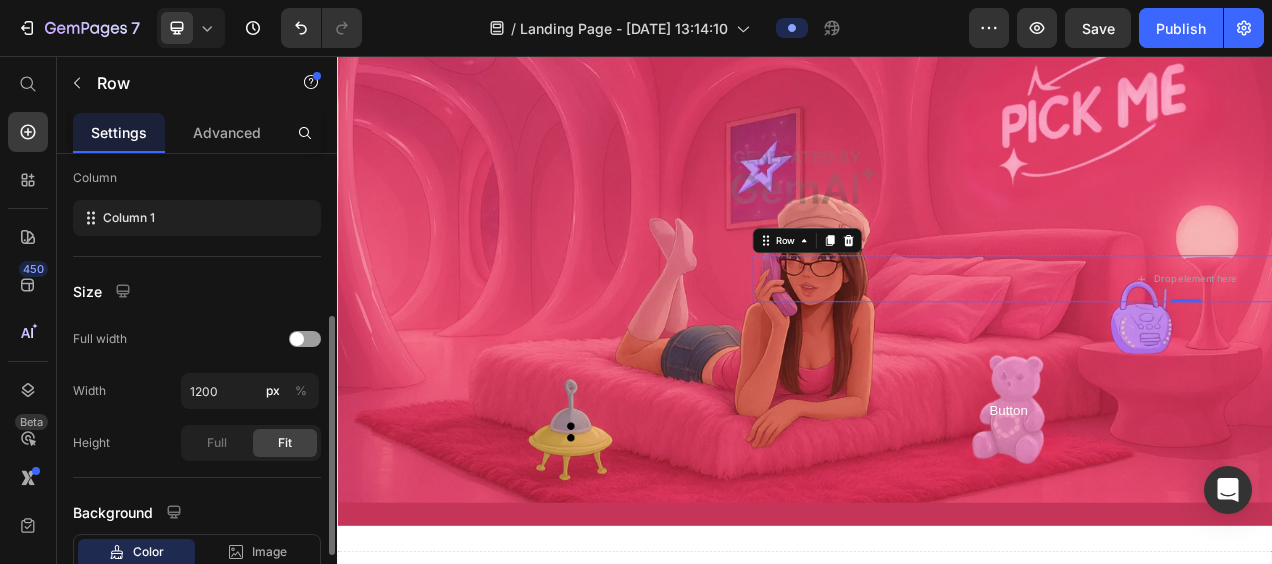 scroll, scrollTop: 315, scrollLeft: 0, axis: vertical 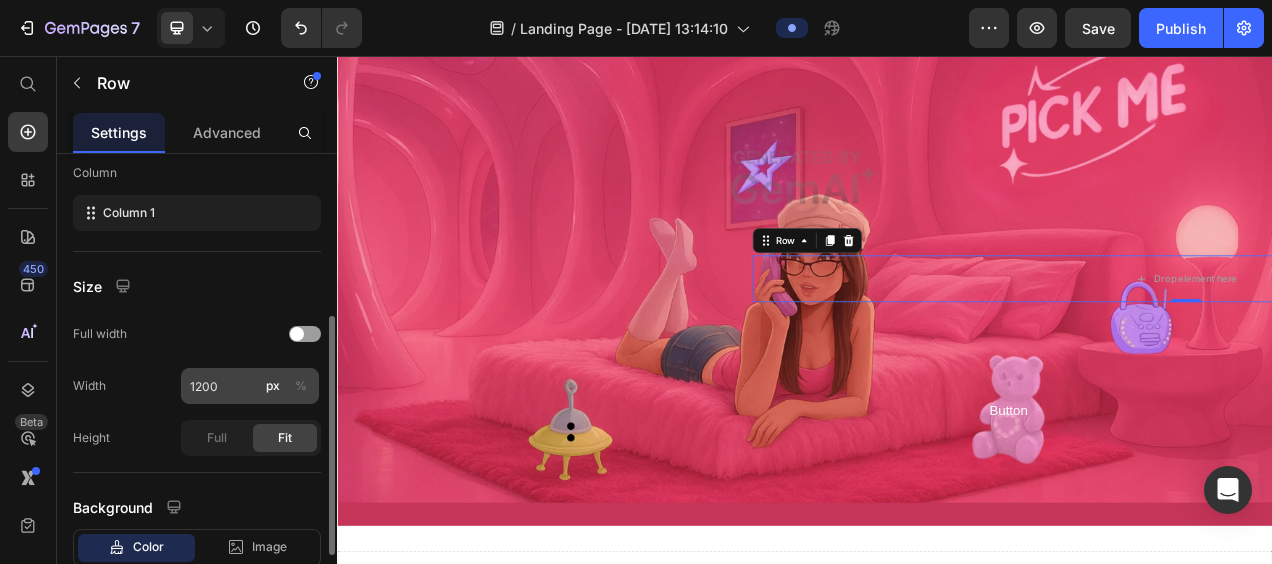 click on "%" at bounding box center [301, 386] 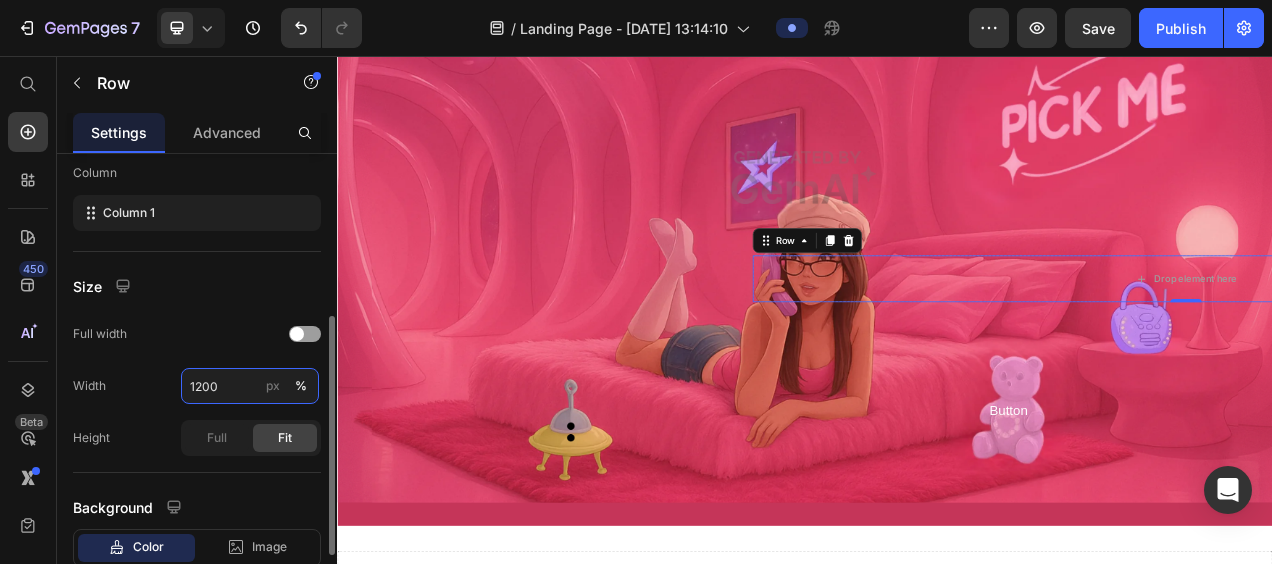 click on "1200" at bounding box center [250, 386] 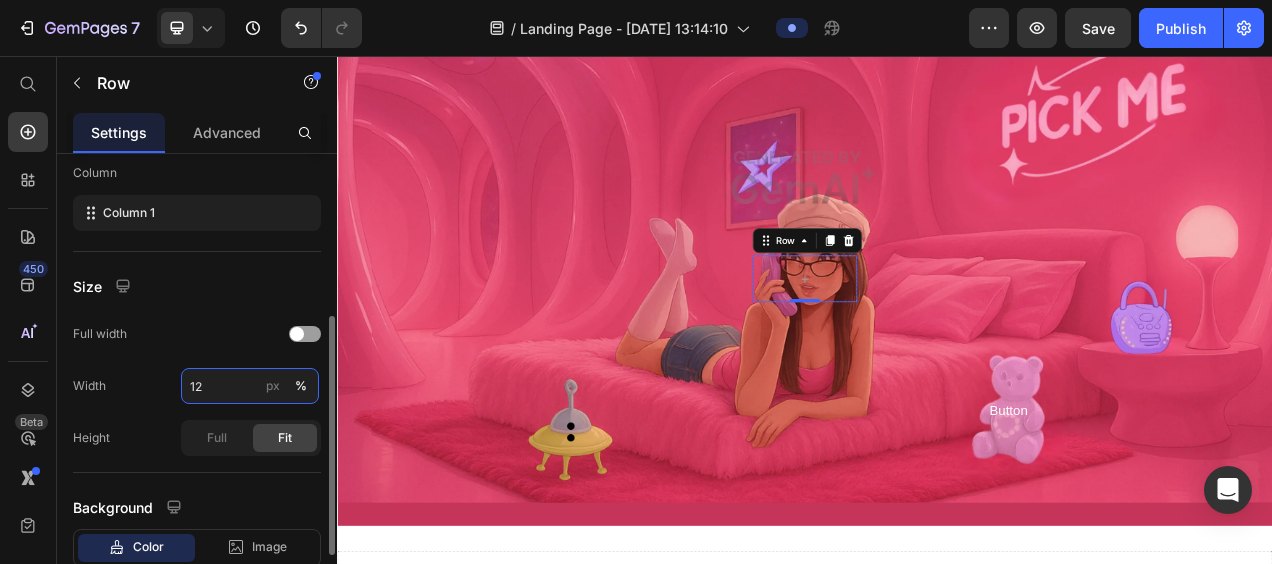 type on "1" 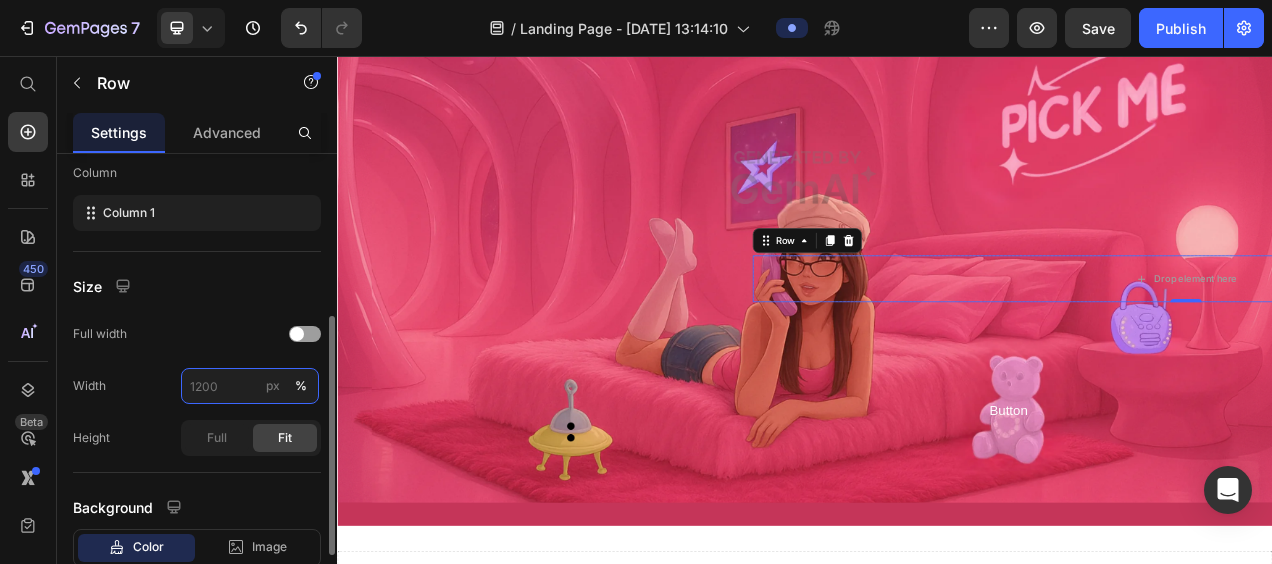 type on "7" 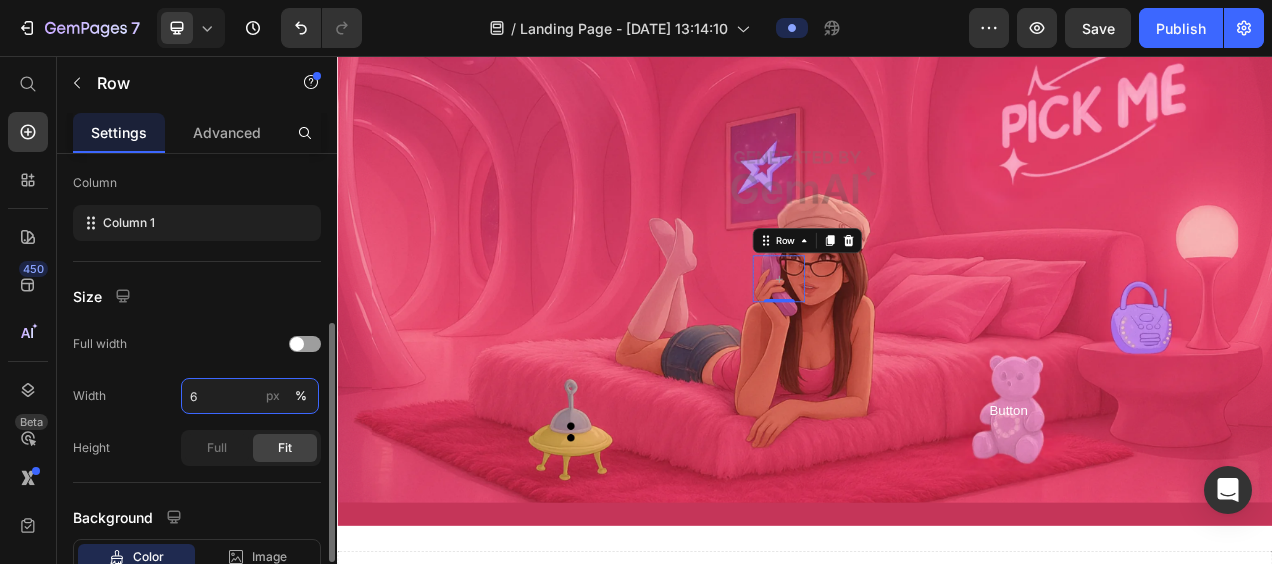 scroll, scrollTop: 314, scrollLeft: 0, axis: vertical 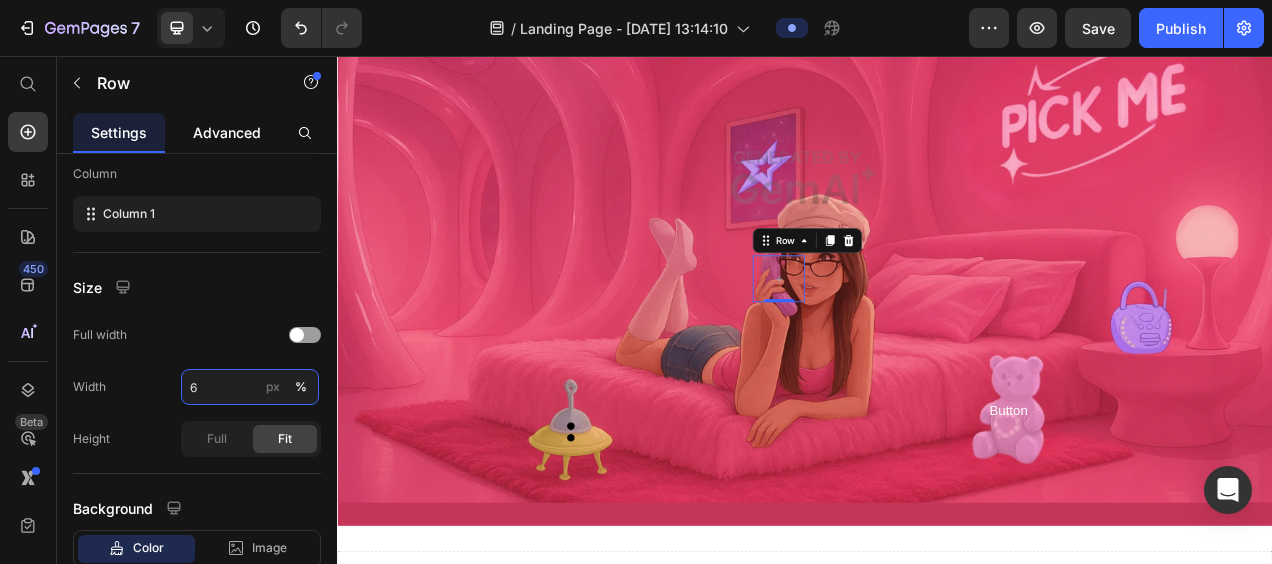type on "6" 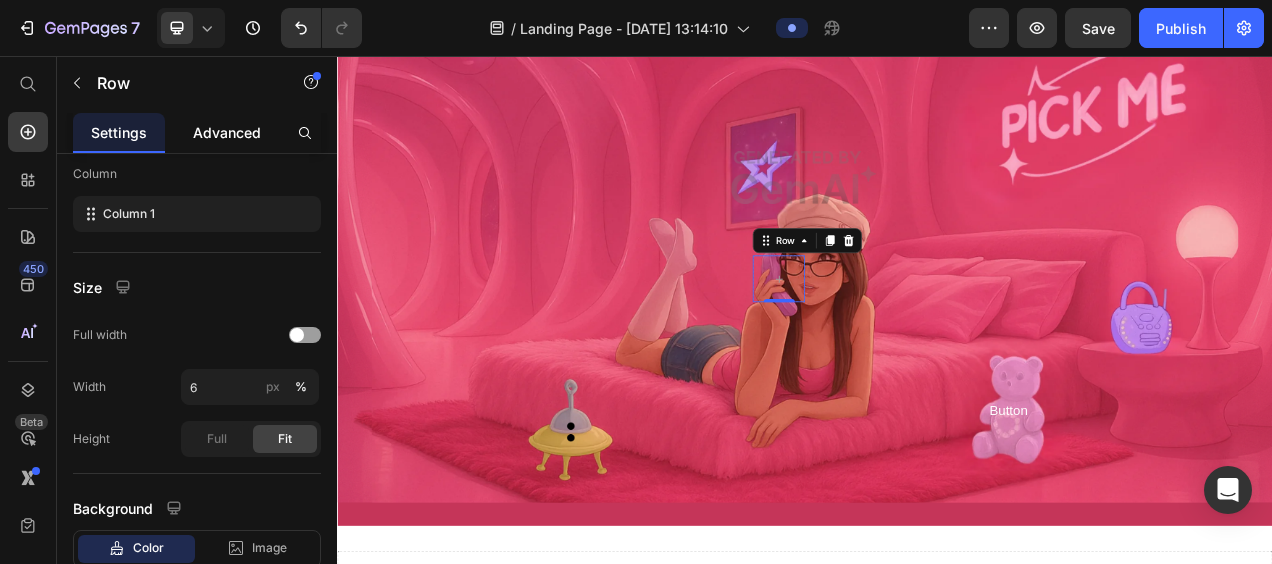 click on "Advanced" at bounding box center [227, 132] 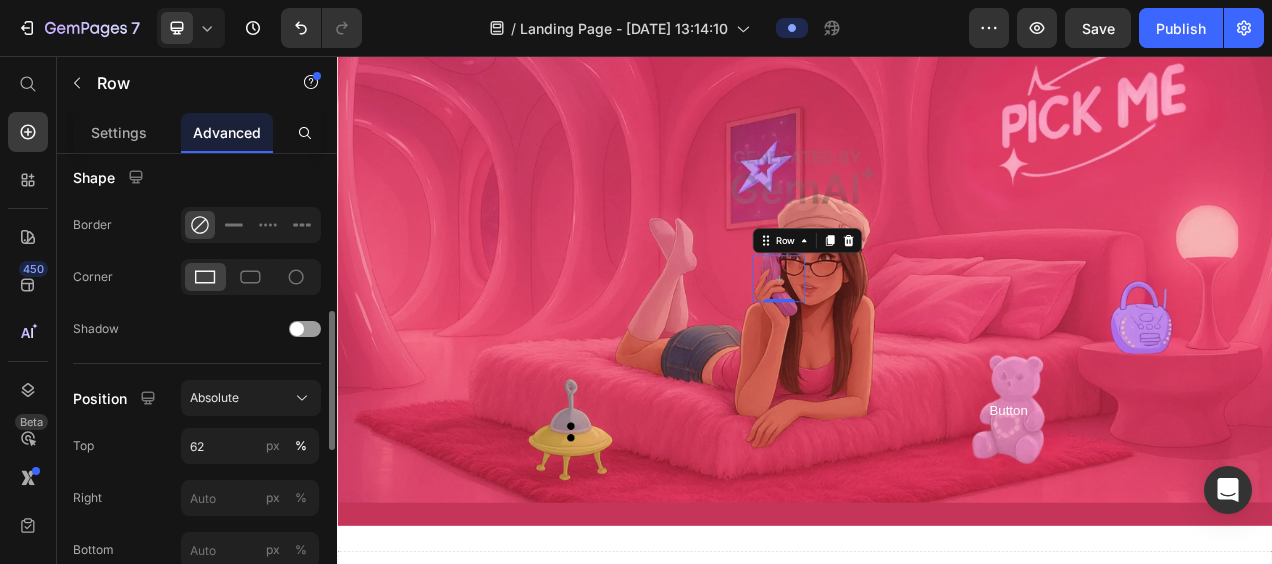 scroll, scrollTop: 518, scrollLeft: 0, axis: vertical 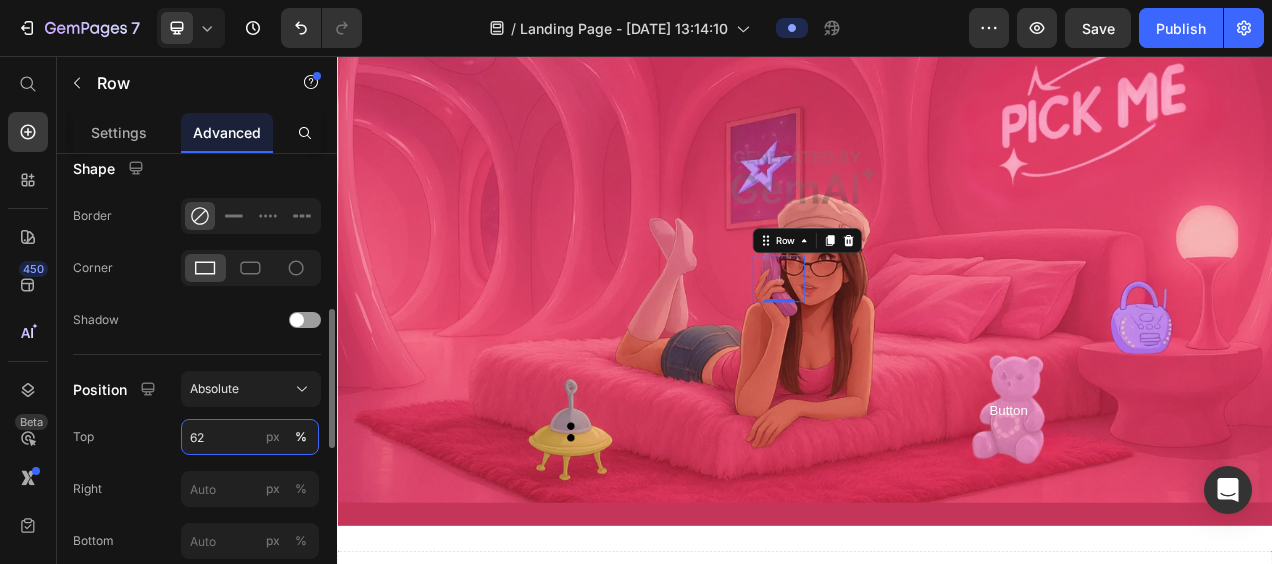 click on "62" at bounding box center [250, 437] 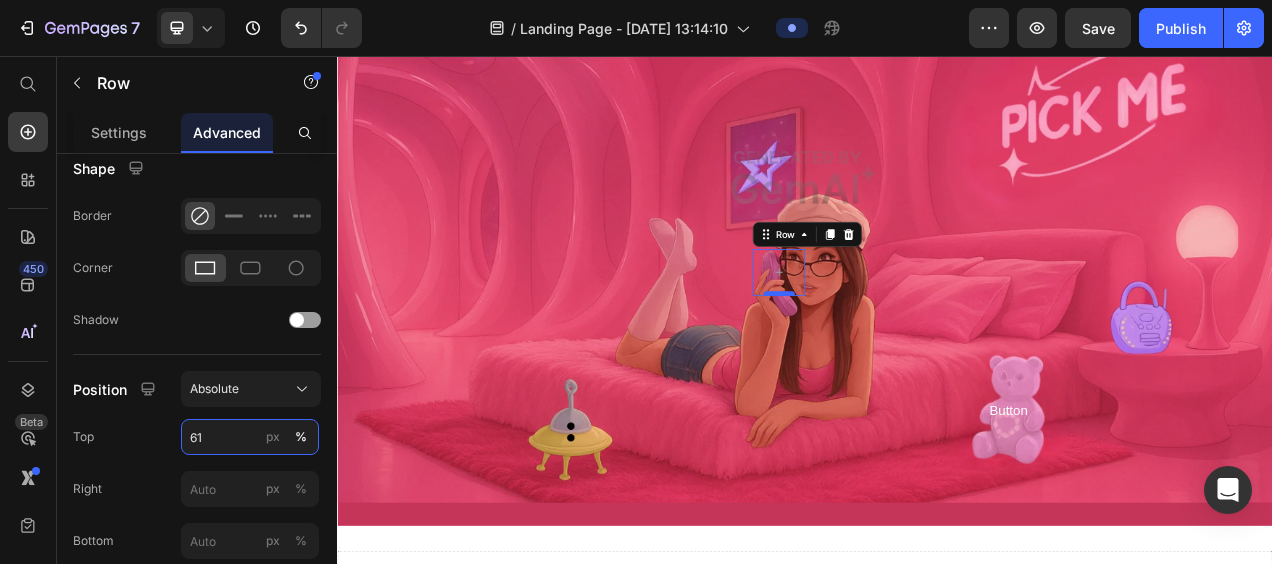 type on "61" 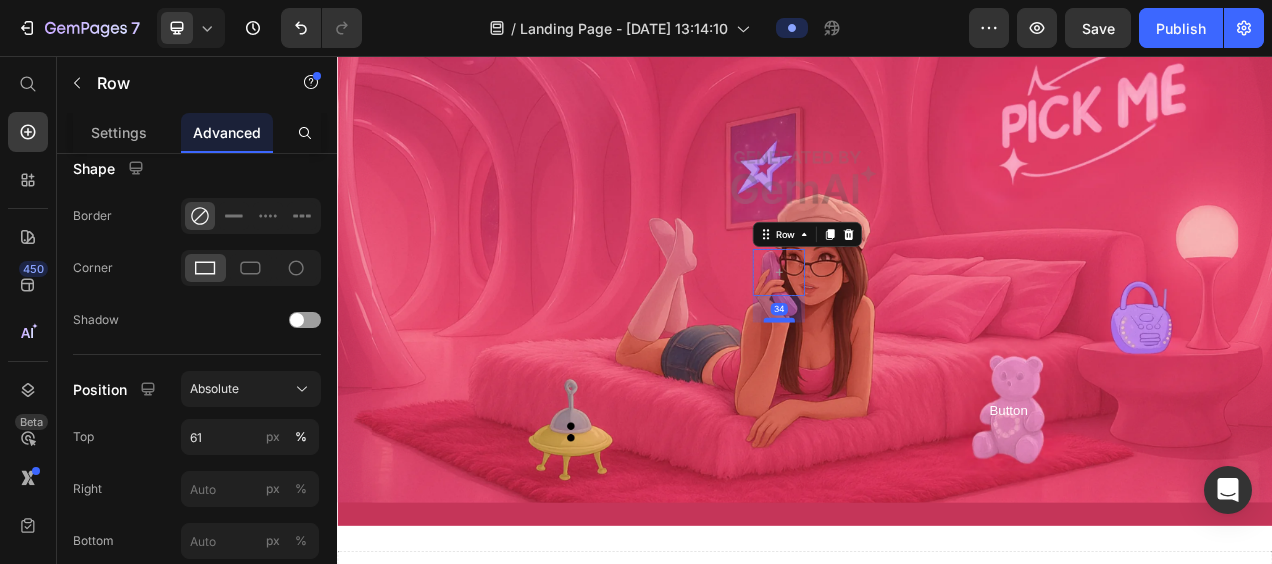 drag, startPoint x: 895, startPoint y: 352, endPoint x: 897, endPoint y: 385, distance: 33.06055 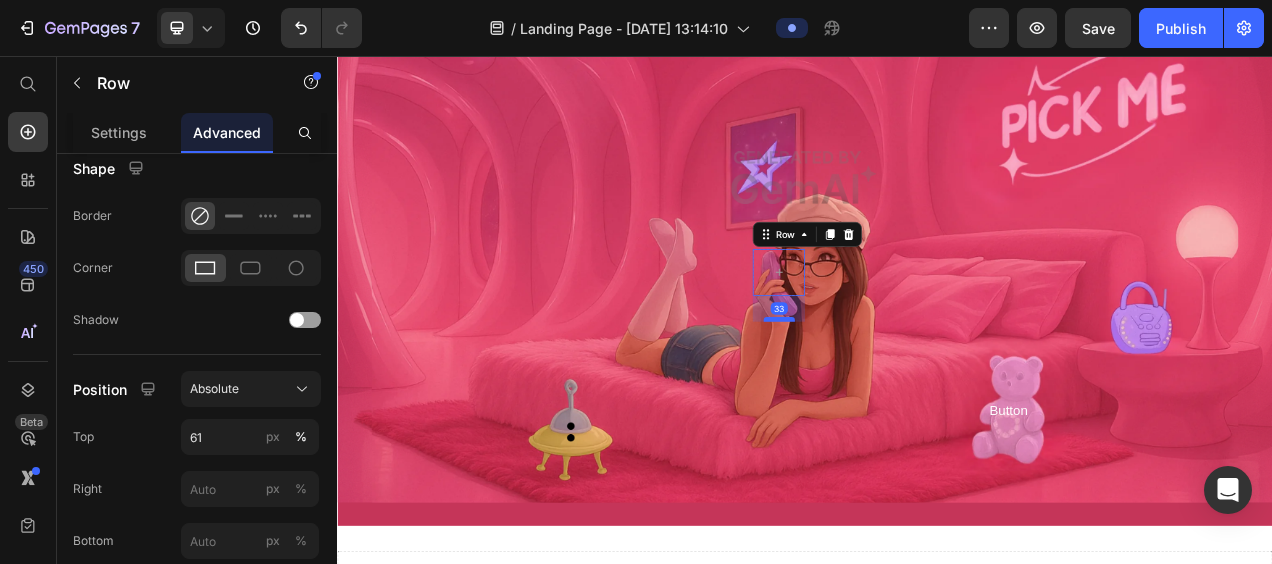 scroll, scrollTop: 0, scrollLeft: 0, axis: both 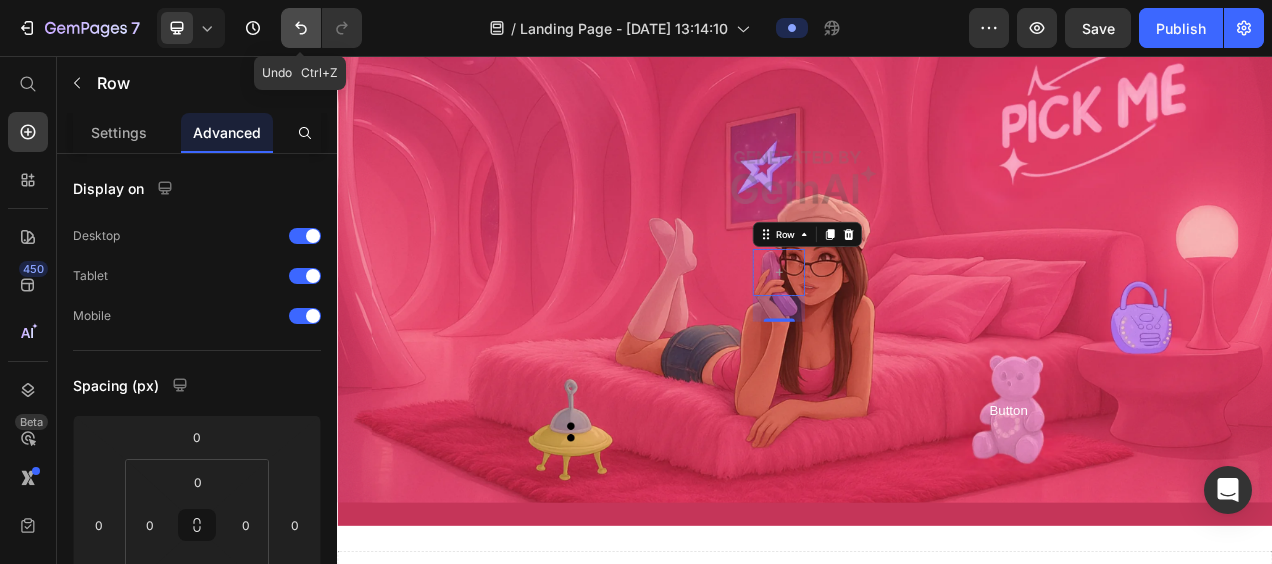 click 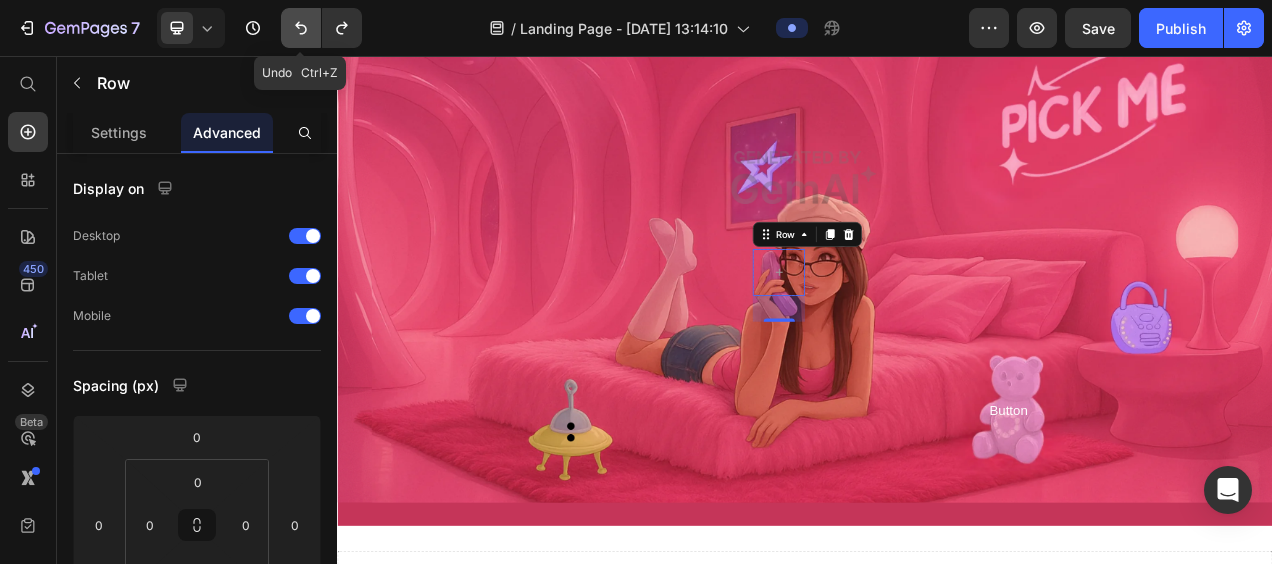 click 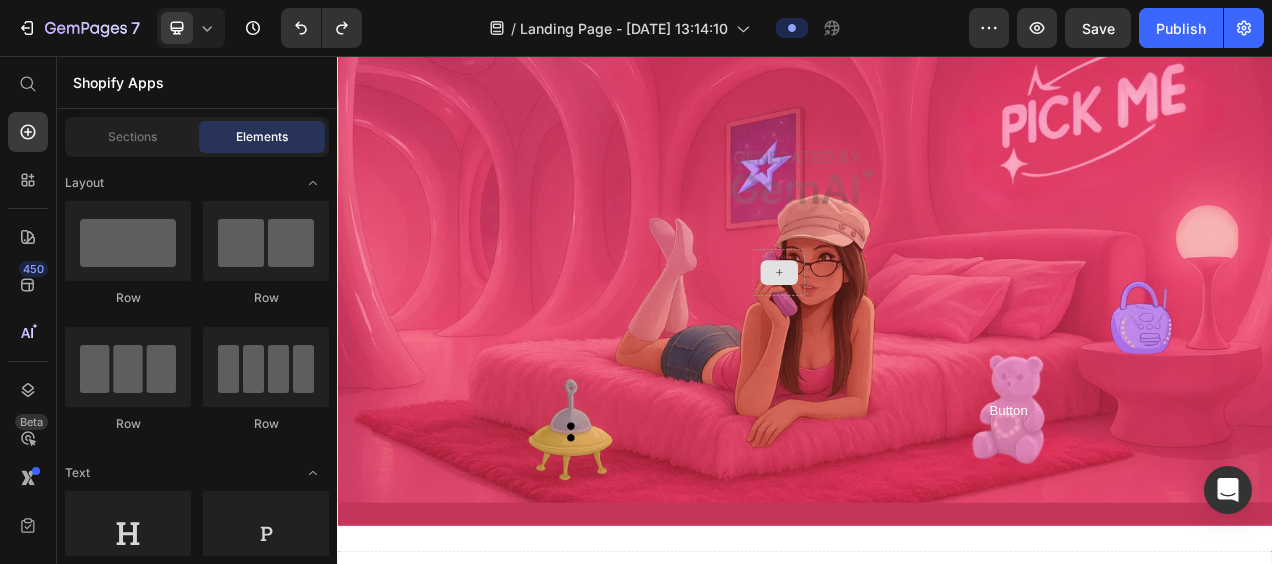 click 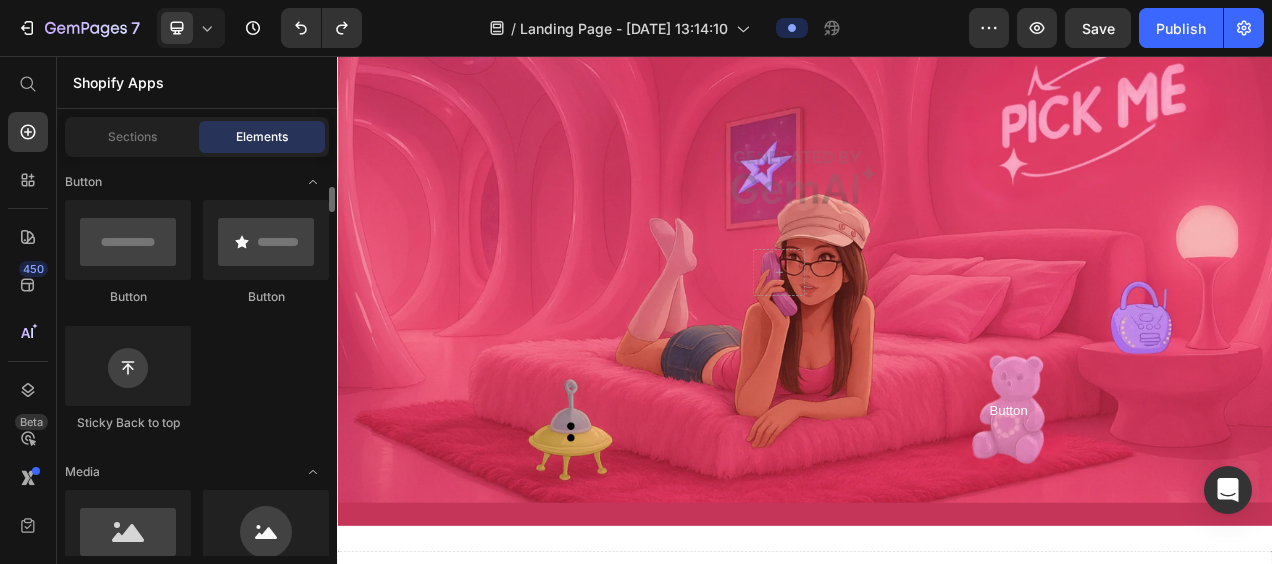 scroll, scrollTop: 456, scrollLeft: 0, axis: vertical 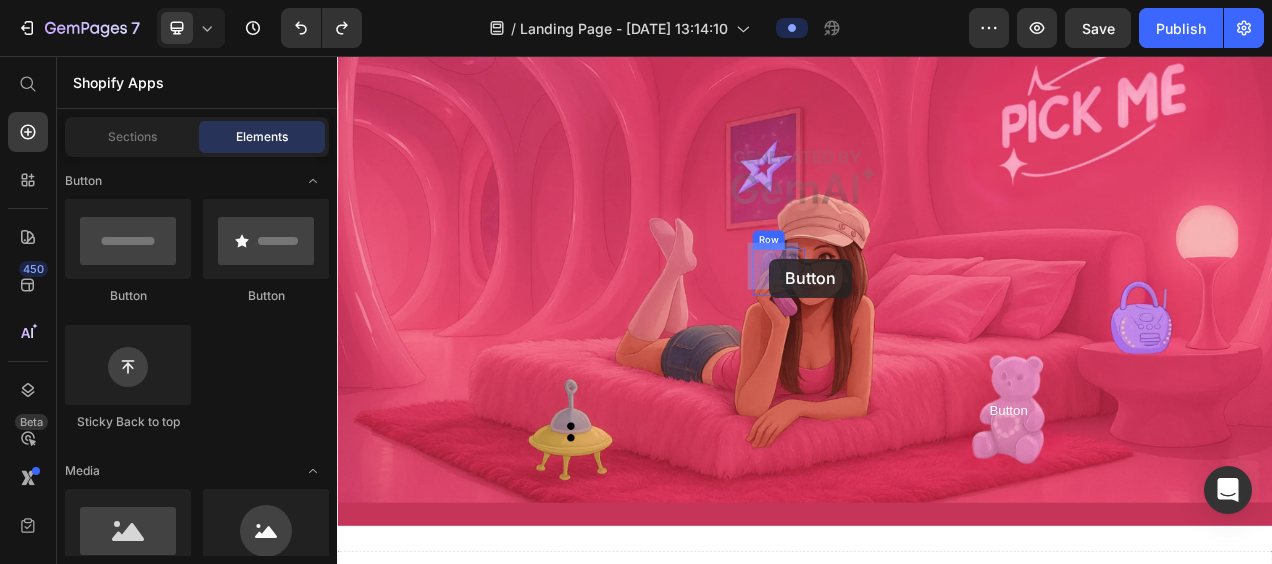 drag, startPoint x: 452, startPoint y: 288, endPoint x: 891, endPoint y: 316, distance: 439.89203 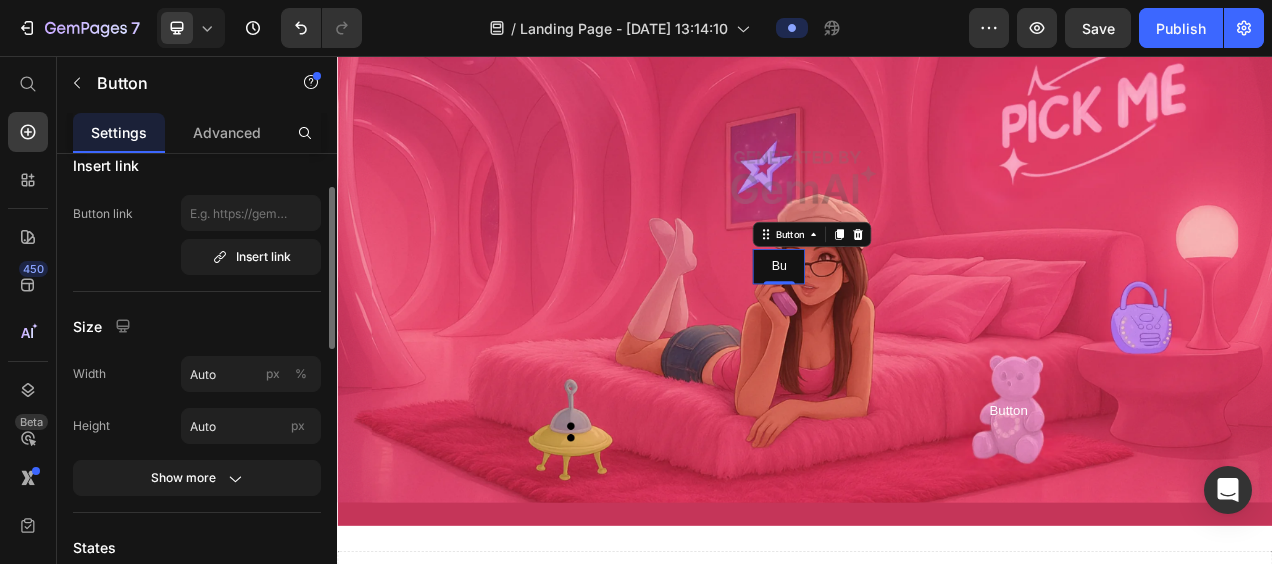 scroll, scrollTop: 89, scrollLeft: 0, axis: vertical 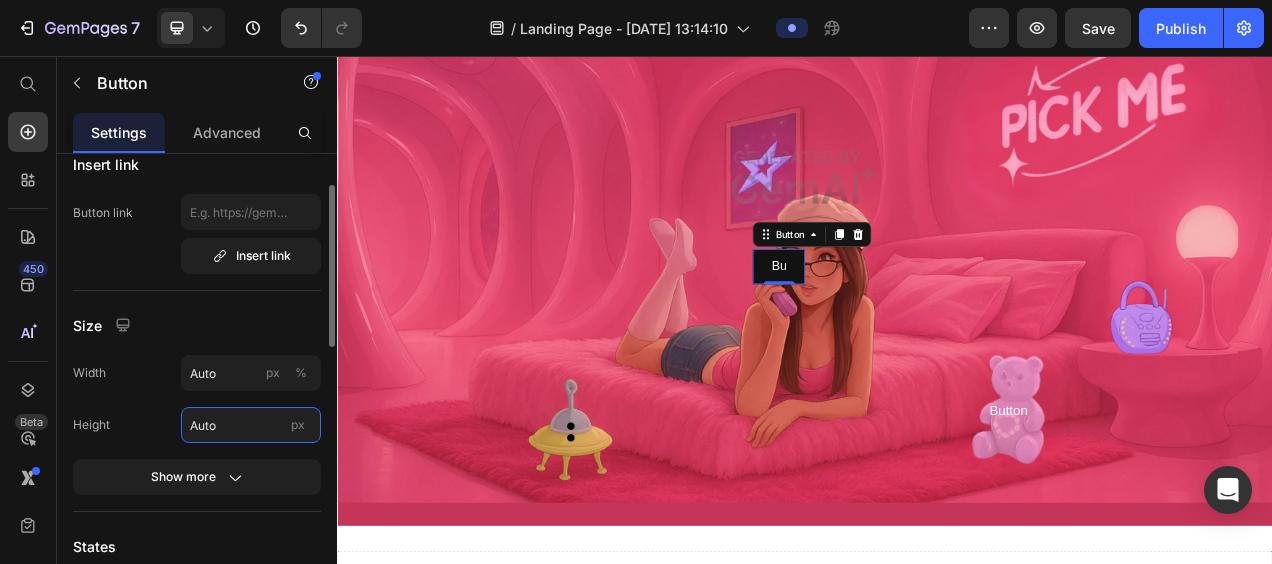 click on "Auto" at bounding box center (251, 425) 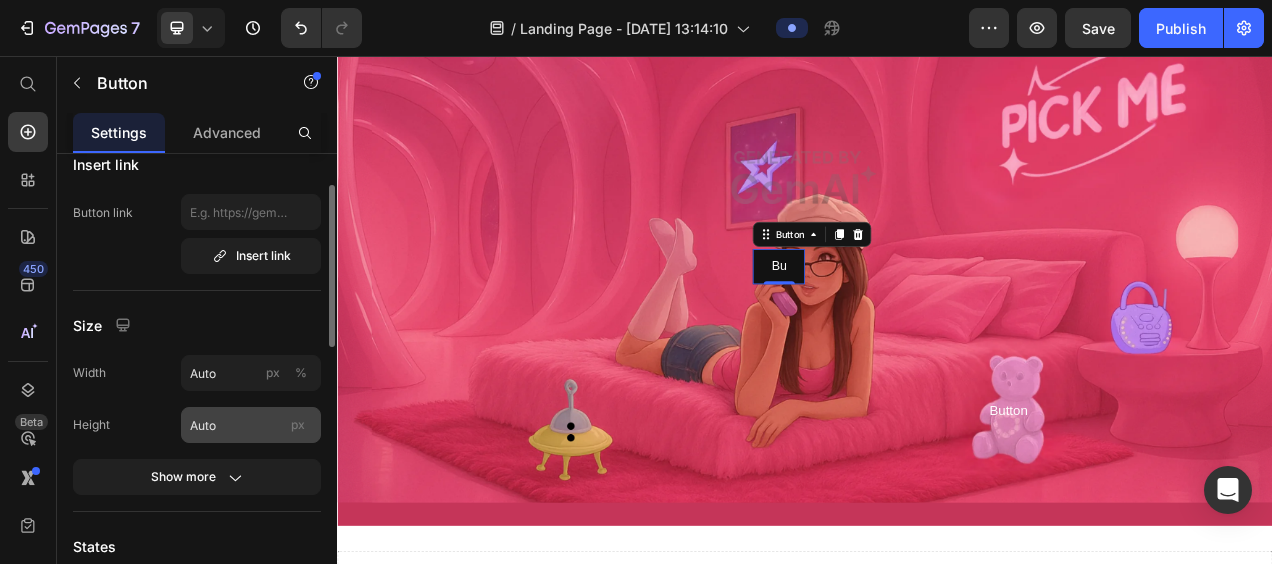 click on "px" at bounding box center [298, 424] 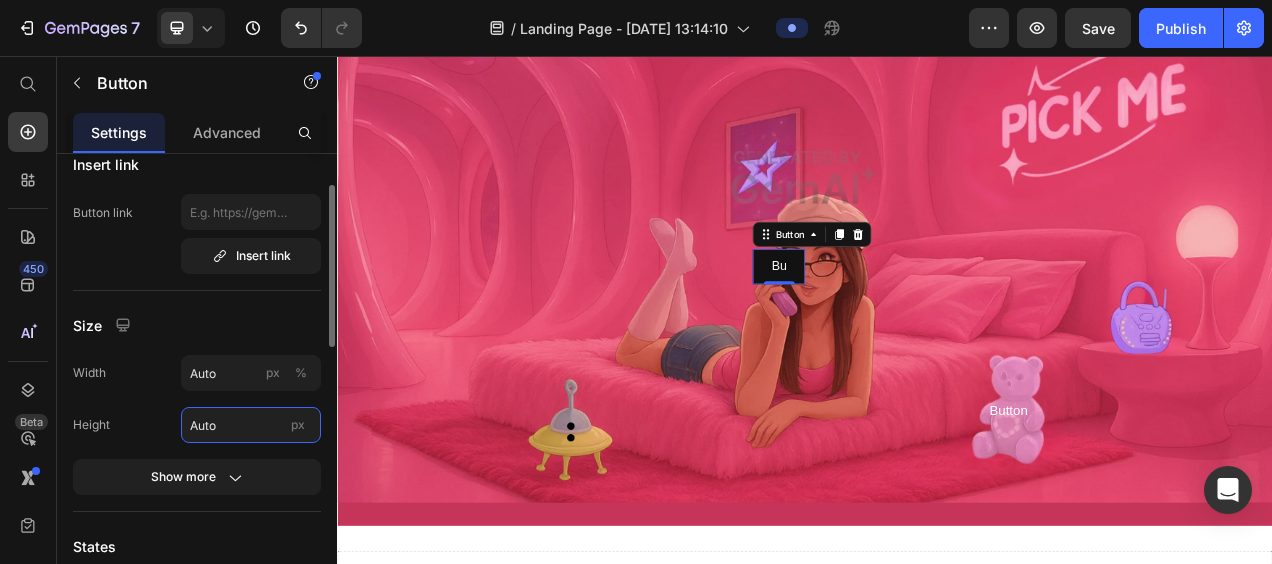 click on "Auto" at bounding box center [251, 425] 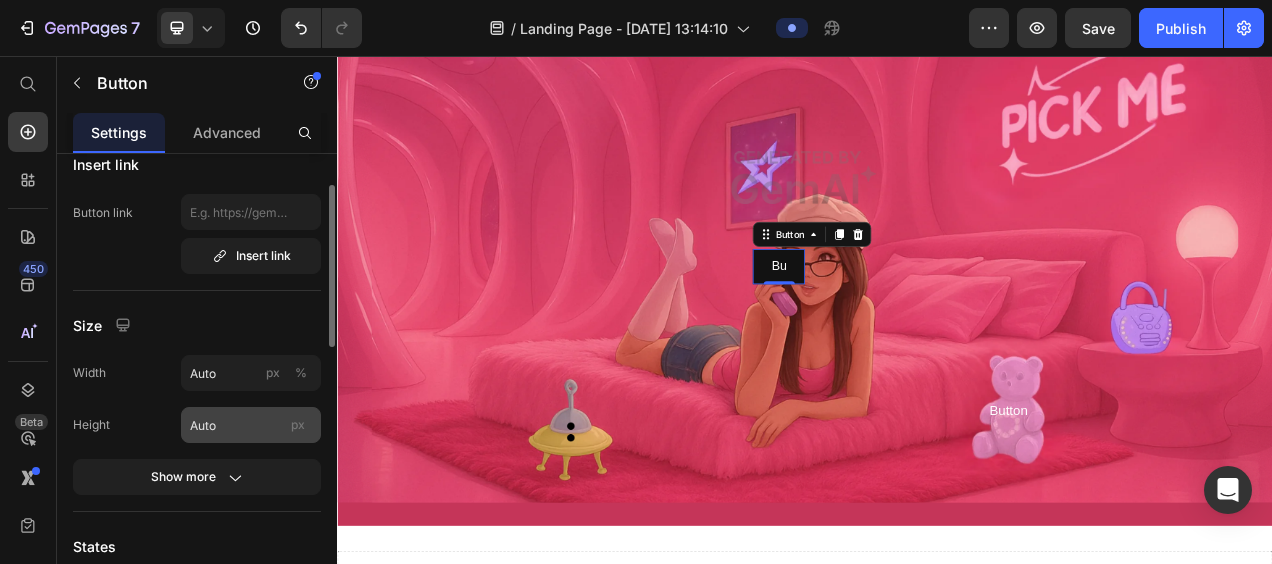 click on "px" at bounding box center [298, 424] 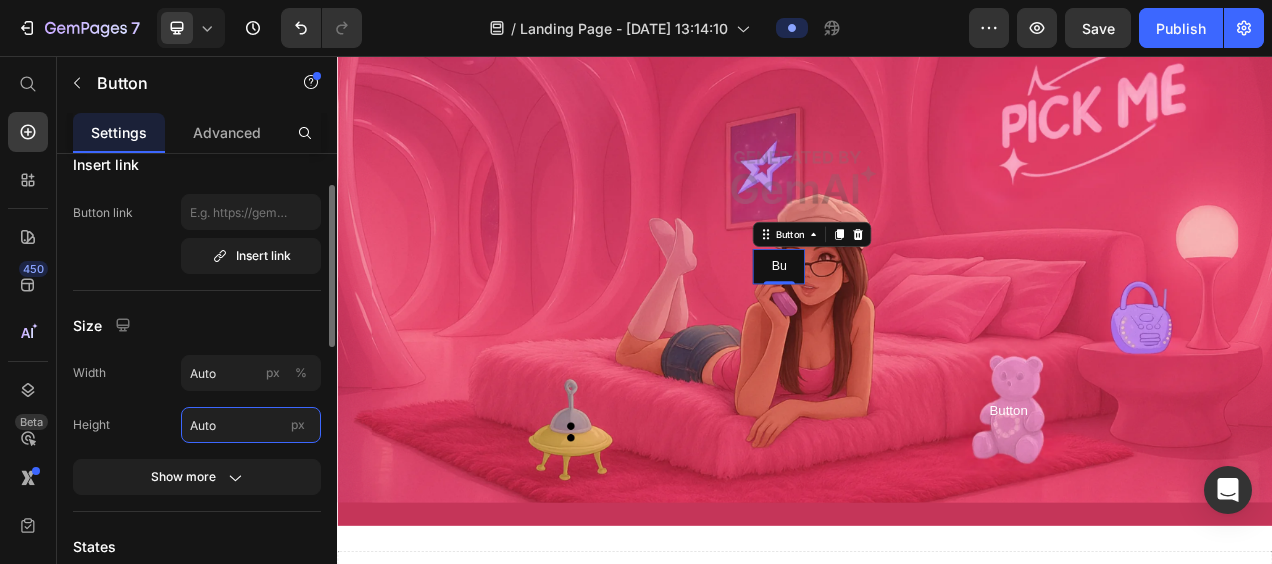 click on "Auto" at bounding box center (251, 425) 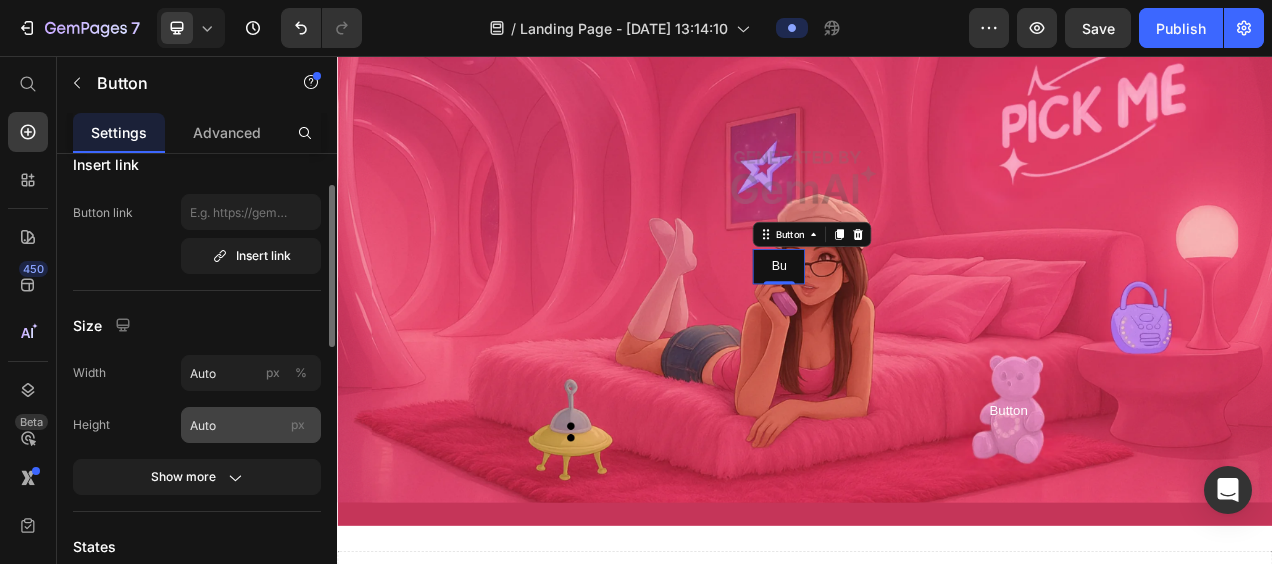 click on "px" at bounding box center [298, 424] 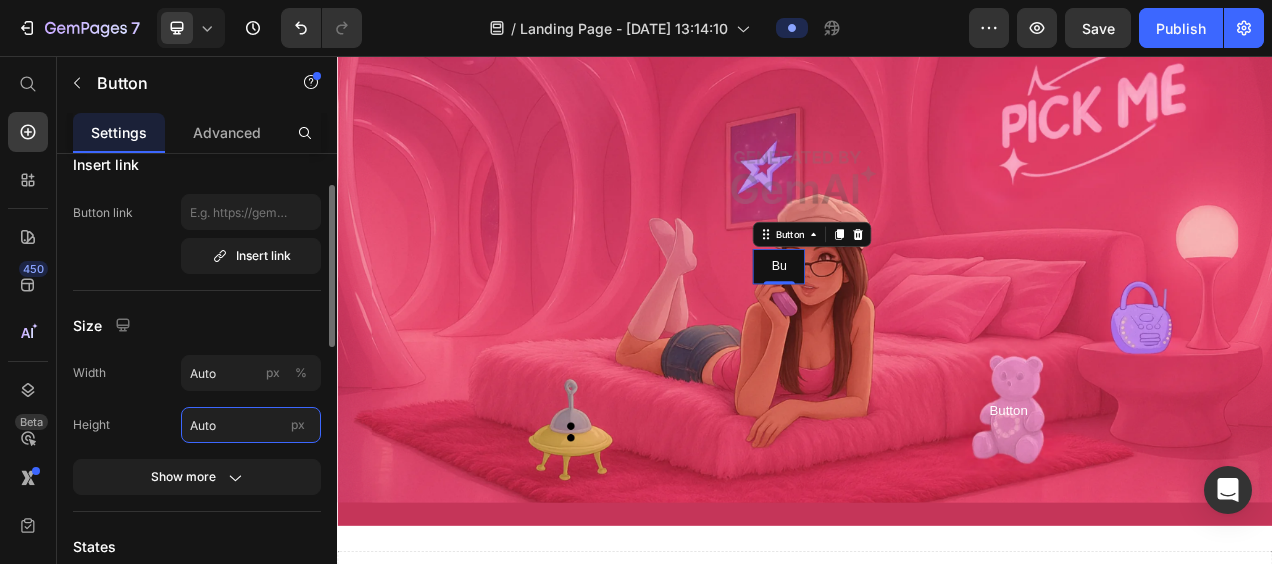 click on "Auto" at bounding box center [251, 425] 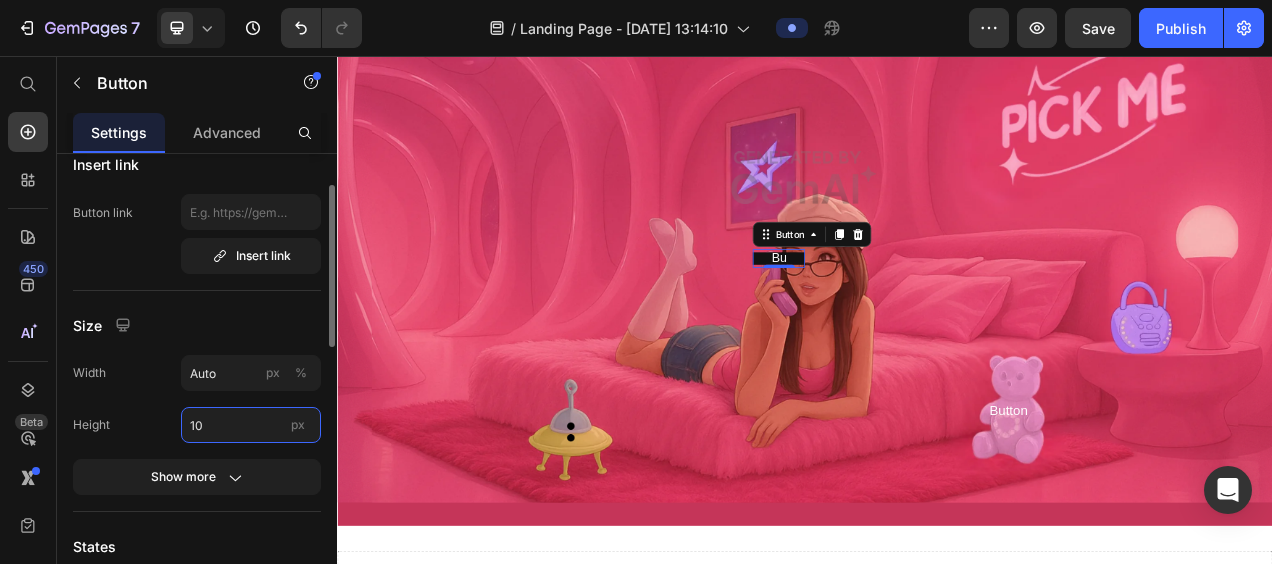 type on "1" 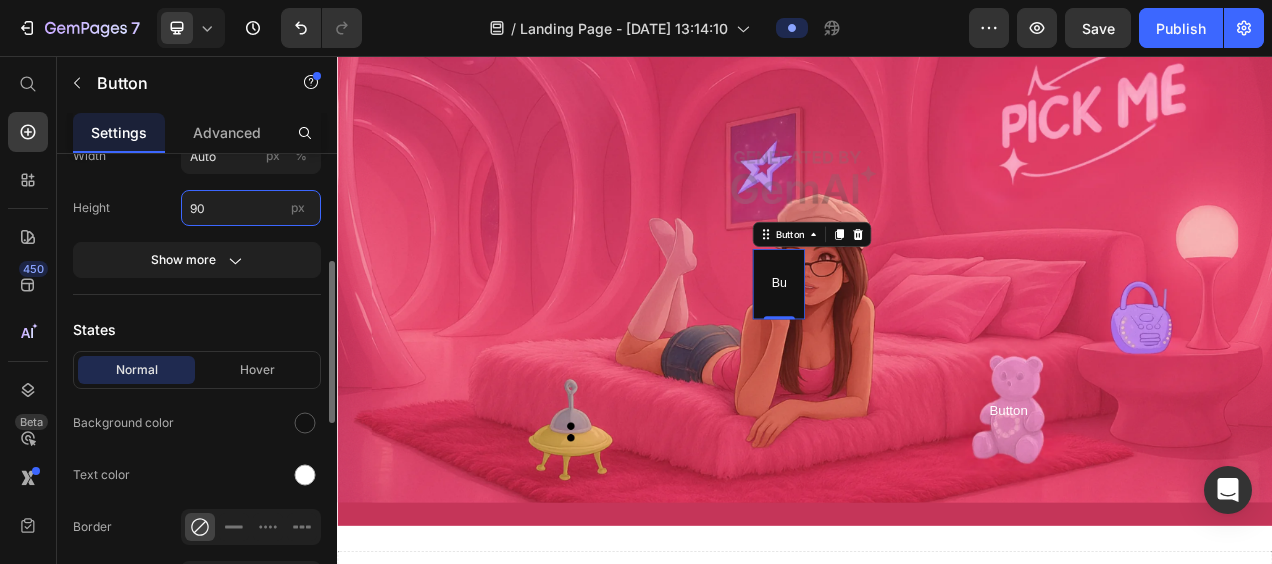 scroll, scrollTop: 318, scrollLeft: 0, axis: vertical 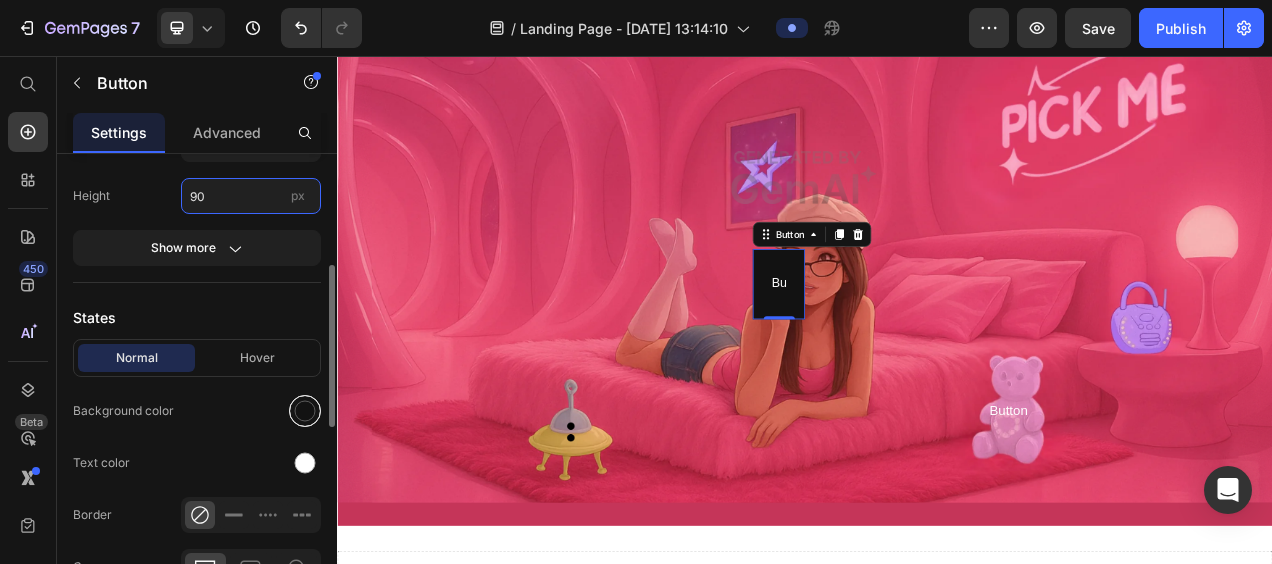 type on "90" 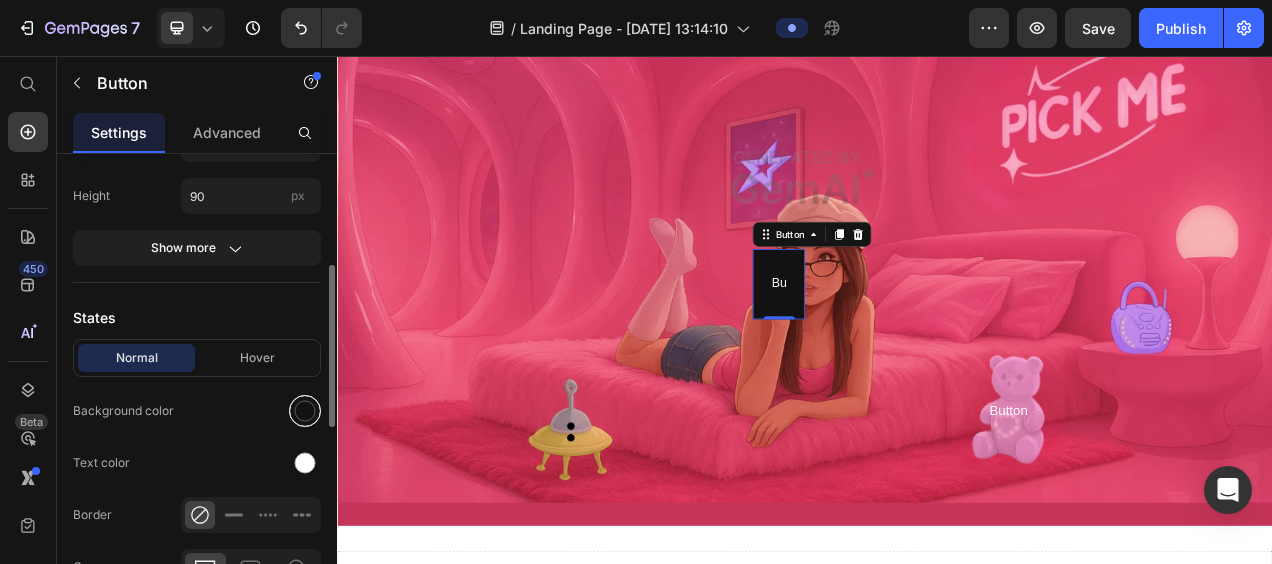 click at bounding box center [305, 411] 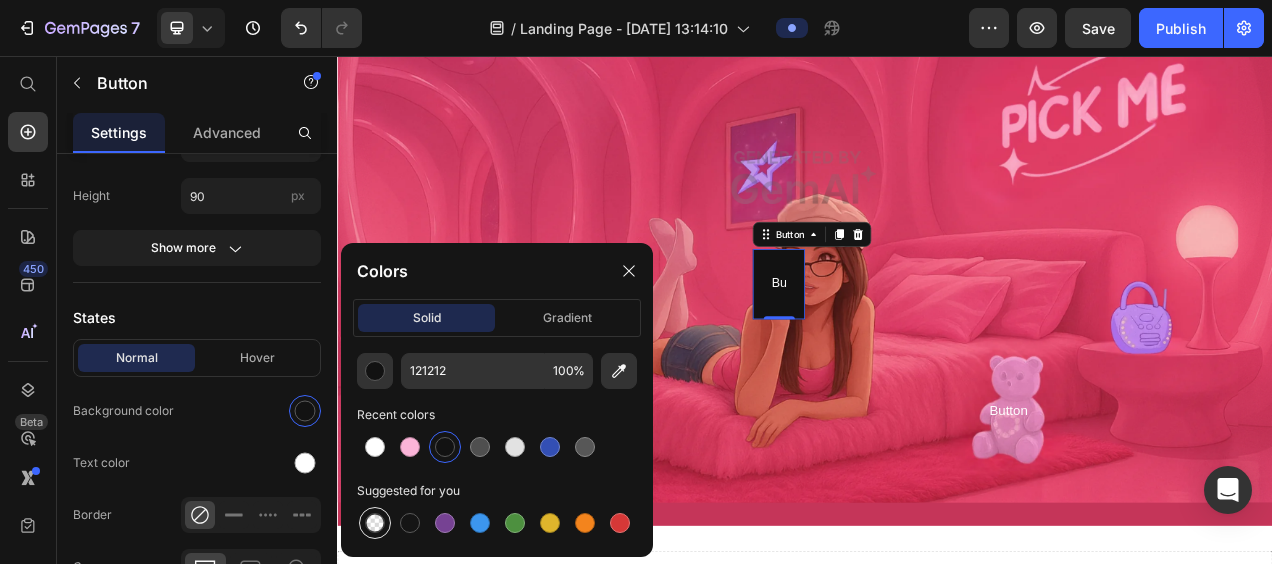 click at bounding box center (375, 523) 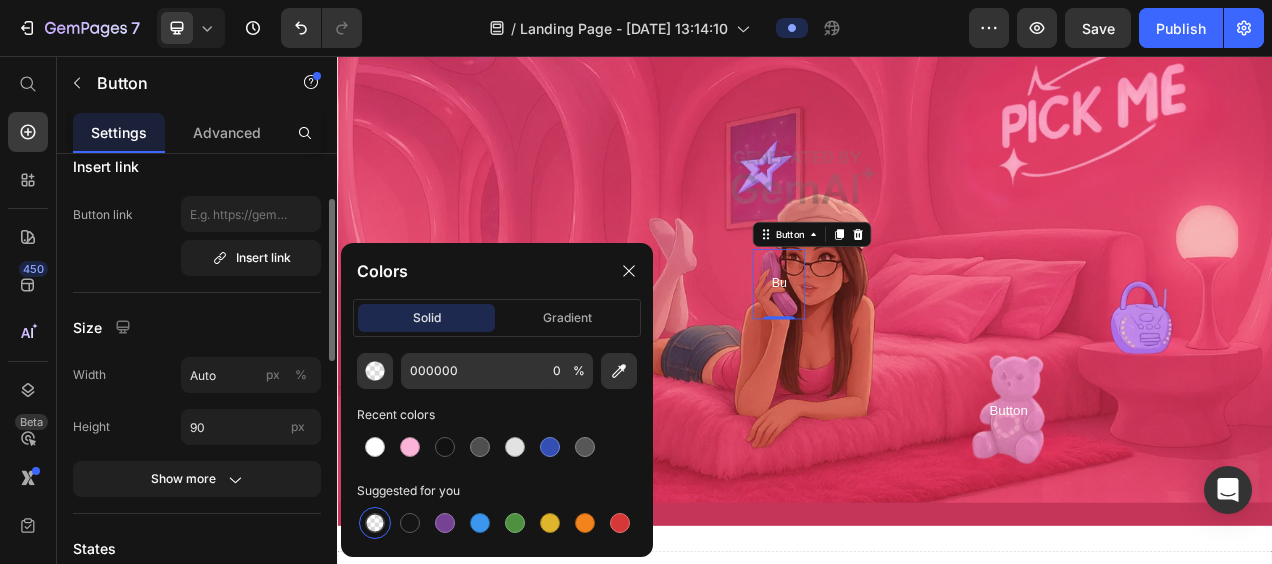 scroll, scrollTop: 68, scrollLeft: 0, axis: vertical 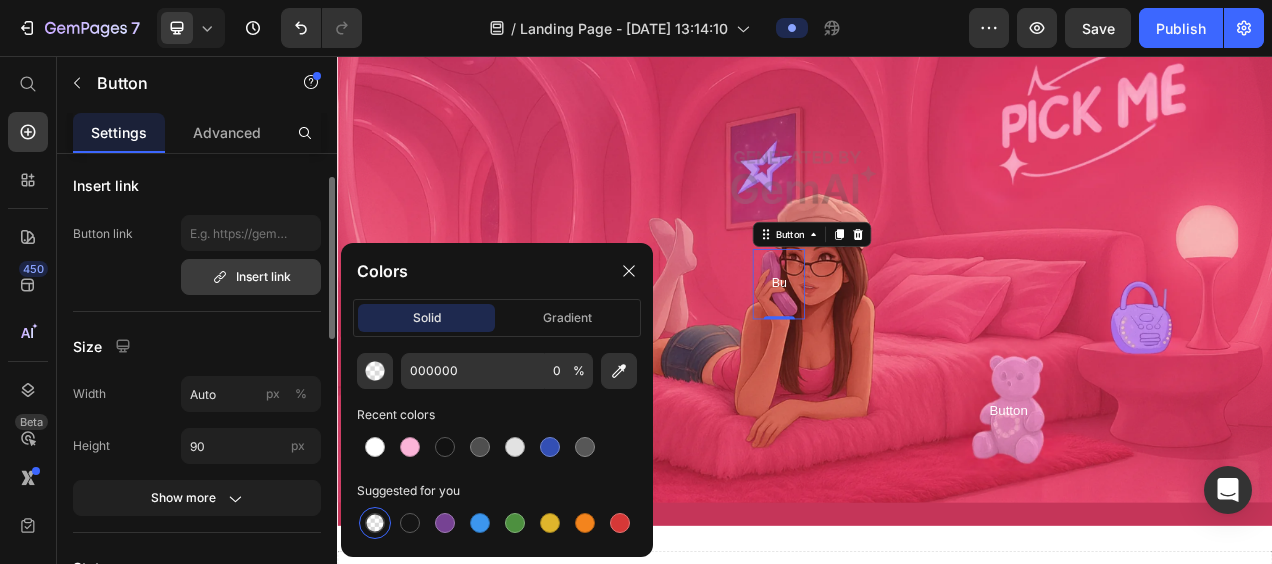 click on "Insert link" at bounding box center [251, 277] 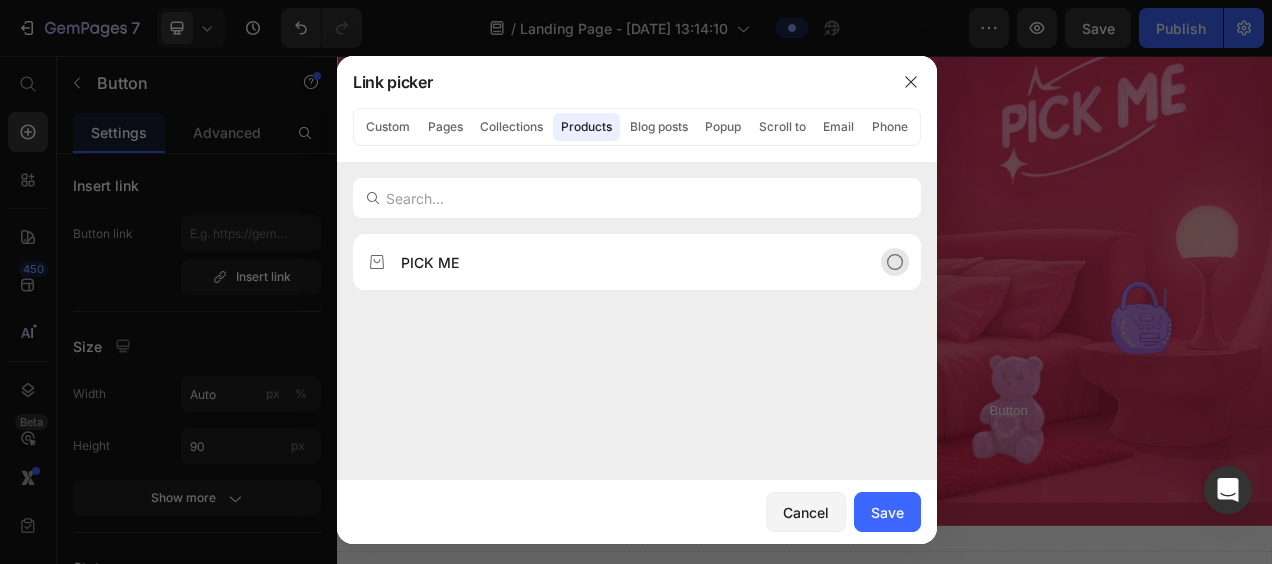 click on "PICK ME" 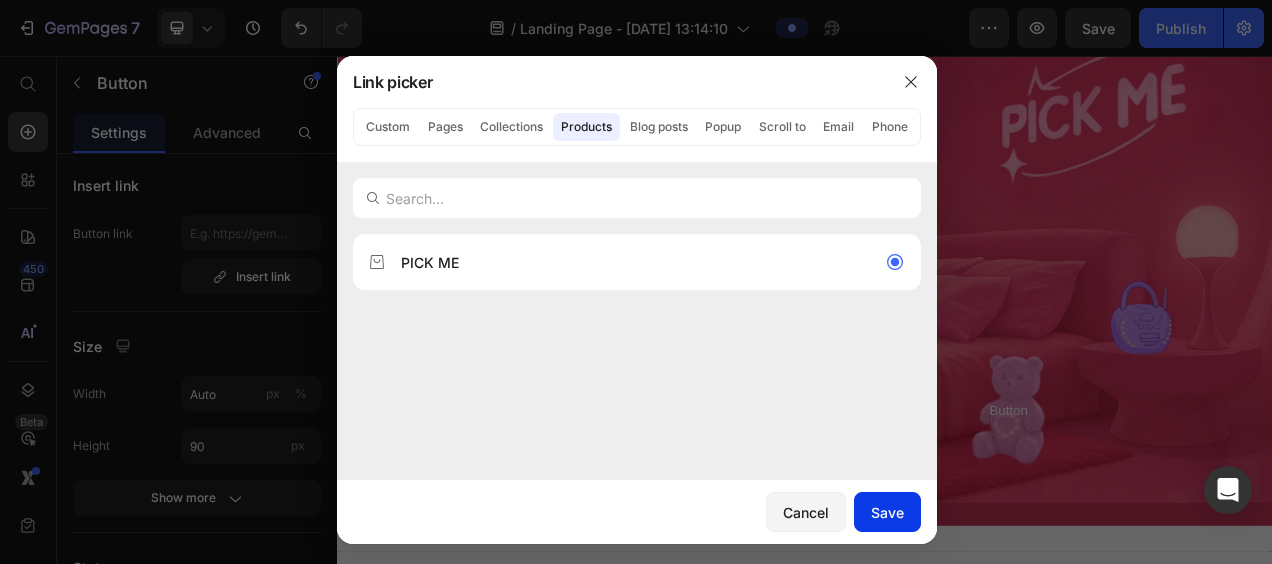 click on "Save" at bounding box center (887, 512) 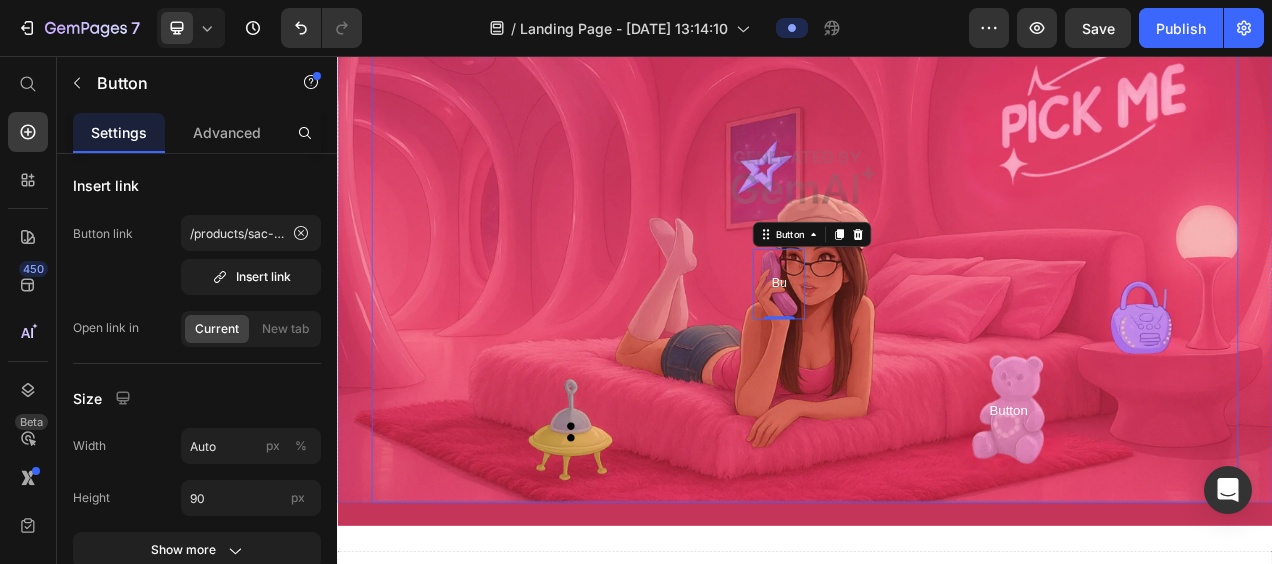 click at bounding box center [937, 212] 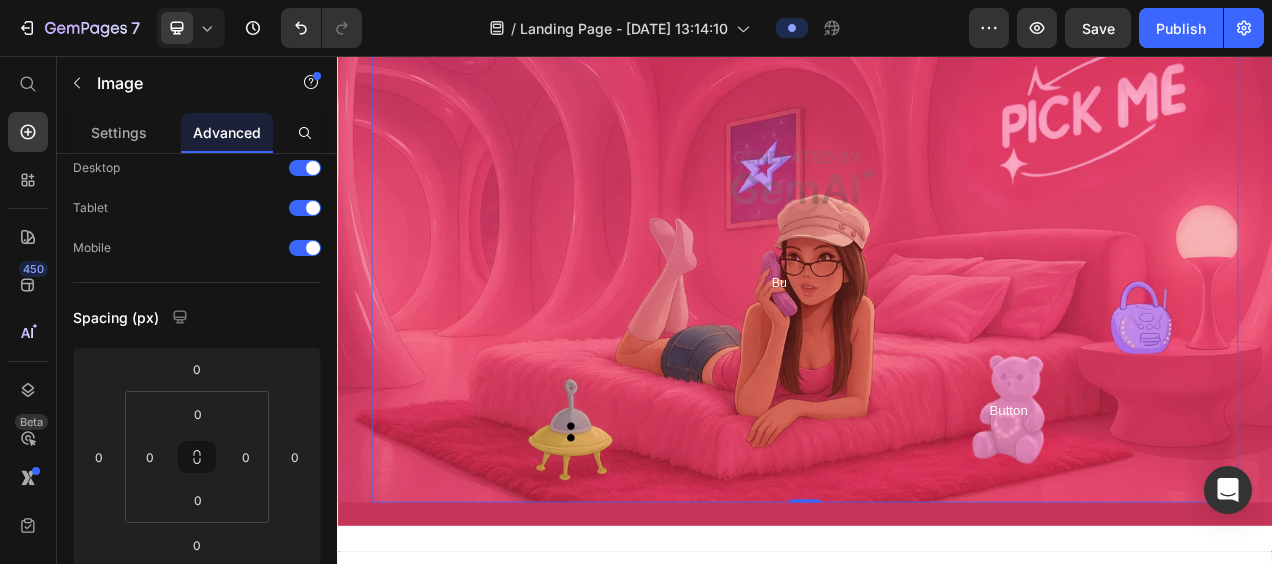 scroll, scrollTop: 0, scrollLeft: 0, axis: both 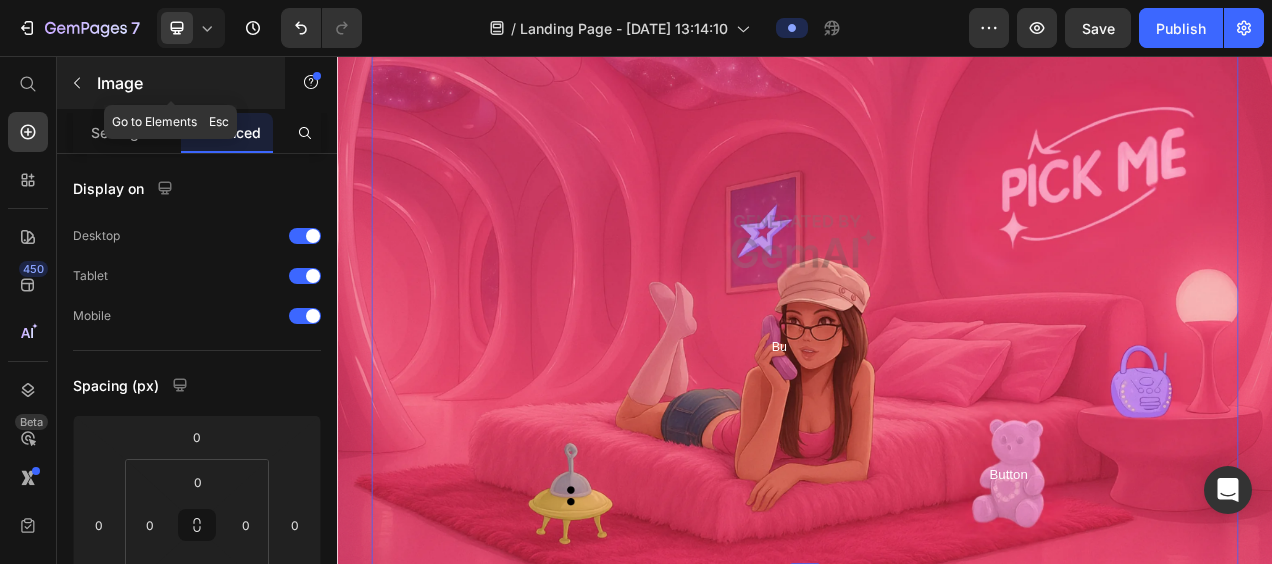 click on "Image" at bounding box center (182, 83) 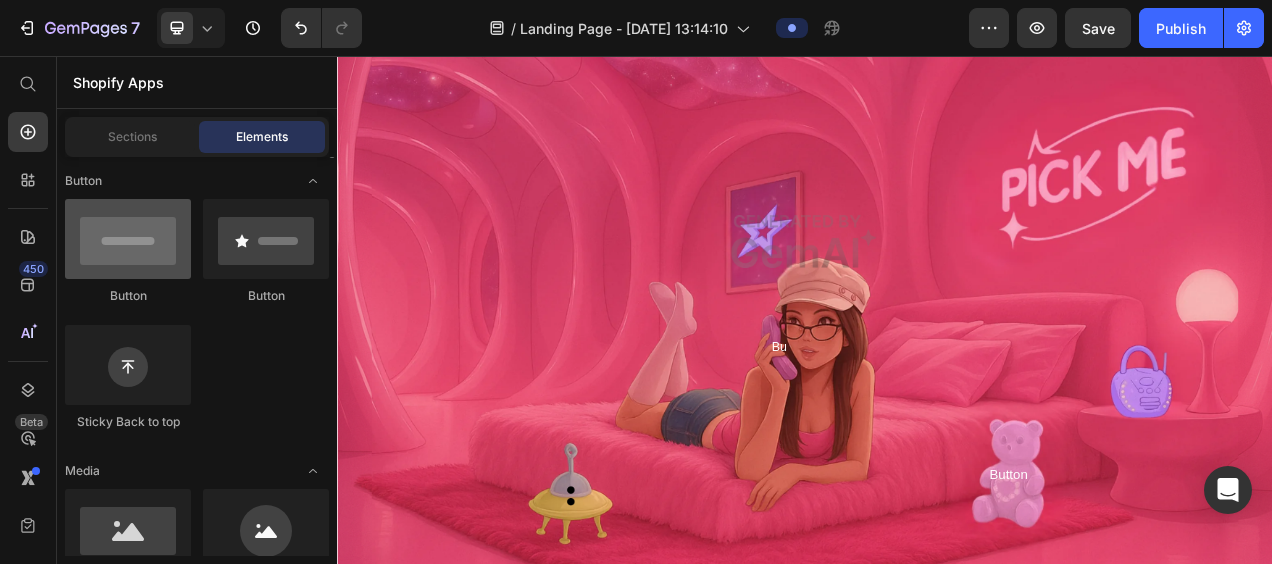 scroll, scrollTop: 0, scrollLeft: 0, axis: both 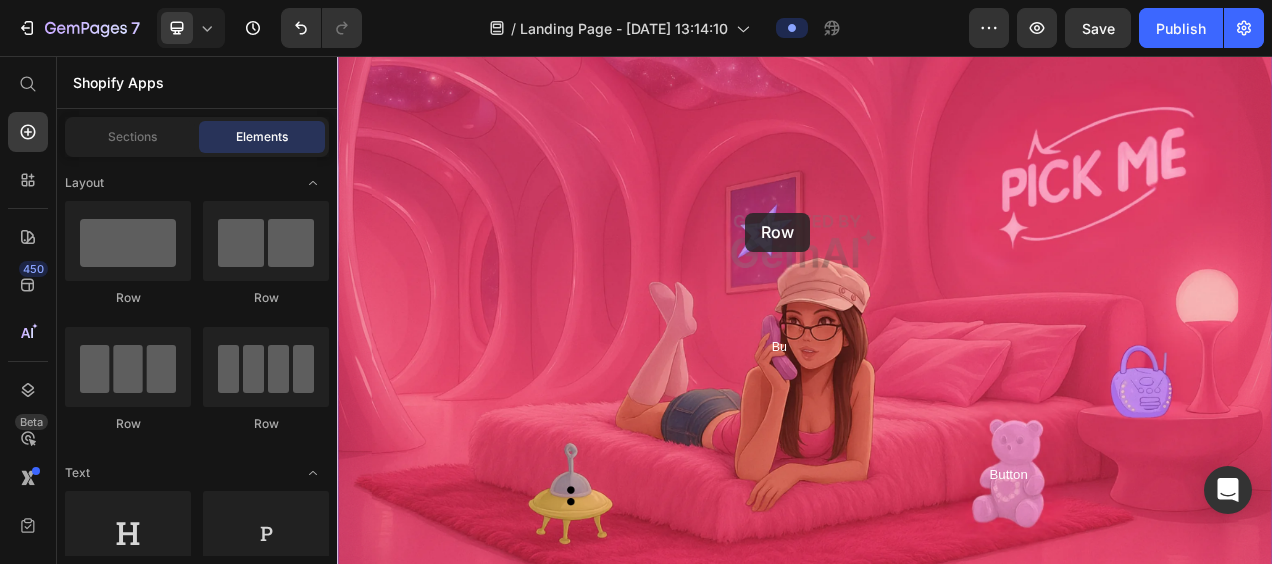 drag, startPoint x: 469, startPoint y: 290, endPoint x: 861, endPoint y: 257, distance: 393.38657 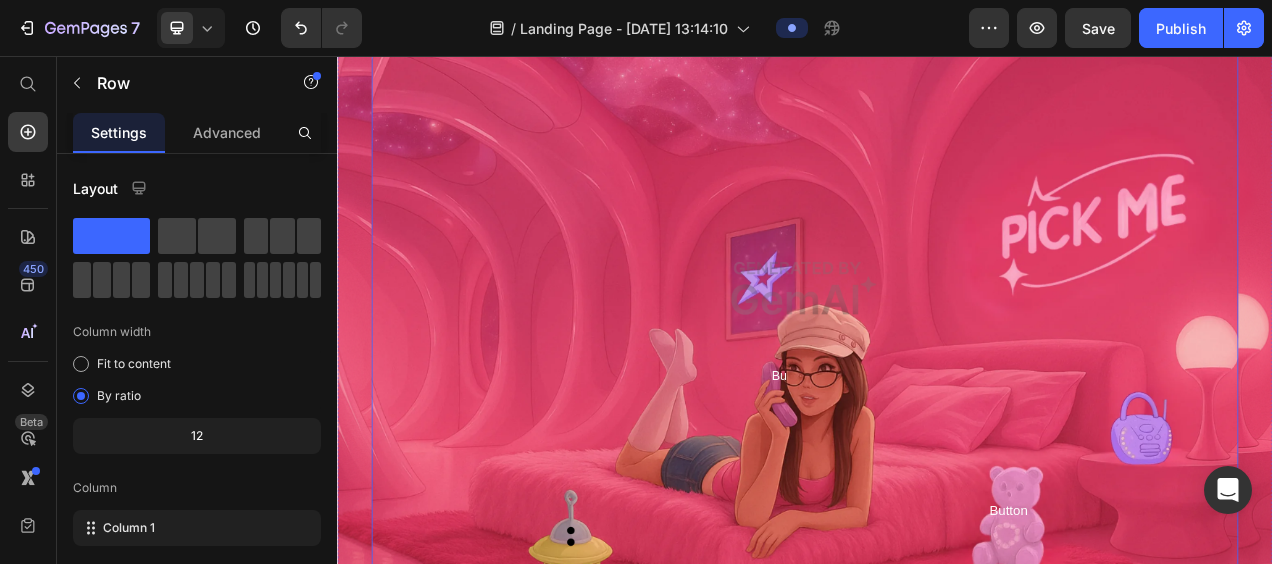 scroll, scrollTop: 310, scrollLeft: 0, axis: vertical 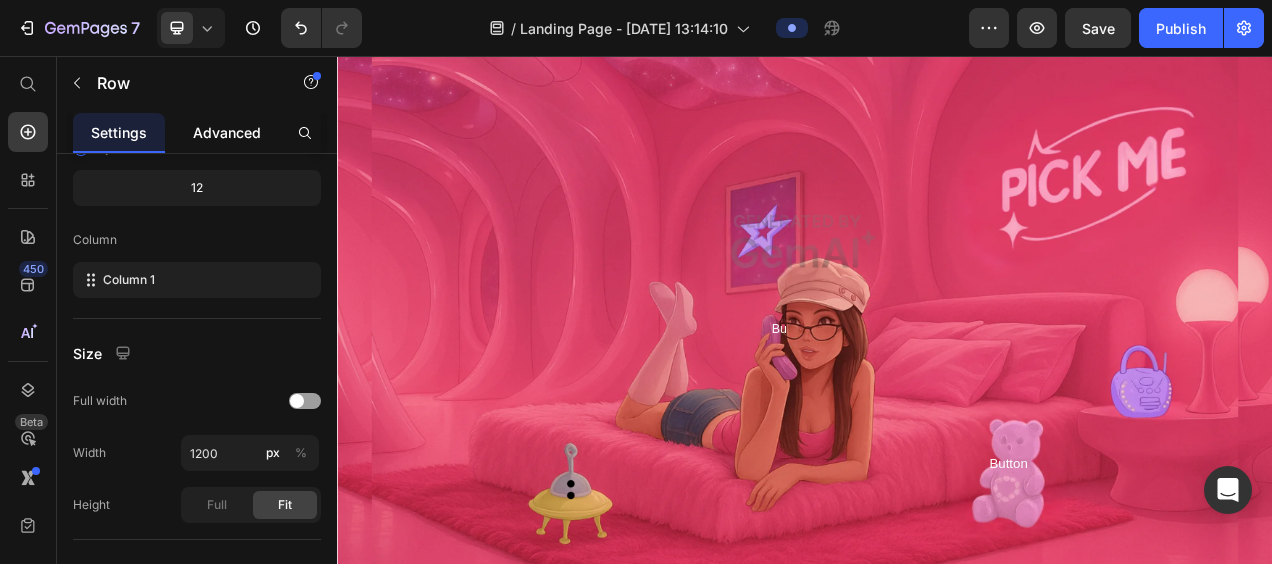 click on "Advanced" at bounding box center (227, 132) 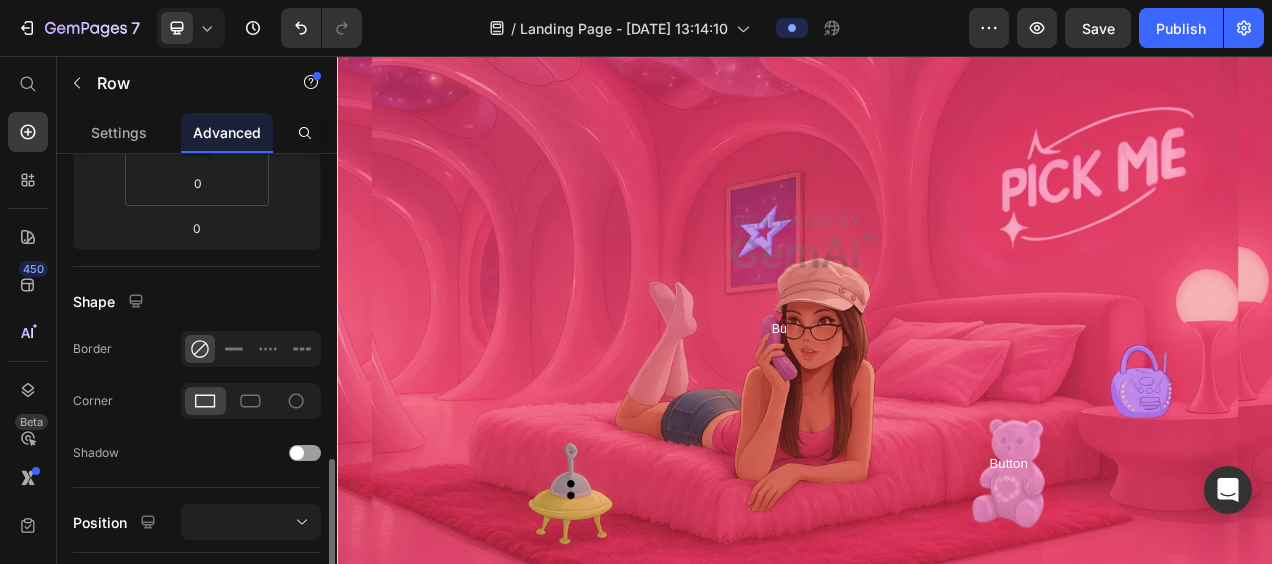 scroll, scrollTop: 508, scrollLeft: 0, axis: vertical 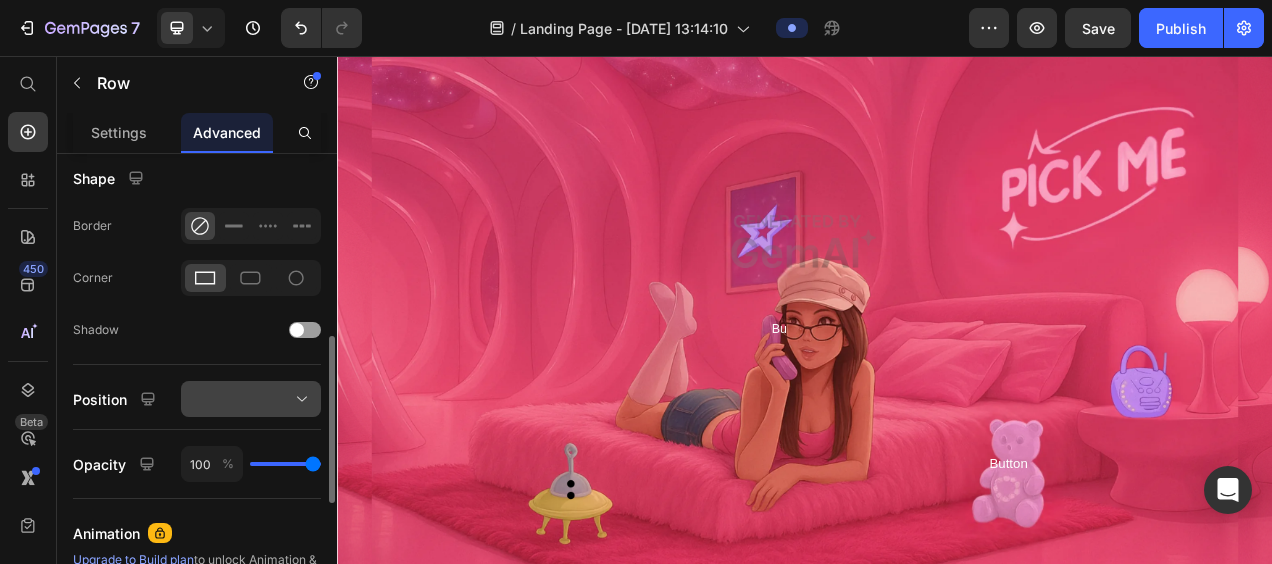 click at bounding box center (251, 399) 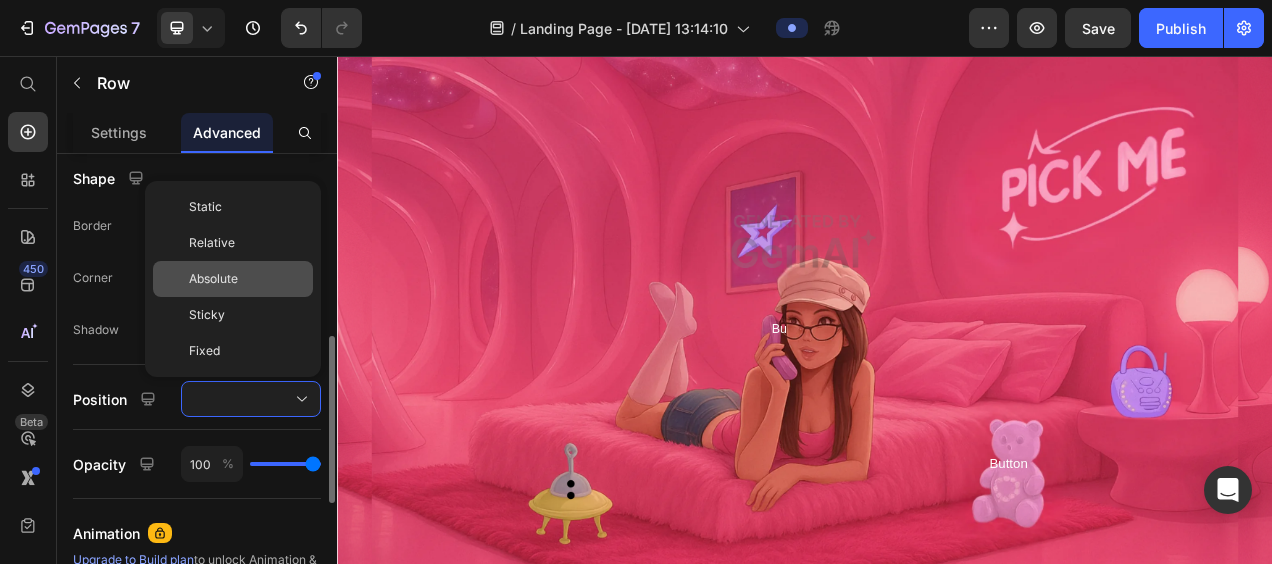 click on "Absolute" at bounding box center (213, 279) 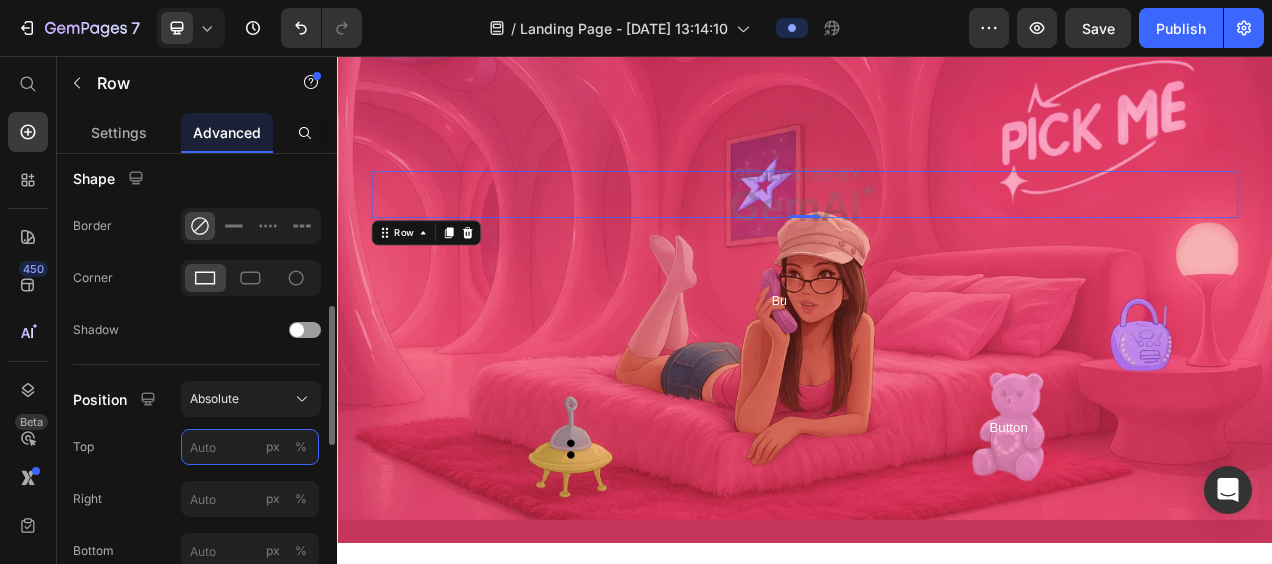 click on "px %" at bounding box center [250, 447] 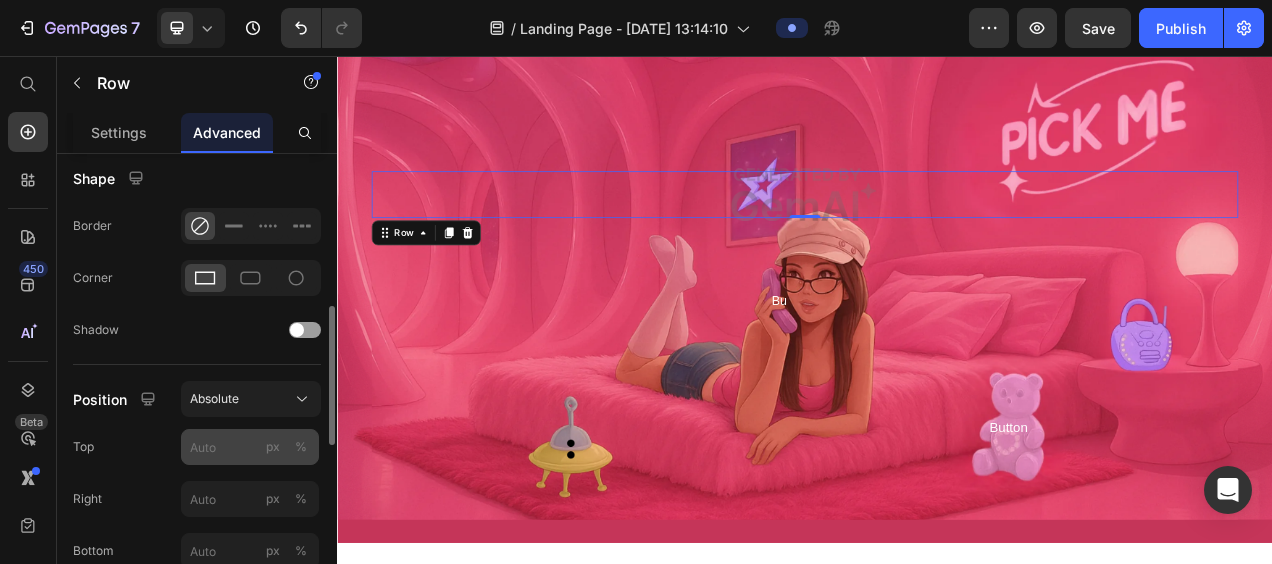 click on "%" at bounding box center (301, 447) 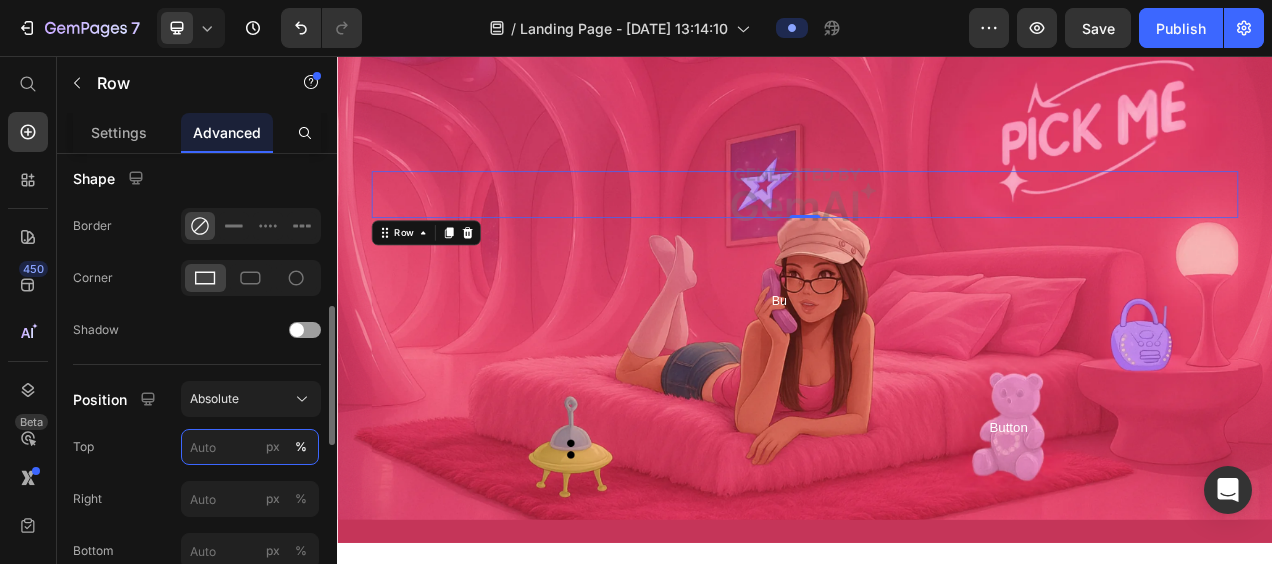 click on "px %" at bounding box center [250, 447] 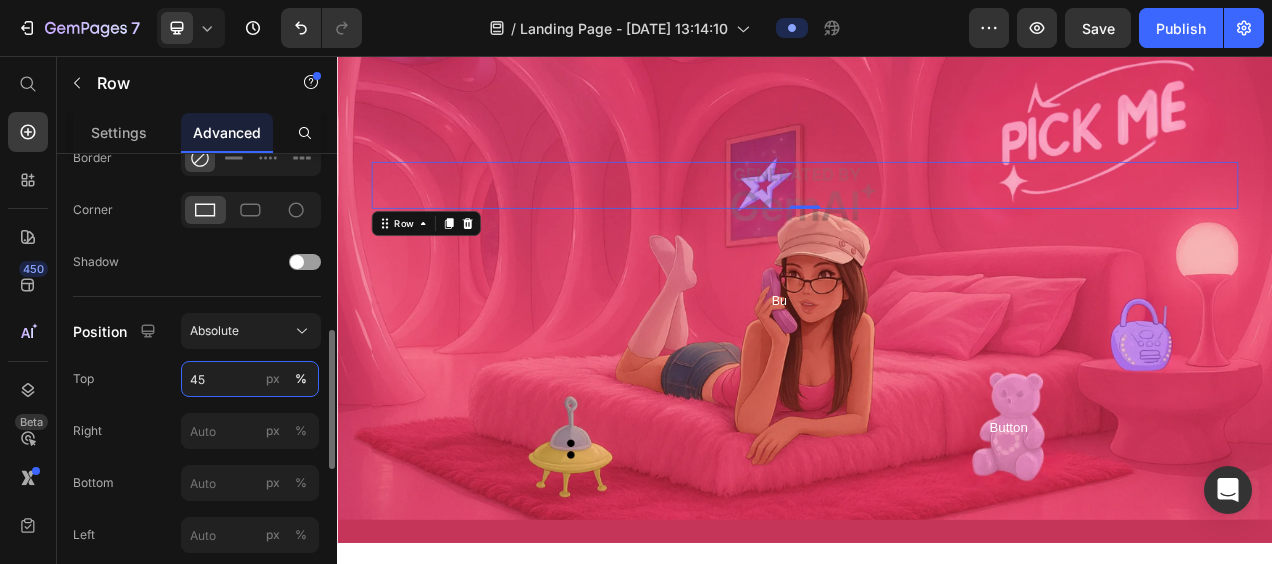 scroll, scrollTop: 579, scrollLeft: 0, axis: vertical 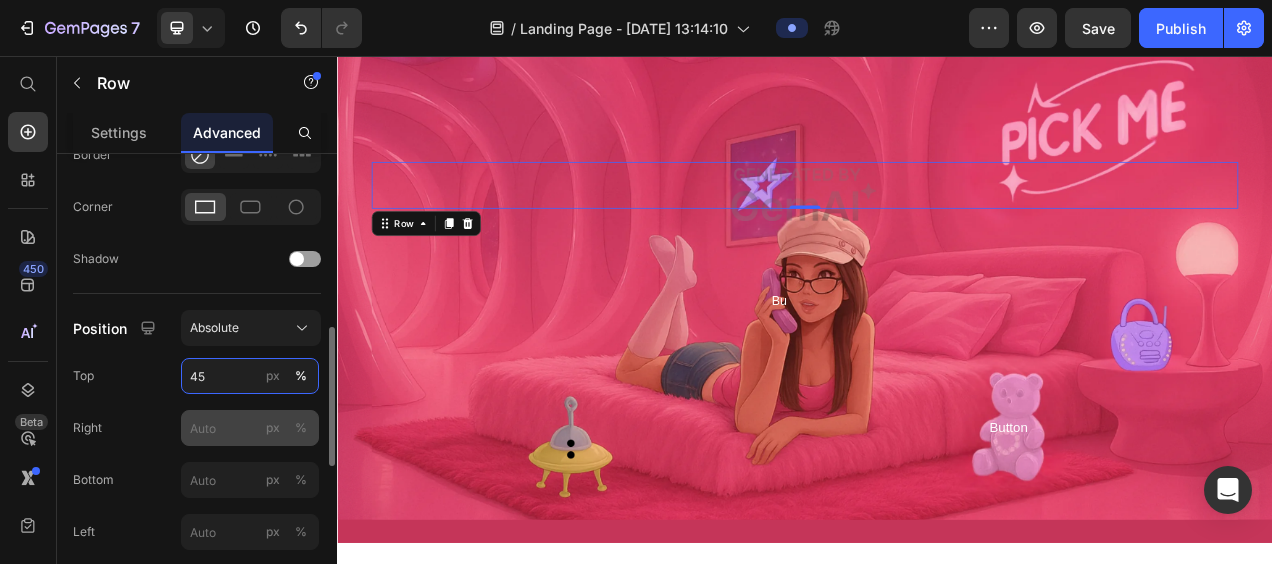 type on "45" 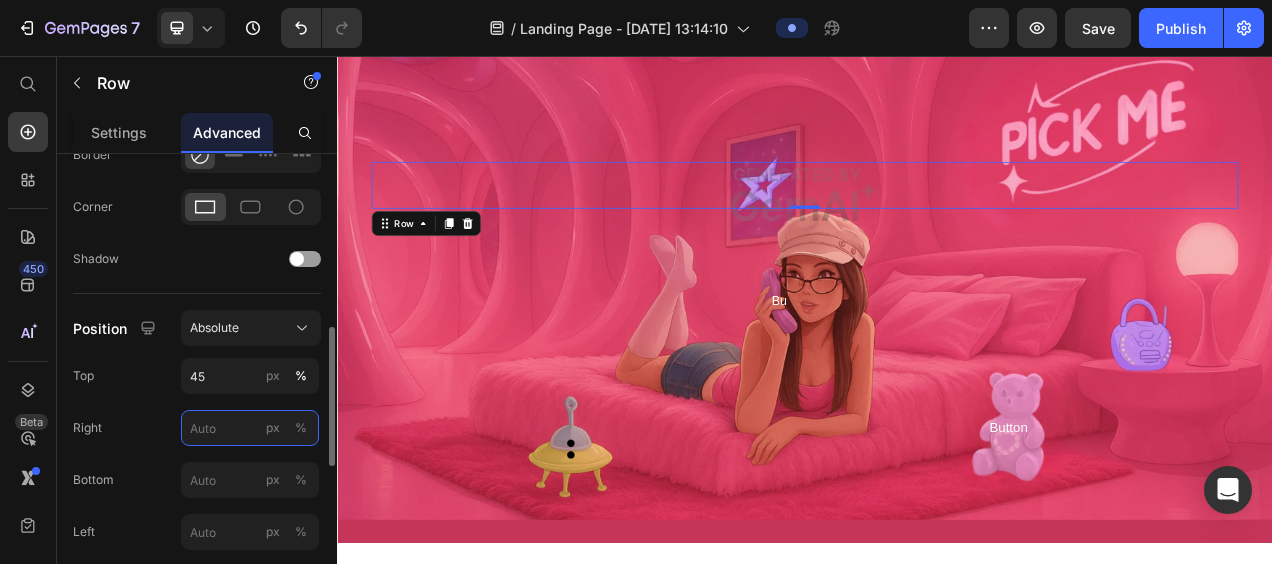 click on "px %" at bounding box center (250, 428) 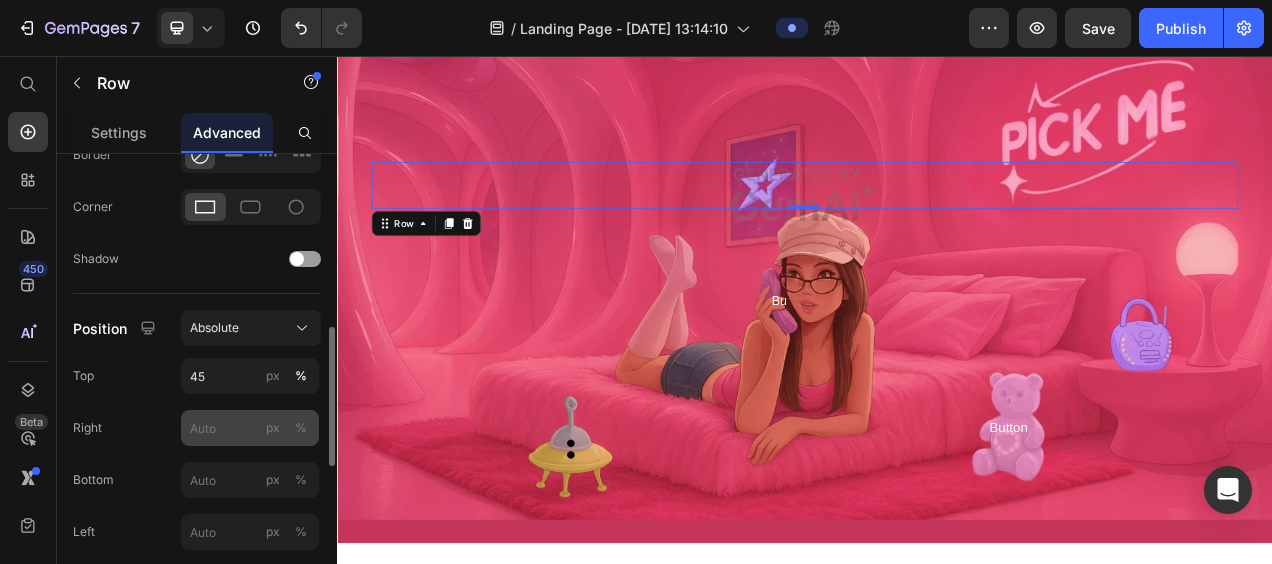 click on "%" 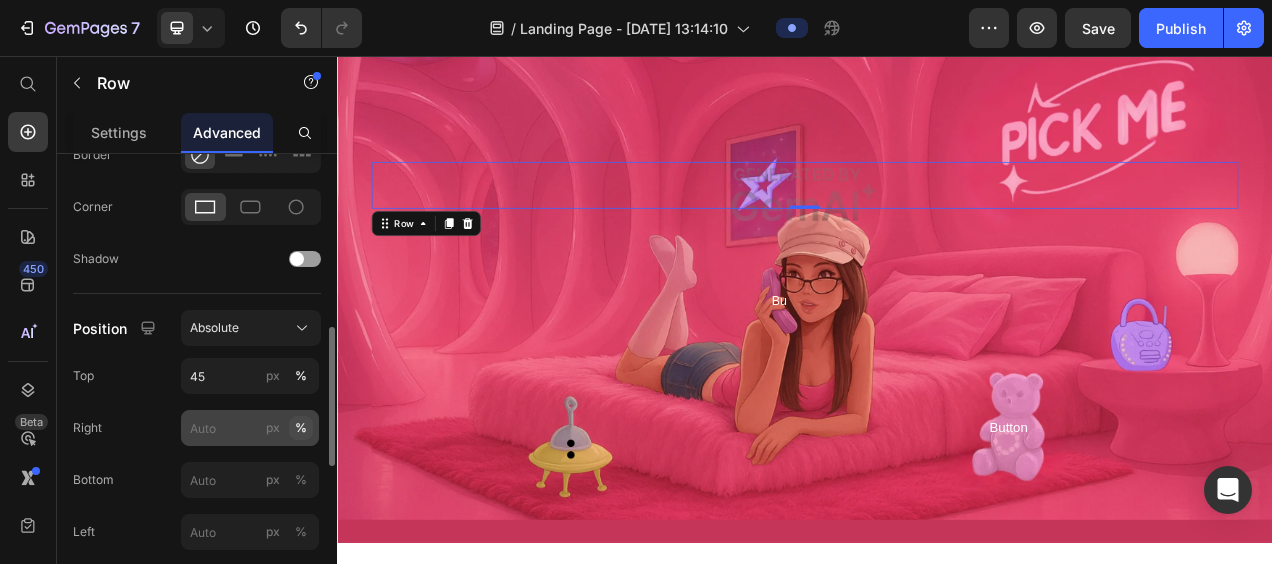 type 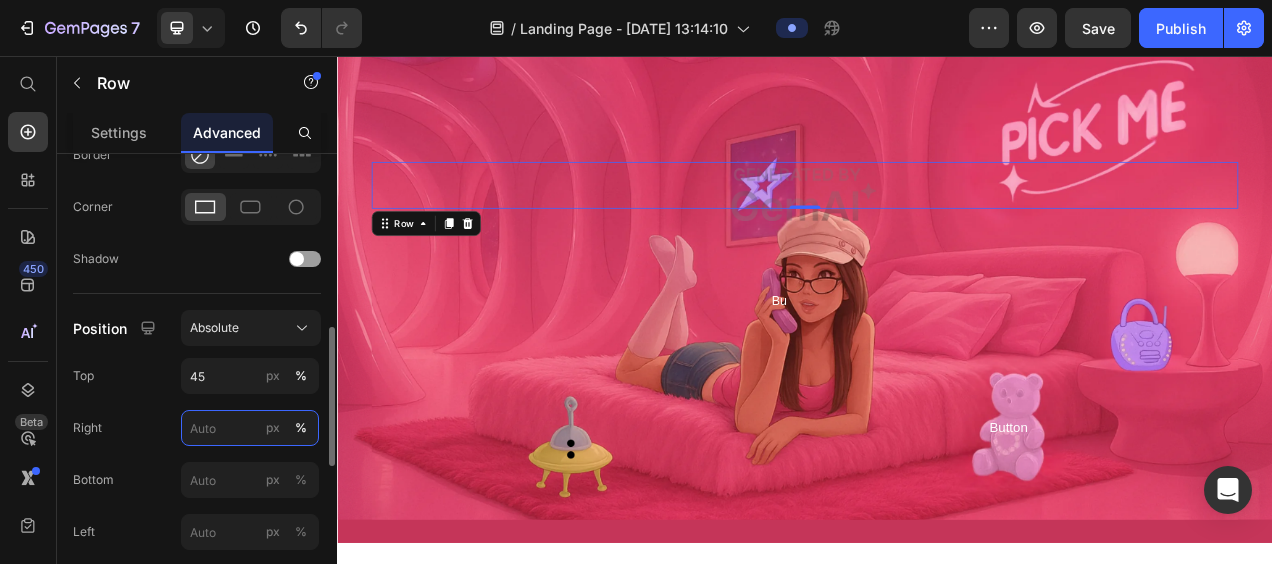 click on "px %" at bounding box center (250, 428) 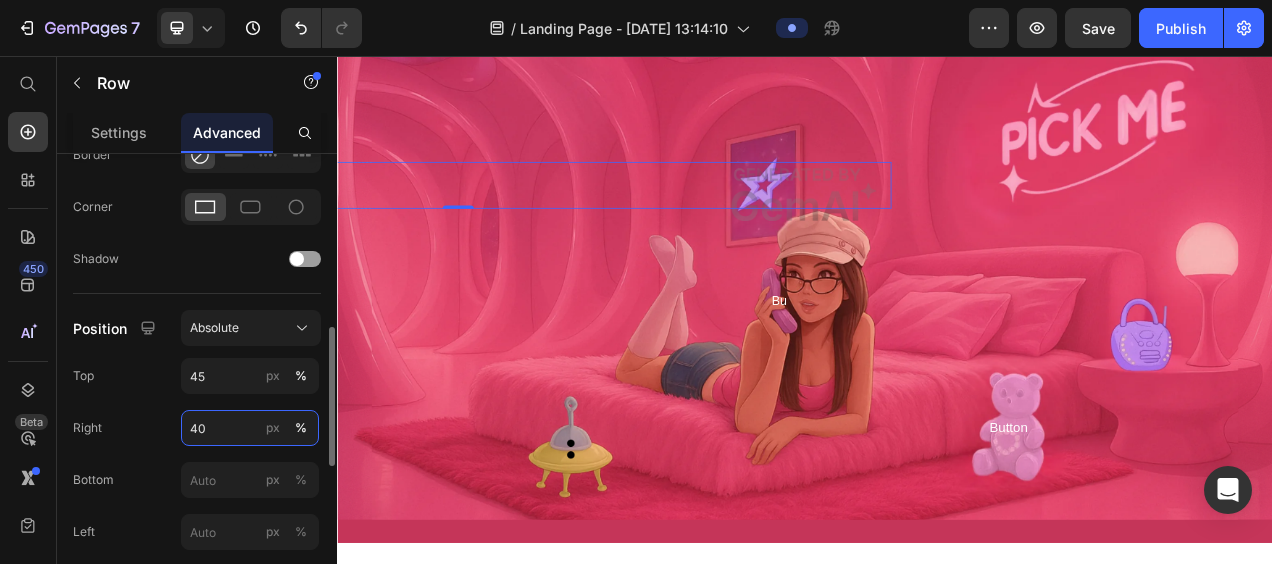 type on "4" 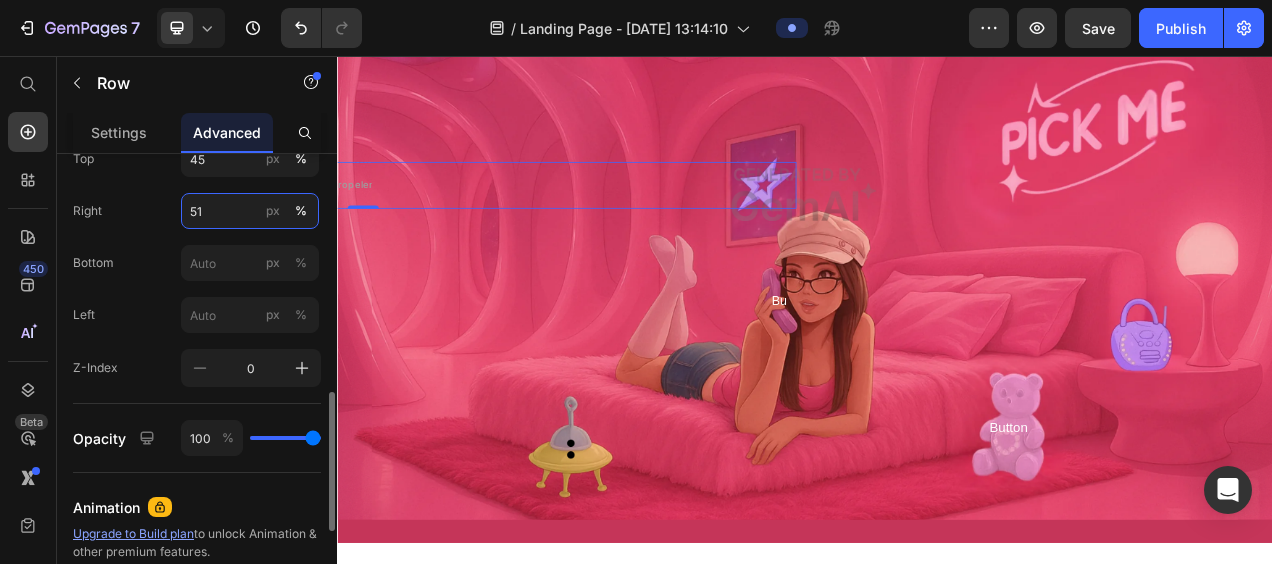 scroll, scrollTop: 796, scrollLeft: 0, axis: vertical 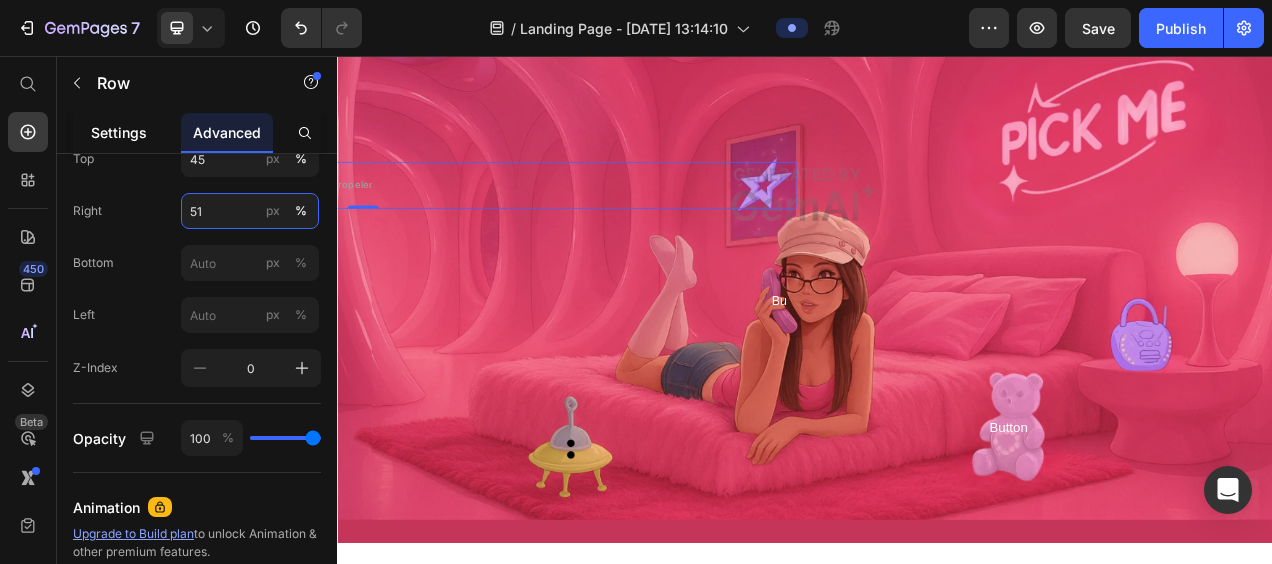 type on "51" 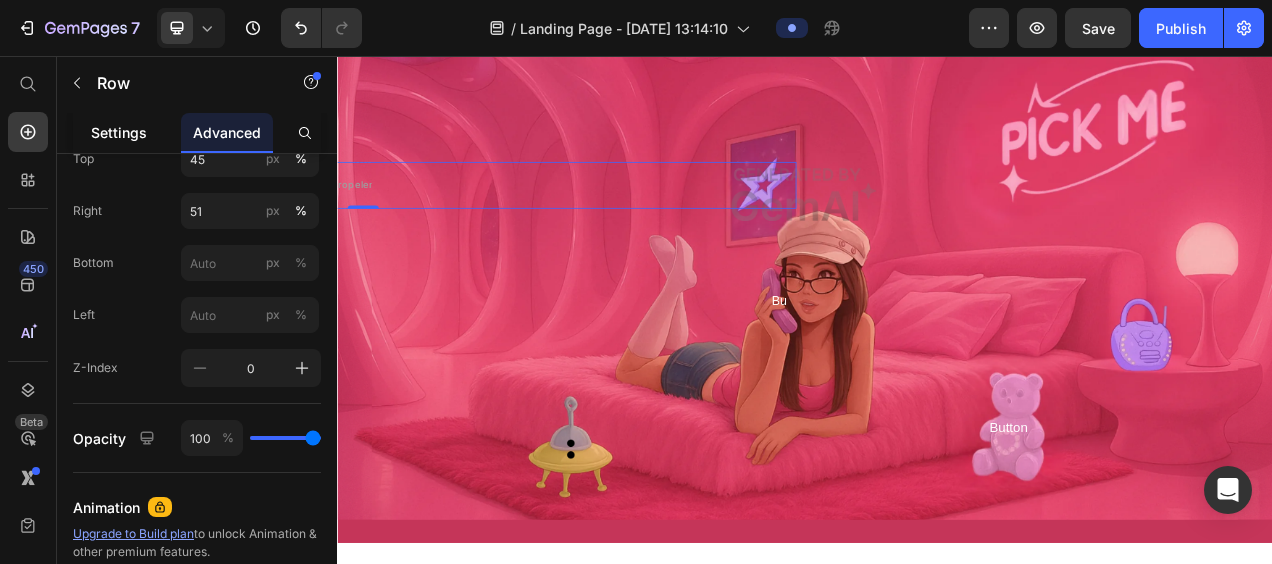 click on "Settings" at bounding box center [119, 132] 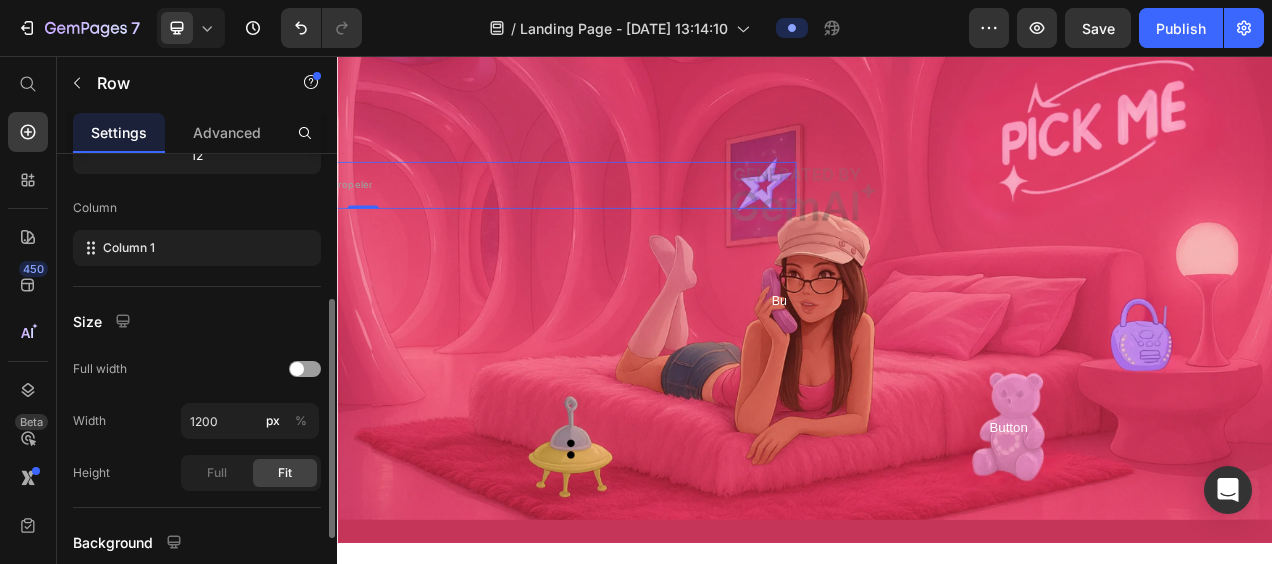 scroll, scrollTop: 280, scrollLeft: 0, axis: vertical 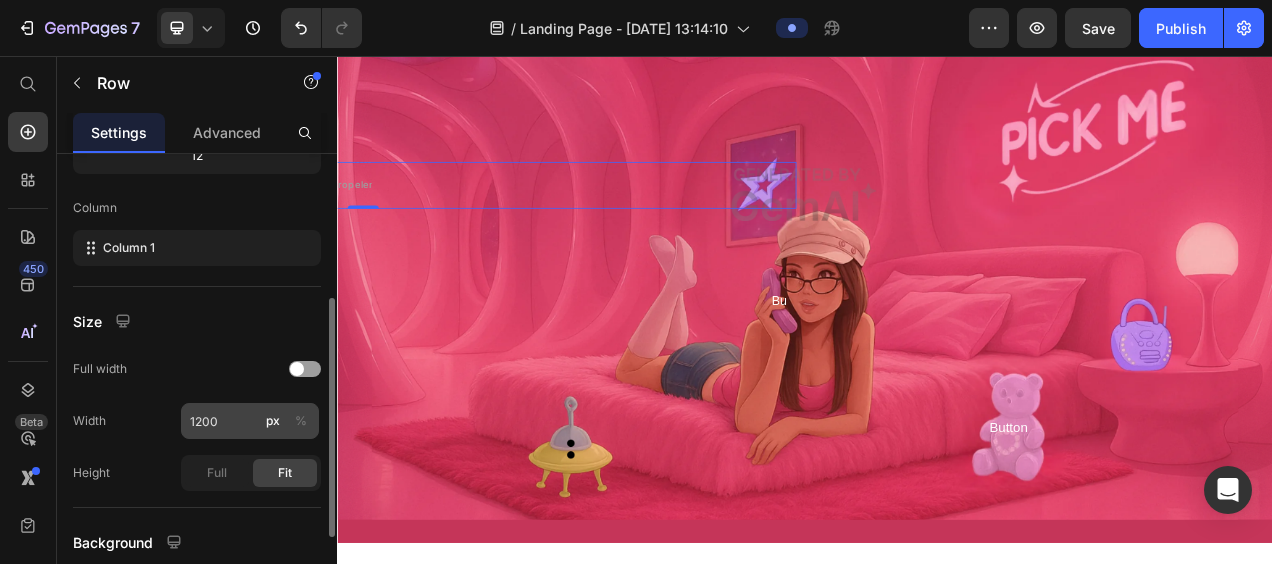 click on "%" at bounding box center [301, 421] 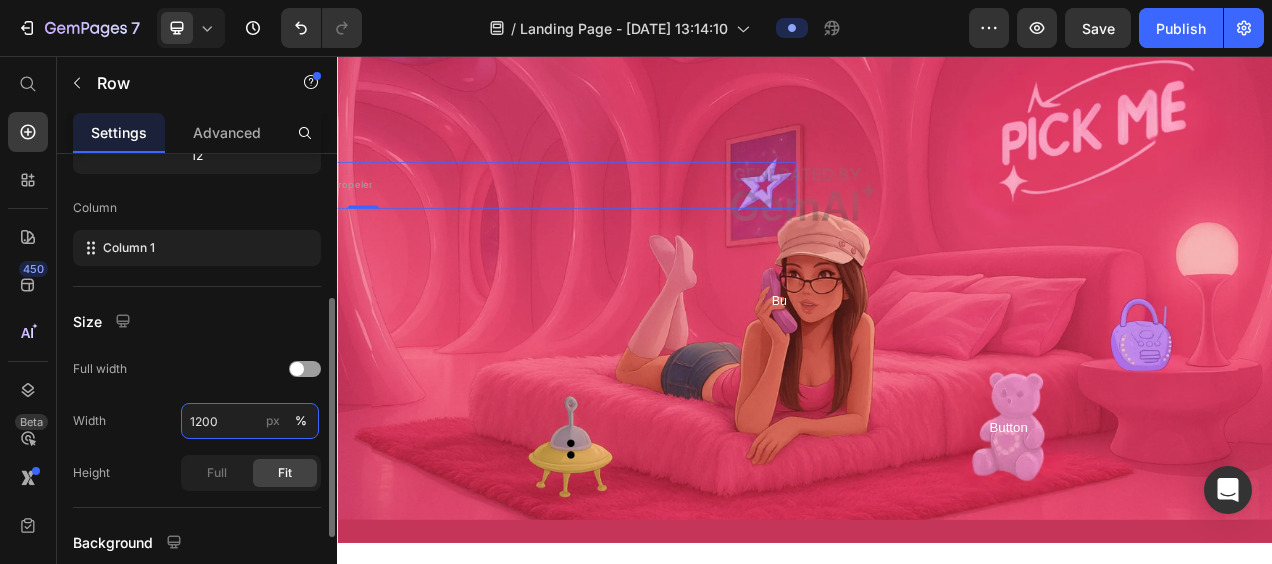 click on "1200" at bounding box center [250, 421] 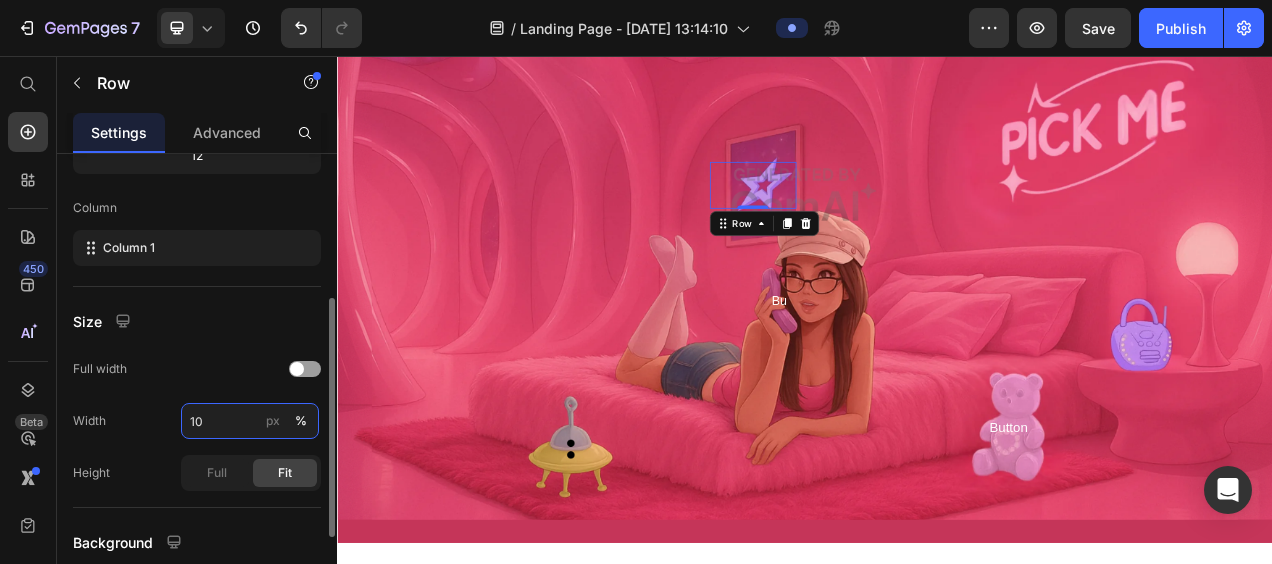 type on "1" 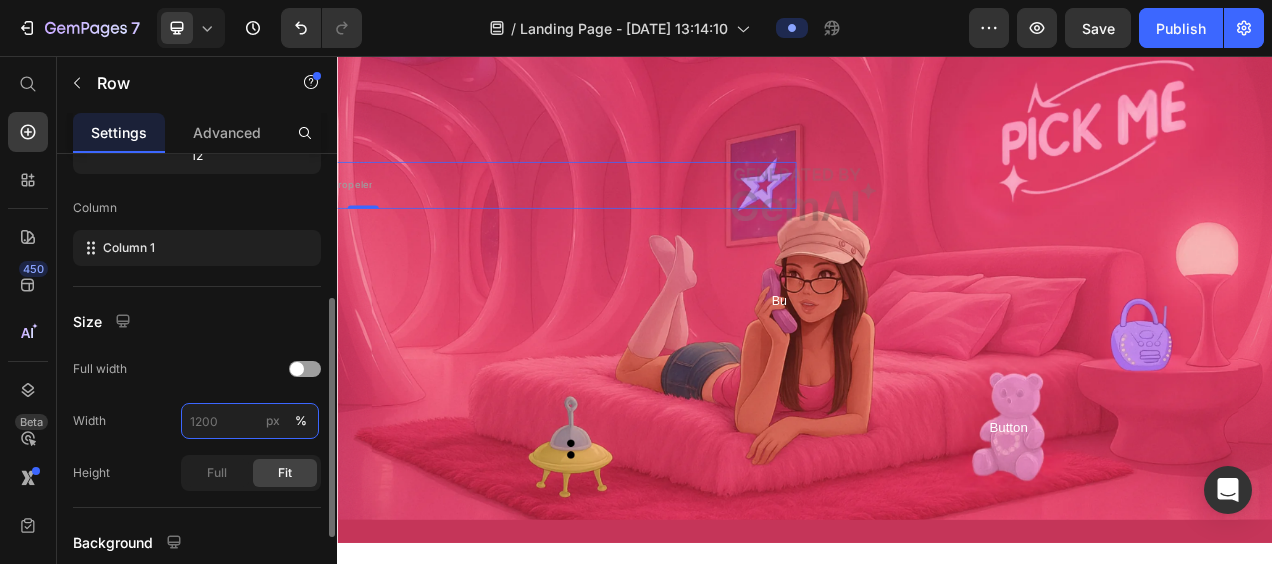type on "7" 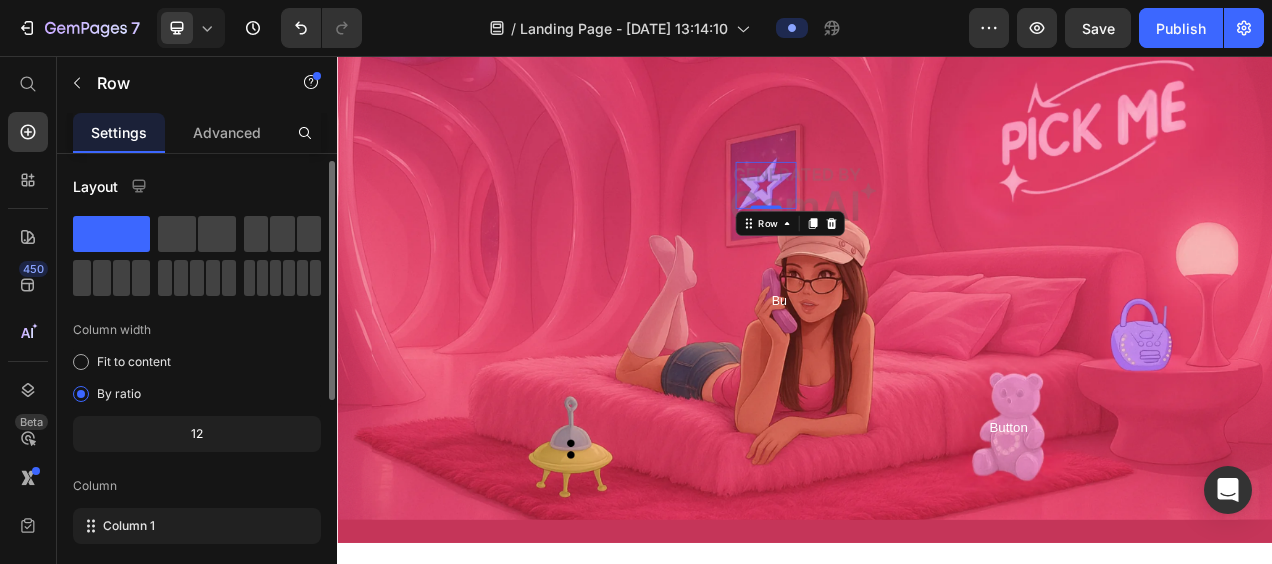 scroll, scrollTop: 0, scrollLeft: 0, axis: both 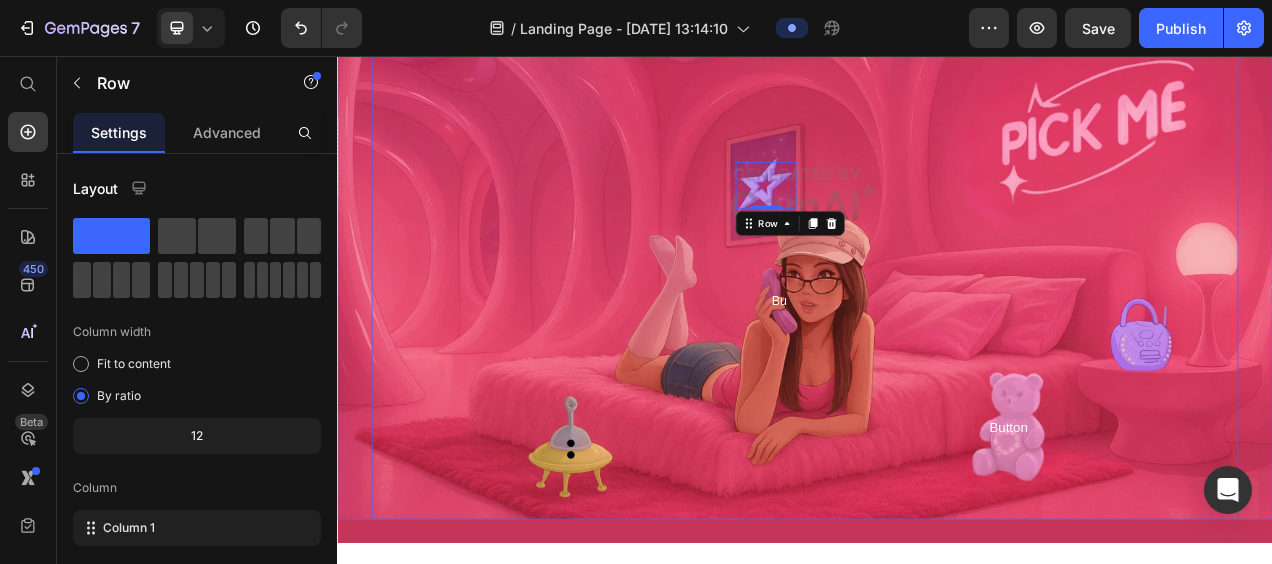 click at bounding box center (937, 234) 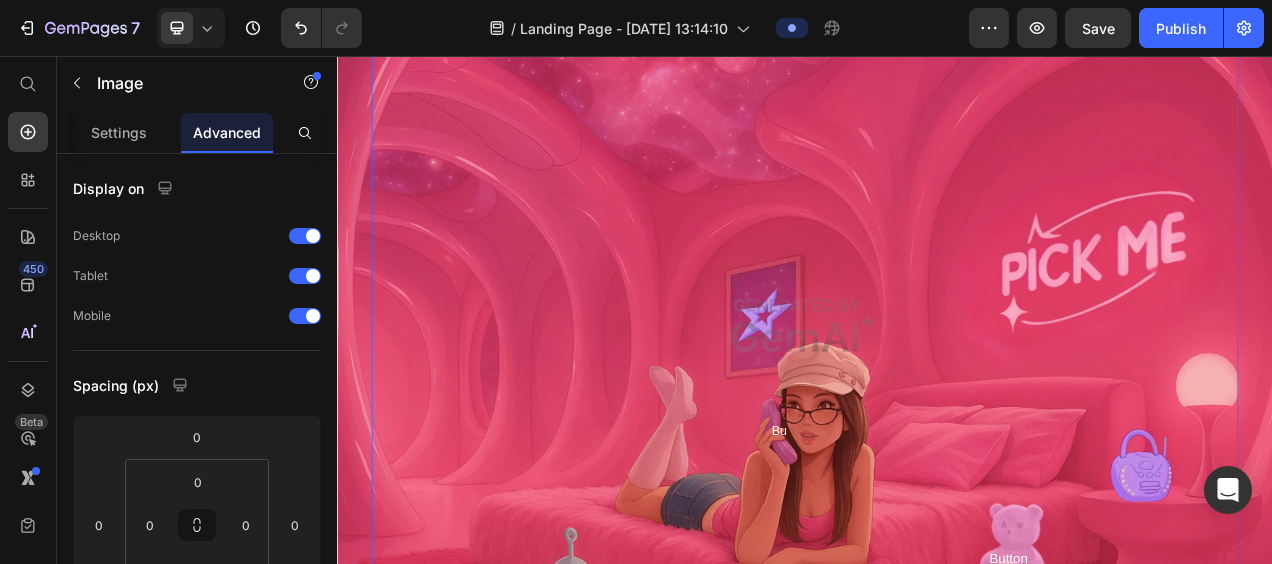 scroll, scrollTop: 147, scrollLeft: 0, axis: vertical 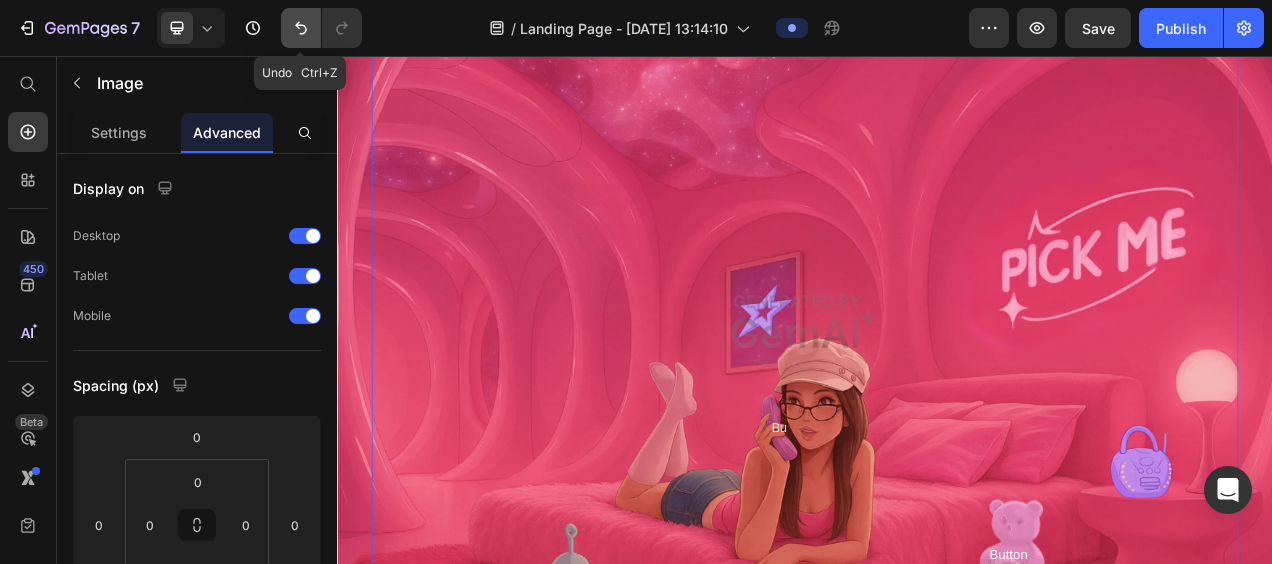 click 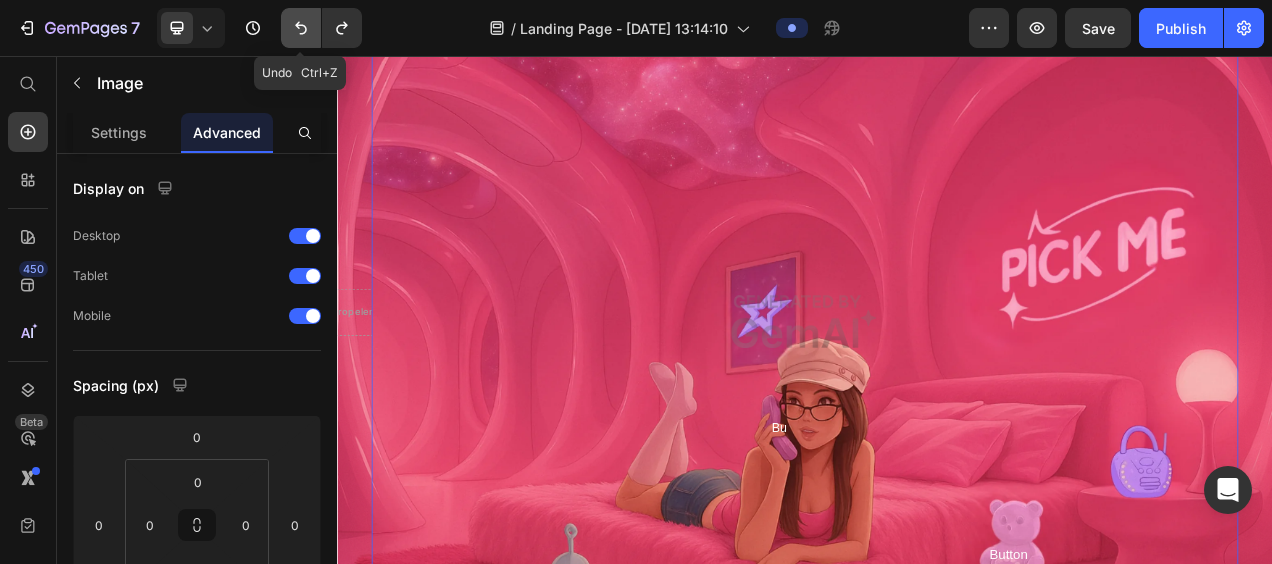 click 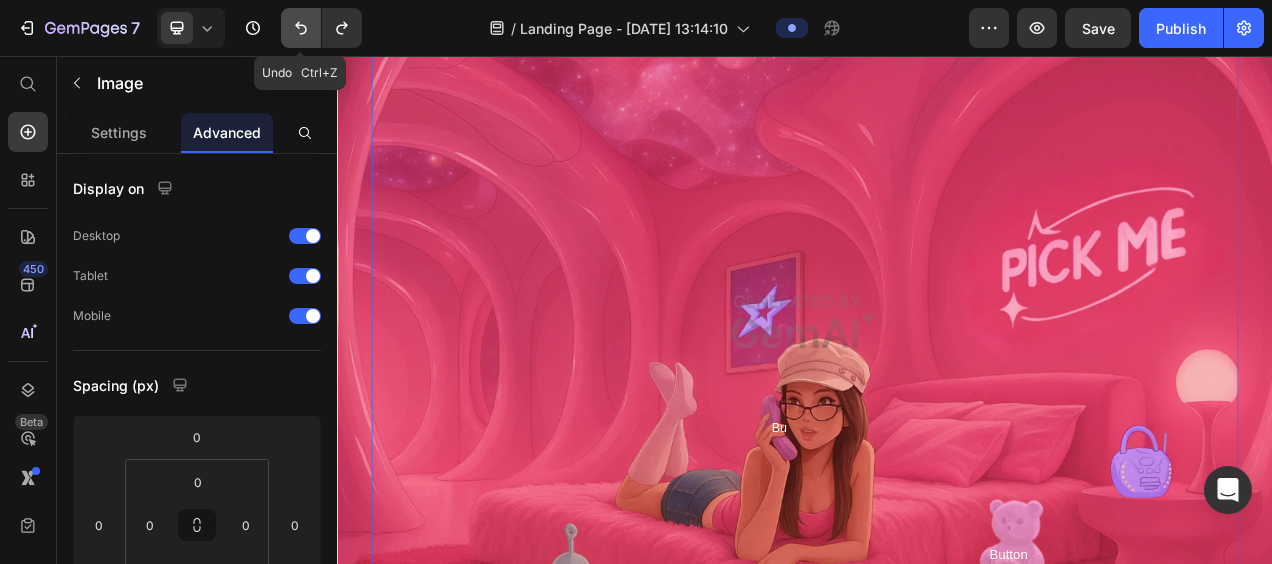 click 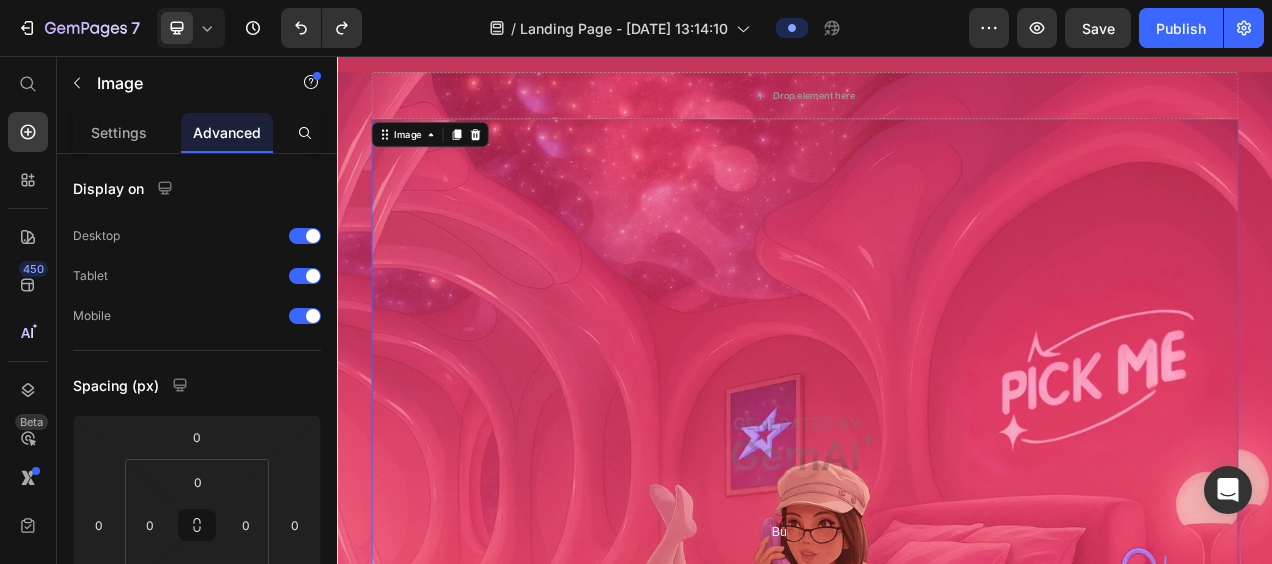 scroll, scrollTop: 45, scrollLeft: 0, axis: vertical 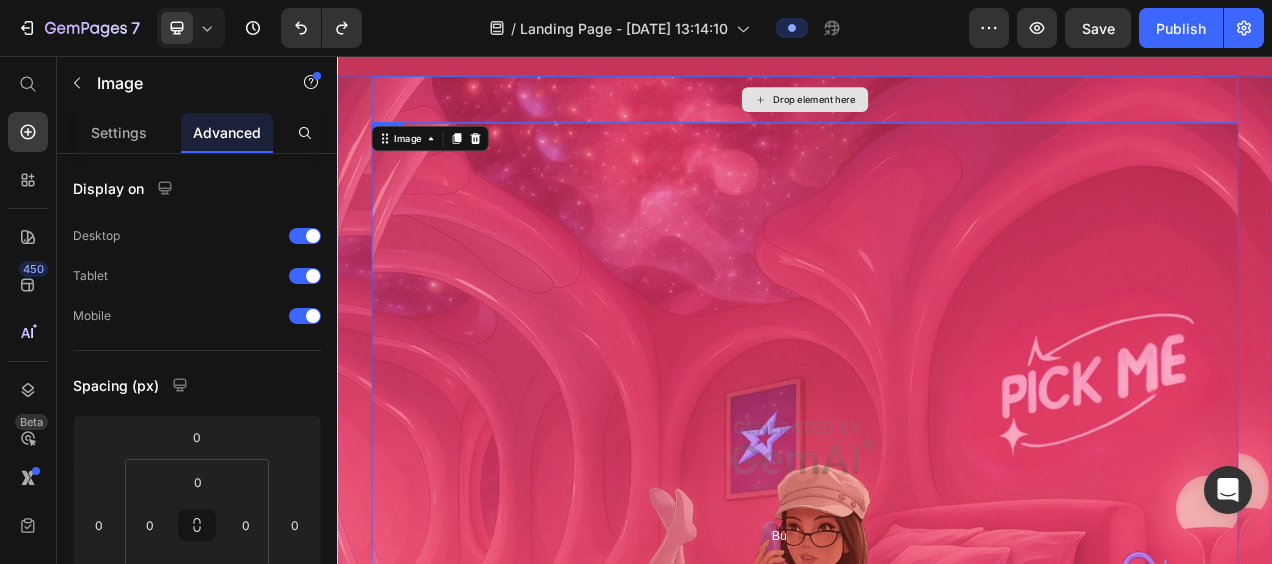 click on "Drop element here" at bounding box center (937, 112) 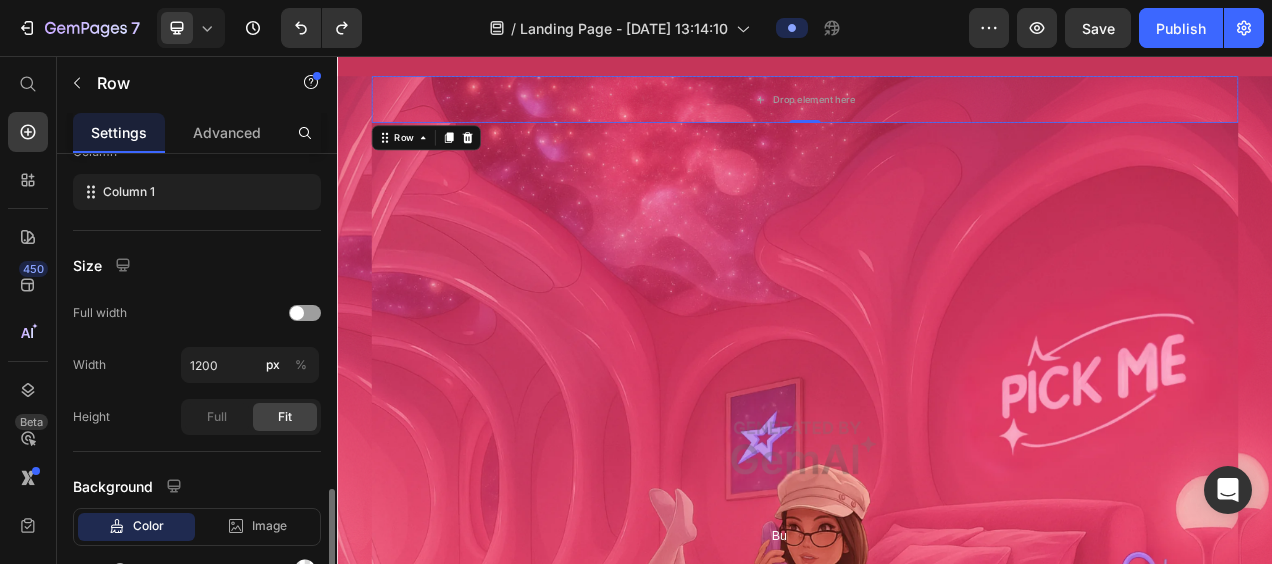 scroll, scrollTop: 443, scrollLeft: 0, axis: vertical 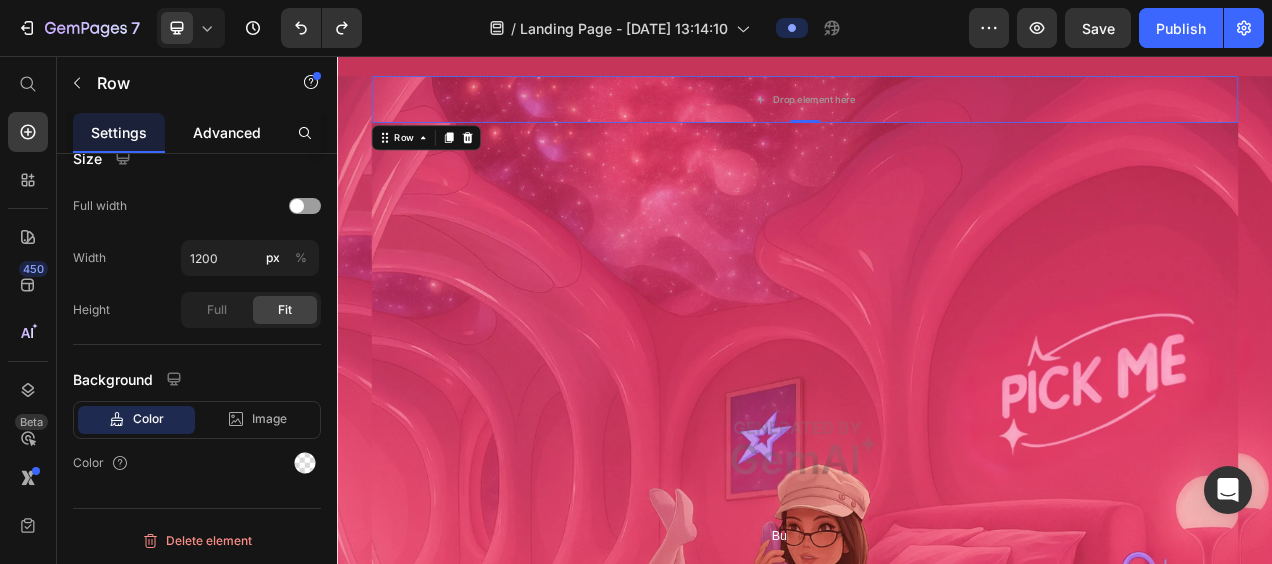 click on "Advanced" at bounding box center (227, 132) 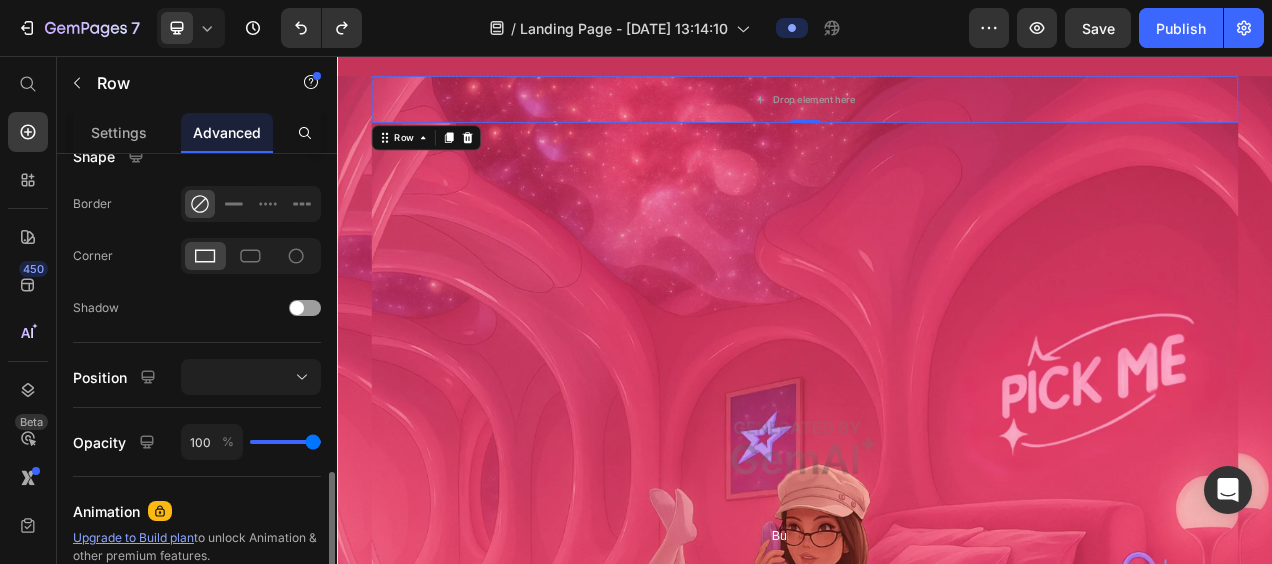 scroll, scrollTop: 625, scrollLeft: 0, axis: vertical 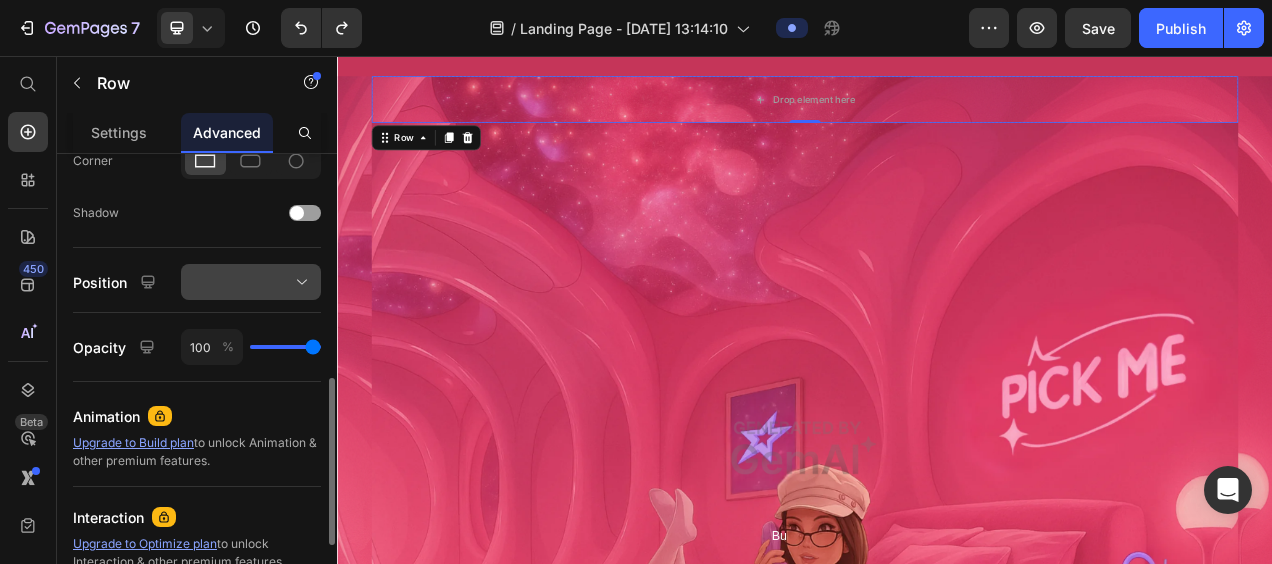 click at bounding box center (251, 282) 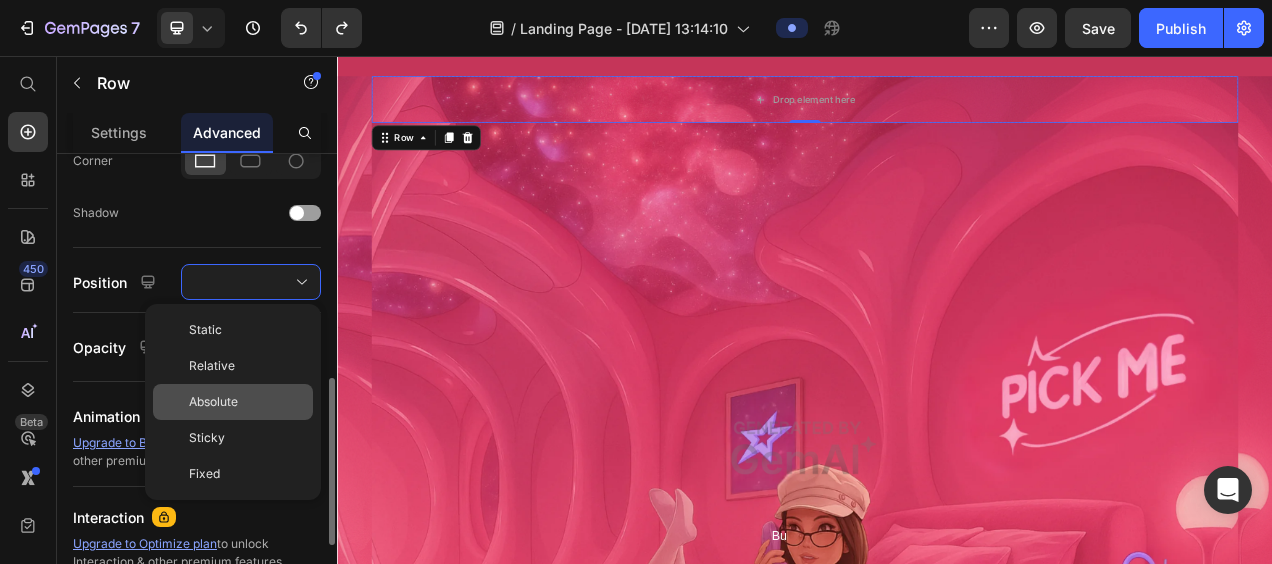 click on "Absolute" at bounding box center (213, 402) 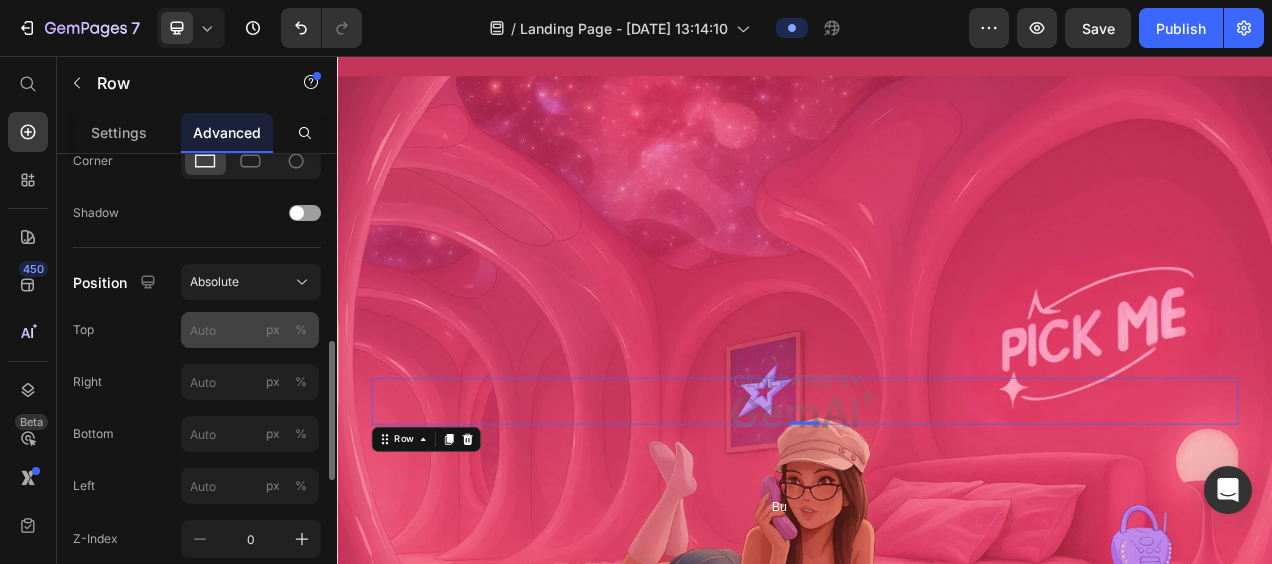 click on "%" at bounding box center [301, 330] 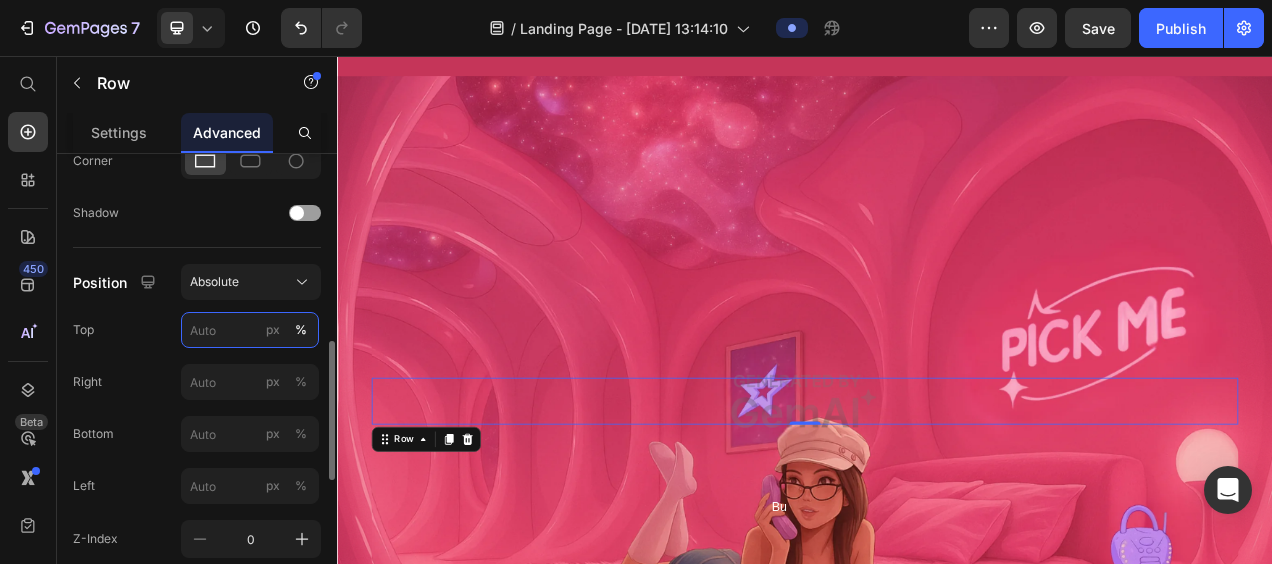 click on "px %" at bounding box center [250, 330] 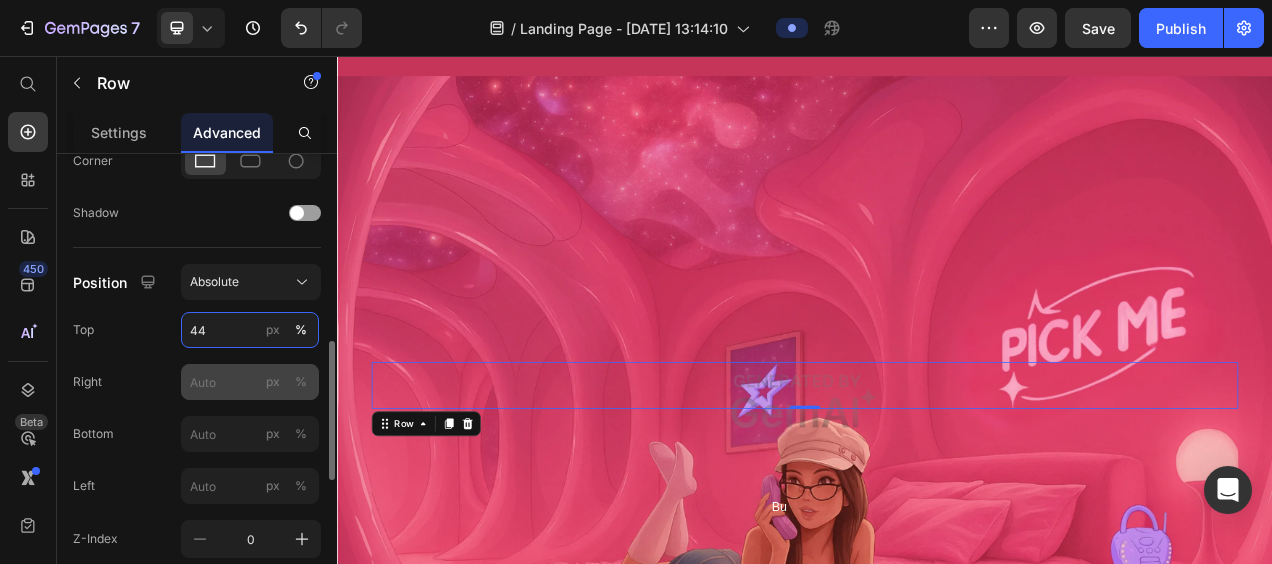 type on "44" 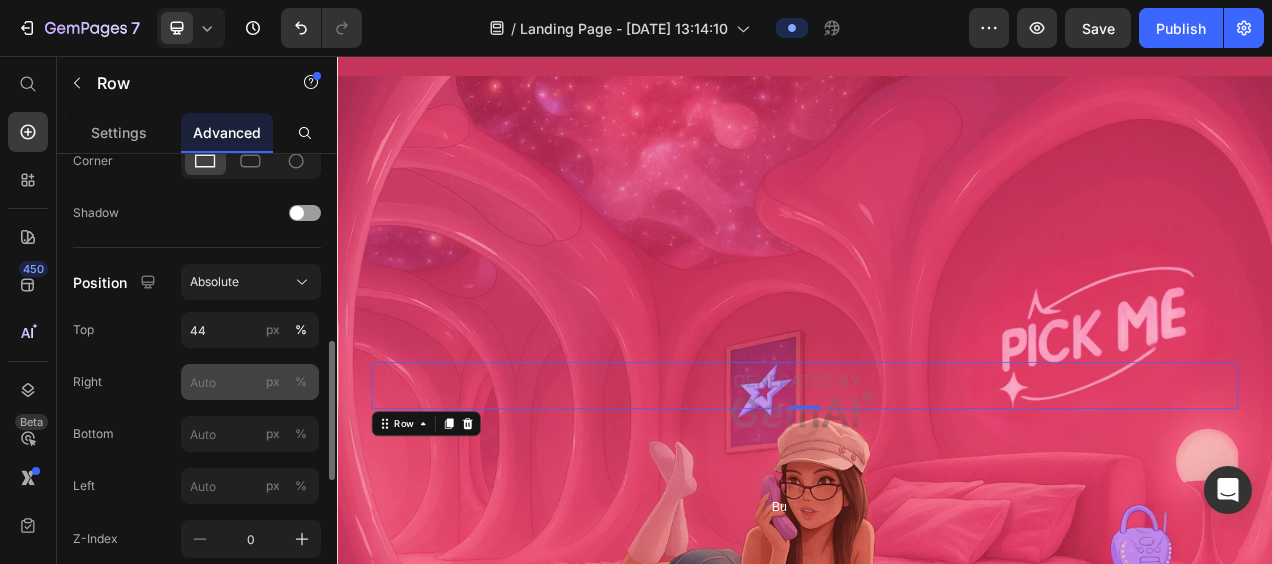 click on "%" at bounding box center (301, 382) 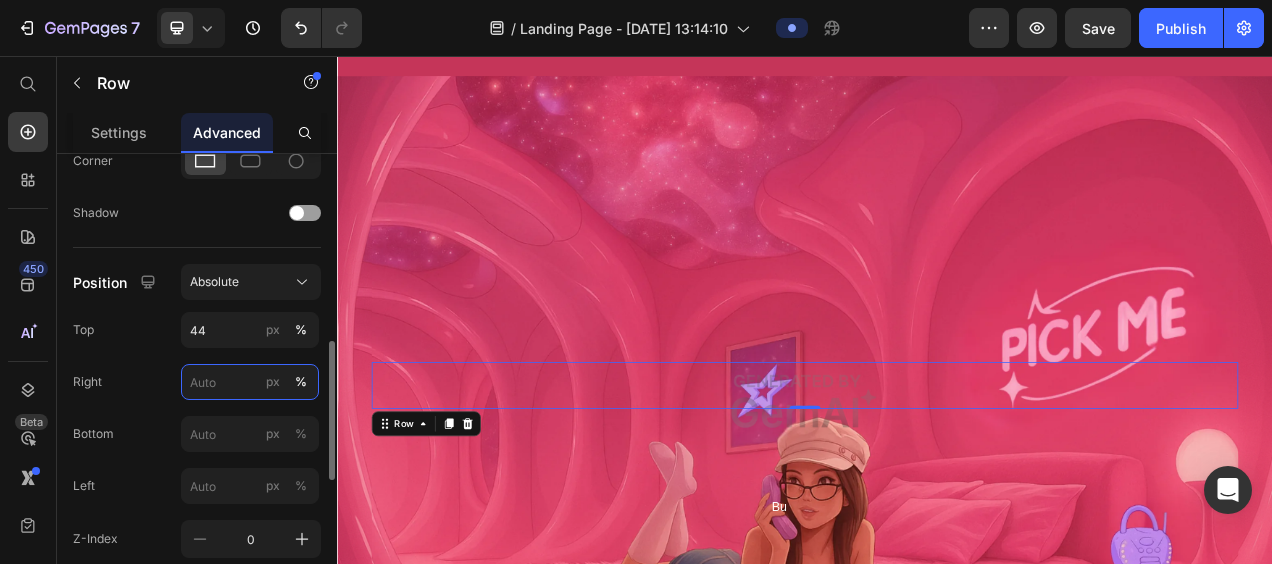 click on "px %" at bounding box center (250, 382) 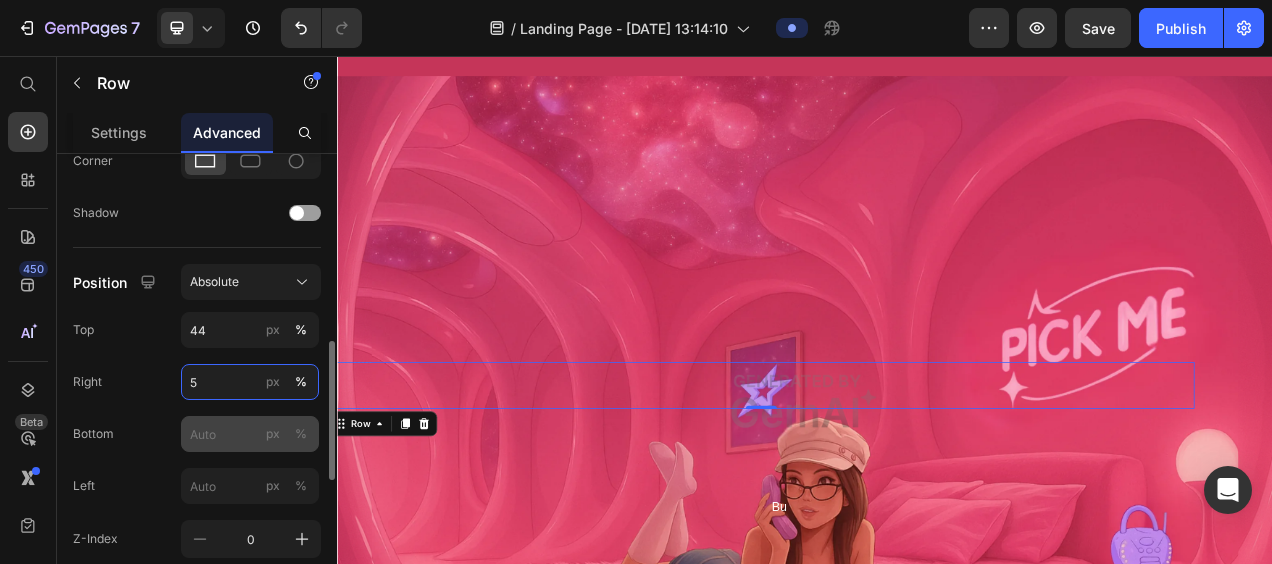 type on "51" 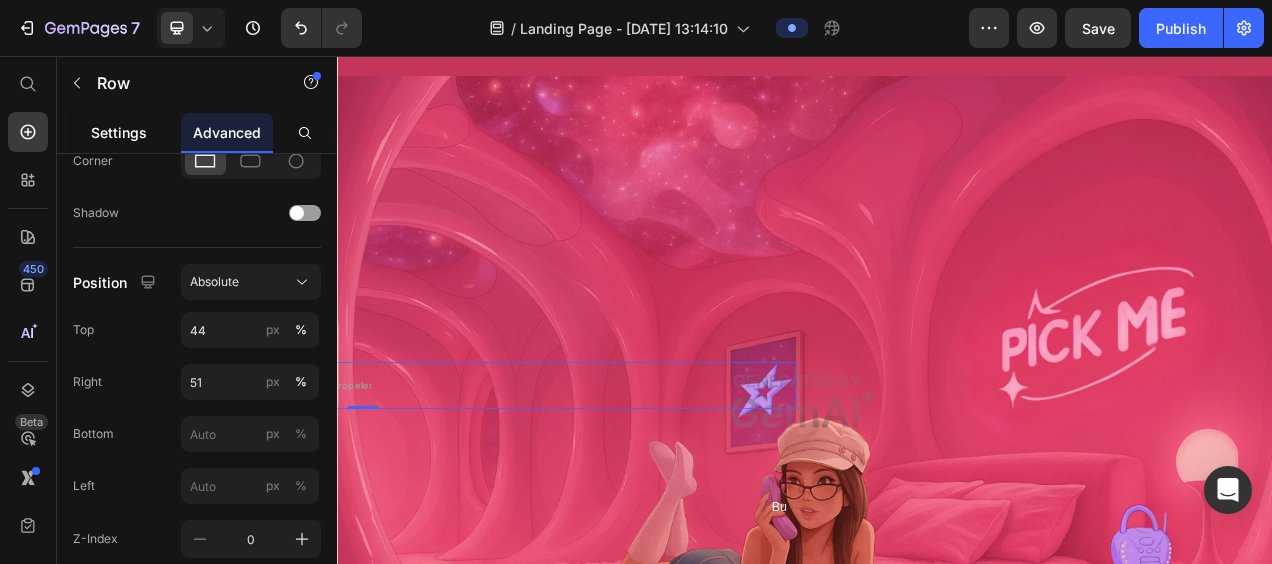 click on "Settings" at bounding box center (119, 132) 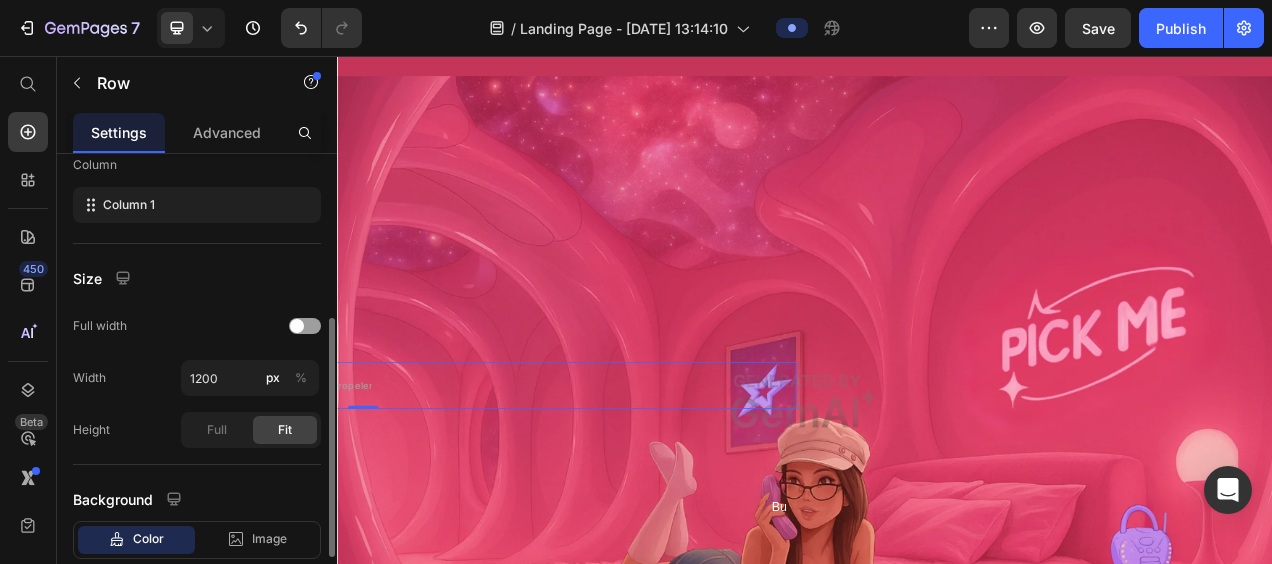 scroll, scrollTop: 324, scrollLeft: 0, axis: vertical 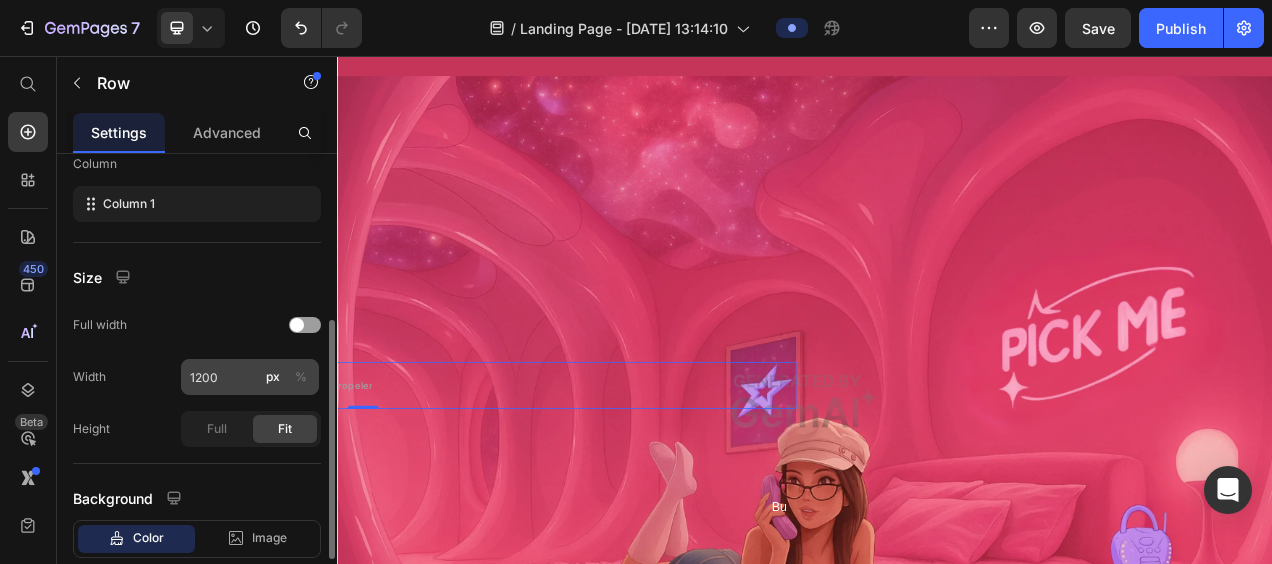 click on "%" at bounding box center (301, 377) 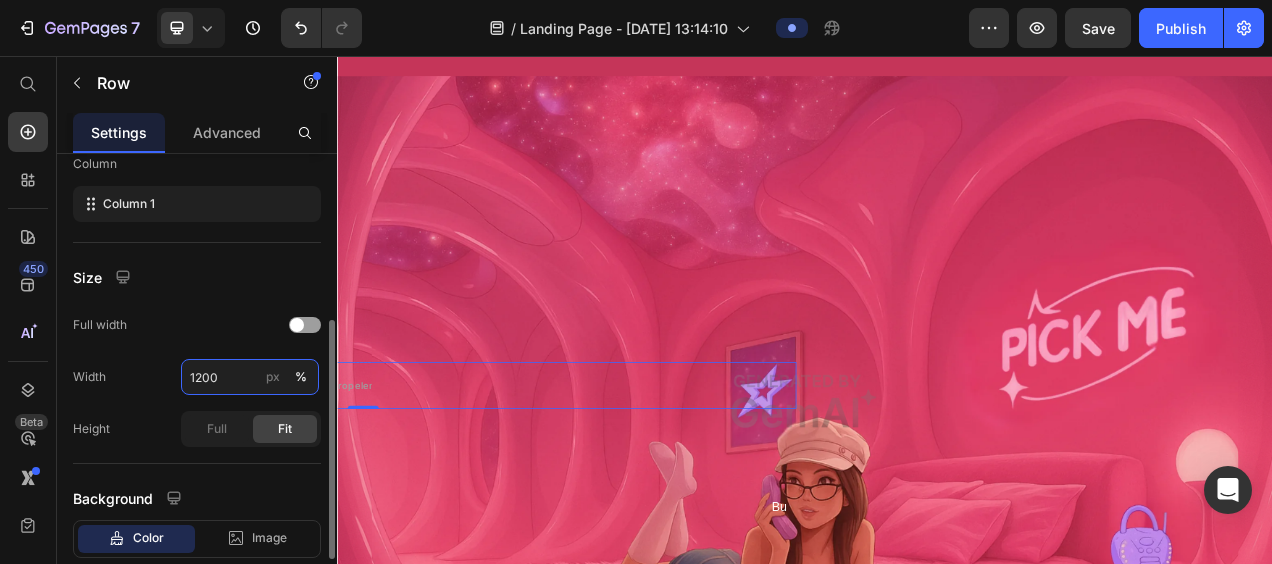 click on "1200" at bounding box center [250, 377] 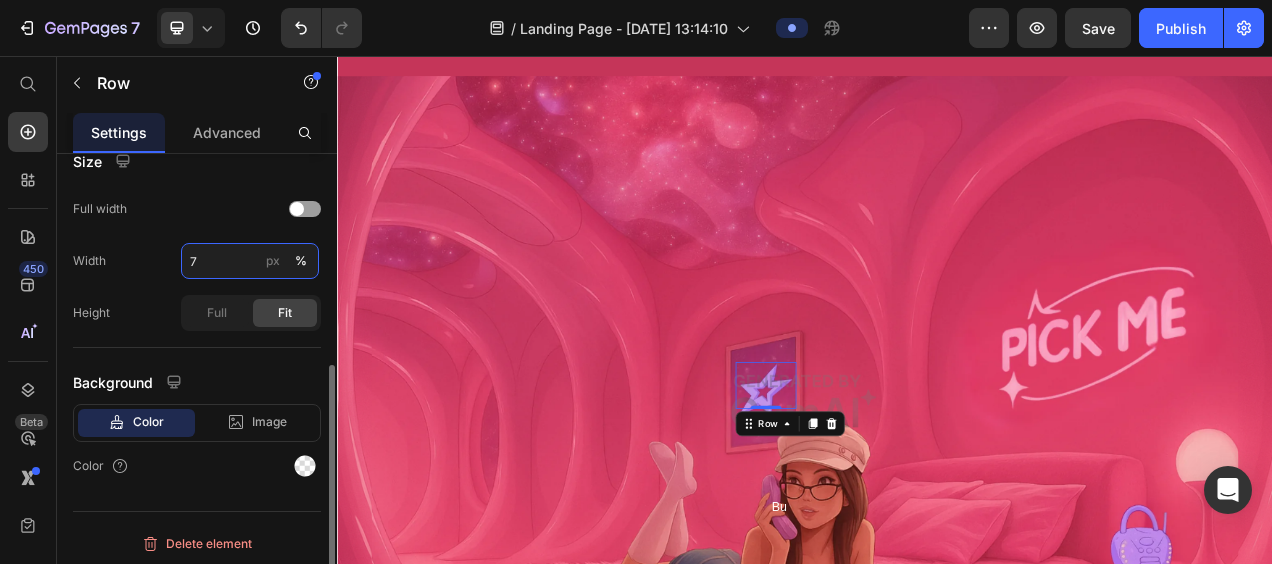 scroll, scrollTop: 443, scrollLeft: 0, axis: vertical 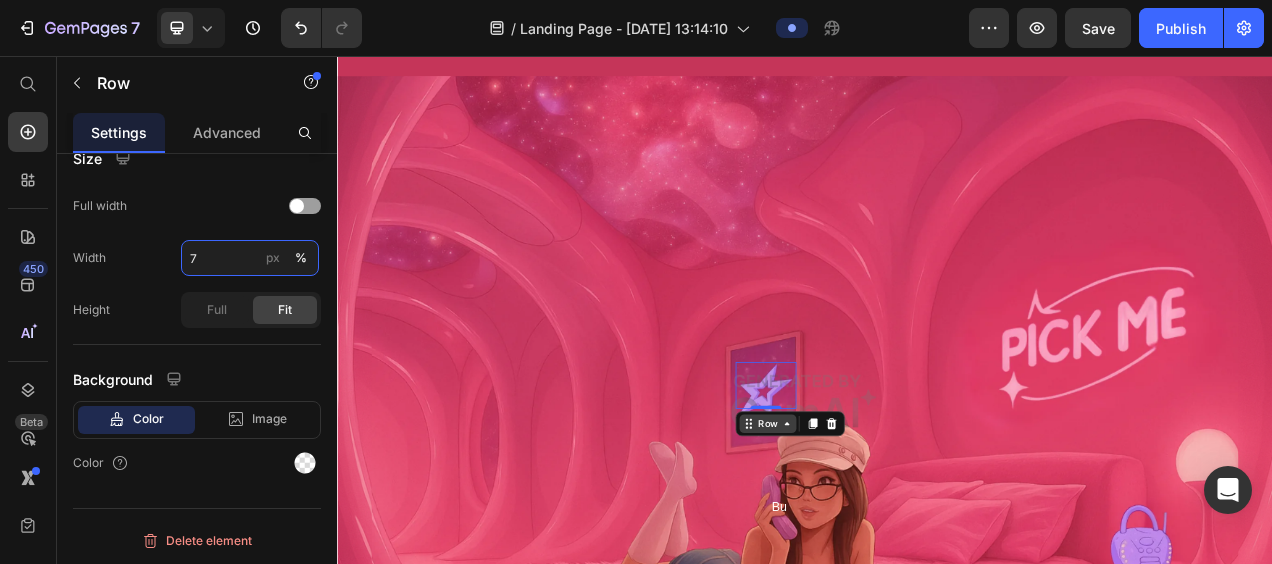 type on "7" 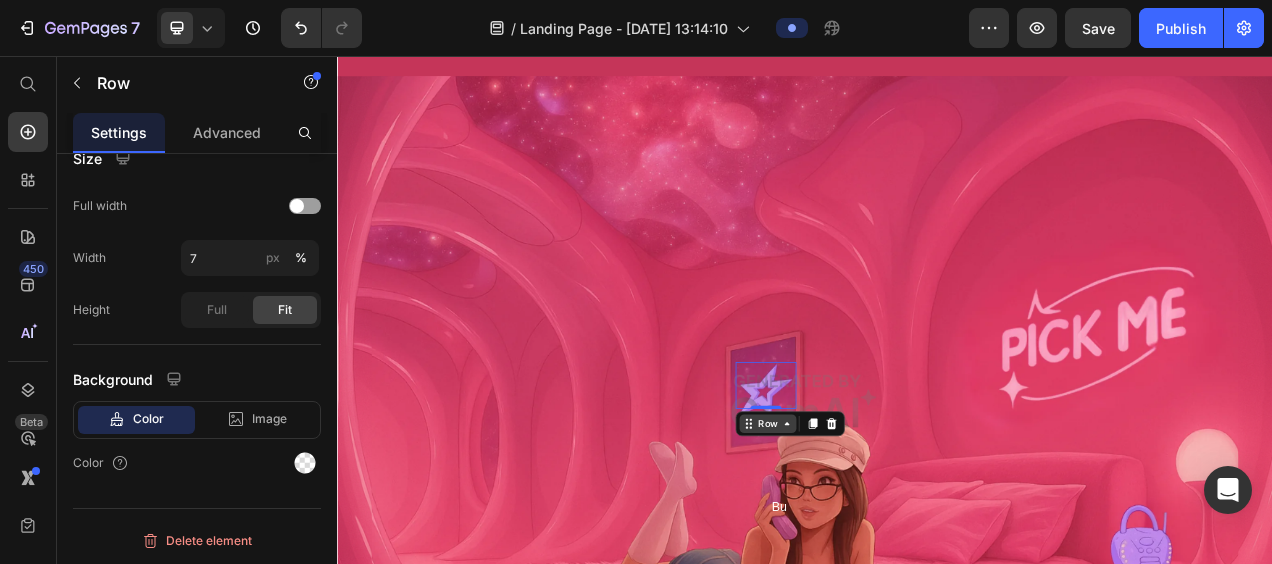 click on "Row" at bounding box center [889, 528] 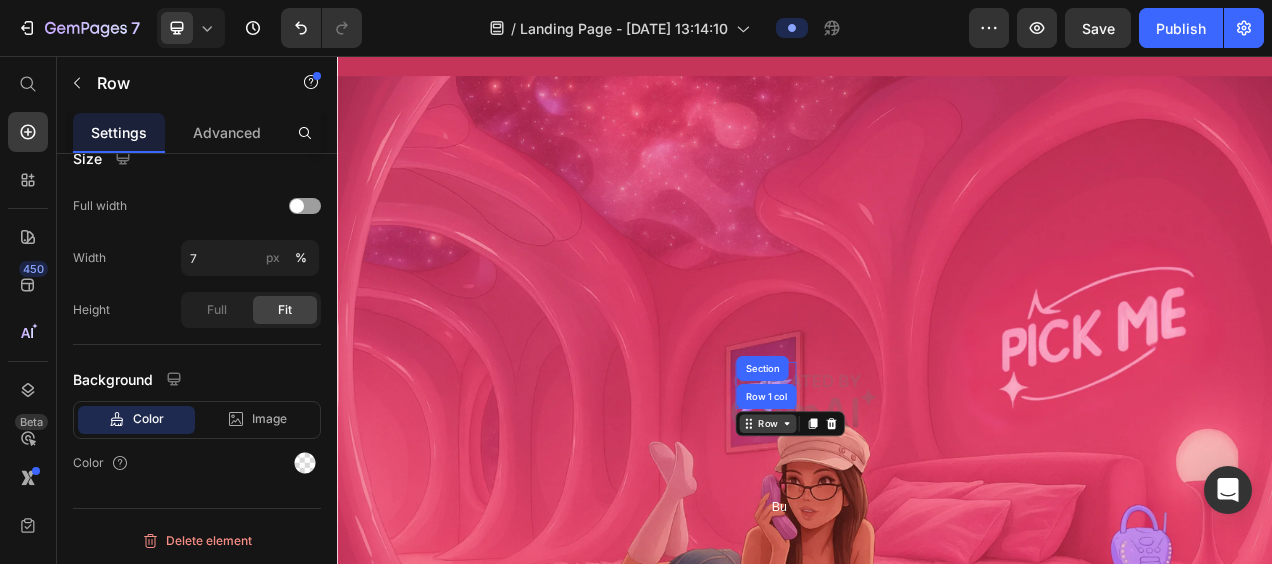 click on "Row Row 1 col Section   0 Image Button Button Row Button Button Row Button Row" at bounding box center [937, 499] 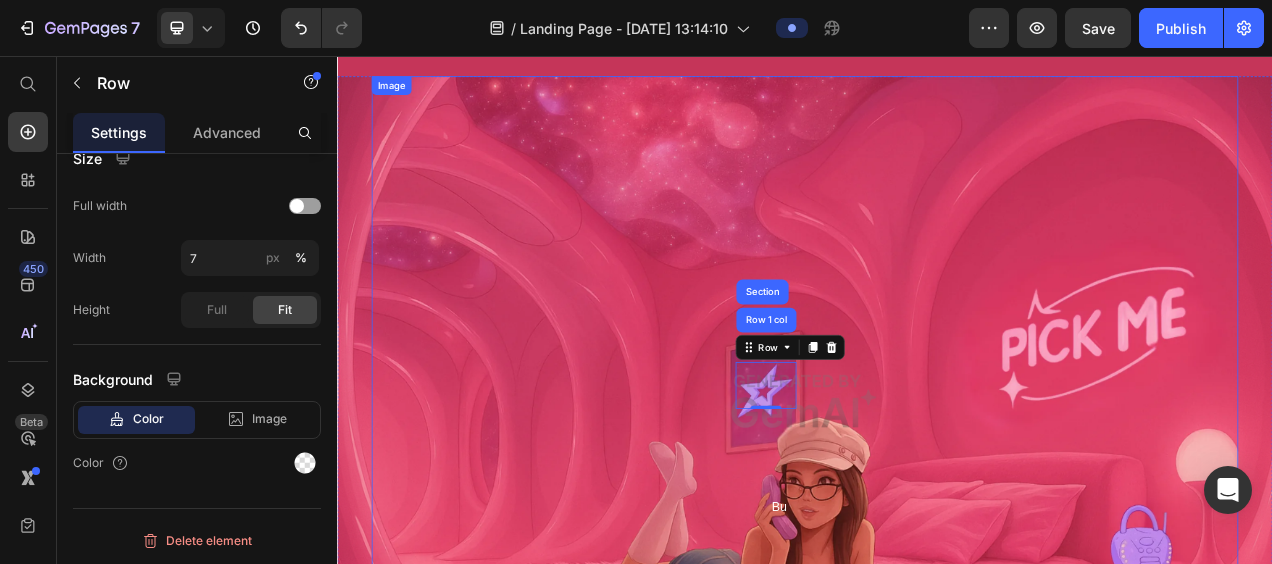 click at bounding box center (937, 499) 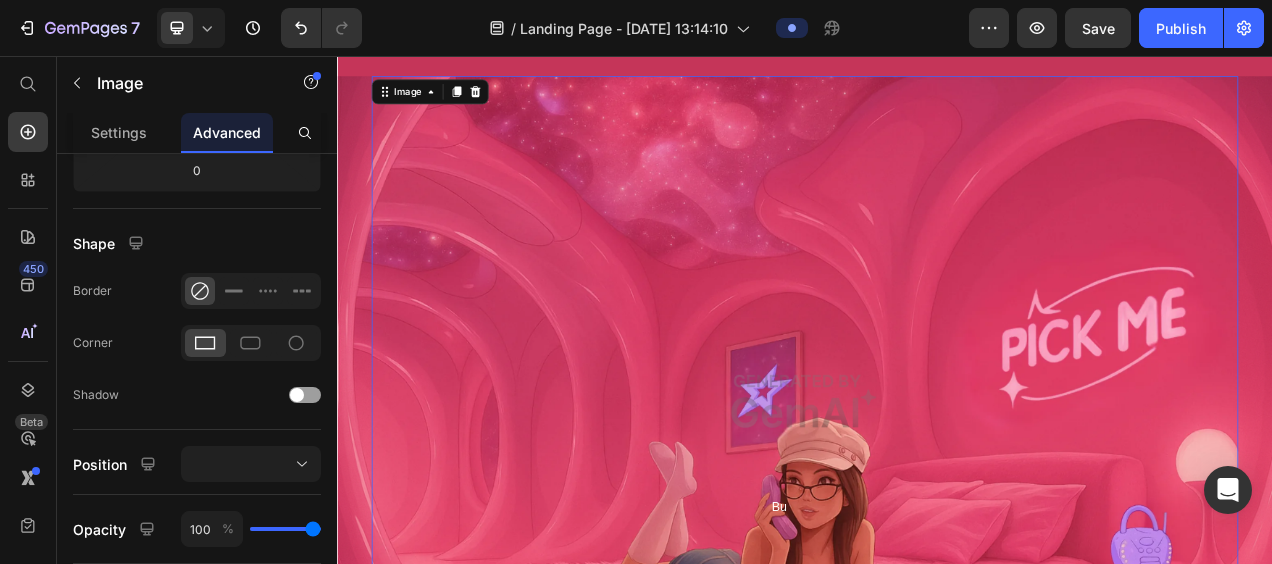 scroll, scrollTop: 0, scrollLeft: 0, axis: both 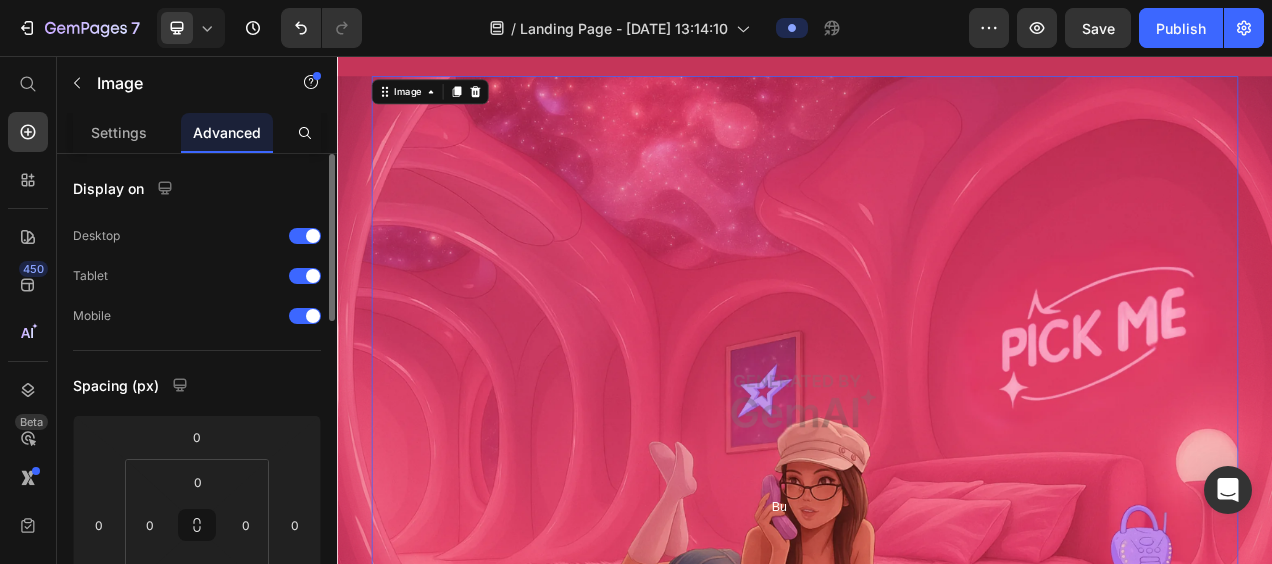 click at bounding box center (937, 499) 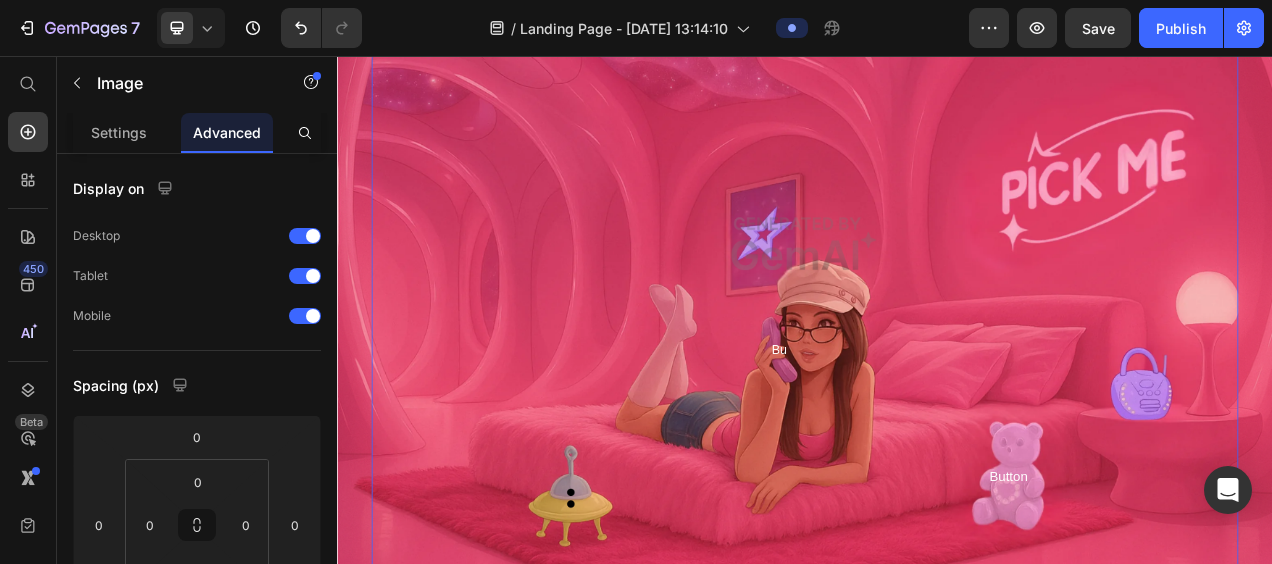 scroll, scrollTop: 254, scrollLeft: 0, axis: vertical 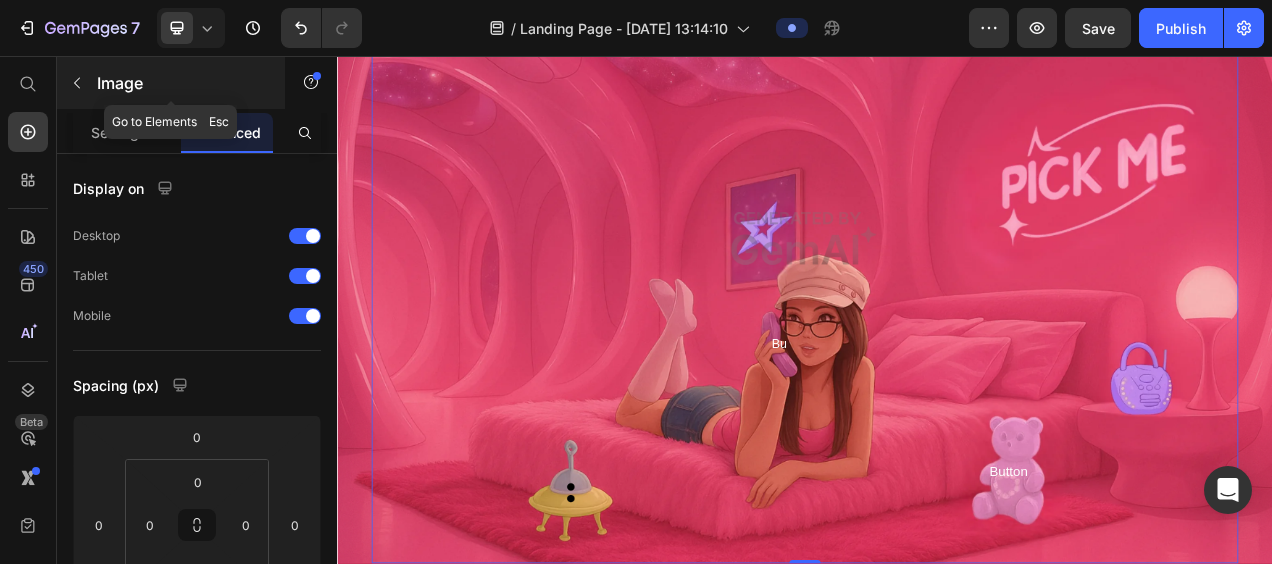 click on "Image" at bounding box center [182, 83] 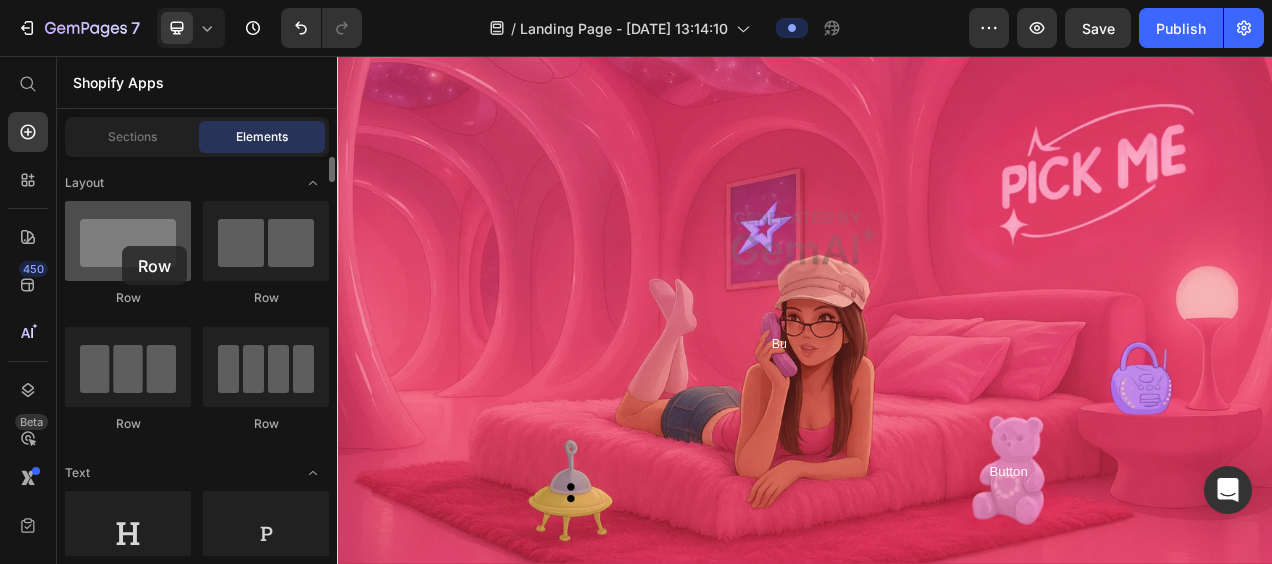 drag, startPoint x: 119, startPoint y: 247, endPoint x: 96, endPoint y: 246, distance: 23.021729 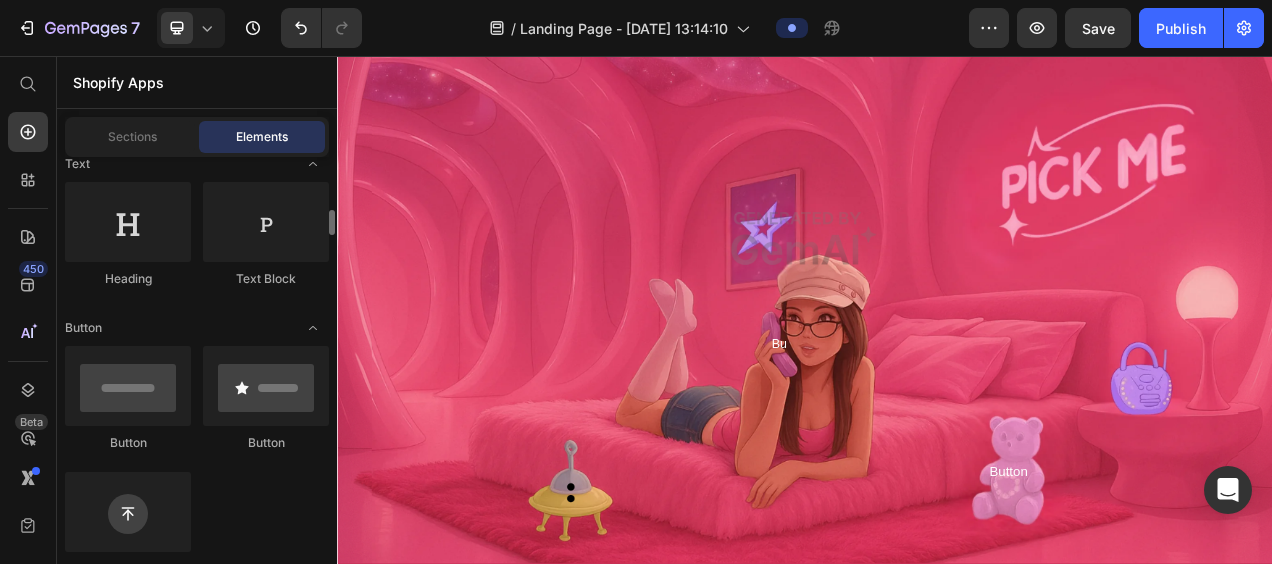 scroll, scrollTop: 346, scrollLeft: 0, axis: vertical 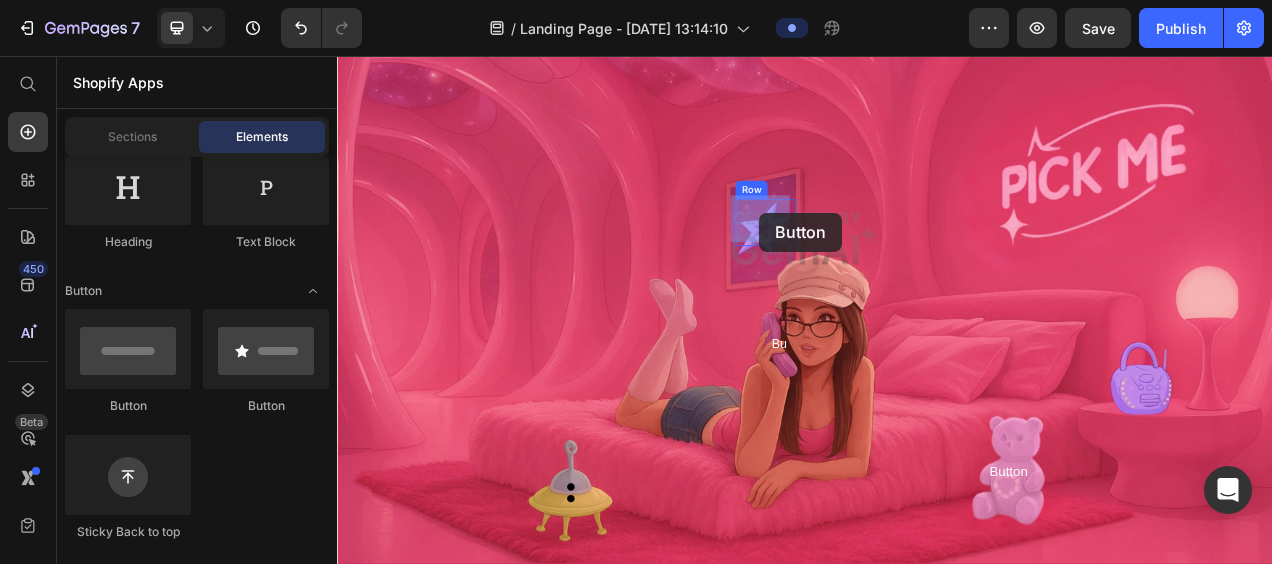 drag, startPoint x: 457, startPoint y: 392, endPoint x: 879, endPoint y: 257, distance: 443.06772 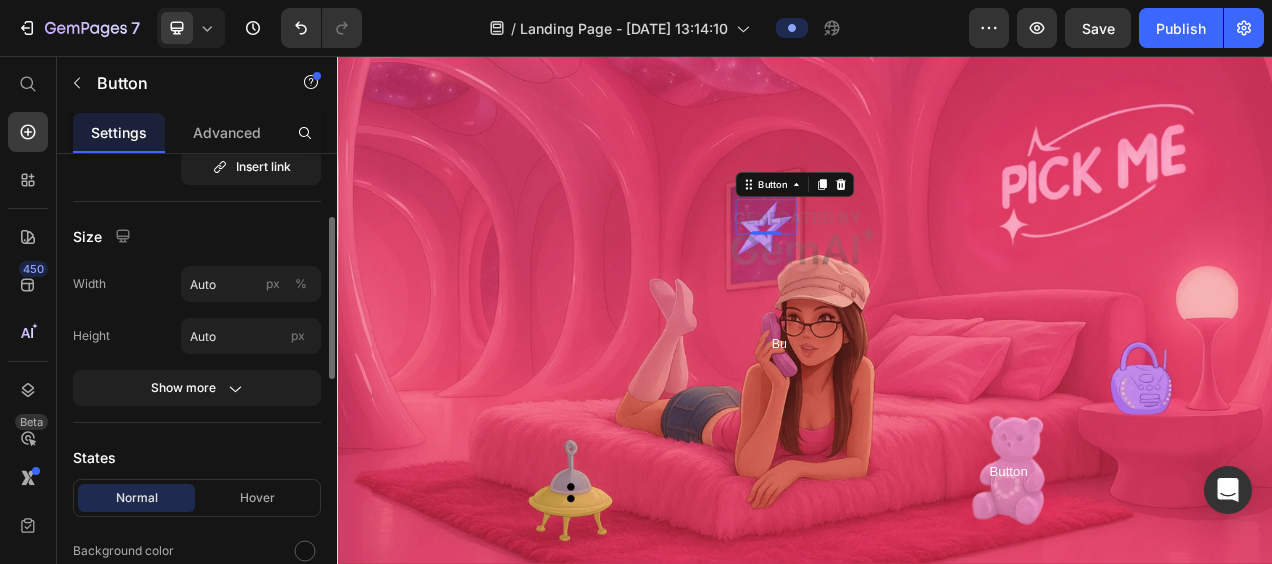 scroll, scrollTop: 180, scrollLeft: 0, axis: vertical 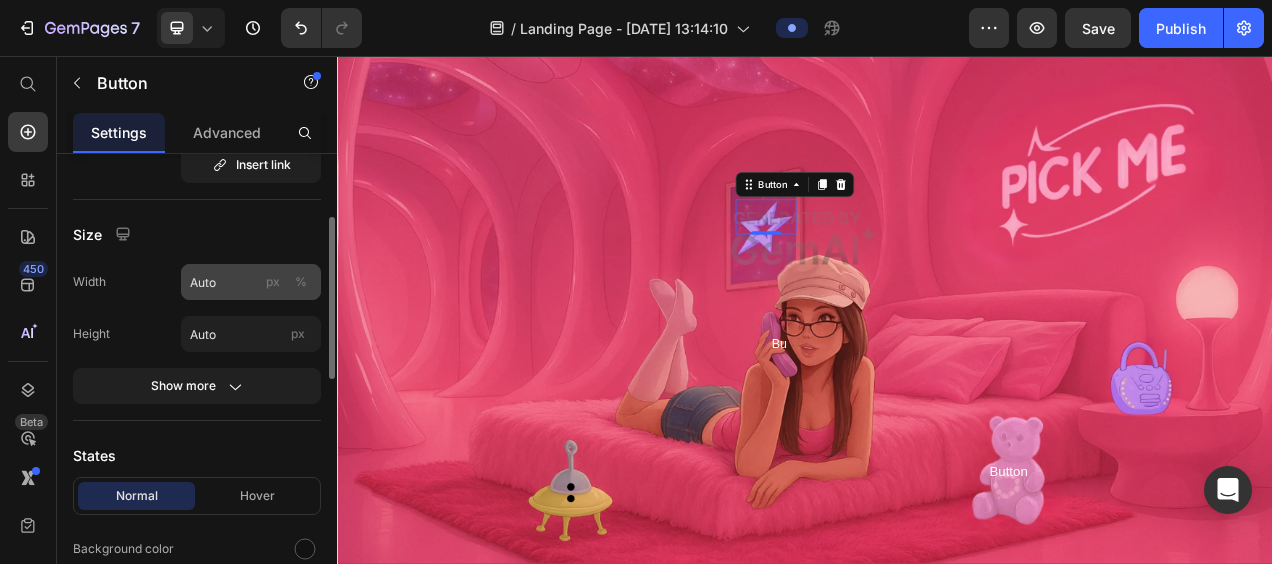 click on "px" at bounding box center [273, 282] 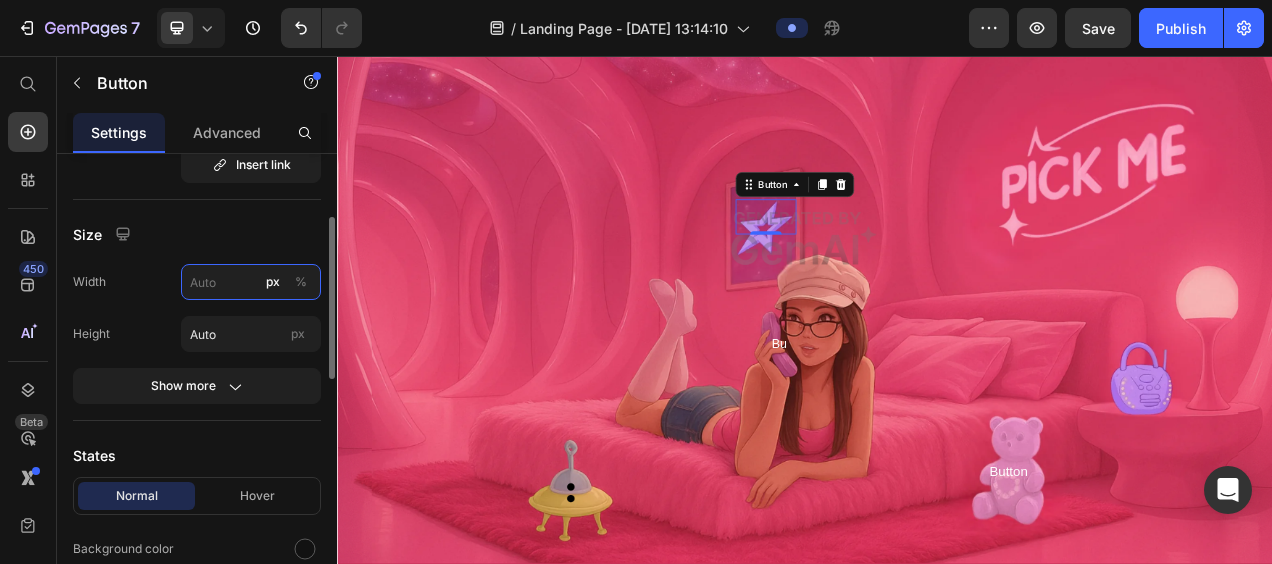click on "px %" at bounding box center [251, 282] 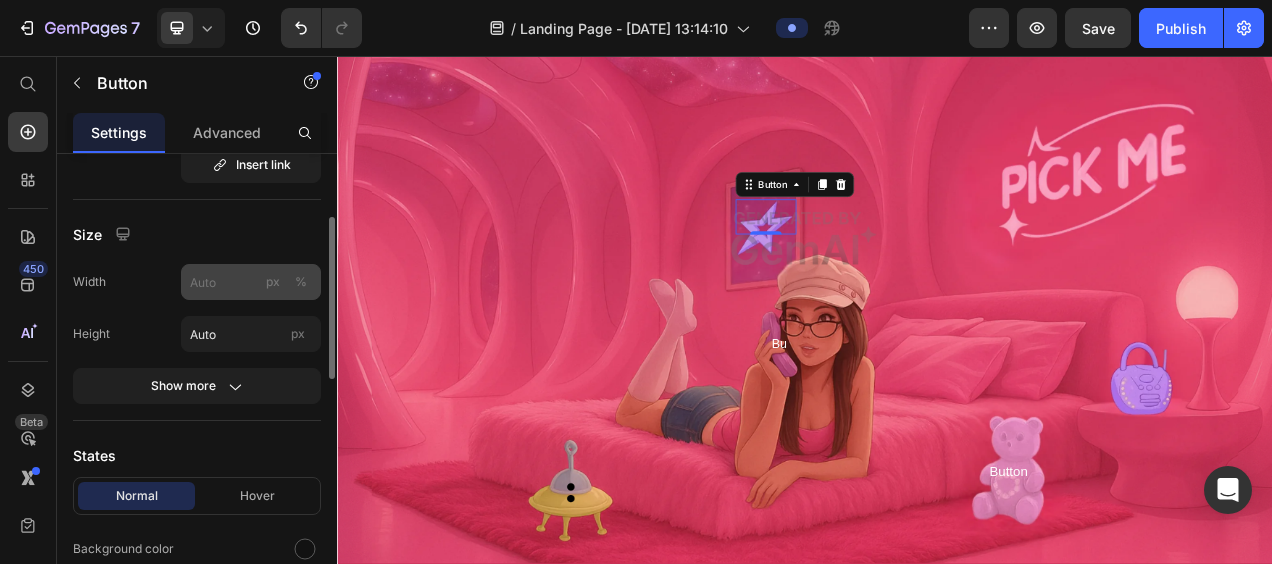 click on "%" at bounding box center (301, 282) 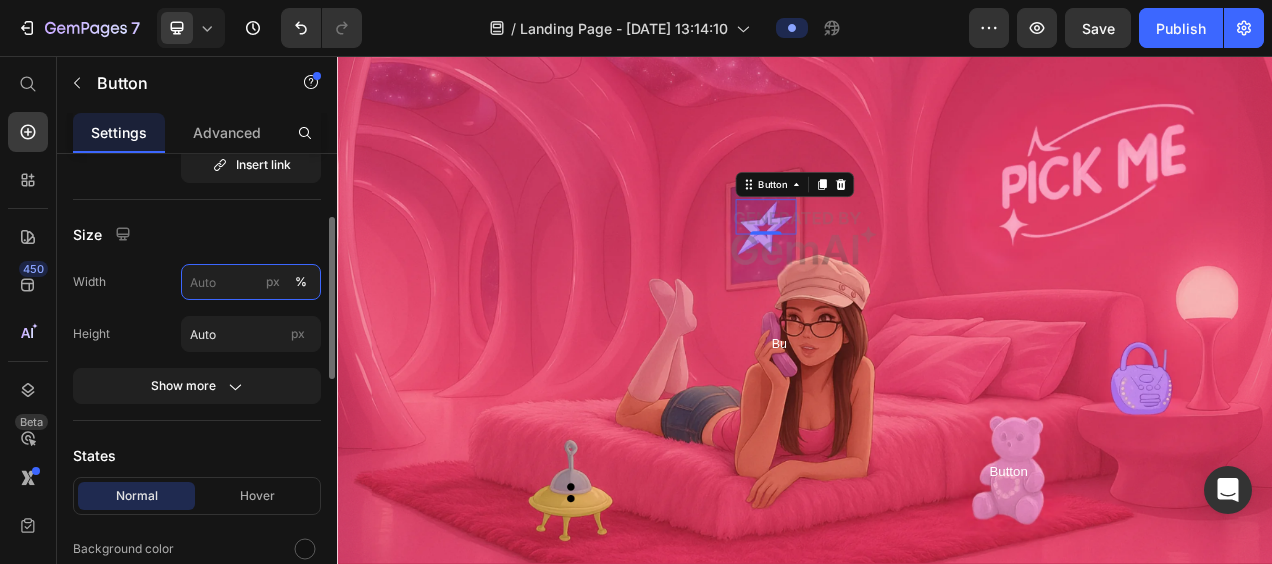 click on "px %" at bounding box center [251, 282] 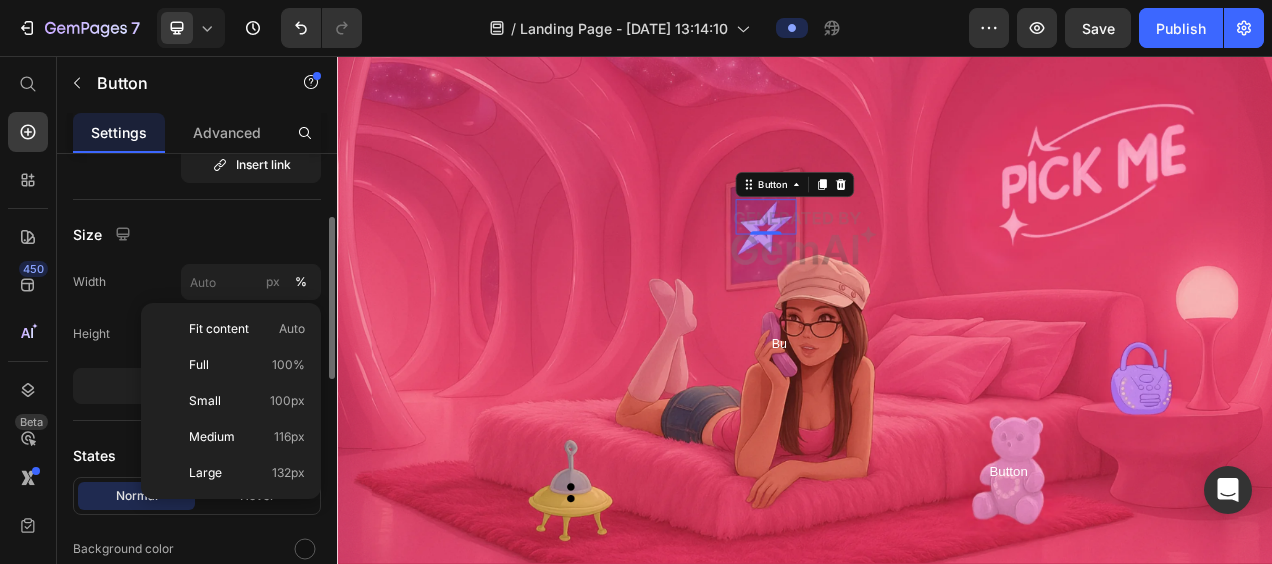 click on "Width px %" at bounding box center [197, 282] 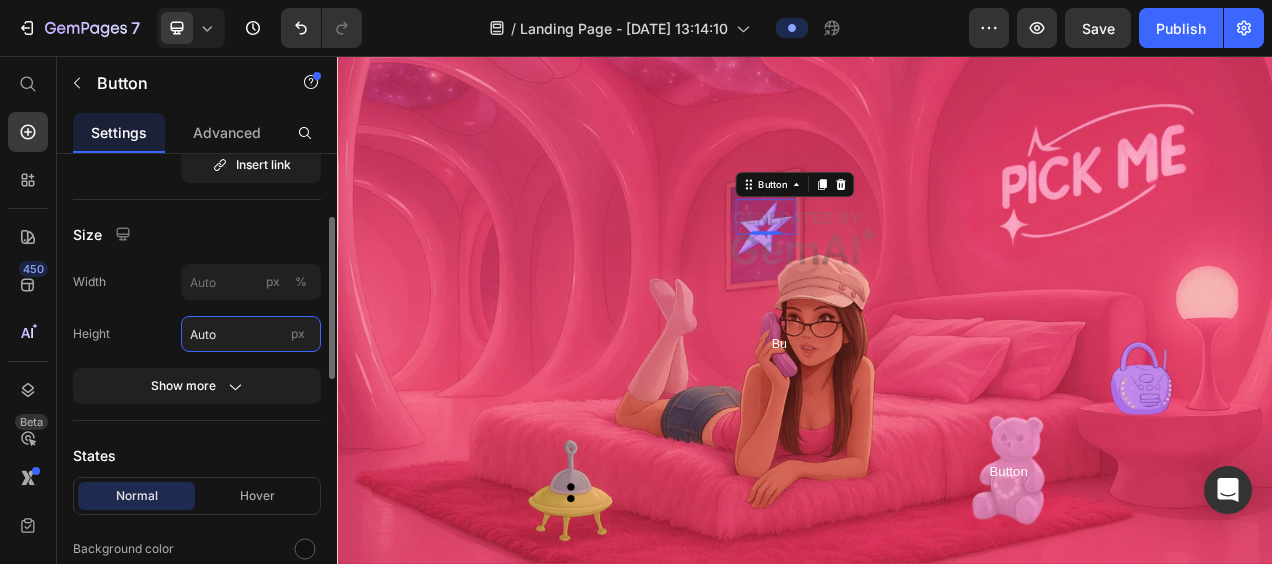 click on "Auto" at bounding box center [251, 334] 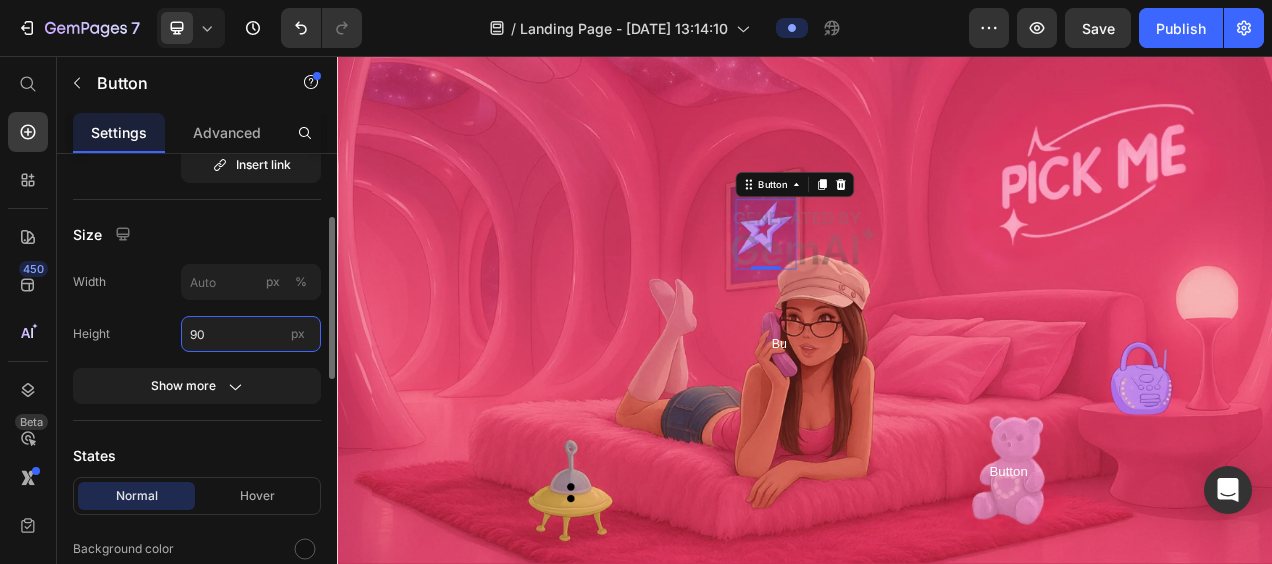 type on "9" 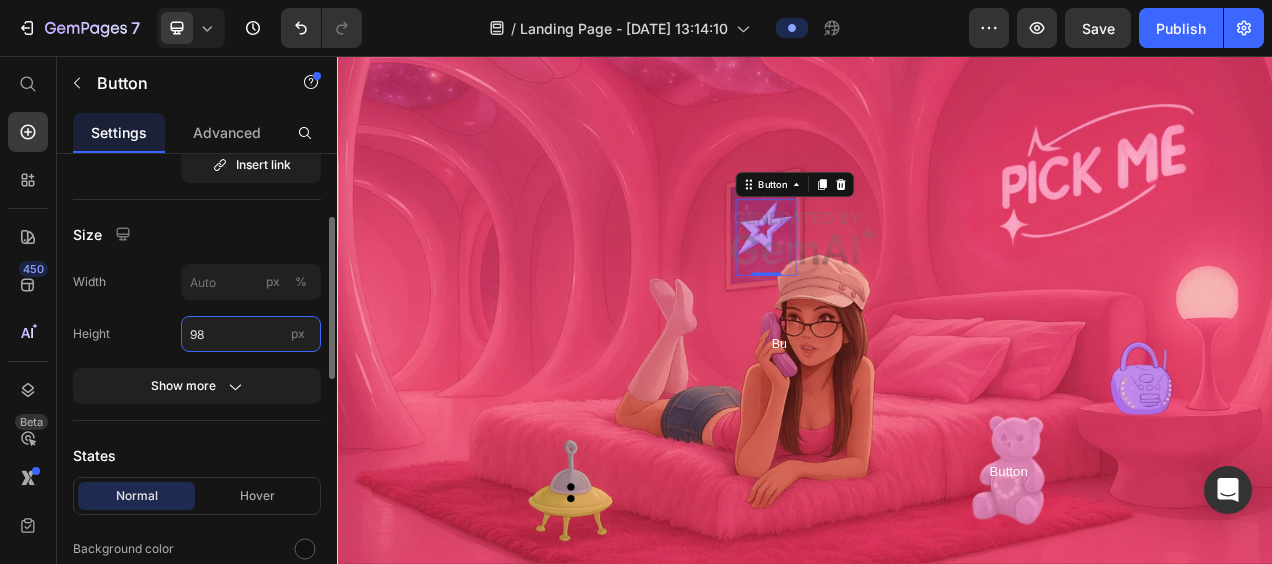 type on "9" 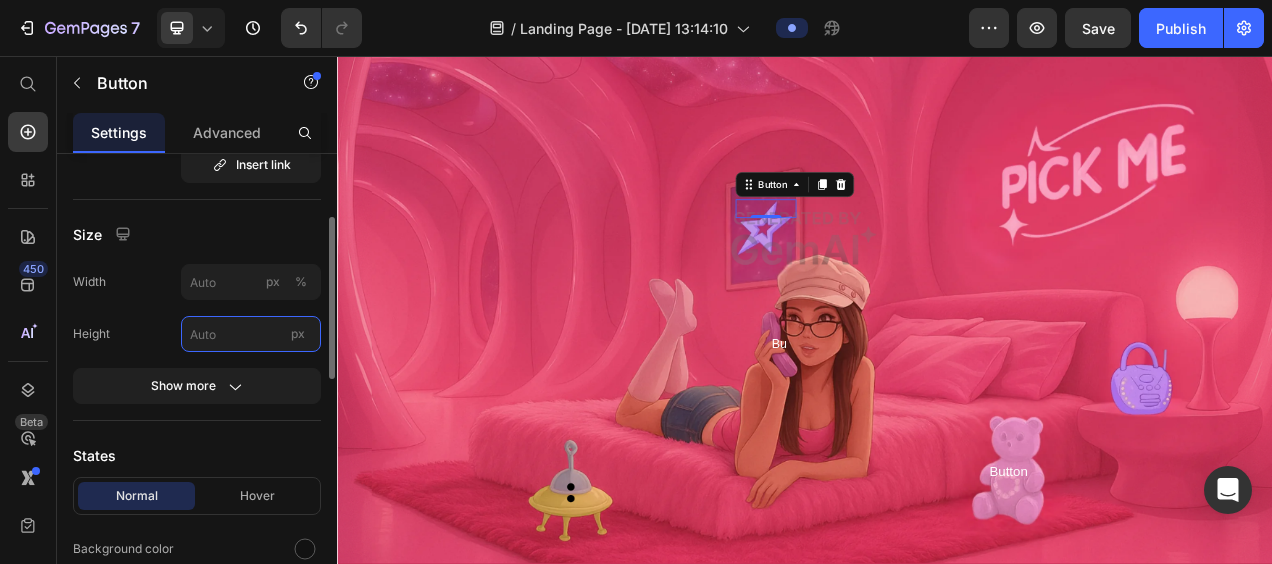type on "9" 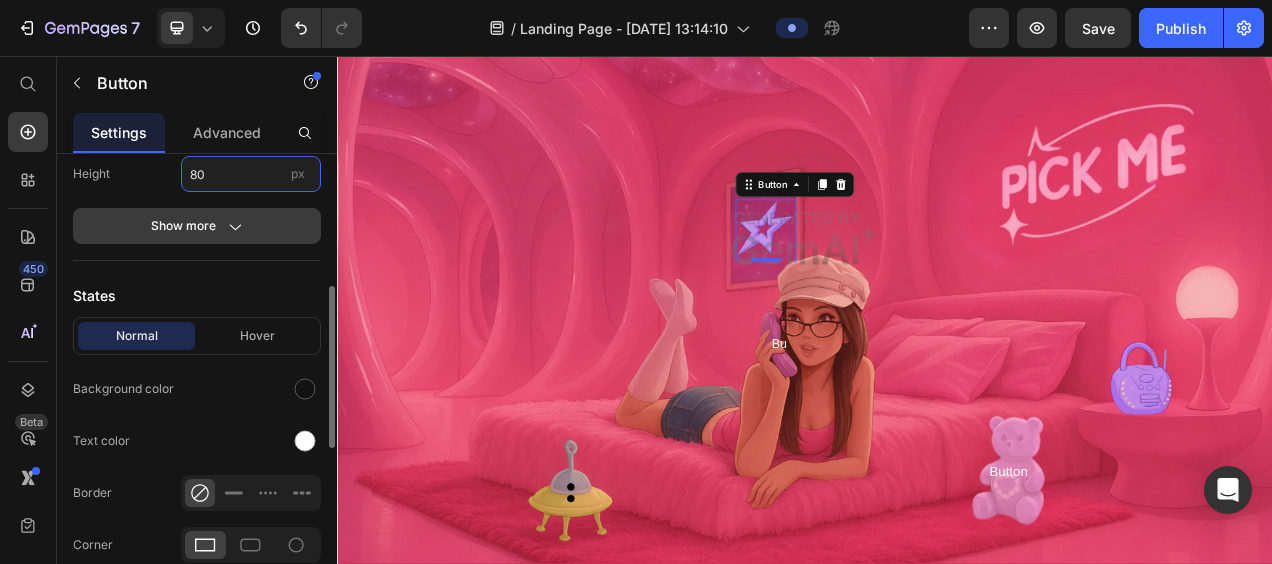 scroll, scrollTop: 350, scrollLeft: 0, axis: vertical 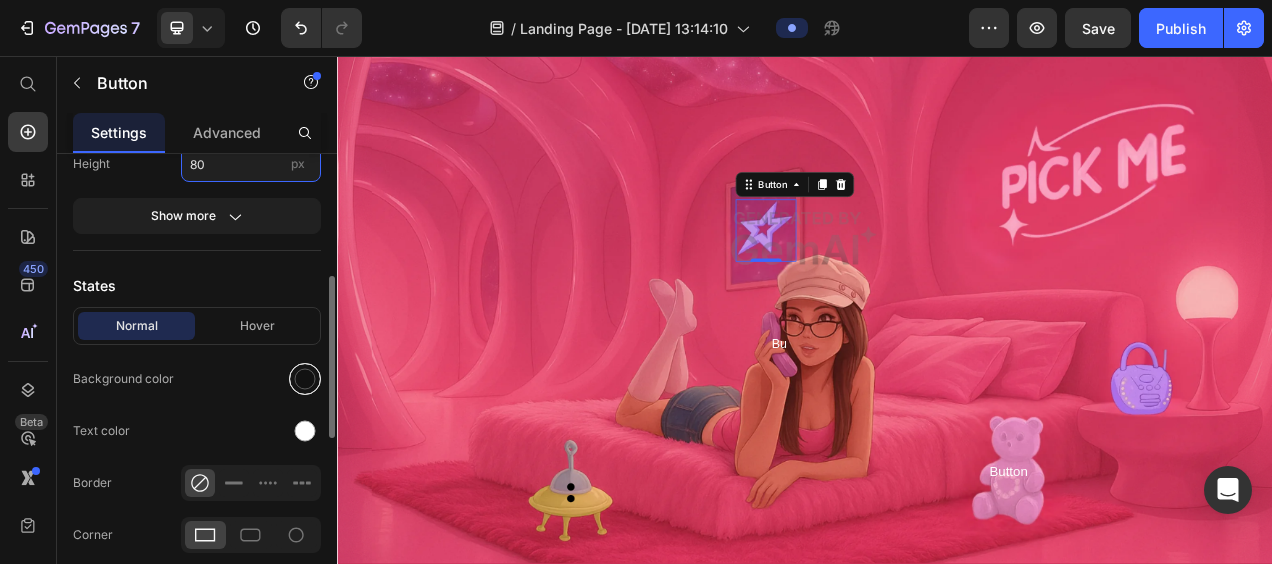 type on "80" 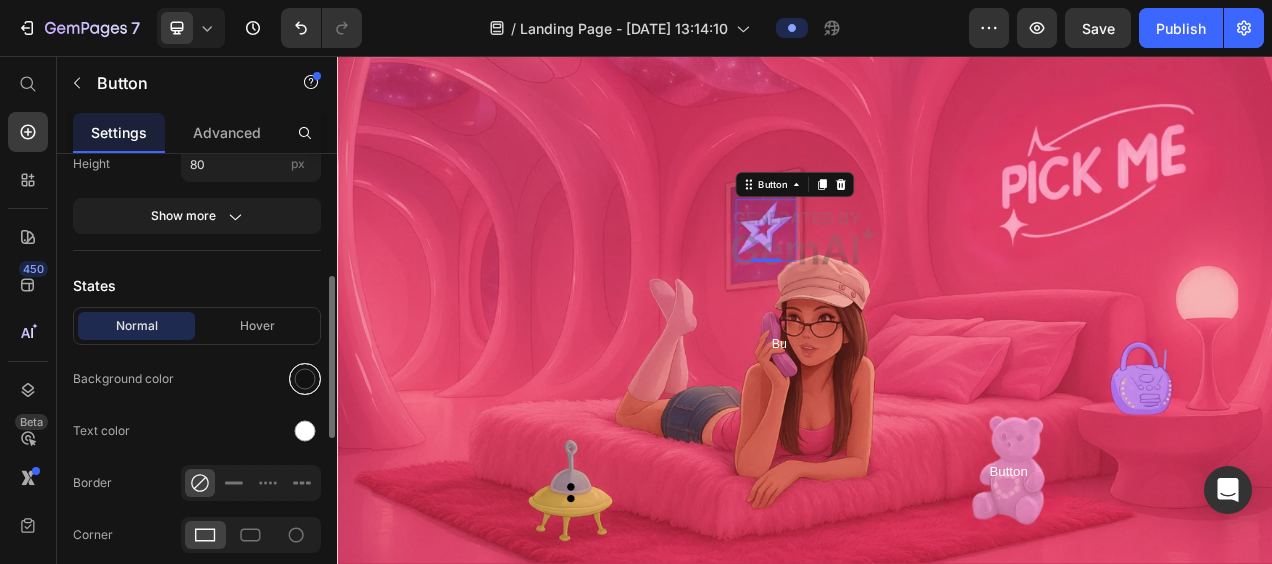 click at bounding box center (305, 379) 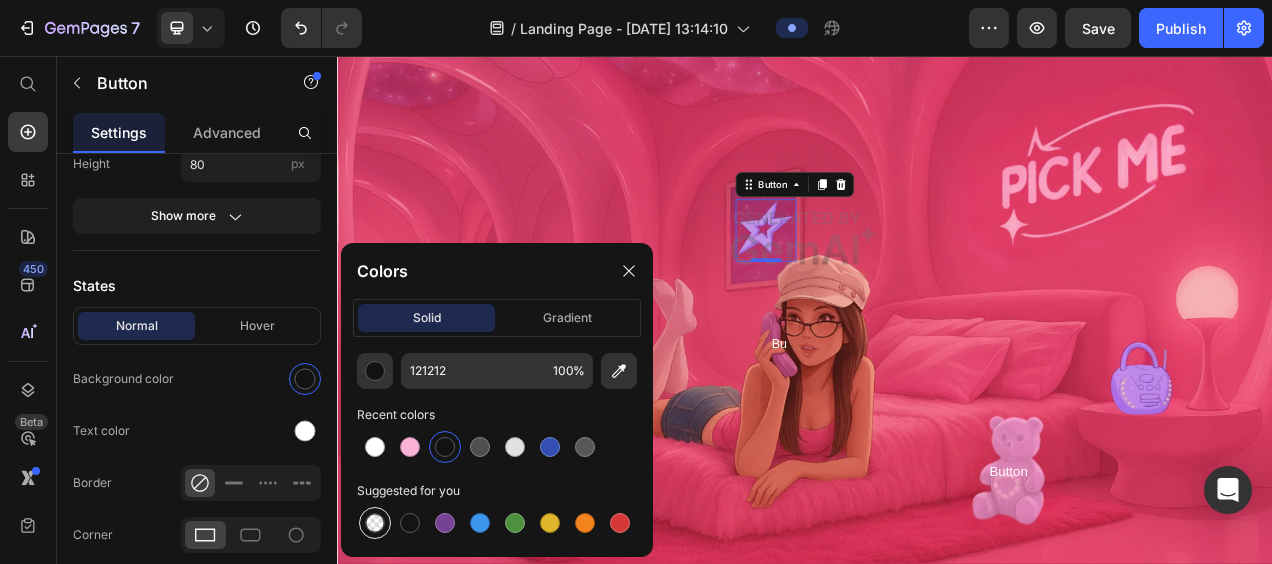 click at bounding box center (375, 523) 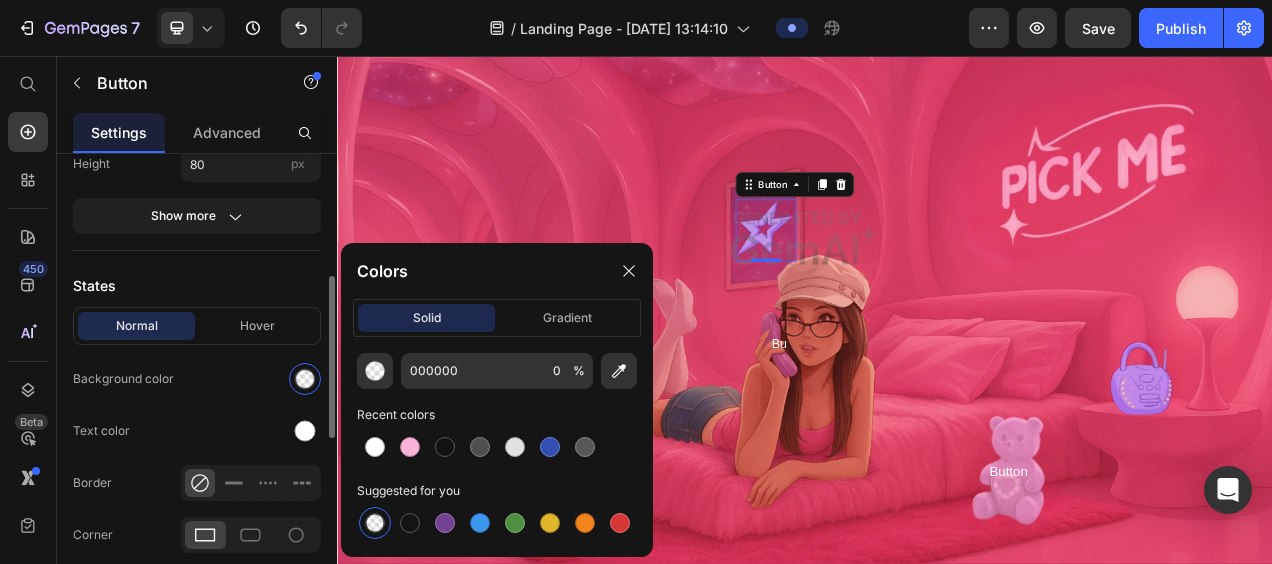 click on "Normal Hover Background color Text color Border Corner Shadow" 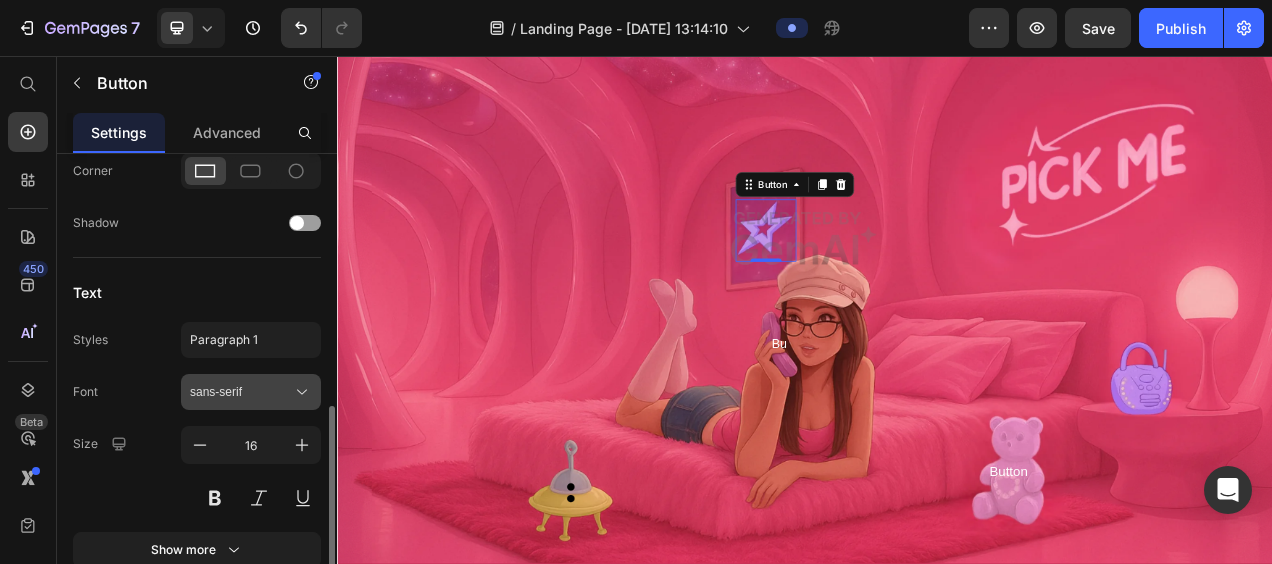 scroll, scrollTop: 716, scrollLeft: 0, axis: vertical 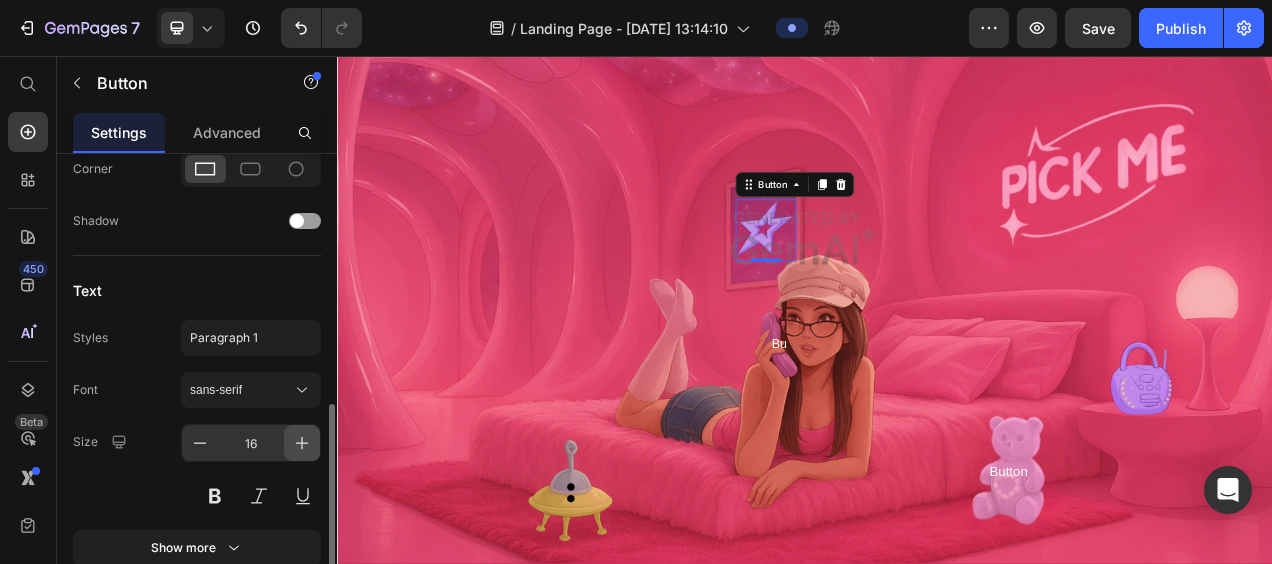 click 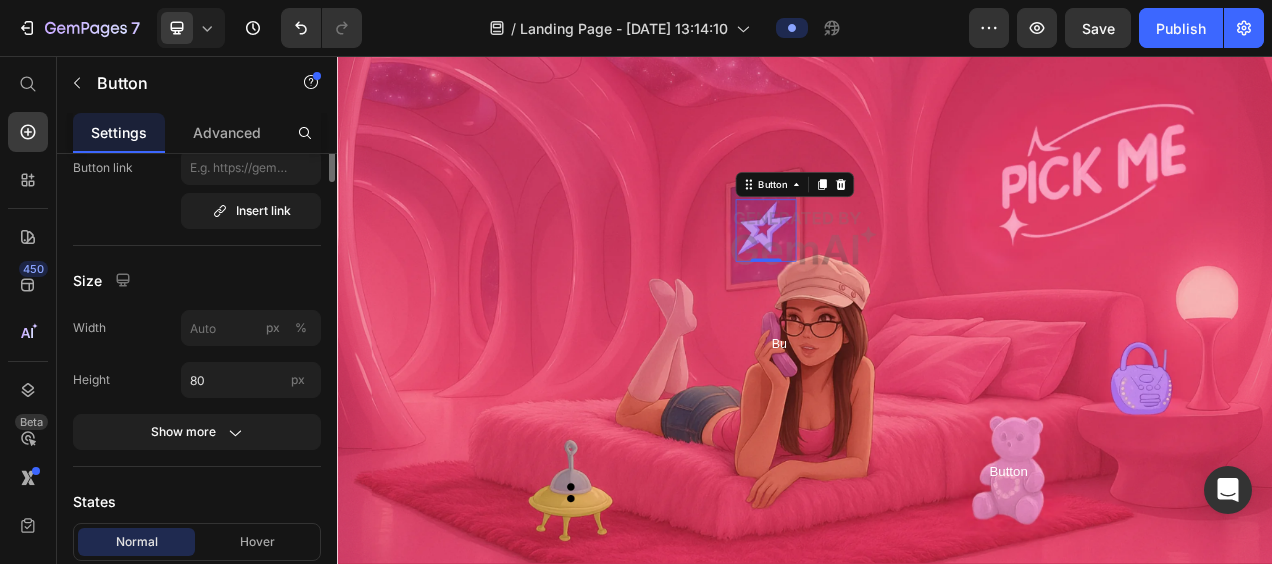 scroll, scrollTop: 0, scrollLeft: 0, axis: both 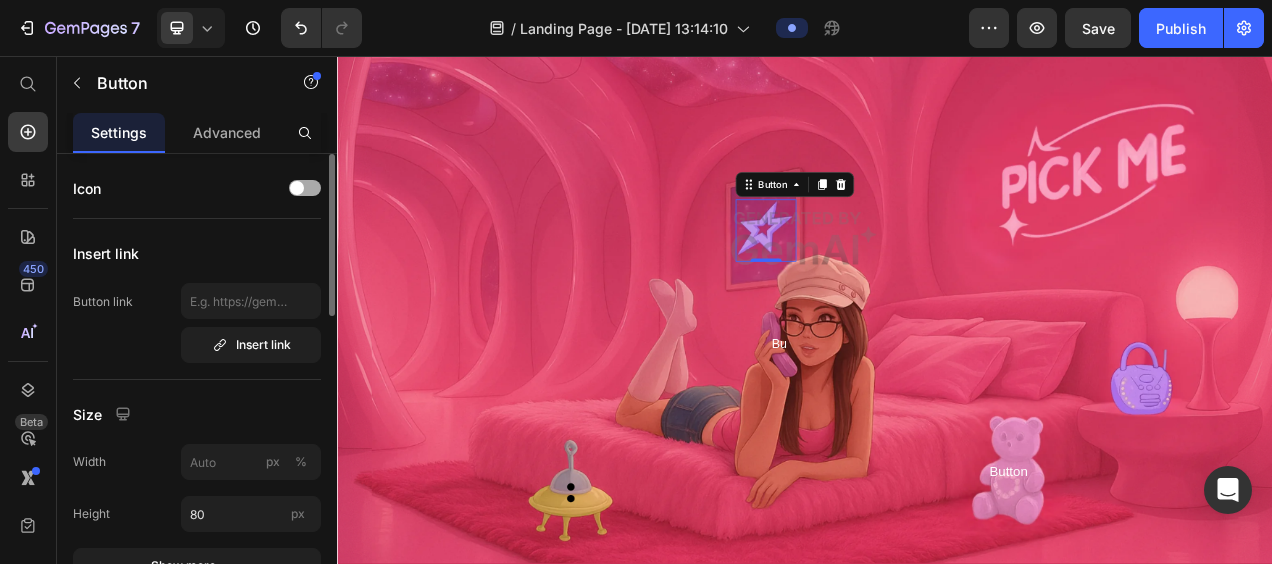 click at bounding box center [297, 188] 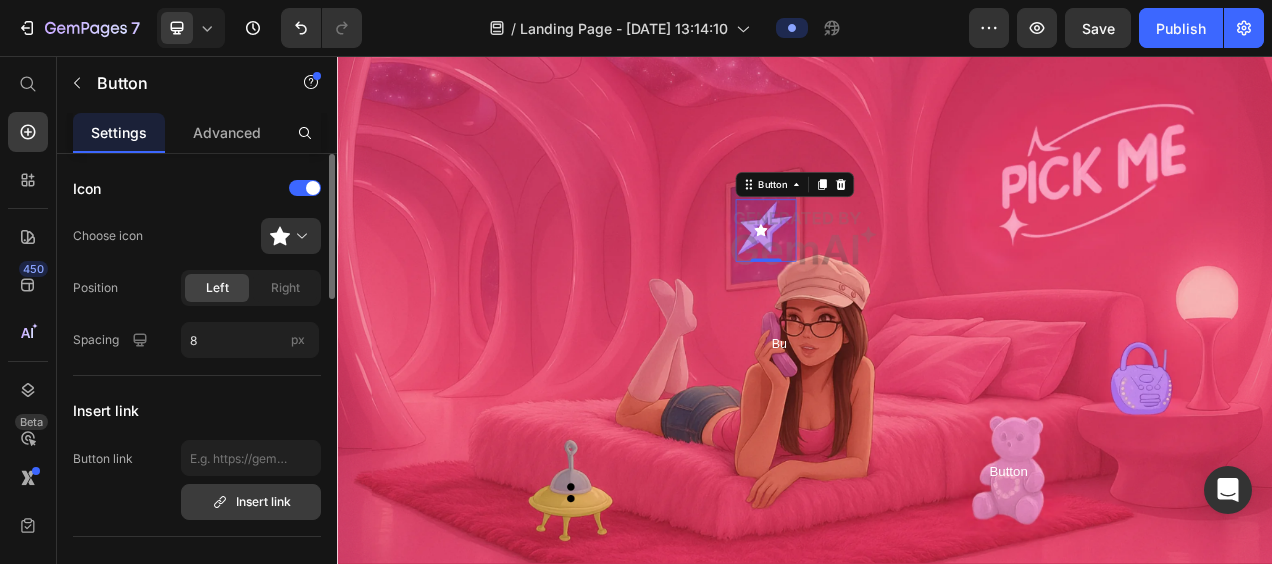 click on "Insert link" at bounding box center [251, 502] 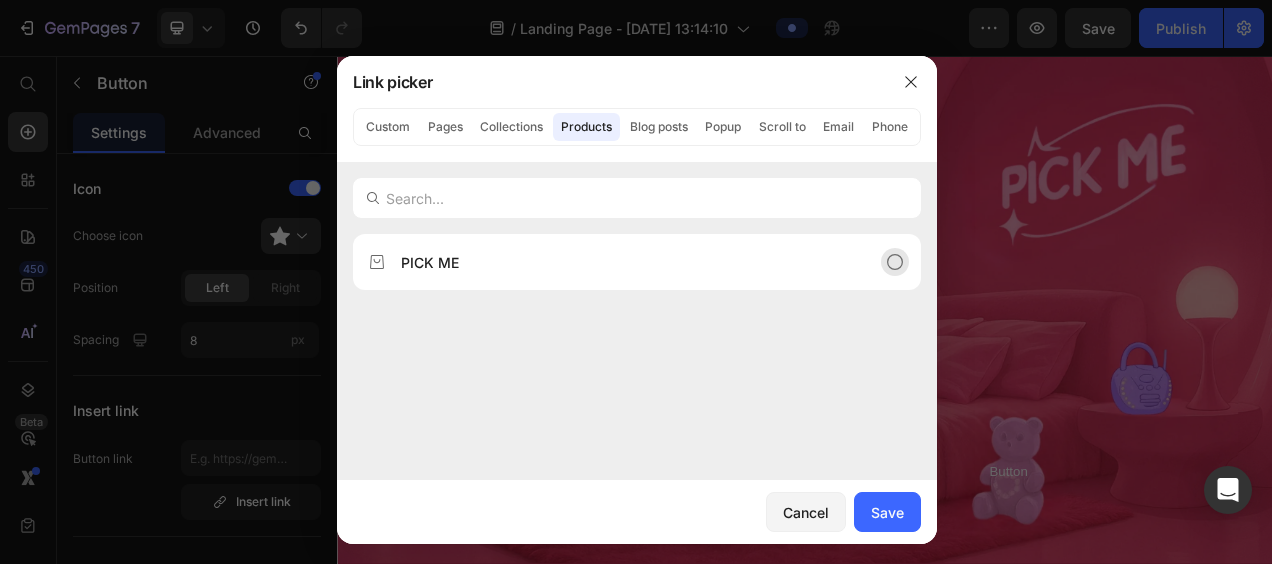 click on "PICK ME" at bounding box center (621, 262) 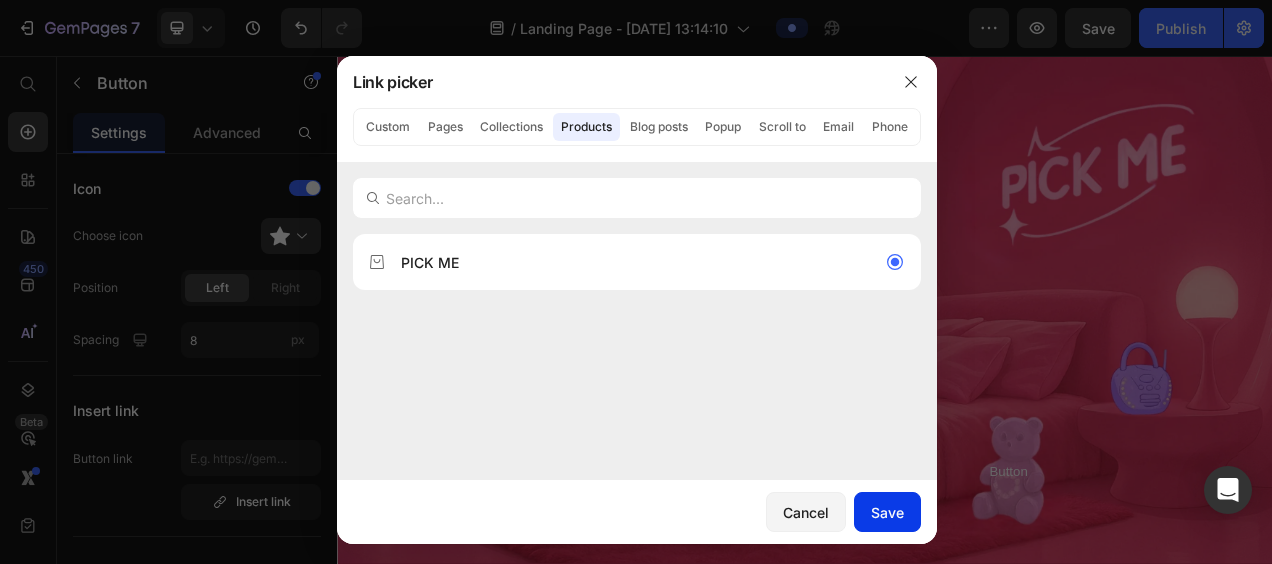 click on "Save" at bounding box center (887, 512) 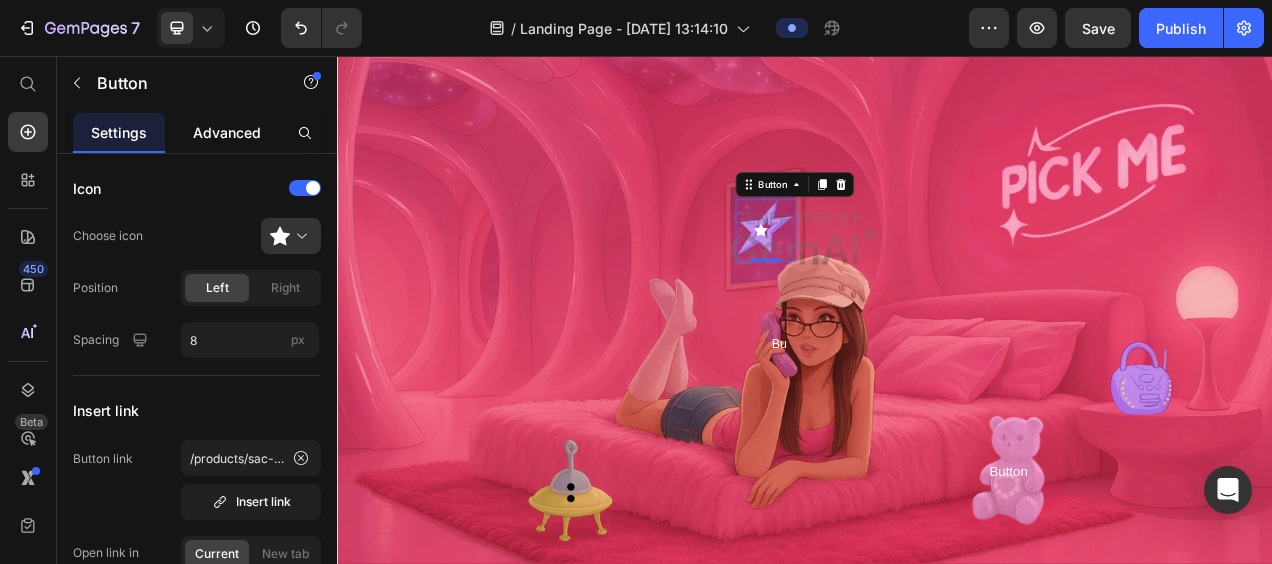 click on "Advanced" at bounding box center [227, 132] 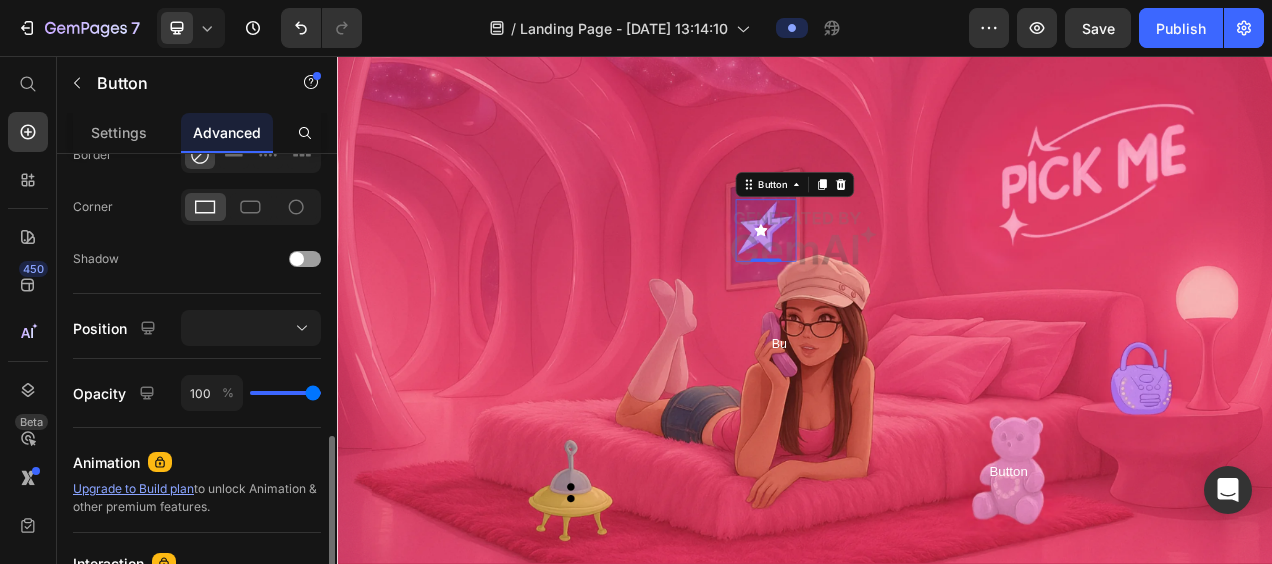 scroll, scrollTop: 640, scrollLeft: 0, axis: vertical 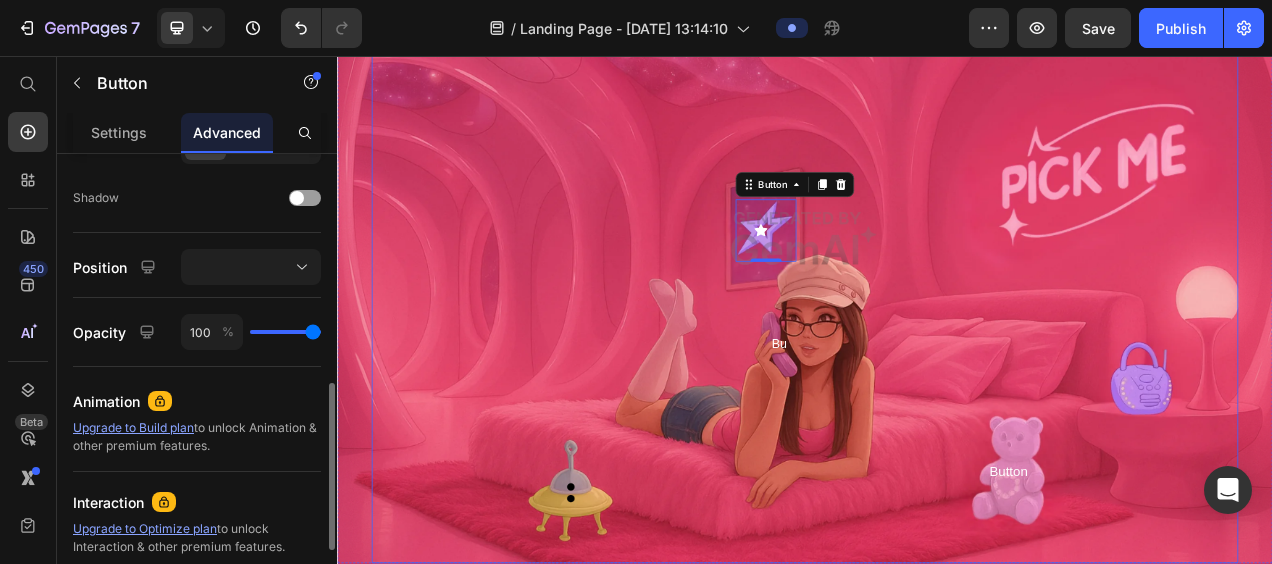 click at bounding box center (937, 290) 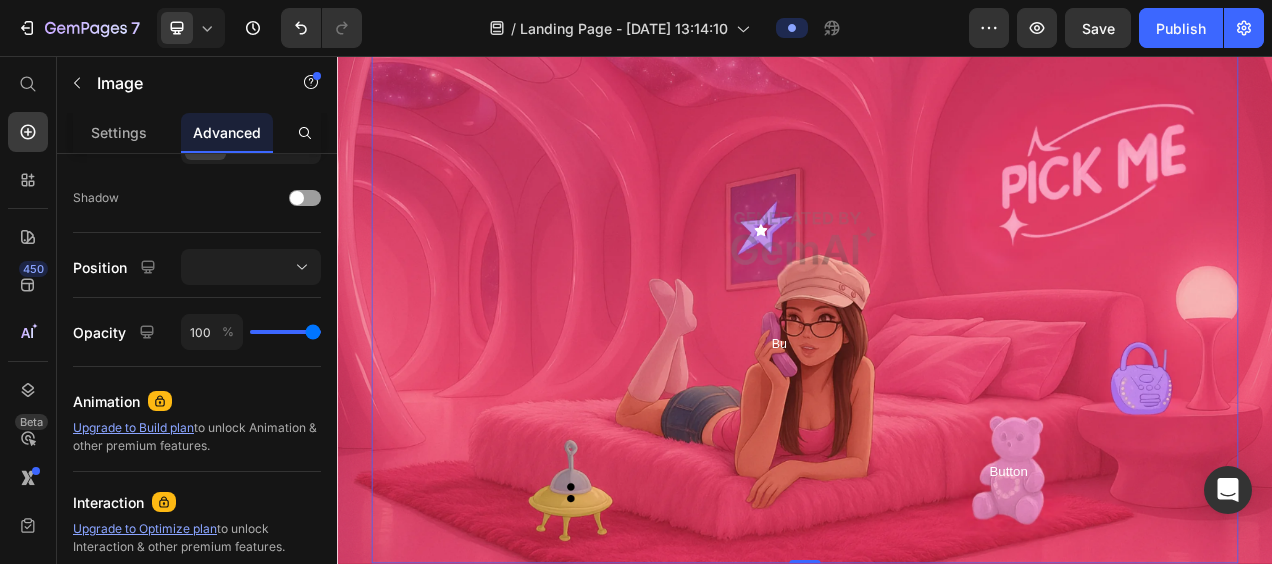 scroll, scrollTop: 0, scrollLeft: 0, axis: both 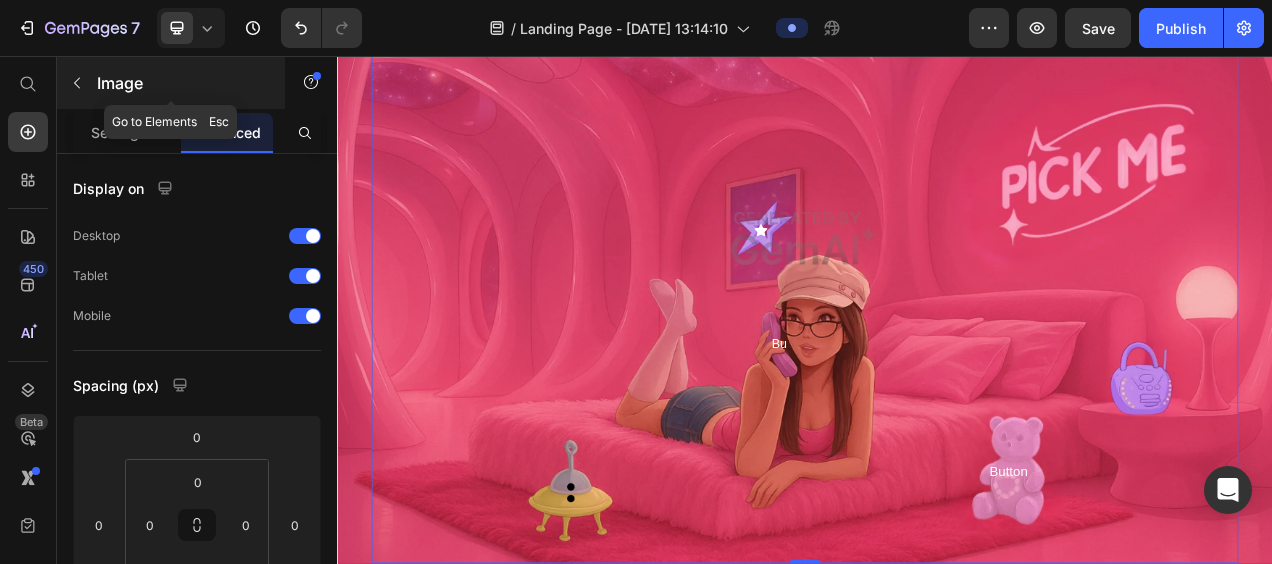 click on "Image" at bounding box center [171, 83] 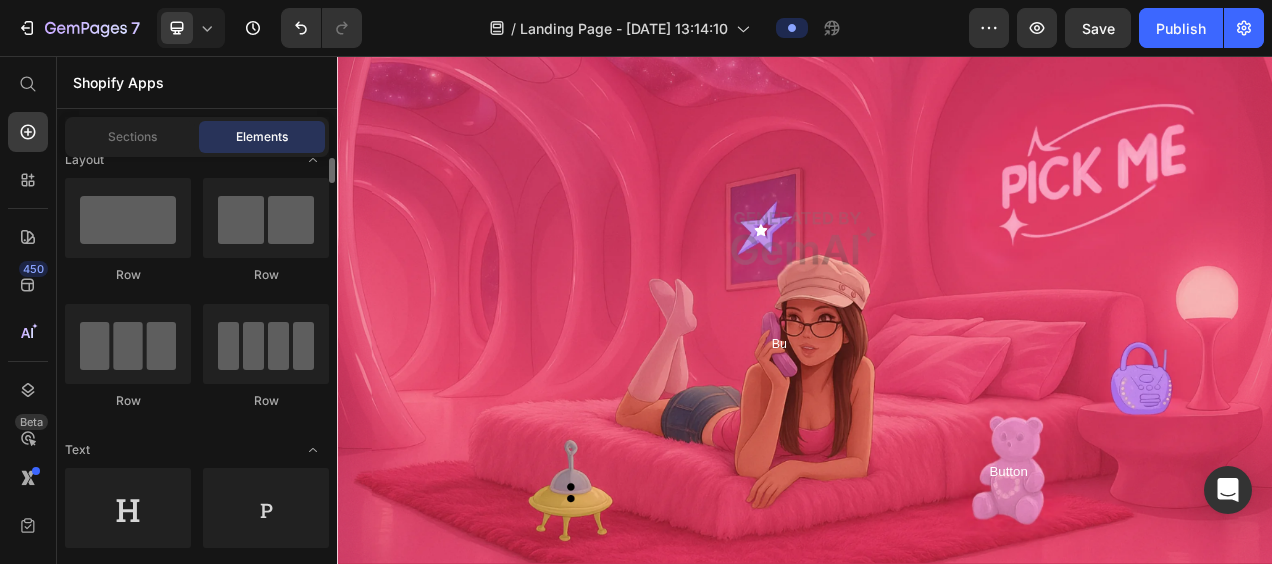 scroll, scrollTop: 2, scrollLeft: 0, axis: vertical 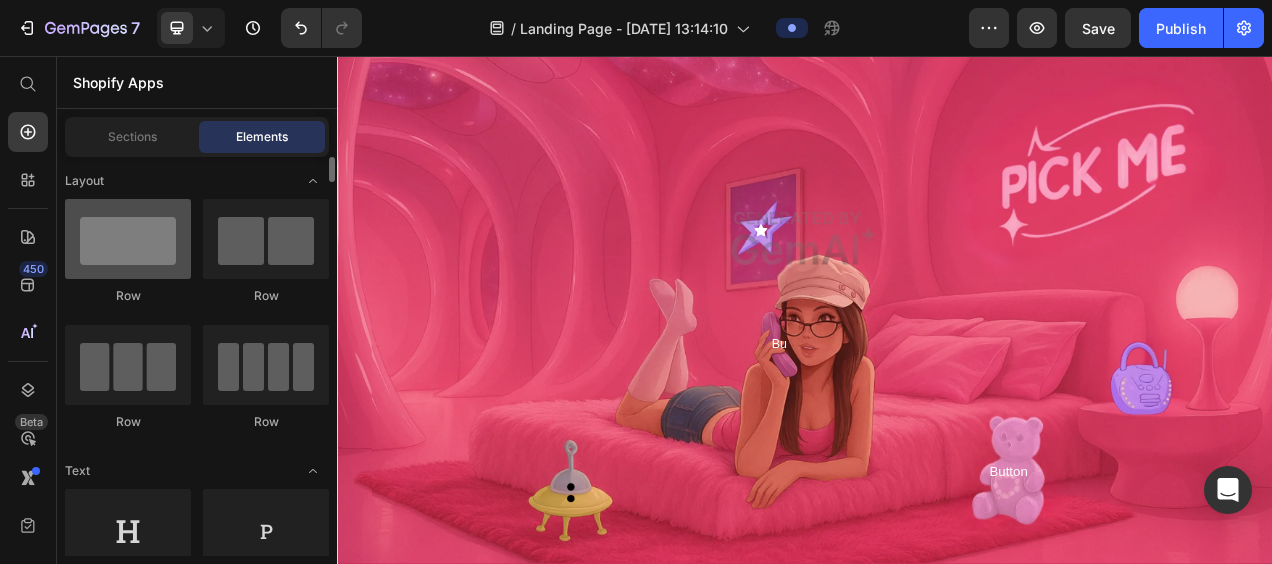 click at bounding box center (128, 239) 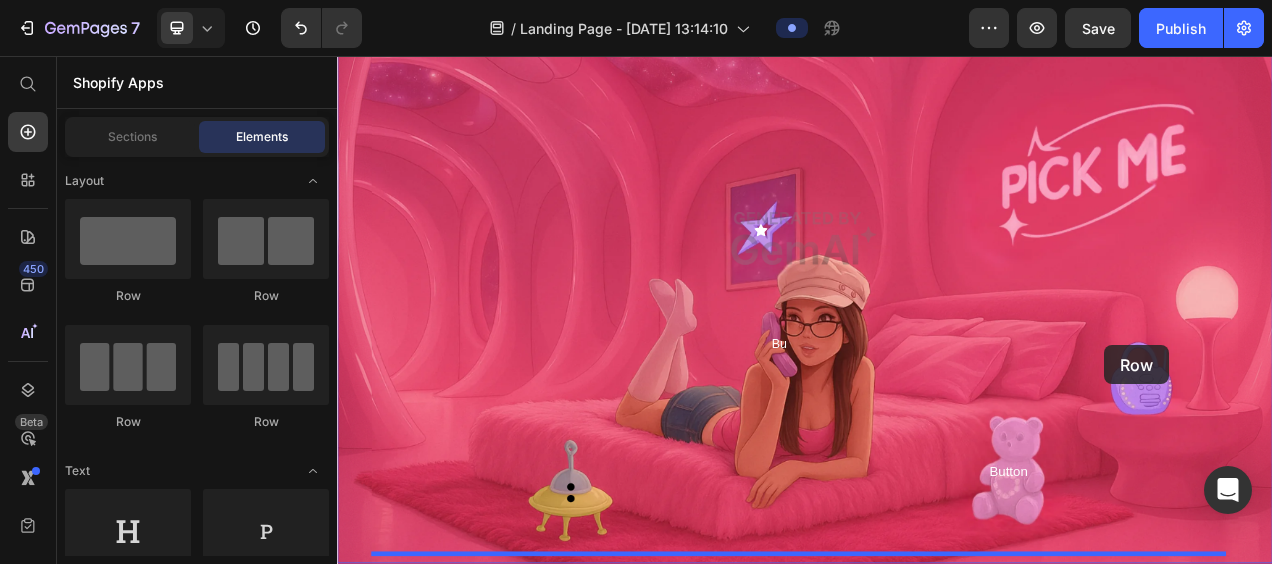 drag, startPoint x: 465, startPoint y: 308, endPoint x: 1321, endPoint y: 427, distance: 864.23206 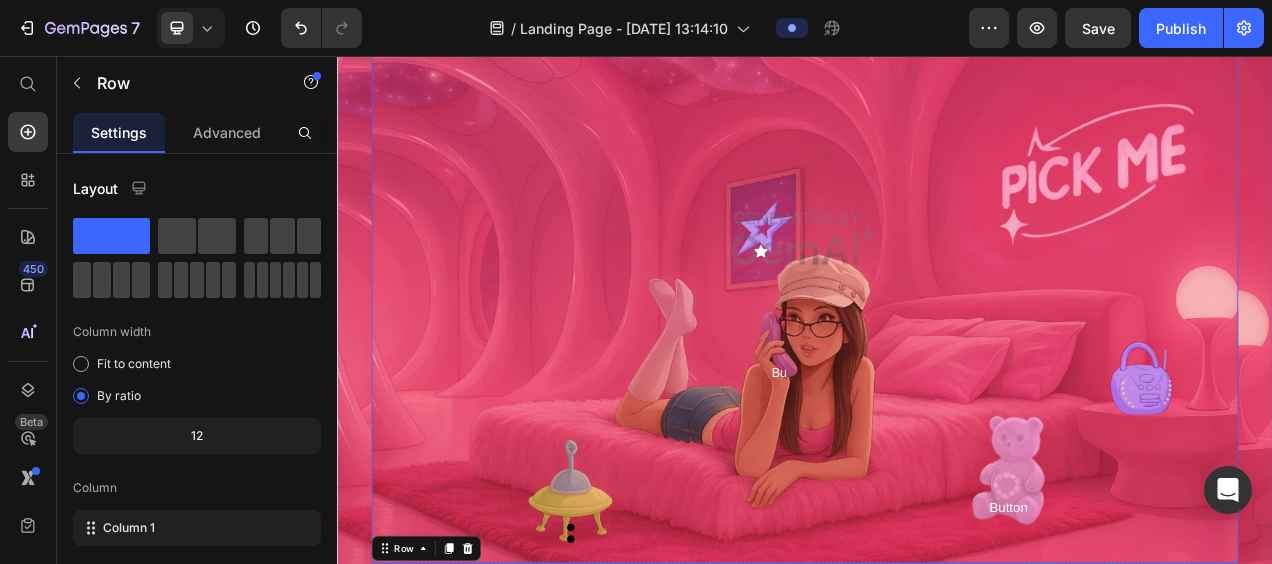 scroll, scrollTop: 280, scrollLeft: 0, axis: vertical 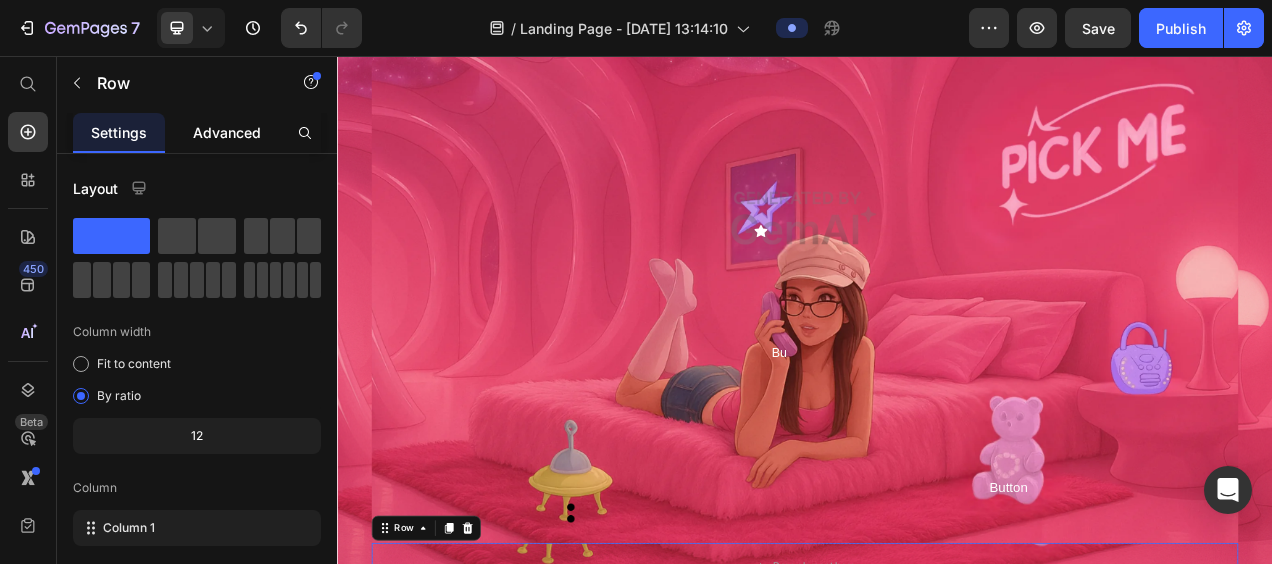 click on "Advanced" at bounding box center [227, 132] 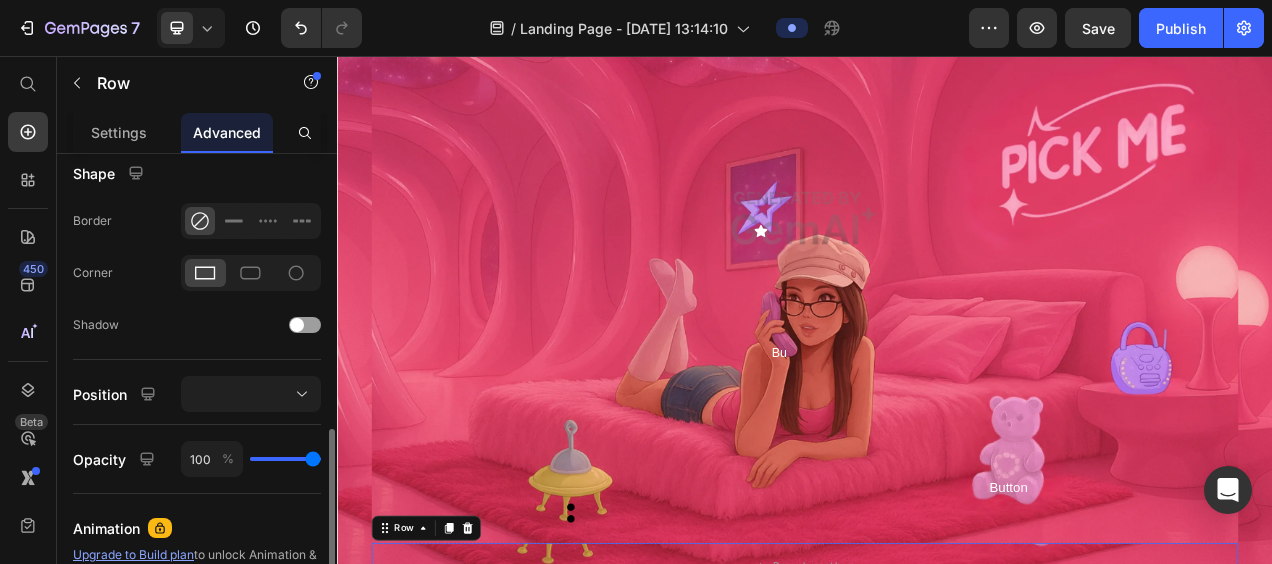 scroll, scrollTop: 580, scrollLeft: 0, axis: vertical 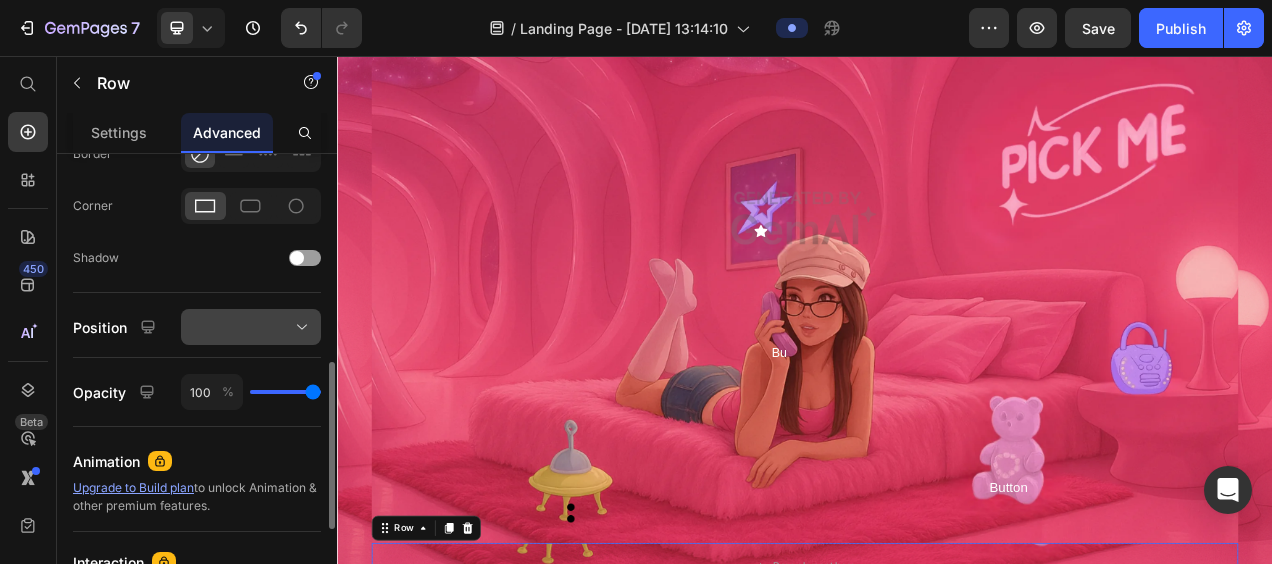 click at bounding box center [251, 327] 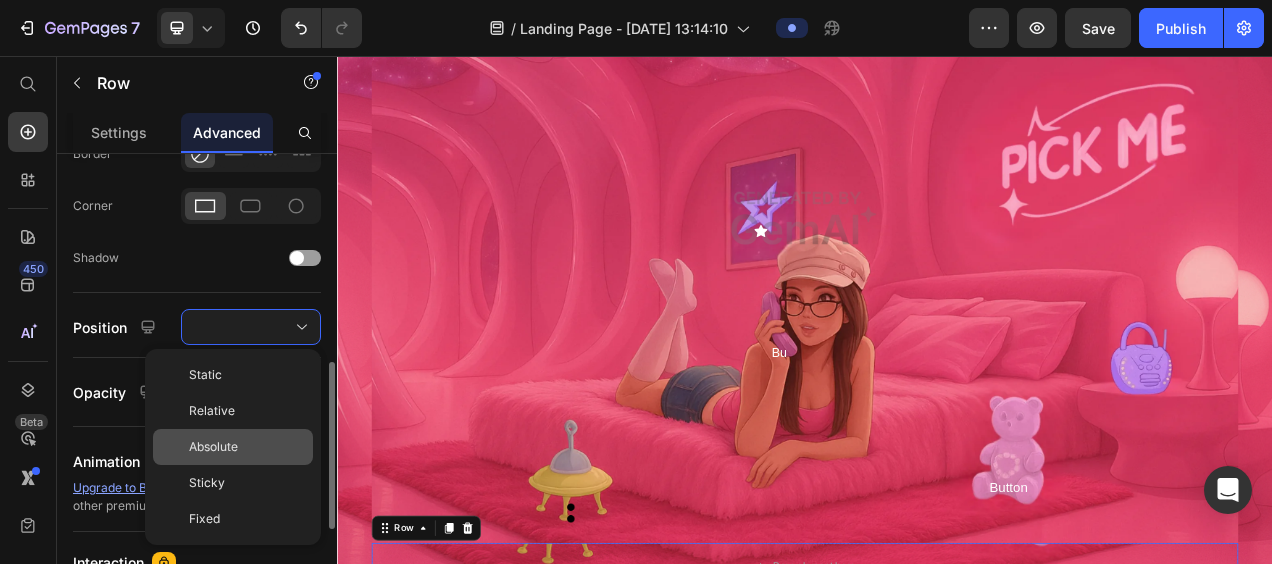 click on "Absolute" at bounding box center (213, 447) 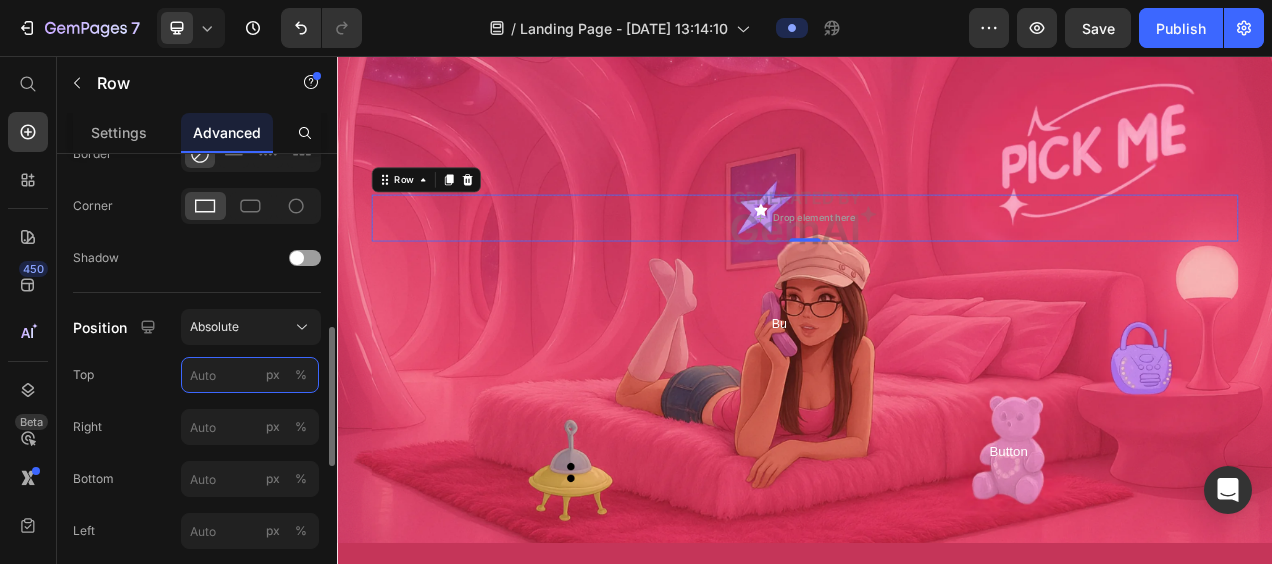 click on "px %" at bounding box center [250, 375] 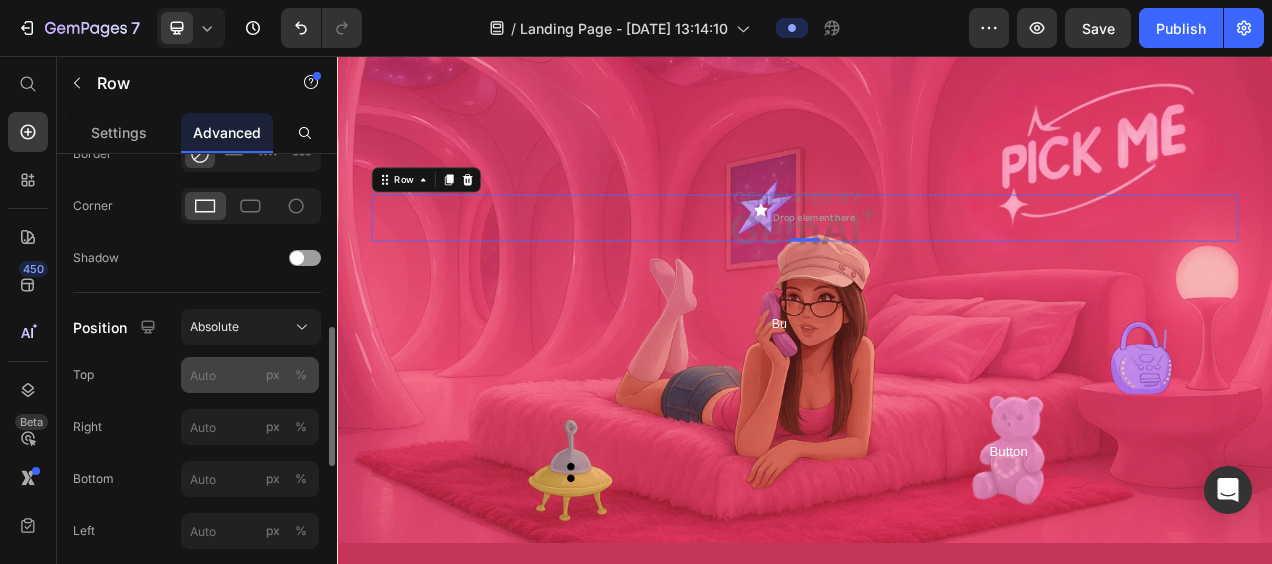 click on "%" at bounding box center (301, 375) 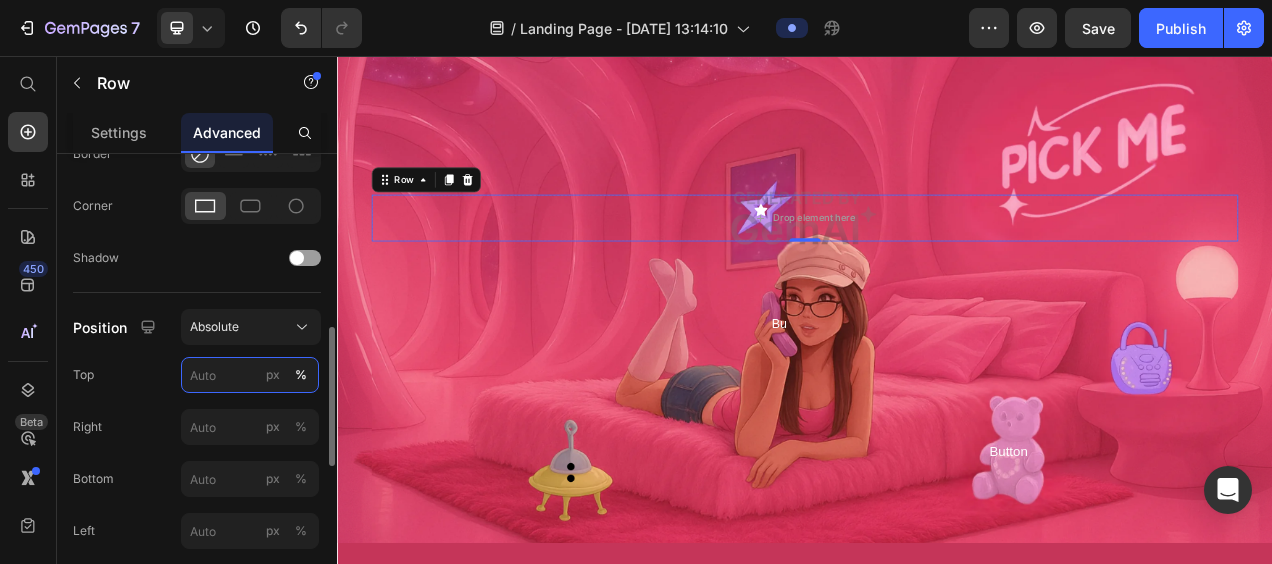 click on "px %" at bounding box center (250, 375) 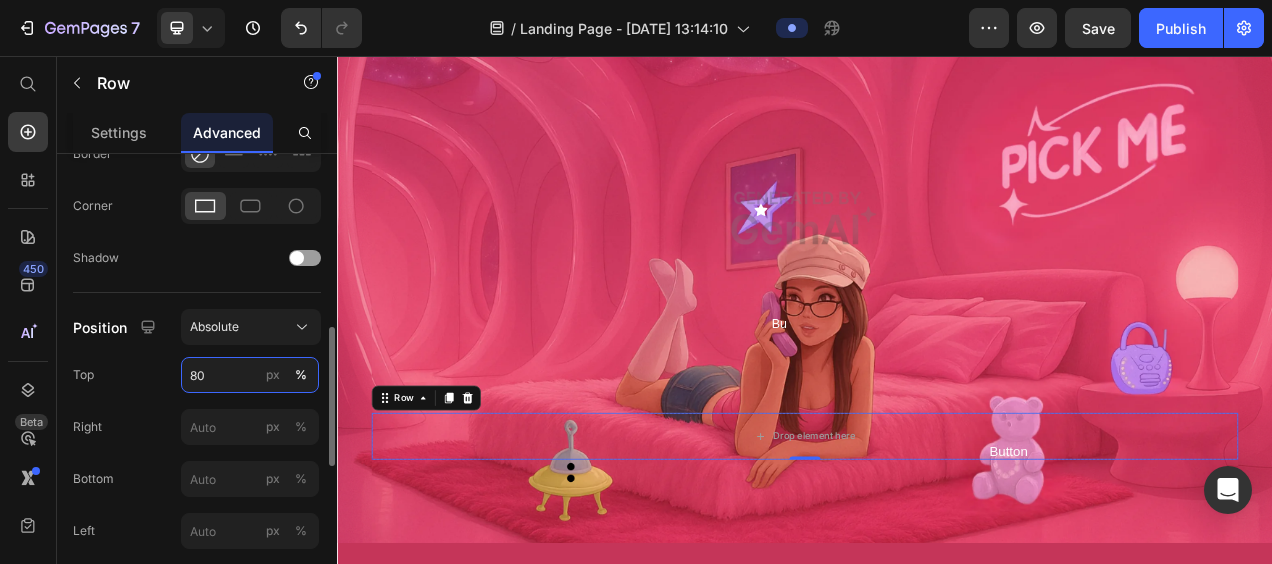 type on "8" 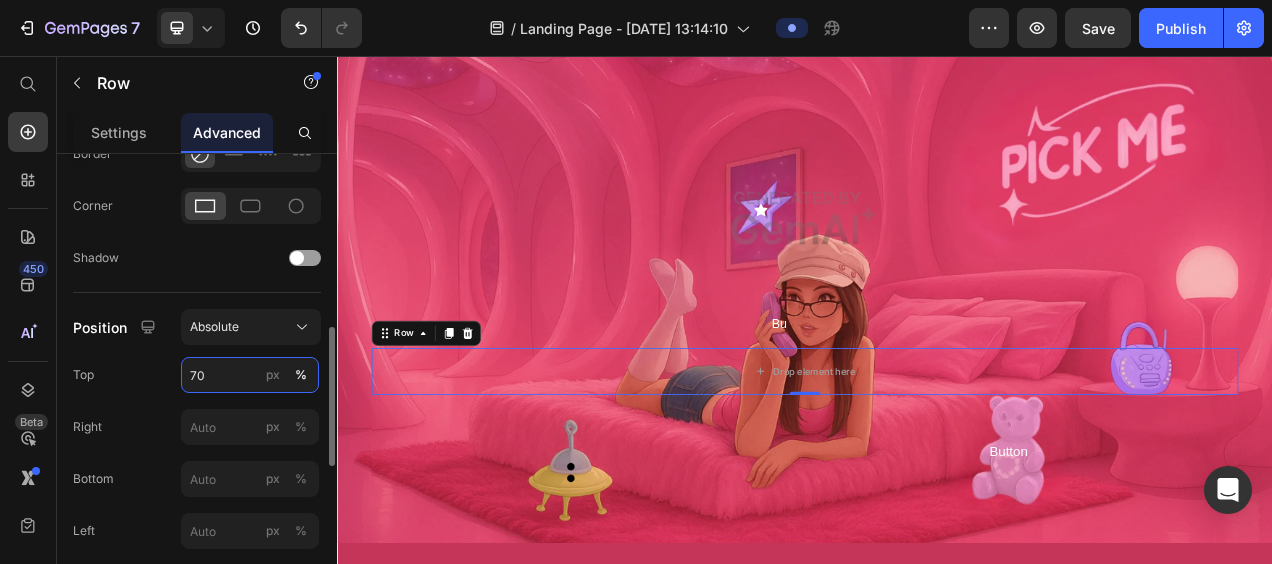 type on "7" 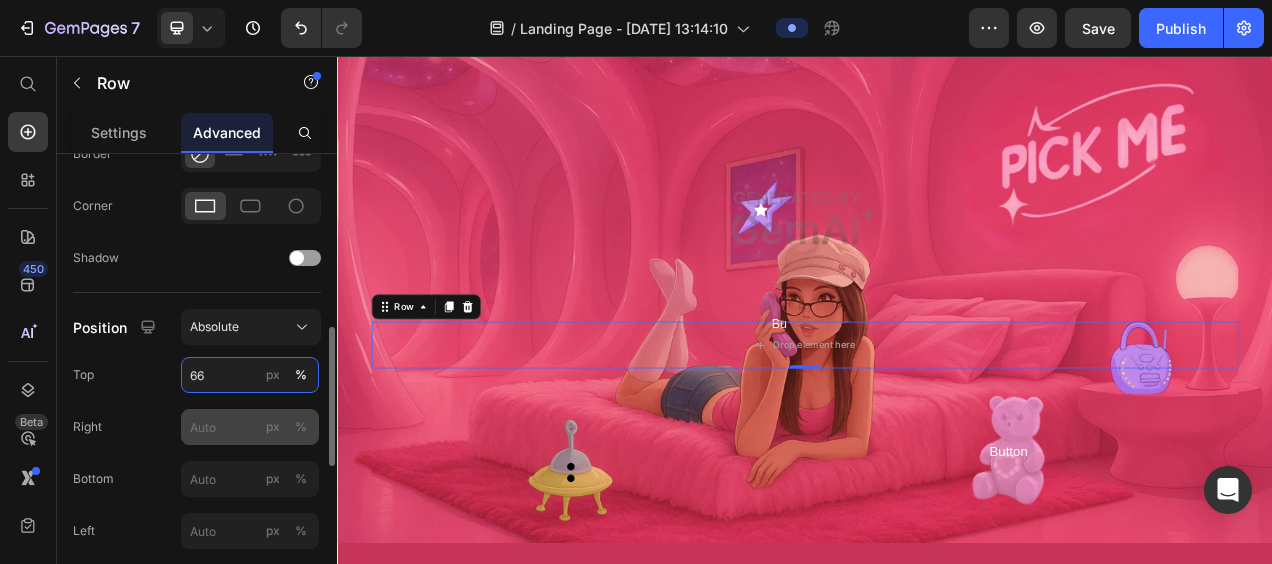type on "66" 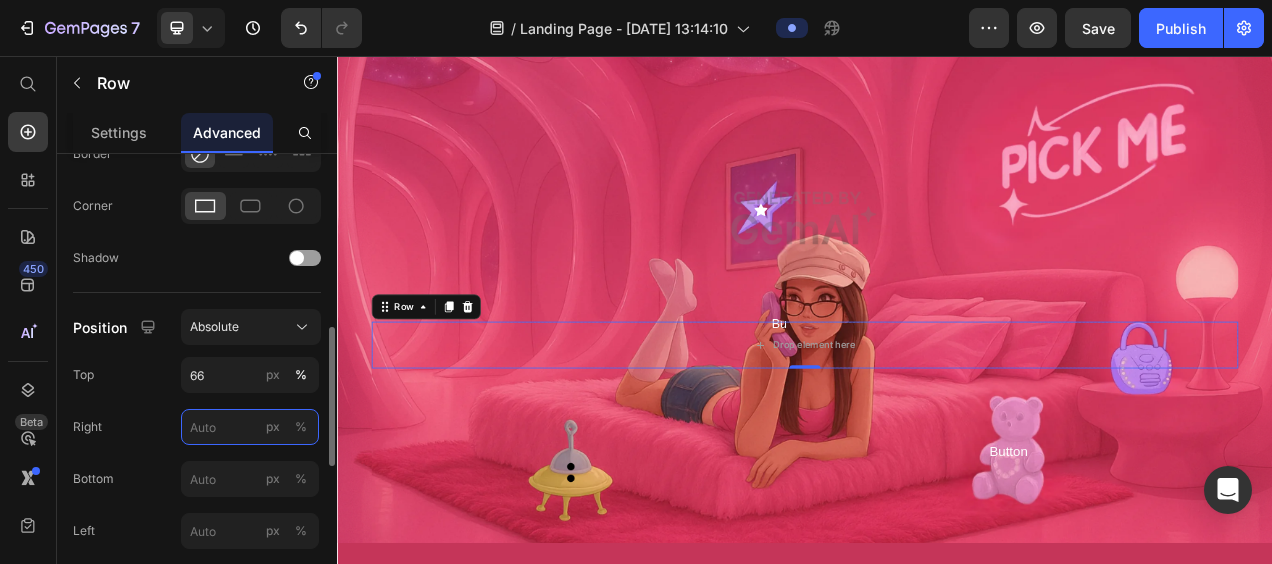 click on "px %" at bounding box center [250, 427] 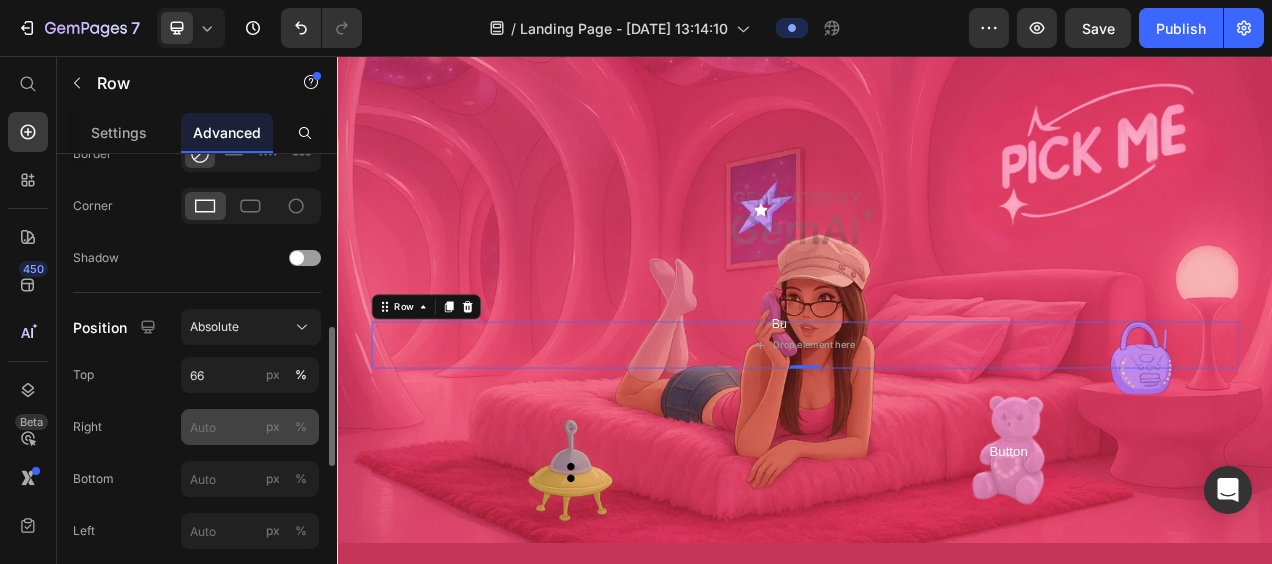 click on "%" at bounding box center (301, 427) 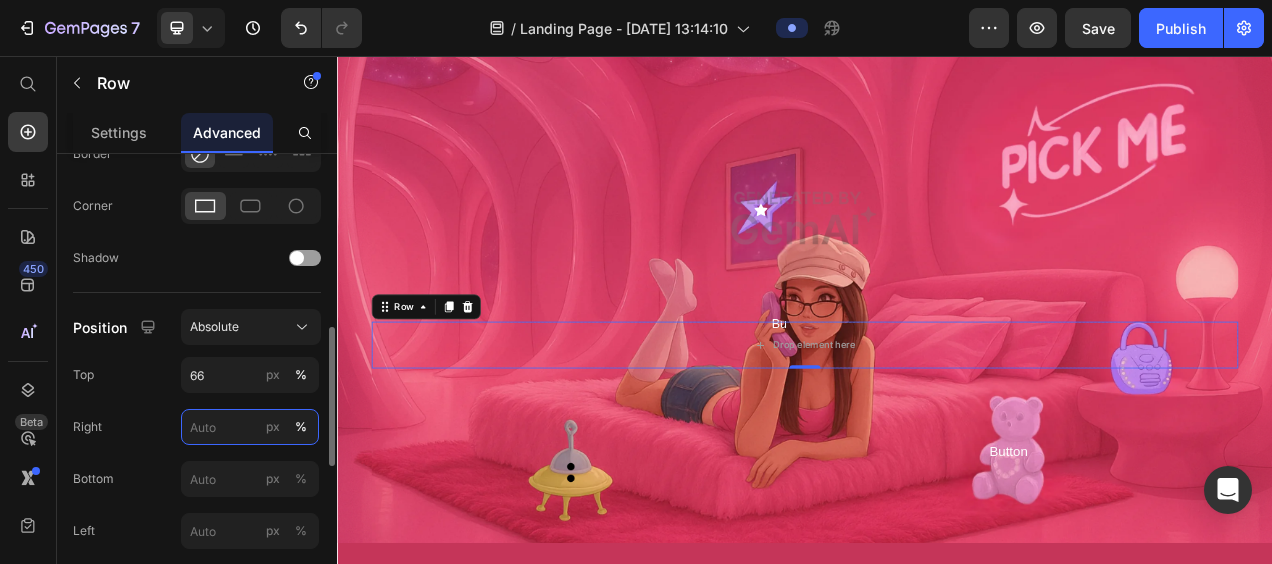 click on "px %" at bounding box center (250, 427) 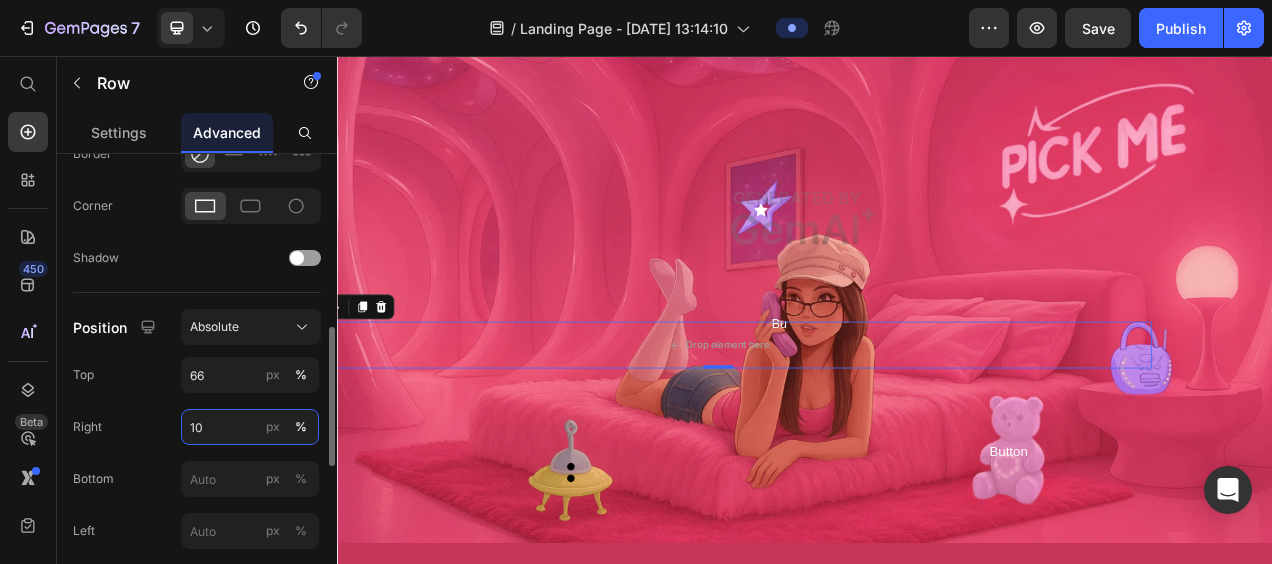 type on "1" 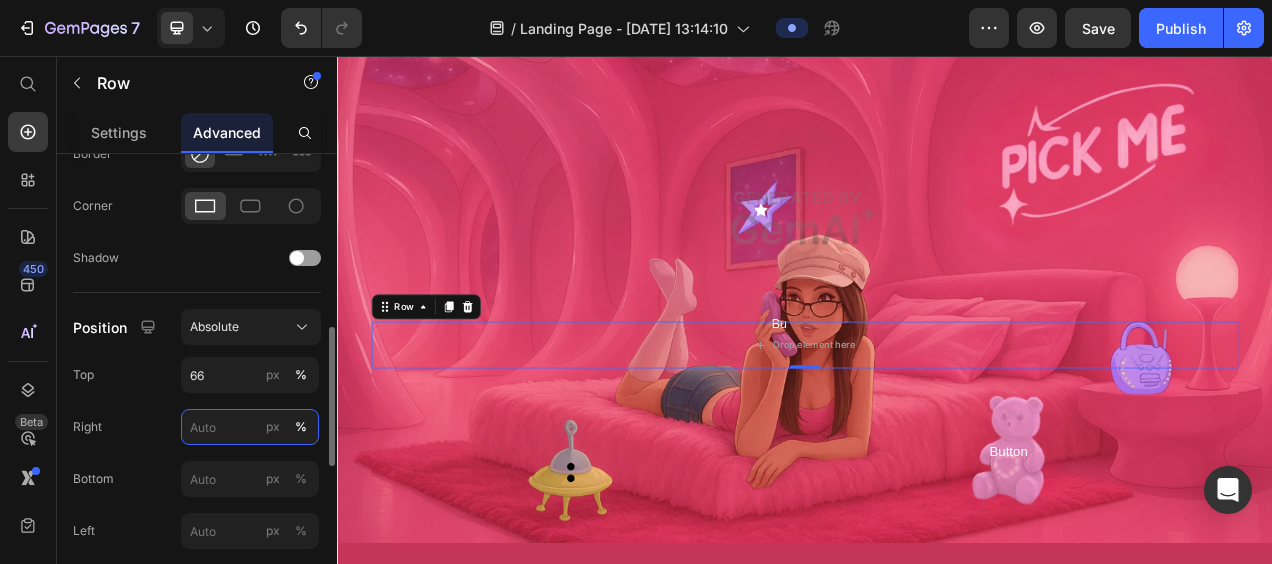 type on "5" 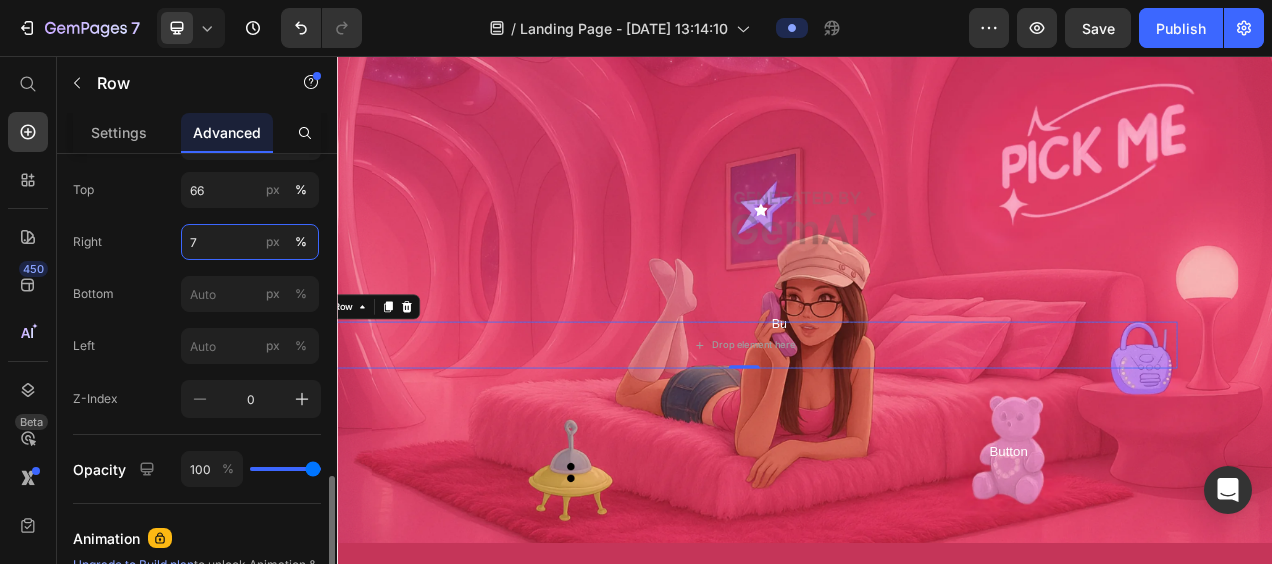 scroll, scrollTop: 837, scrollLeft: 0, axis: vertical 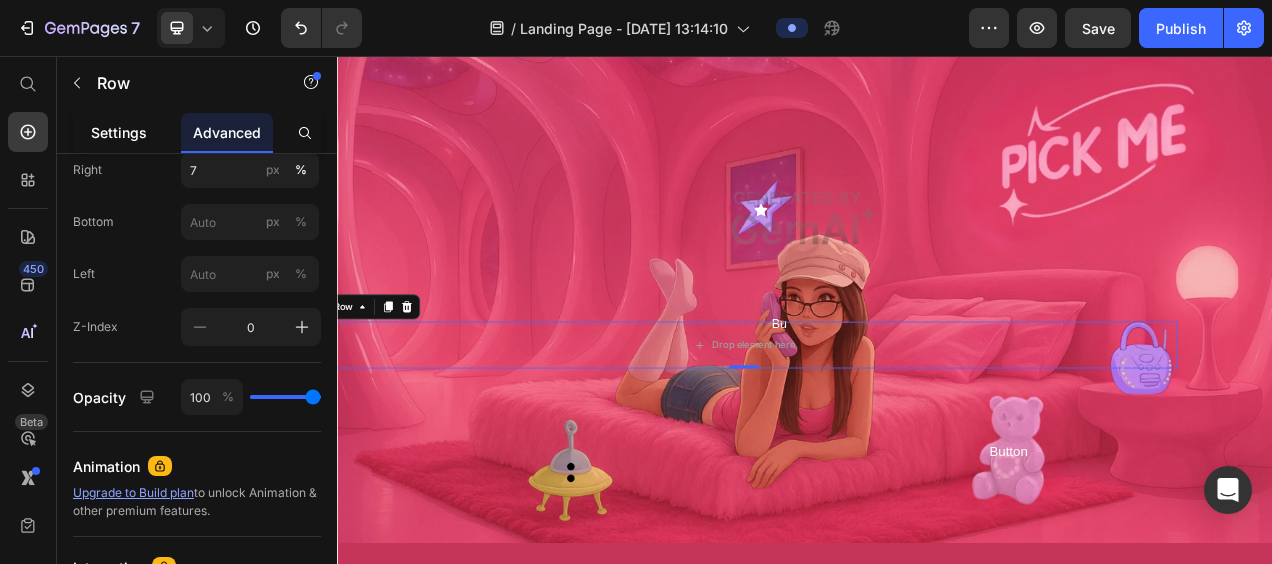click on "Settings" at bounding box center [119, 132] 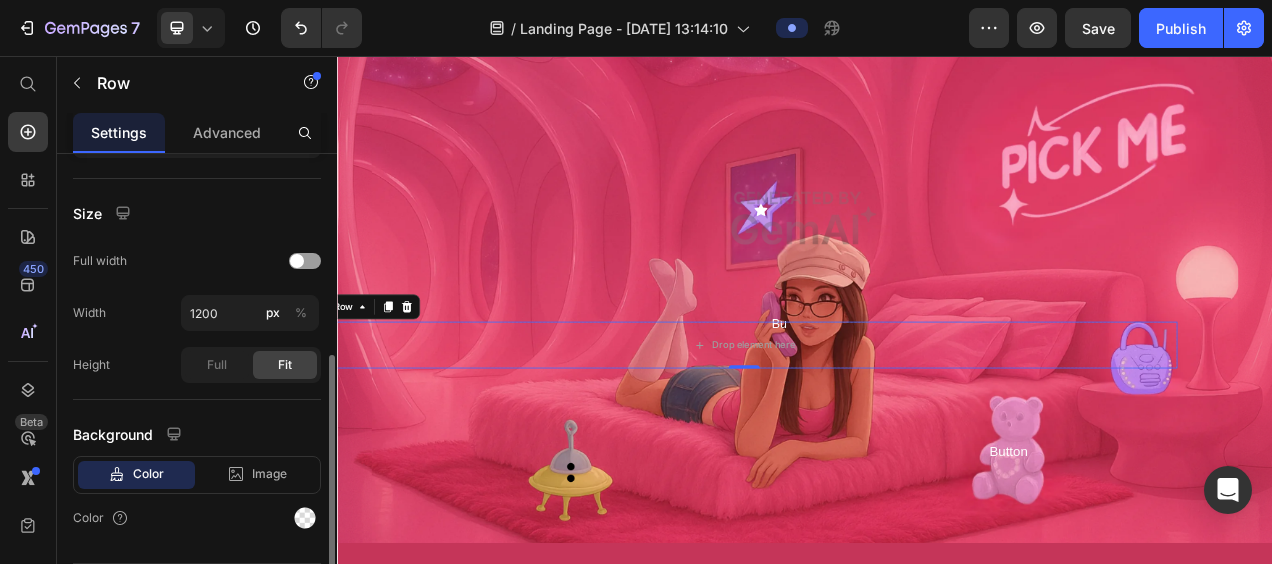 scroll, scrollTop: 389, scrollLeft: 0, axis: vertical 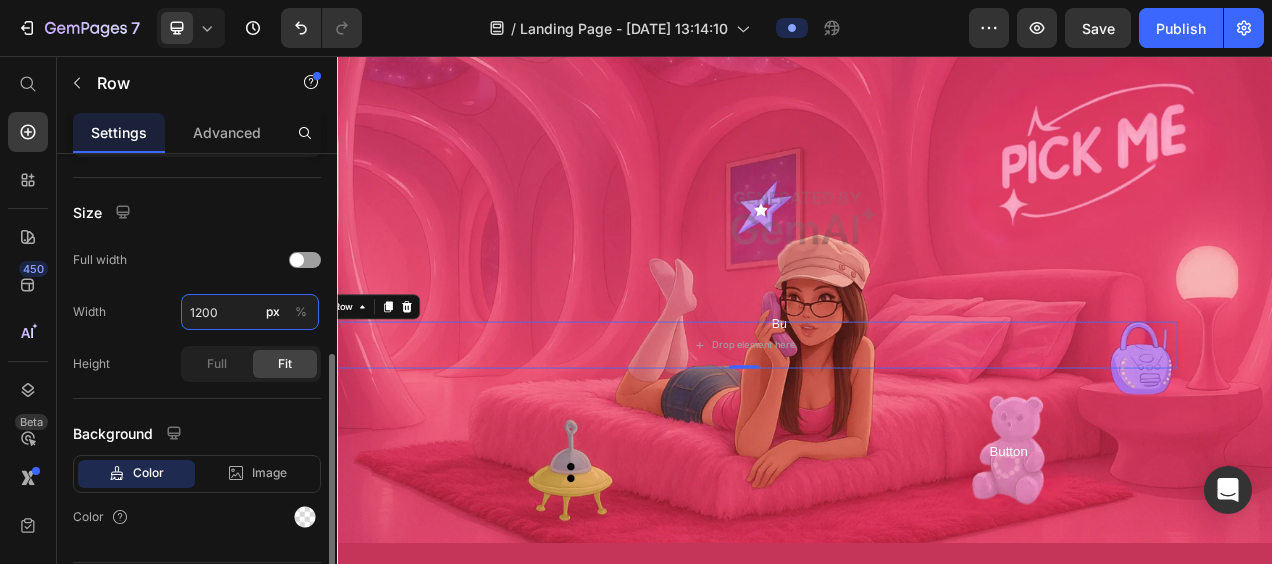 click on "1200" at bounding box center (250, 312) 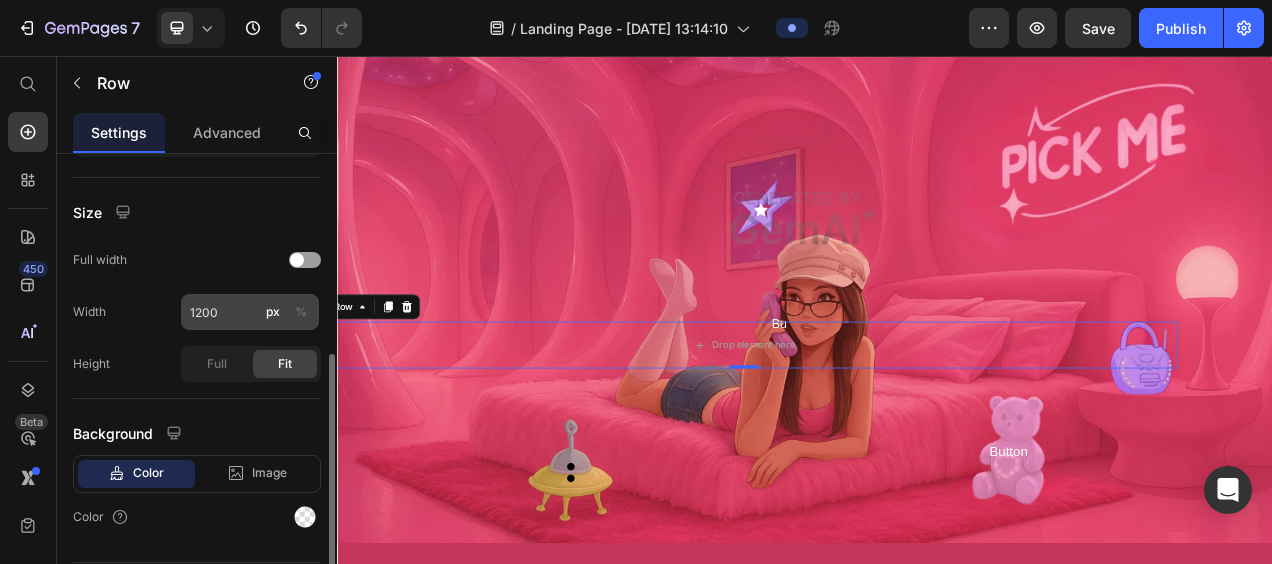 click on "%" at bounding box center [301, 312] 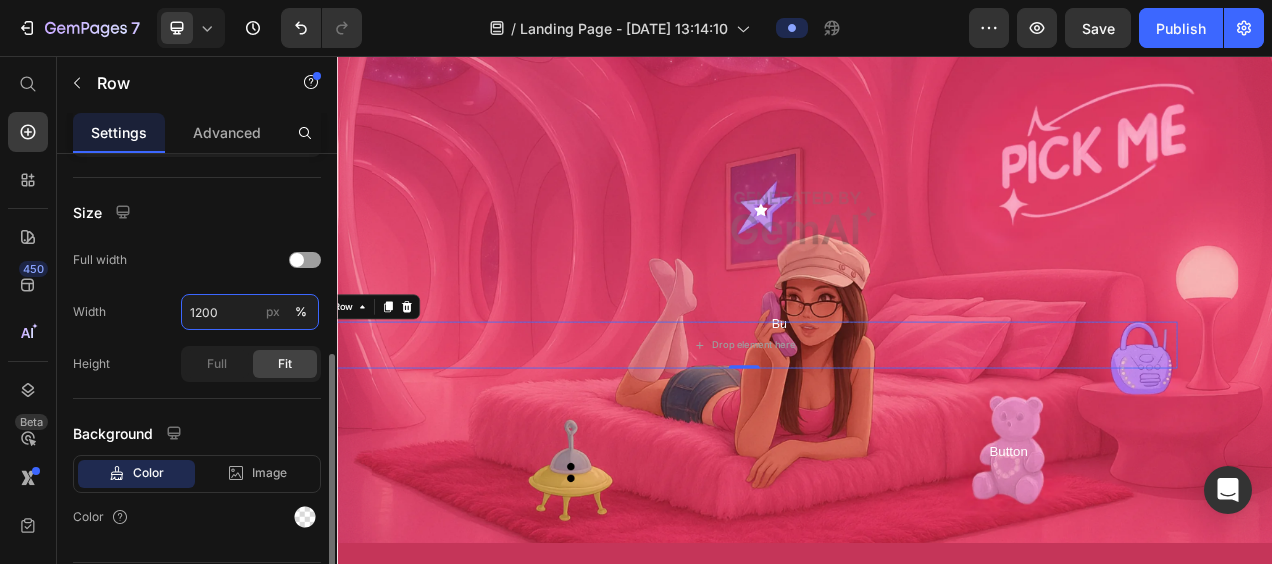 click on "1200" at bounding box center (250, 312) 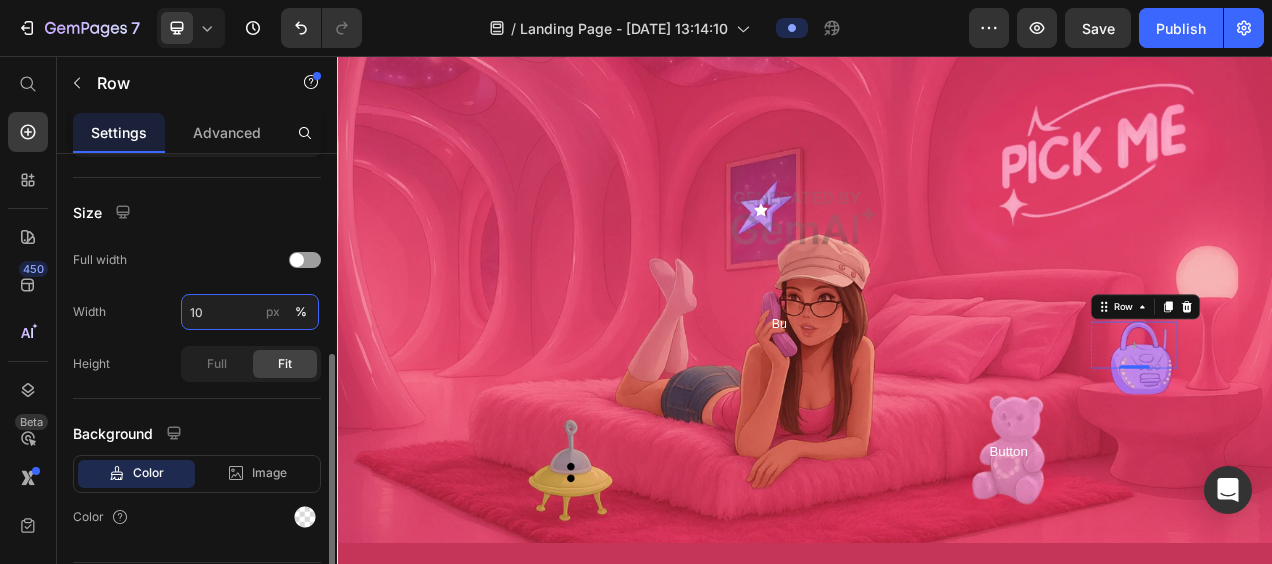type on "1" 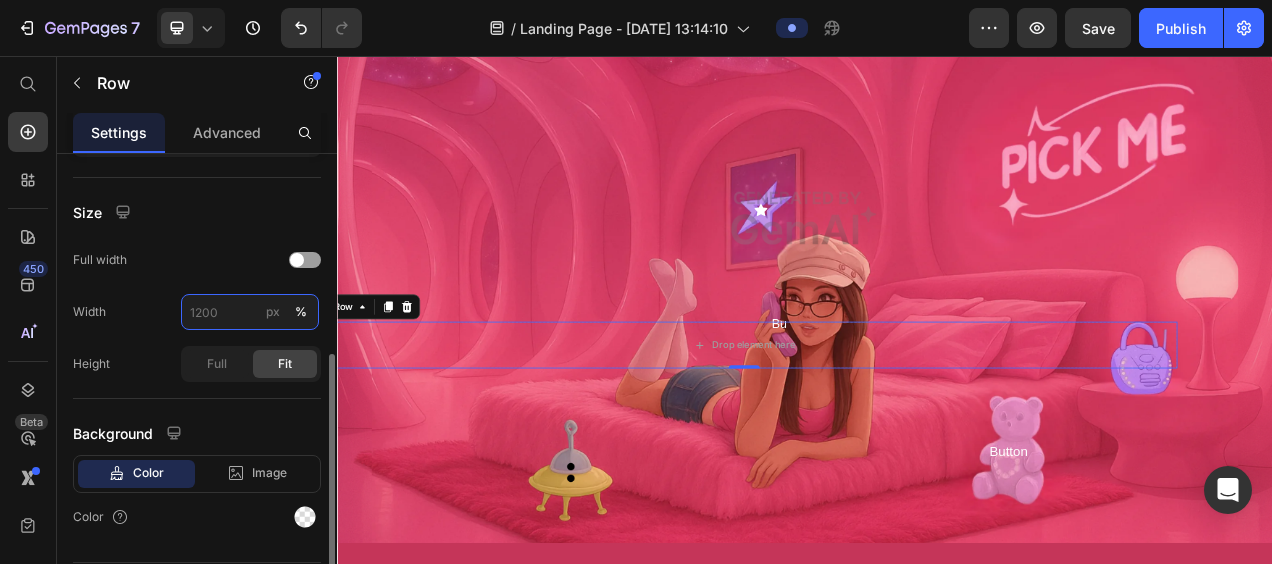 type on "9" 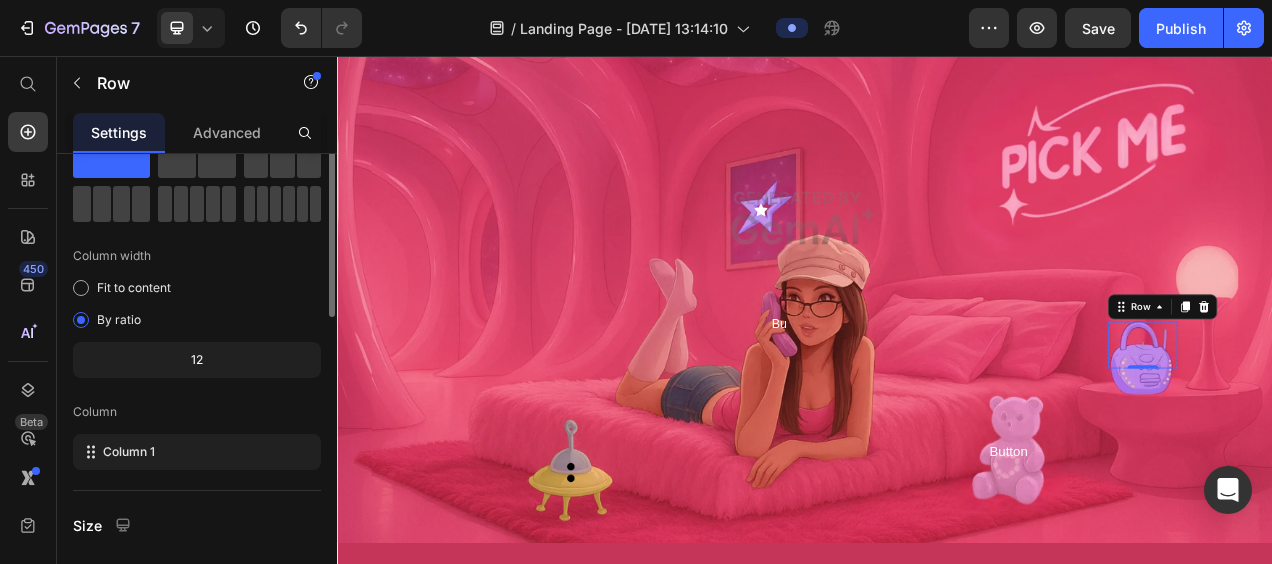scroll, scrollTop: 0, scrollLeft: 0, axis: both 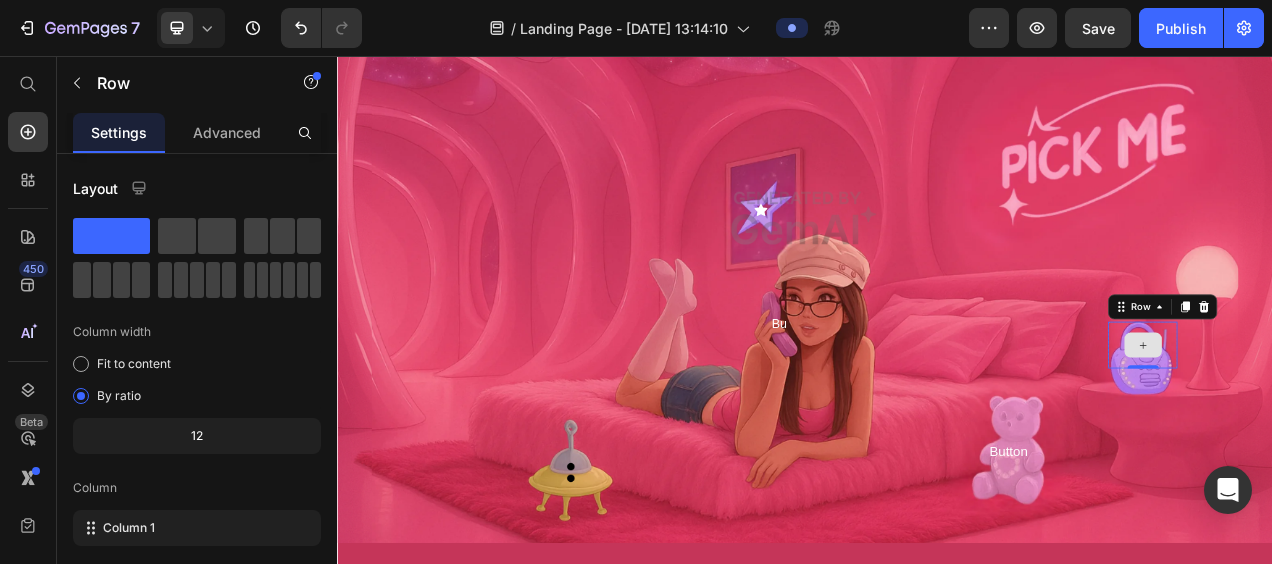 click 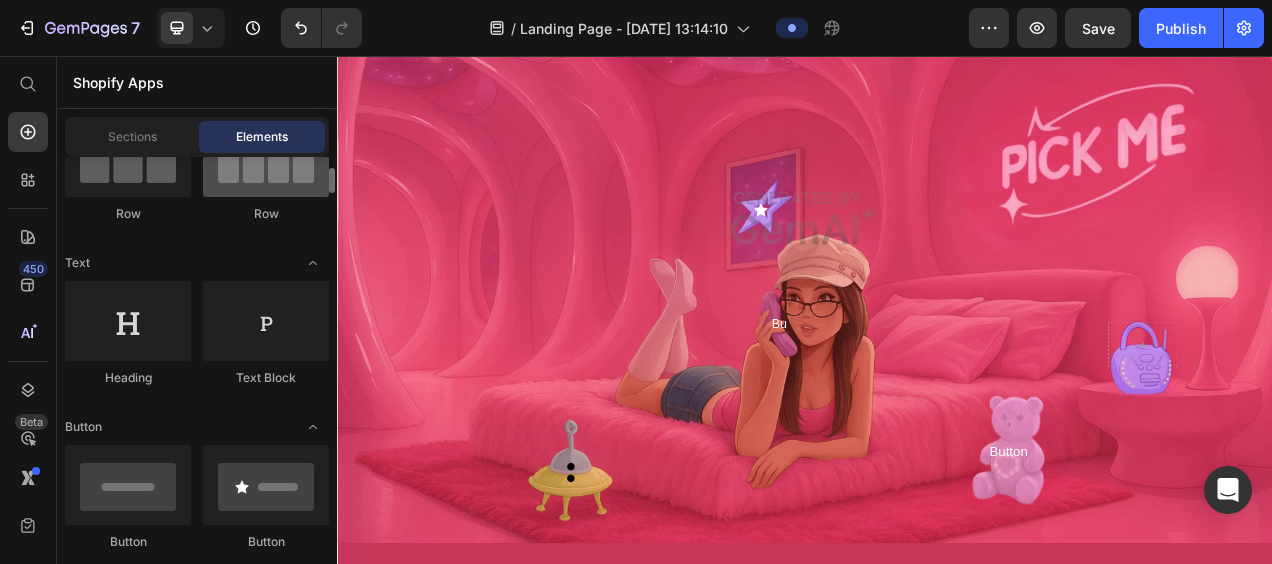 scroll, scrollTop: 212, scrollLeft: 0, axis: vertical 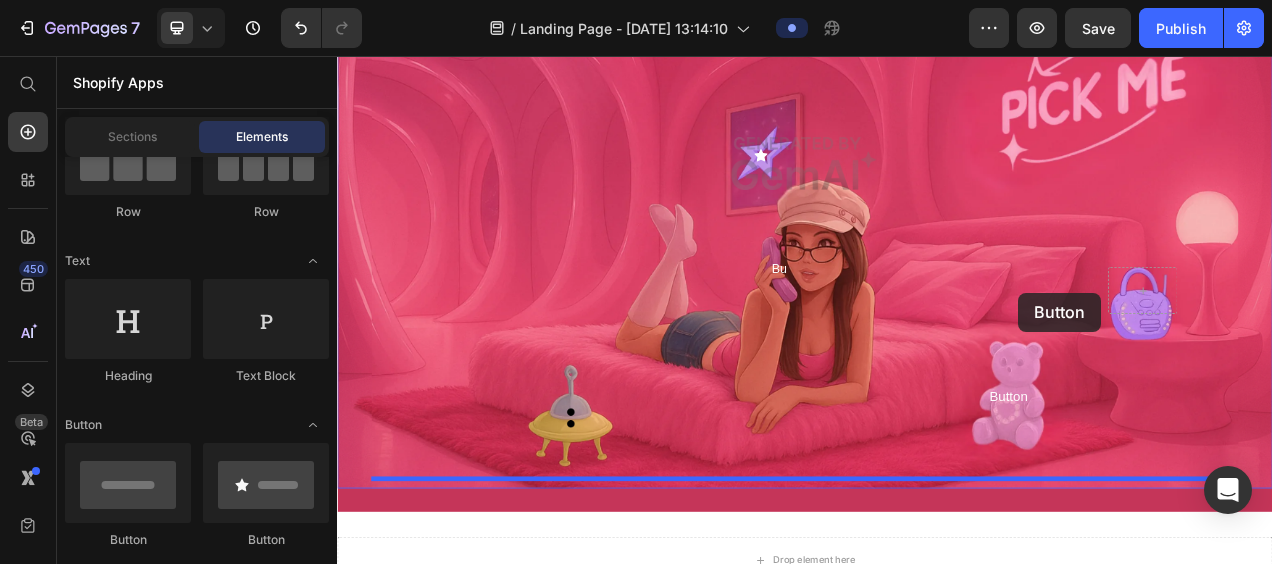 drag, startPoint x: 452, startPoint y: 535, endPoint x: 1329, endPoint y: 350, distance: 896.3002 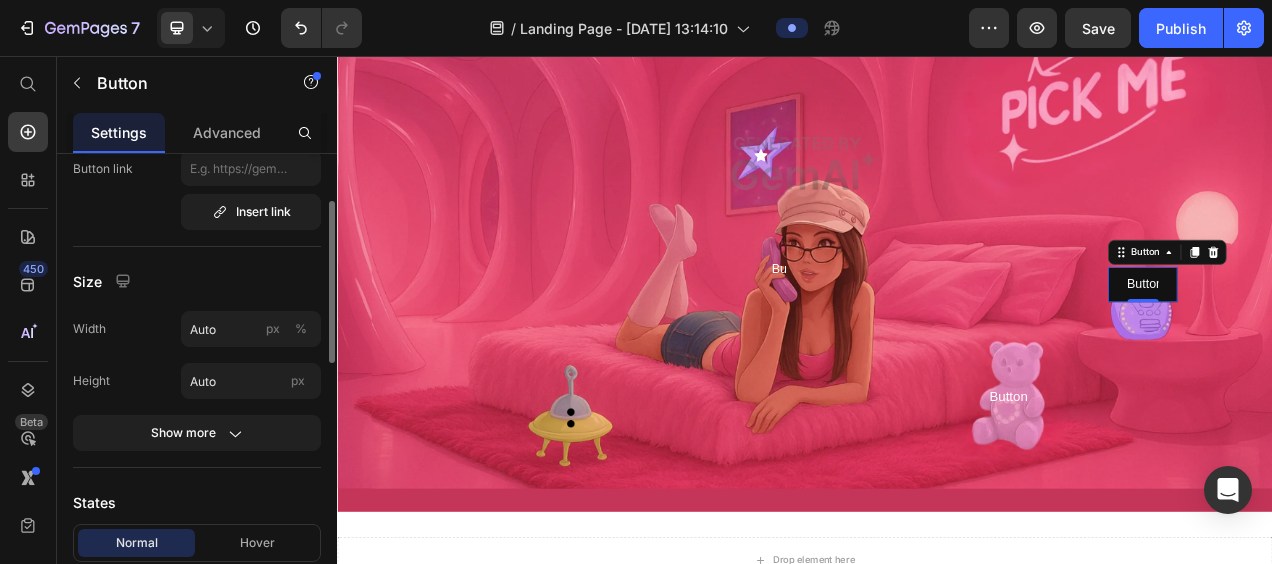 scroll, scrollTop: 134, scrollLeft: 0, axis: vertical 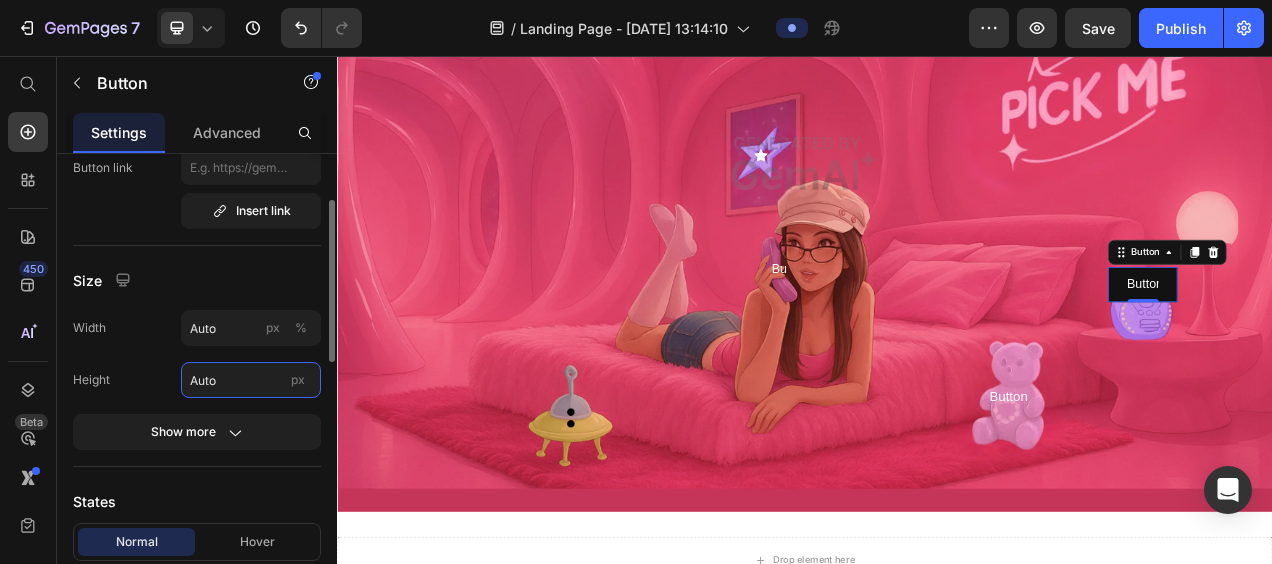 click on "Auto" at bounding box center (251, 380) 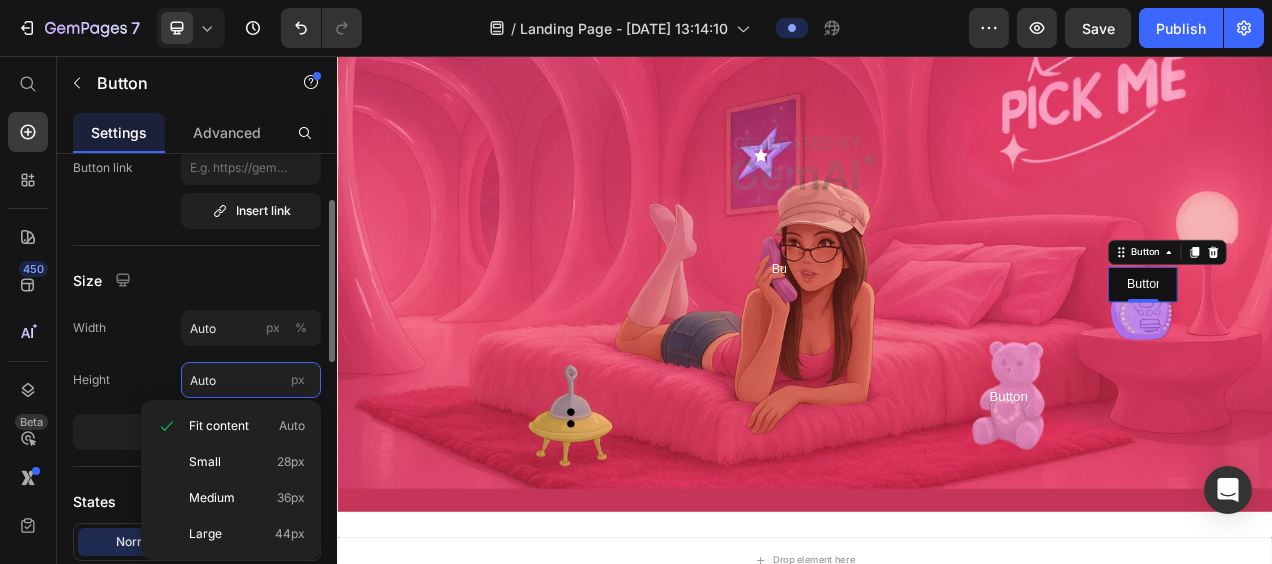 type on "1" 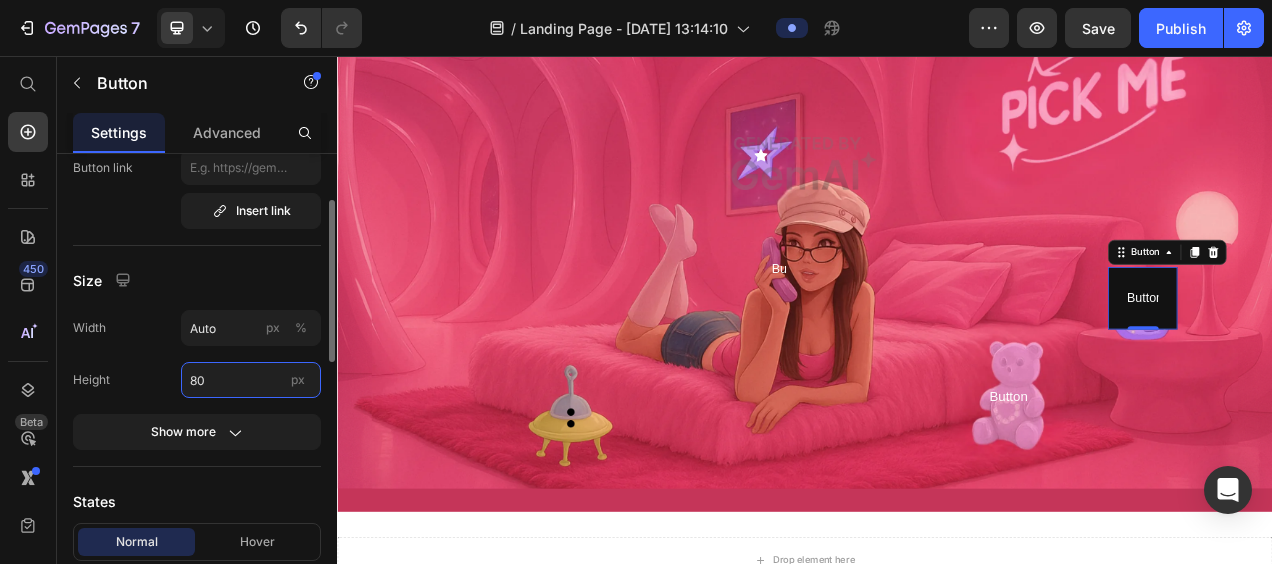 type on "8" 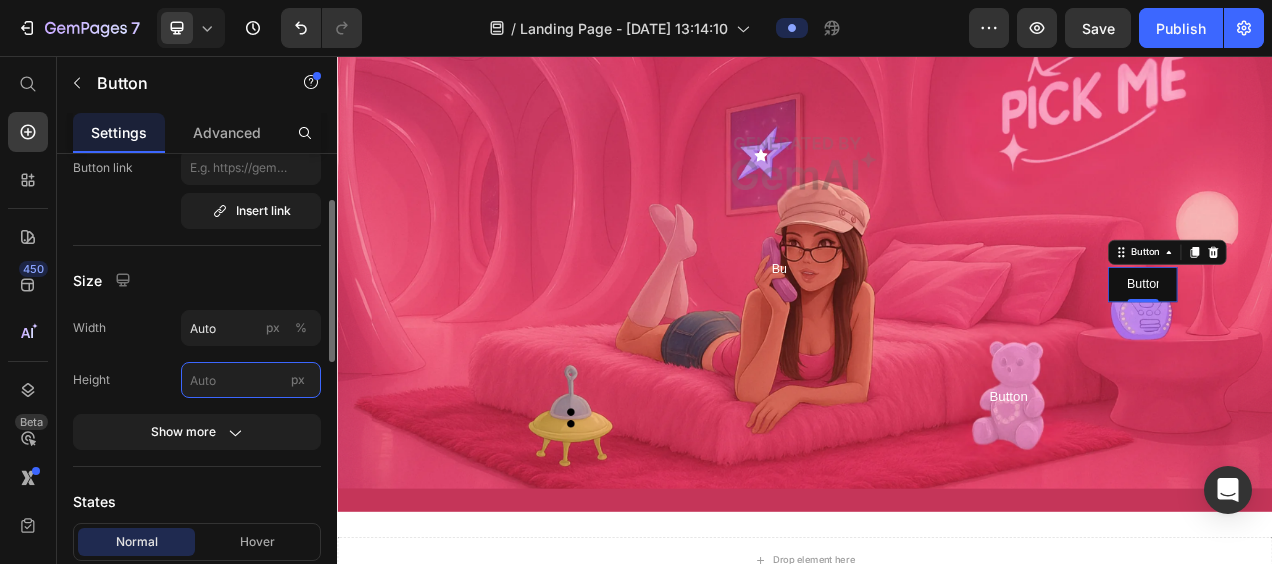 type on "8" 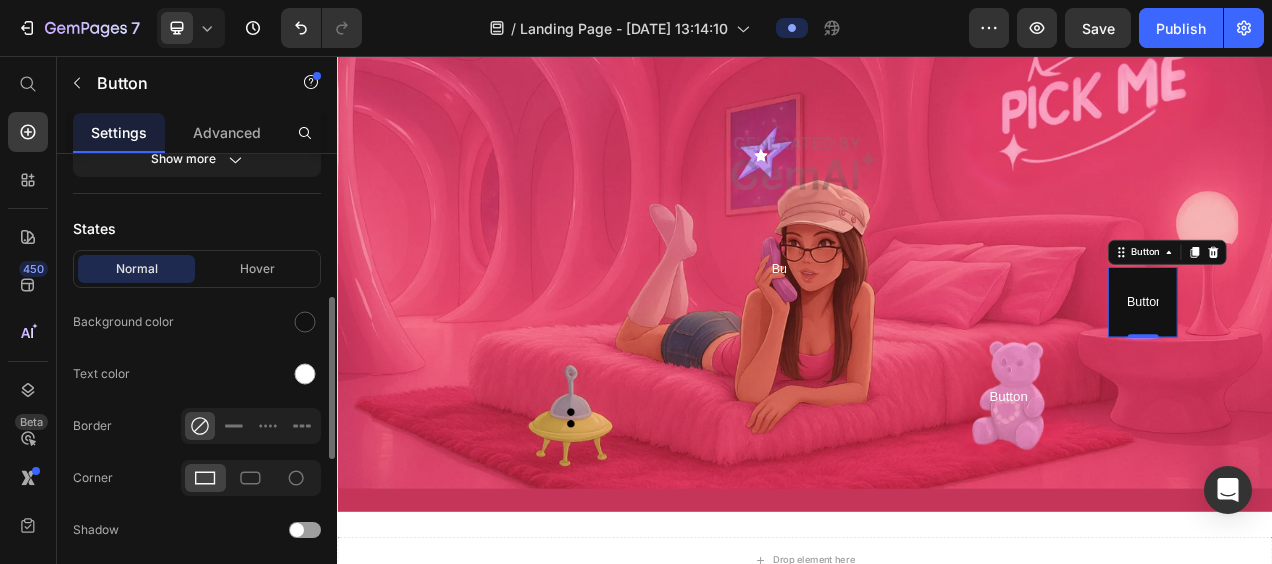scroll, scrollTop: 408, scrollLeft: 0, axis: vertical 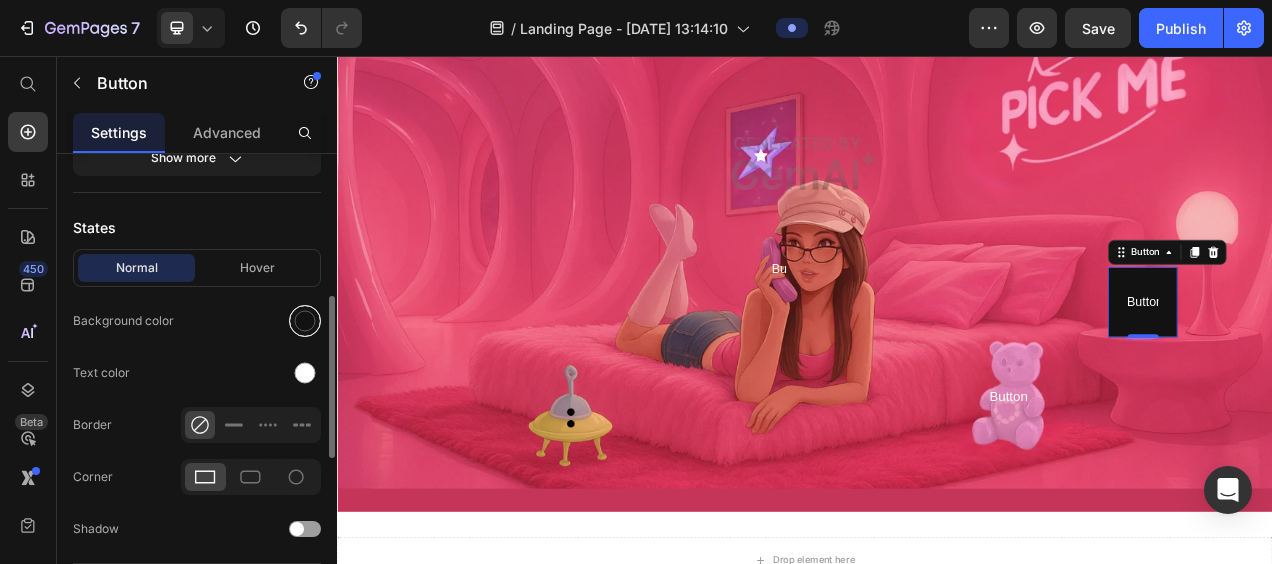 type on "90" 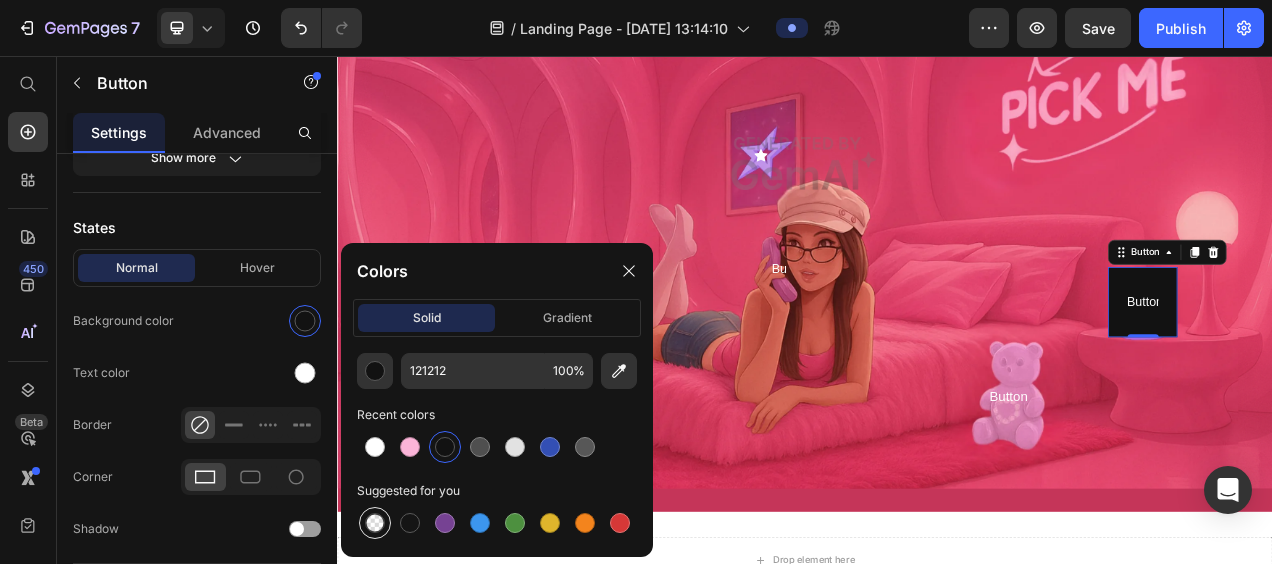 click at bounding box center (375, 523) 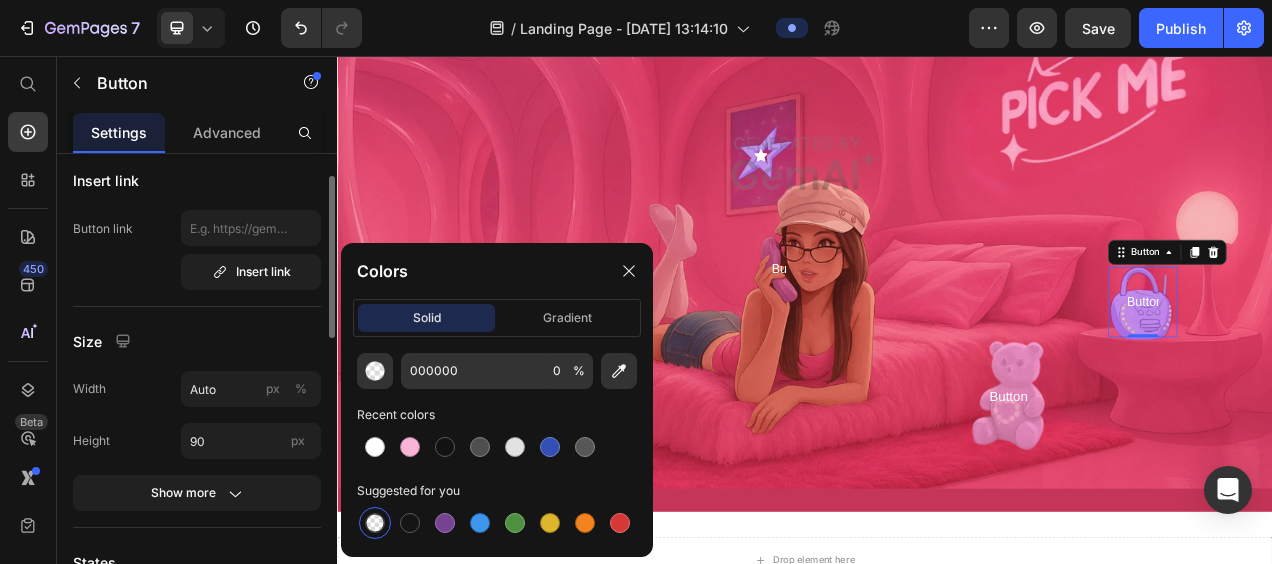 scroll, scrollTop: 70, scrollLeft: 0, axis: vertical 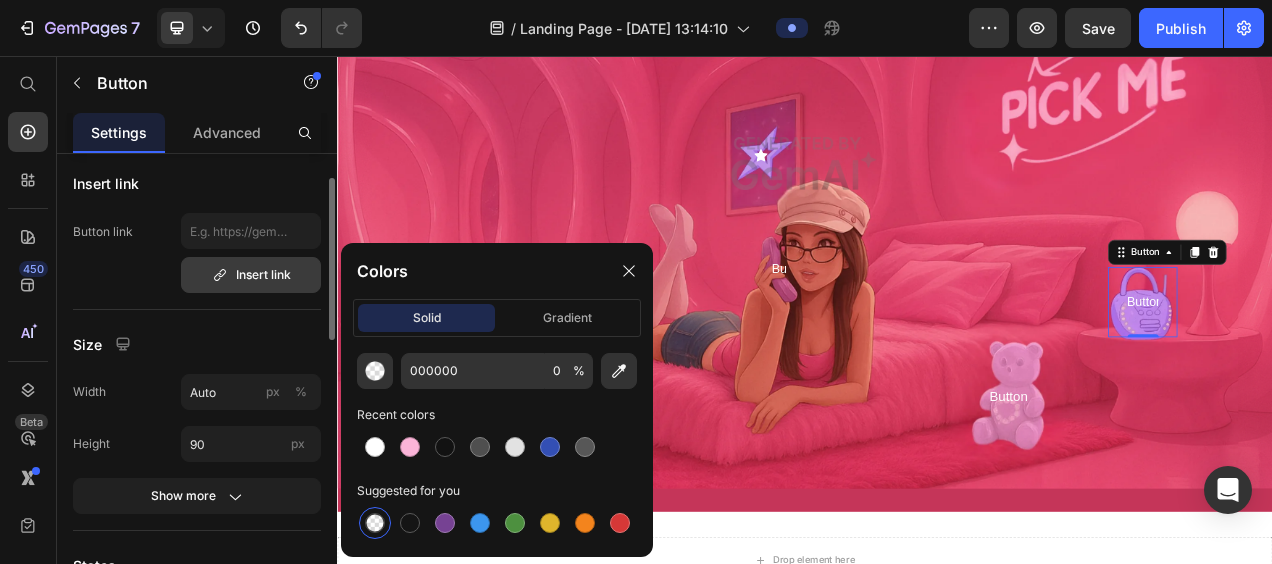 click on "Insert link" at bounding box center (251, 275) 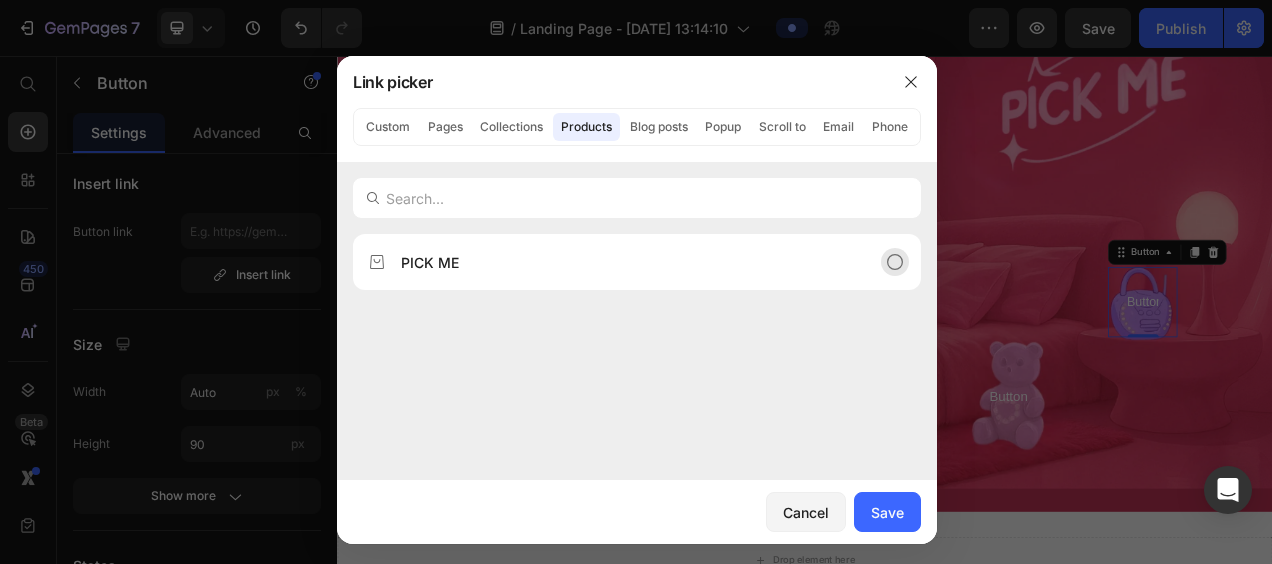 click on "PICK ME" at bounding box center [430, 262] 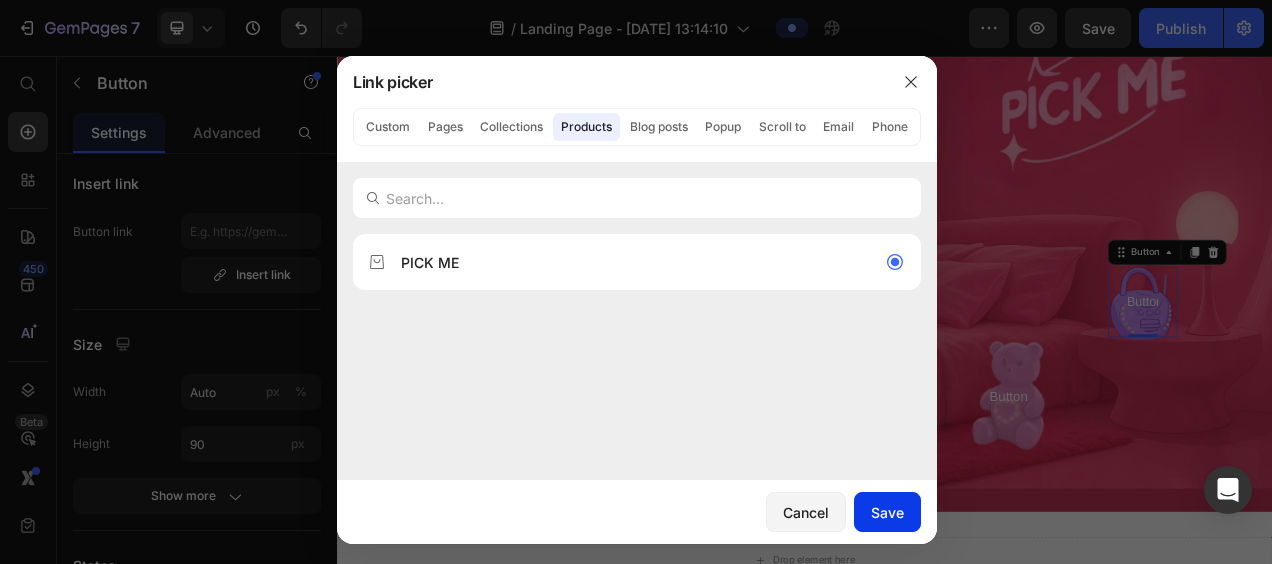 click on "Save" 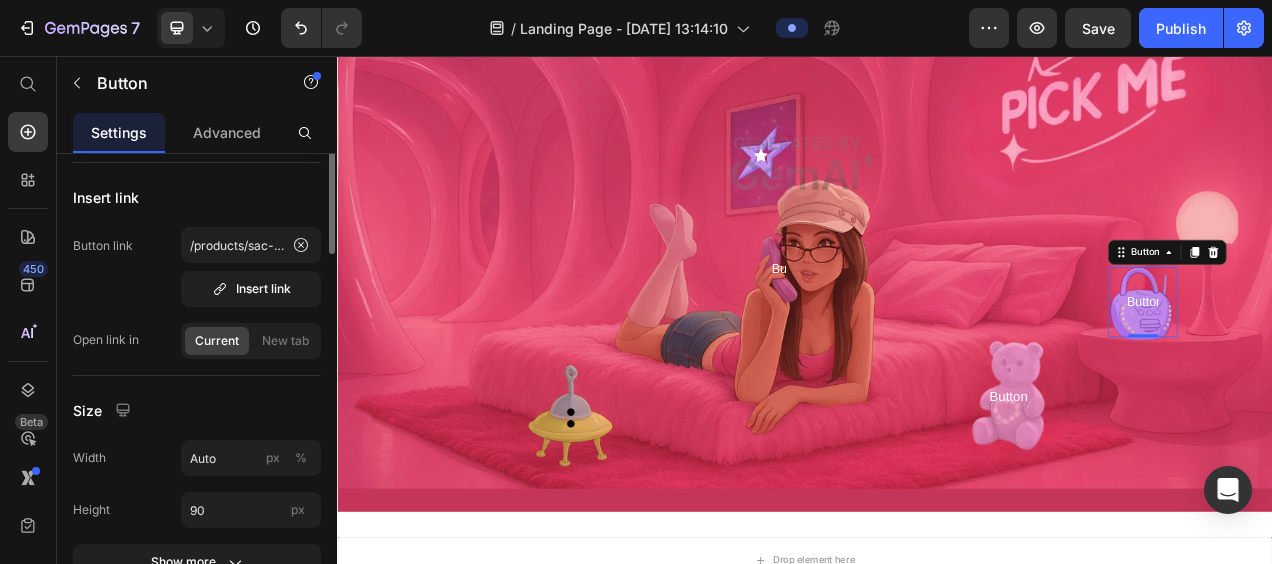 scroll, scrollTop: 0, scrollLeft: 0, axis: both 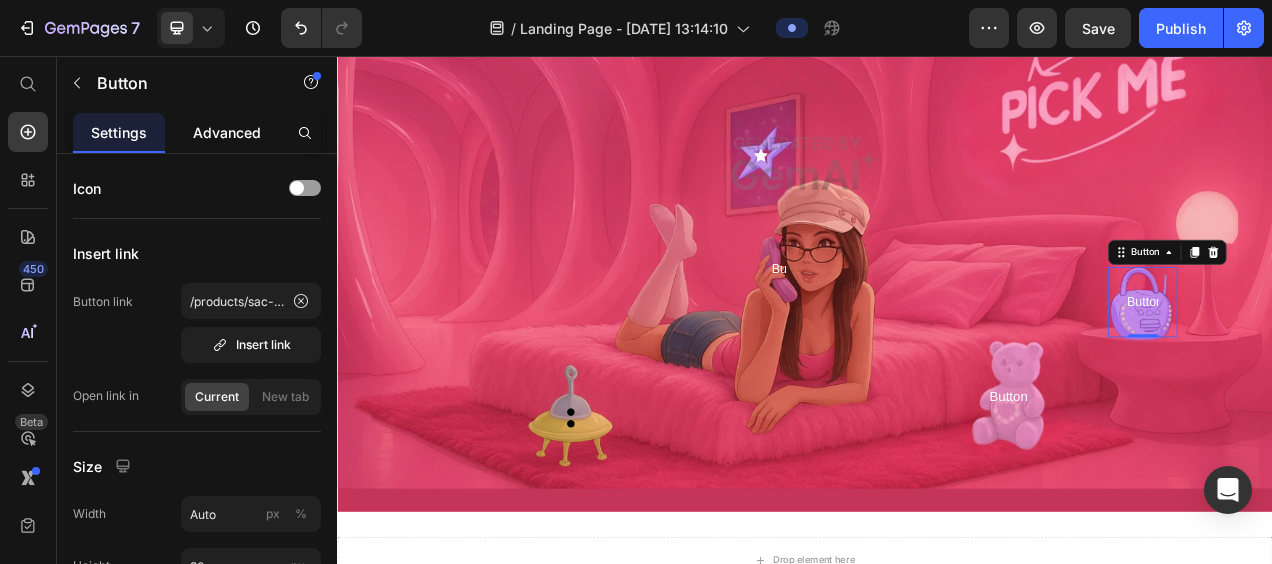 click on "Advanced" at bounding box center [227, 132] 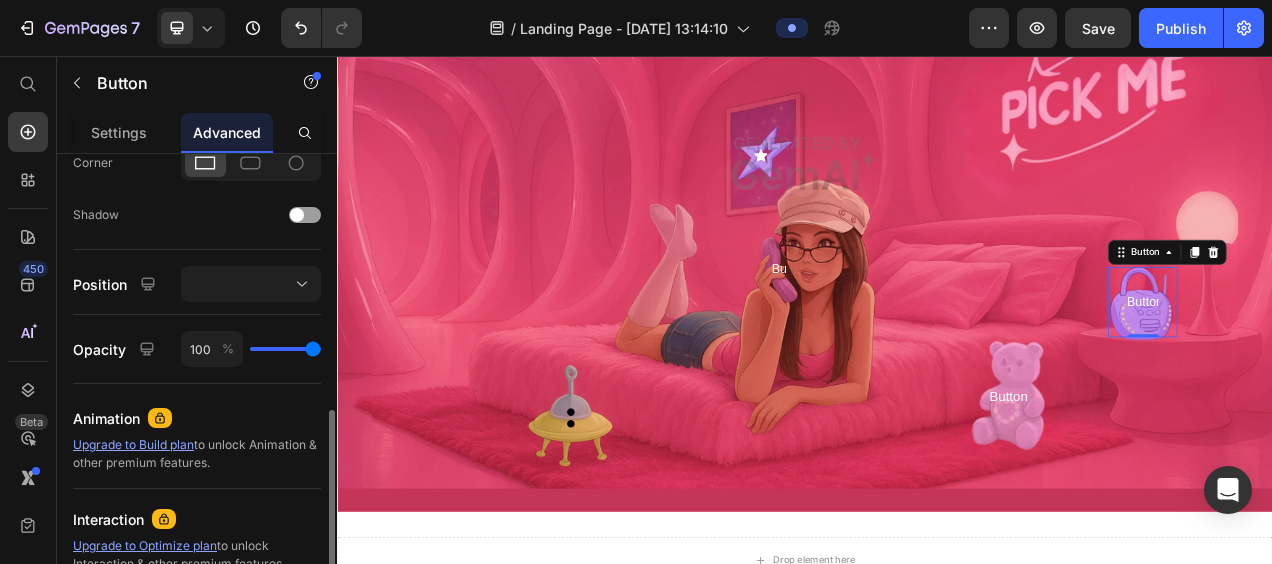 scroll, scrollTop: 653, scrollLeft: 0, axis: vertical 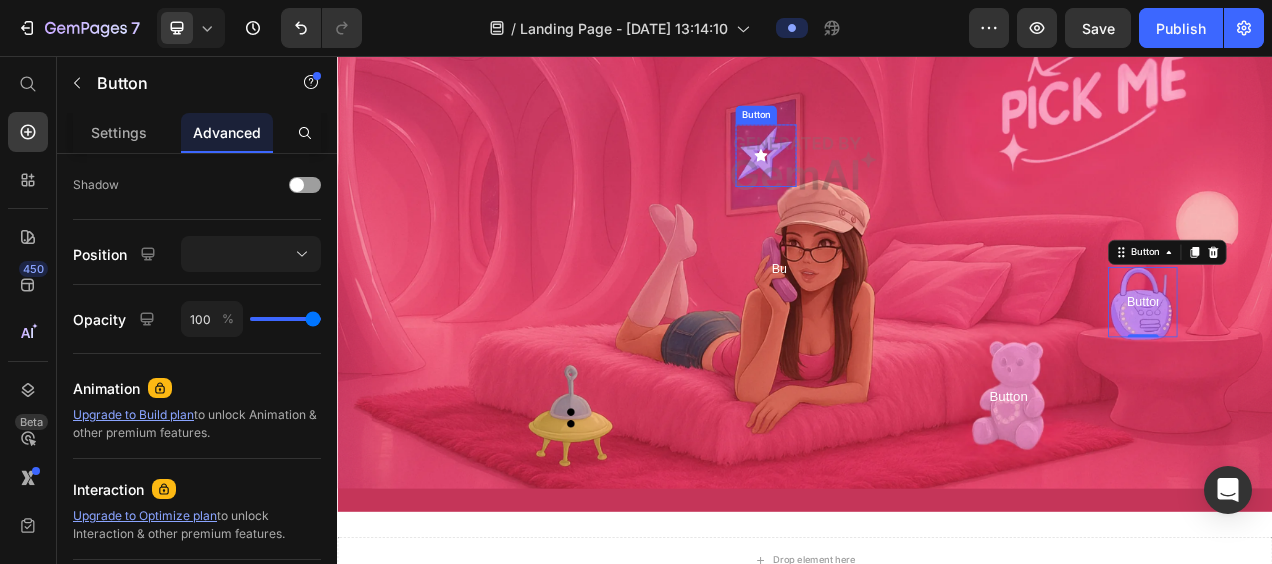 click 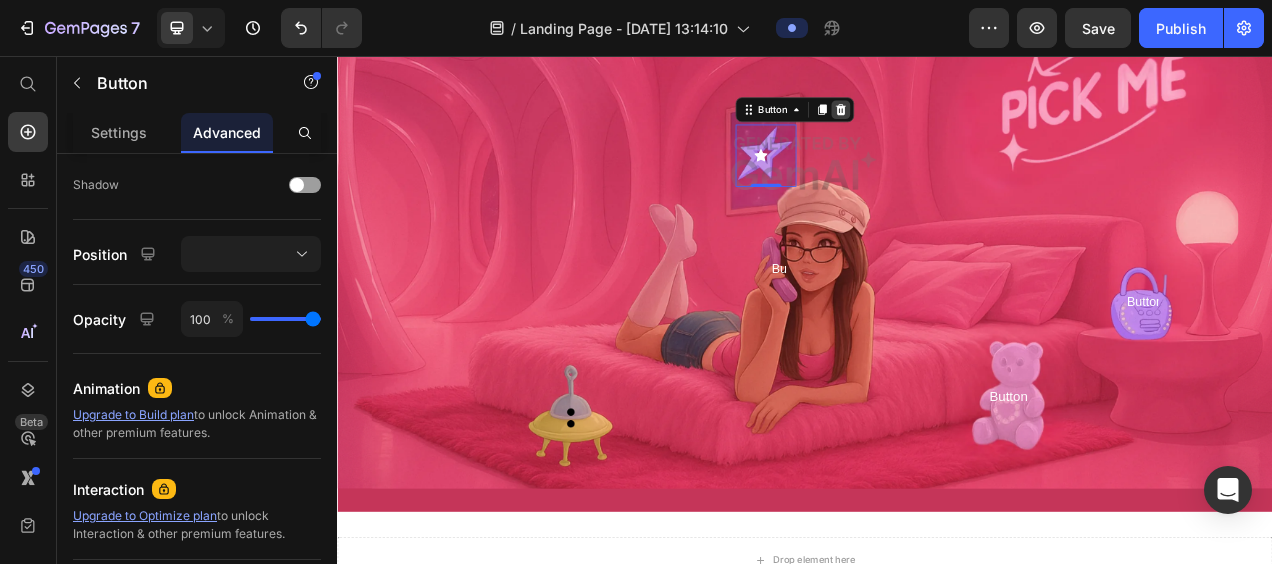 click 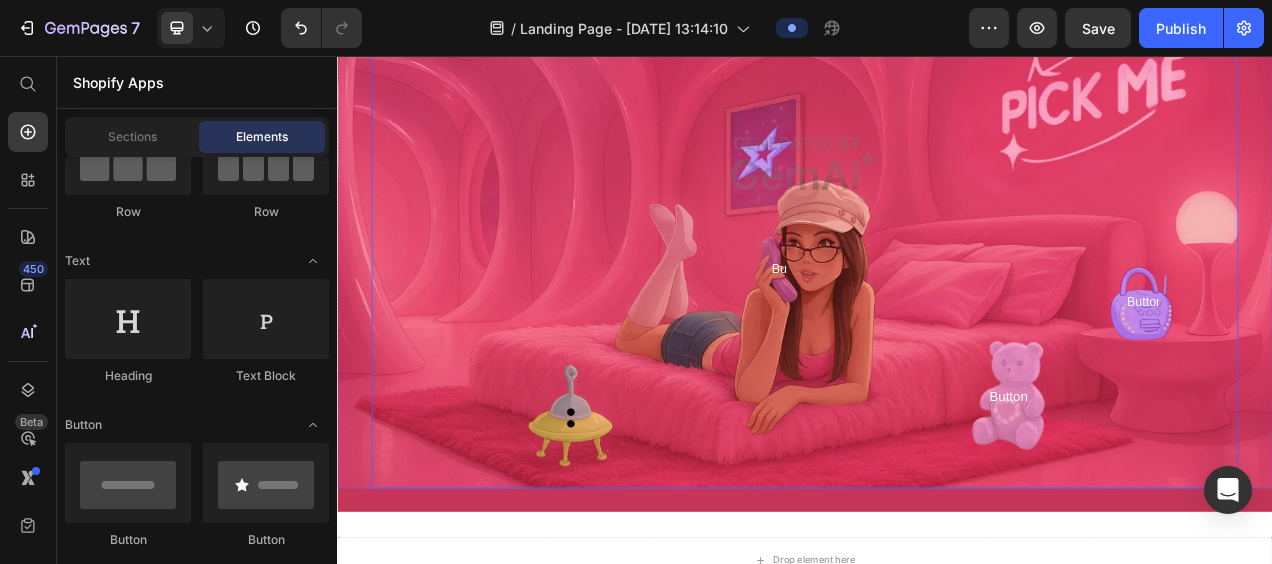 click at bounding box center (937, 194) 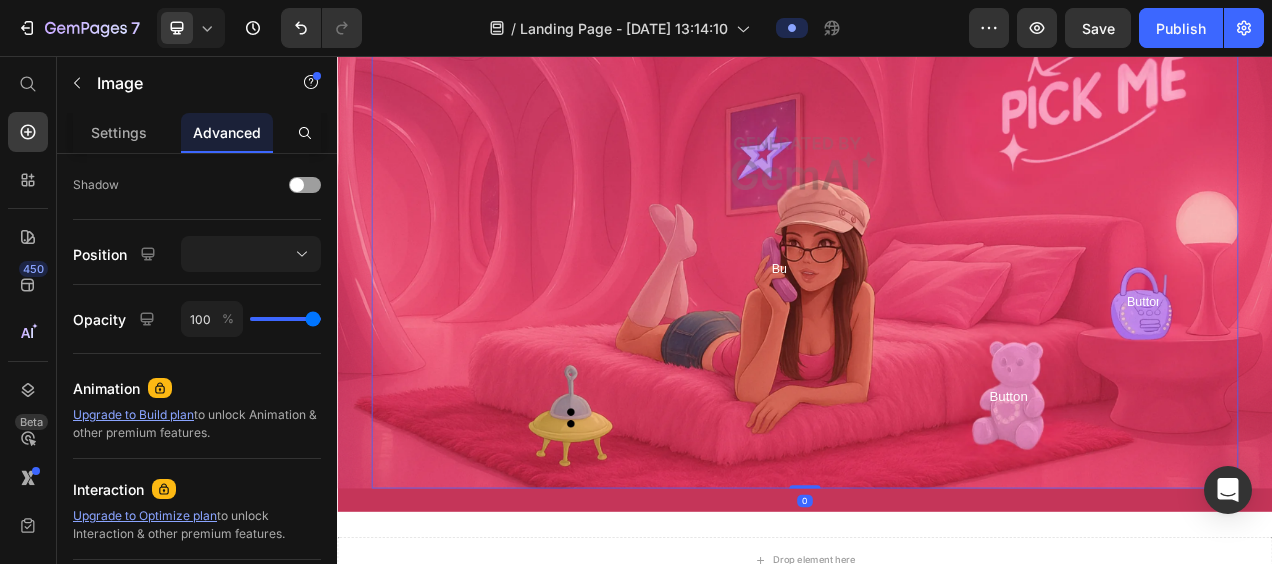 scroll, scrollTop: 0, scrollLeft: 0, axis: both 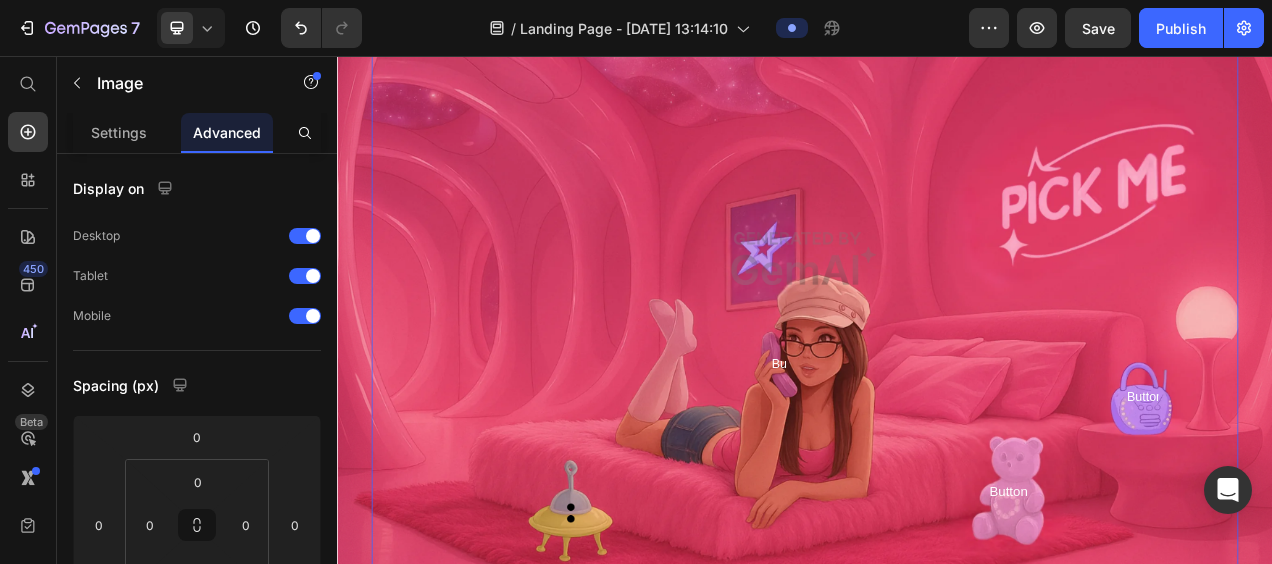 click on "Advanced" 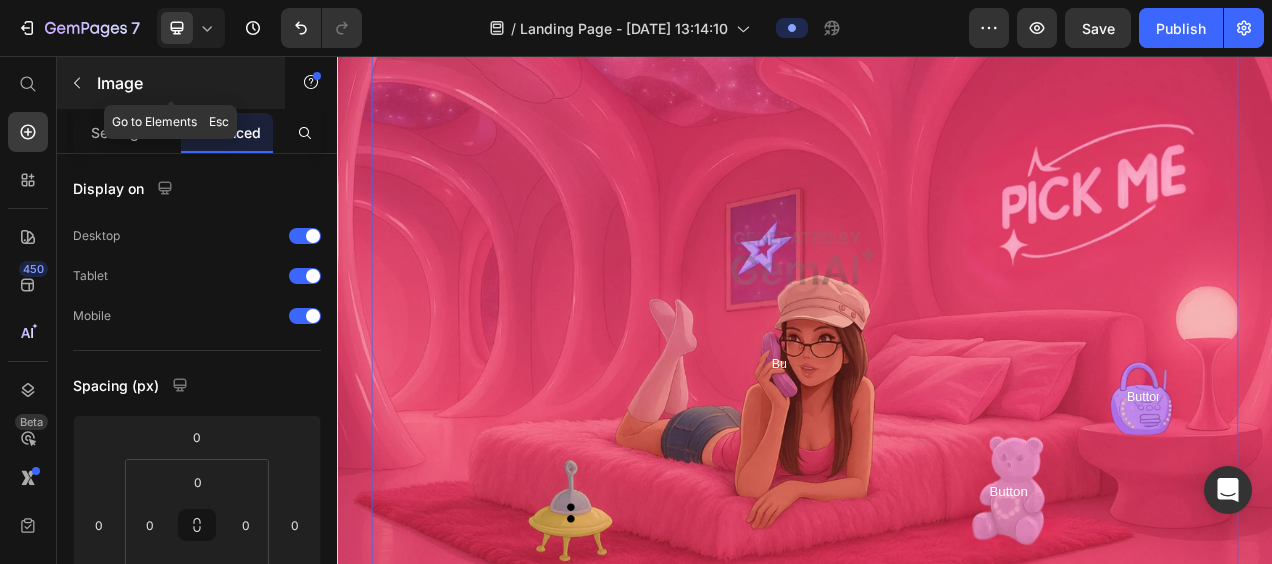 click on "Image" at bounding box center (171, 83) 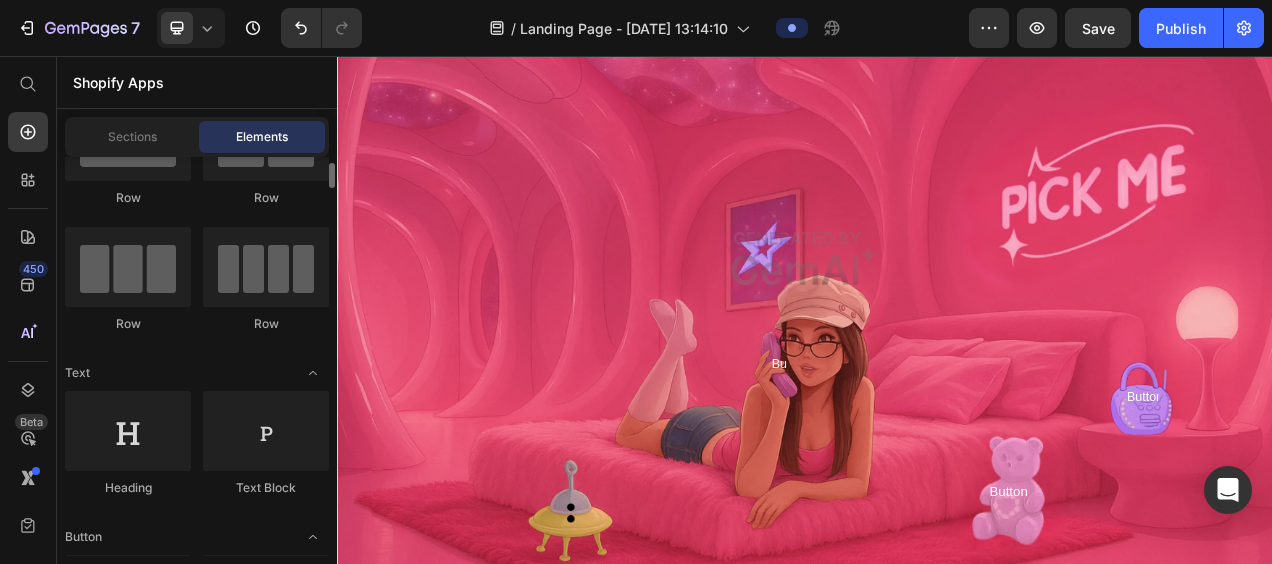 scroll, scrollTop: 0, scrollLeft: 0, axis: both 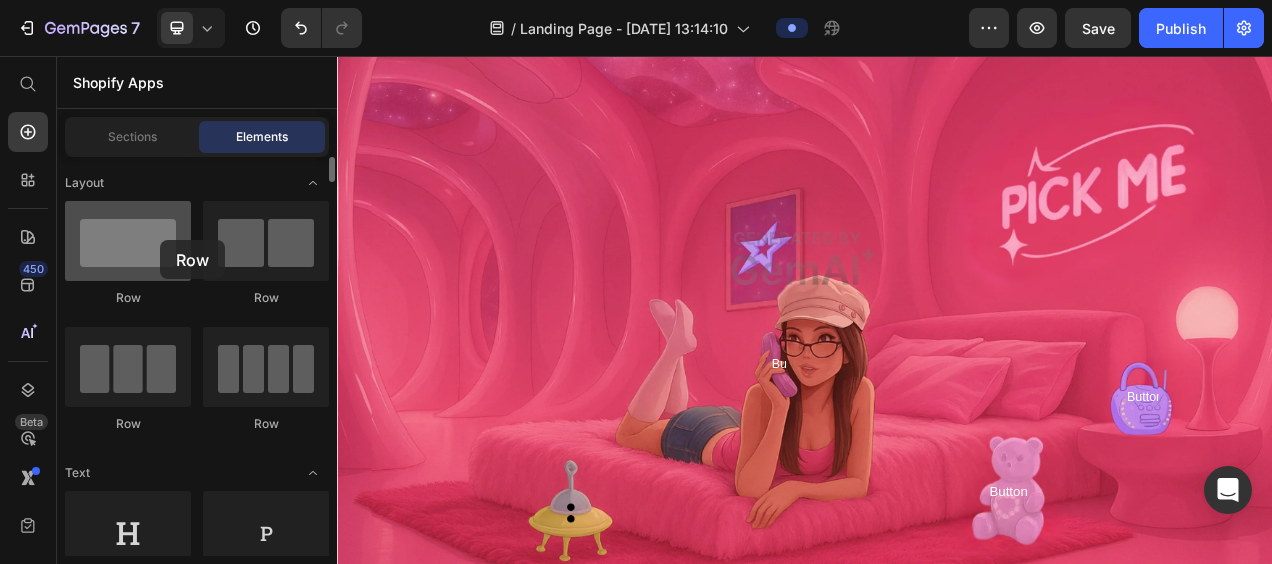 drag, startPoint x: 128, startPoint y: 239, endPoint x: 148, endPoint y: 240, distance: 20.024984 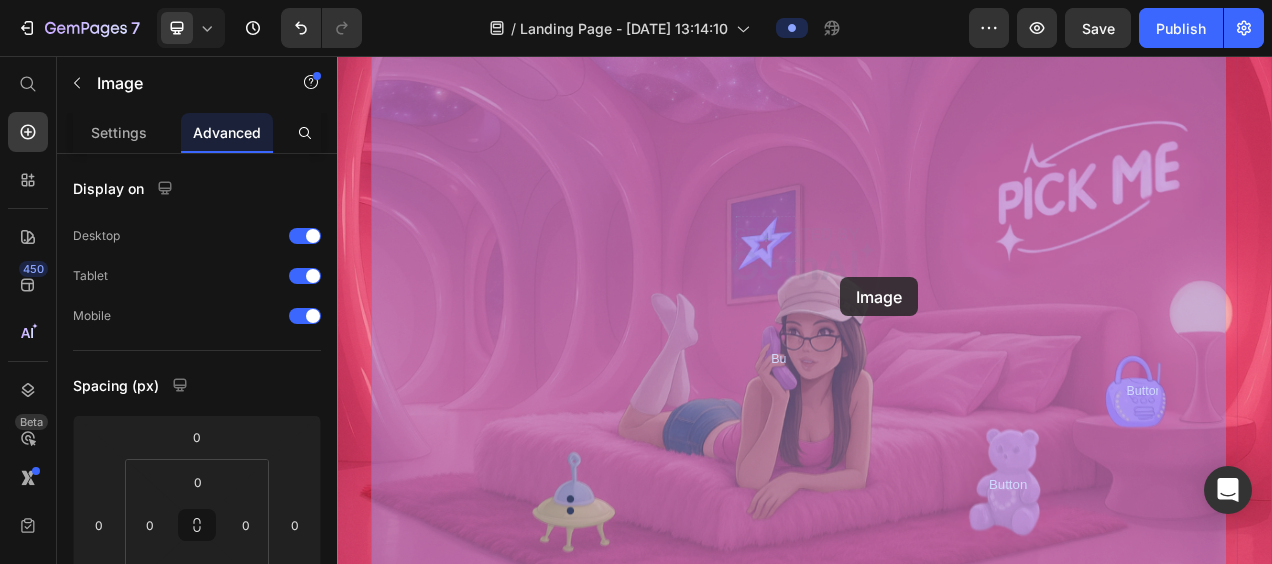 drag, startPoint x: 754, startPoint y: 217, endPoint x: 982, endPoint y: 340, distance: 259.06177 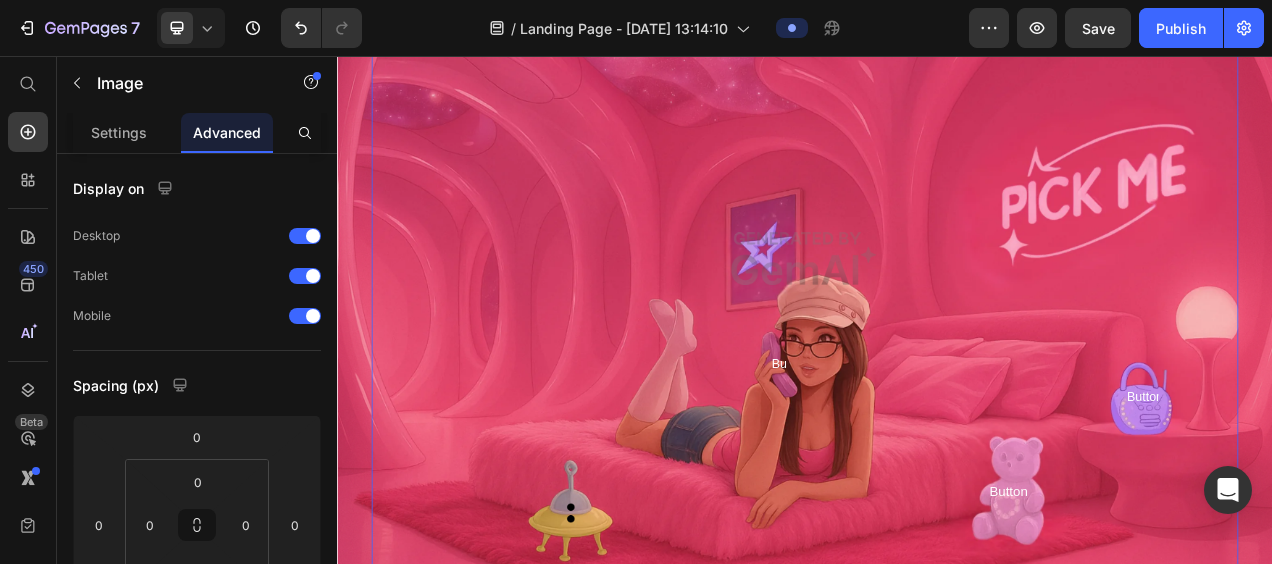 click at bounding box center [937, 316] 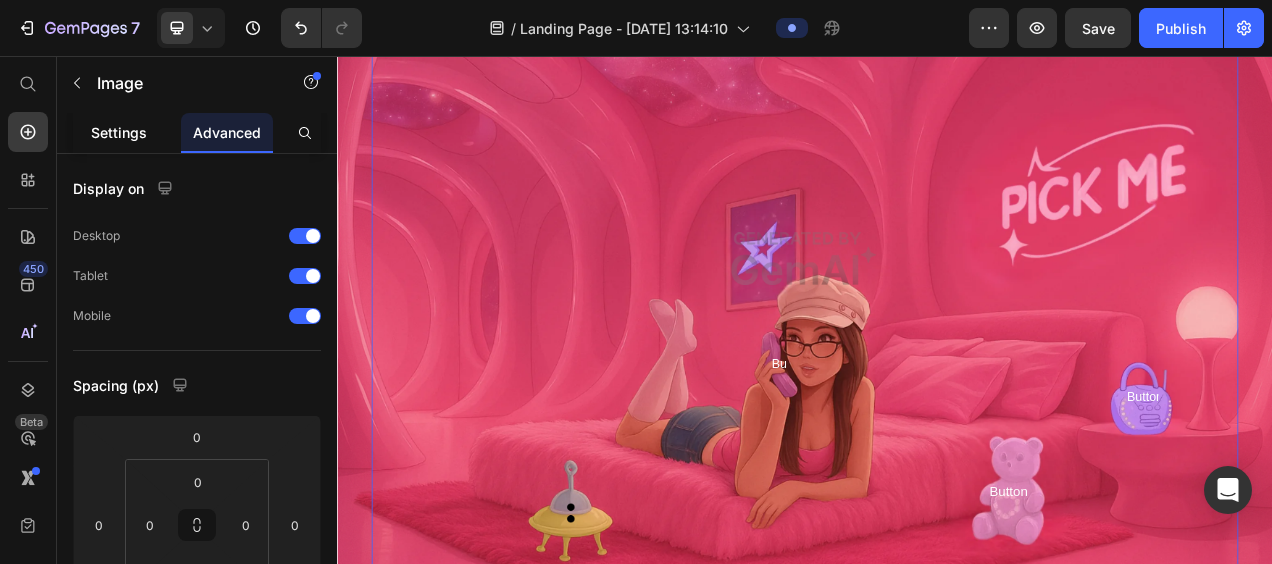 click on "Settings" 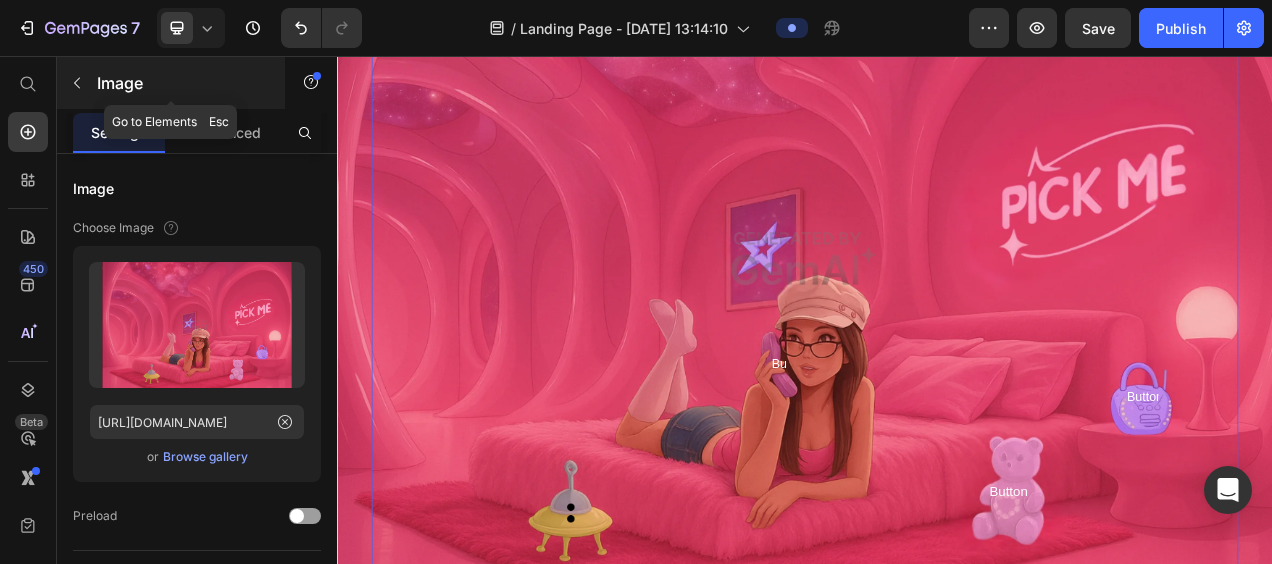 click on "Image" at bounding box center (171, 83) 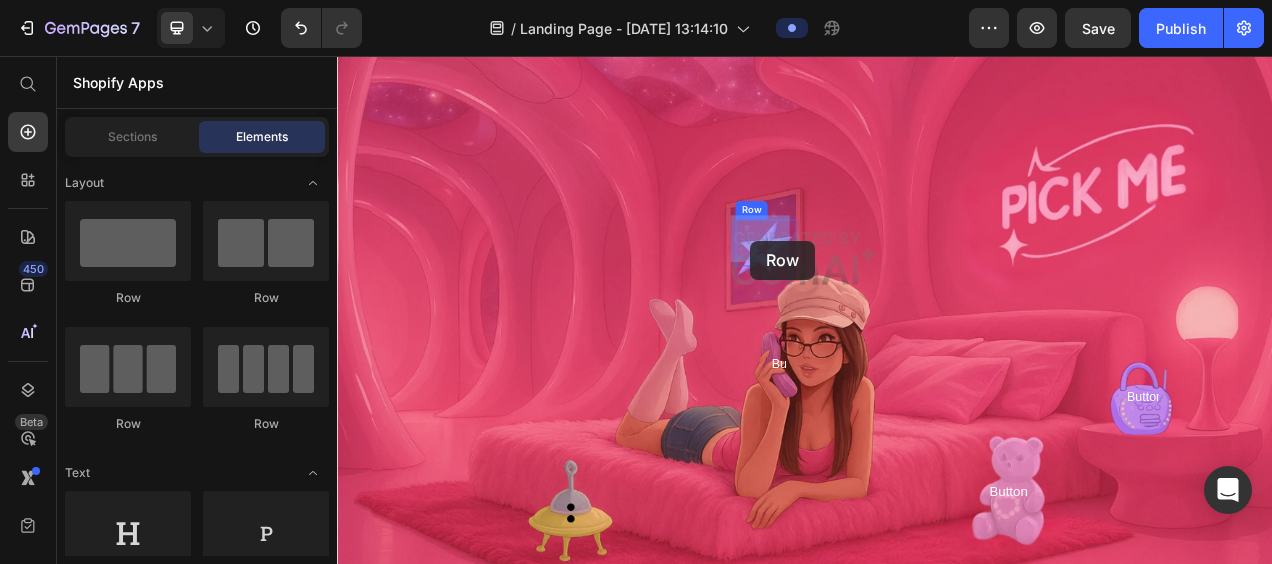 drag, startPoint x: 455, startPoint y: 324, endPoint x: 867, endPoint y: 293, distance: 413.1646 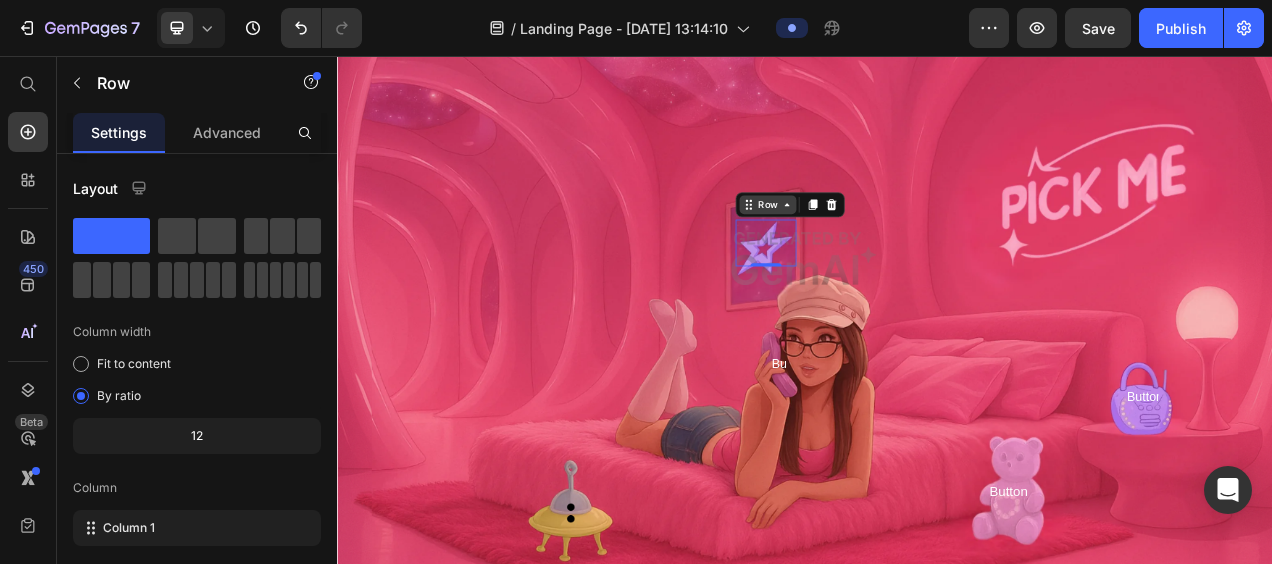 click on "Row   0 Row Image Button Button Row Button Button Row Button Button Row Button Row" at bounding box center [937, 316] 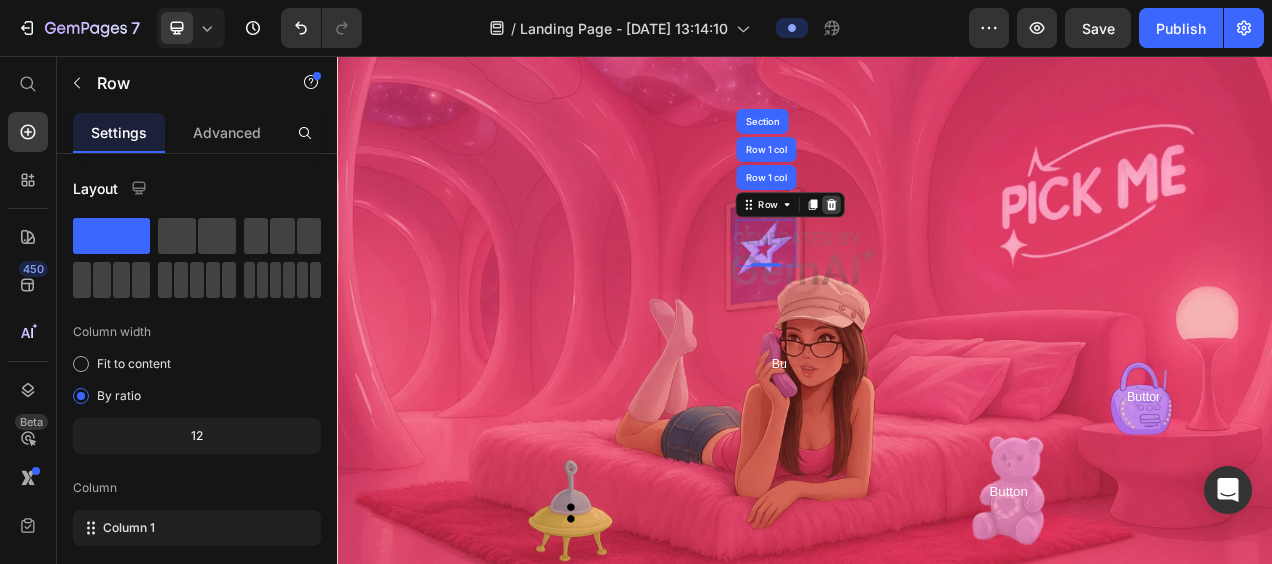 click 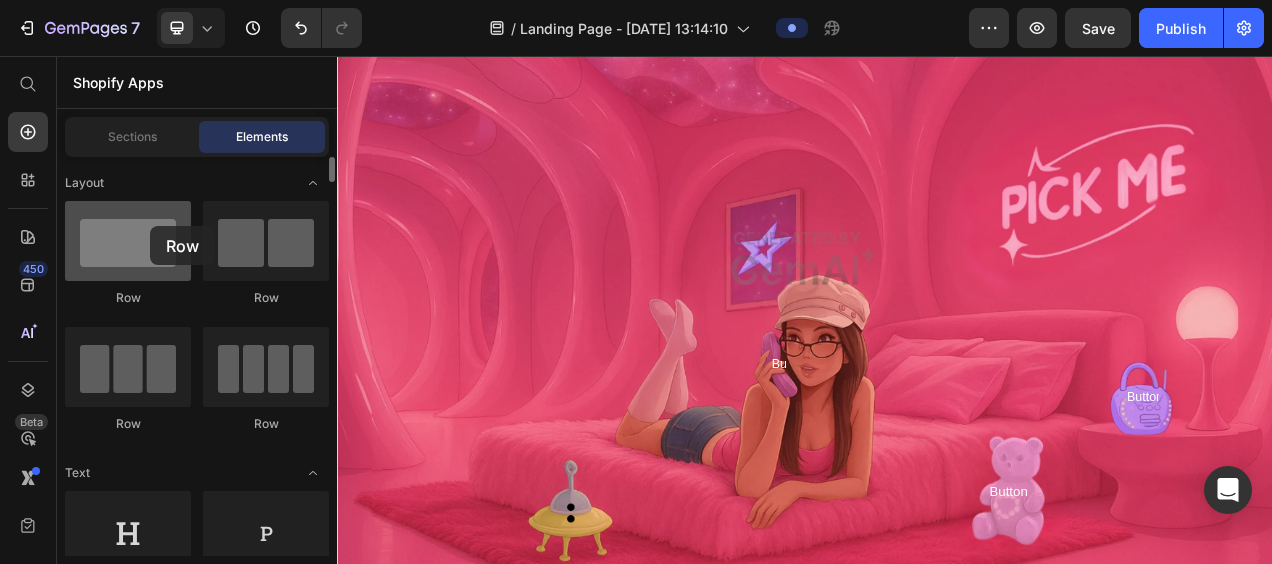 drag, startPoint x: 106, startPoint y: 244, endPoint x: 150, endPoint y: 228, distance: 46.818798 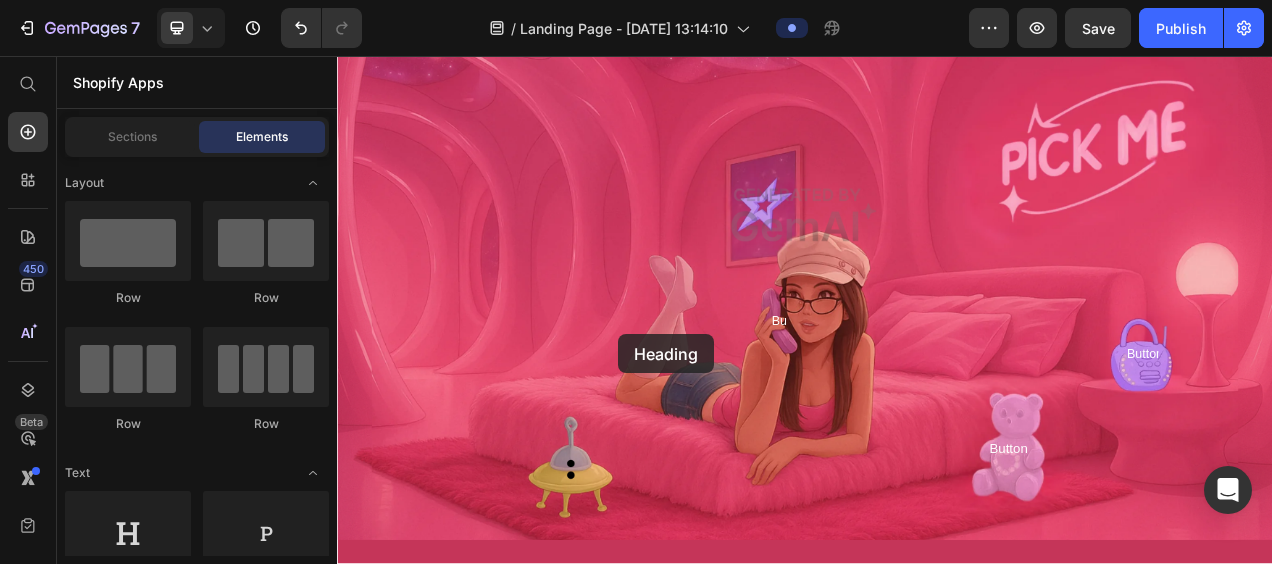 drag, startPoint x: 470, startPoint y: 571, endPoint x: 938, endPoint y: 263, distance: 560.2571 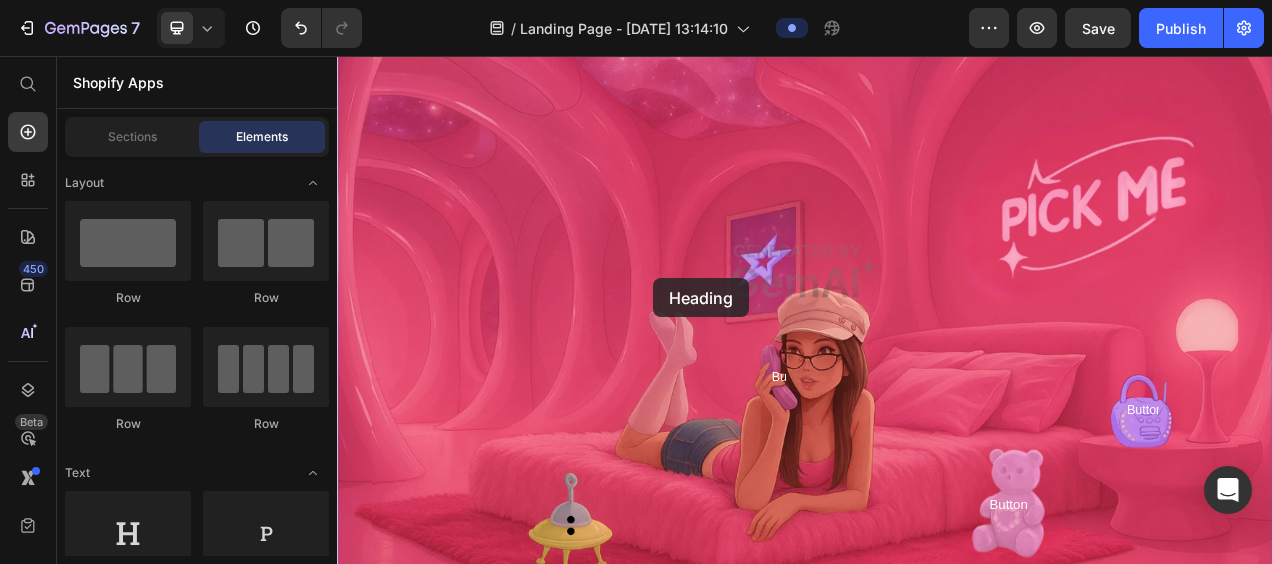 scroll, scrollTop: 260, scrollLeft: 0, axis: vertical 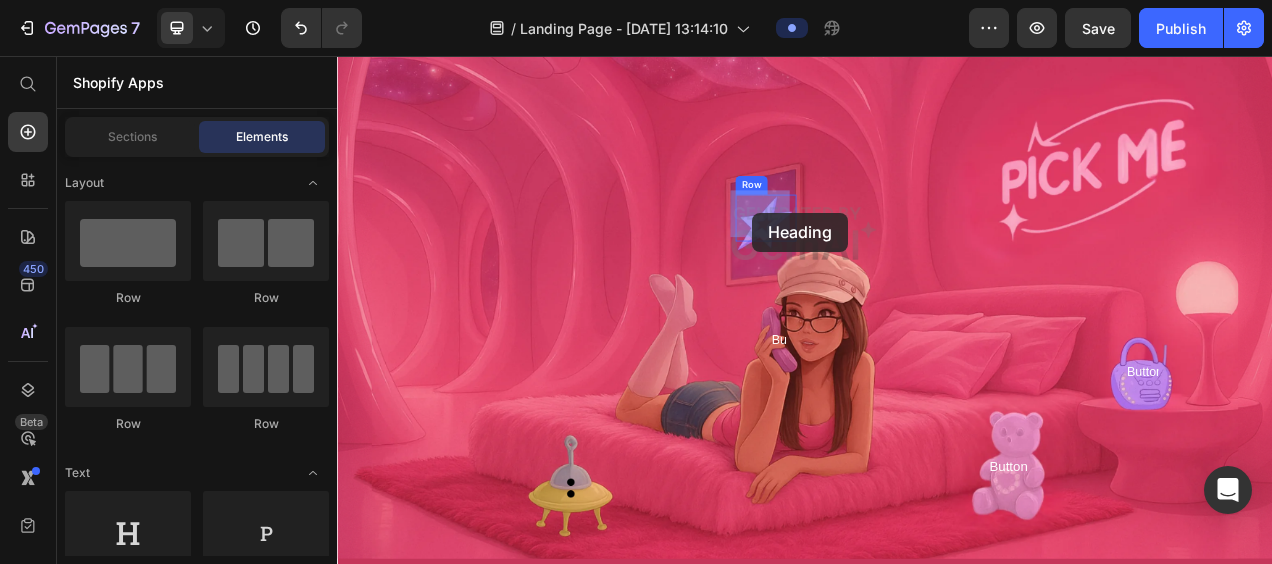 drag, startPoint x: 453, startPoint y: 565, endPoint x: 869, endPoint y: 257, distance: 517.60986 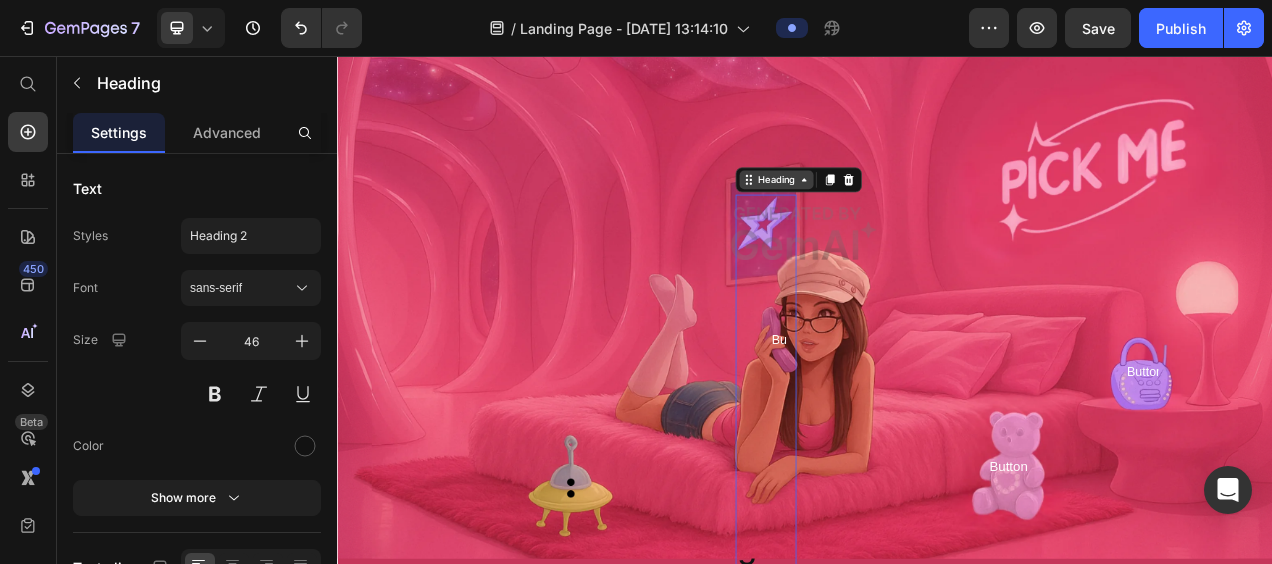 click on "Your heading text goes here Heading   0 Row Image Button Button Row Button Button Row Button Button Row Button Row" at bounding box center [937, 284] 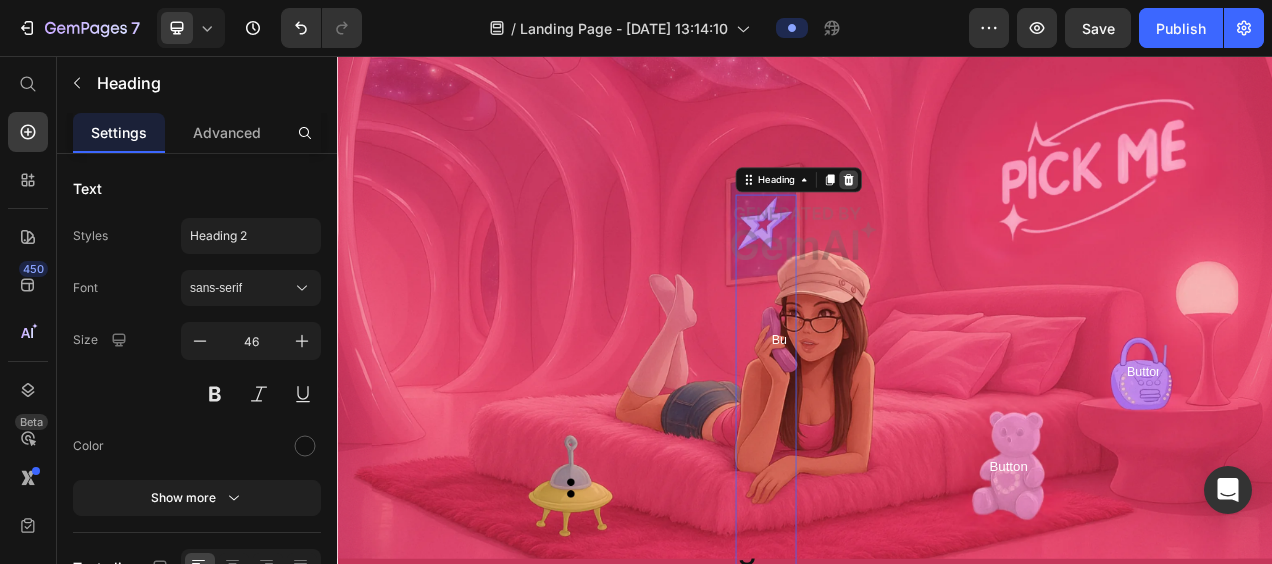 click 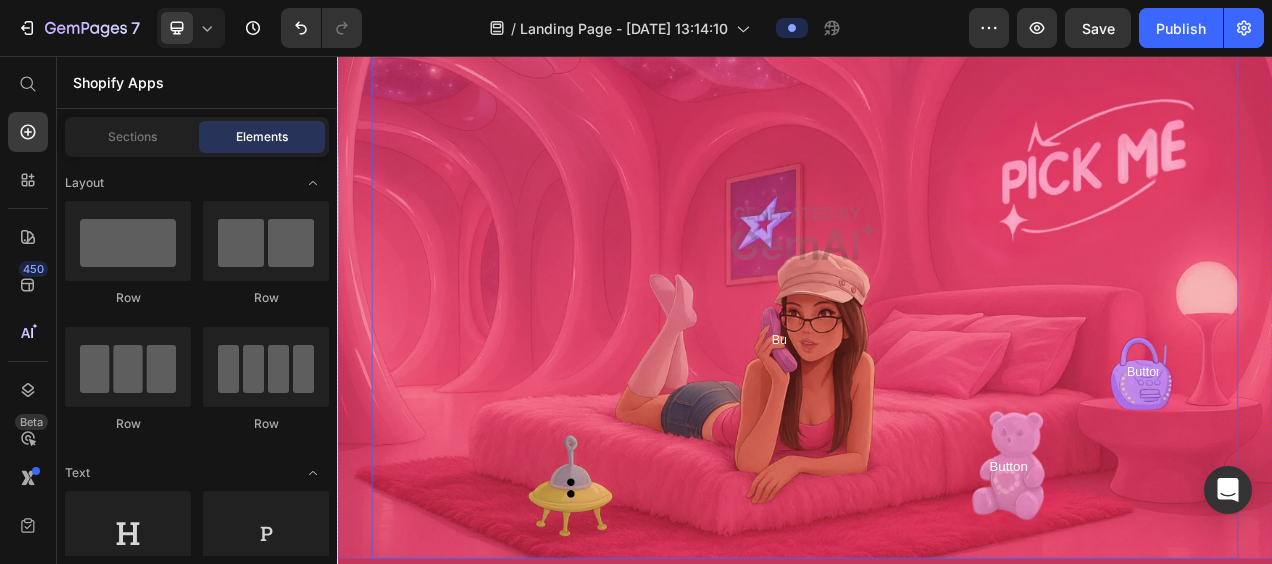 click at bounding box center [937, 284] 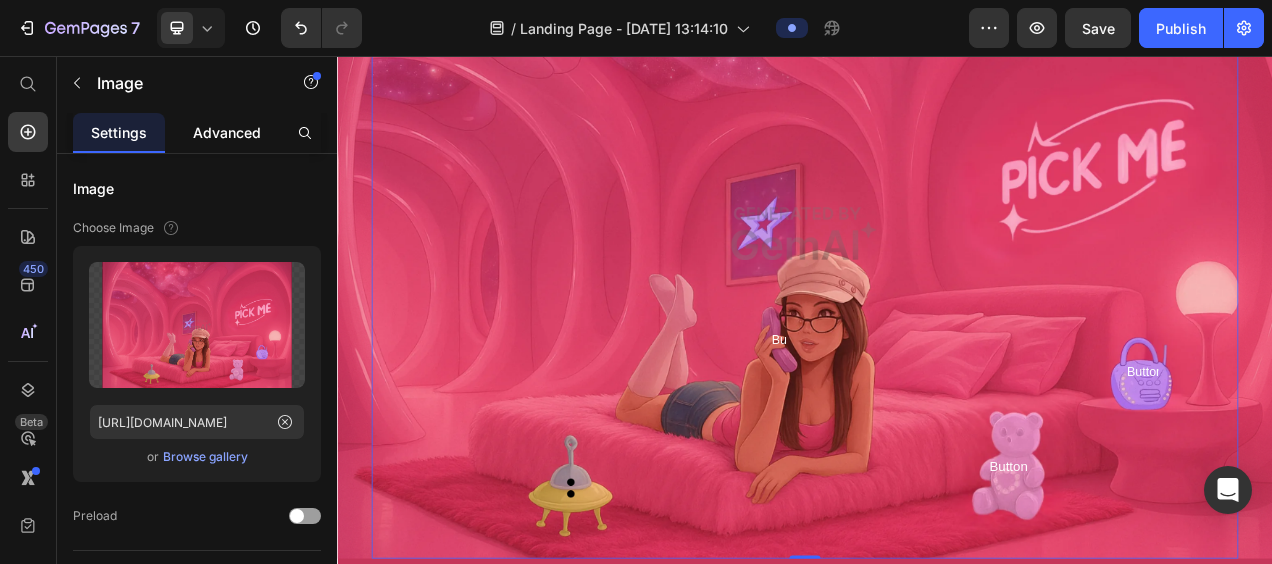click on "Advanced" 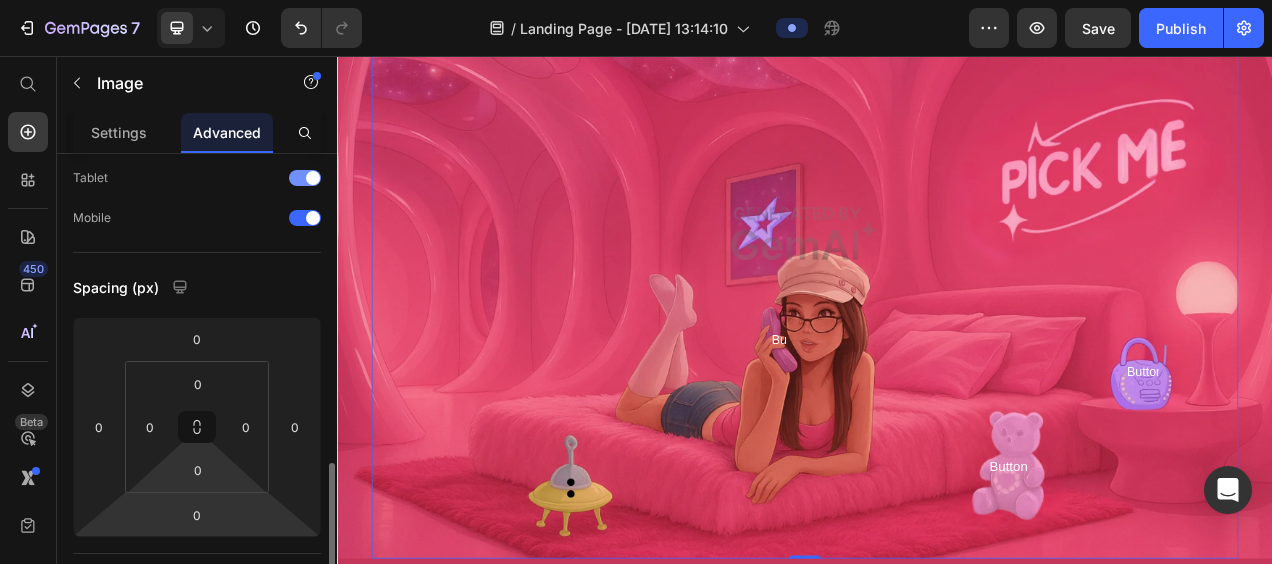 scroll, scrollTop: 0, scrollLeft: 0, axis: both 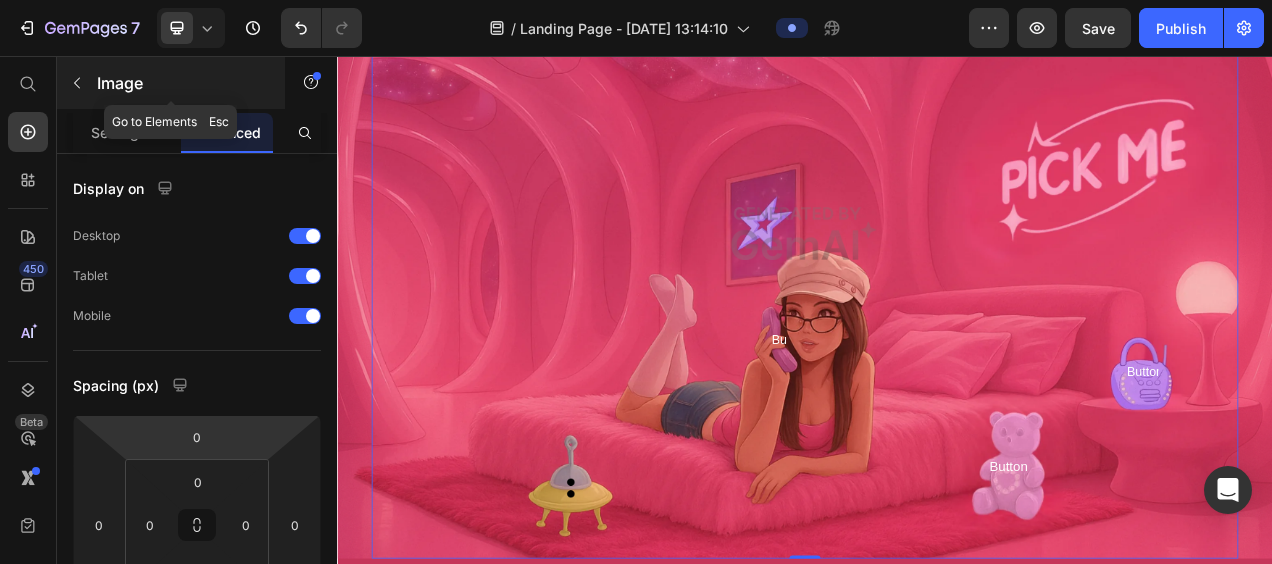 click on "Image" at bounding box center (182, 83) 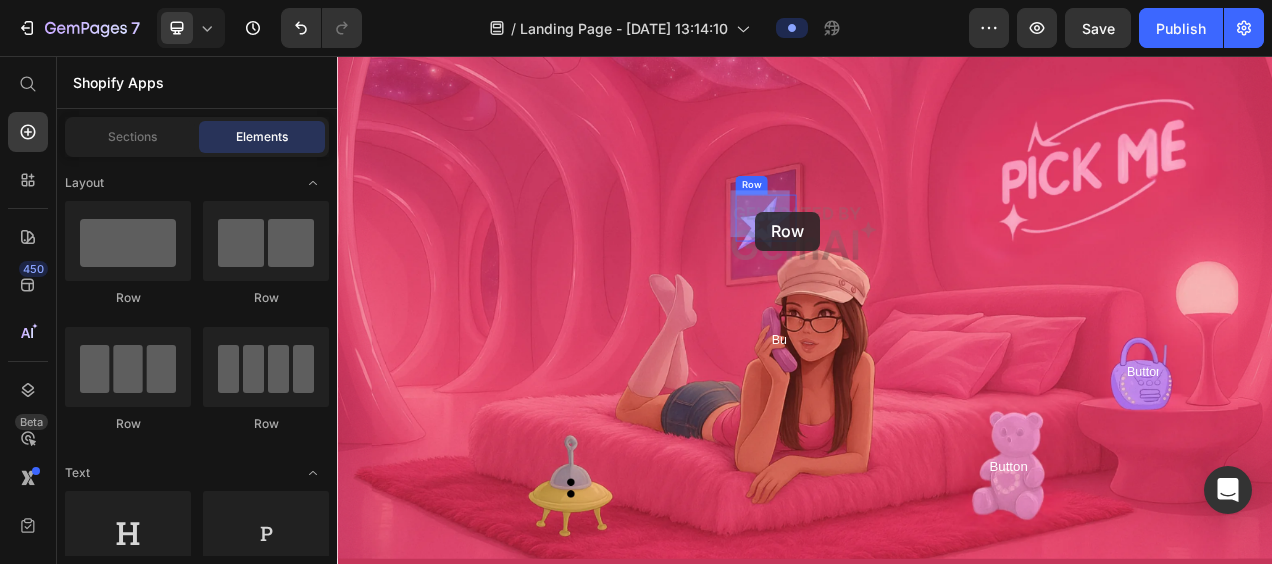 drag, startPoint x: 469, startPoint y: 308, endPoint x: 873, endPoint y: 256, distance: 407.3328 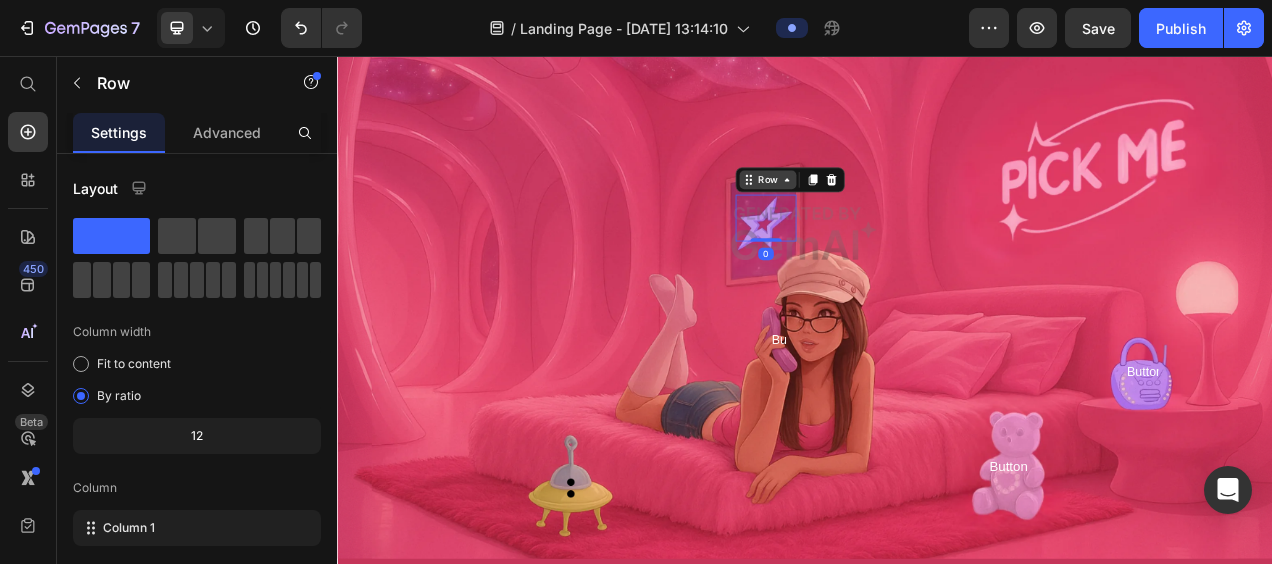click on "Row   0 Row Image Button Button Row Button Button Row Button Button Row Button Row" at bounding box center [937, 284] 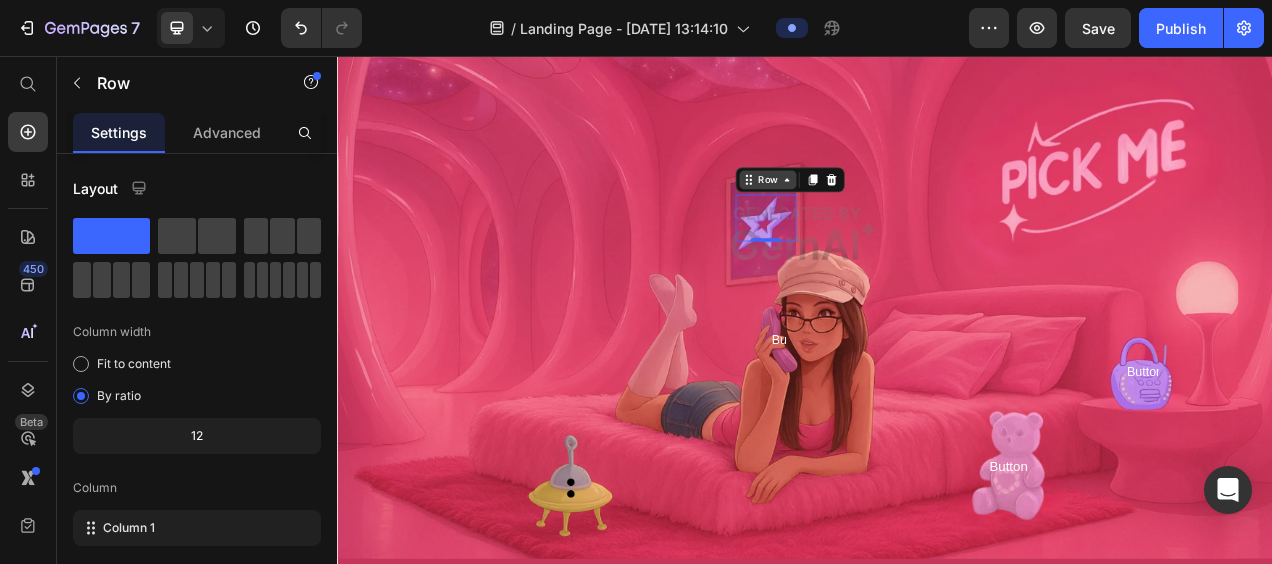 click on "Row" at bounding box center [889, 215] 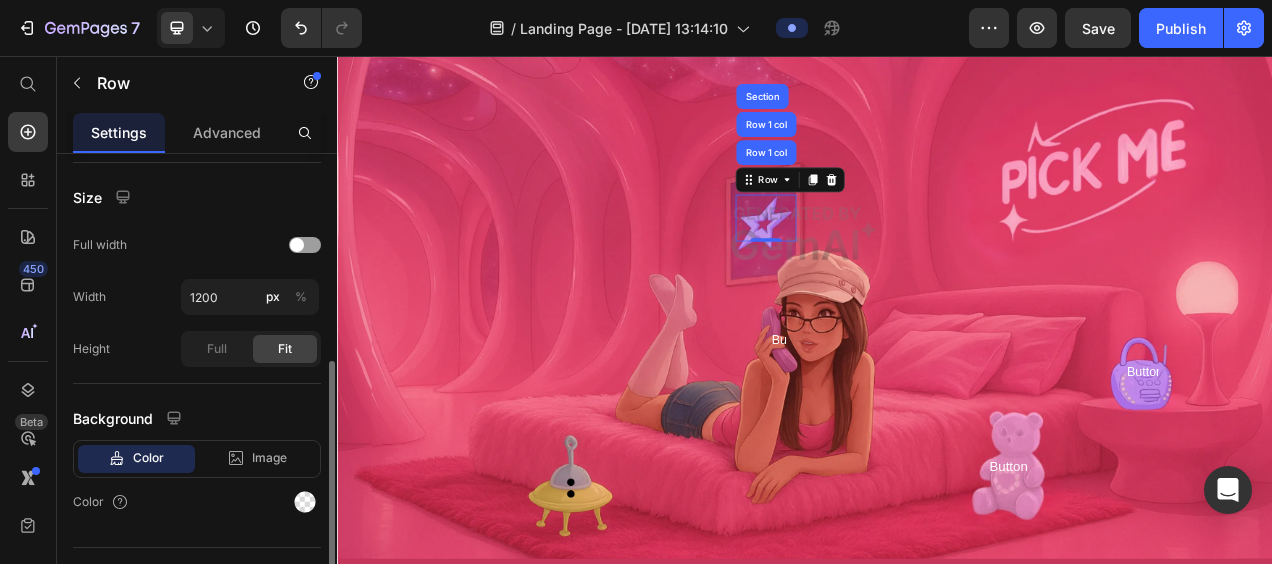 scroll, scrollTop: 443, scrollLeft: 0, axis: vertical 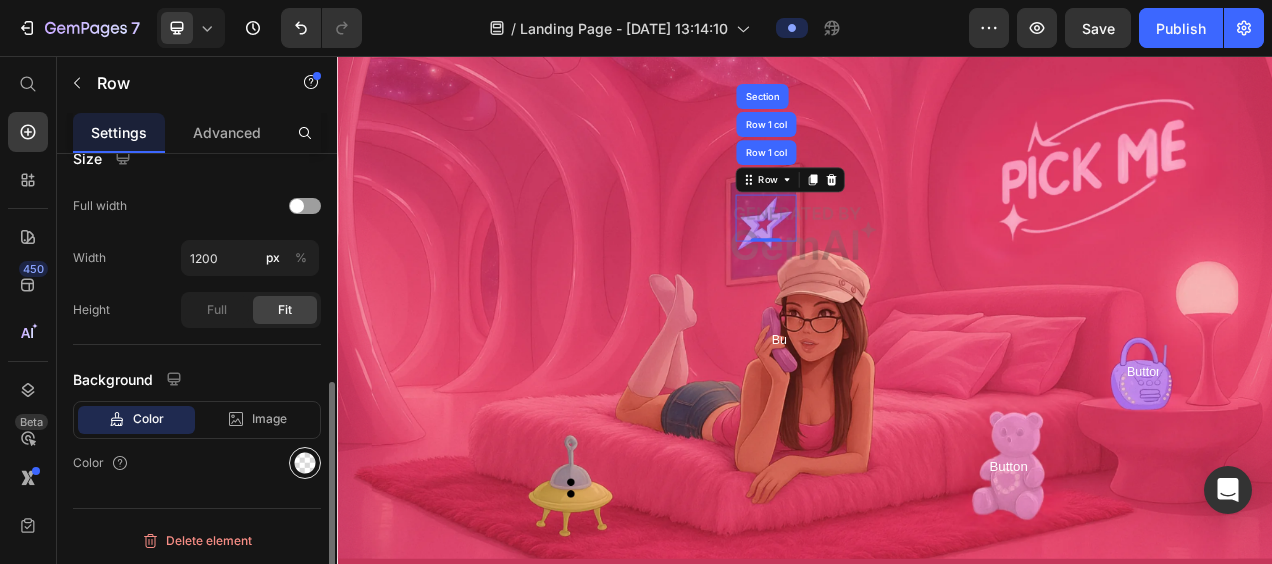 click at bounding box center [305, 463] 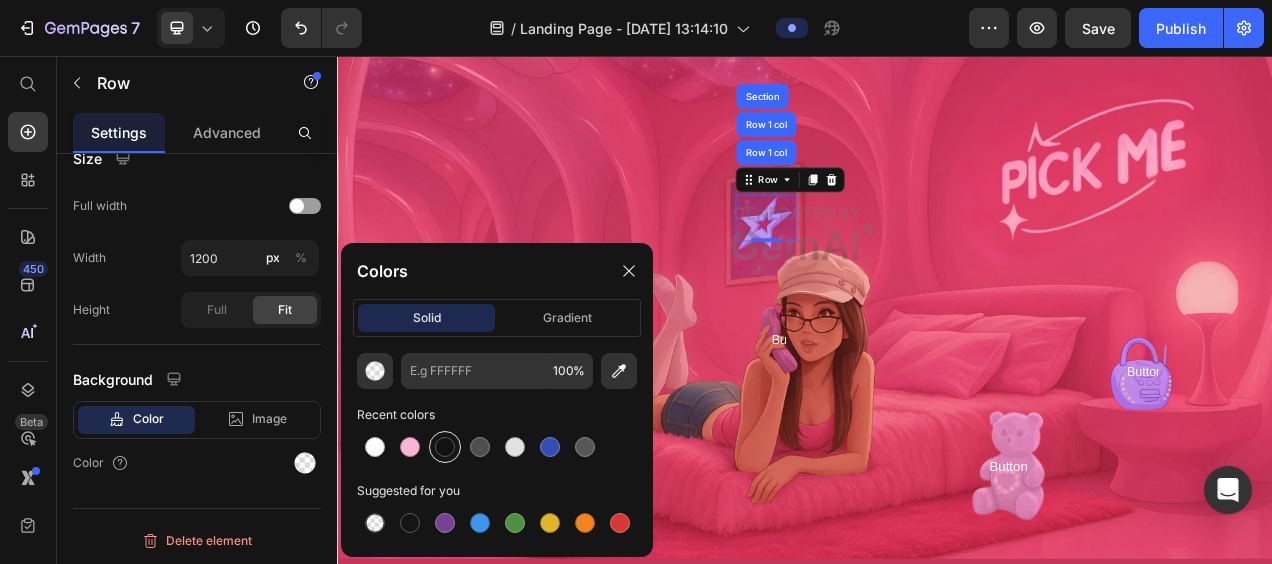 click at bounding box center [445, 447] 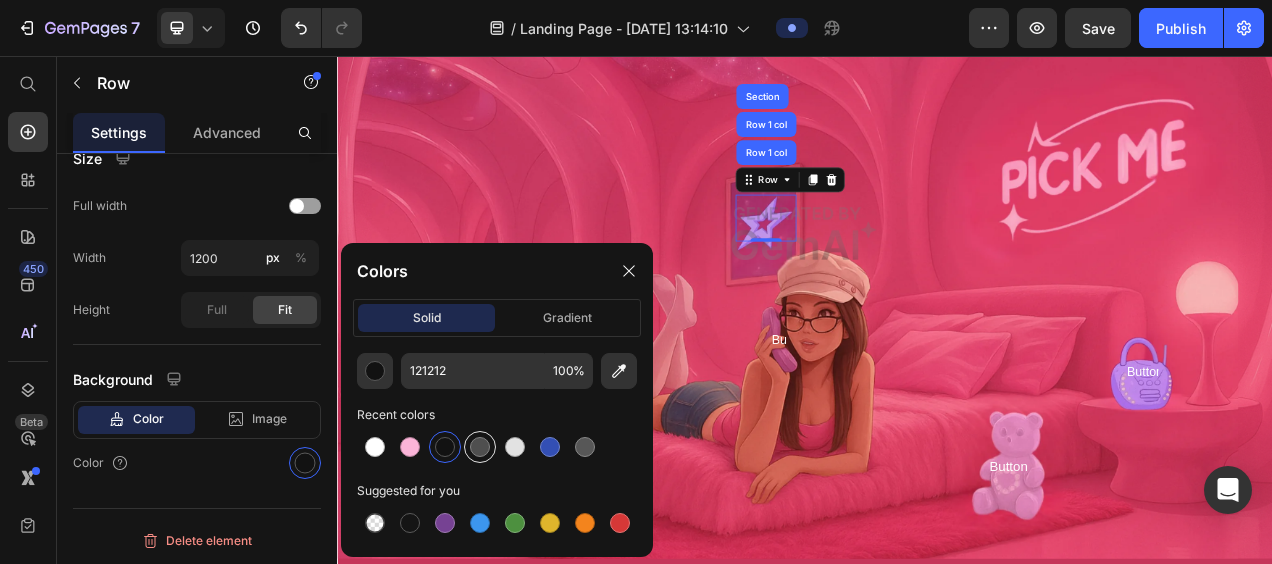 click at bounding box center (480, 447) 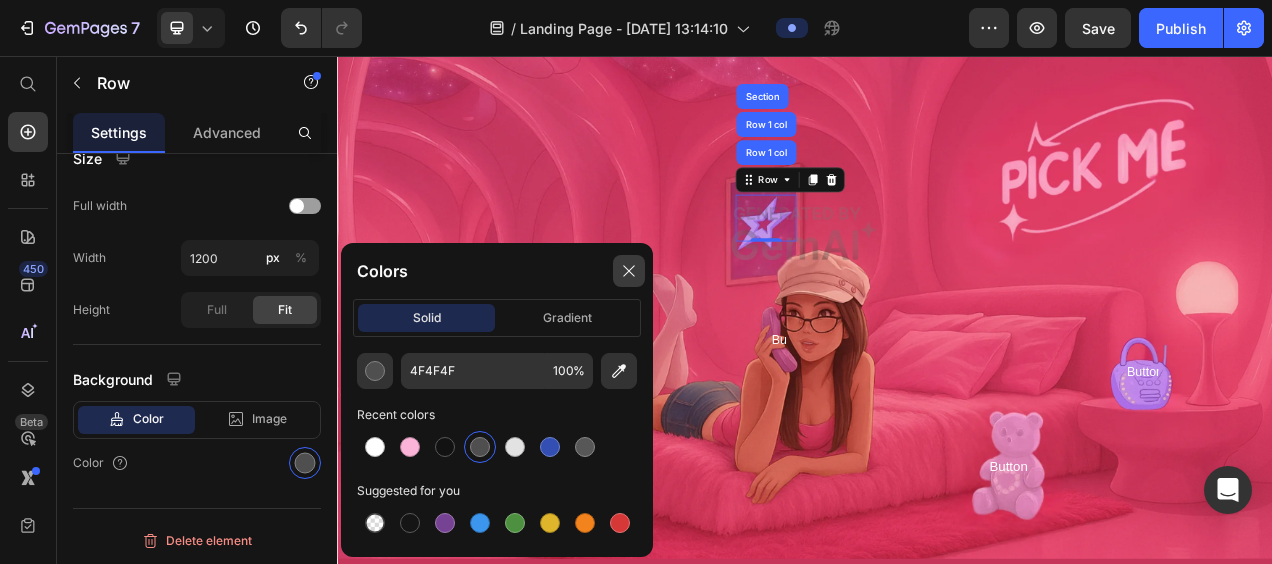 click 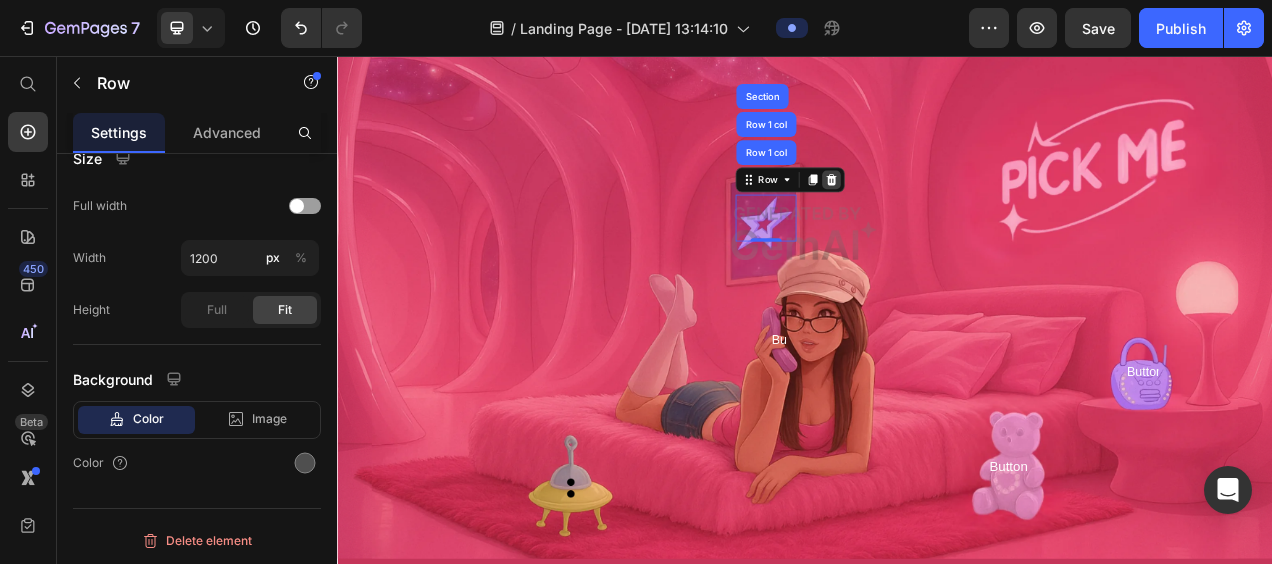 click 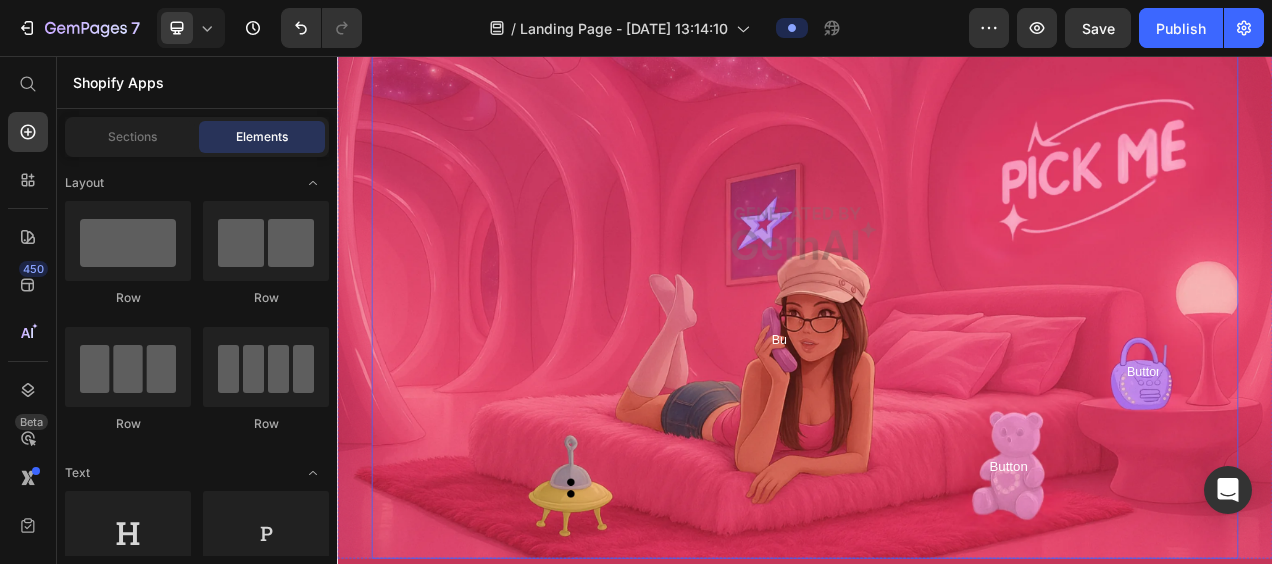 click at bounding box center [937, 284] 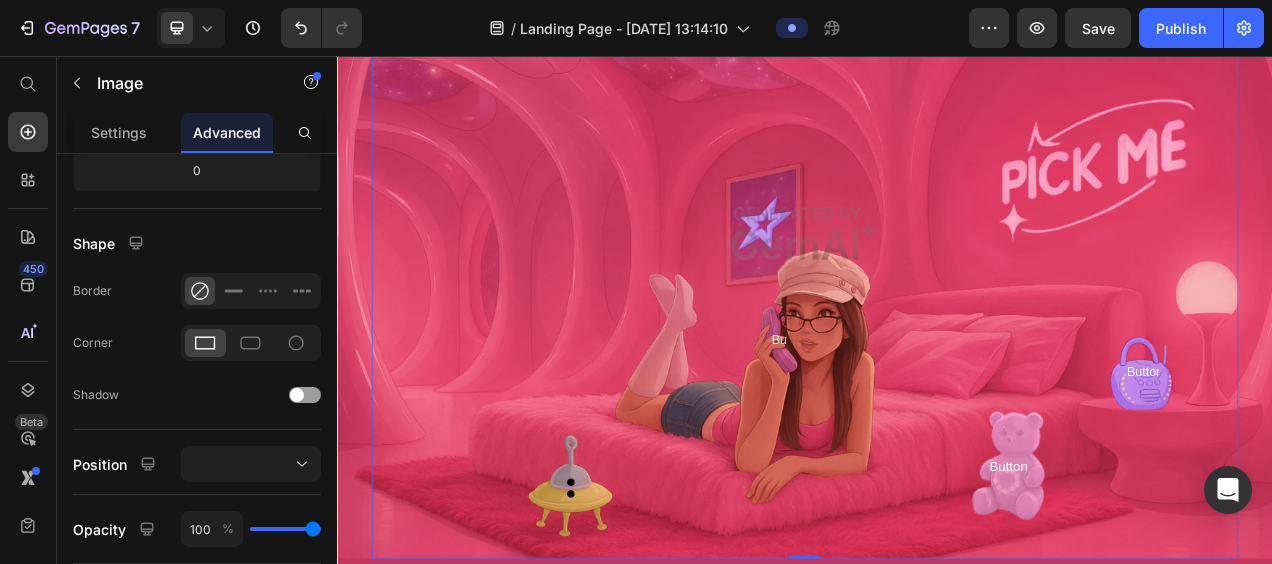 scroll, scrollTop: 0, scrollLeft: 0, axis: both 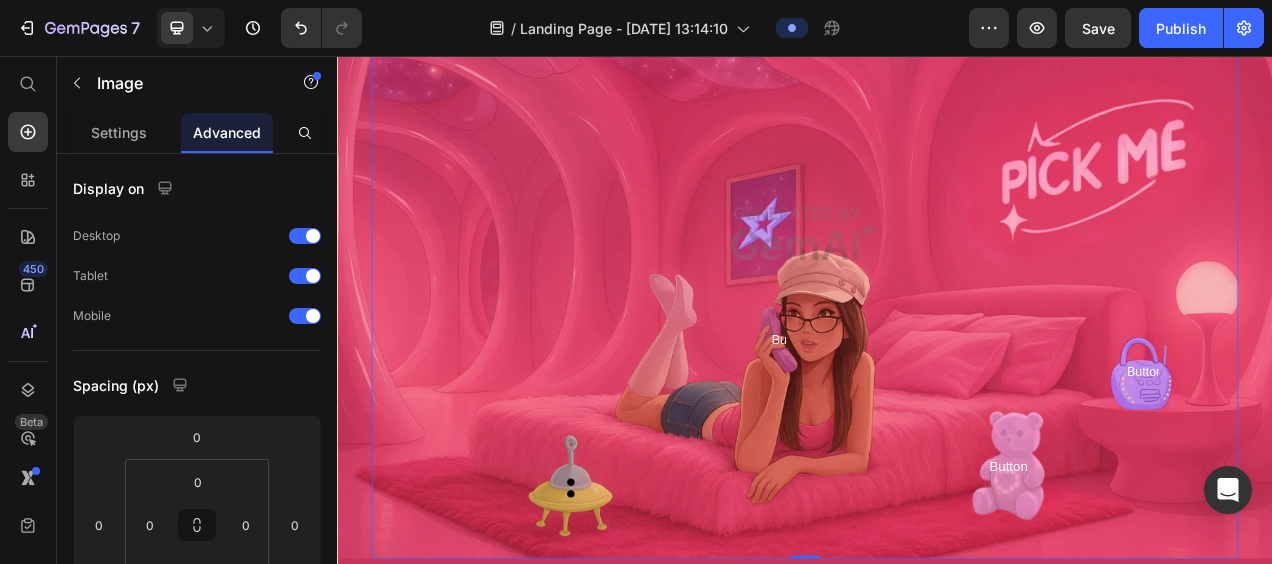 click at bounding box center [937, 284] 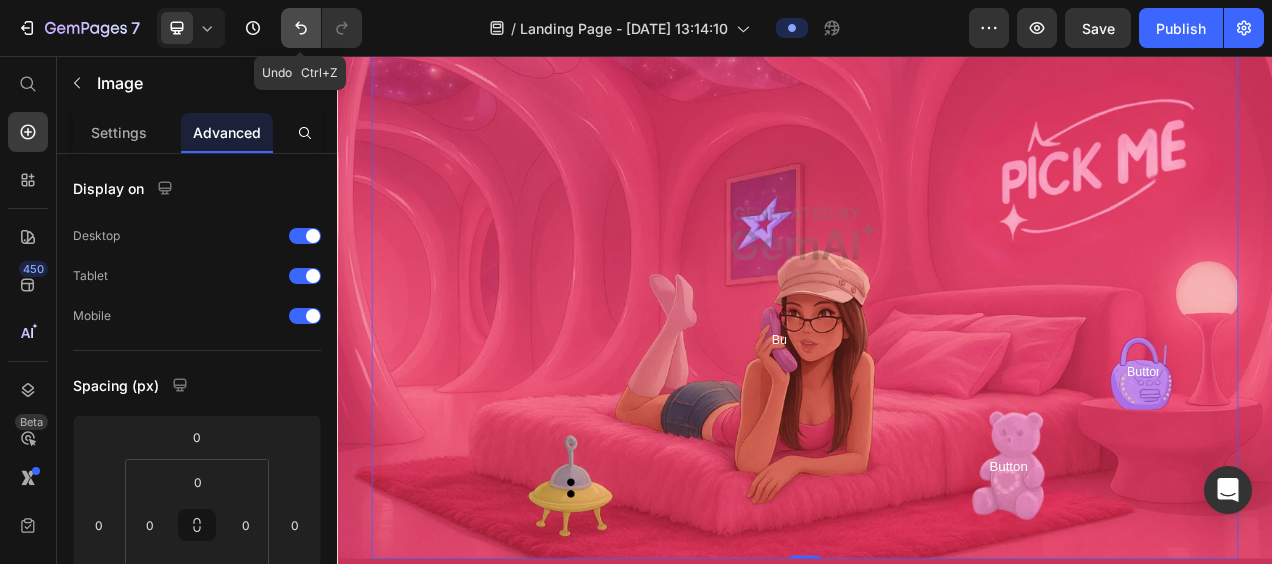click 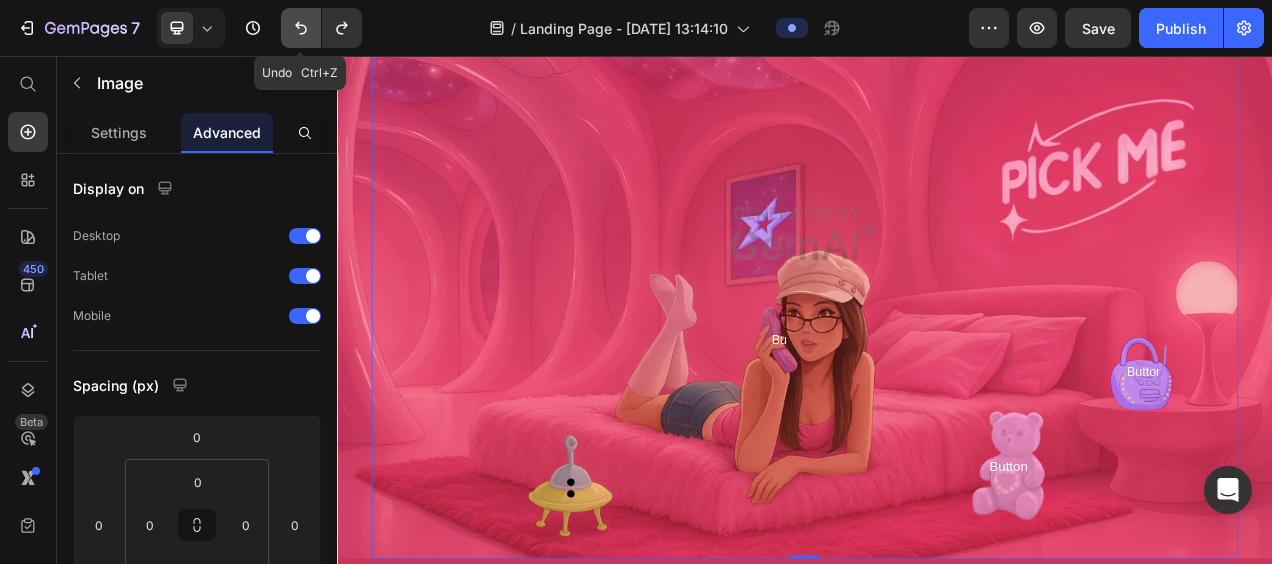 click 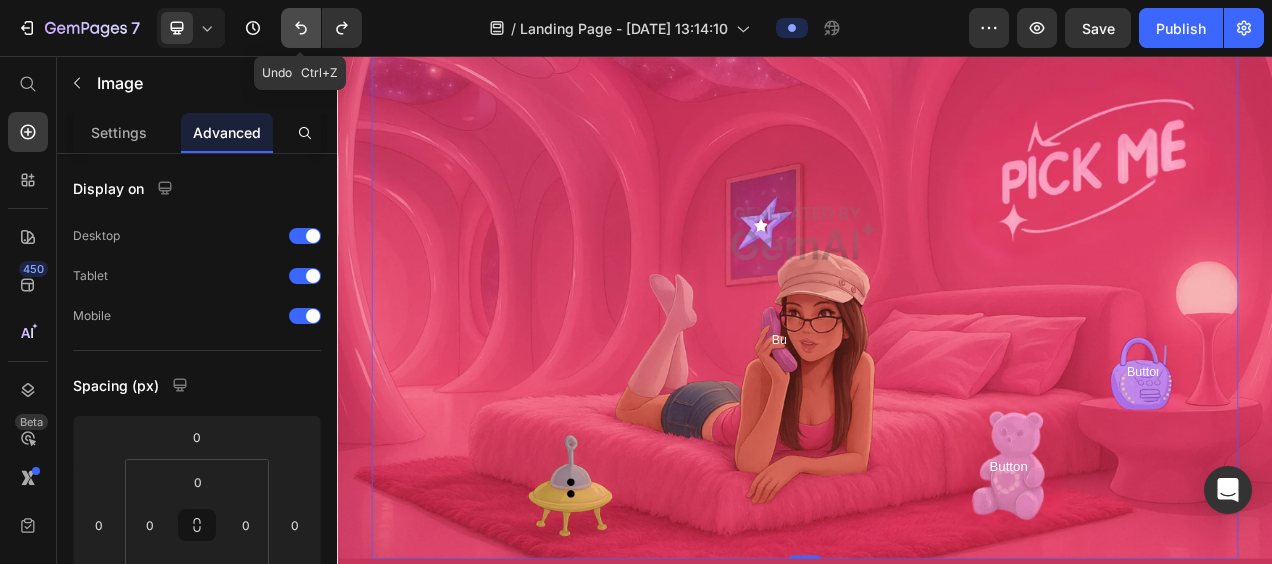 click 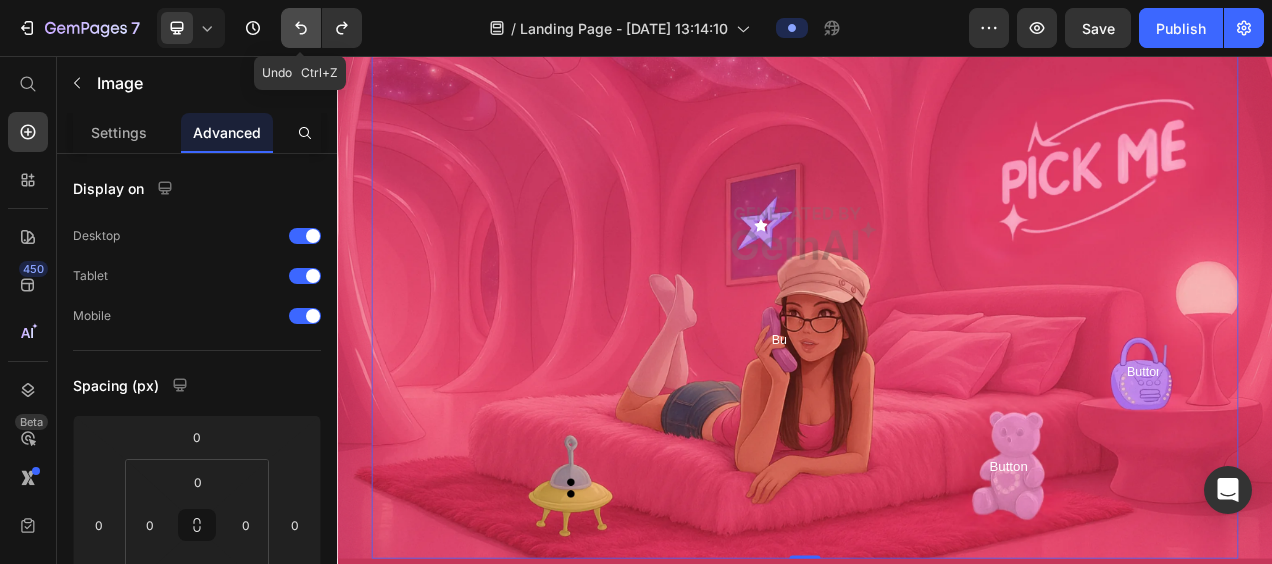 click 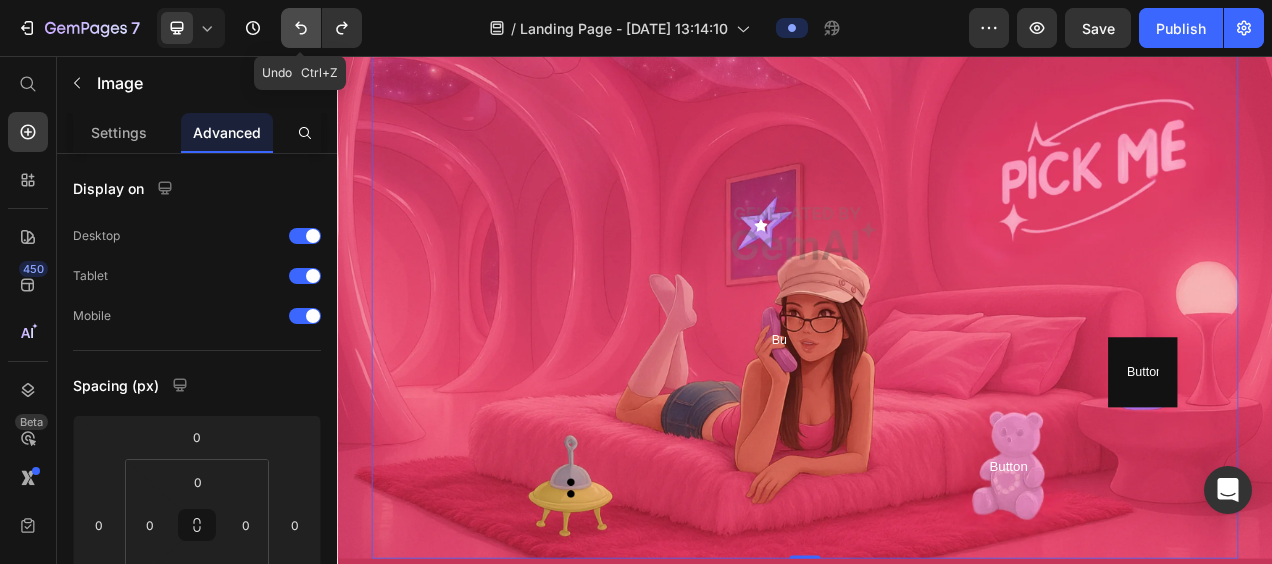 click 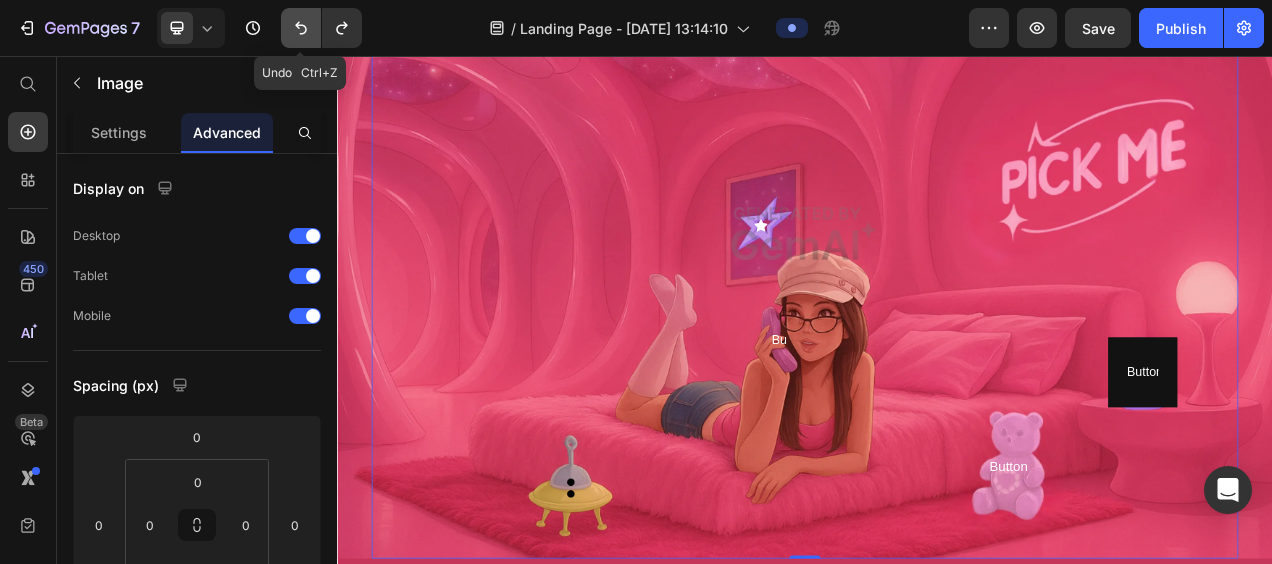 click 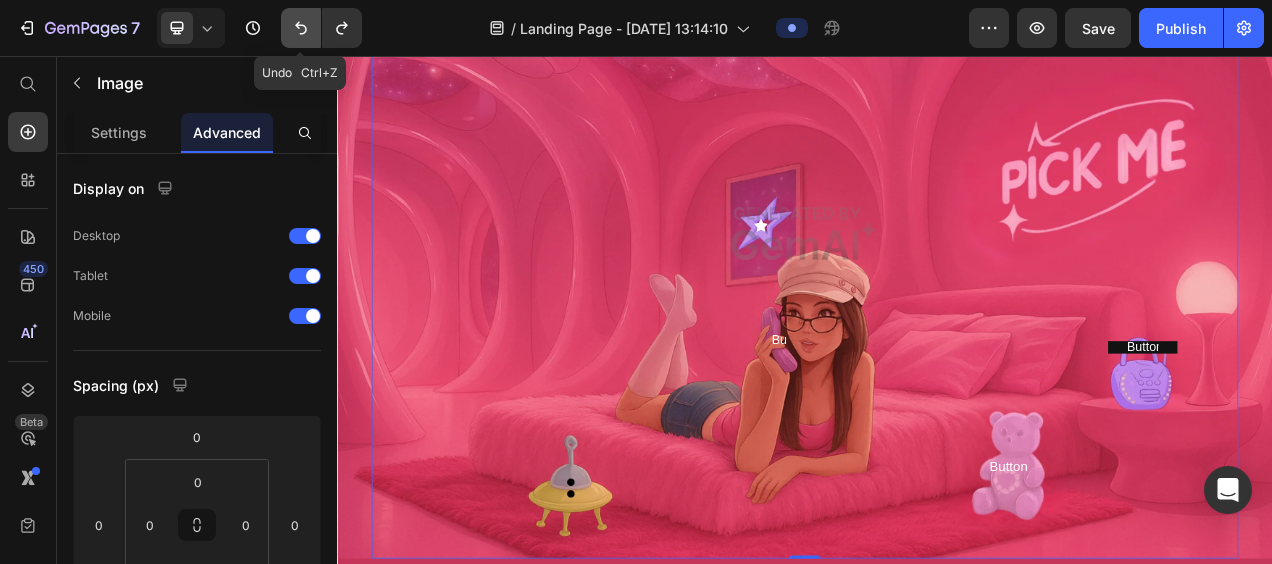 click 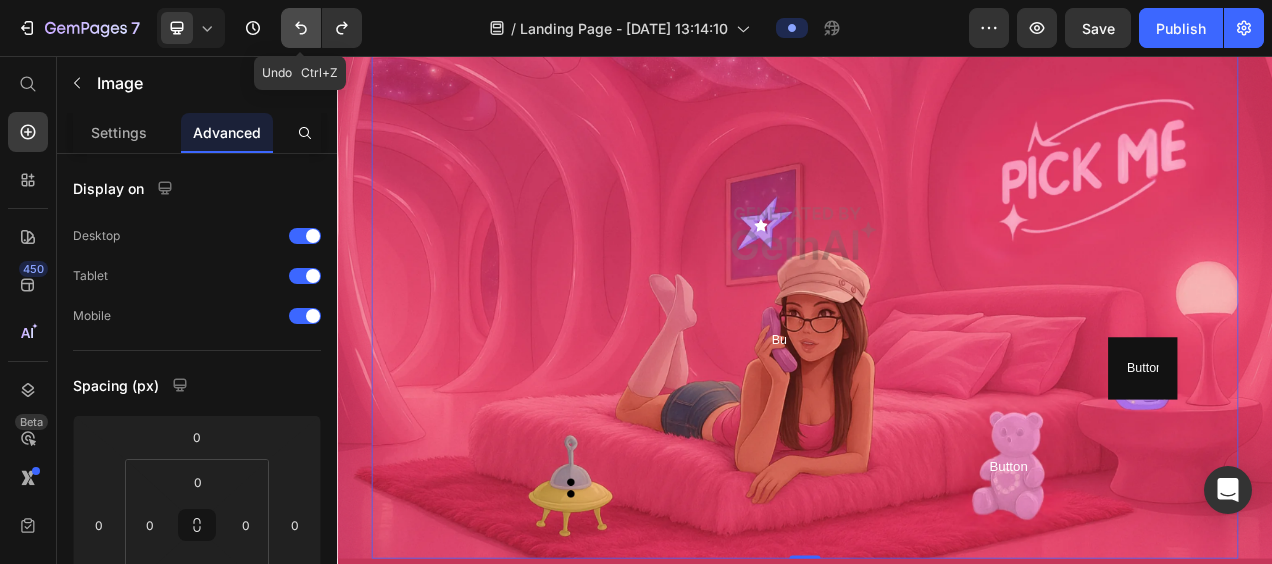 click 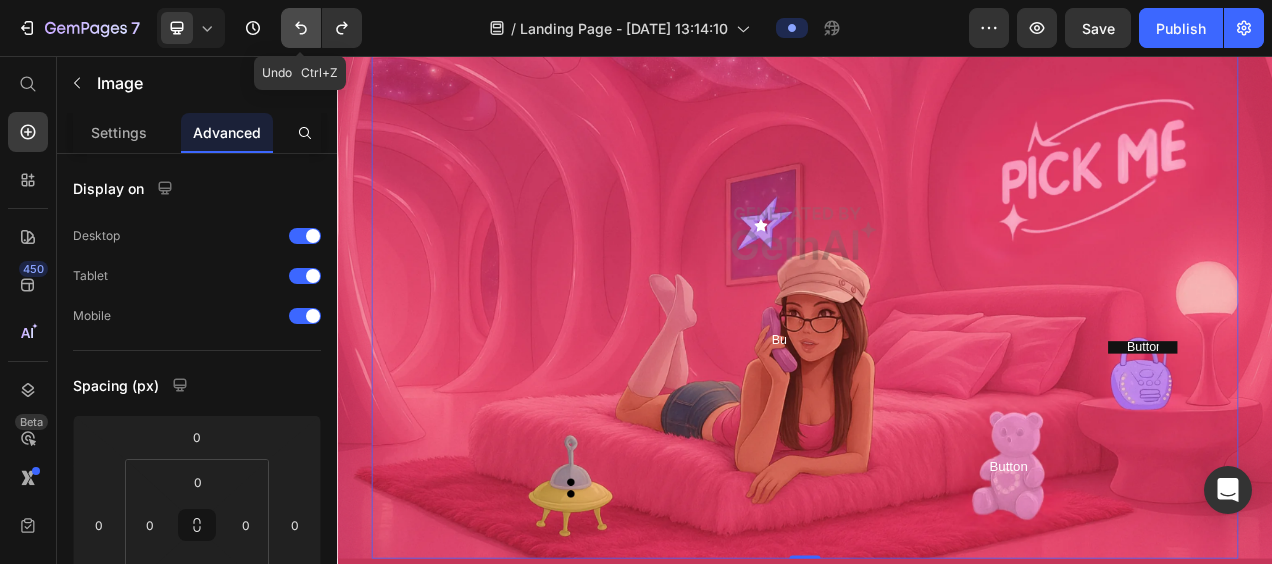 click 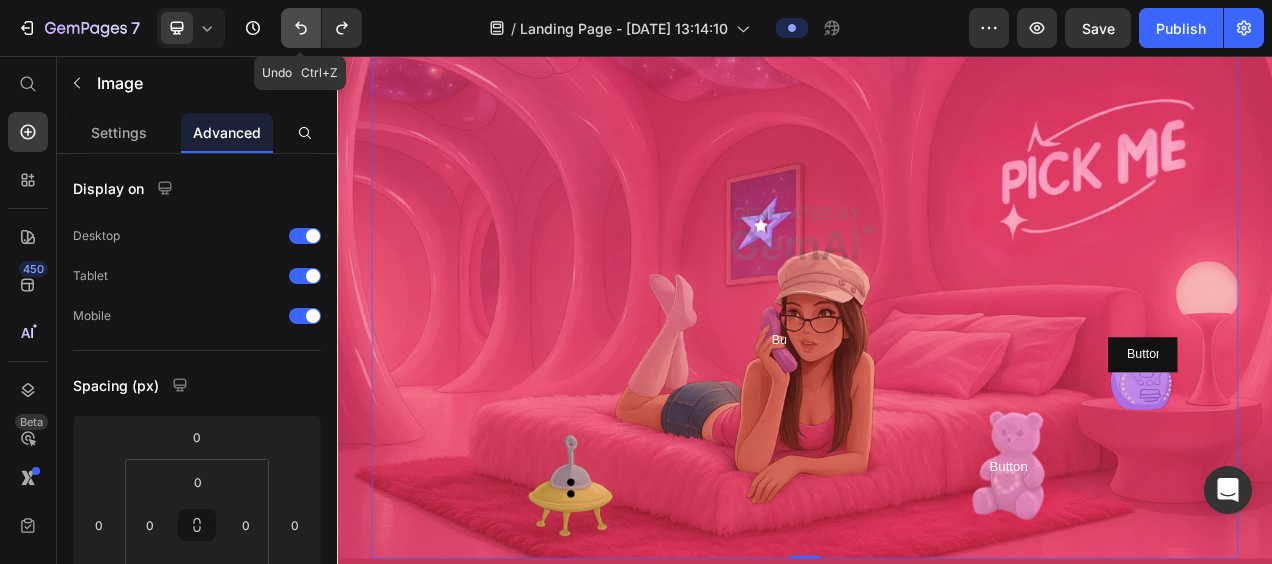 click 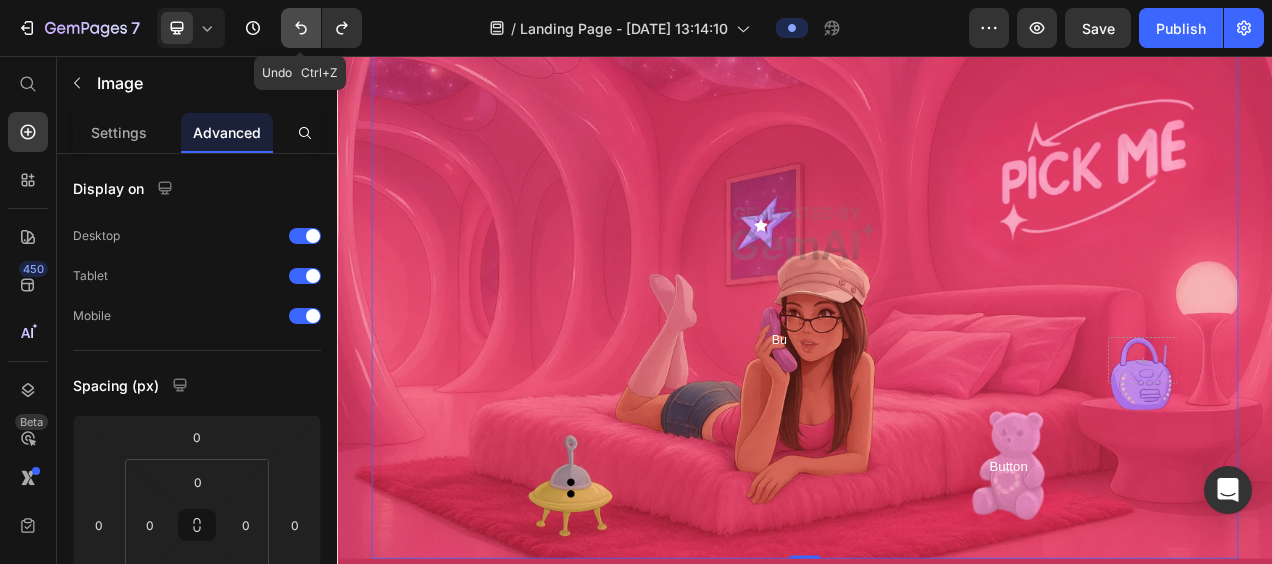 click 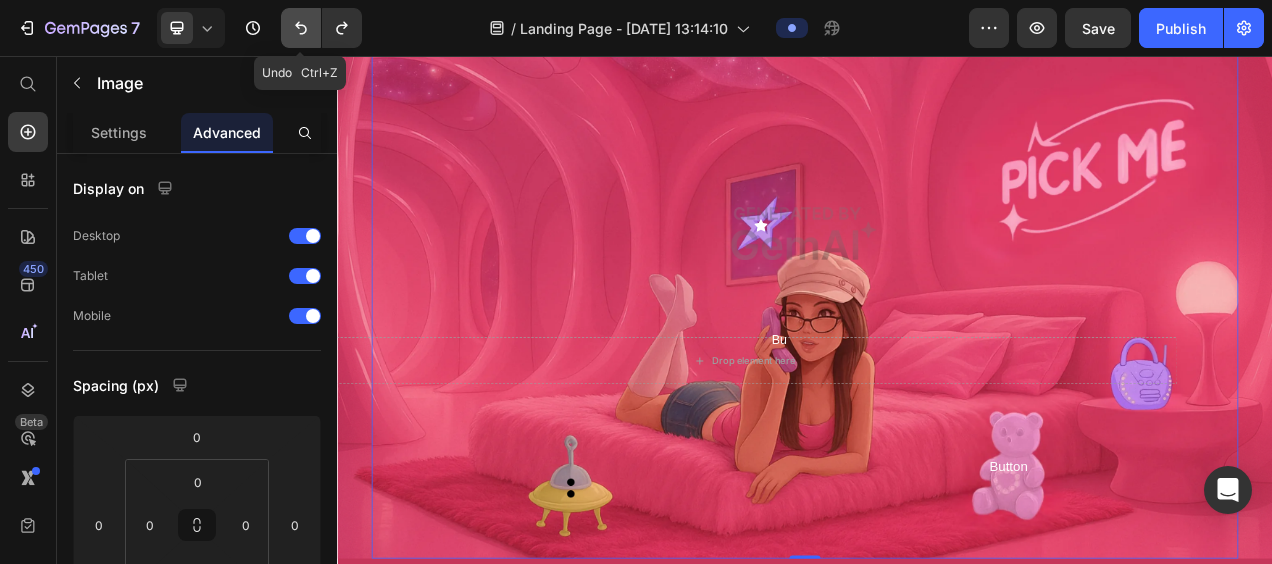 click 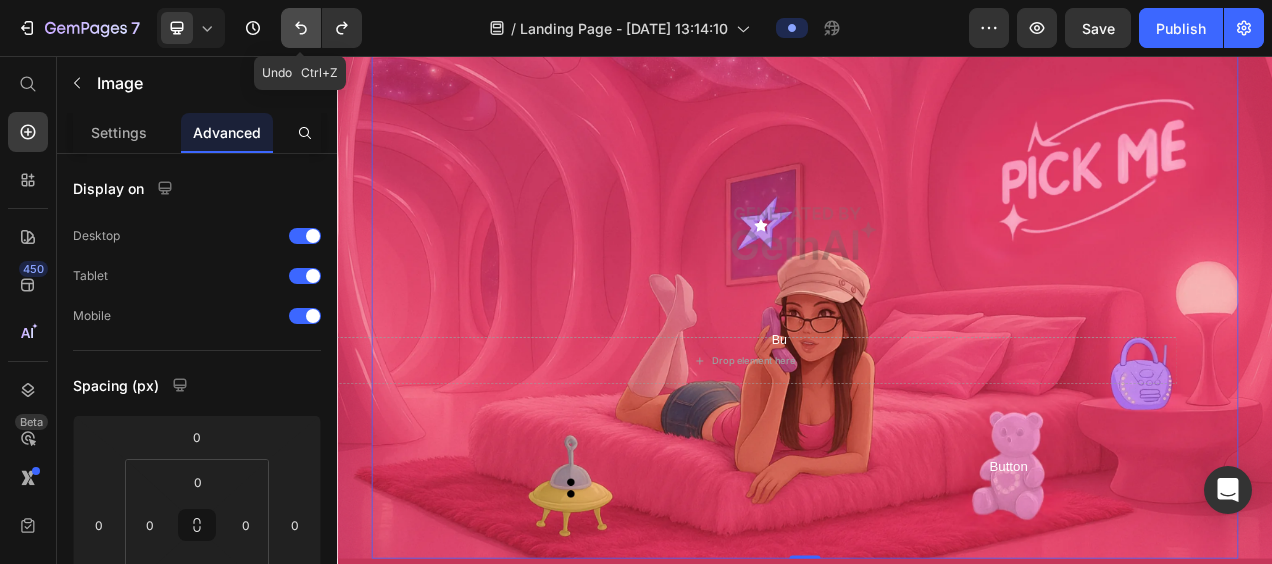 click 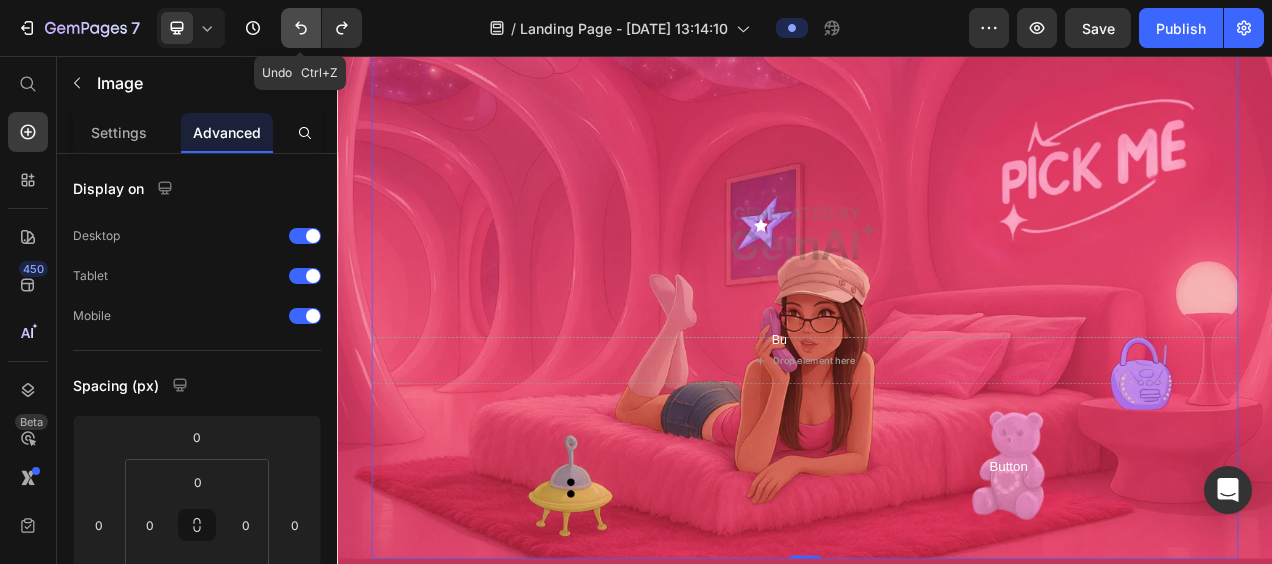 click 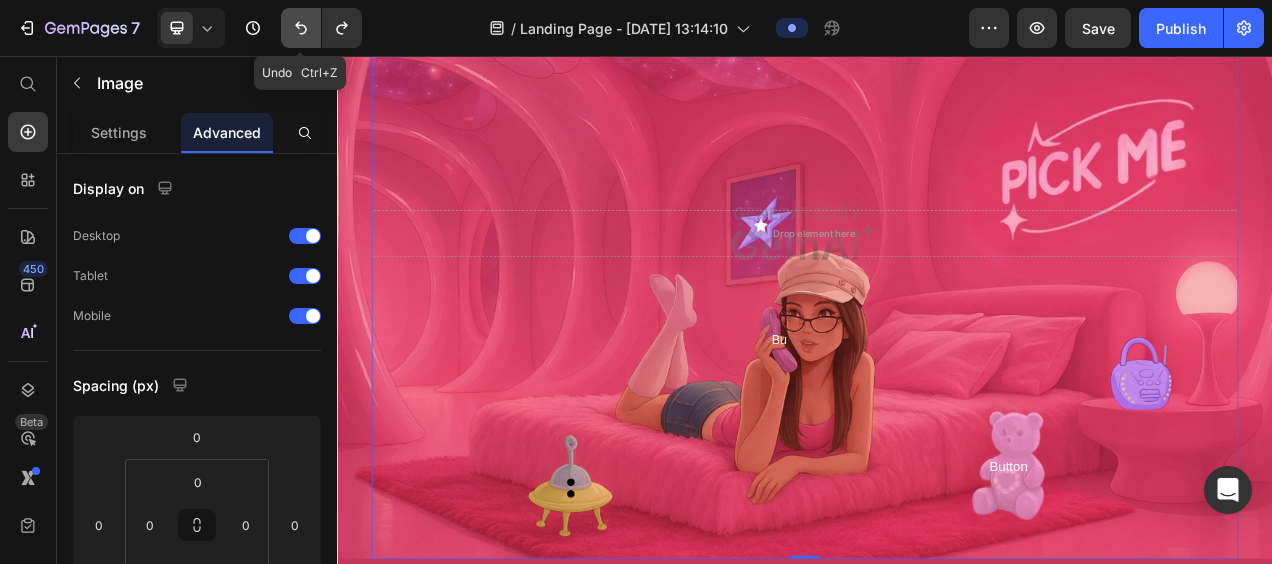 click 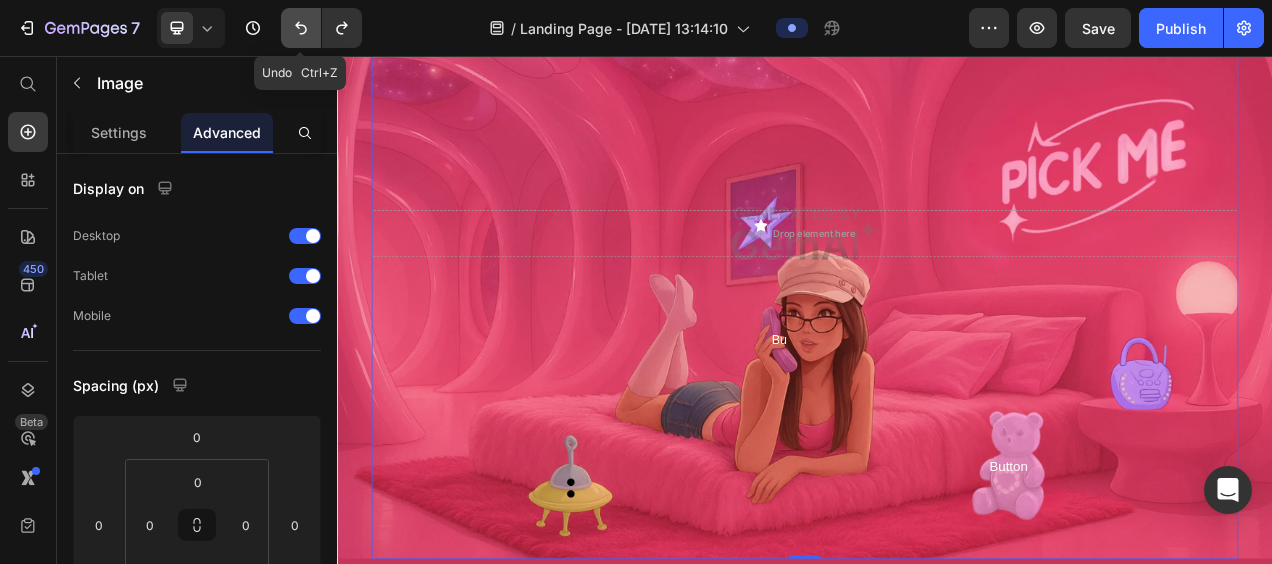 click 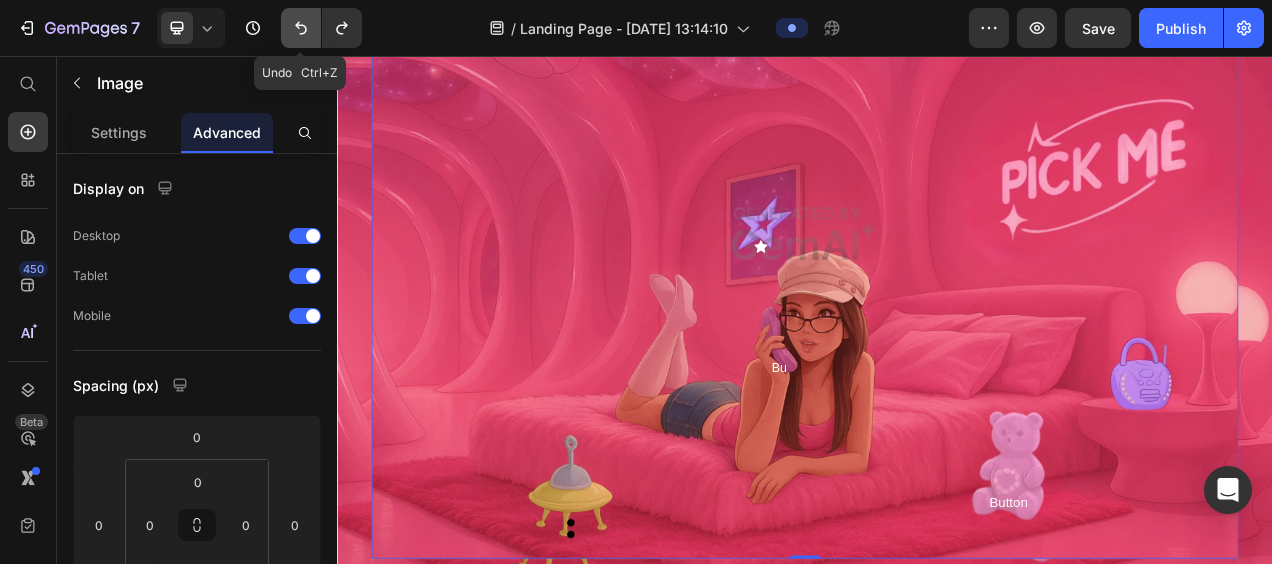 click 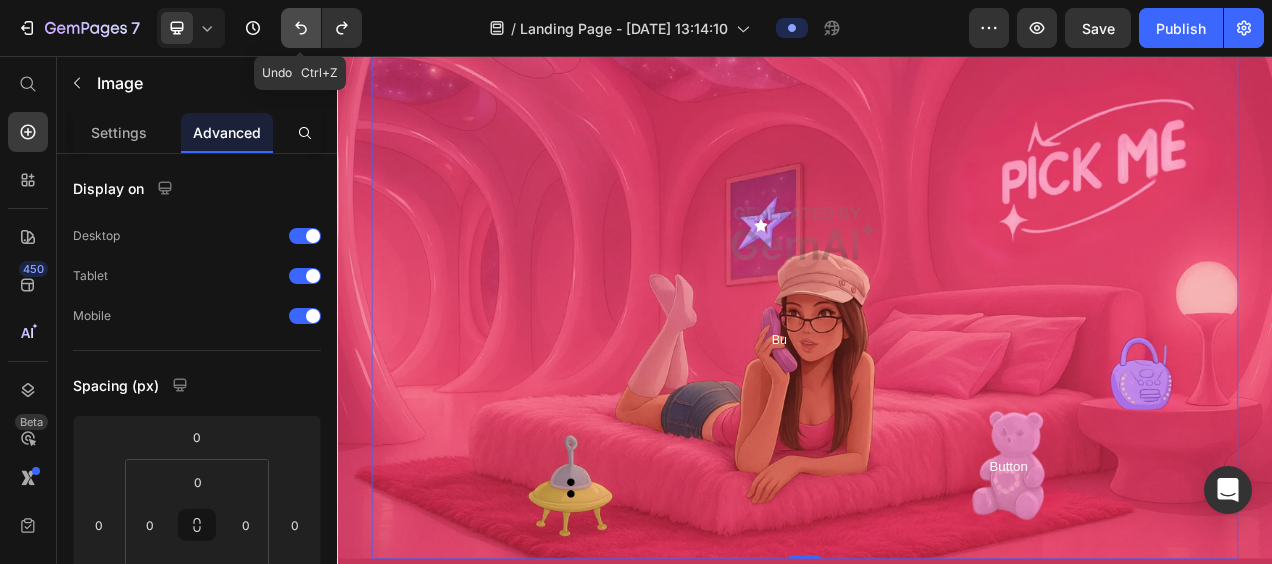 scroll, scrollTop: 234, scrollLeft: 0, axis: vertical 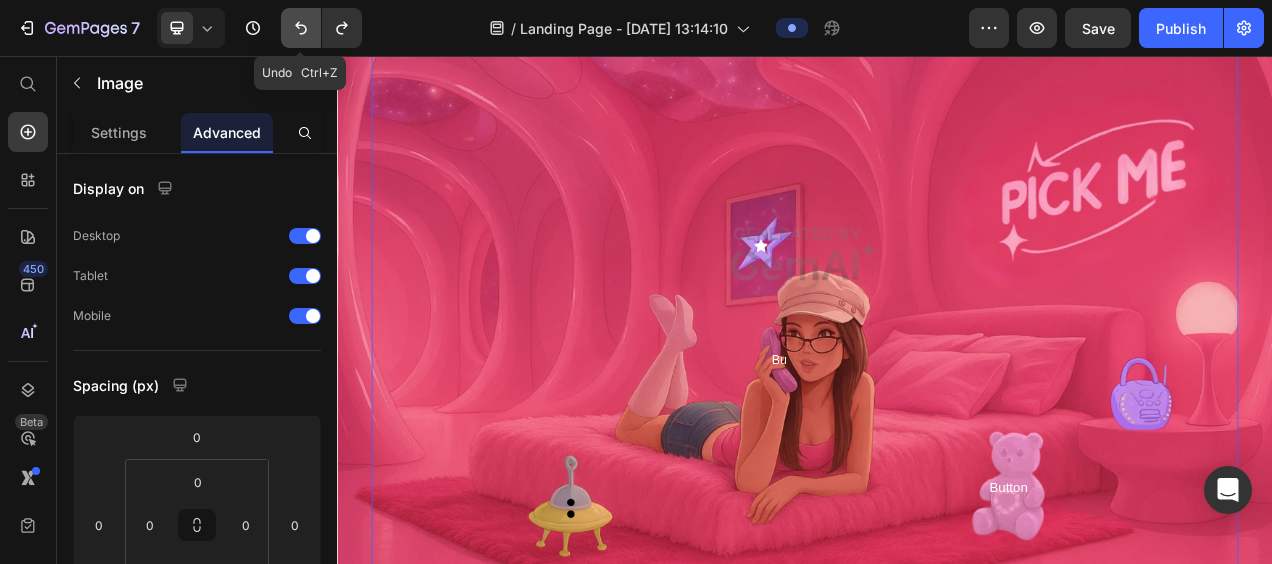 click 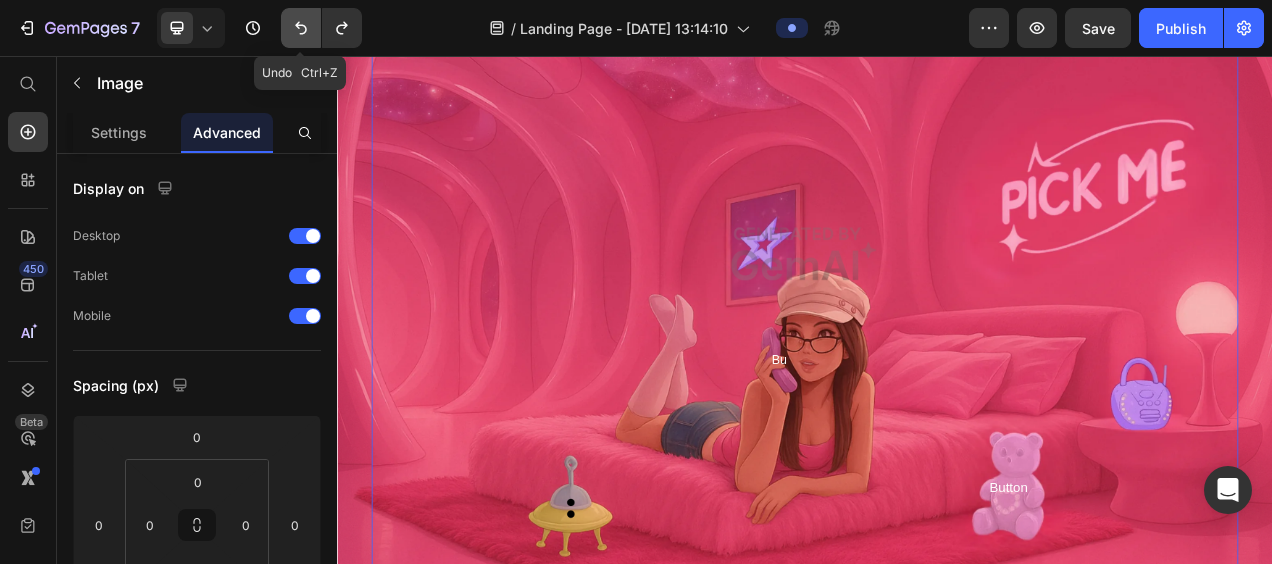 click 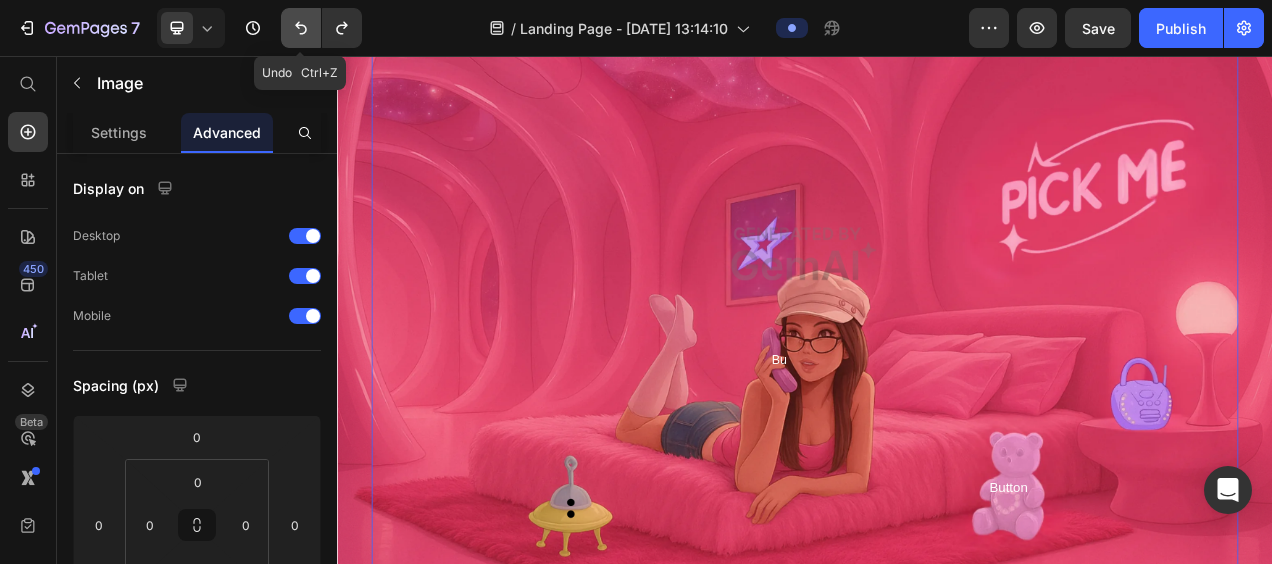 click 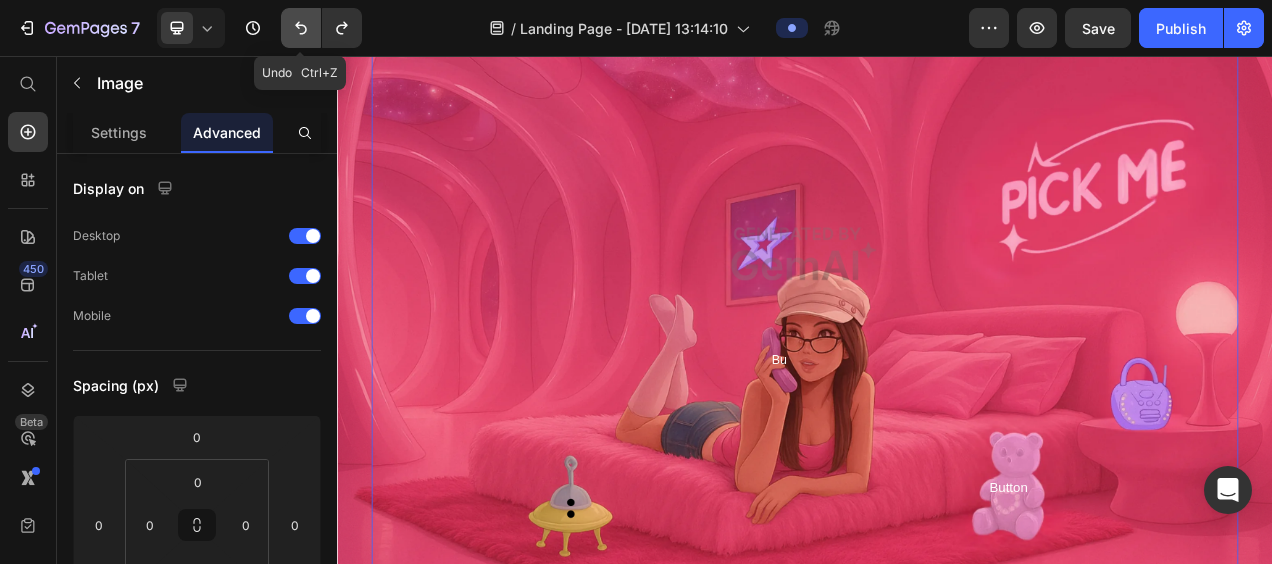 click 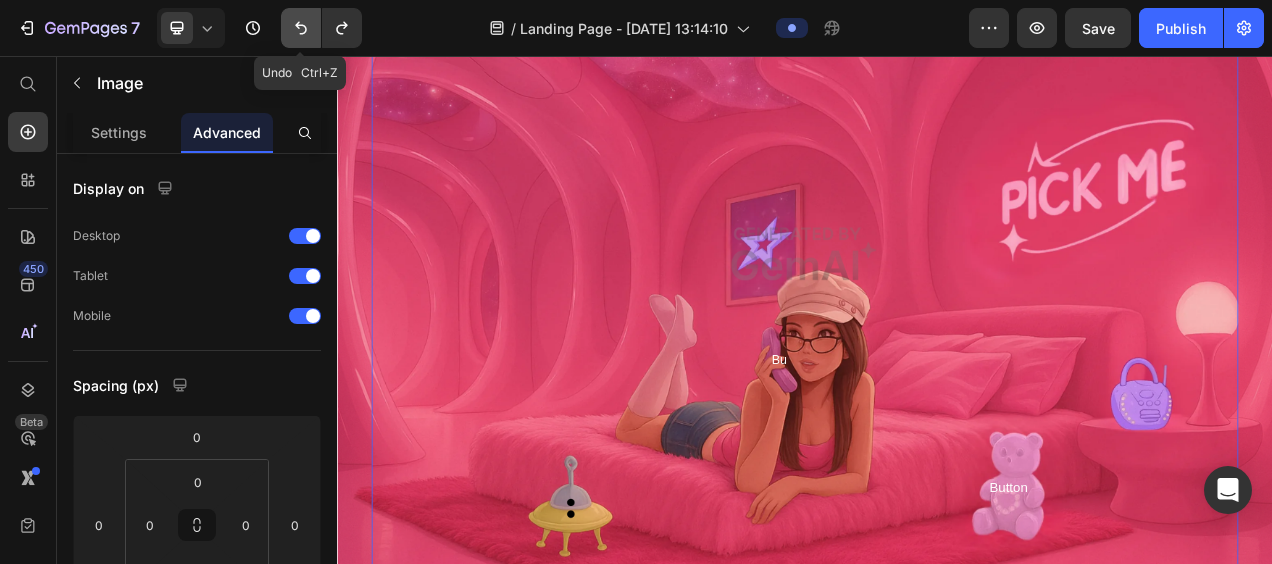 click 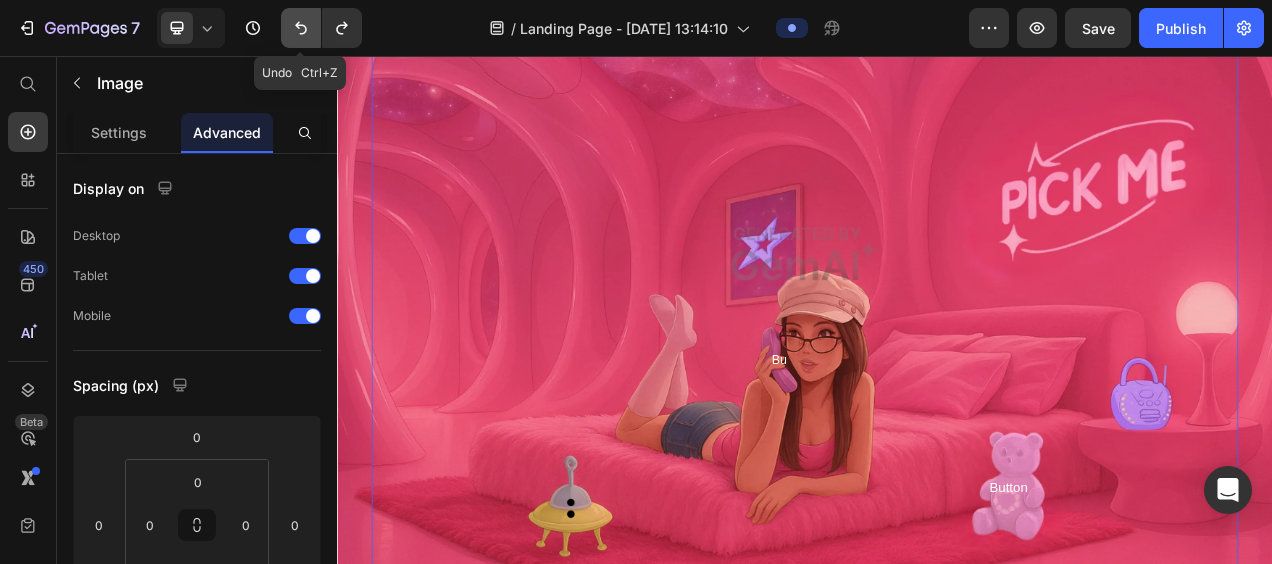 click 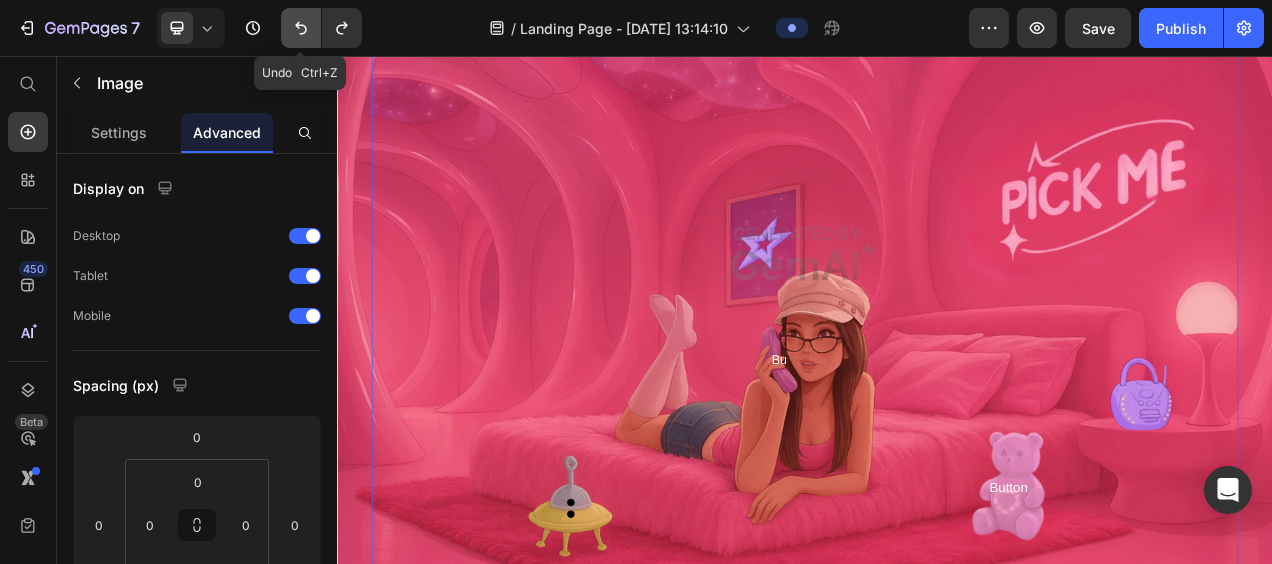 click 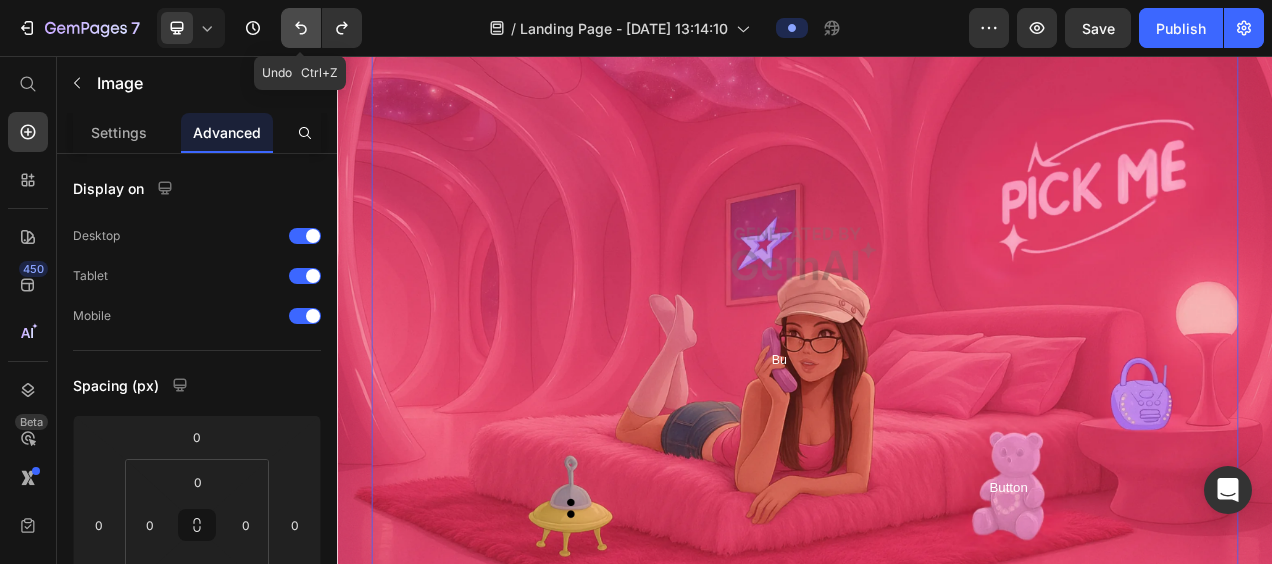 click 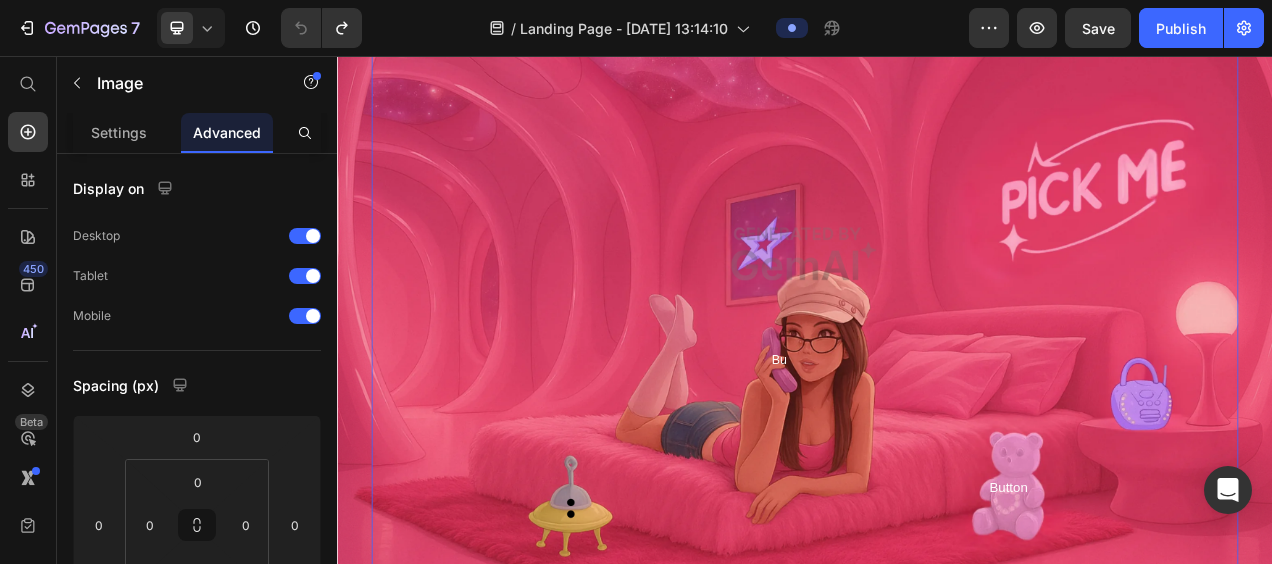 click at bounding box center [937, 310] 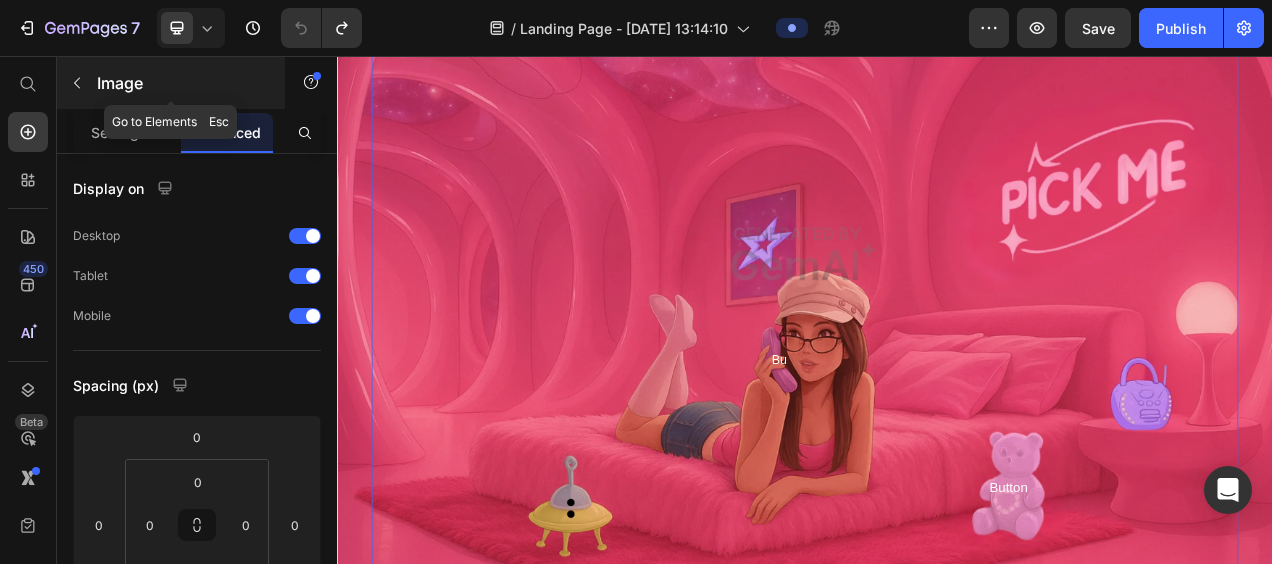 click 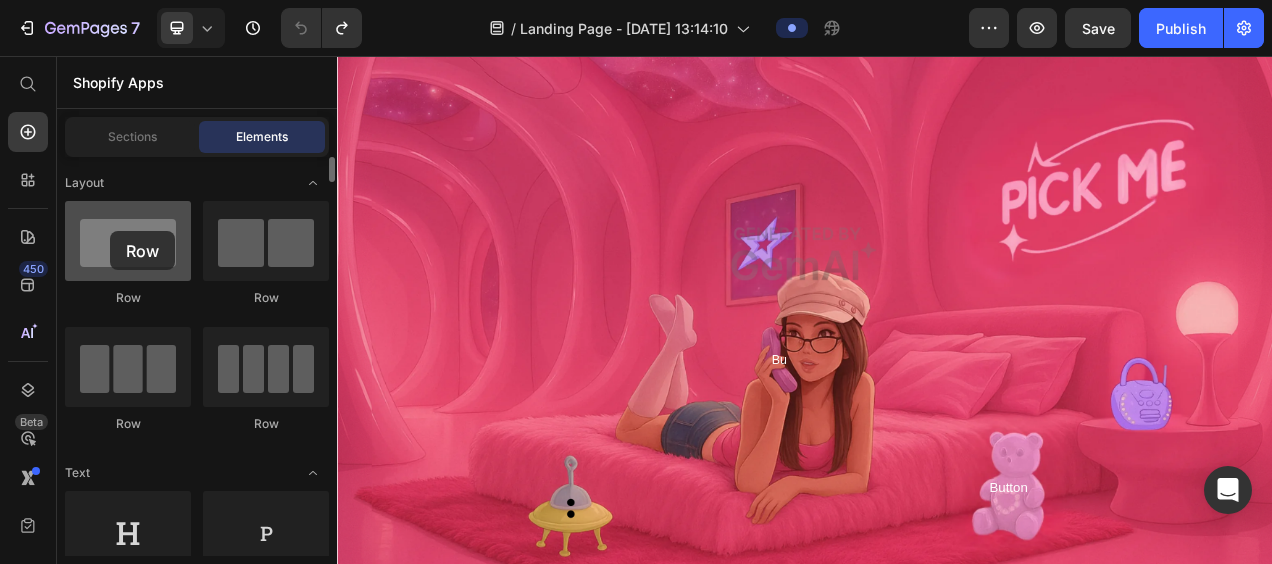 drag, startPoint x: 133, startPoint y: 252, endPoint x: 110, endPoint y: 231, distance: 31.144823 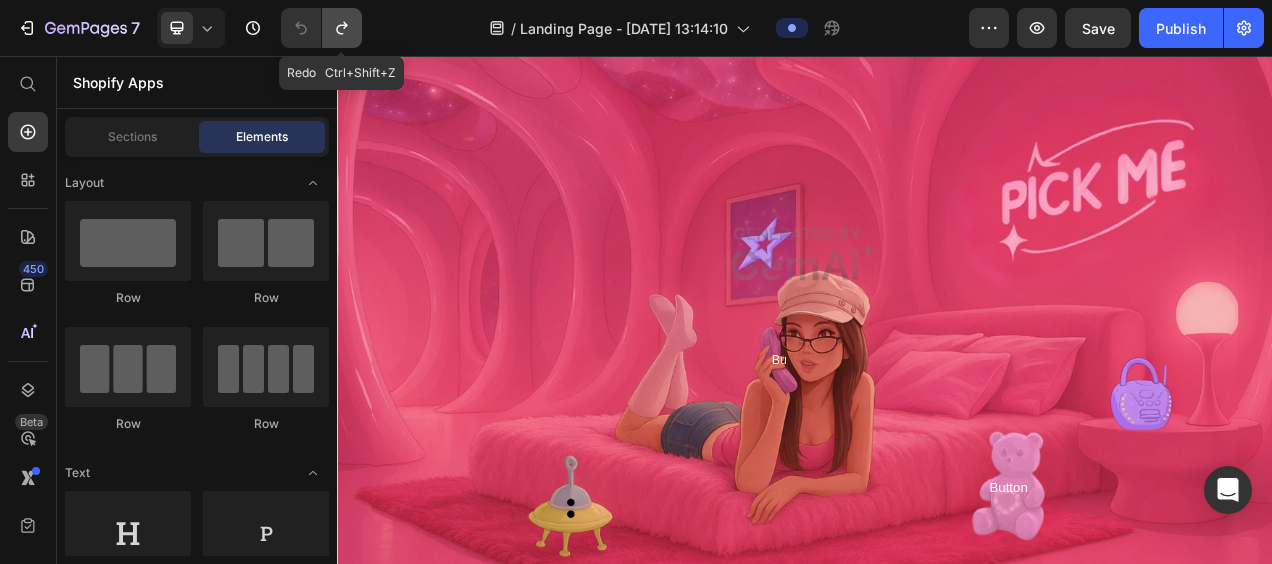 click 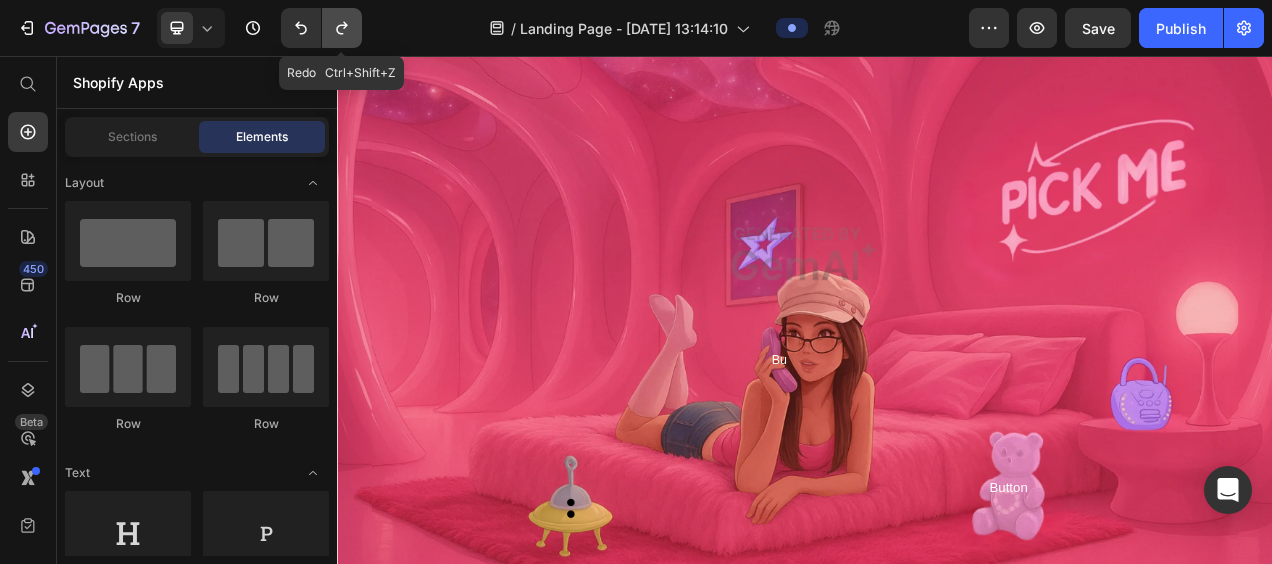click 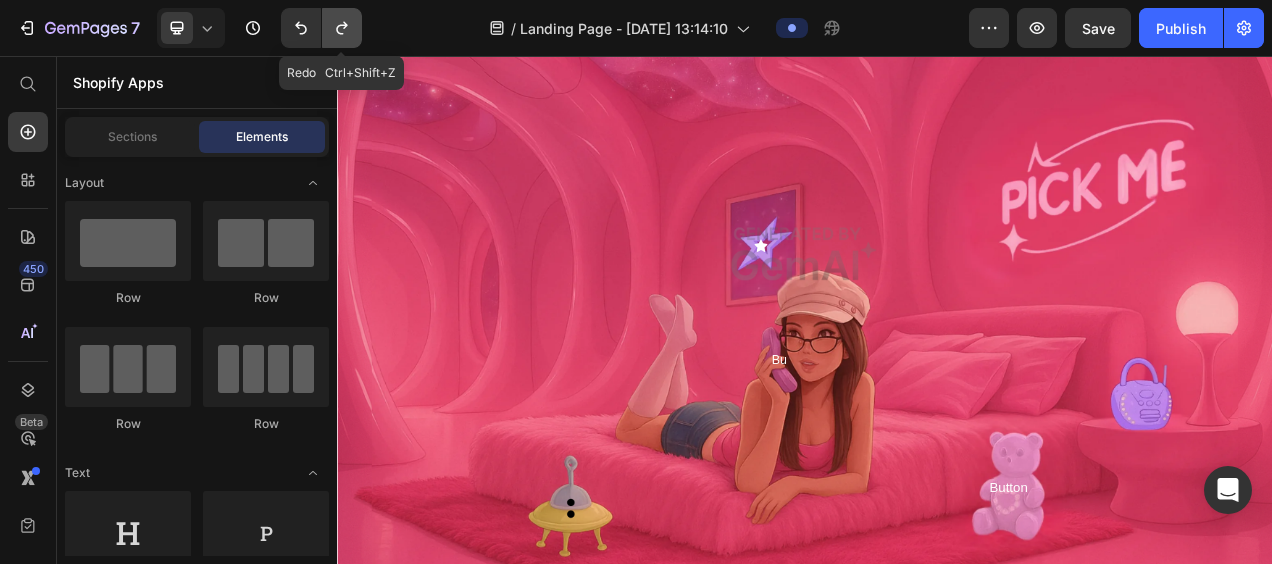 click 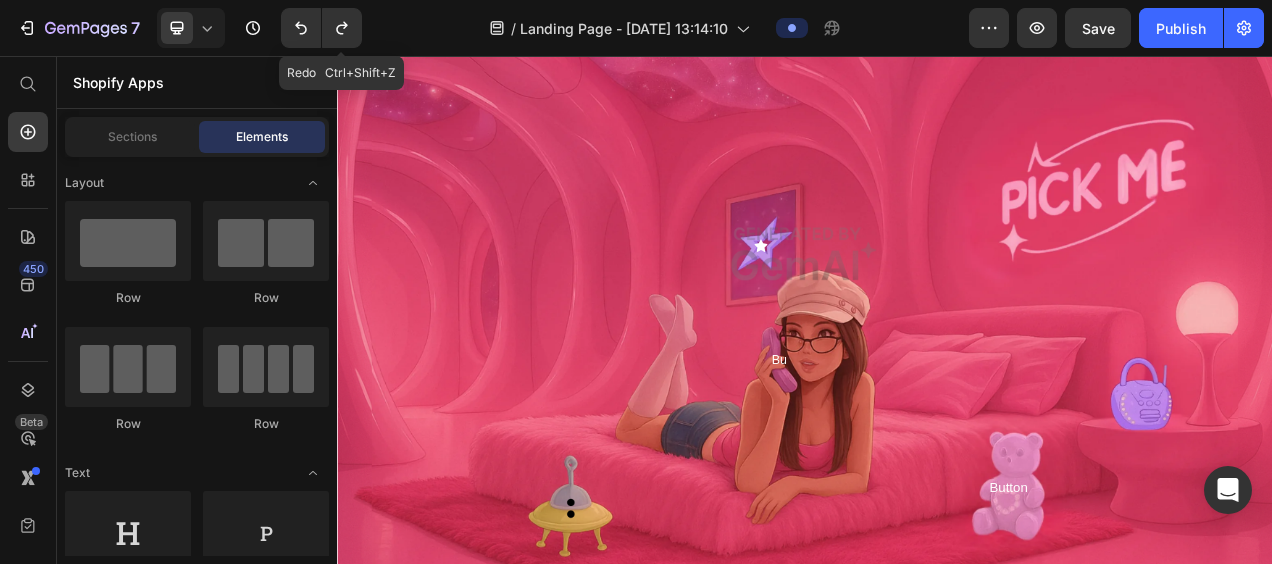 click at bounding box center (937, 310) 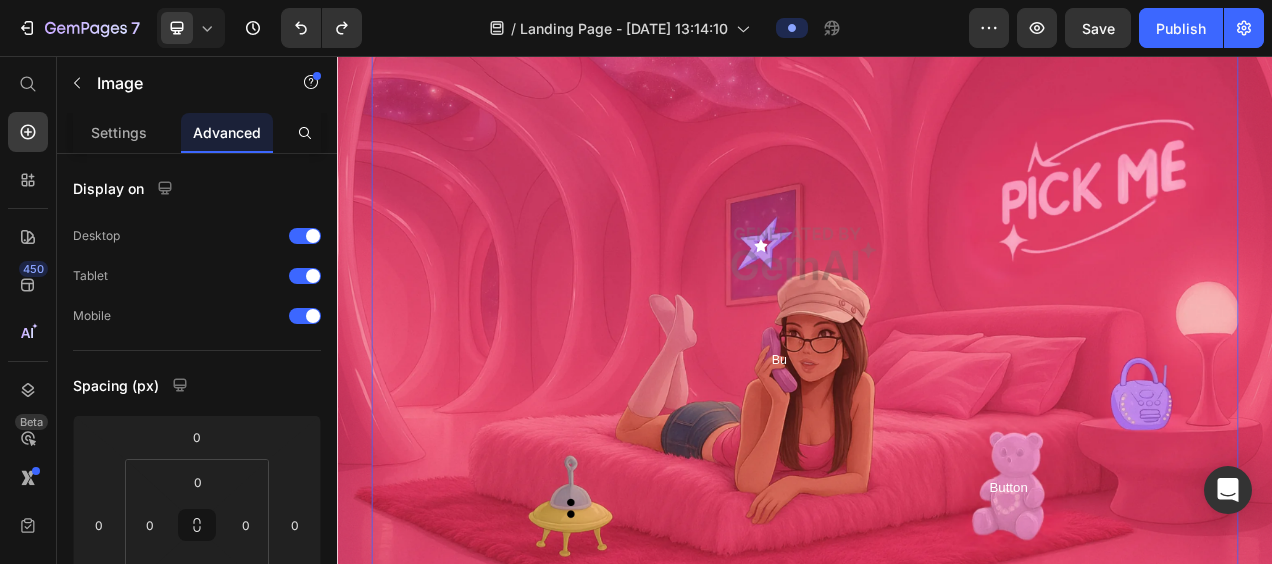 click 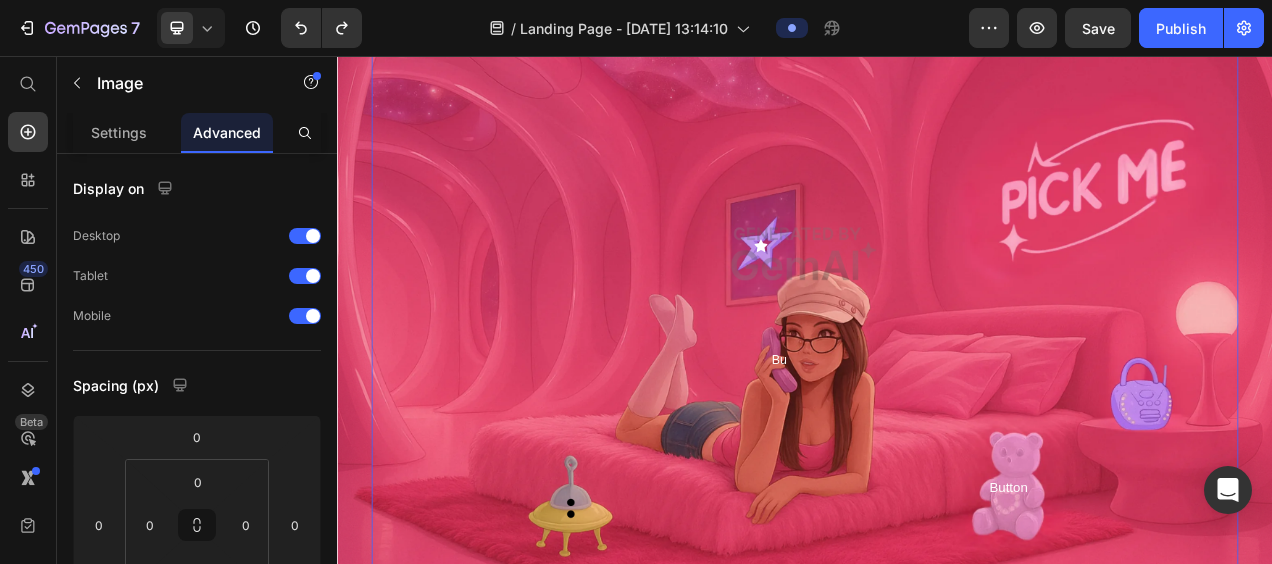 click 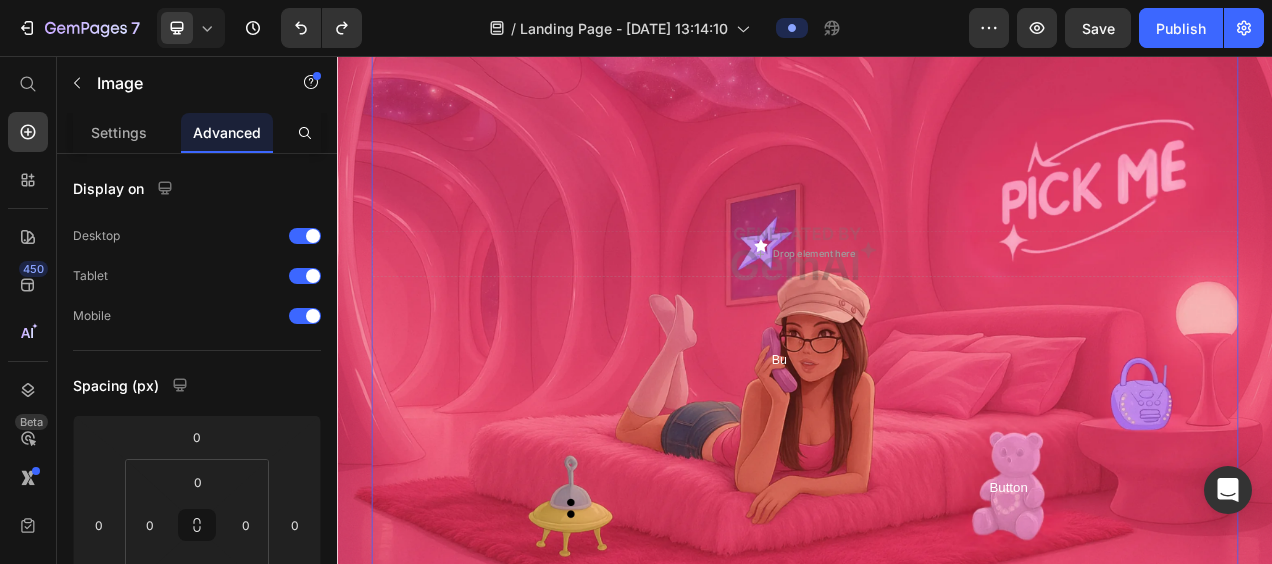 scroll, scrollTop: 260, scrollLeft: 0, axis: vertical 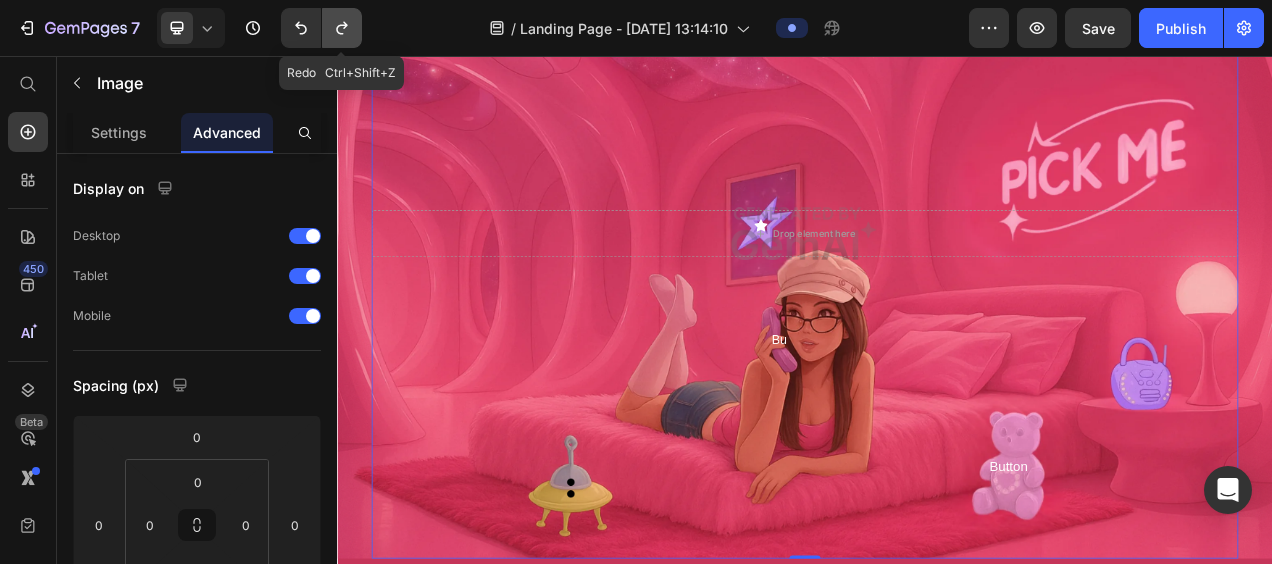 click 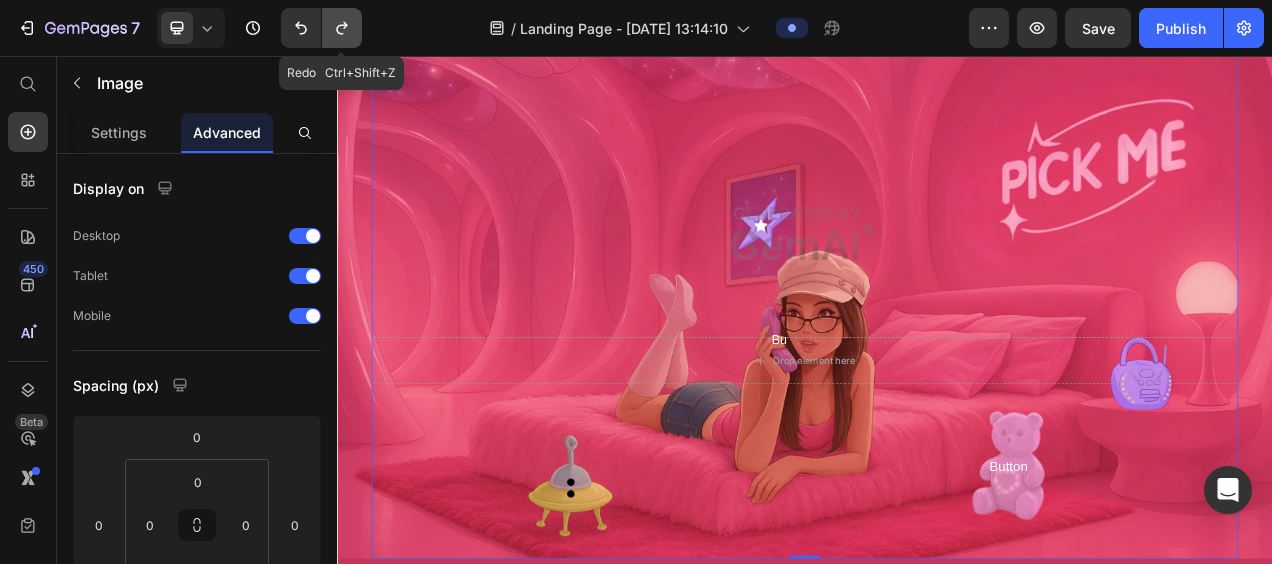 click 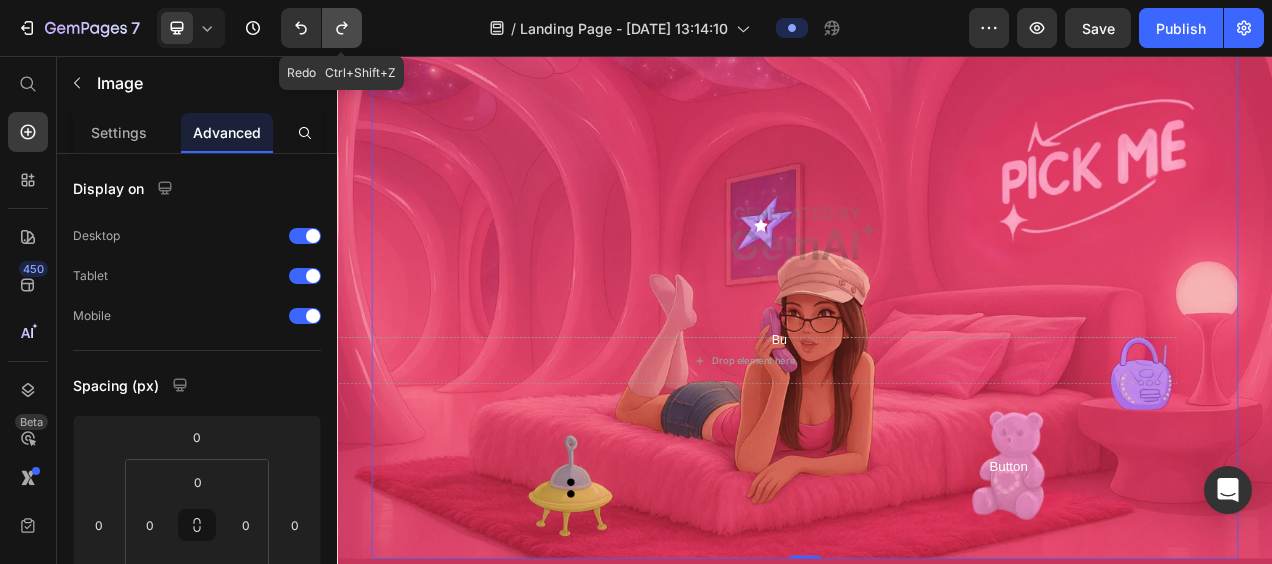 click 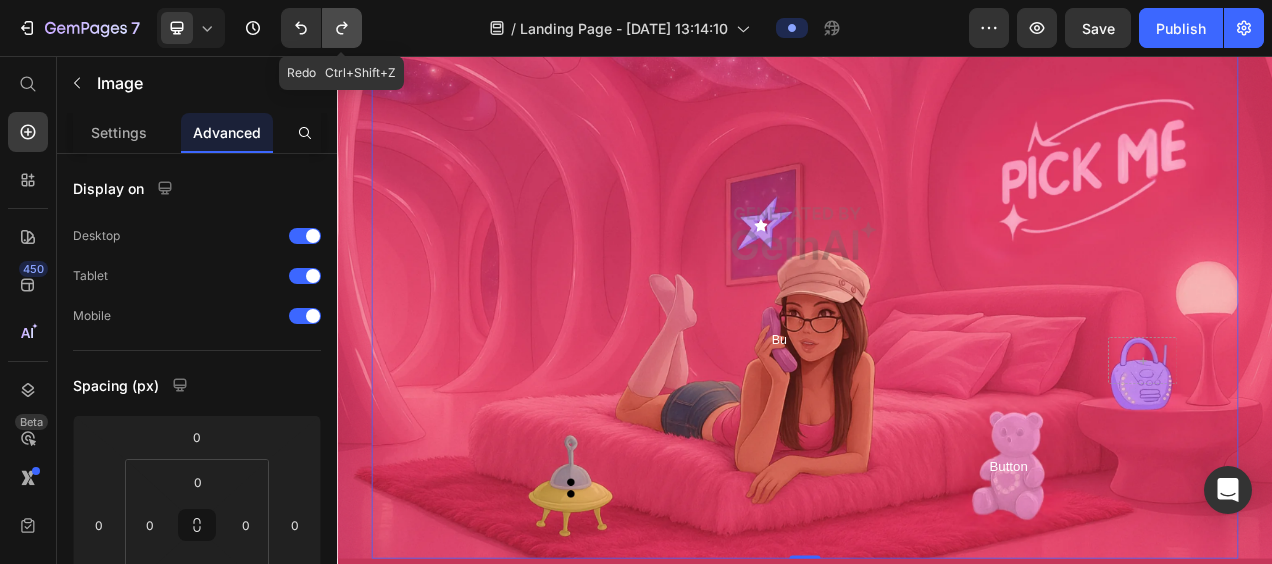 click 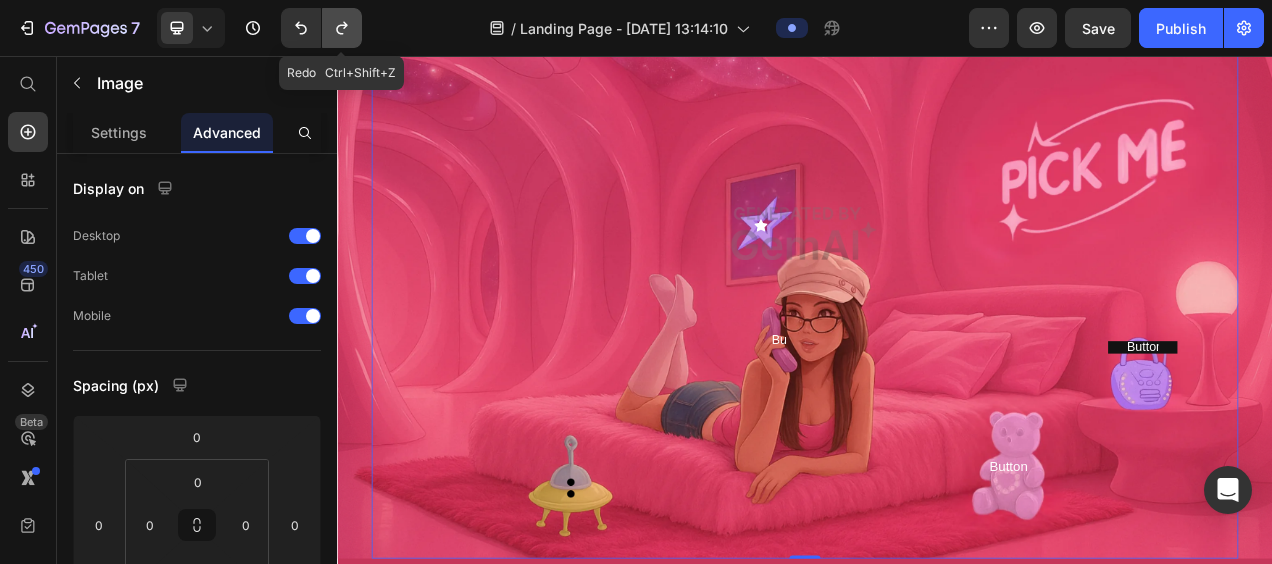 click 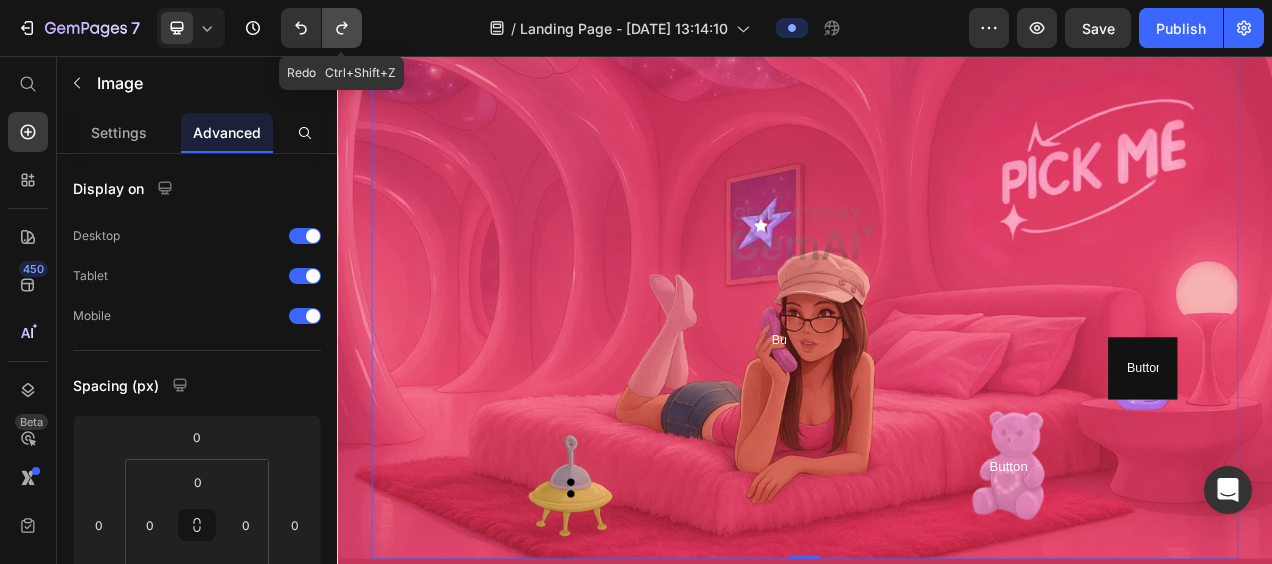 click 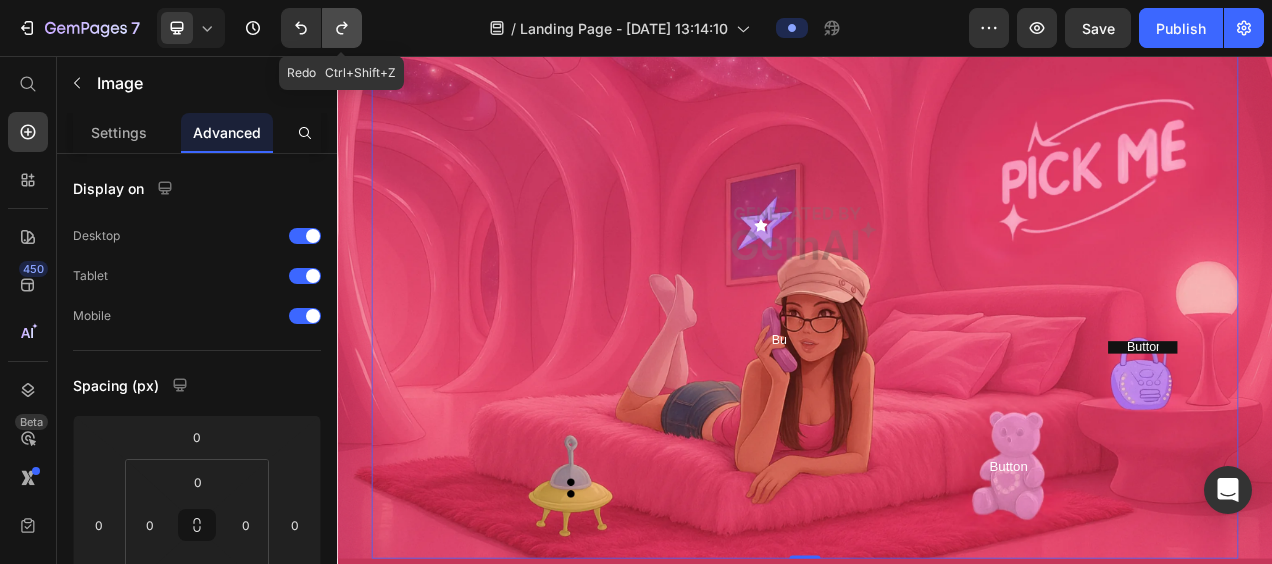 click 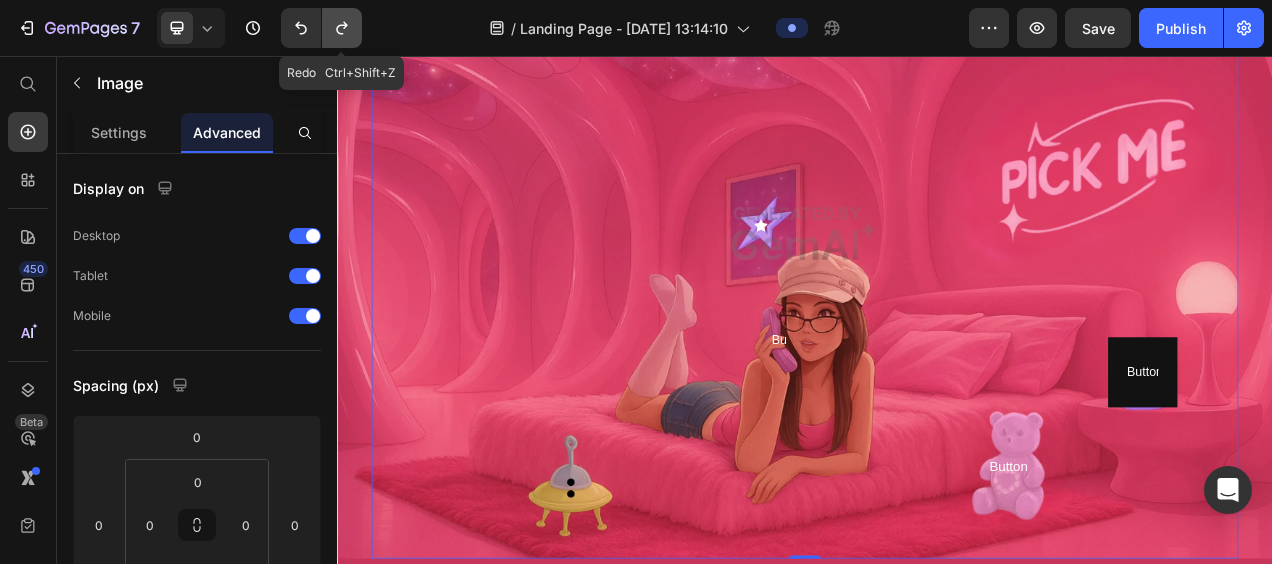 click 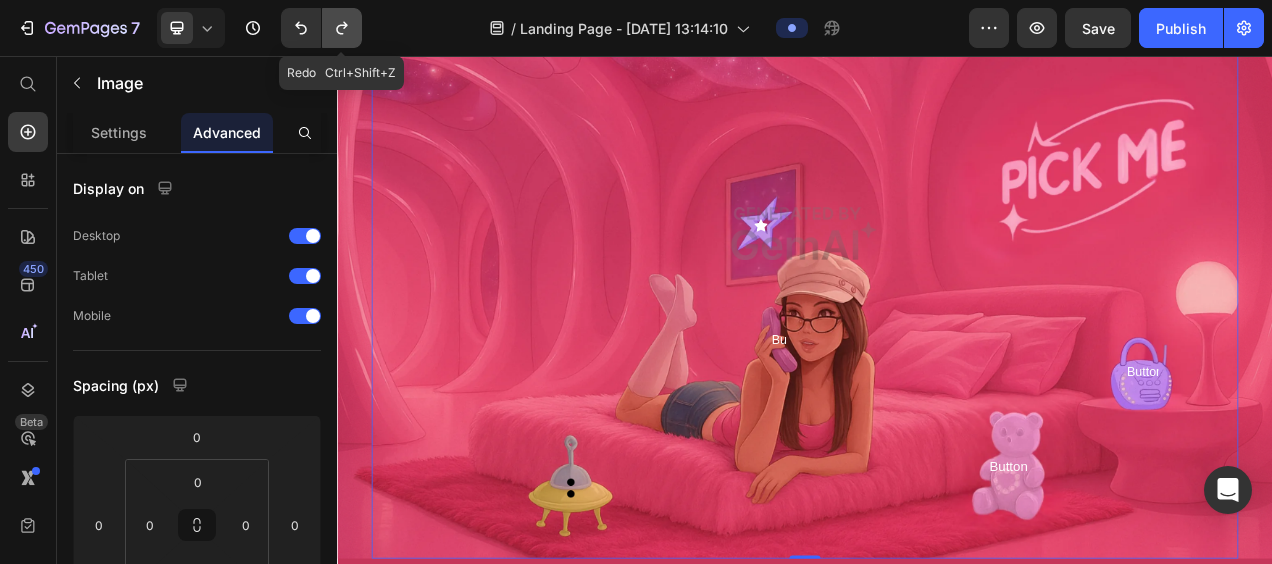 click 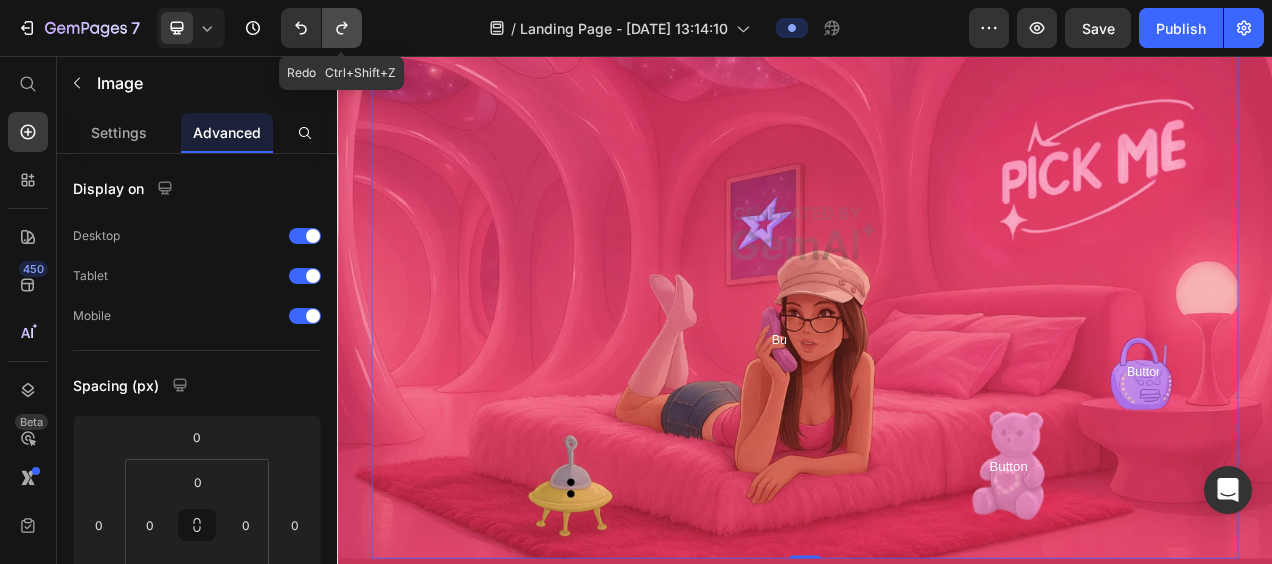 click 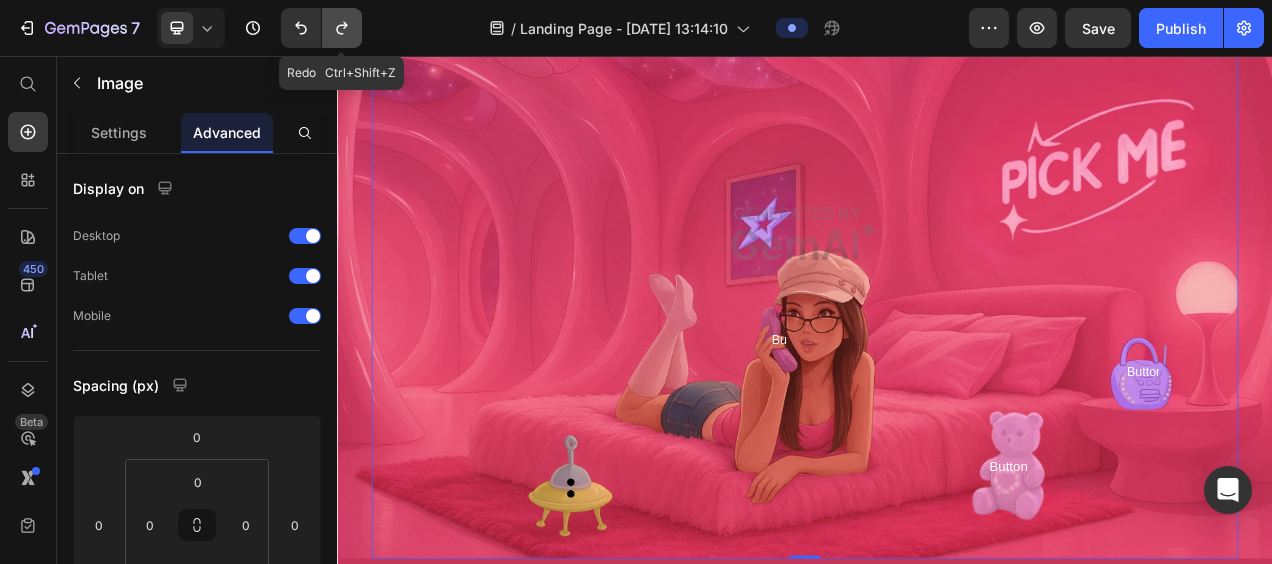 click 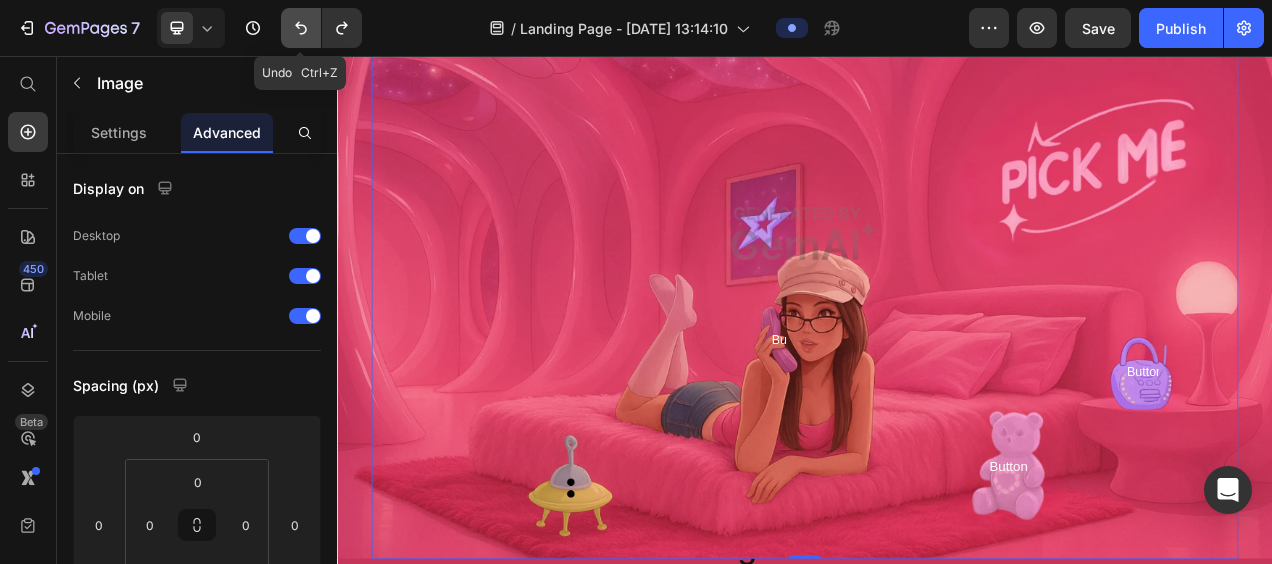 click 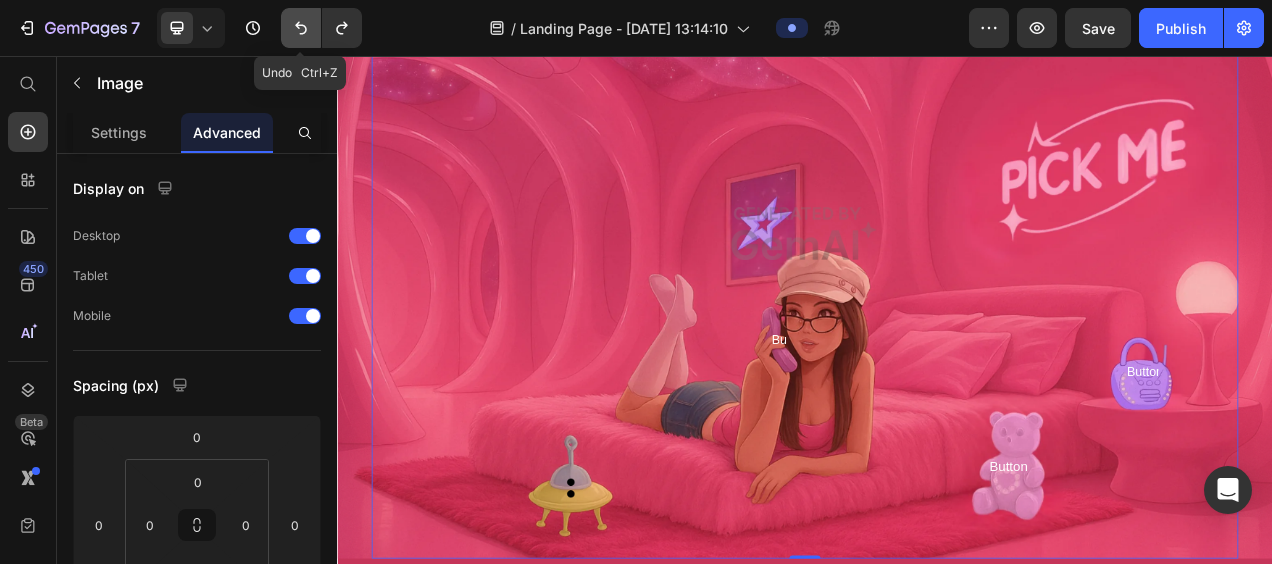 click 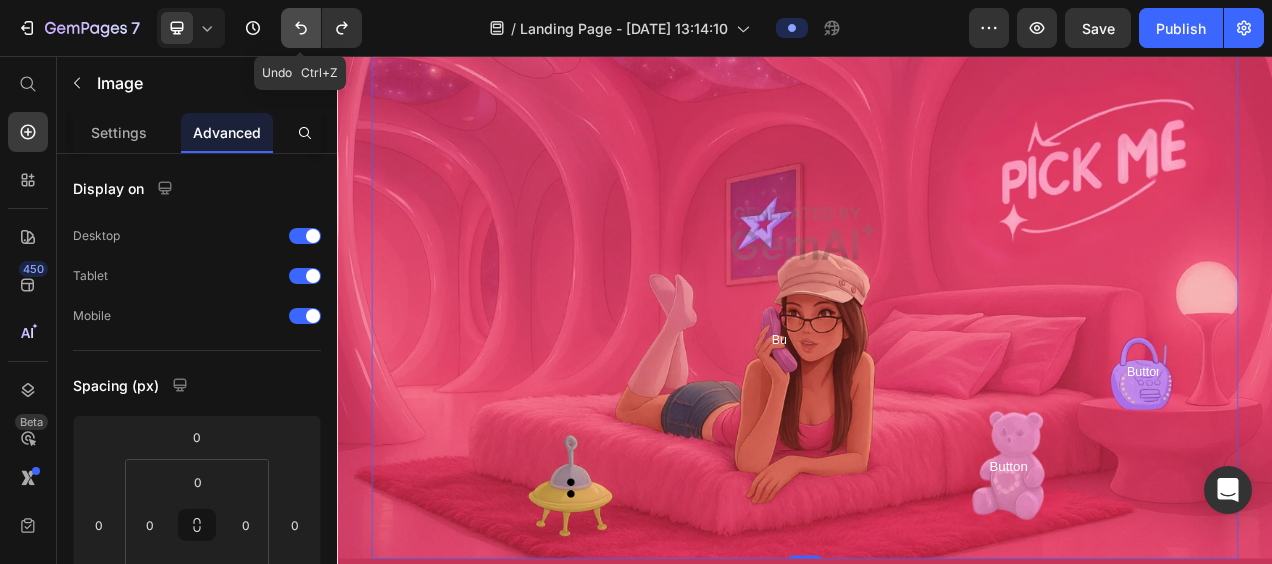 click 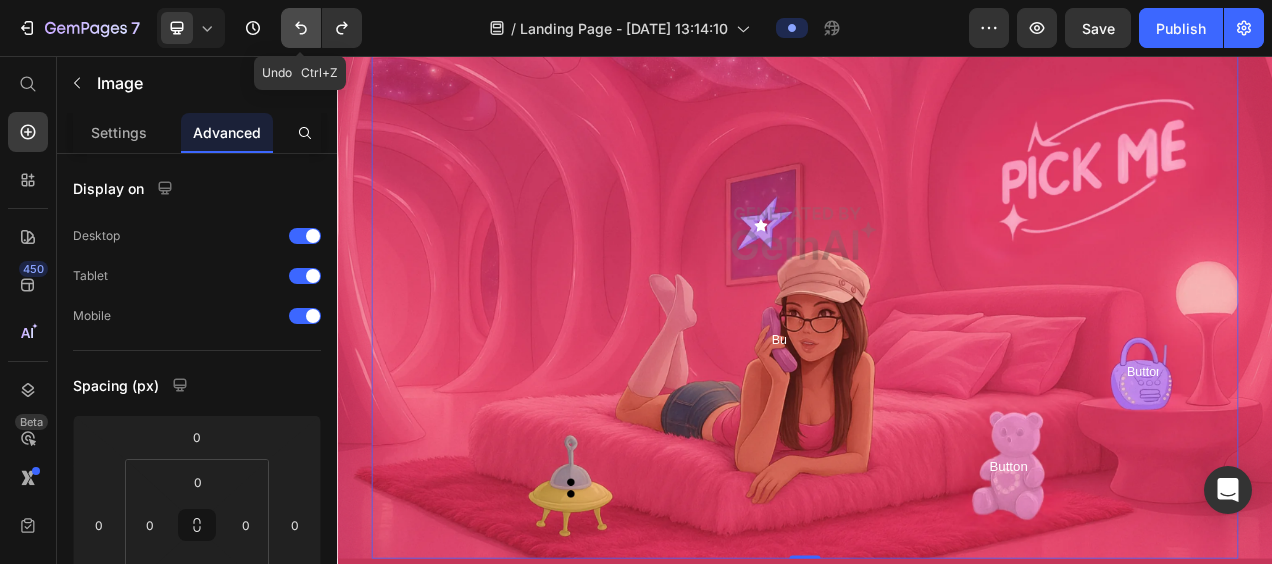 click 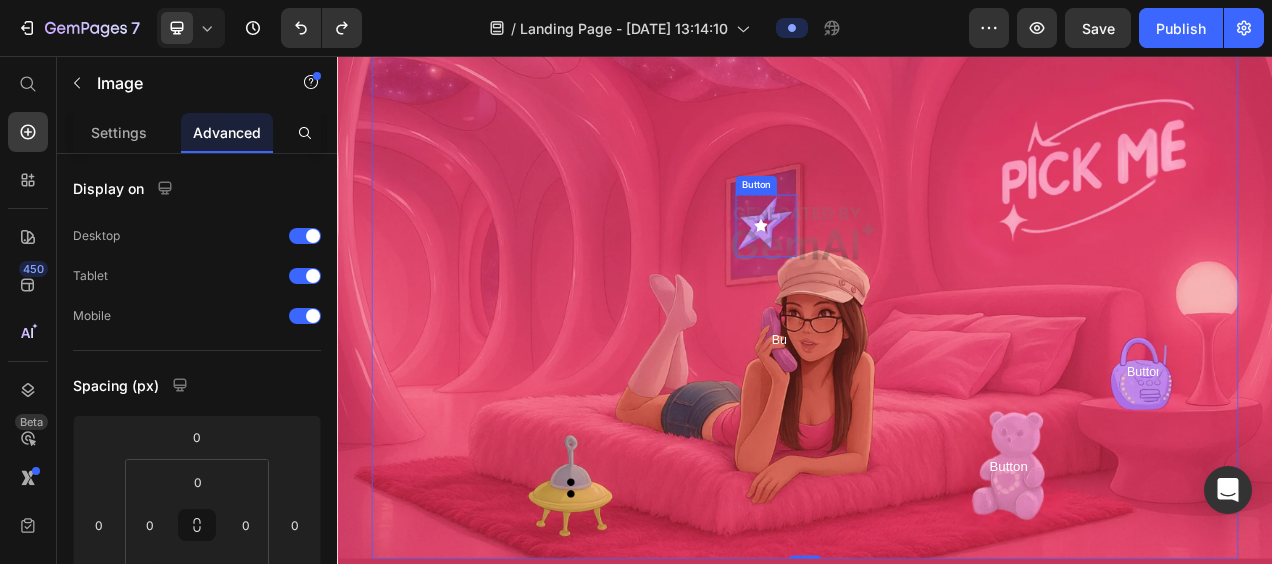 click 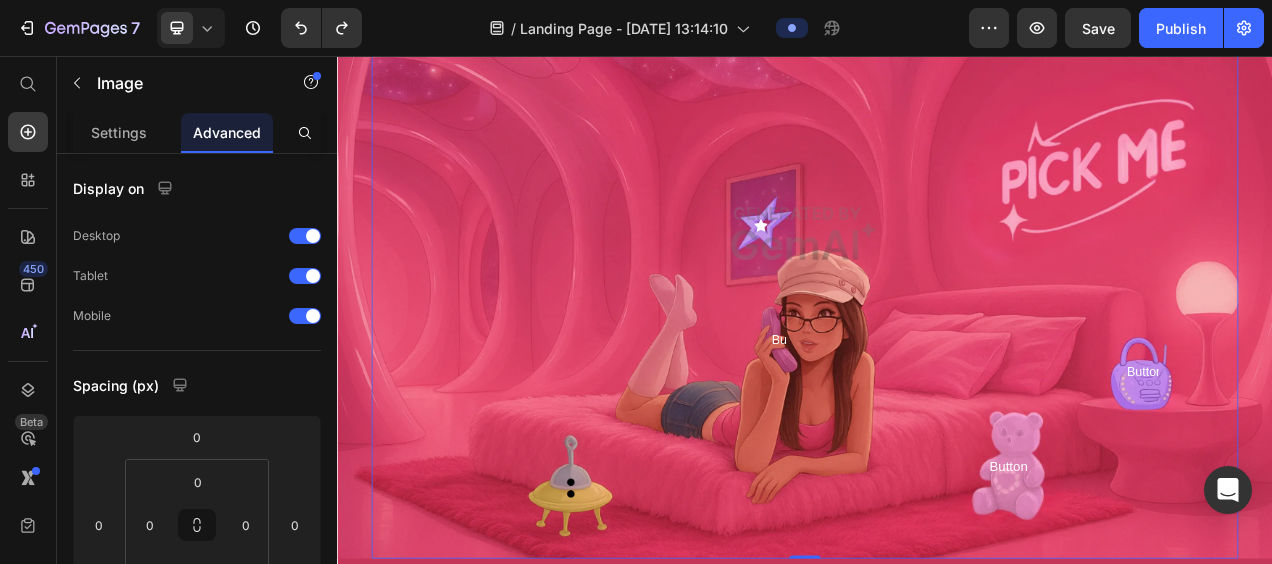 click at bounding box center [937, 284] 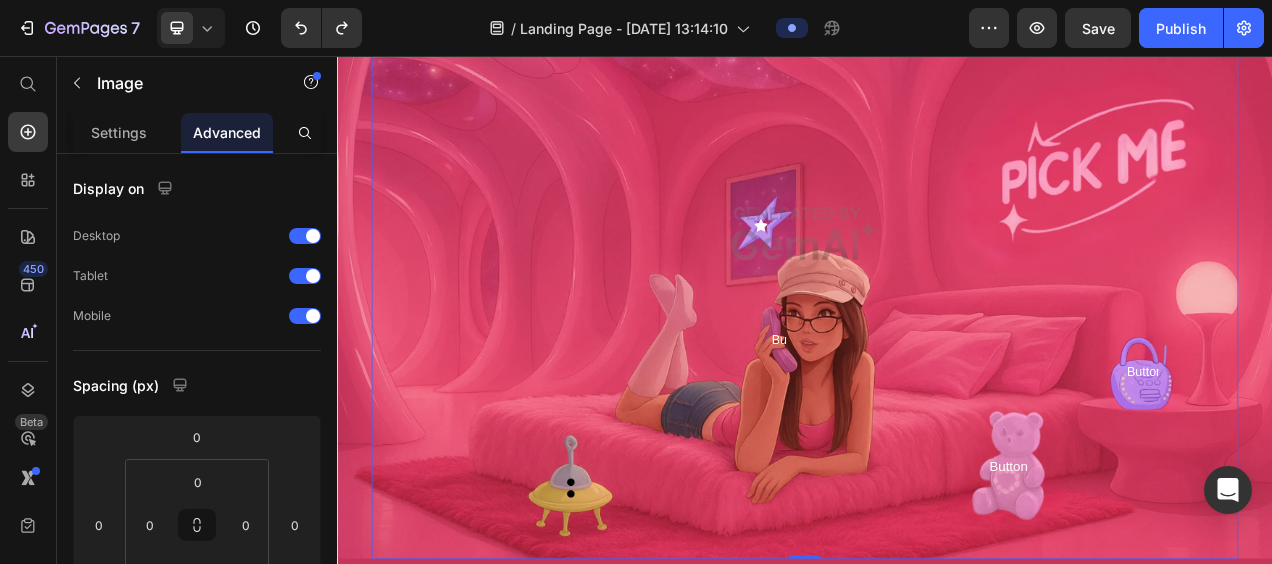 click 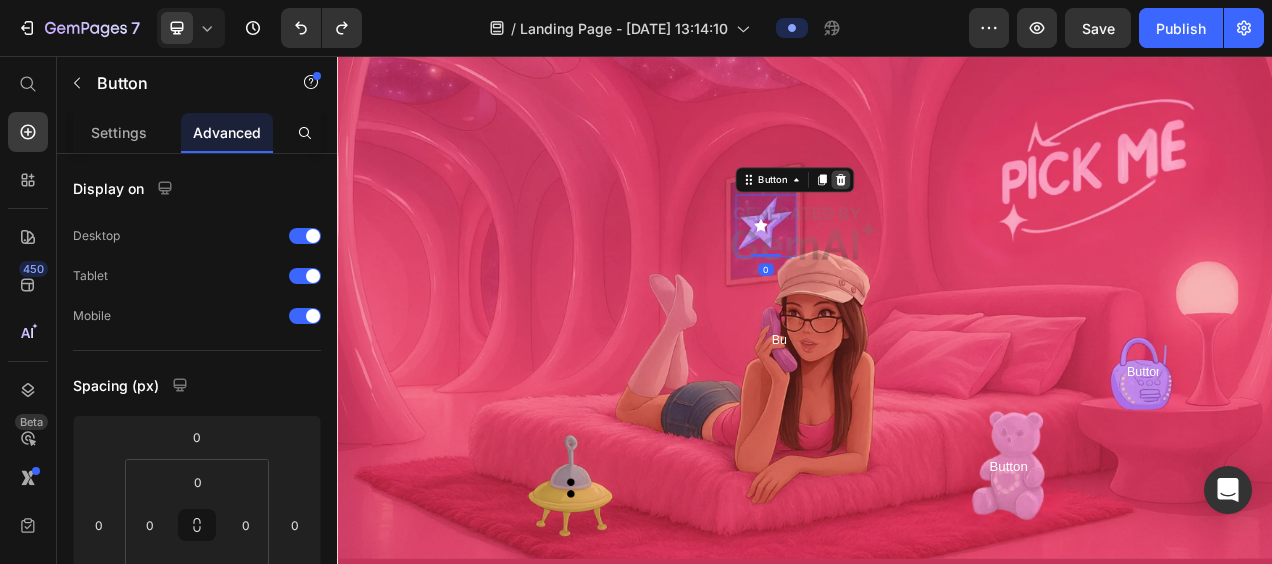 click 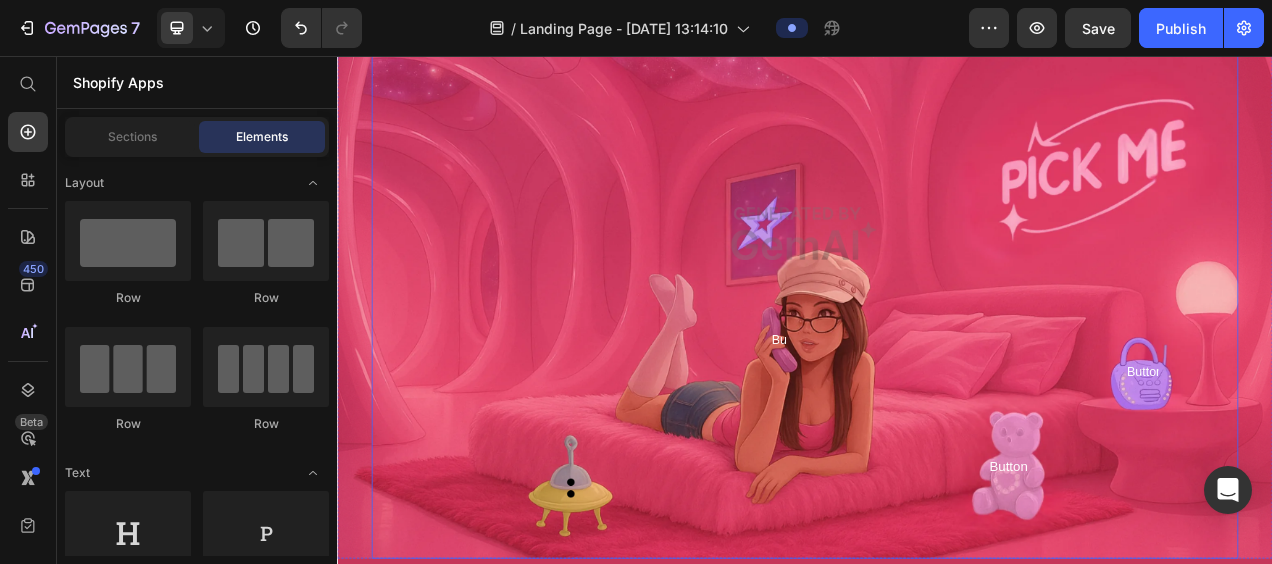 click at bounding box center [937, 284] 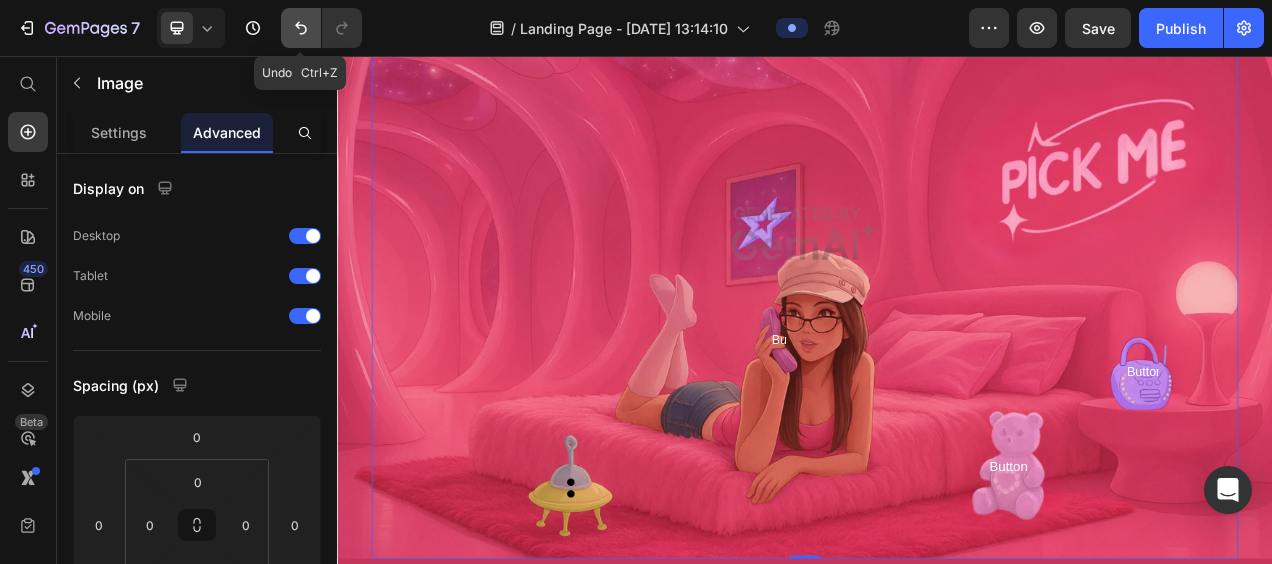 click 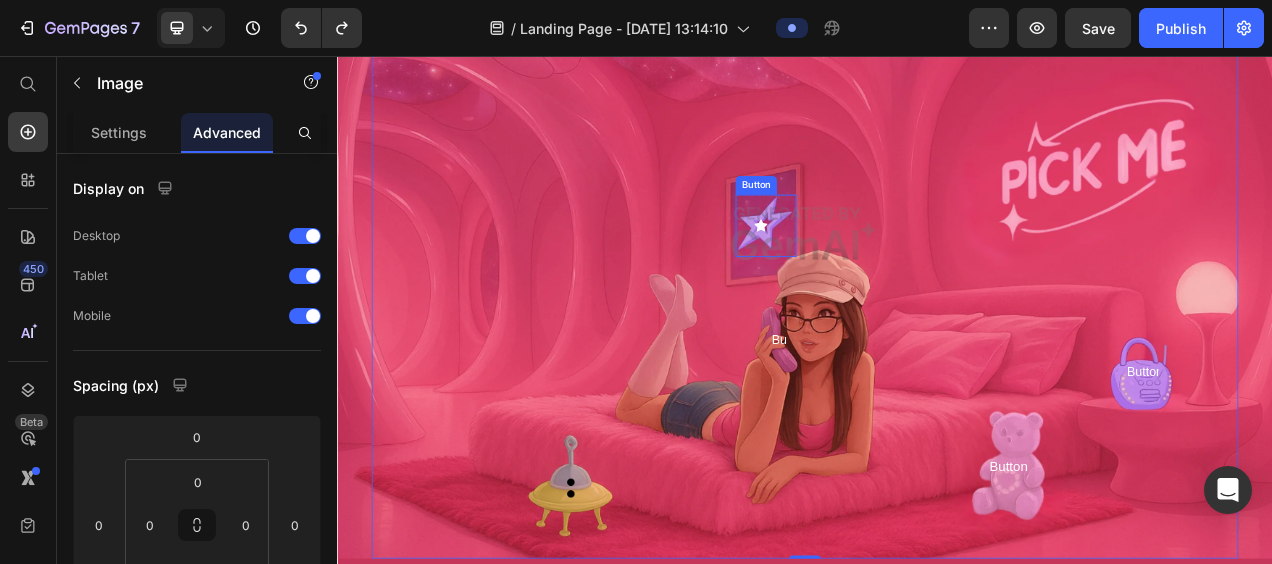 click 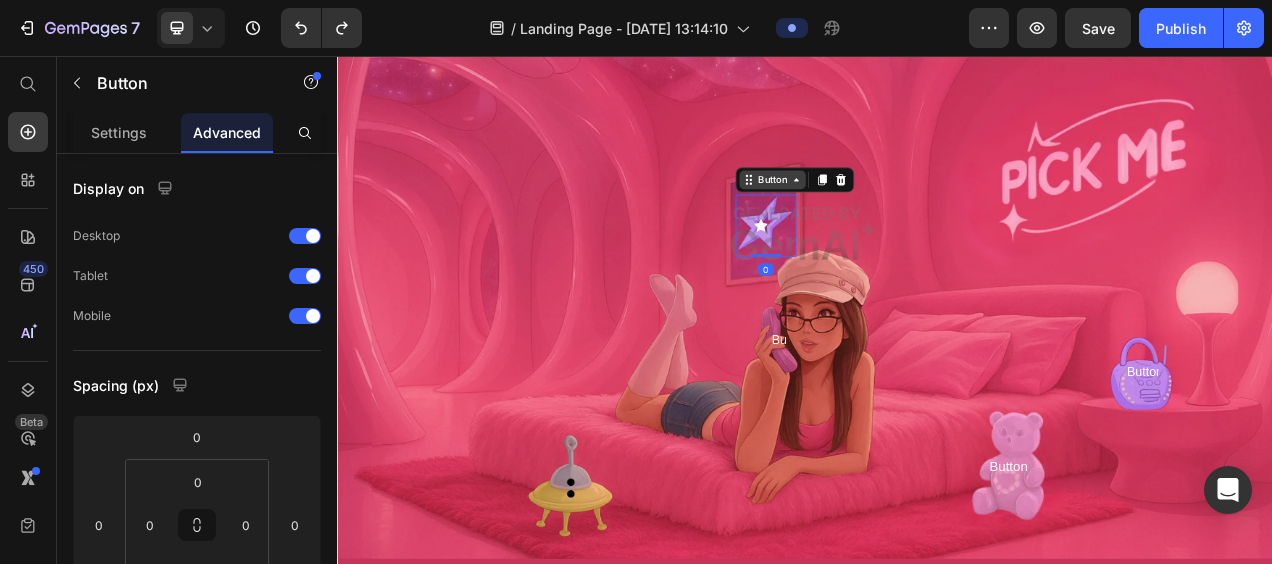 click on "Button Button   0 Row Image Button Button Row Button Button Row Button Button Row Button Row" at bounding box center (937, 284) 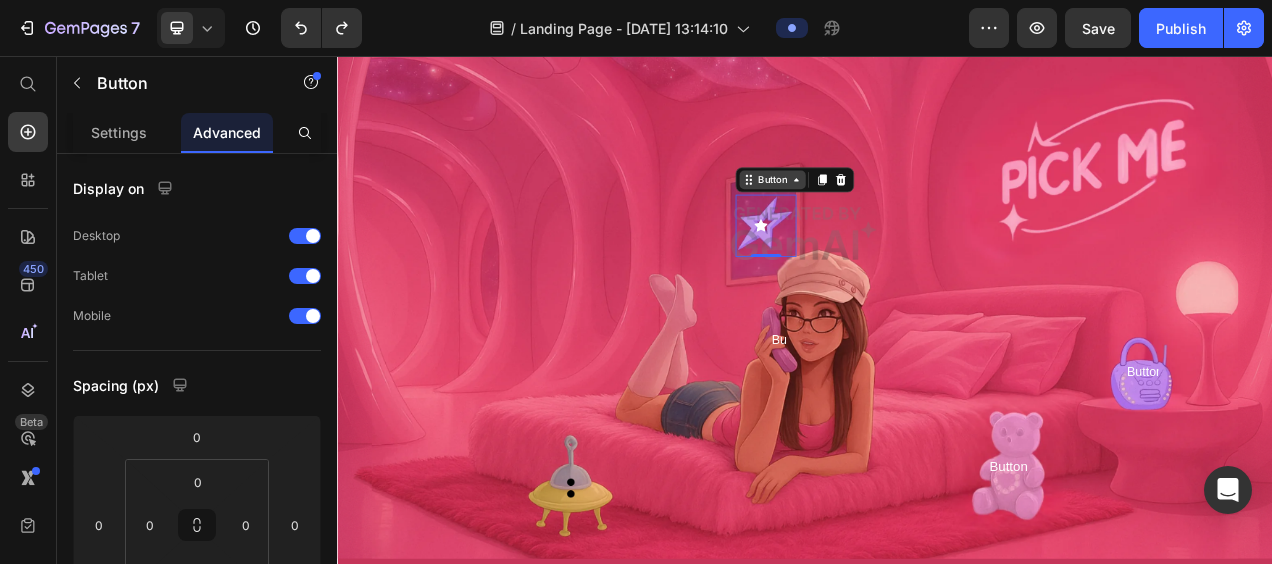 click on "Button" at bounding box center [895, 215] 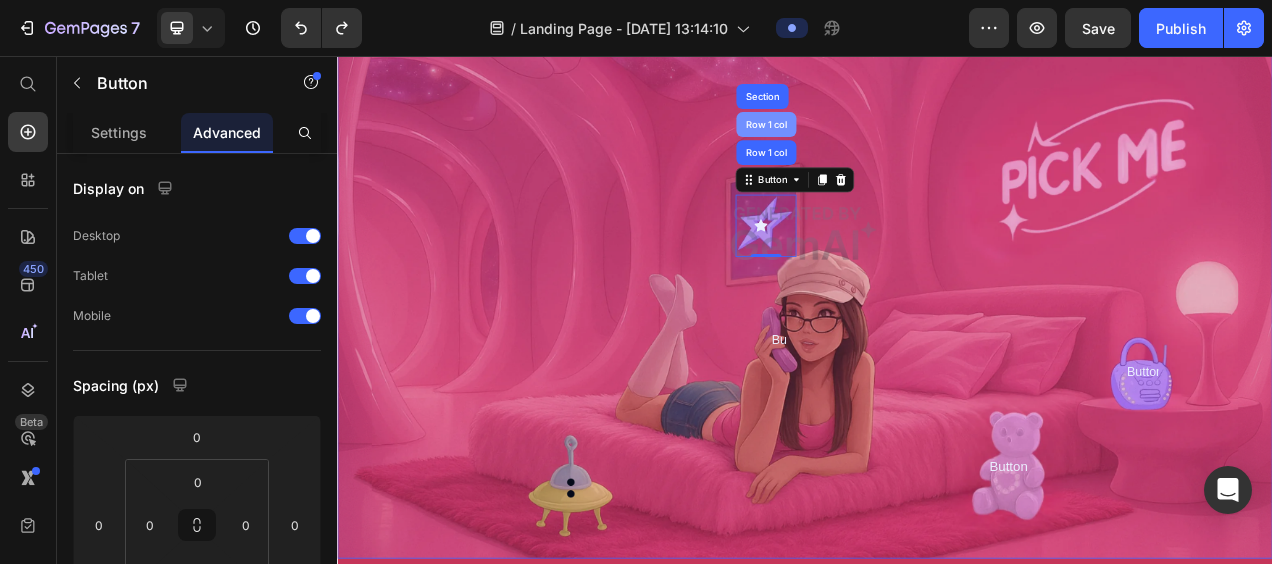 click on "Button Button Row 1 col Row 1 col Section   0 Row Image Button Button Row Button Button Row Button Button Row Button Row" at bounding box center (937, 284) 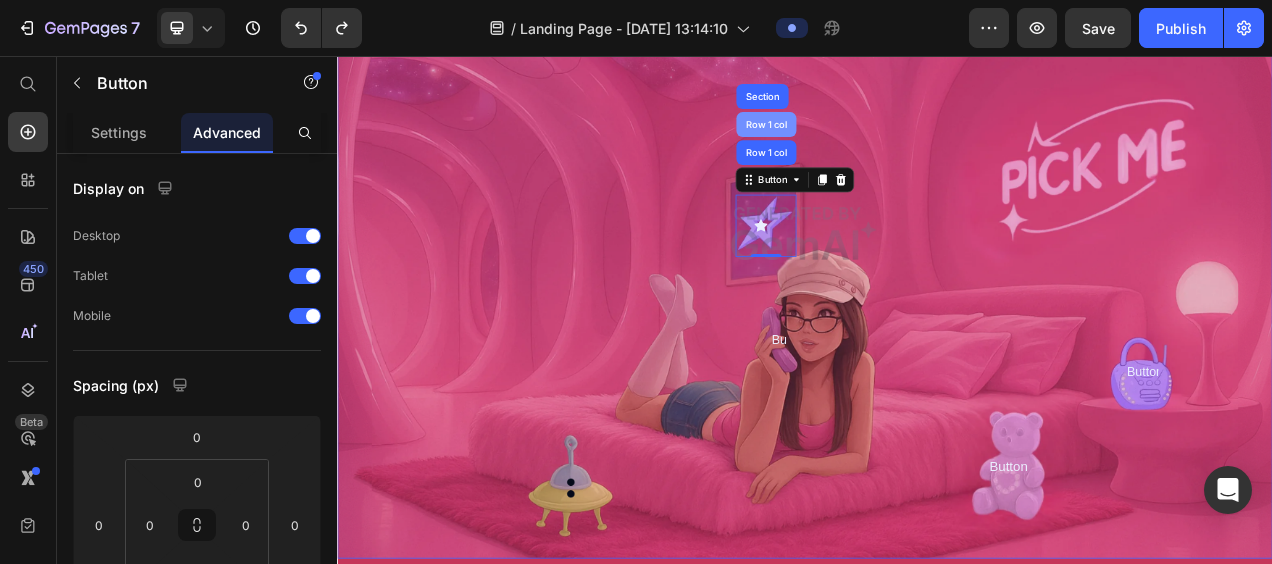 click on "Row 1 col" at bounding box center [887, 144] 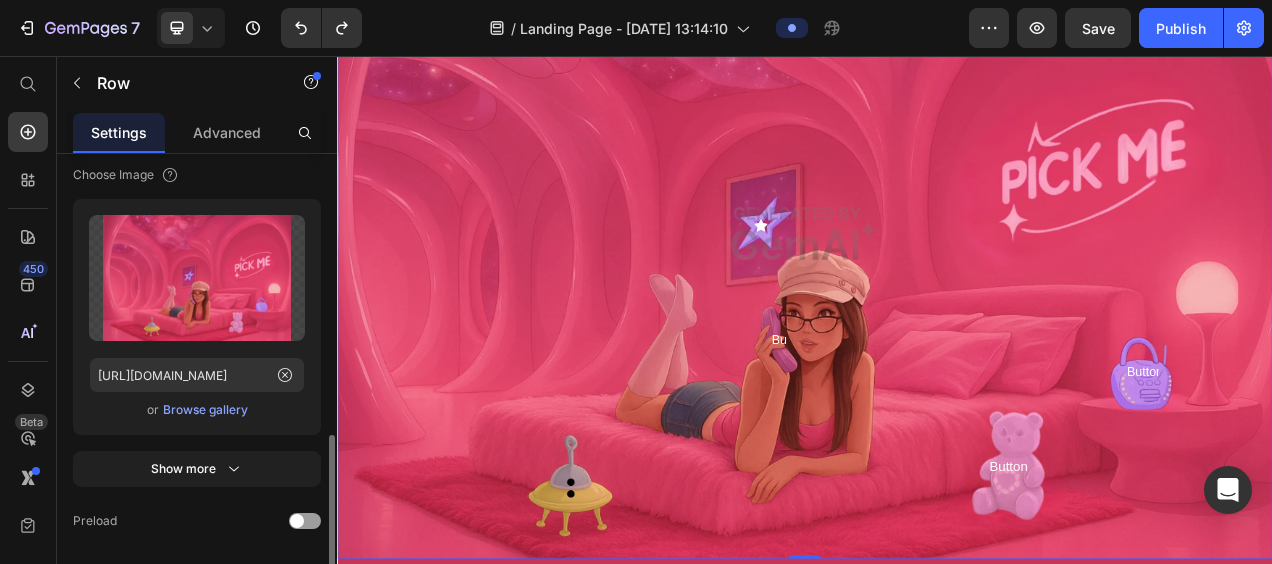 scroll, scrollTop: 864, scrollLeft: 0, axis: vertical 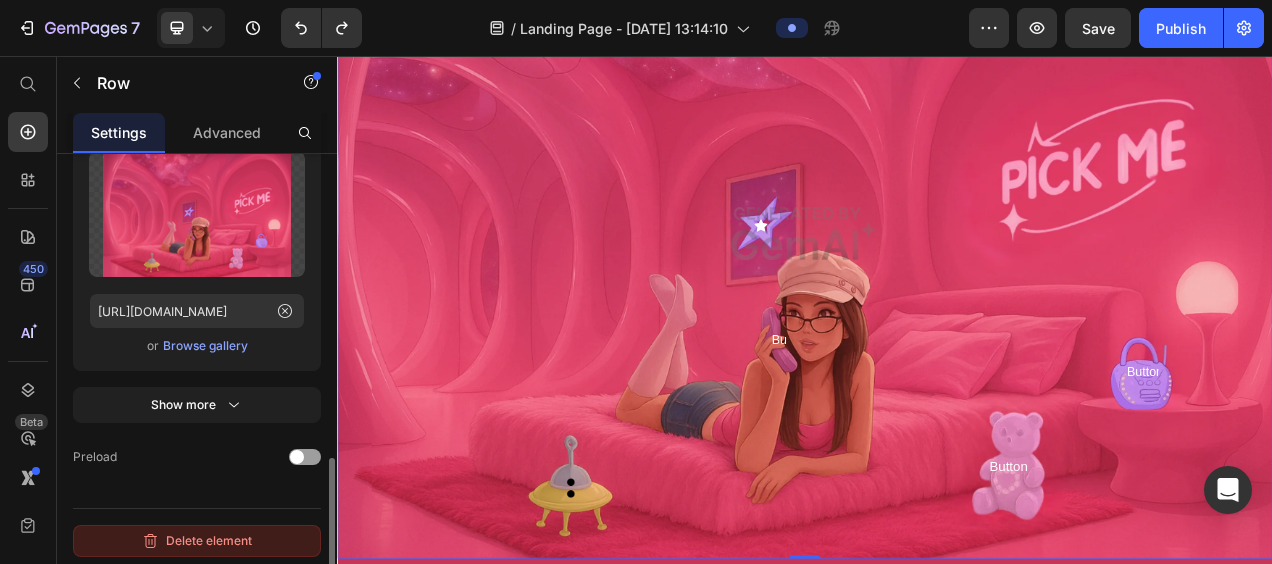 click on "Delete element" at bounding box center [197, 541] 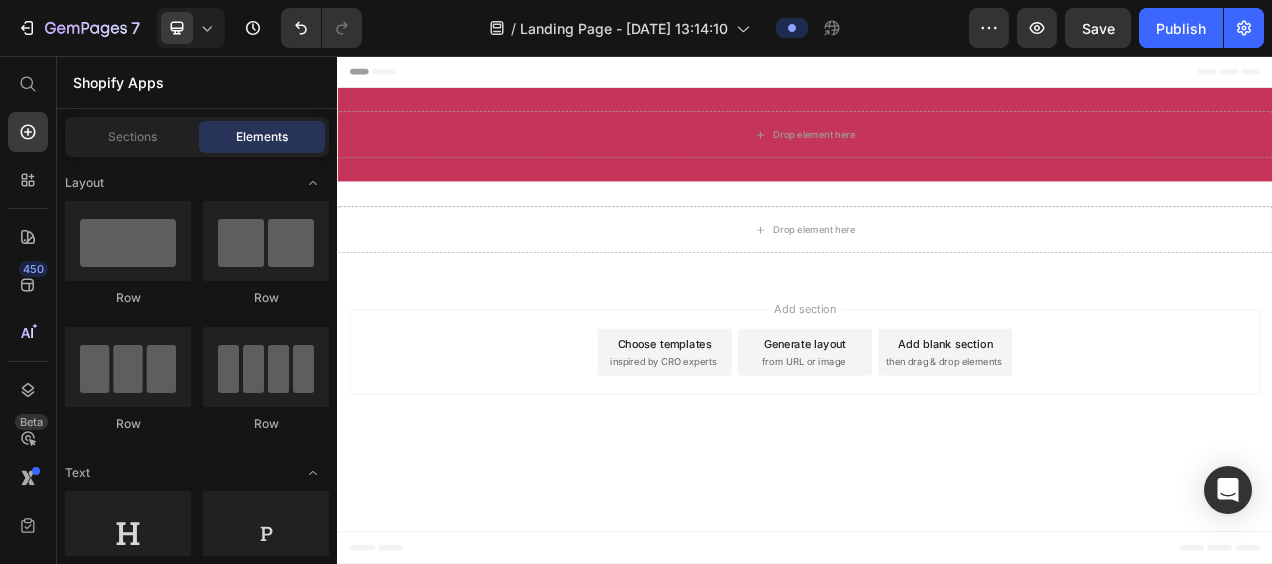 scroll, scrollTop: 0, scrollLeft: 0, axis: both 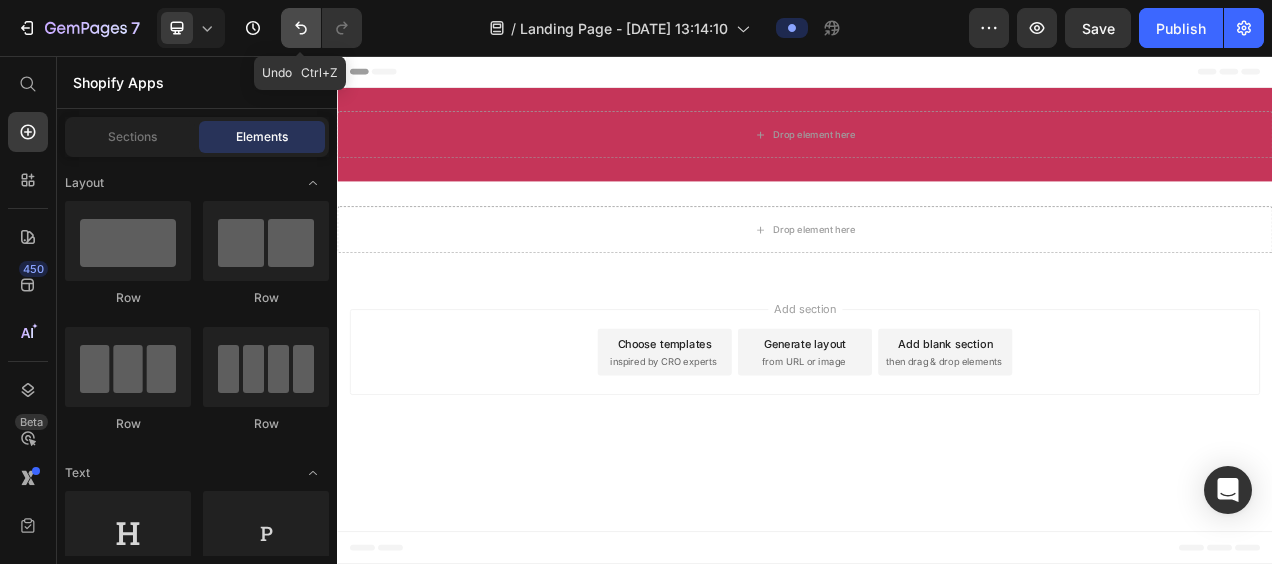 click 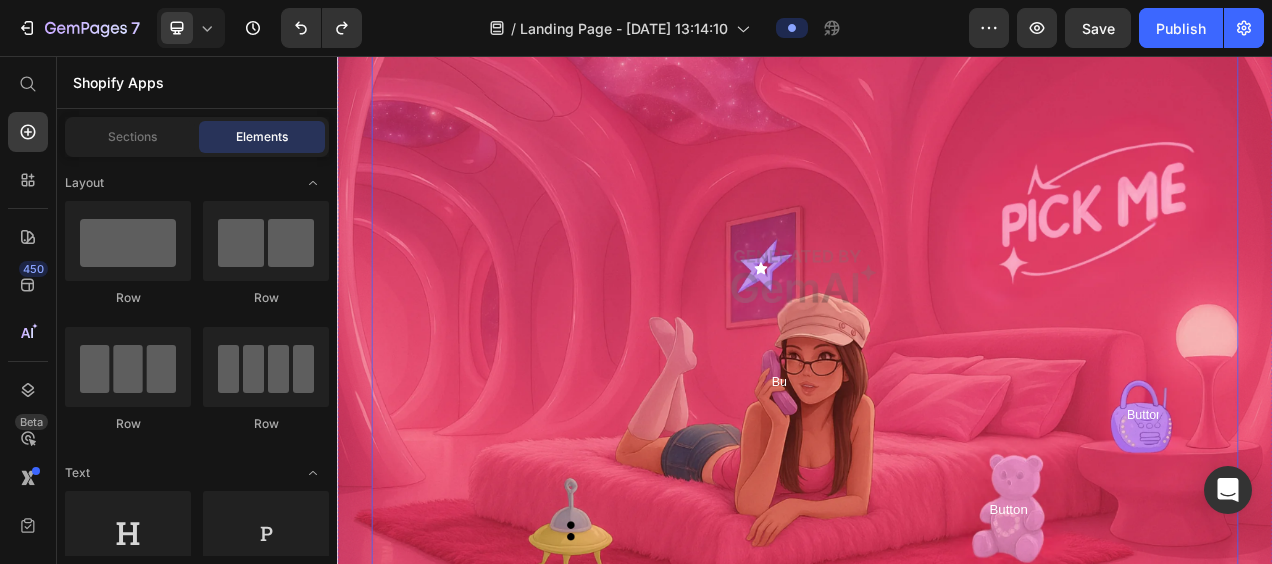 scroll, scrollTop: 255, scrollLeft: 0, axis: vertical 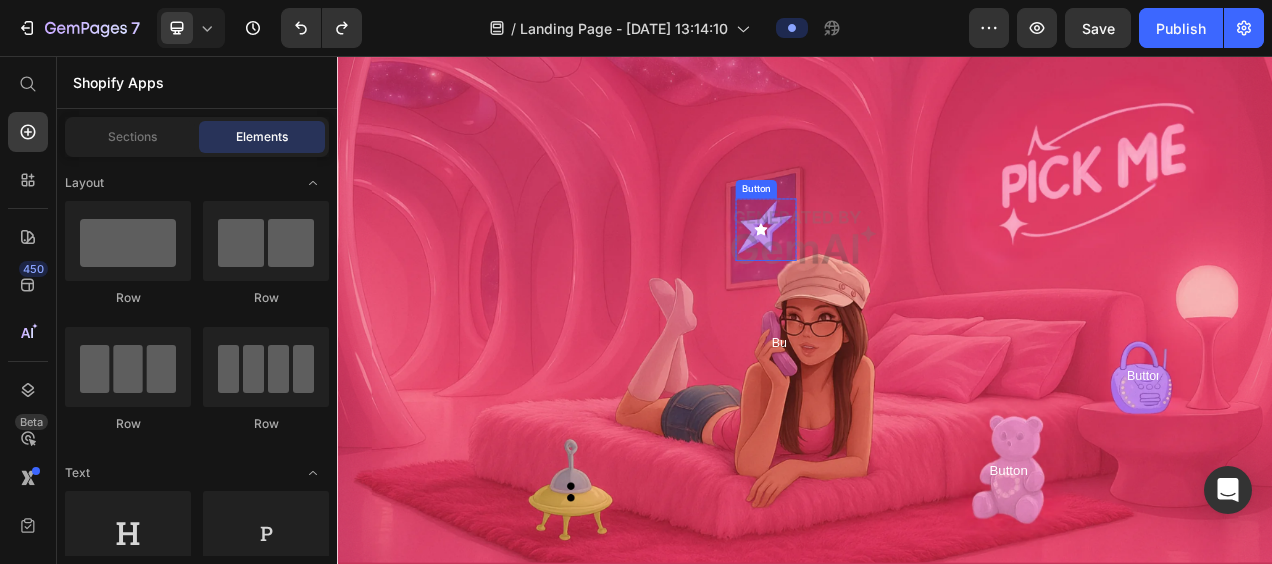 click 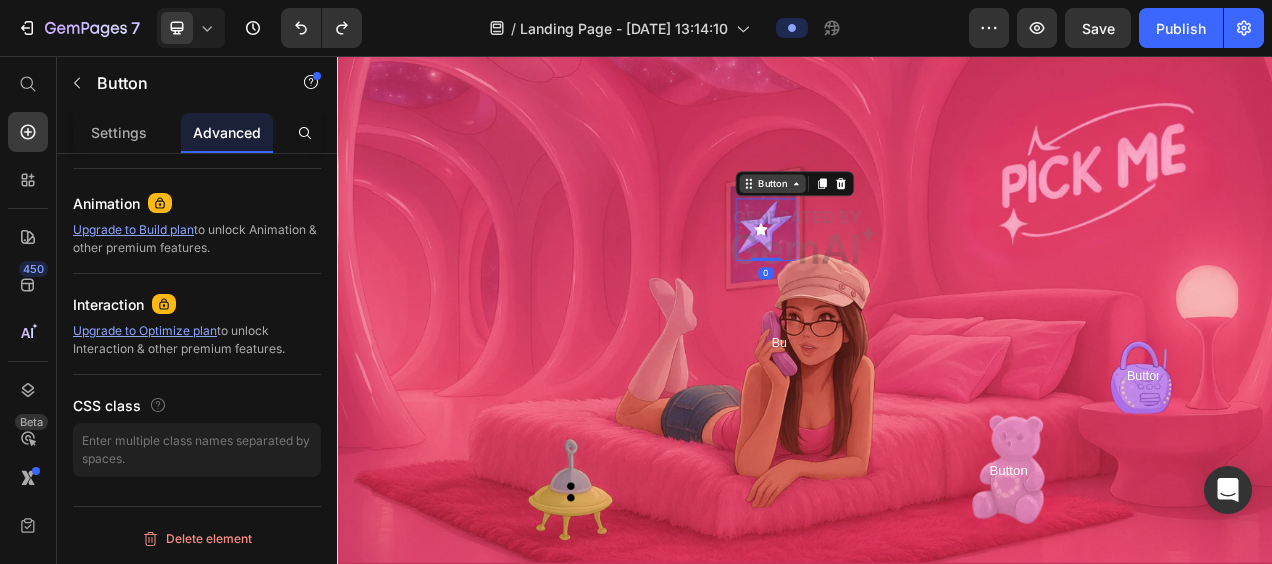scroll, scrollTop: 0, scrollLeft: 0, axis: both 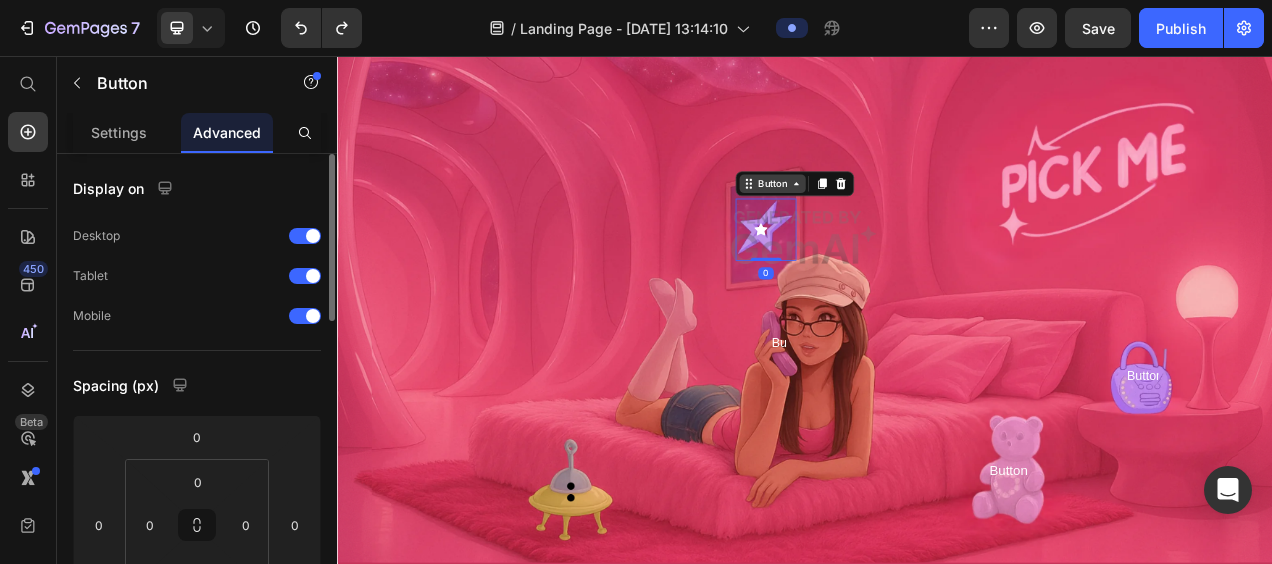 click on "Button Button   0 Row Image Button Button Row Button Button Row Button Button Row Button Row" at bounding box center (937, 289) 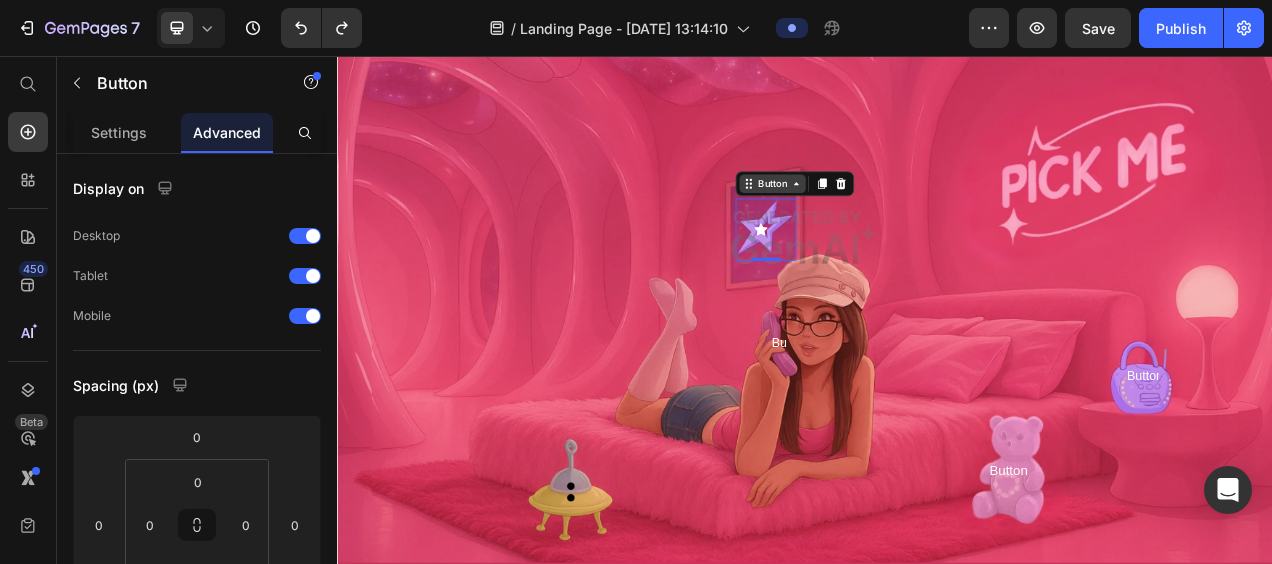 click on "Button" at bounding box center [895, 220] 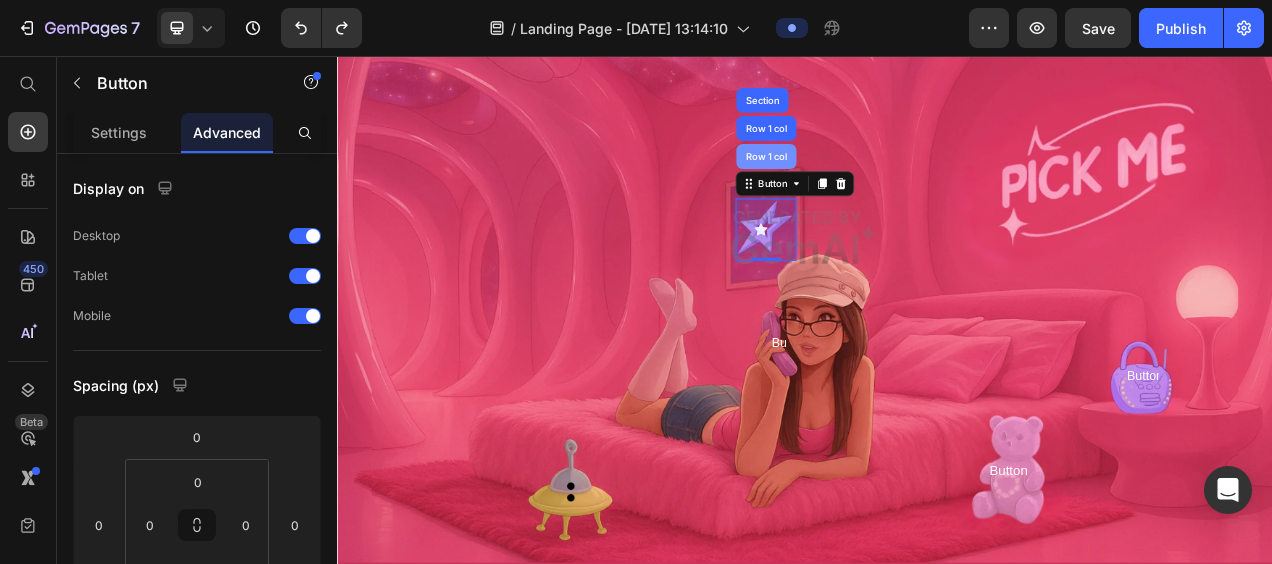 click on "Row 1 col" at bounding box center (887, 185) 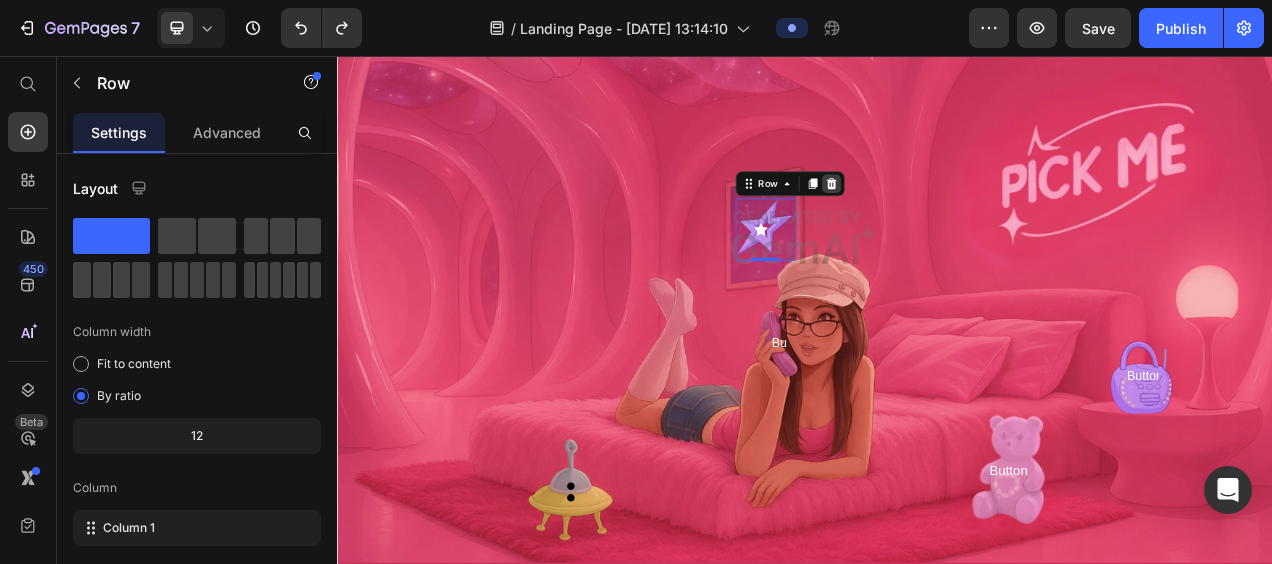 click 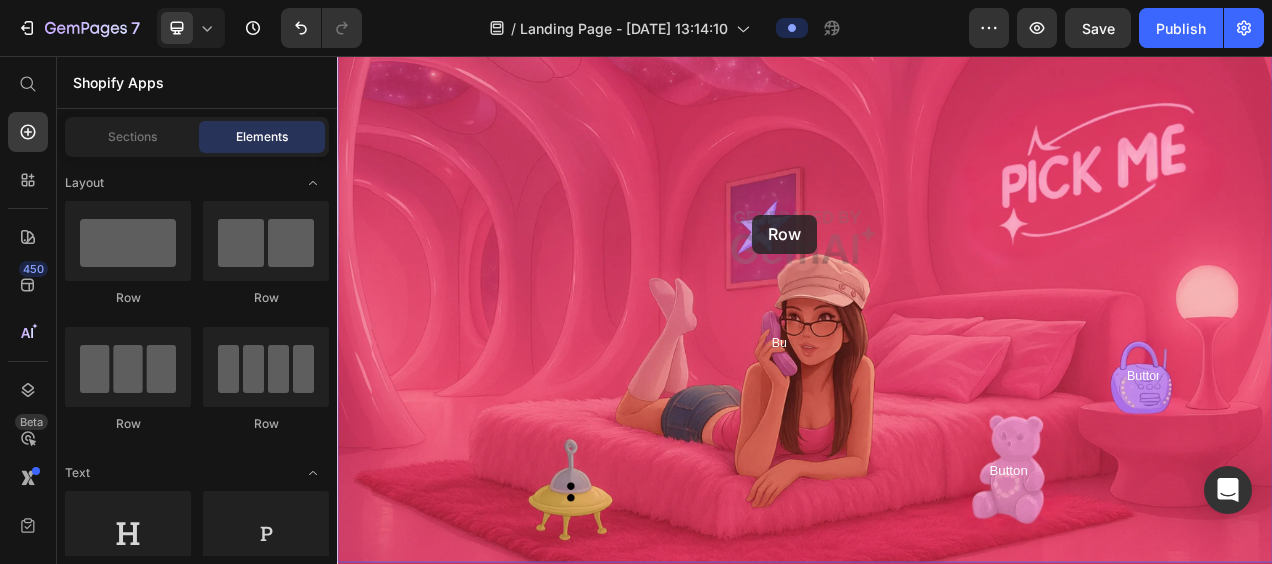 drag, startPoint x: 447, startPoint y: 283, endPoint x: 870, endPoint y: 260, distance: 423.62485 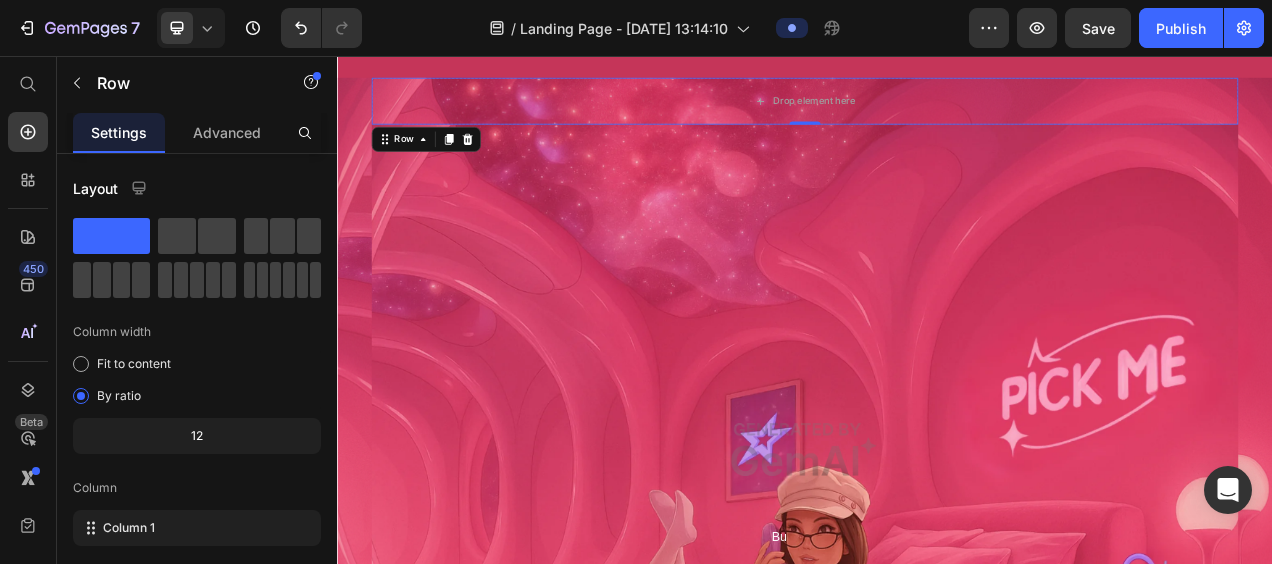scroll, scrollTop: 37, scrollLeft: 0, axis: vertical 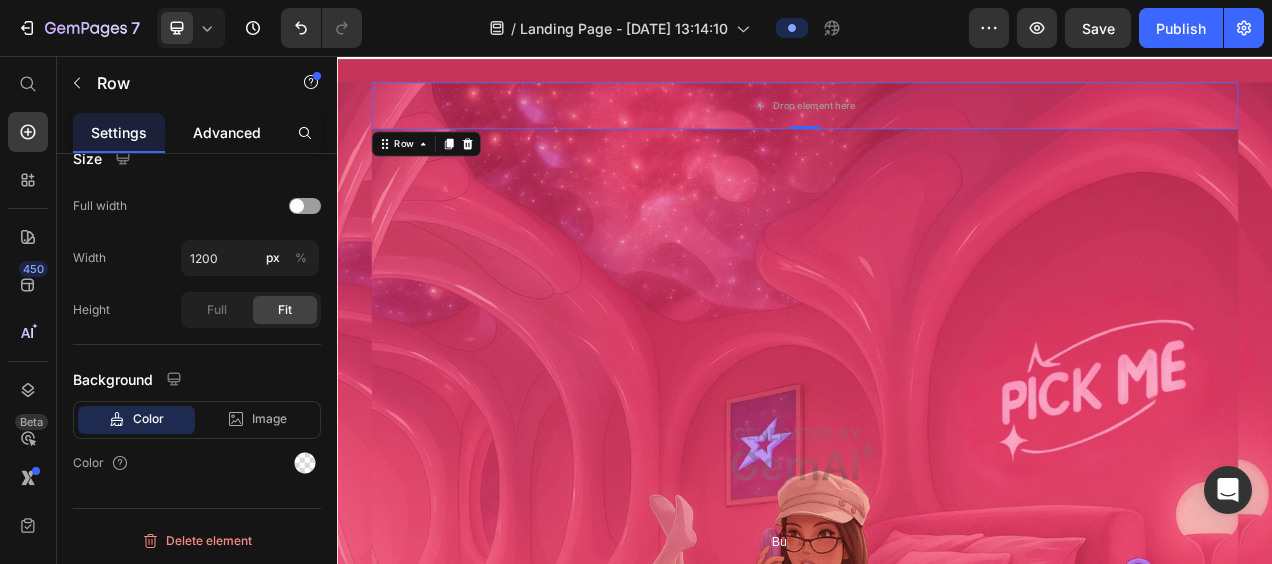 click on "Advanced" at bounding box center [227, 132] 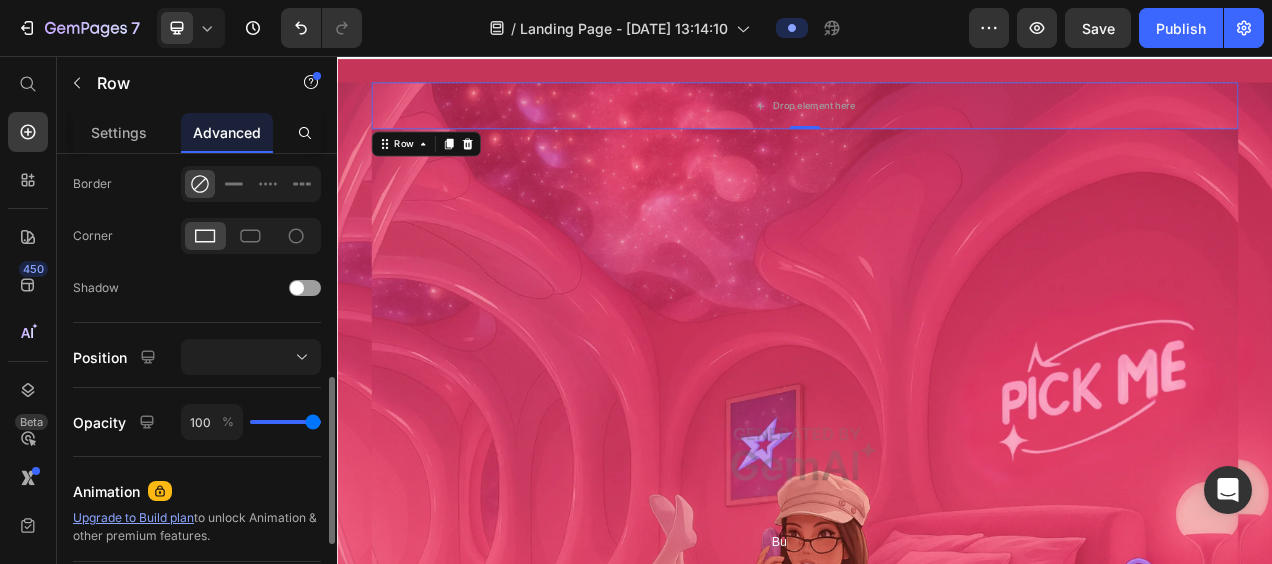 scroll, scrollTop: 569, scrollLeft: 0, axis: vertical 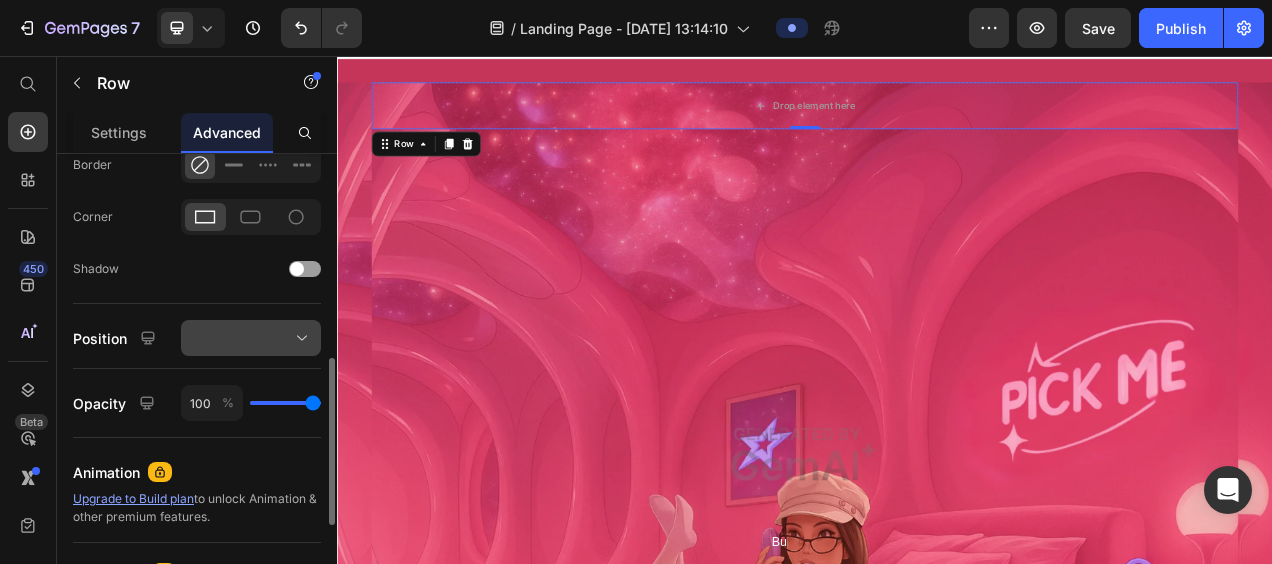 click at bounding box center [251, 338] 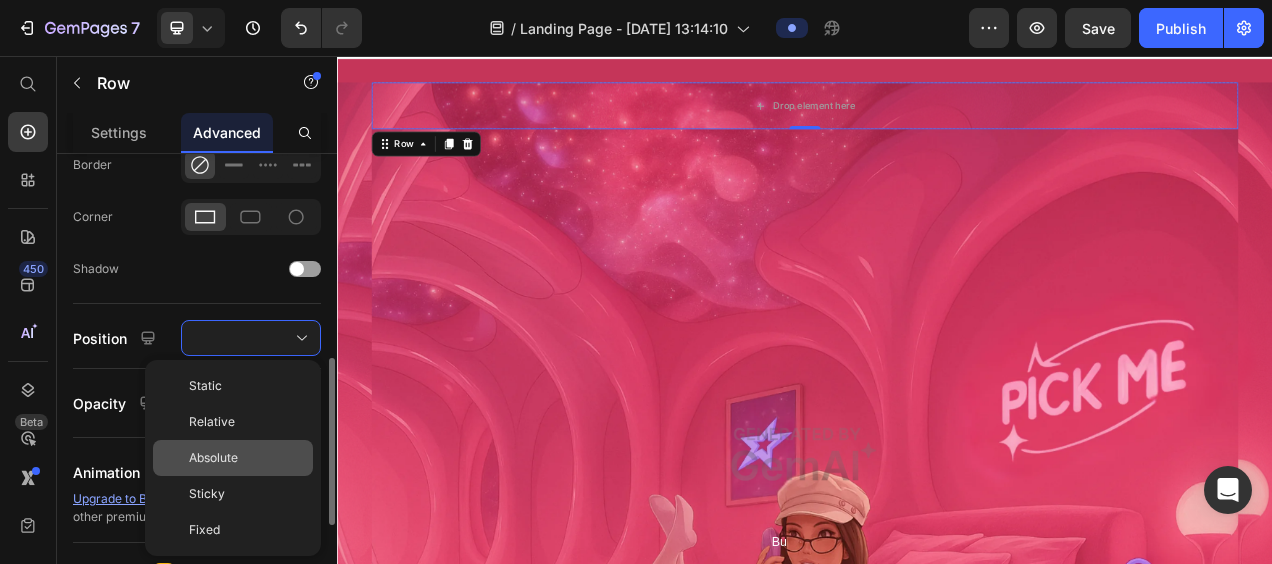 click on "Absolute" at bounding box center [213, 458] 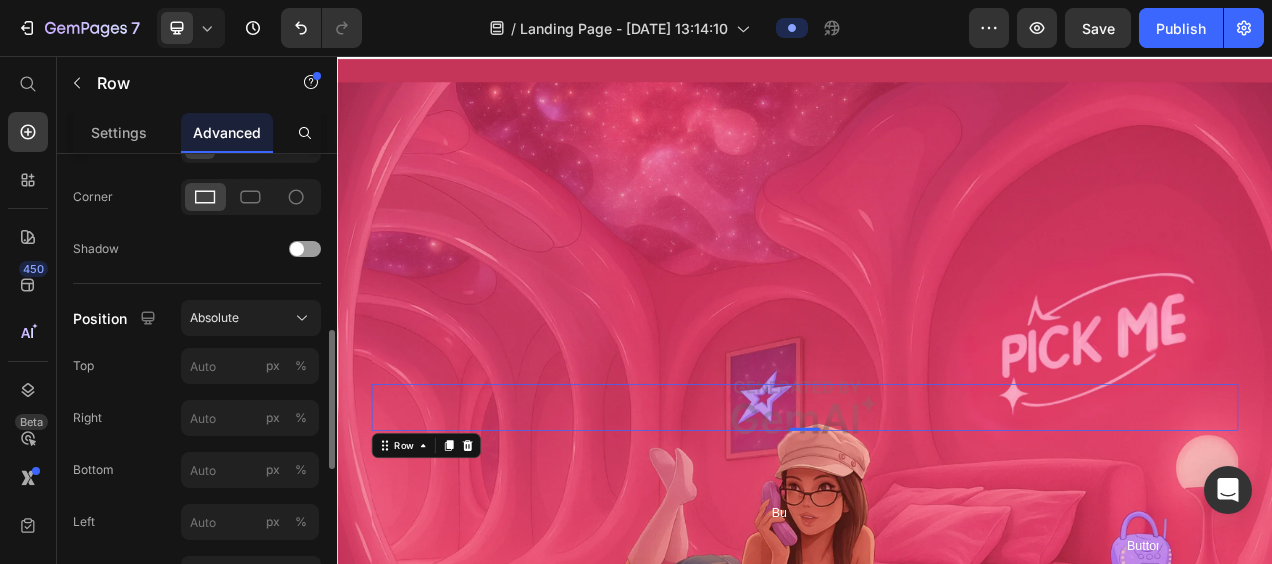 scroll, scrollTop: 592, scrollLeft: 0, axis: vertical 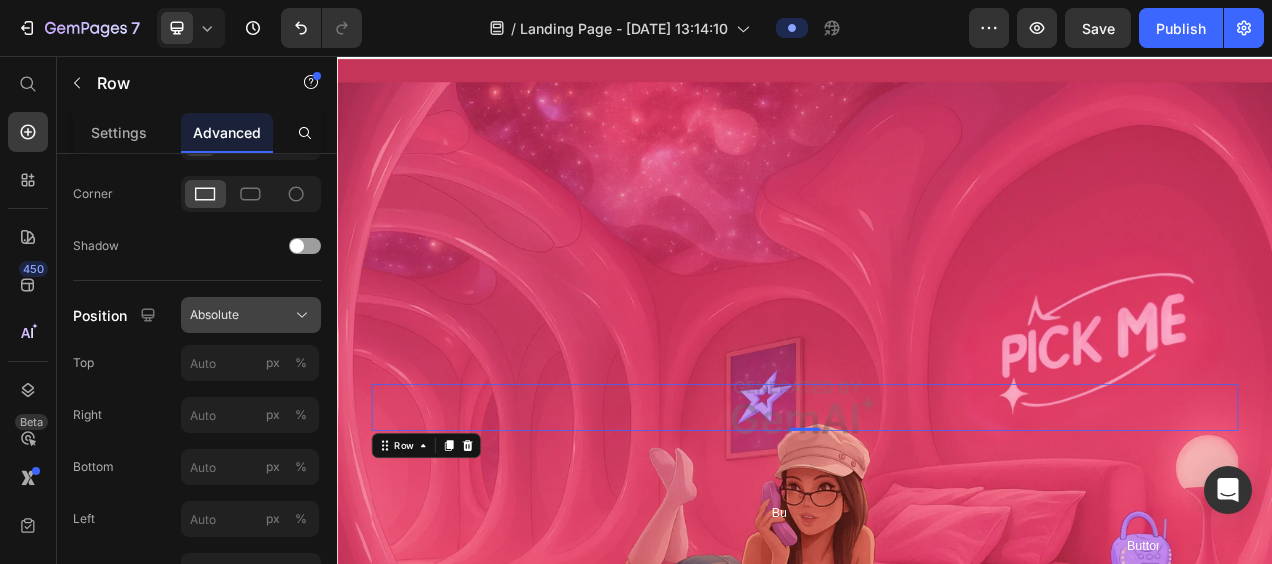click on "Absolute" at bounding box center [214, 315] 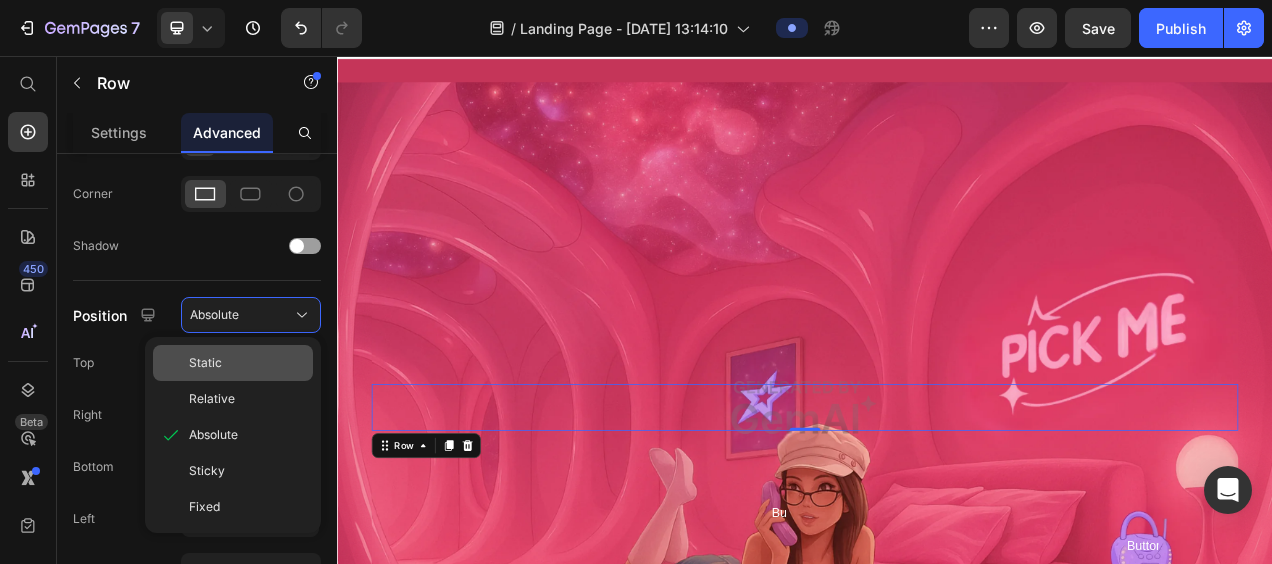 click on "Static" 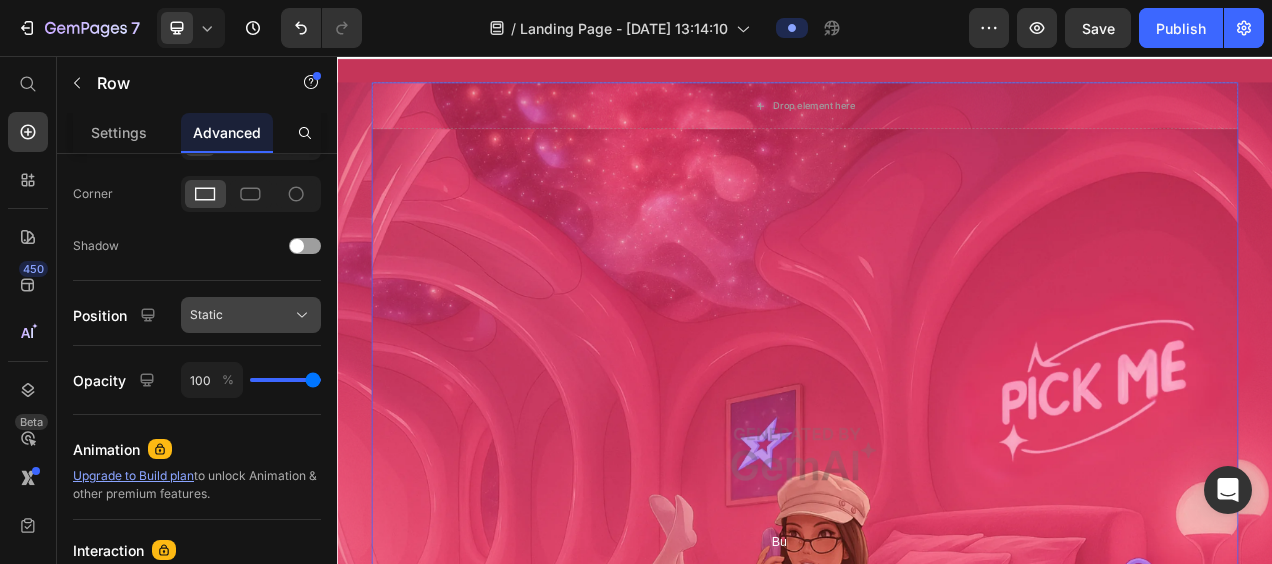 click on "Static" at bounding box center (206, 315) 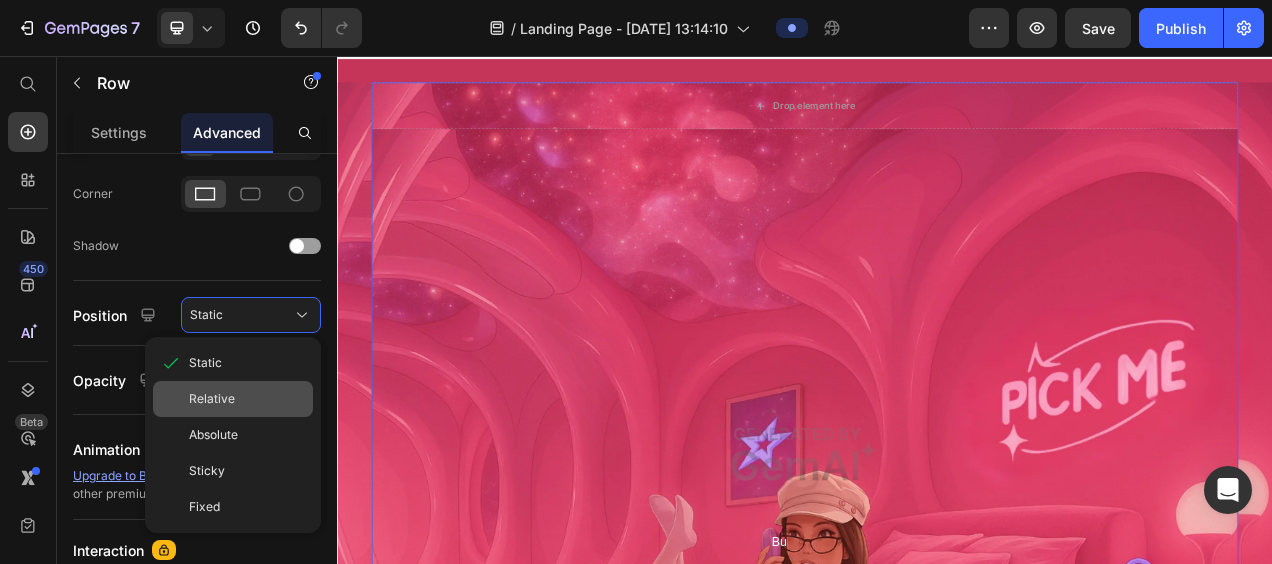 click on "Relative" at bounding box center [212, 399] 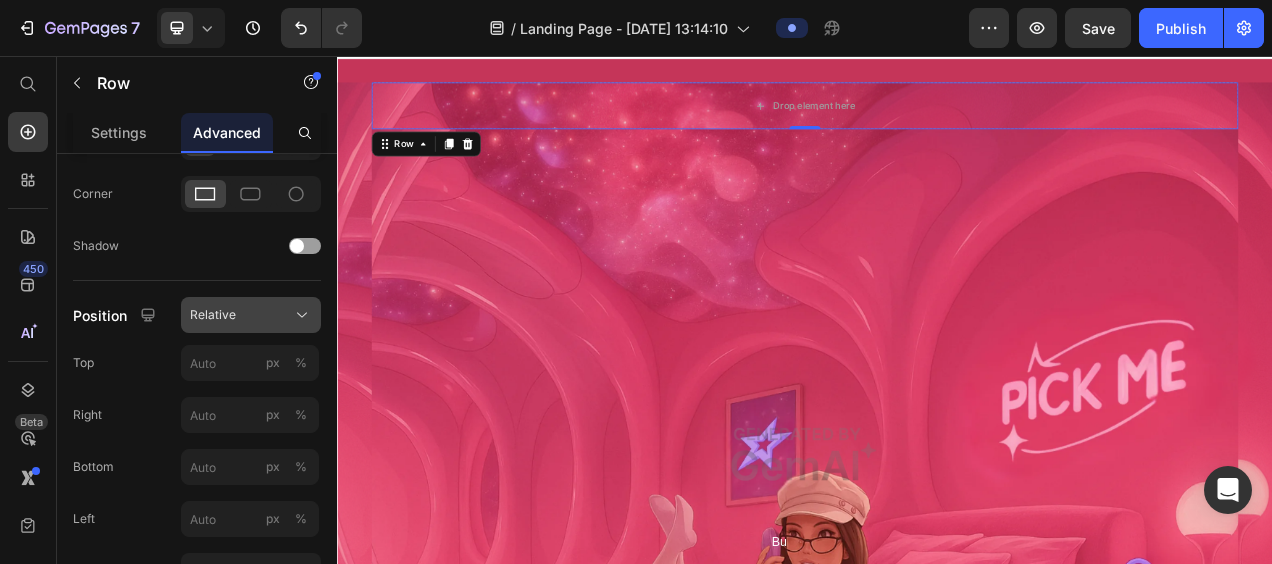 click on "Relative" 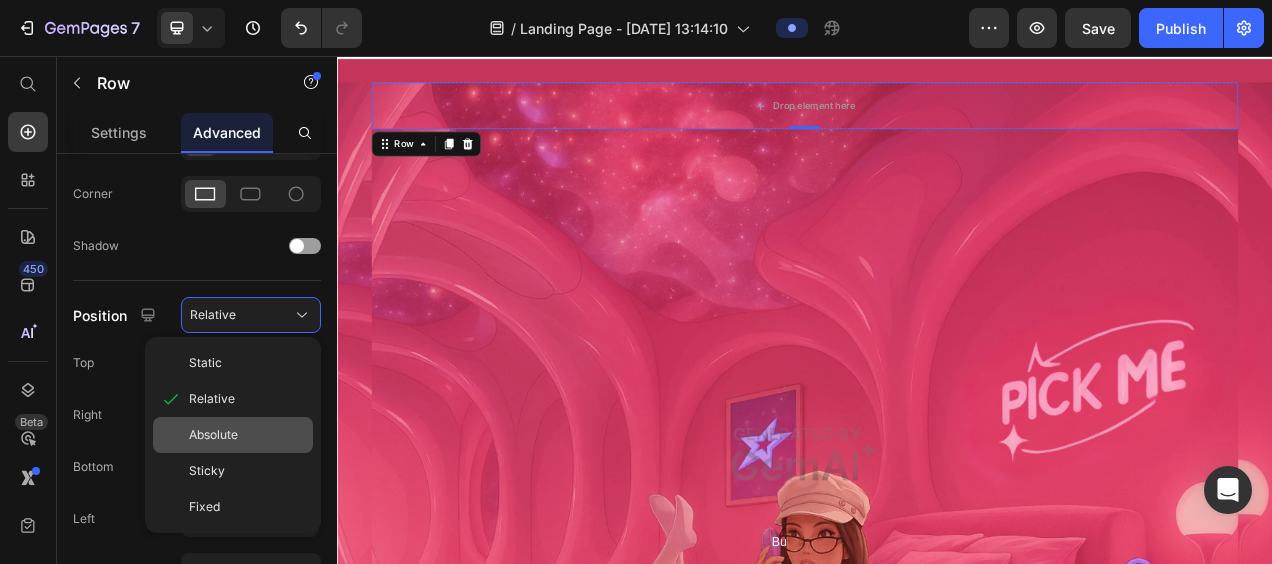 click on "Absolute" at bounding box center [247, 435] 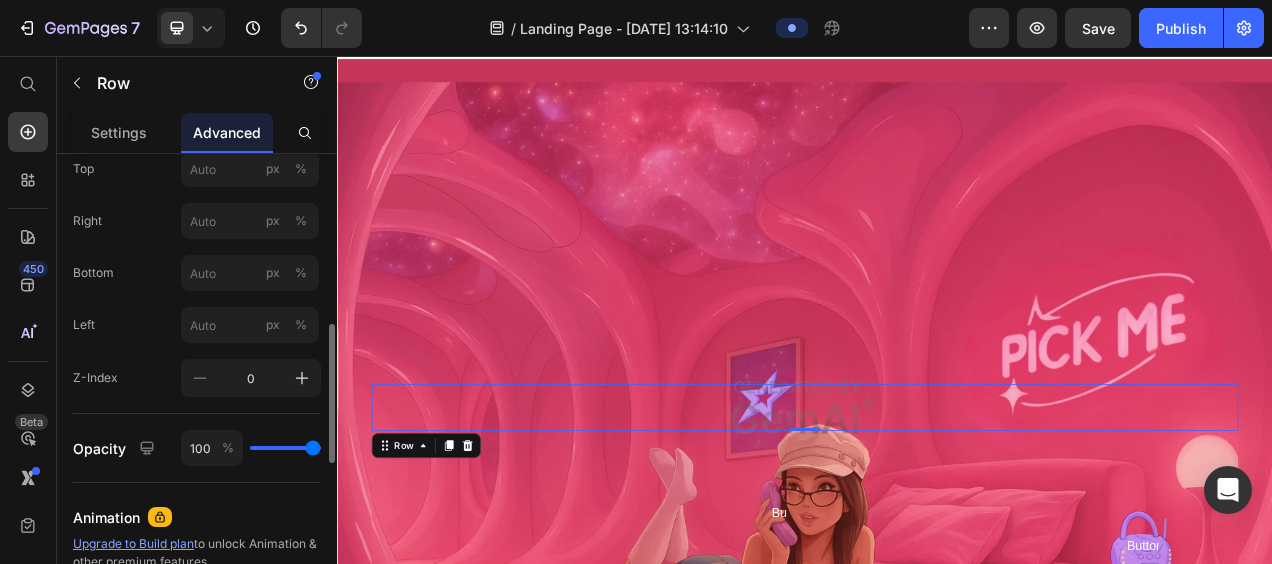 scroll, scrollTop: 734, scrollLeft: 0, axis: vertical 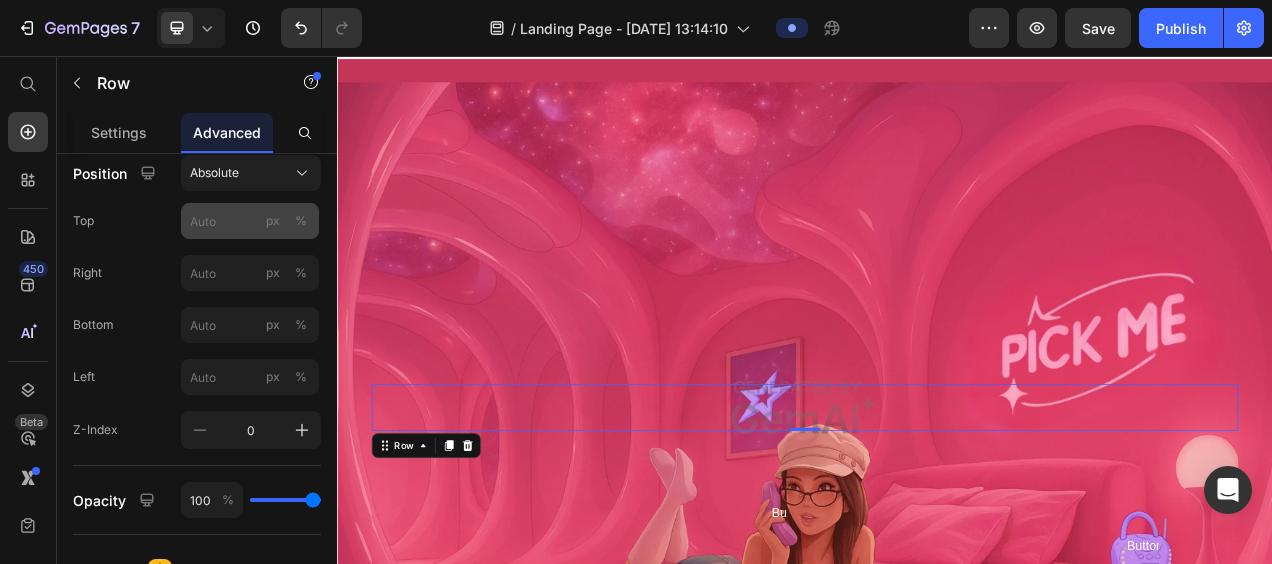 click on "%" at bounding box center (301, 221) 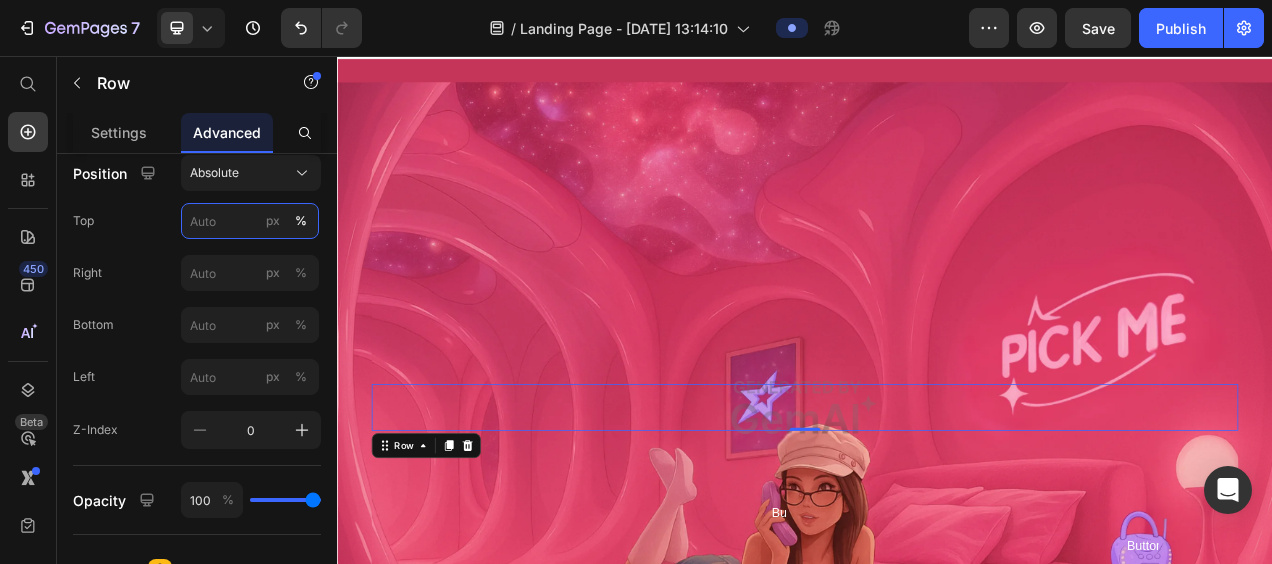click on "px %" at bounding box center [250, 221] 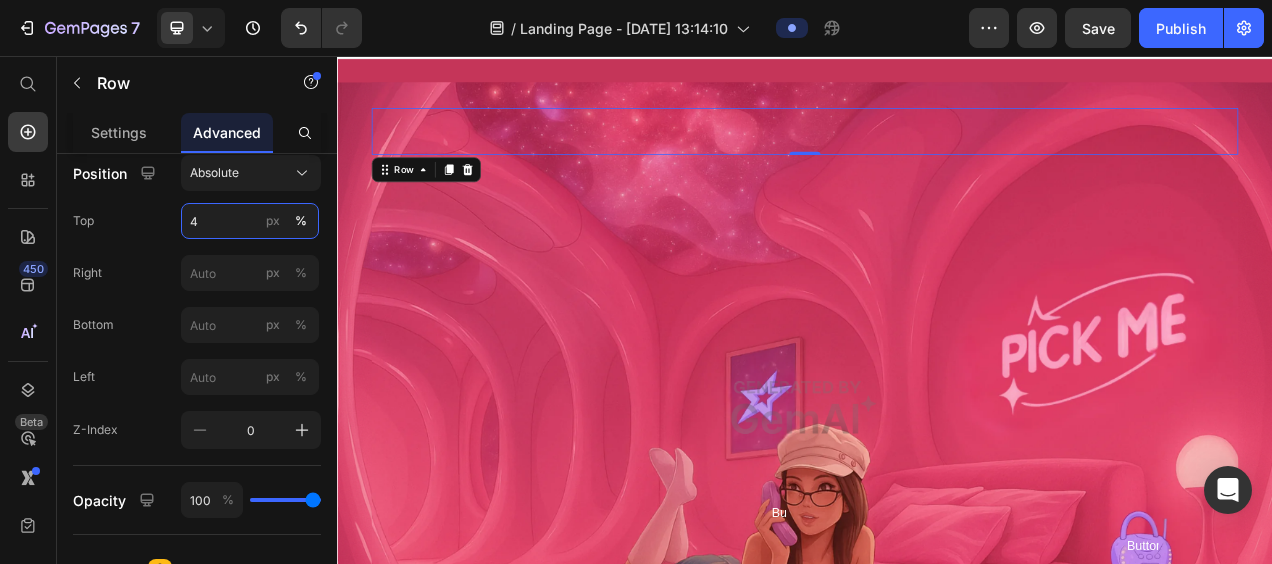 type on "45" 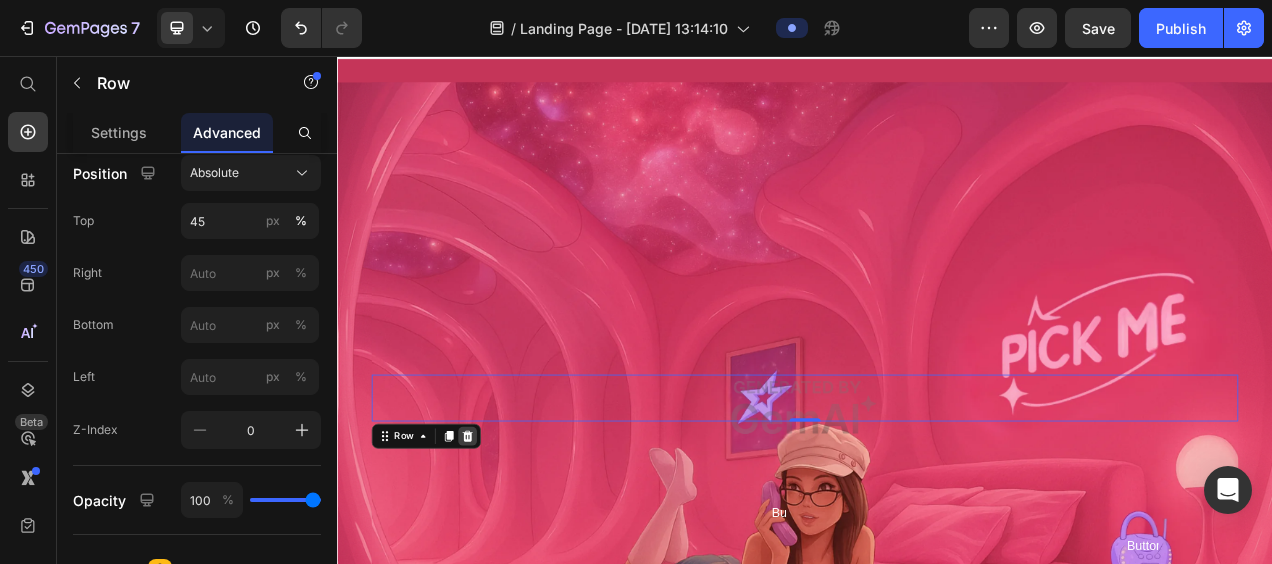 click at bounding box center (504, 544) 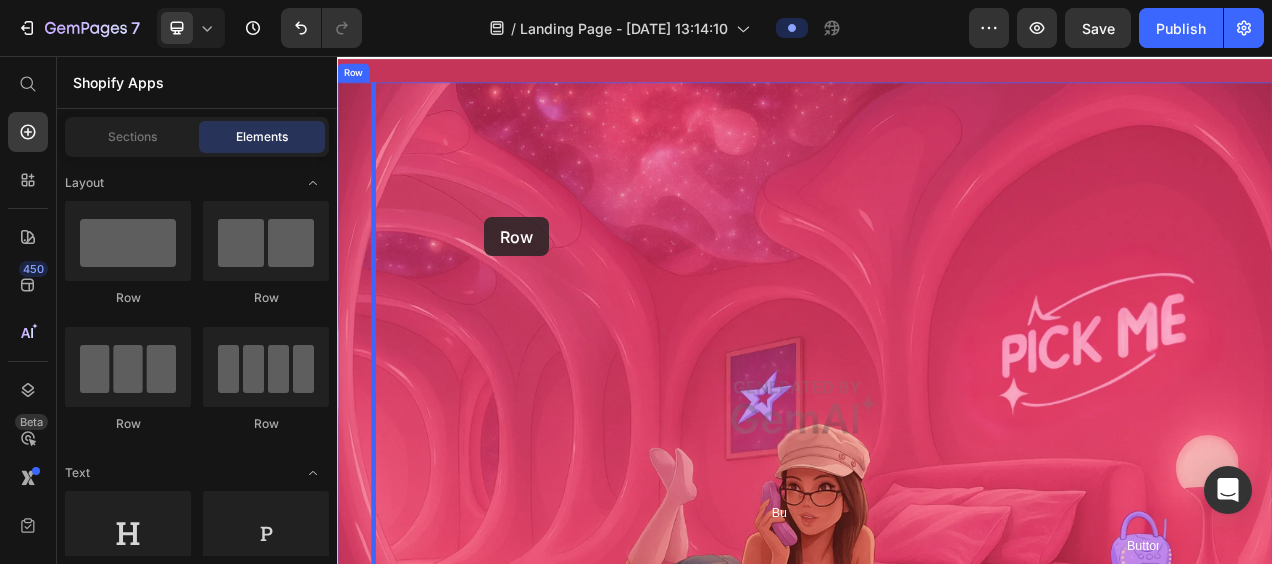 drag, startPoint x: 465, startPoint y: 300, endPoint x: 546, endPoint y: 262, distance: 89.470665 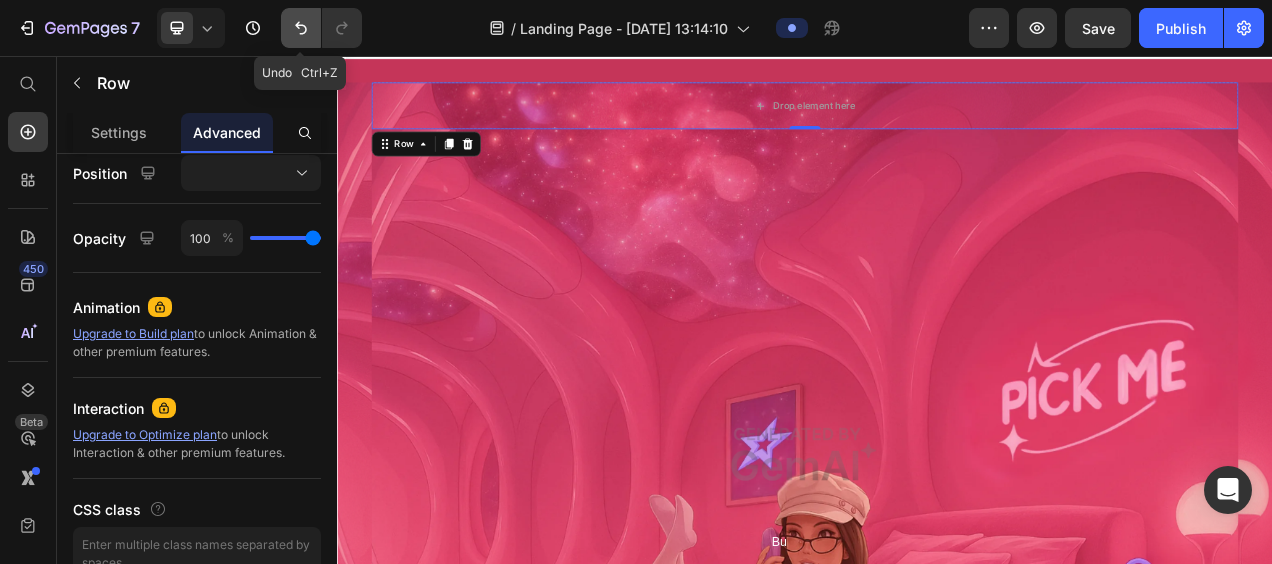 click 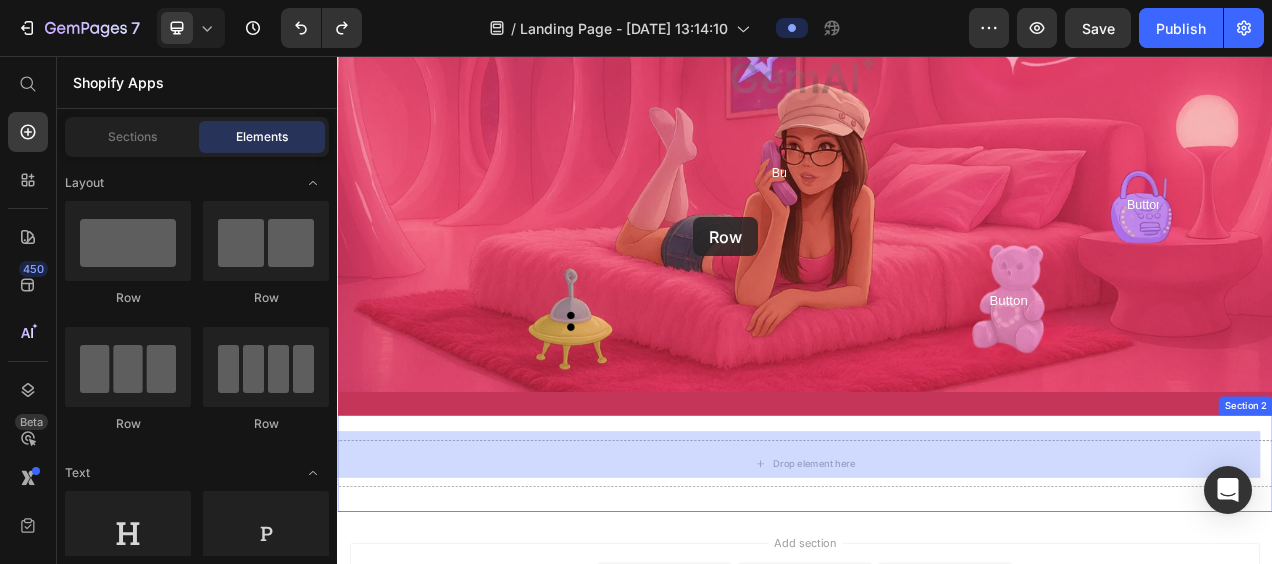scroll, scrollTop: 634, scrollLeft: 0, axis: vertical 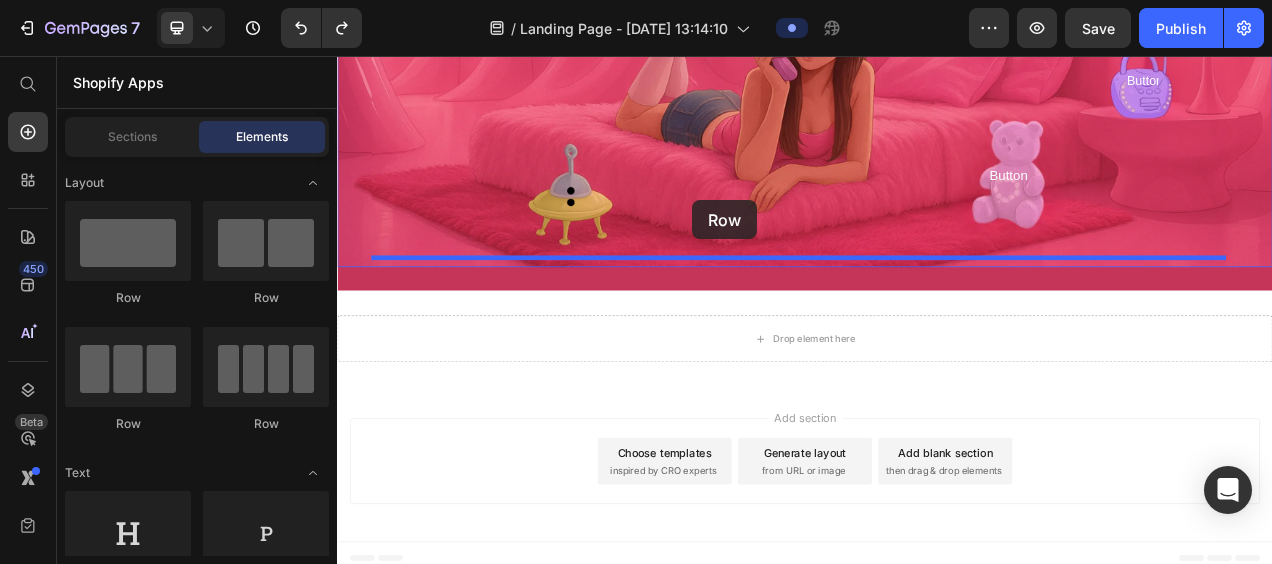 drag, startPoint x: 431, startPoint y: 322, endPoint x: 793, endPoint y: 241, distance: 370.95148 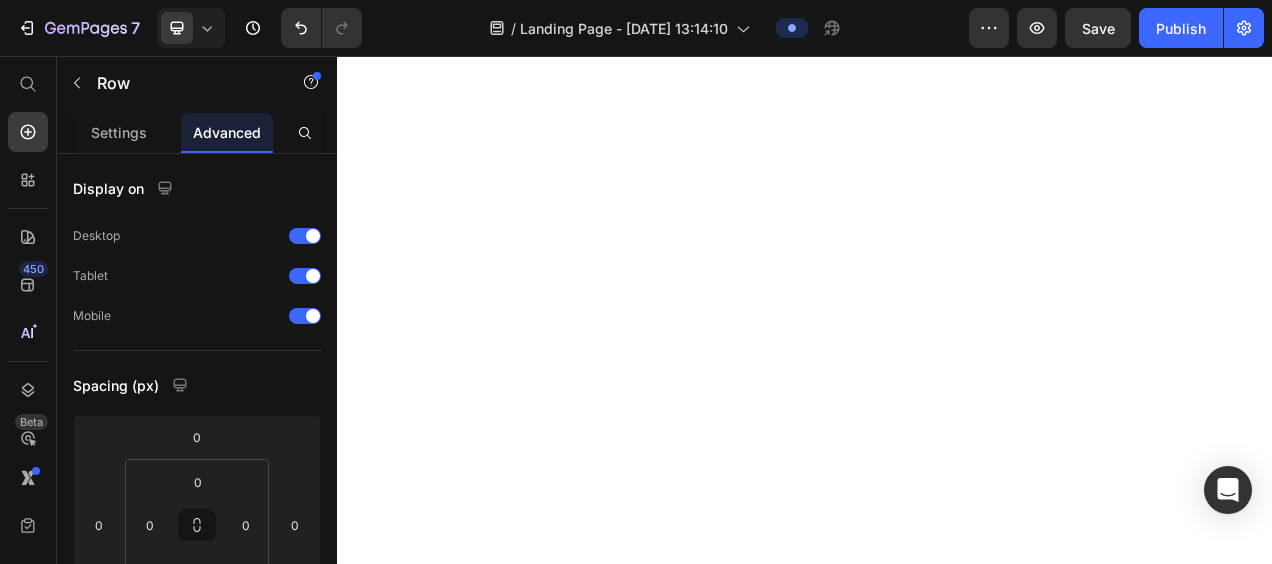 scroll, scrollTop: 0, scrollLeft: 0, axis: both 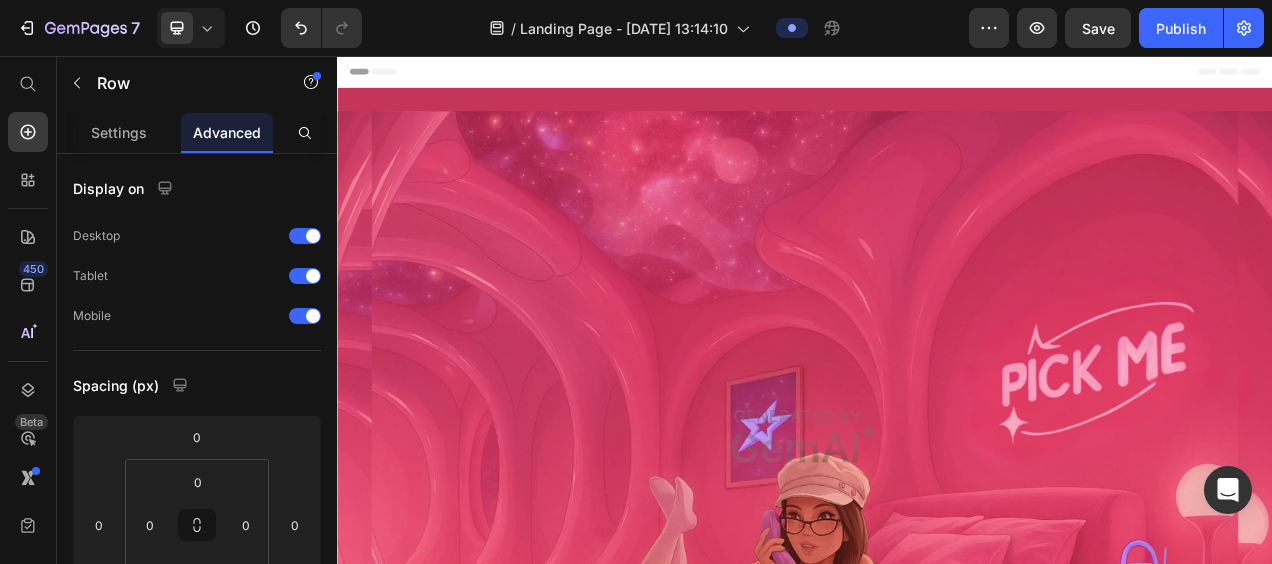 click at bounding box center [251, 907] 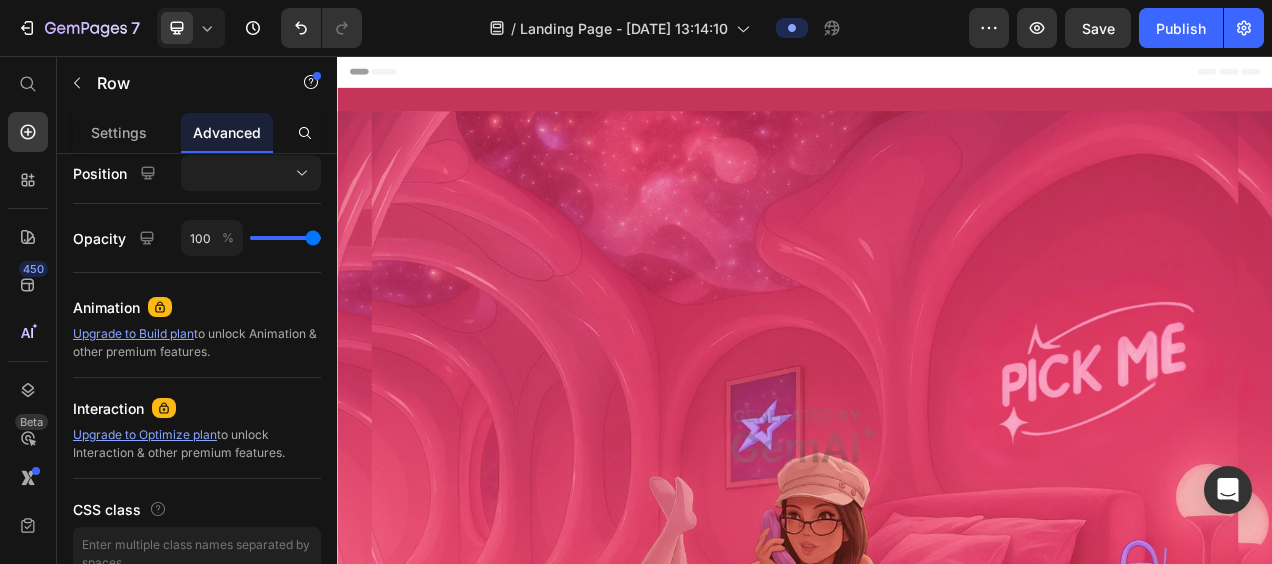 scroll, scrollTop: 0, scrollLeft: 0, axis: both 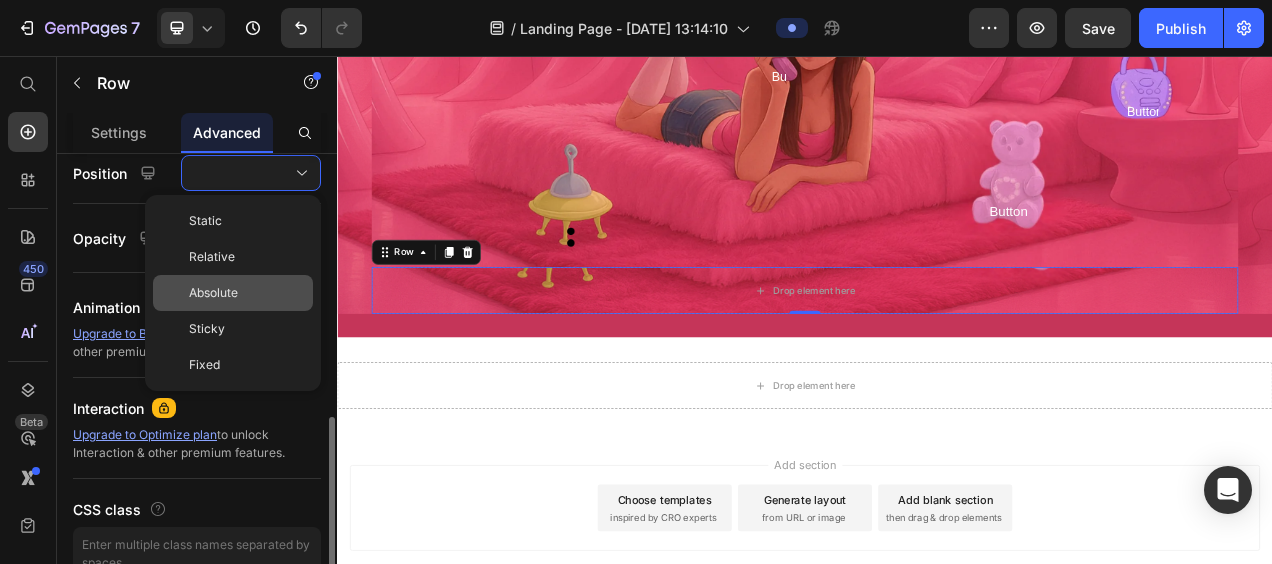 click on "Absolute" at bounding box center [213, 293] 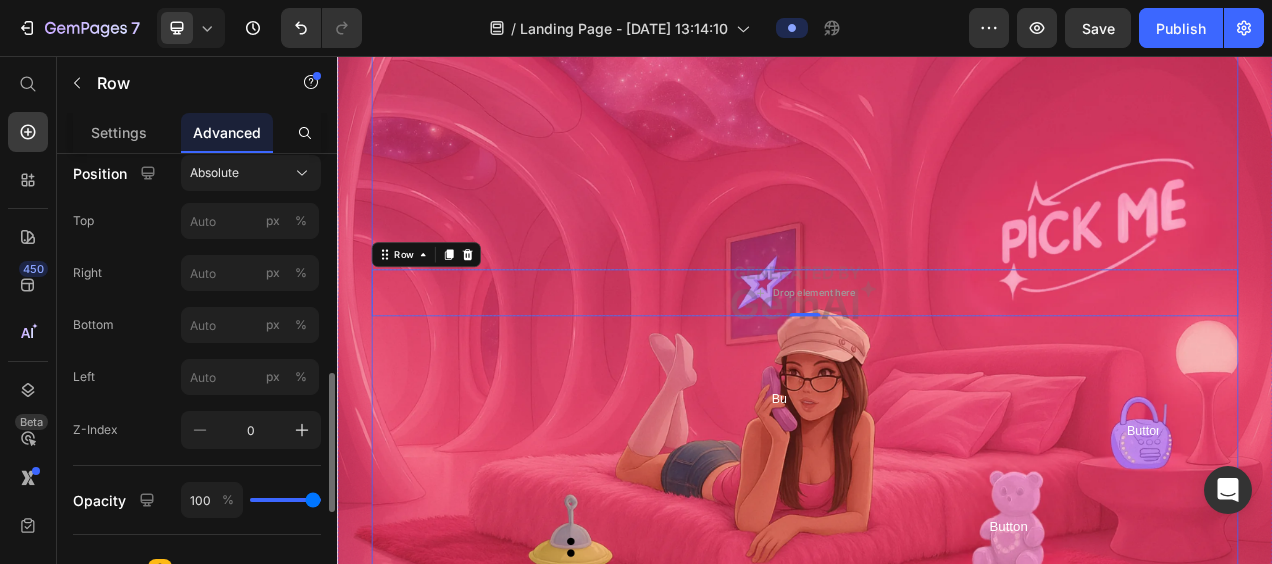 scroll, scrollTop: 174, scrollLeft: 0, axis: vertical 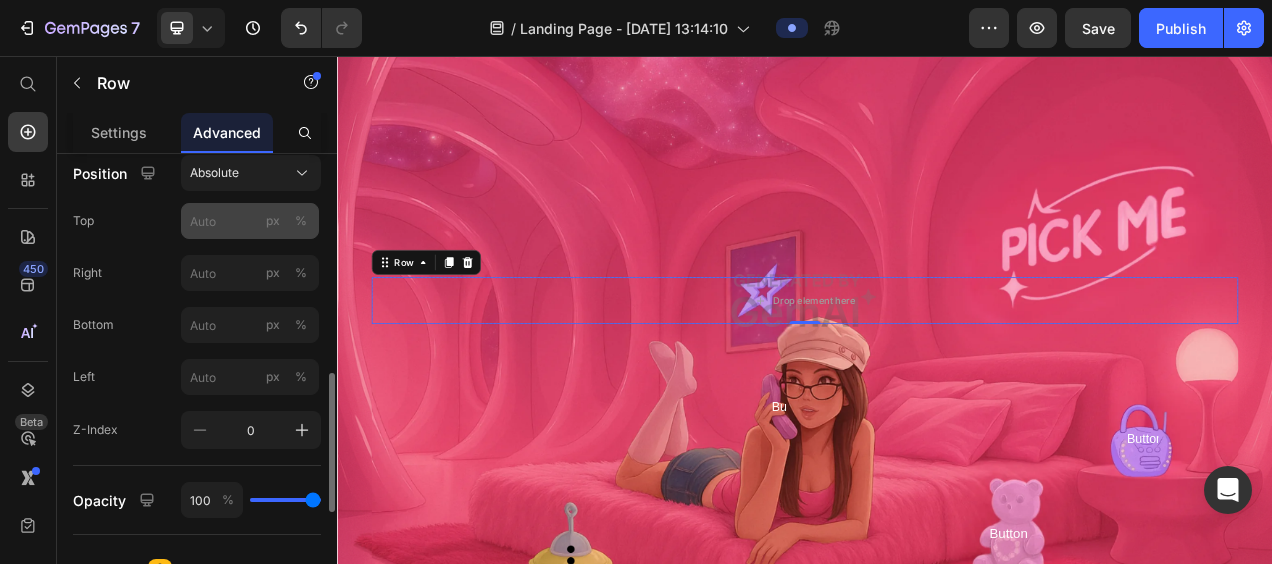 click on "%" at bounding box center [301, 221] 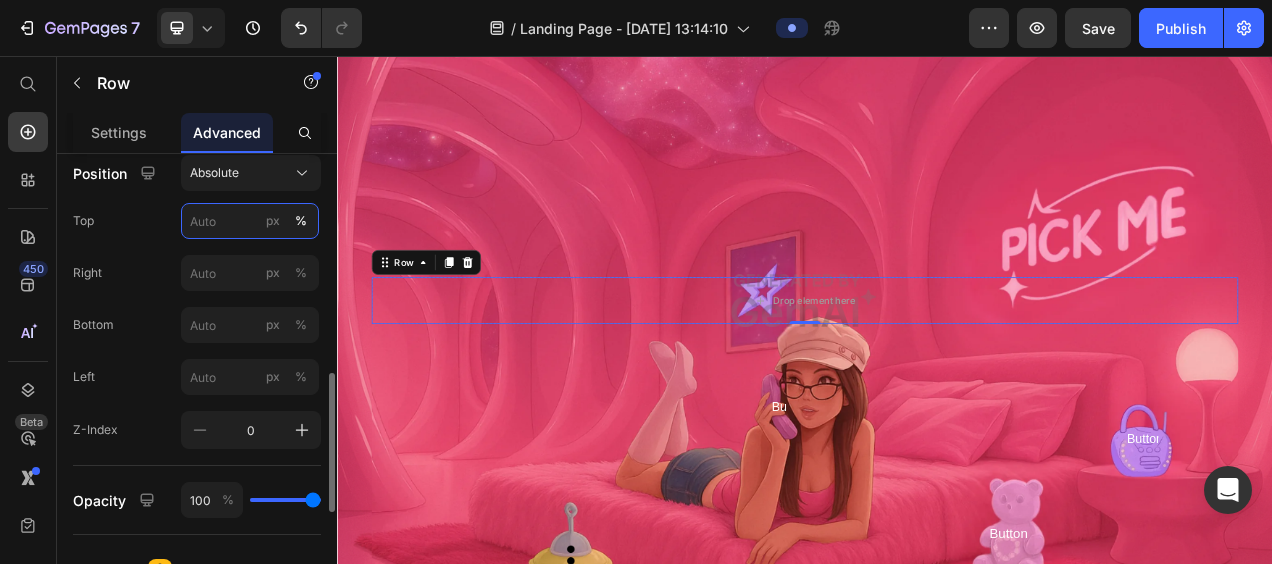 click on "px %" at bounding box center (250, 221) 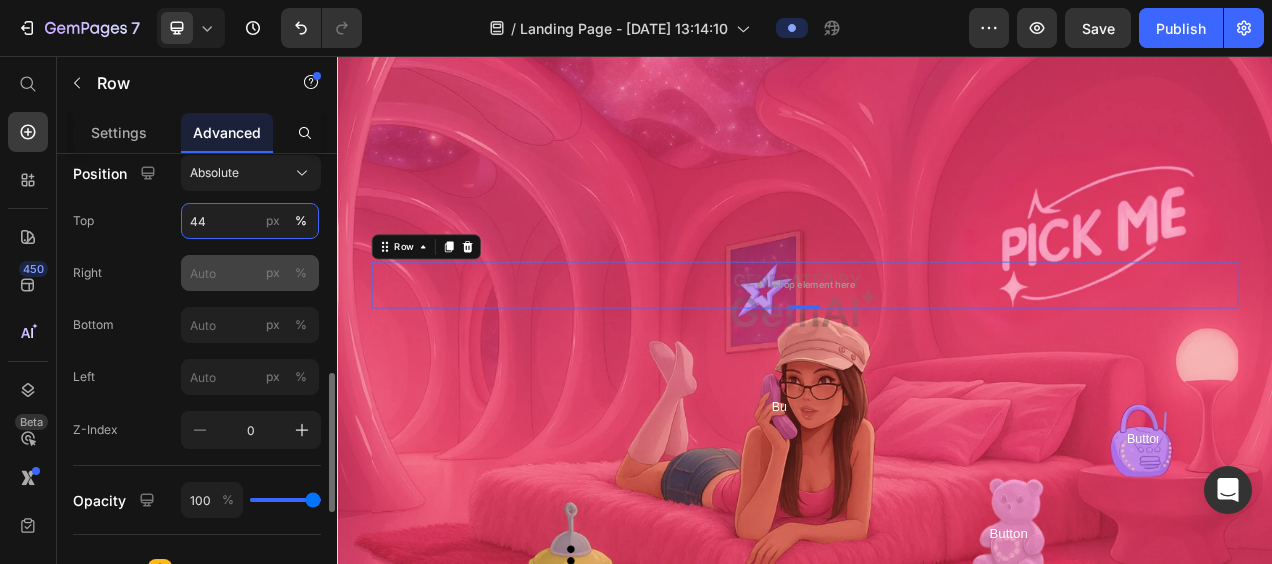 type on "44" 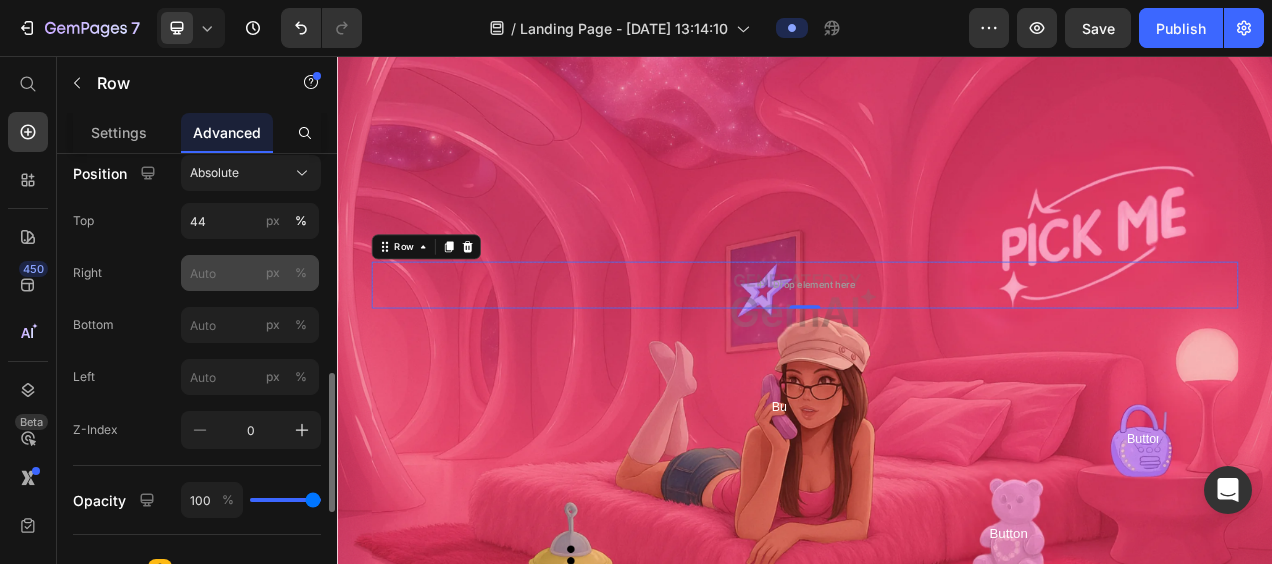 click on "%" at bounding box center (301, 273) 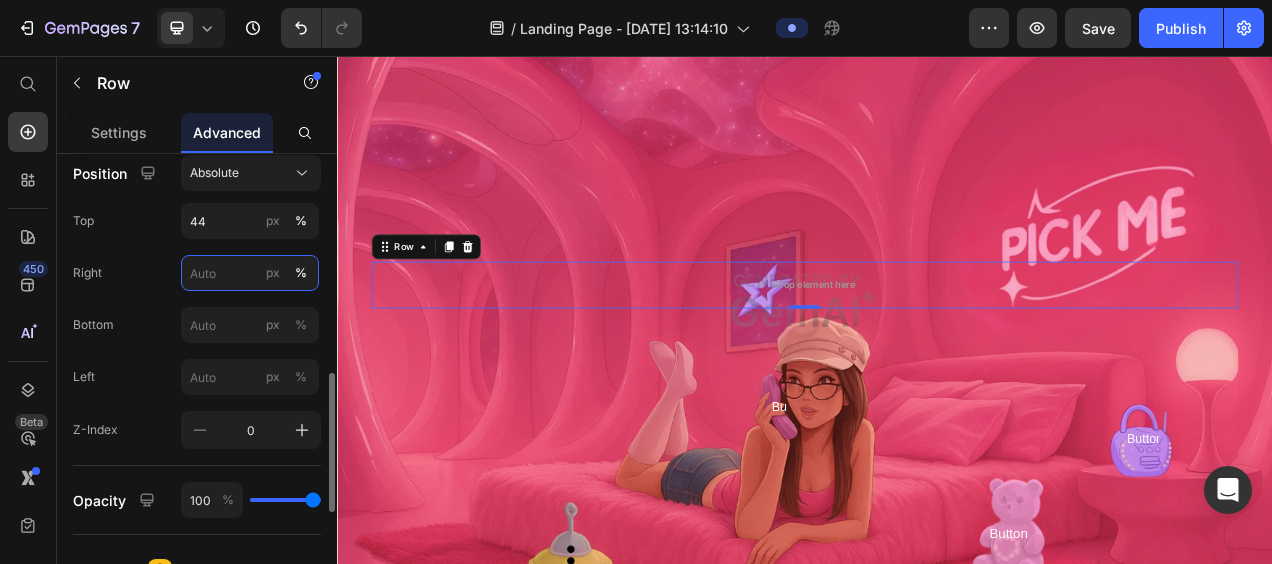 click on "px %" at bounding box center (250, 273) 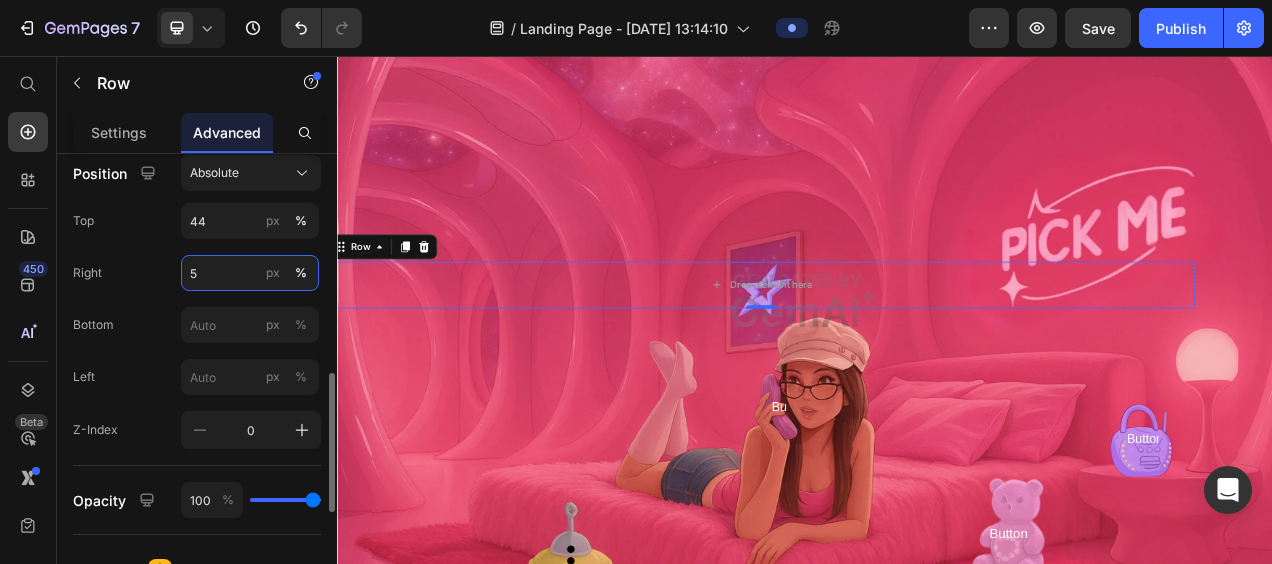 type on "51" 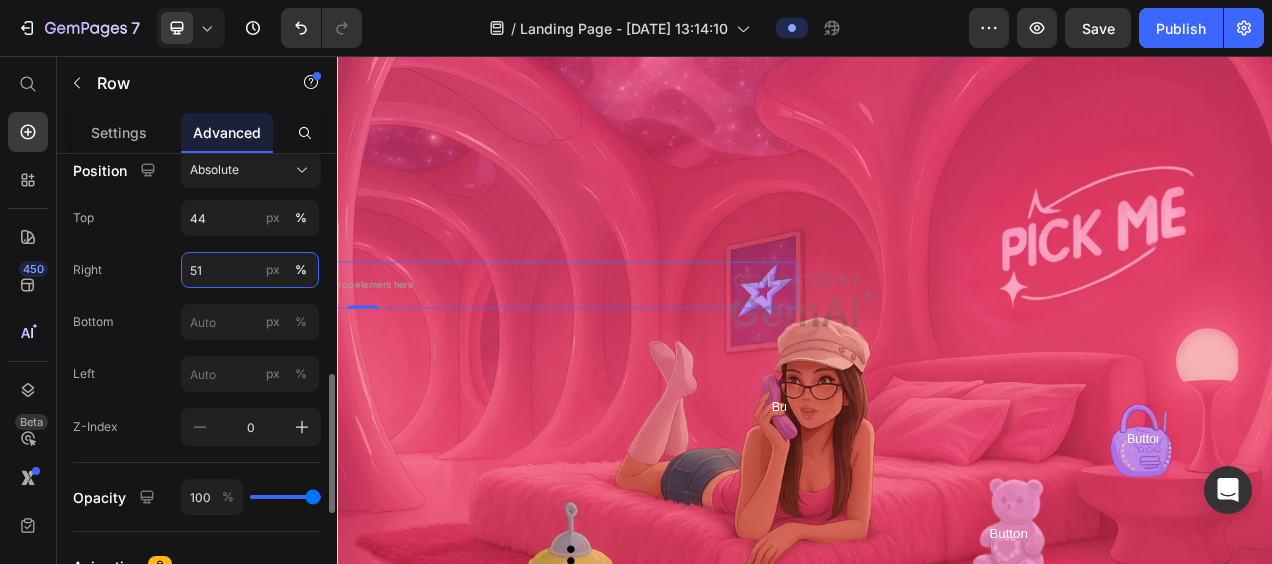 scroll, scrollTop: 728, scrollLeft: 0, axis: vertical 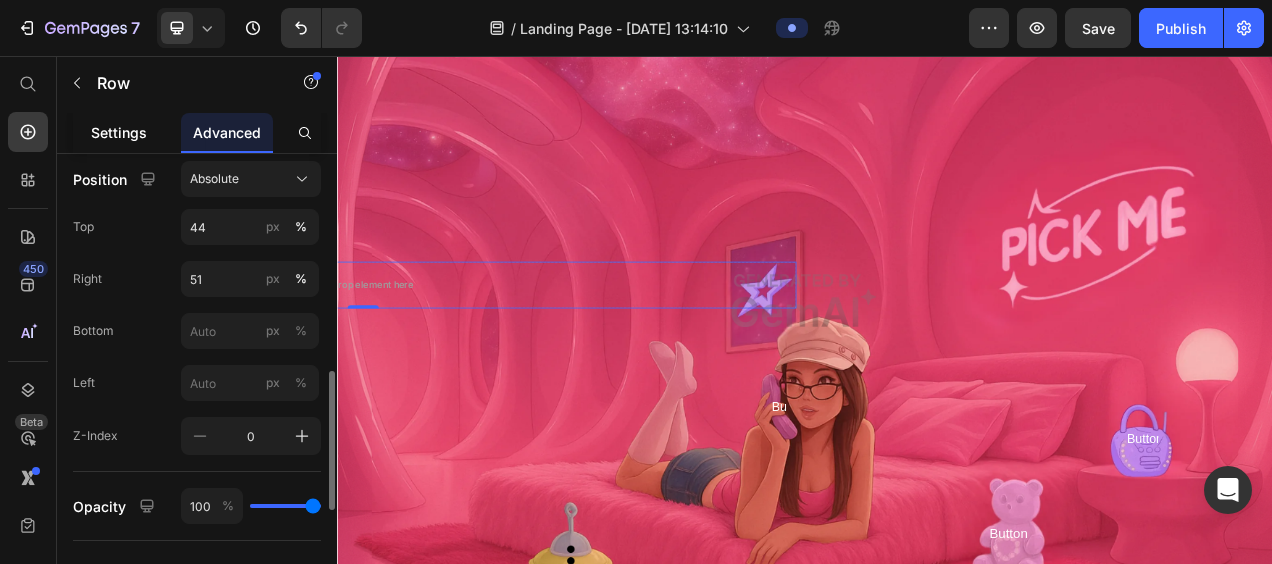 click on "Settings" 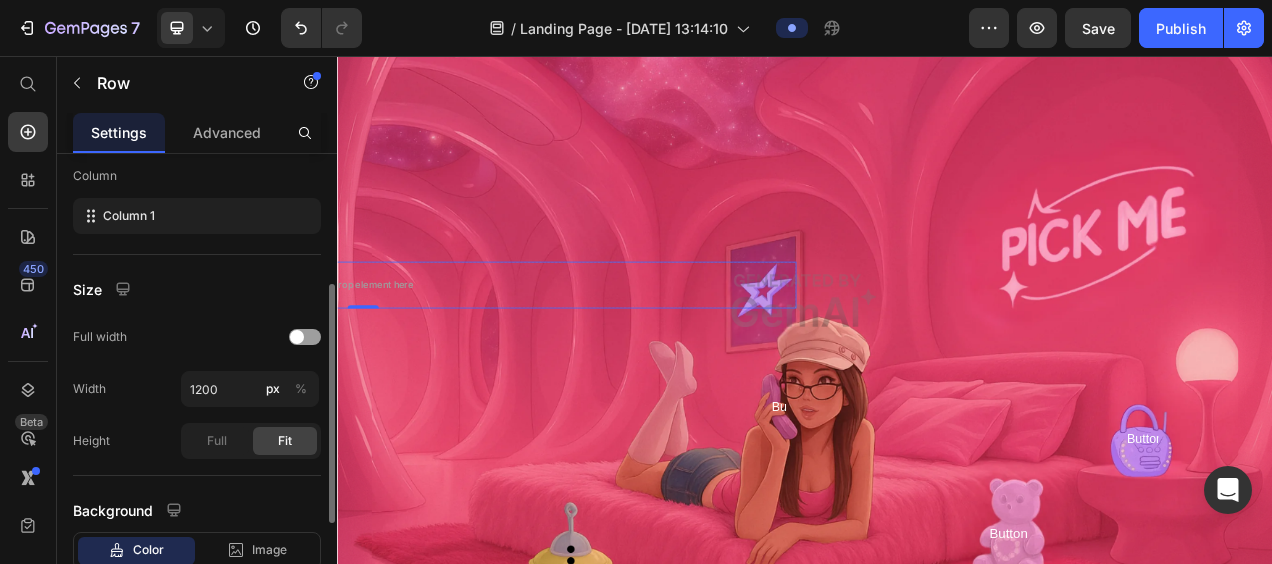 scroll, scrollTop: 318, scrollLeft: 0, axis: vertical 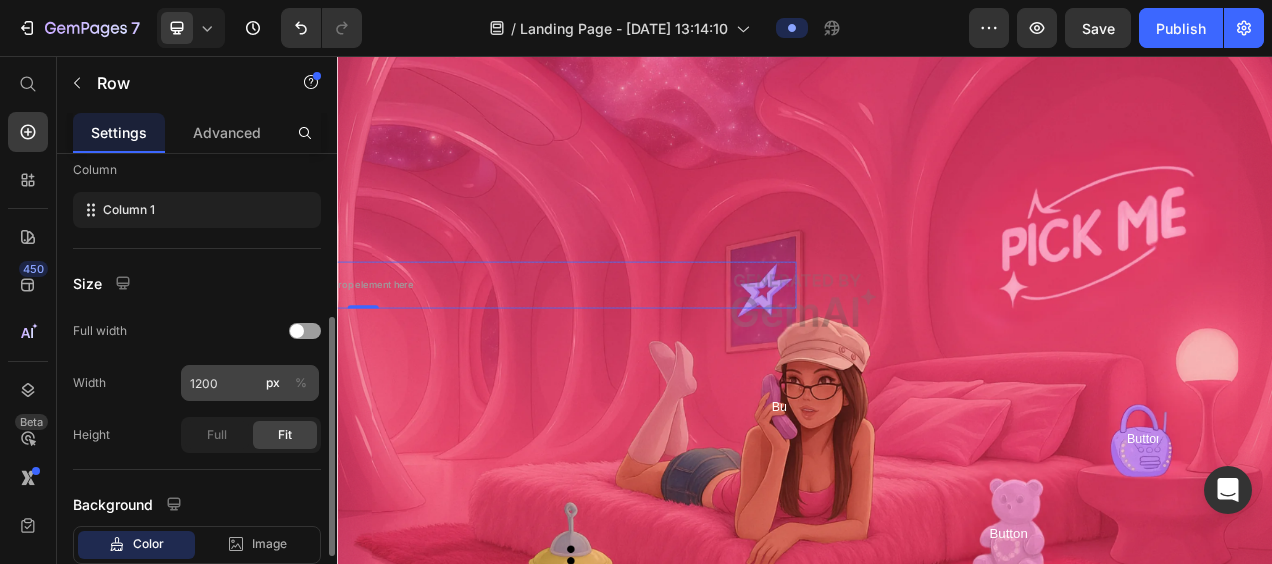 click on "%" at bounding box center (301, 383) 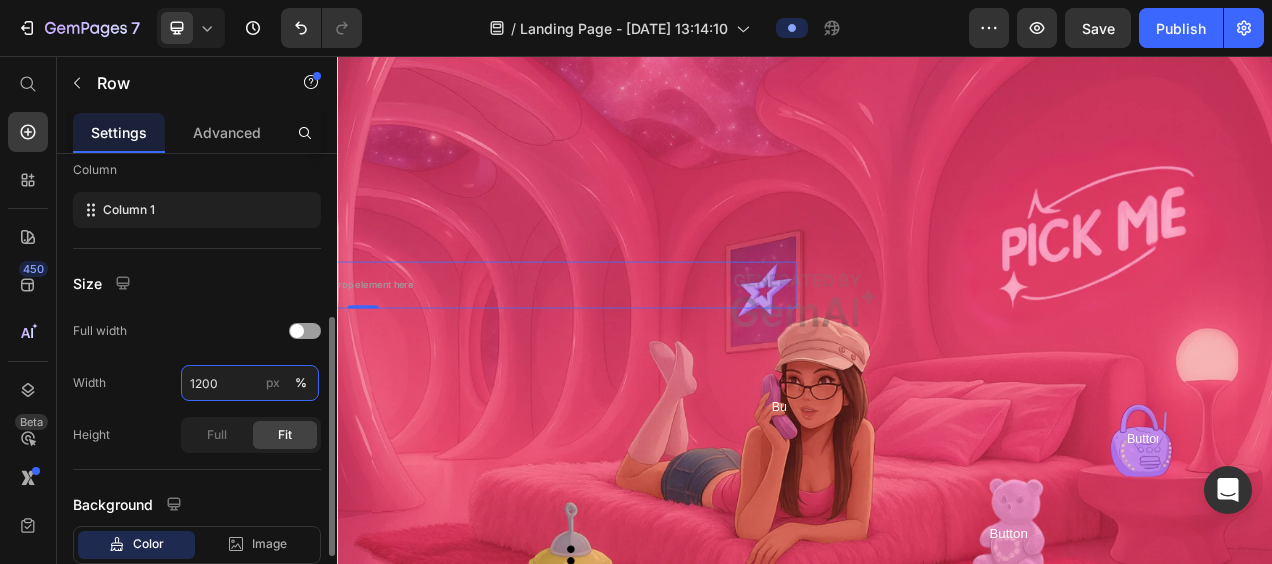 click on "1200" at bounding box center [250, 383] 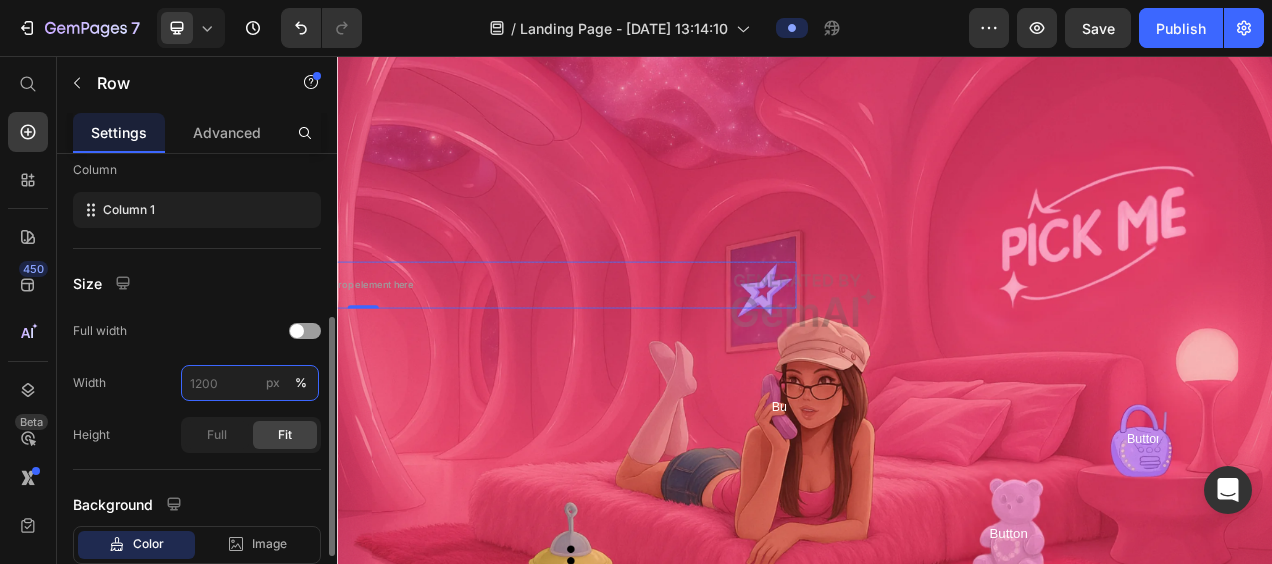 type on "8" 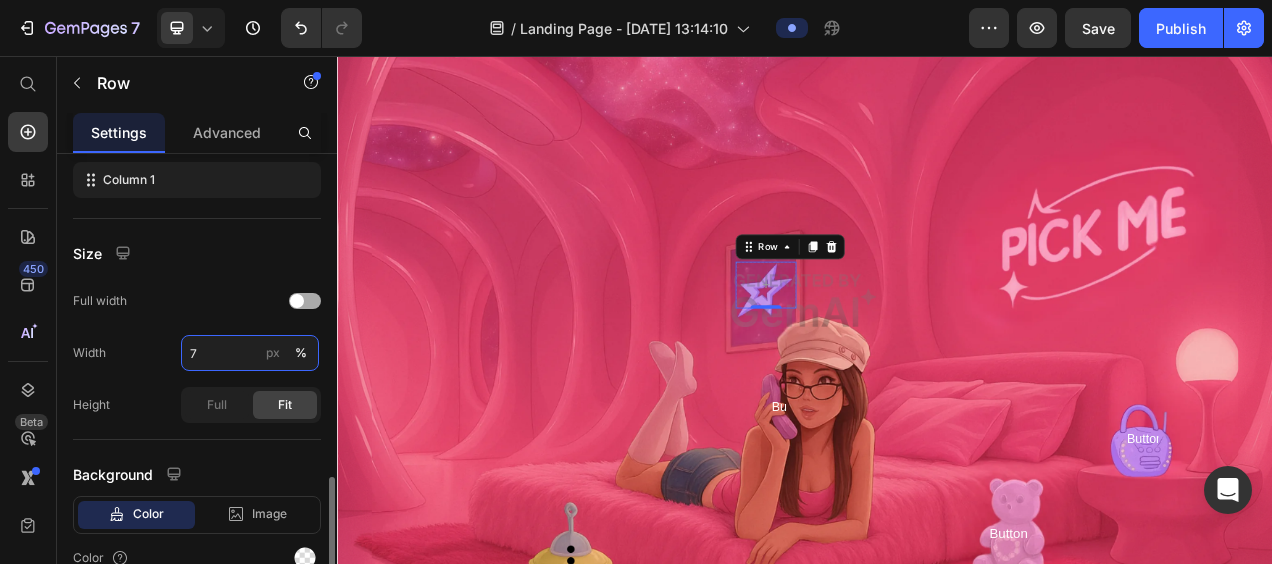 scroll, scrollTop: 443, scrollLeft: 0, axis: vertical 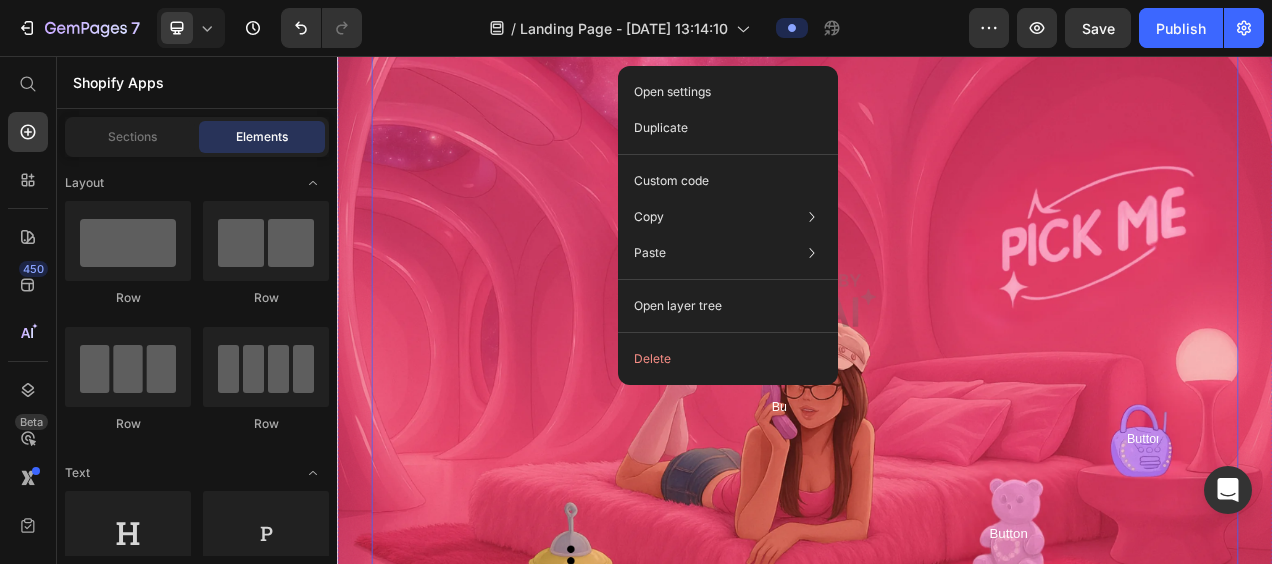 click at bounding box center (937, 370) 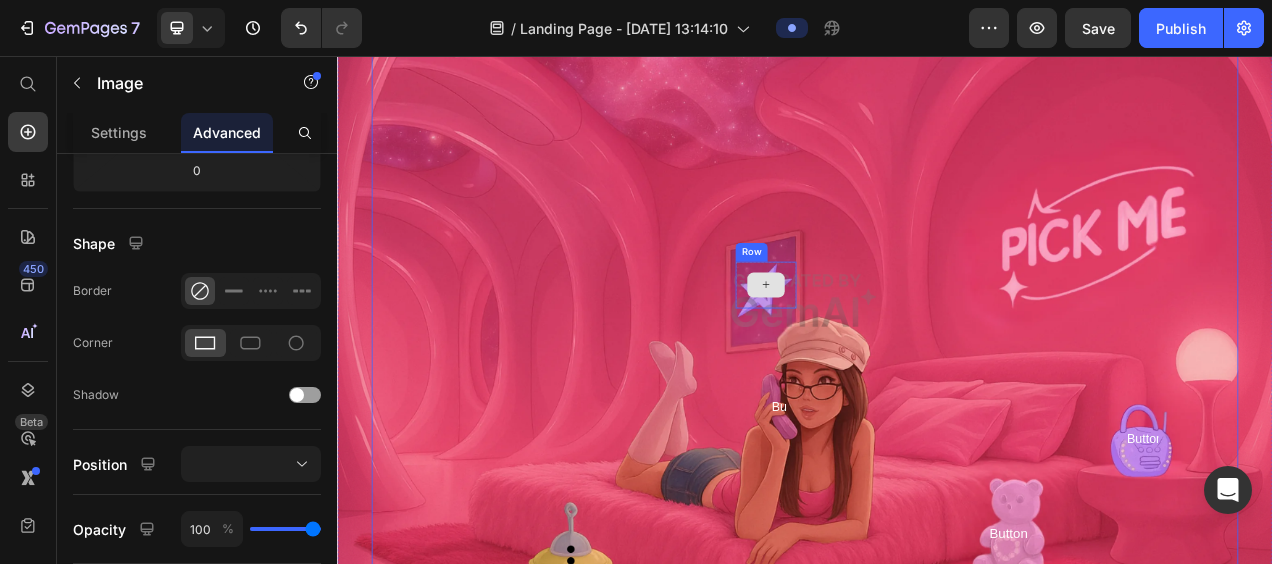 scroll, scrollTop: 0, scrollLeft: 0, axis: both 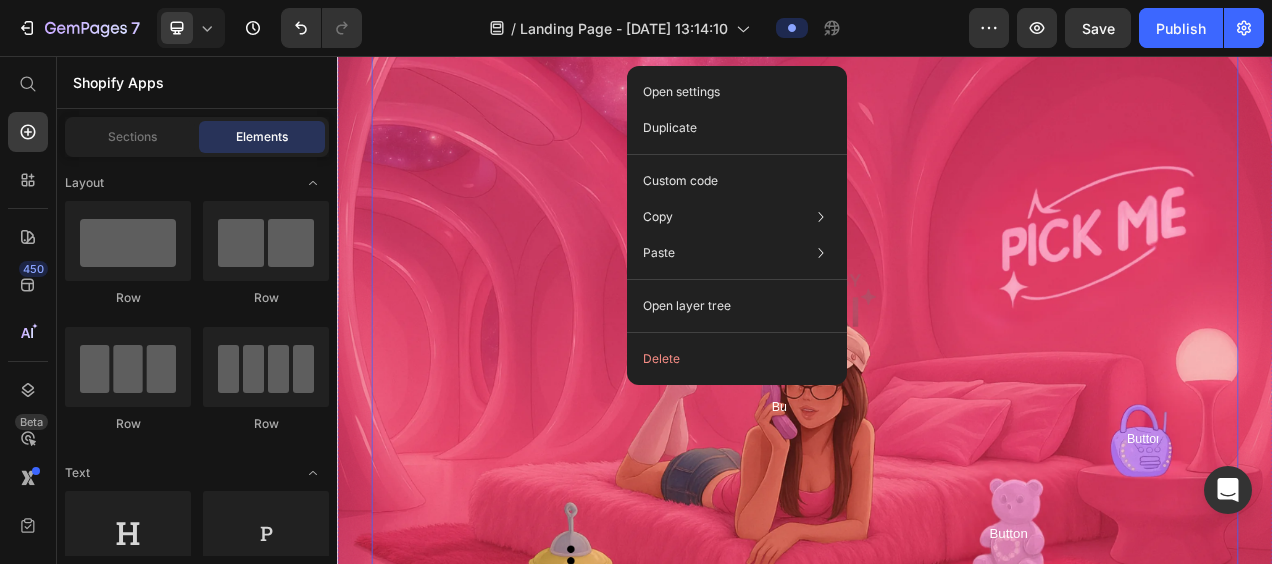 click at bounding box center [937, 370] 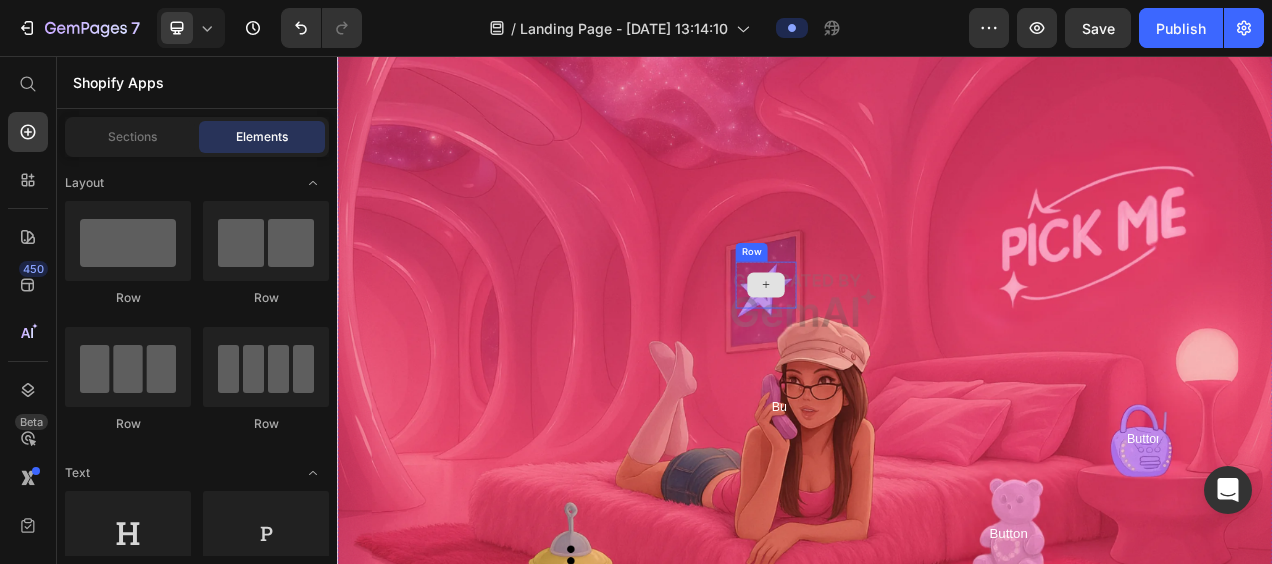 click 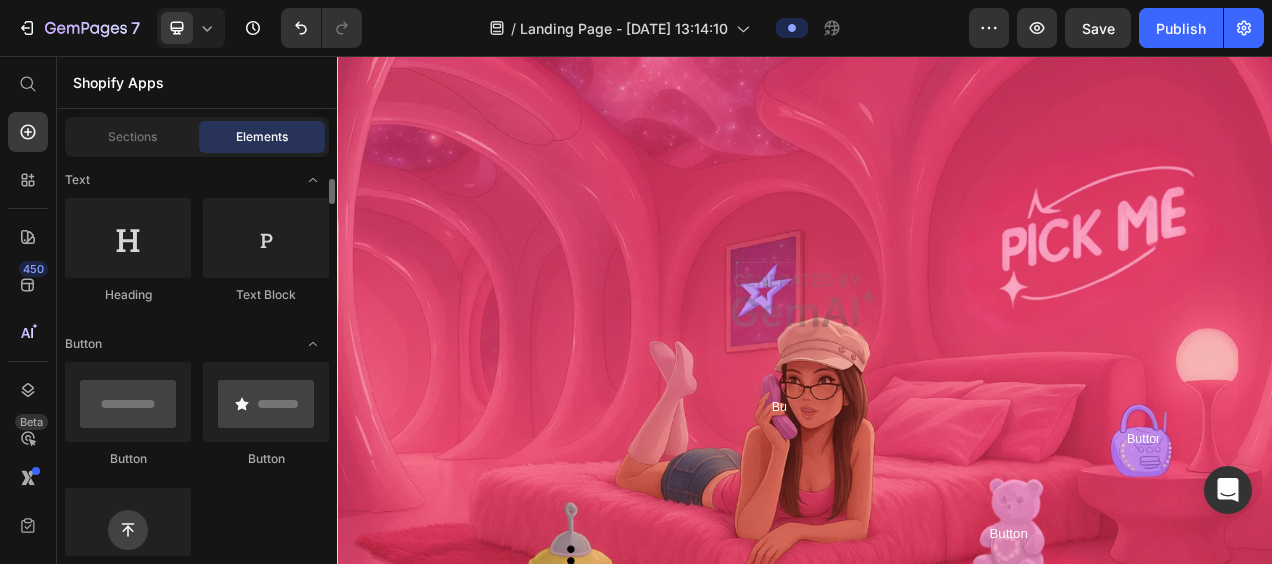 scroll, scrollTop: 296, scrollLeft: 0, axis: vertical 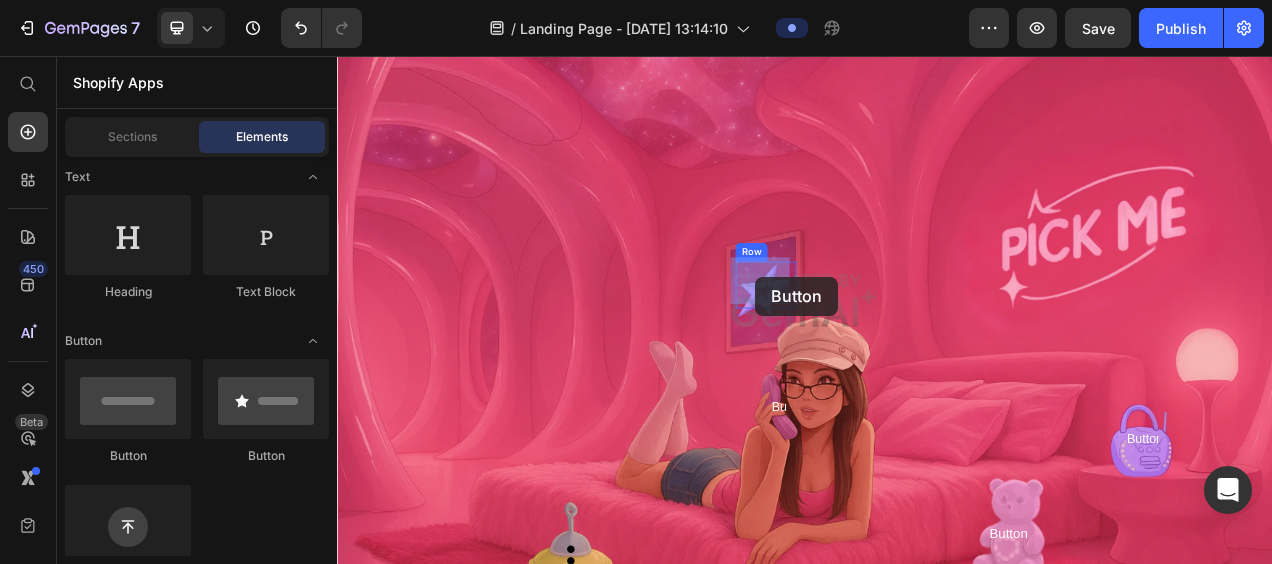 drag, startPoint x: 483, startPoint y: 441, endPoint x: 873, endPoint y: 330, distance: 405.4886 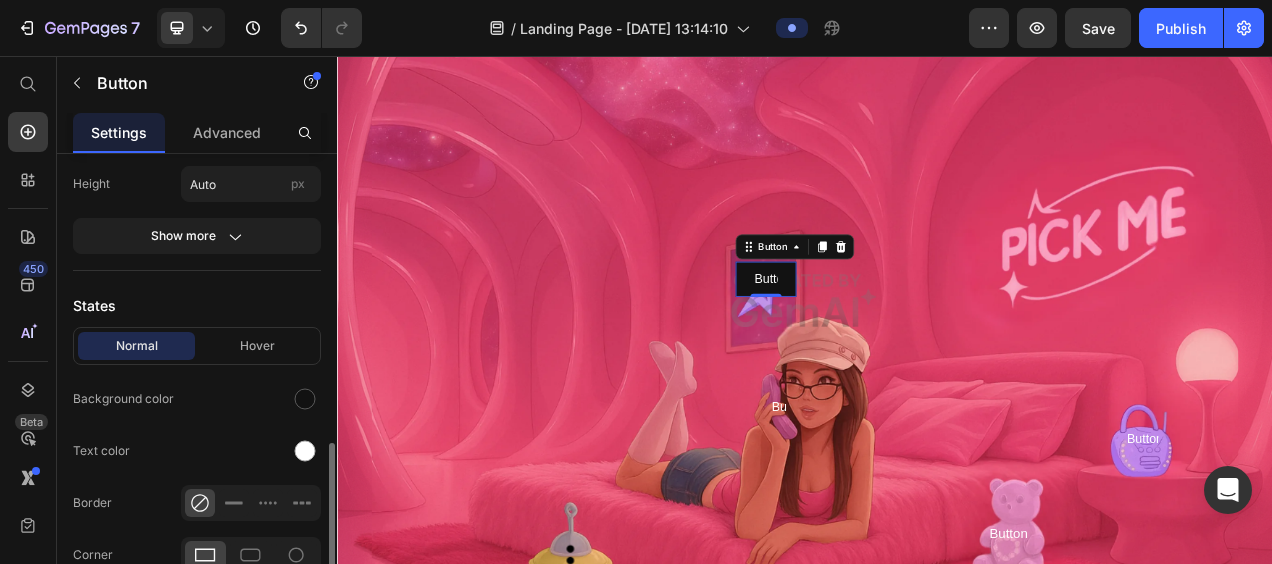 scroll, scrollTop: 467, scrollLeft: 0, axis: vertical 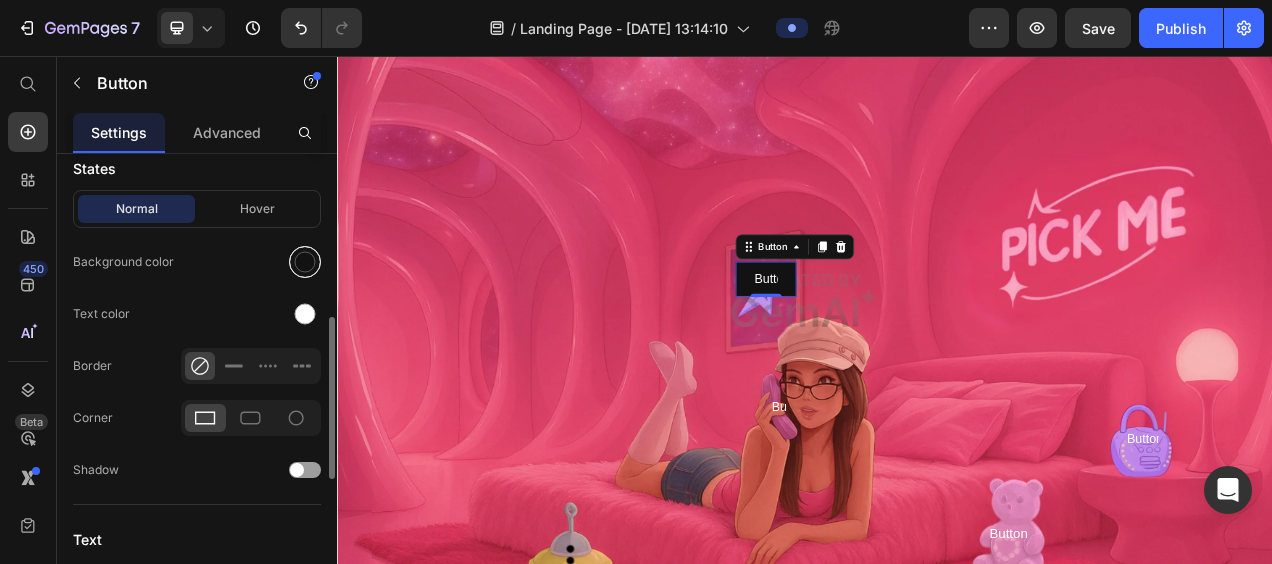 click at bounding box center (305, 262) 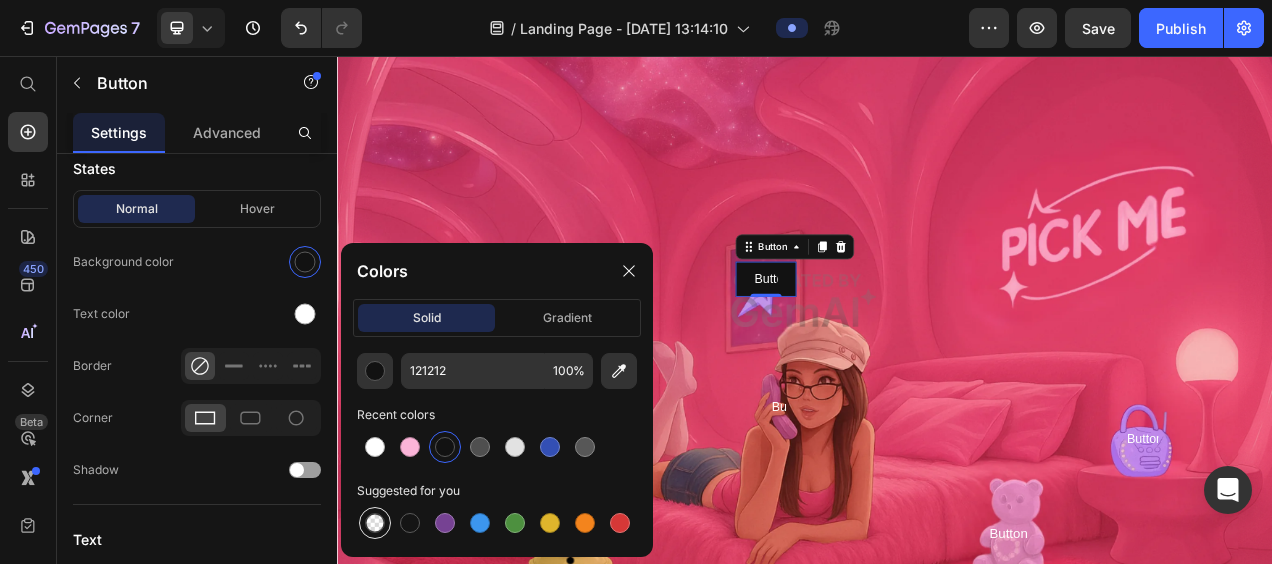 click at bounding box center [375, 523] 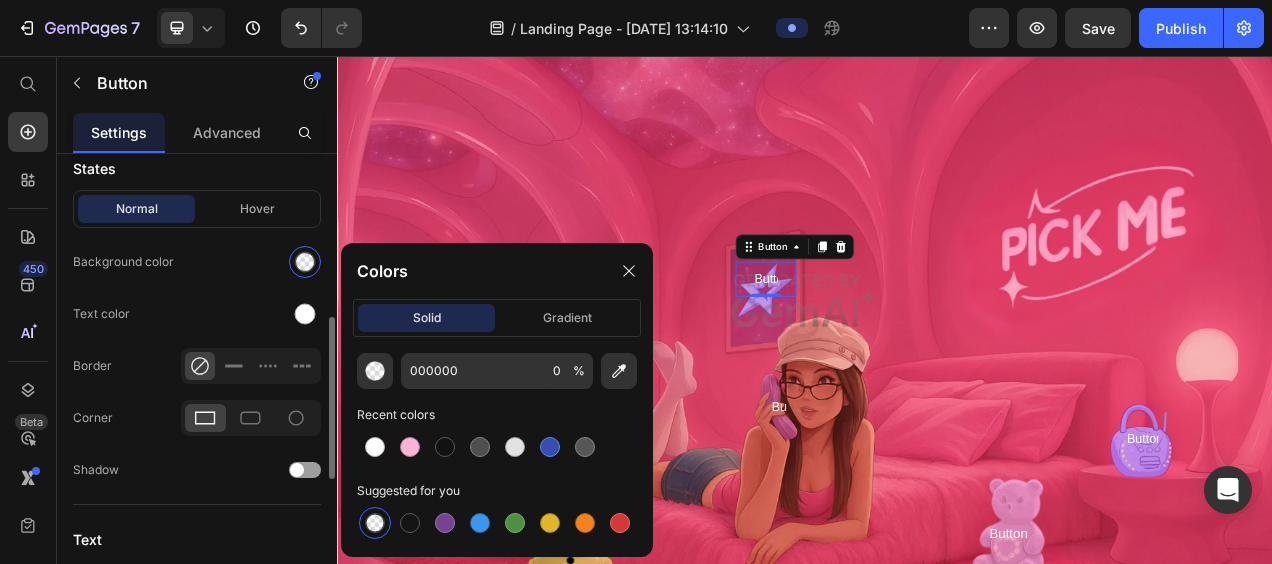 click on "Icon Insert link Button link  Insert link  Size Width Auto px % Height Auto px Show more States Normal Hover Background color Text color Border Corner Shadow Text Styles Paragraph 1 Font sans-serif Size 16 Show more Align" at bounding box center (197, 308) 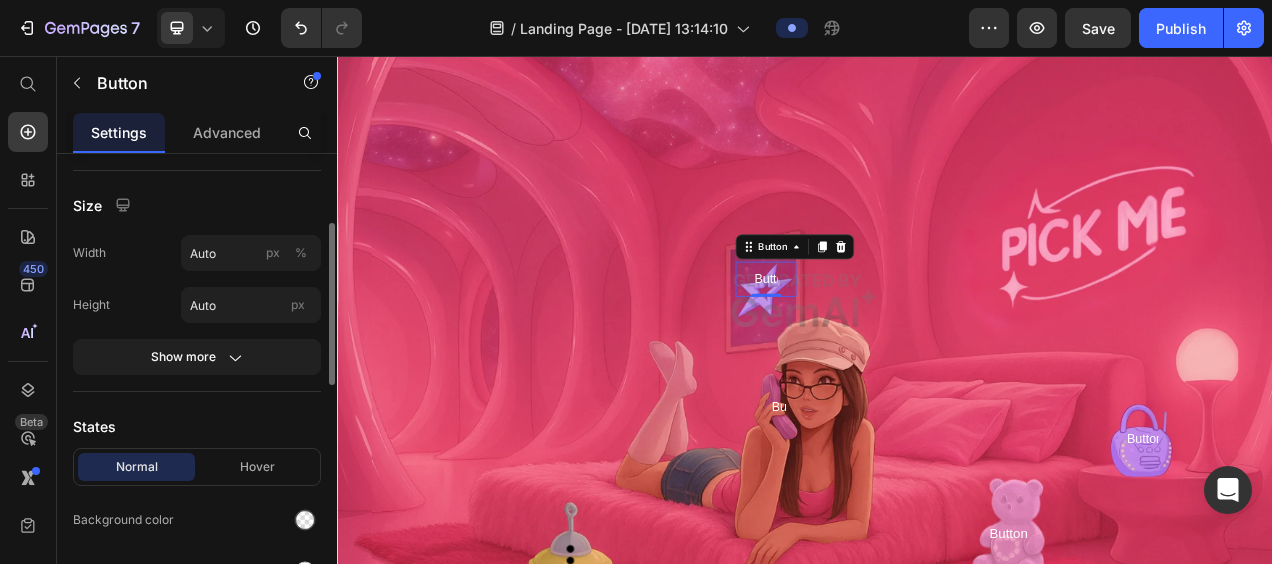 scroll, scrollTop: 160, scrollLeft: 0, axis: vertical 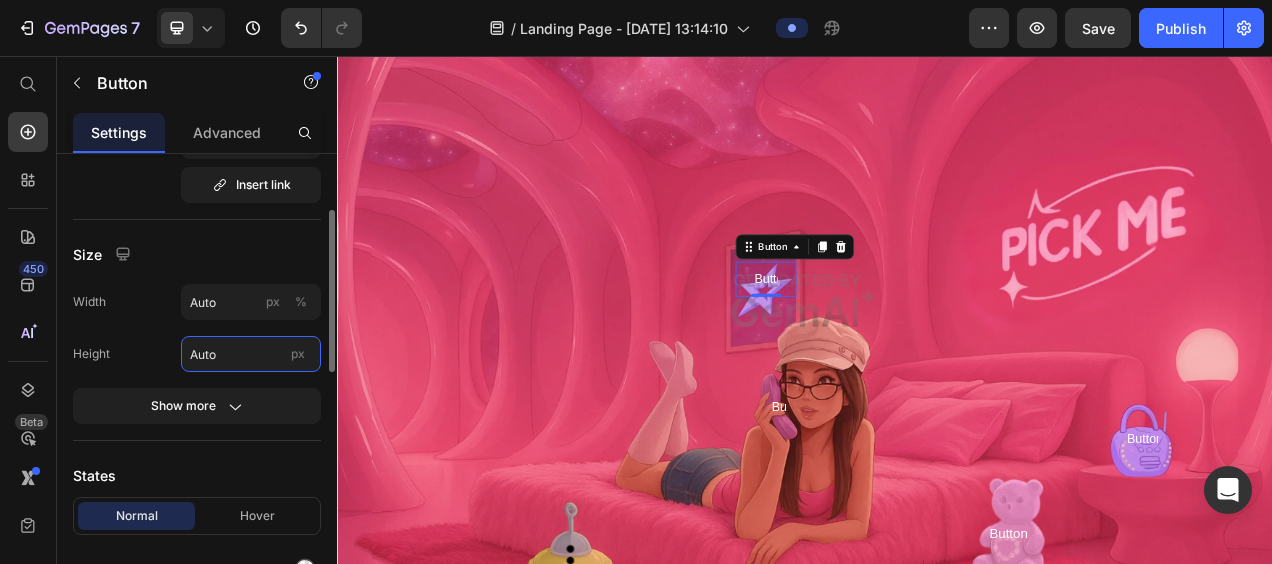 click on "Auto" at bounding box center [251, 354] 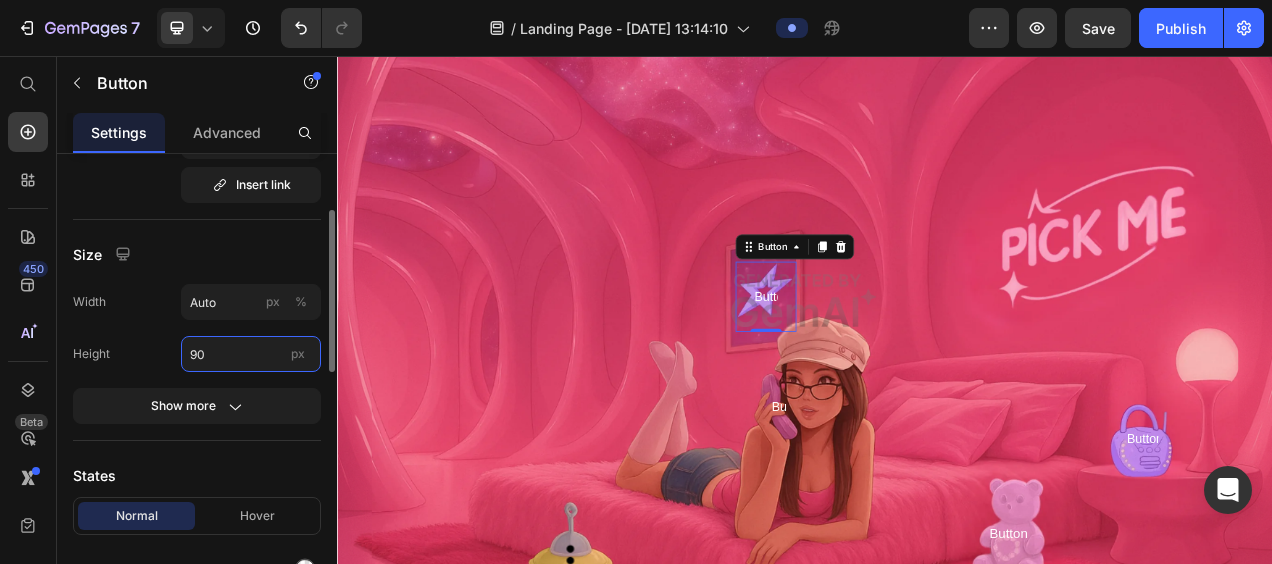 type on "9" 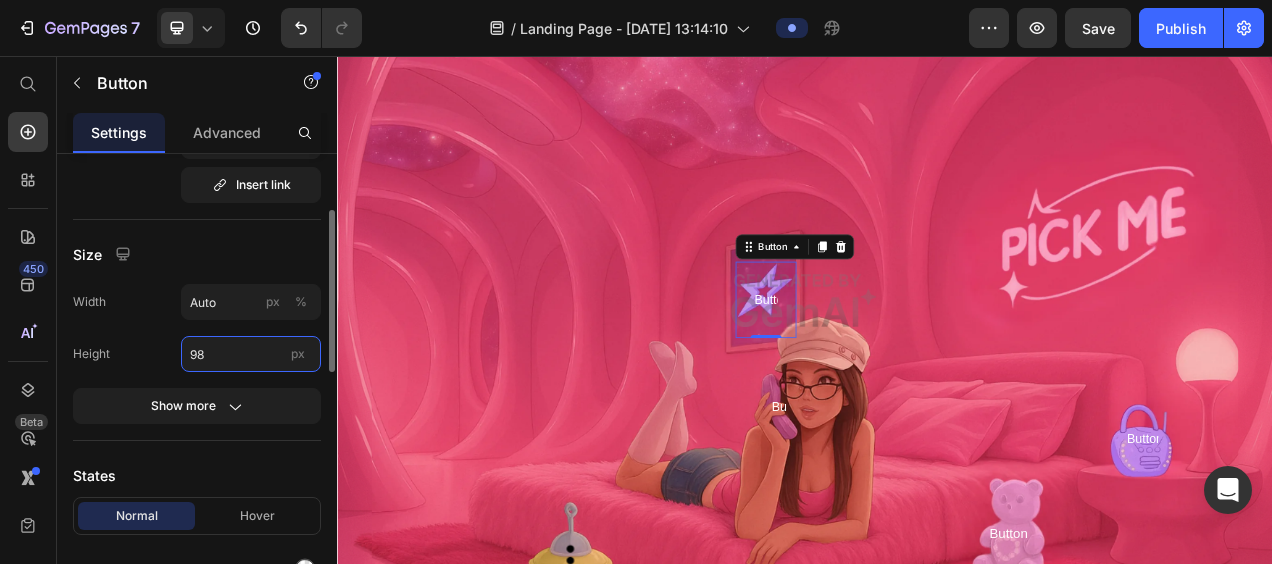 type on "9" 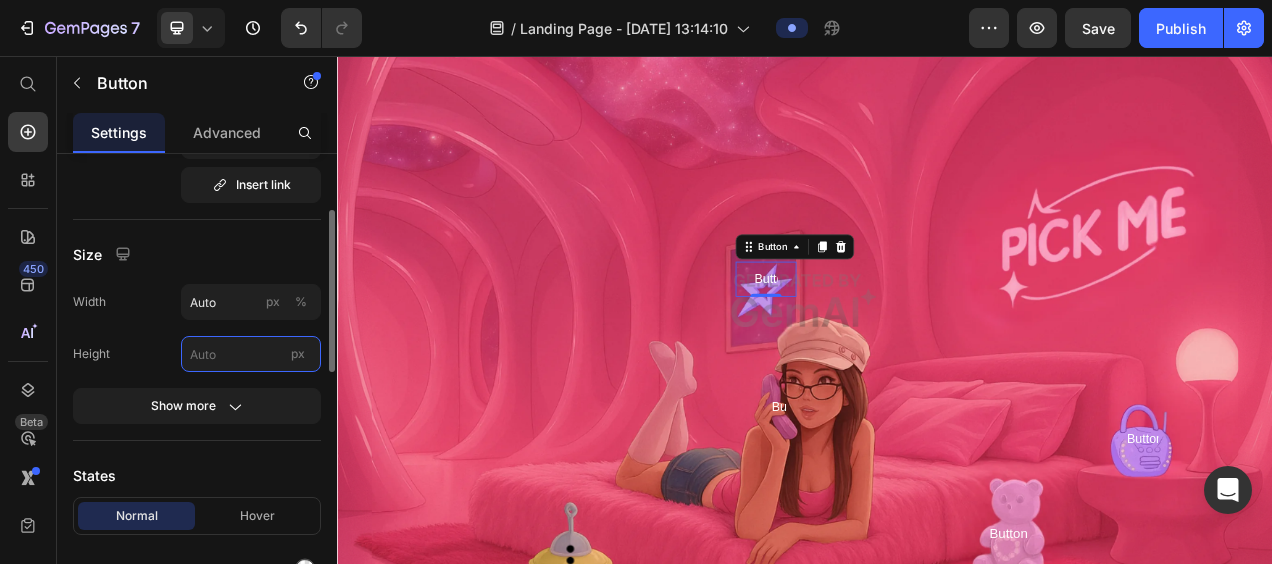 type on "9" 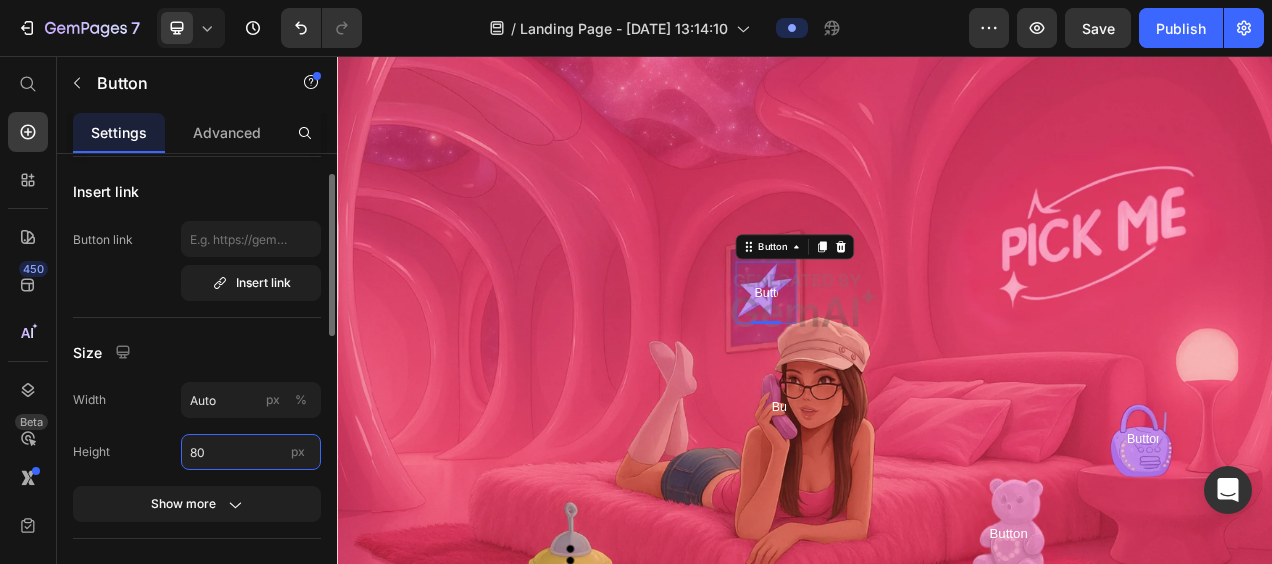 scroll, scrollTop: 61, scrollLeft: 0, axis: vertical 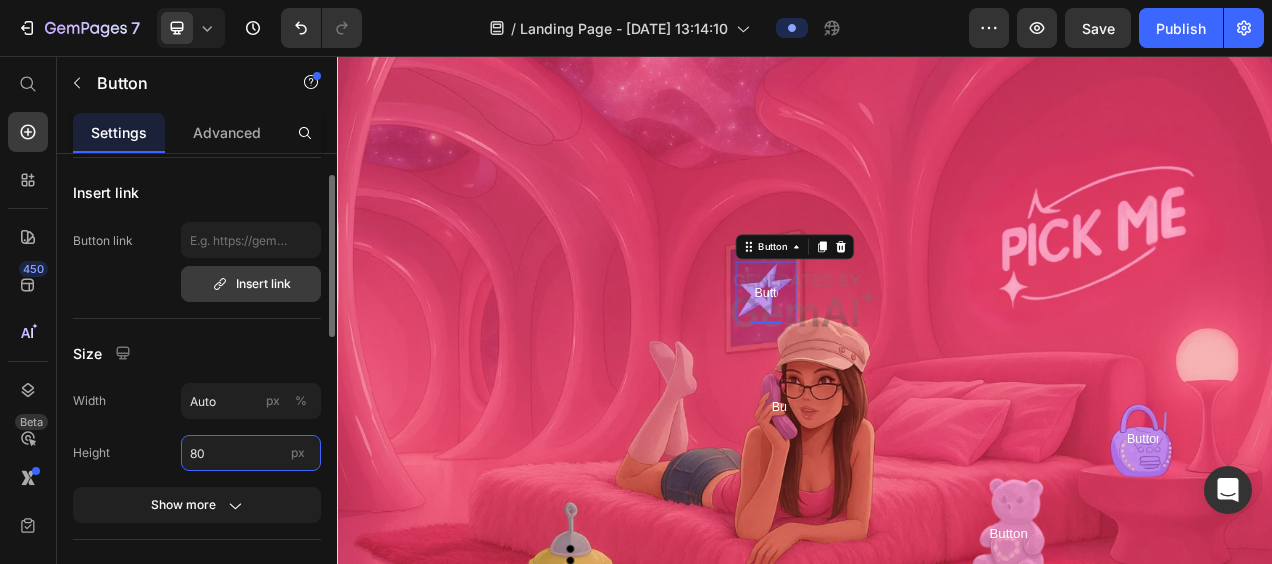 type on "80" 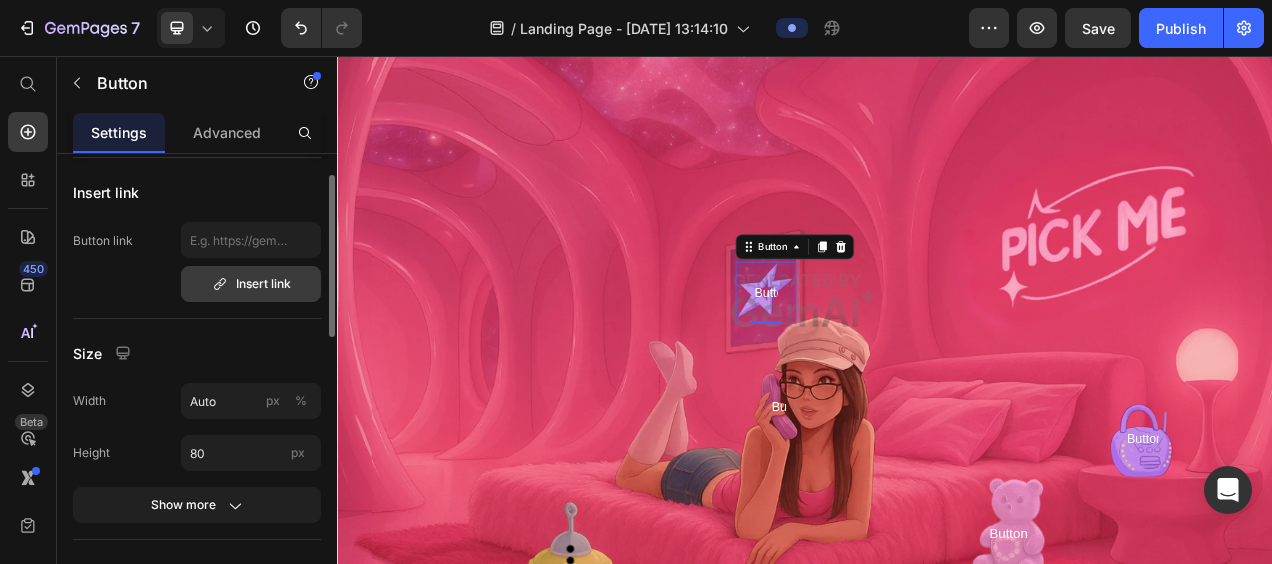 click 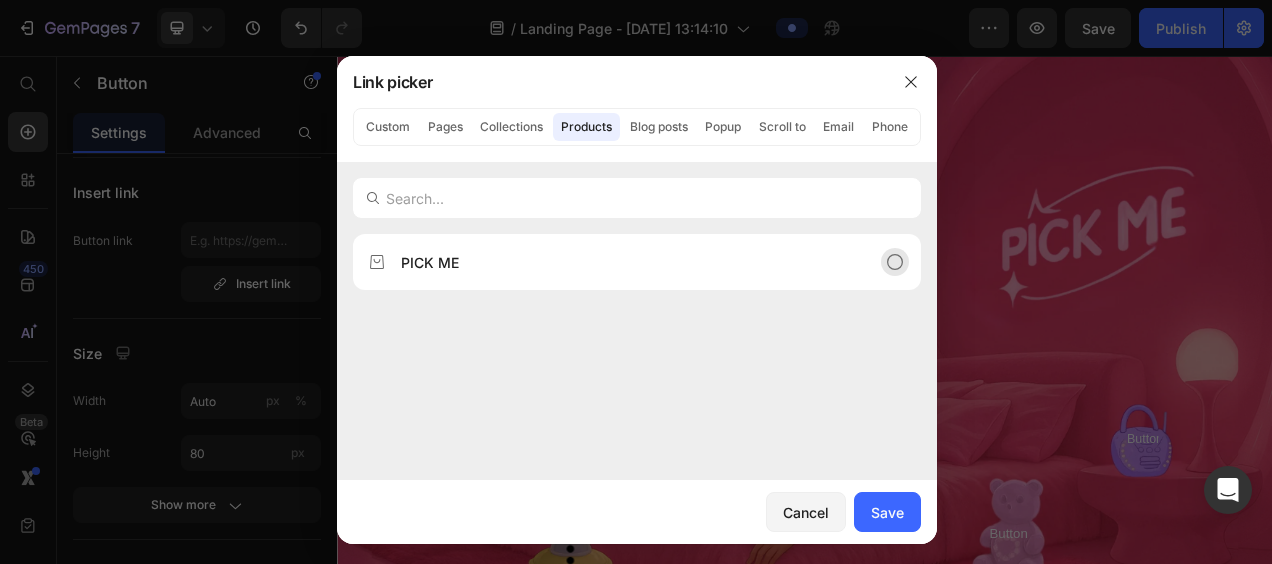click on "PICK ME" at bounding box center [430, 262] 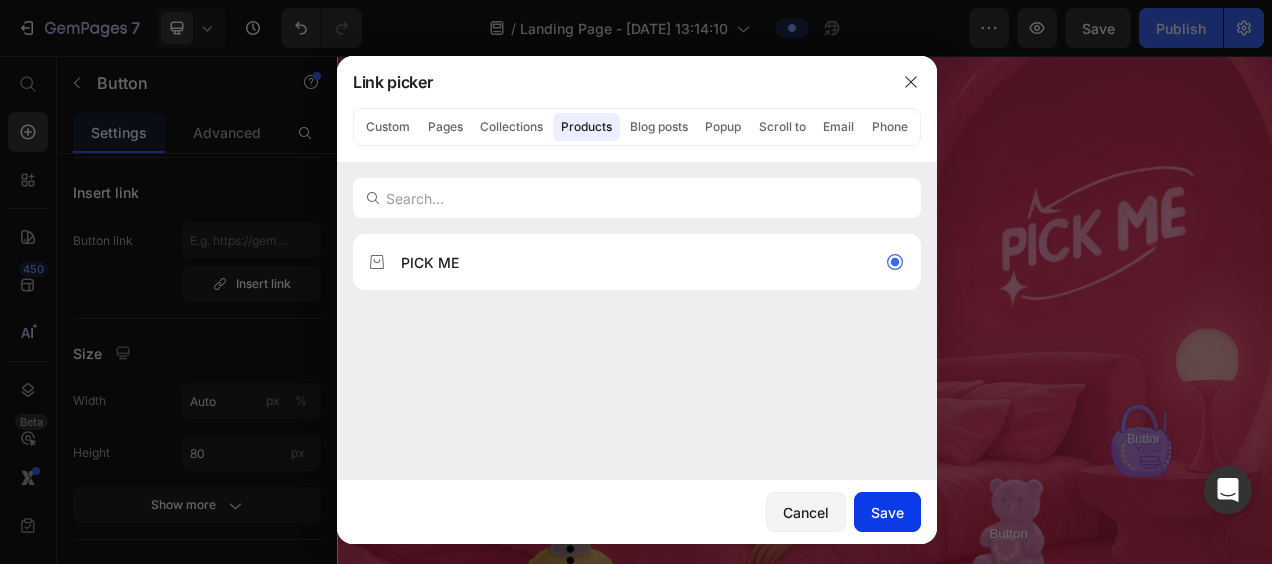 click on "Save" at bounding box center [887, 512] 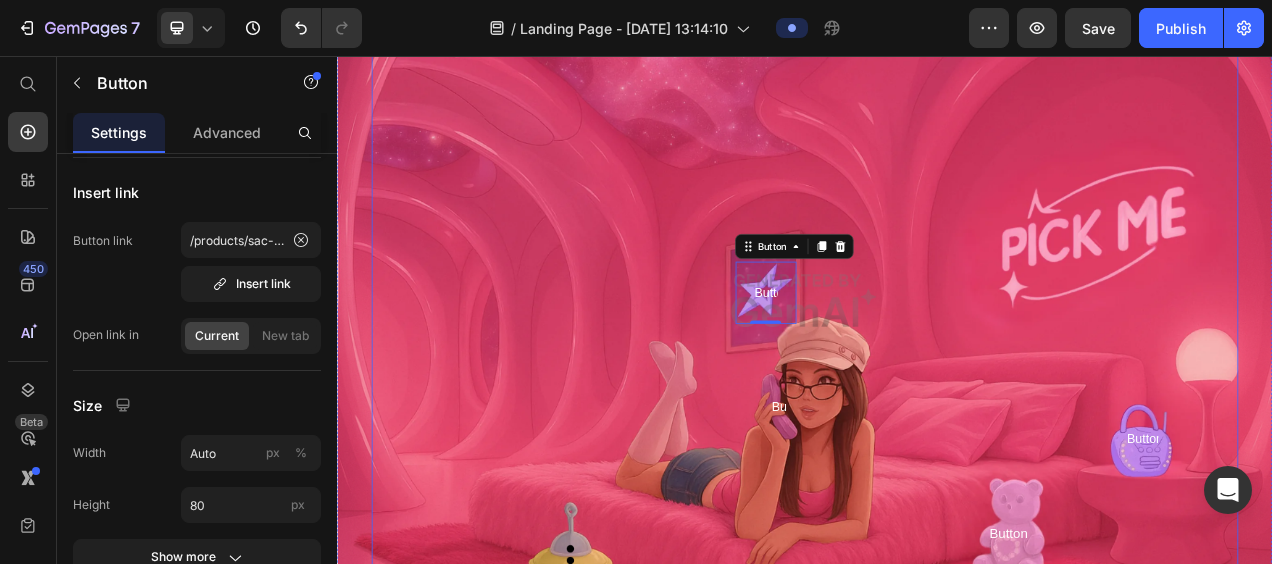 click at bounding box center (937, 370) 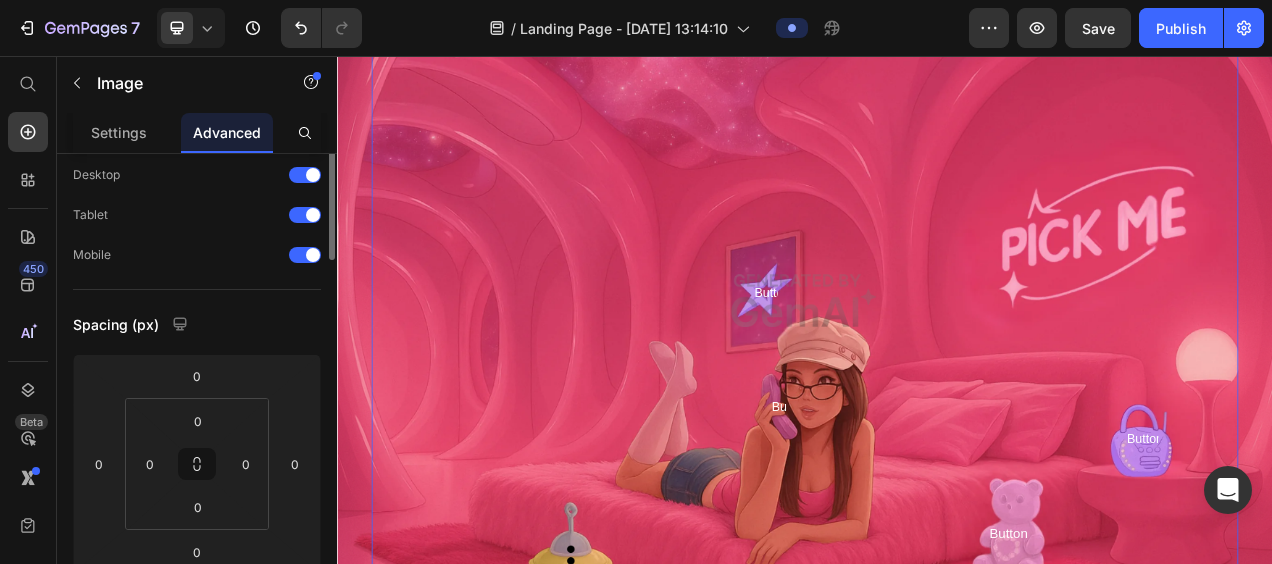 scroll, scrollTop: 0, scrollLeft: 0, axis: both 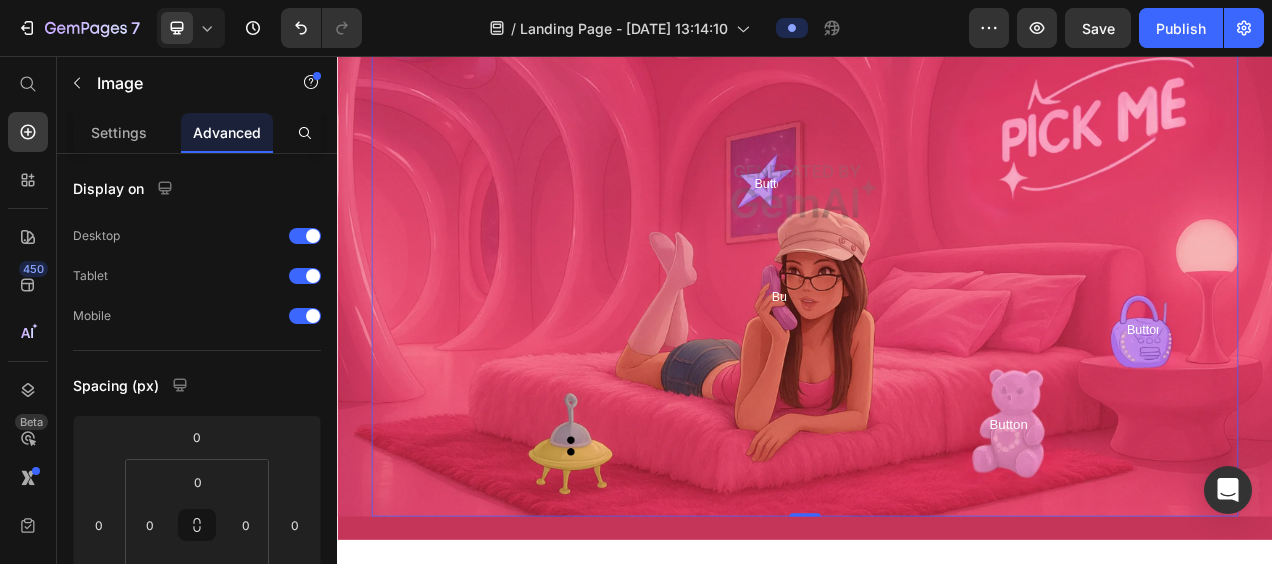 click at bounding box center (937, 230) 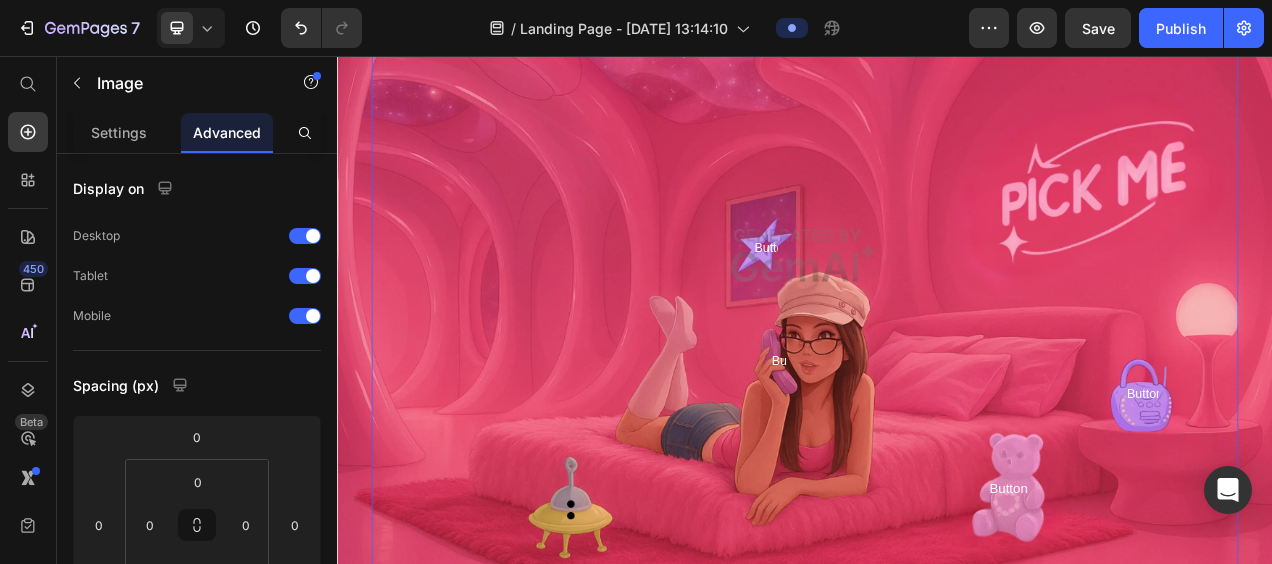 scroll, scrollTop: 230, scrollLeft: 0, axis: vertical 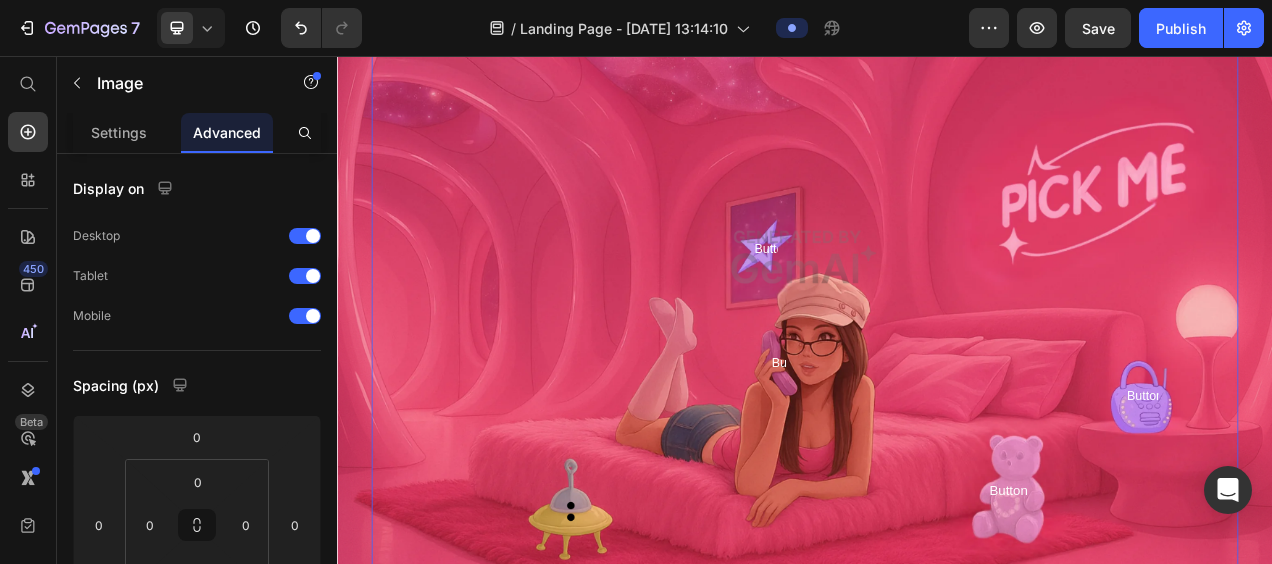 click at bounding box center (937, 314) 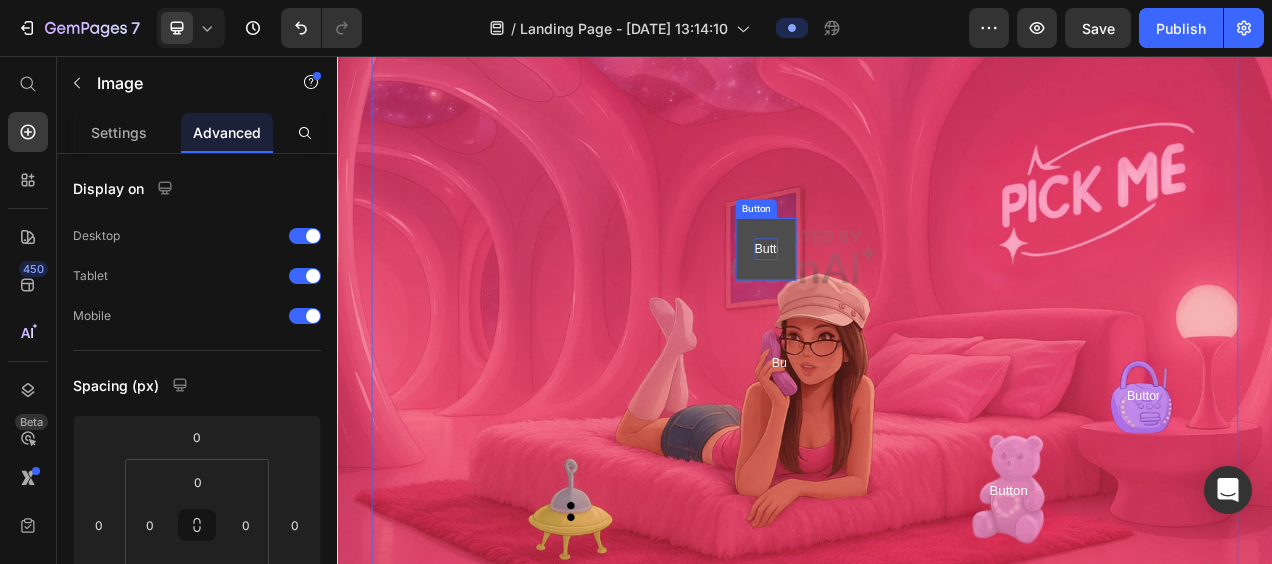 click on "Button" at bounding box center (887, 304) 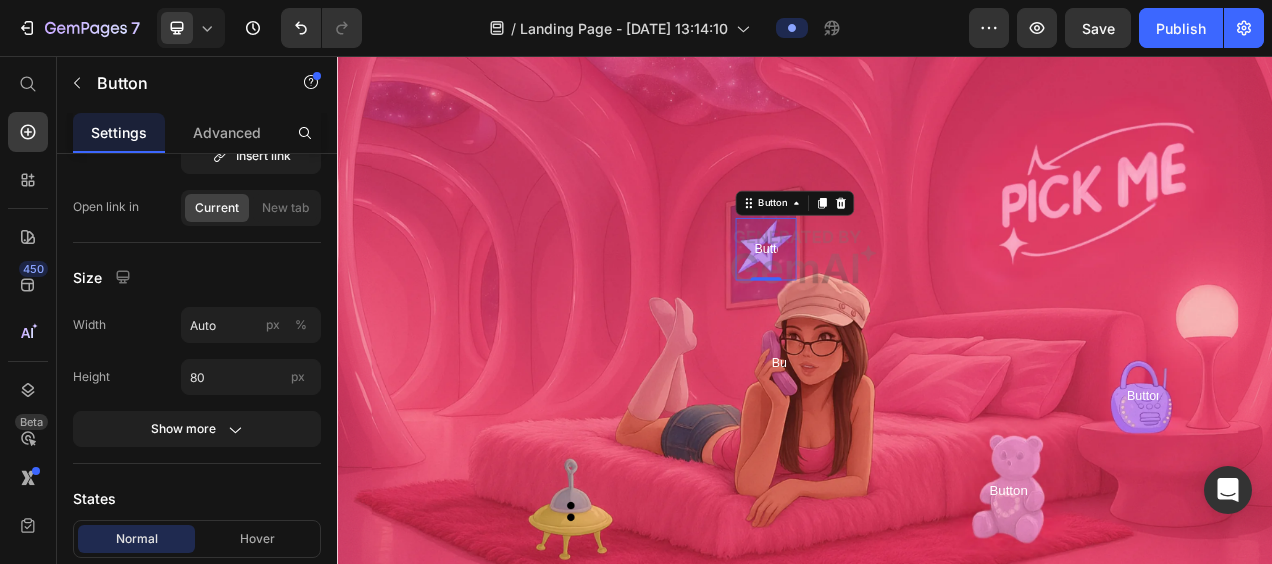 scroll, scrollTop: 0, scrollLeft: 0, axis: both 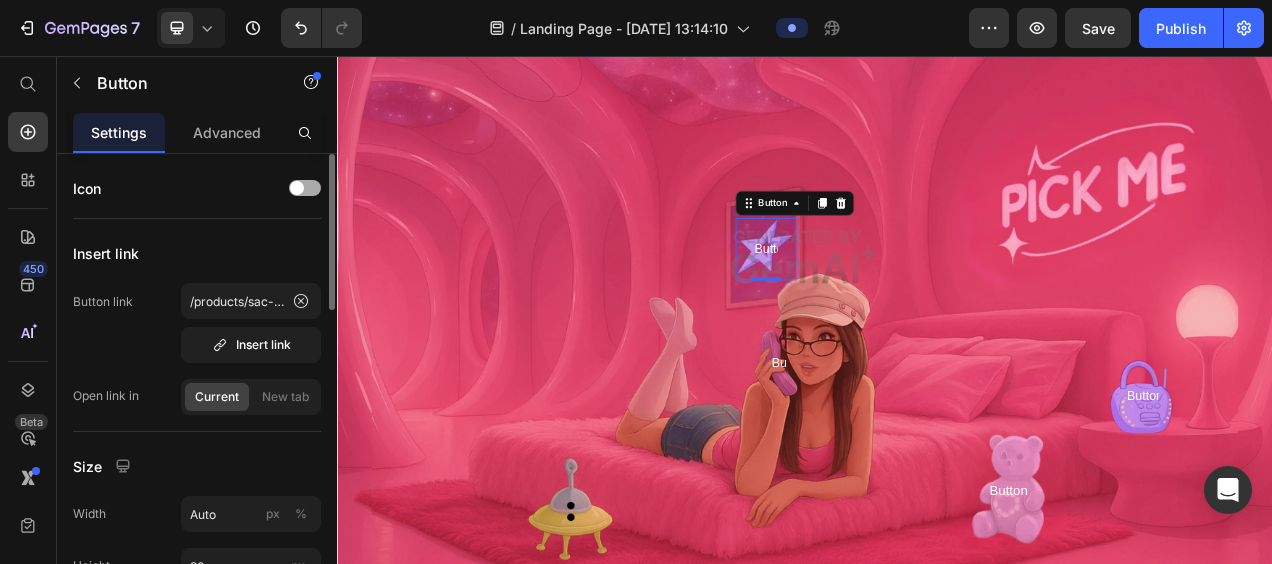 click at bounding box center [305, 188] 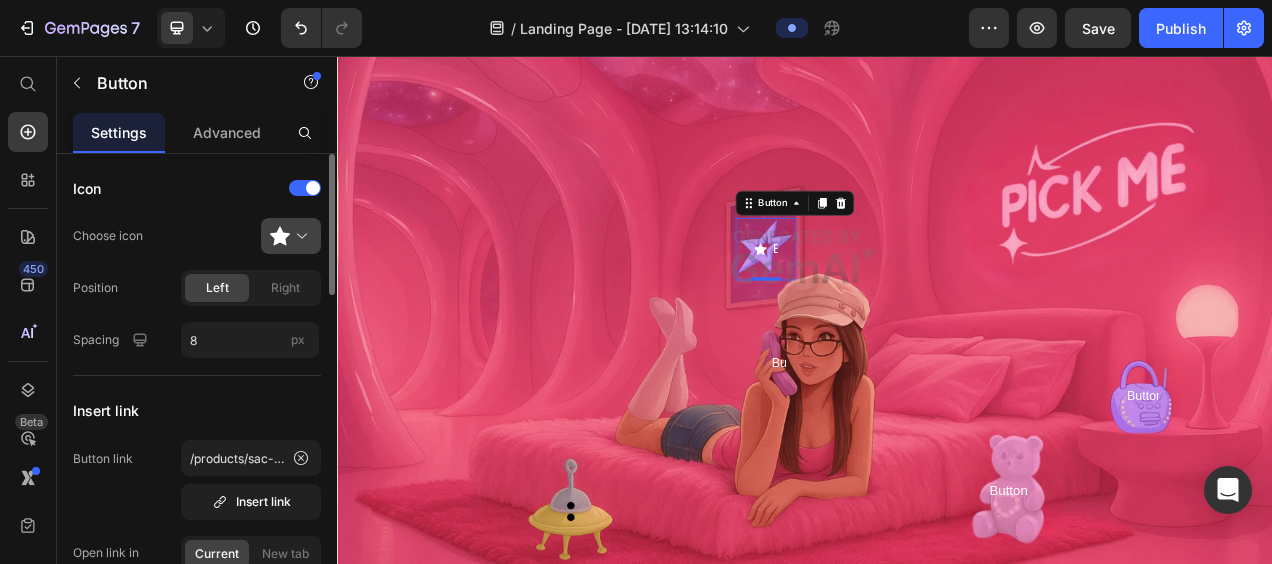 click at bounding box center [299, 236] 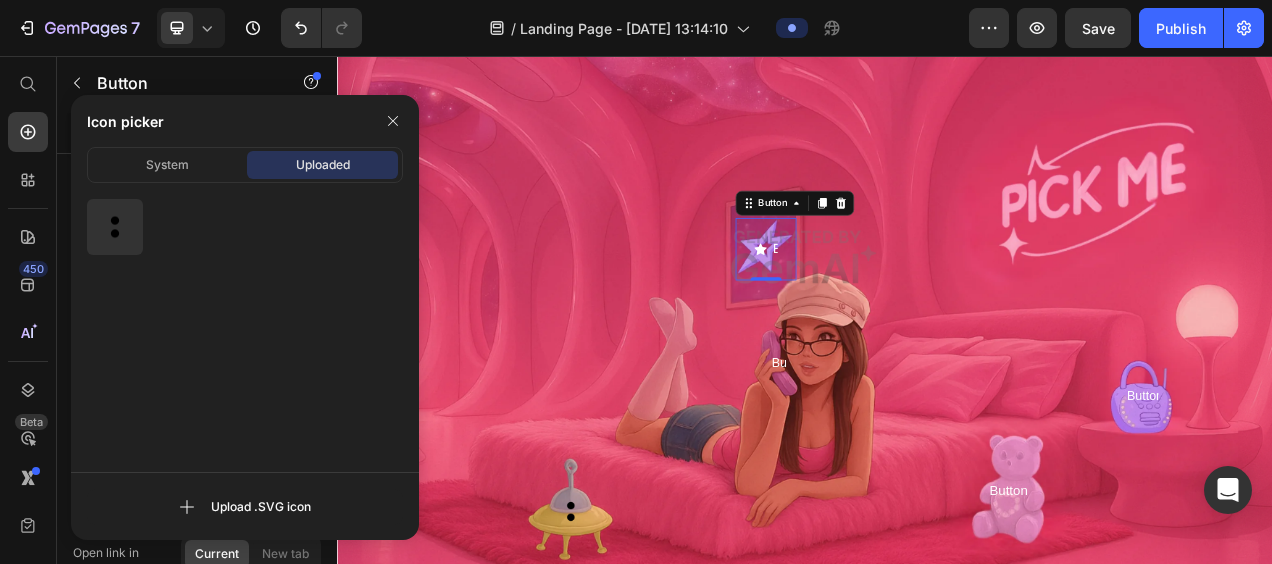 click on "Uploaded" at bounding box center (323, 165) 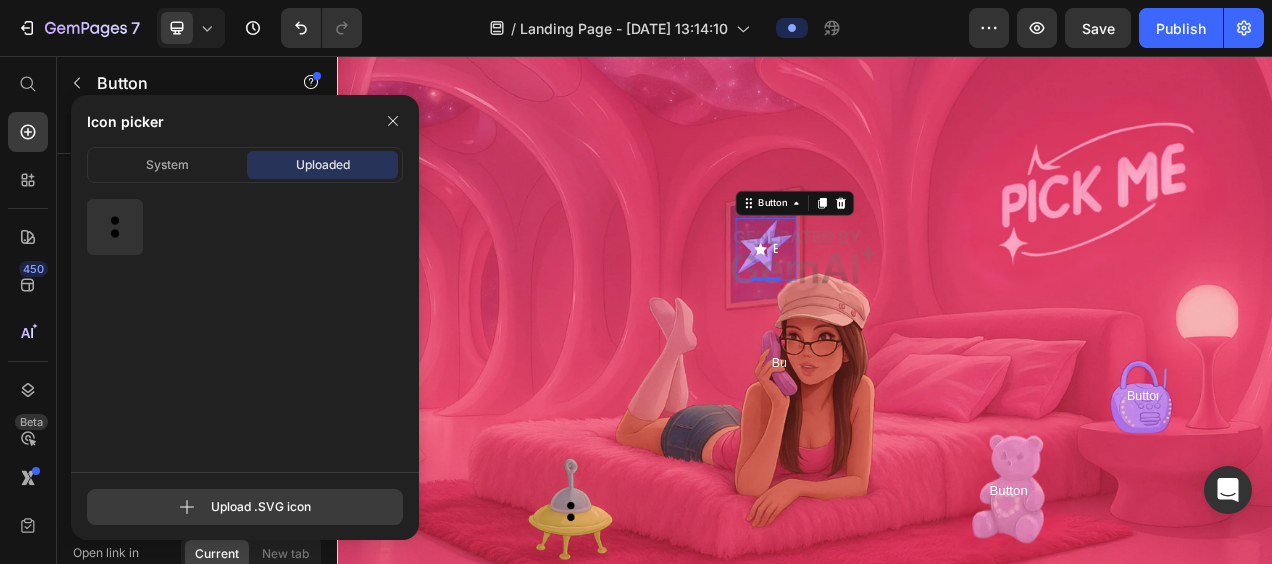 click 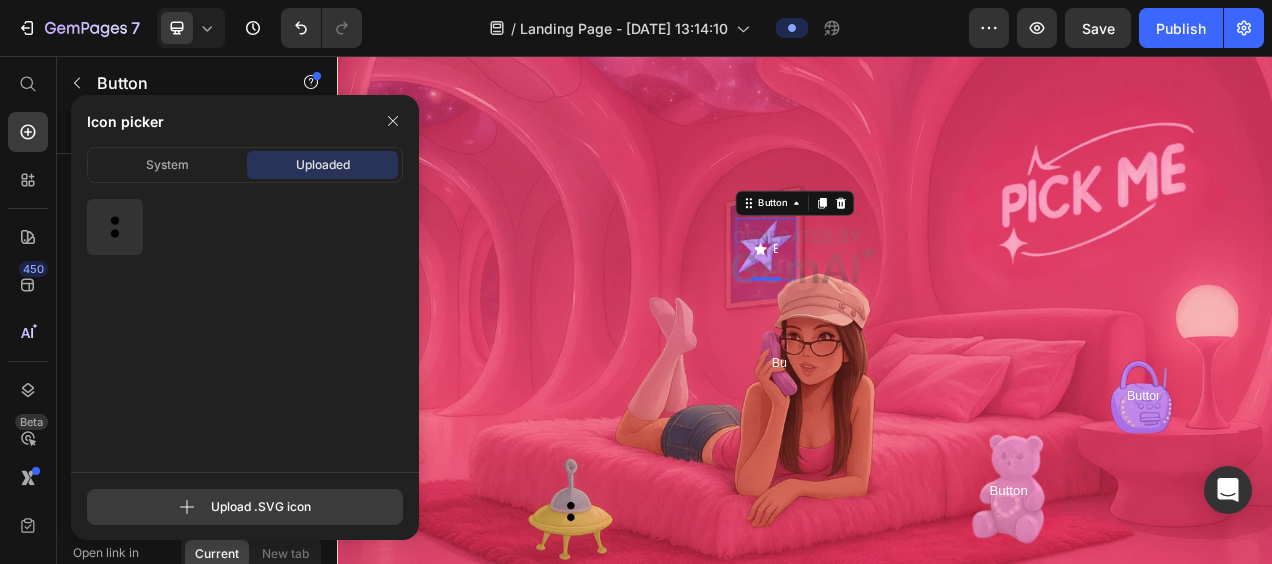 type on "C:\fakepath\Design sans titre (1).svg" 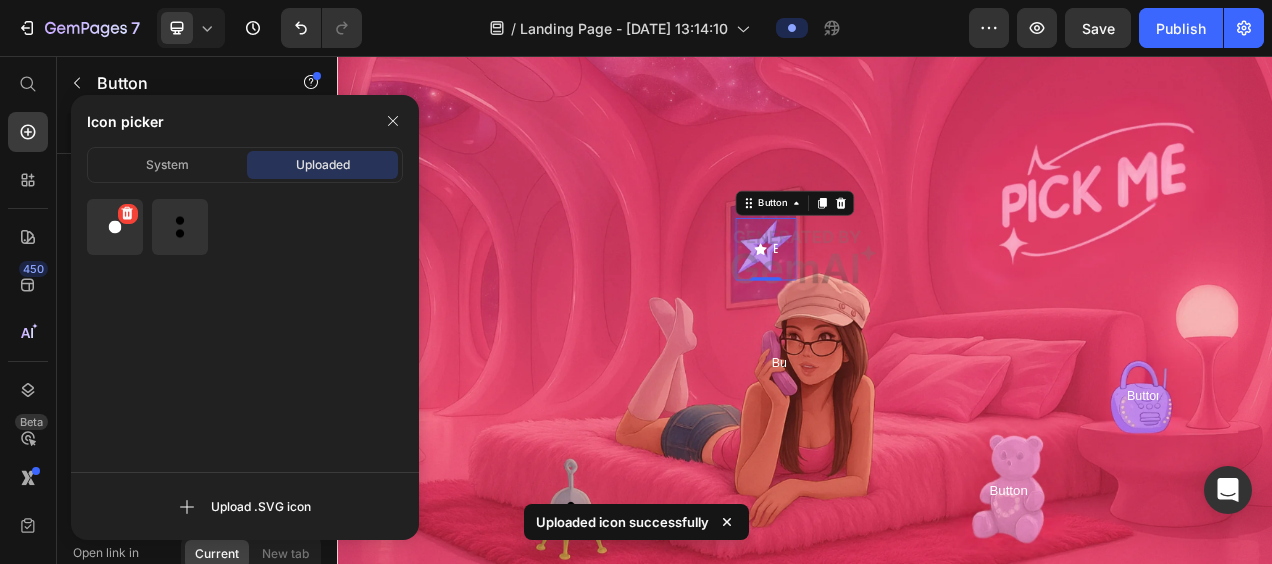 click at bounding box center [115, 227] 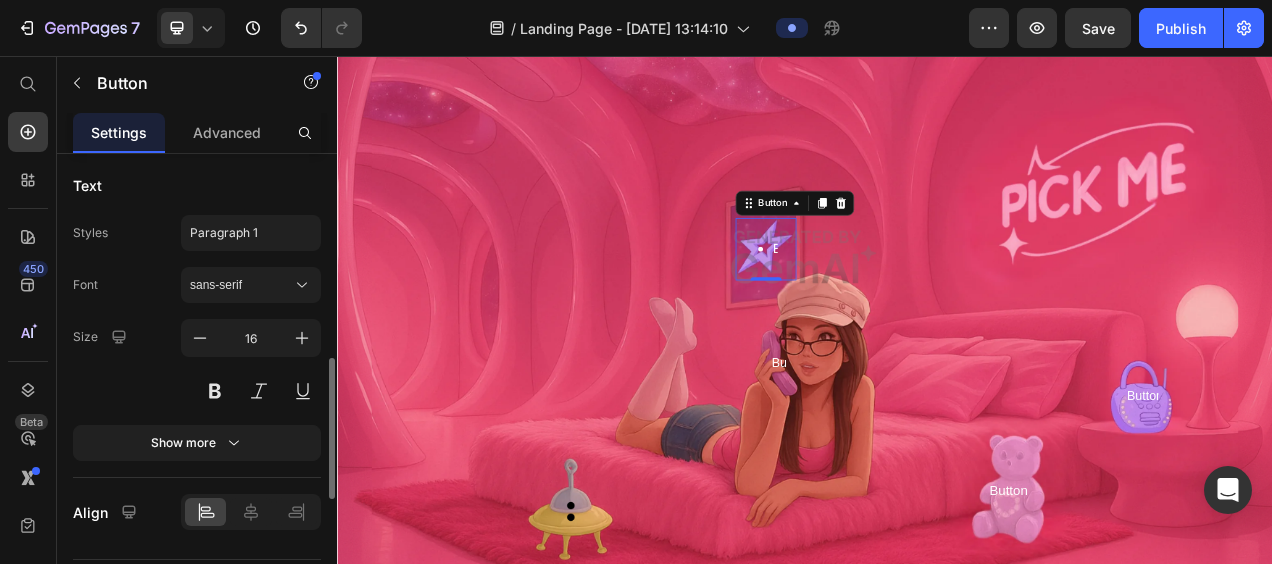 scroll, scrollTop: 1079, scrollLeft: 0, axis: vertical 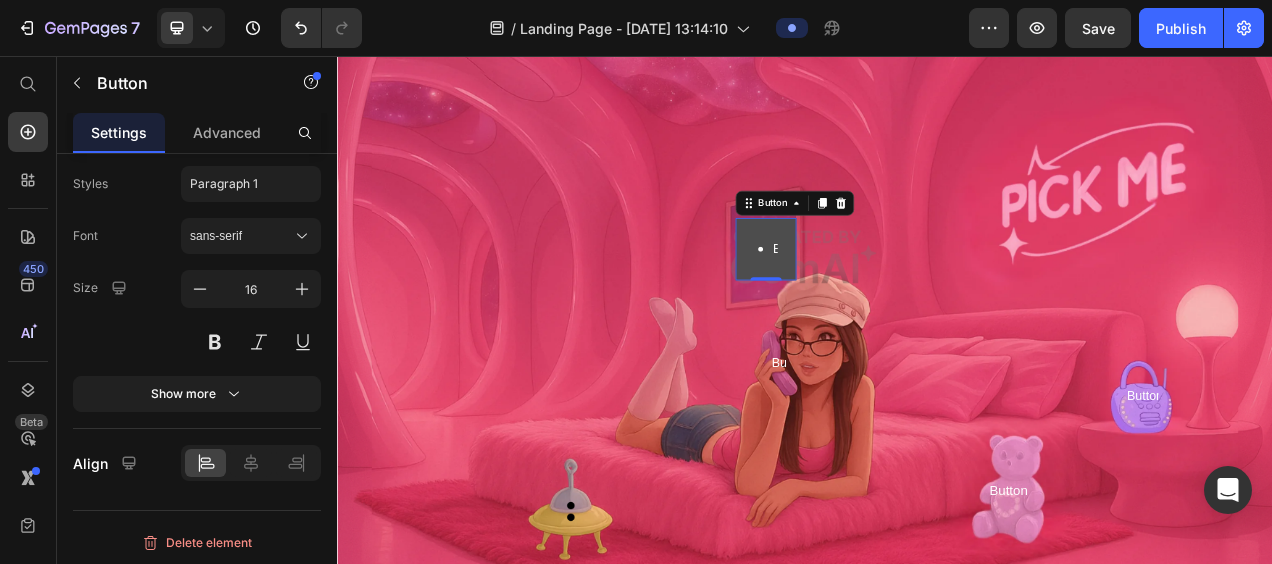 click on "Button" at bounding box center (887, 304) 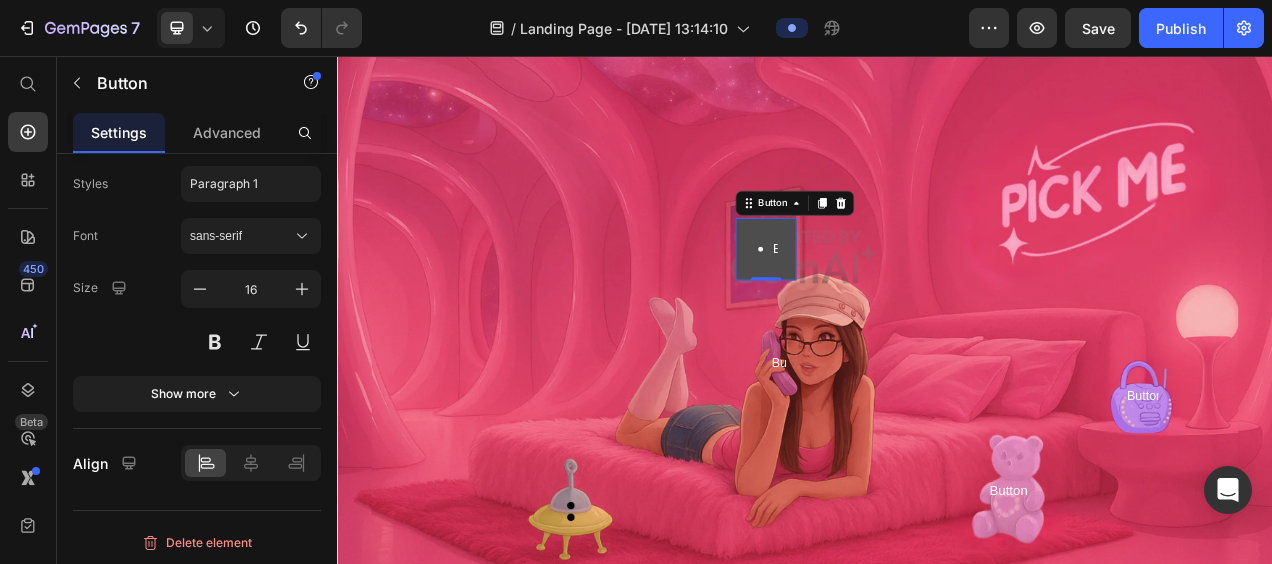 click at bounding box center (880, 304) 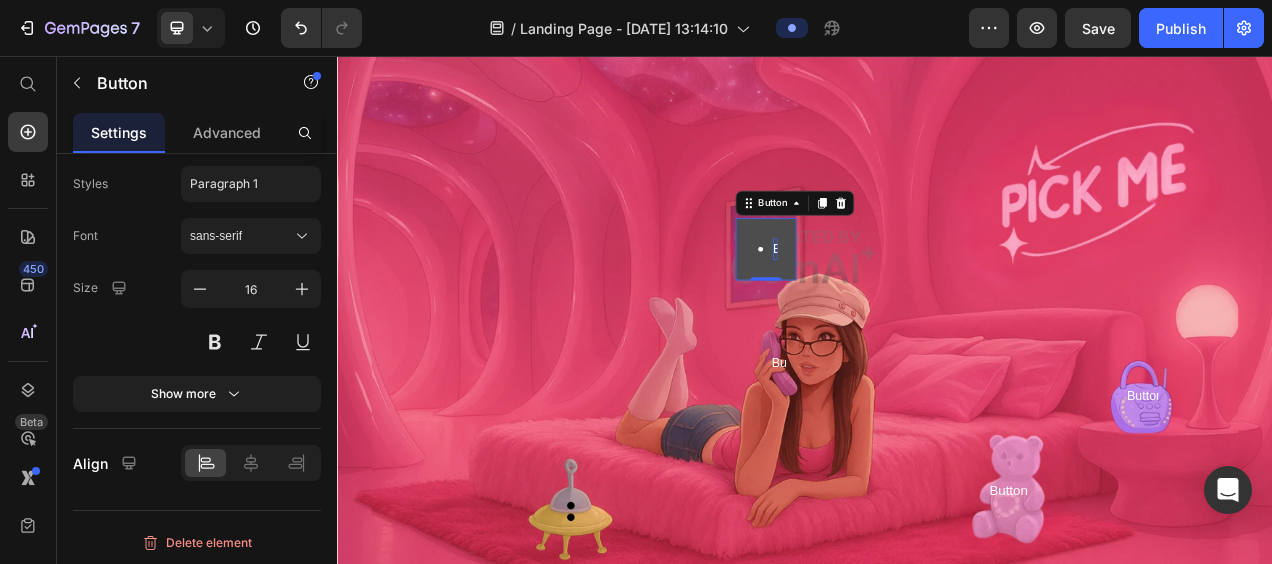click on "Button" at bounding box center [899, 304] 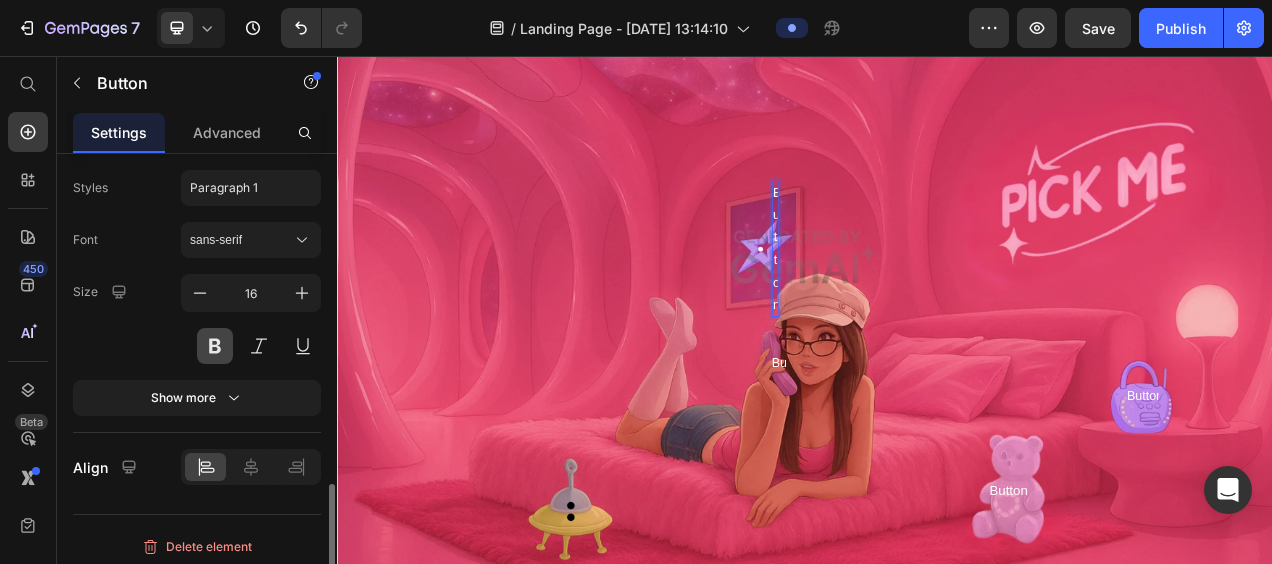 scroll, scrollTop: 1079, scrollLeft: 0, axis: vertical 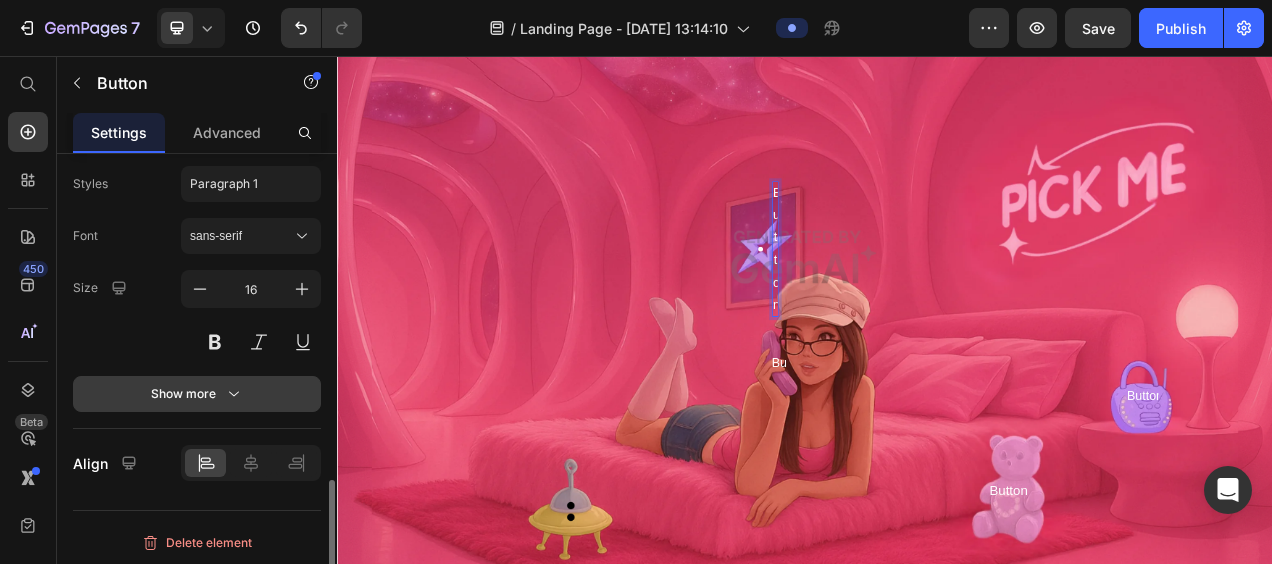 click on "Show more" at bounding box center (197, 394) 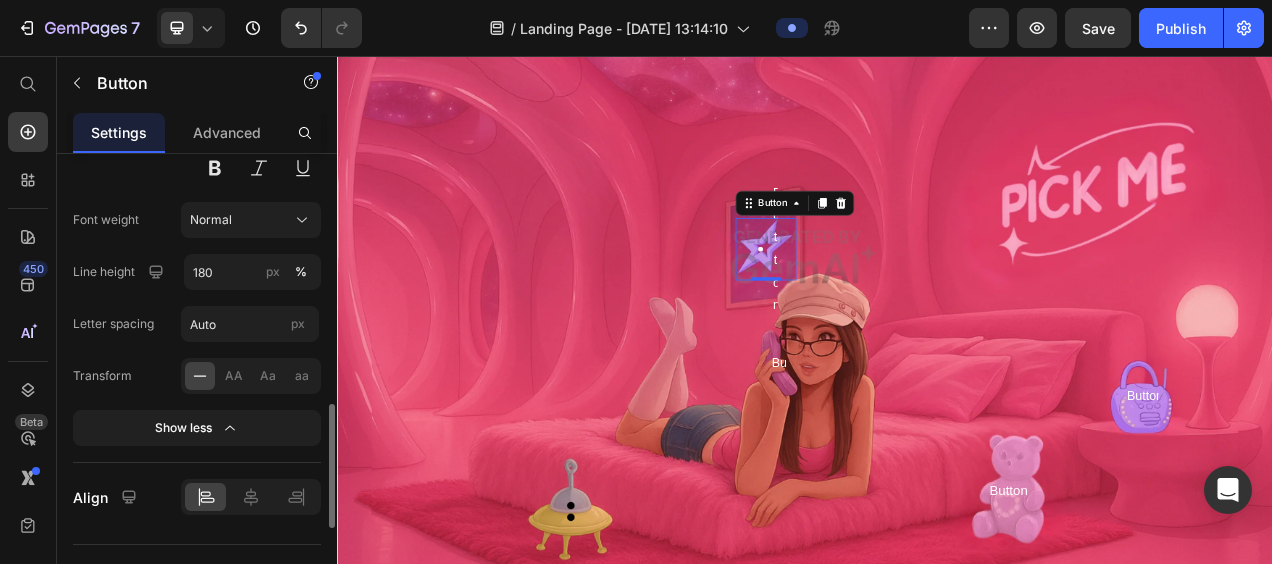 scroll, scrollTop: 1162, scrollLeft: 0, axis: vertical 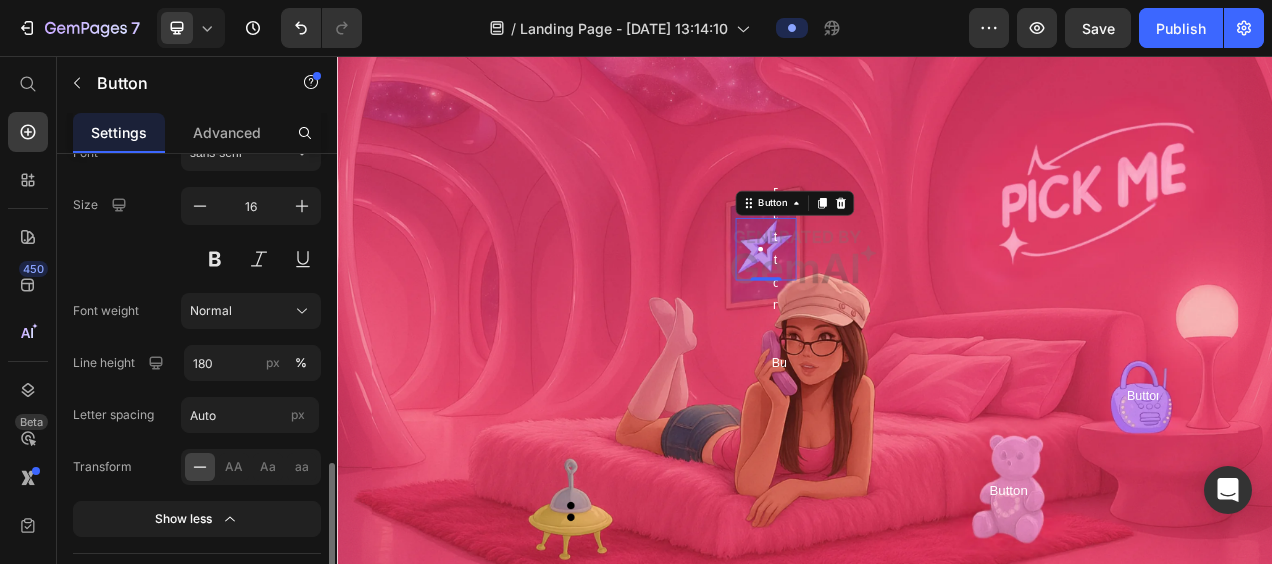 type 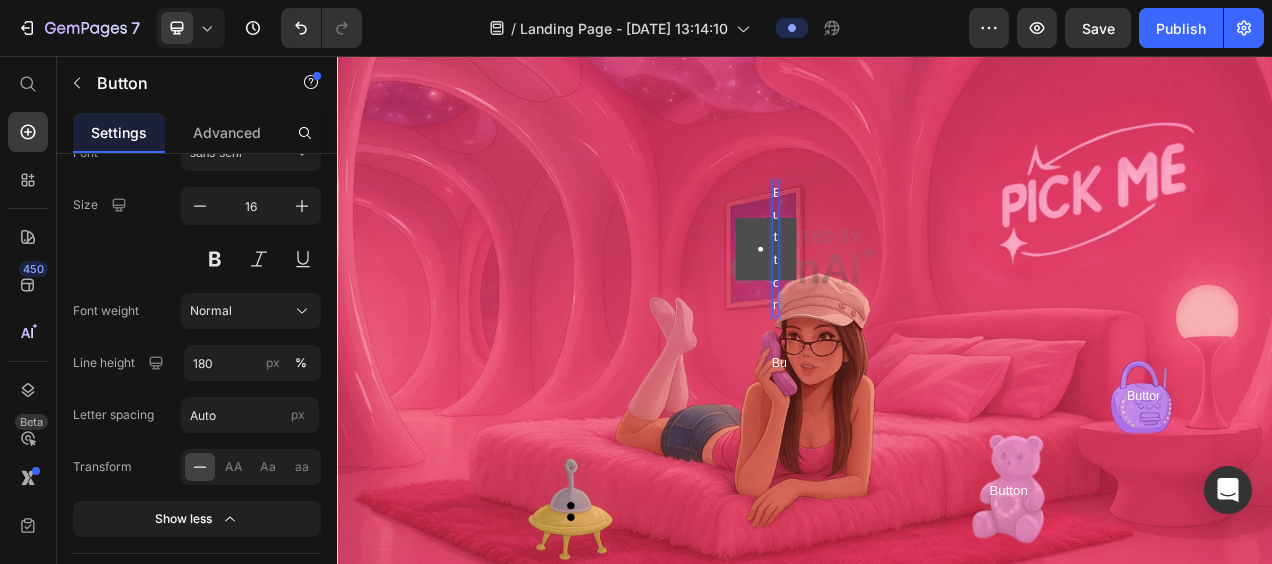 scroll, scrollTop: 0, scrollLeft: 6, axis: horizontal 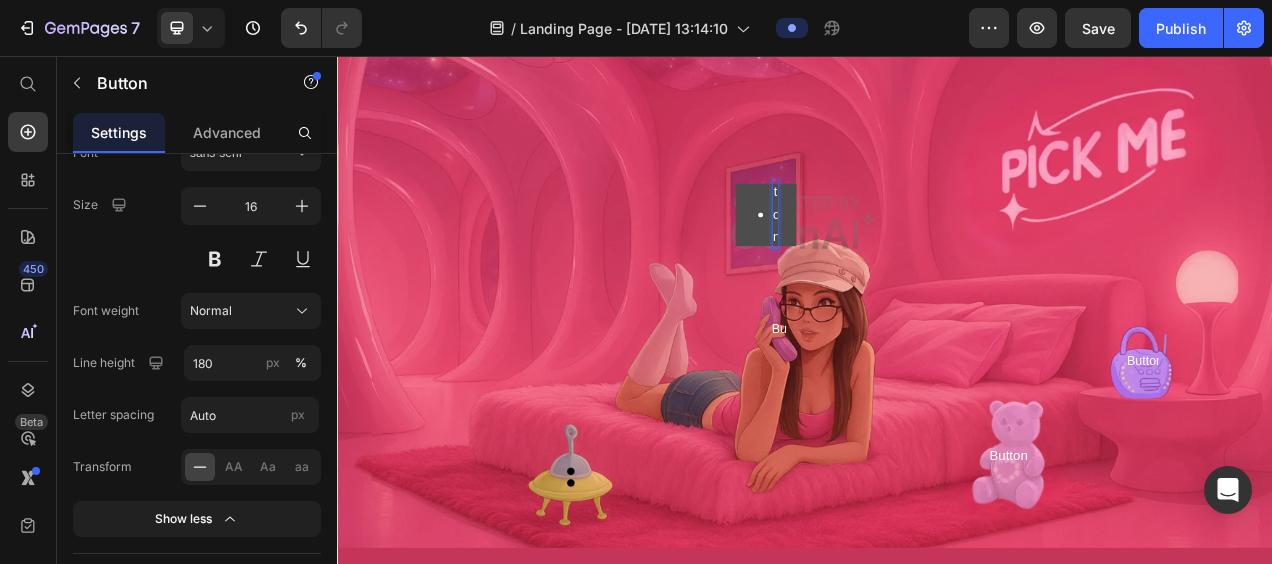 click on "ton" at bounding box center [899, 260] 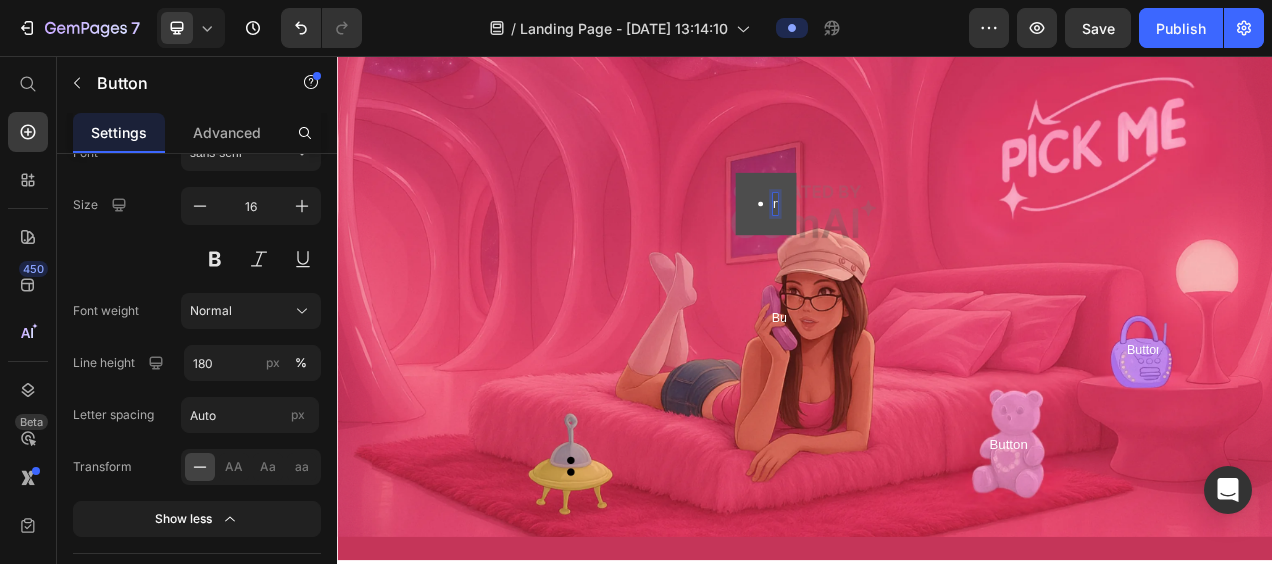 scroll, scrollTop: 302, scrollLeft: 0, axis: vertical 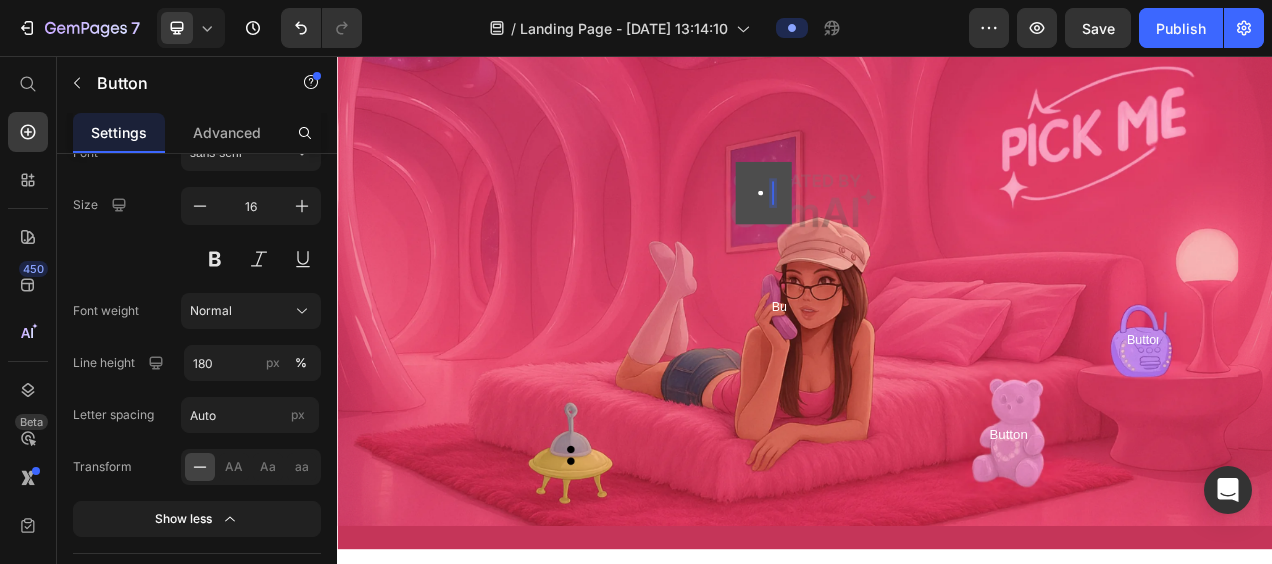 click at bounding box center [880, 232] 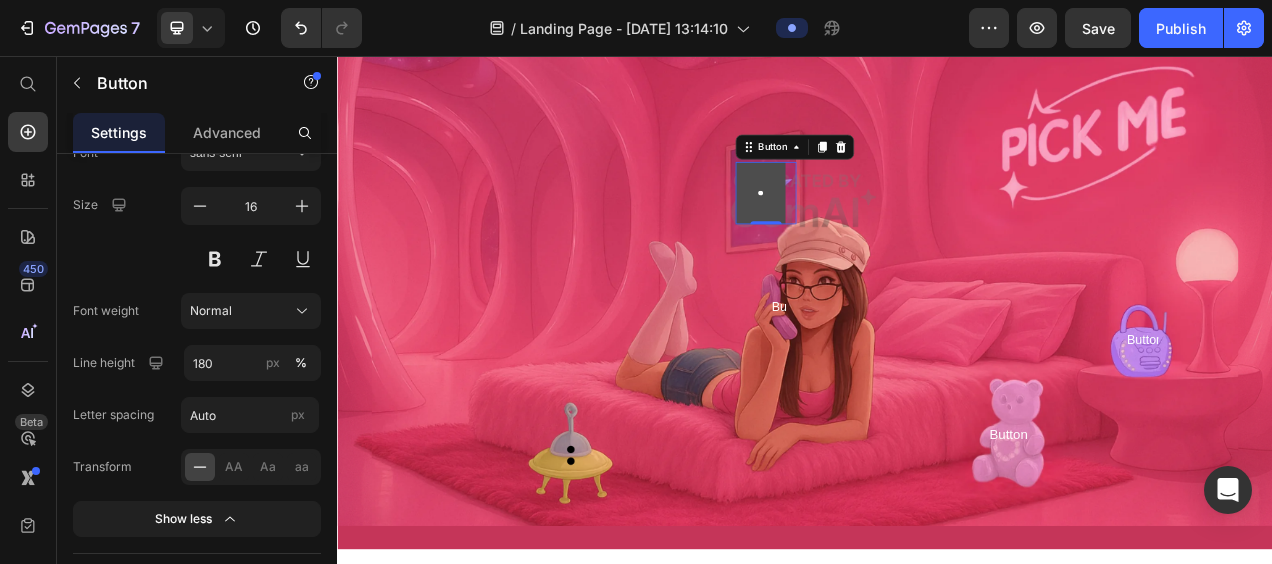 click 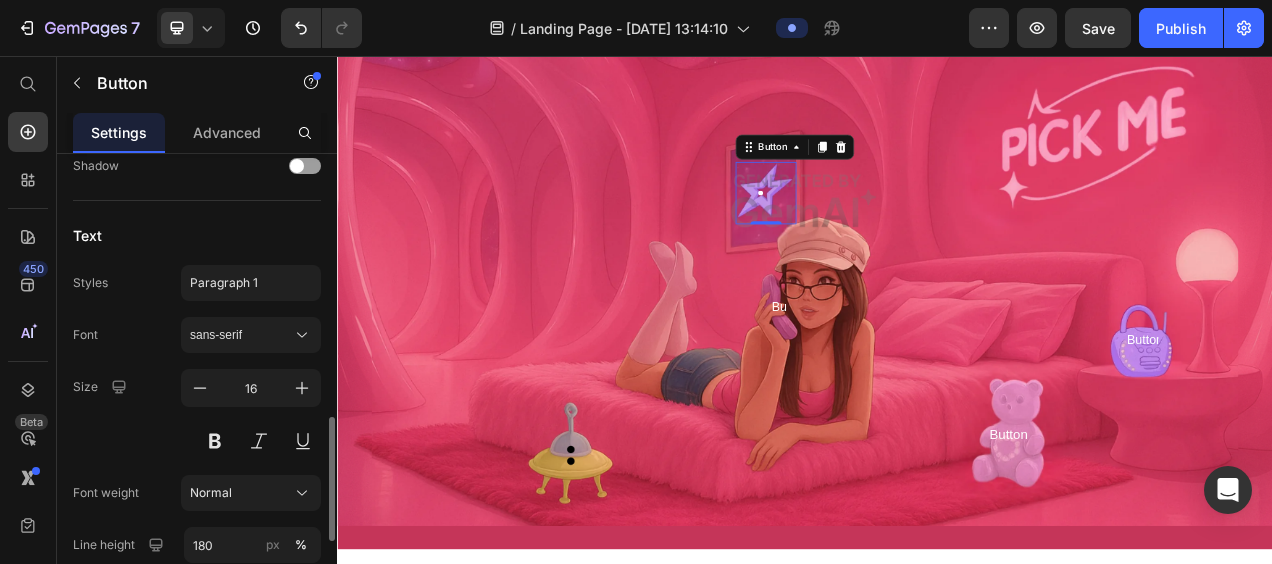 scroll, scrollTop: 982, scrollLeft: 0, axis: vertical 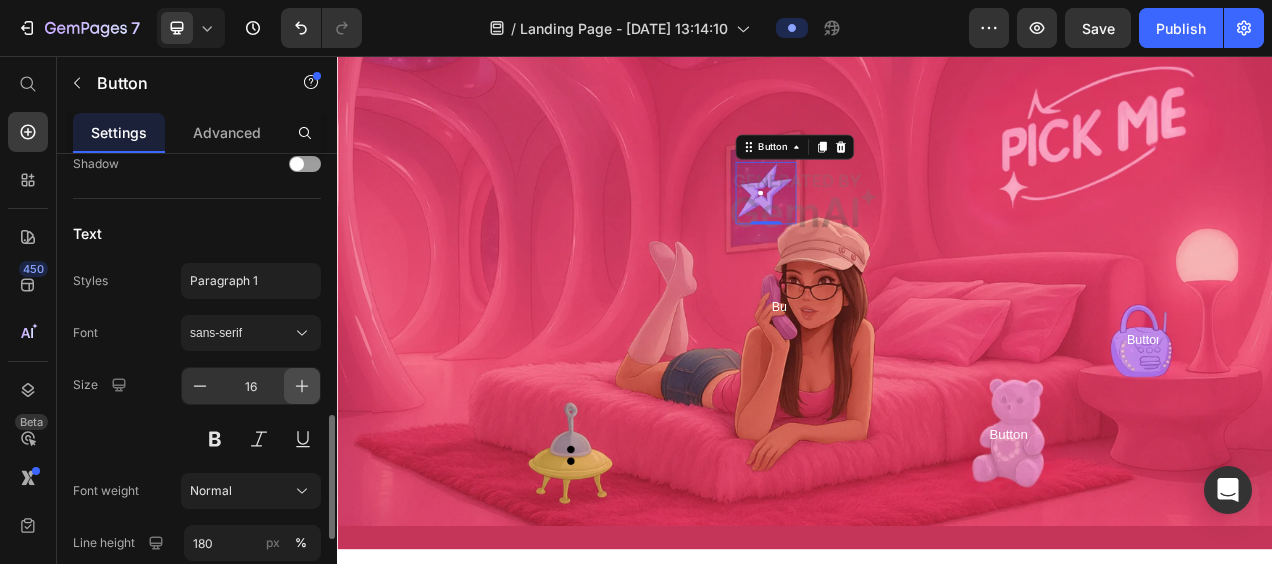 click at bounding box center (302, 386) 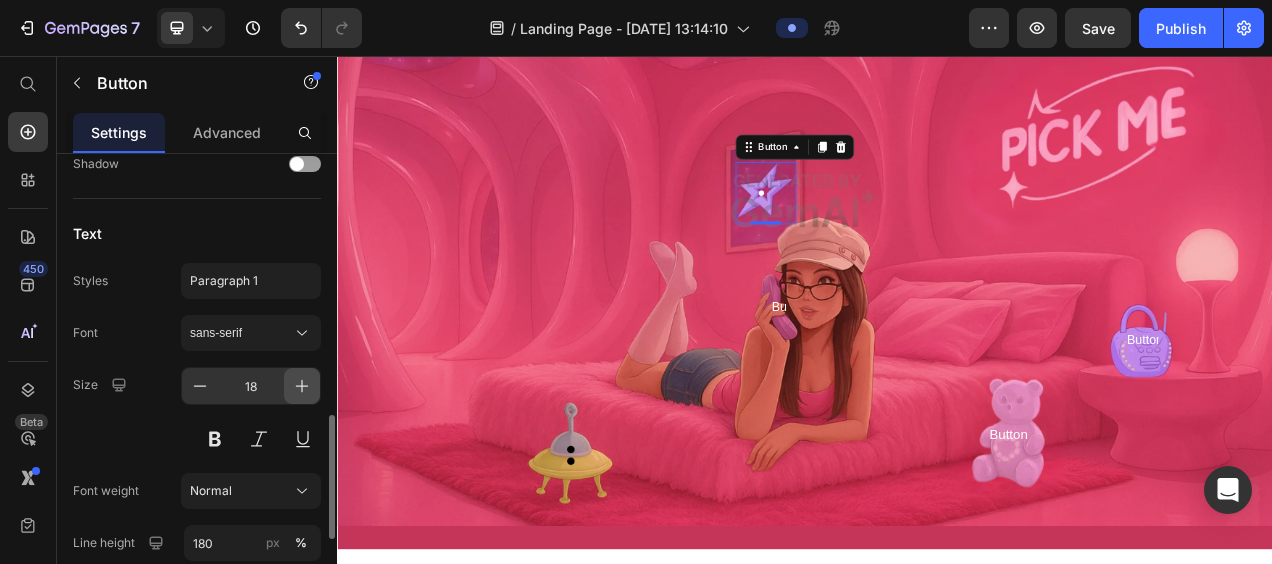 click at bounding box center [302, 386] 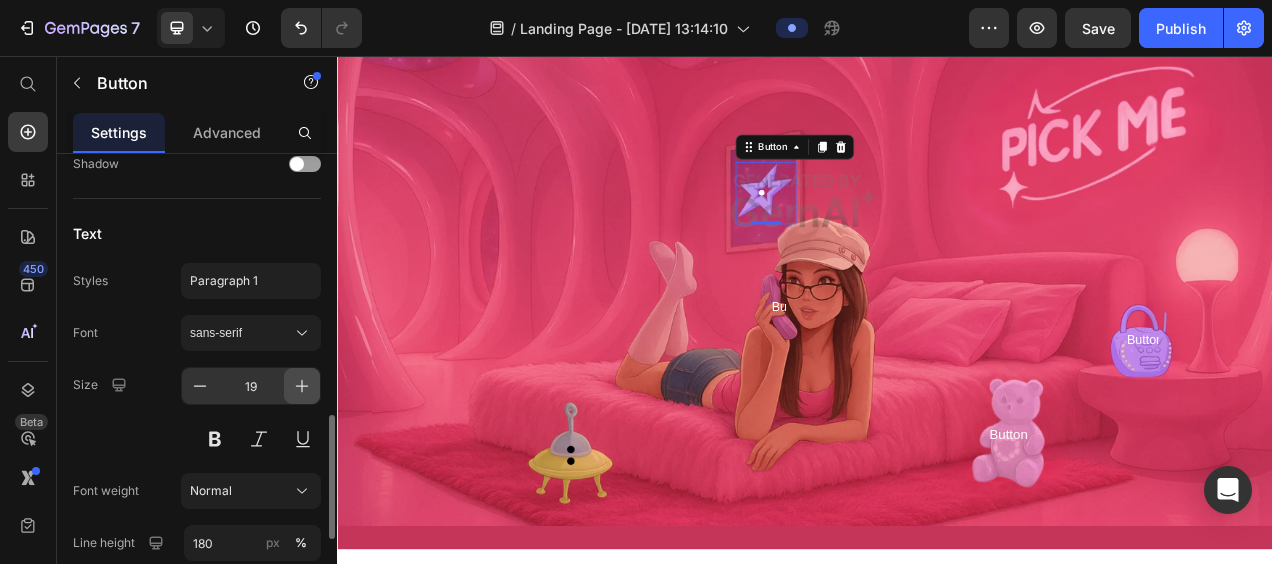 click at bounding box center [302, 386] 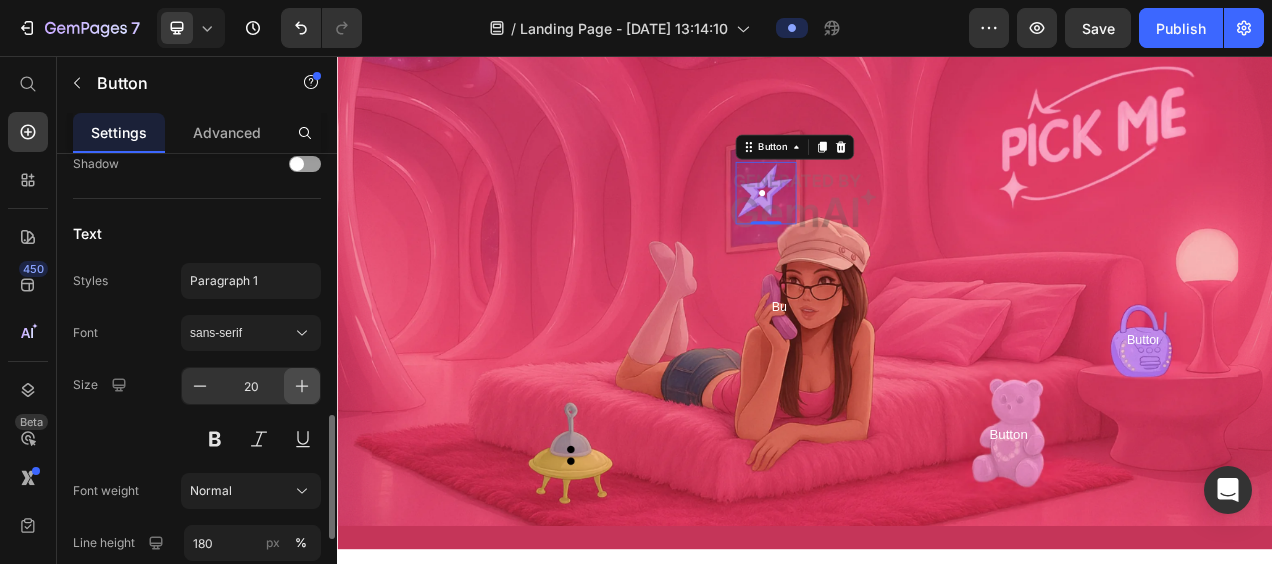 click at bounding box center (302, 386) 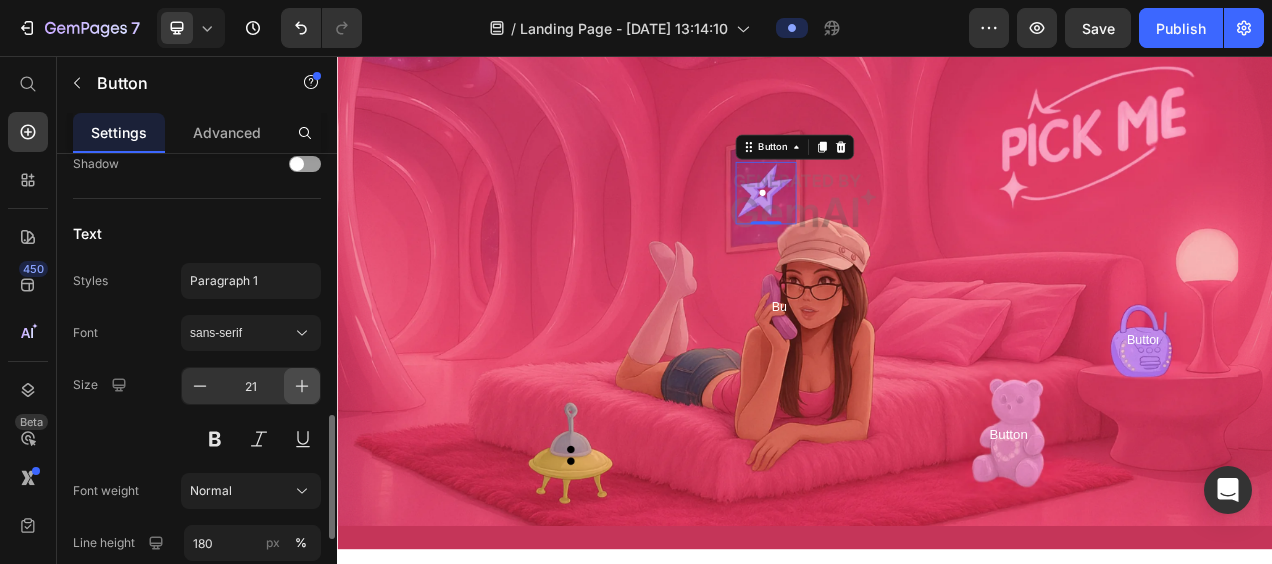 click at bounding box center (302, 386) 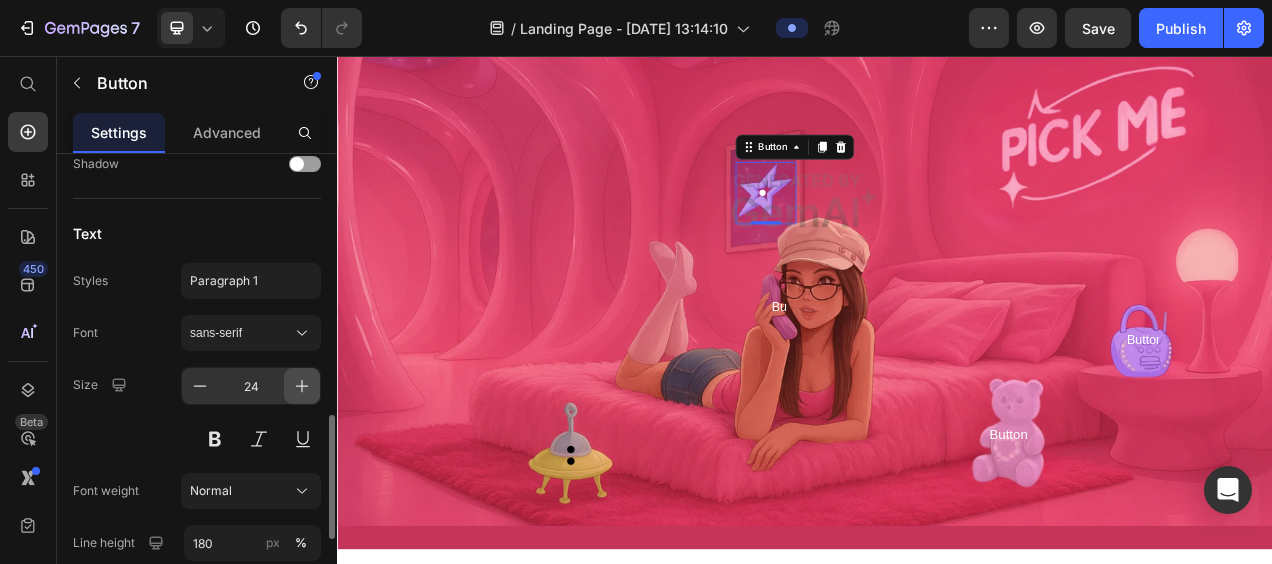 click at bounding box center (302, 386) 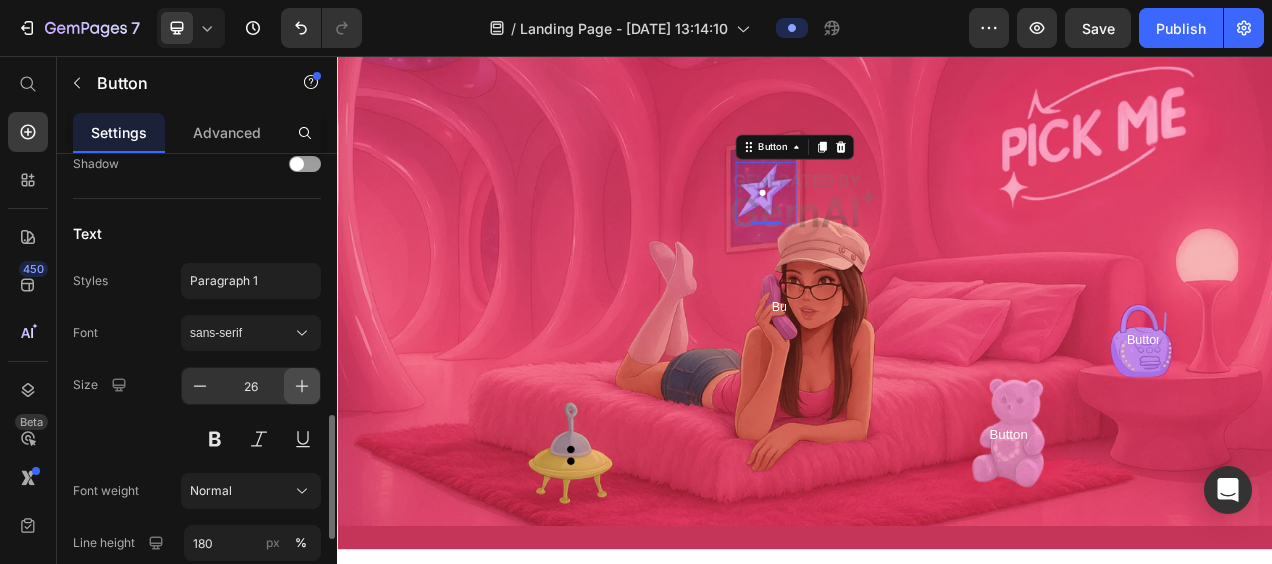click at bounding box center (302, 386) 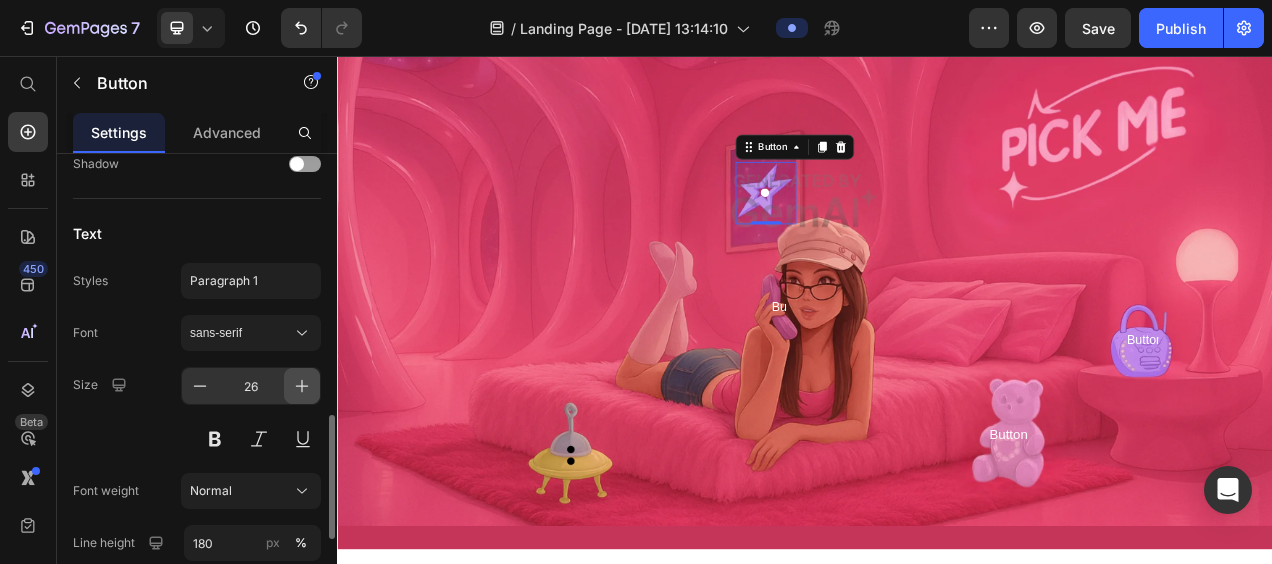 click at bounding box center [302, 386] 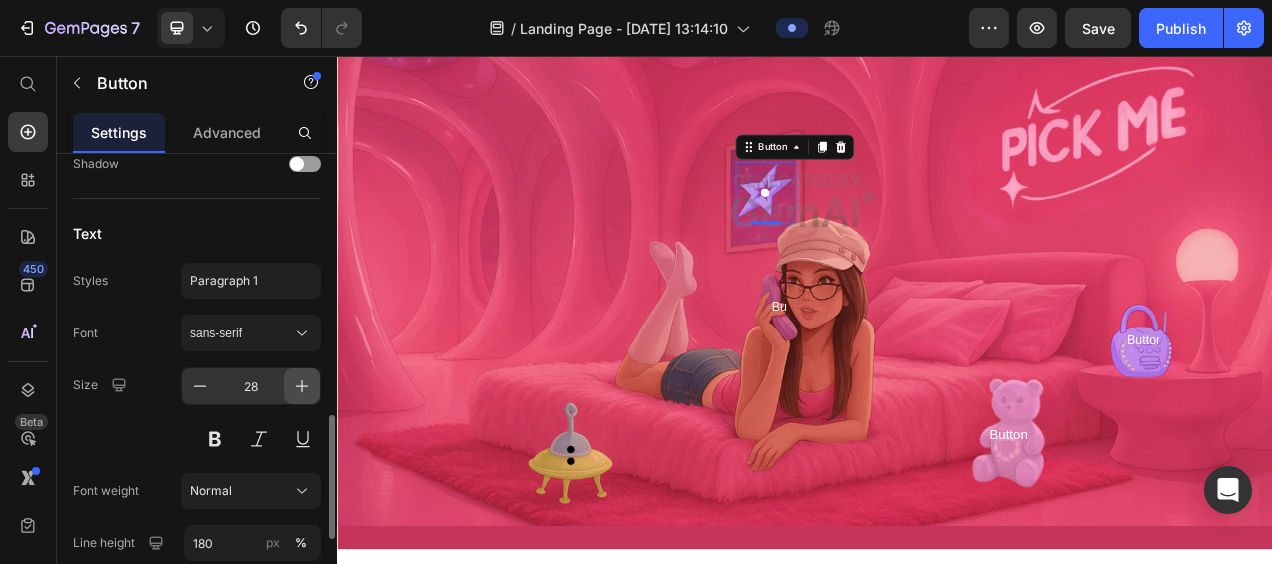 click at bounding box center (302, 386) 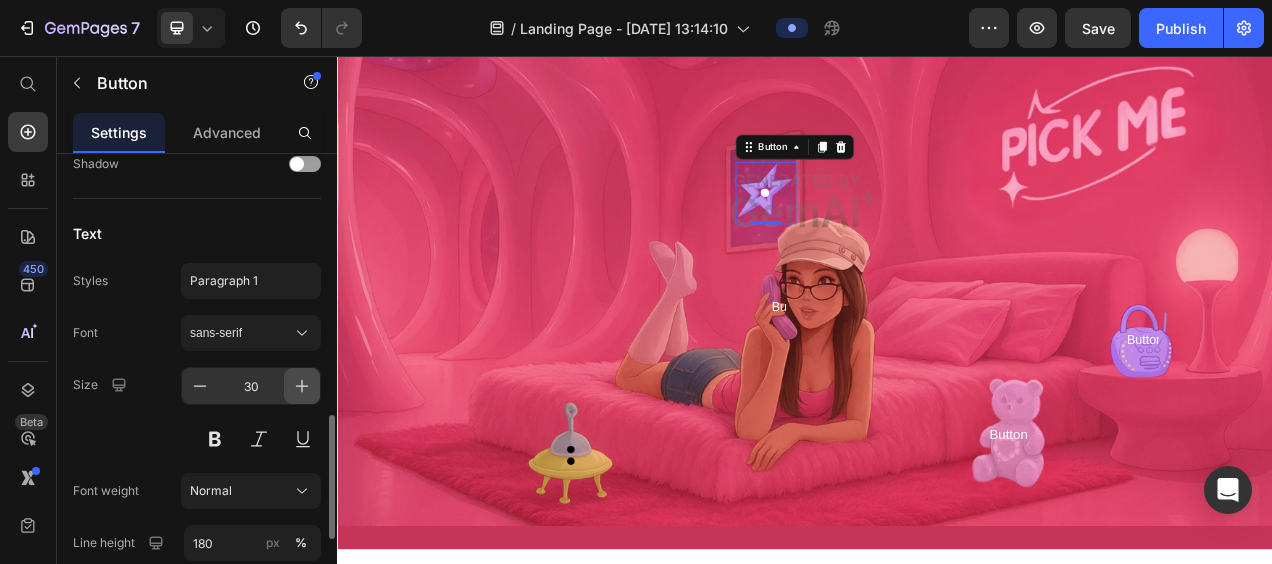 click at bounding box center (302, 386) 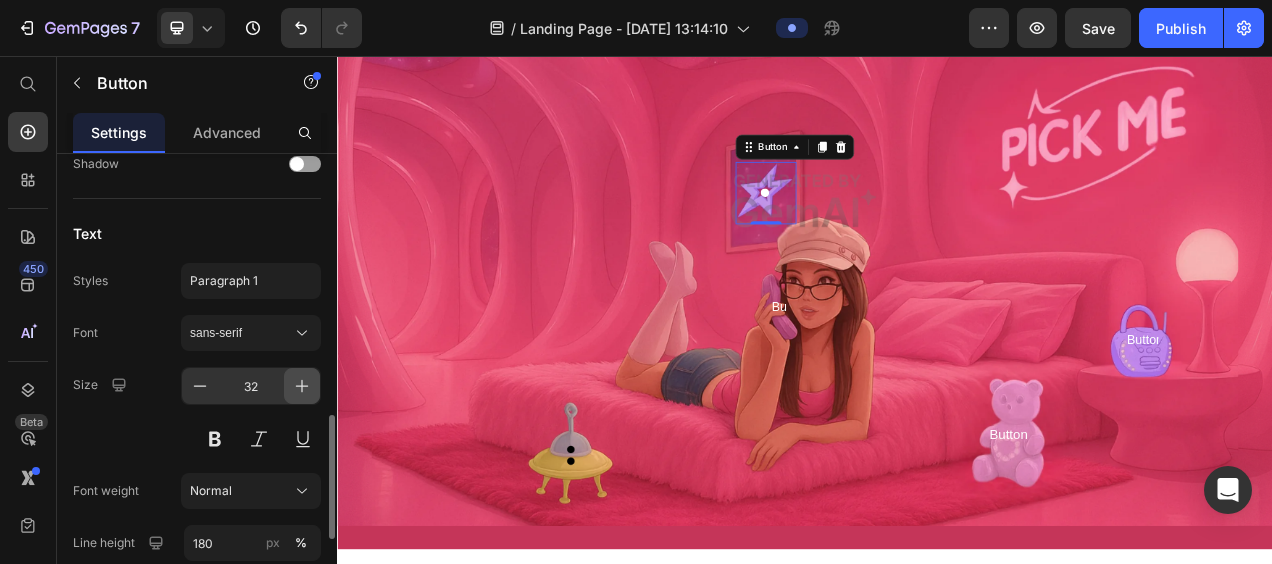 click at bounding box center [302, 386] 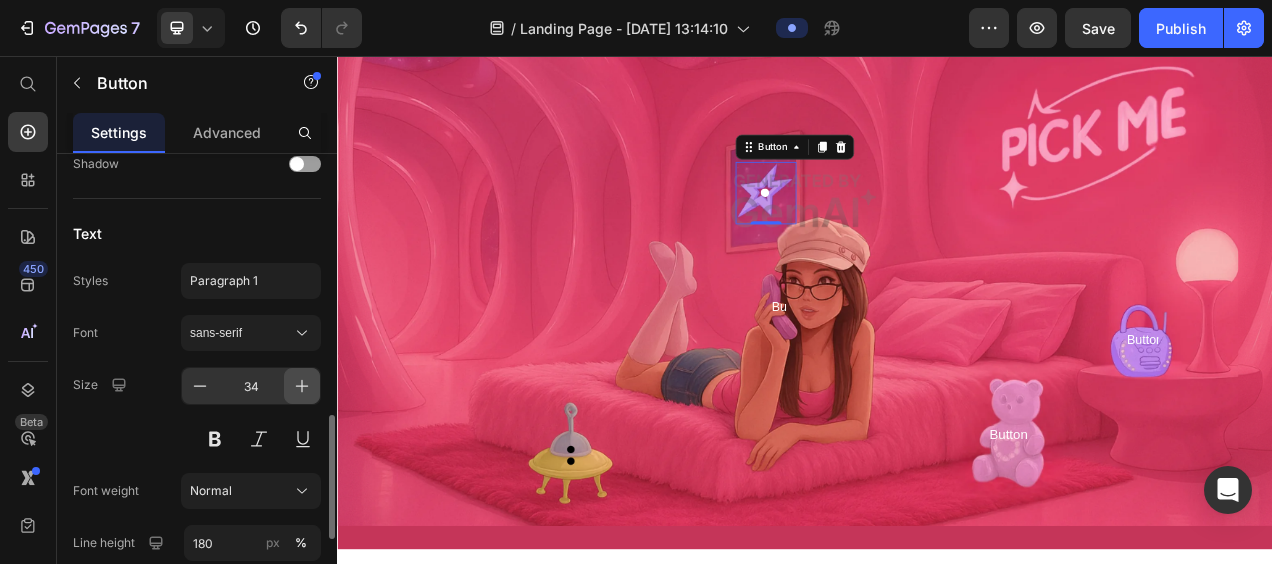 click at bounding box center (302, 386) 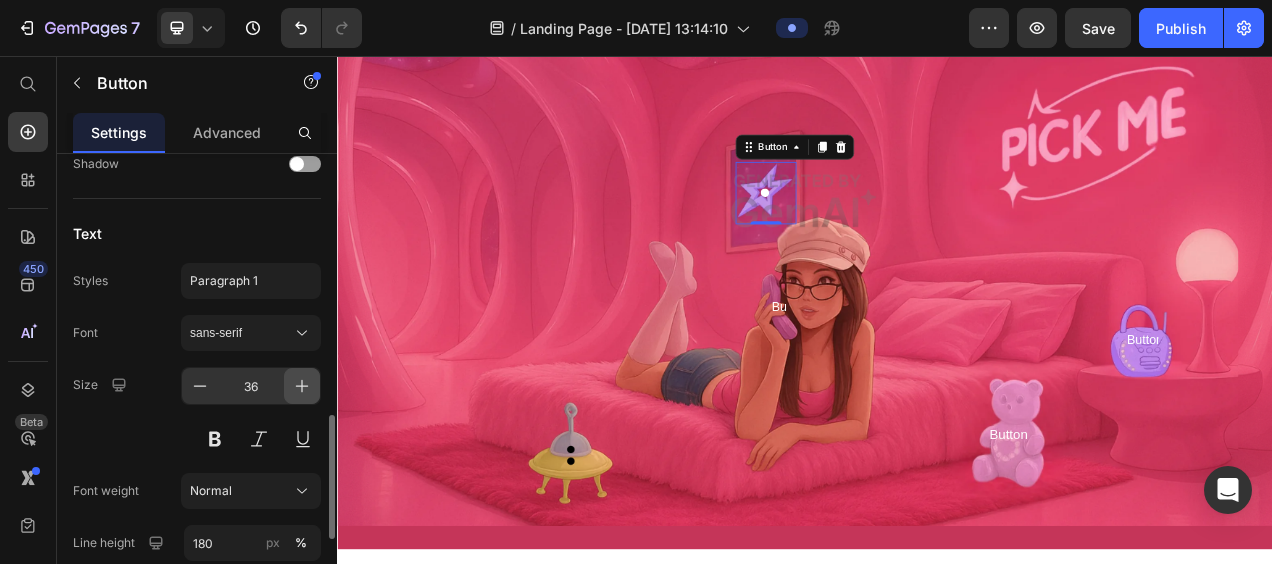 click at bounding box center (302, 386) 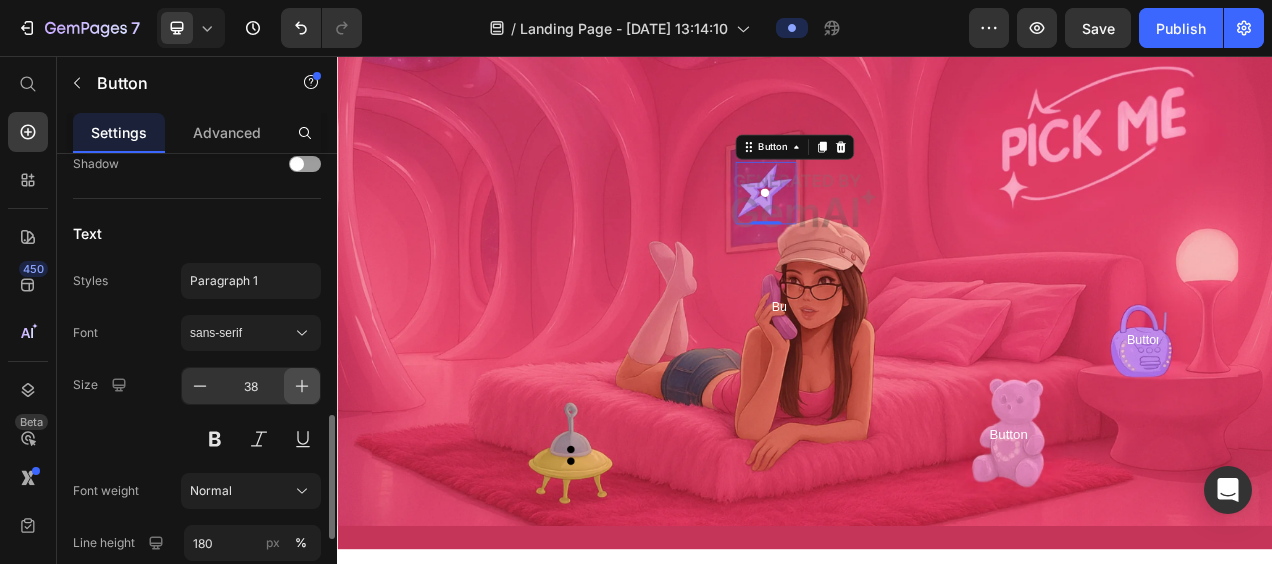 click at bounding box center [302, 386] 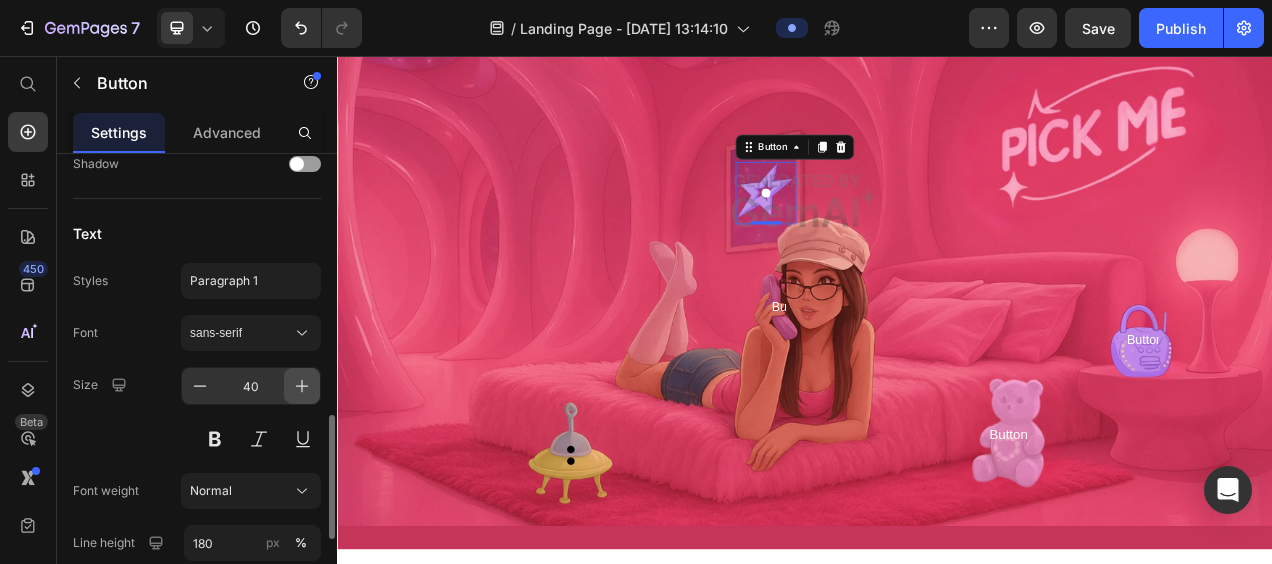 click at bounding box center (302, 386) 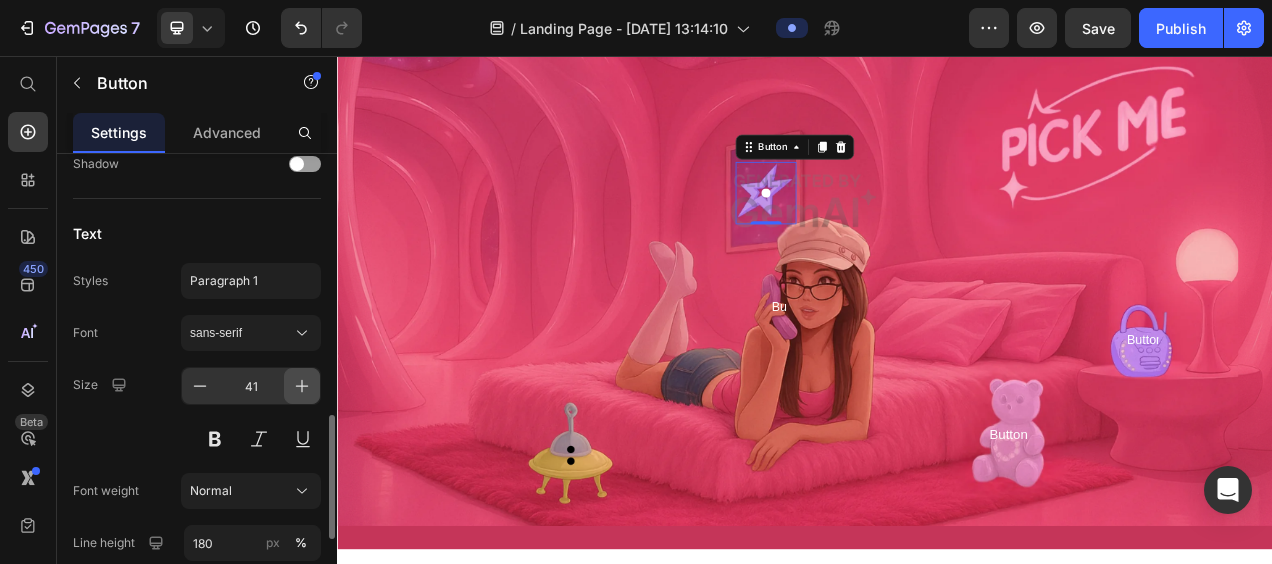 click at bounding box center (302, 386) 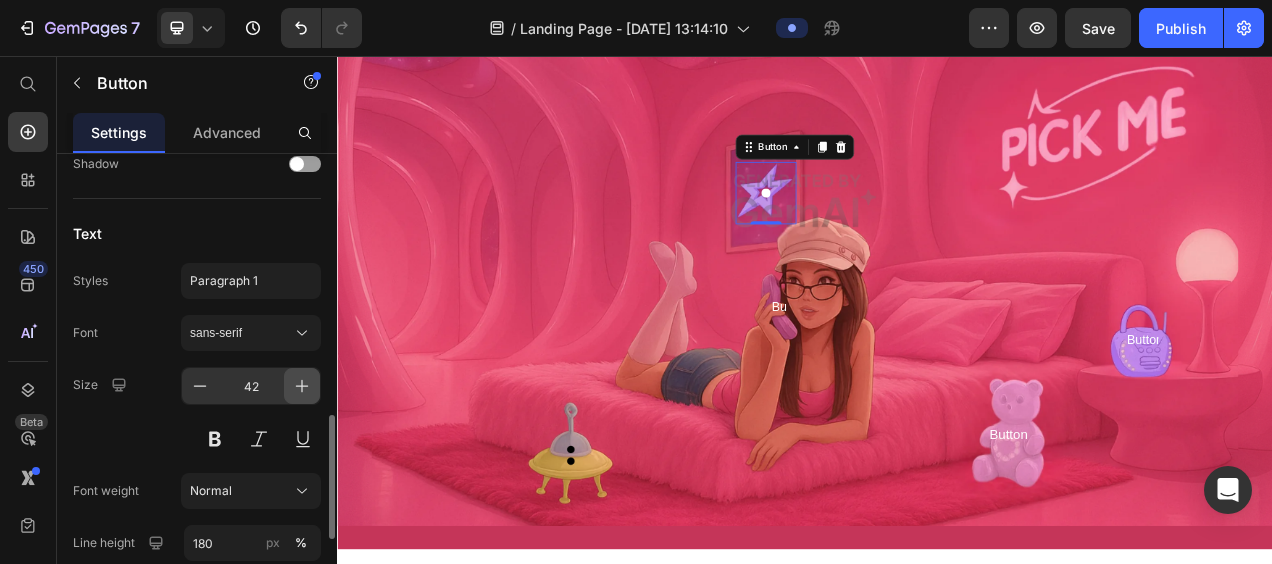 click at bounding box center [302, 386] 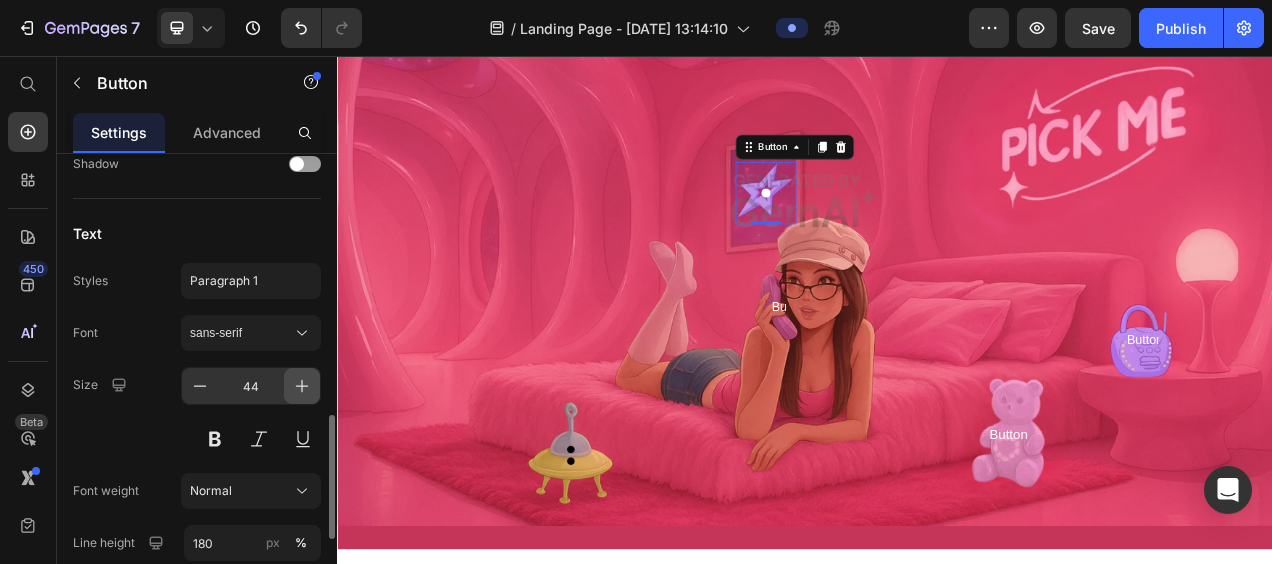 click at bounding box center (302, 386) 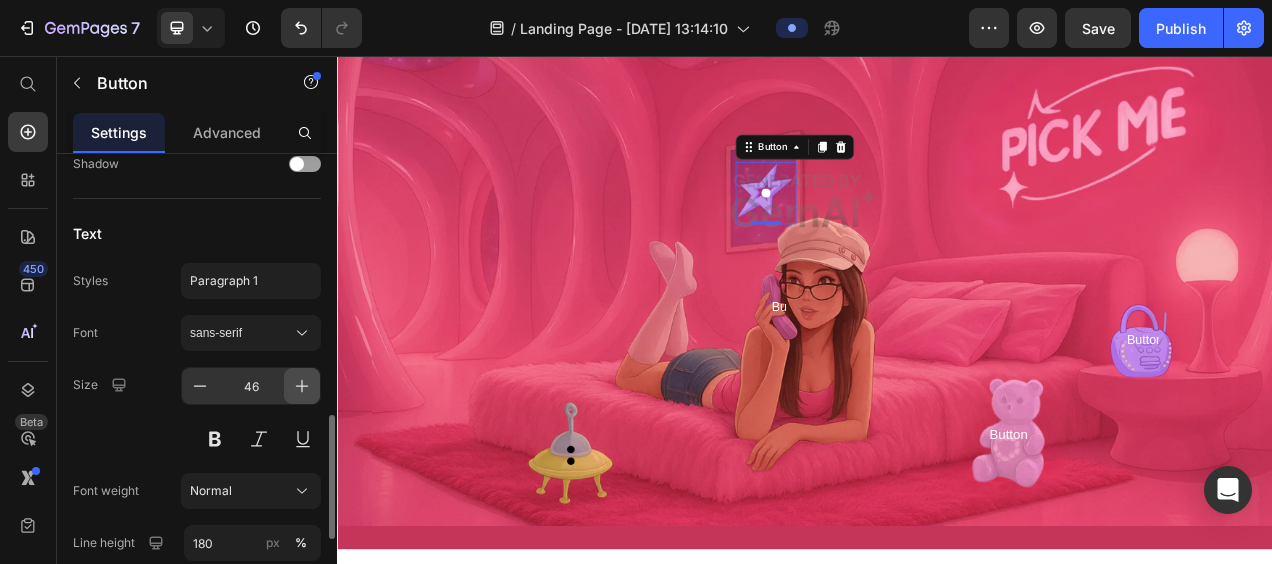 click at bounding box center (302, 386) 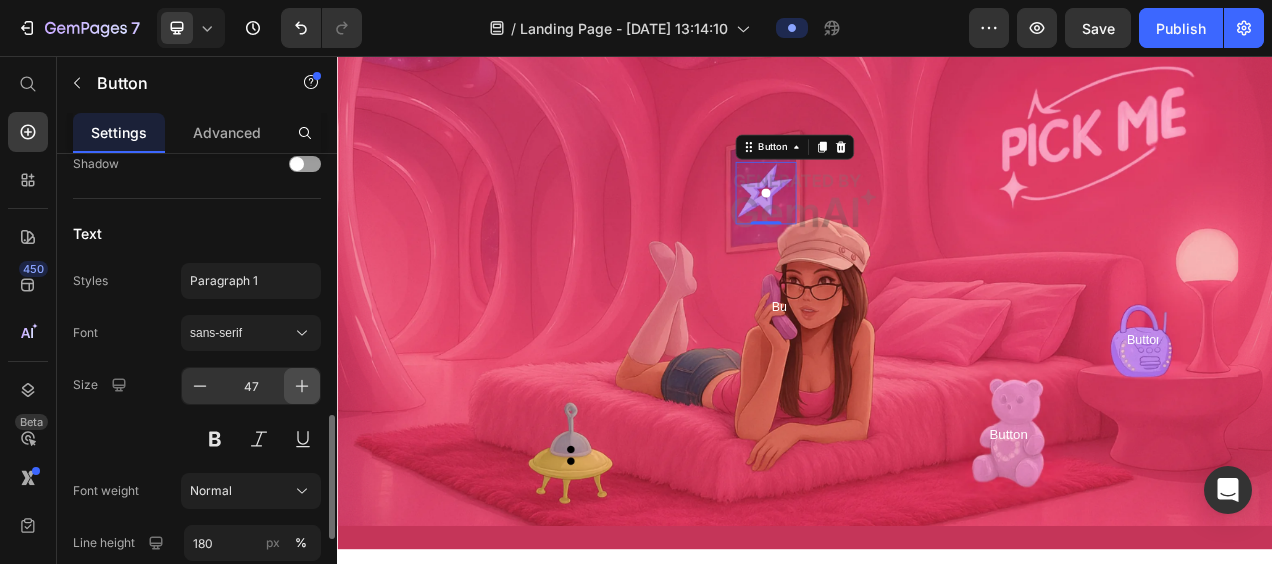 click at bounding box center [302, 386] 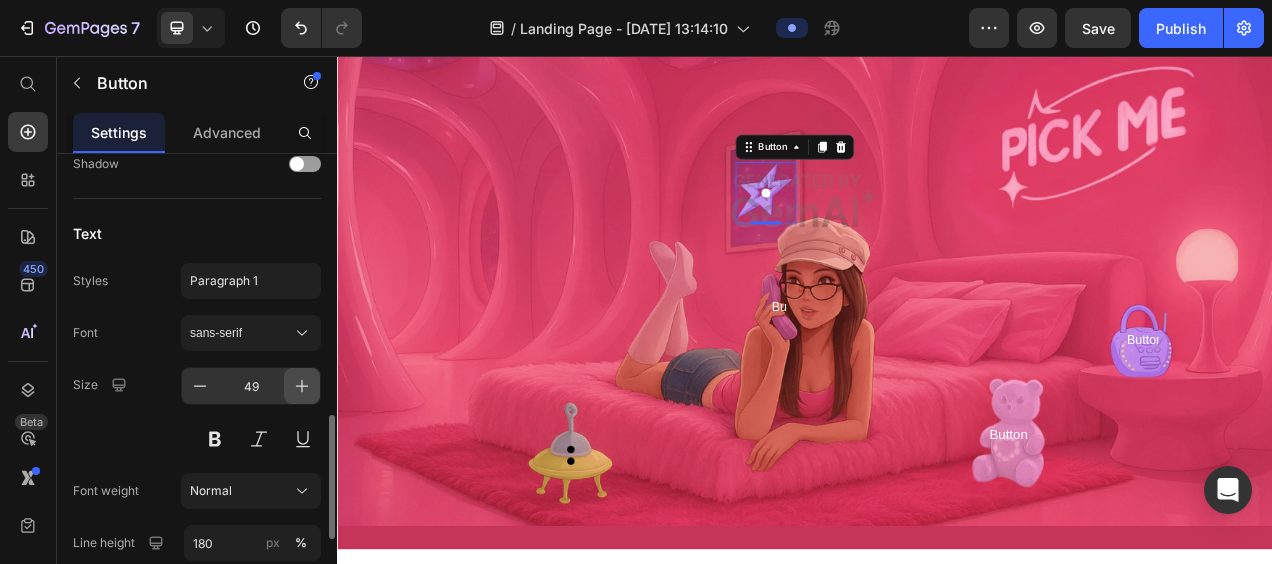 click at bounding box center [302, 386] 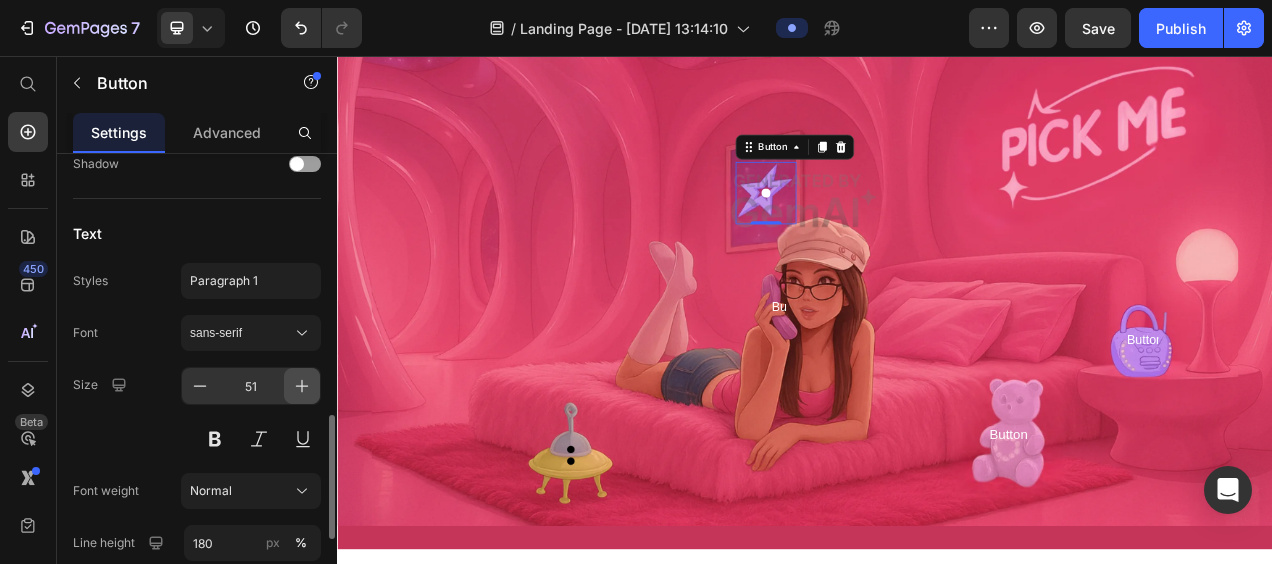 click at bounding box center [302, 386] 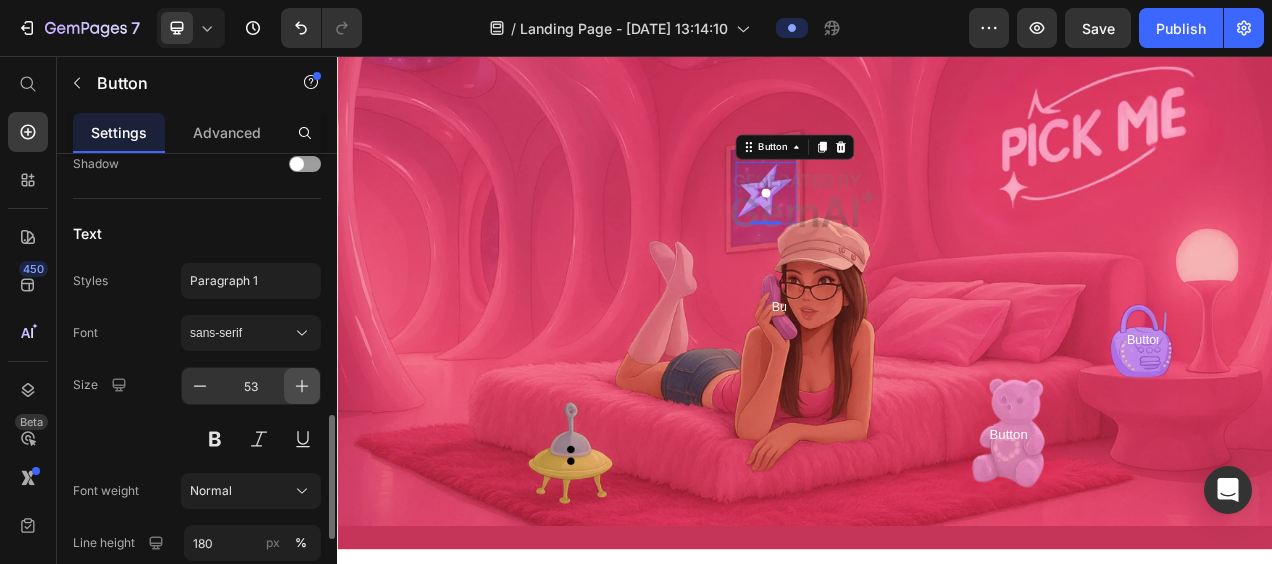 click at bounding box center (302, 386) 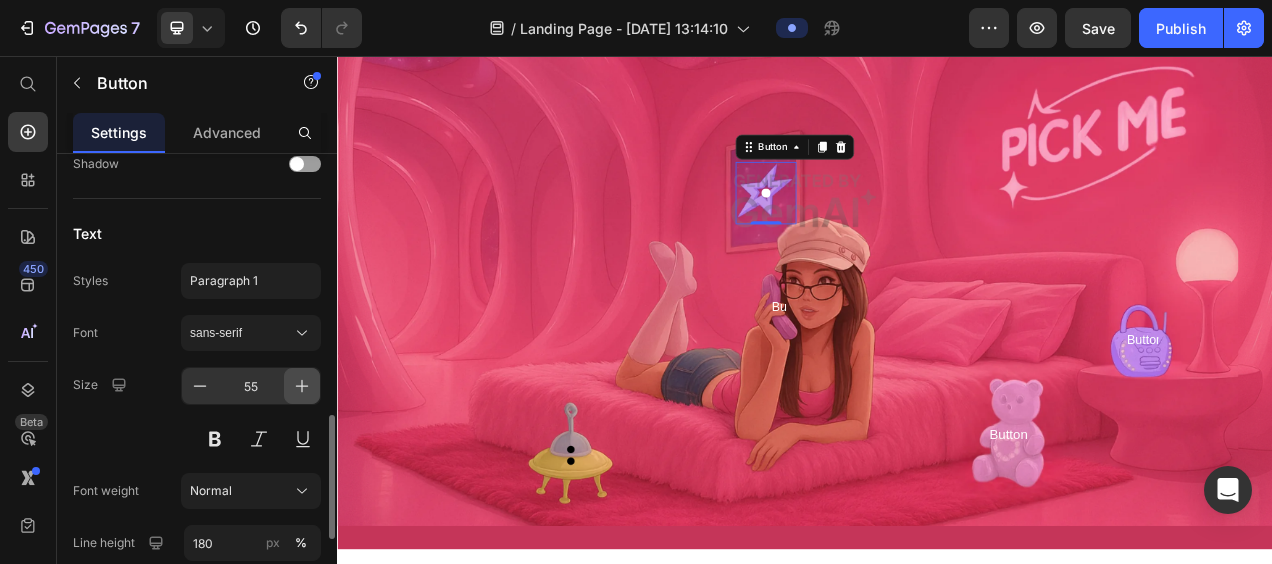 click at bounding box center [302, 386] 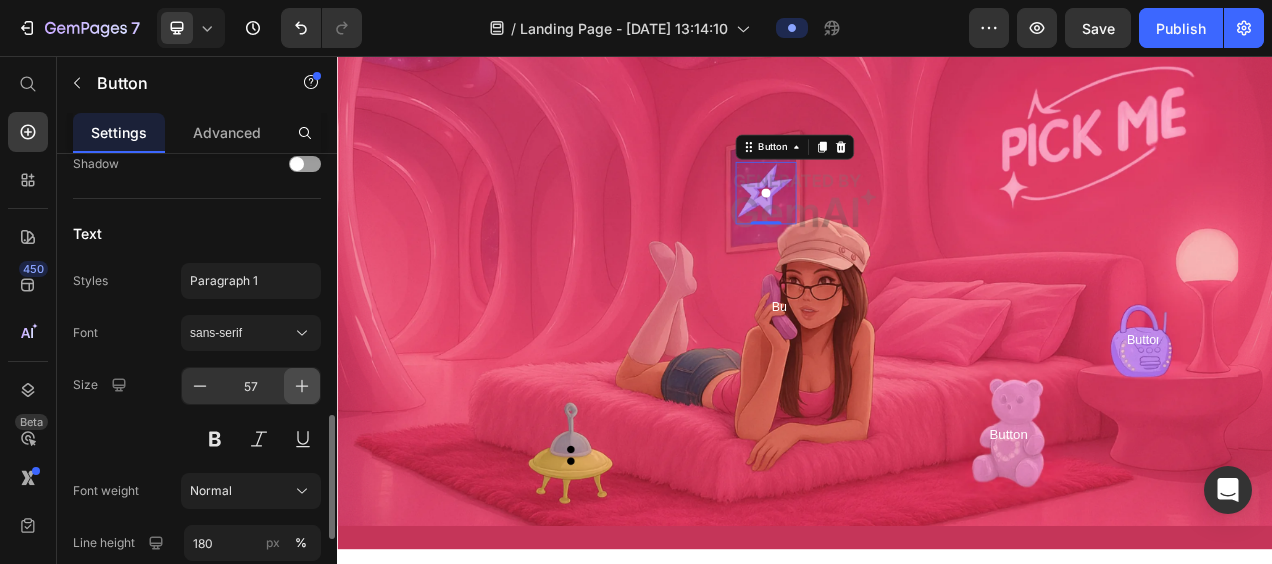 click at bounding box center [302, 386] 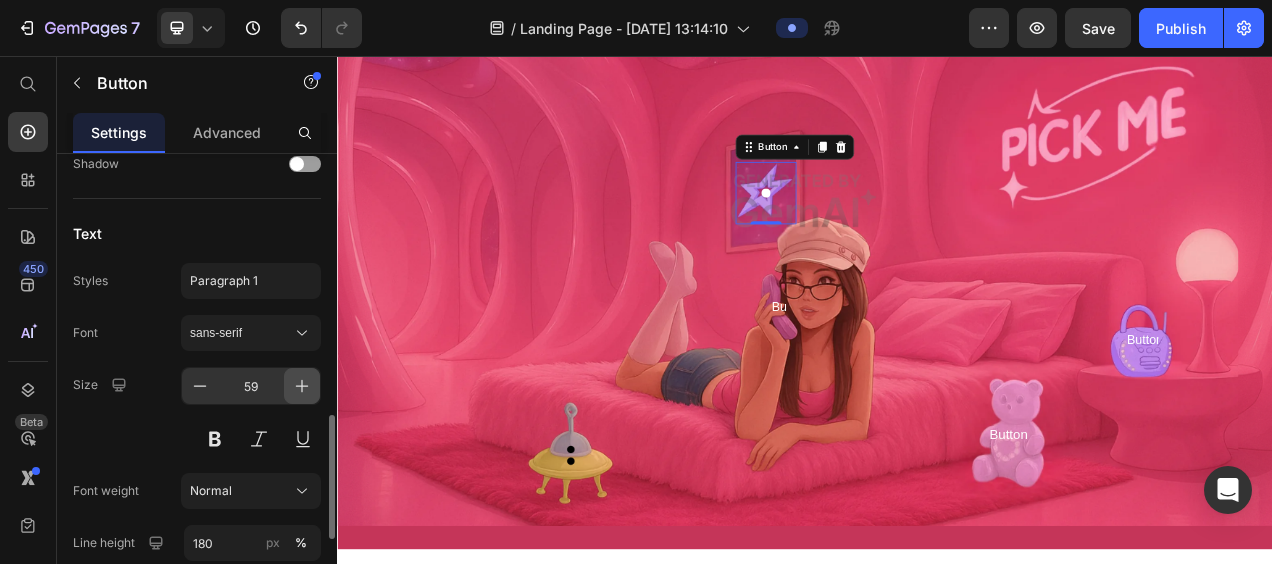 click at bounding box center [302, 386] 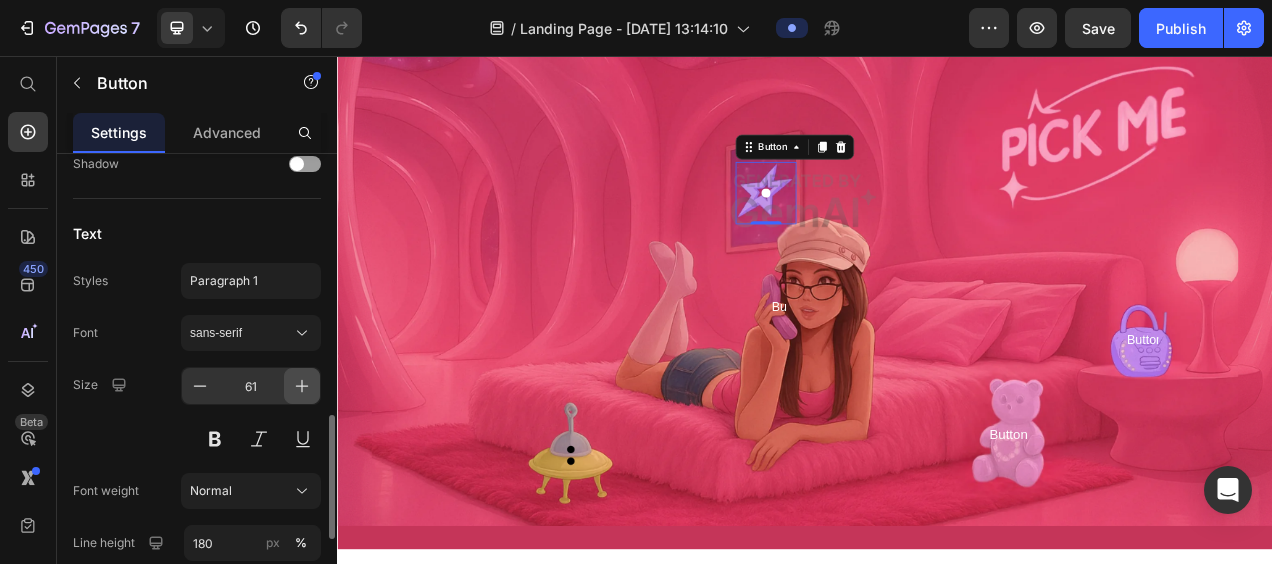 click at bounding box center [302, 386] 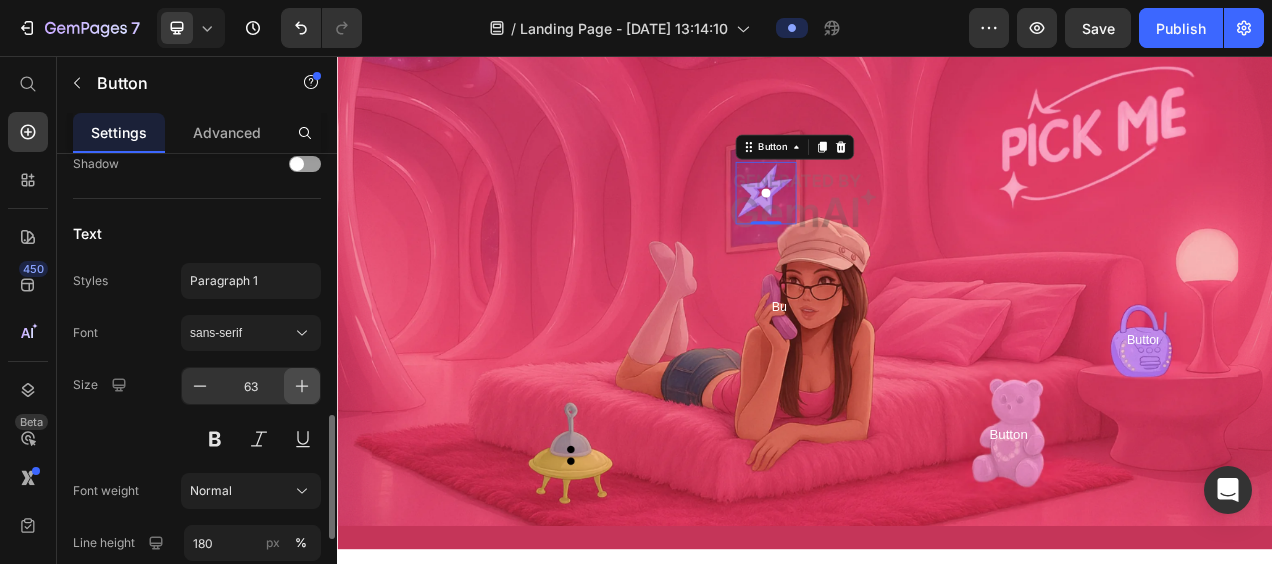 click at bounding box center [302, 386] 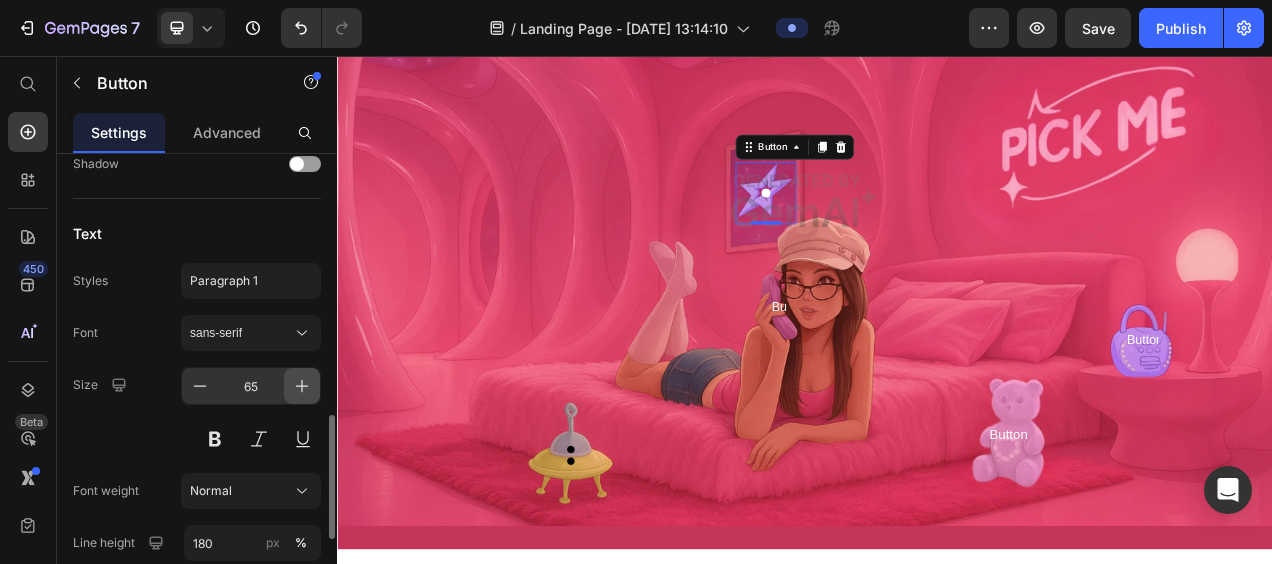 click at bounding box center (302, 386) 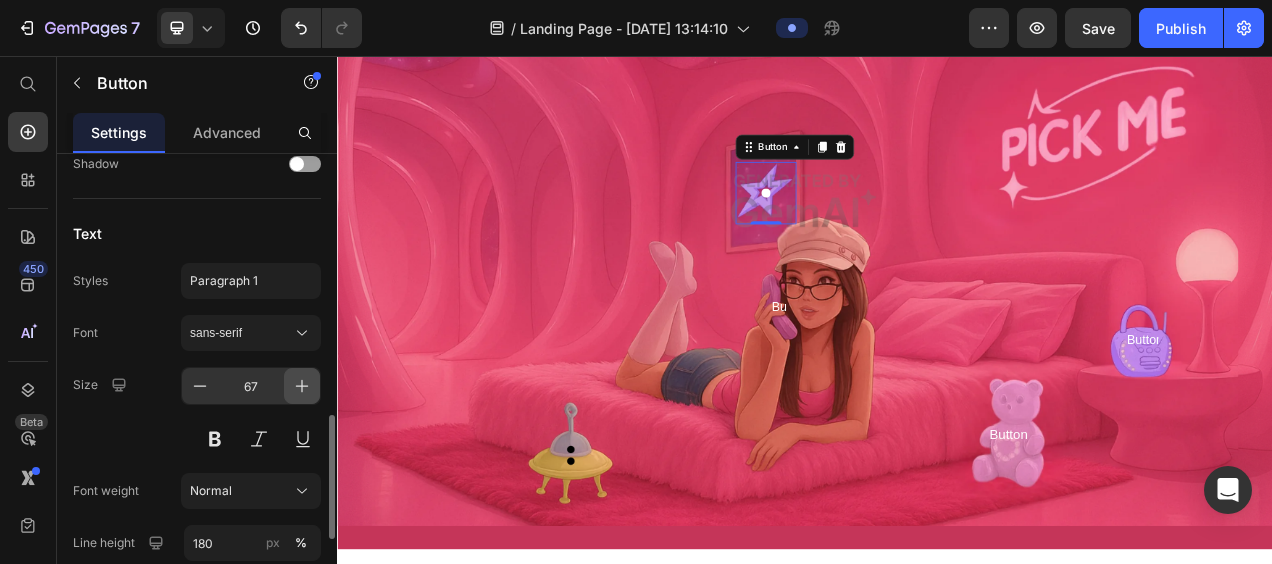 click at bounding box center [302, 386] 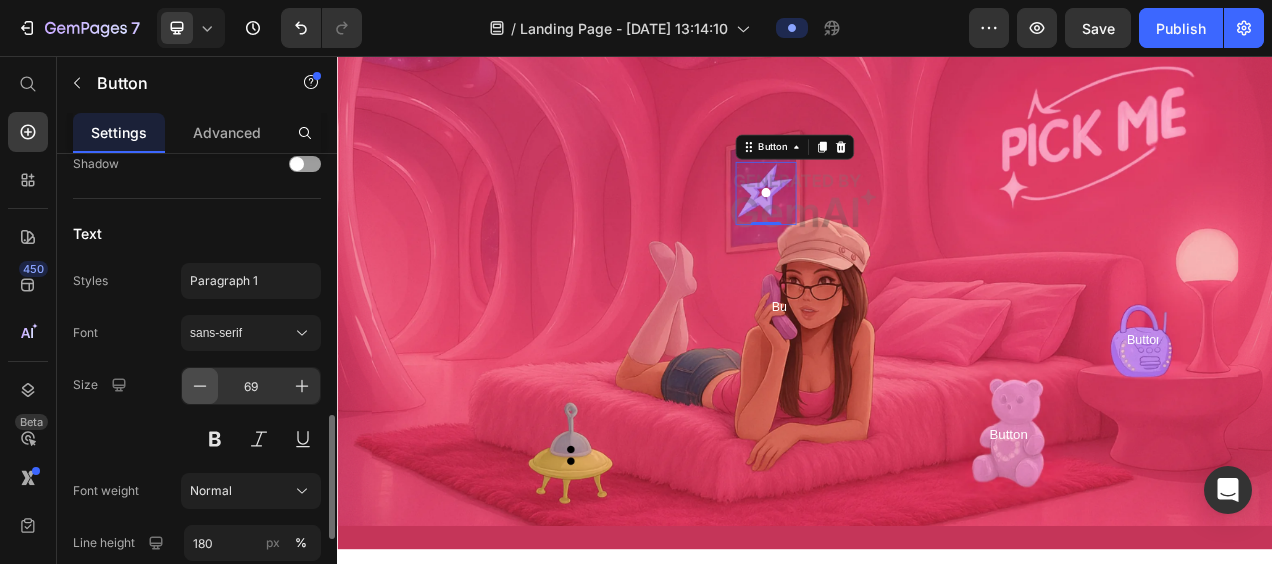 click at bounding box center (200, 386) 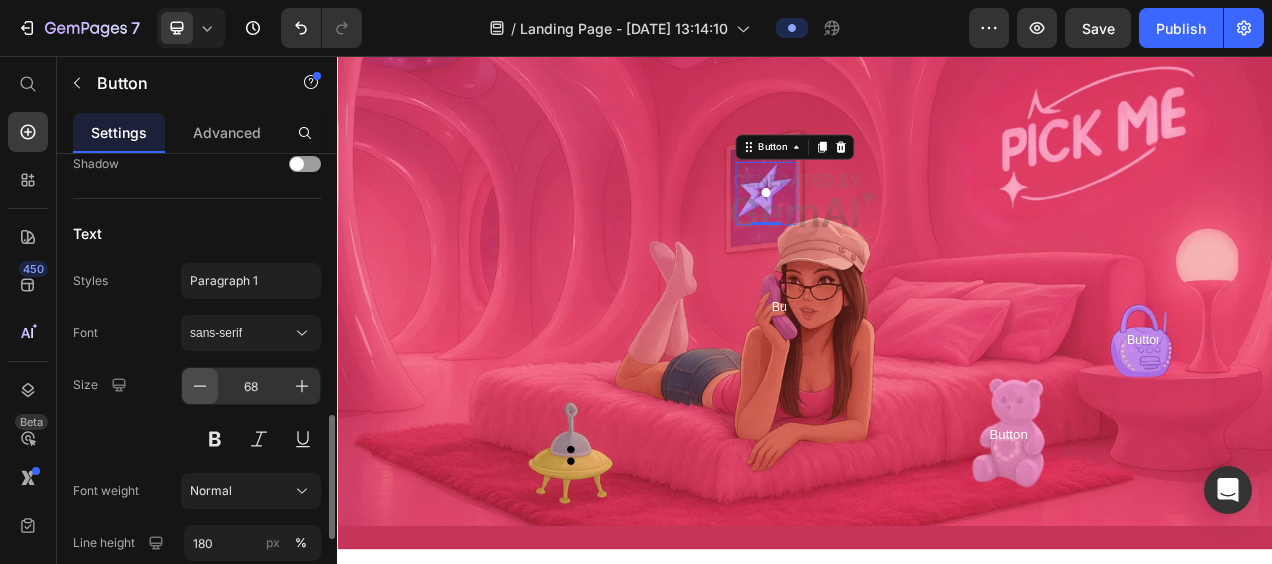 click at bounding box center [200, 386] 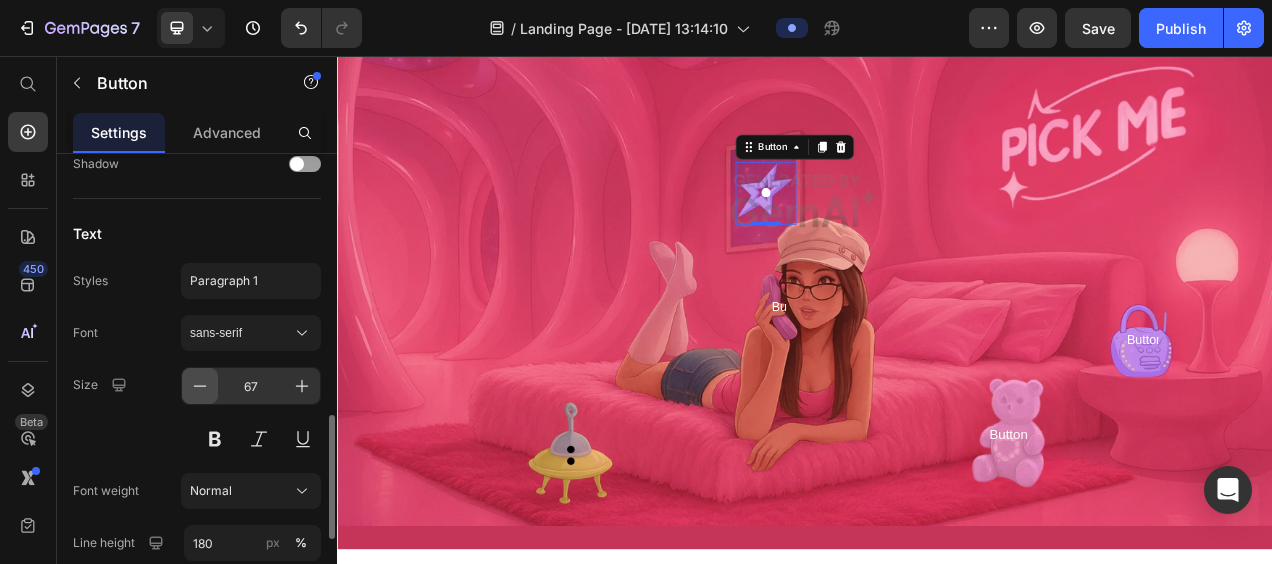 drag, startPoint x: 188, startPoint y: 381, endPoint x: 235, endPoint y: 441, distance: 76.2168 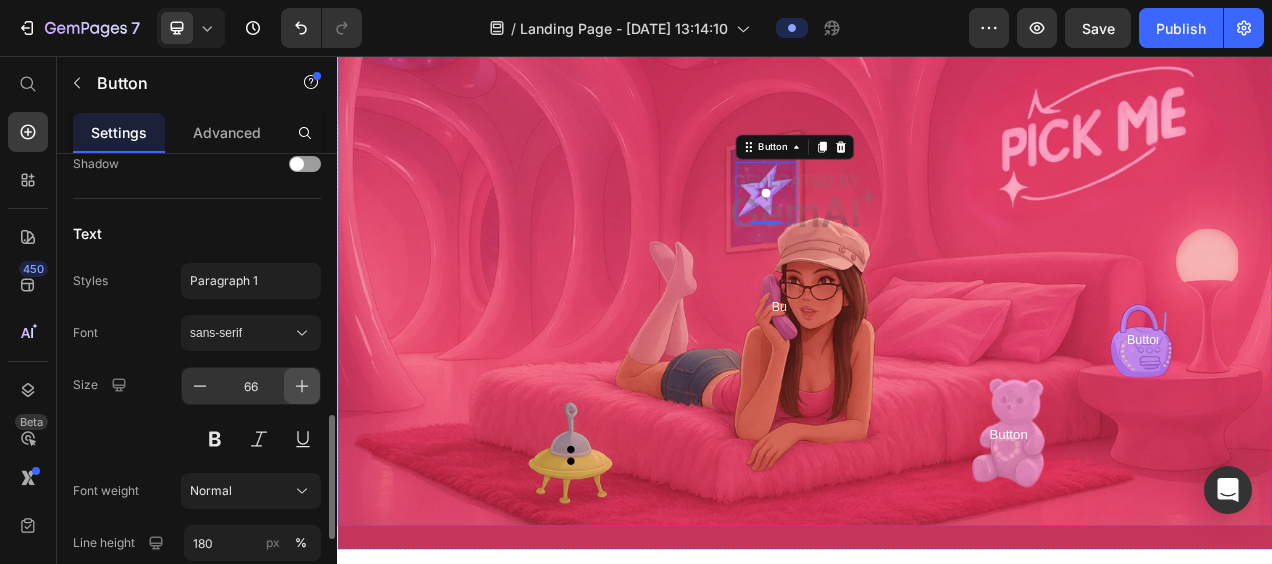 click 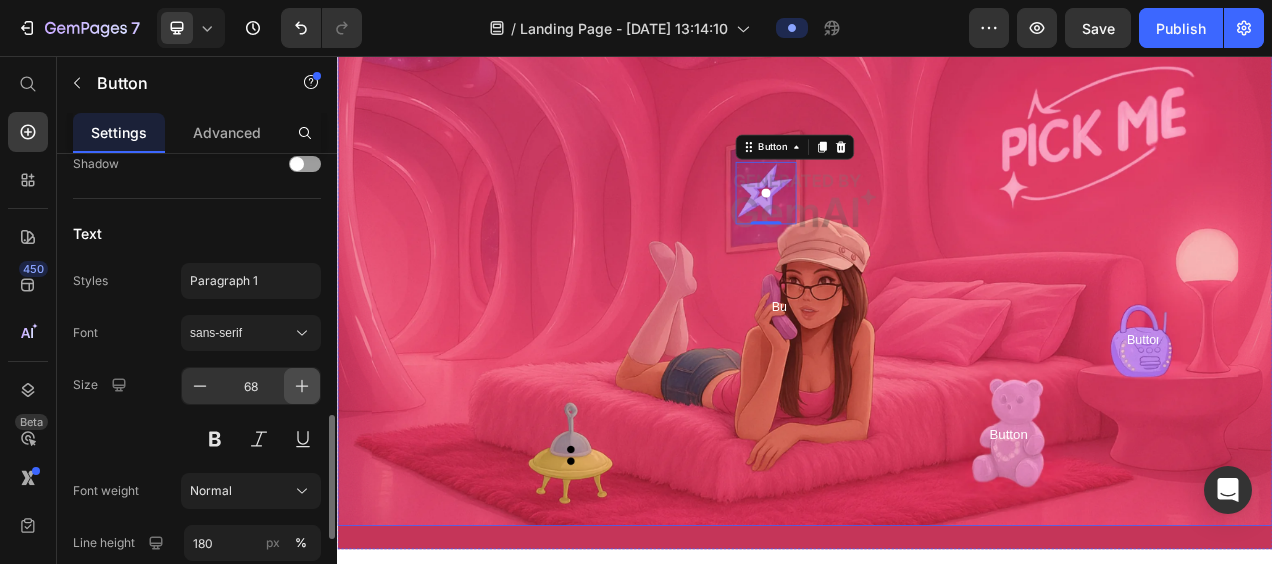 click 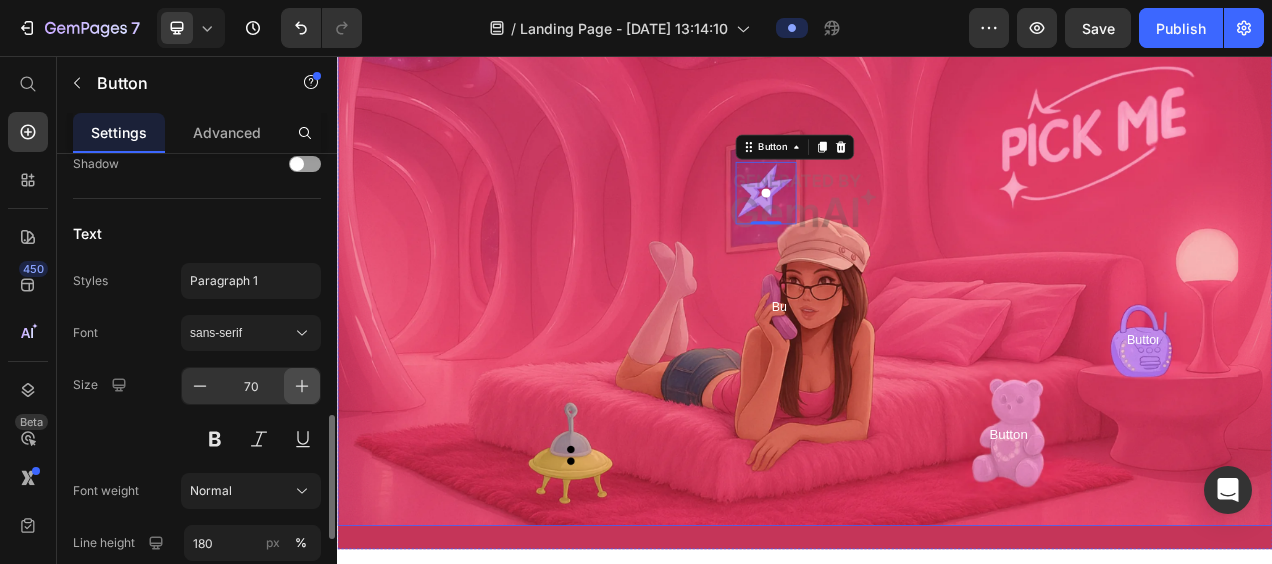 click 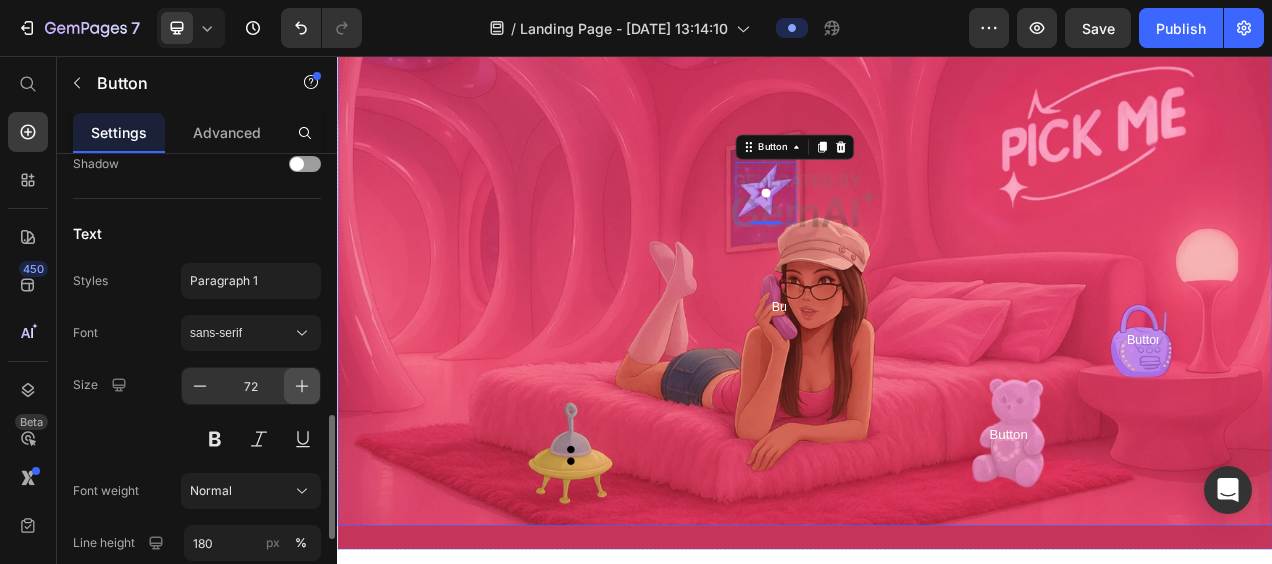 click 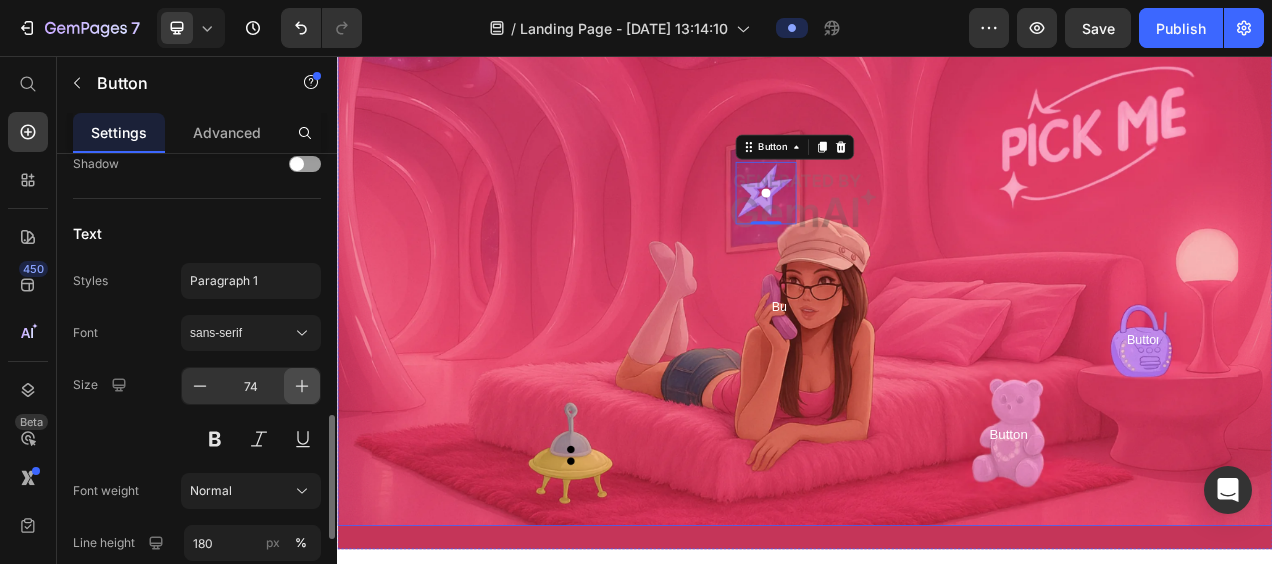 click 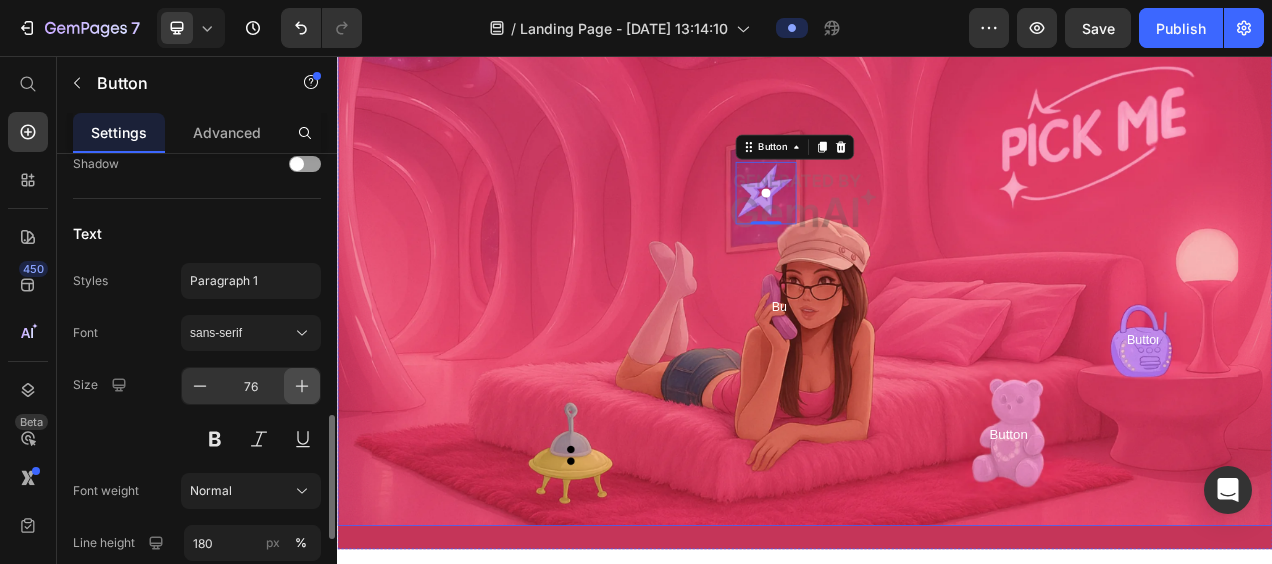 click 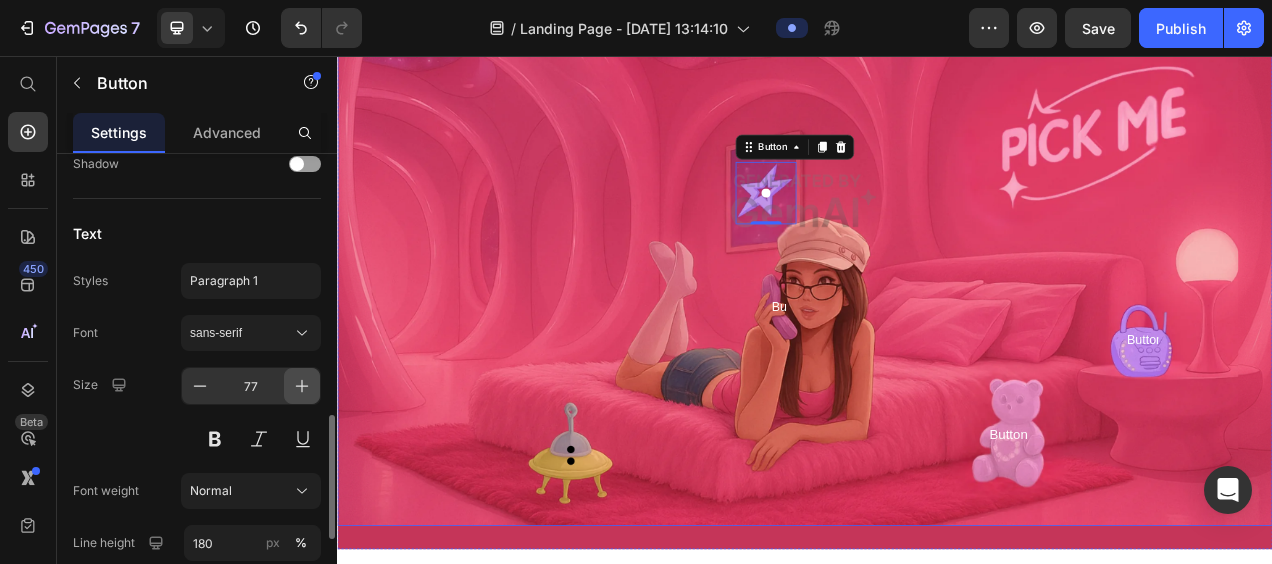 click 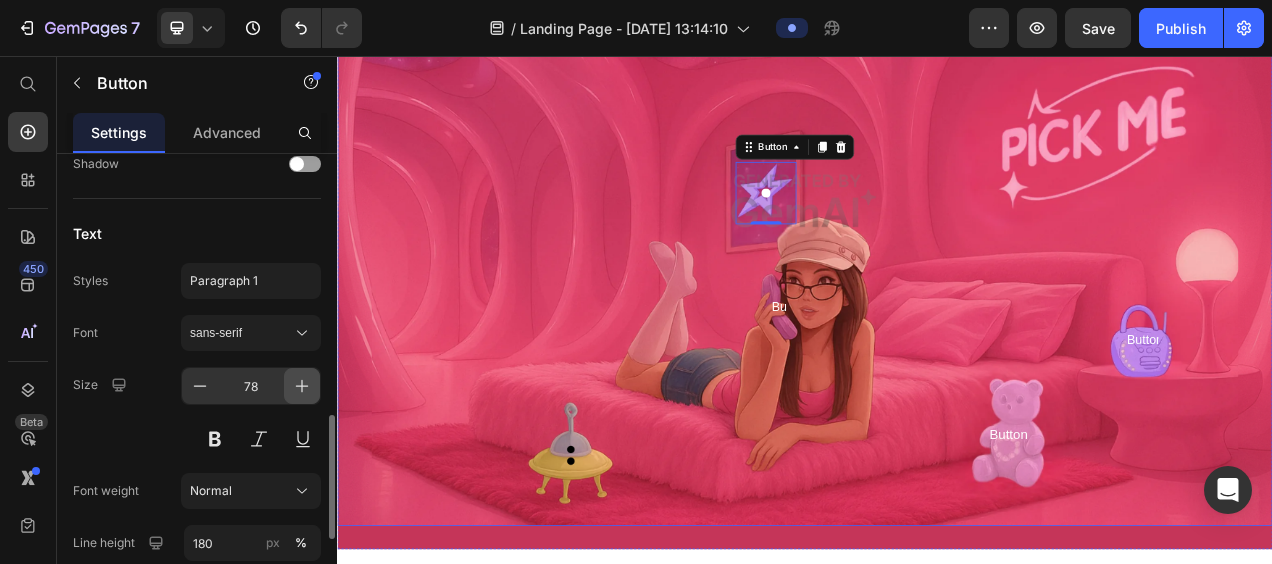 click 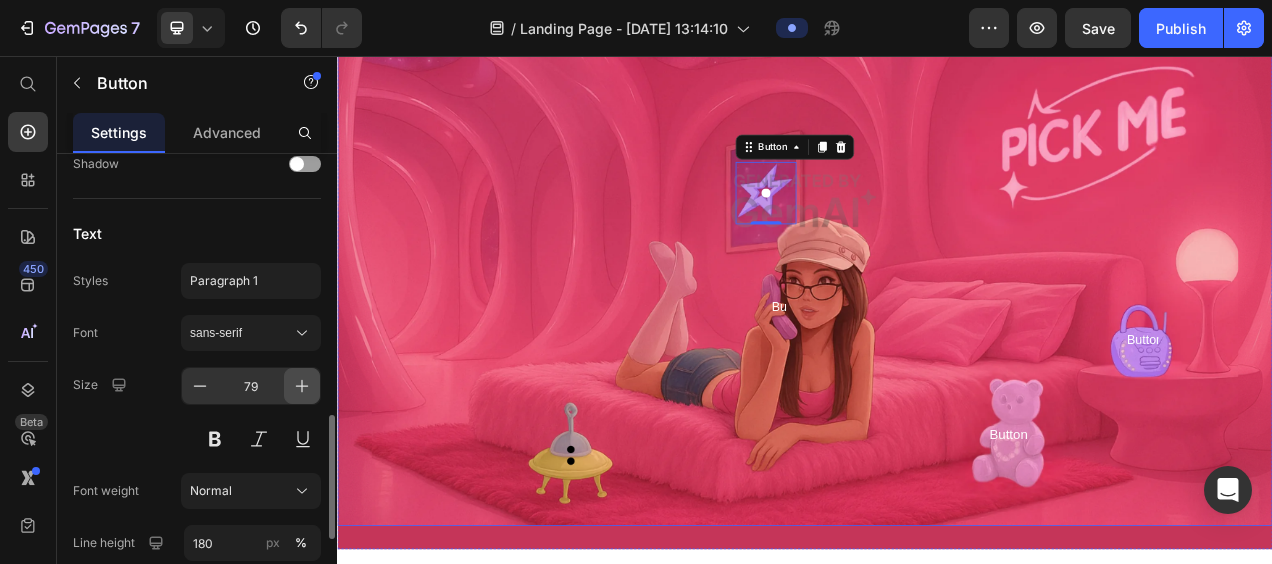 click 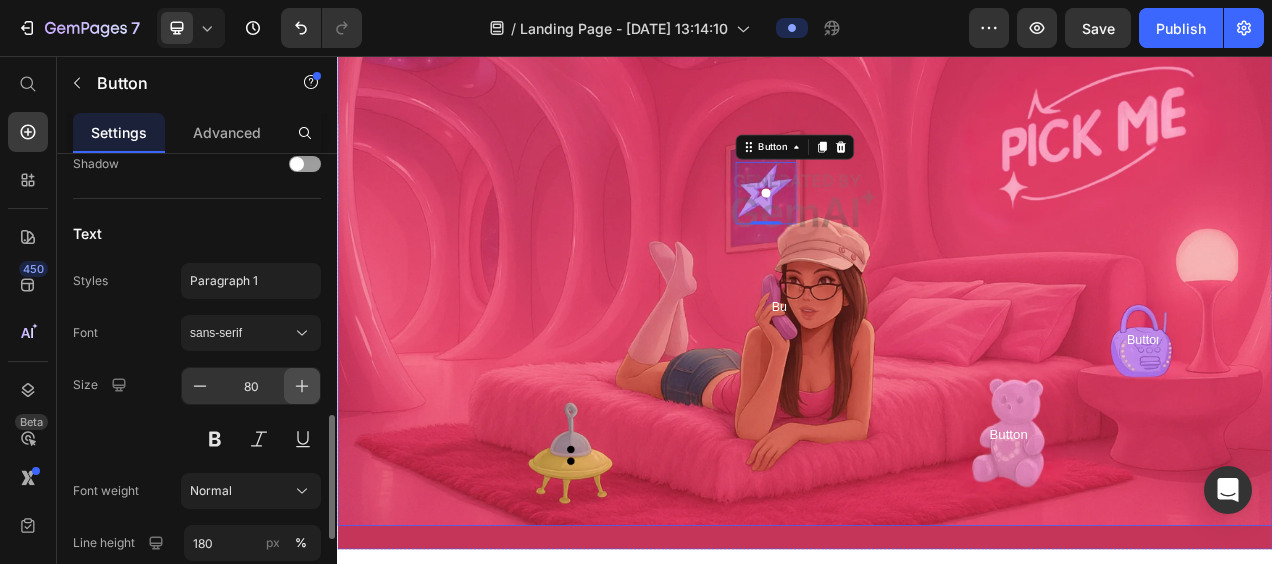 click 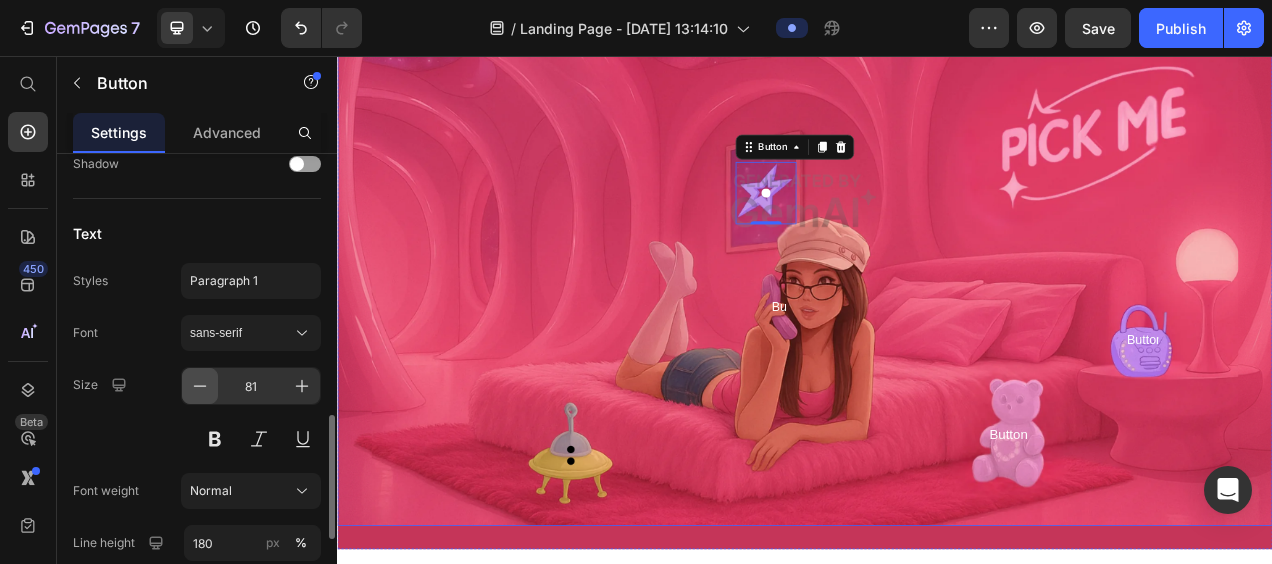 click at bounding box center [200, 386] 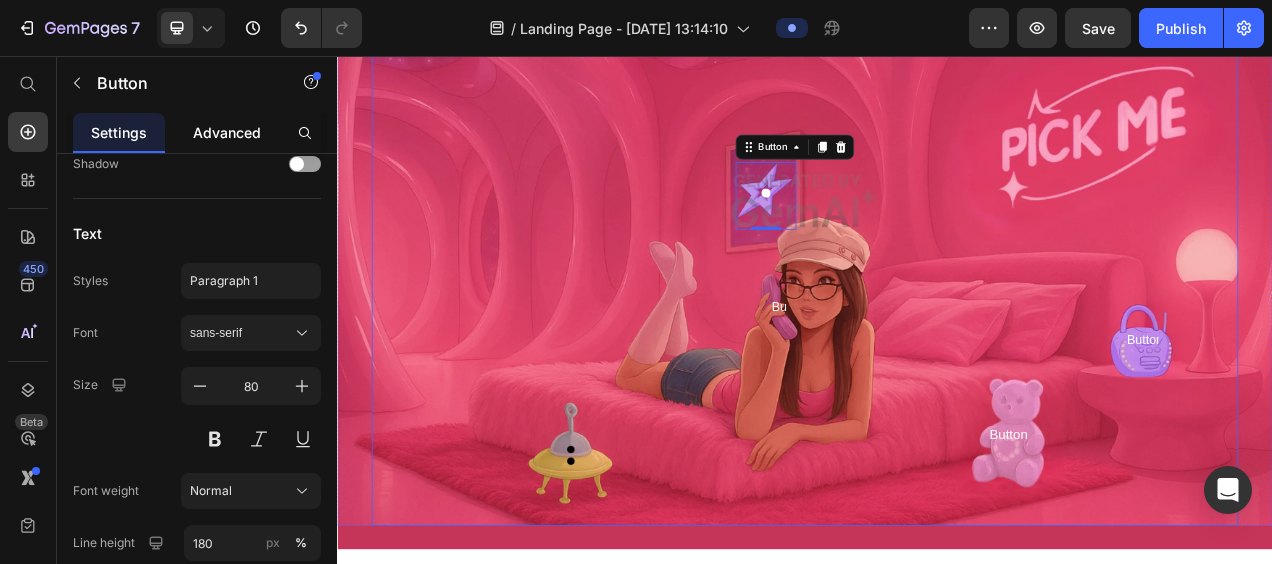click on "Advanced" at bounding box center (227, 132) 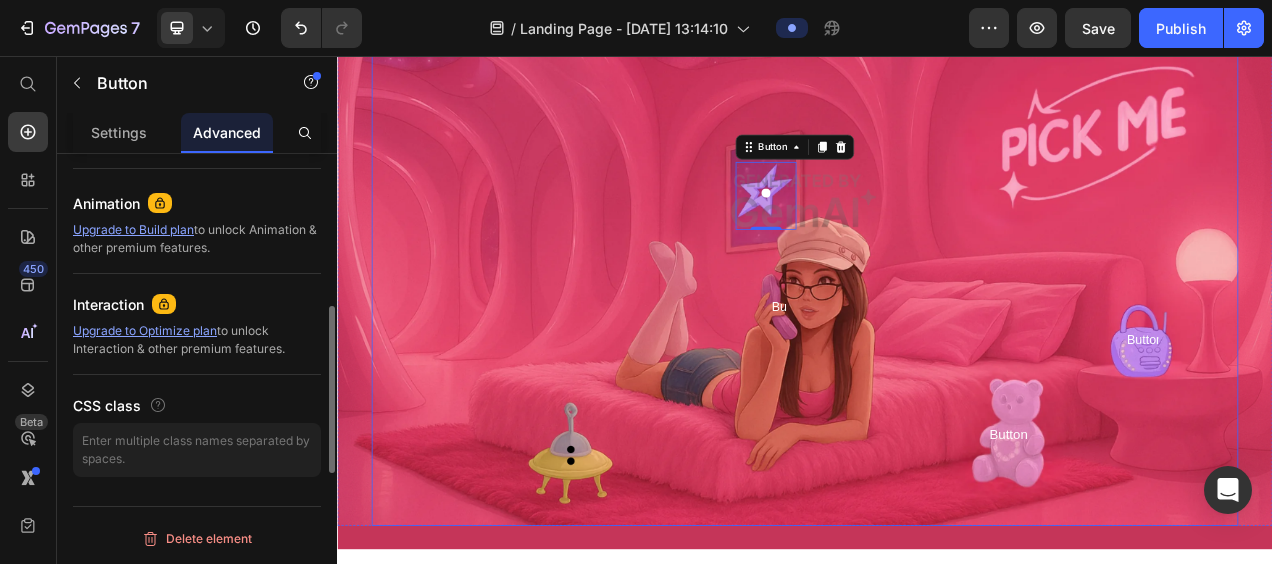 click 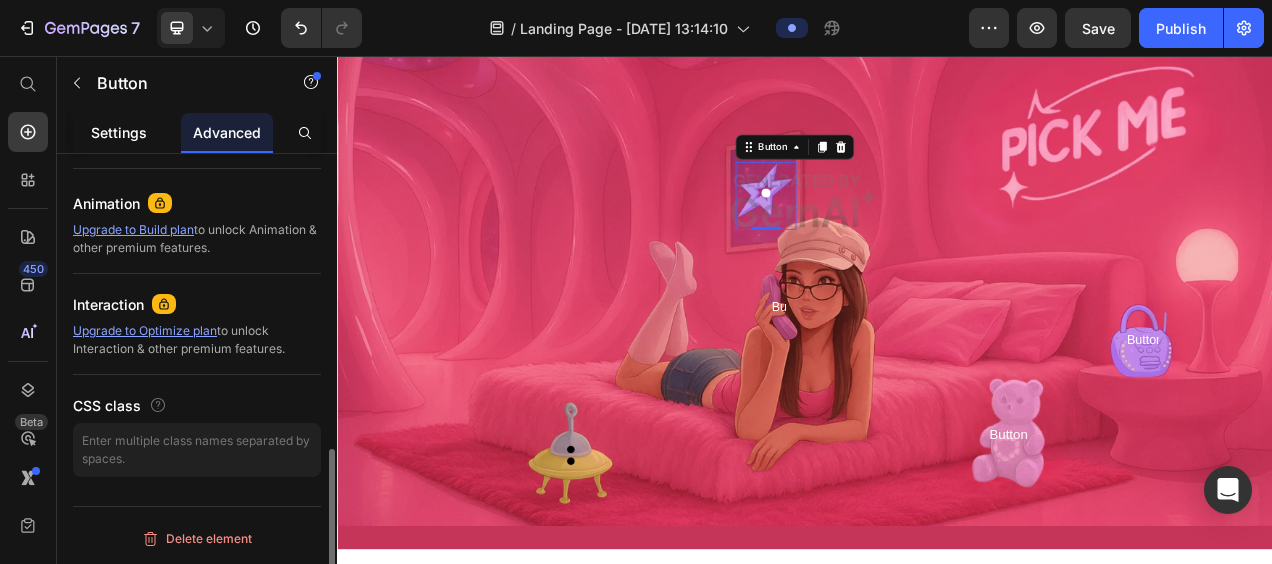 click on "Settings" at bounding box center [119, 132] 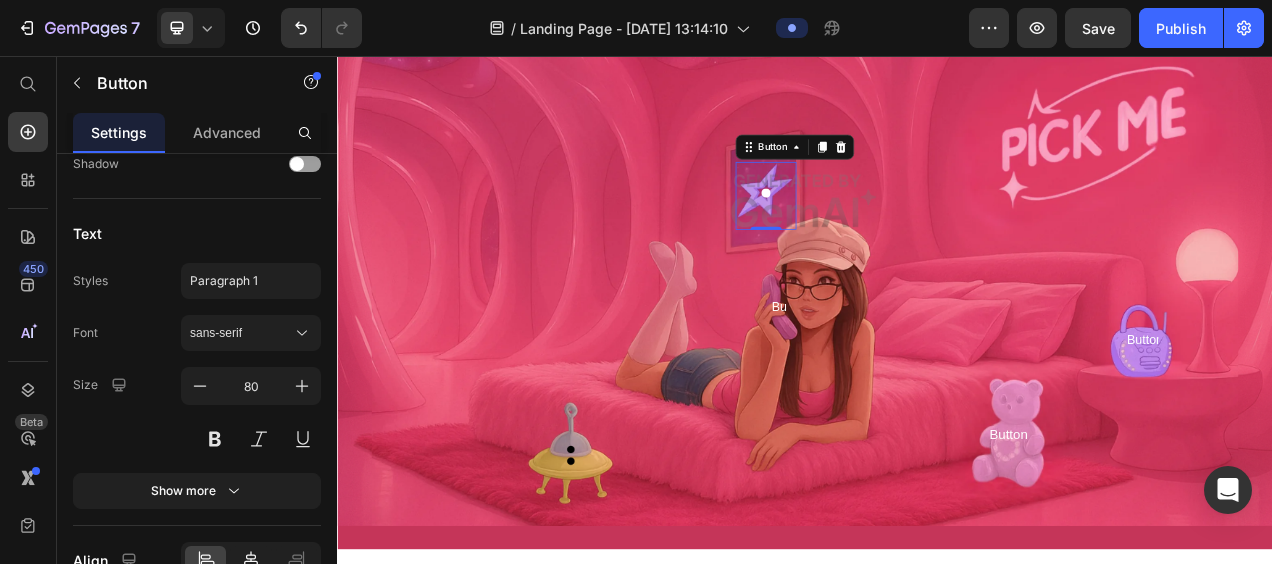 click 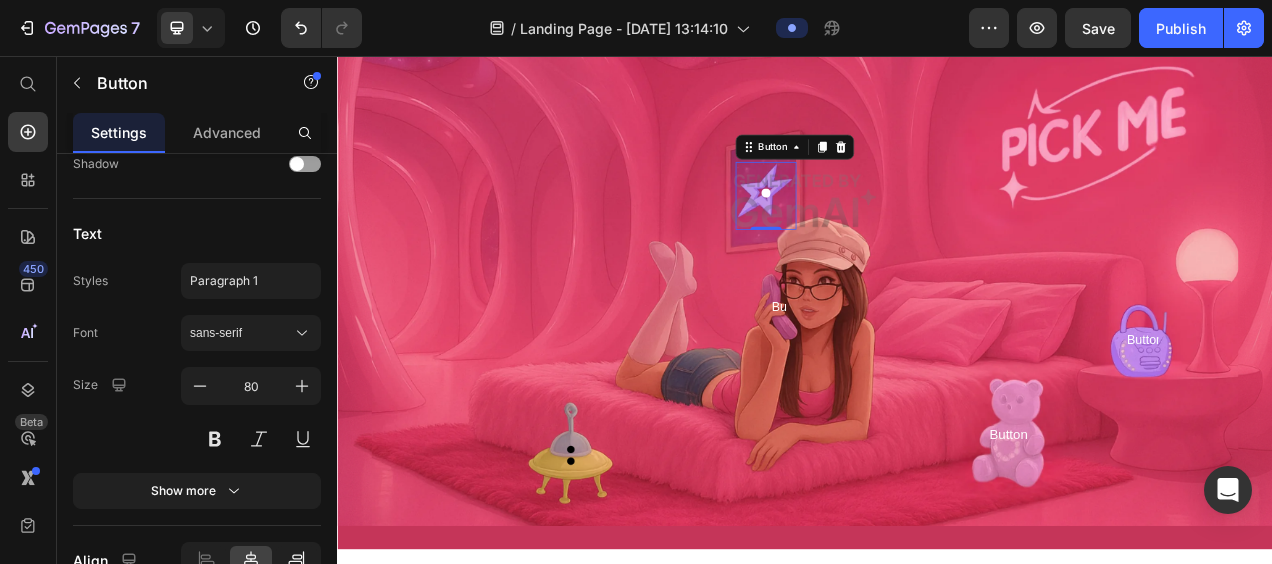 click 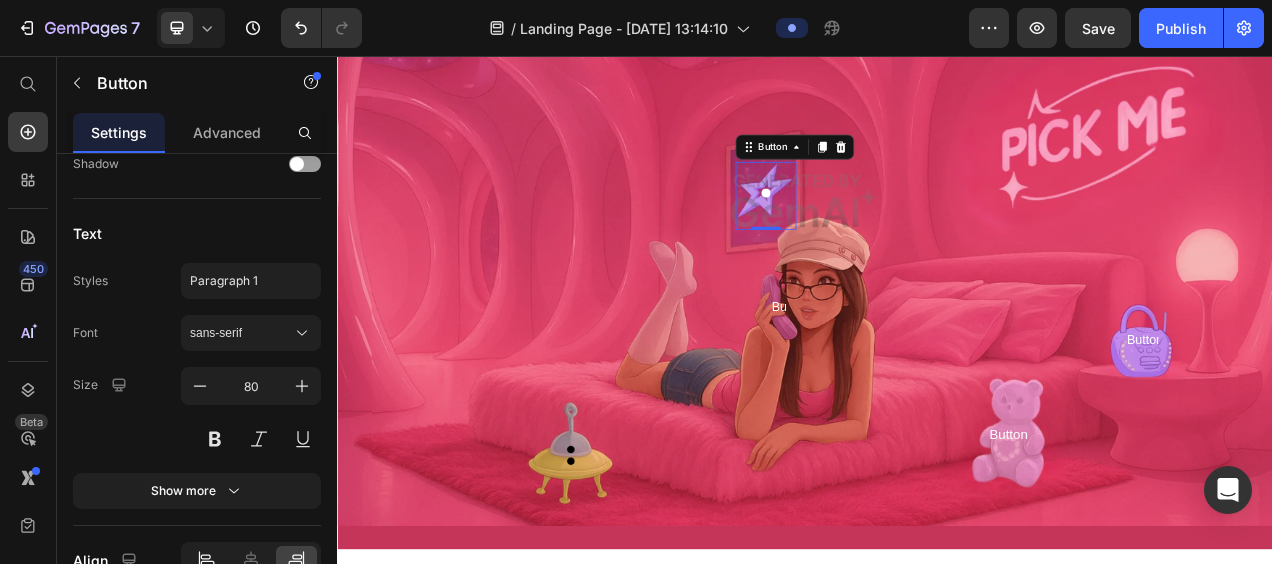click 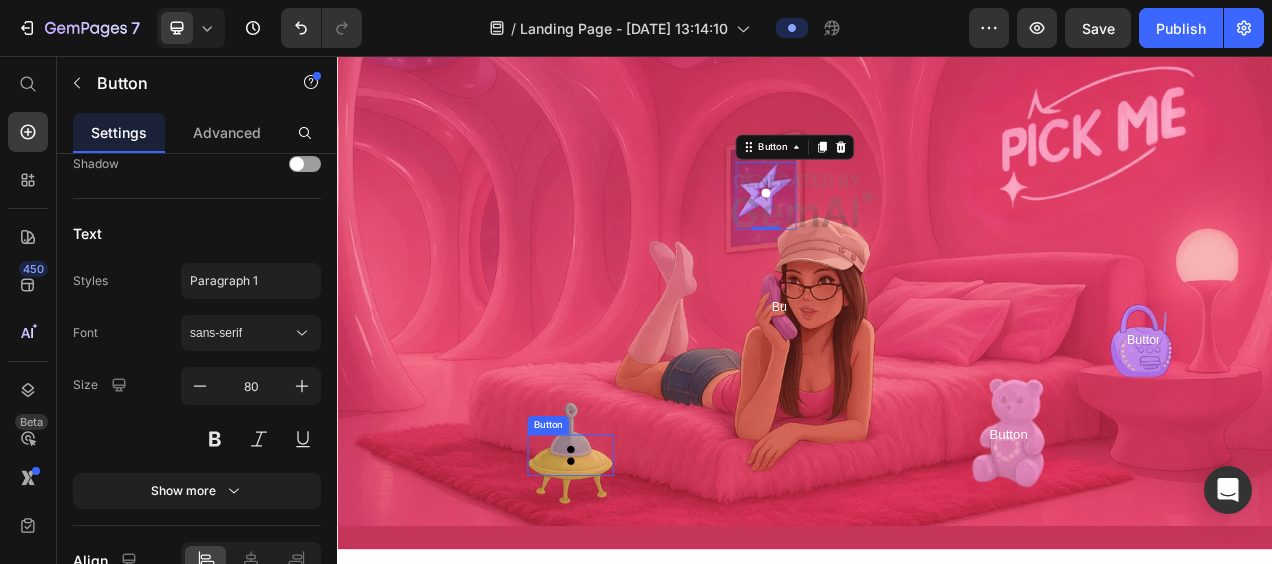 click 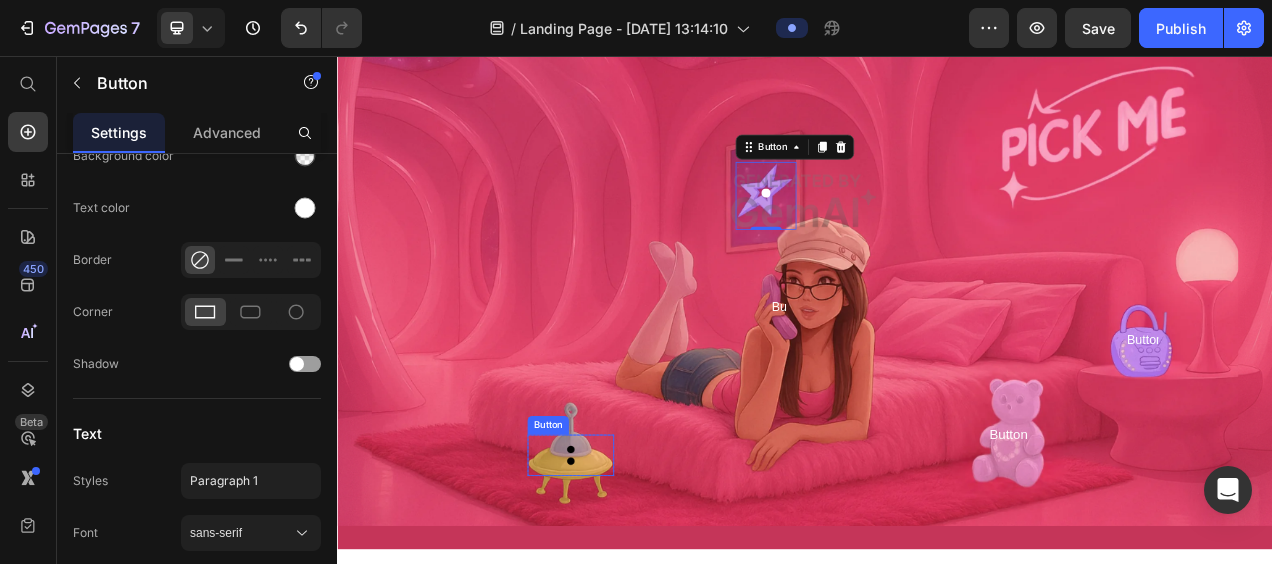 click on "24" at bounding box center (297, -107) 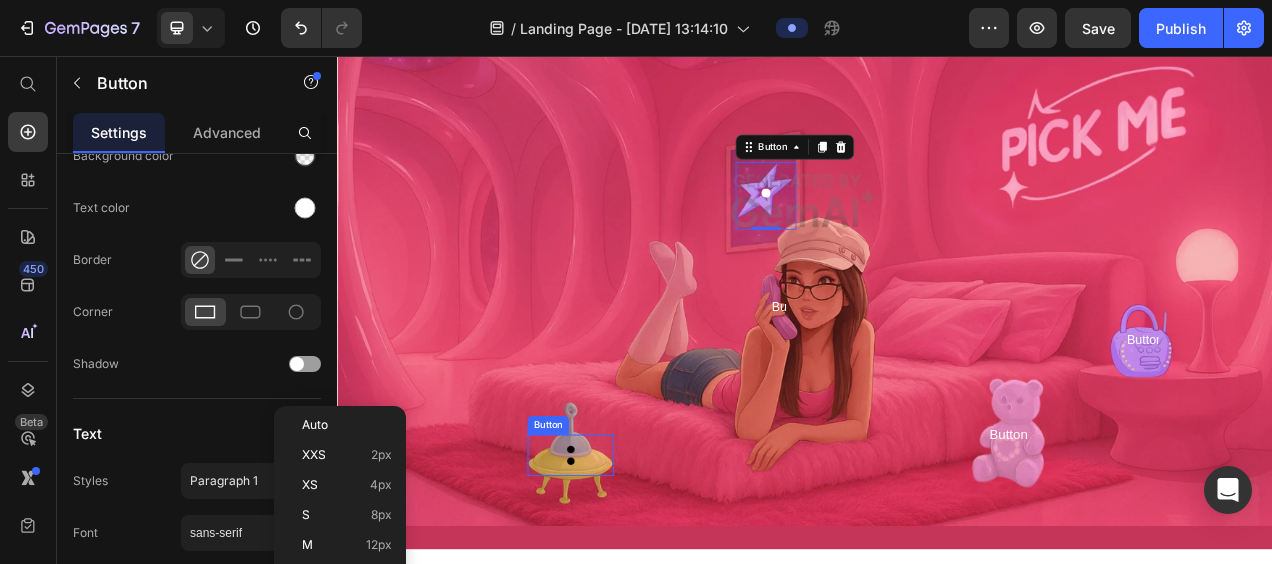 click on "8" at bounding box center (297, -107) 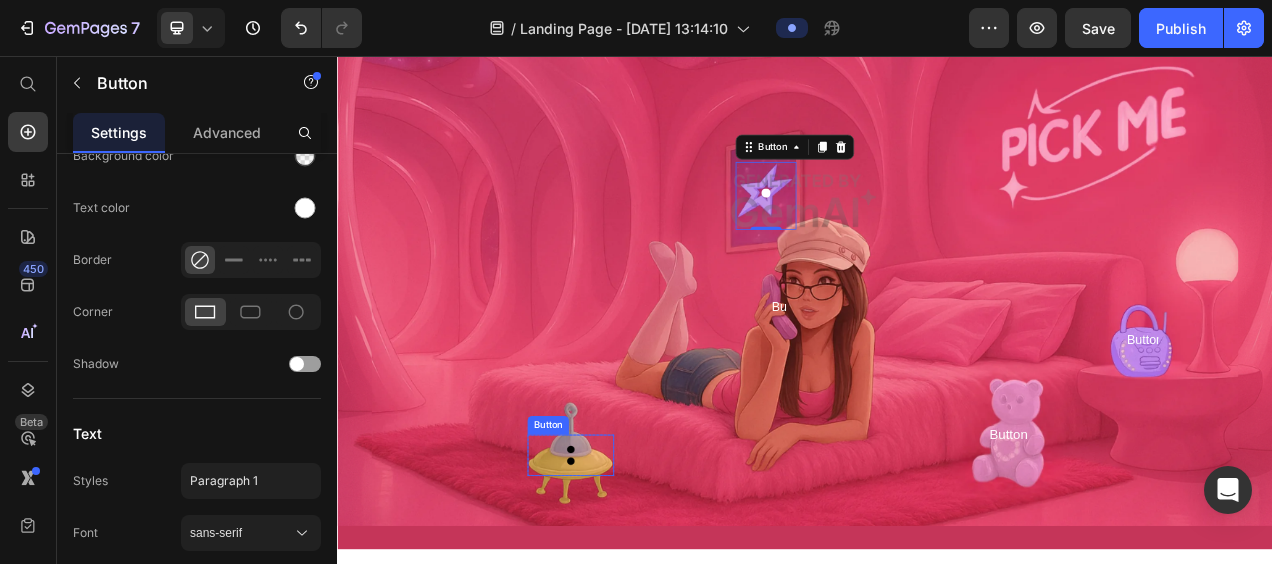 click on "8" at bounding box center [297, -107] 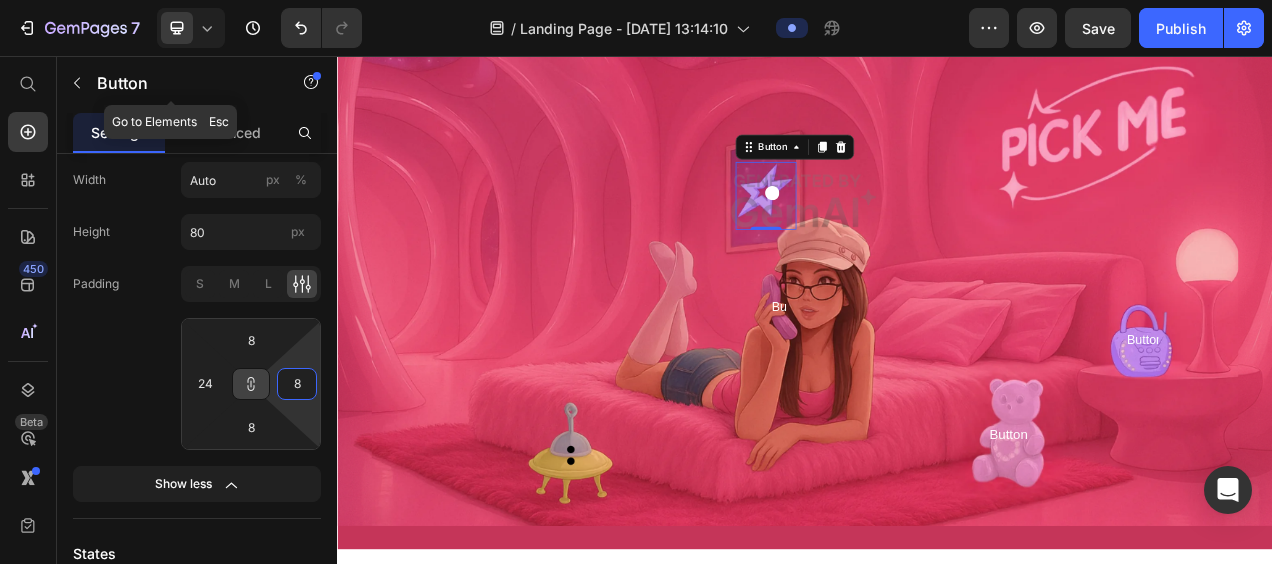 scroll, scrollTop: 0, scrollLeft: 0, axis: both 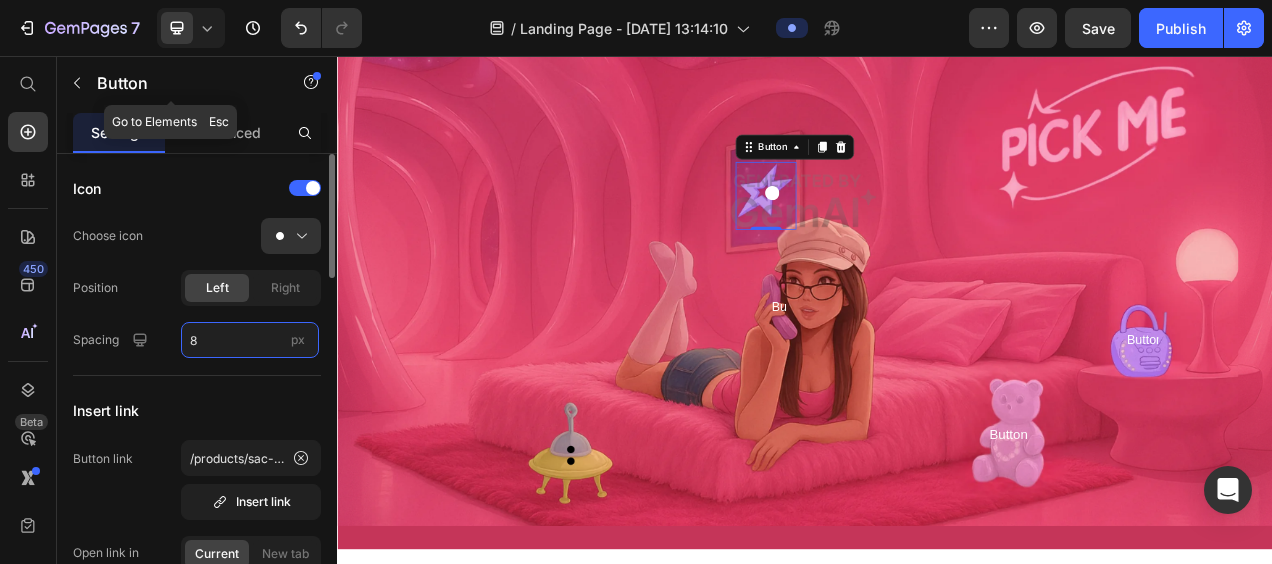 click on "8" at bounding box center (250, 340) 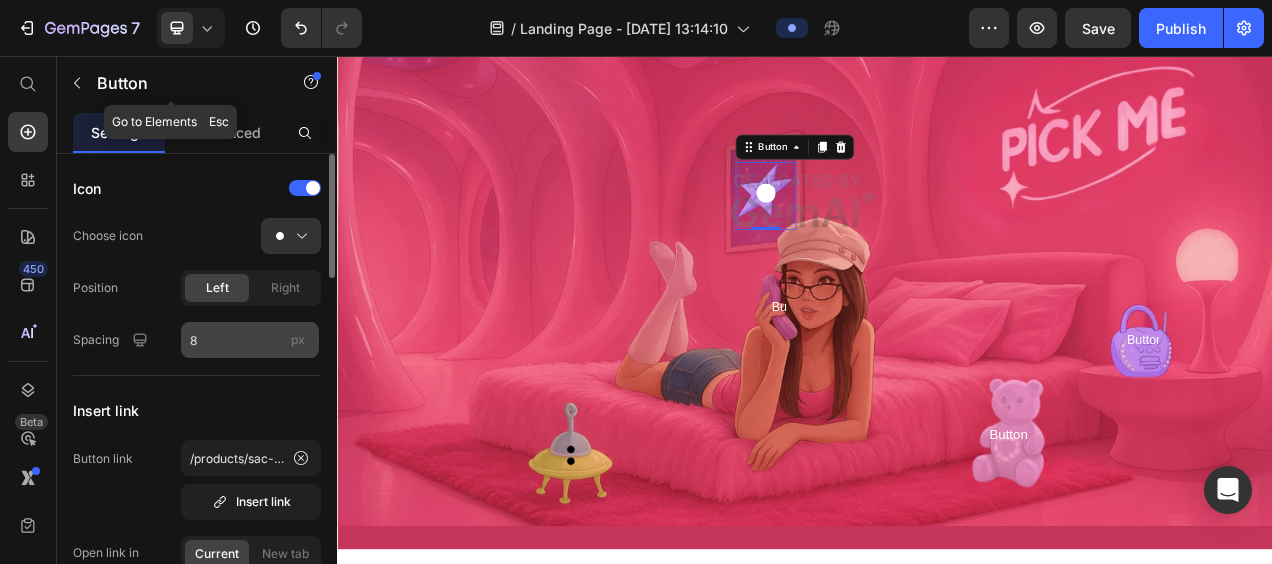 click on "px" at bounding box center [298, 339] 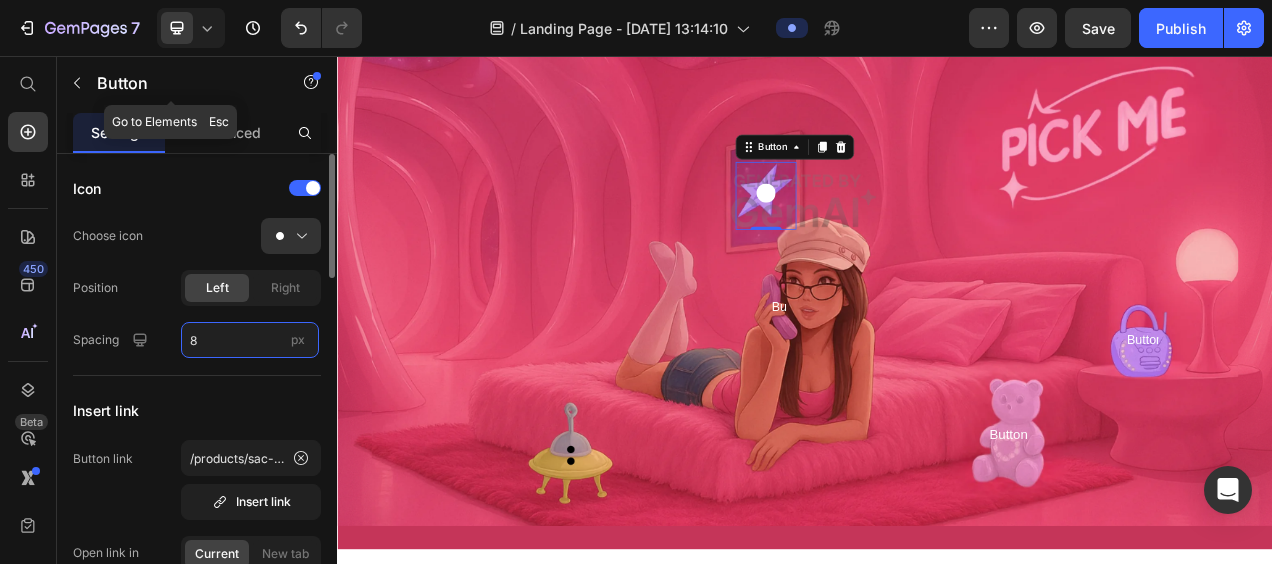 click on "8" at bounding box center [250, 340] 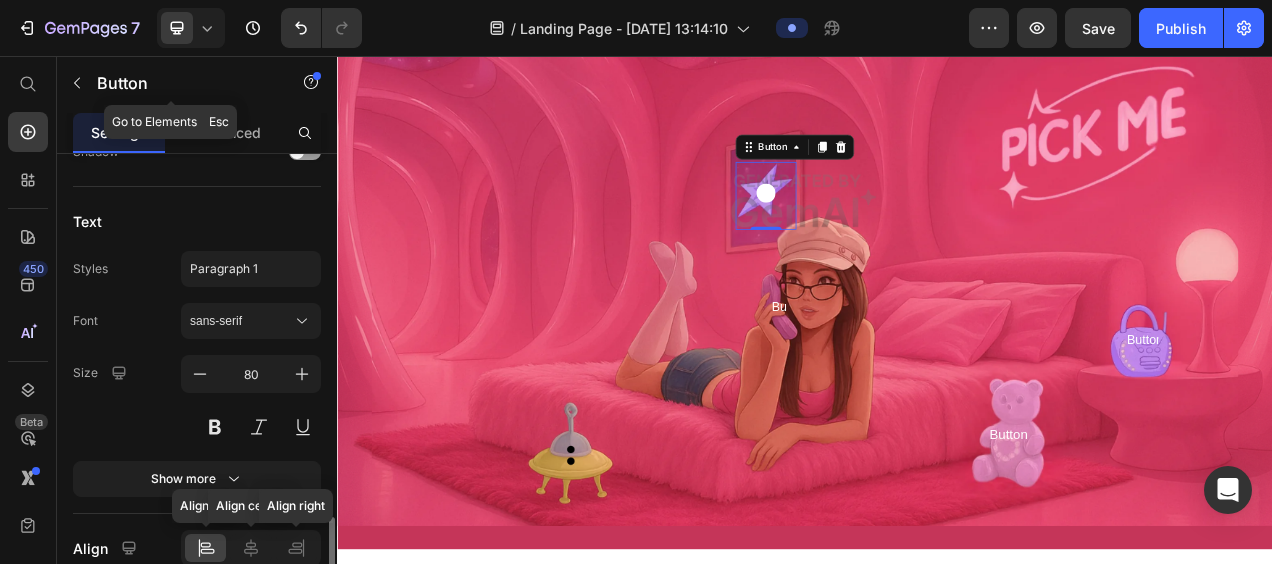 scroll, scrollTop: 1228, scrollLeft: 0, axis: vertical 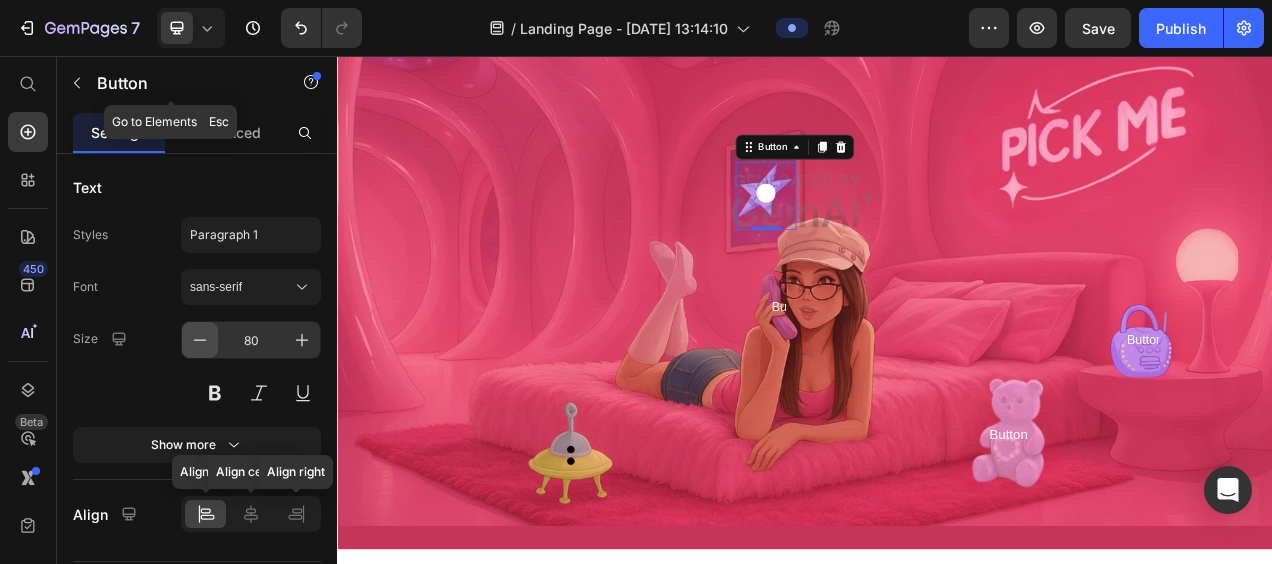 click 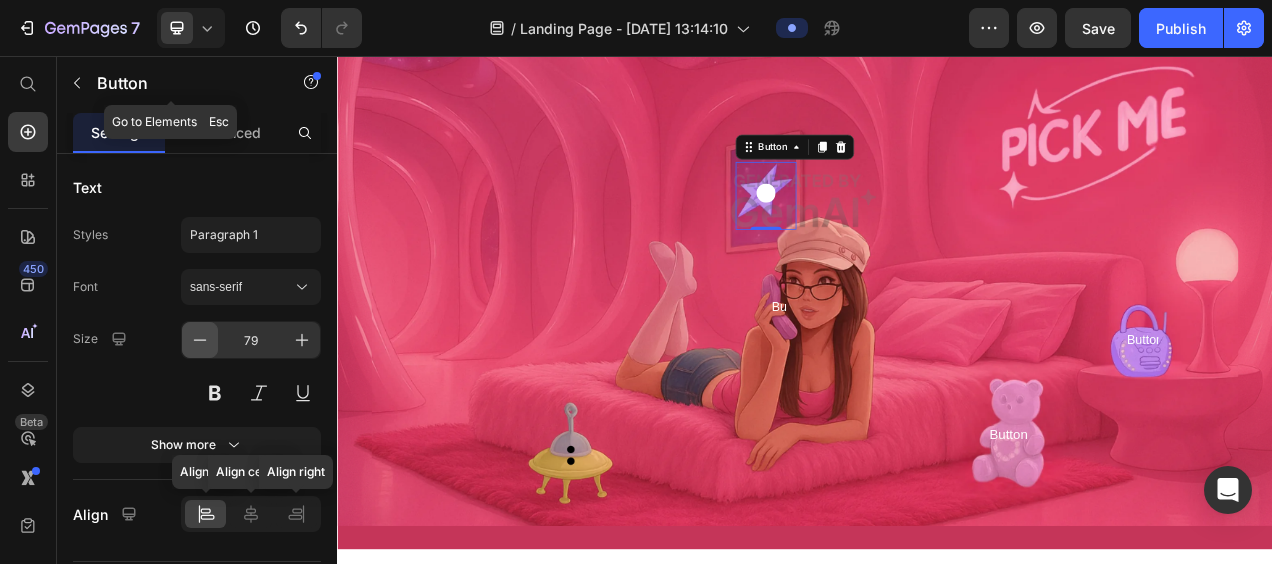 click 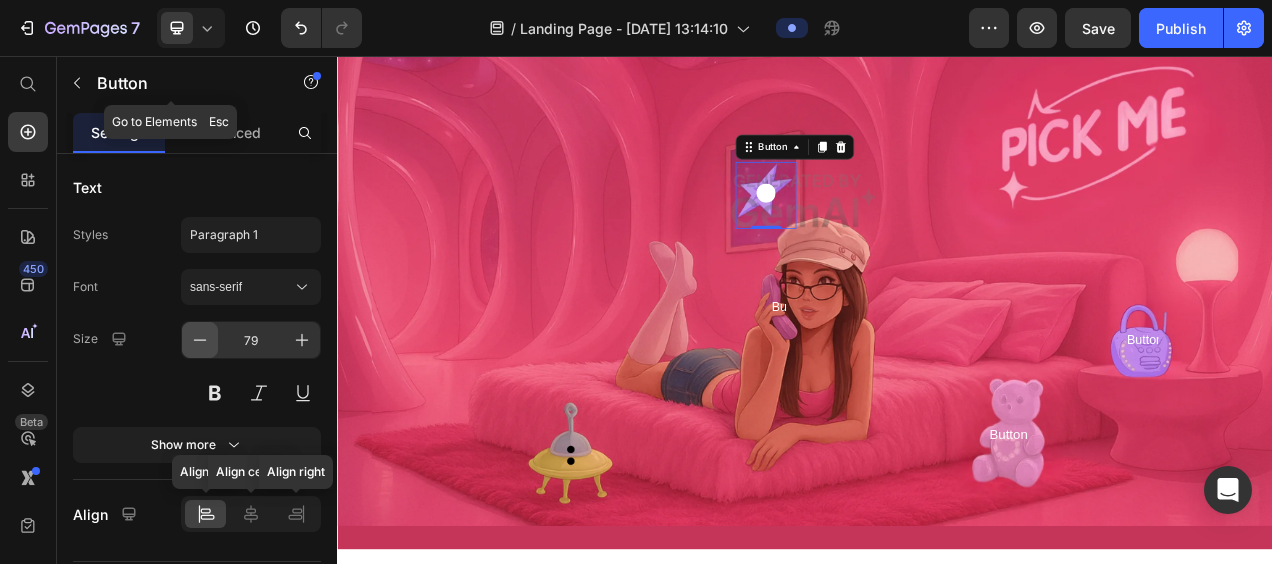 click 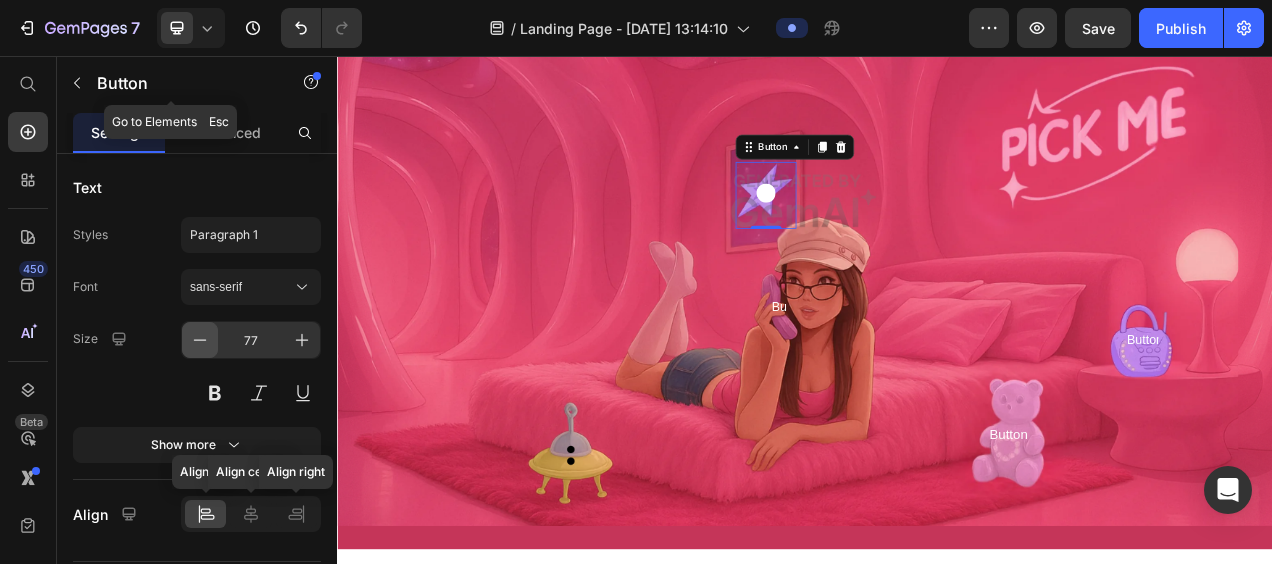 click 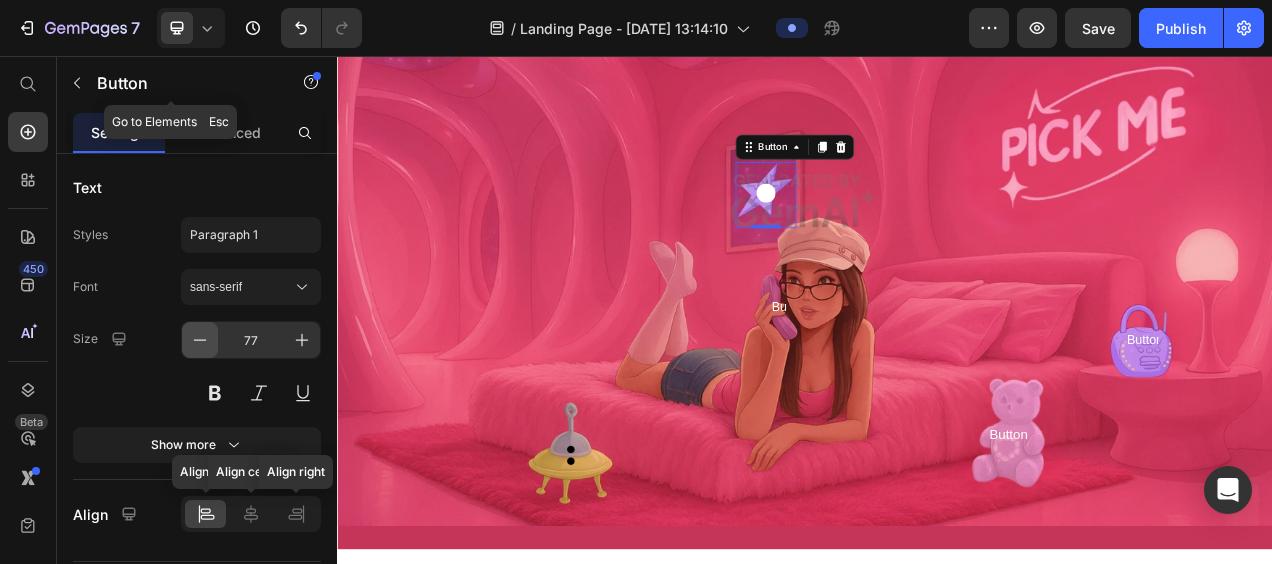 click 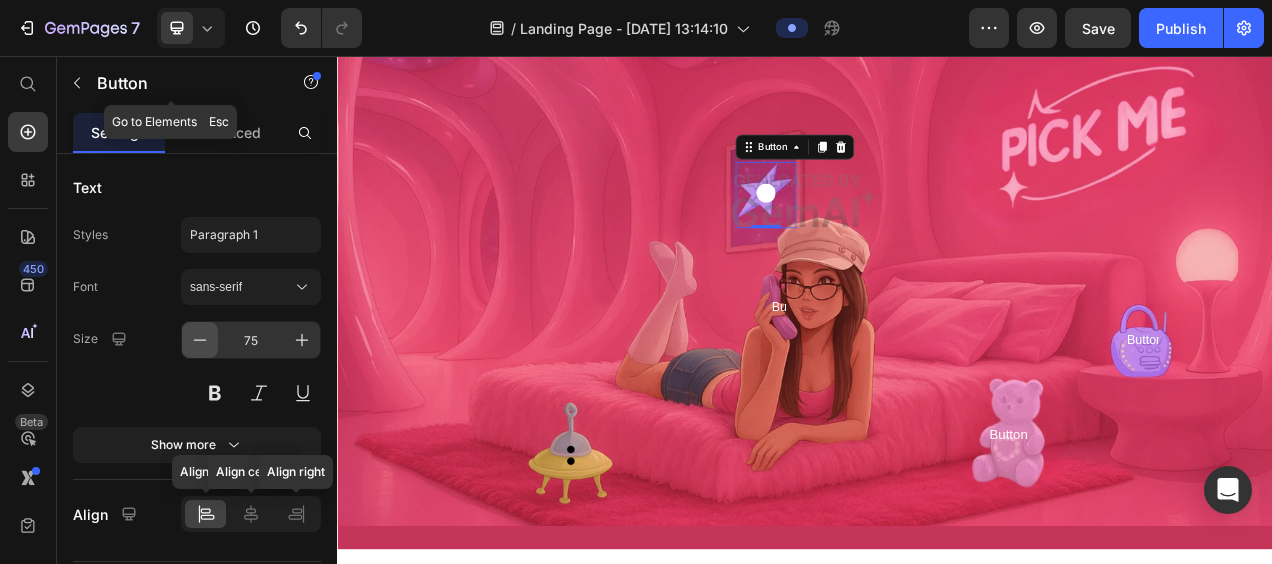 click 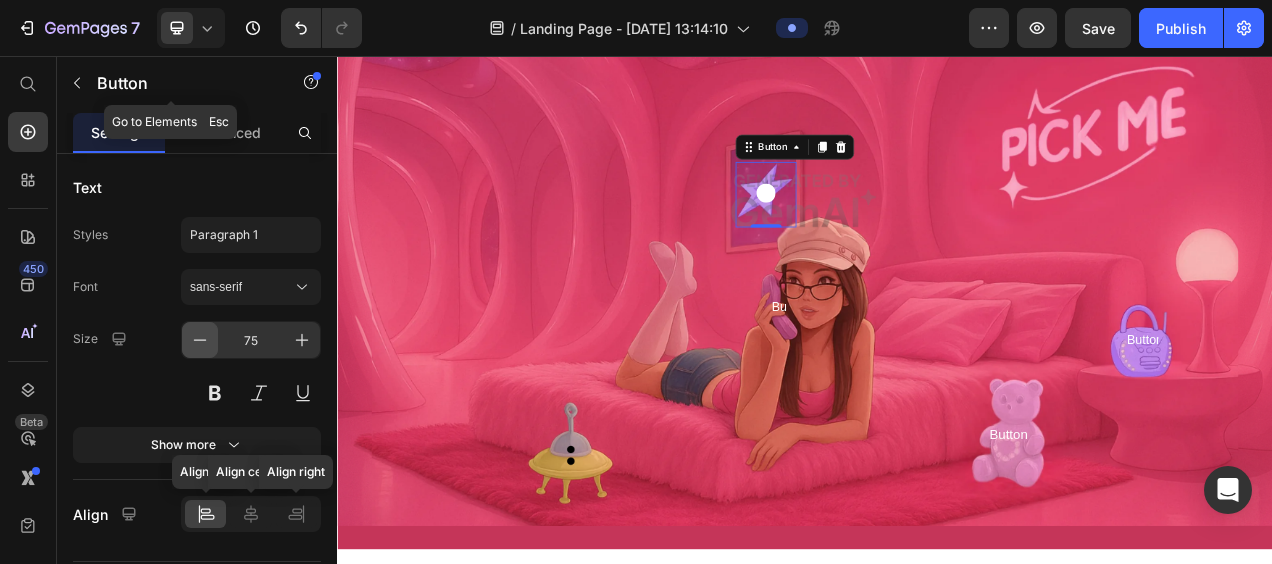 click 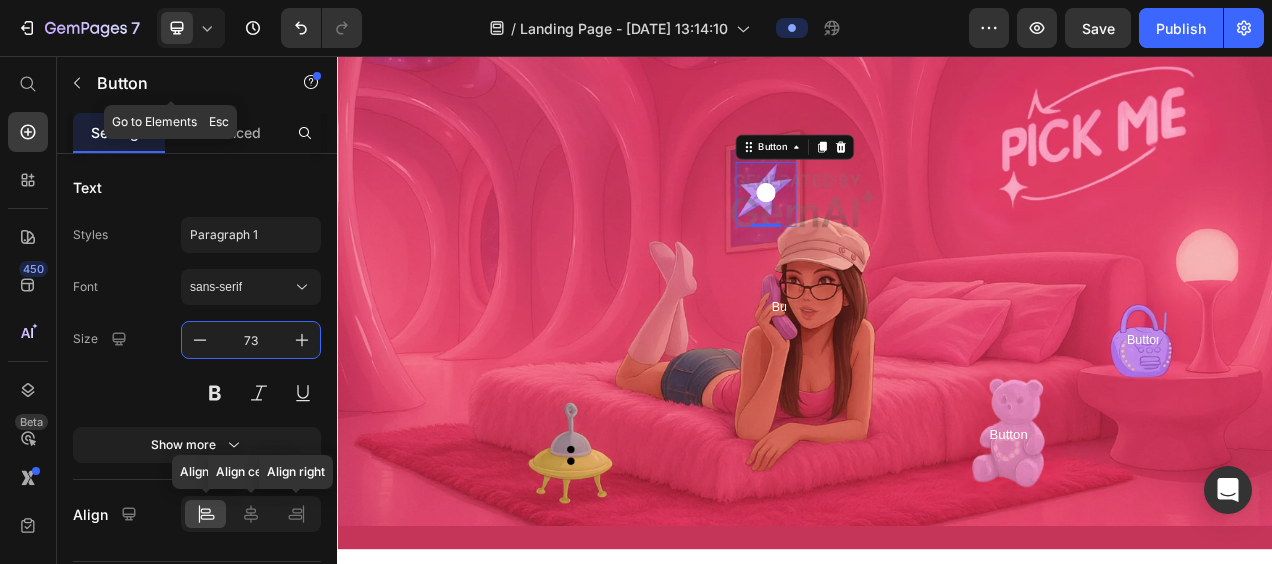click on "73" at bounding box center [251, 340] 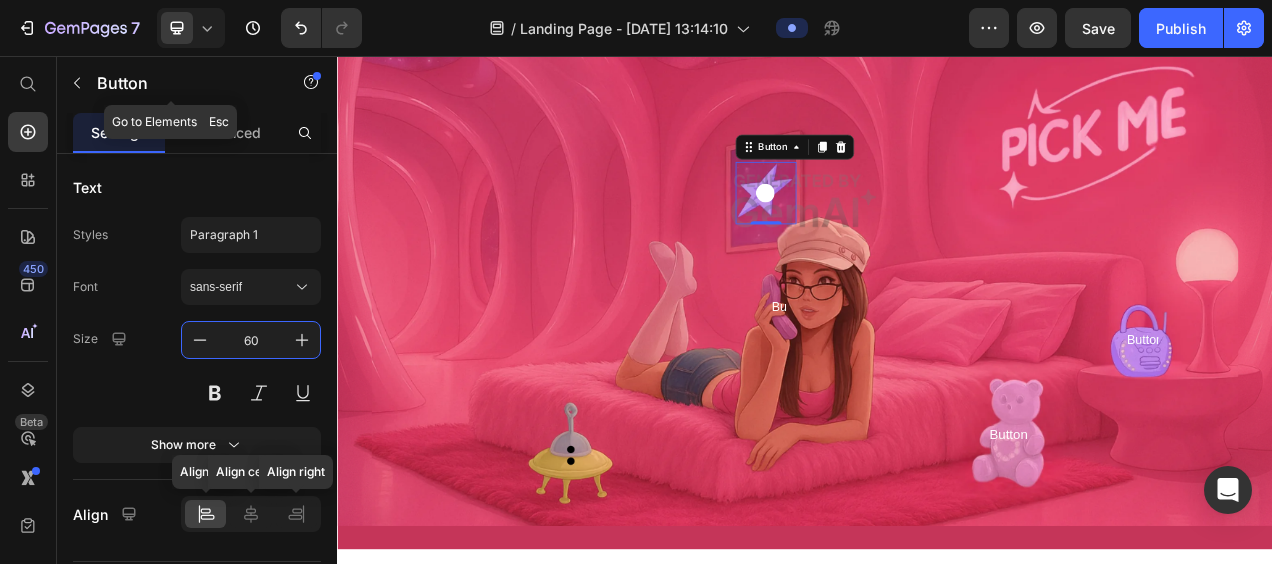 type on "6" 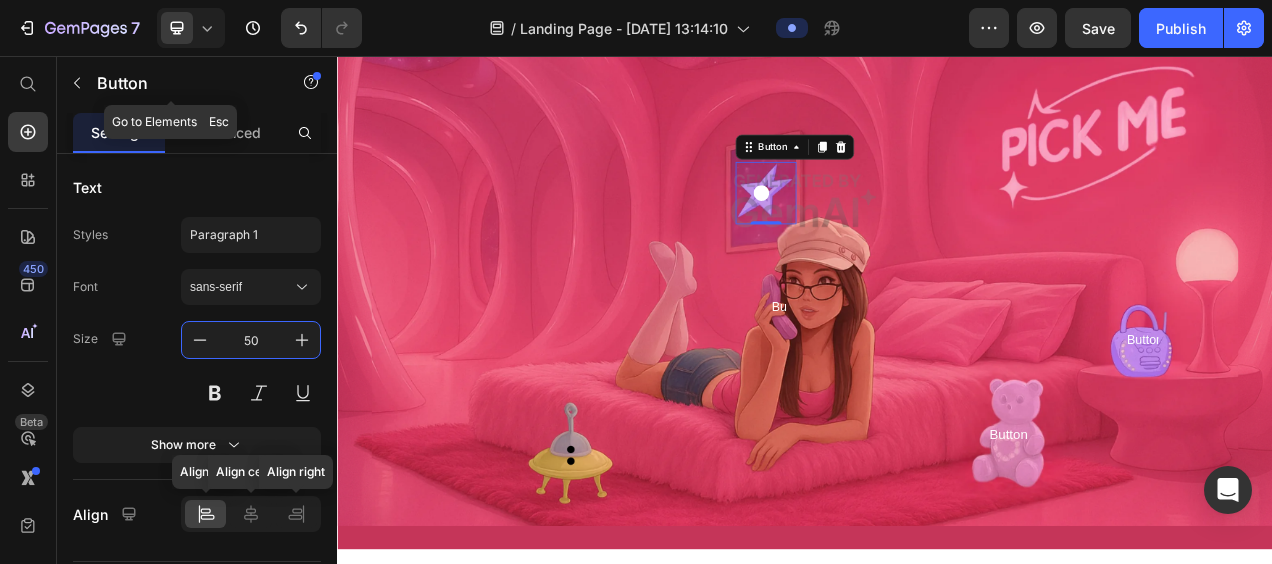 type on "5" 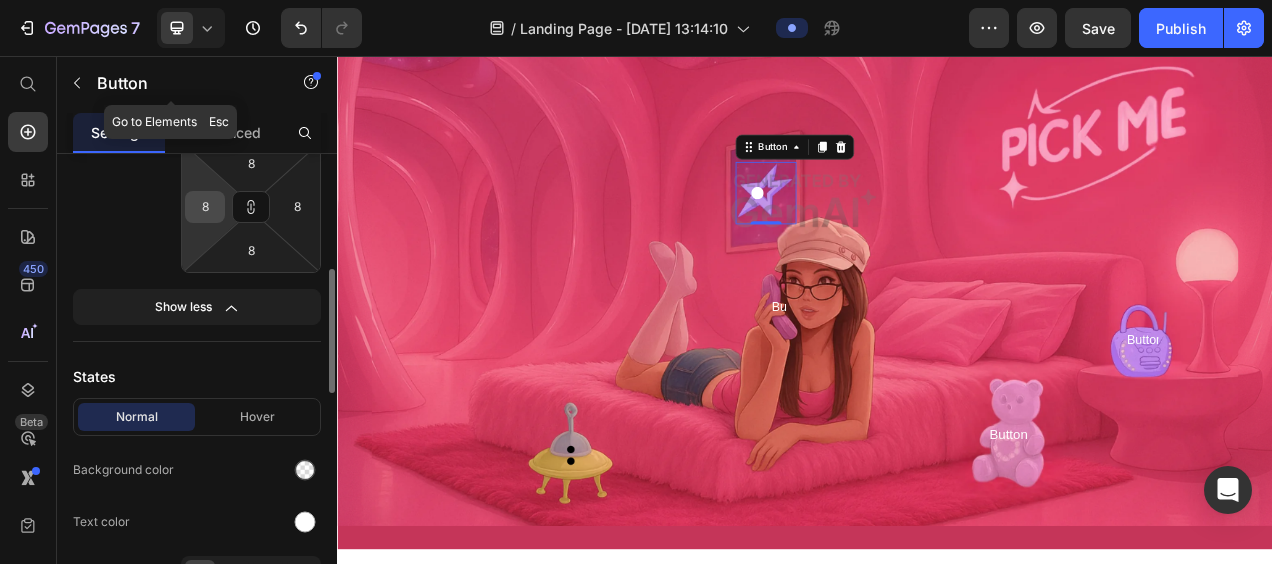 scroll, scrollTop: 618, scrollLeft: 0, axis: vertical 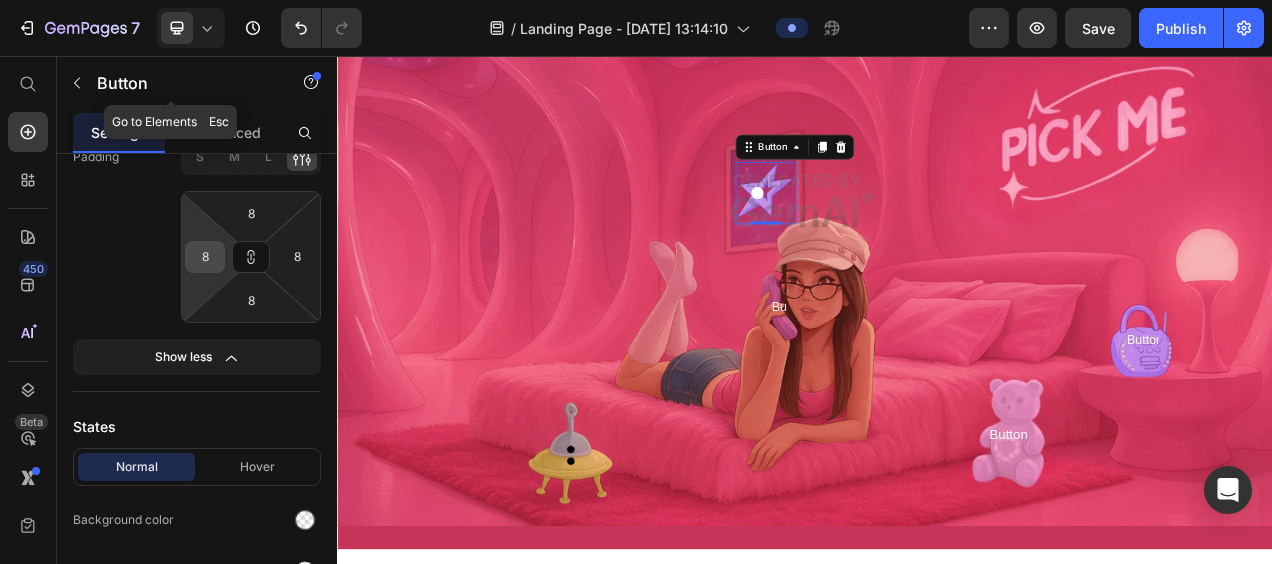 type on "40" 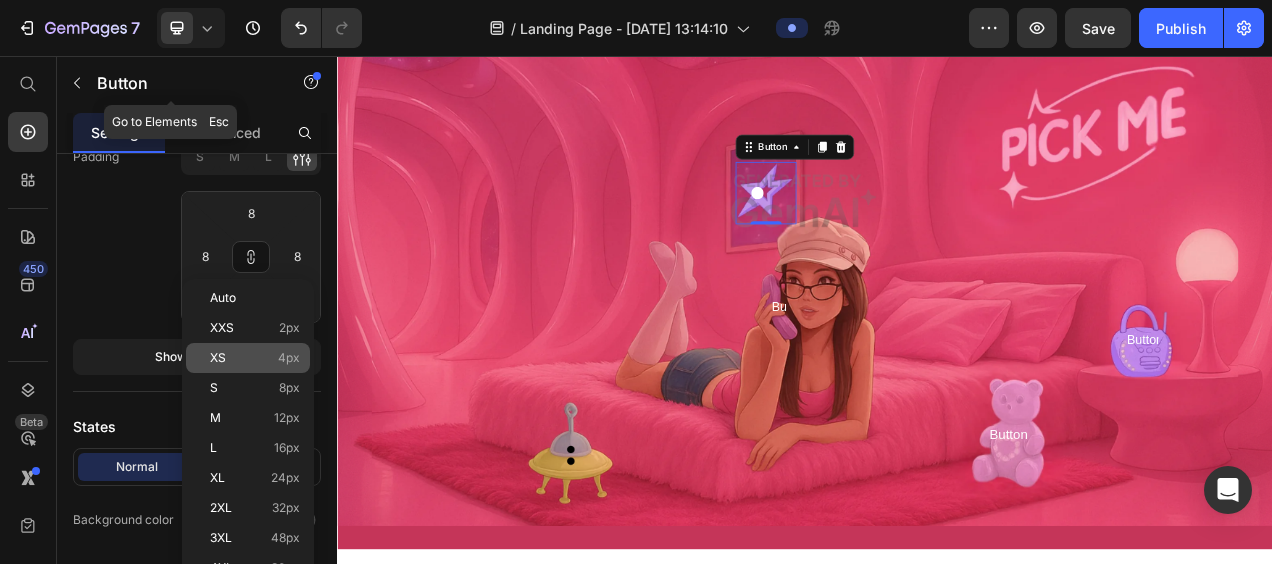click on "XS 4px" 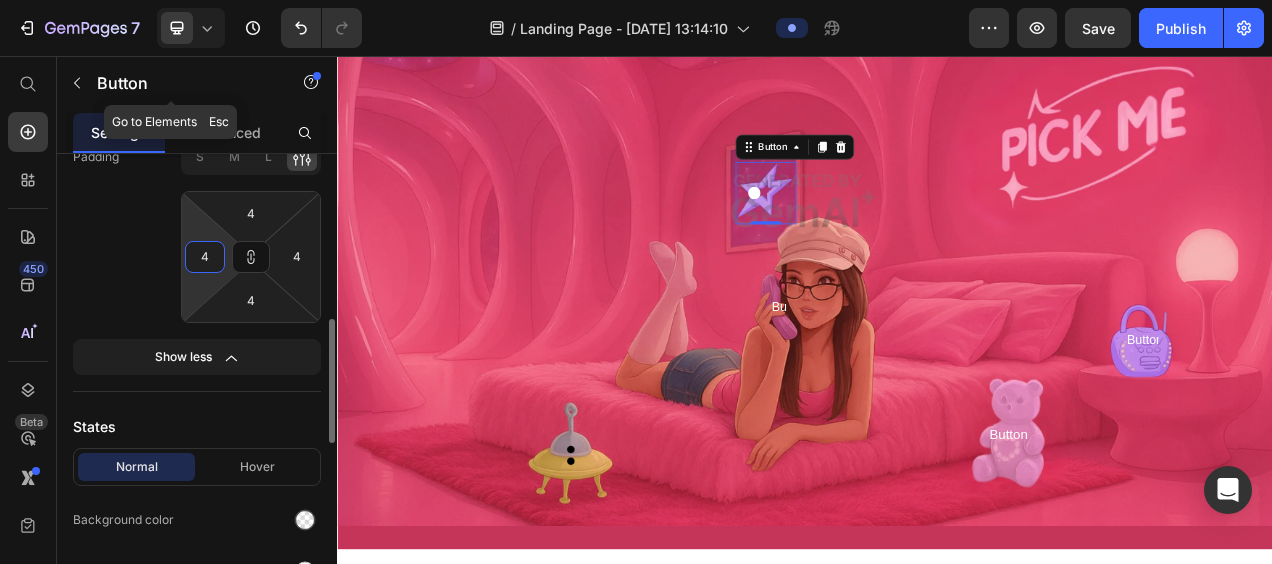 click on "4" at bounding box center [205, 257] 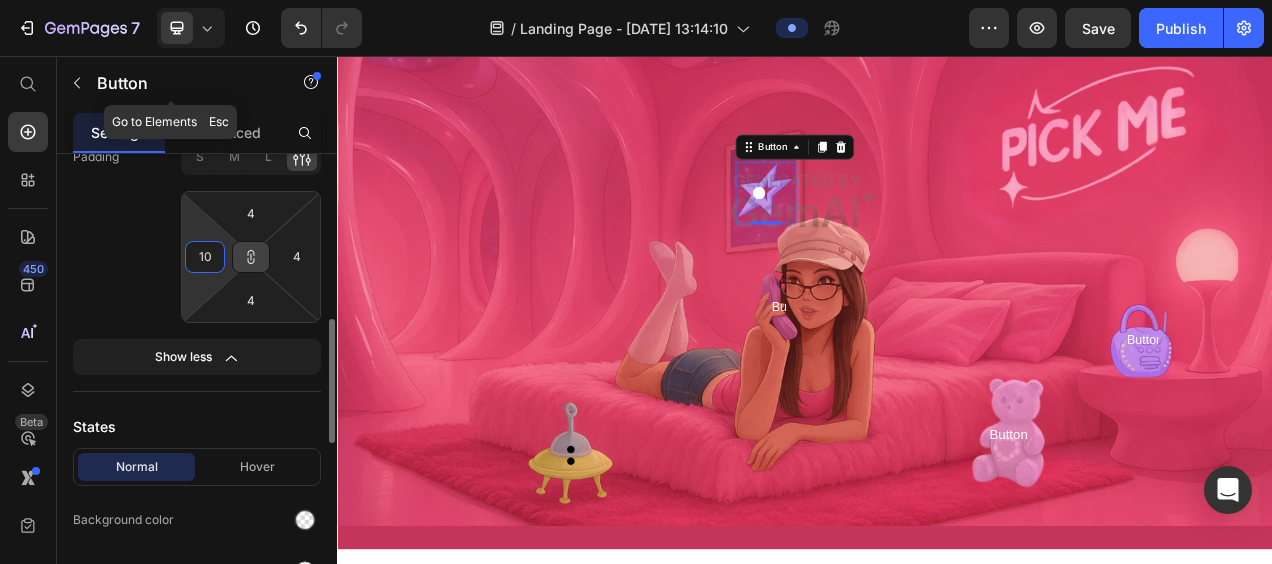 type on "10" 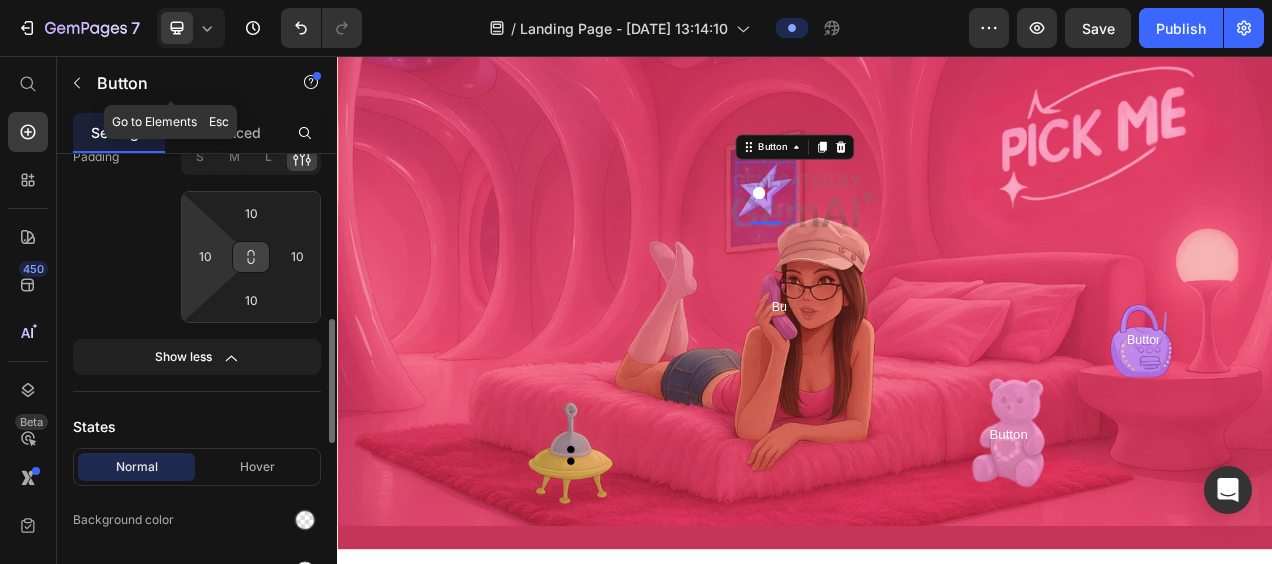 click at bounding box center [251, 257] 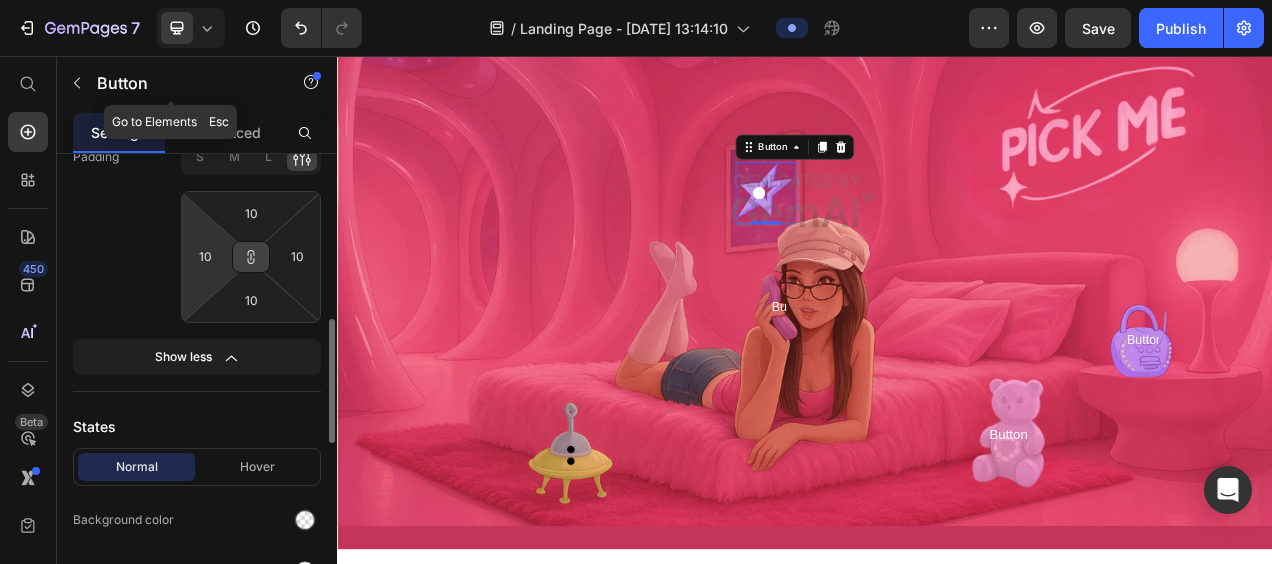 click at bounding box center [251, 257] 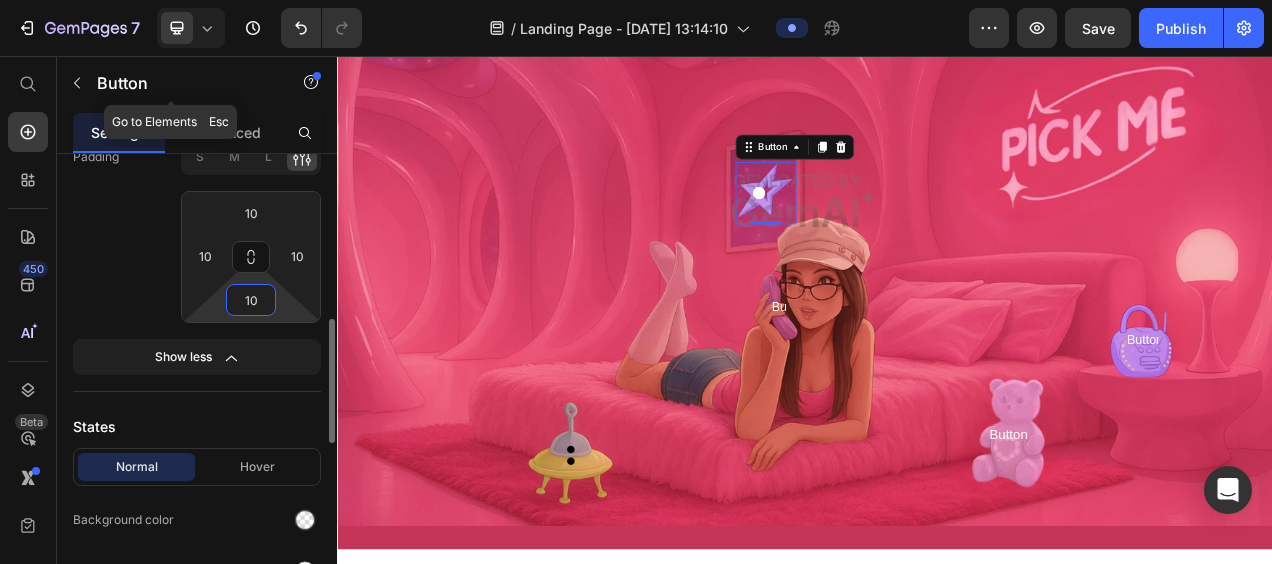 click on "10" at bounding box center (251, 300) 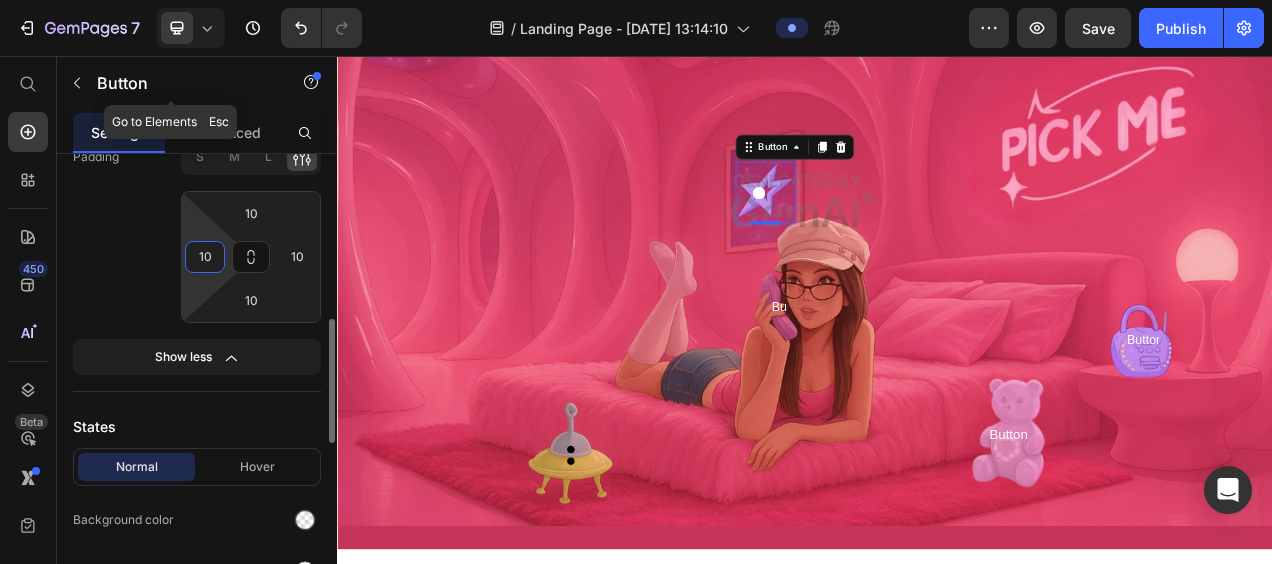 click on "10" at bounding box center (205, 257) 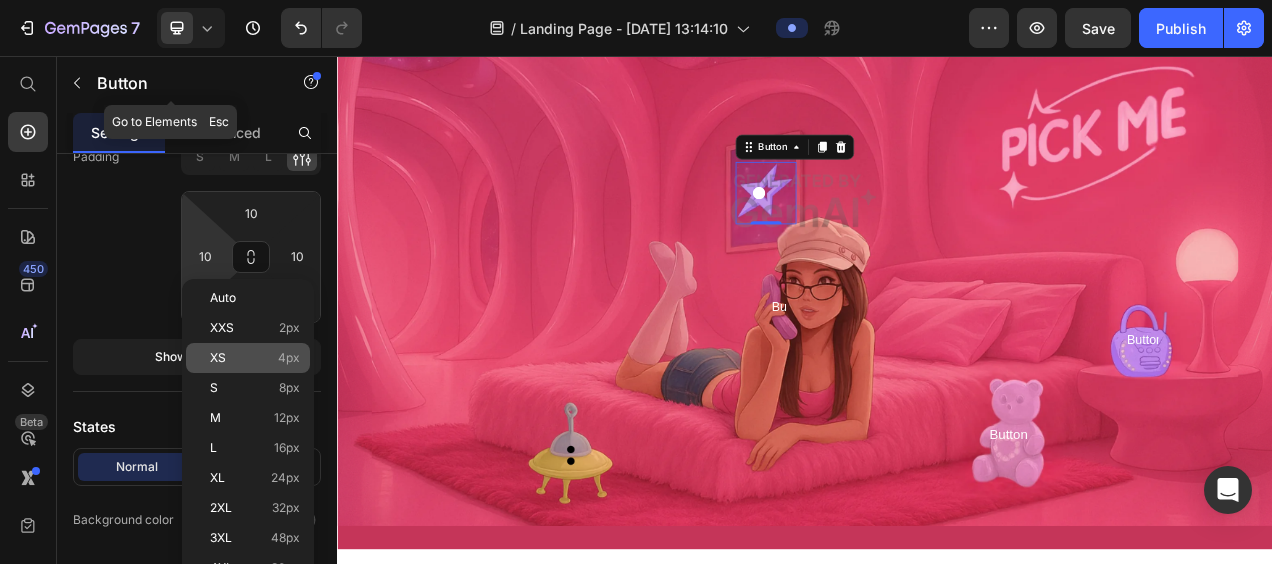 click on "XS 4px" 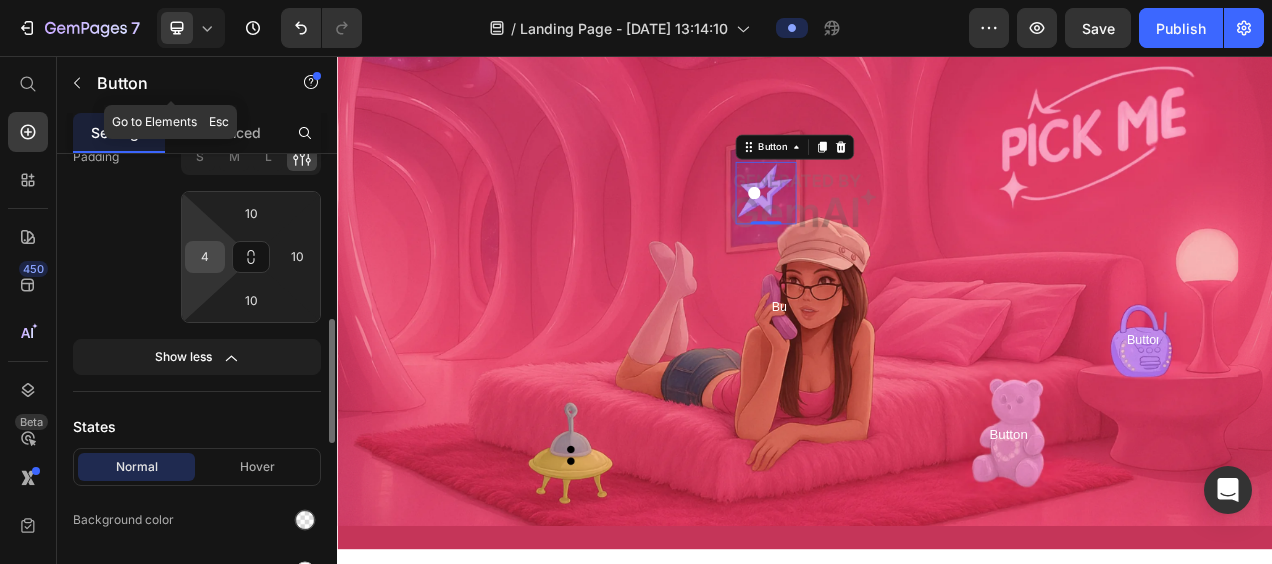 click on "4" at bounding box center [205, 257] 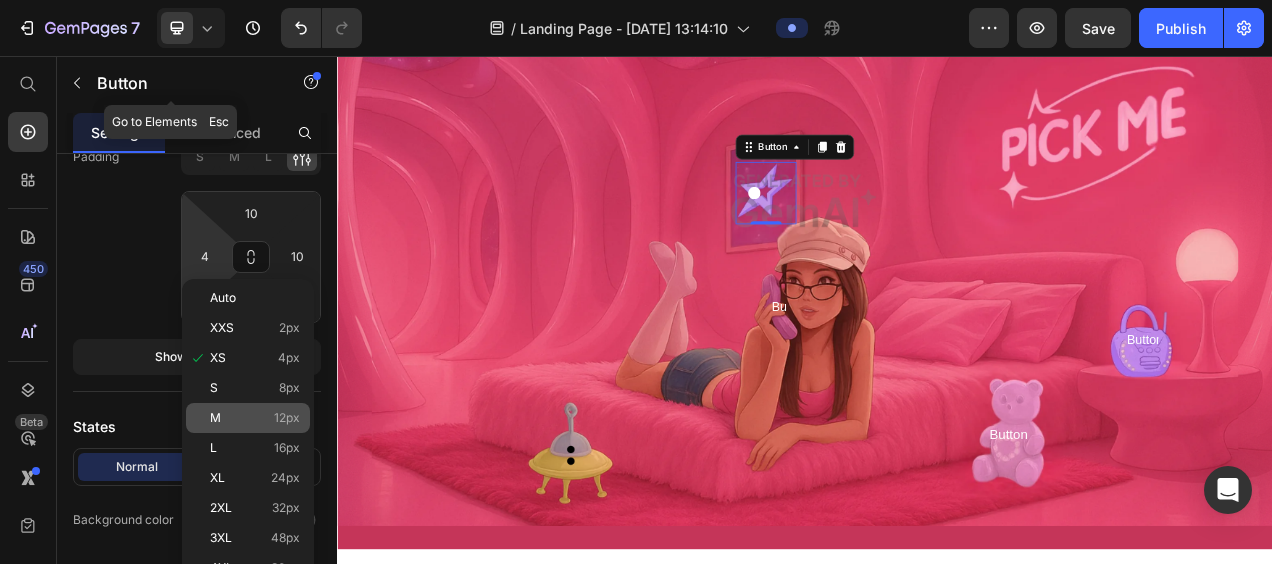 click on "M 12px" at bounding box center (255, 418) 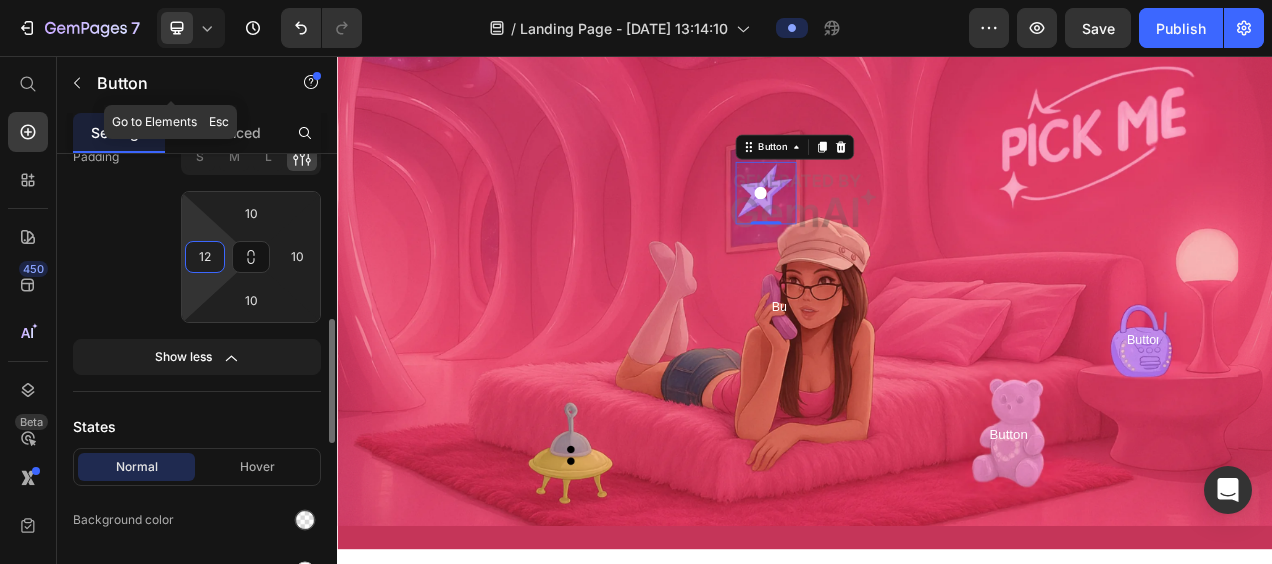 click on "12" at bounding box center [205, 257] 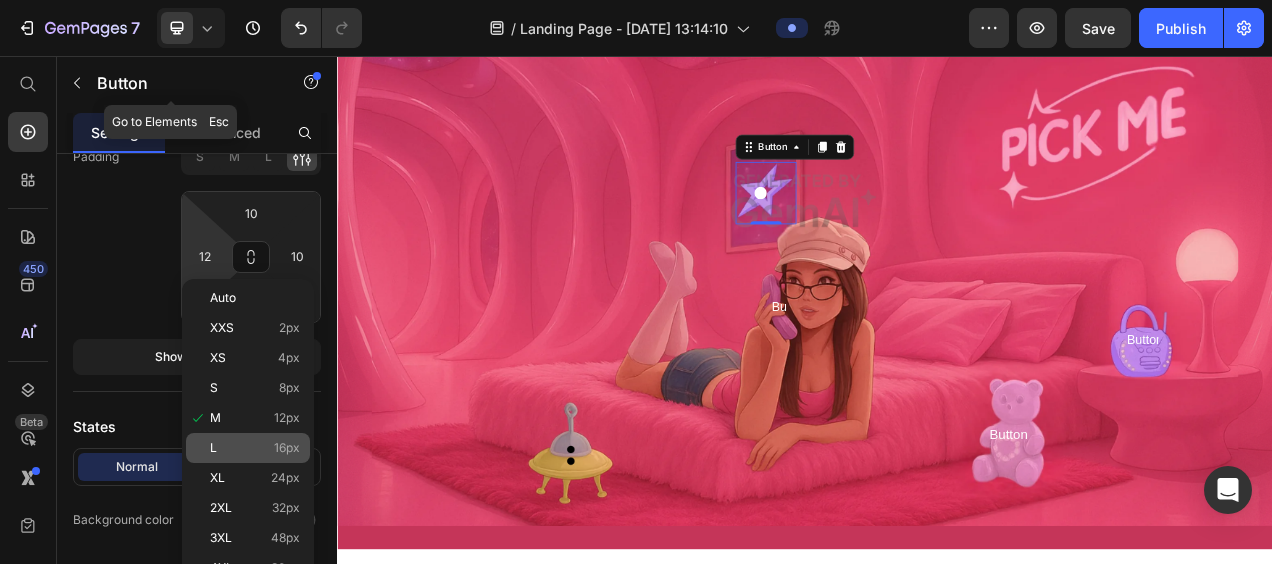 click on "L 16px" at bounding box center [255, 448] 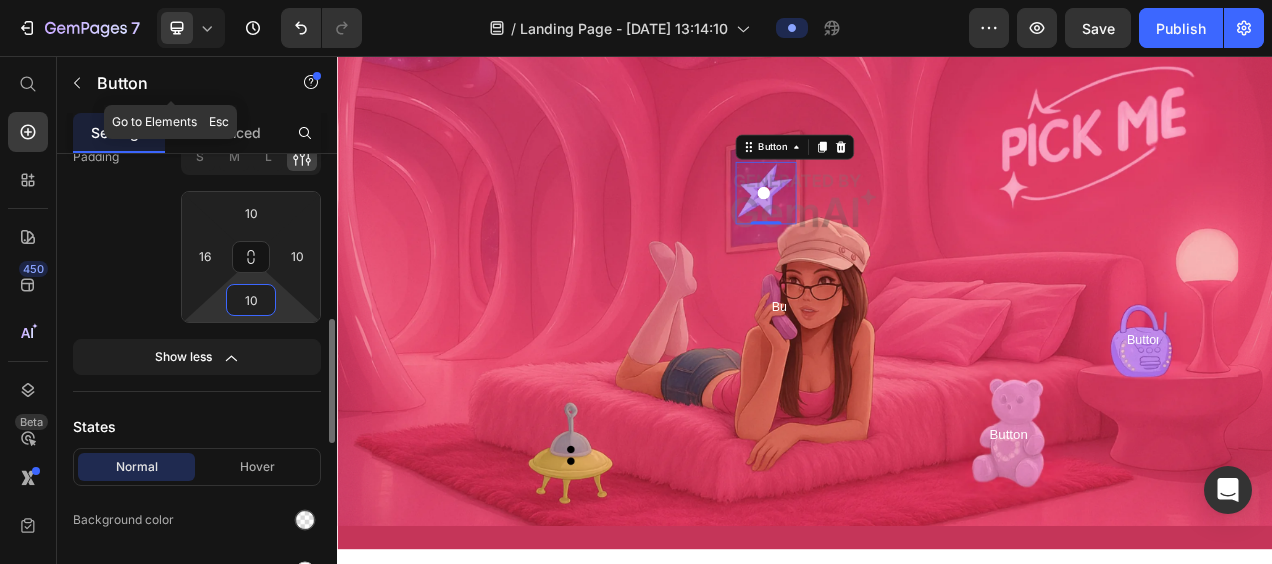click on "10" at bounding box center [251, 300] 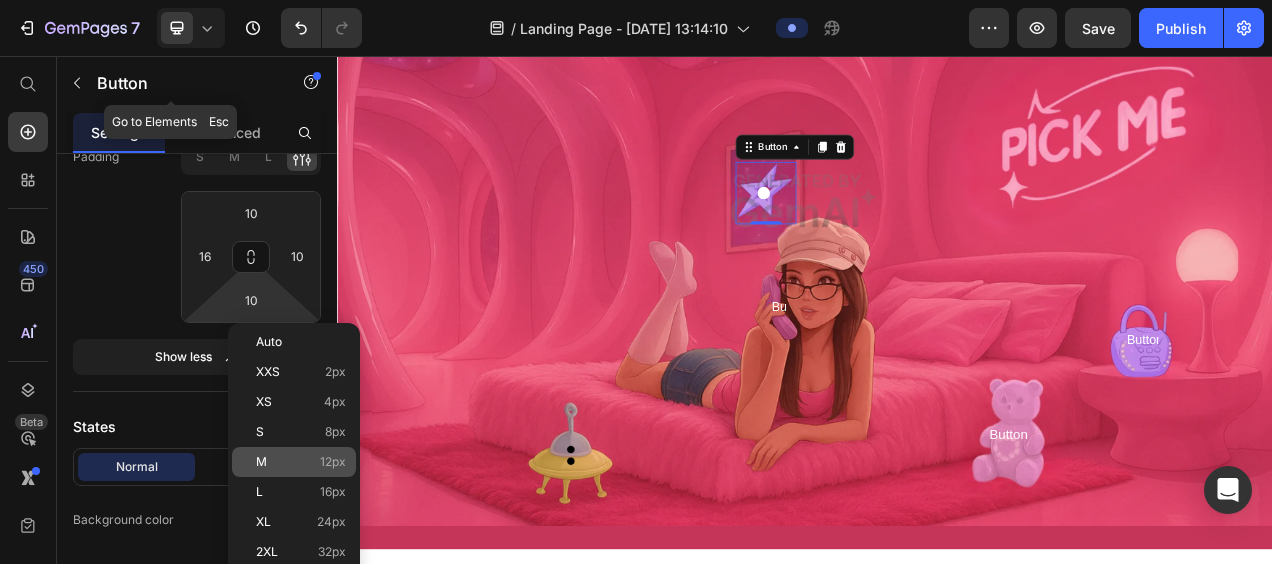 click on "M 12px" 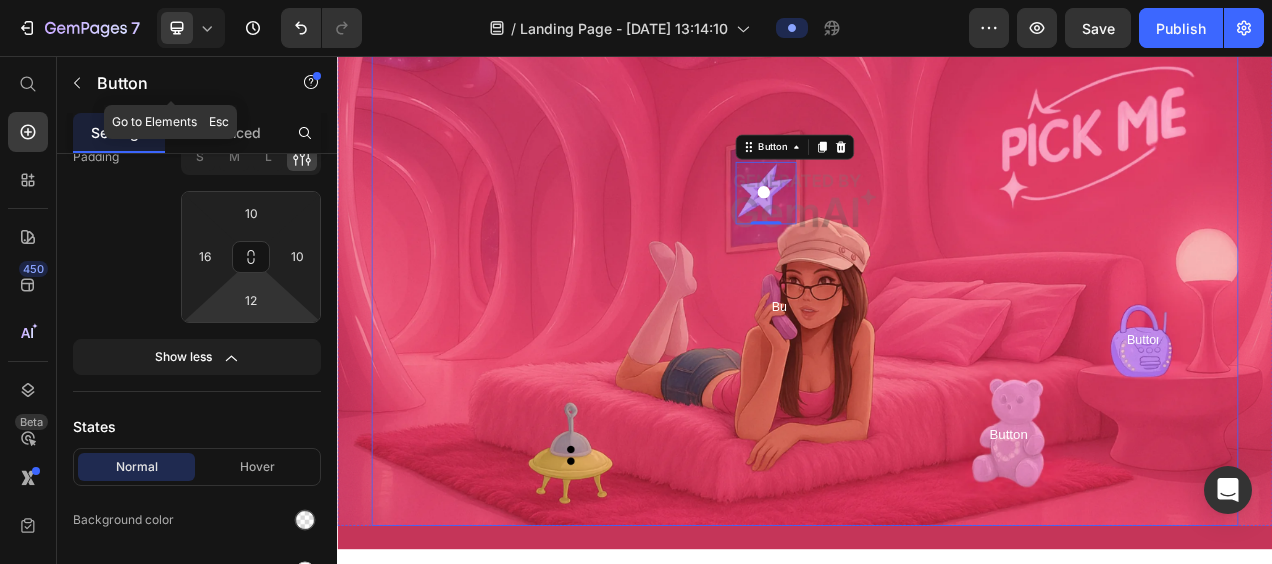 click at bounding box center [937, 242] 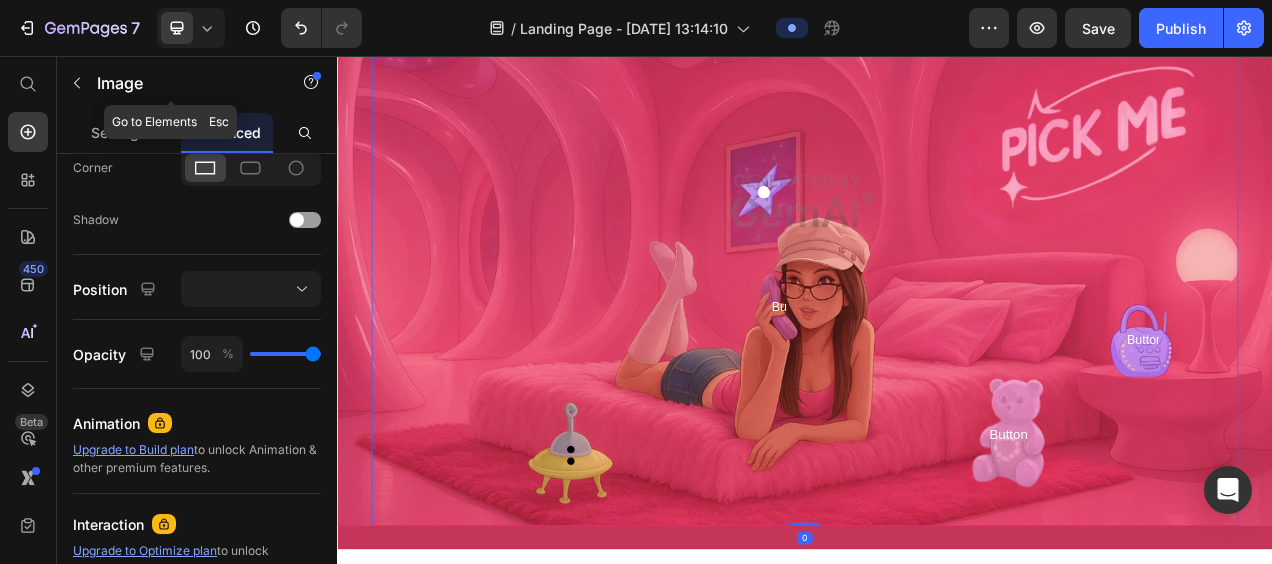 scroll, scrollTop: 0, scrollLeft: 0, axis: both 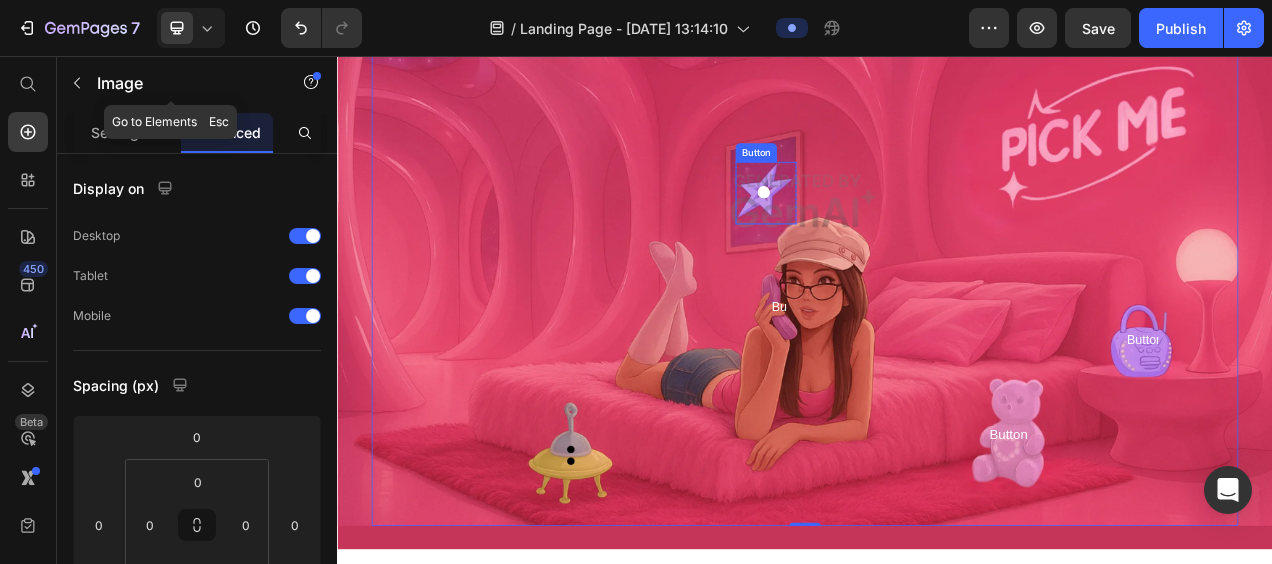 drag, startPoint x: 879, startPoint y: 213, endPoint x: 834, endPoint y: 220, distance: 45.54119 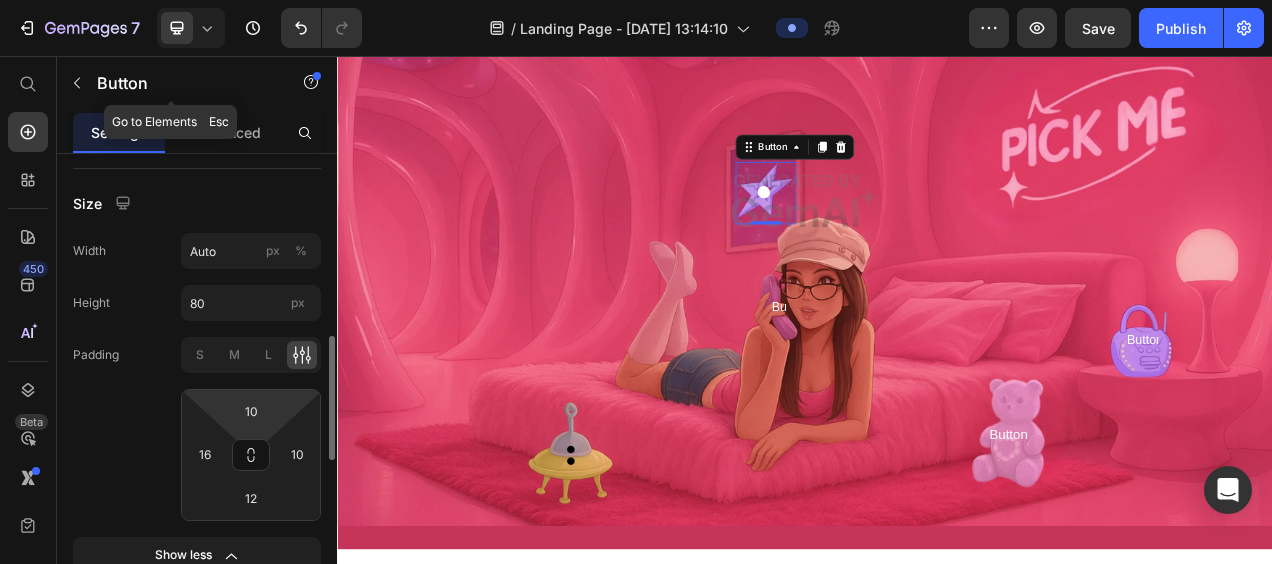scroll, scrollTop: 478, scrollLeft: 0, axis: vertical 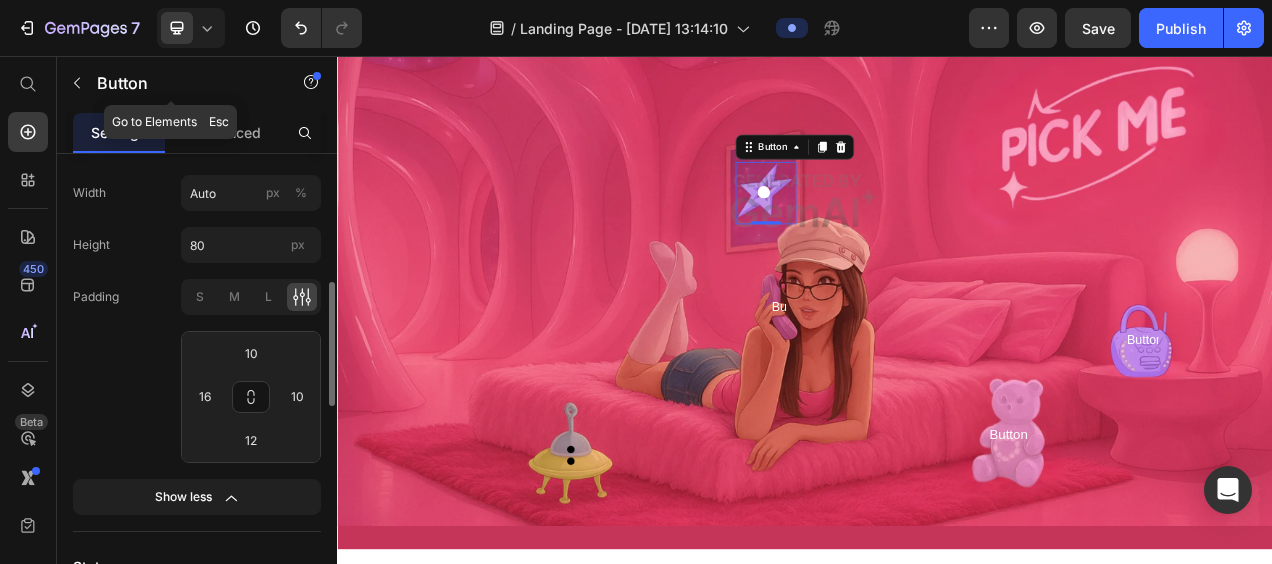 click on "Width Auto px % Height 80 px Padding S M L 10 16 12 10 Show less" at bounding box center [197, 345] 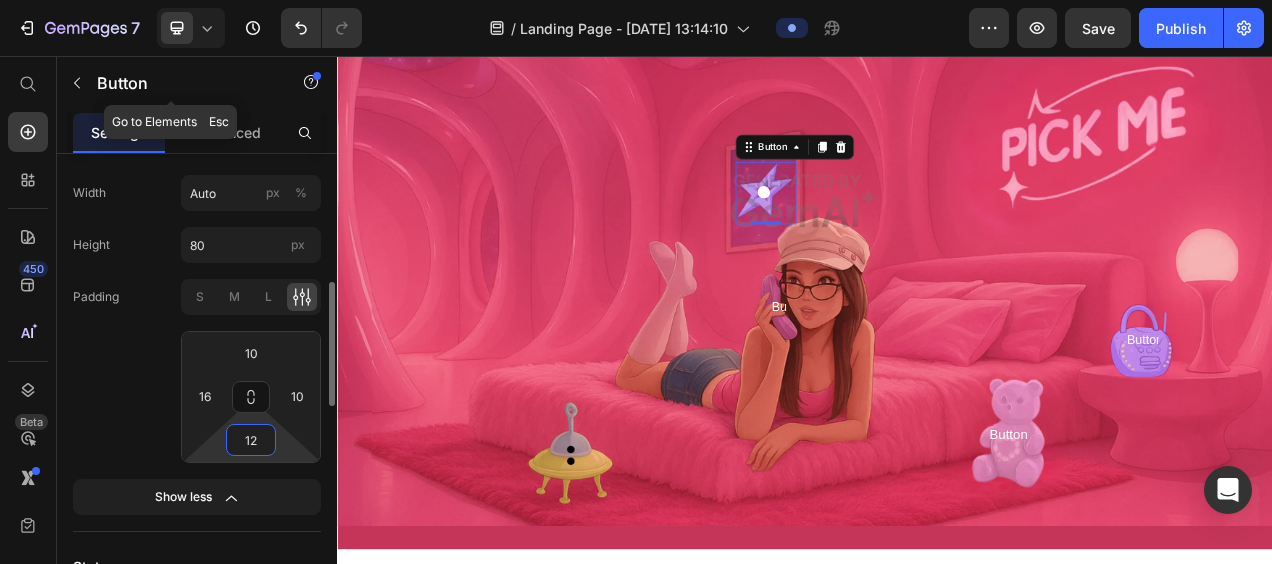 click on "12" at bounding box center [251, 440] 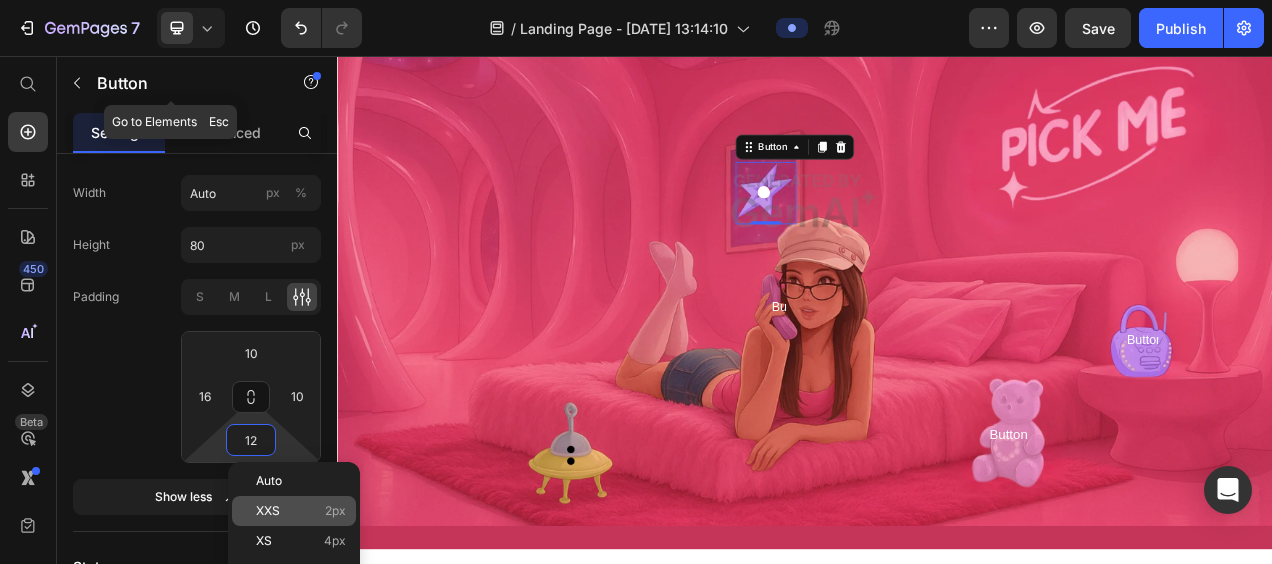 click on "XXS 2px" at bounding box center [301, 511] 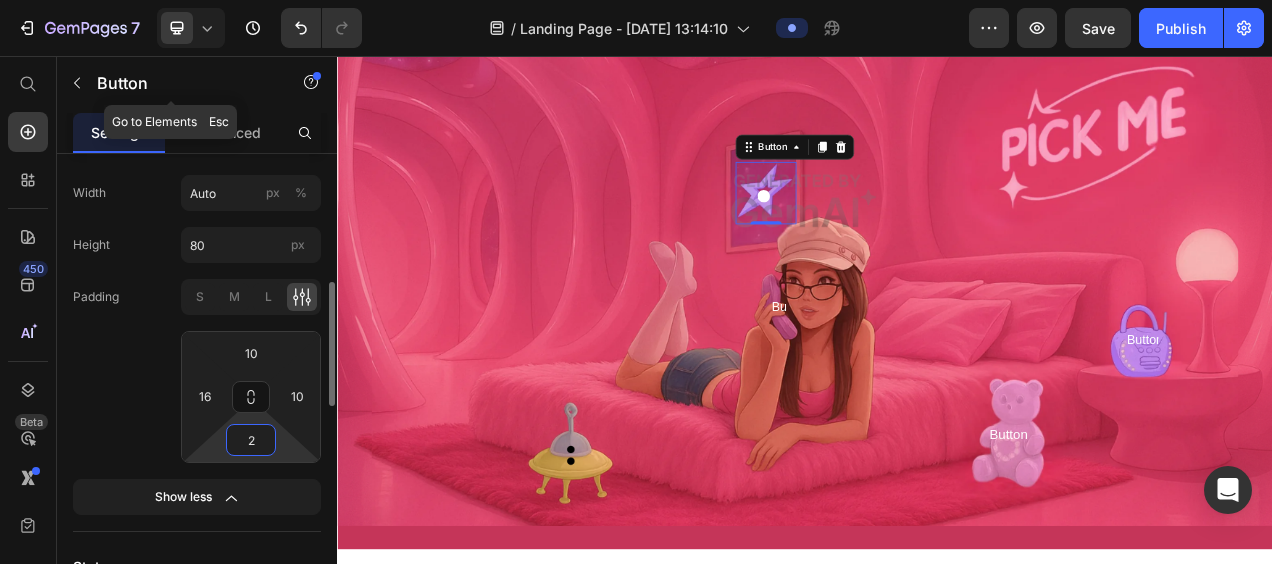 click on "2" at bounding box center [251, 440] 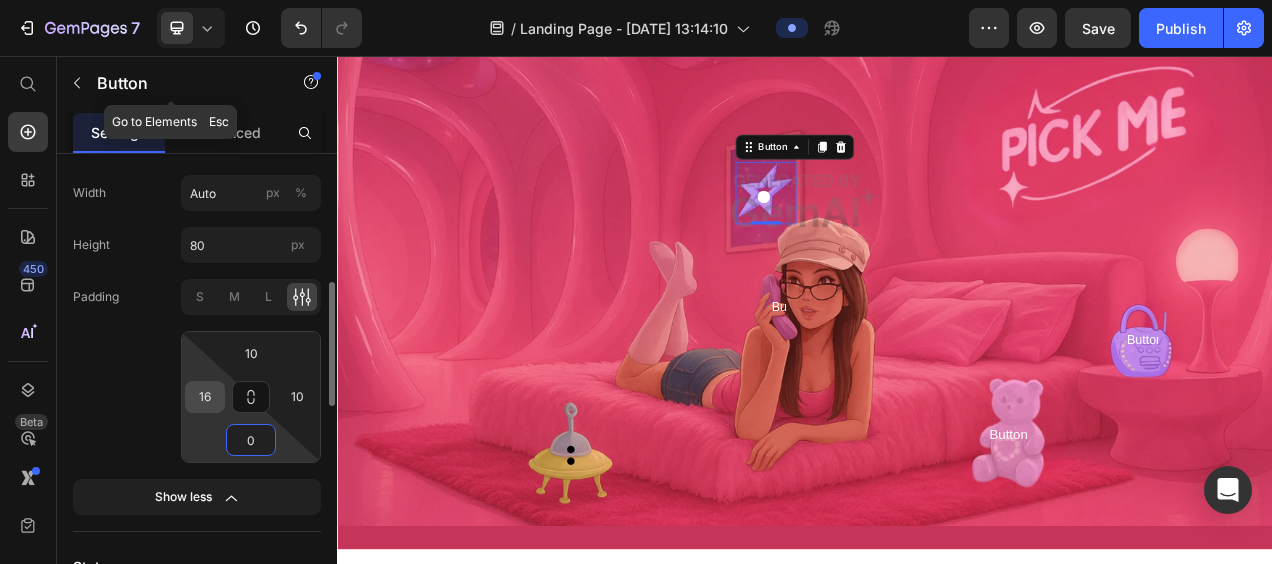 type on "0" 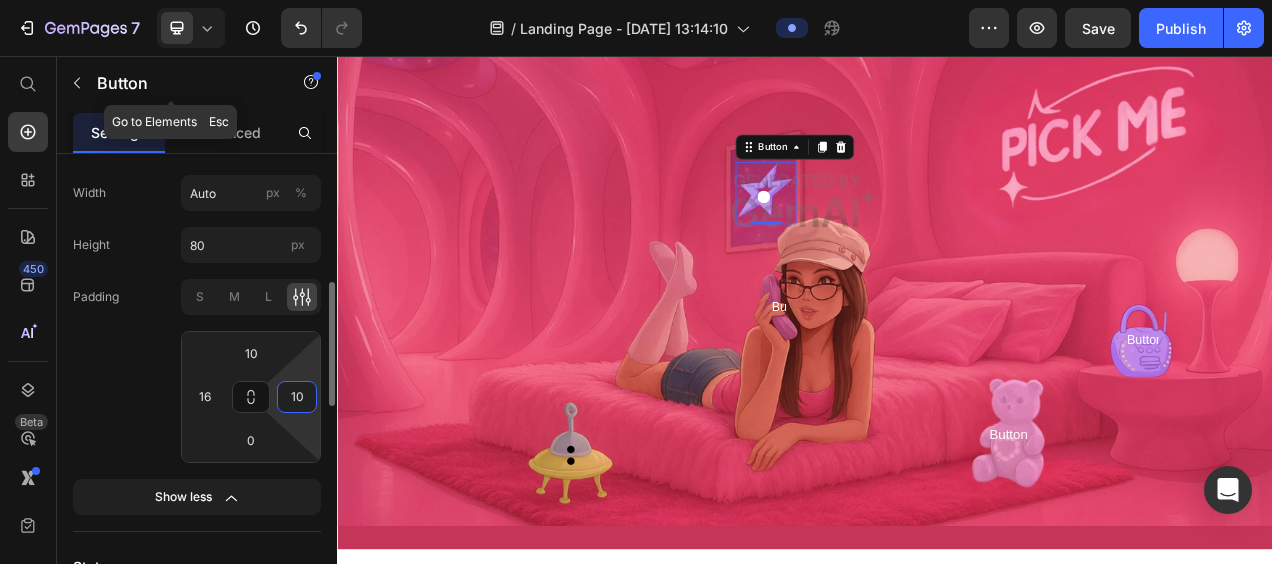 click on "10" at bounding box center [297, 397] 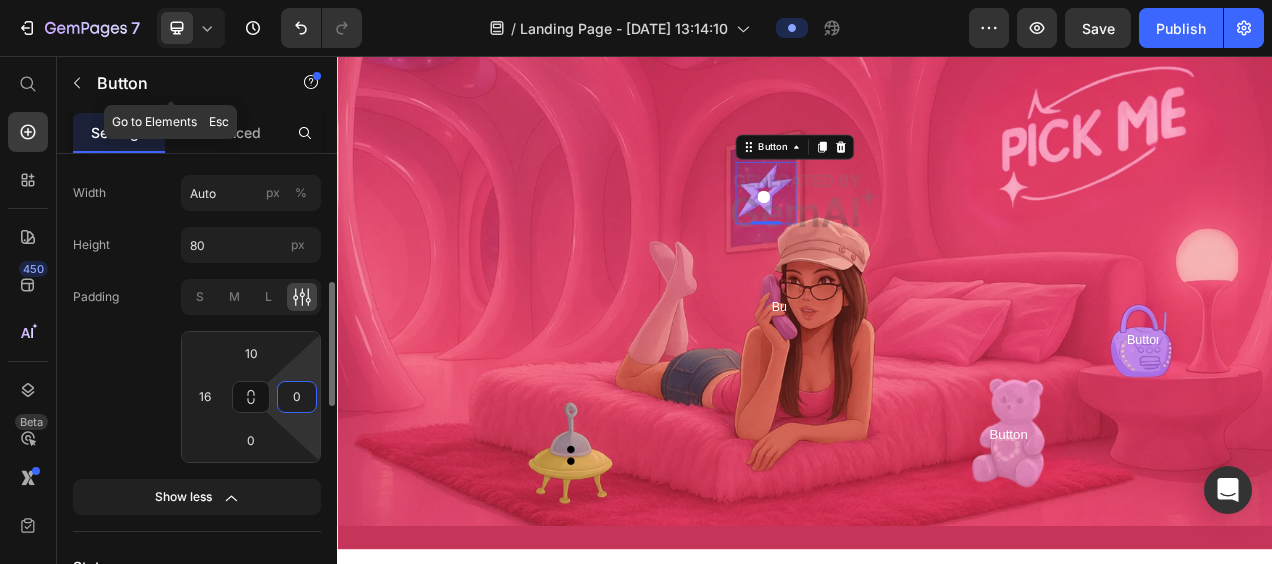 type on "0" 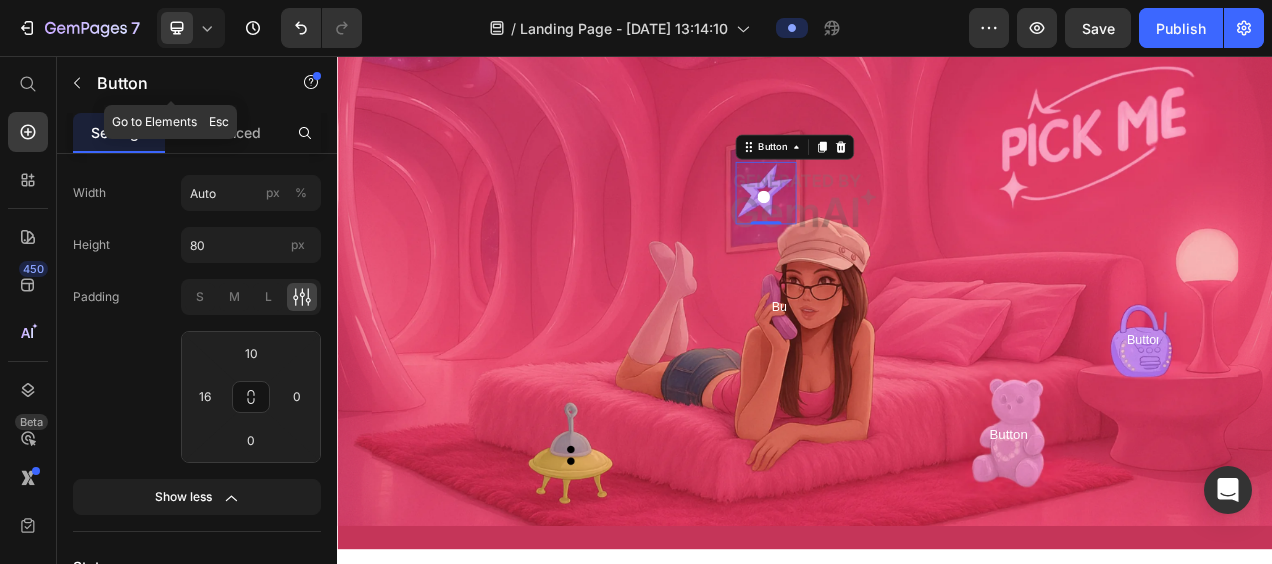 click on "Button   0" at bounding box center [887, 232] 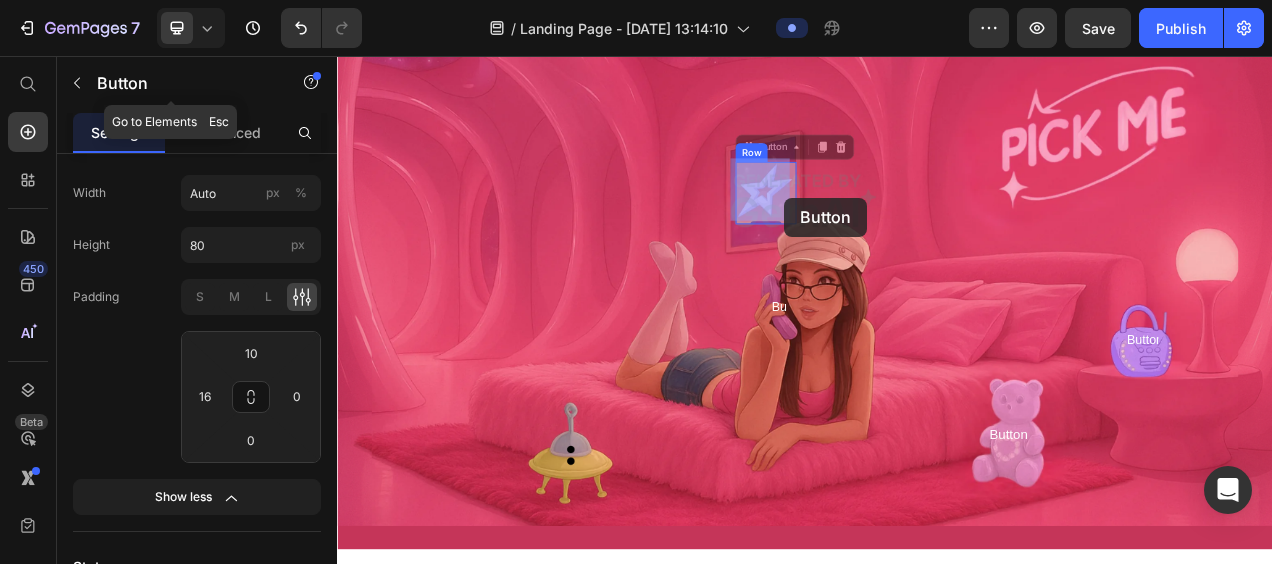 drag, startPoint x: 907, startPoint y: 200, endPoint x: 911, endPoint y: 238, distance: 38.209946 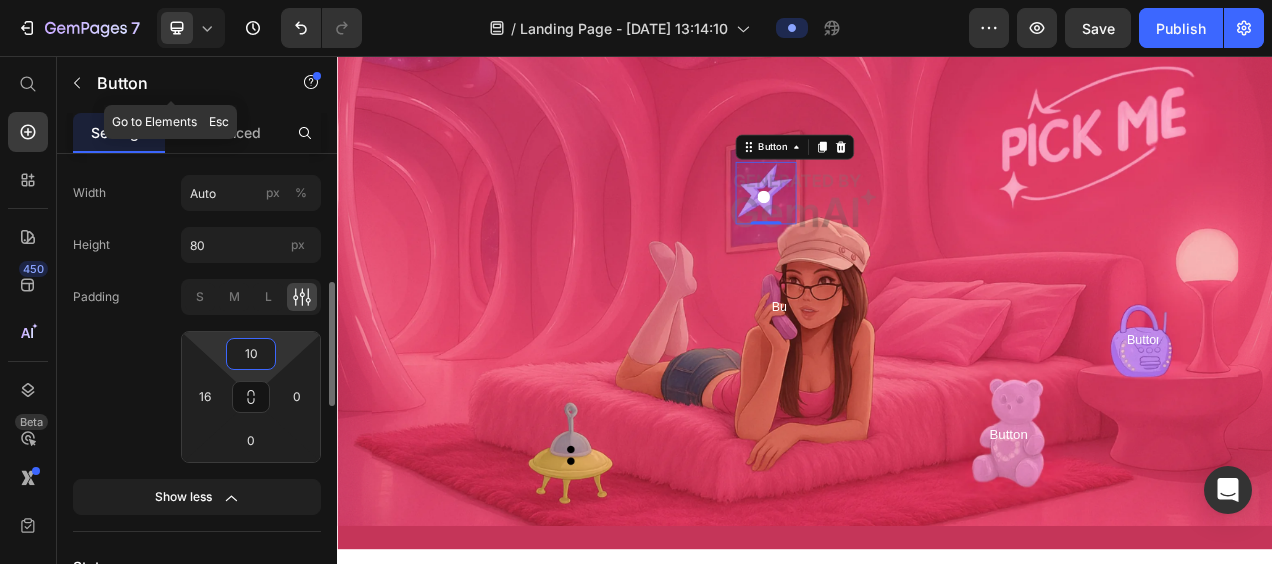 click on "10" at bounding box center (251, 354) 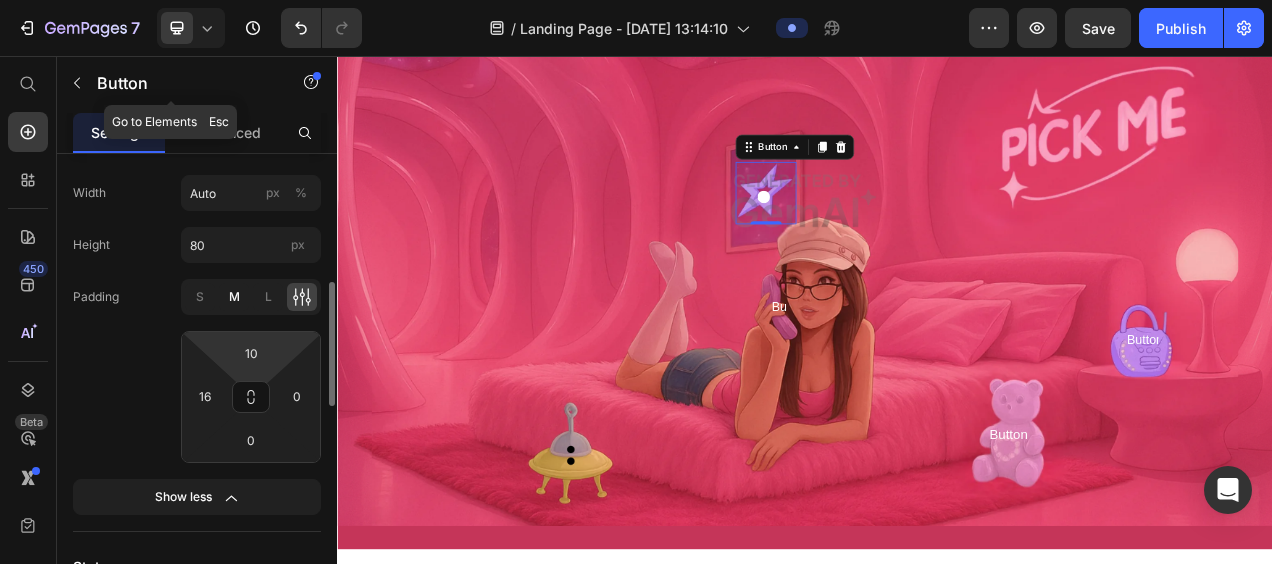 click on "M" 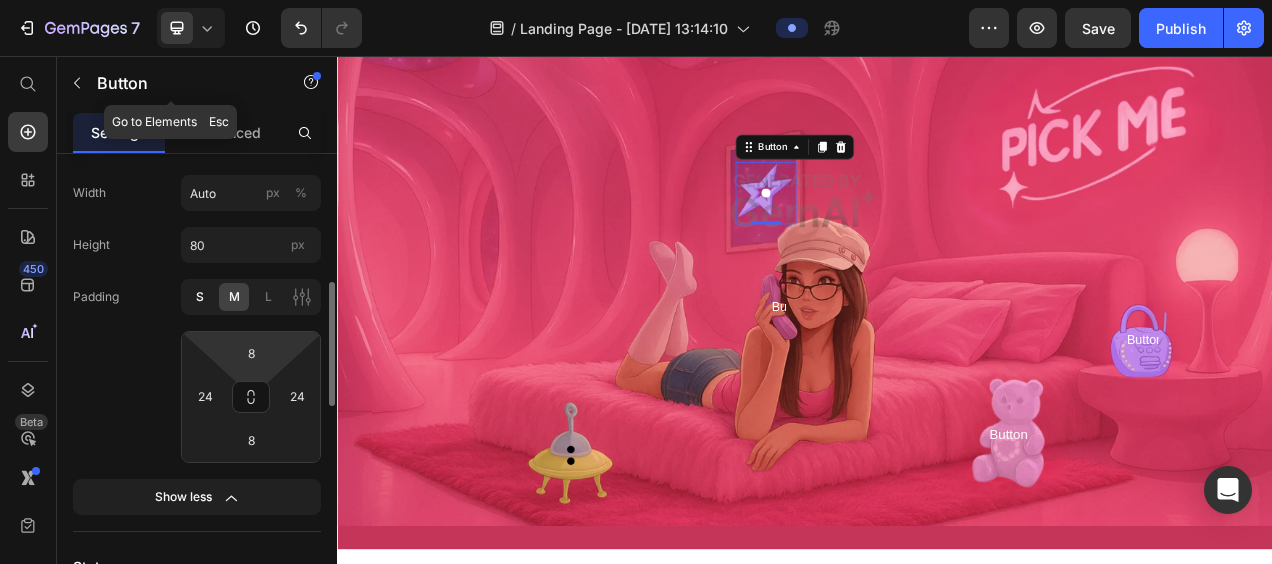 click on "S" 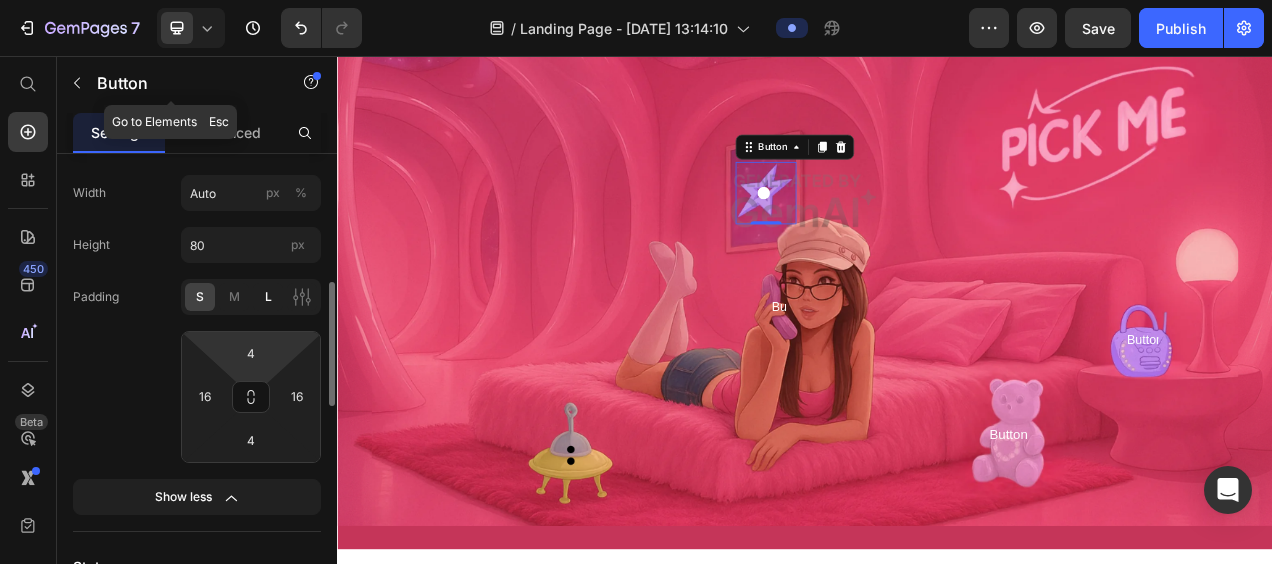 click on "L" 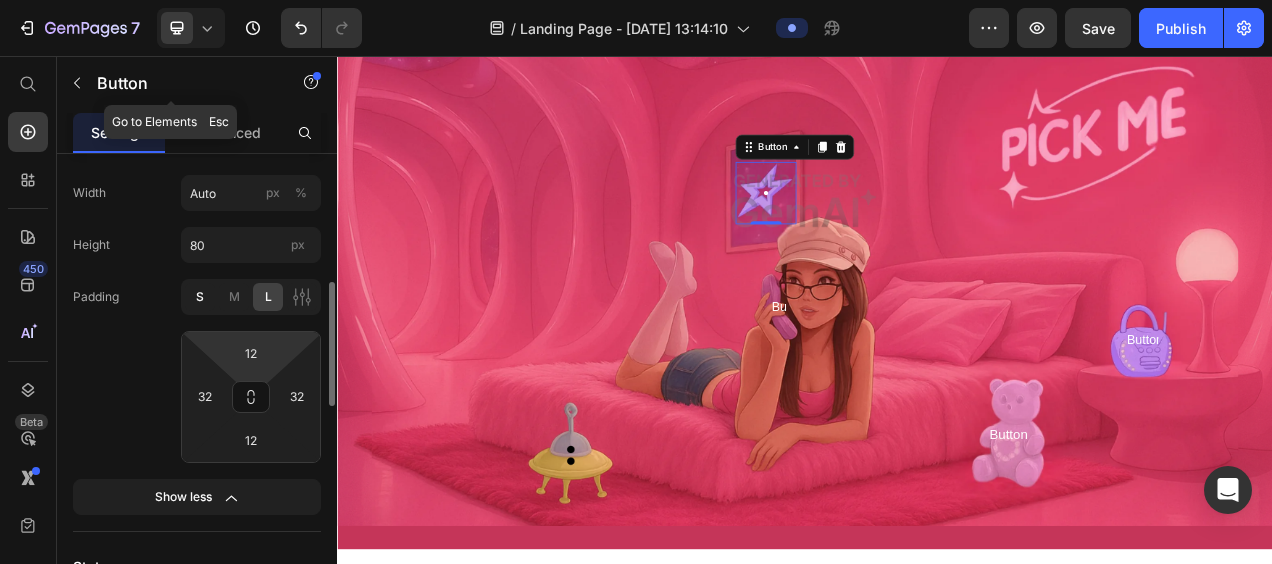 click on "S" 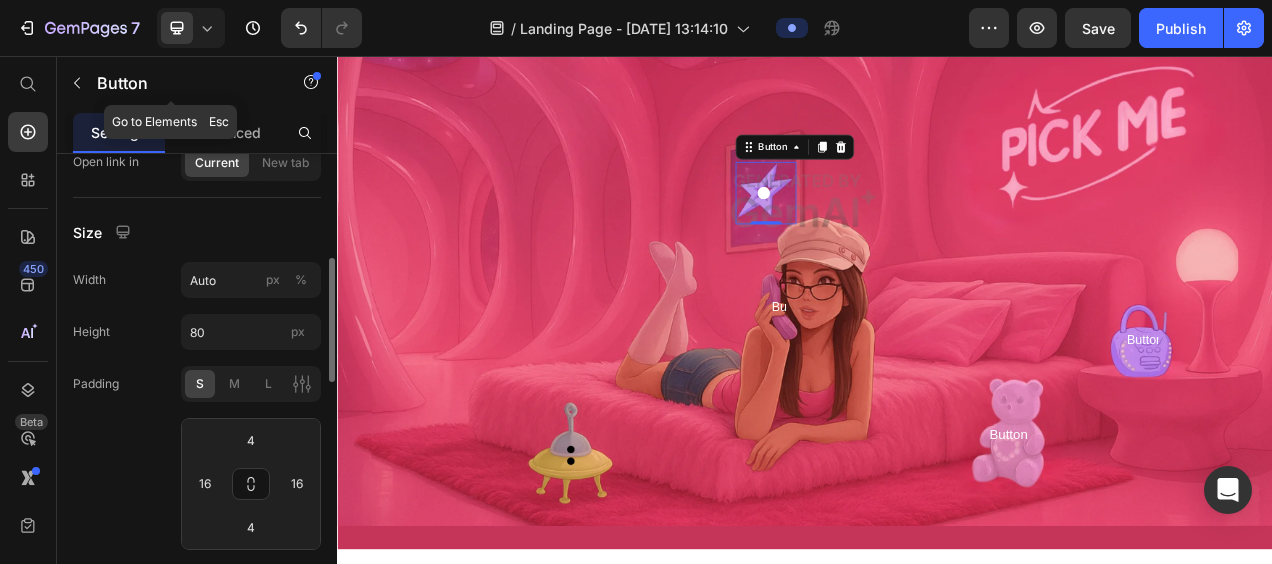 scroll, scrollTop: 390, scrollLeft: 0, axis: vertical 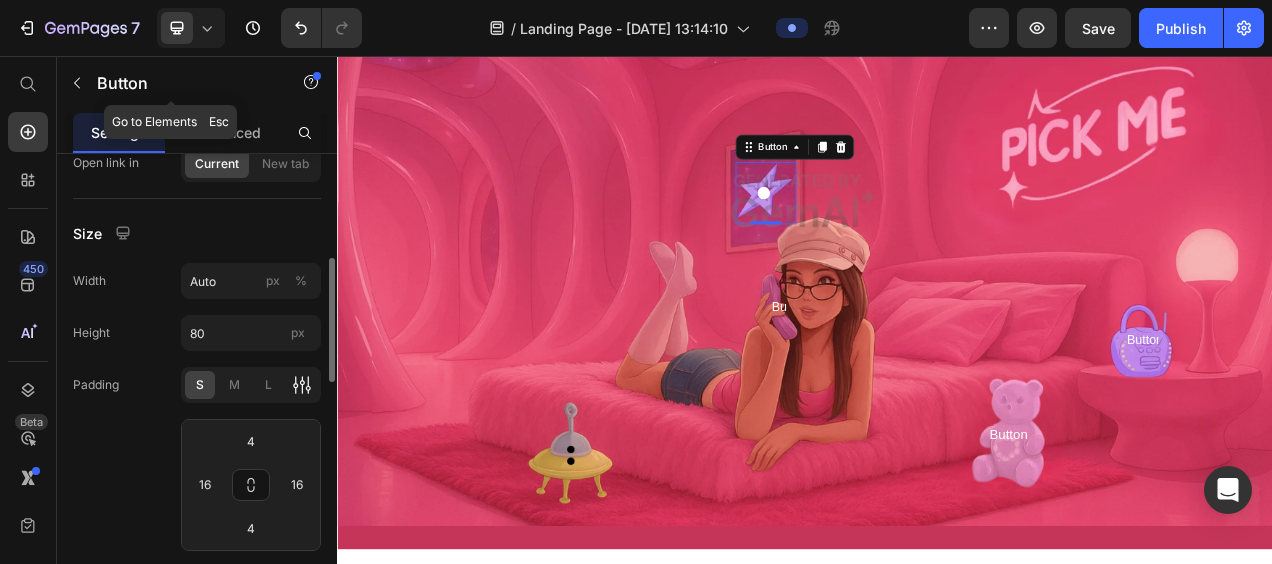 click 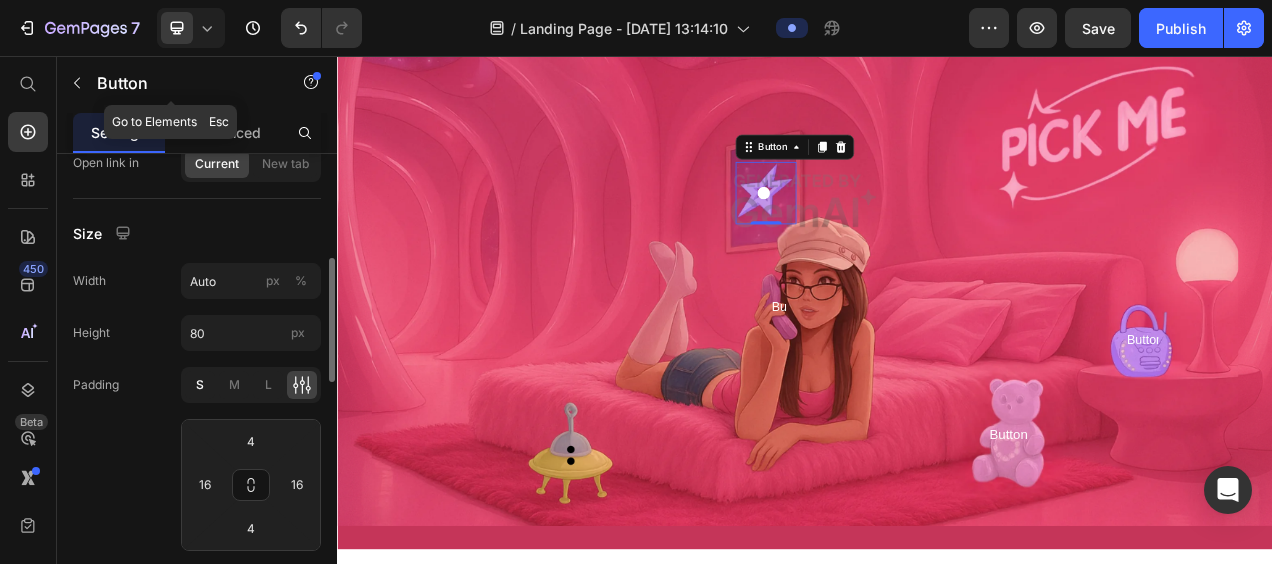 click on "S" 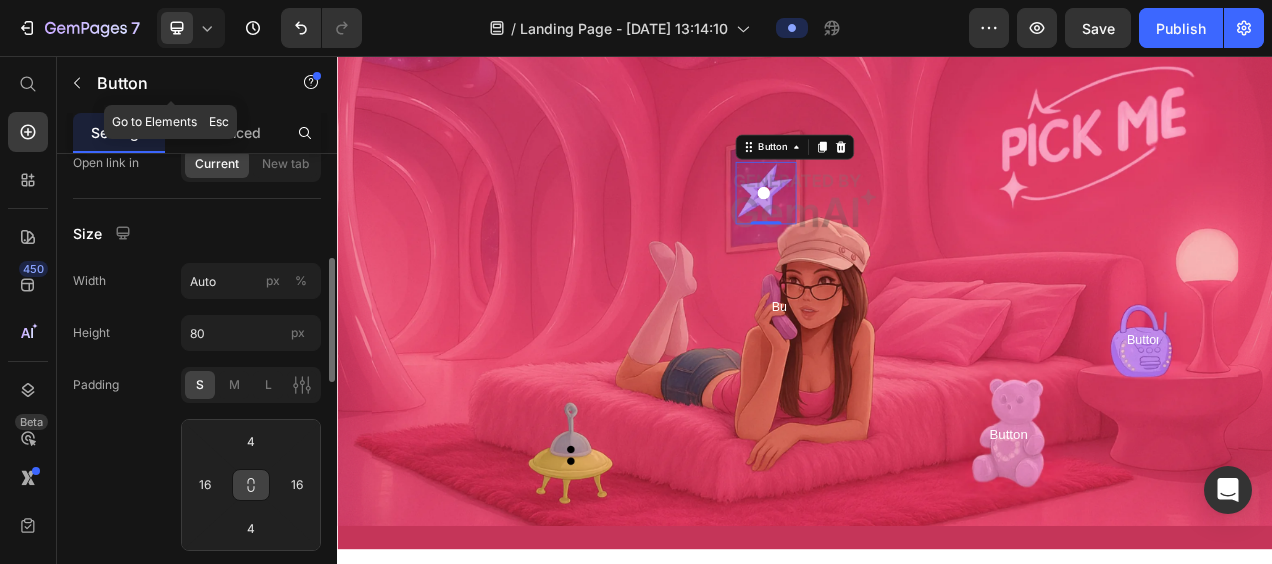 click 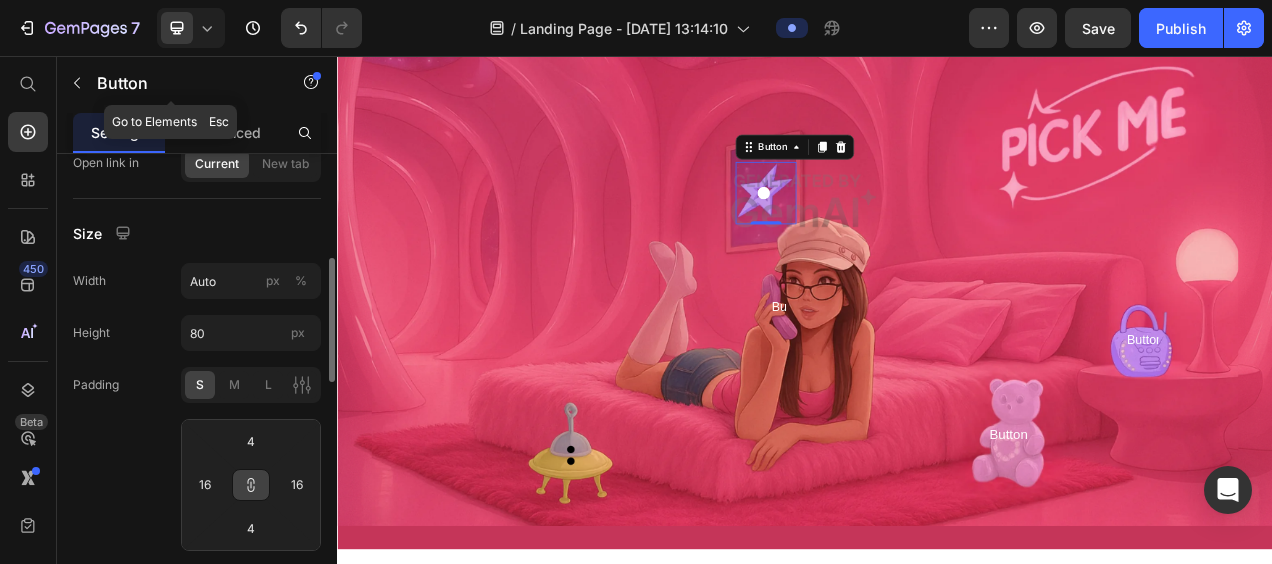 click on "Padding S M L 4 16 4 16" 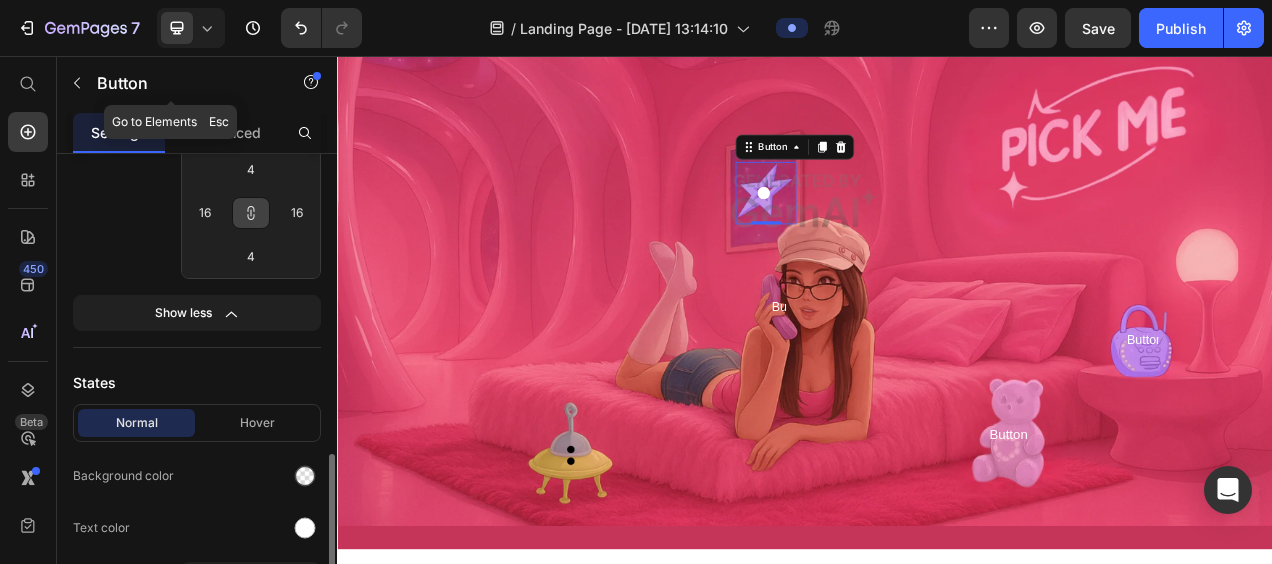 scroll, scrollTop: 788, scrollLeft: 0, axis: vertical 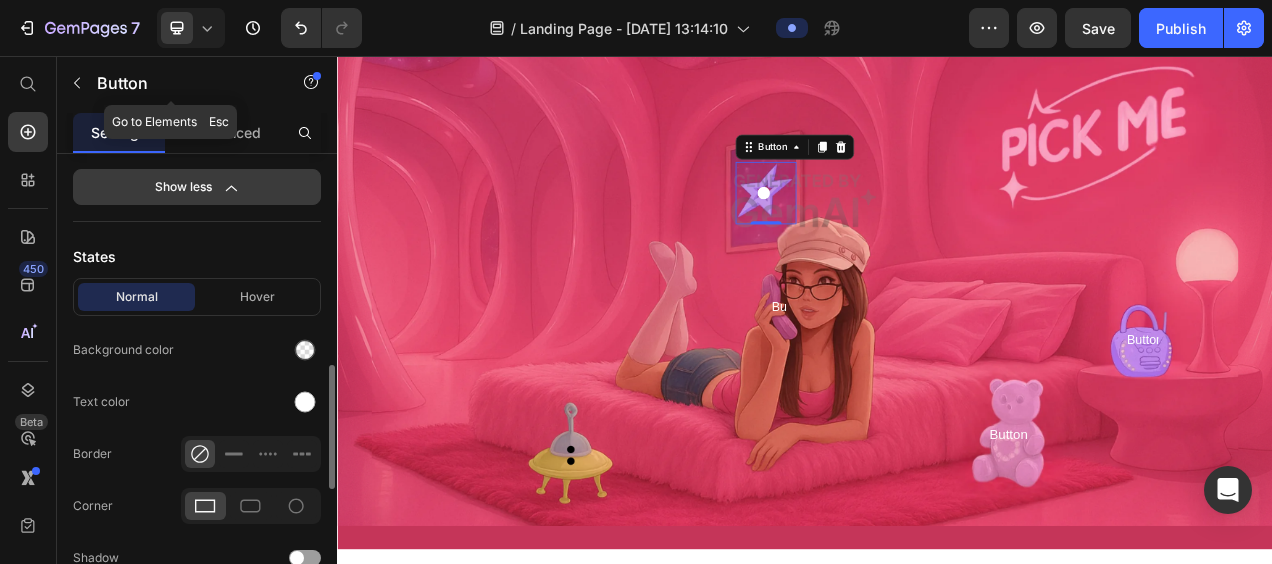 click 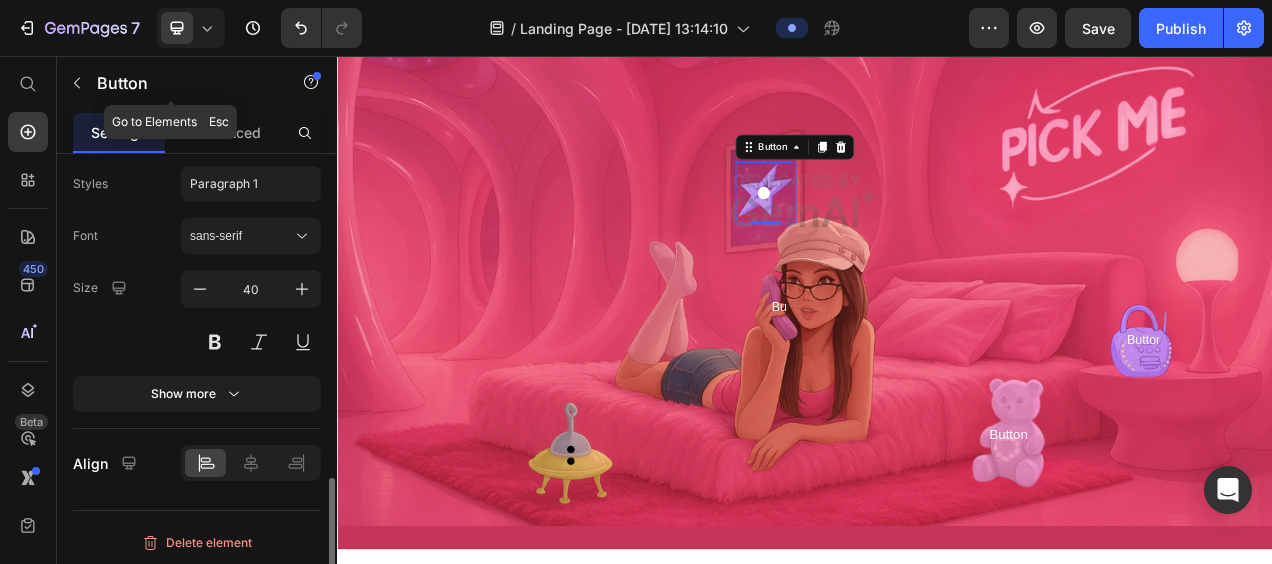 scroll, scrollTop: 1078, scrollLeft: 0, axis: vertical 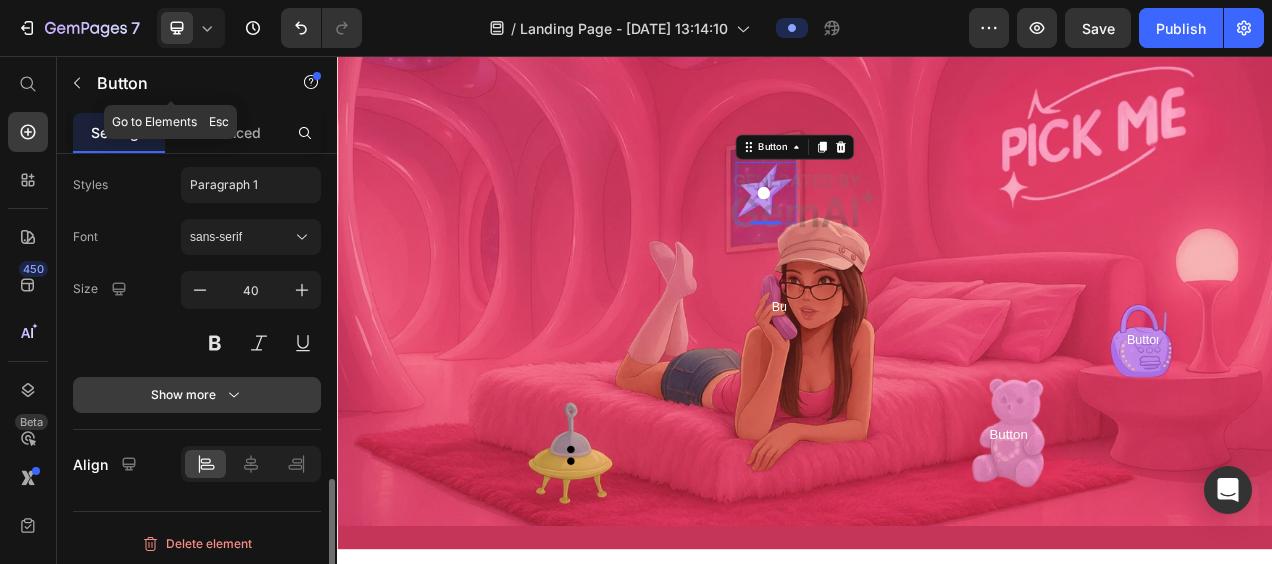 click on "Show more" at bounding box center (197, 395) 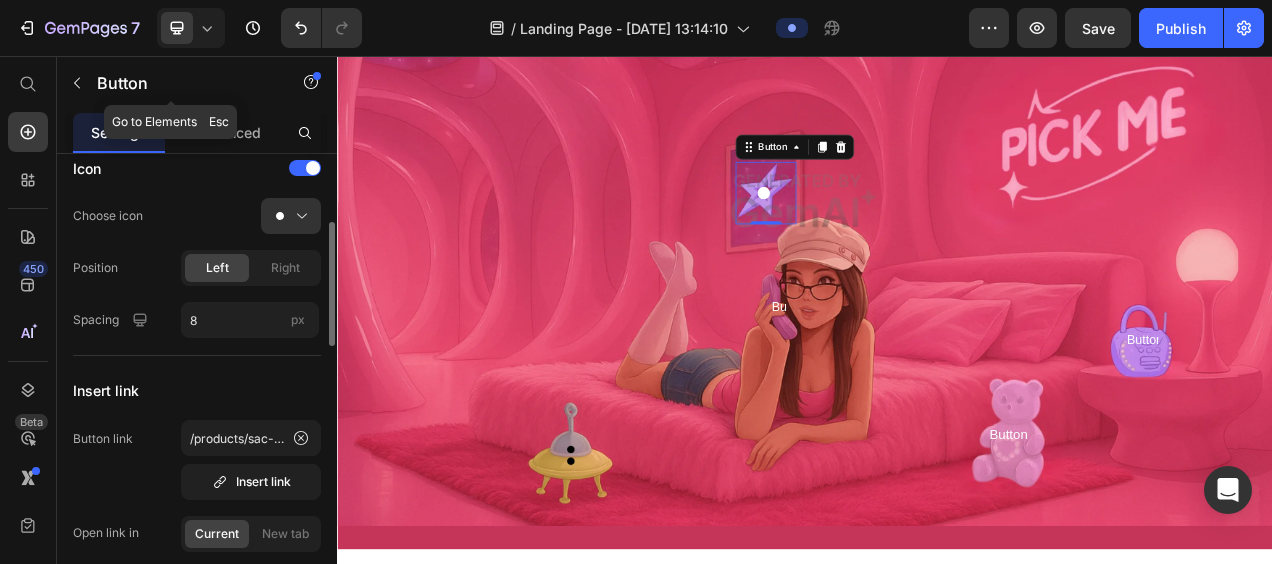 scroll, scrollTop: 0, scrollLeft: 0, axis: both 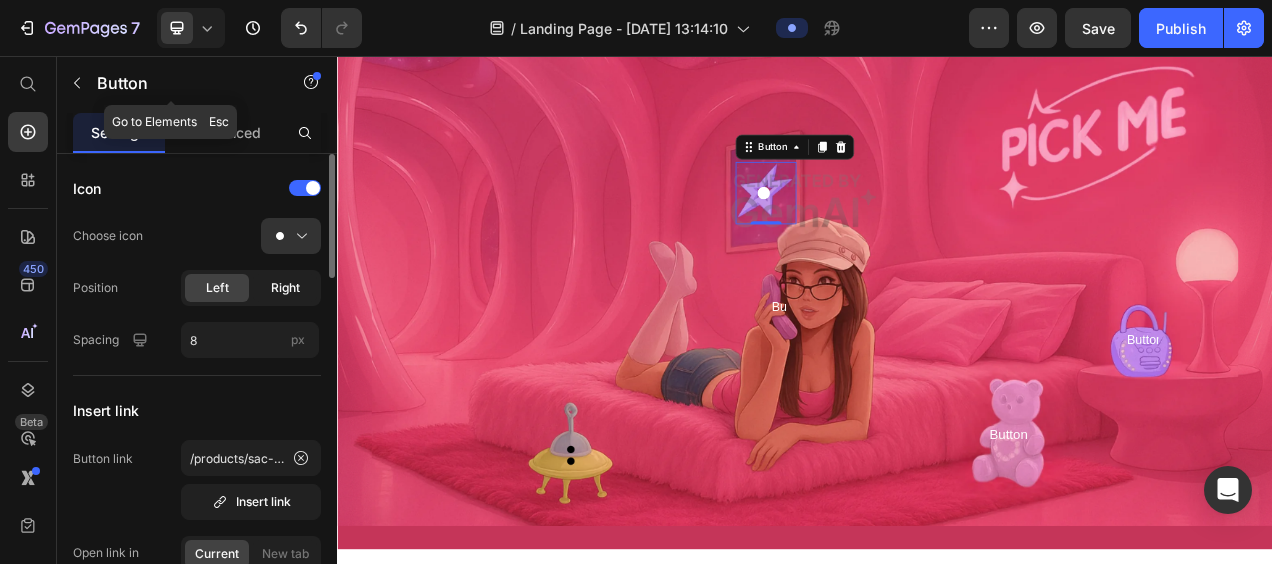 click on "Right" 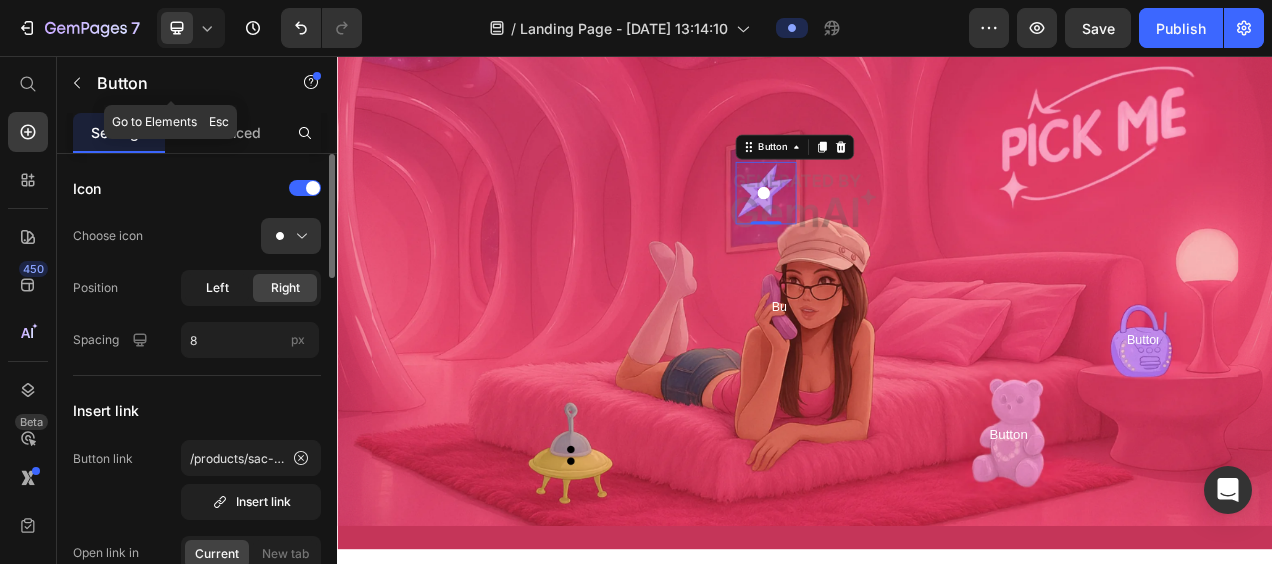 click on "Left" 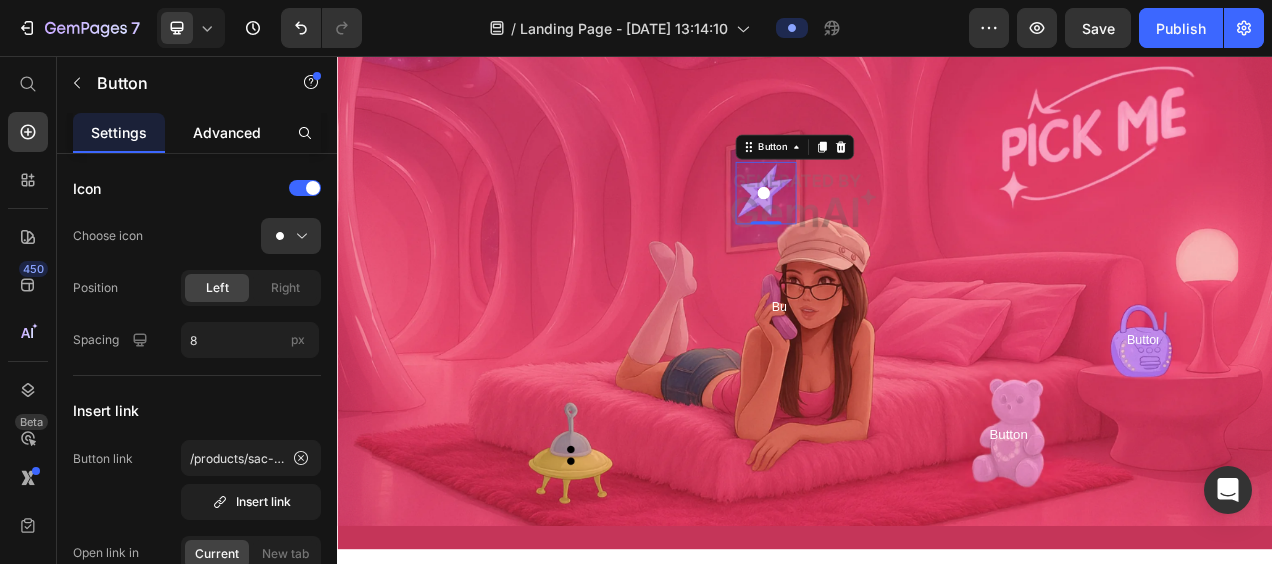 click on "Advanced" at bounding box center (227, 132) 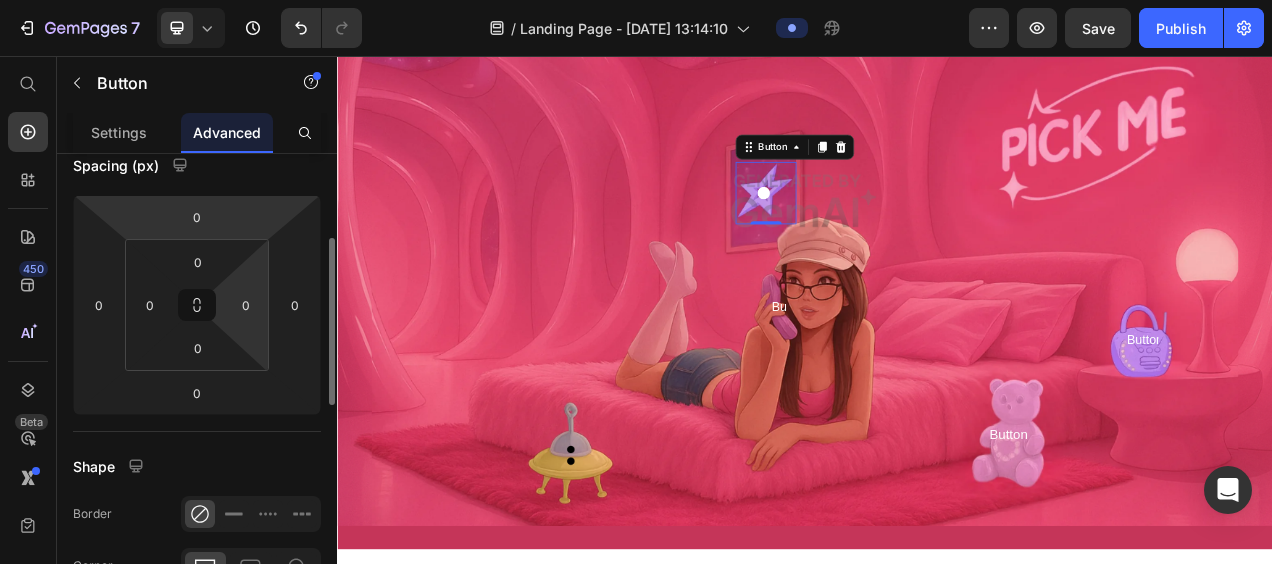 scroll, scrollTop: 224, scrollLeft: 0, axis: vertical 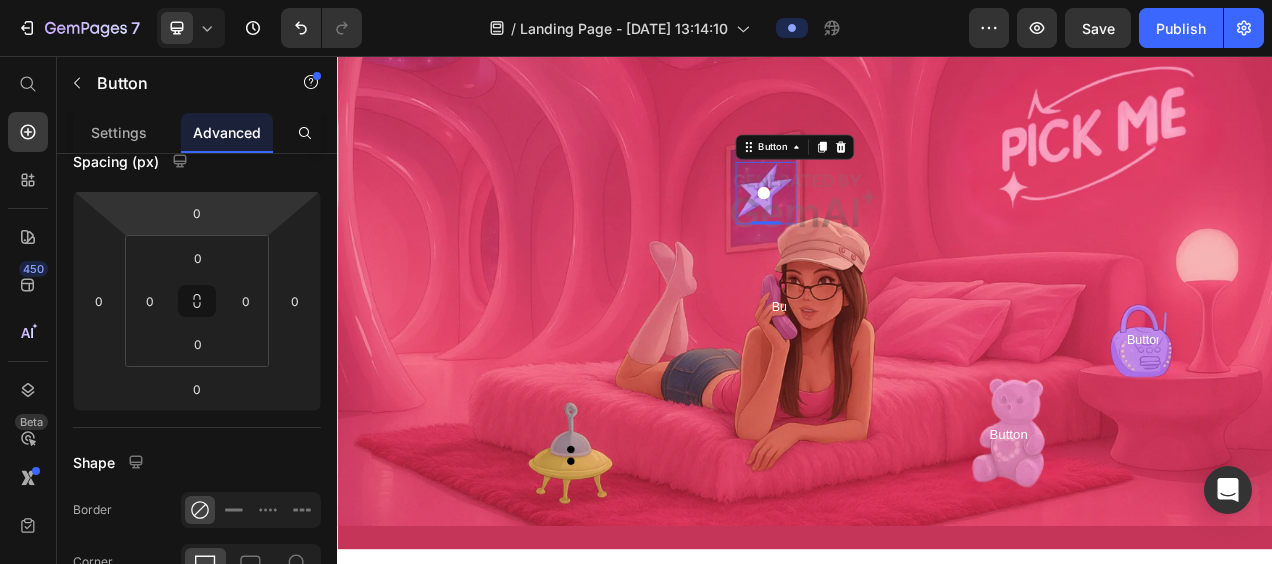 click on "7   /  Landing Page - Jul 26, 13:14:10 Preview  Save   Publish  450 Beta Shopify Apps Sections Elements Hero Section Product Detail Brands Trusted Badges Guarantee Product Breakdown How to use Testimonials Compare Bundle FAQs Social Proof Brand Story Product List Collection Blog List Contact Sticky Add to Cart Custom Footer Browse Library 450 Layout
Row
Row
Row
Row Text
Heading
Text Block Button
Button
Button
Sticky Back to top Media
Image" 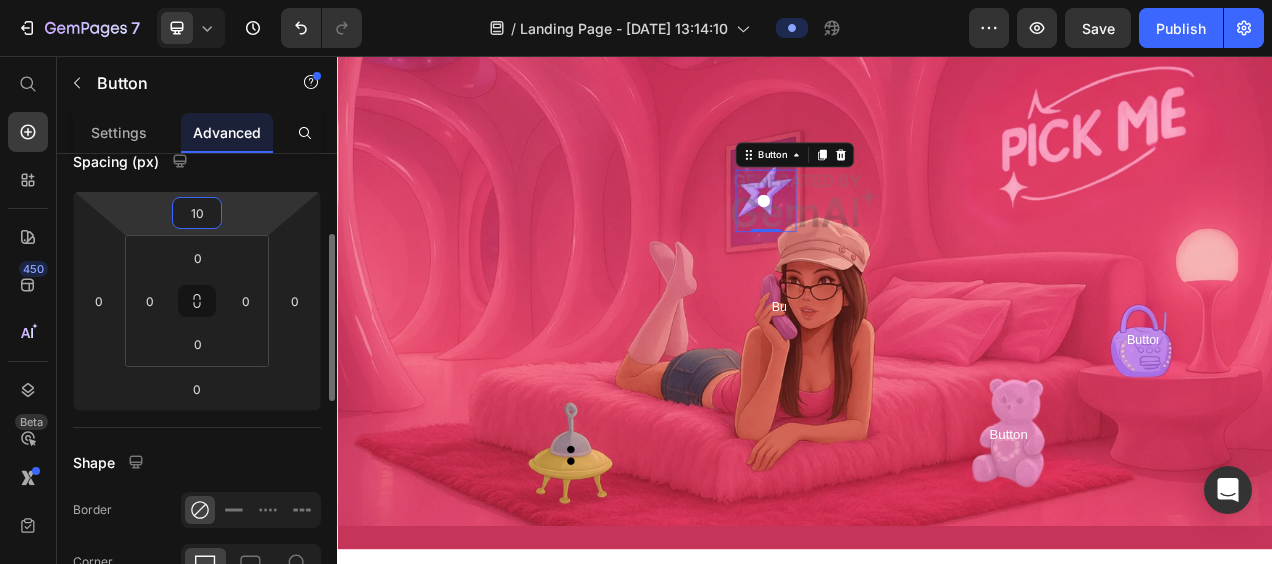 type on "1" 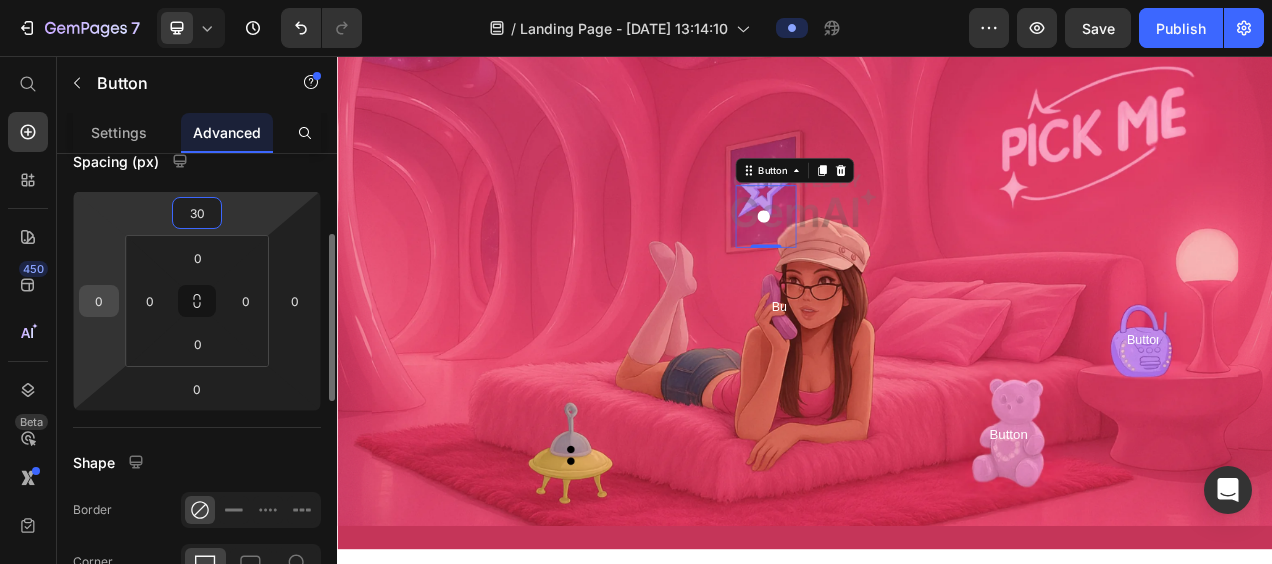 type on "30" 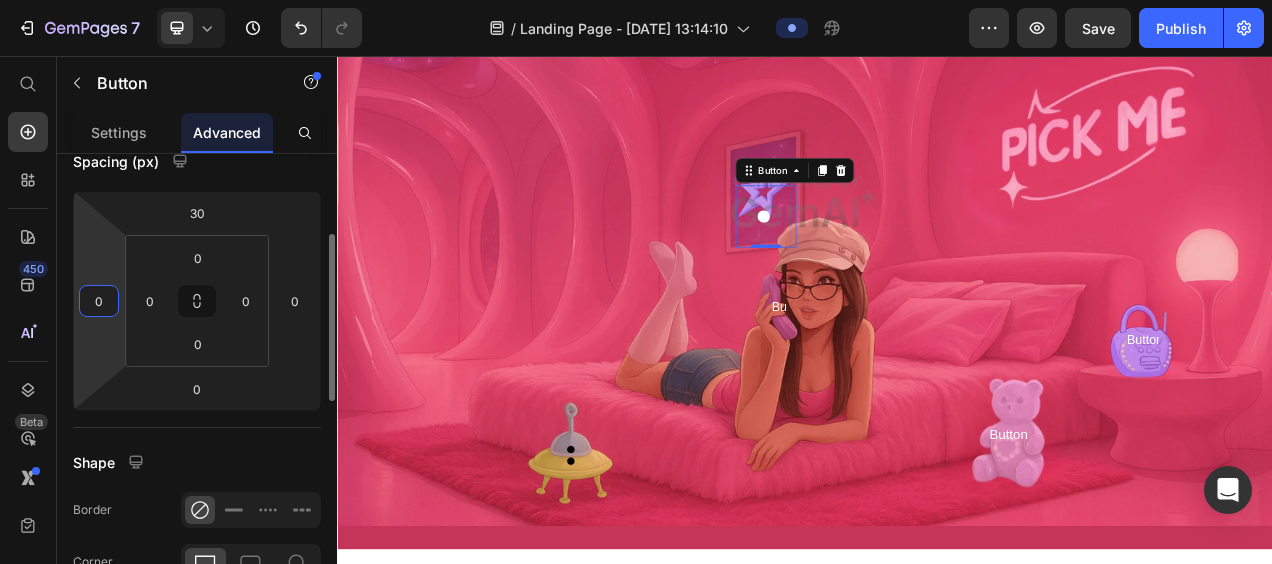 click on "0" at bounding box center (99, 301) 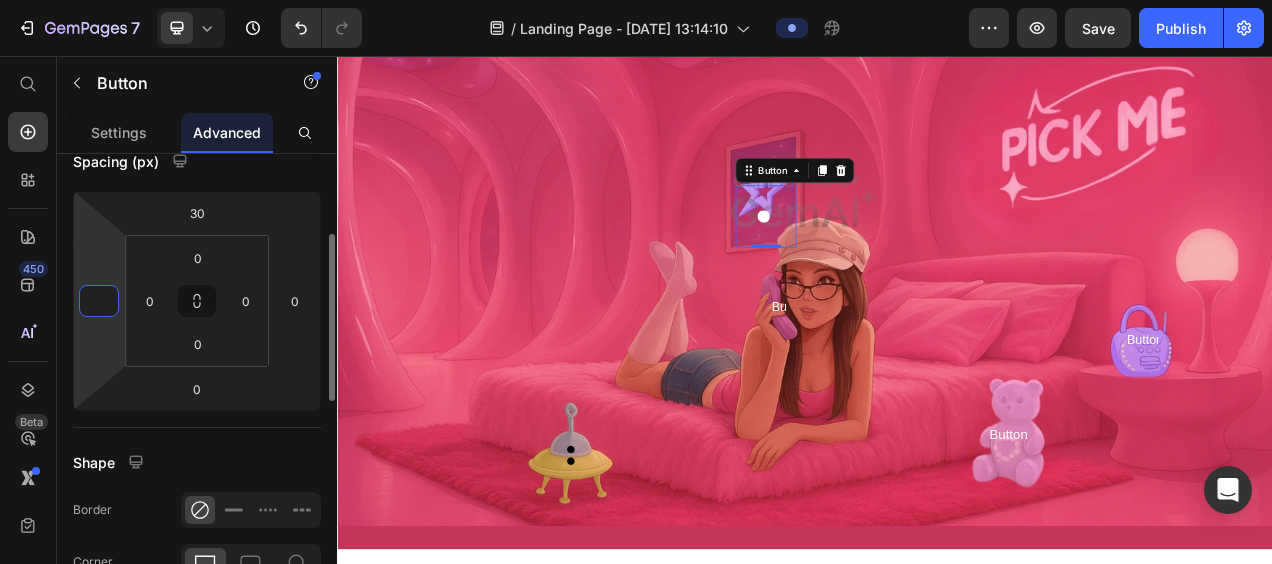 type on "5" 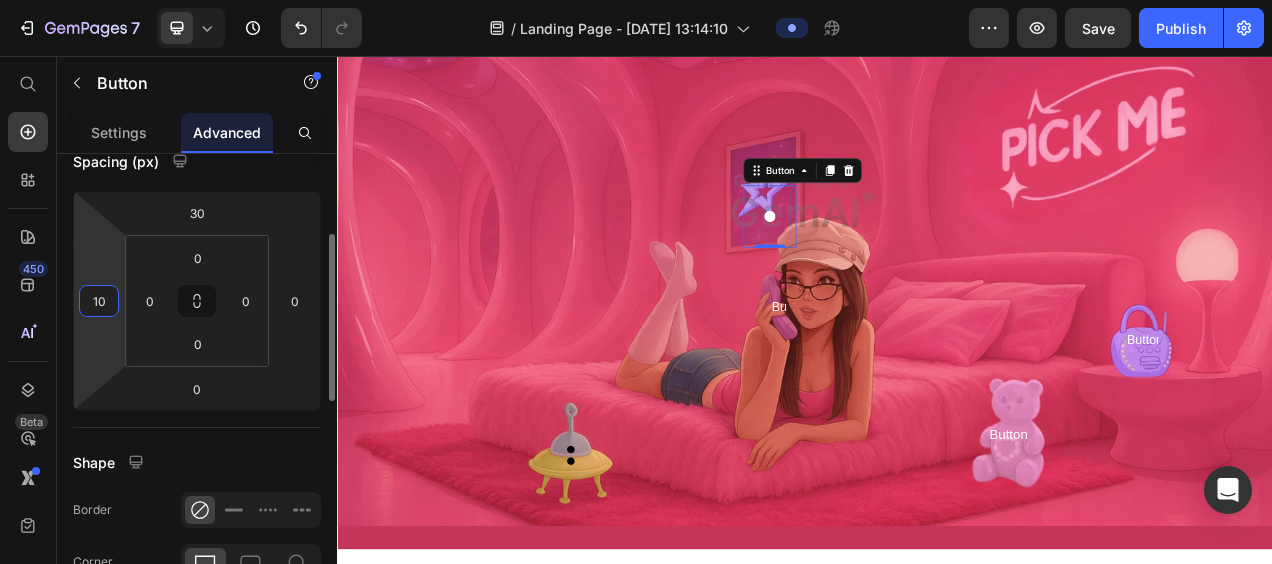 type on "1" 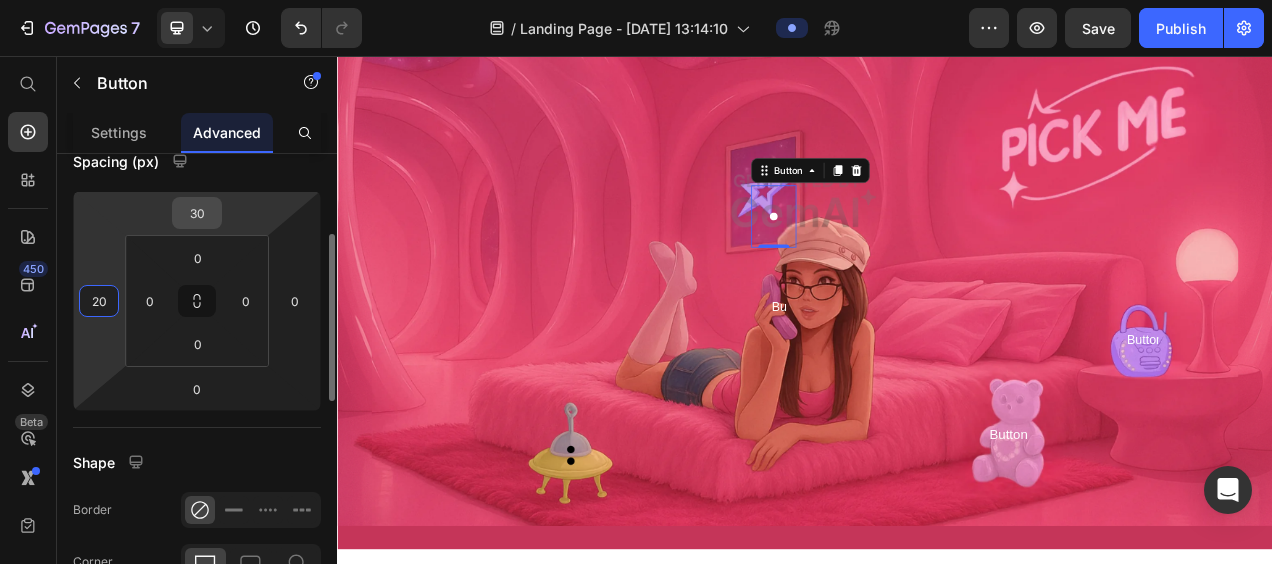 type on "20" 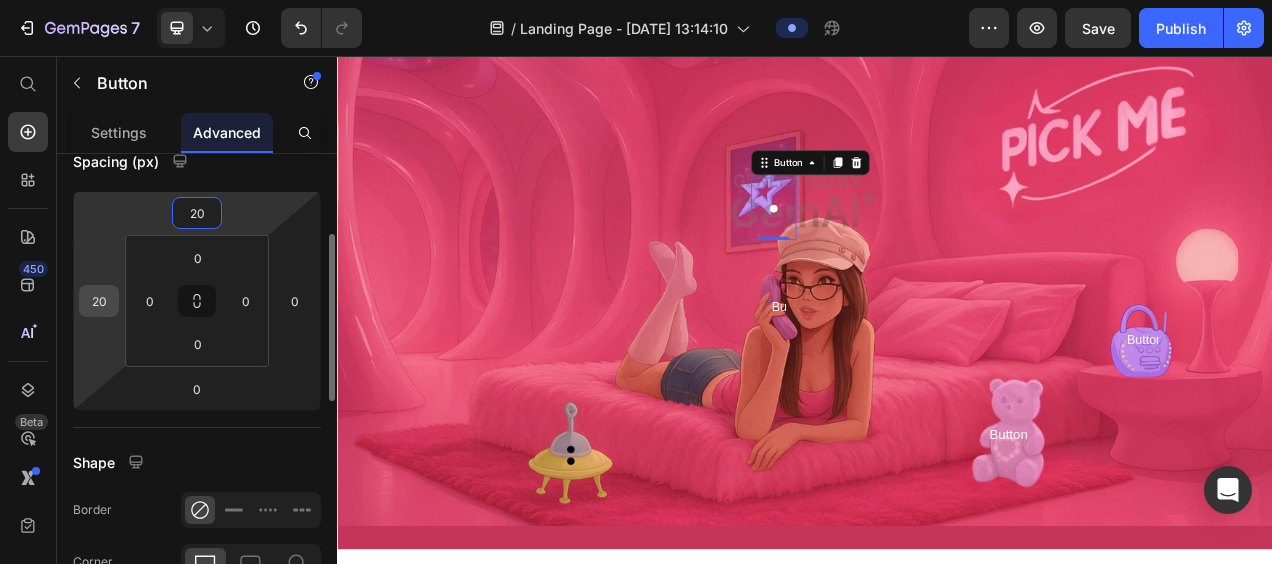 type on "20" 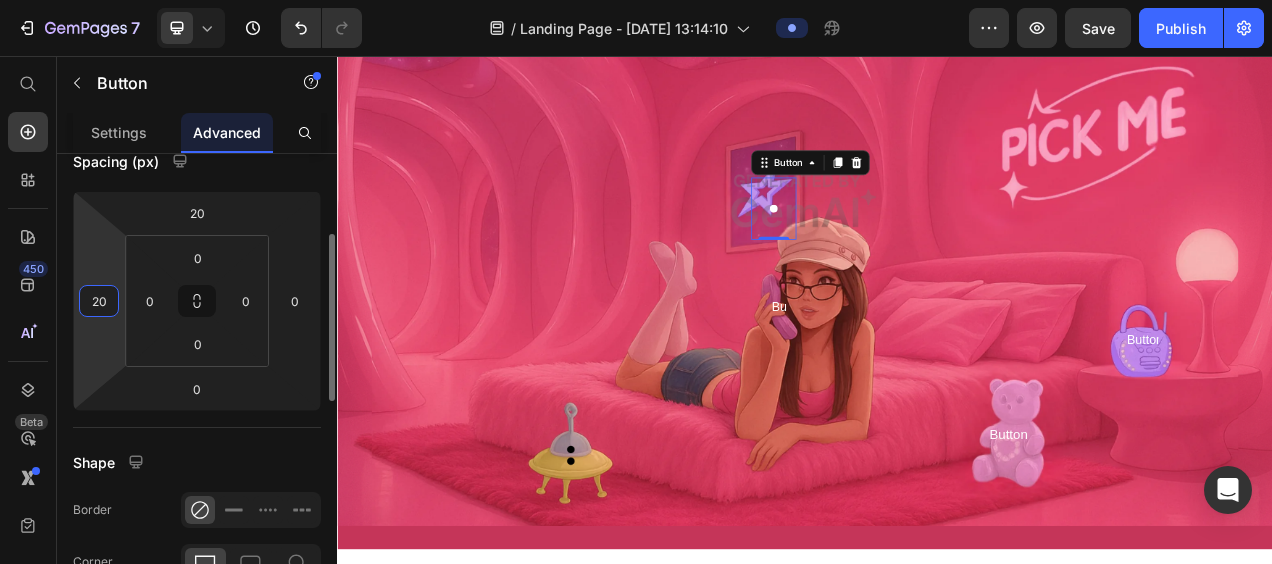 click on "20" at bounding box center [99, 301] 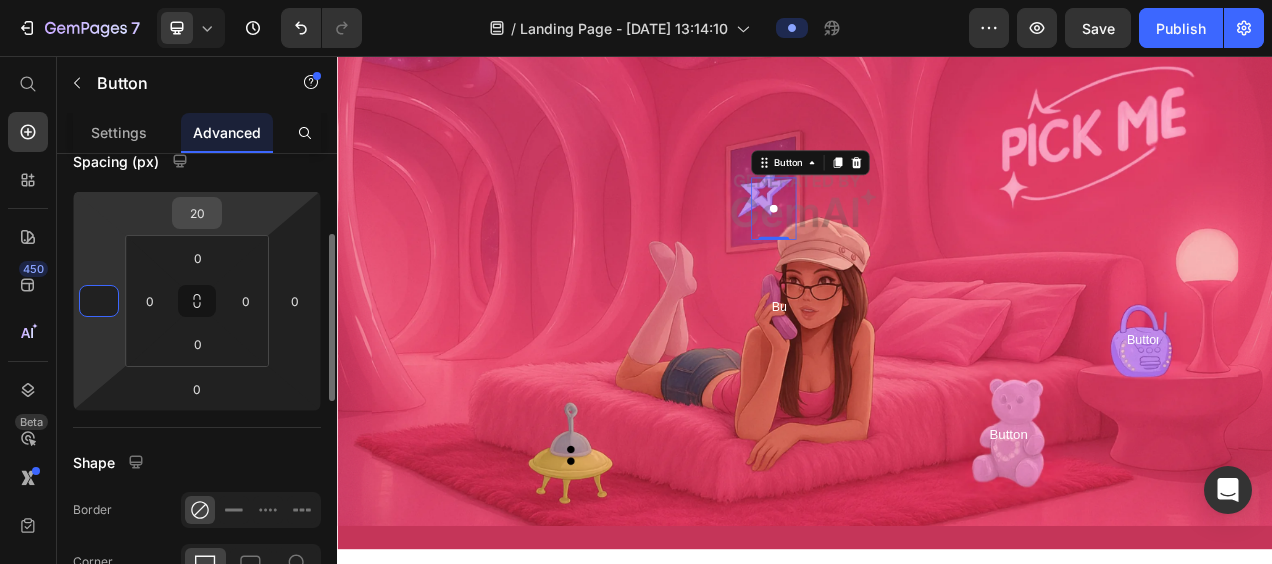 type on "0" 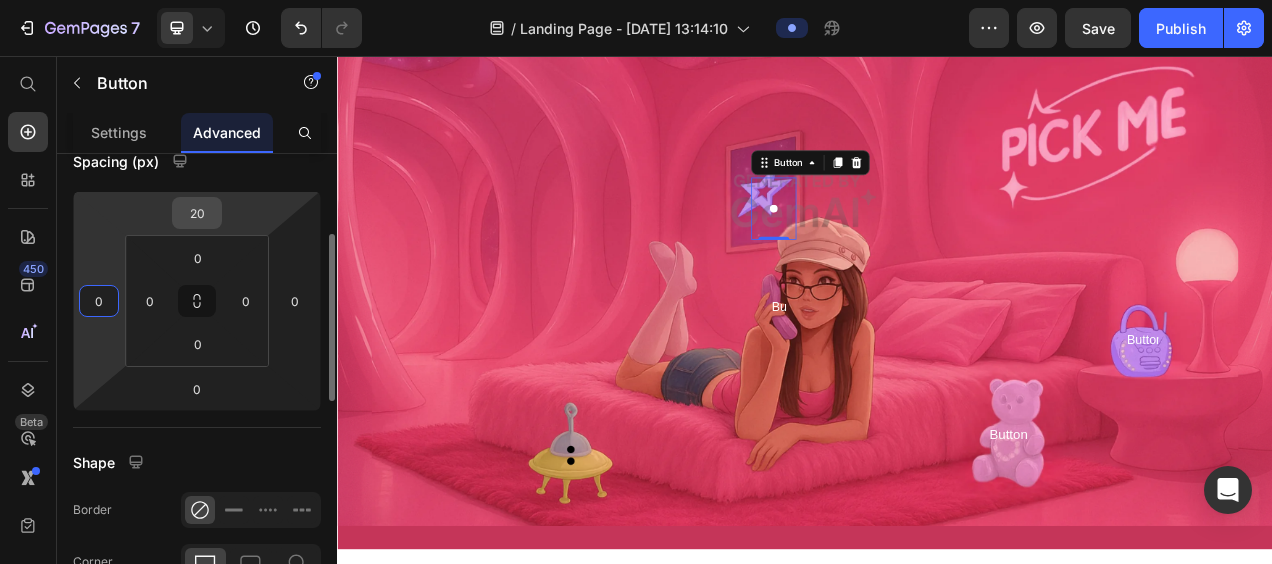 click on "20" at bounding box center (197, 213) 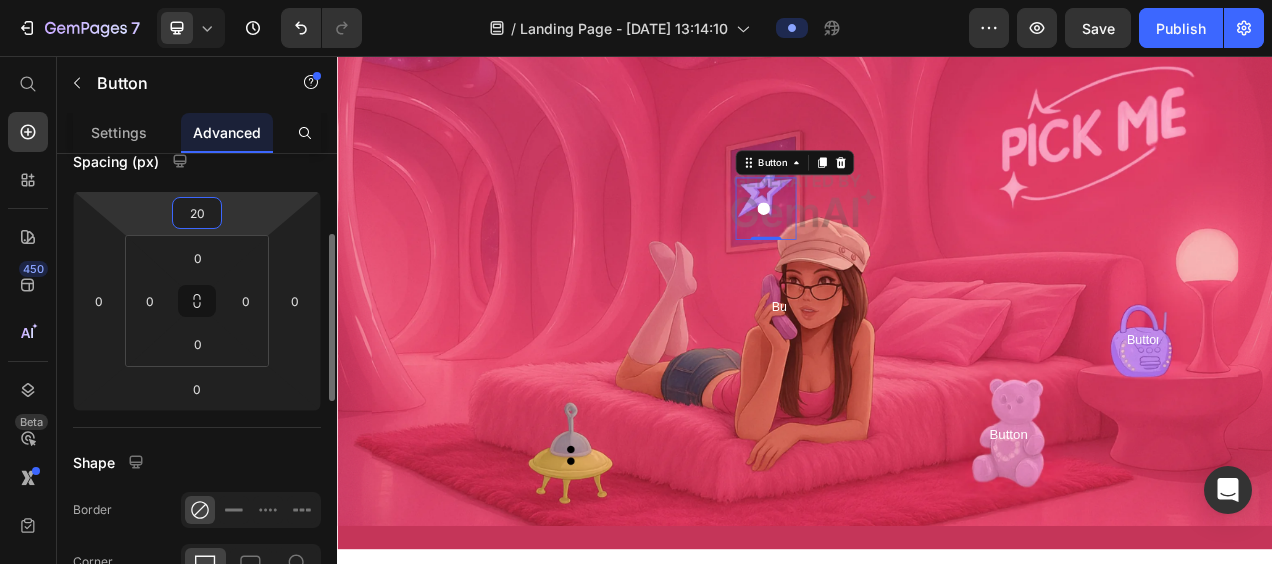 click on "20" at bounding box center [197, 213] 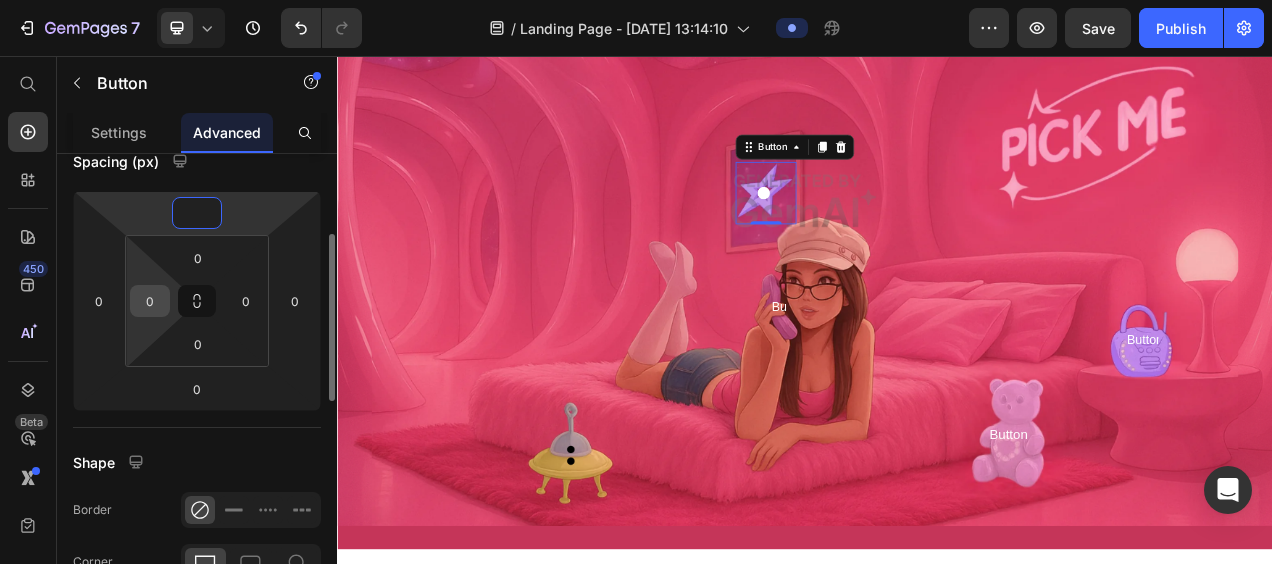 type on "0" 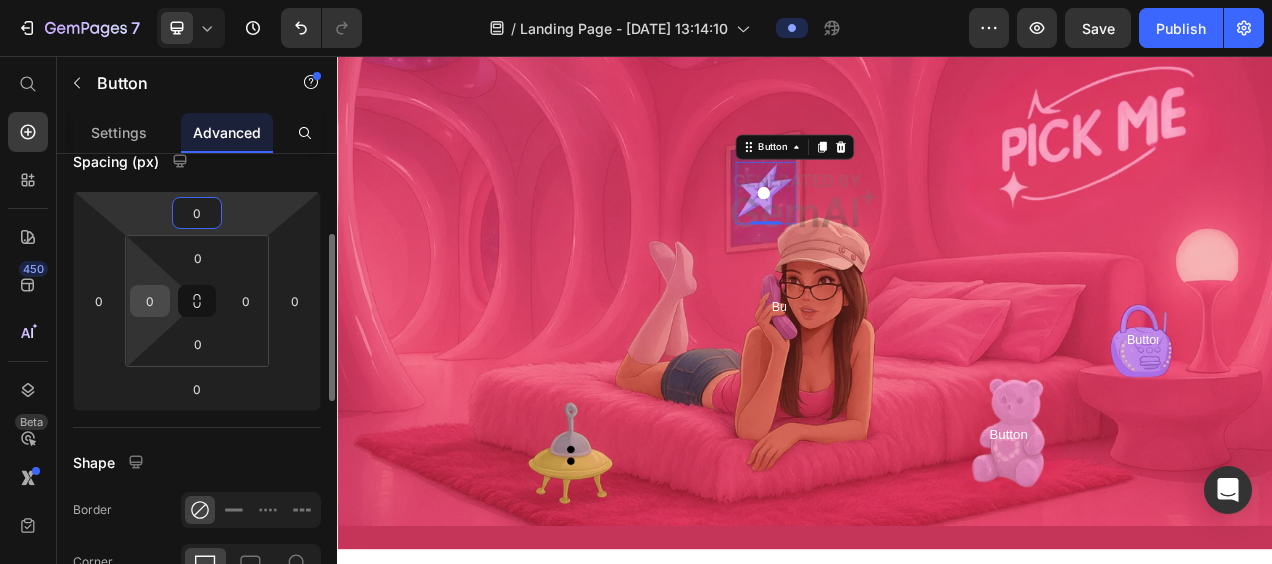 click on "0" at bounding box center [150, 301] 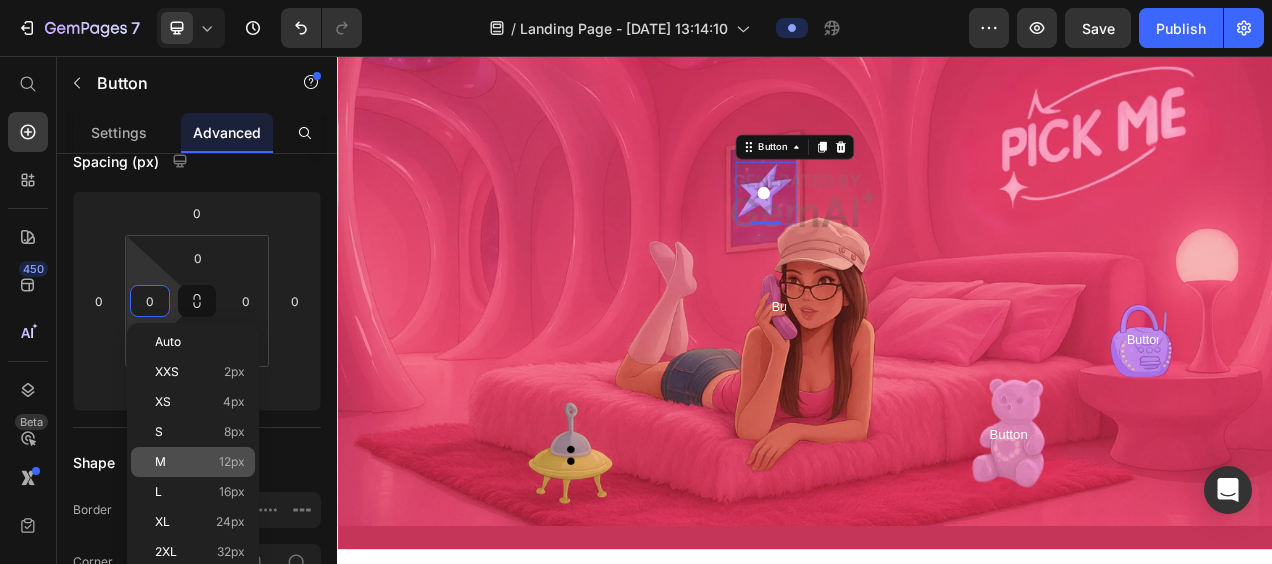 click on "M 12px" at bounding box center (200, 462) 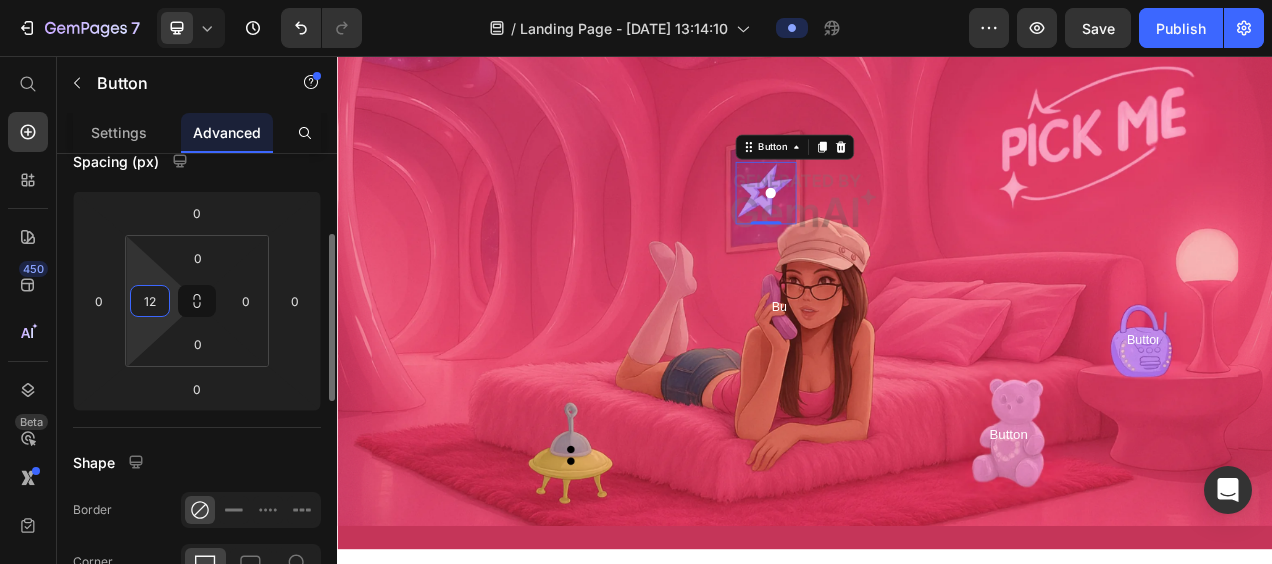 click on "7   /  Landing Page - Jul 26, 13:14:10 Preview  Save   Publish  450 Beta Shopify Apps Sections Elements Hero Section Product Detail Brands Trusted Badges Guarantee Product Breakdown How to use Testimonials Compare Bundle FAQs Social Proof Brand Story Product List Collection Blog List Contact Sticky Add to Cart Custom Footer Browse Library 450 Layout
Row
Row
Row
Row Text
Heading
Text Block Button
Button
Button
Sticky Back to top Media
Image
Image" at bounding box center (636, 0) 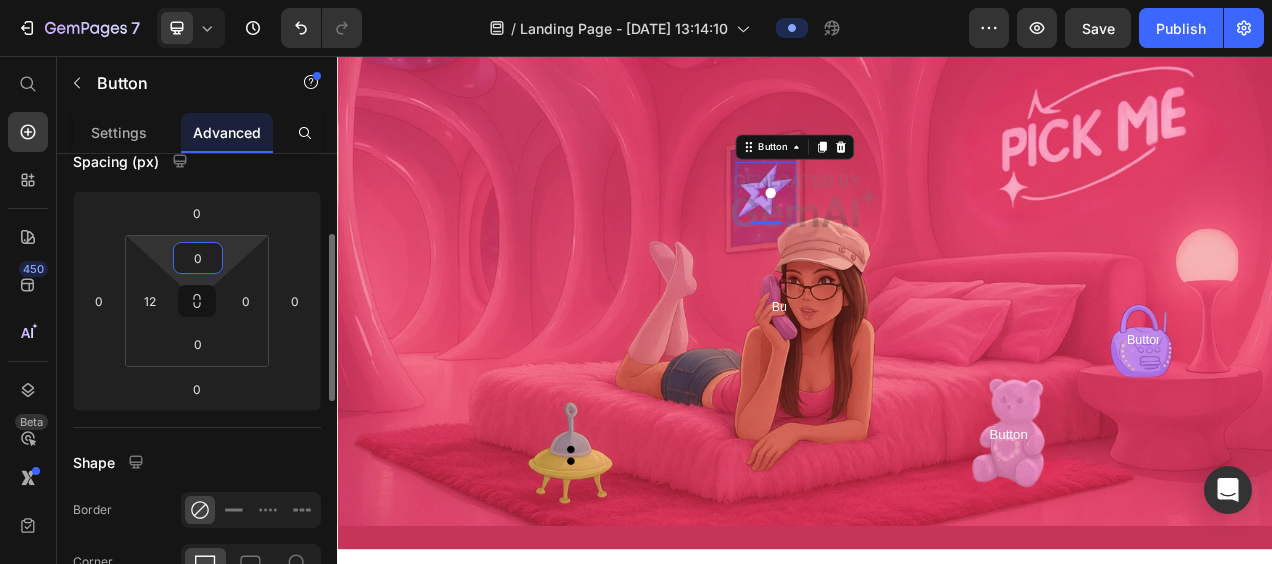 click on "0" at bounding box center (198, 258) 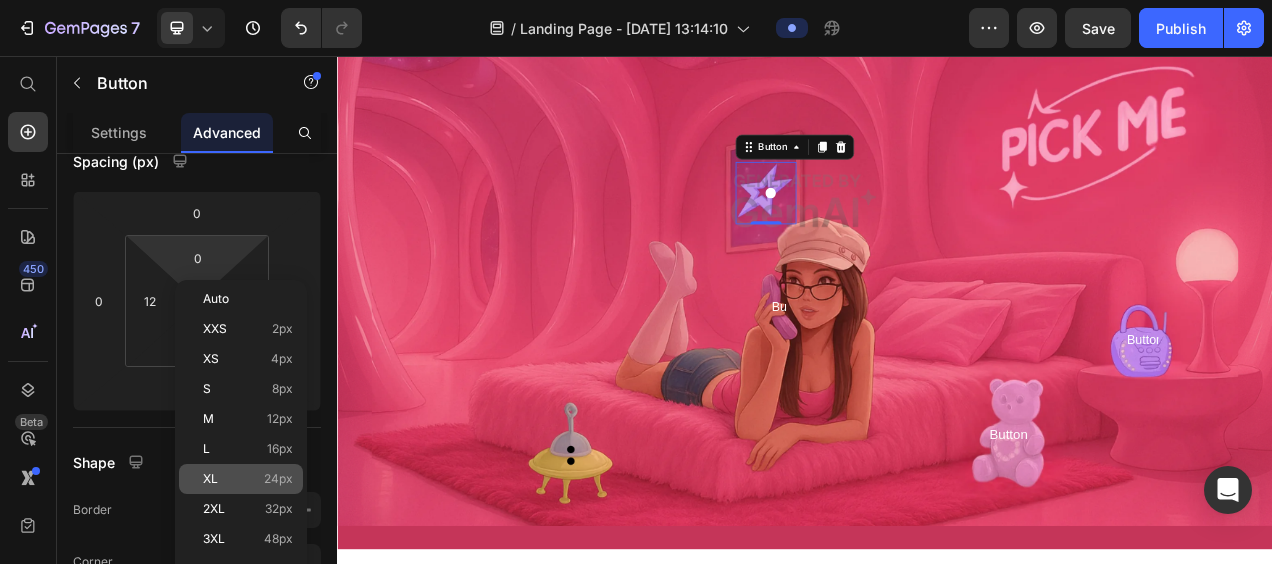 click on "XL 24px" 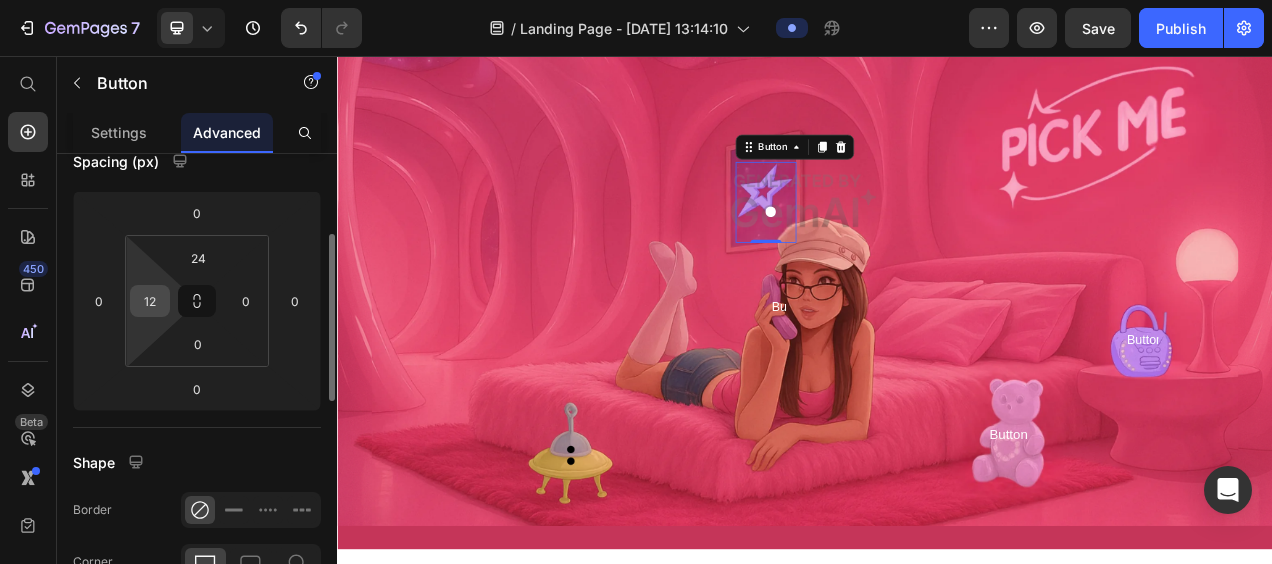 click on "12" at bounding box center [150, 301] 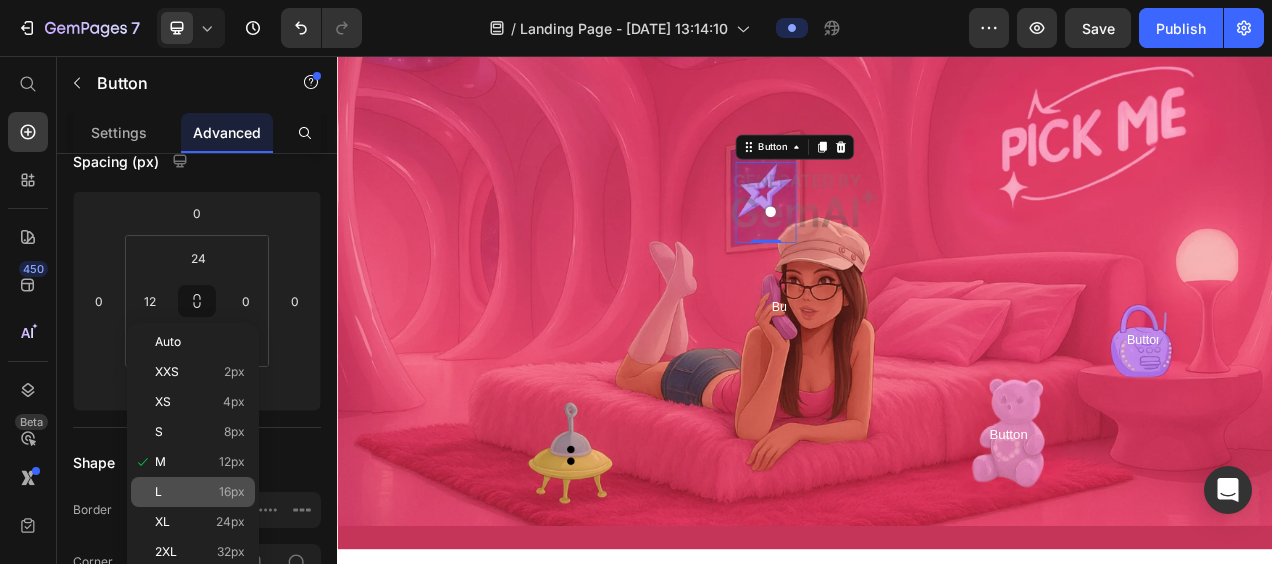 click on "L 16px" at bounding box center [200, 492] 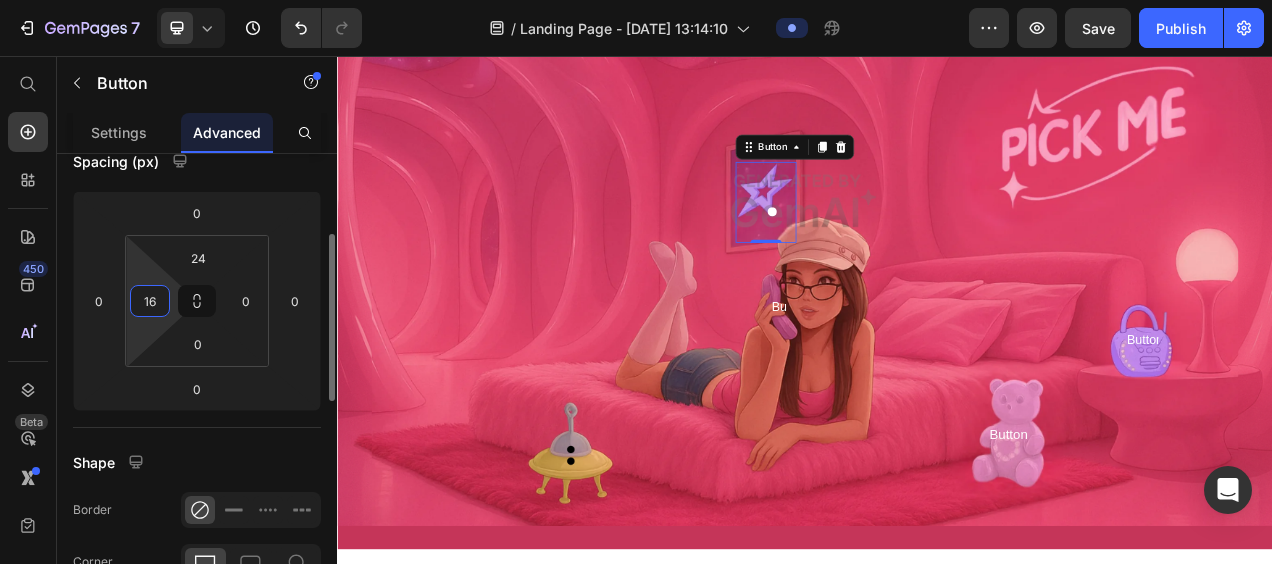 click on "16" at bounding box center (150, 301) 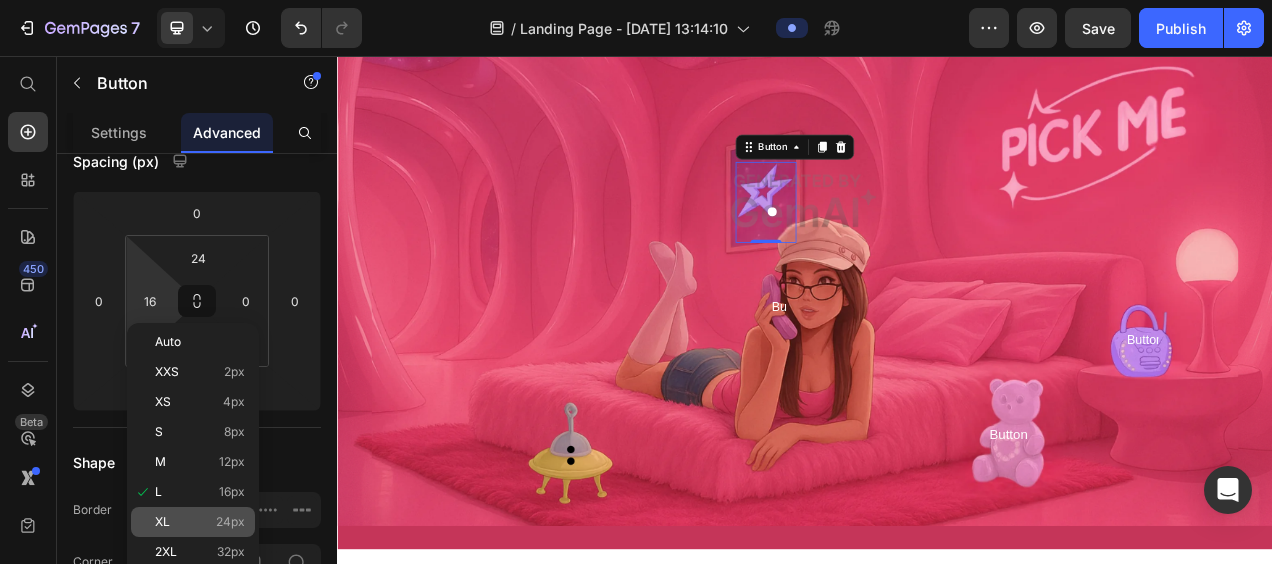 click on "XL 24px" at bounding box center [200, 522] 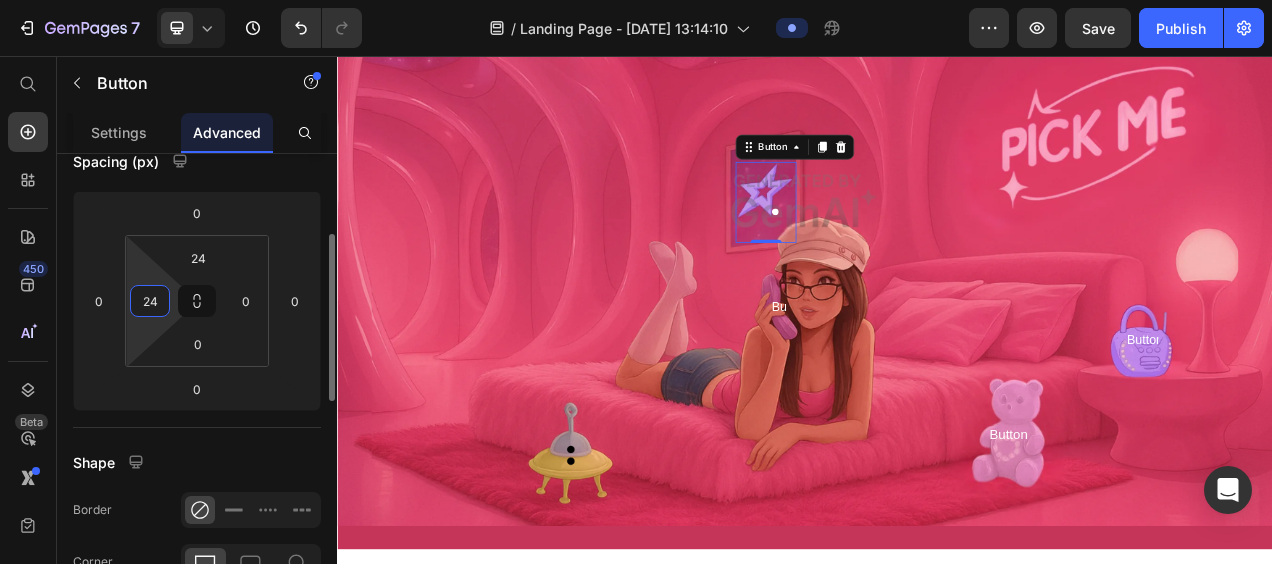 click on "7   /  Landing Page - Jul 26, 13:14:10 Preview  Save   Publish  450 Beta Shopify Apps Sections Elements Hero Section Product Detail Brands Trusted Badges Guarantee Product Breakdown How to use Testimonials Compare Bundle FAQs Social Proof Brand Story Product List Collection Blog List Contact Sticky Add to Cart Custom Footer Browse Library 450 Layout
Row
Row
Row
Row Text
Heading
Text Block Button
Button
Button
Sticky Back to top Media
Image
Image" at bounding box center [636, 0] 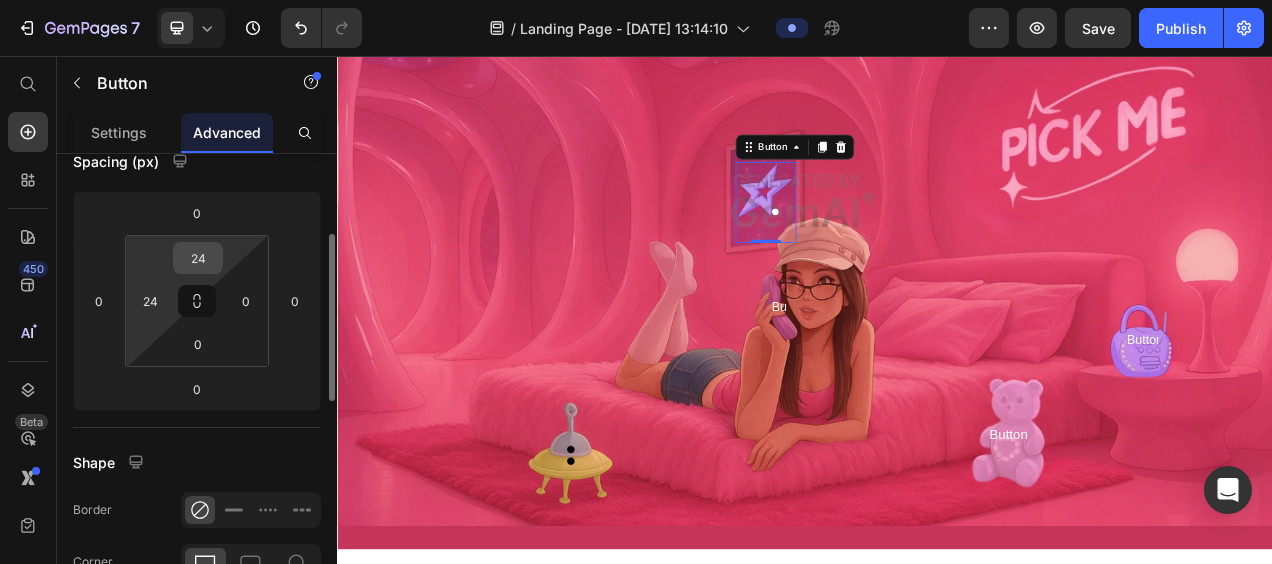 click on "24" at bounding box center [198, 258] 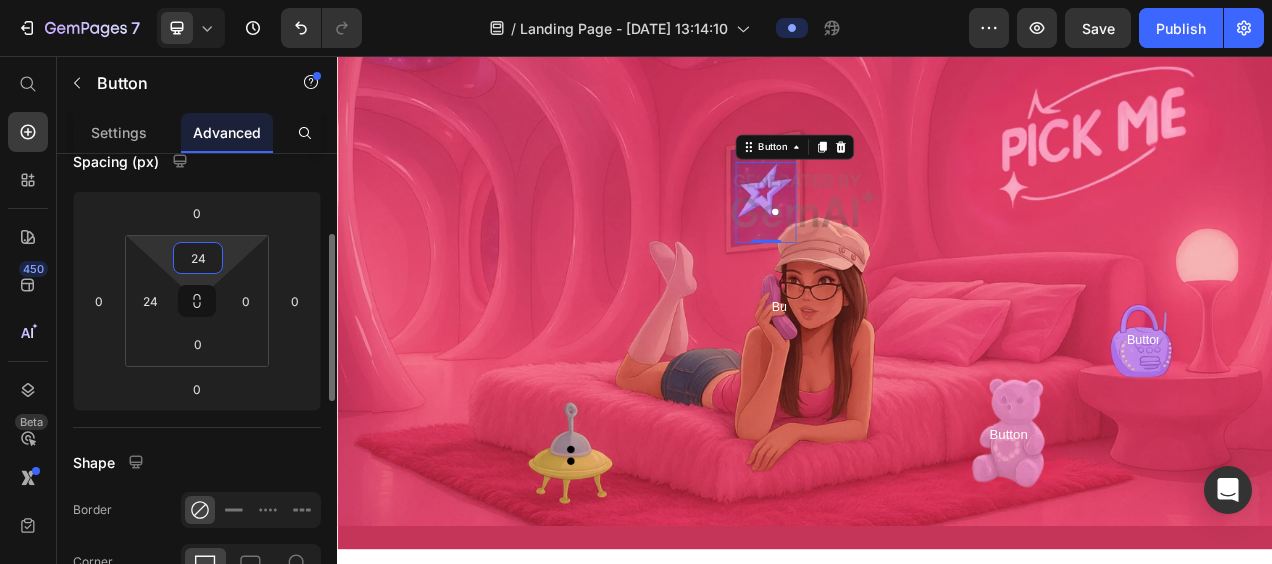 click on "24" at bounding box center [198, 258] 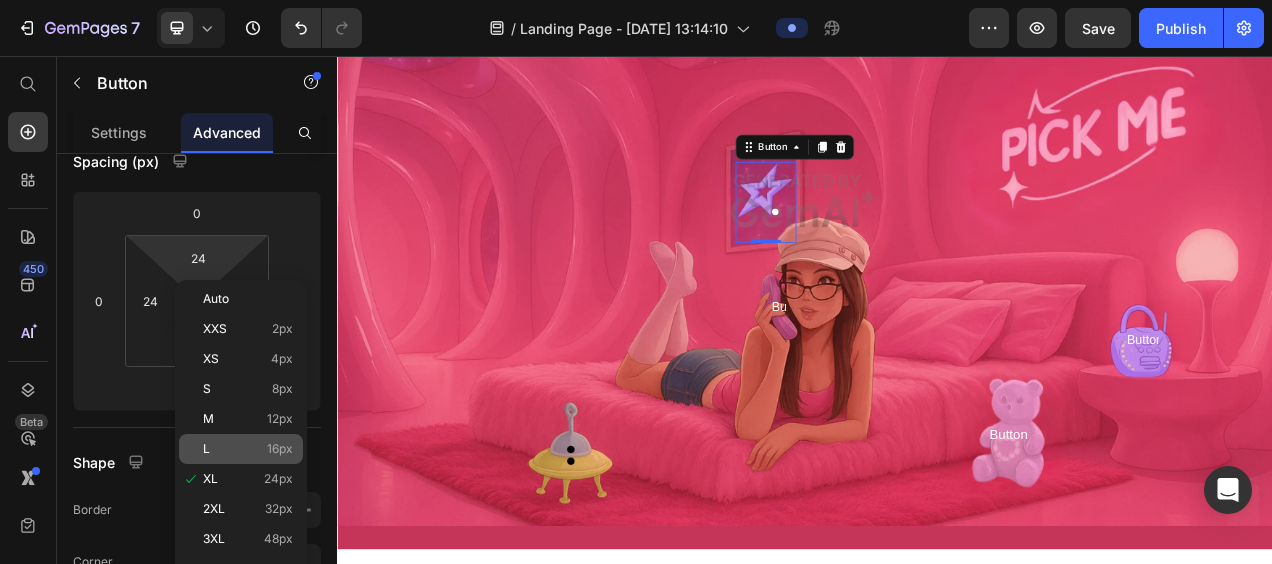 click on "L 16px" 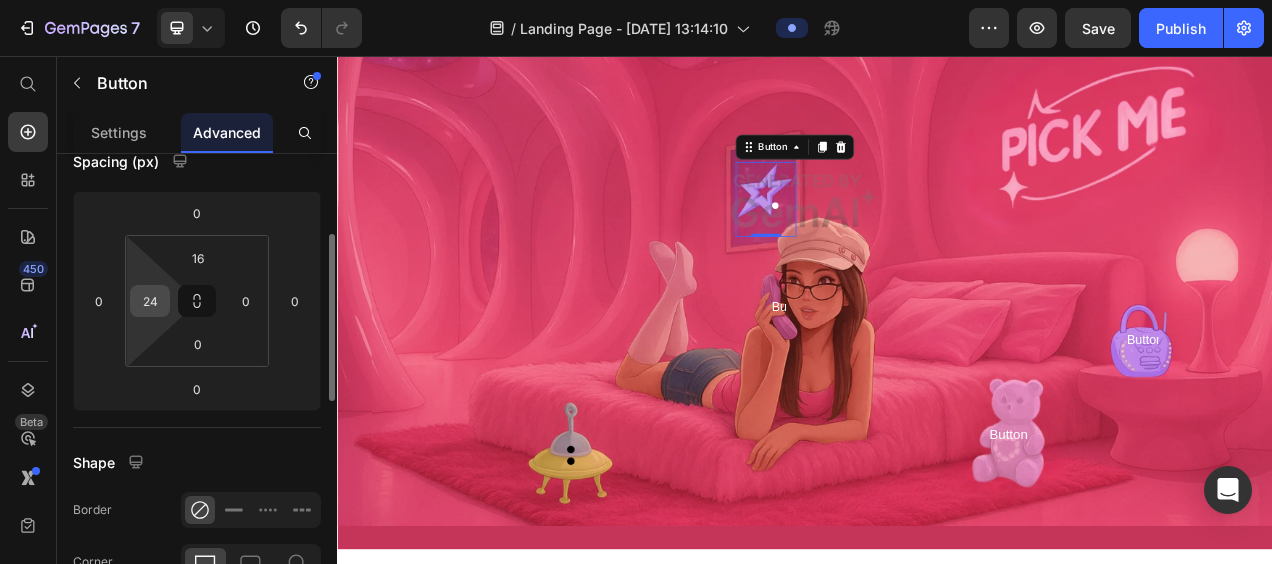 click on "24" at bounding box center [150, 301] 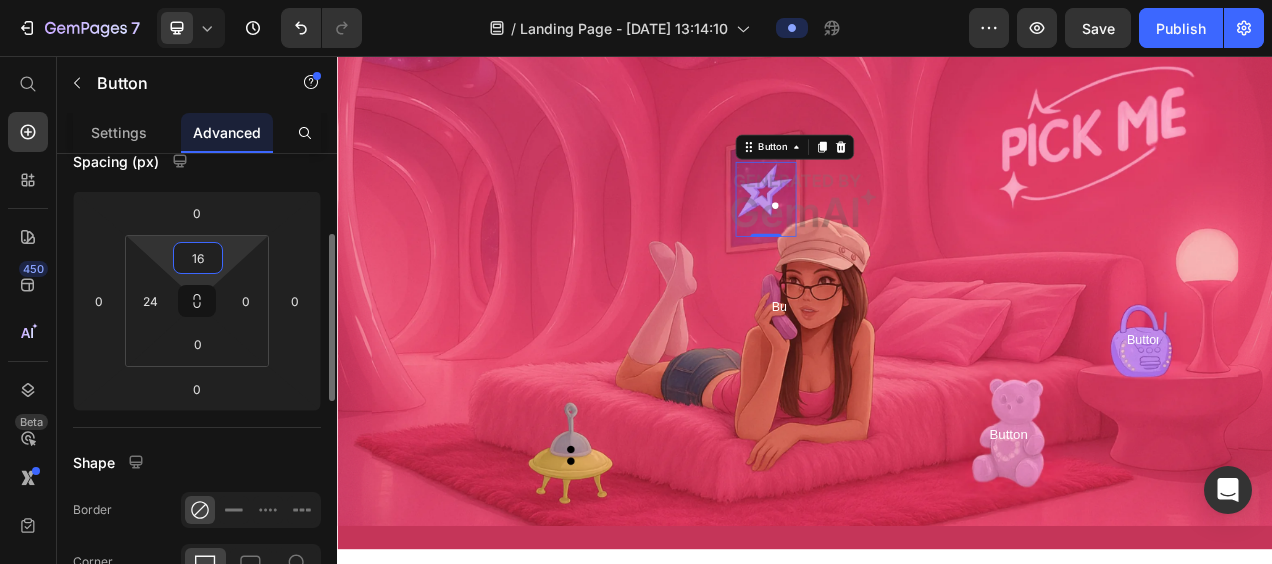 click on "16" at bounding box center [198, 258] 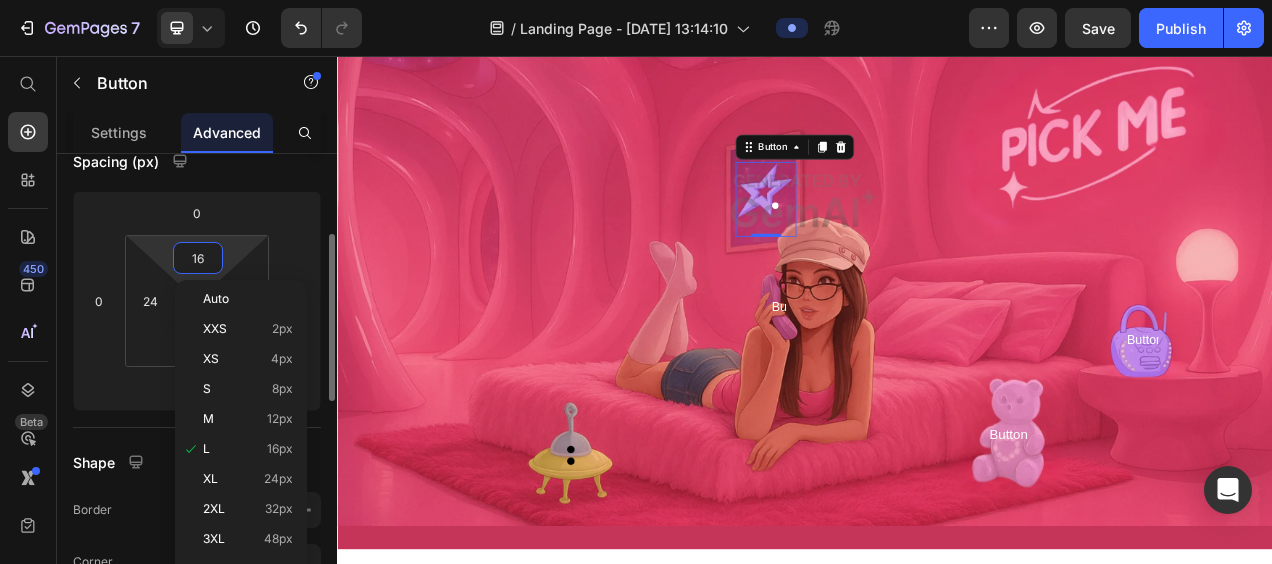 click on "16" at bounding box center (198, 258) 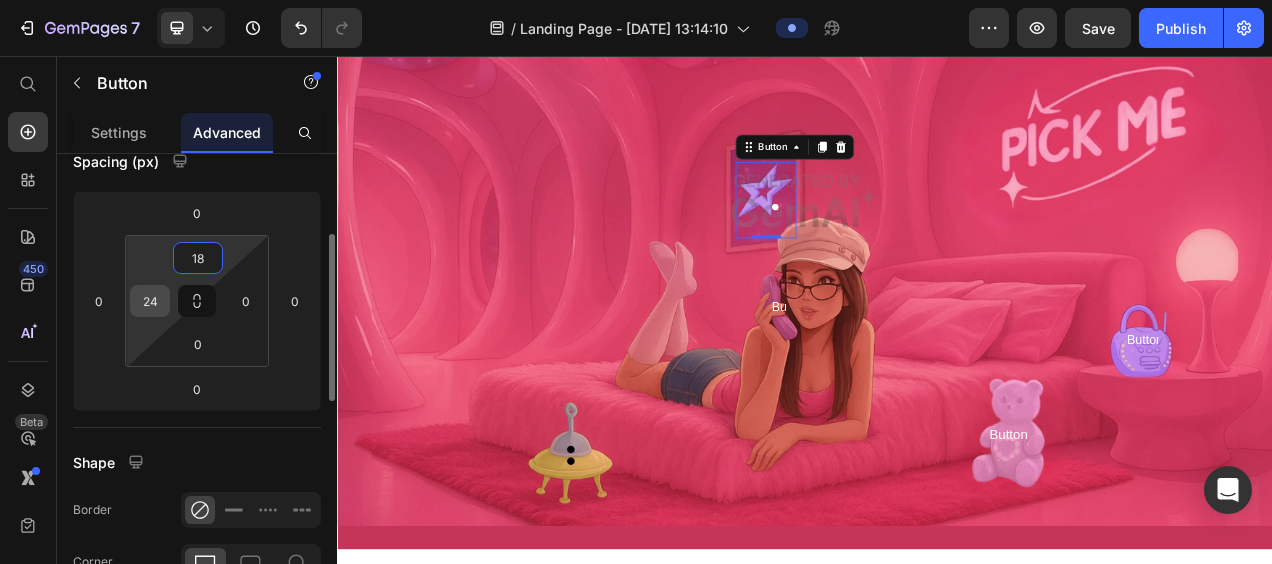 type on "18" 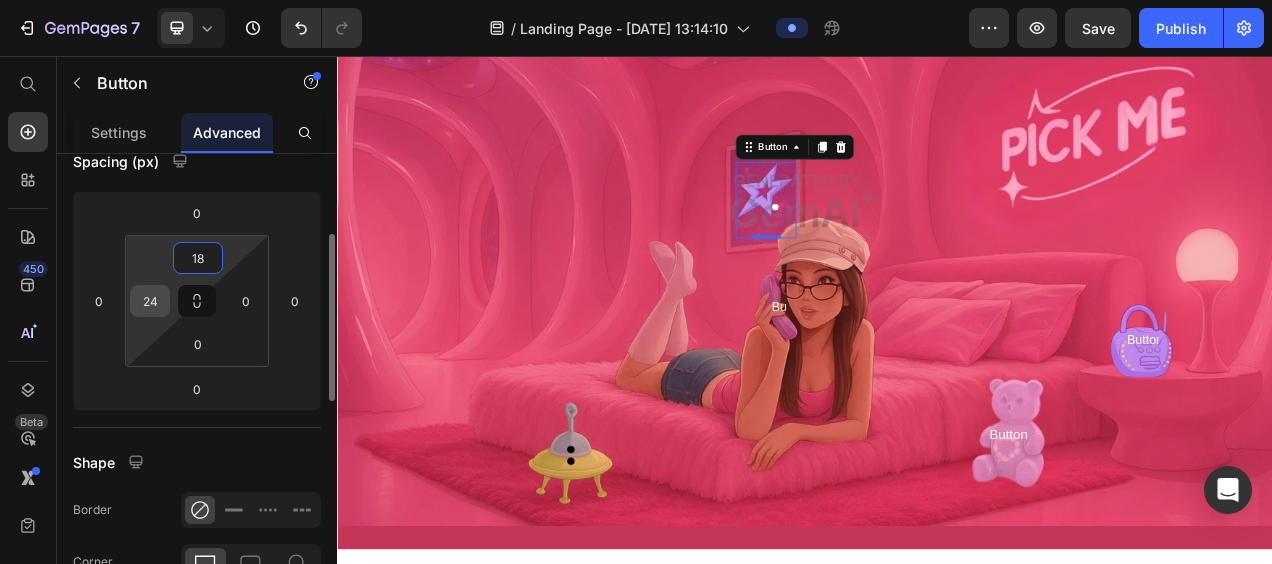 click on "24" at bounding box center (150, 301) 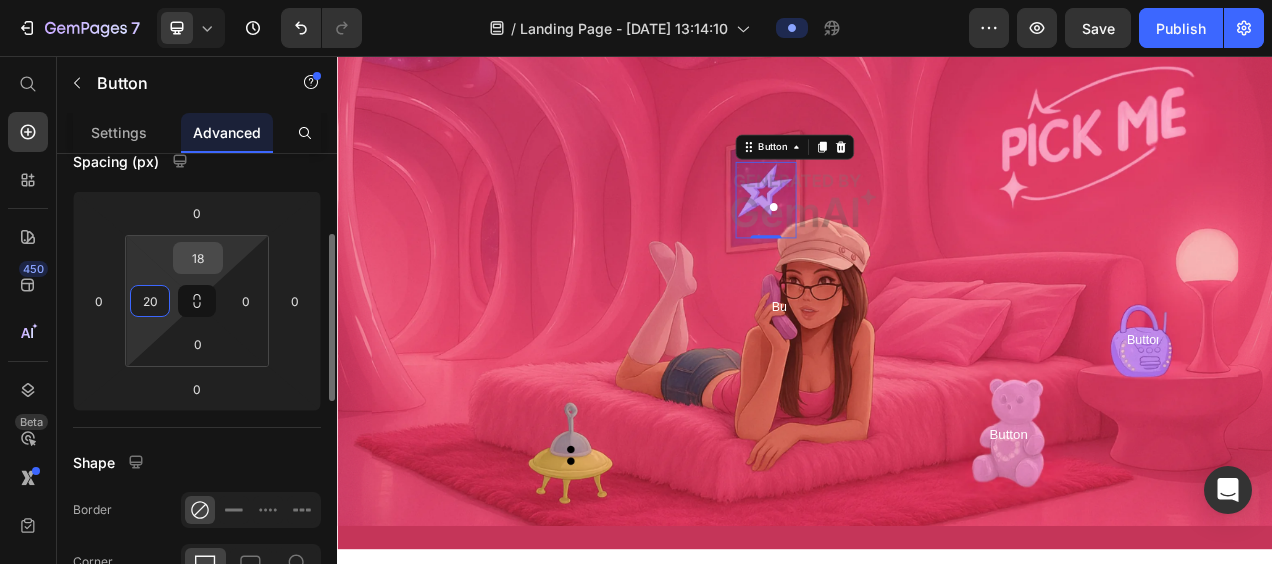 type on "20" 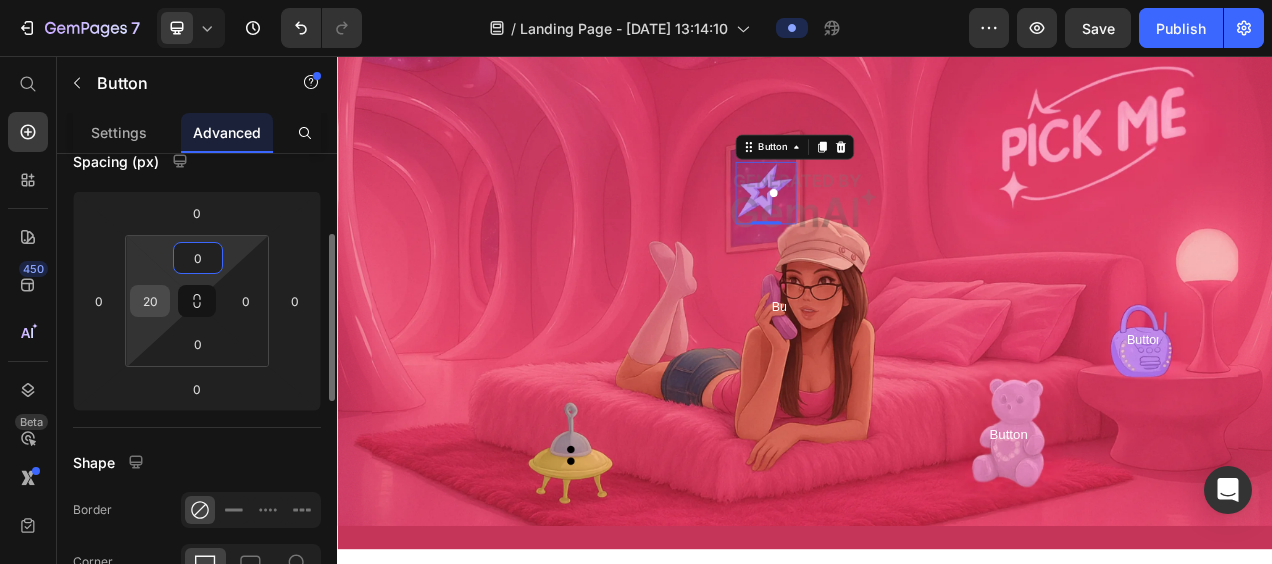 type on "0" 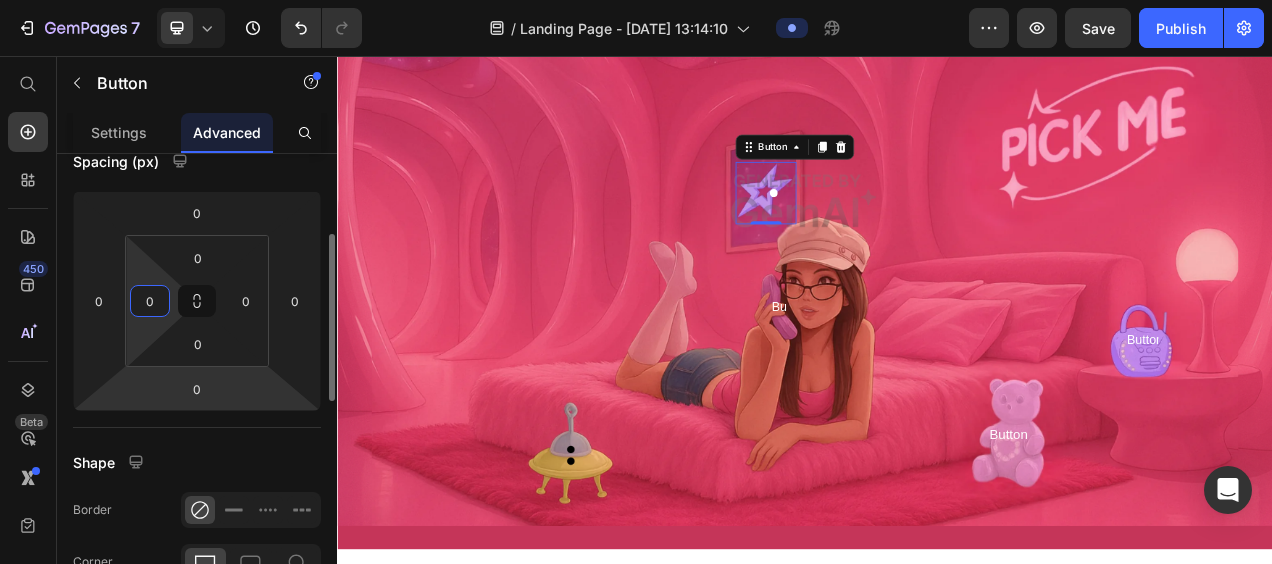 type on "0" 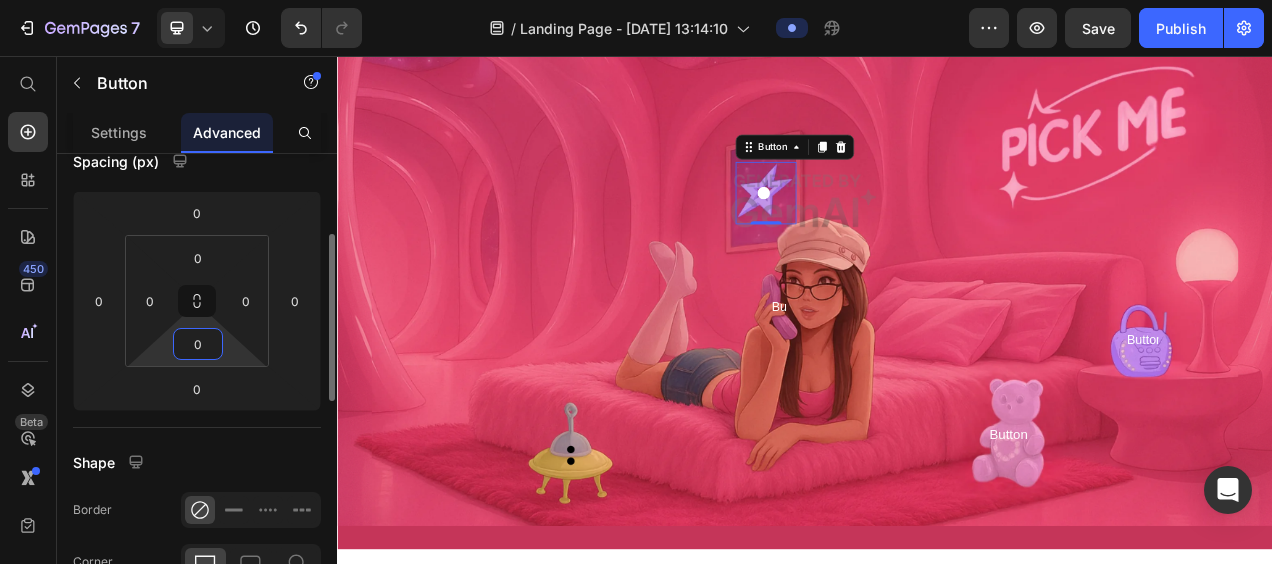 click on "0" at bounding box center [198, 344] 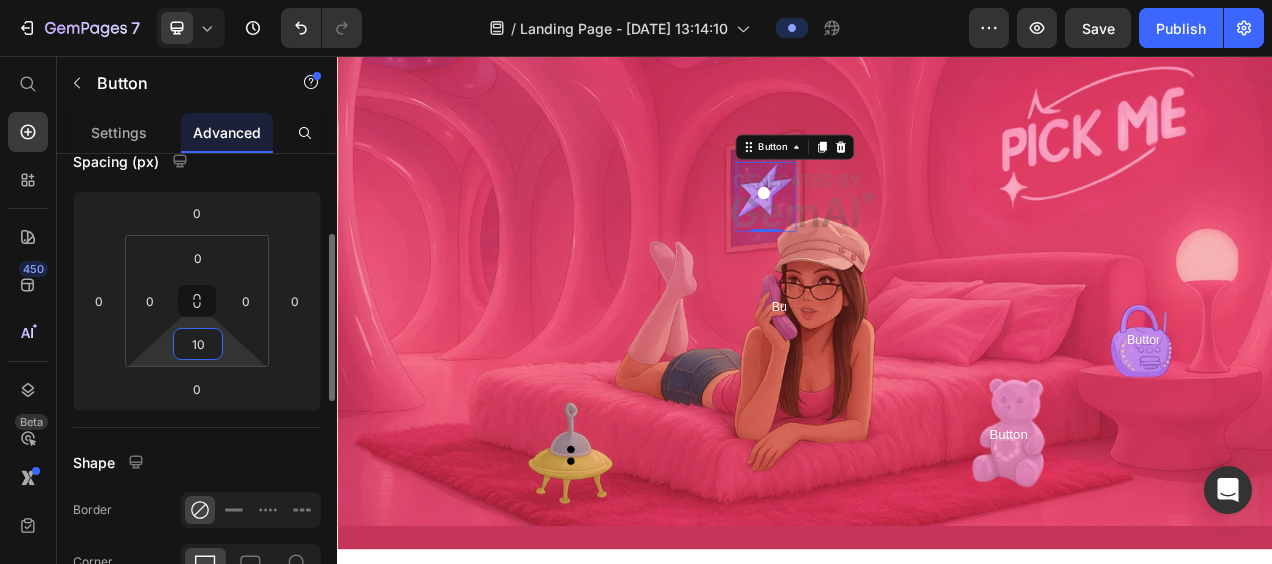 click on "10" at bounding box center (198, 344) 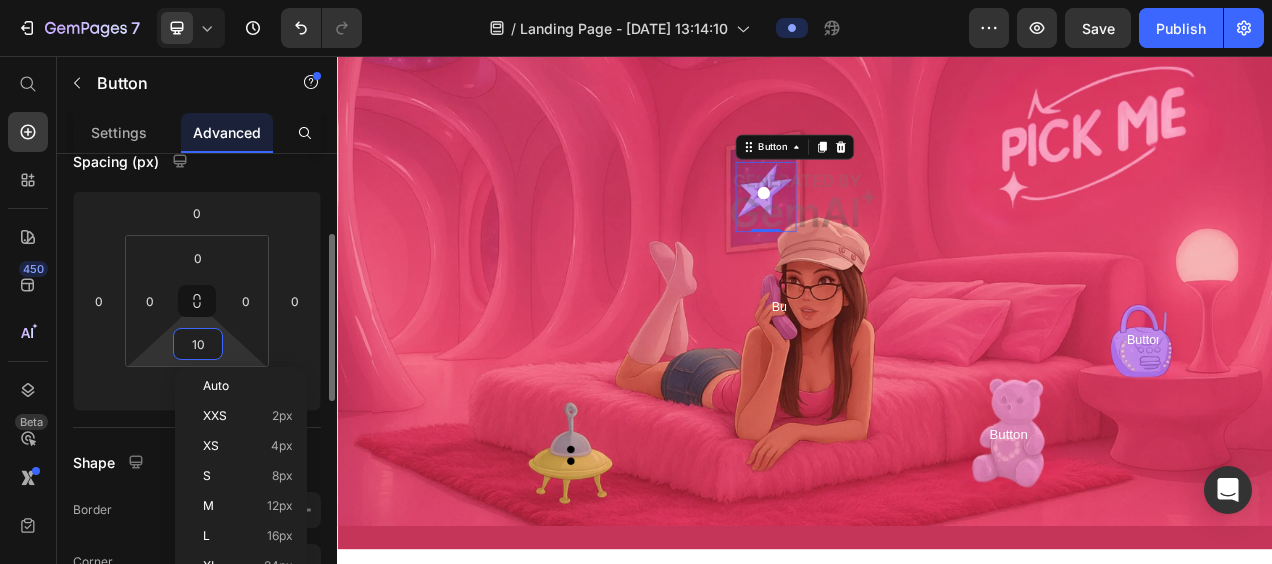 type on "1" 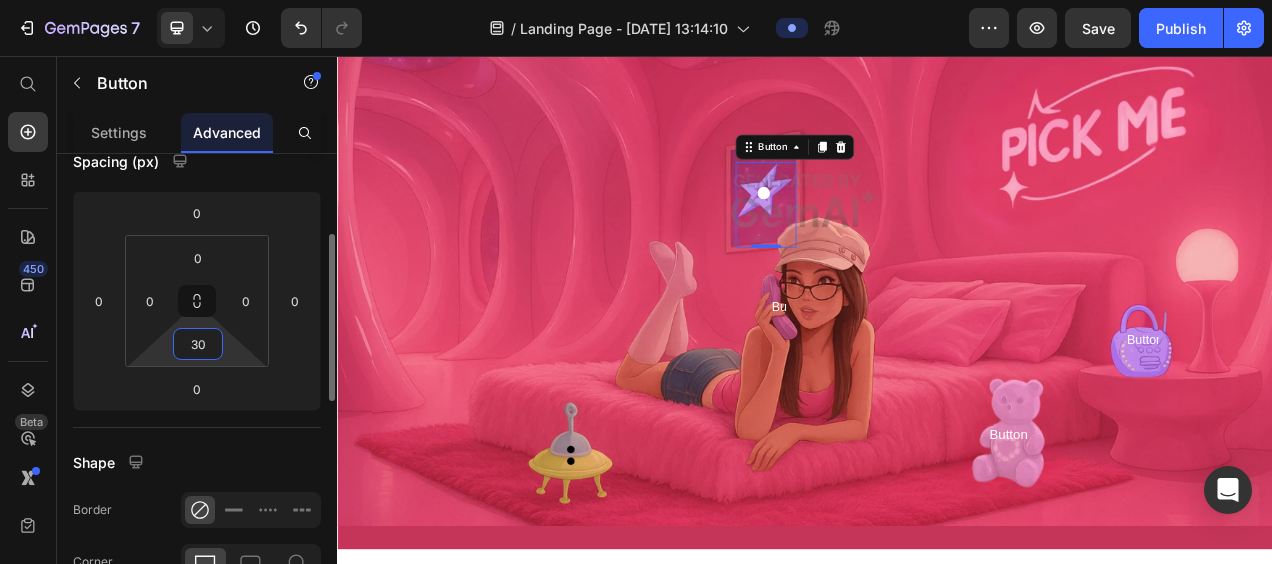 type on "3" 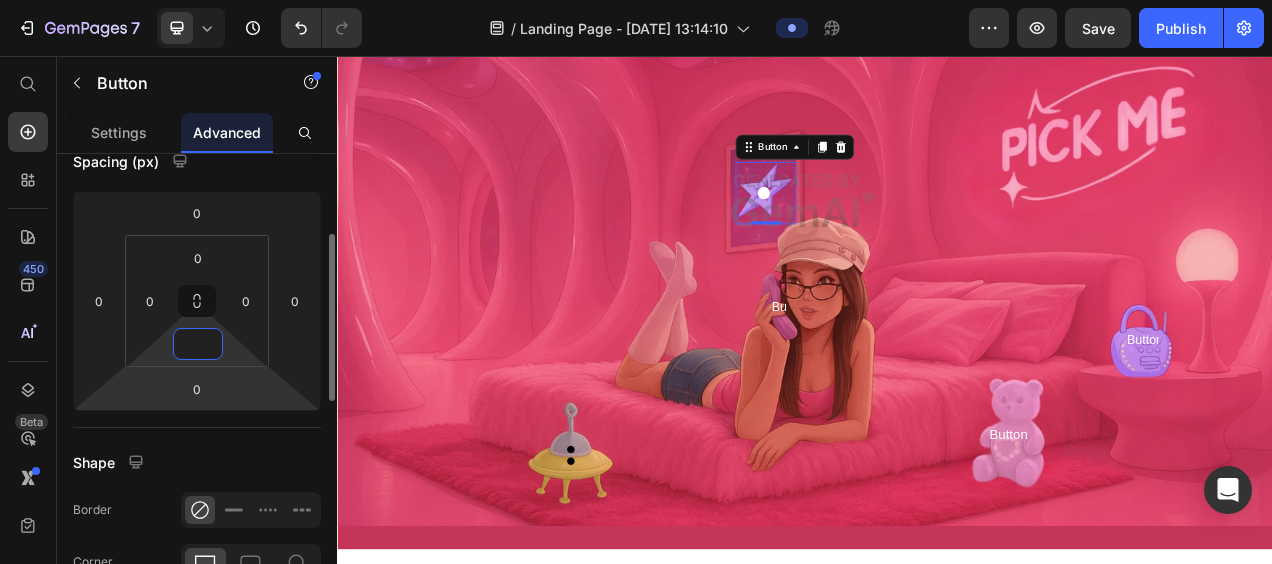 click on "7   /  Landing Page - Jul 26, 13:14:10 Preview  Save   Publish  450 Beta Shopify Apps Sections Elements Hero Section Product Detail Brands Trusted Badges Guarantee Product Breakdown How to use Testimonials Compare Bundle FAQs Social Proof Brand Story Product List Collection Blog List Contact Sticky Add to Cart Custom Footer Browse Library 450 Layout
Row
Row
Row
Row Text
Heading
Text Block Button
Button
Button
Sticky Back to top Media
Image" 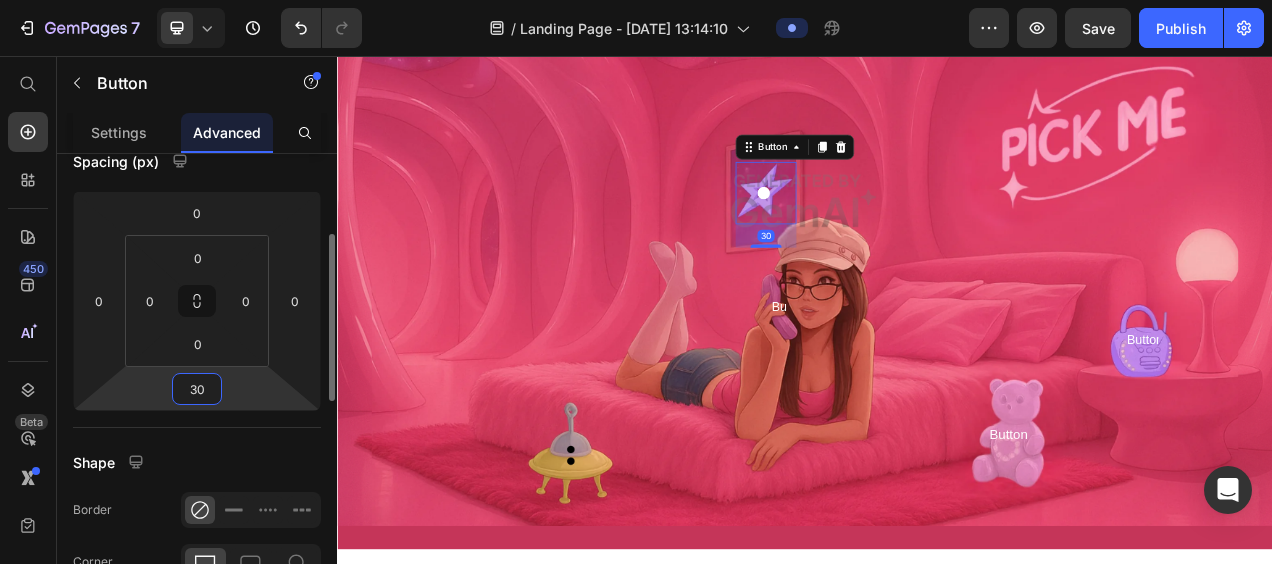 type on "3" 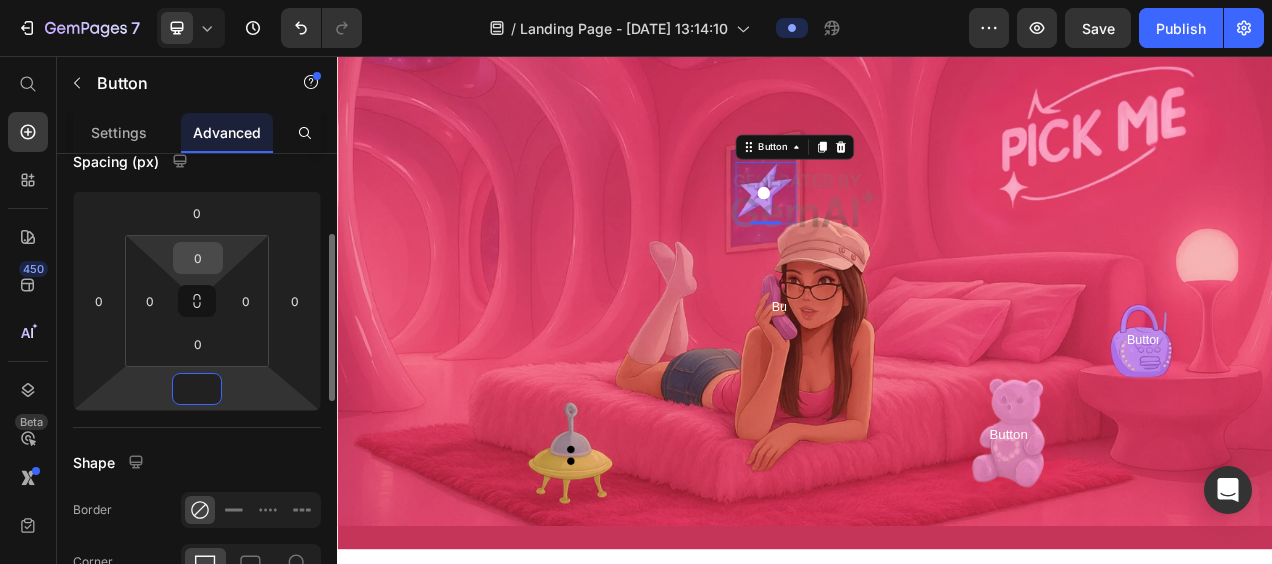 click on "0" at bounding box center [198, 258] 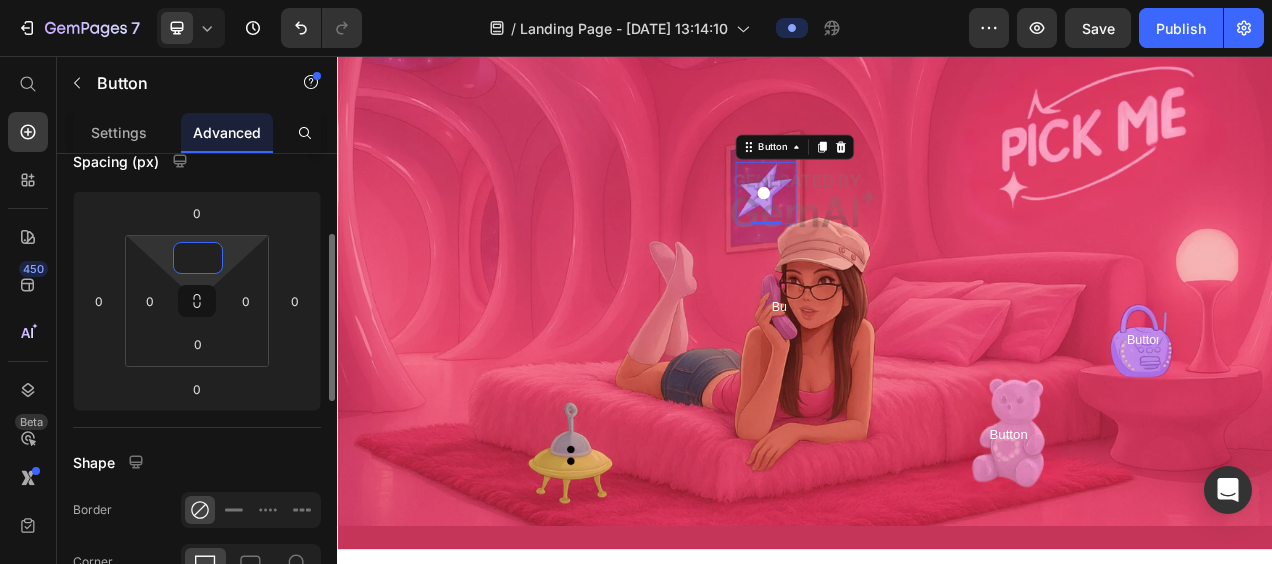 type on "6" 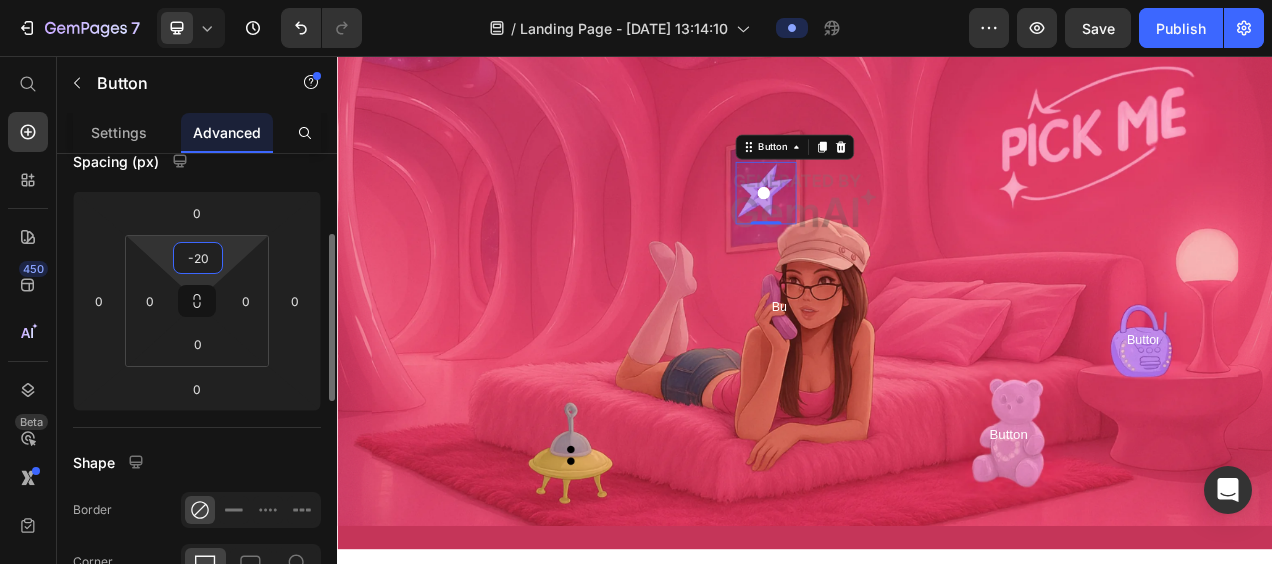 type on "-2" 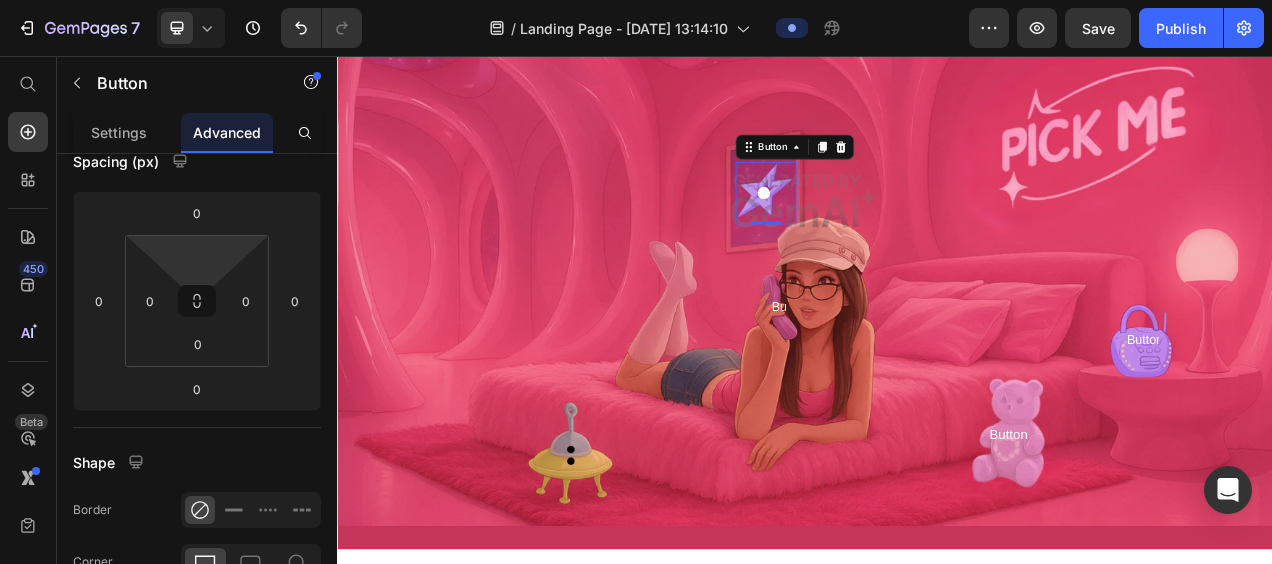 type on "0" 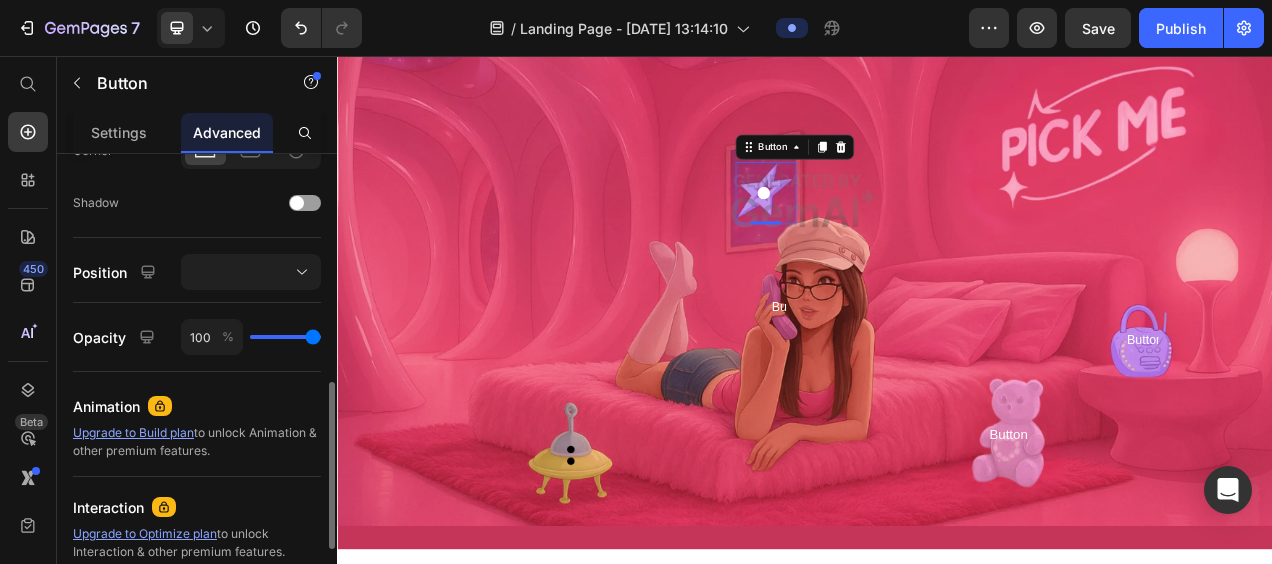 scroll, scrollTop: 636, scrollLeft: 0, axis: vertical 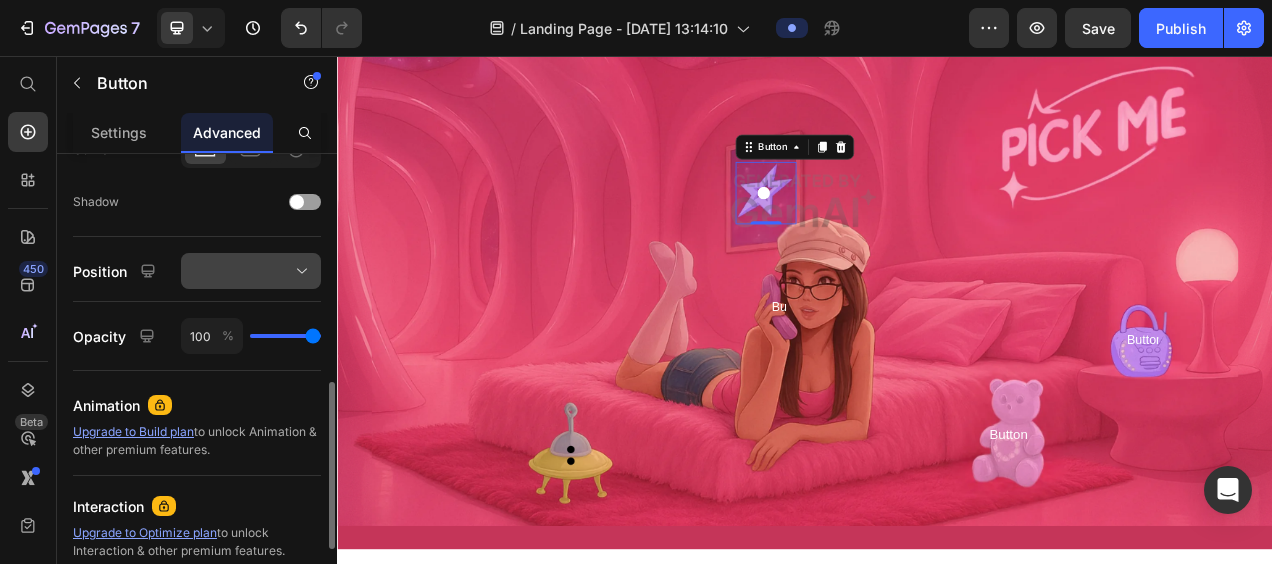 click at bounding box center [251, 271] 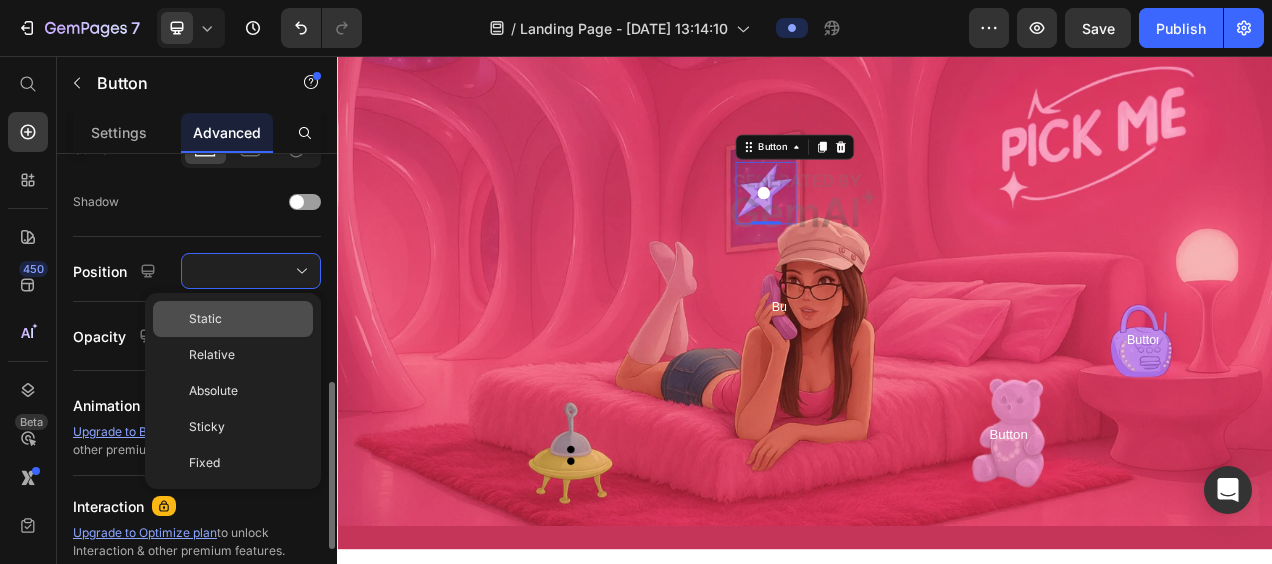 click on "Static" at bounding box center [205, 319] 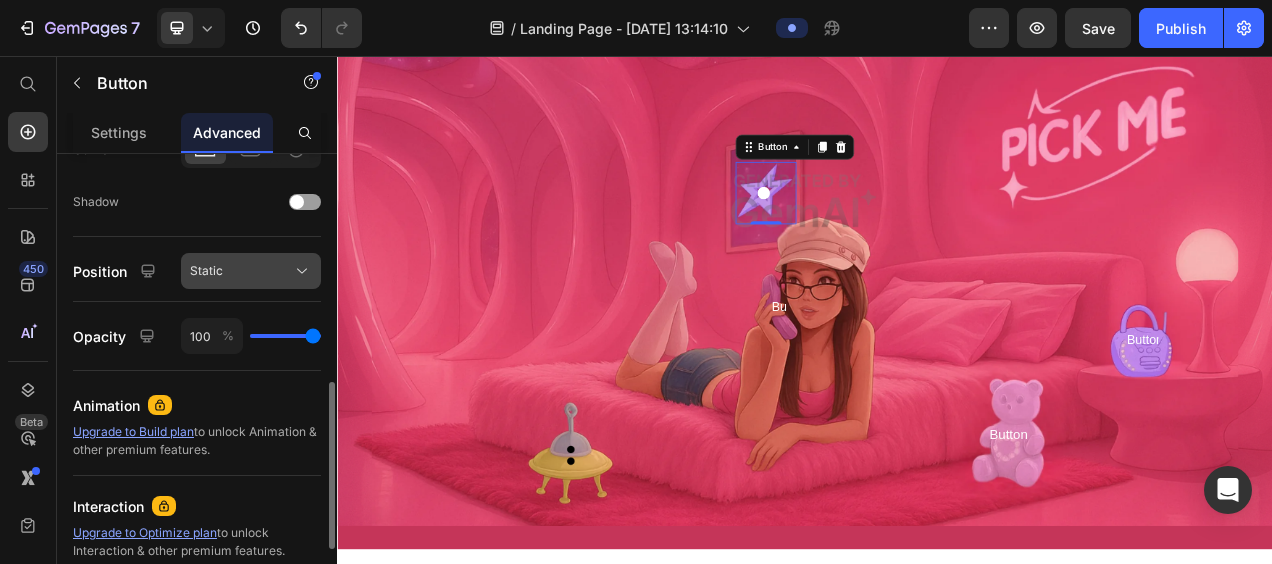 click on "Static" 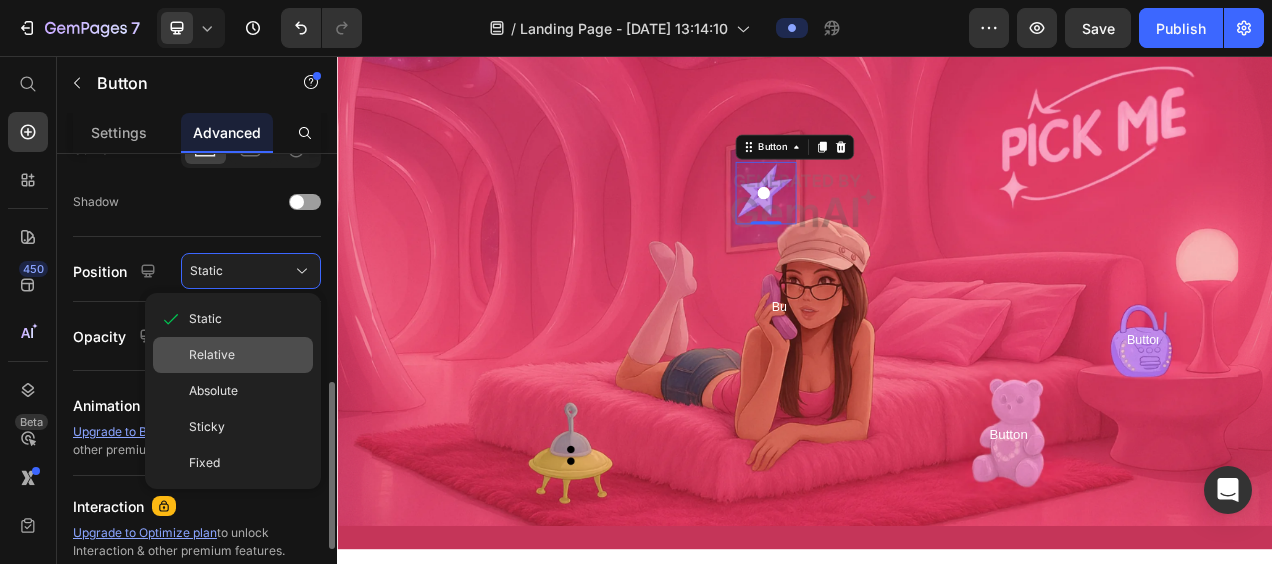 click on "Relative" at bounding box center (212, 355) 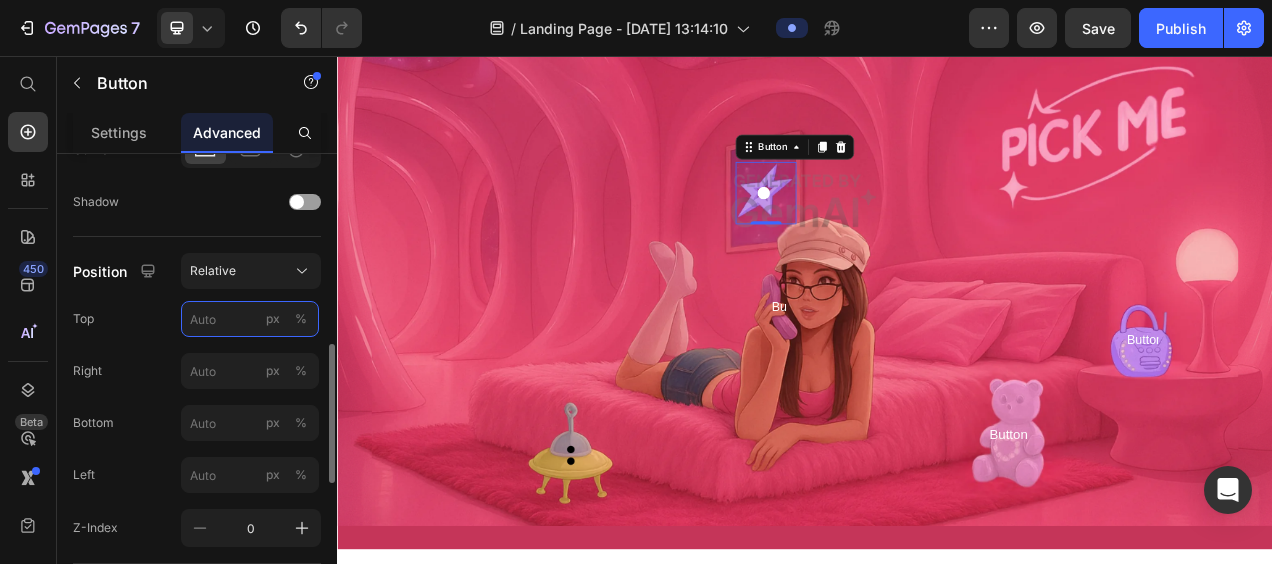click on "px %" at bounding box center [250, 319] 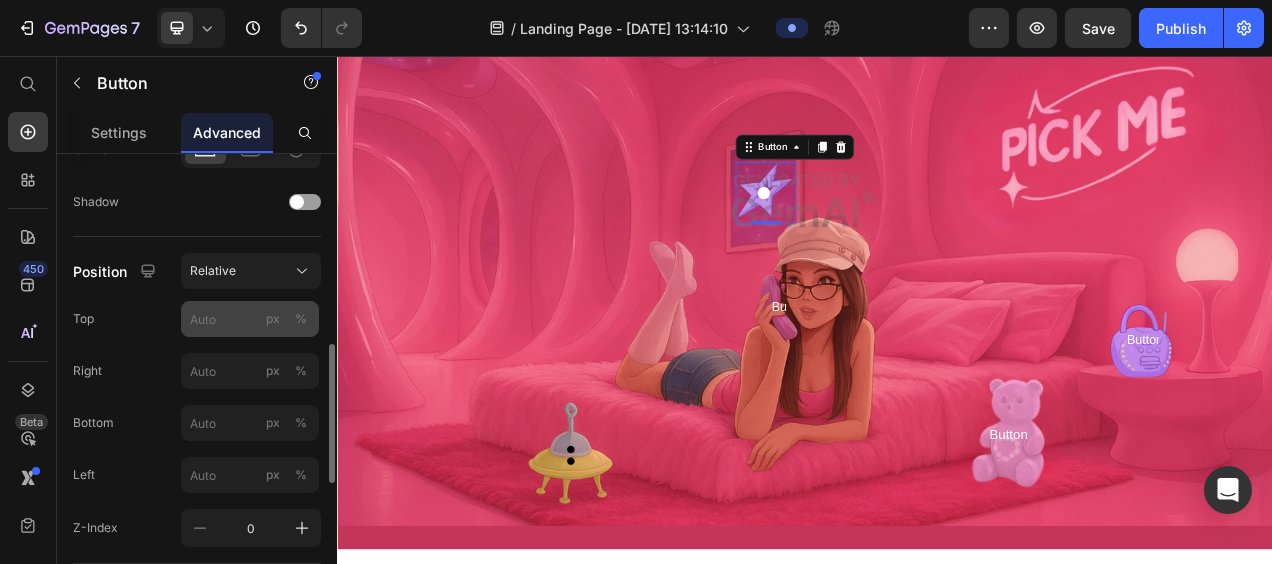 click on "%" at bounding box center (301, 319) 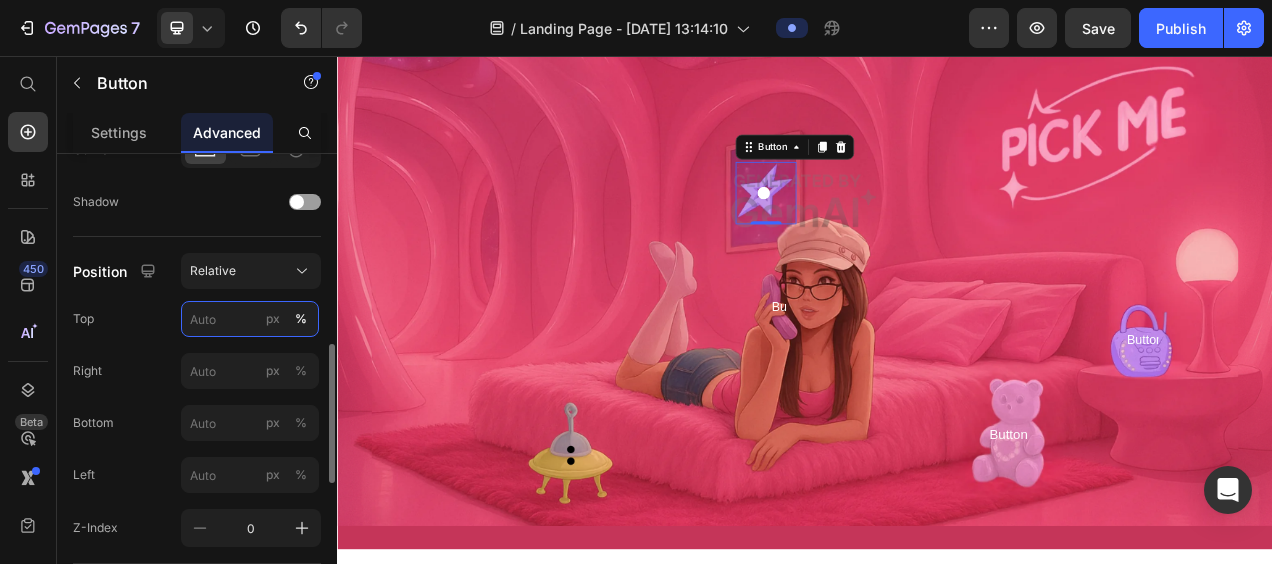 click on "px %" at bounding box center (250, 319) 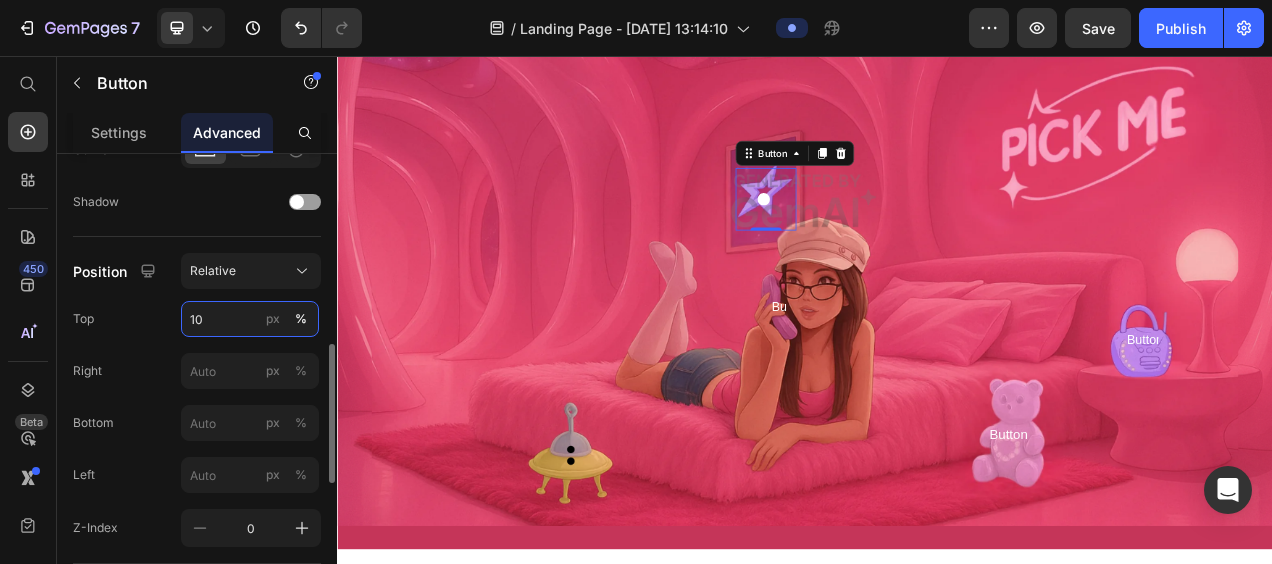 type on "1" 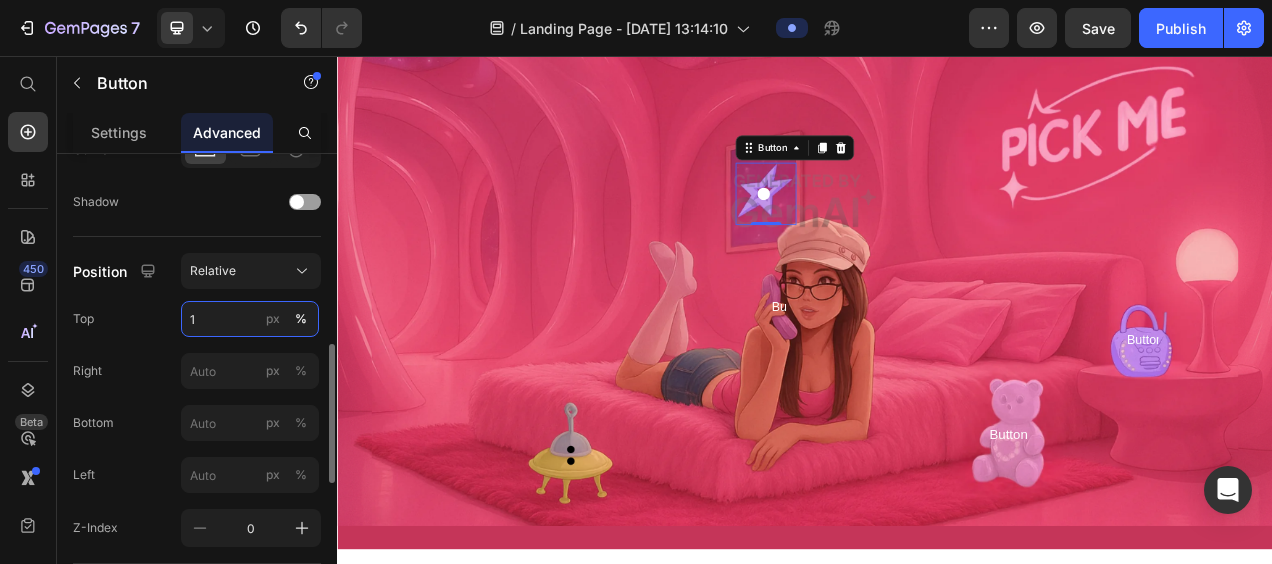 type 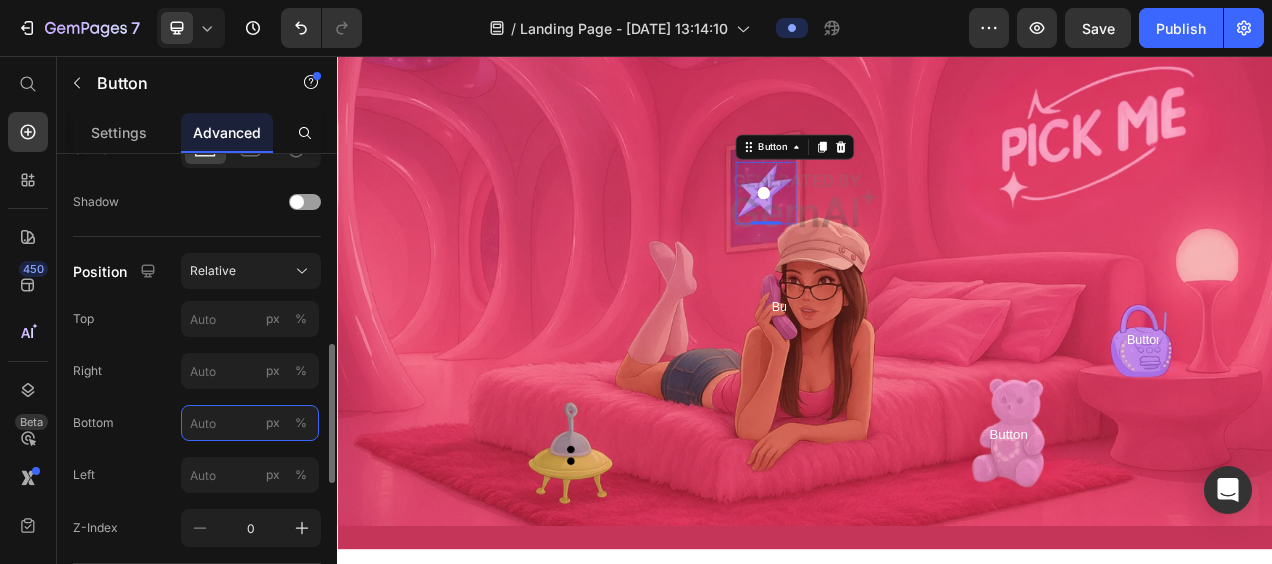 click on "px %" at bounding box center (250, 423) 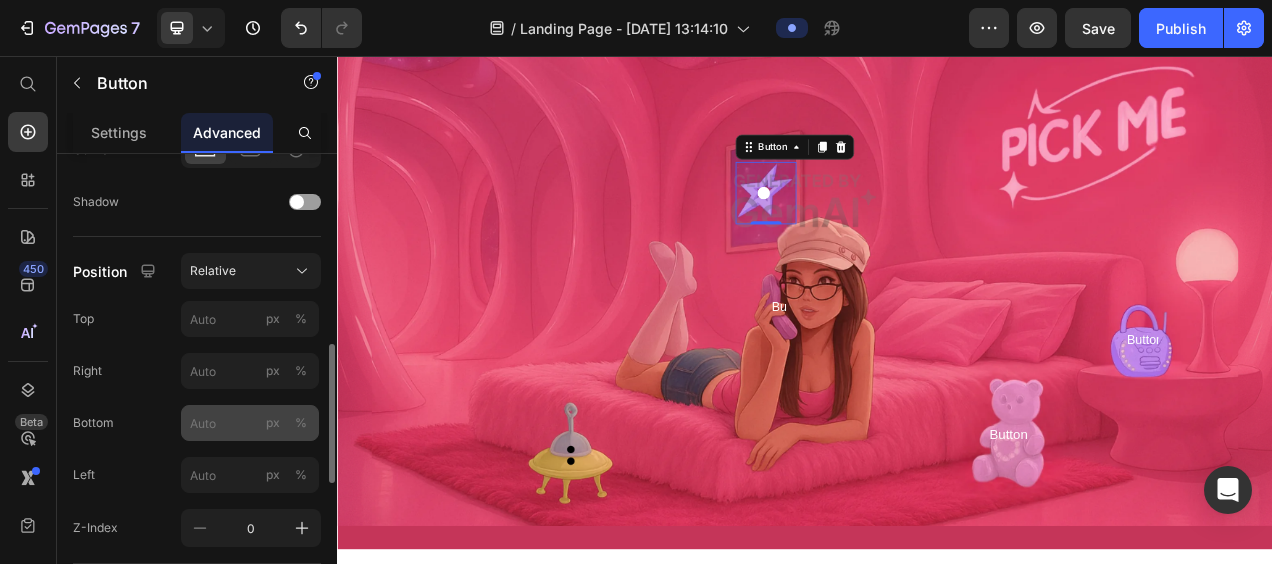 click on "%" at bounding box center (301, 423) 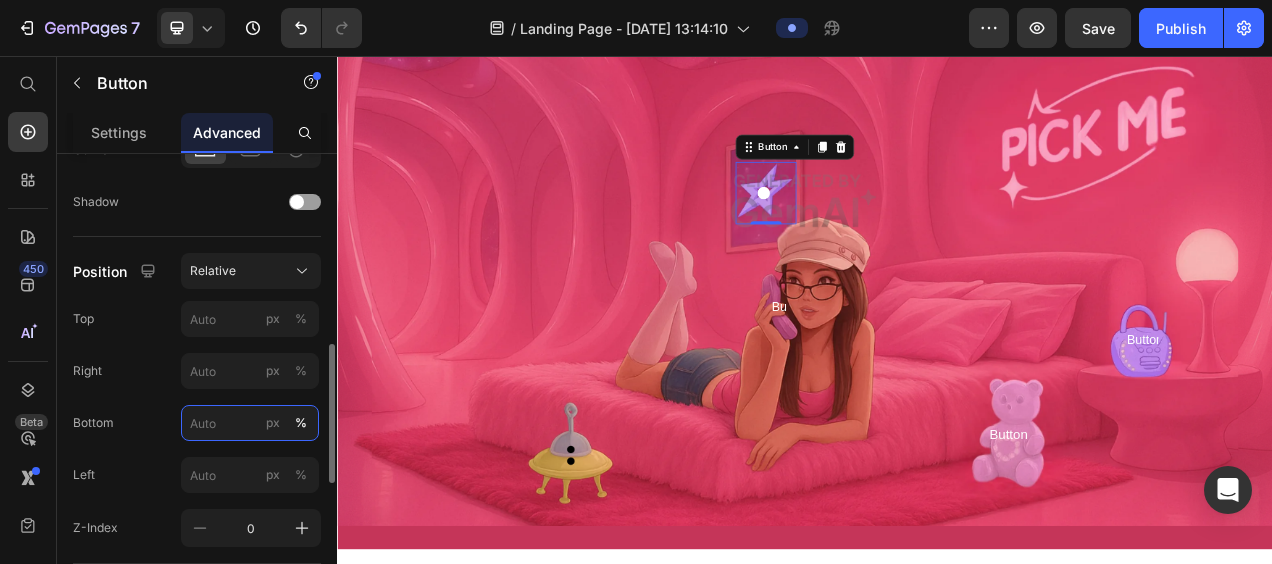 click on "px %" at bounding box center (250, 423) 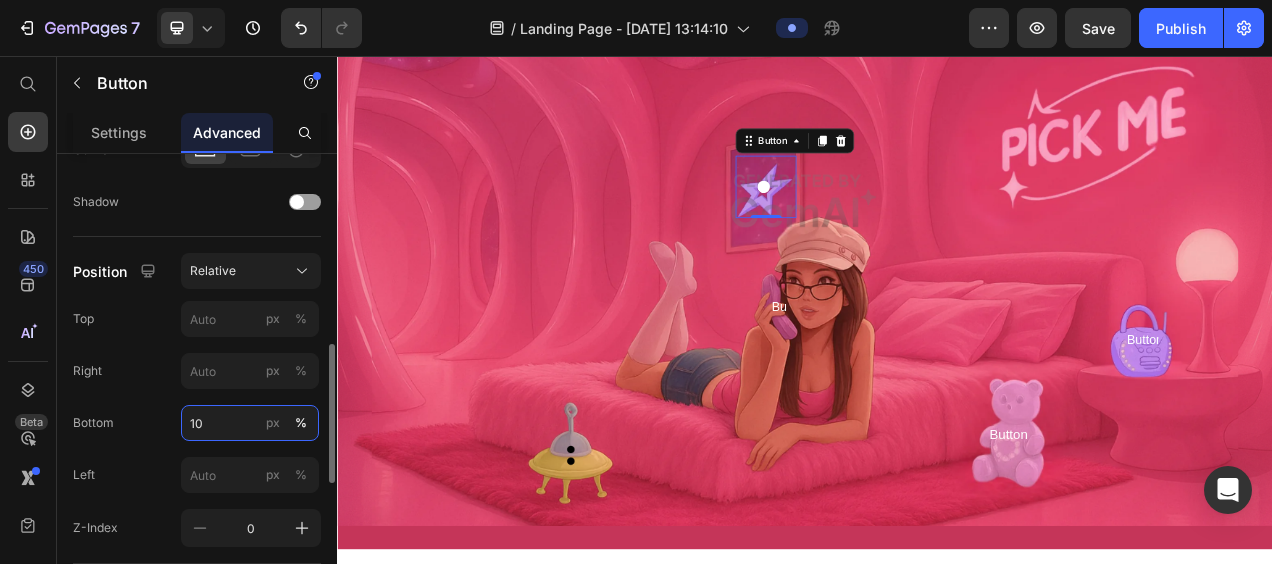type on "1" 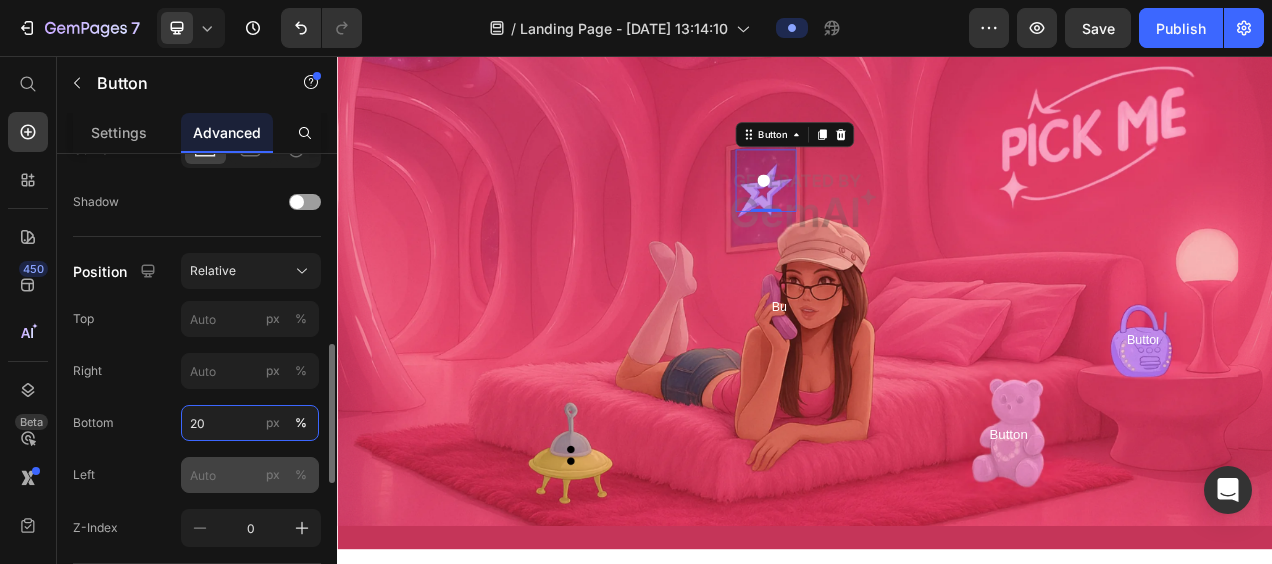 type on "20" 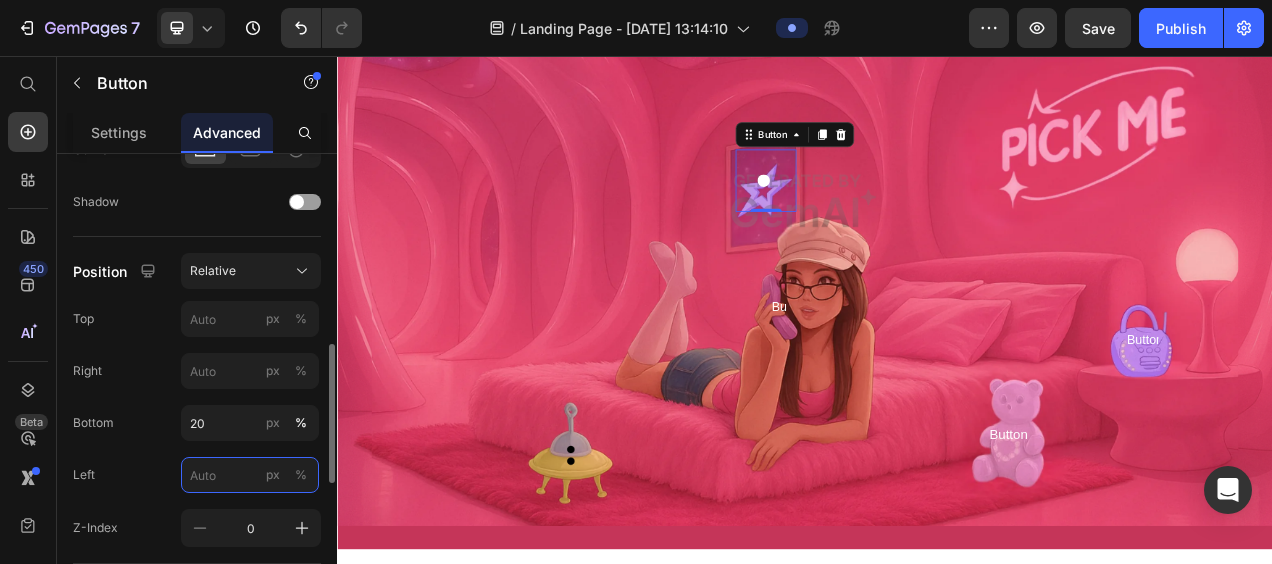 drag, startPoint x: 226, startPoint y: 466, endPoint x: 301, endPoint y: 468, distance: 75.026665 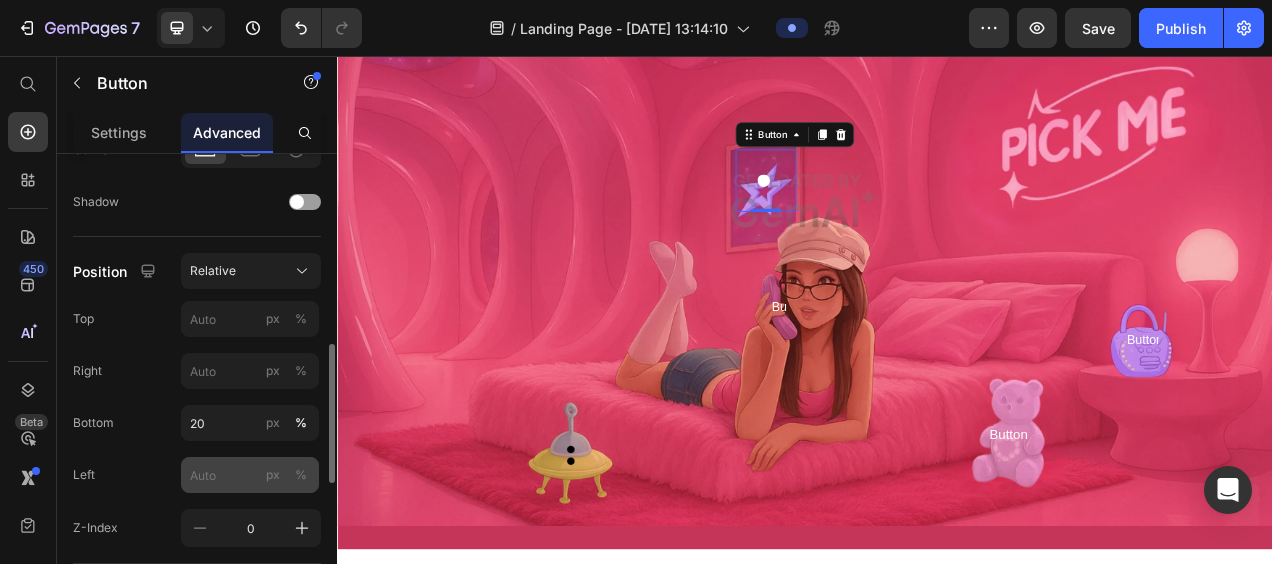 click on "%" at bounding box center [301, 475] 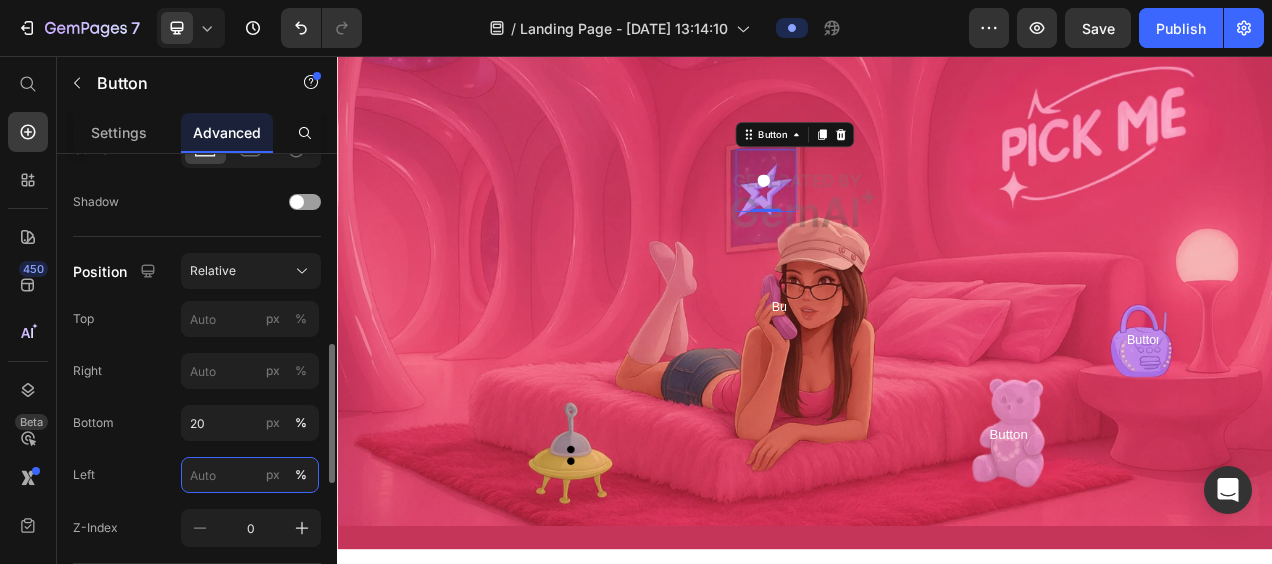 click on "px %" at bounding box center [250, 475] 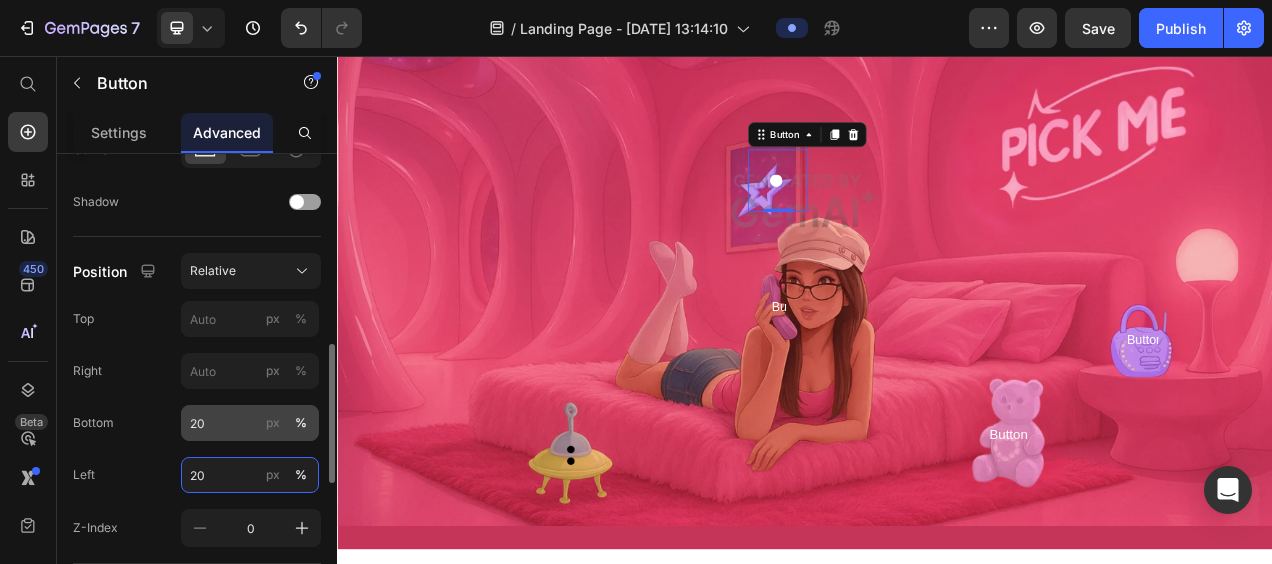 type on "20" 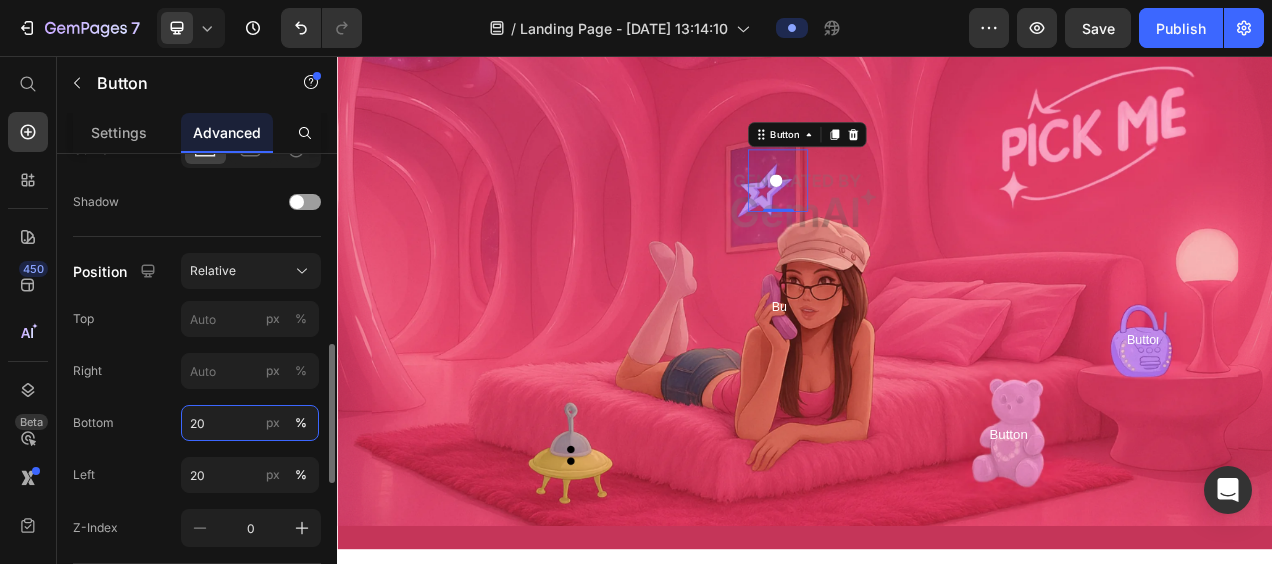click on "20" at bounding box center (250, 423) 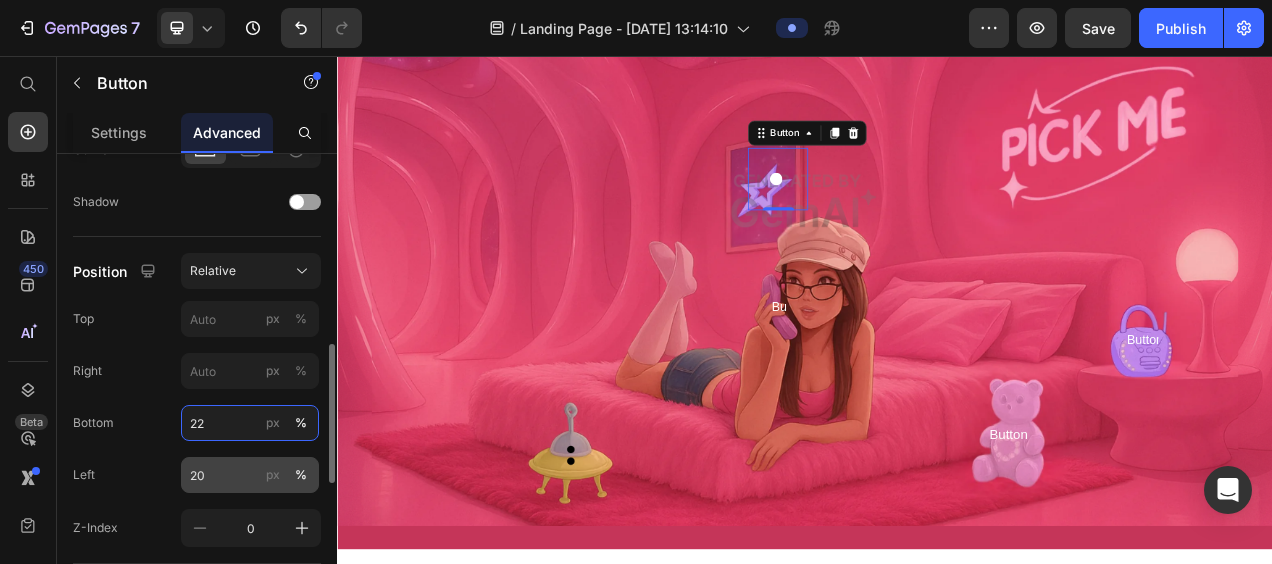 type on "22" 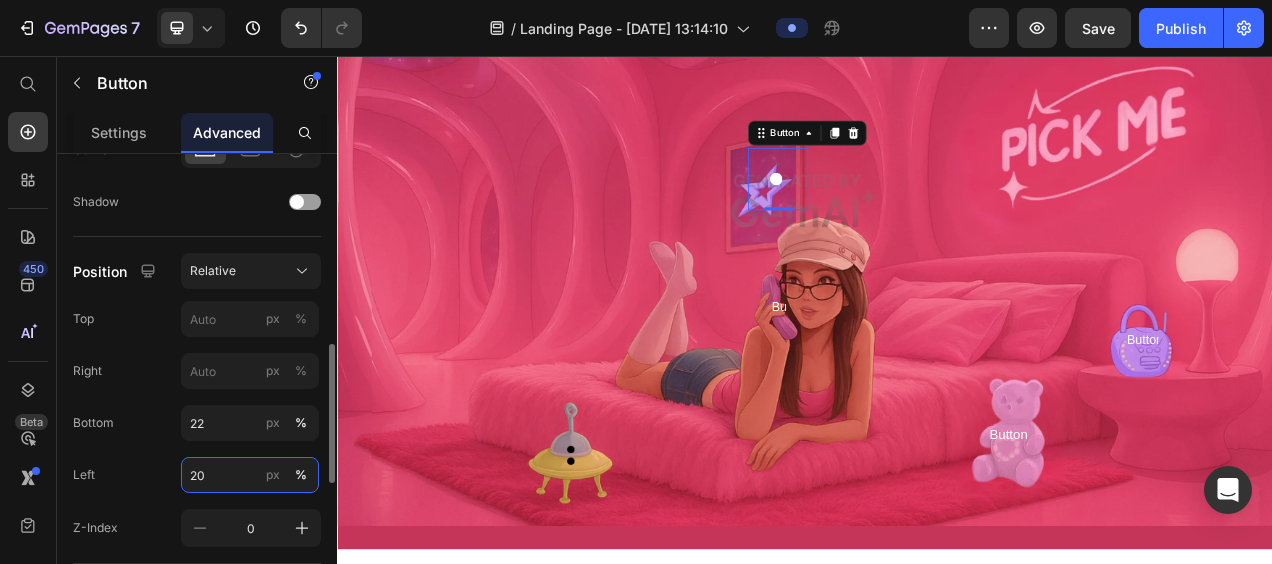 click on "20" at bounding box center (250, 475) 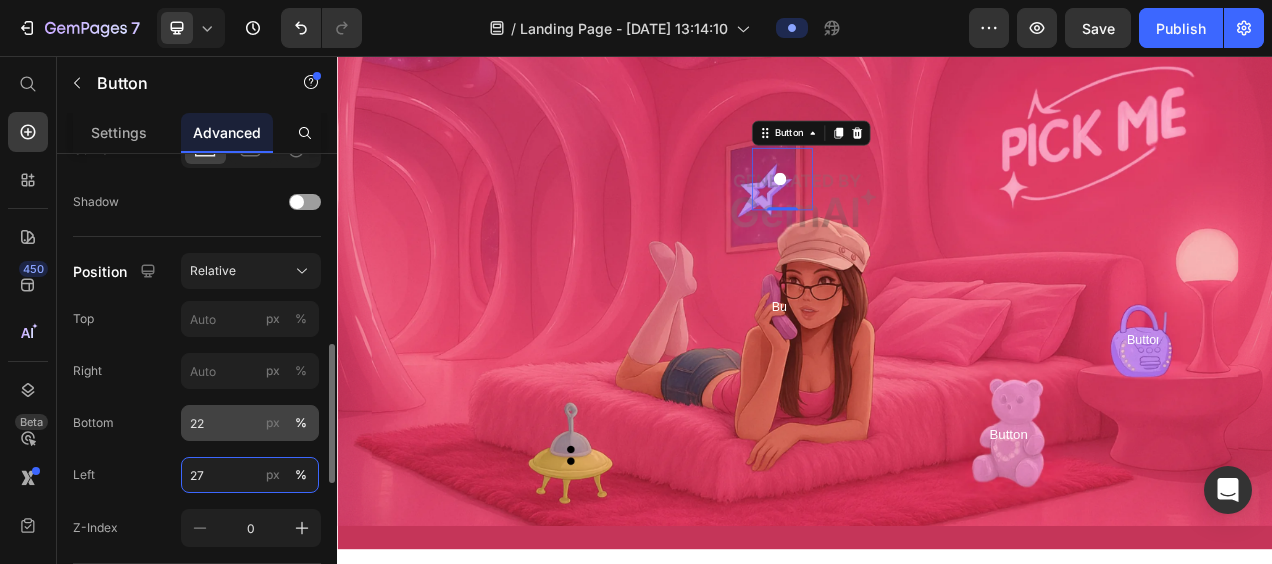 type on "27" 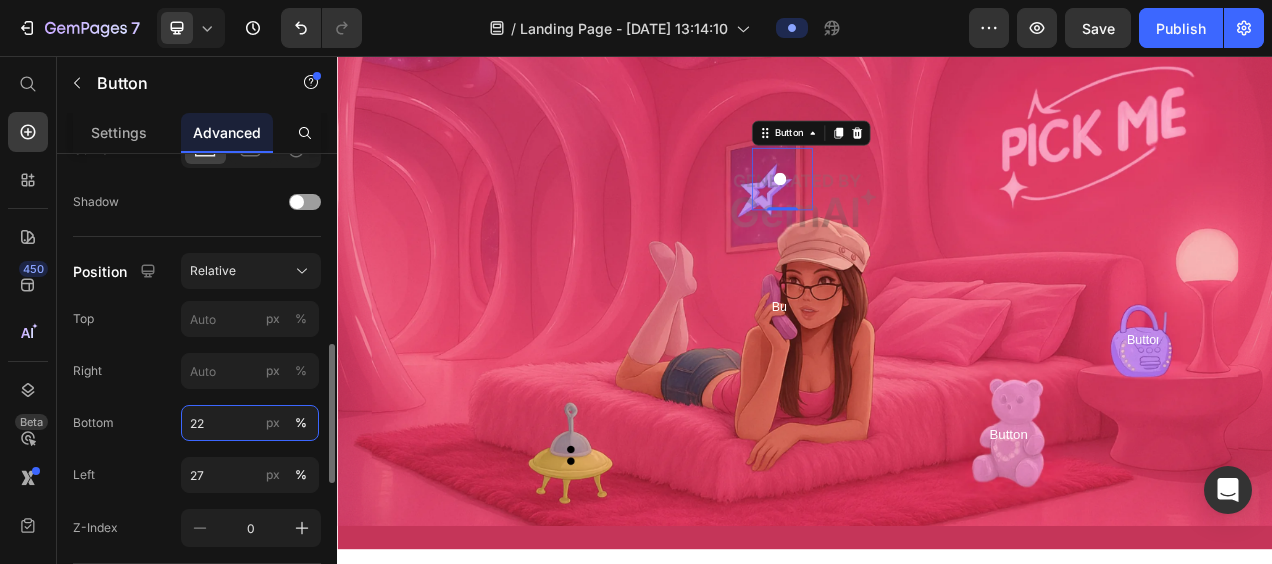 click on "22" at bounding box center [250, 423] 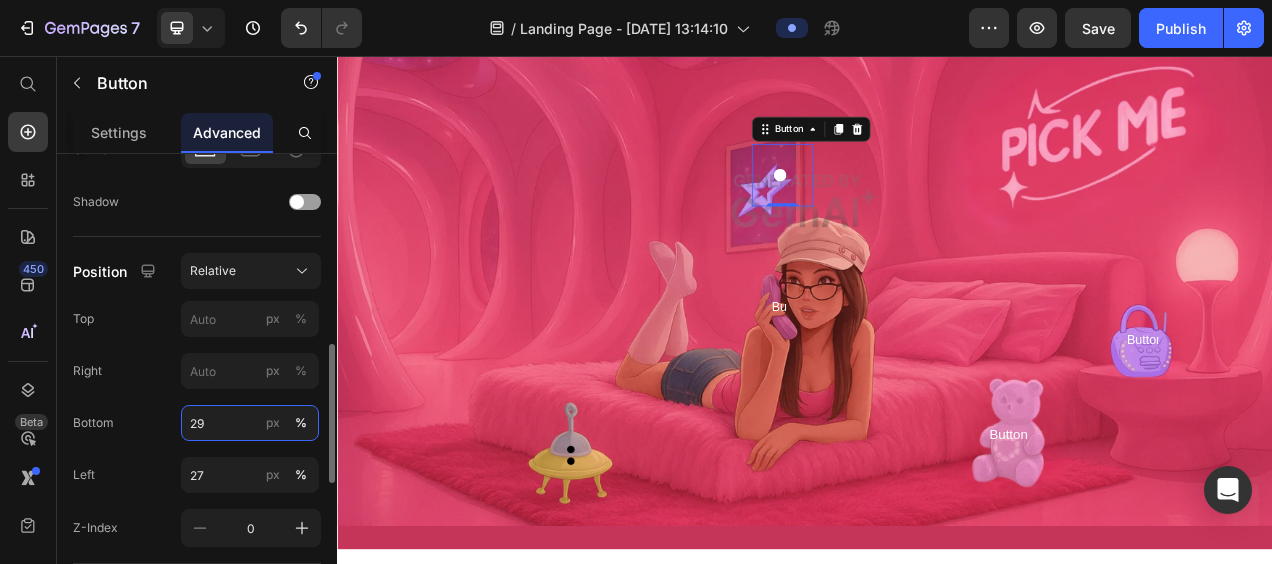 type on "2" 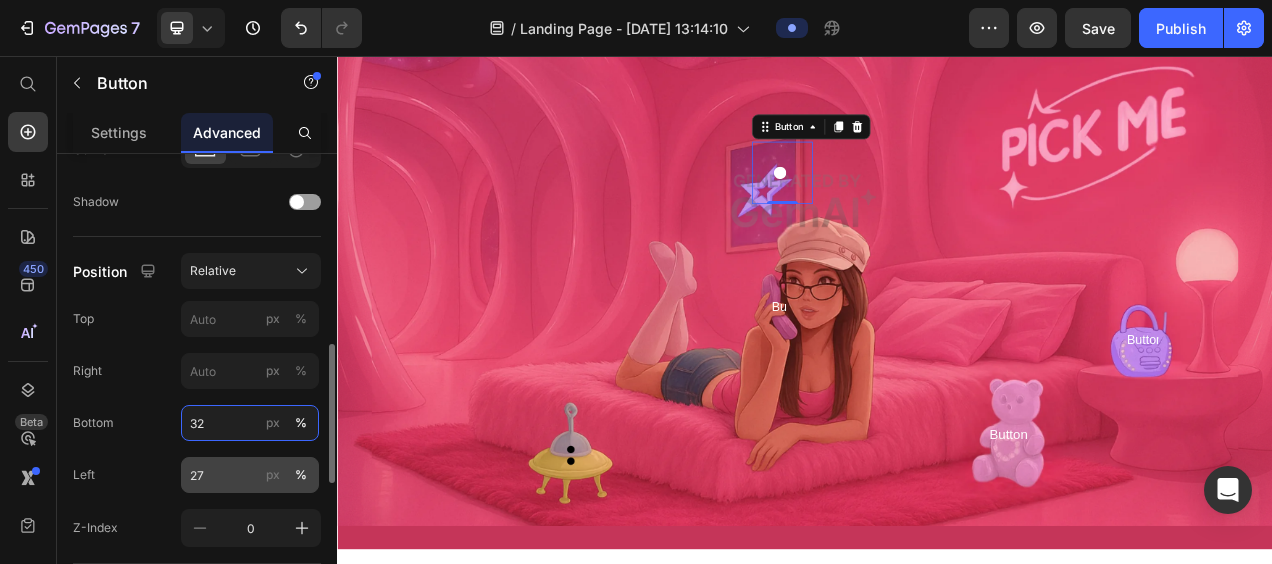 type on "32" 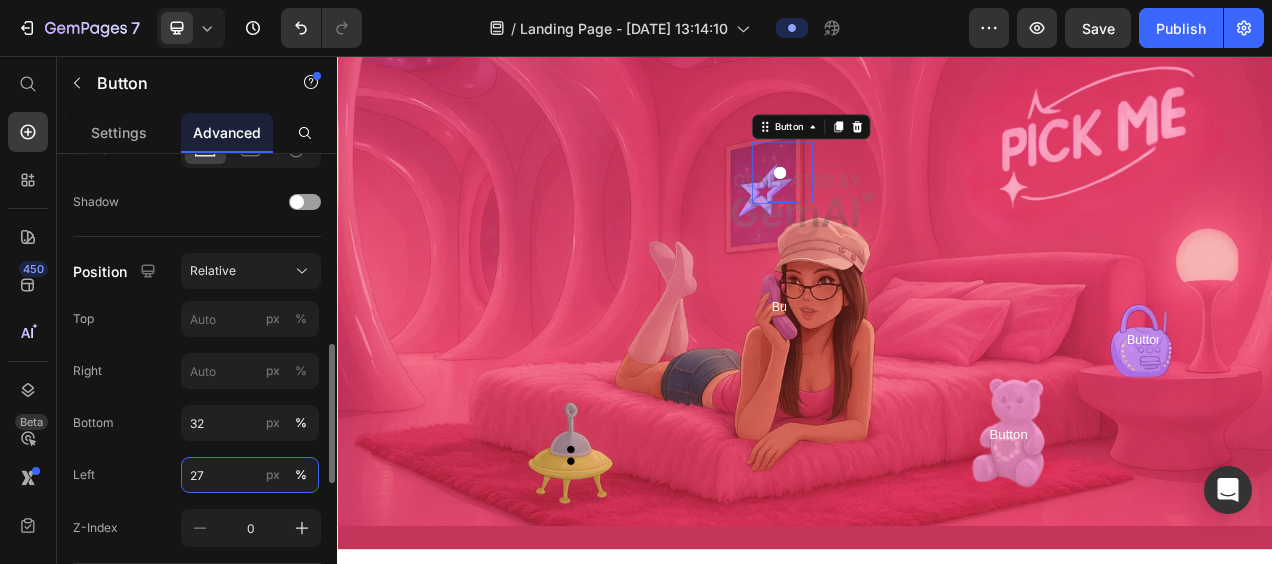 click on "27" at bounding box center (250, 475) 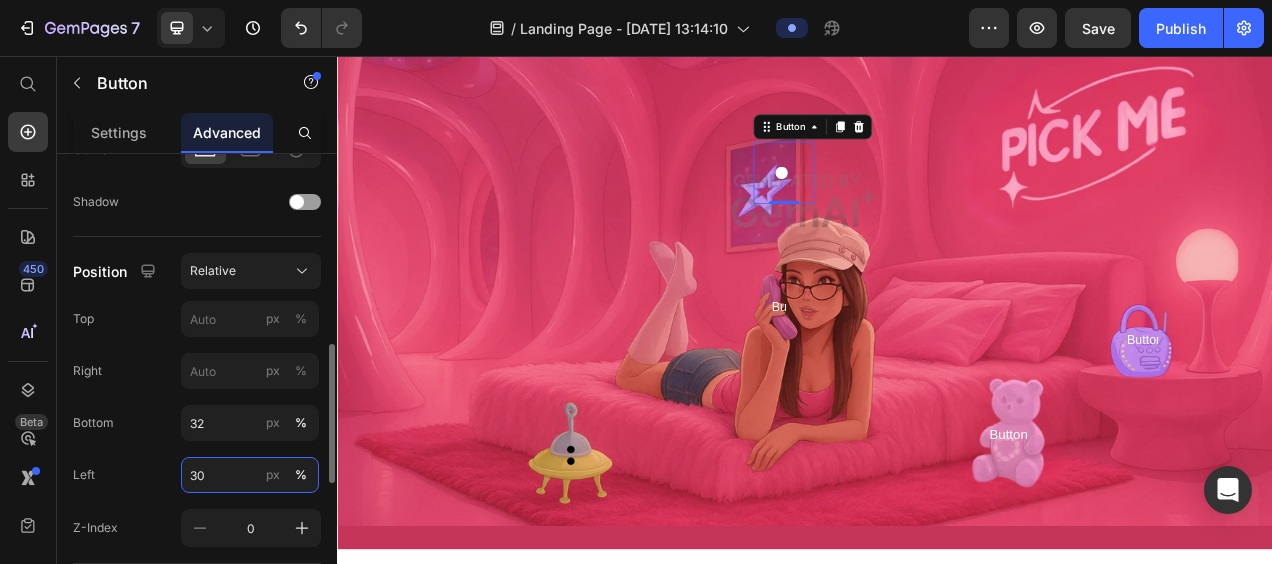 type on "3" 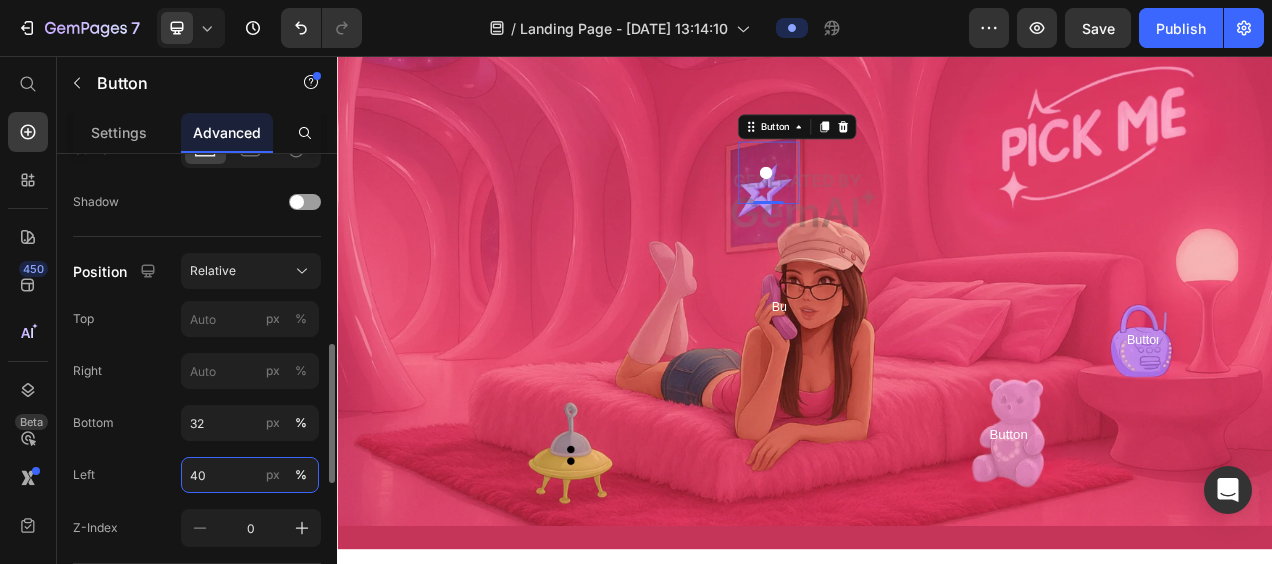 type on "4" 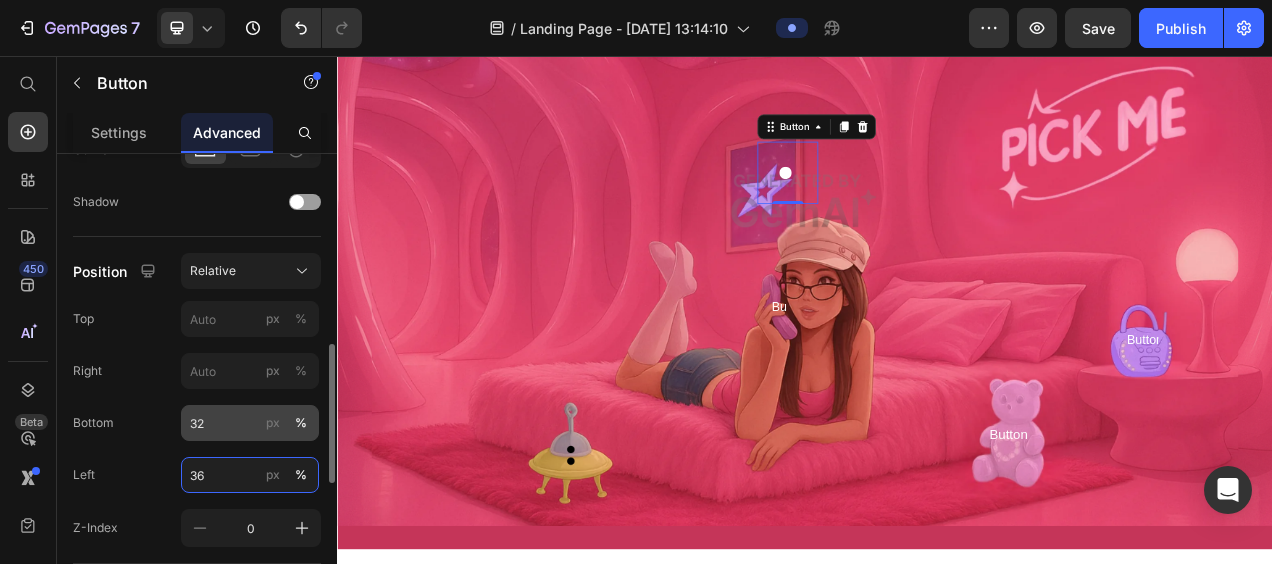 type on "36" 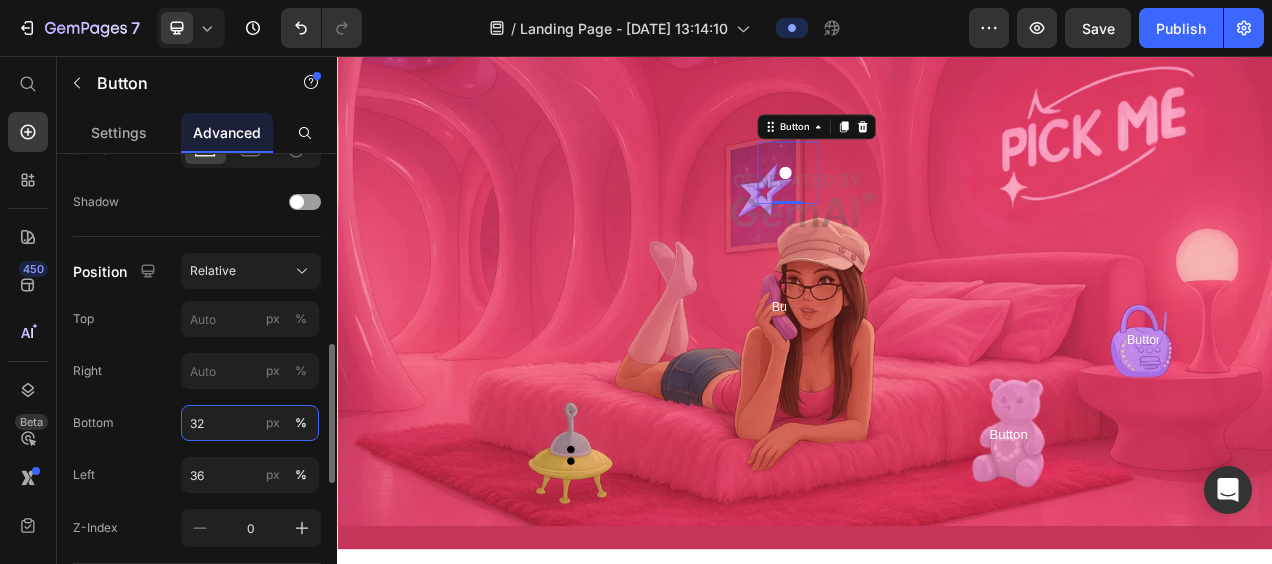click on "32" at bounding box center (250, 423) 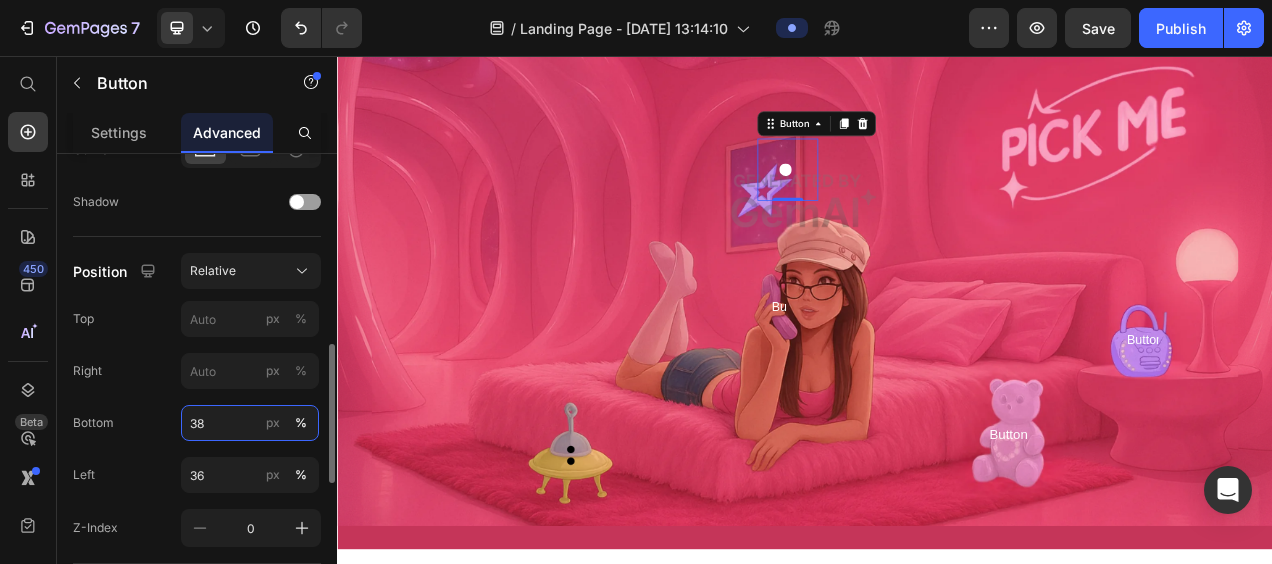 type on "3" 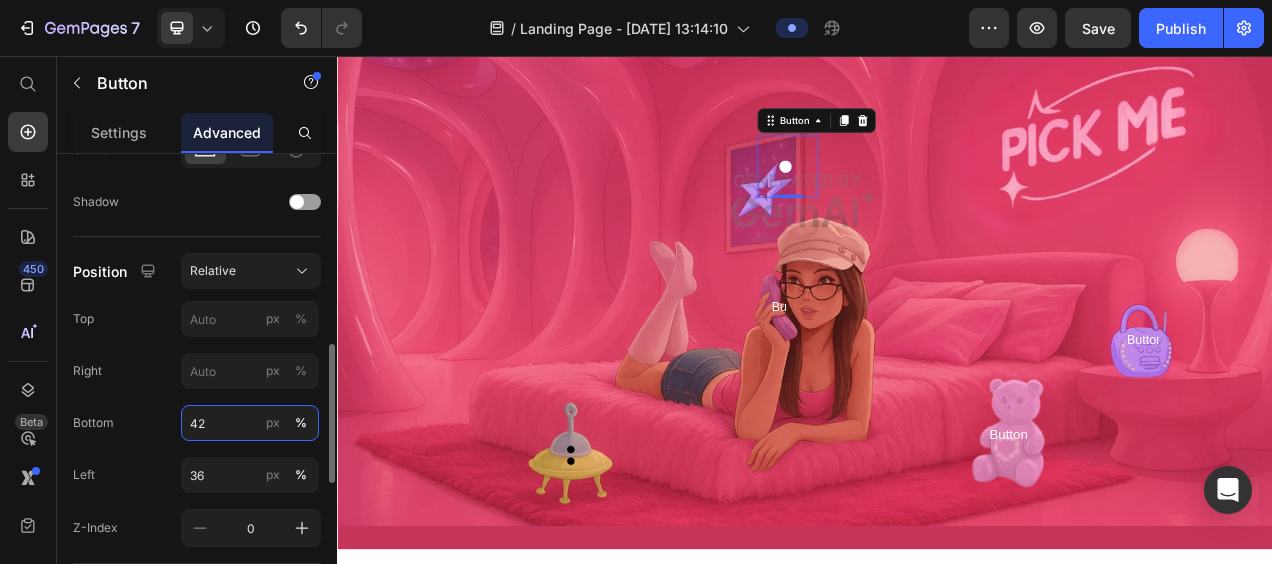 type on "4" 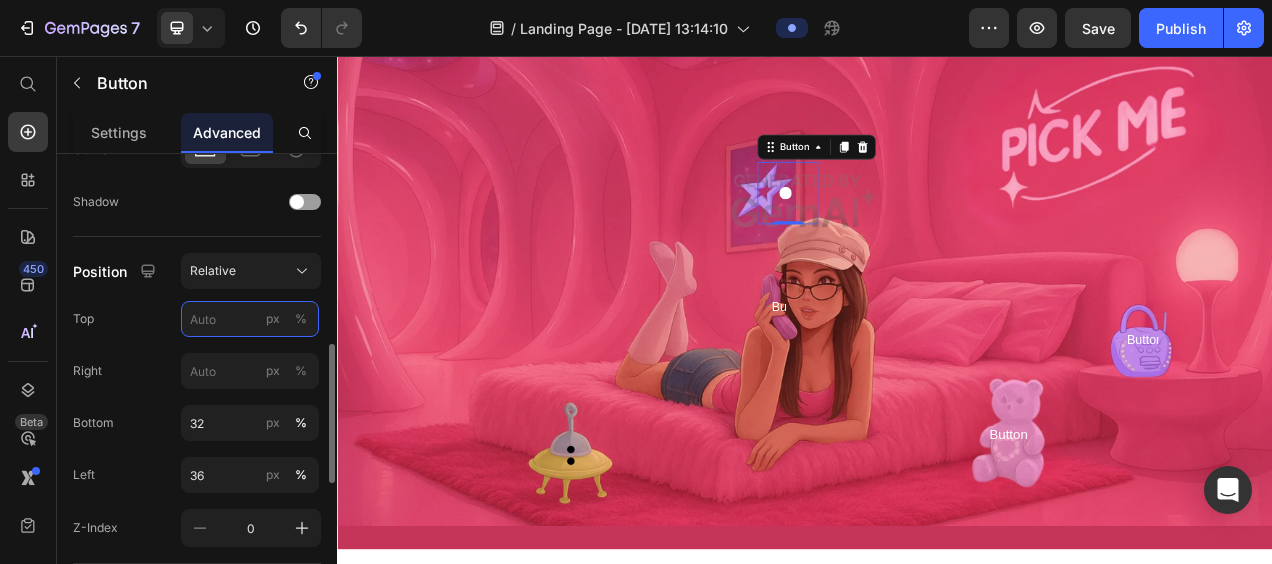 click on "px %" at bounding box center [250, 319] 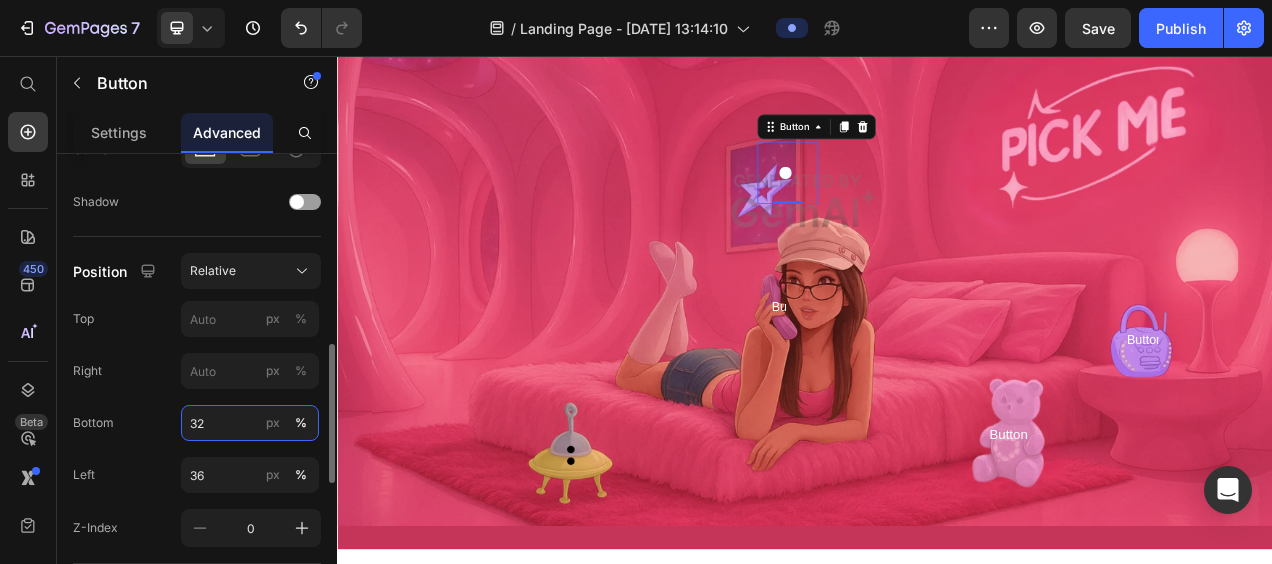 click on "32" at bounding box center (250, 423) 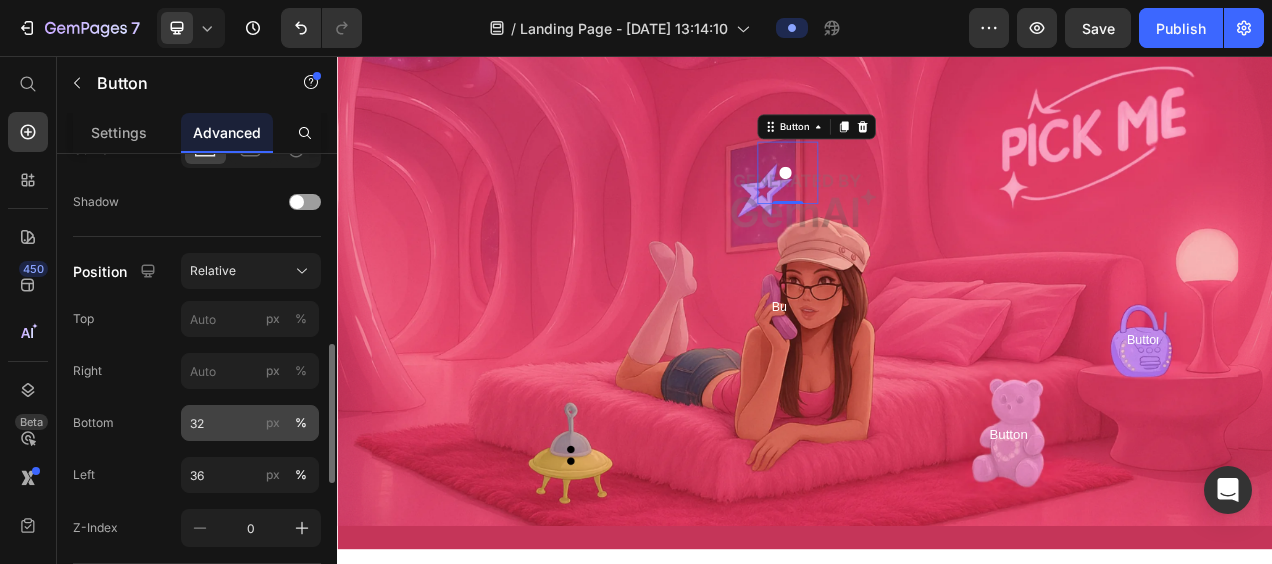 click on "px" at bounding box center (273, 423) 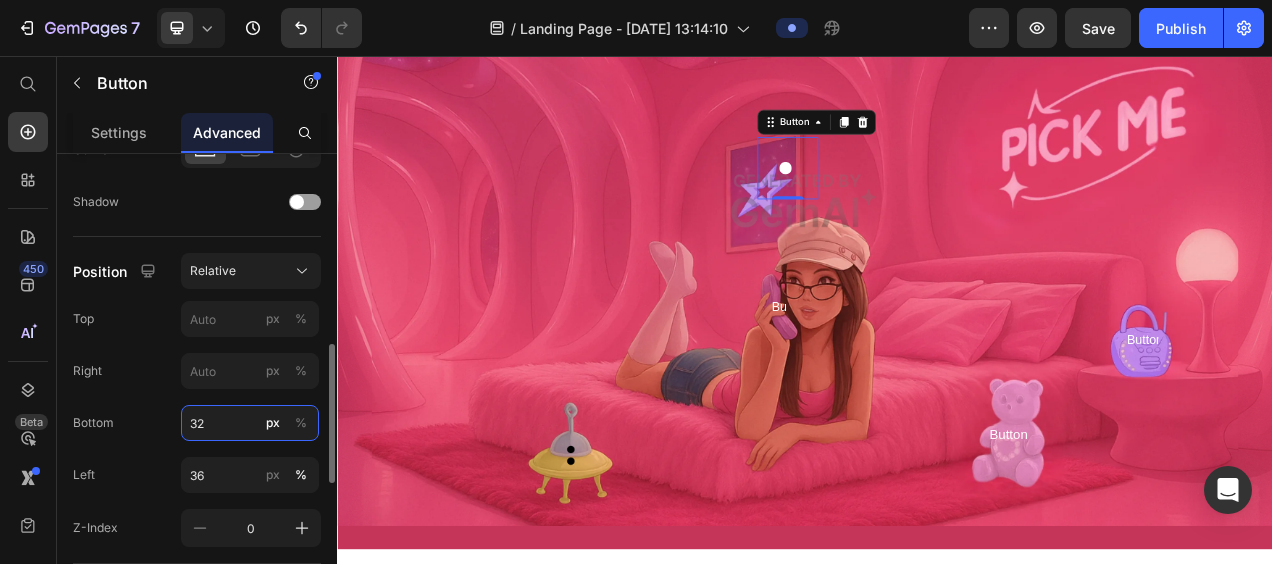 click on "32" at bounding box center (250, 423) 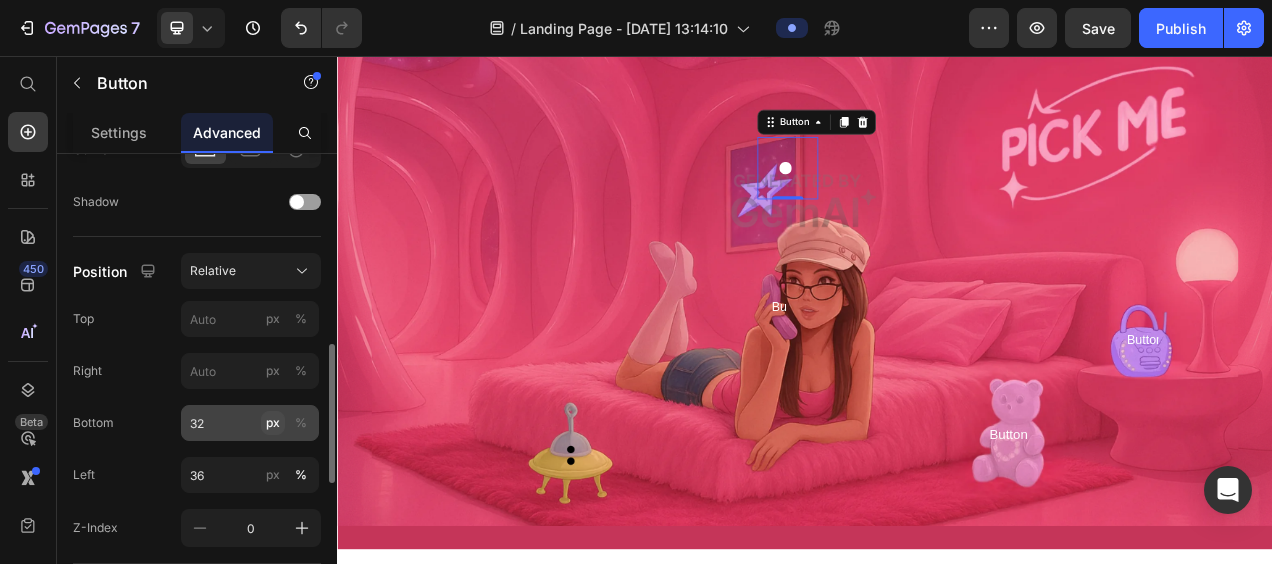 click on "px" 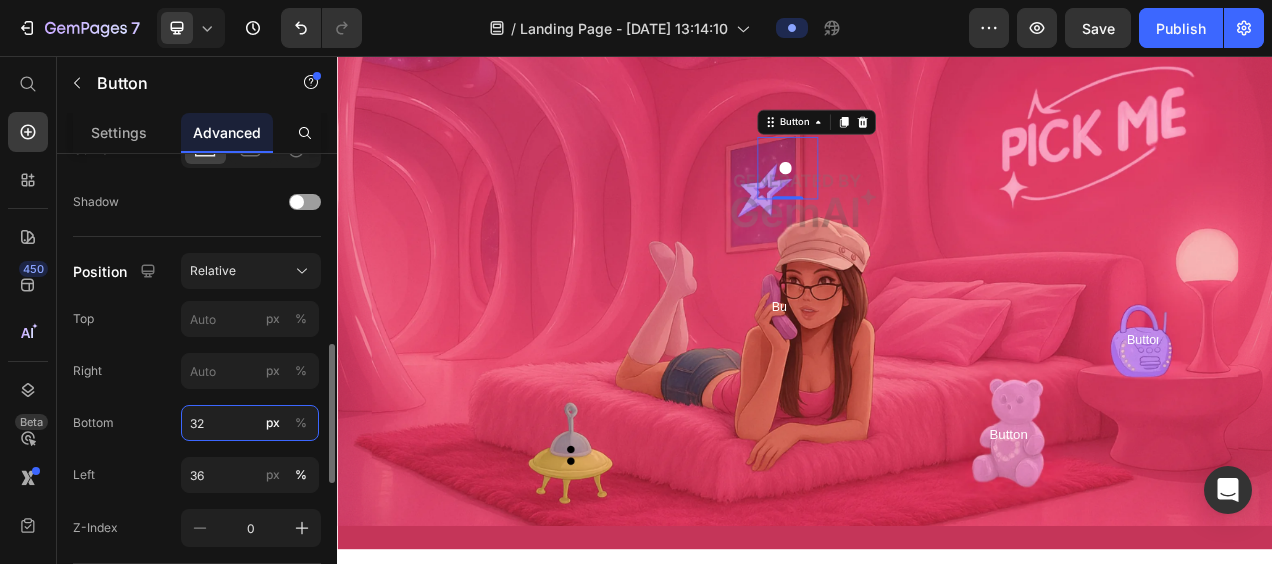 click on "32" at bounding box center [250, 423] 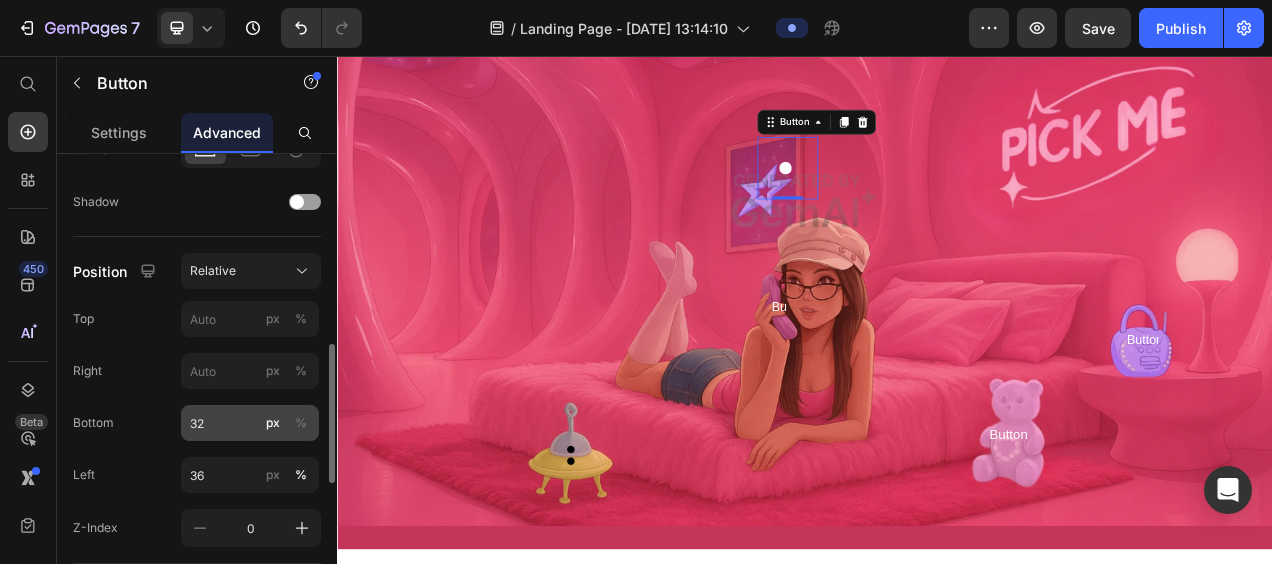 click on "%" at bounding box center [301, 423] 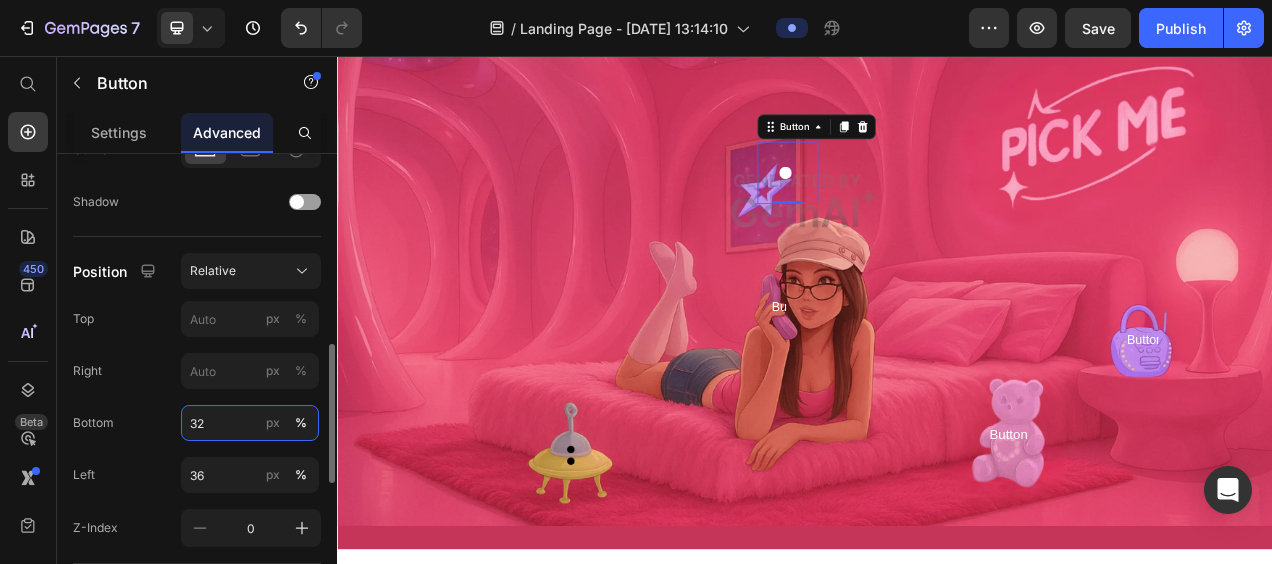 click on "32" at bounding box center (250, 423) 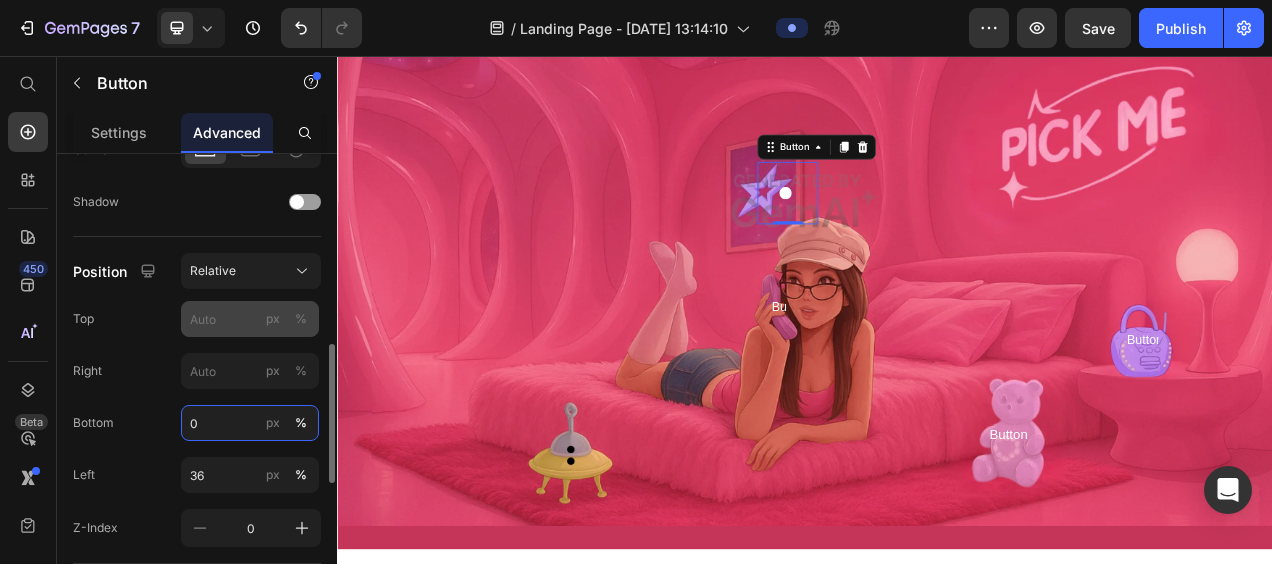 type on "0" 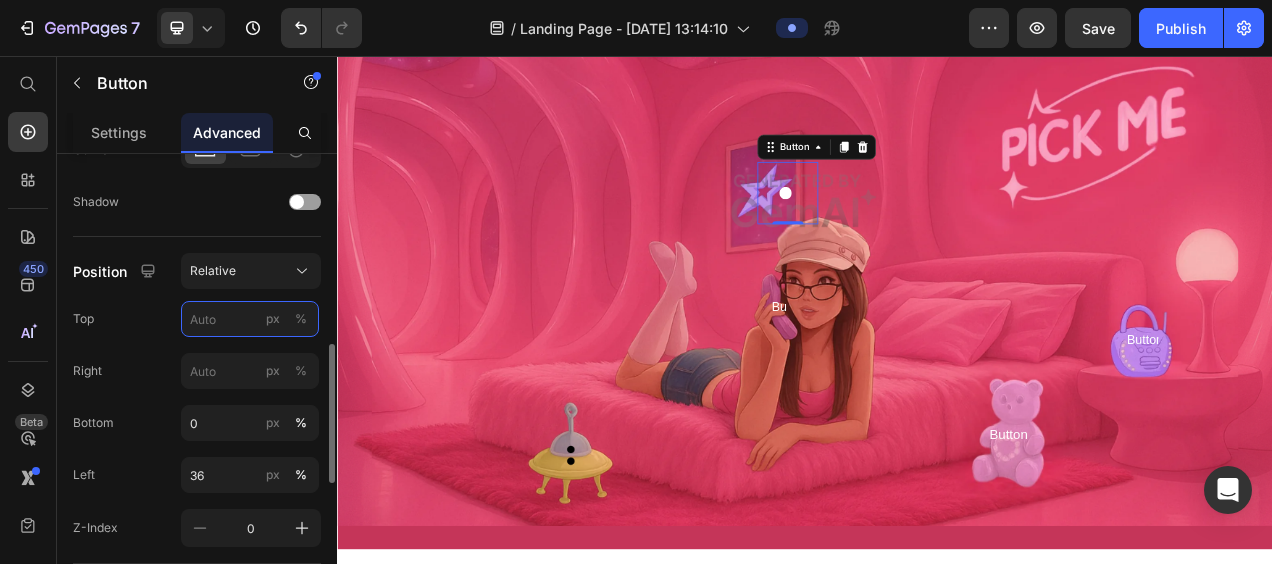 click on "px %" at bounding box center (250, 319) 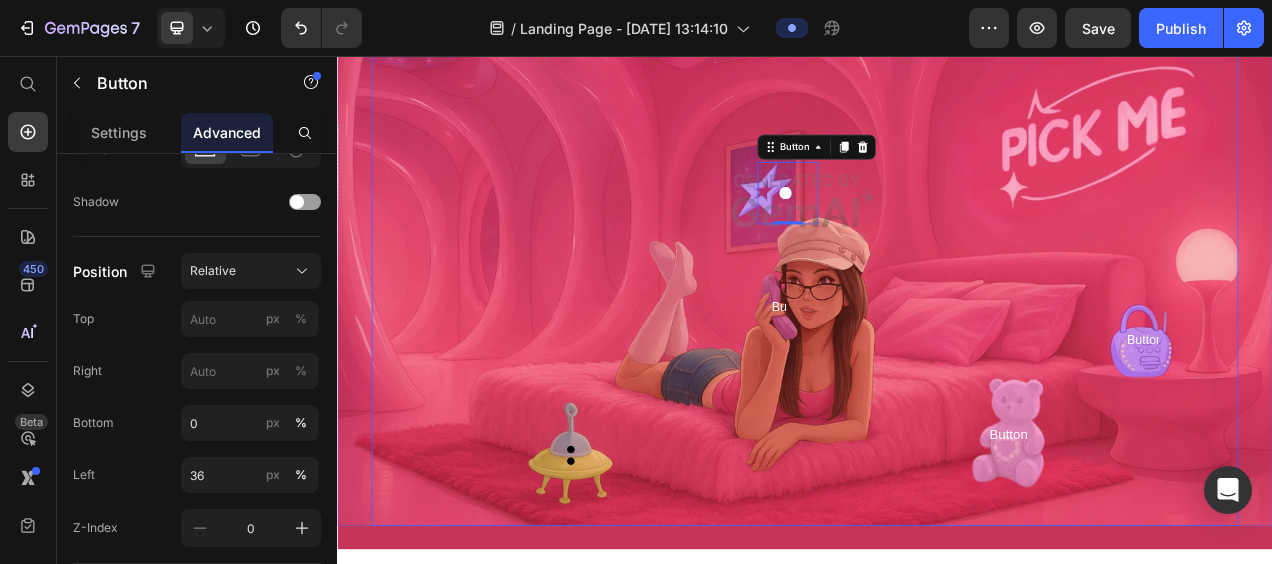 click at bounding box center [937, 242] 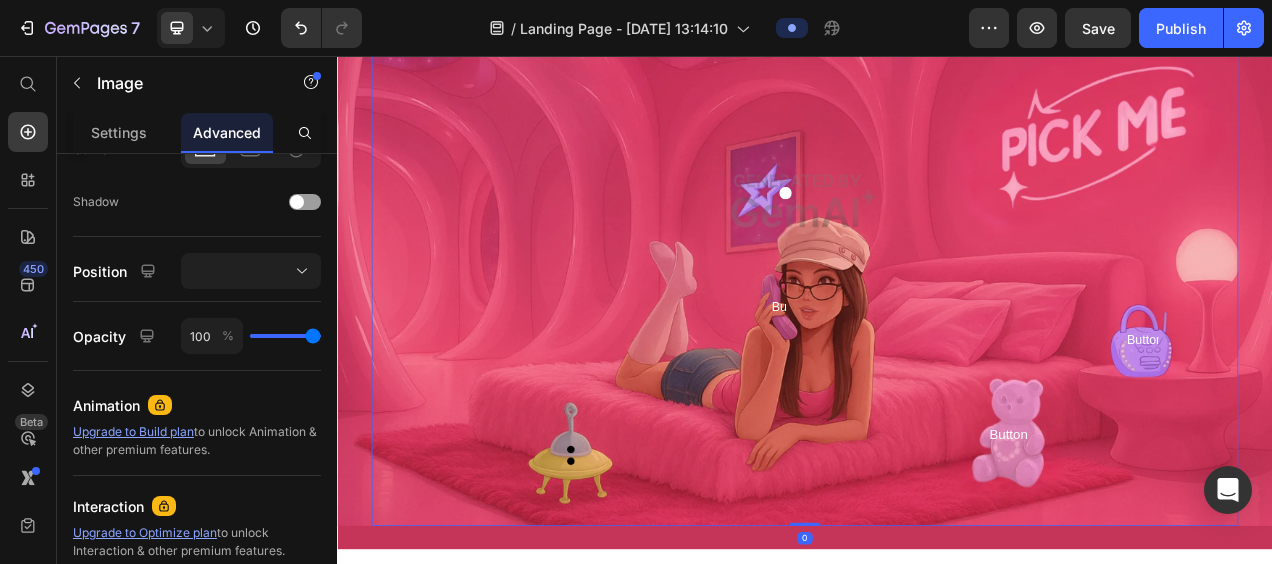 scroll, scrollTop: 0, scrollLeft: 0, axis: both 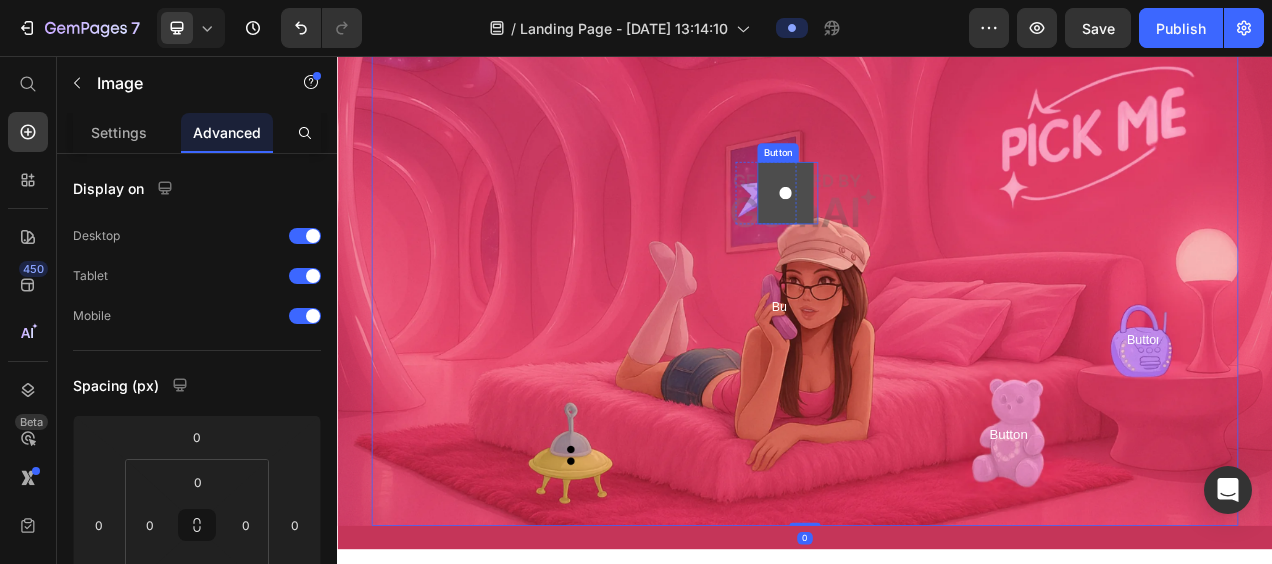 click 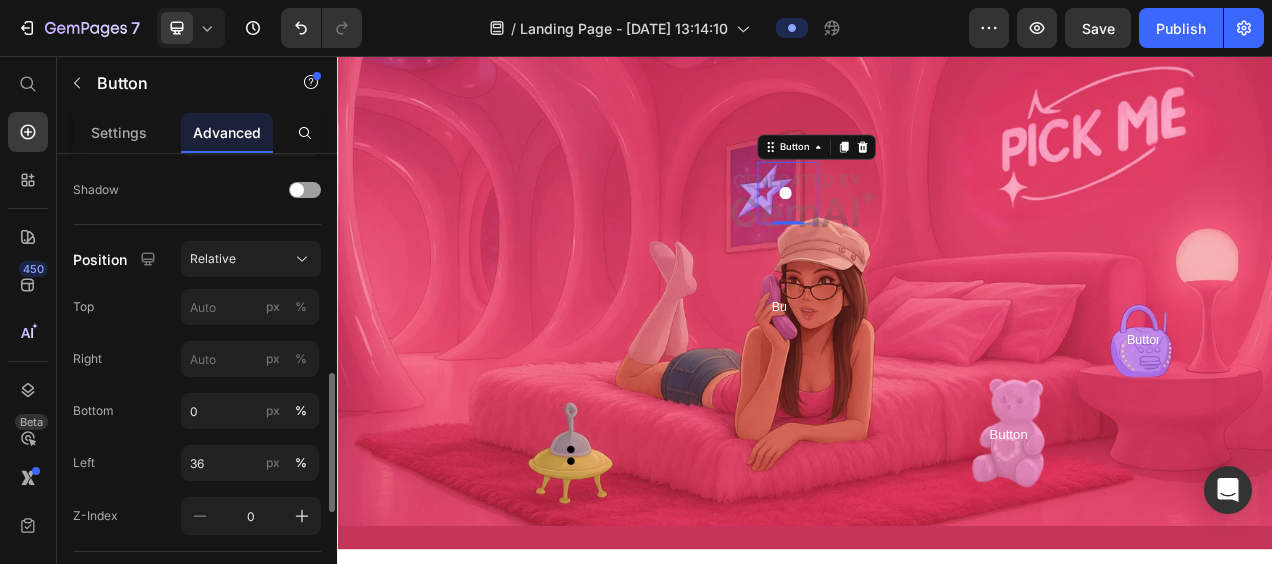 scroll, scrollTop: 668, scrollLeft: 0, axis: vertical 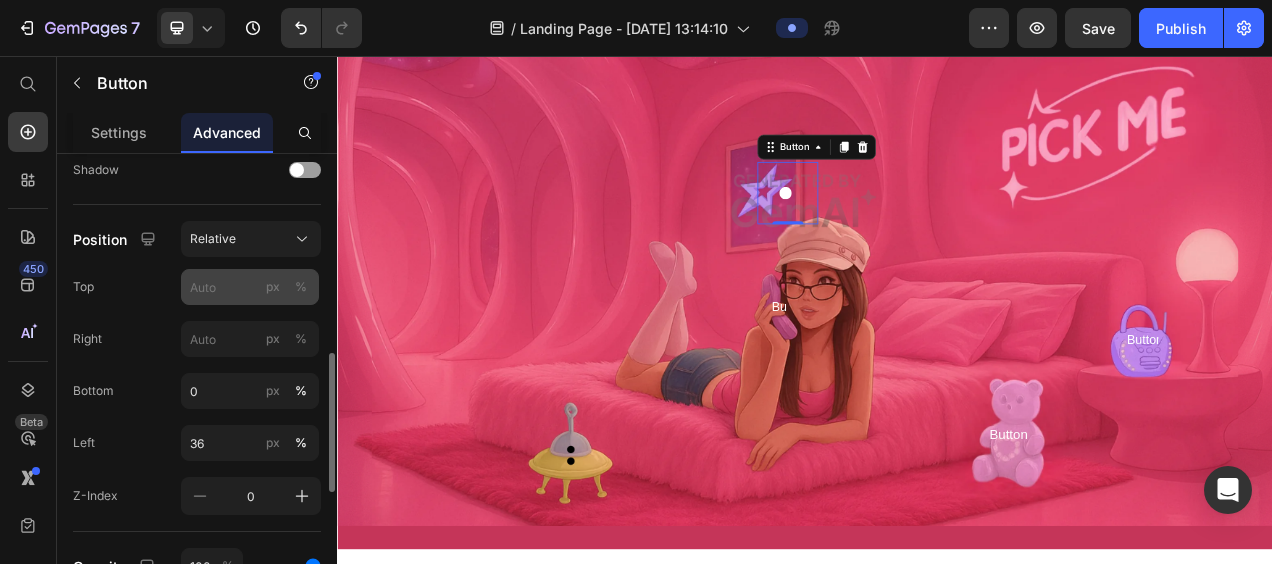 click on "%" at bounding box center [301, 287] 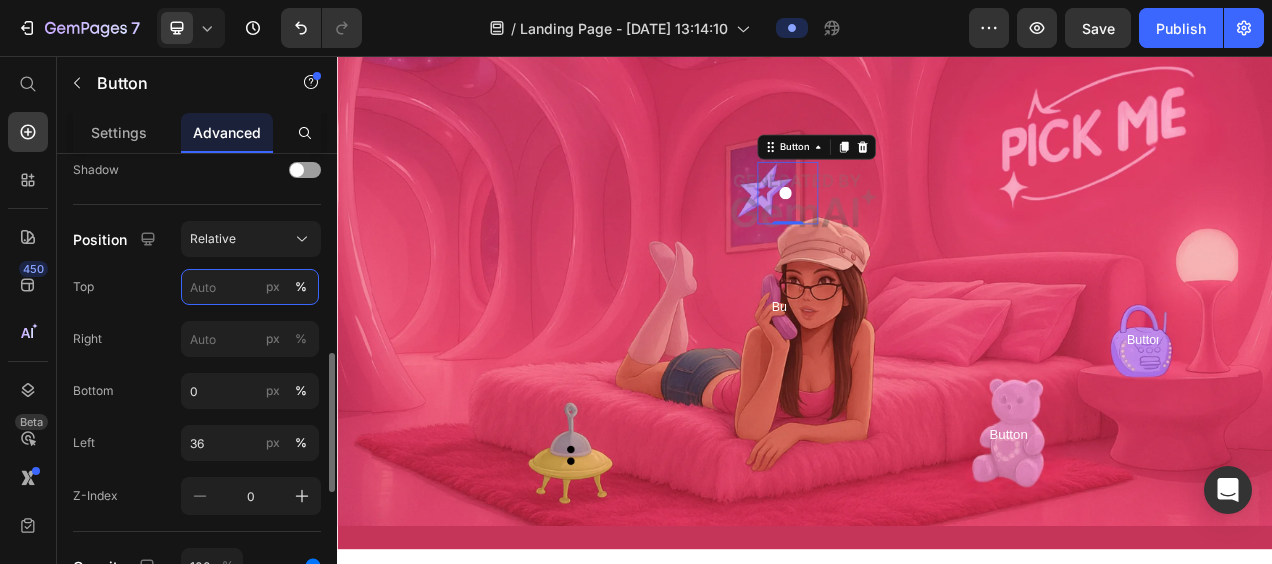 click on "px %" at bounding box center [250, 287] 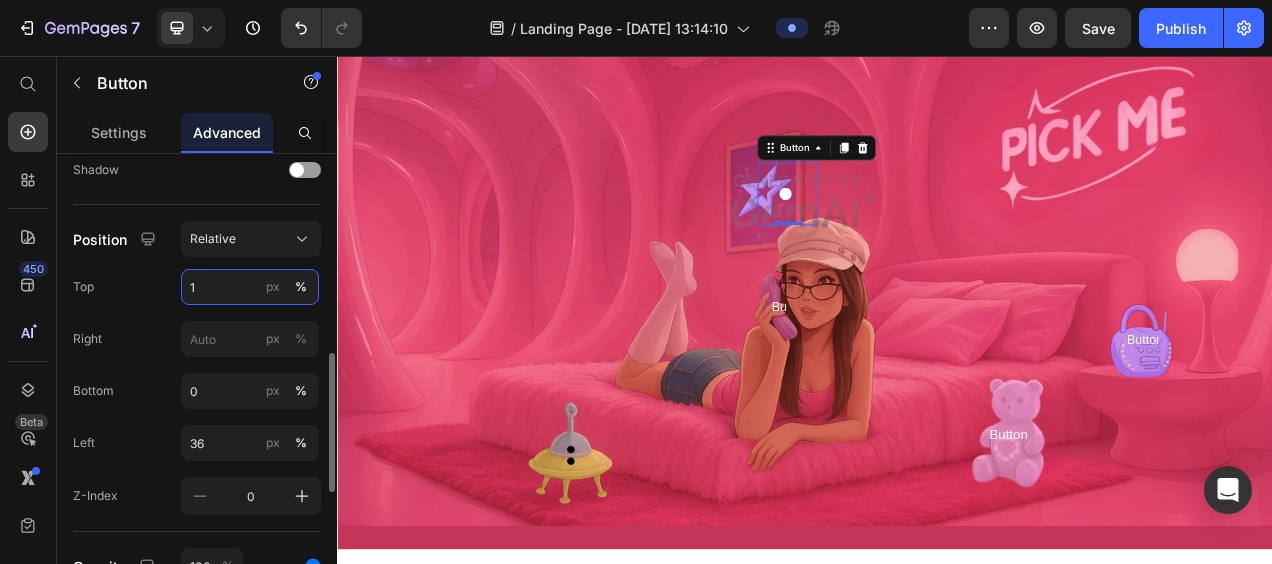 type on "15" 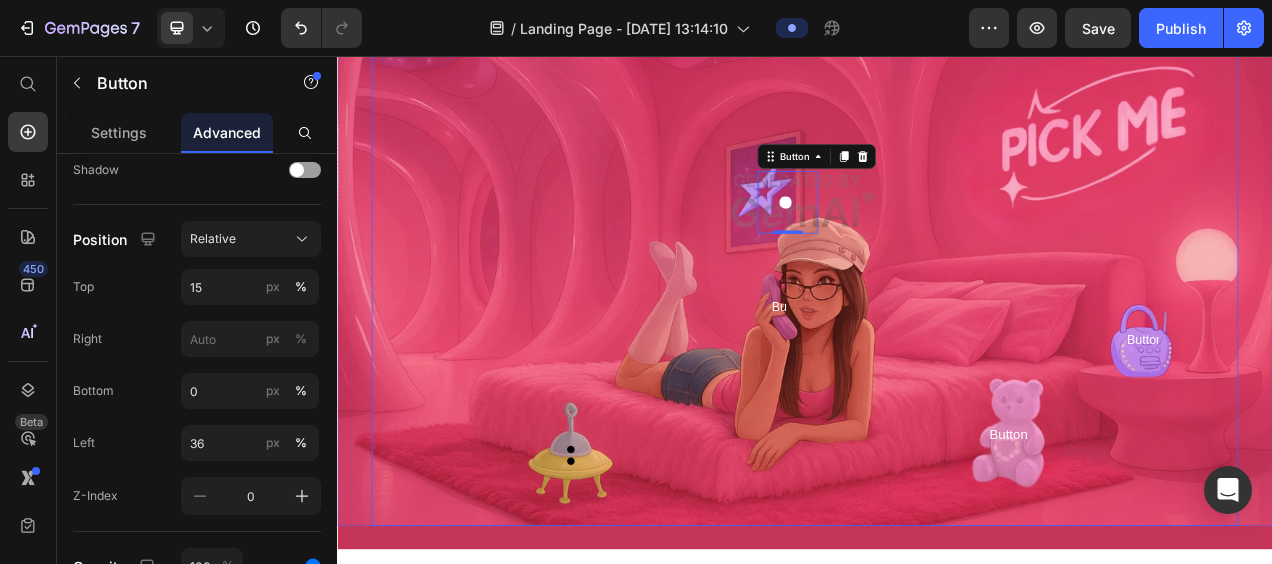 click at bounding box center [937, 242] 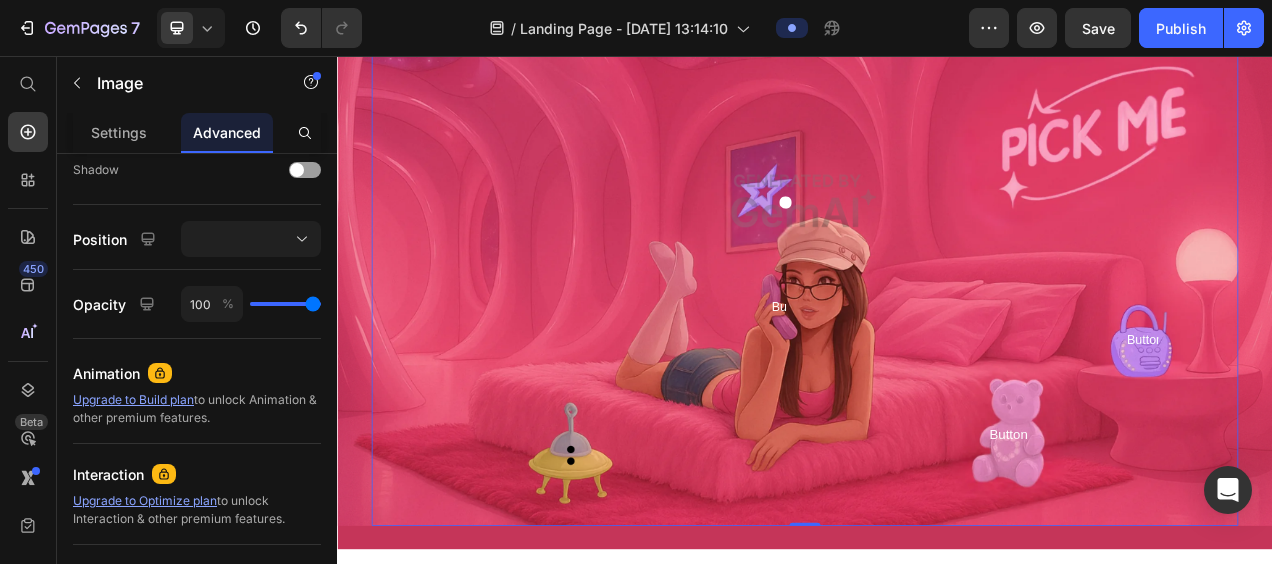 scroll, scrollTop: 0, scrollLeft: 0, axis: both 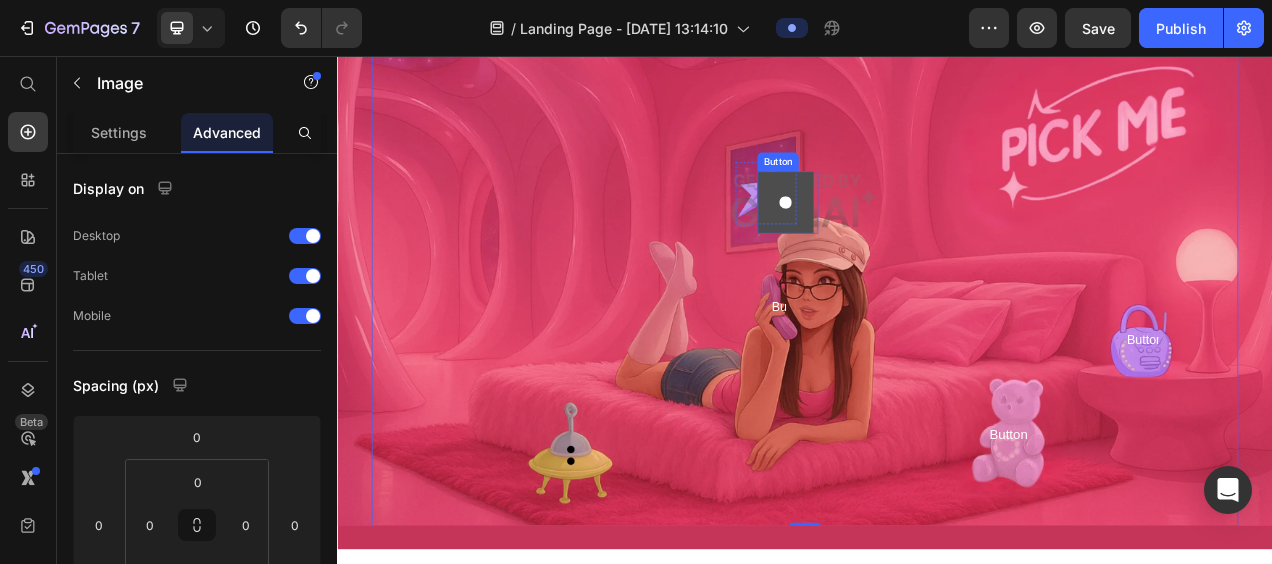 click 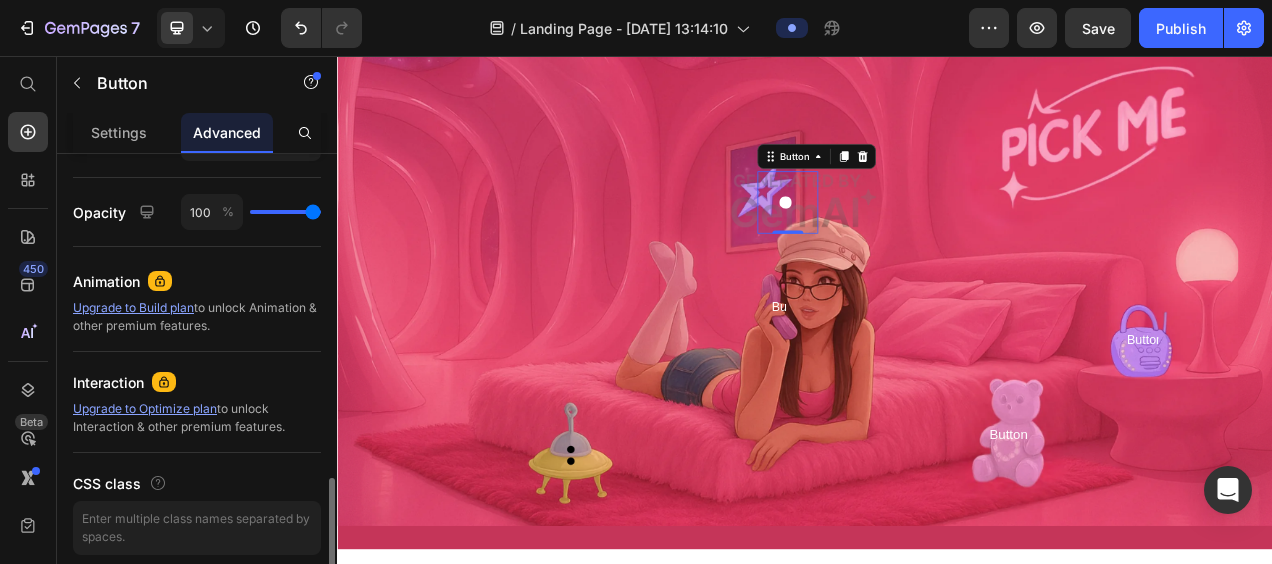 scroll, scrollTop: 1036, scrollLeft: 0, axis: vertical 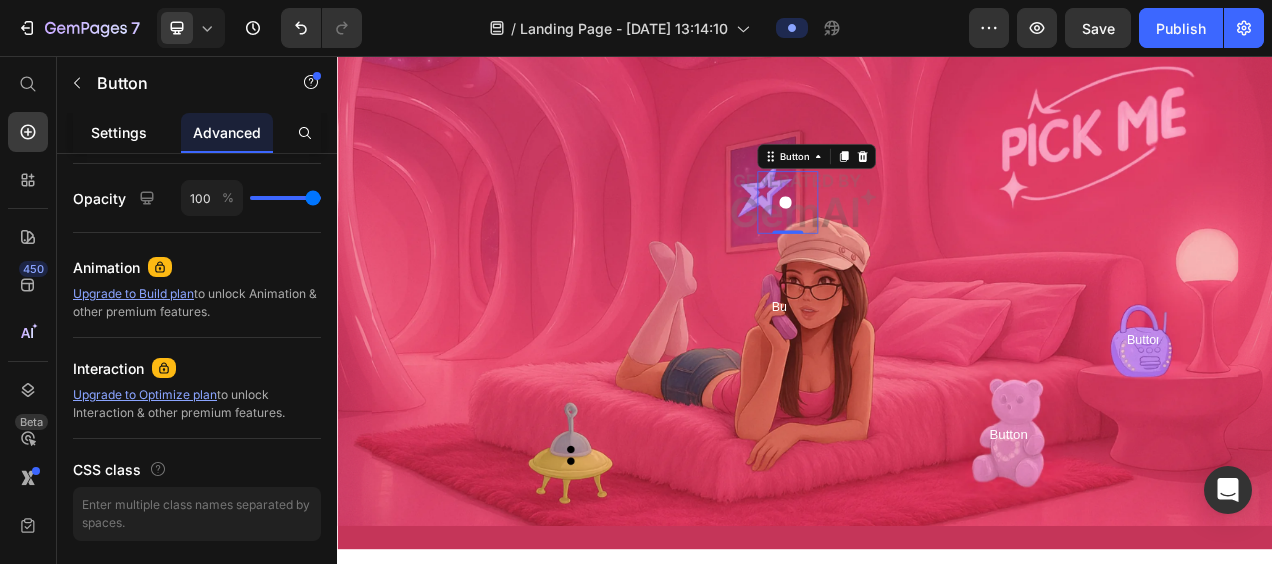 click on "Settings" at bounding box center [119, 132] 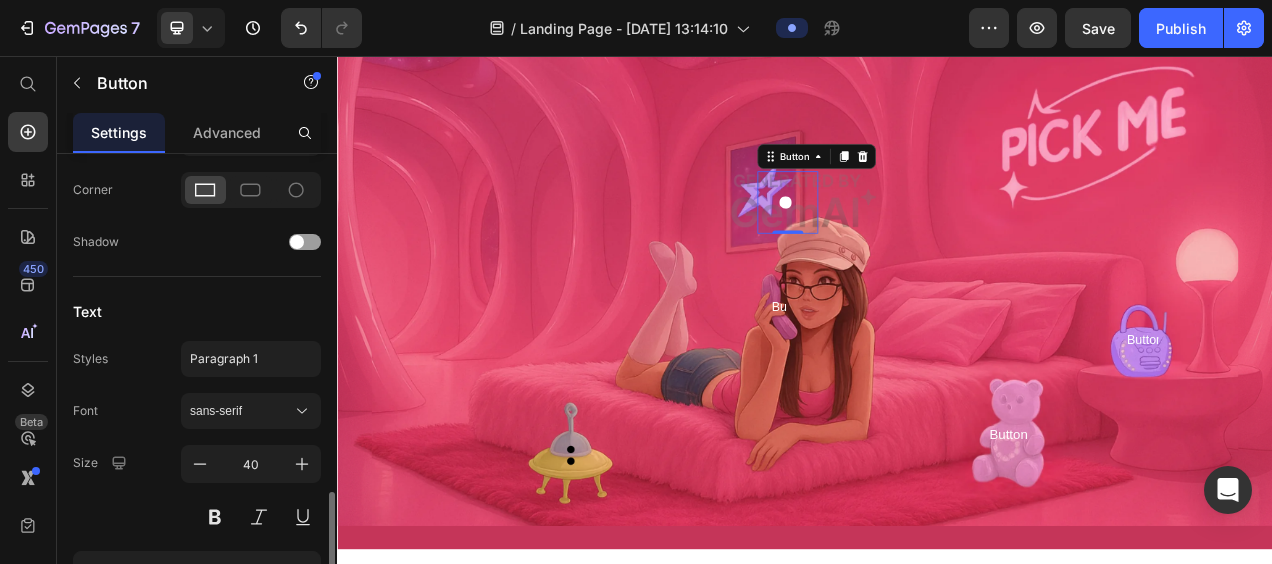 scroll, scrollTop: 962, scrollLeft: 0, axis: vertical 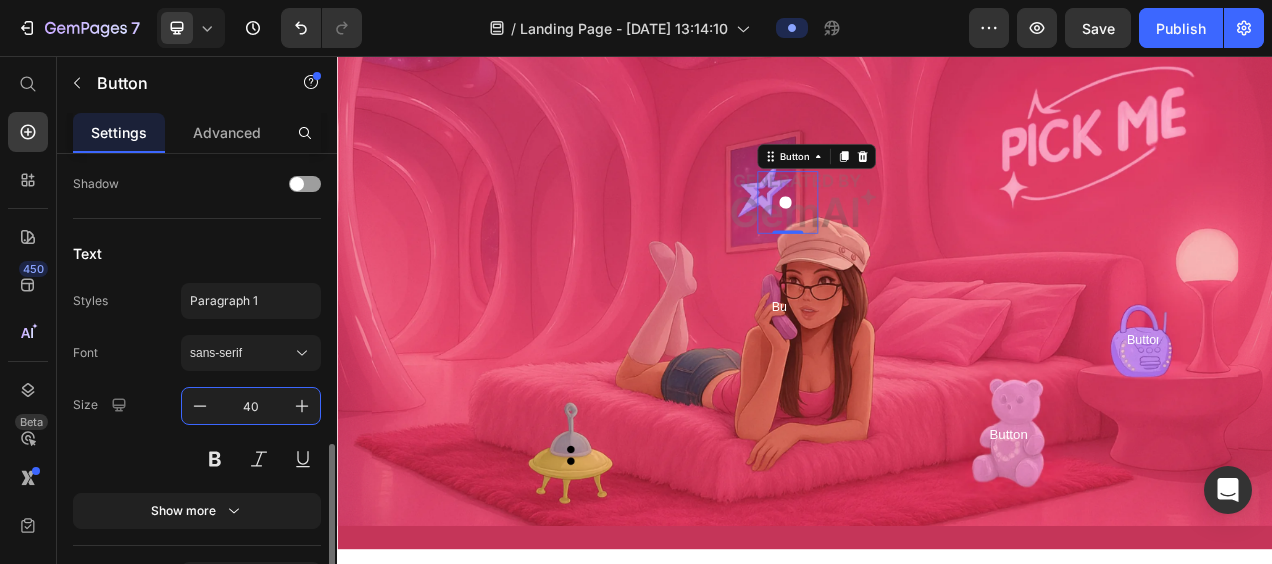 click on "40" at bounding box center (251, 406) 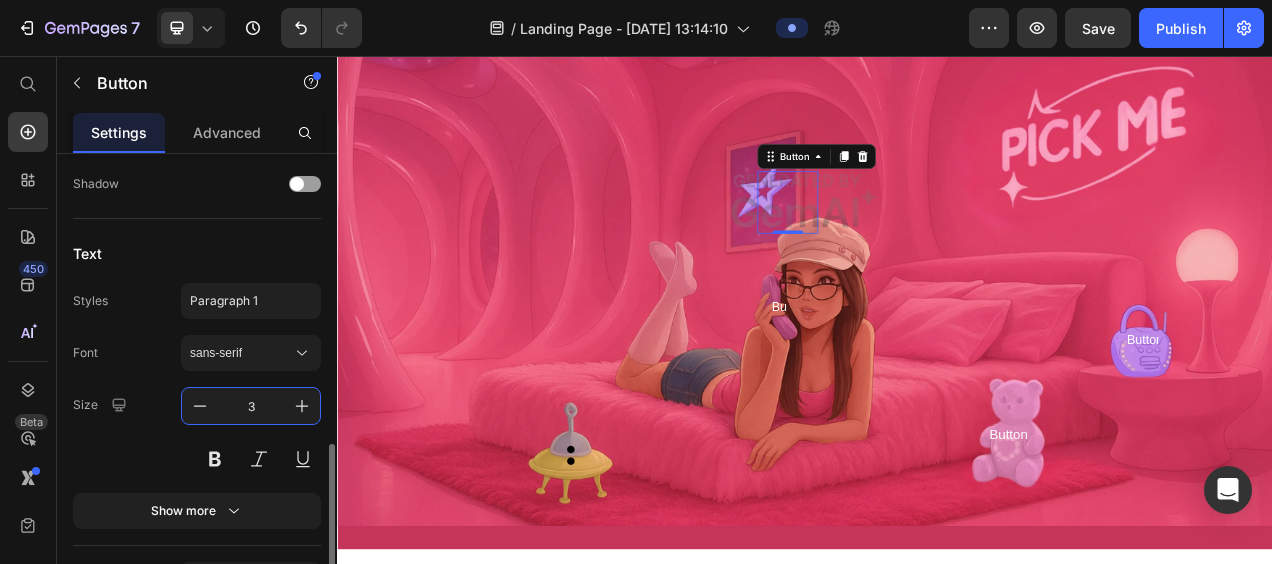 type on "30" 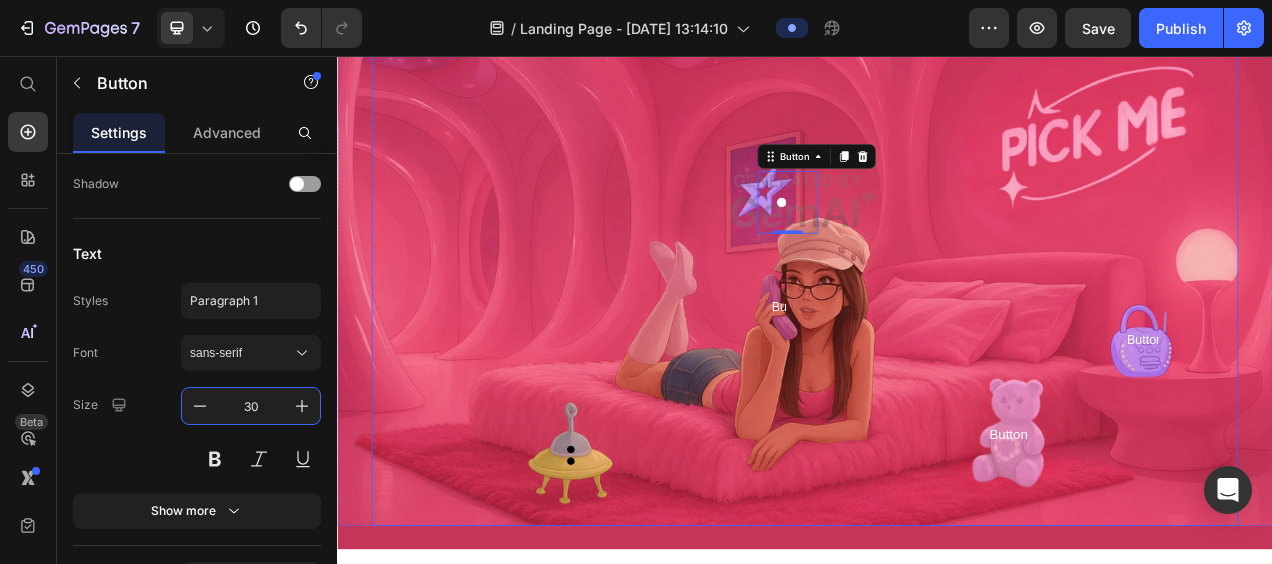click at bounding box center (937, 242) 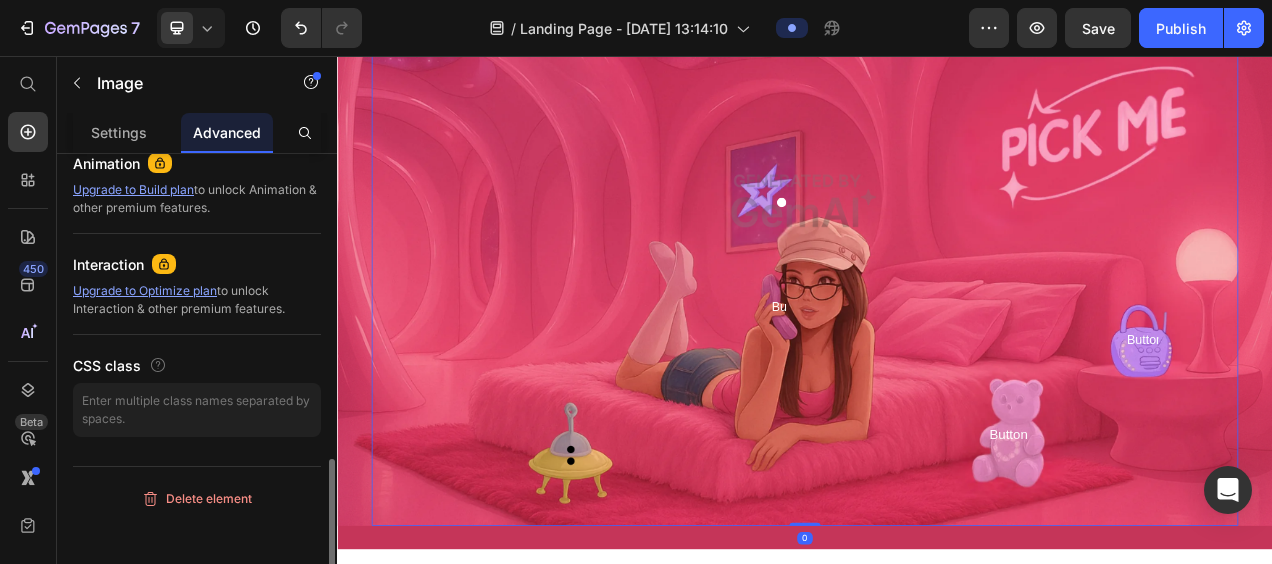 scroll, scrollTop: 0, scrollLeft: 0, axis: both 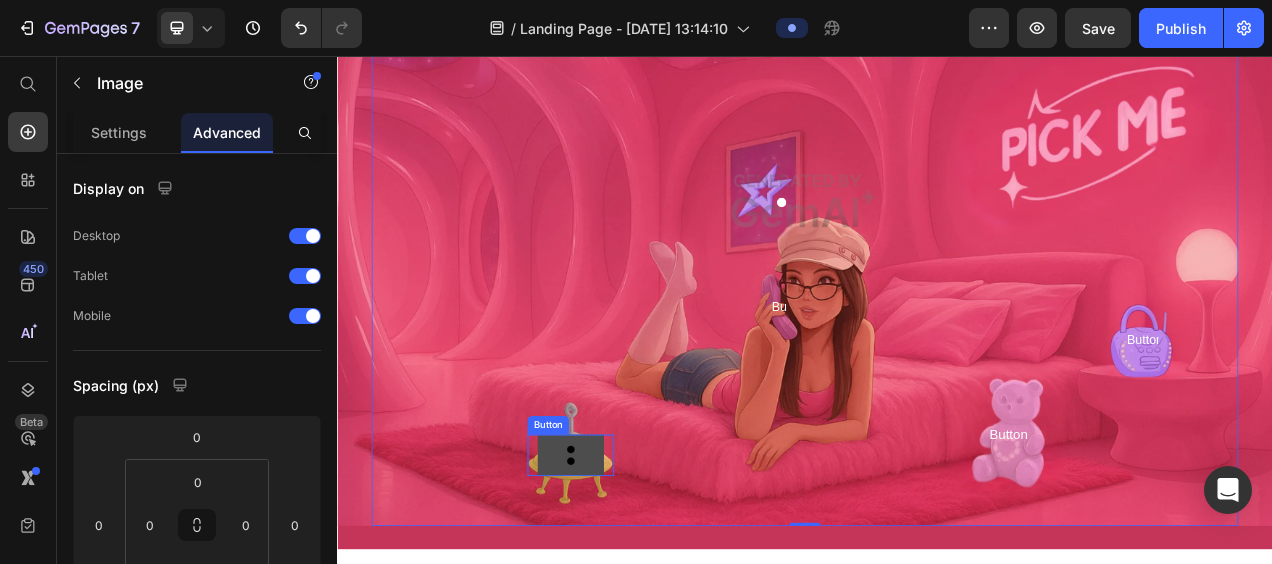 drag, startPoint x: 634, startPoint y: 553, endPoint x: 599, endPoint y: 545, distance: 35.902645 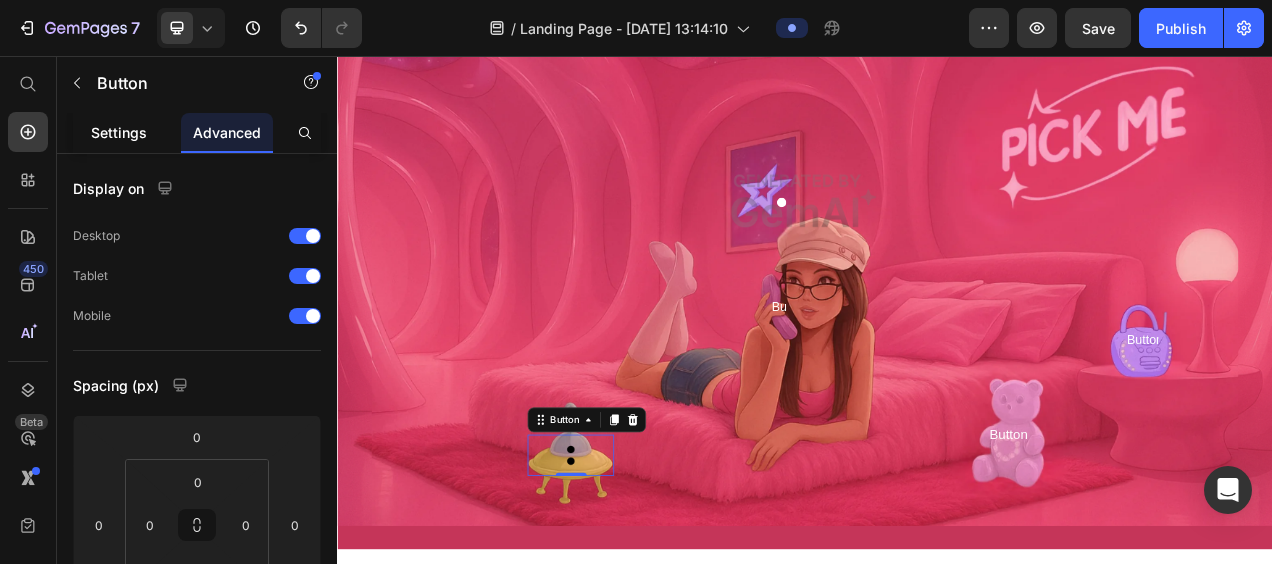 click on "Settings" at bounding box center [119, 132] 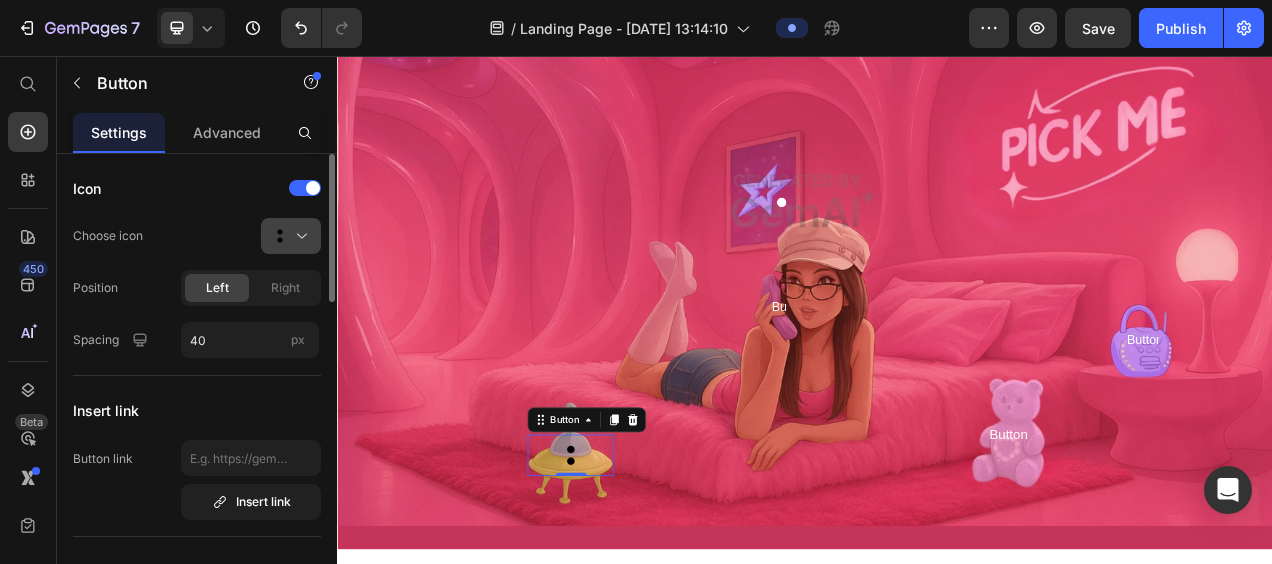 click at bounding box center [299, 236] 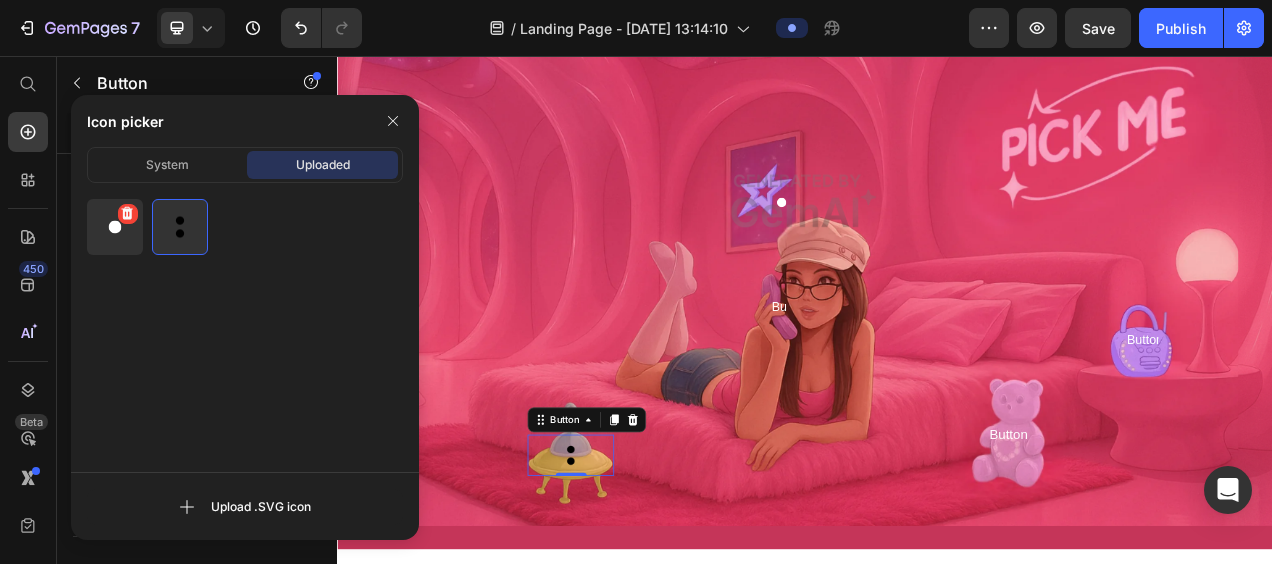 click at bounding box center [115, 227] 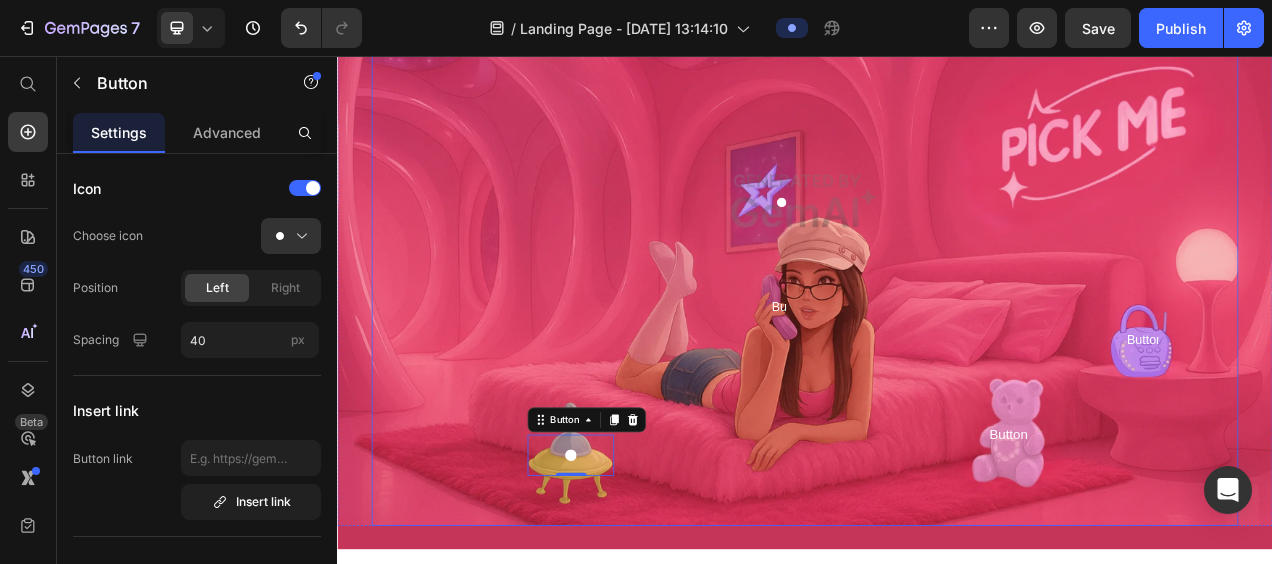 click at bounding box center (937, 242) 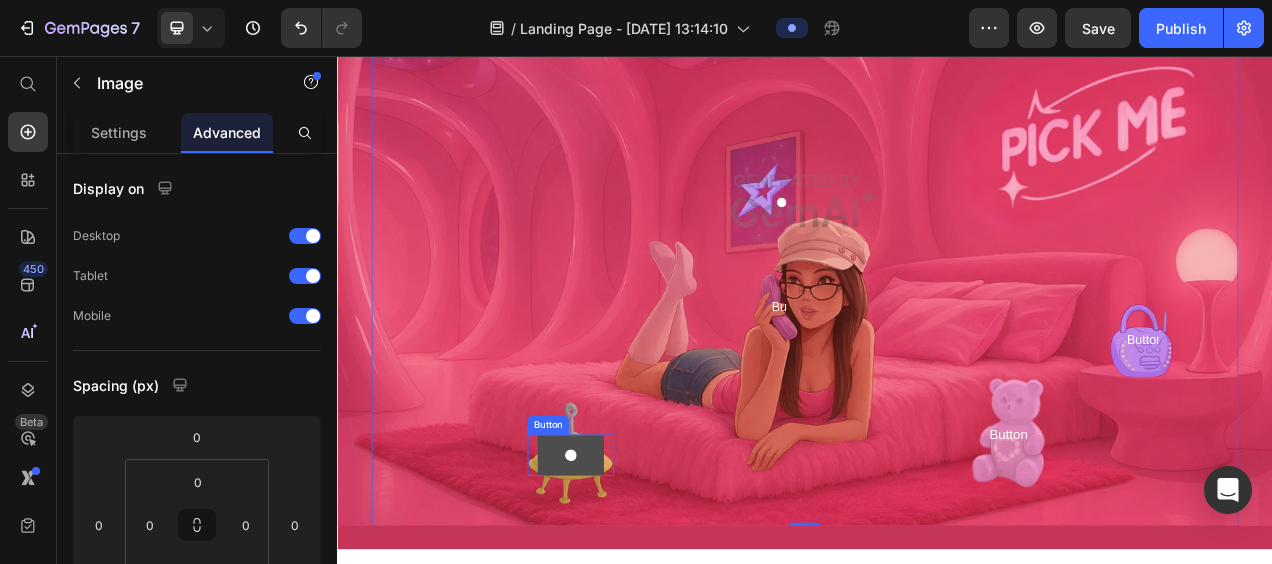 click 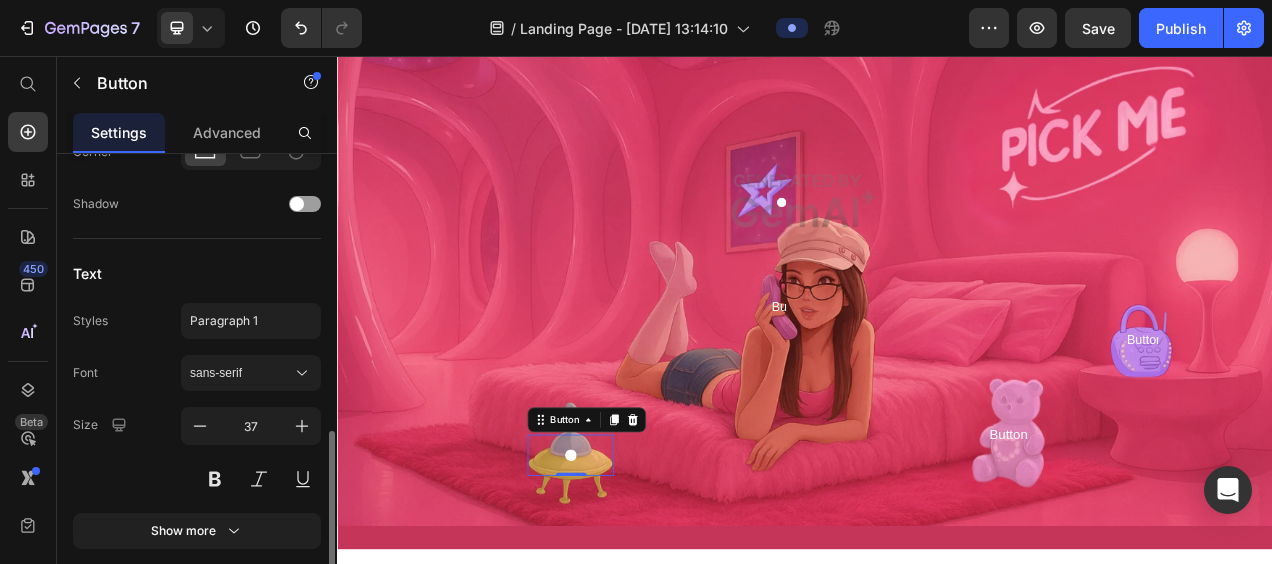 scroll, scrollTop: 887, scrollLeft: 0, axis: vertical 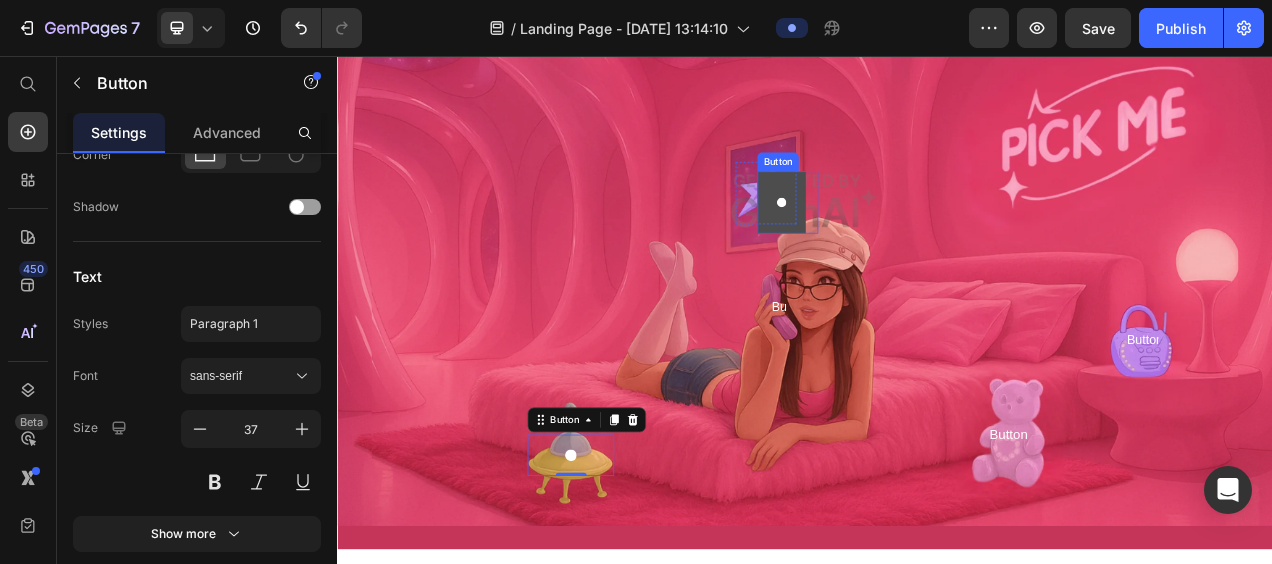 click 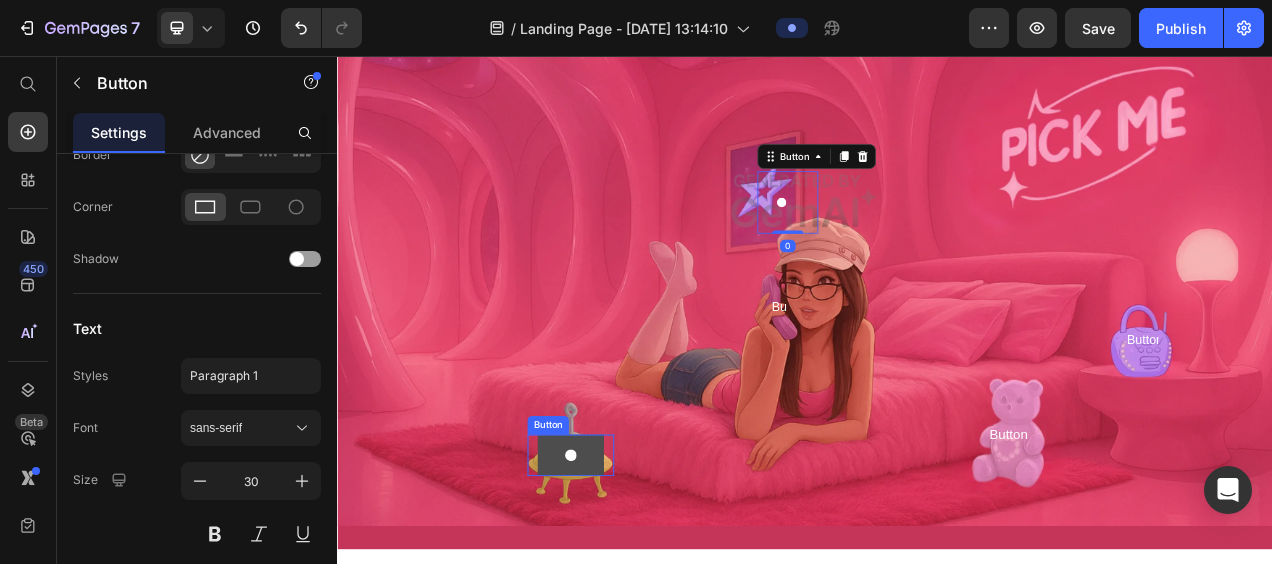 click 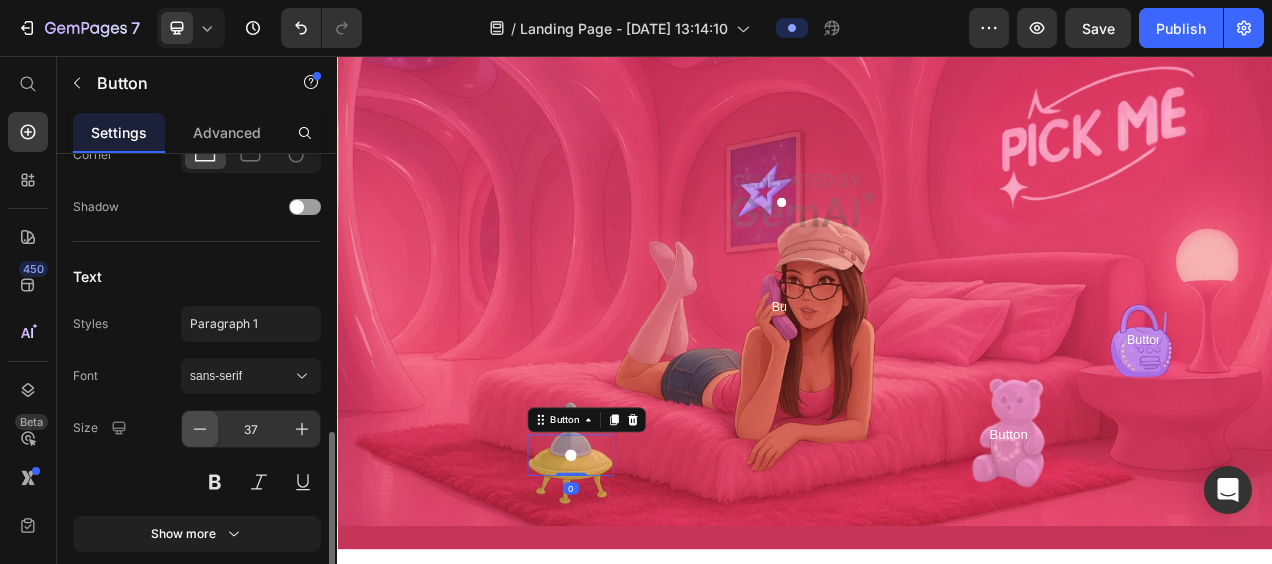 click 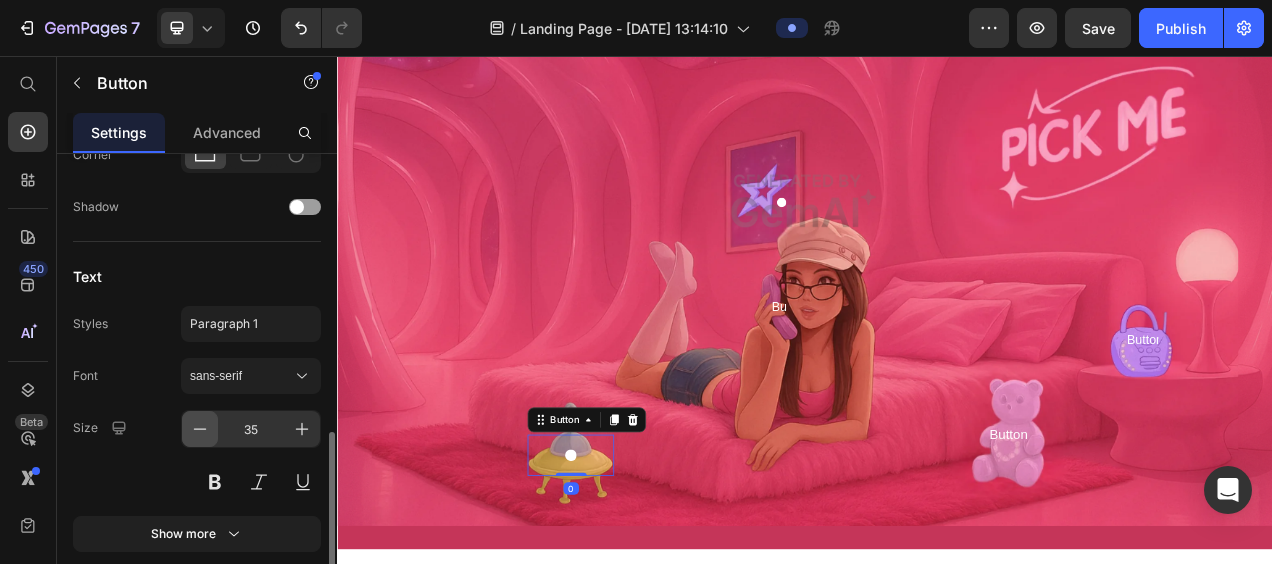 click 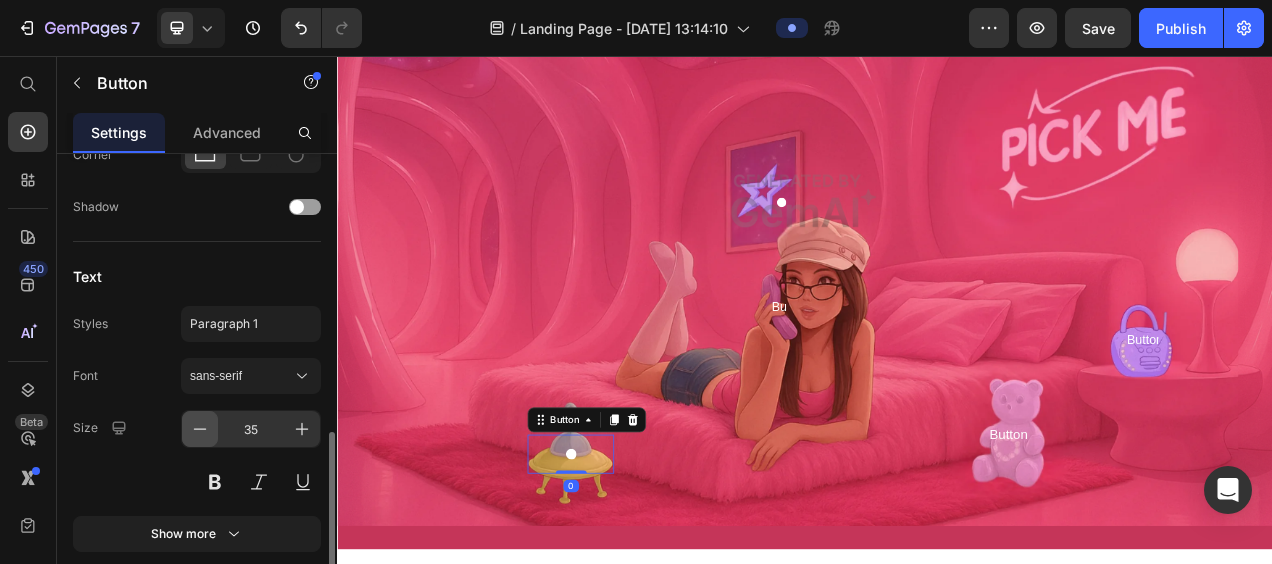 click 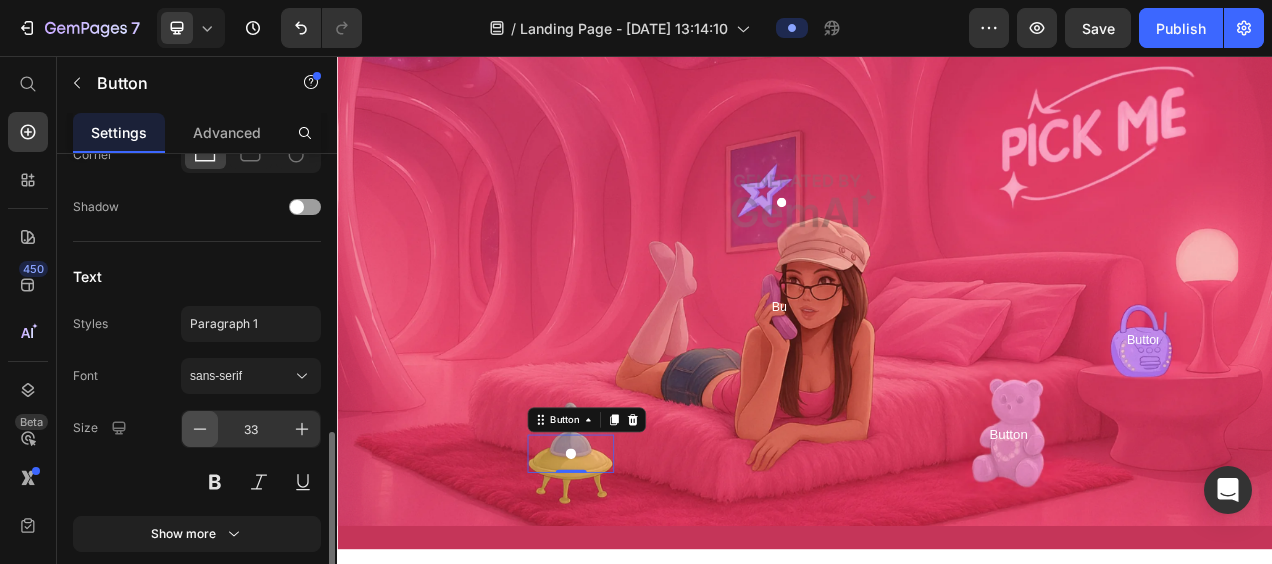 click 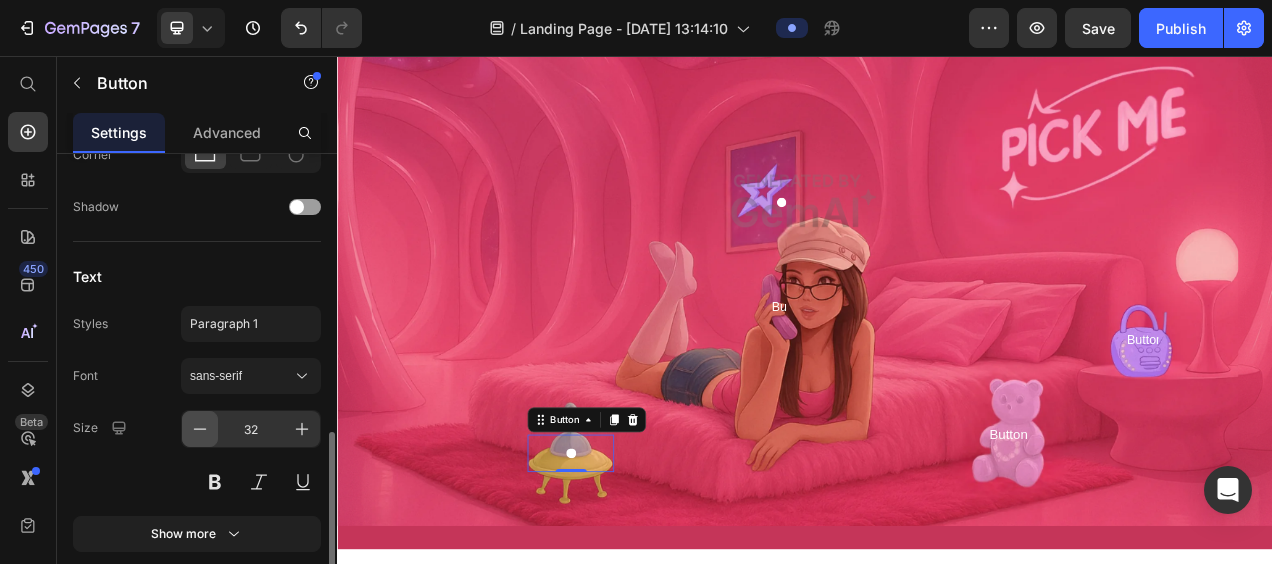 click 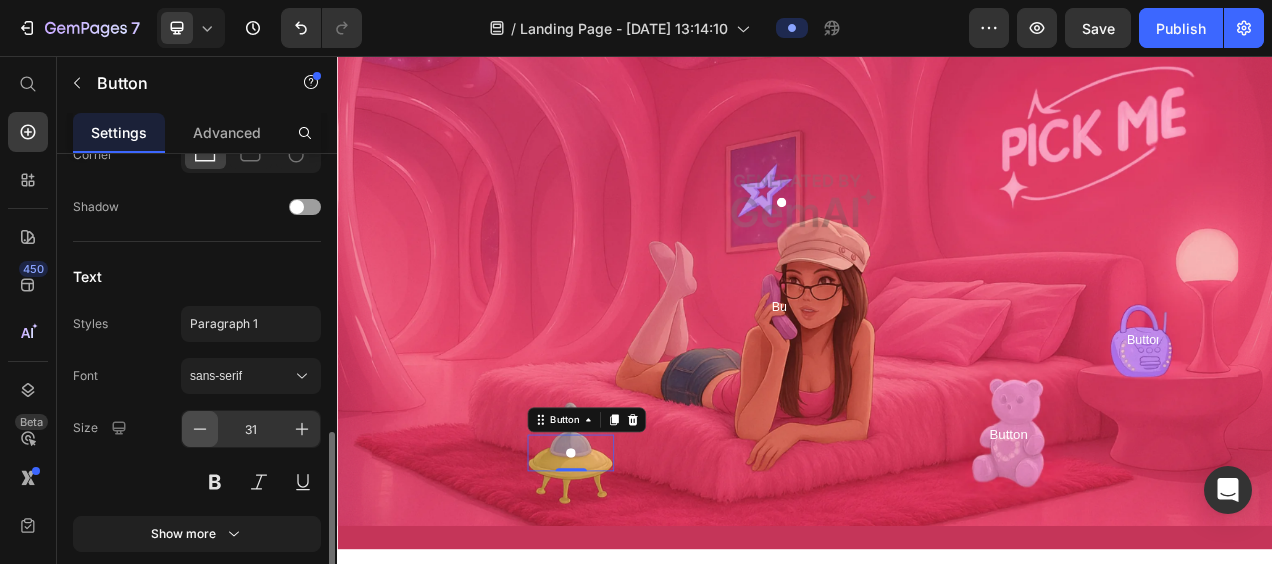 click 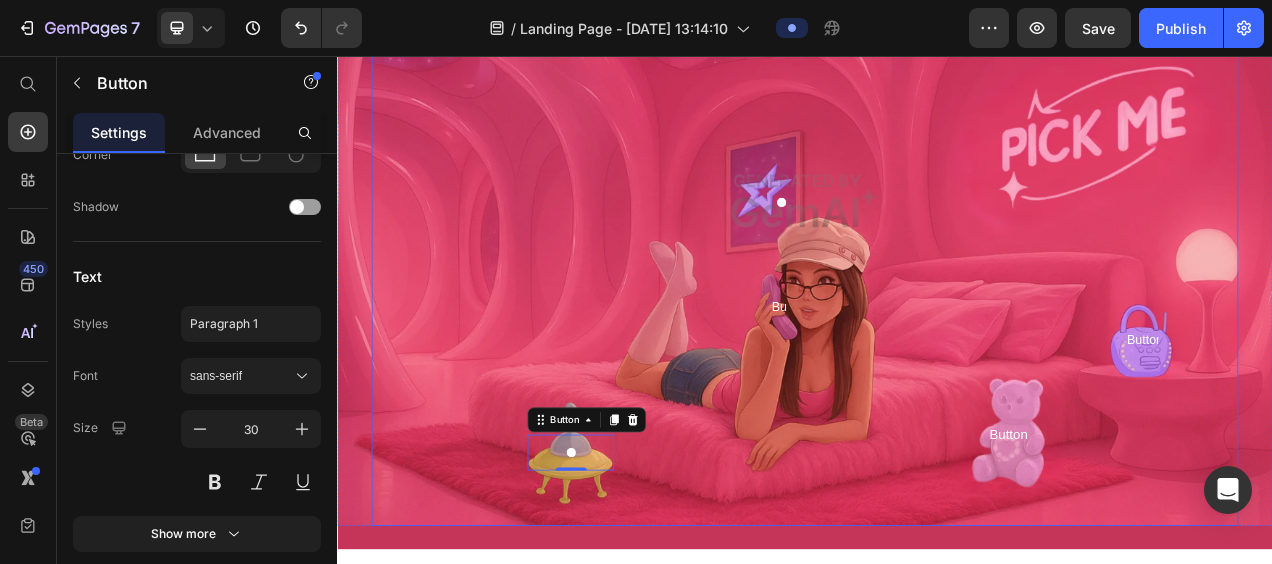 click at bounding box center [937, 242] 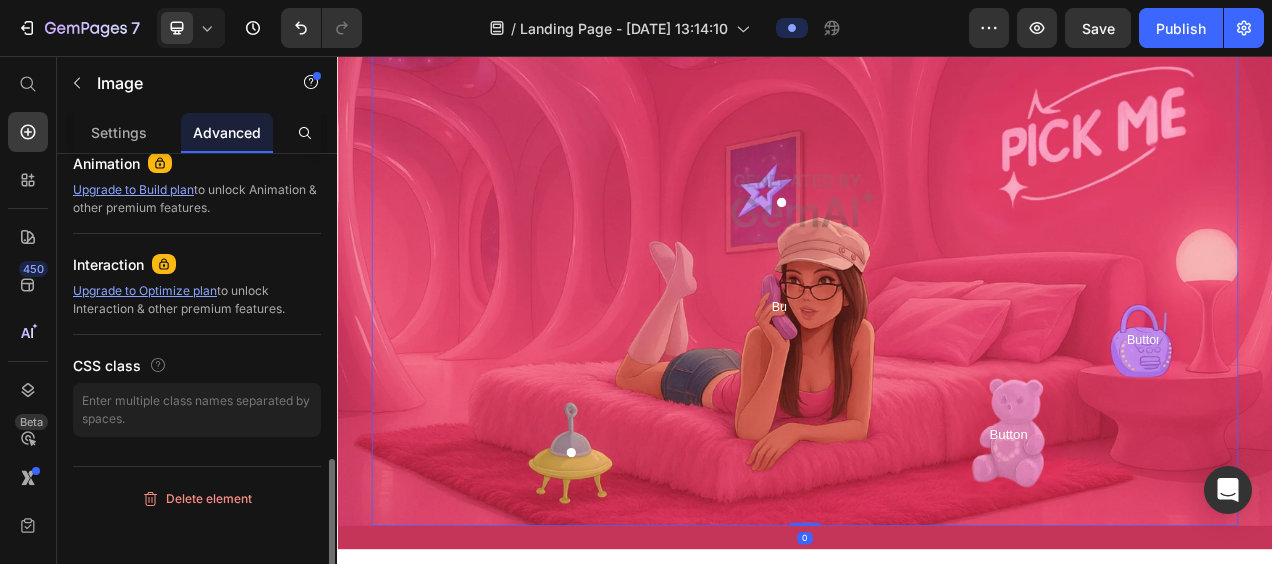 scroll, scrollTop: 0, scrollLeft: 0, axis: both 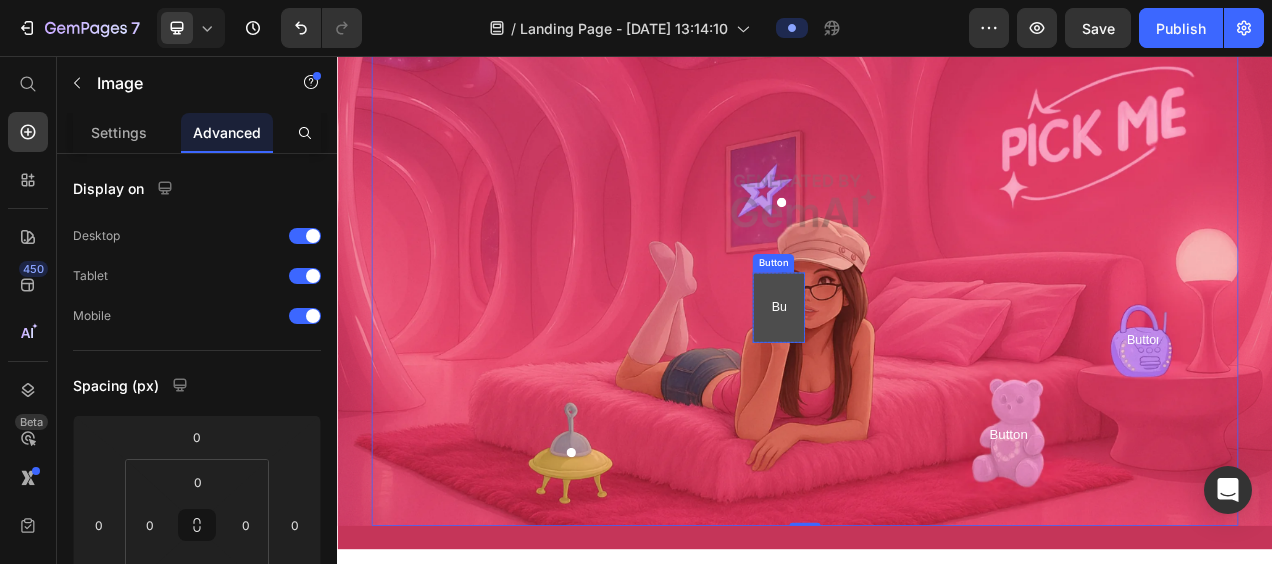 click on "Button" at bounding box center [903, 379] 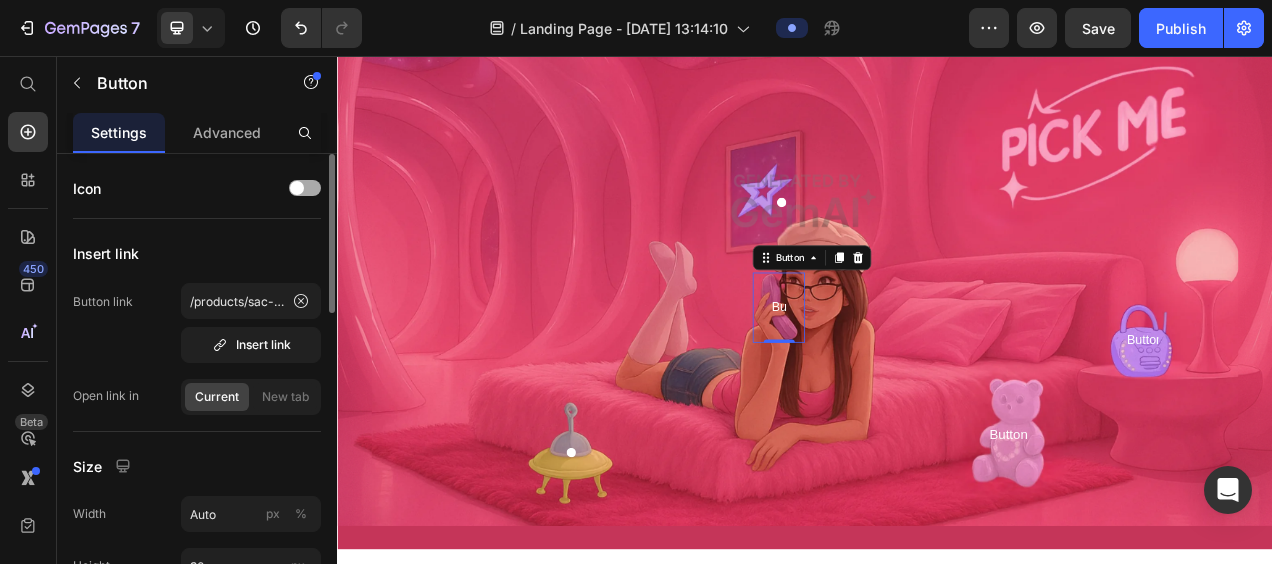 click on "Icon" 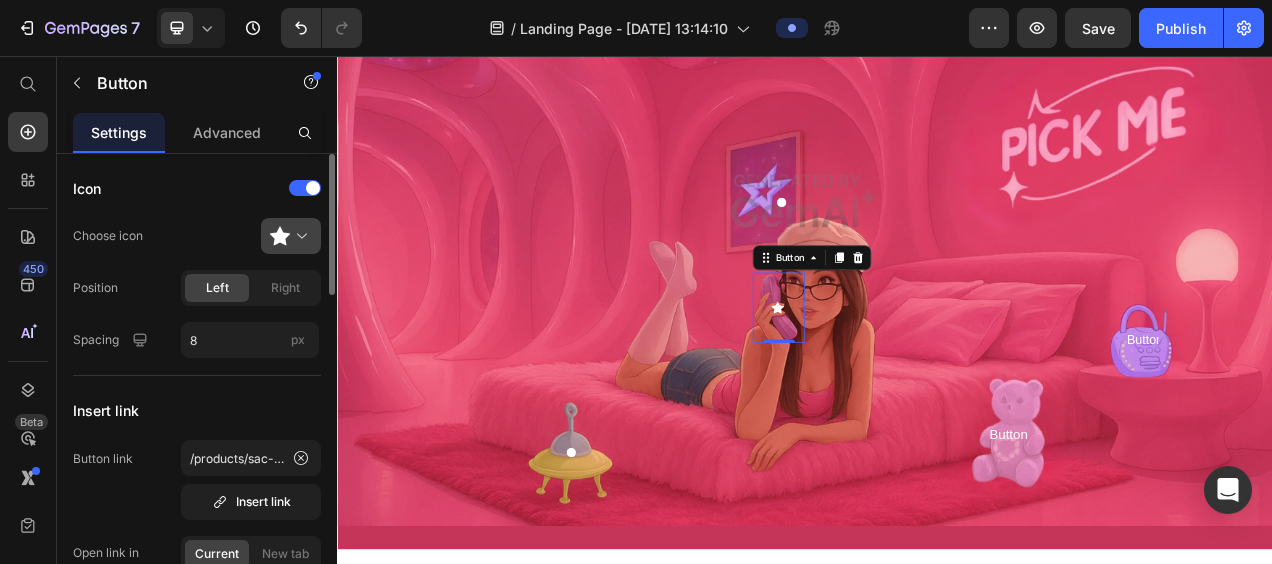 click at bounding box center [299, 236] 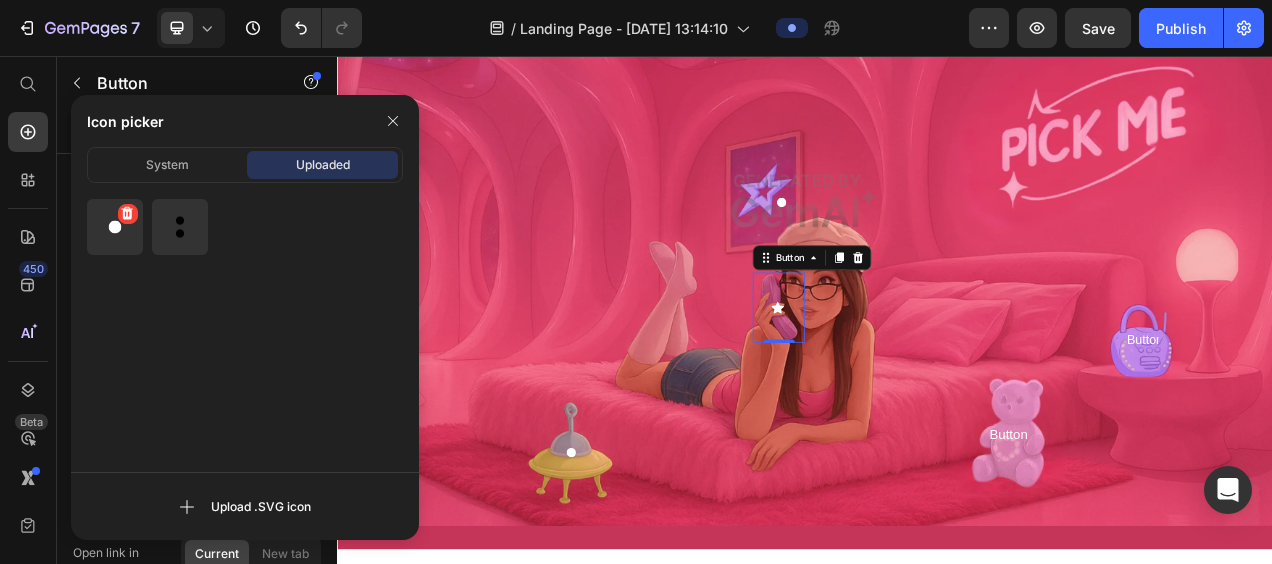 click at bounding box center (115, 227) 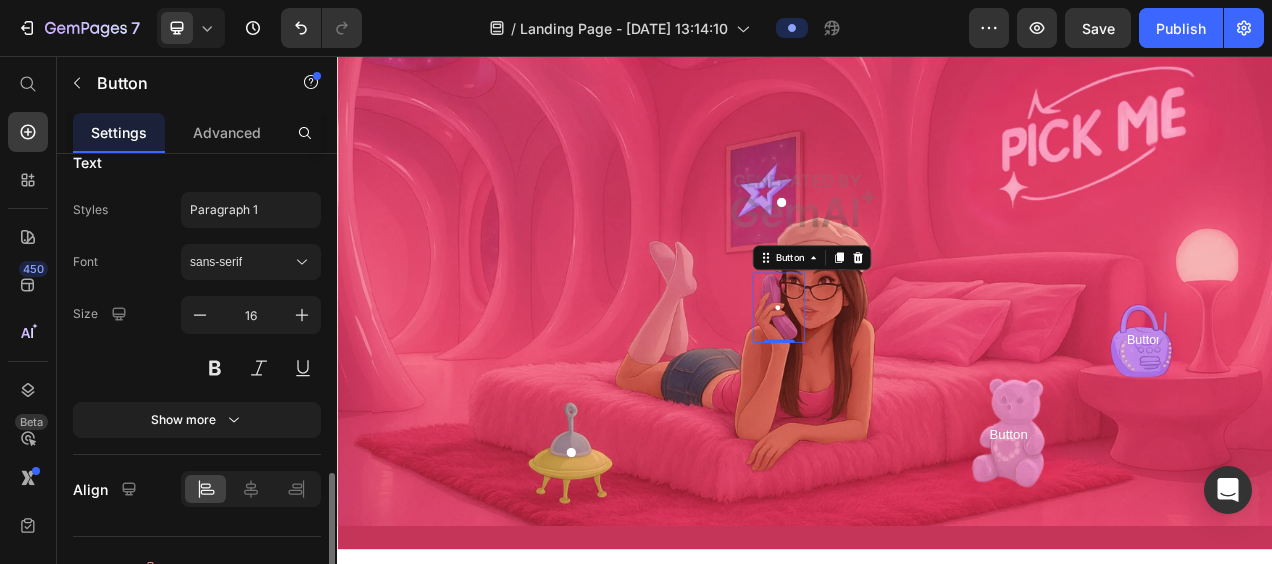 scroll, scrollTop: 1054, scrollLeft: 0, axis: vertical 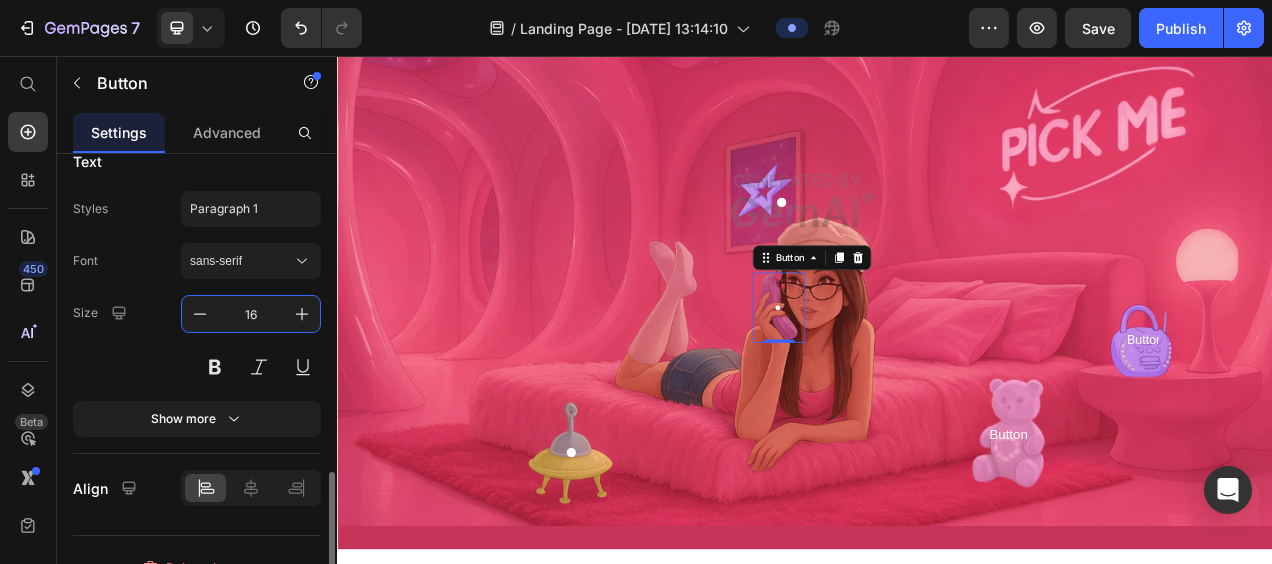 click on "16" at bounding box center (251, 314) 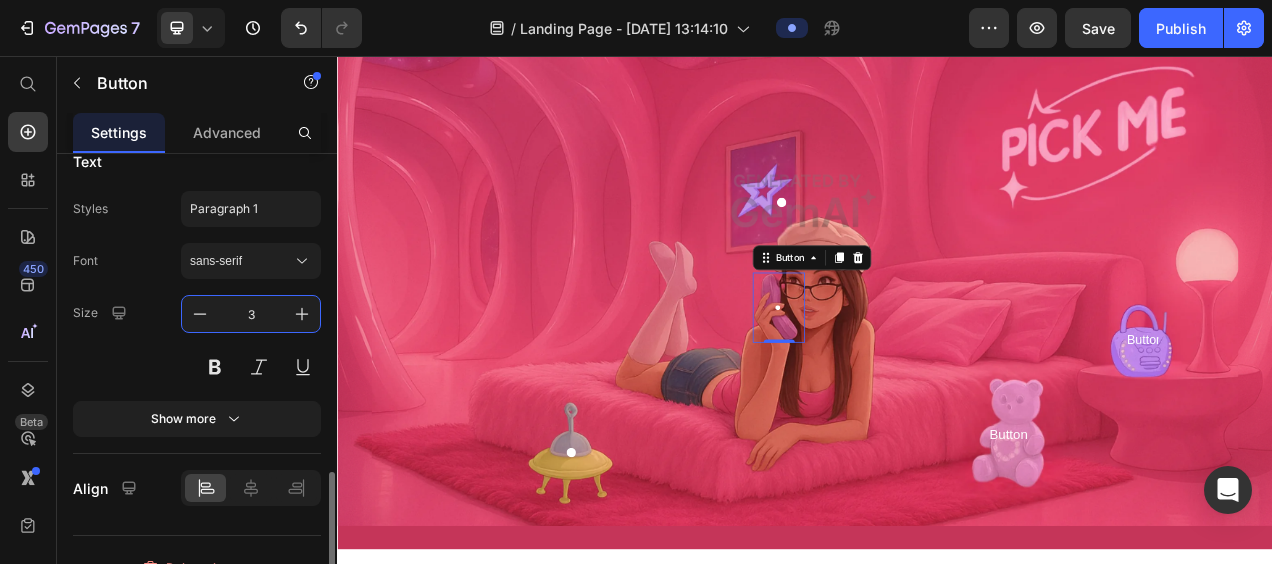 type on "30" 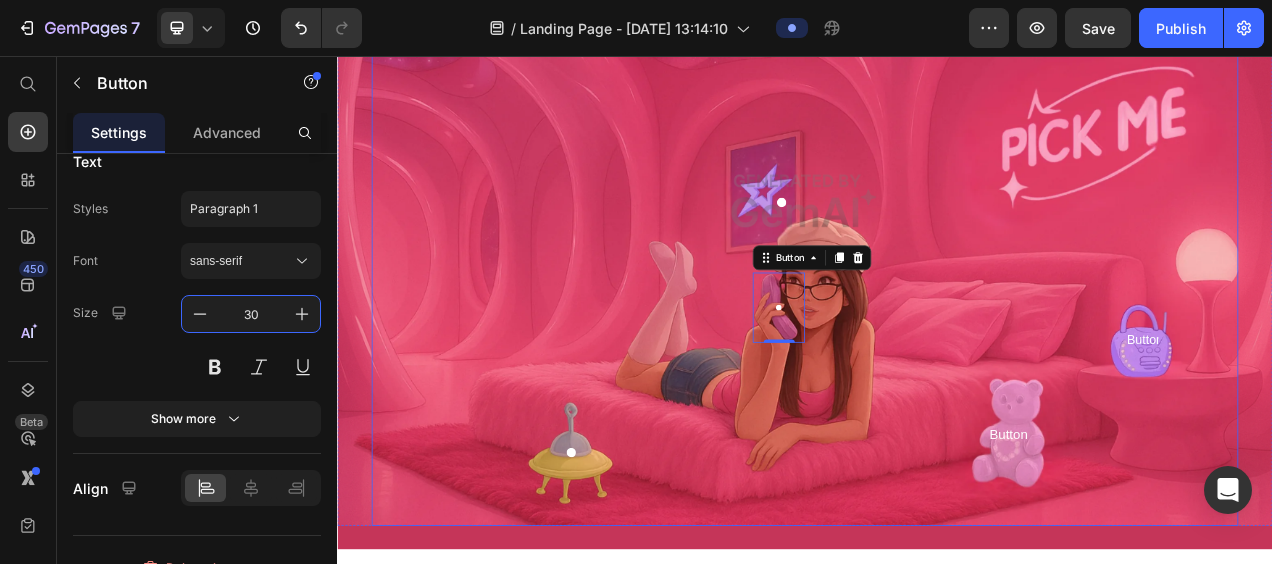click at bounding box center [937, 242] 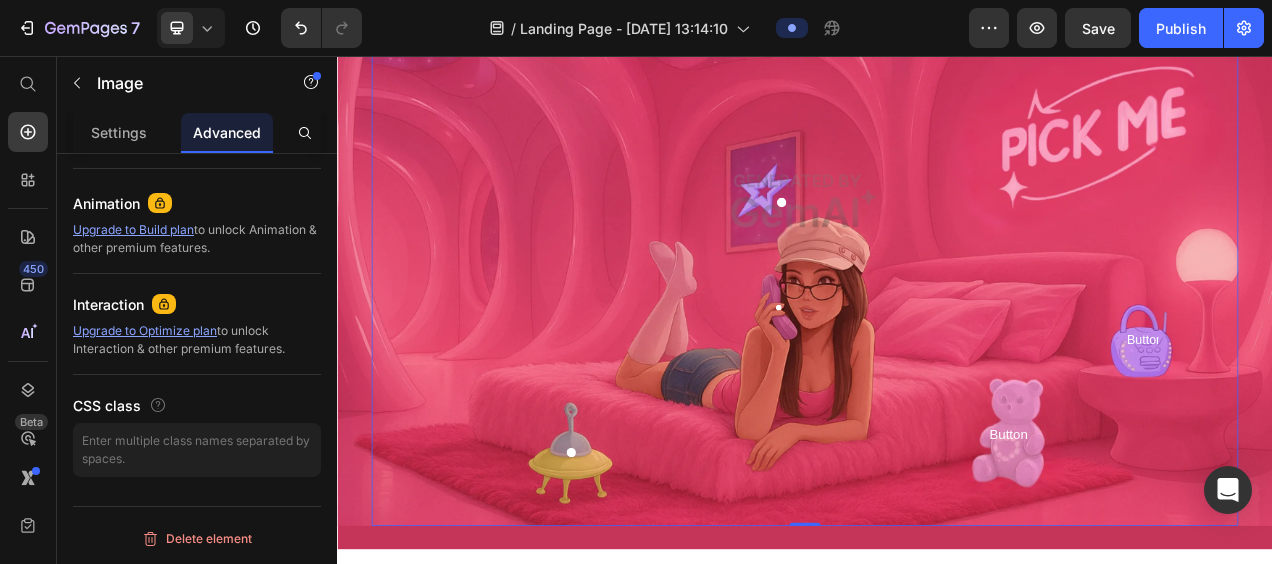 scroll, scrollTop: 0, scrollLeft: 0, axis: both 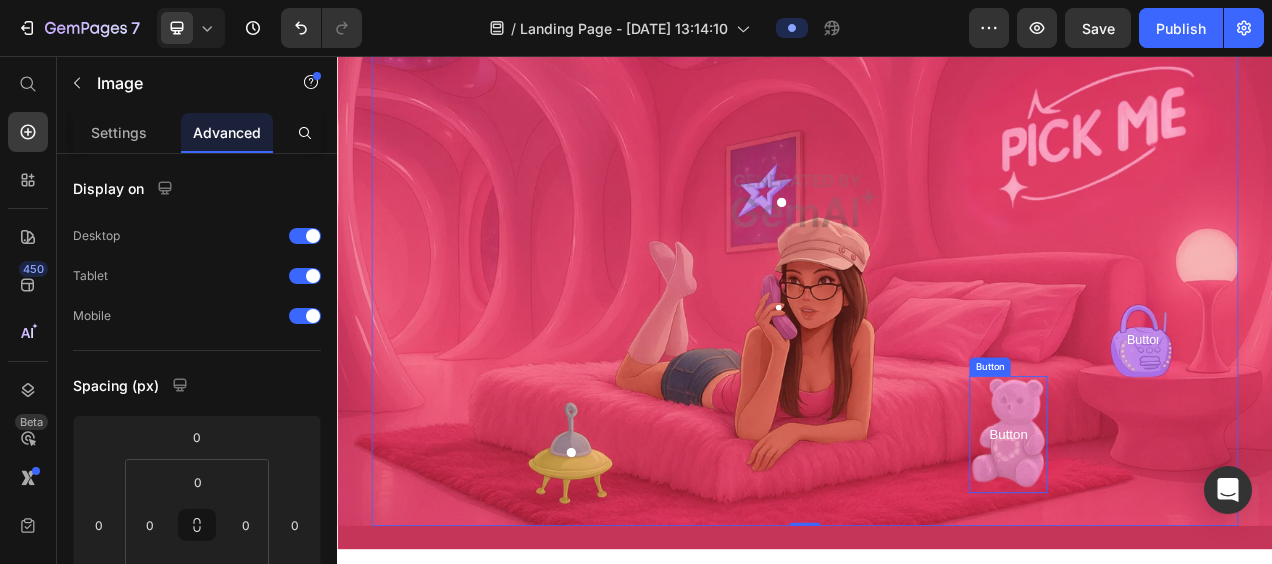 drag, startPoint x: 1183, startPoint y: 519, endPoint x: 1117, endPoint y: 503, distance: 67.911705 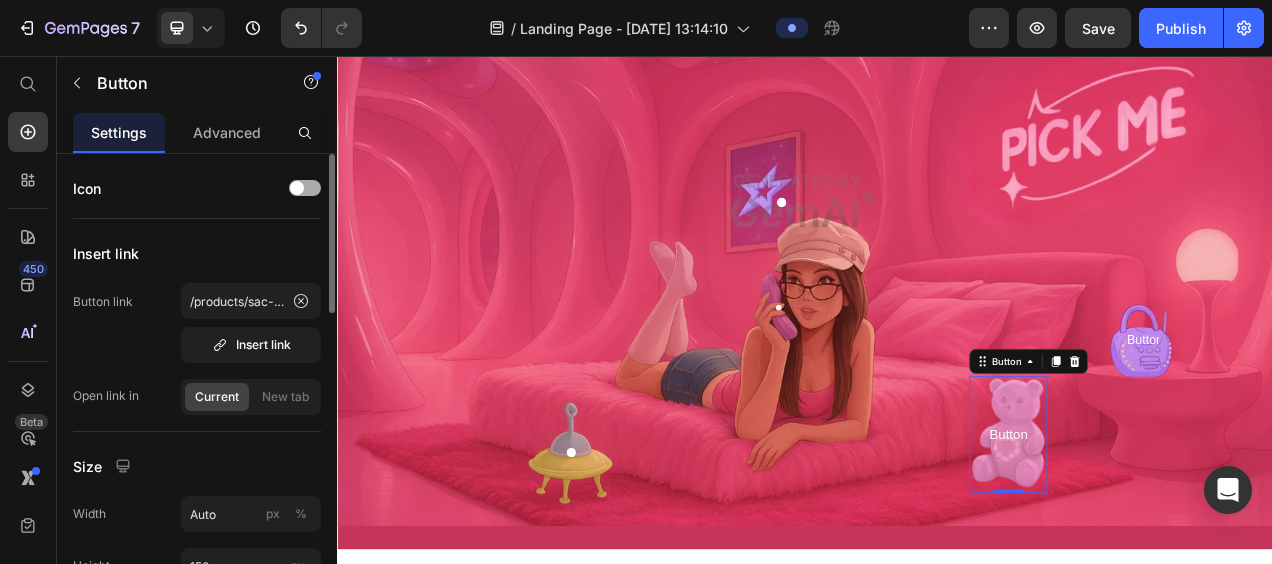 click at bounding box center (305, 188) 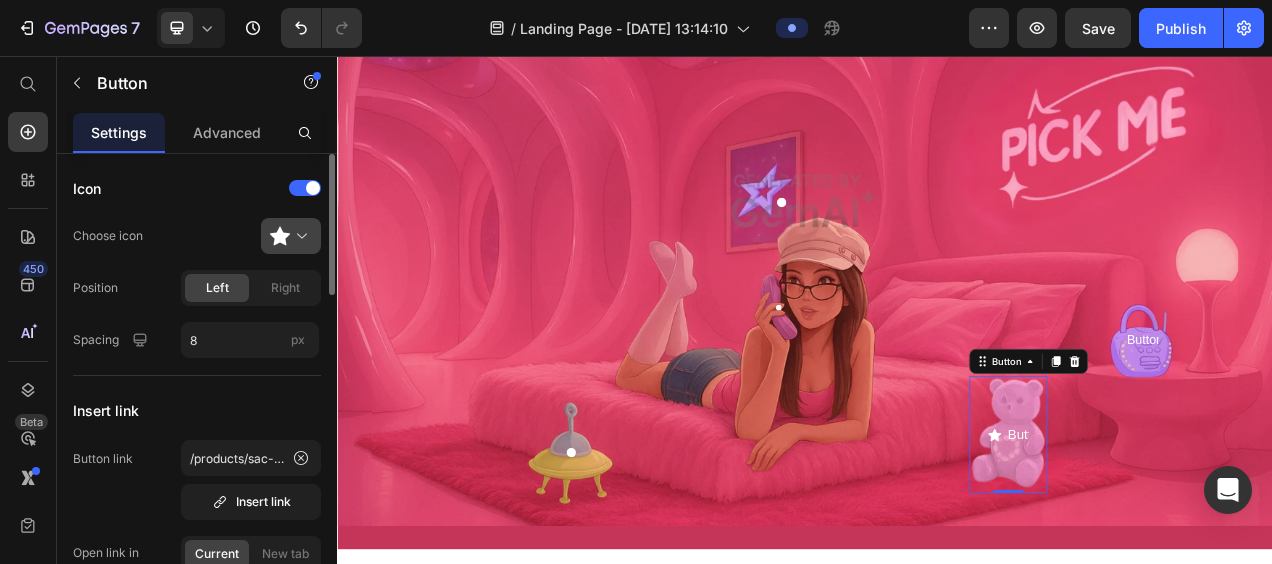 click at bounding box center (299, 236) 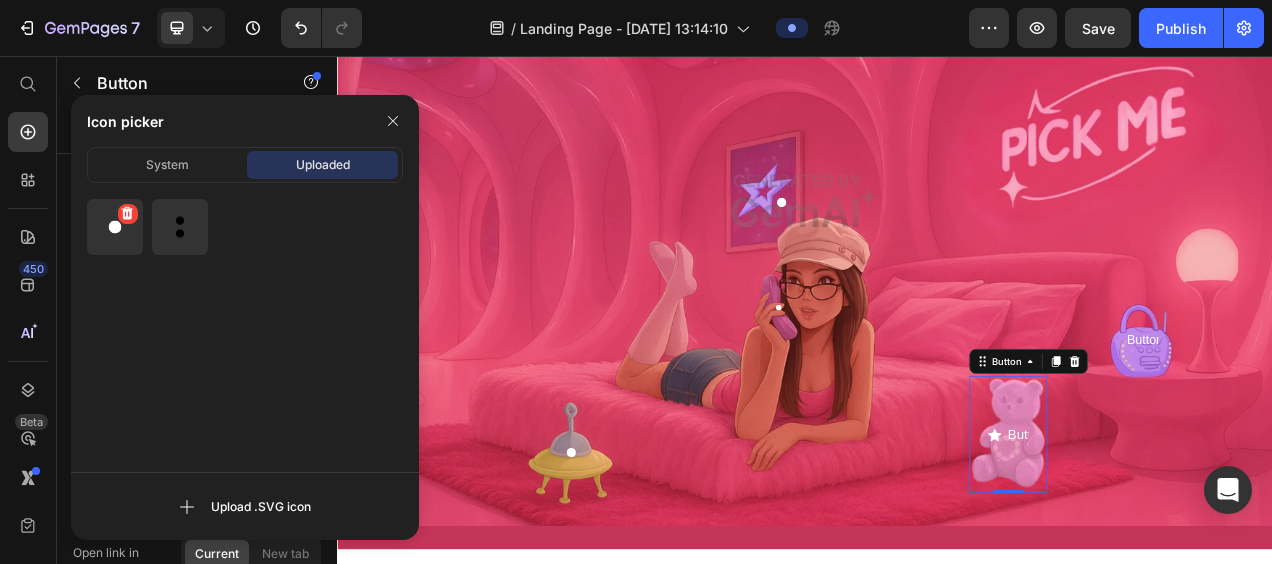 click at bounding box center (115, 227) 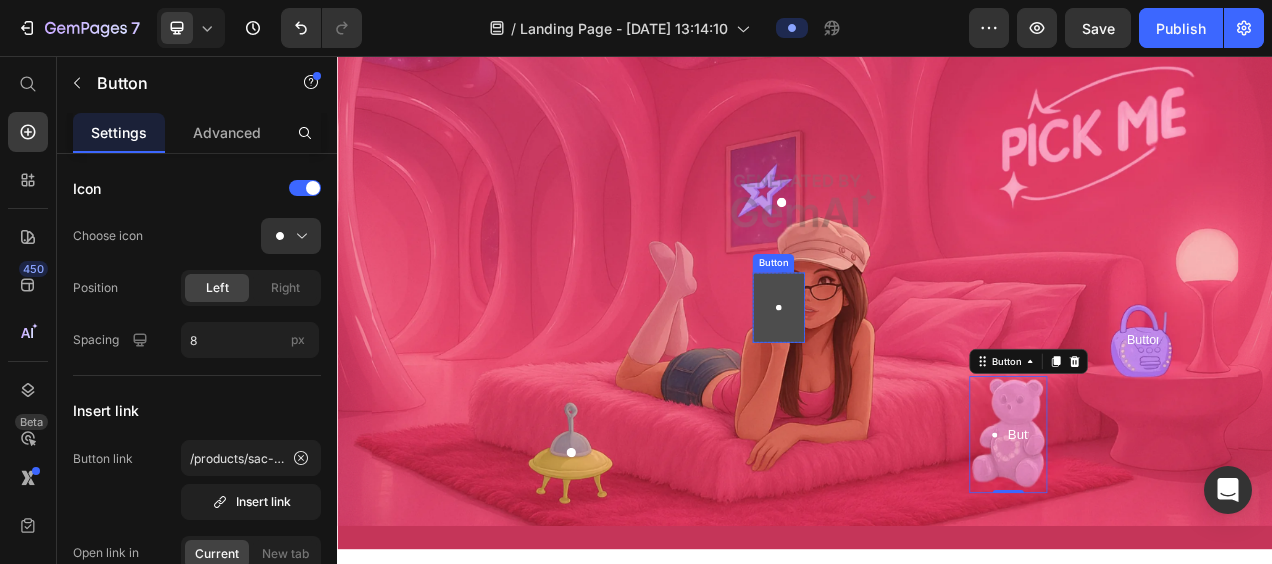 click on "Button" at bounding box center (903, 379) 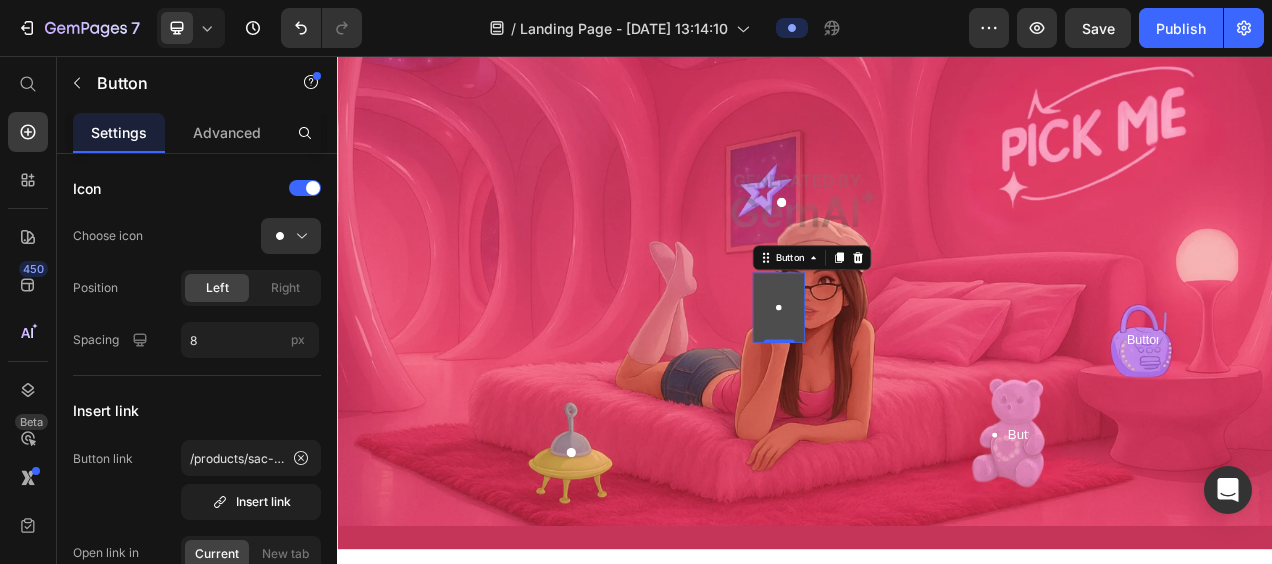 click on "Button" at bounding box center (903, 379) 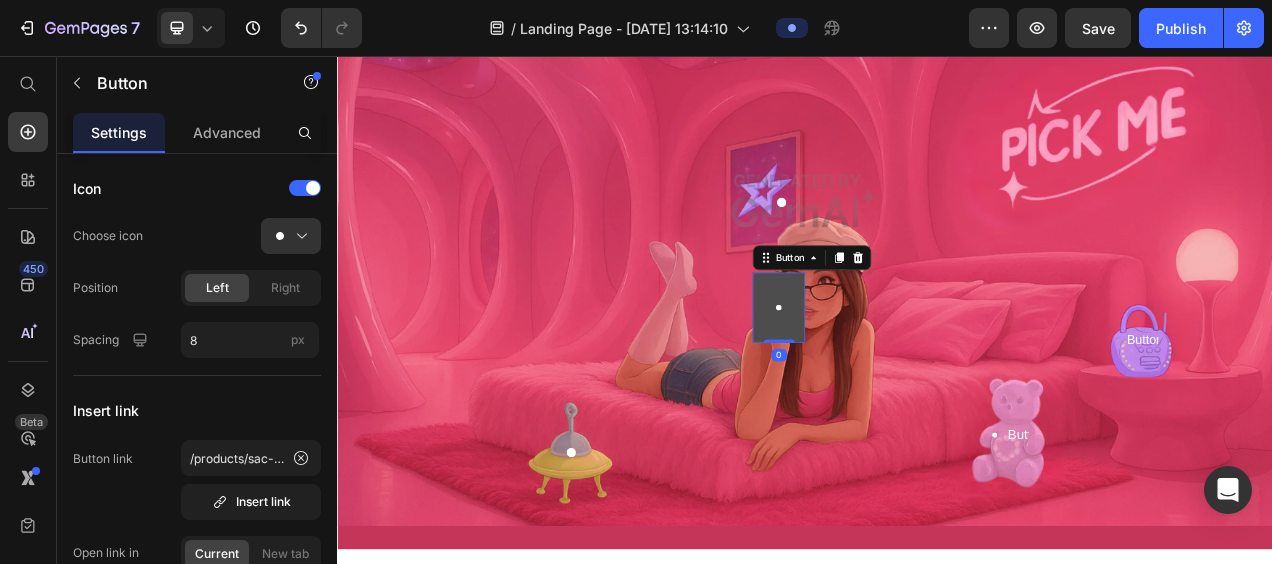 click 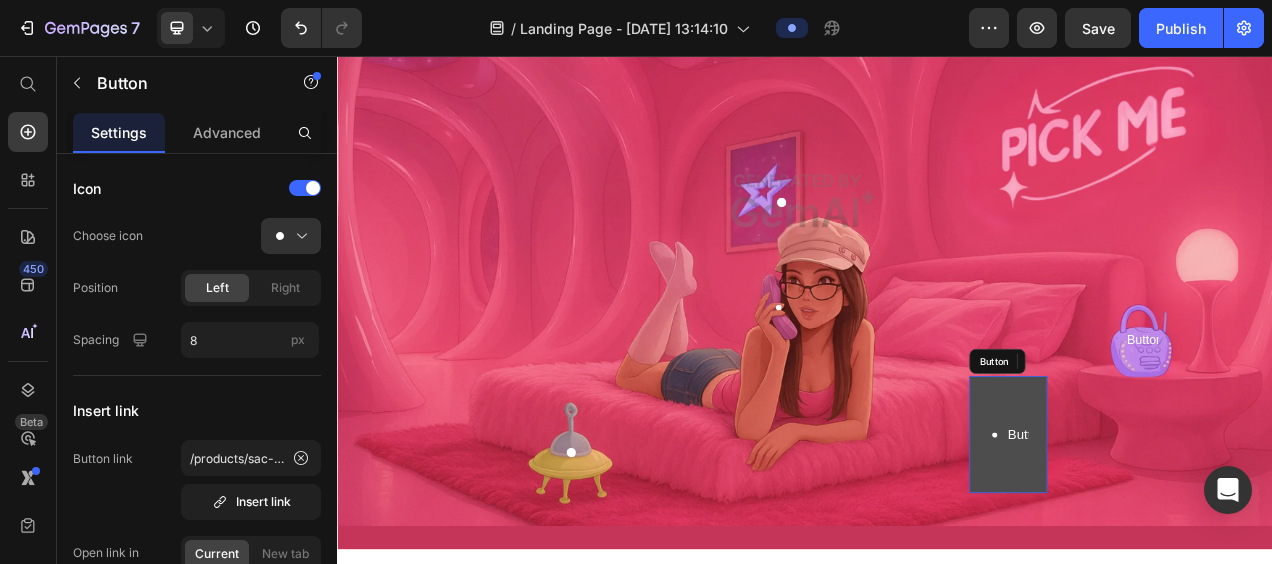 click on "Button" at bounding box center [1198, 542] 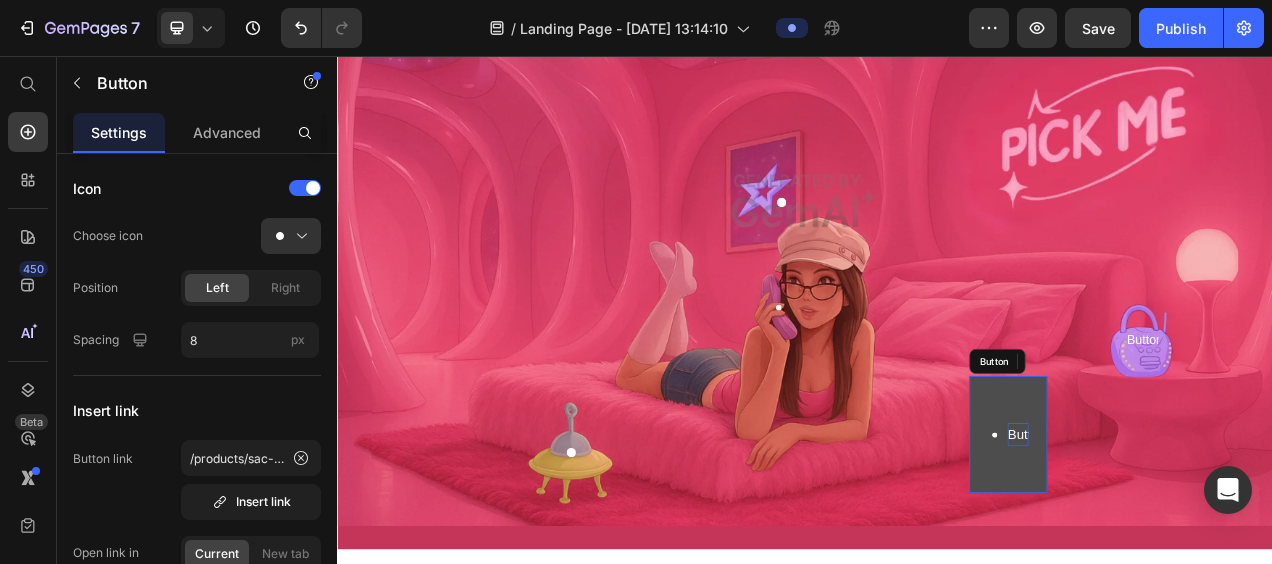 click on "Button" at bounding box center [1210, 542] 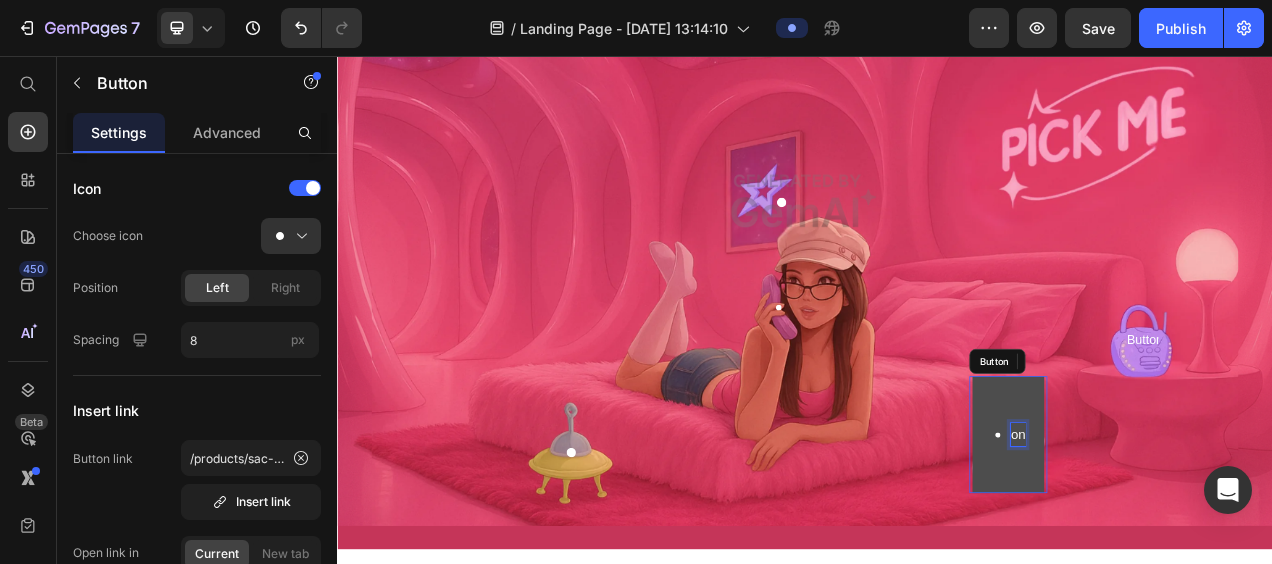 scroll, scrollTop: 318, scrollLeft: 0, axis: vertical 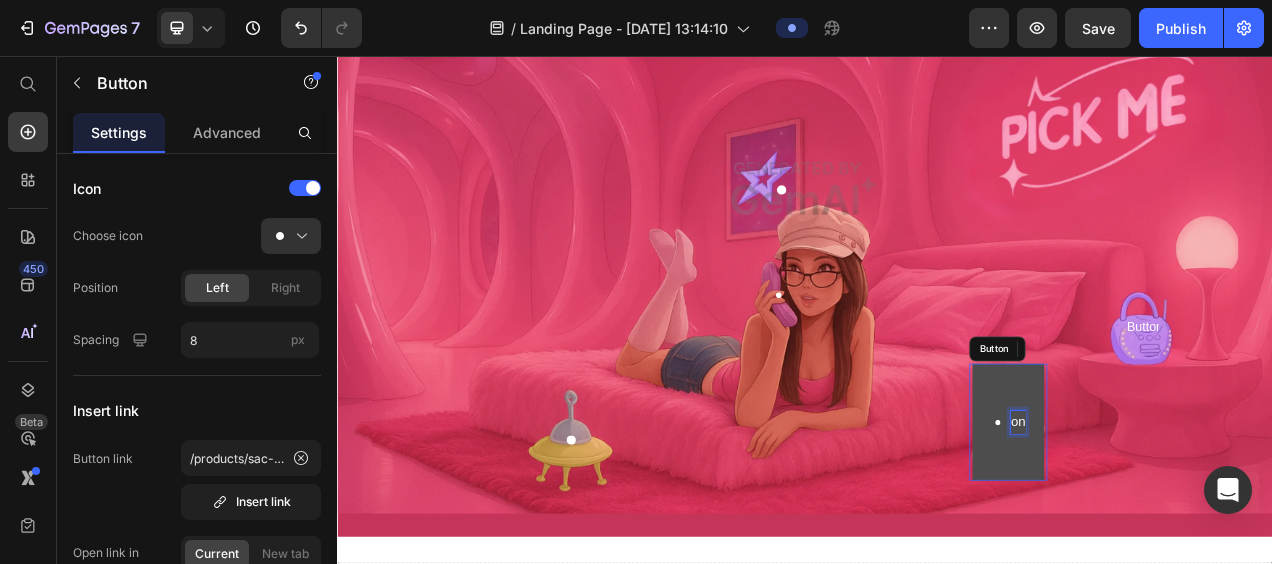 click on "on" at bounding box center [1210, 526] 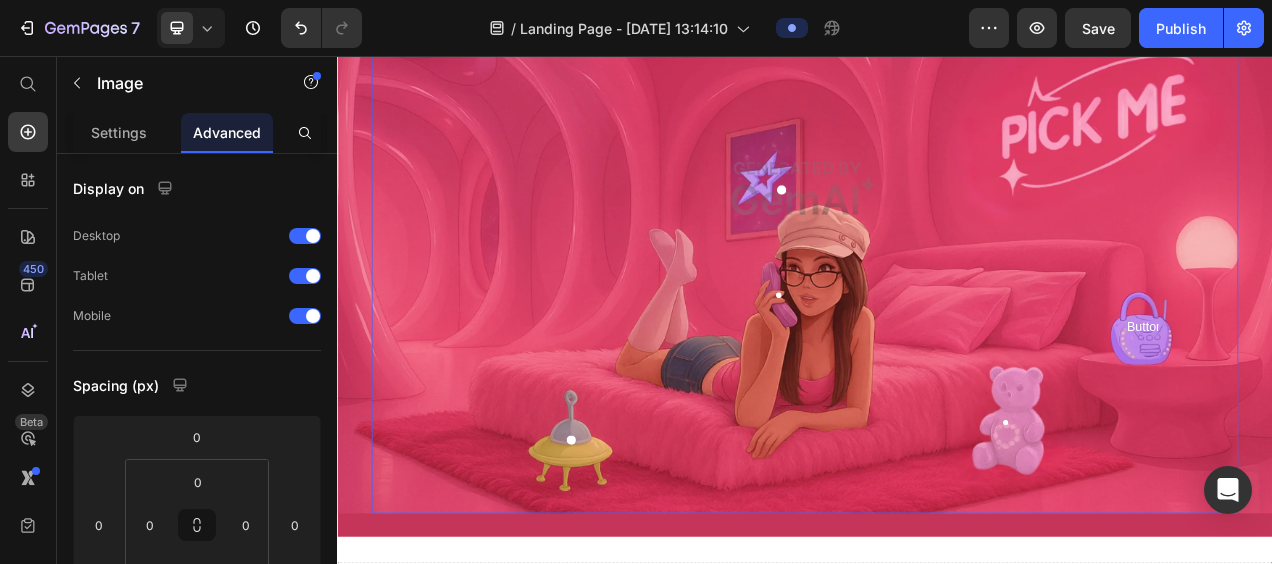 click at bounding box center [937, 226] 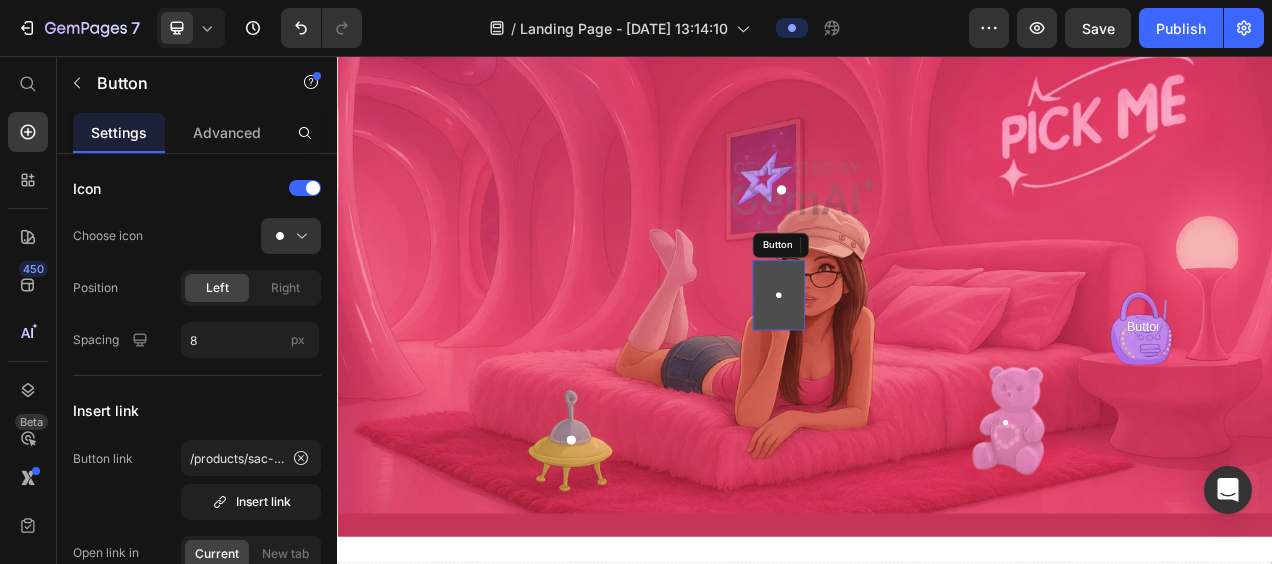 click 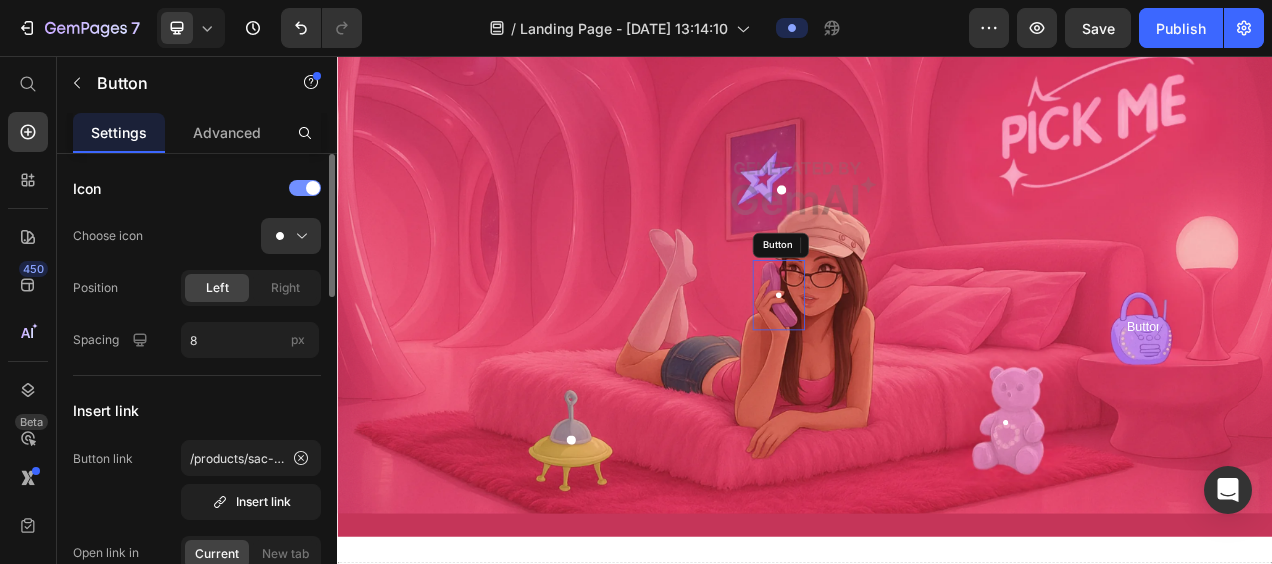 drag, startPoint x: 304, startPoint y: 186, endPoint x: 3, endPoint y: 141, distance: 304.34518 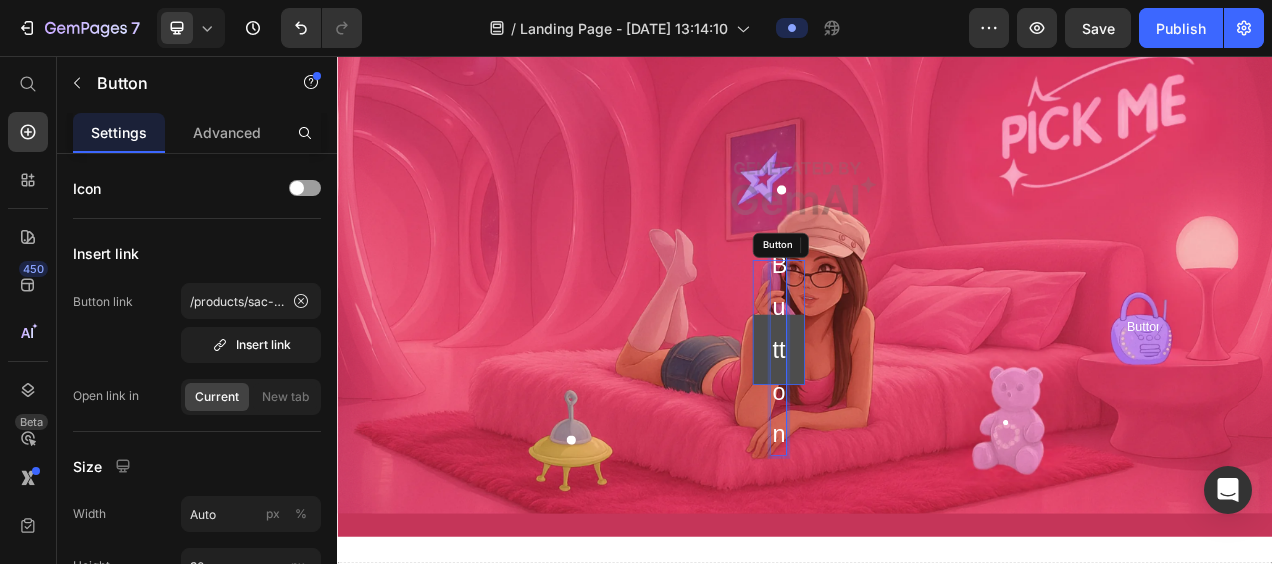 click on "Button" at bounding box center (903, 433) 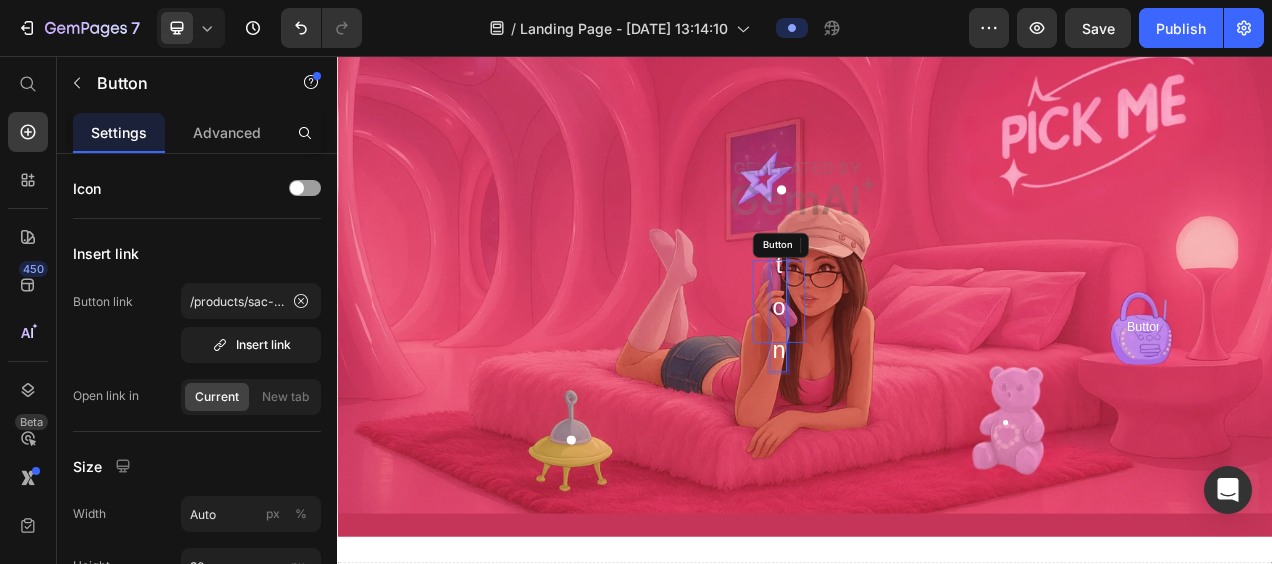 scroll, scrollTop: 437, scrollLeft: 0, axis: vertical 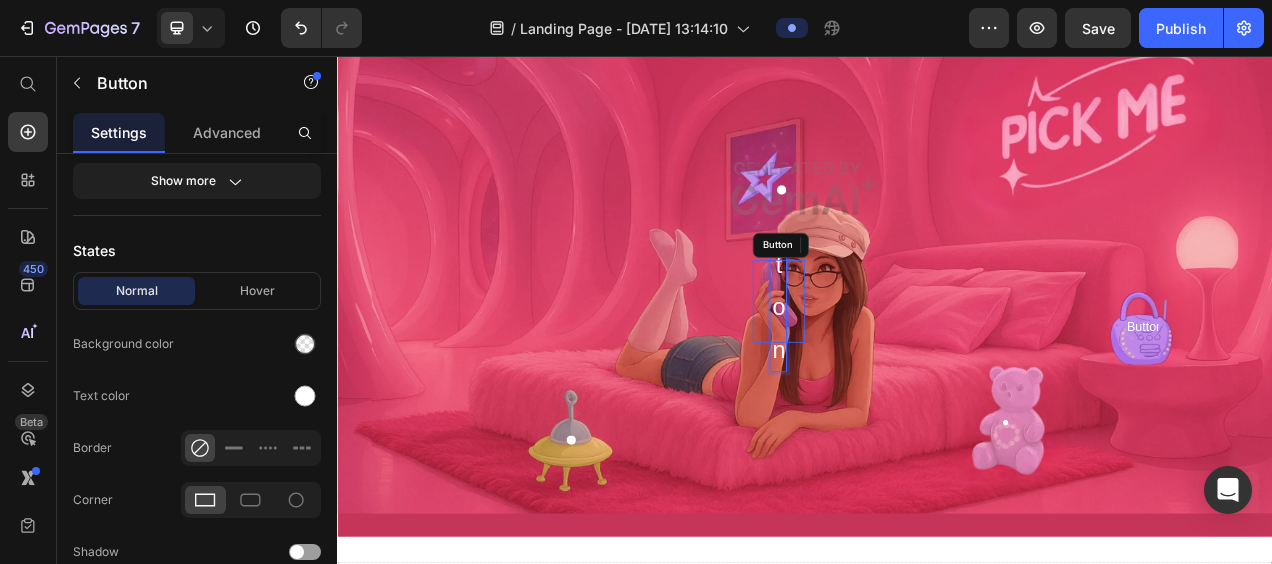 click 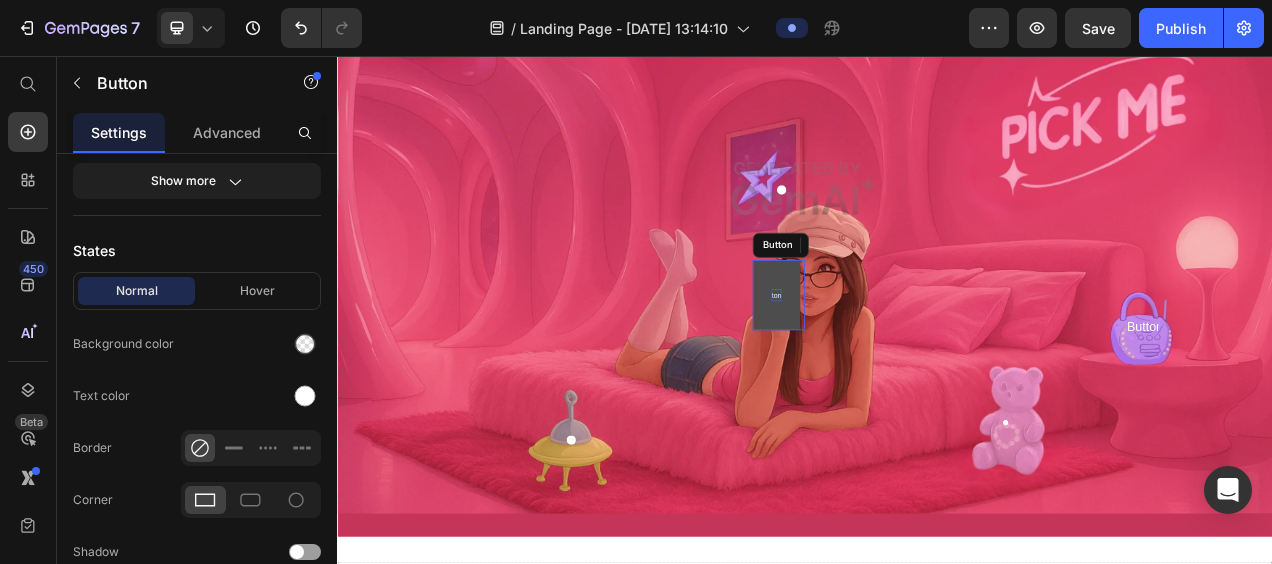 click on "ton" at bounding box center (900, 363) 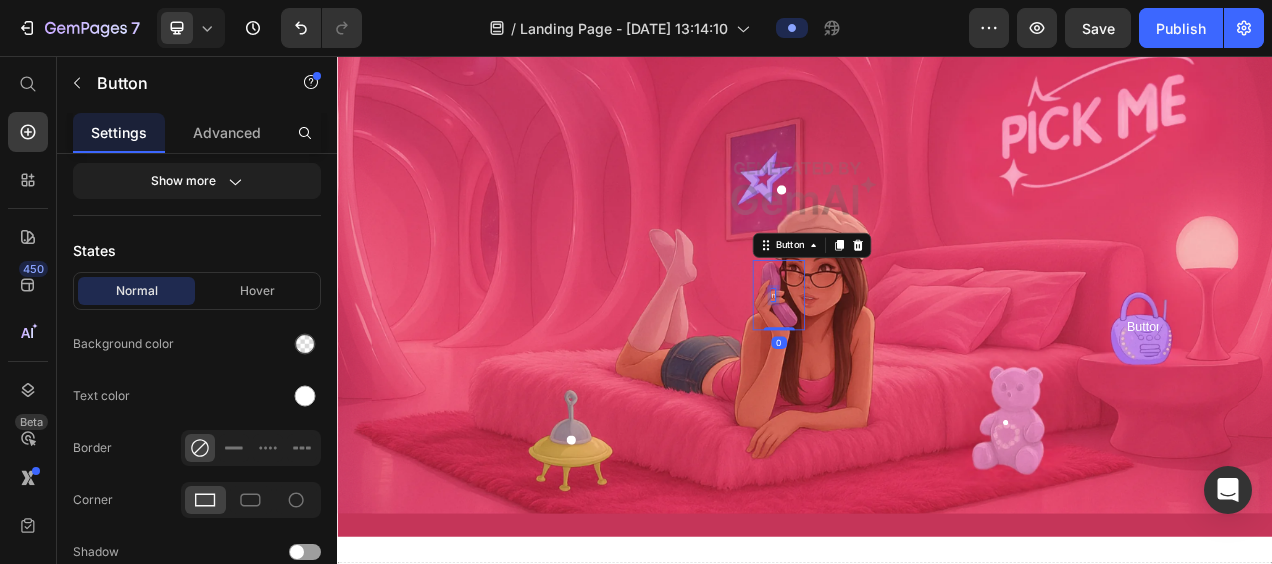 drag, startPoint x: 296, startPoint y: 182, endPoint x: 30, endPoint y: 249, distance: 274.30823 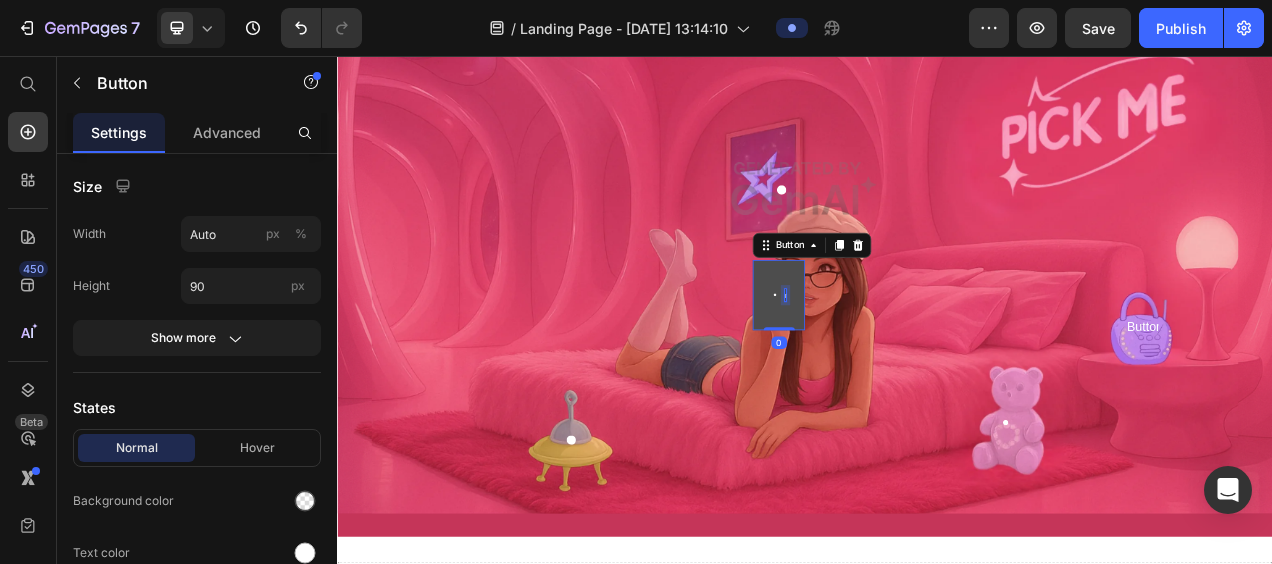 click on "n" at bounding box center (903, 363) 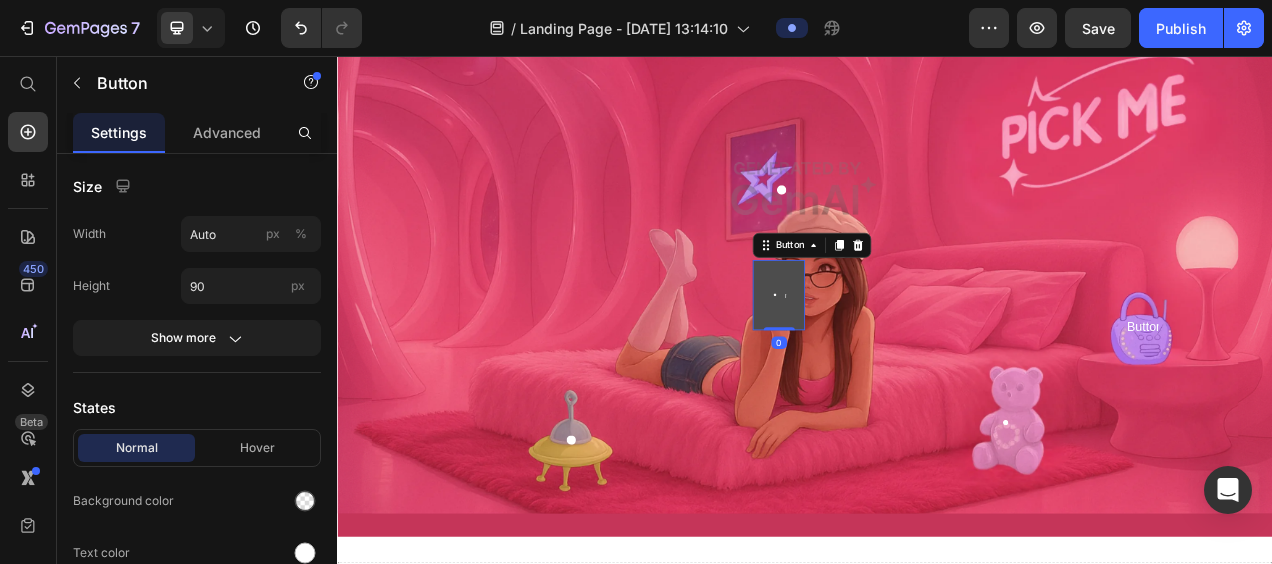 click 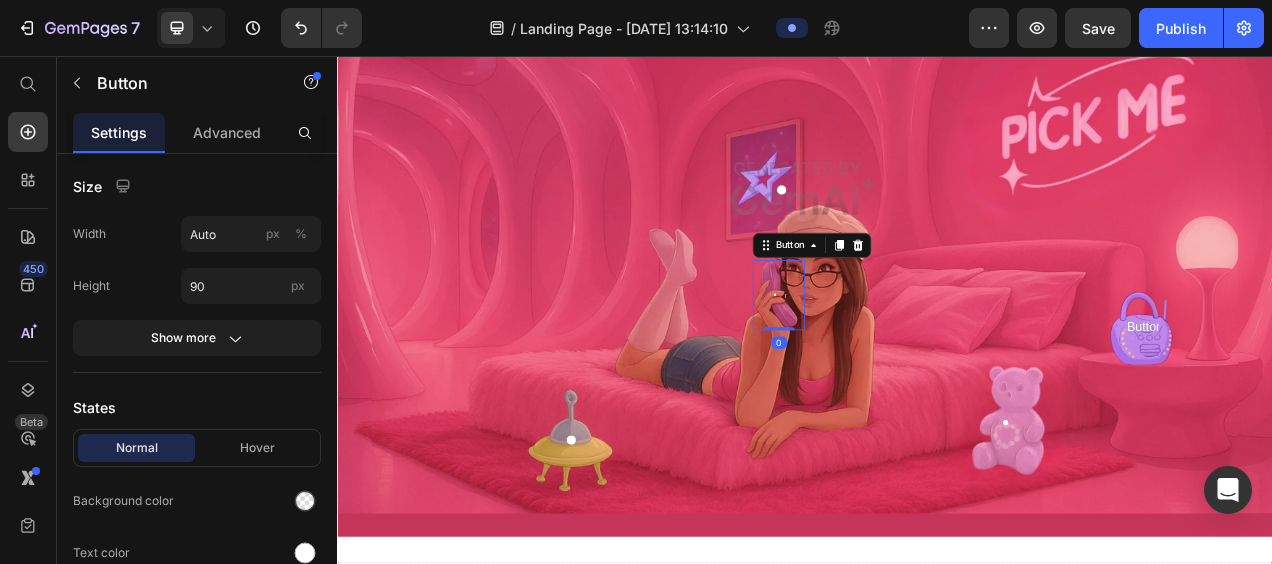 click on "9" at bounding box center [251, 931] 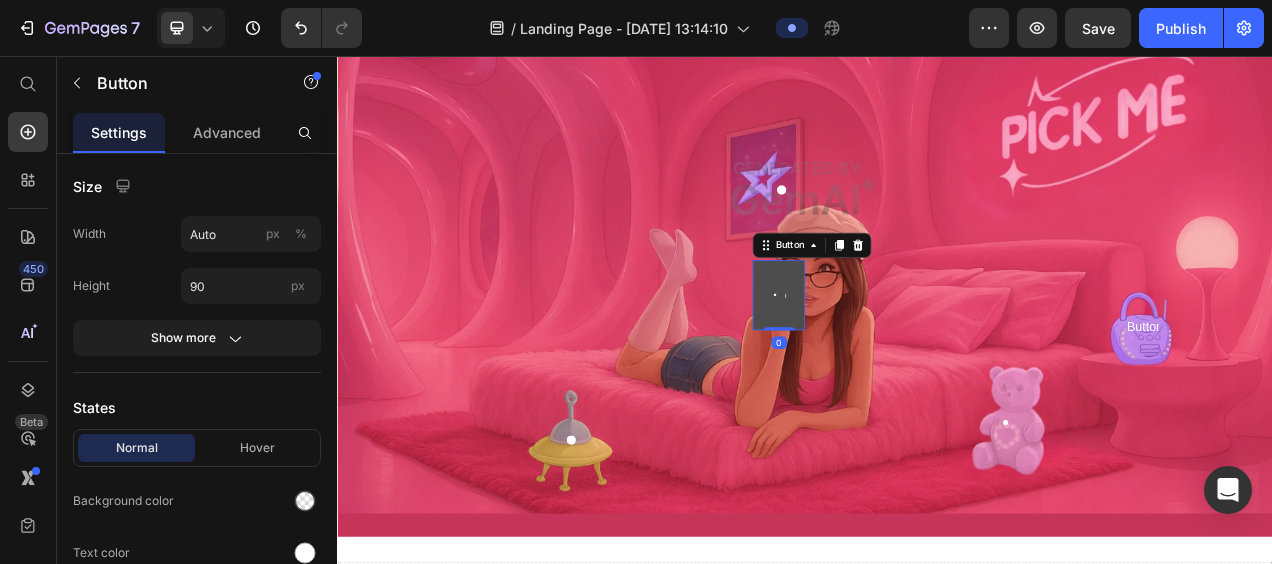 click on "n" at bounding box center (903, 363) 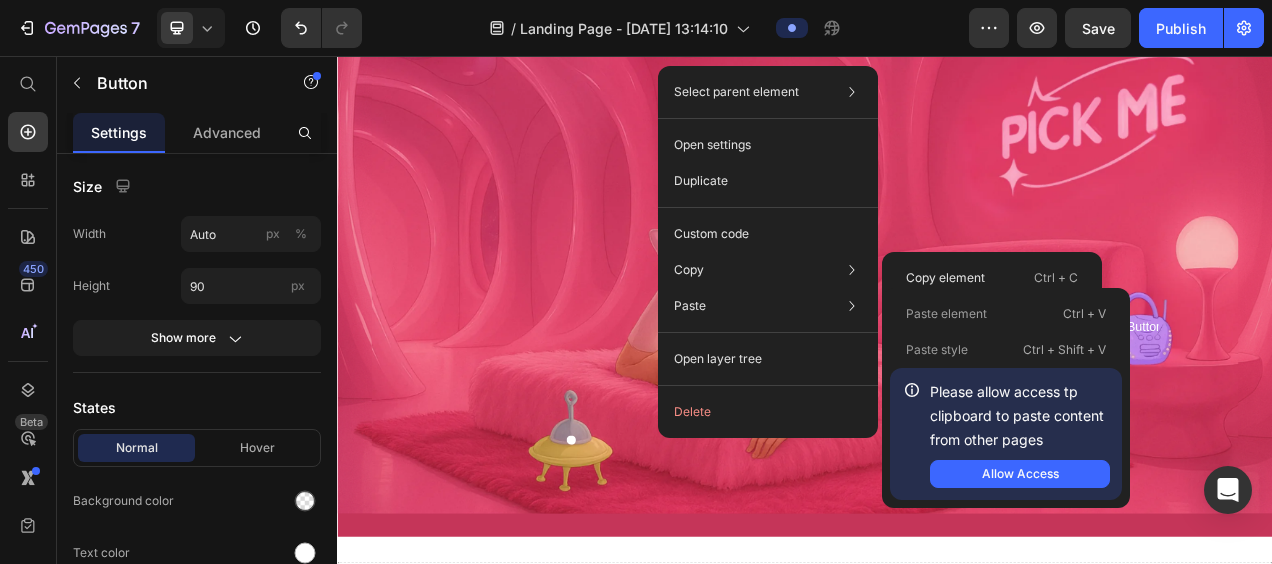 click on "Delete" 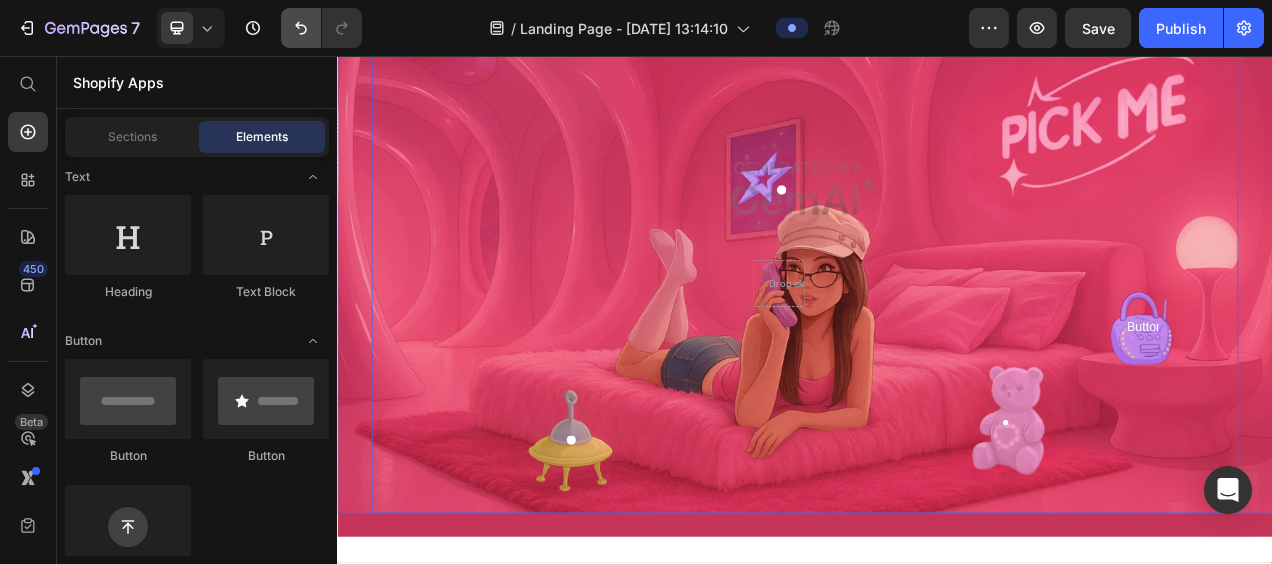 click 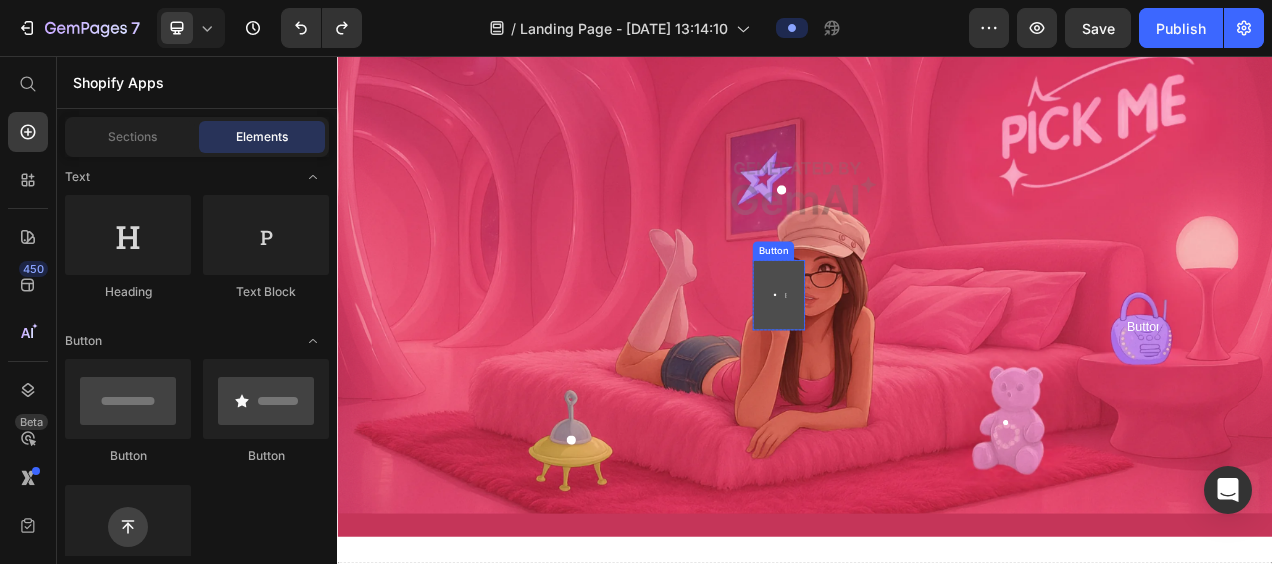 click on "Button" at bounding box center (903, 363) 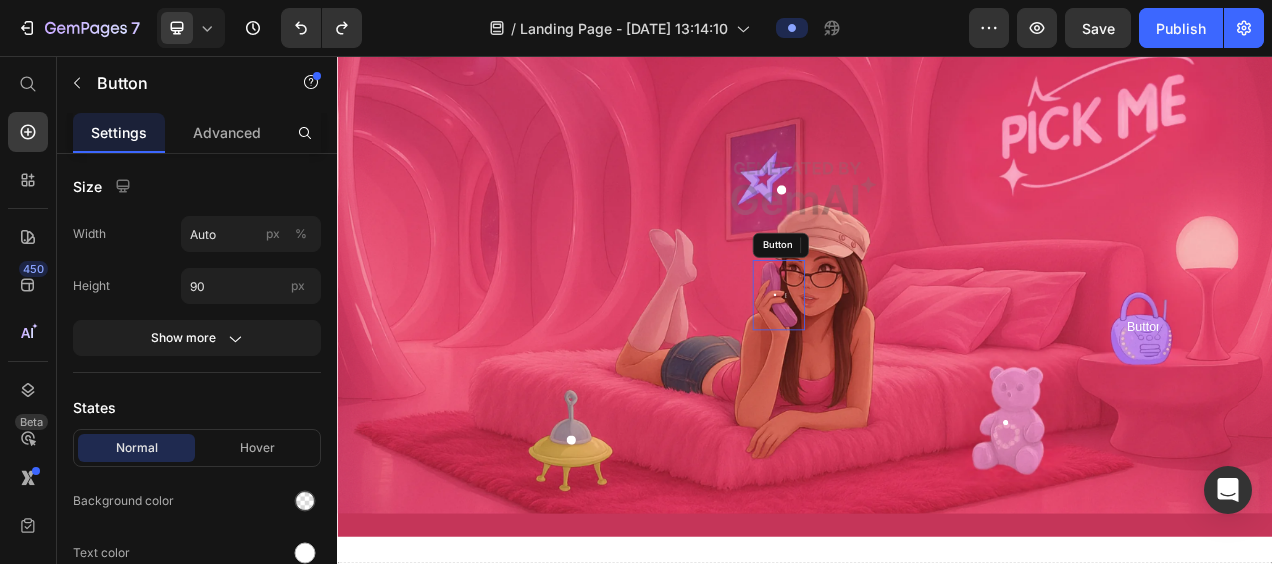 click 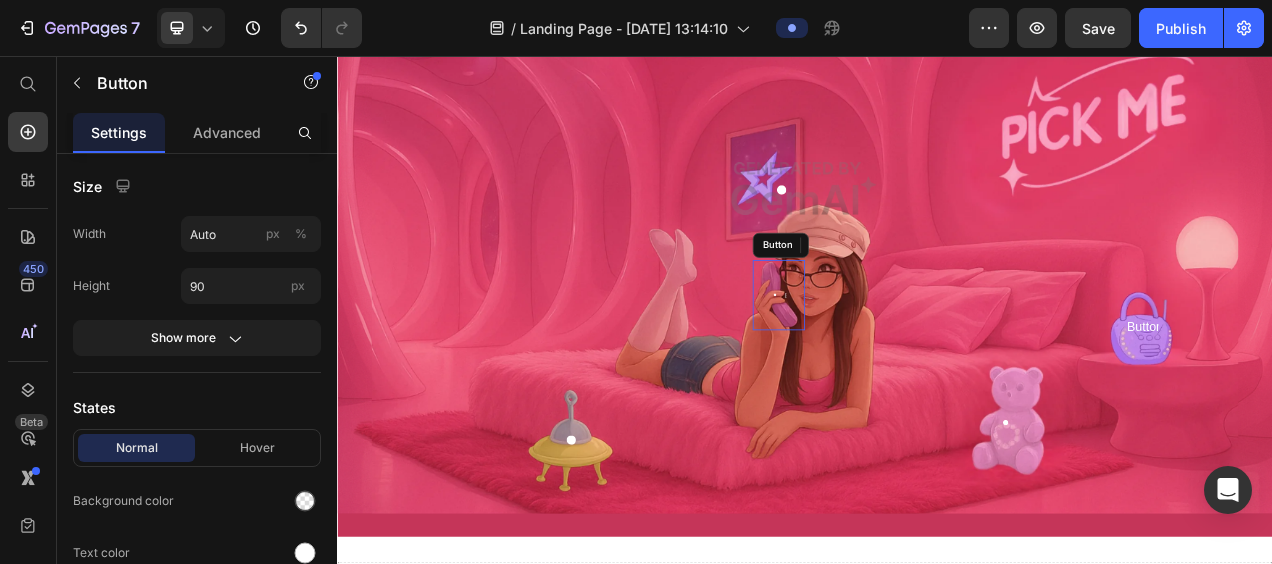 click 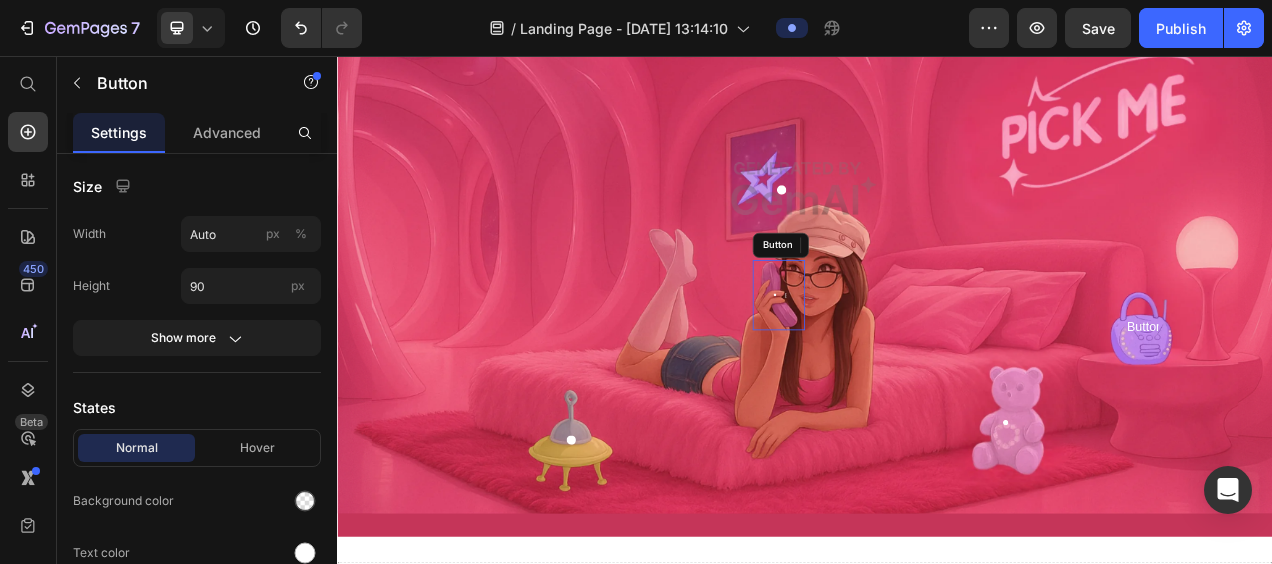 drag, startPoint x: 300, startPoint y: 312, endPoint x: 847, endPoint y: 456, distance: 565.6368 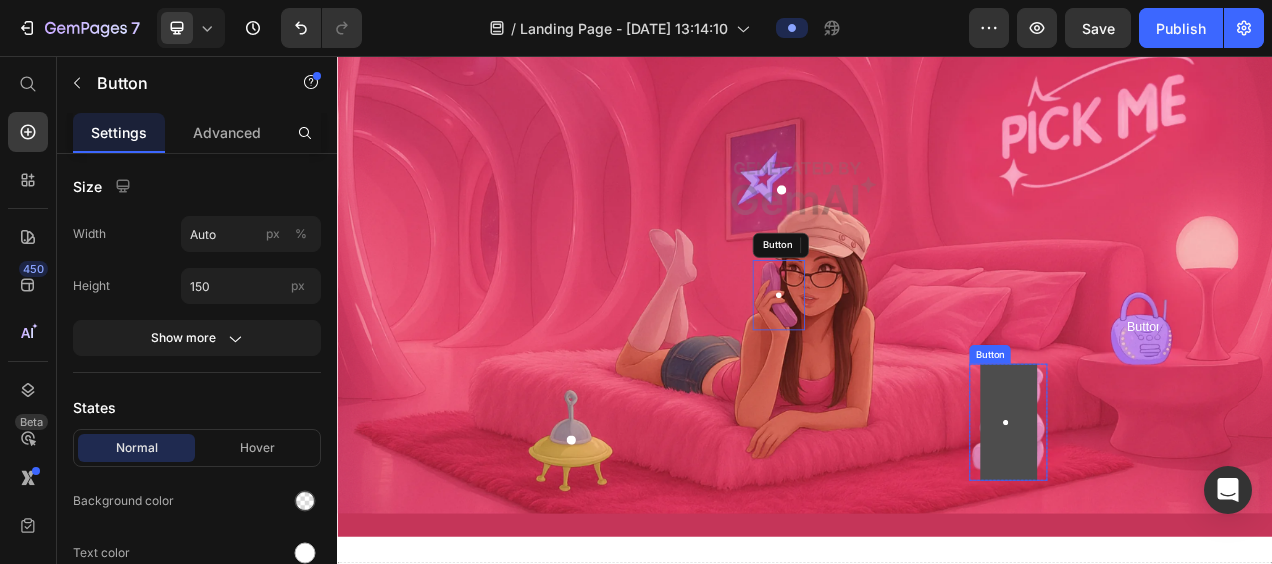 click 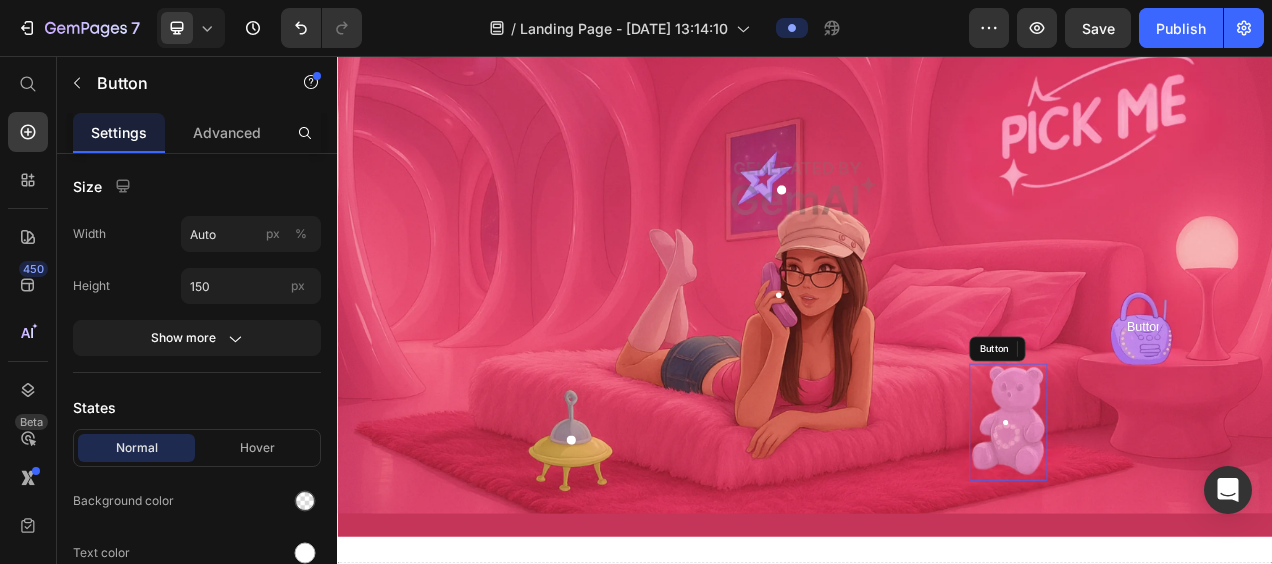 drag, startPoint x: 299, startPoint y: 312, endPoint x: 24, endPoint y: 334, distance: 275.8786 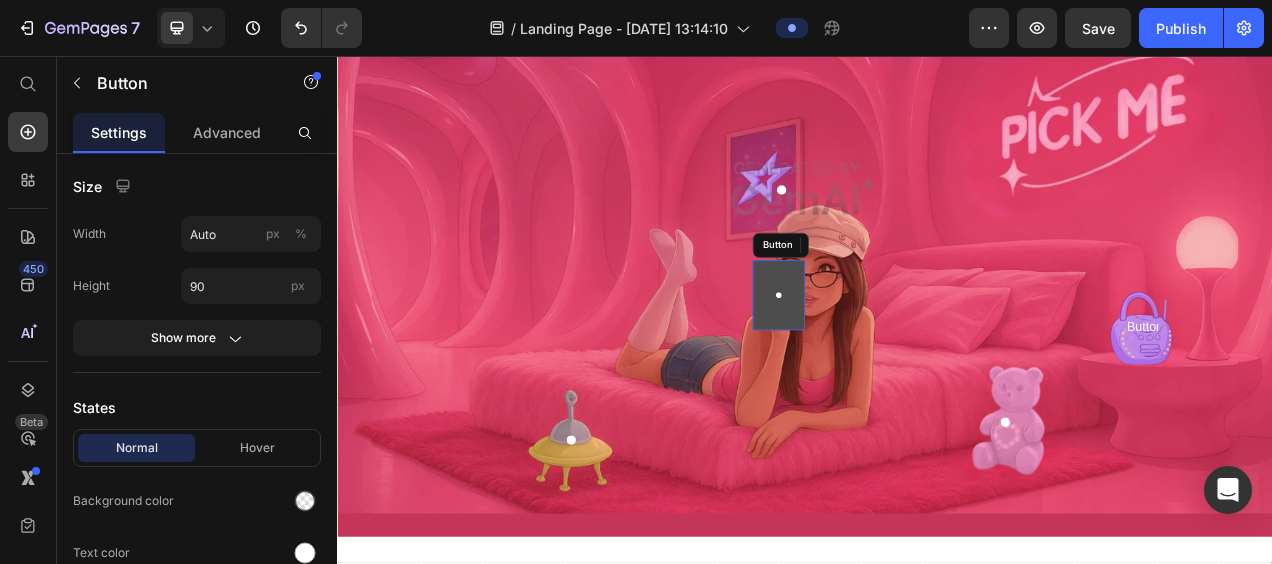 click 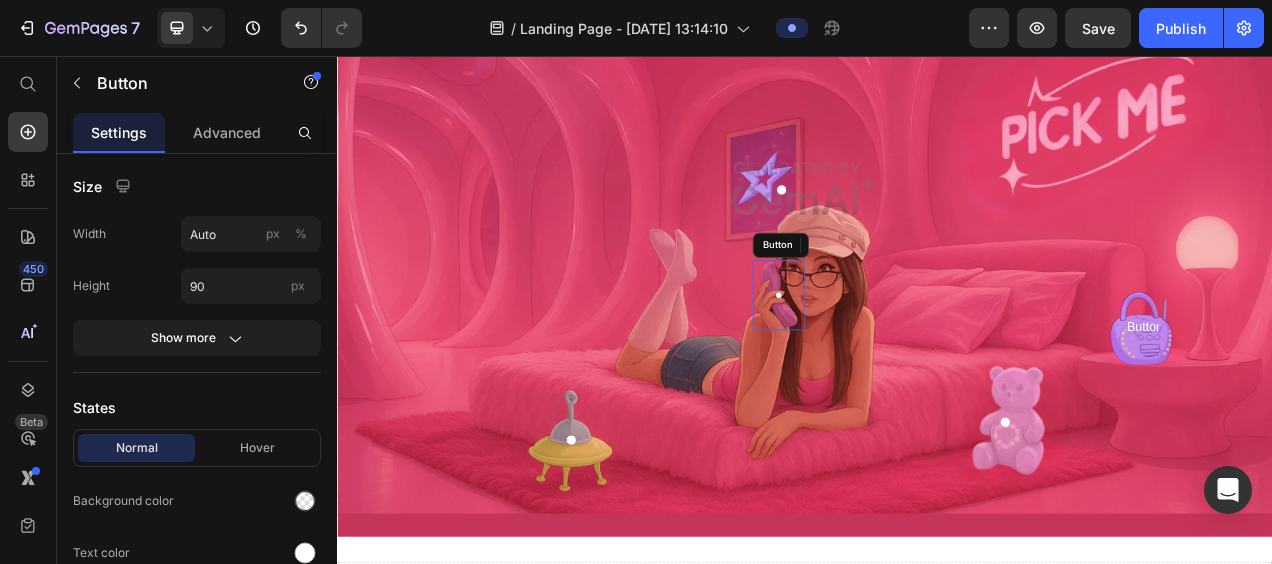 click 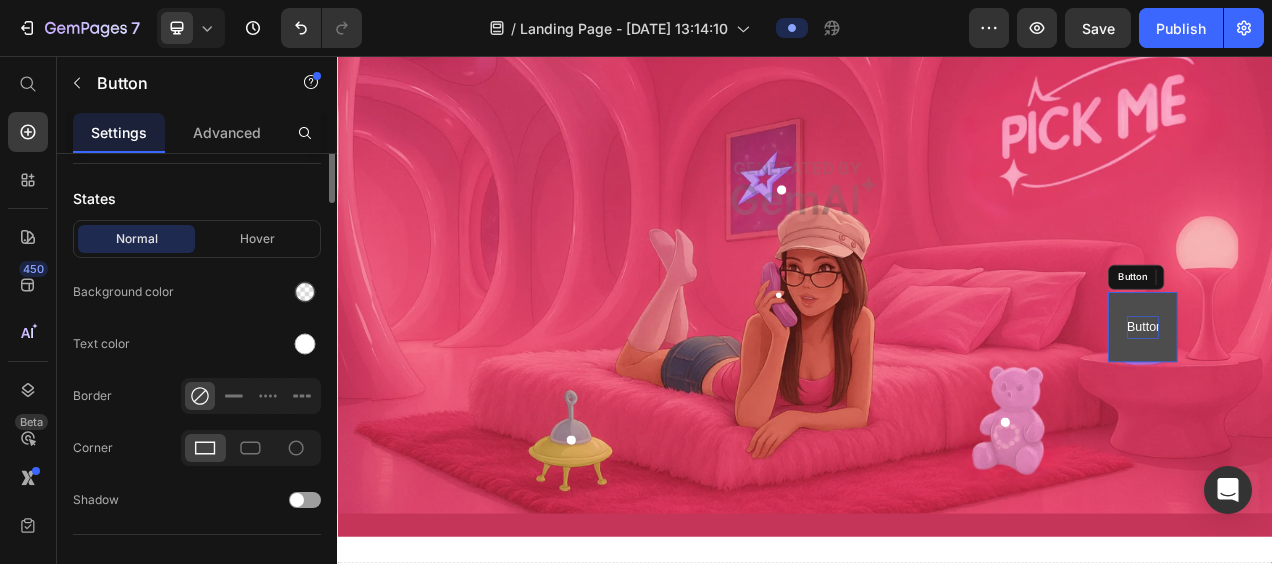 click on "Button" at bounding box center (1370, 404) 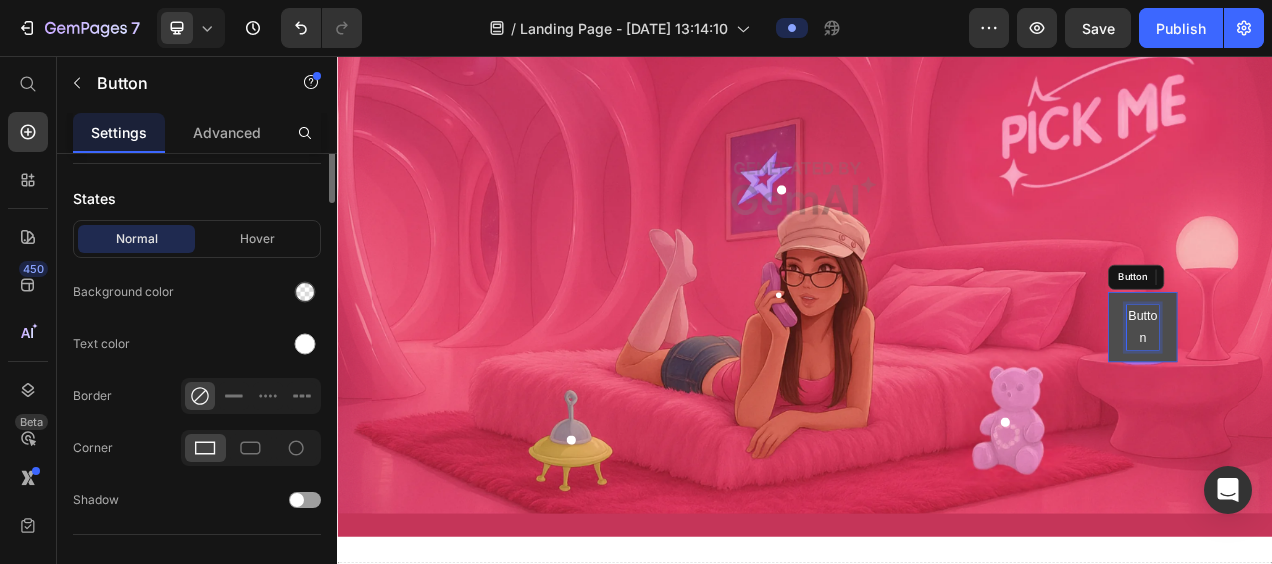 click on "Button" at bounding box center [1370, 405] 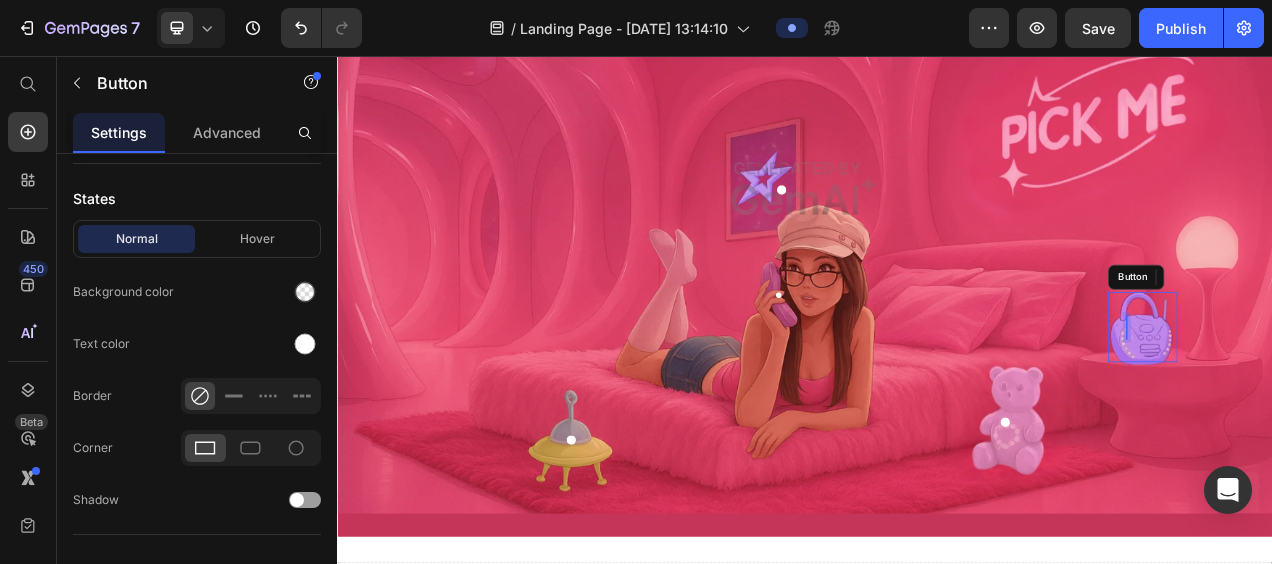 drag, startPoint x: 303, startPoint y: 181, endPoint x: 126, endPoint y: 405, distance: 285.4908 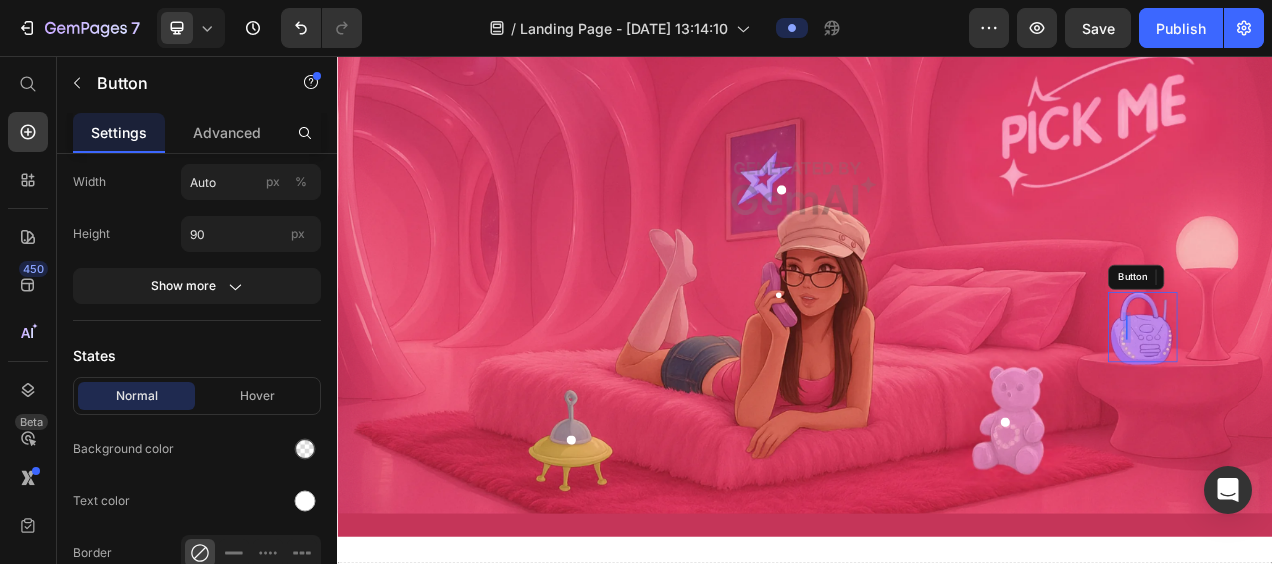 drag, startPoint x: 302, startPoint y: 219, endPoint x: 277, endPoint y: 281, distance: 66.85058 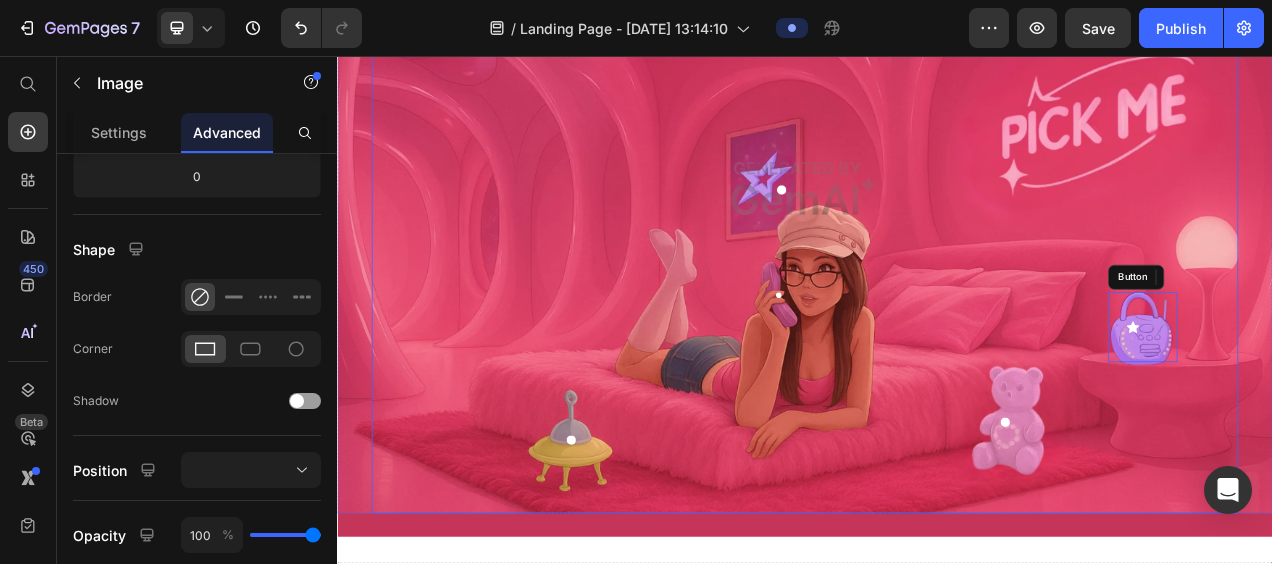click at bounding box center [937, 226] 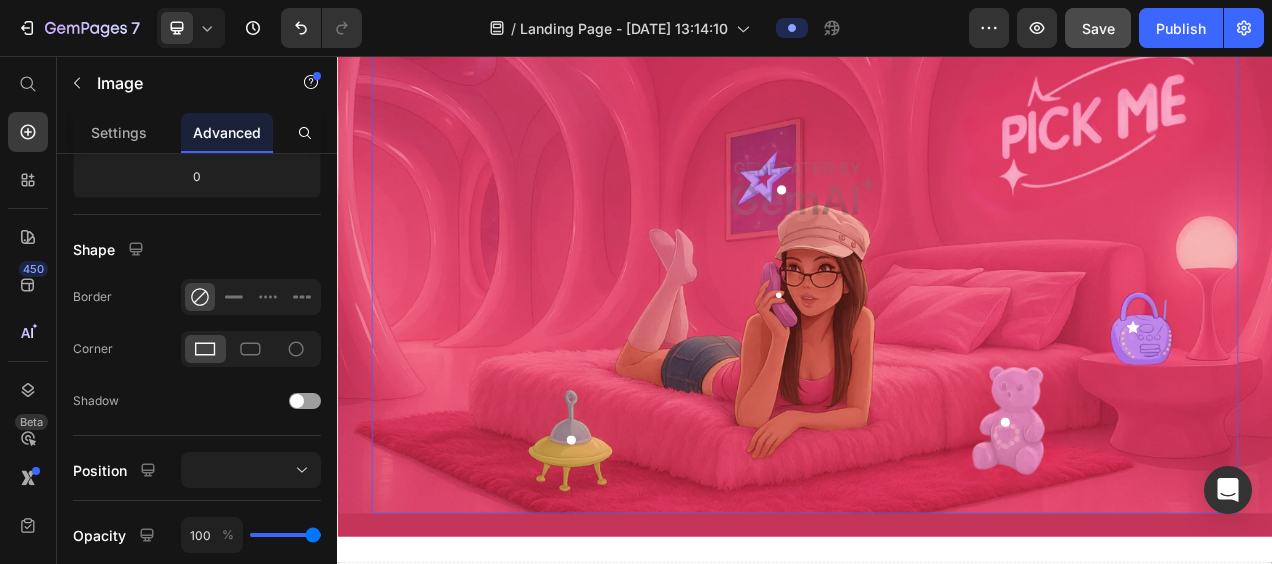 click on "Save" at bounding box center [1098, 28] 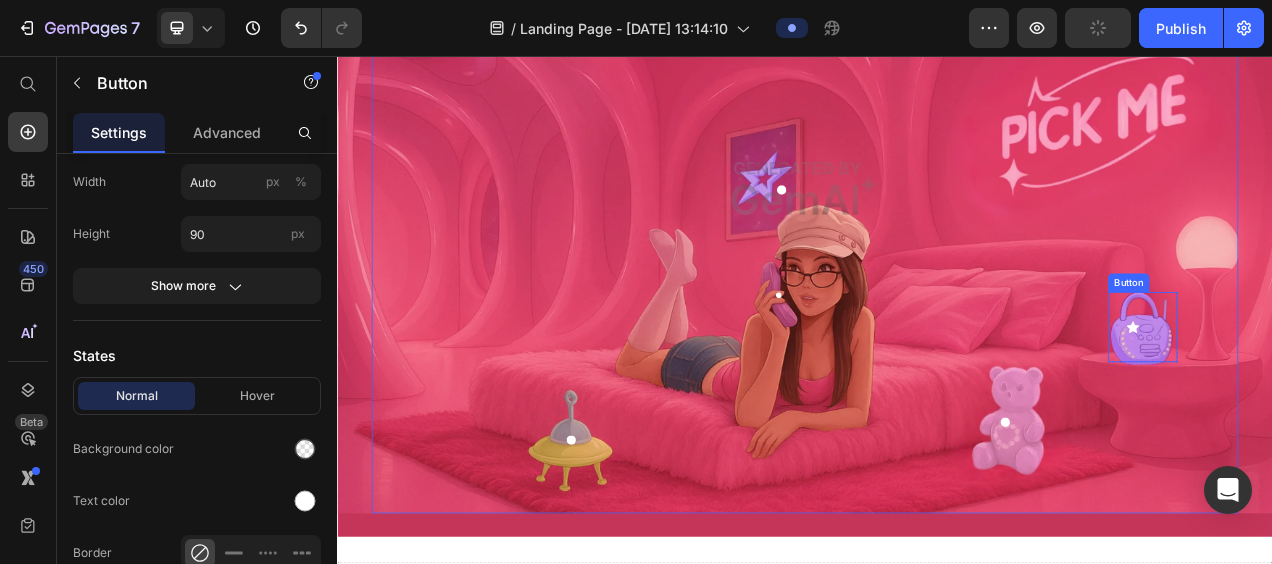 click at bounding box center [1362, 404] 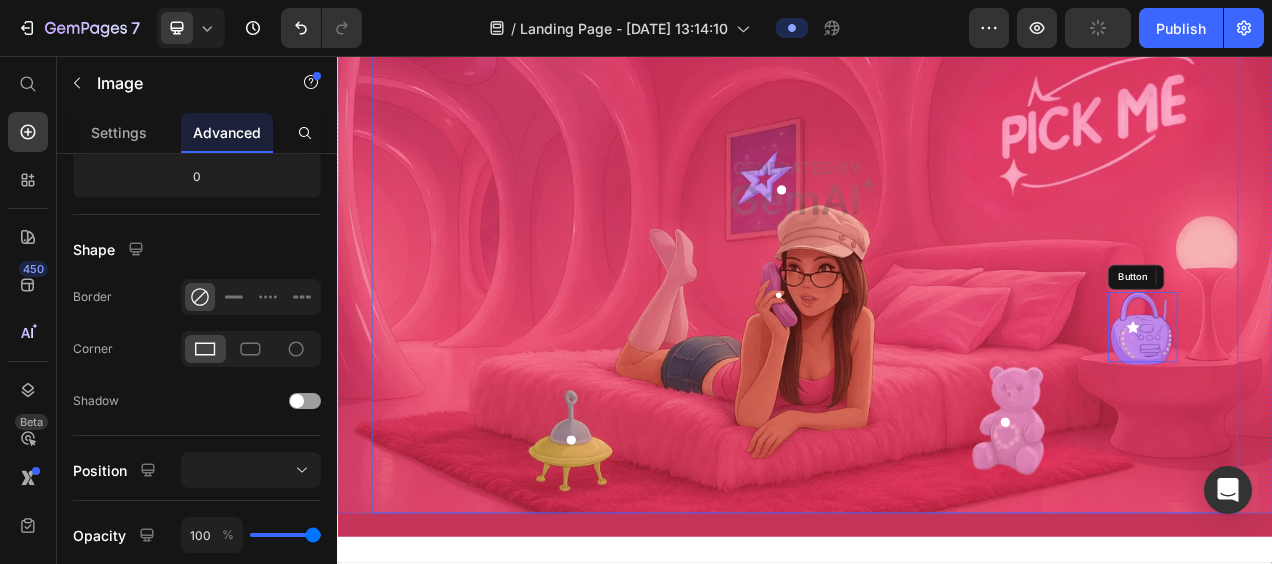click at bounding box center (937, 226) 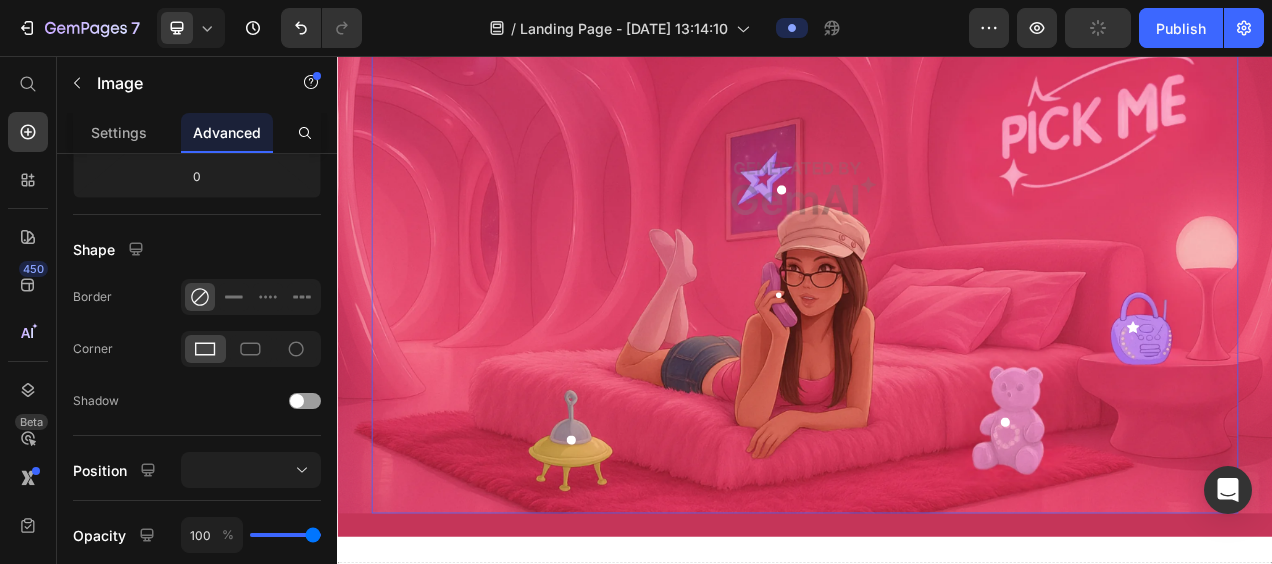 drag, startPoint x: 1106, startPoint y: 32, endPoint x: 874, endPoint y: 17, distance: 232.4844 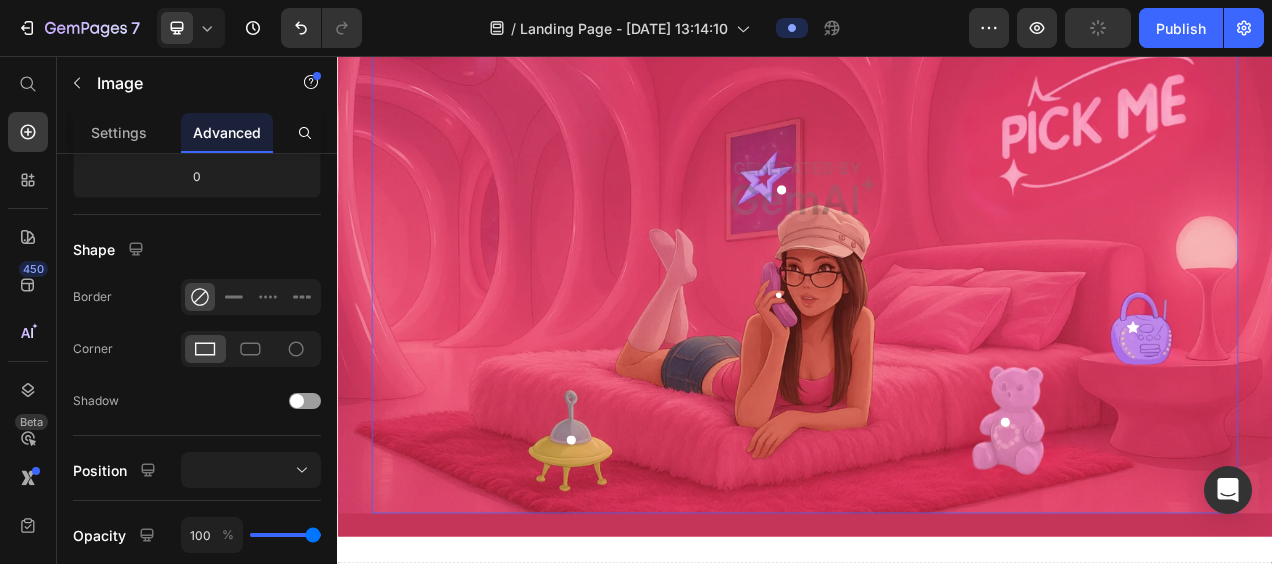 click at bounding box center [937, 226] 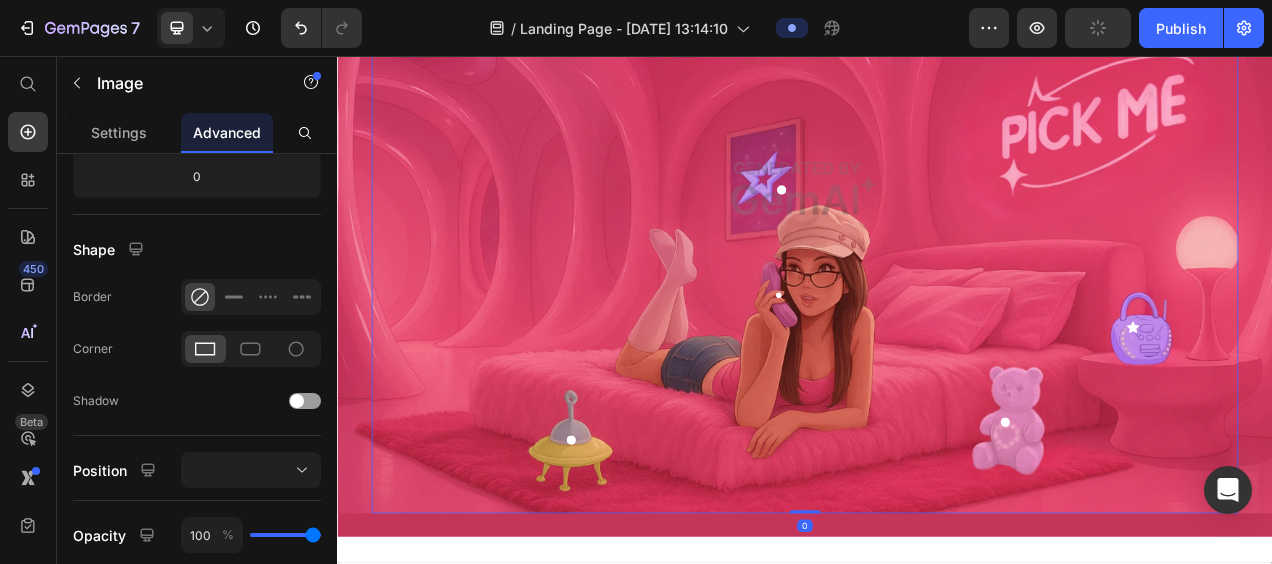click at bounding box center (937, 226) 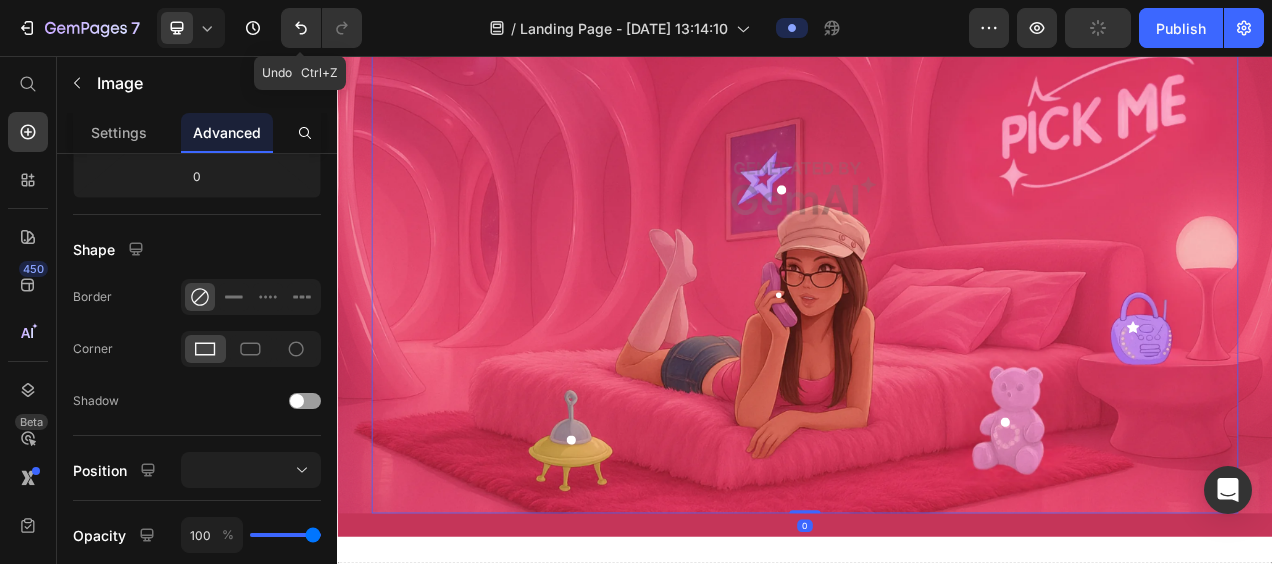 scroll, scrollTop: 0, scrollLeft: 0, axis: both 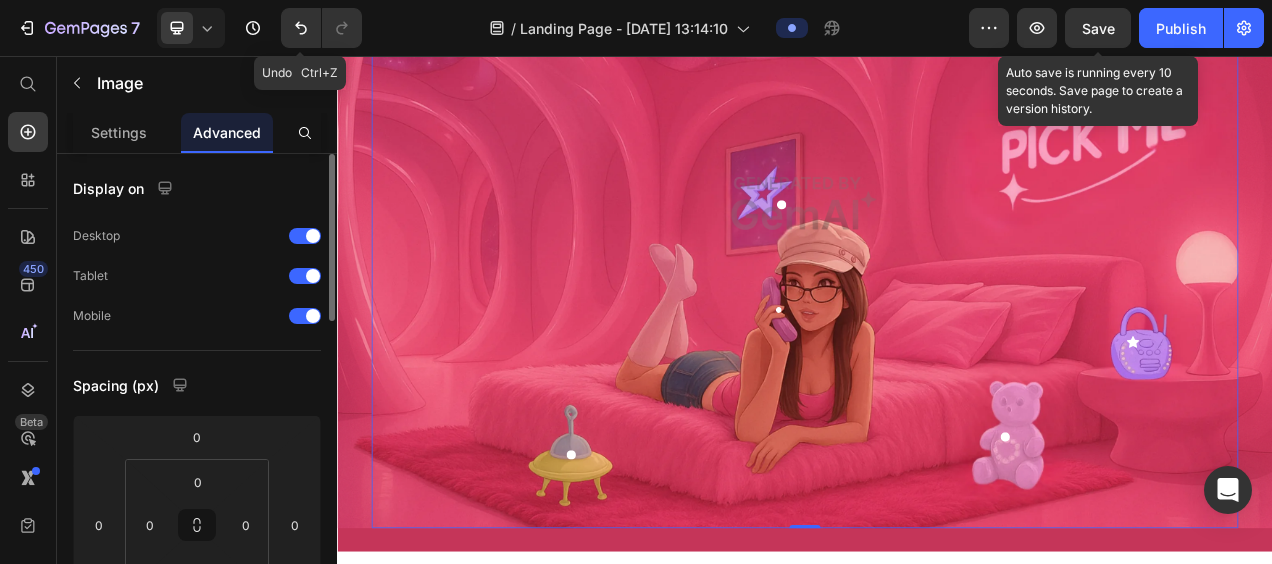 click on "Save" at bounding box center (1098, 28) 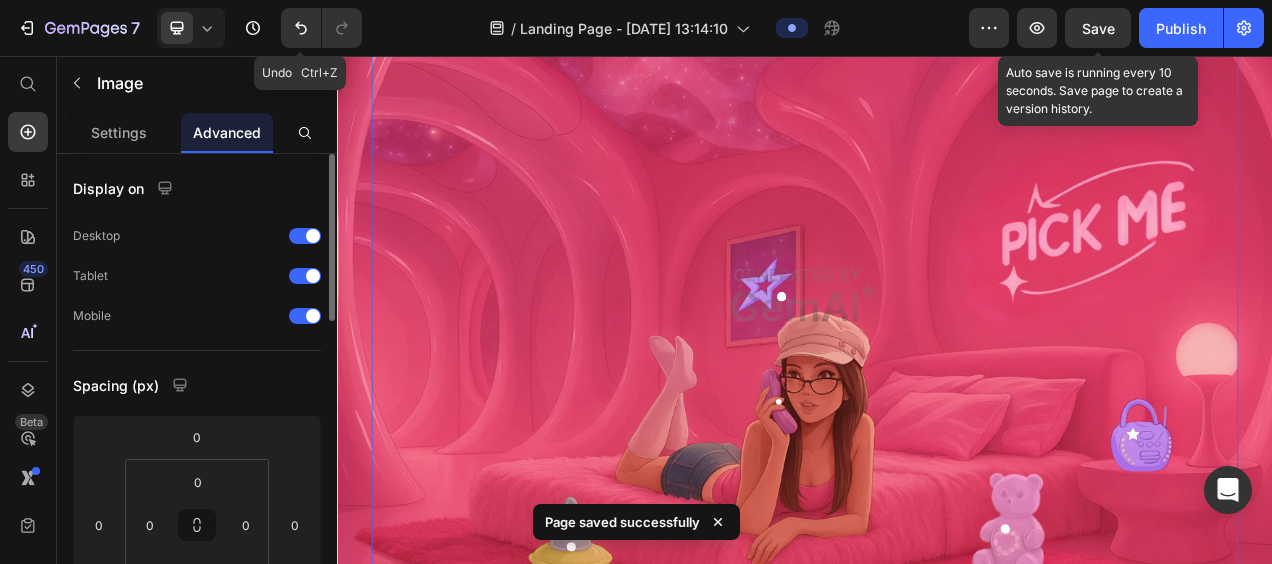 scroll, scrollTop: 180, scrollLeft: 0, axis: vertical 